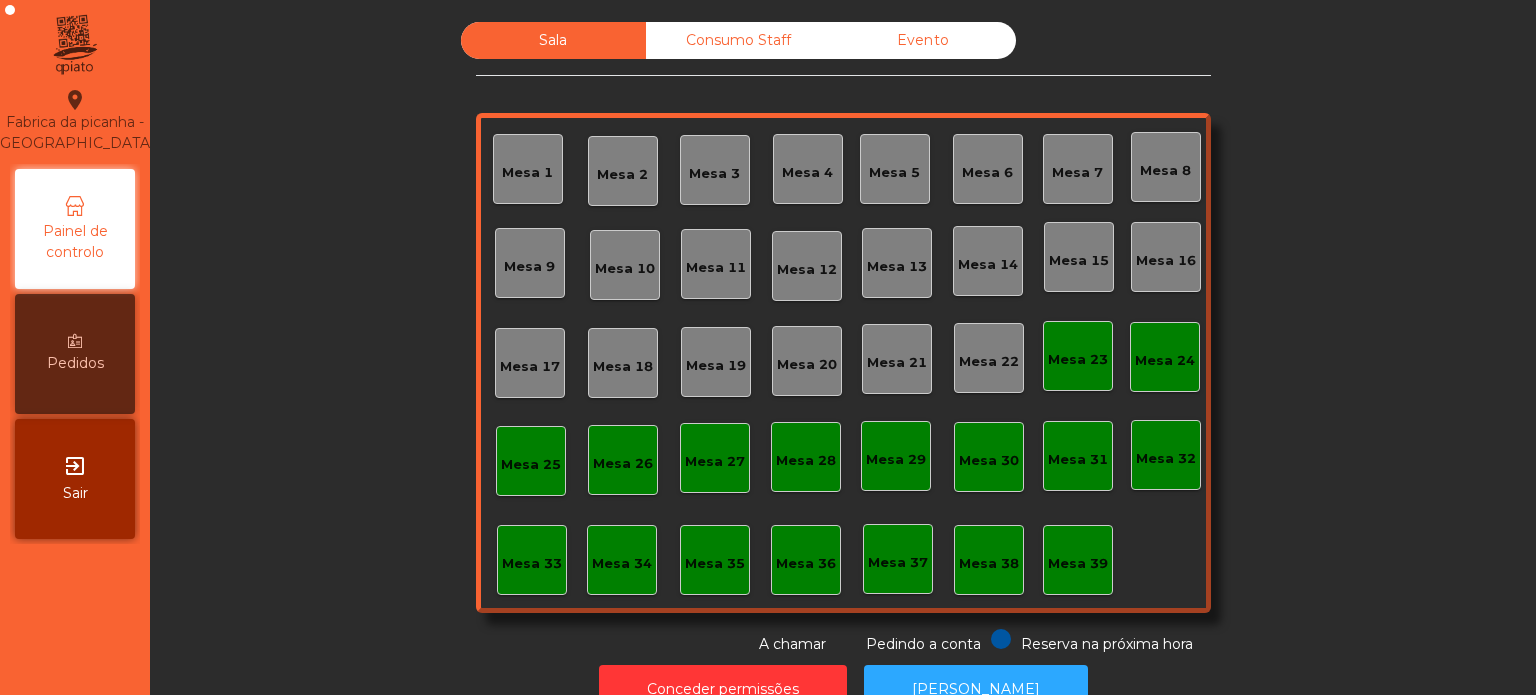 scroll, scrollTop: 0, scrollLeft: 0, axis: both 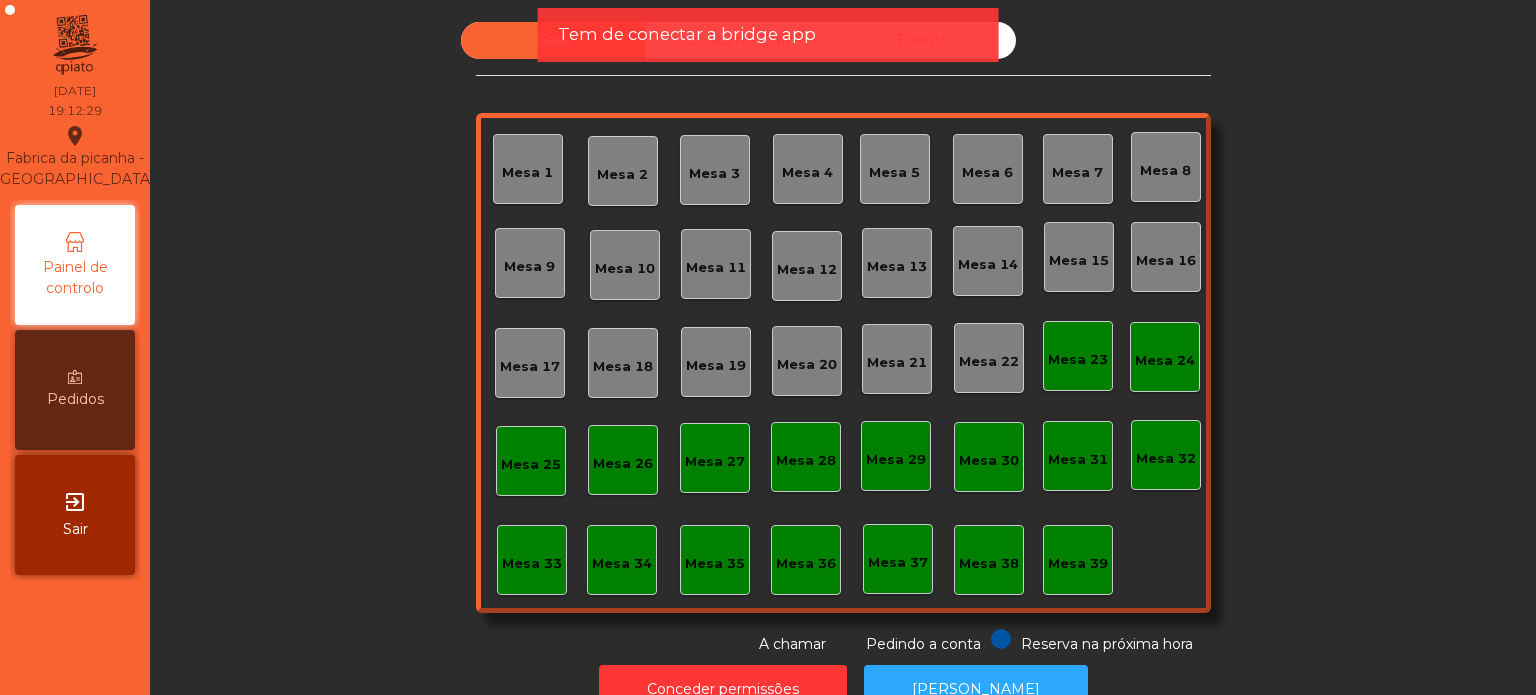 click on "Tem de conectar a bridge app" 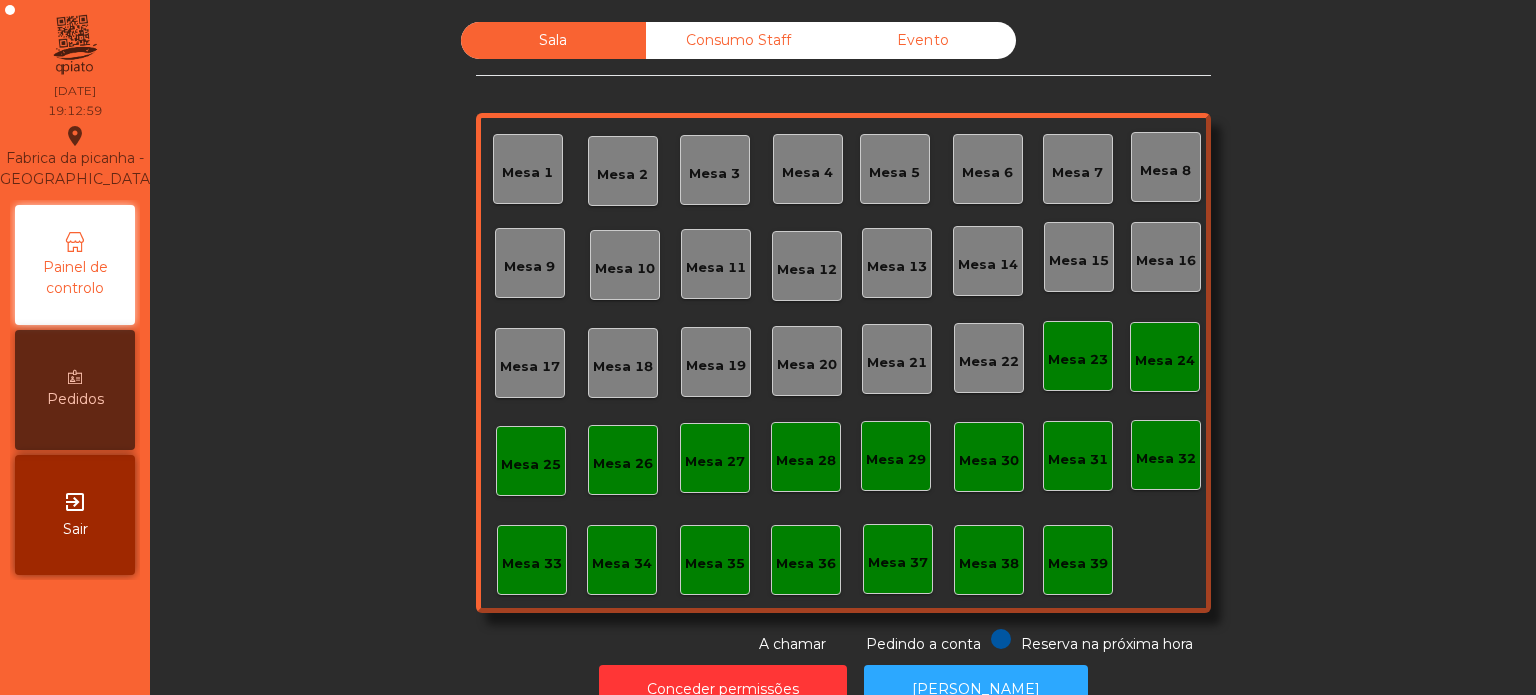 click on "Reserva na próxima hora" 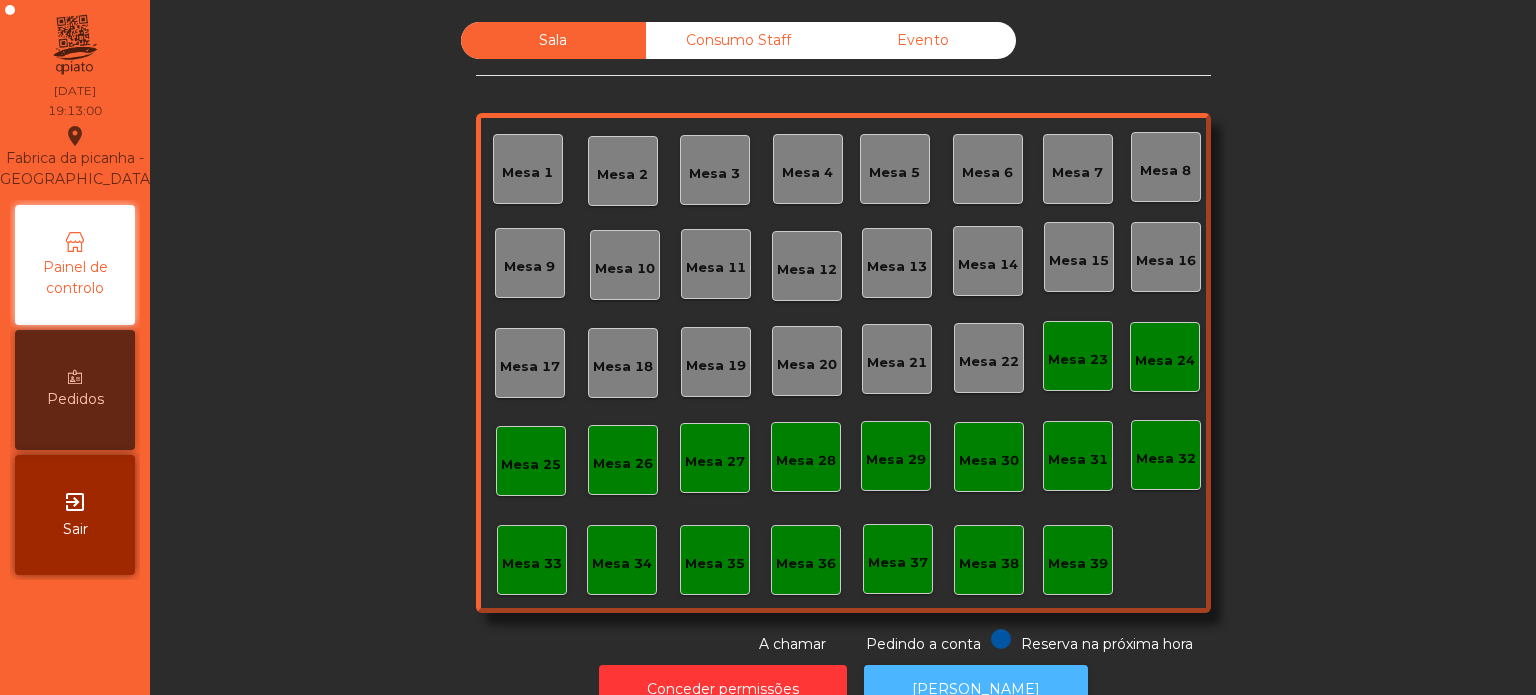 click on "[PERSON_NAME]" 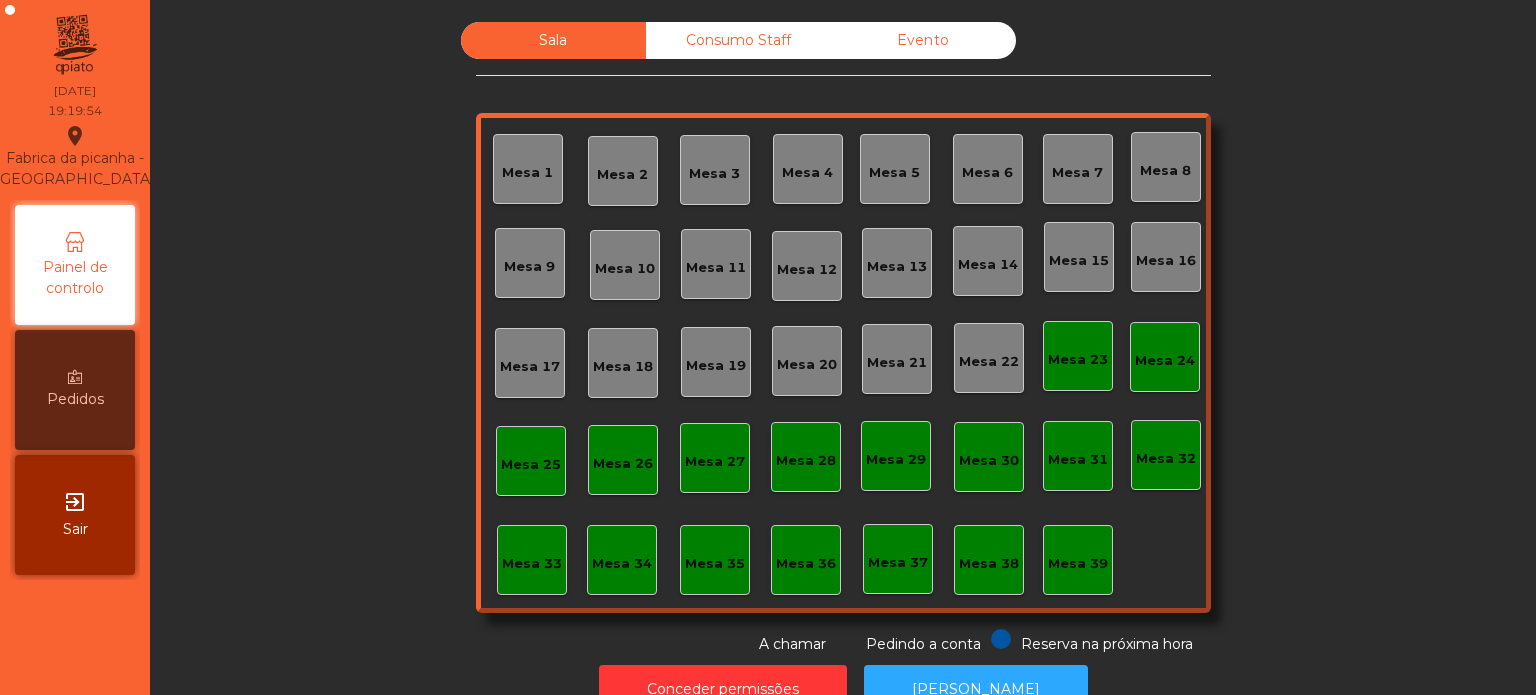 click on "Mesa 39" 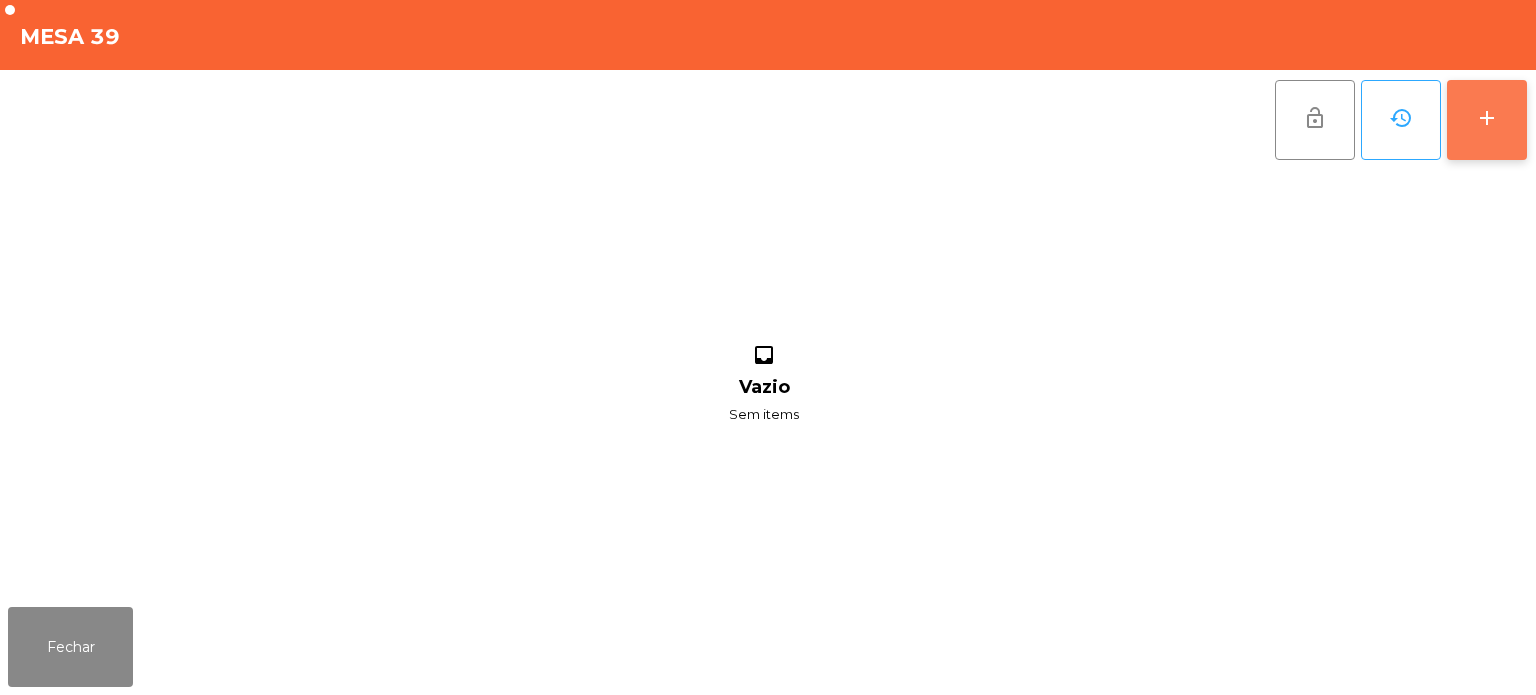 click on "add" 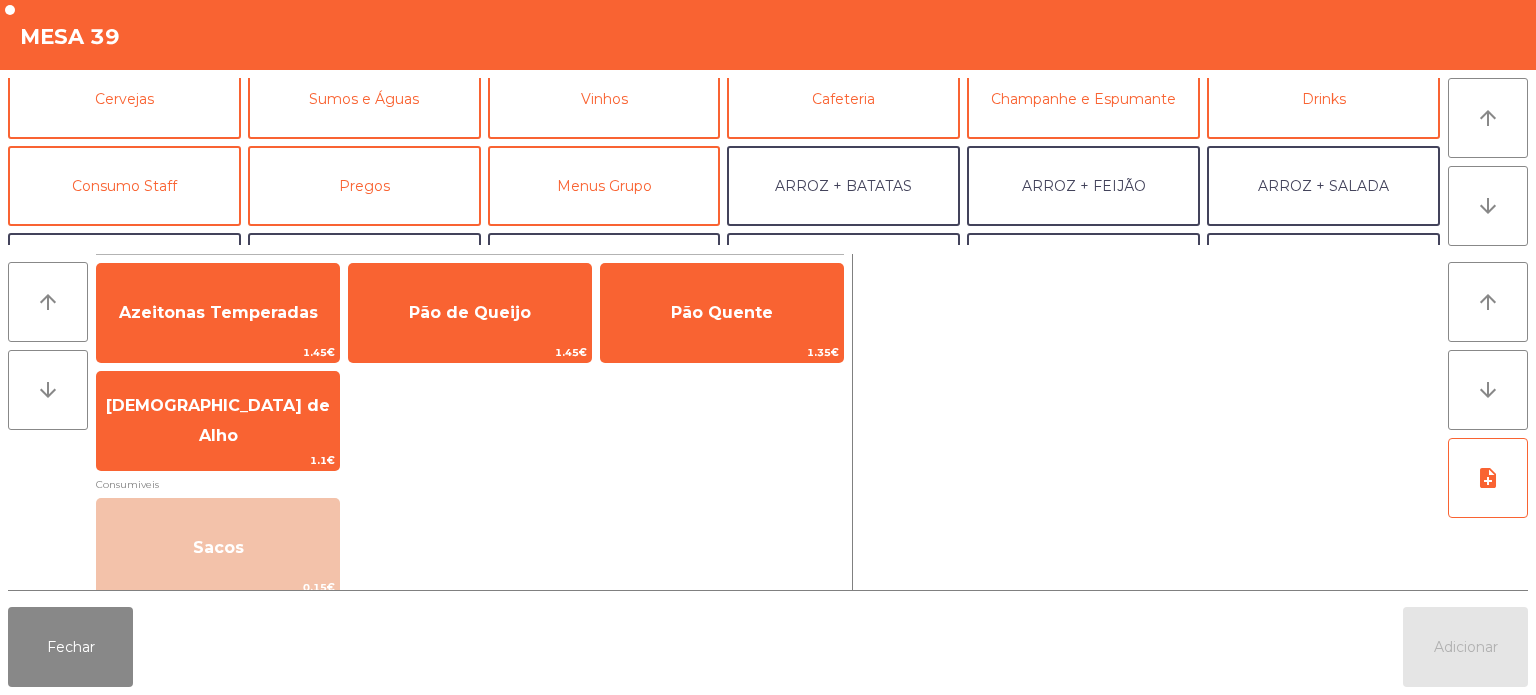 scroll, scrollTop: 108, scrollLeft: 0, axis: vertical 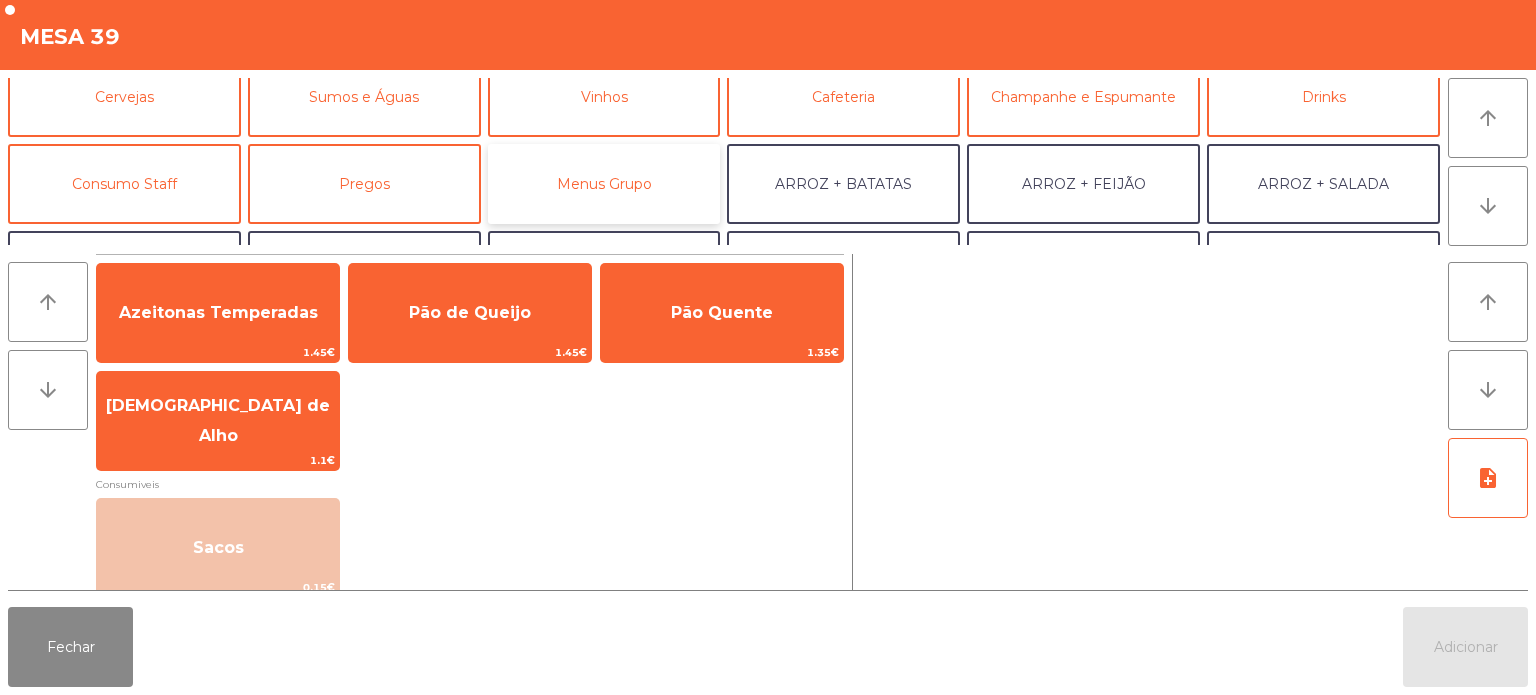 click on "Menus Grupo" 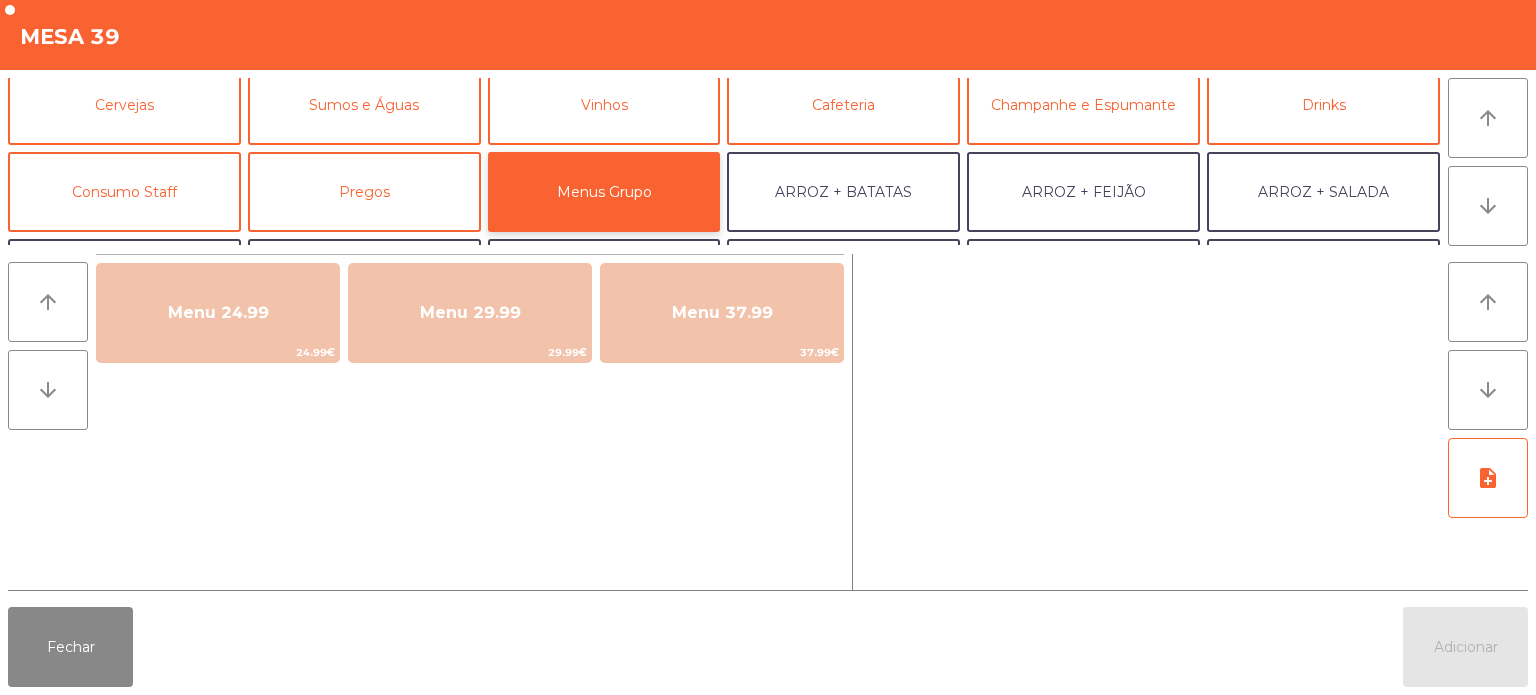 scroll, scrollTop: 101, scrollLeft: 0, axis: vertical 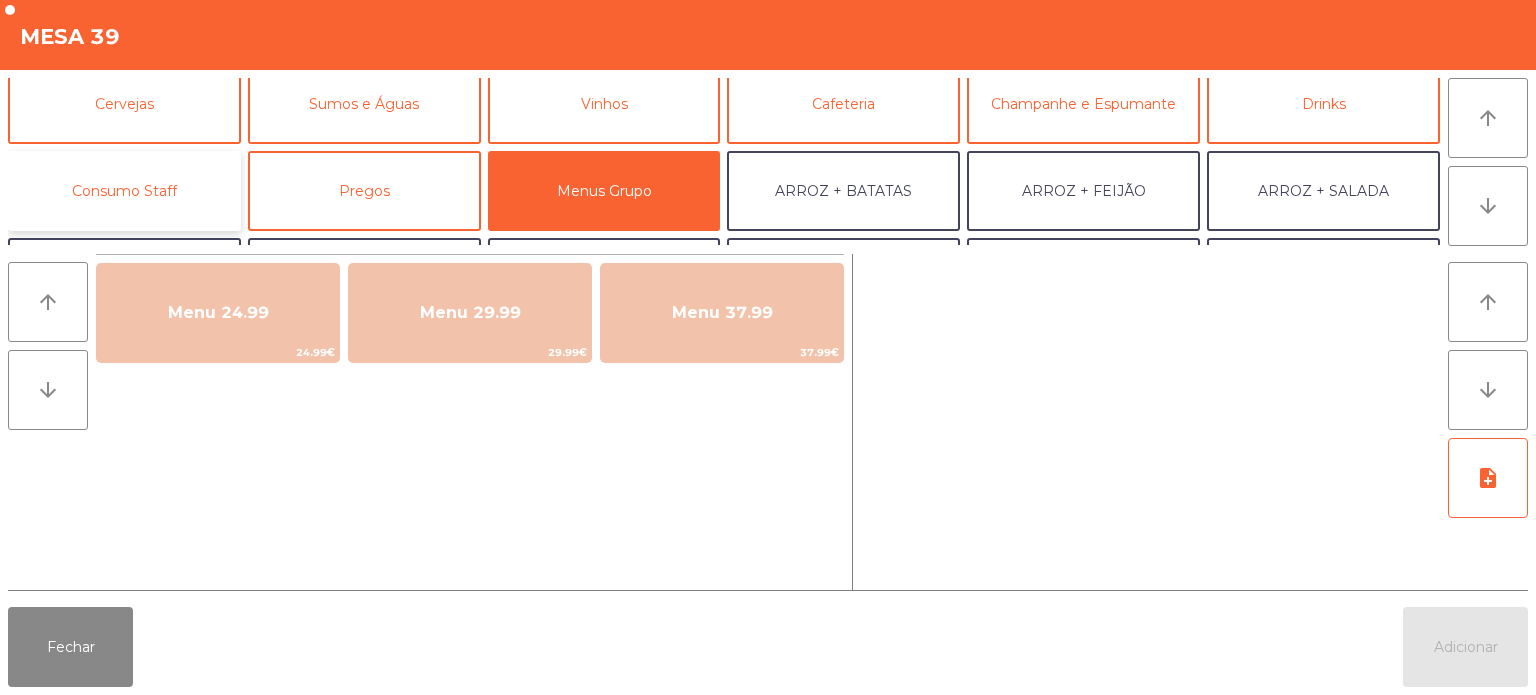 click on "Consumo Staff" 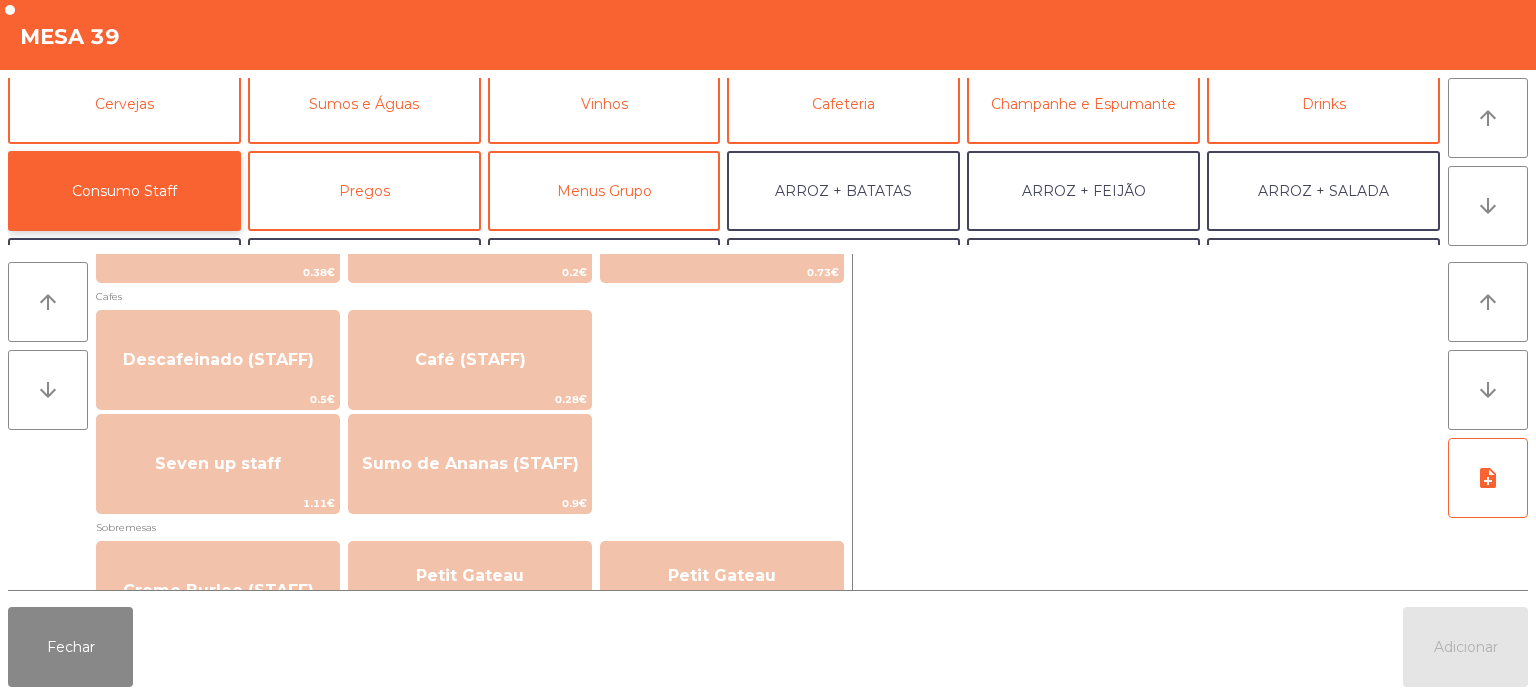 scroll, scrollTop: 1136, scrollLeft: 0, axis: vertical 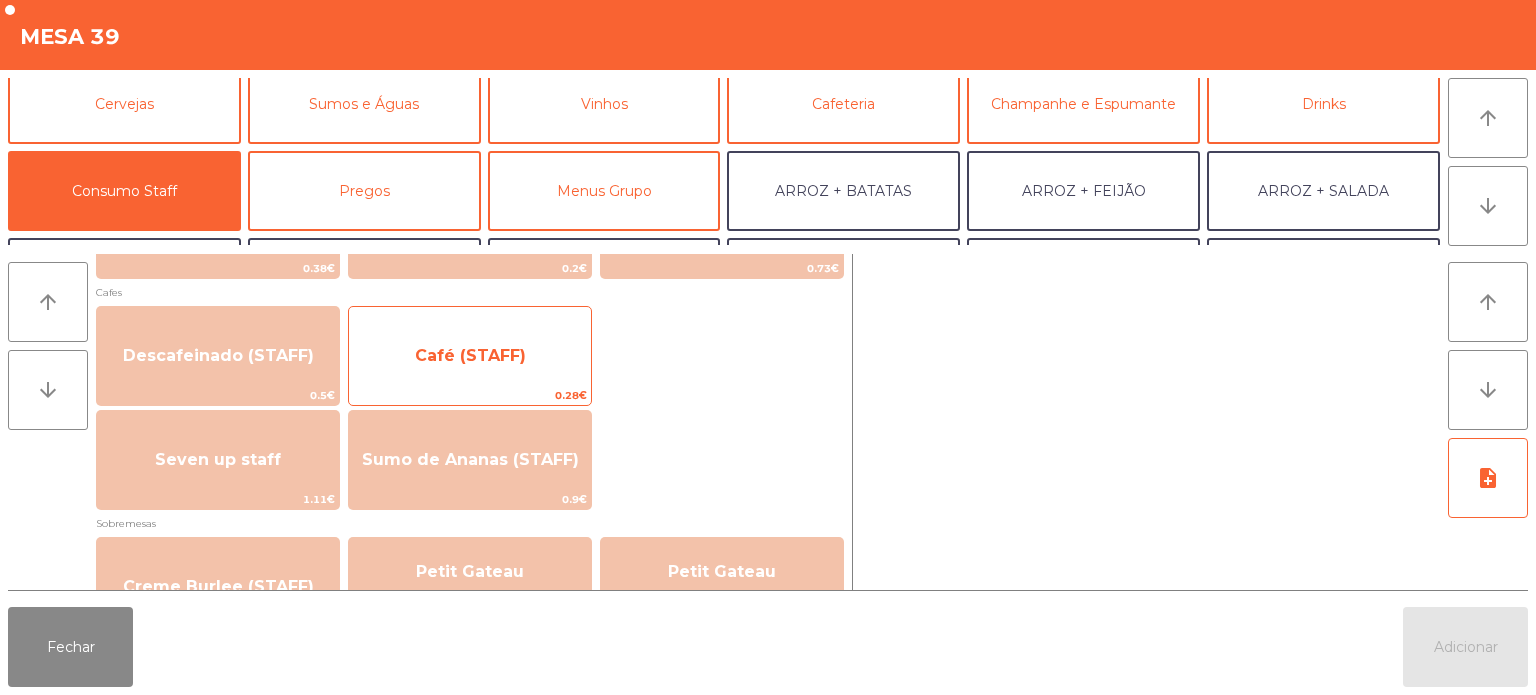 click on "Café (STAFF)" 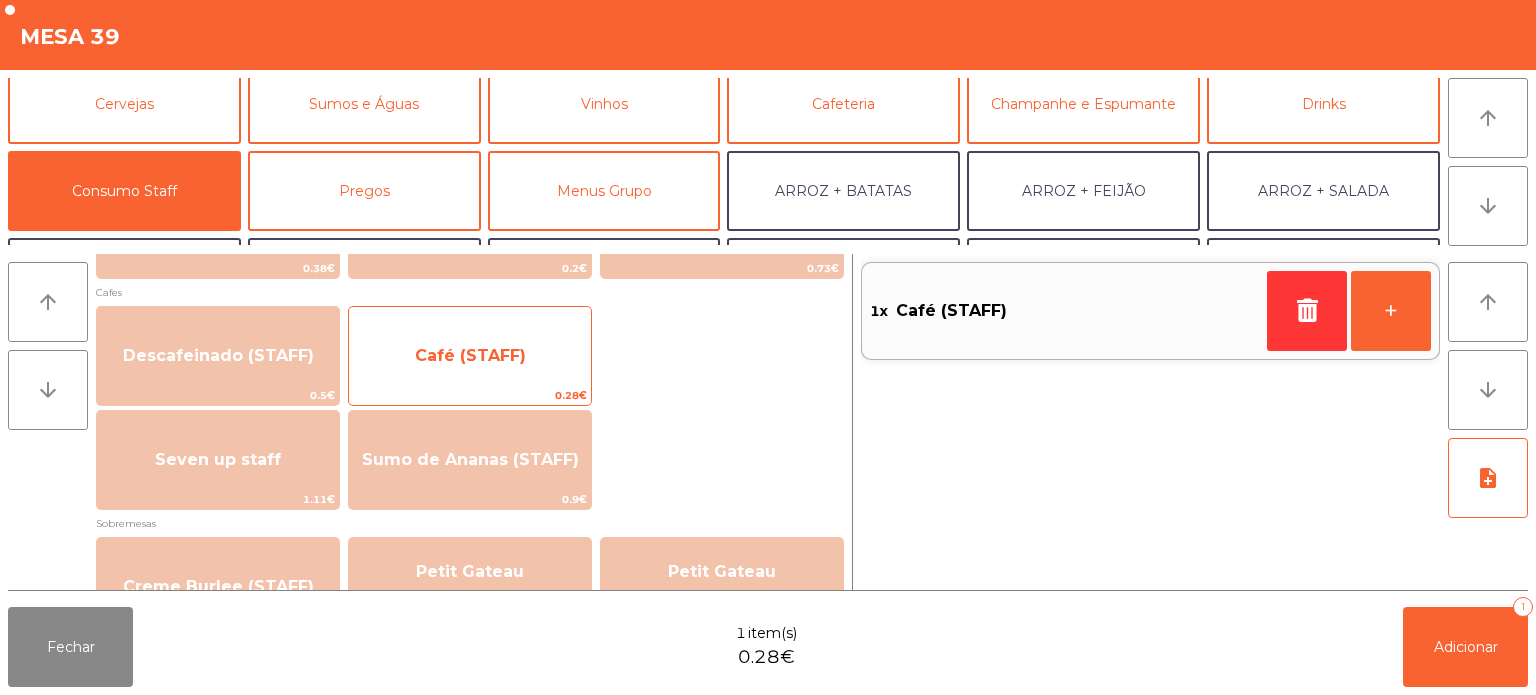 click on "Café (STAFF)" 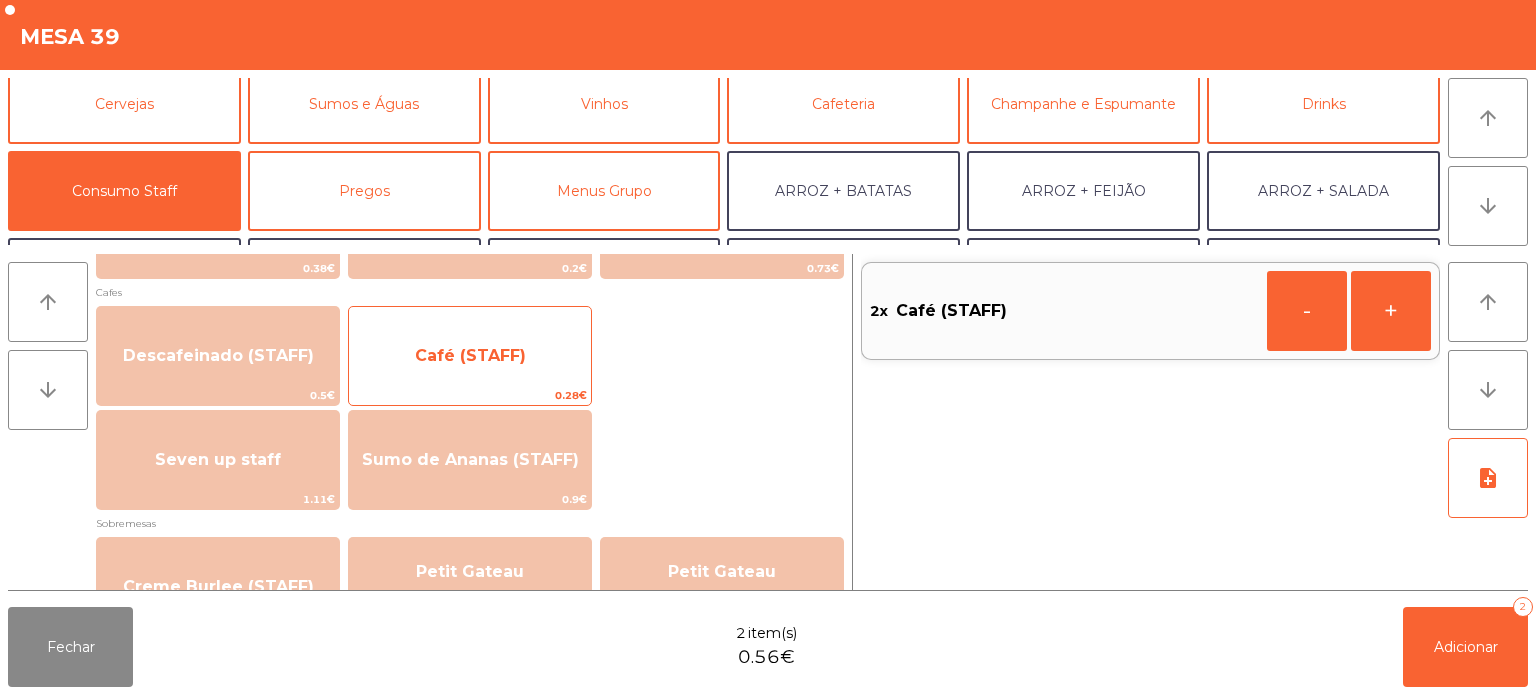 click on "Café (STAFF)" 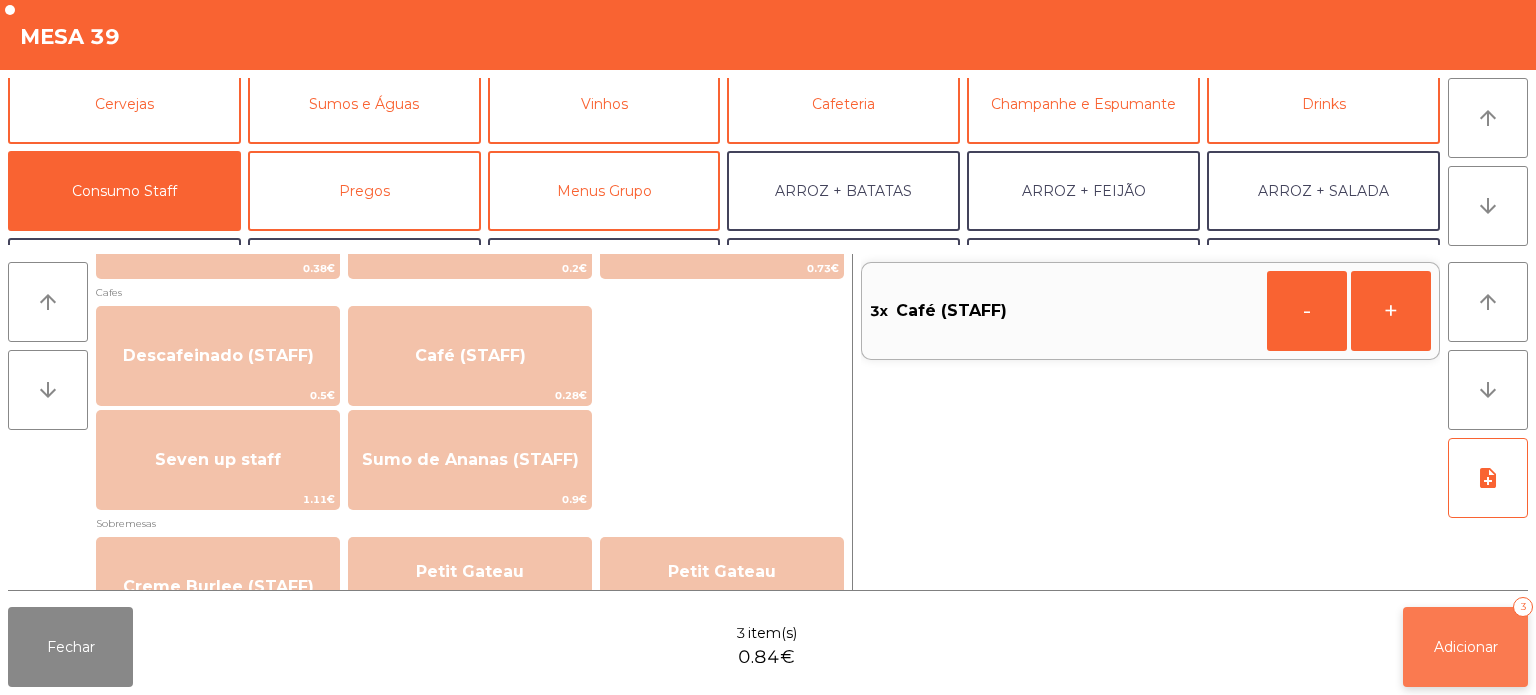 click on "Adicionar" 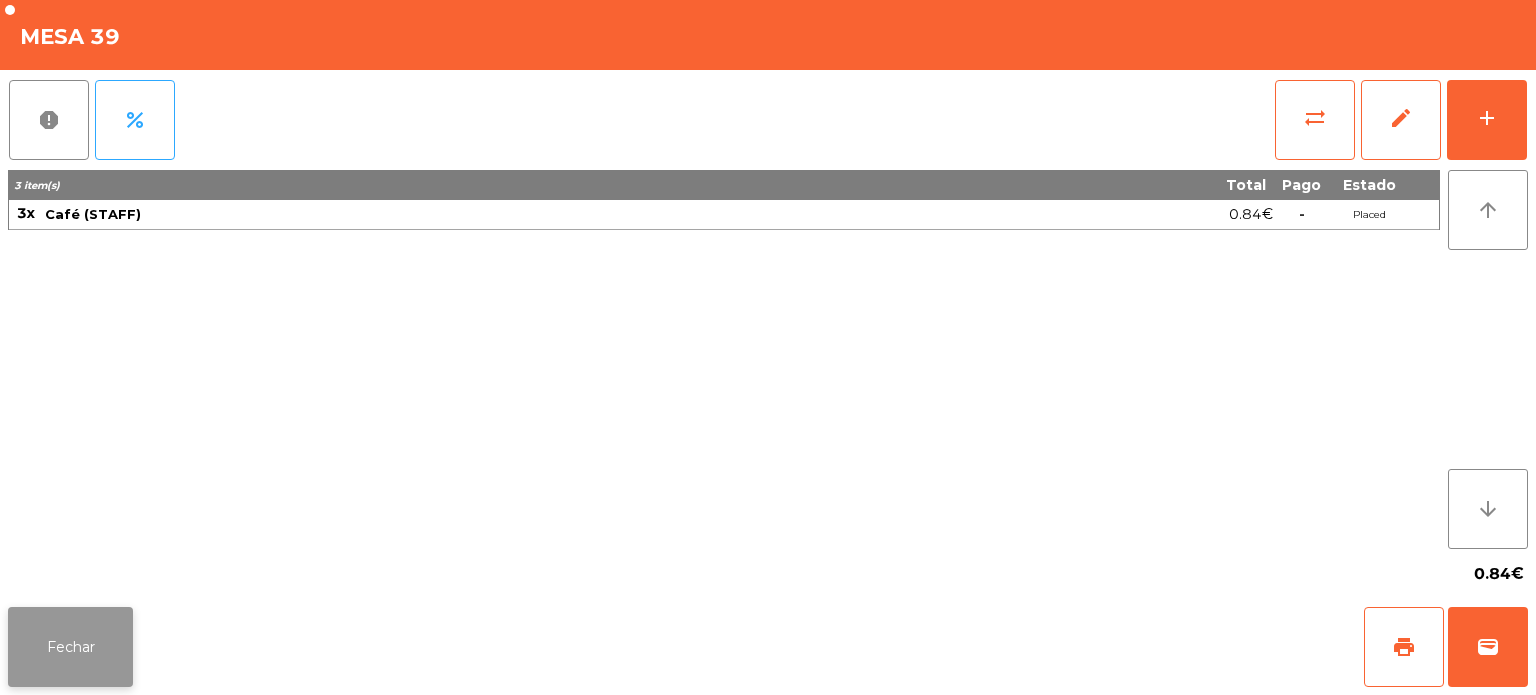 click on "Fechar" 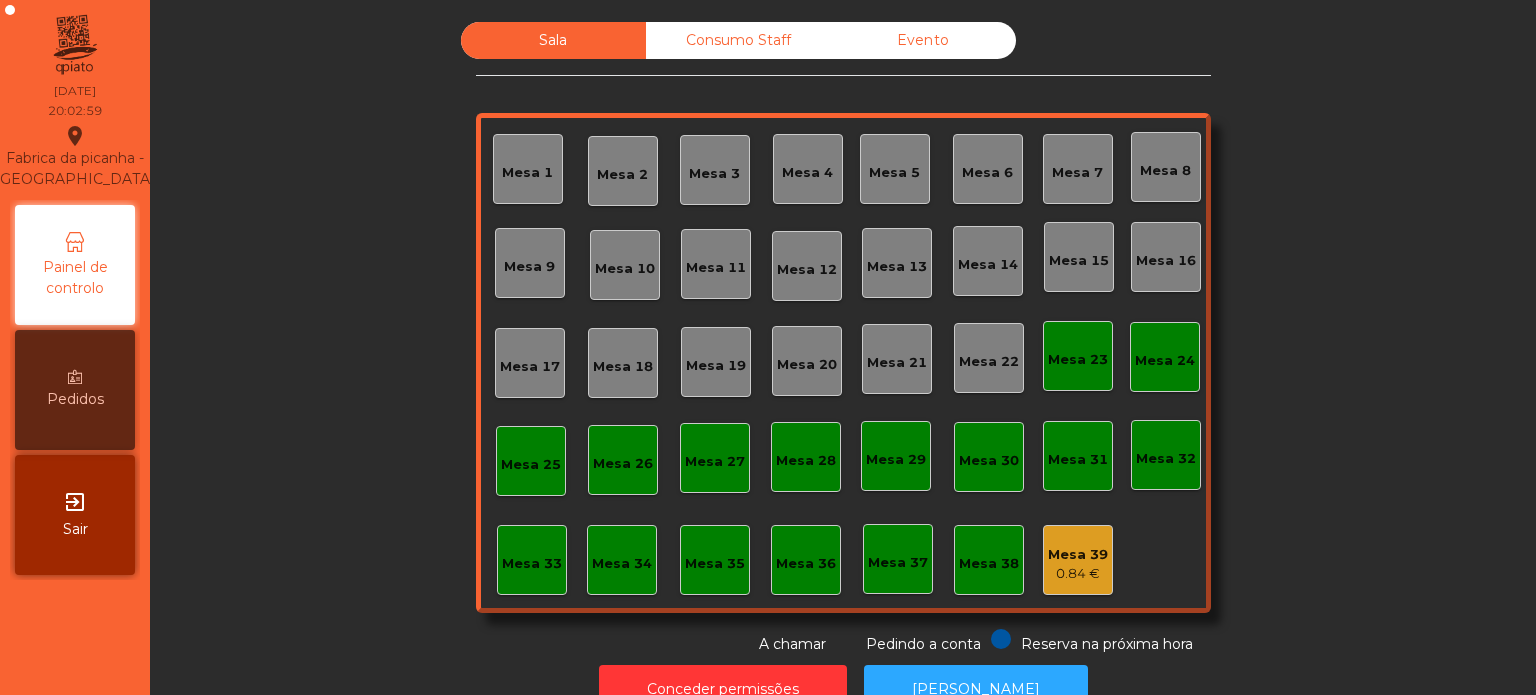 click on "Mesa 33" 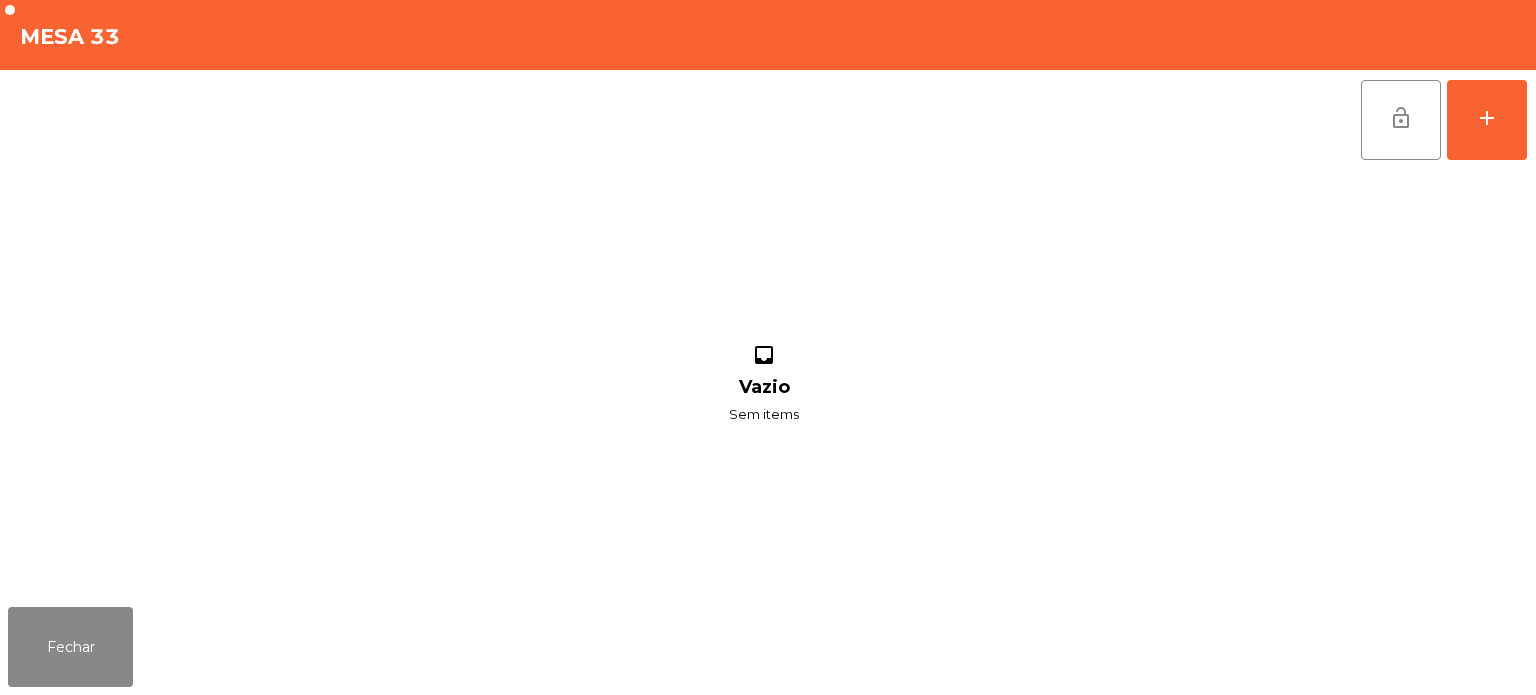 click on "lock_open   add  inbox Vazio Sem items" 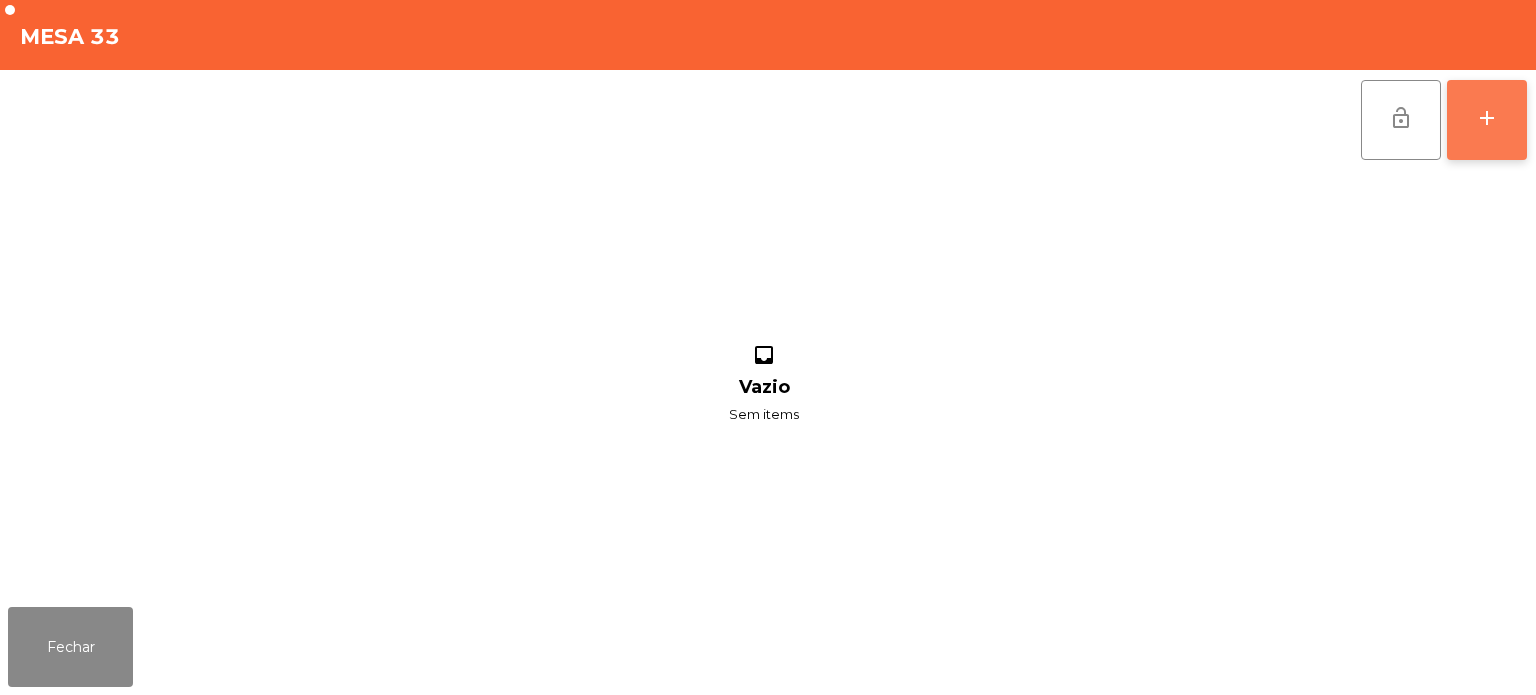 click on "add" 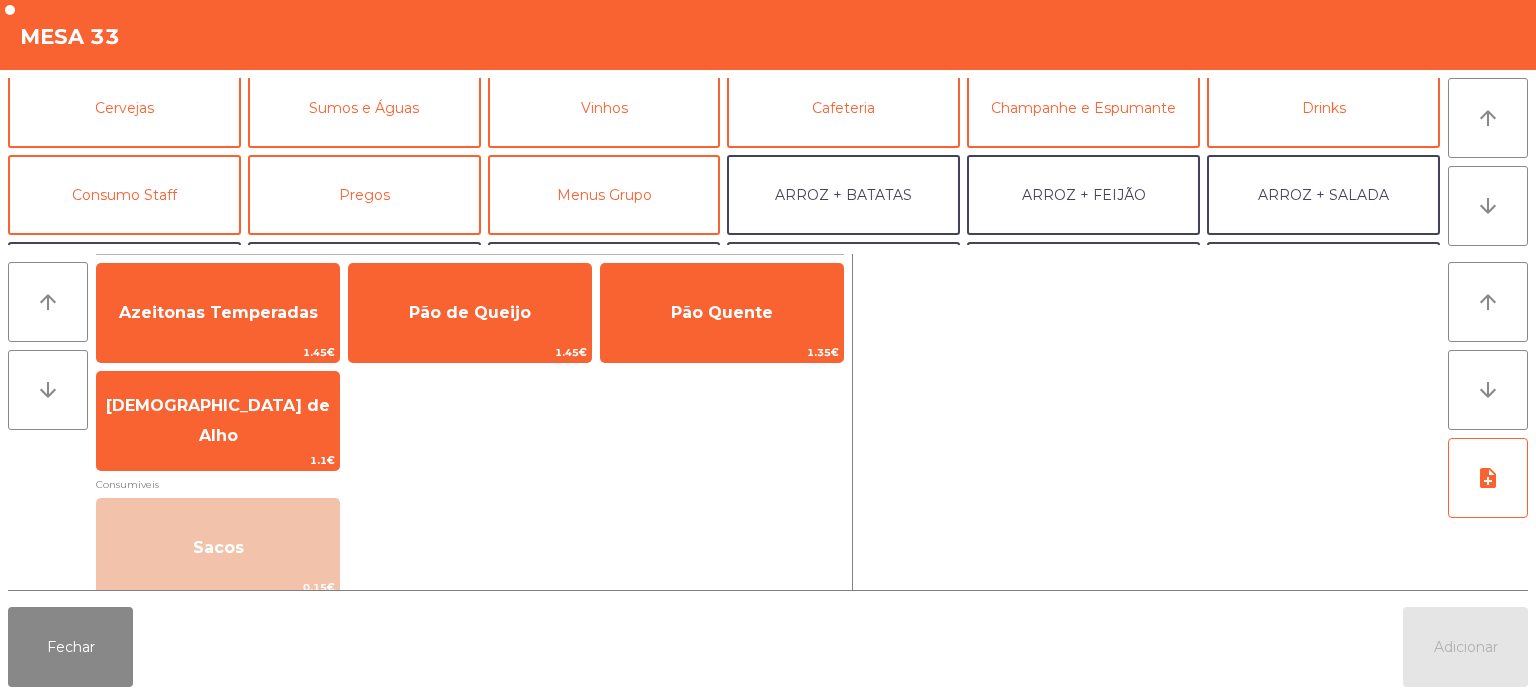 scroll, scrollTop: 104, scrollLeft: 0, axis: vertical 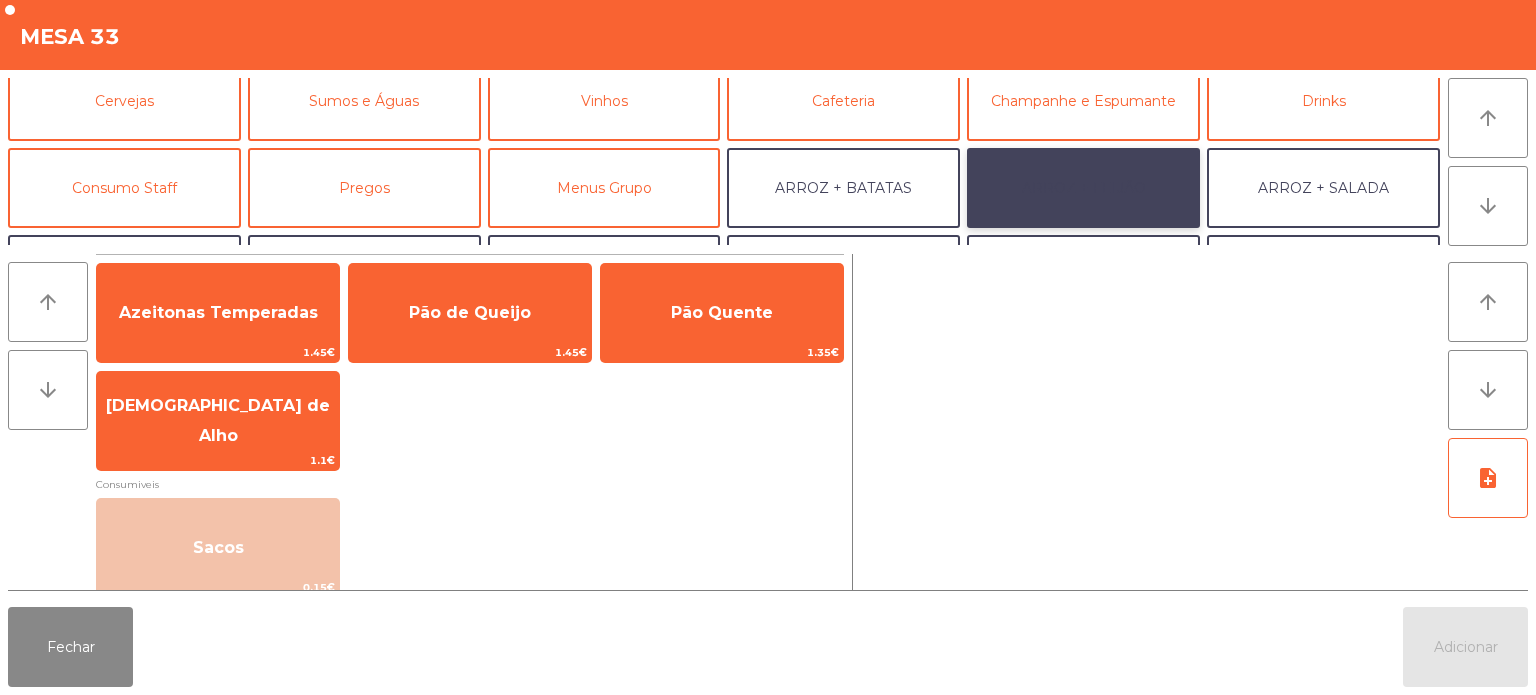 click on "ARROZ + FEIJÃO" 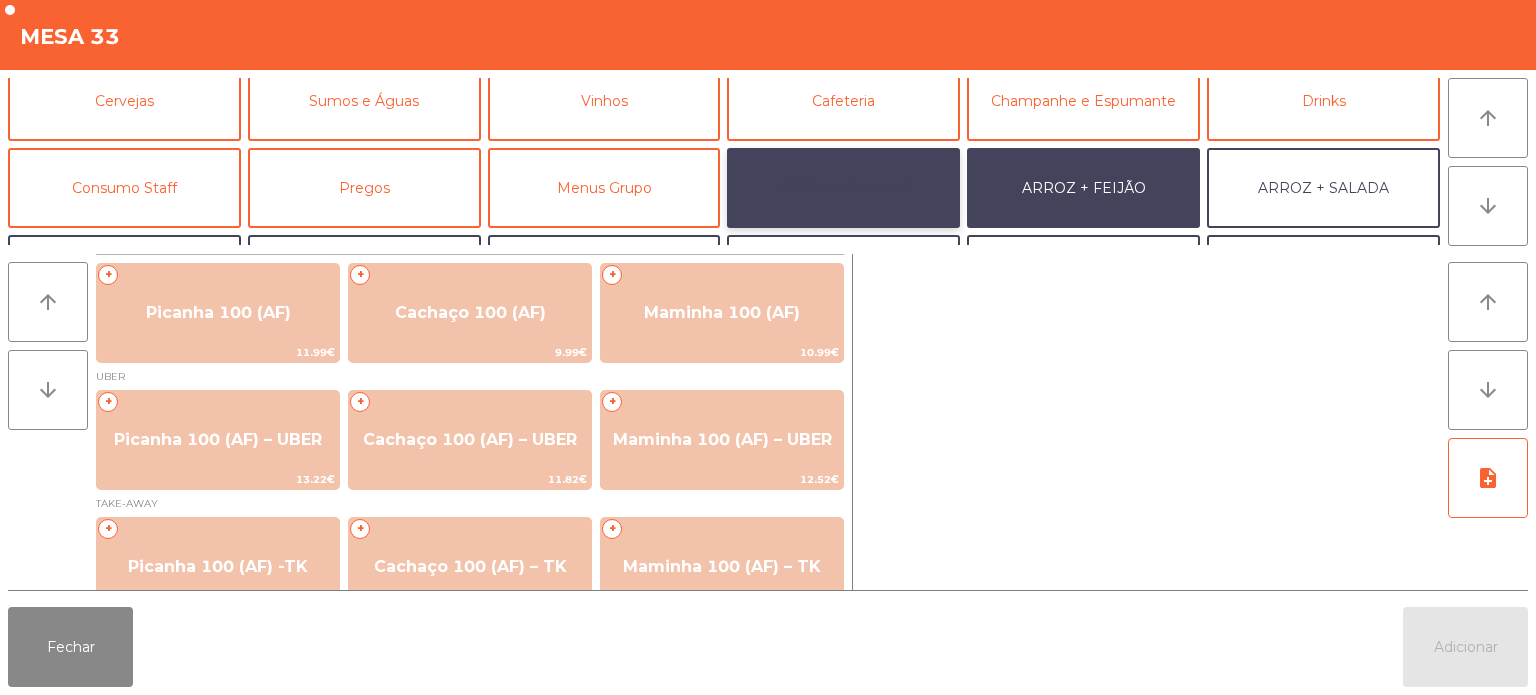 click on "ARROZ + BATATAS" 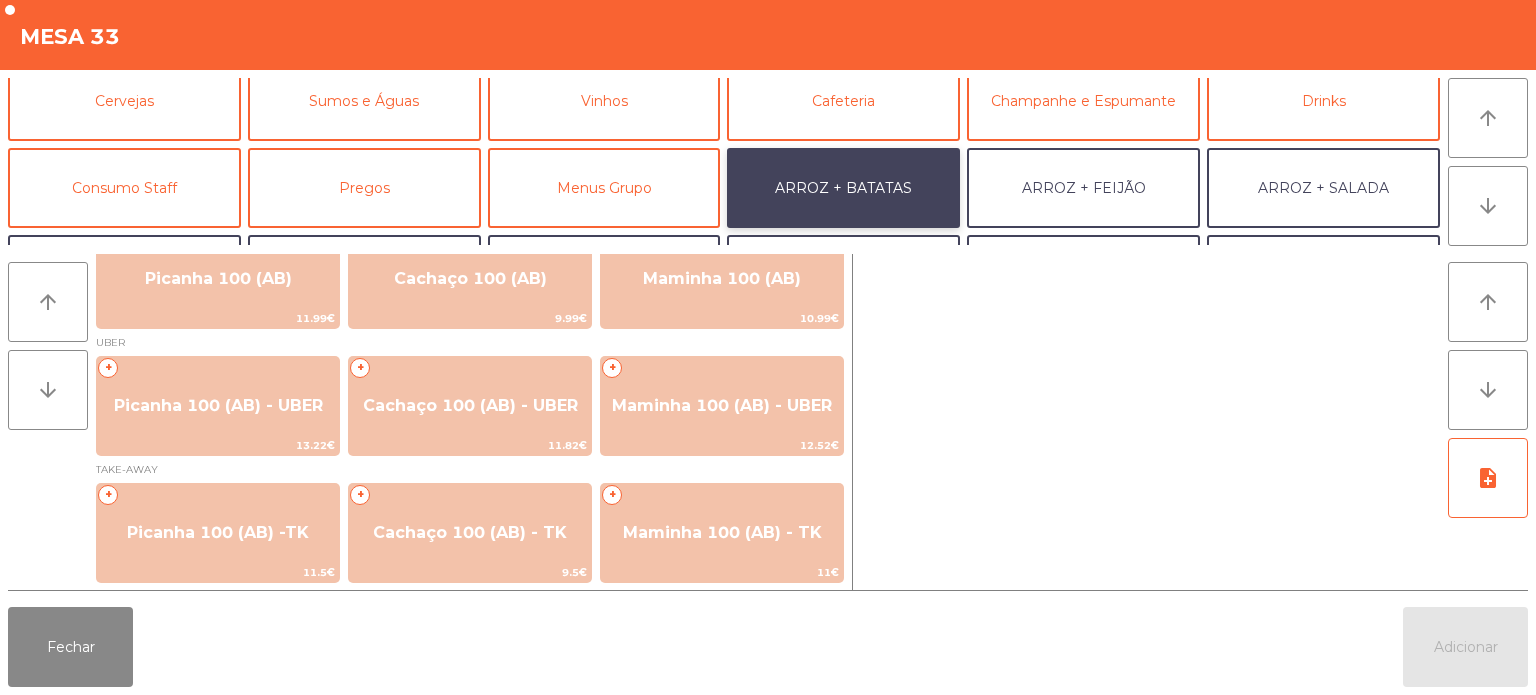 scroll, scrollTop: 31, scrollLeft: 0, axis: vertical 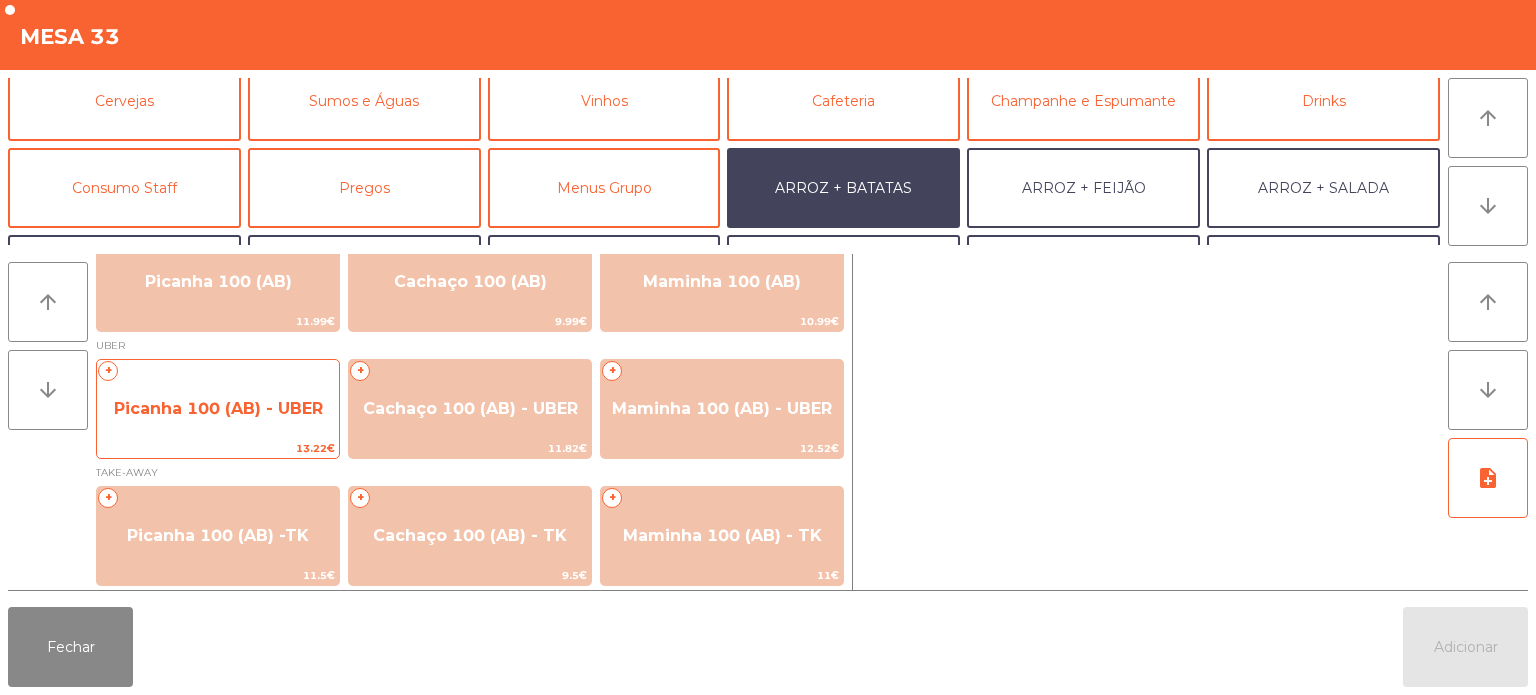 click on "Picanha 100 (AB) - UBER" 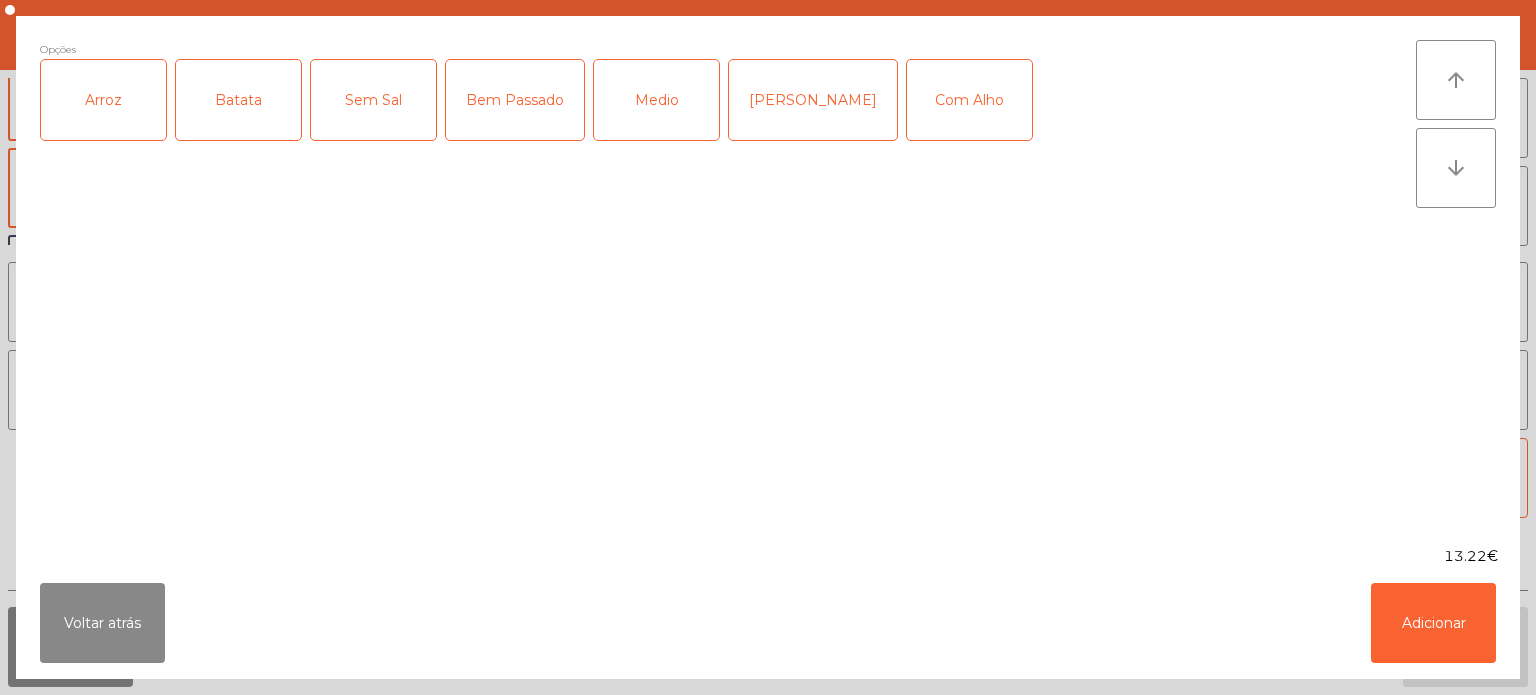 click on "Arroz" 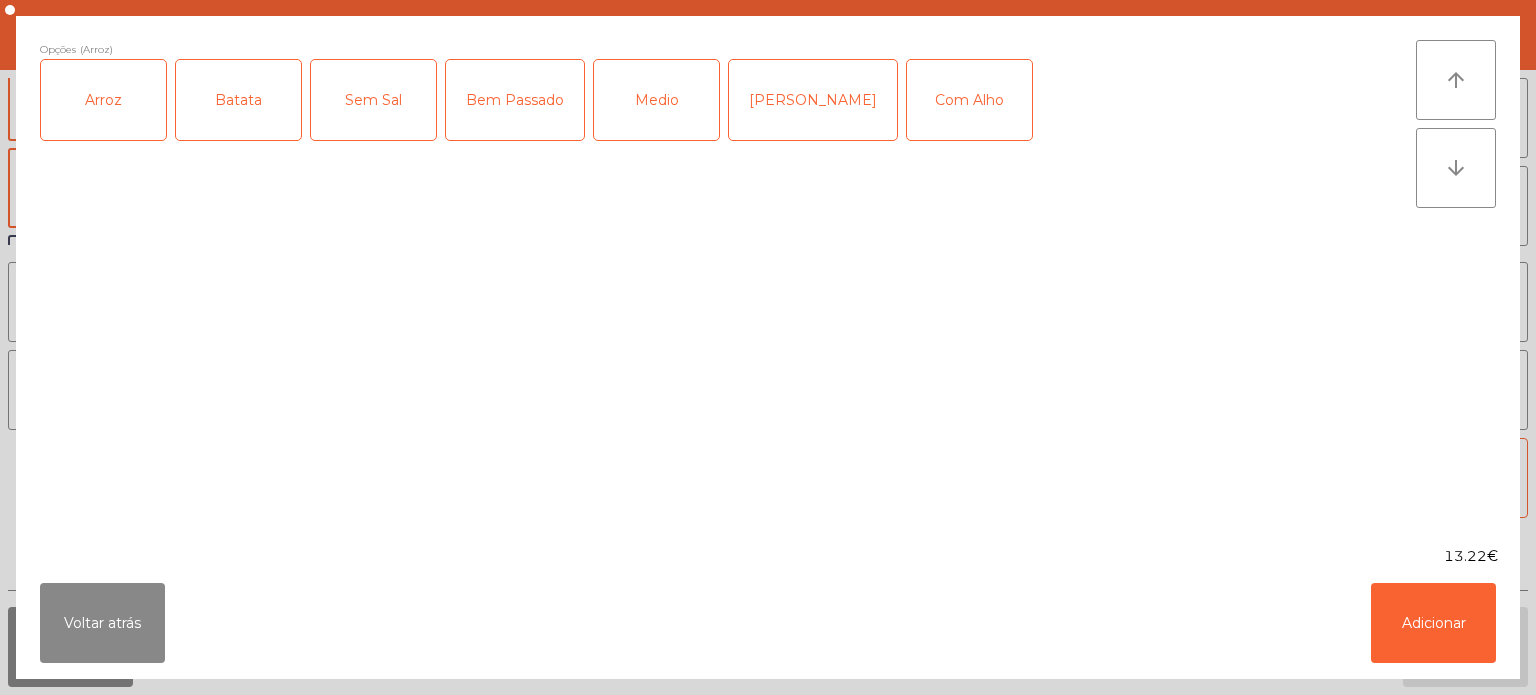 click on "Batata" 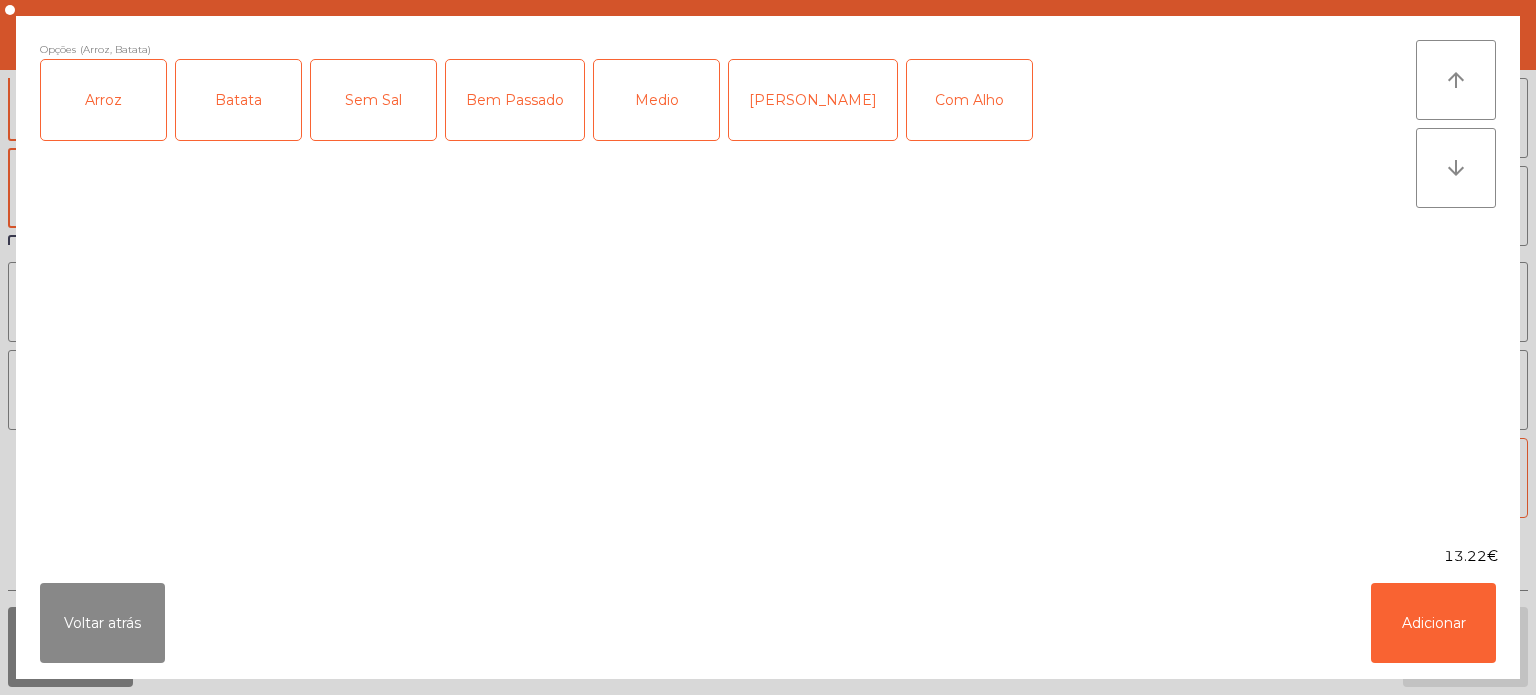 click on "Bem Passado" 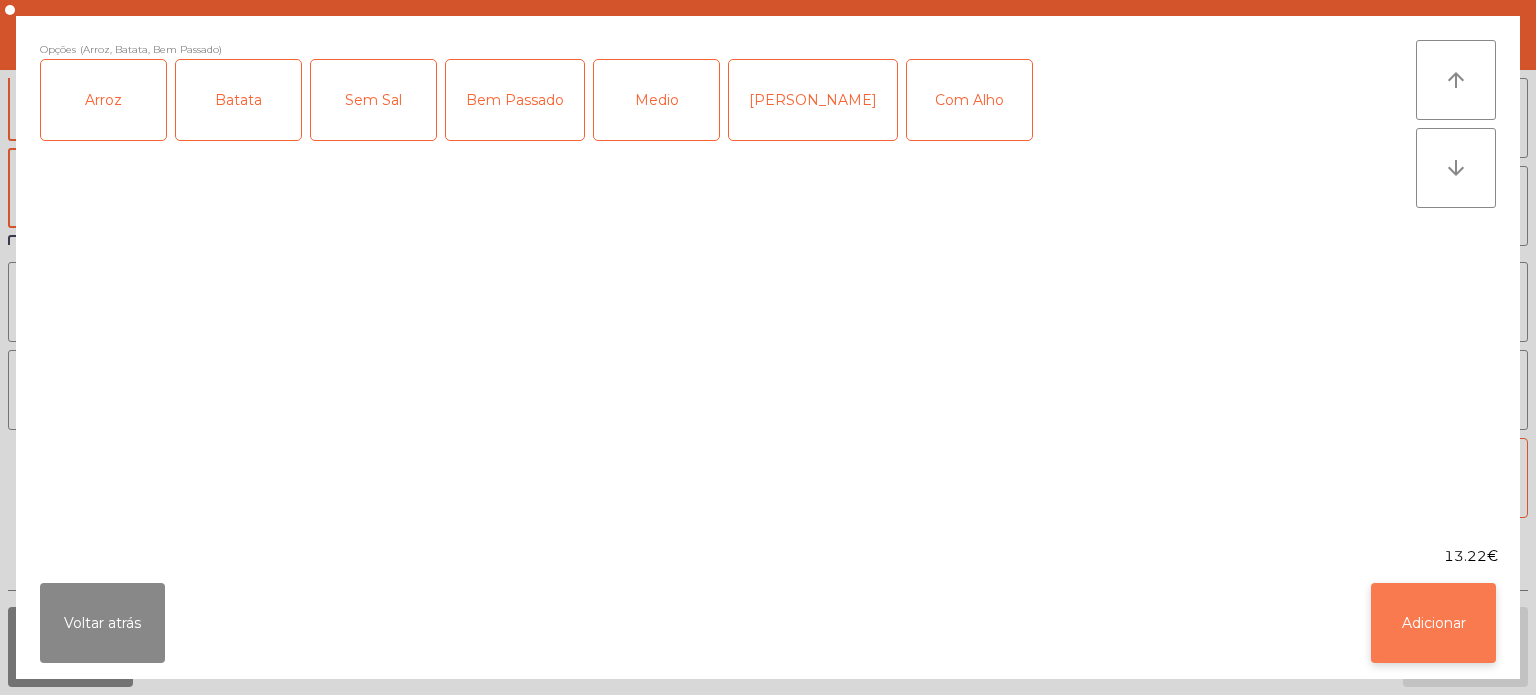 click on "Adicionar" 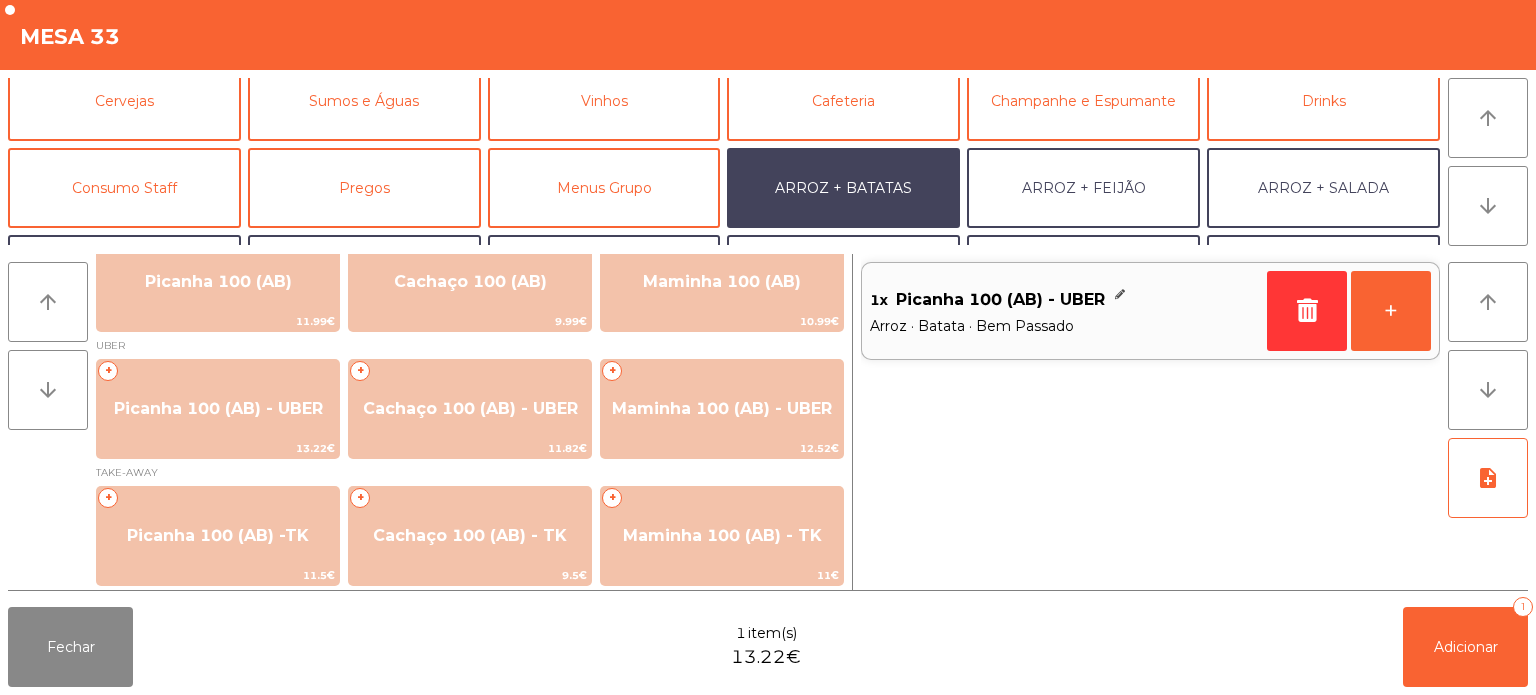 scroll, scrollTop: 260, scrollLeft: 0, axis: vertical 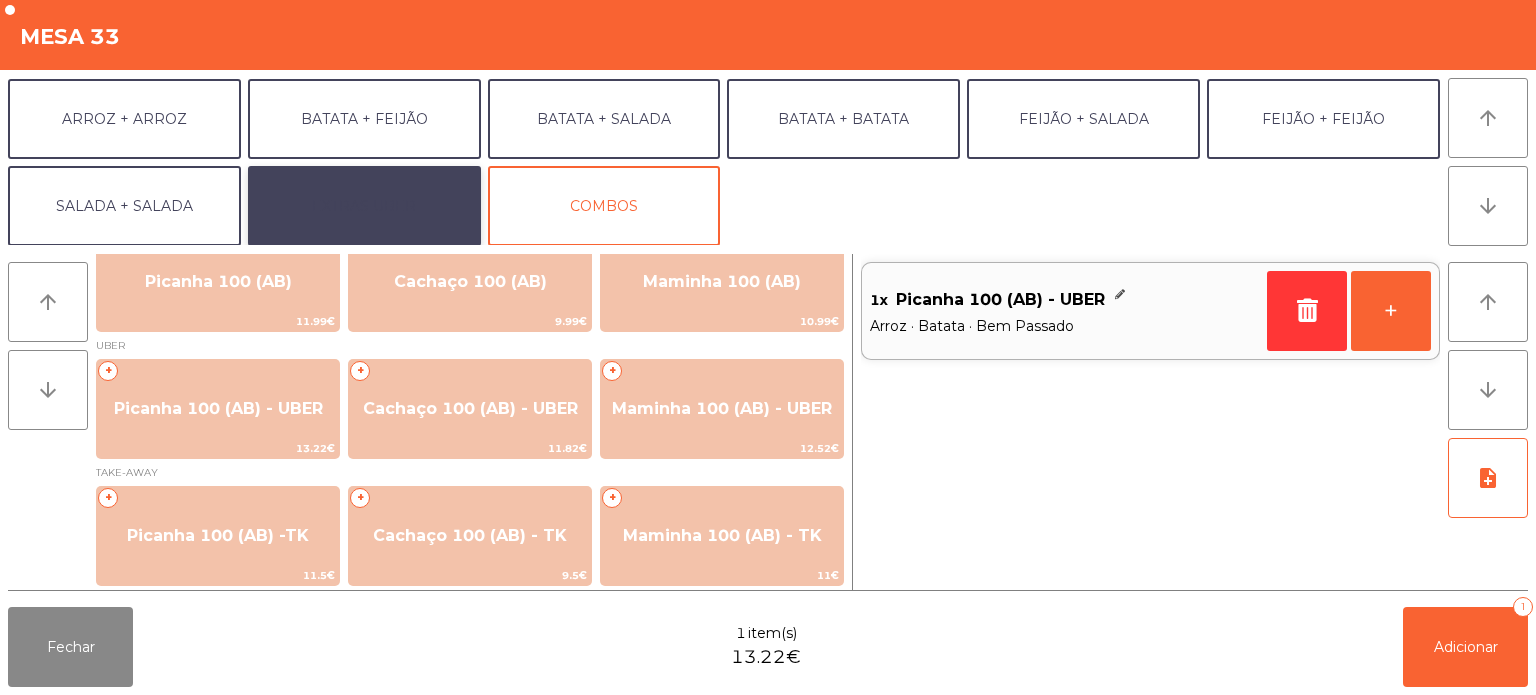 click on "EXTRAS UBER" 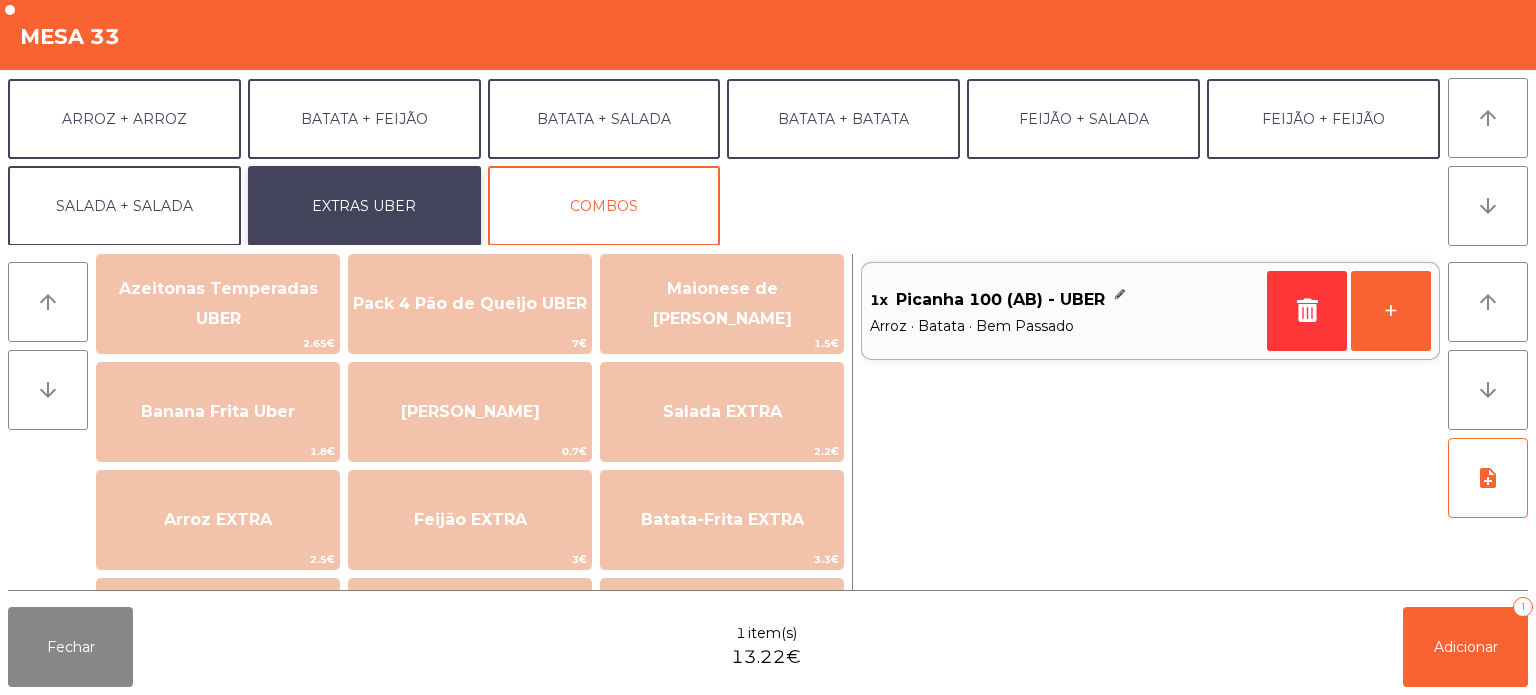 scroll, scrollTop: 0, scrollLeft: 0, axis: both 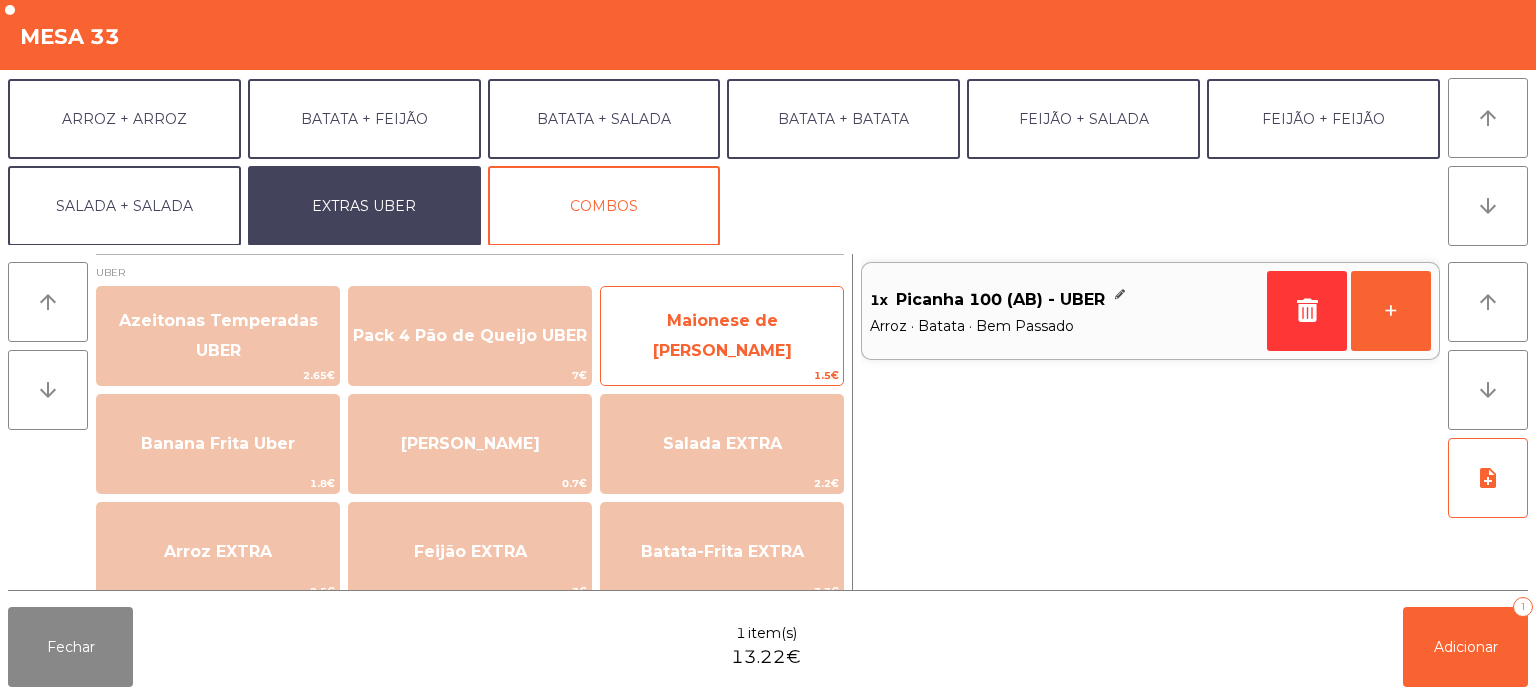 click on "Maionese de [PERSON_NAME]" 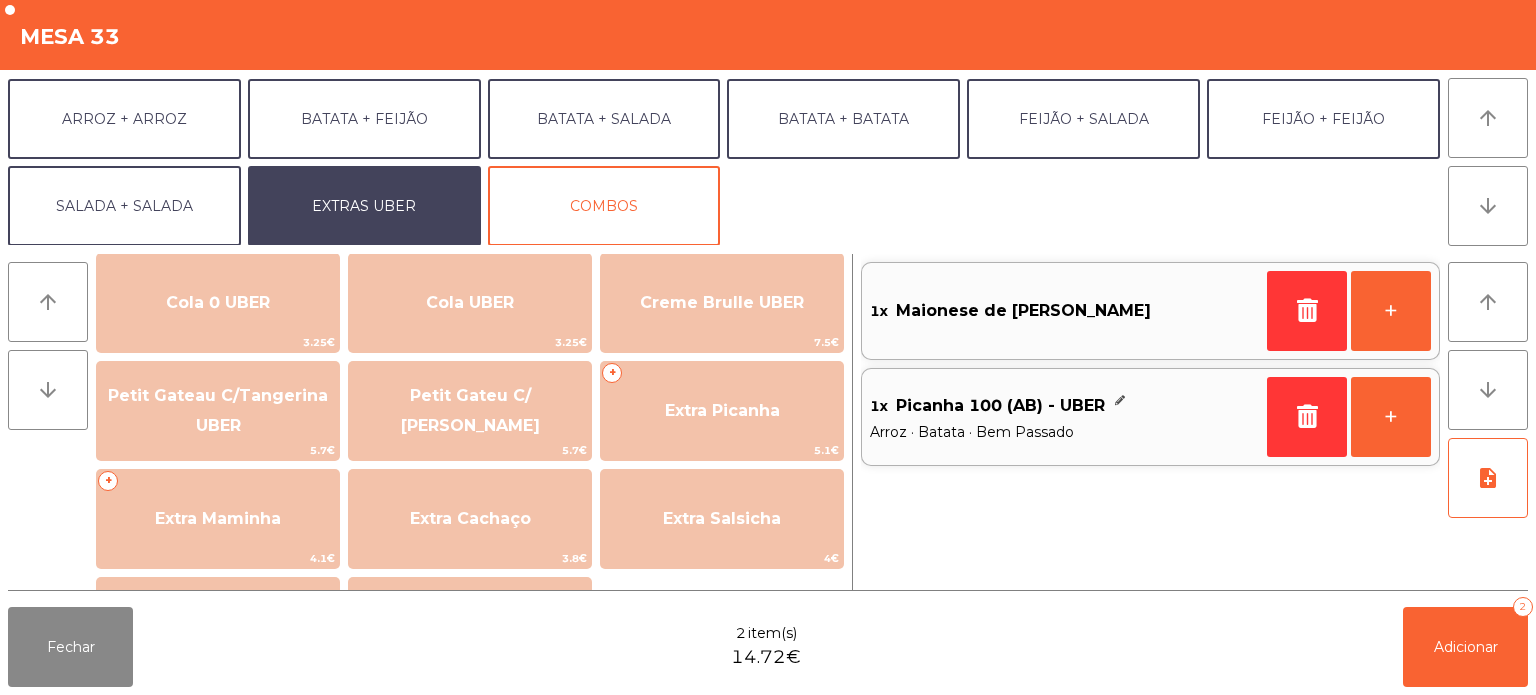 scroll, scrollTop: 441, scrollLeft: 0, axis: vertical 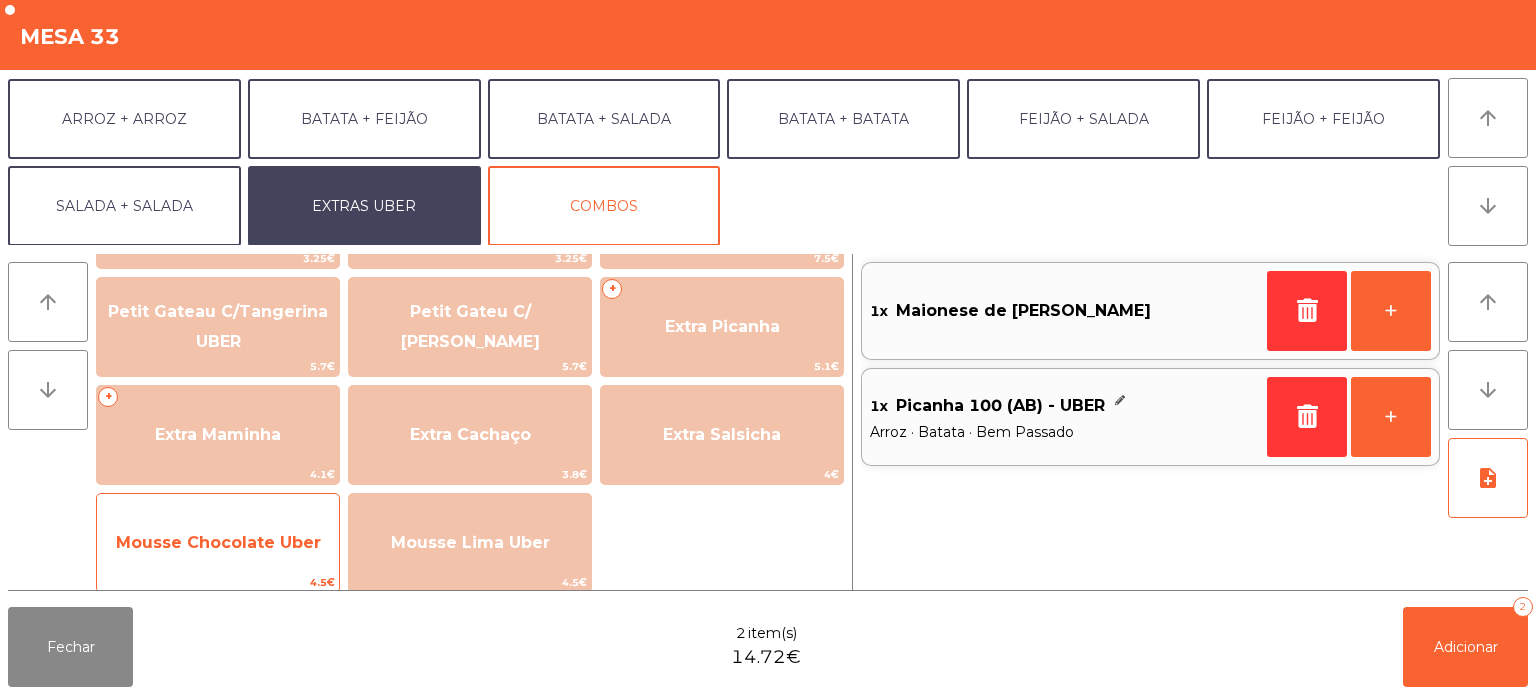 click on "Mousse Chocolate Uber" 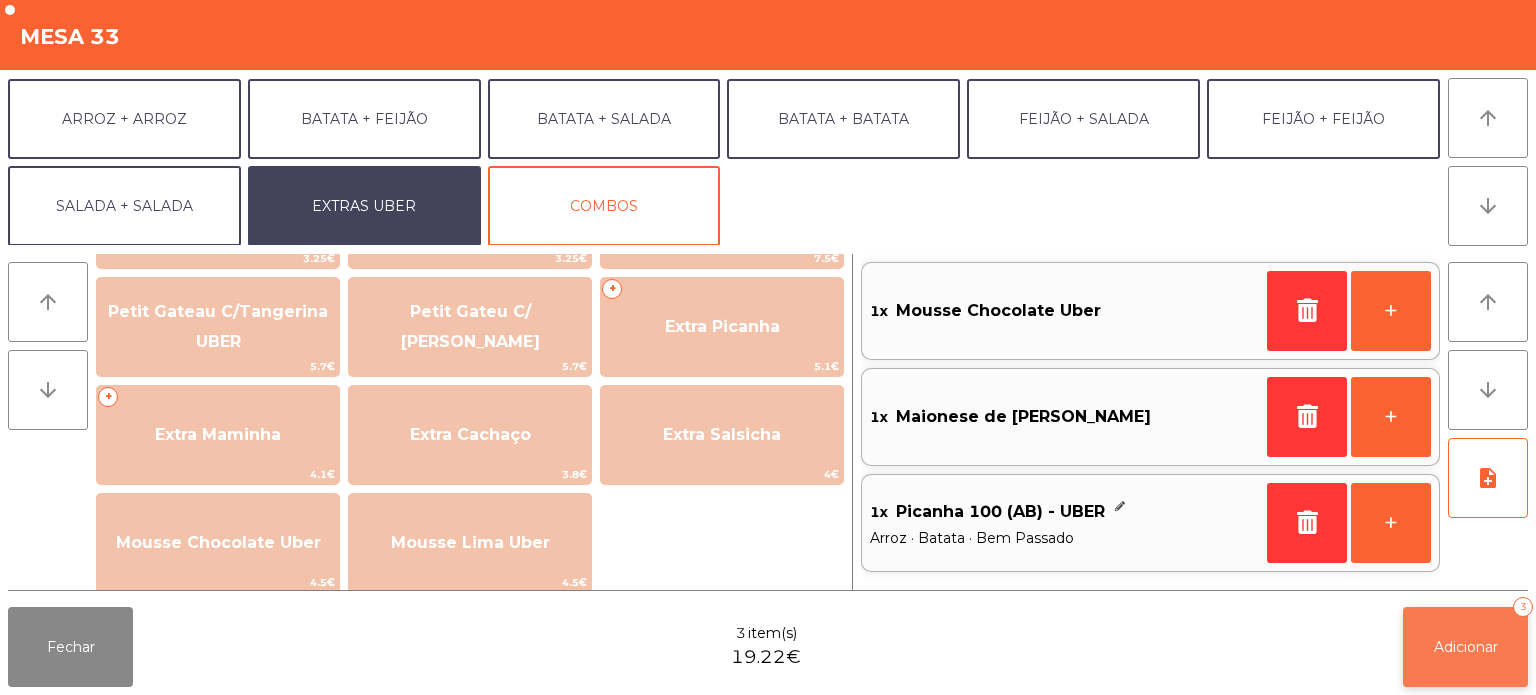 click on "Adicionar   3" 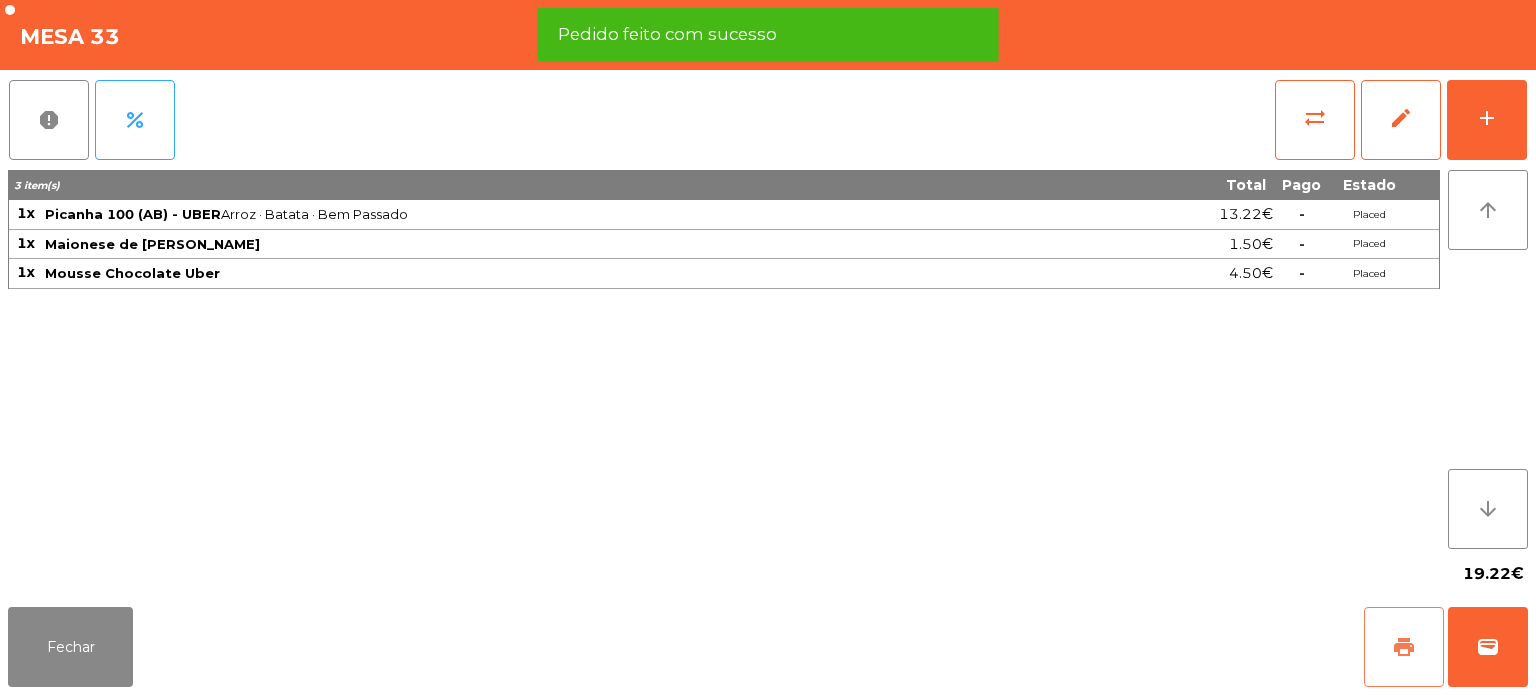 click on "print" 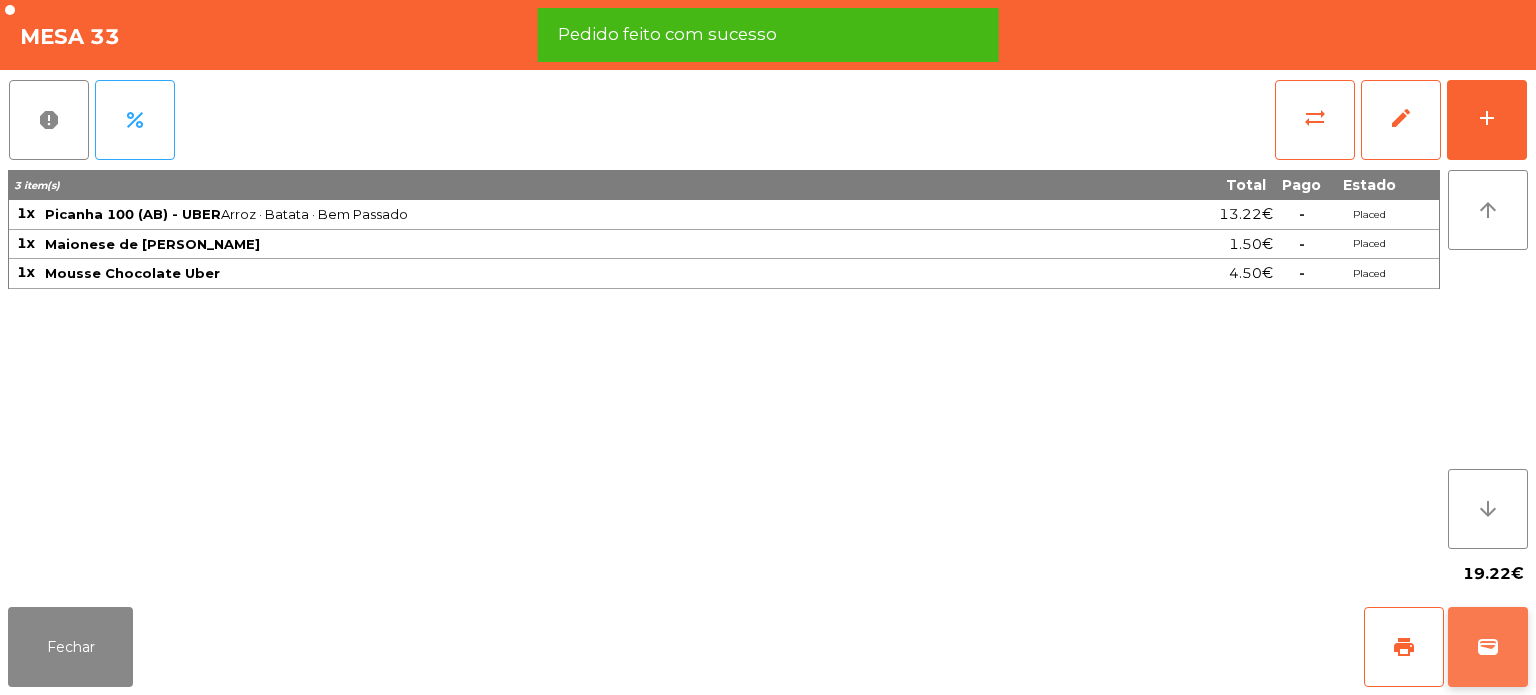 click on "wallet" 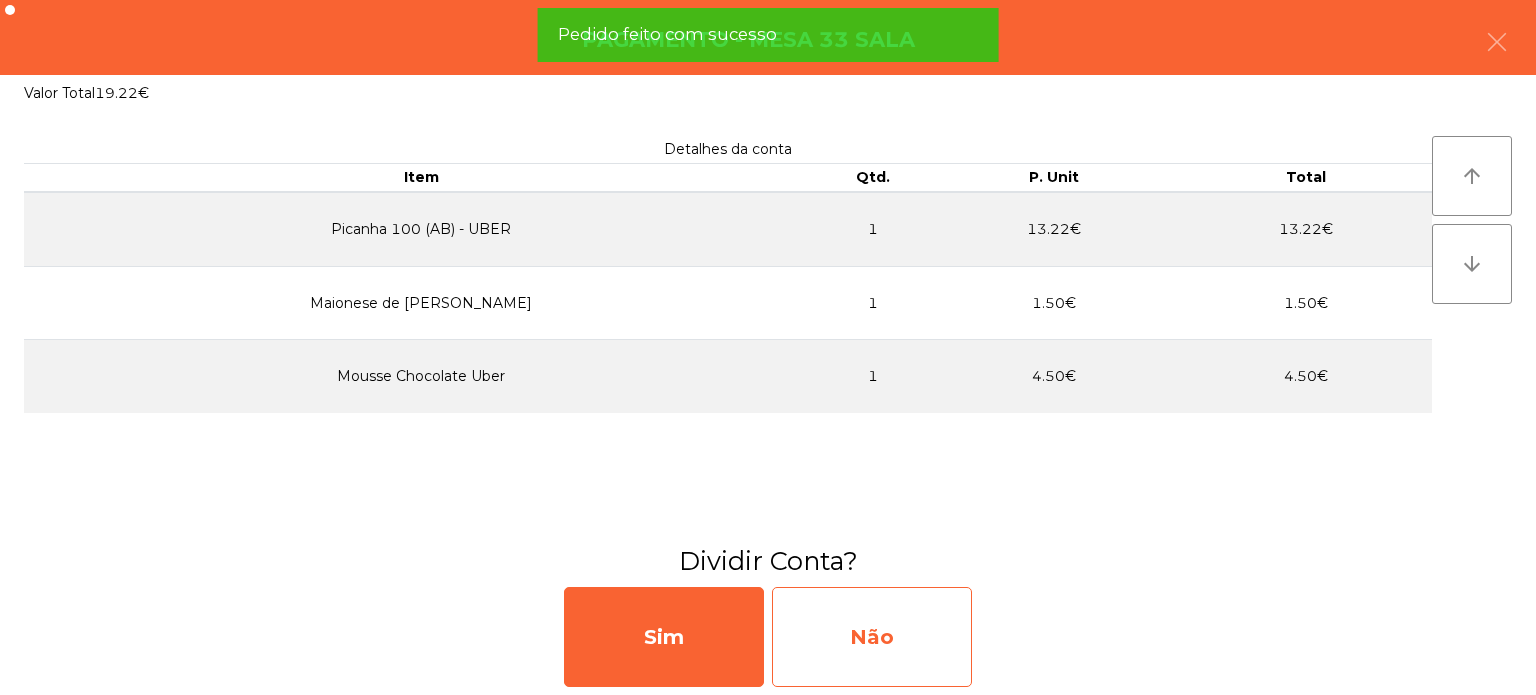 click on "Não" 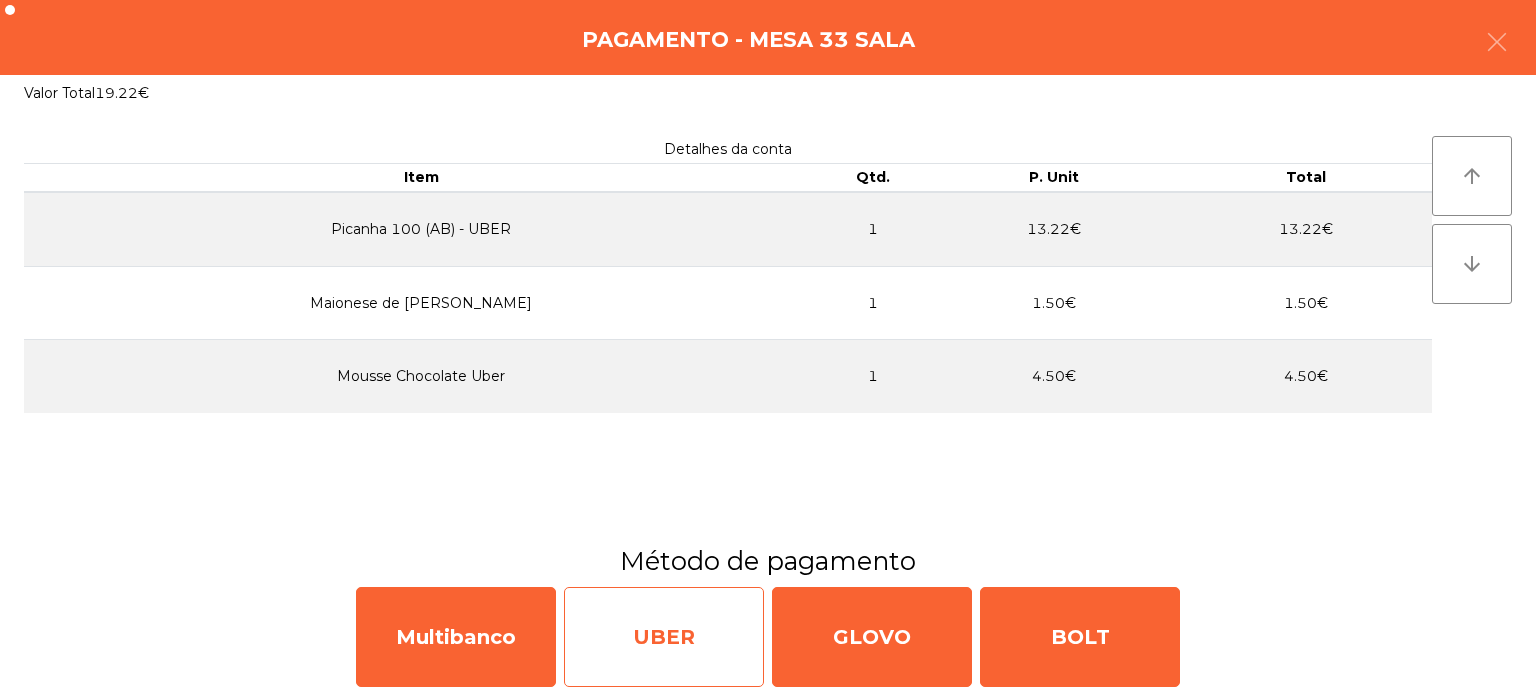 click on "UBER" 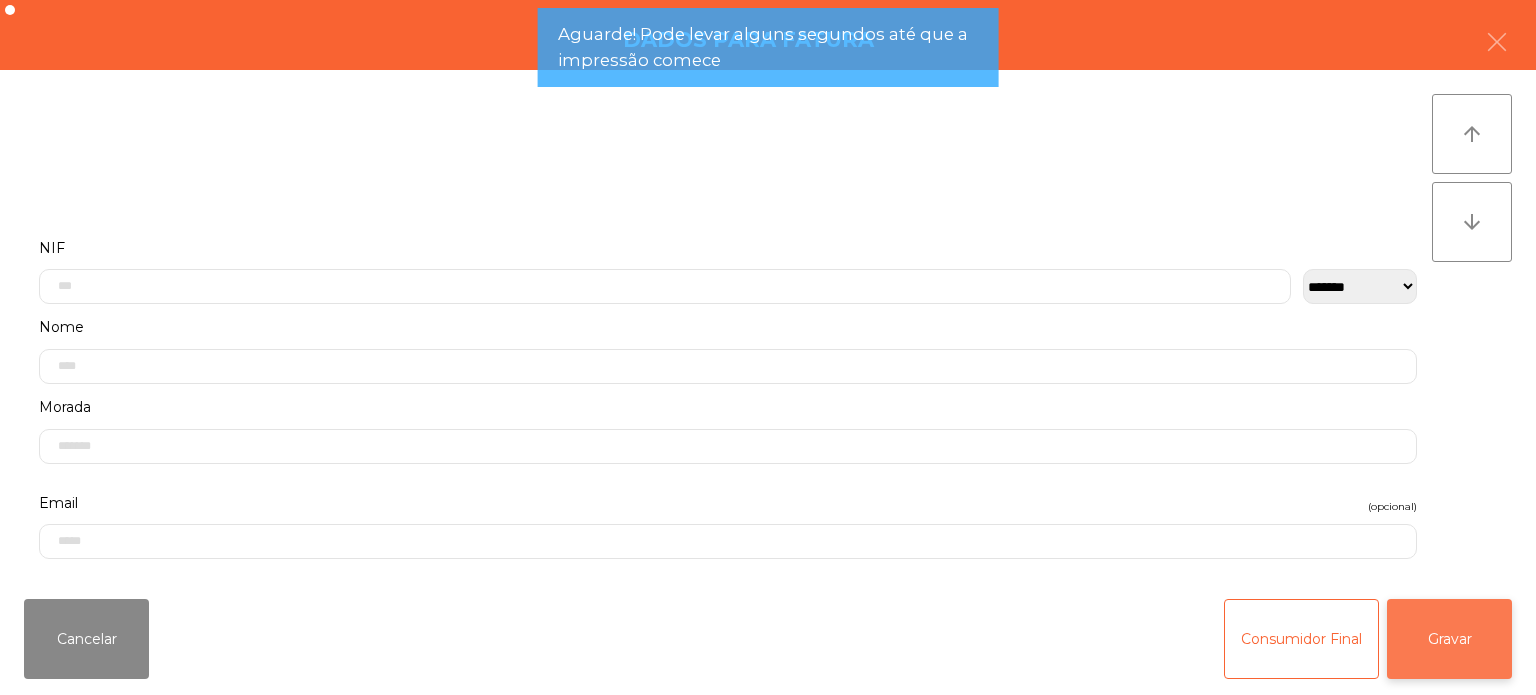 click on "Gravar" 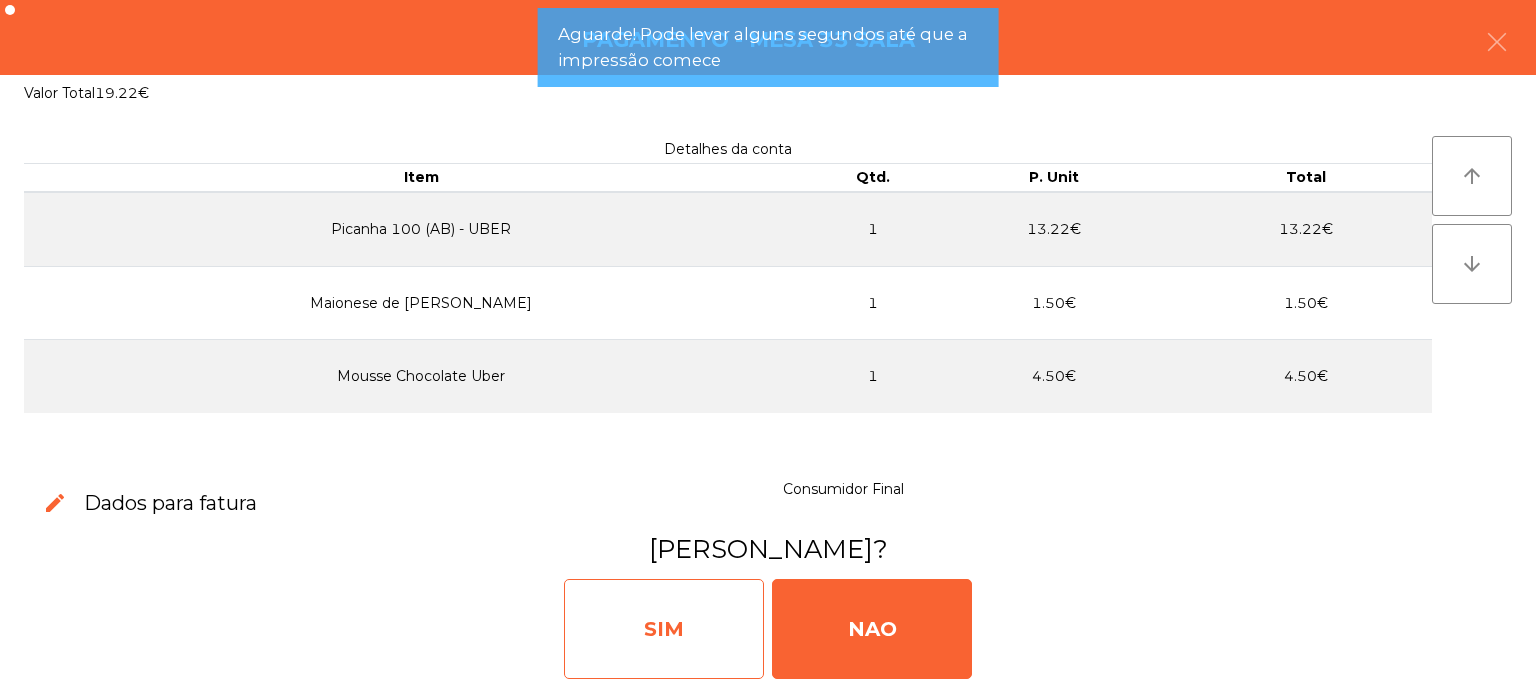click on "SIM" 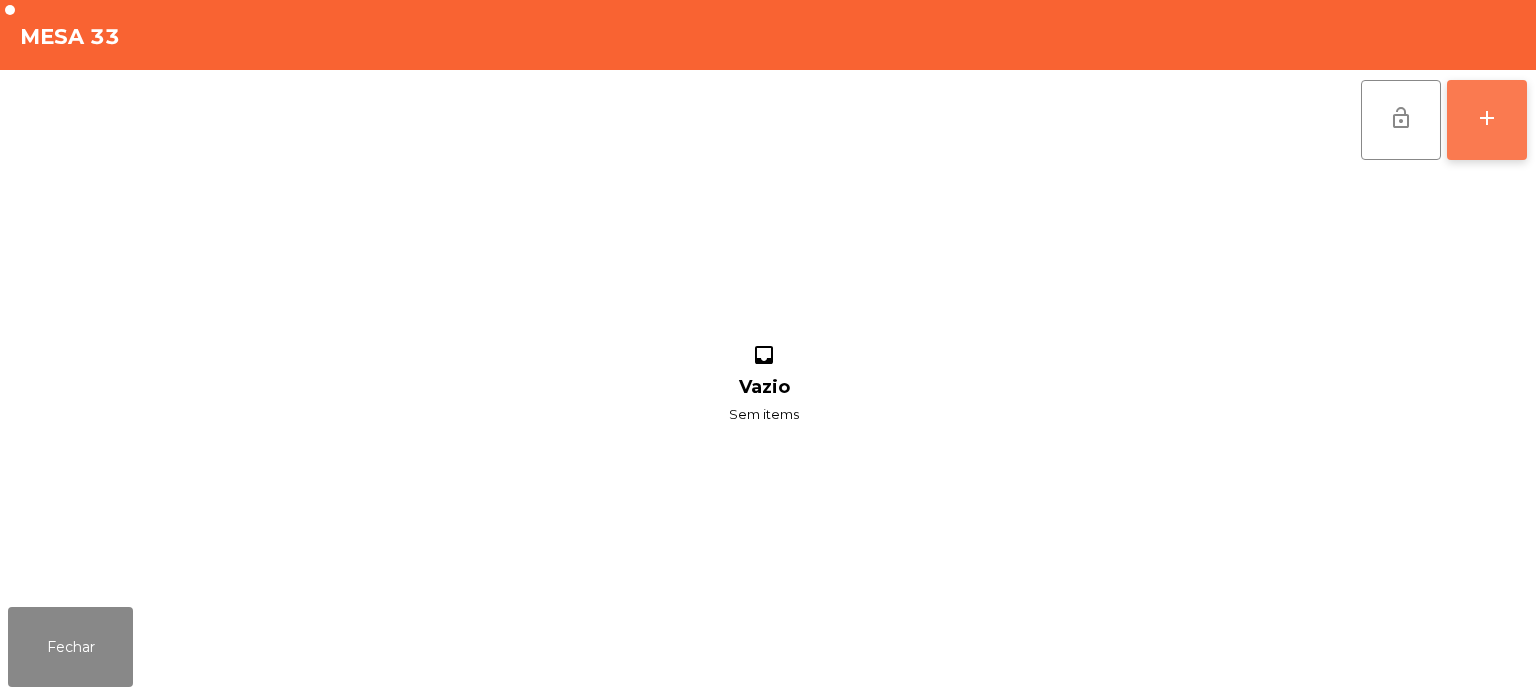 click on "add" 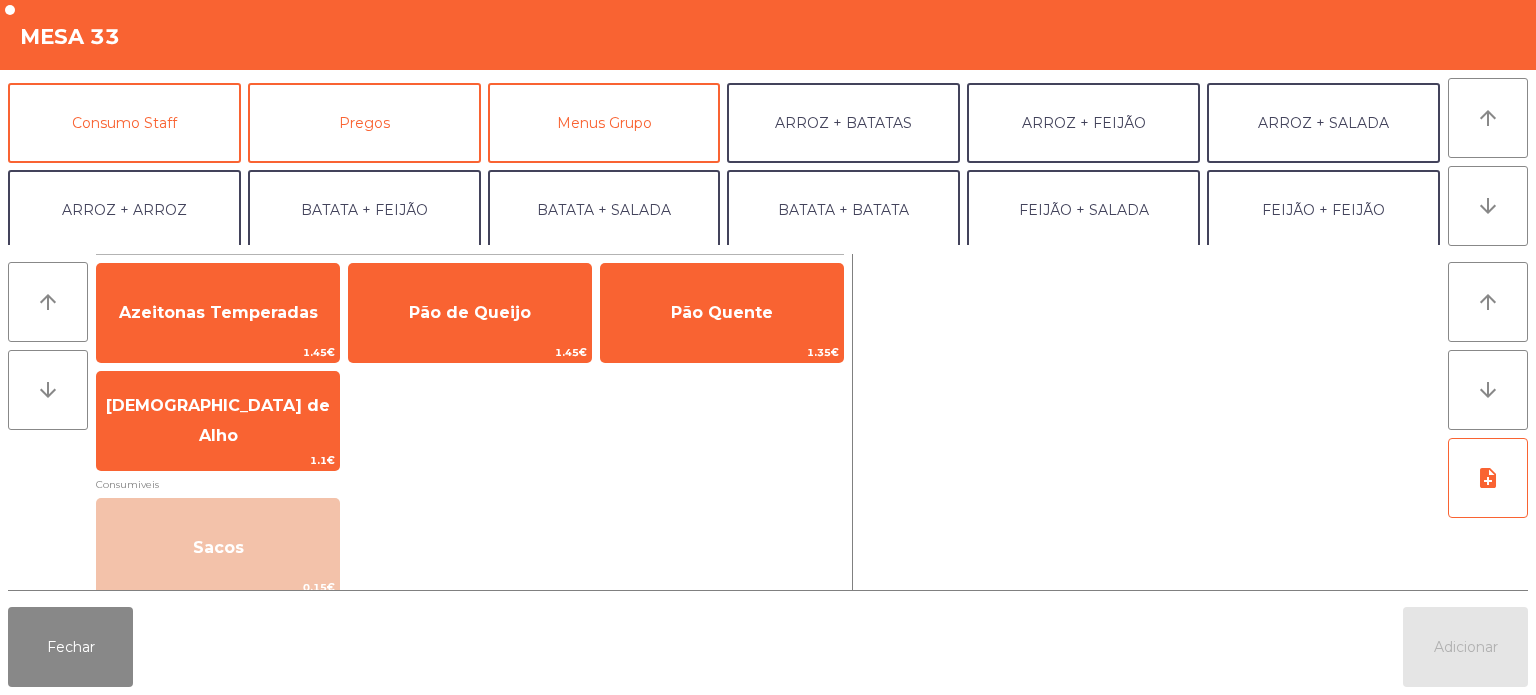 scroll, scrollTop: 180, scrollLeft: 0, axis: vertical 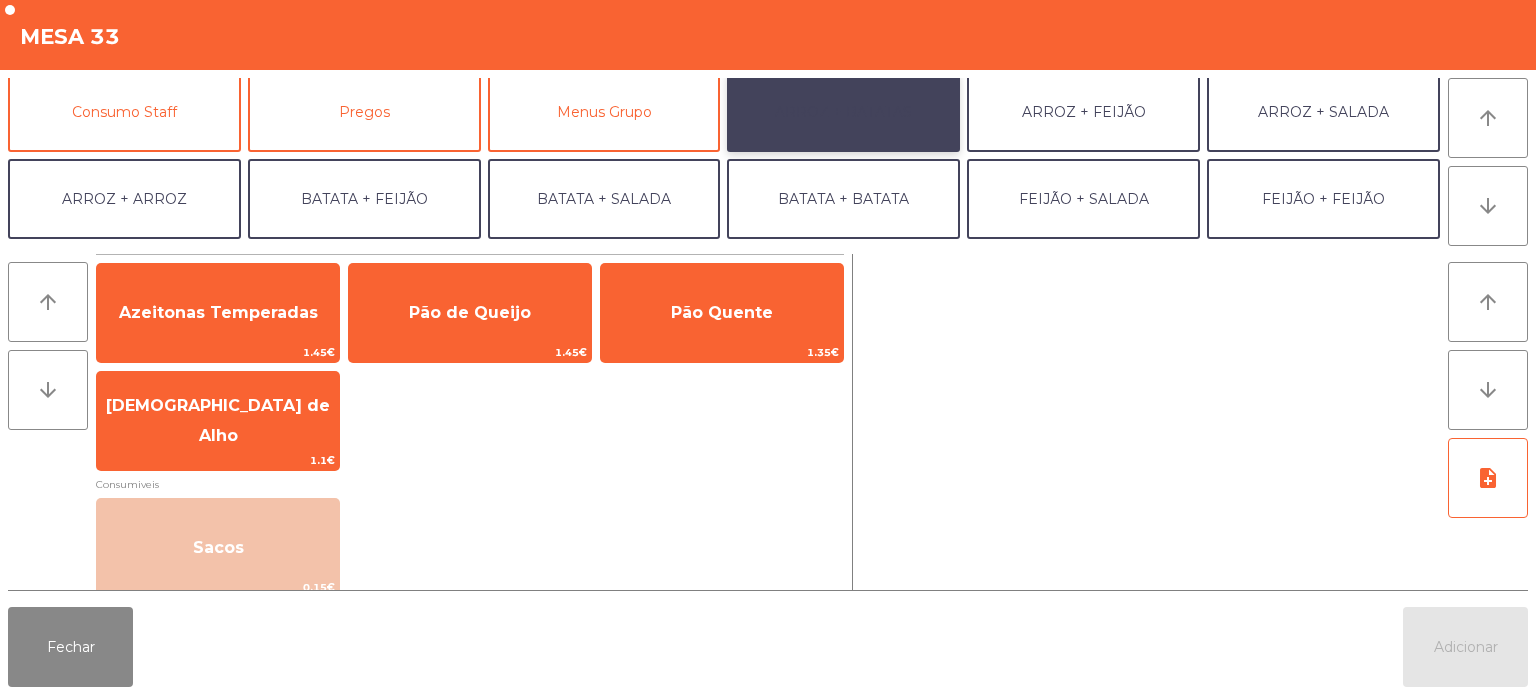 click on "ARROZ + BATATAS" 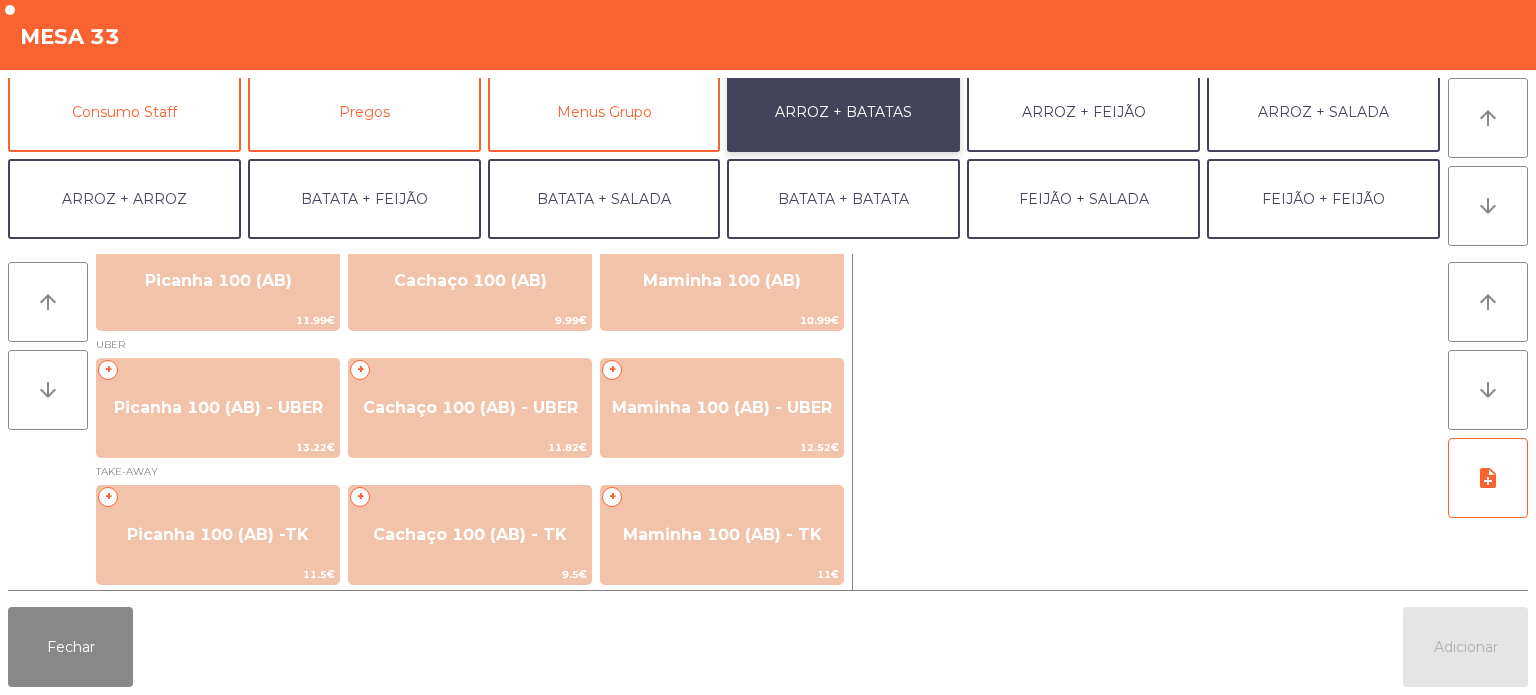 scroll, scrollTop: 29, scrollLeft: 0, axis: vertical 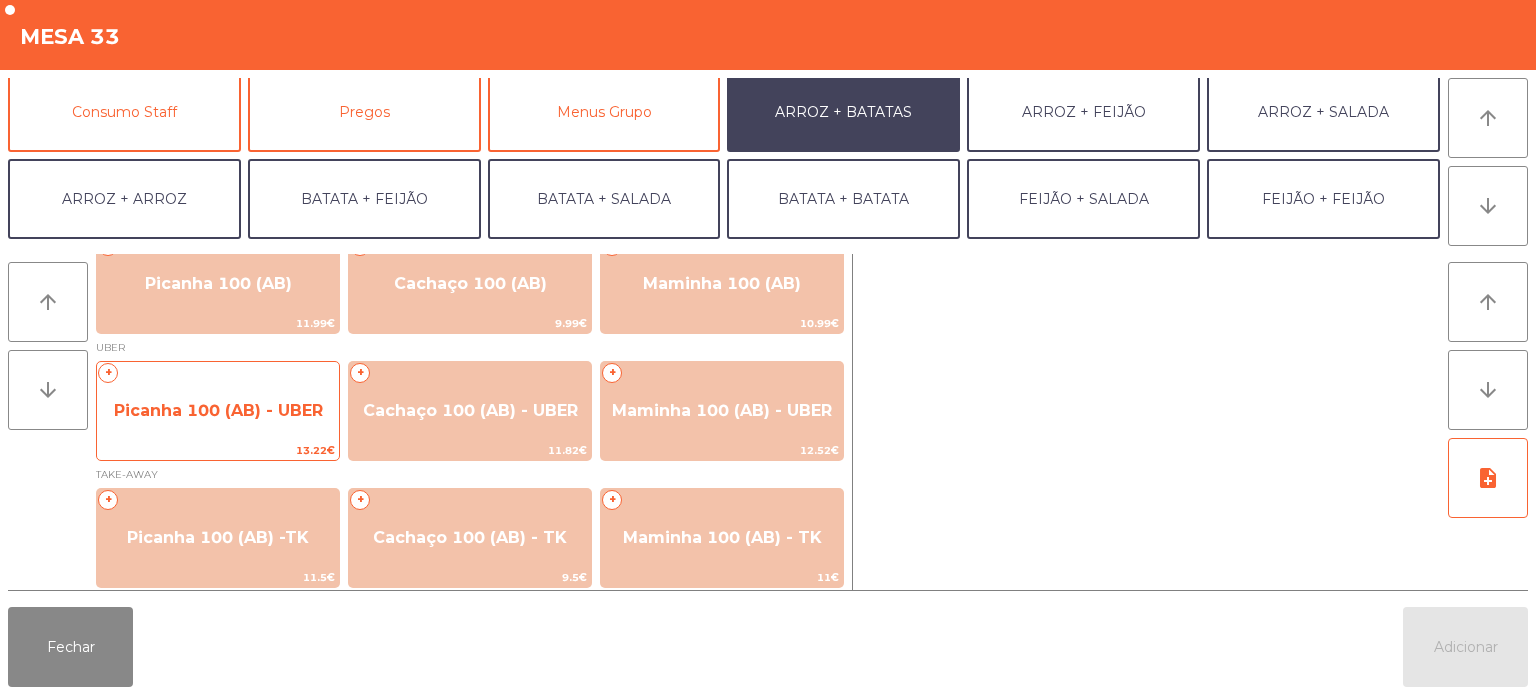 click on "+   Picanha 100 (AB) - UBER   13.22€" 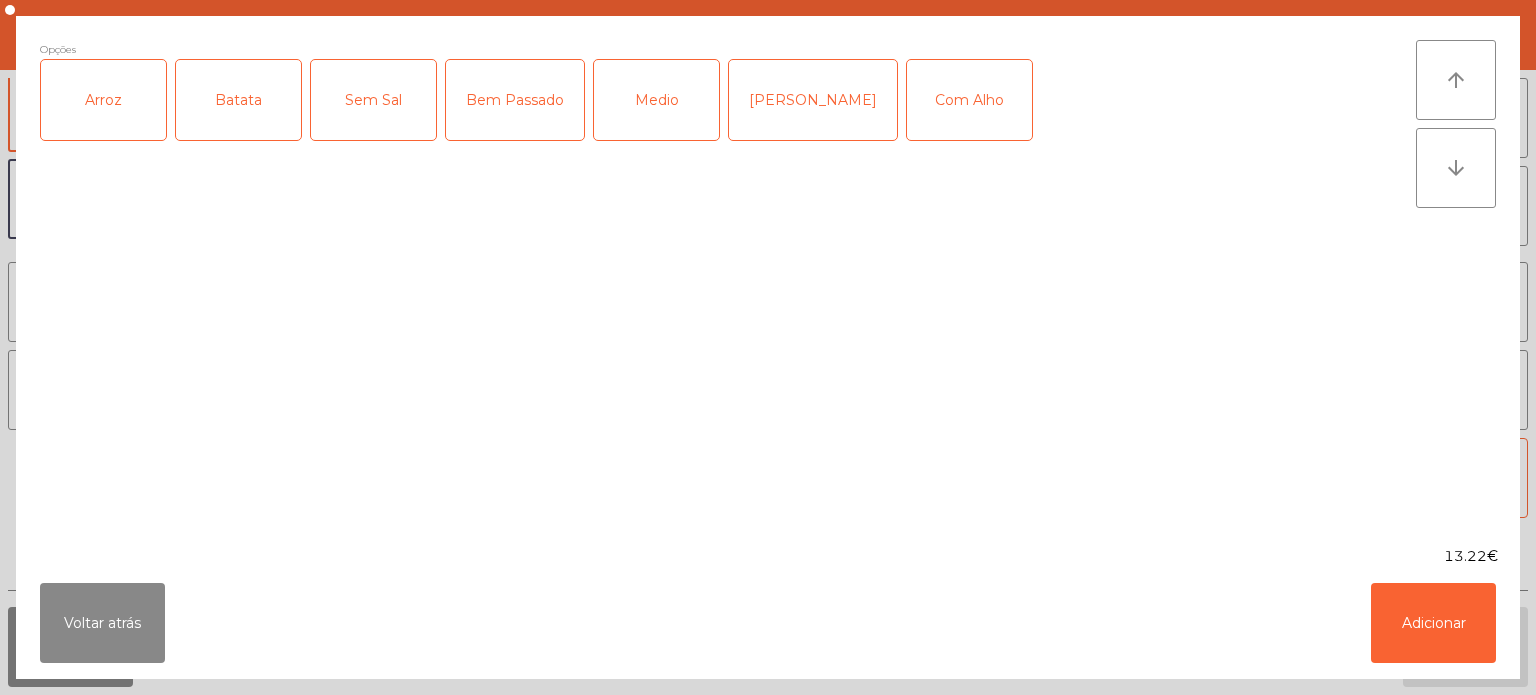 click on "Arroz" 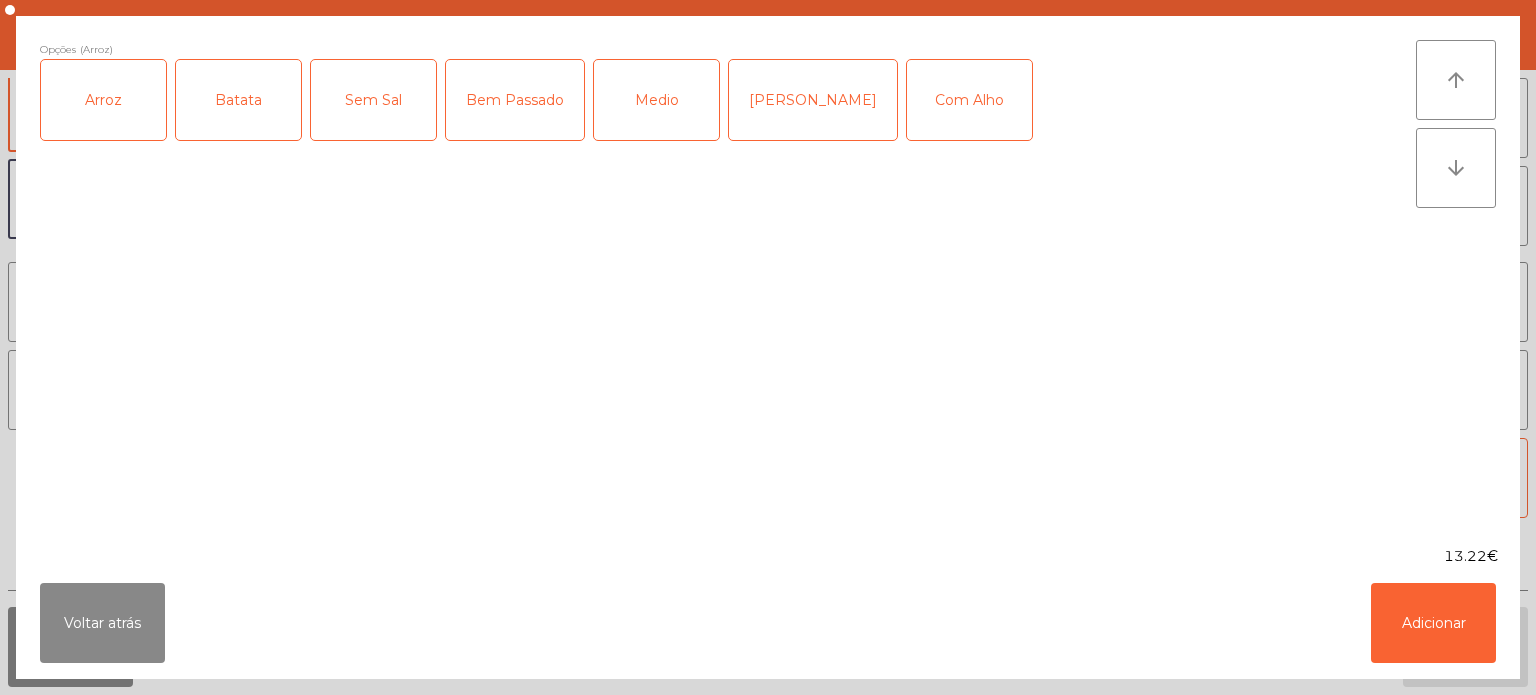 click on "Batata" 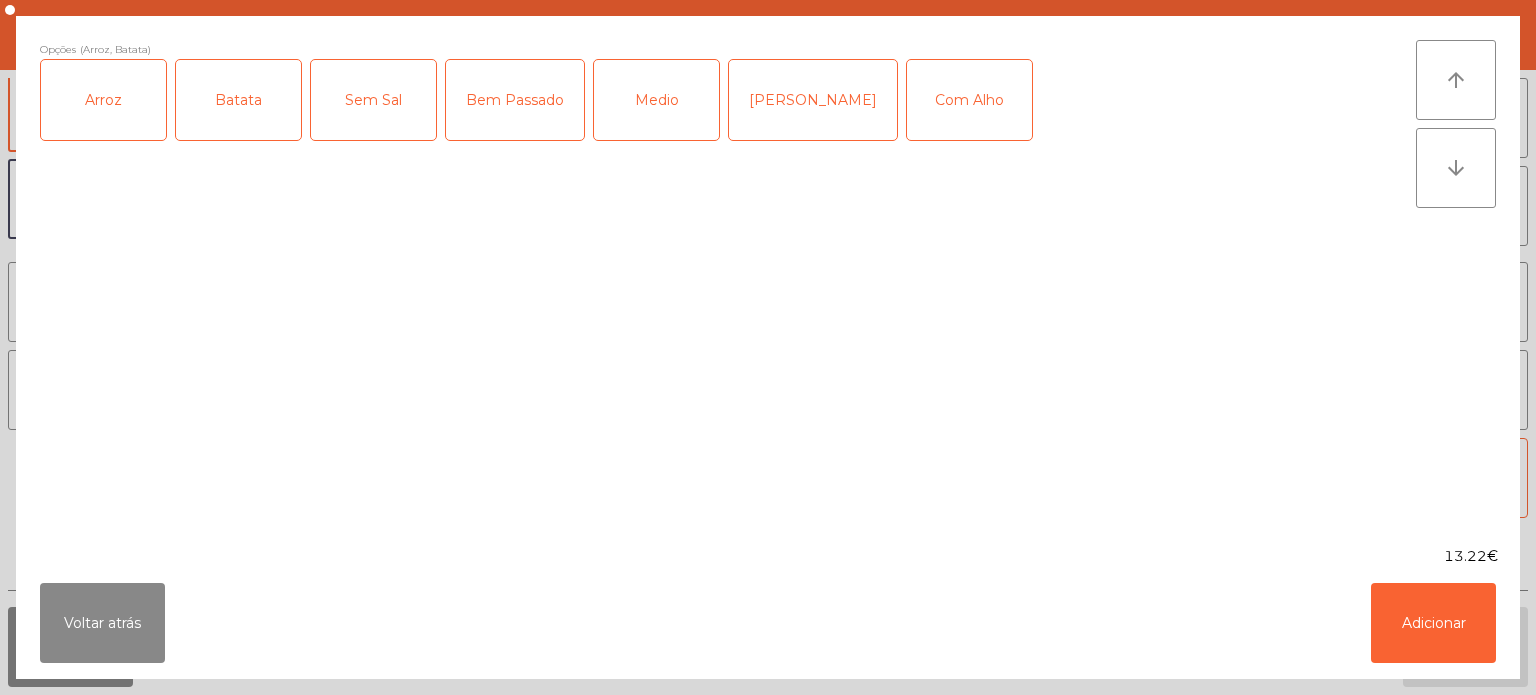 click on "[PERSON_NAME]" 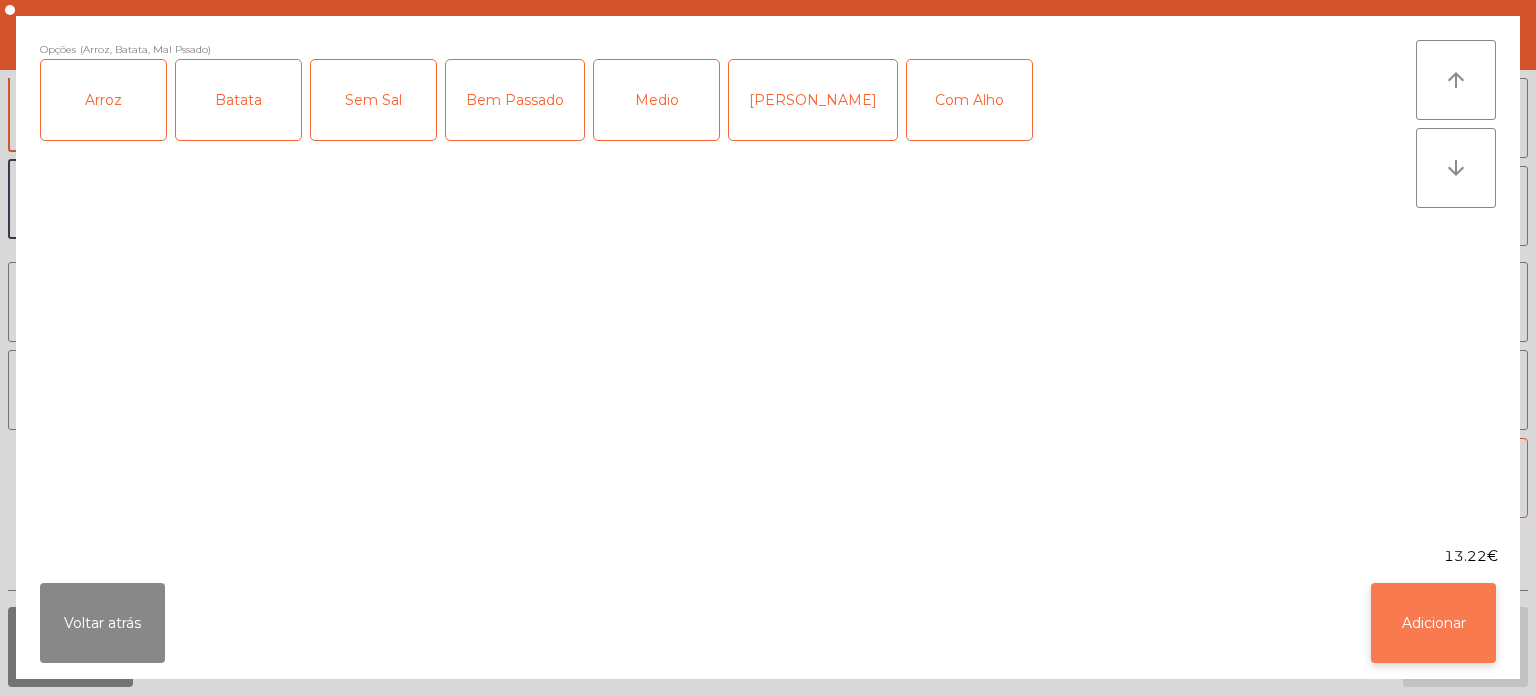 click on "Adicionar" 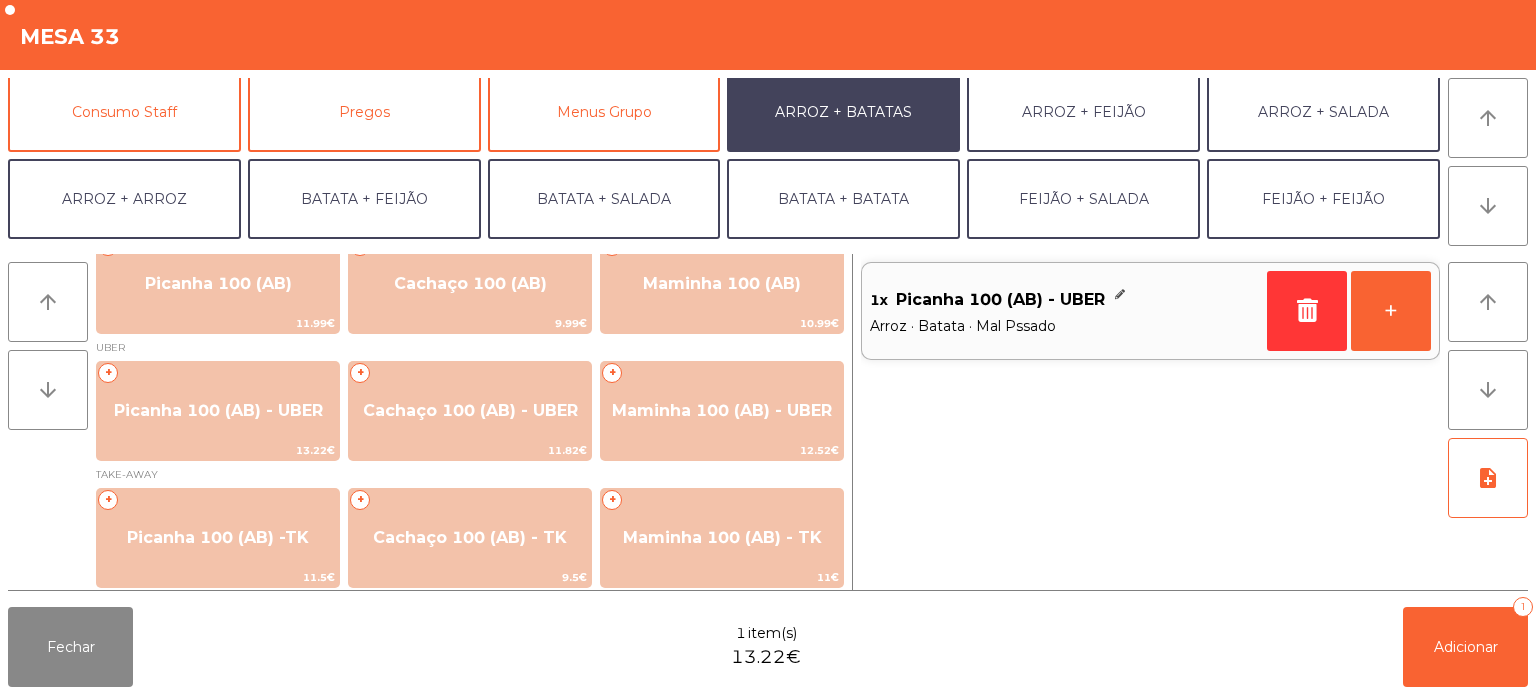 scroll, scrollTop: 34, scrollLeft: 0, axis: vertical 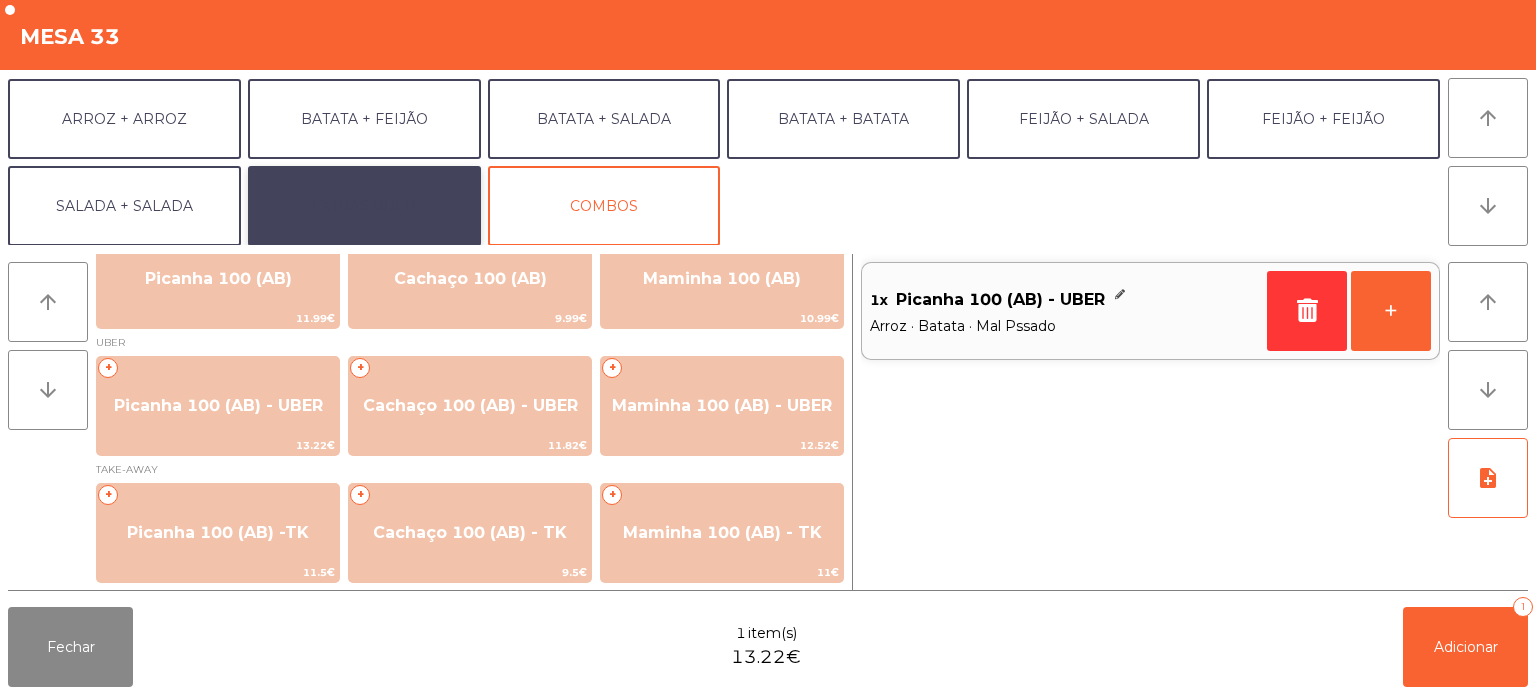 click on "EXTRAS UBER" 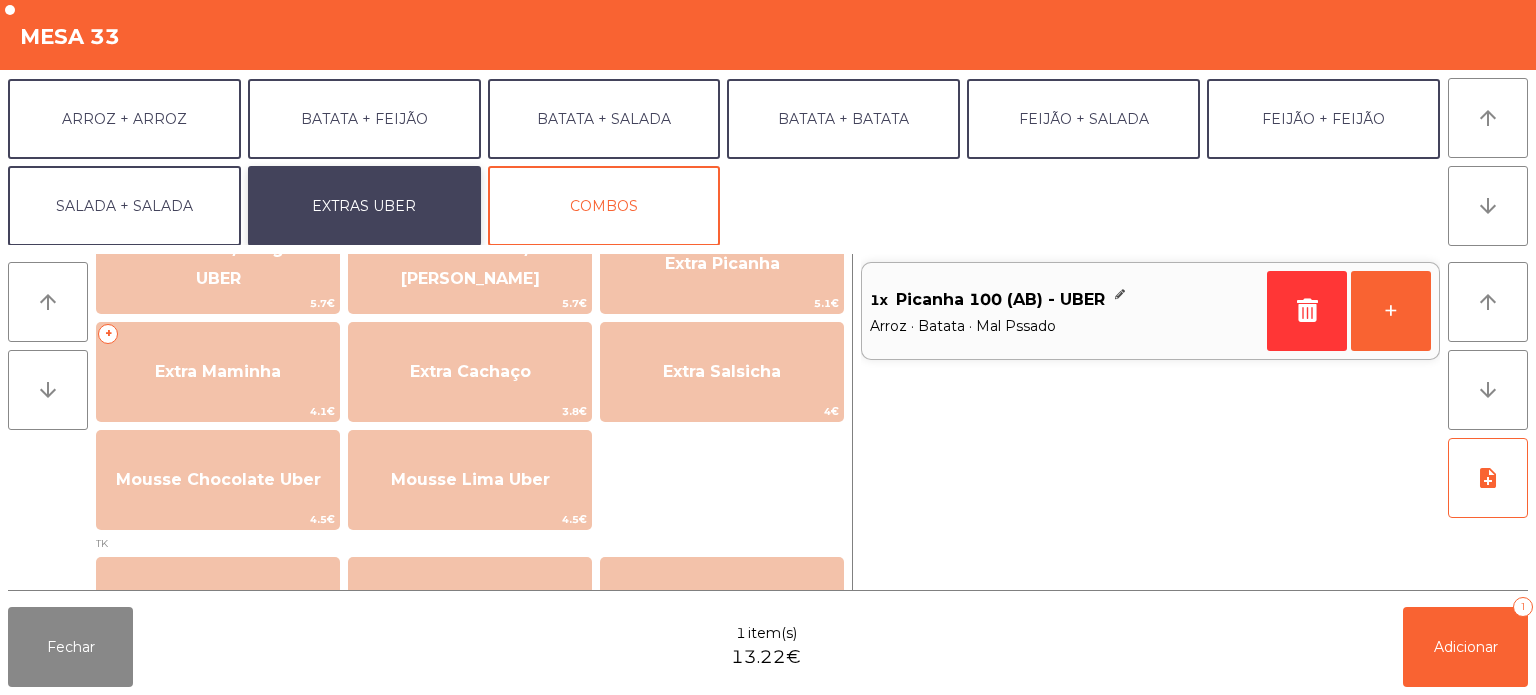 scroll, scrollTop: 516, scrollLeft: 0, axis: vertical 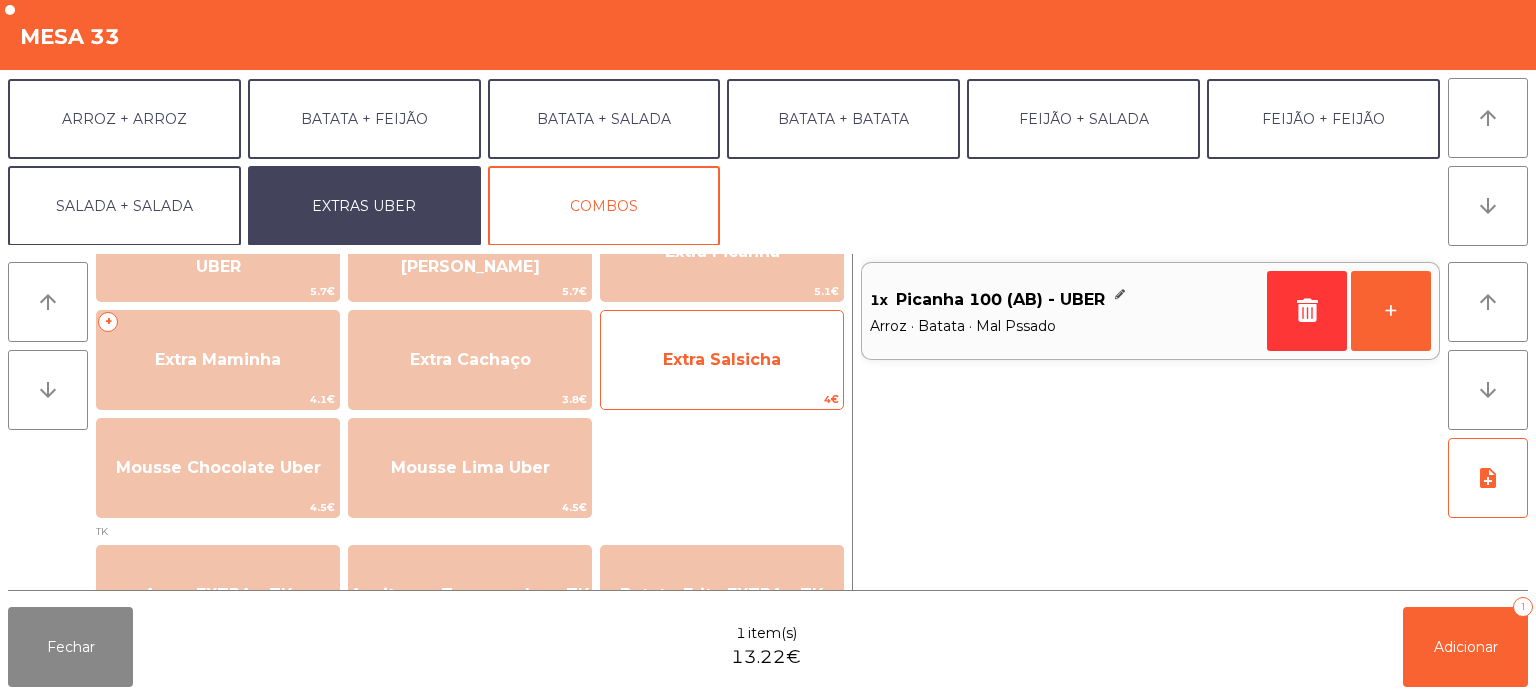 click on "4€" 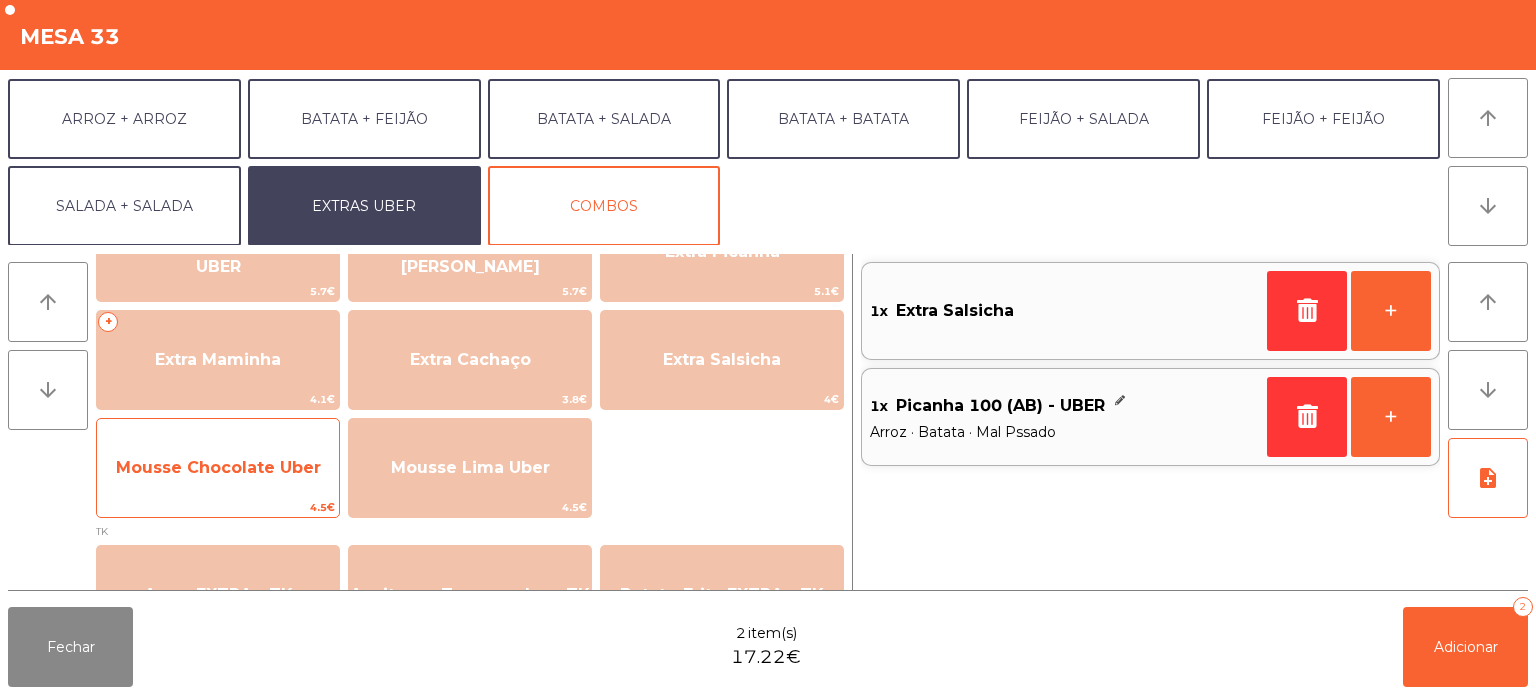 click on "Mousse Chocolate Uber" 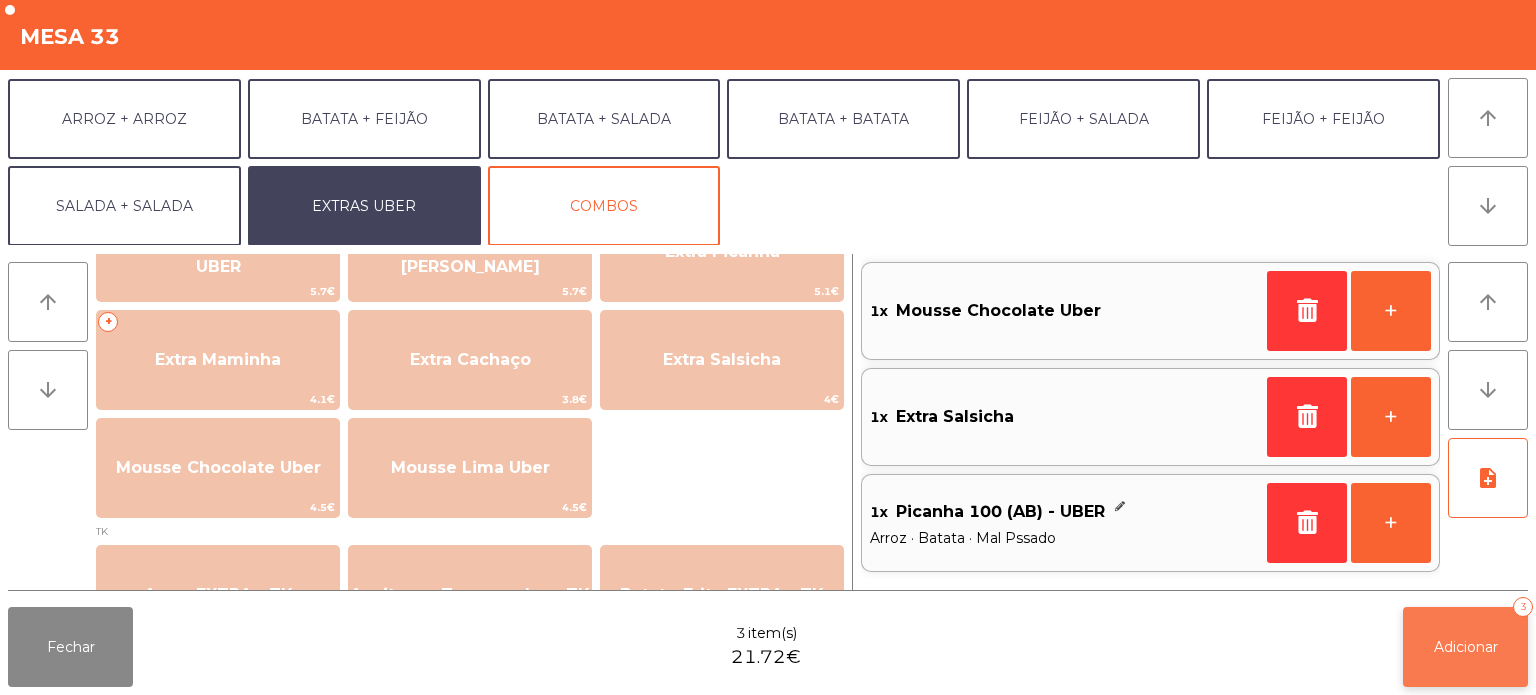 click on "Adicionar   3" 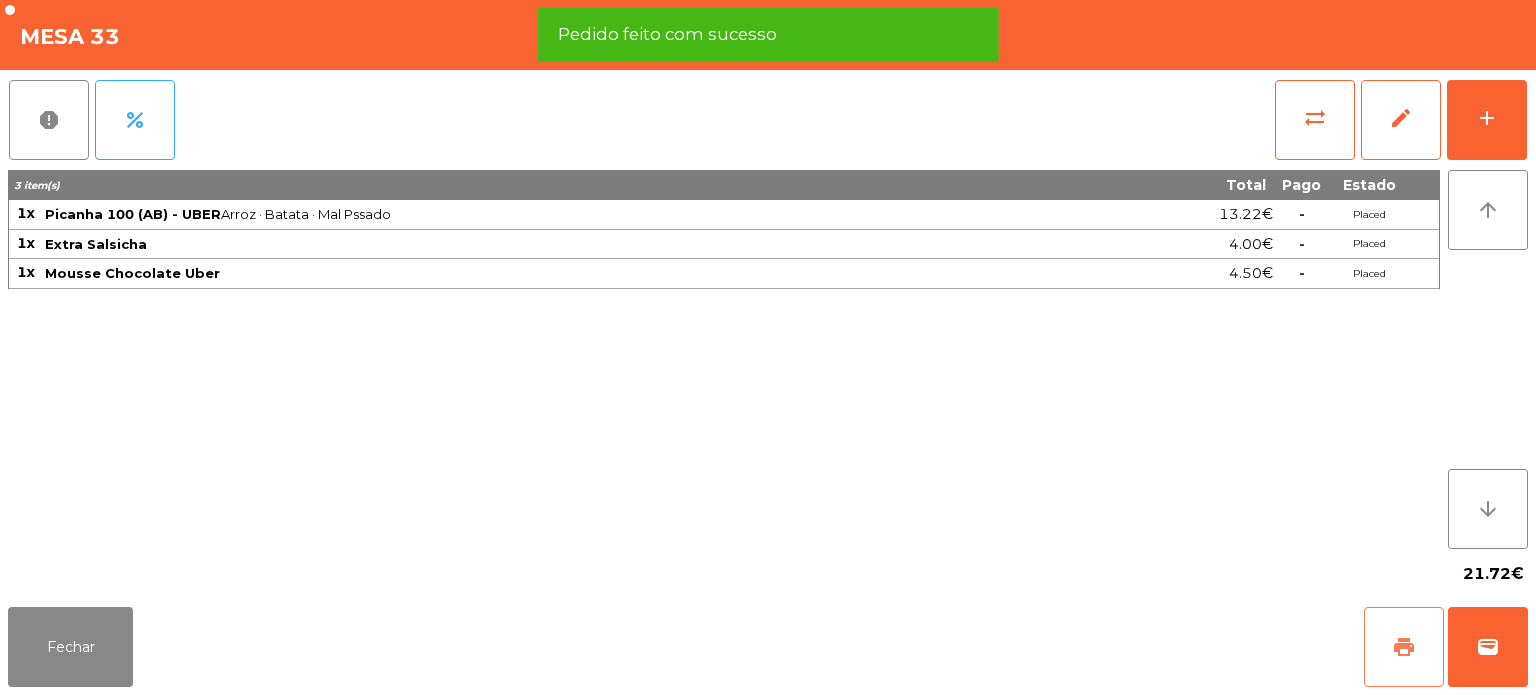 click on "print" 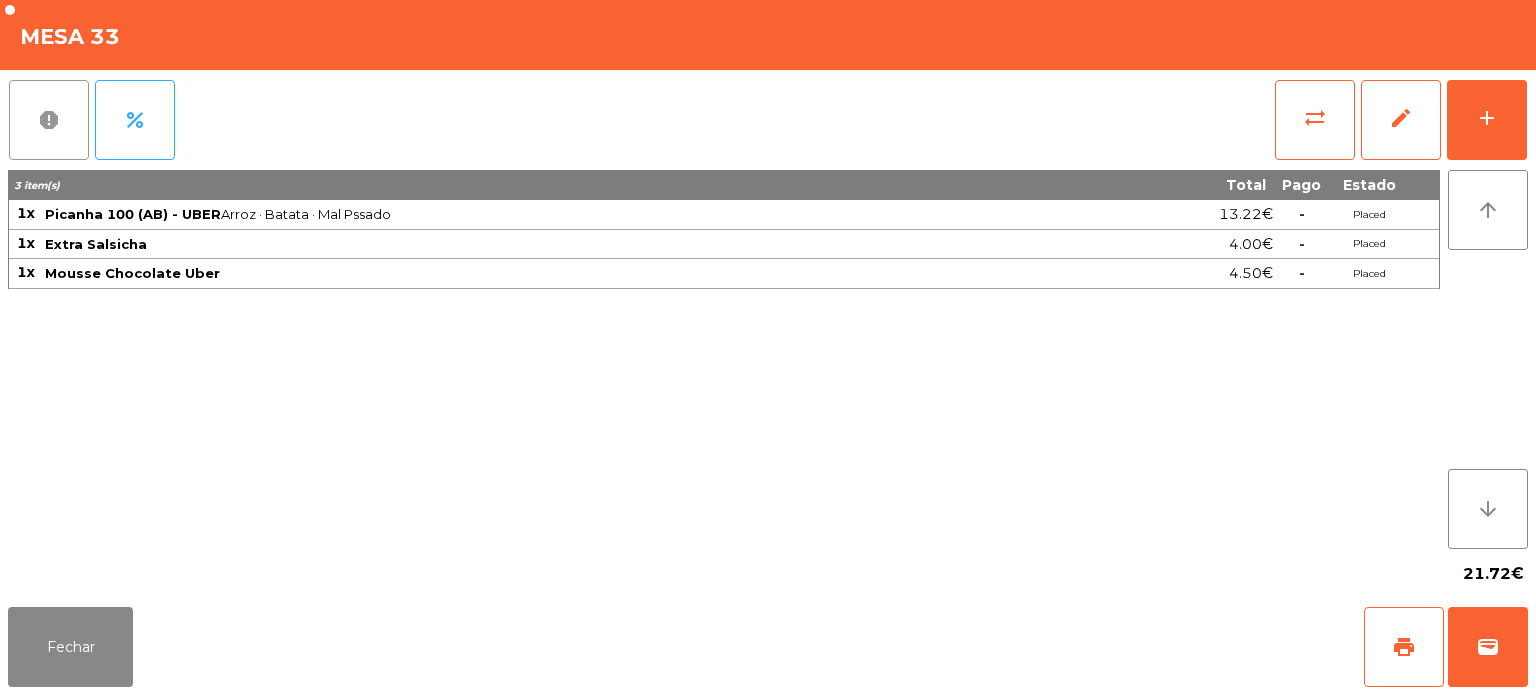 click on "report" 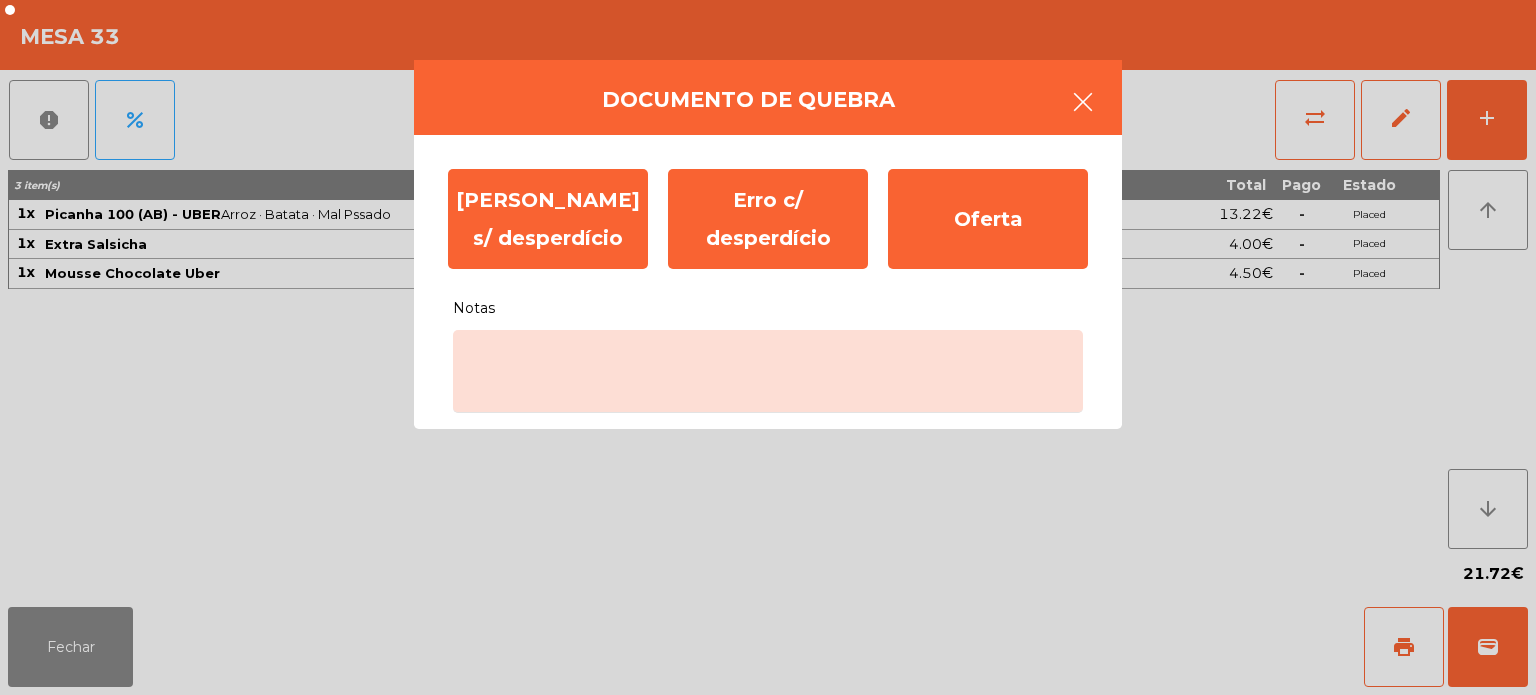 click 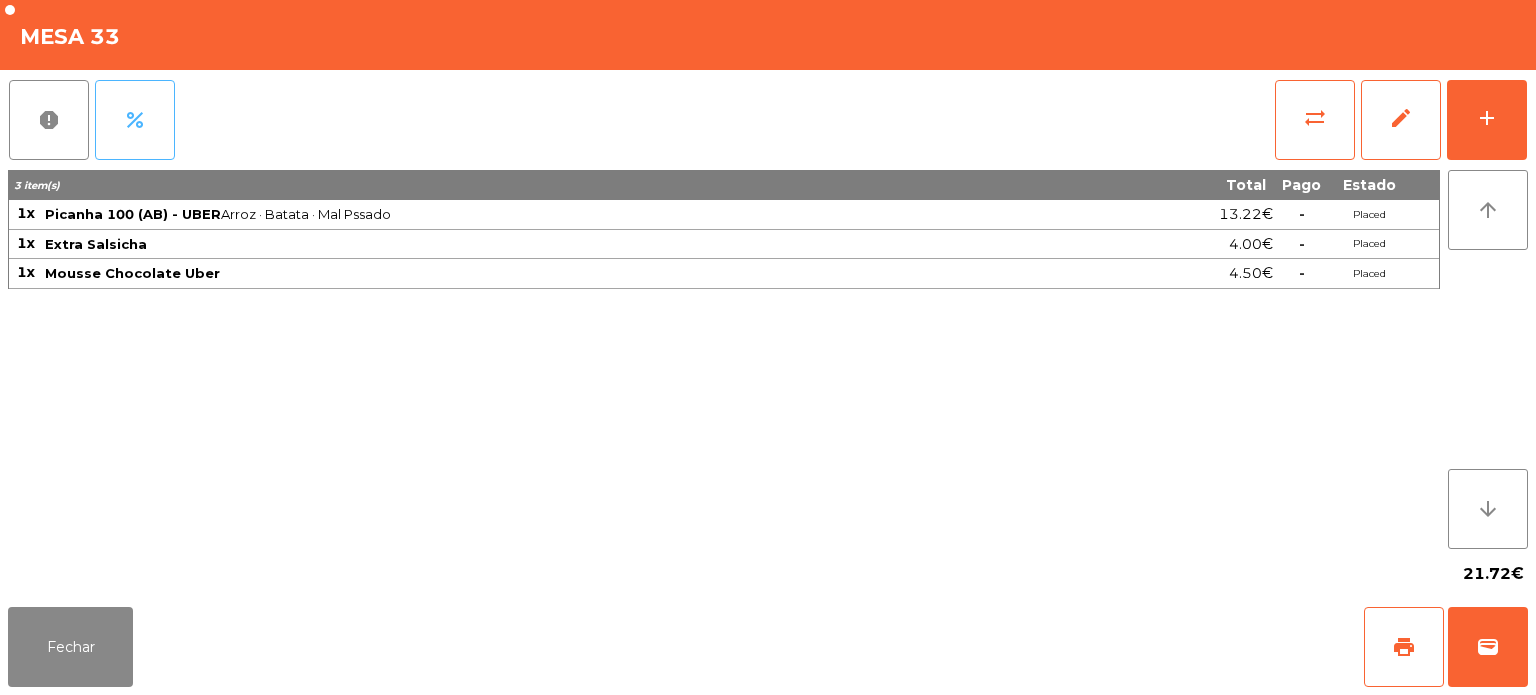 click on "percent" 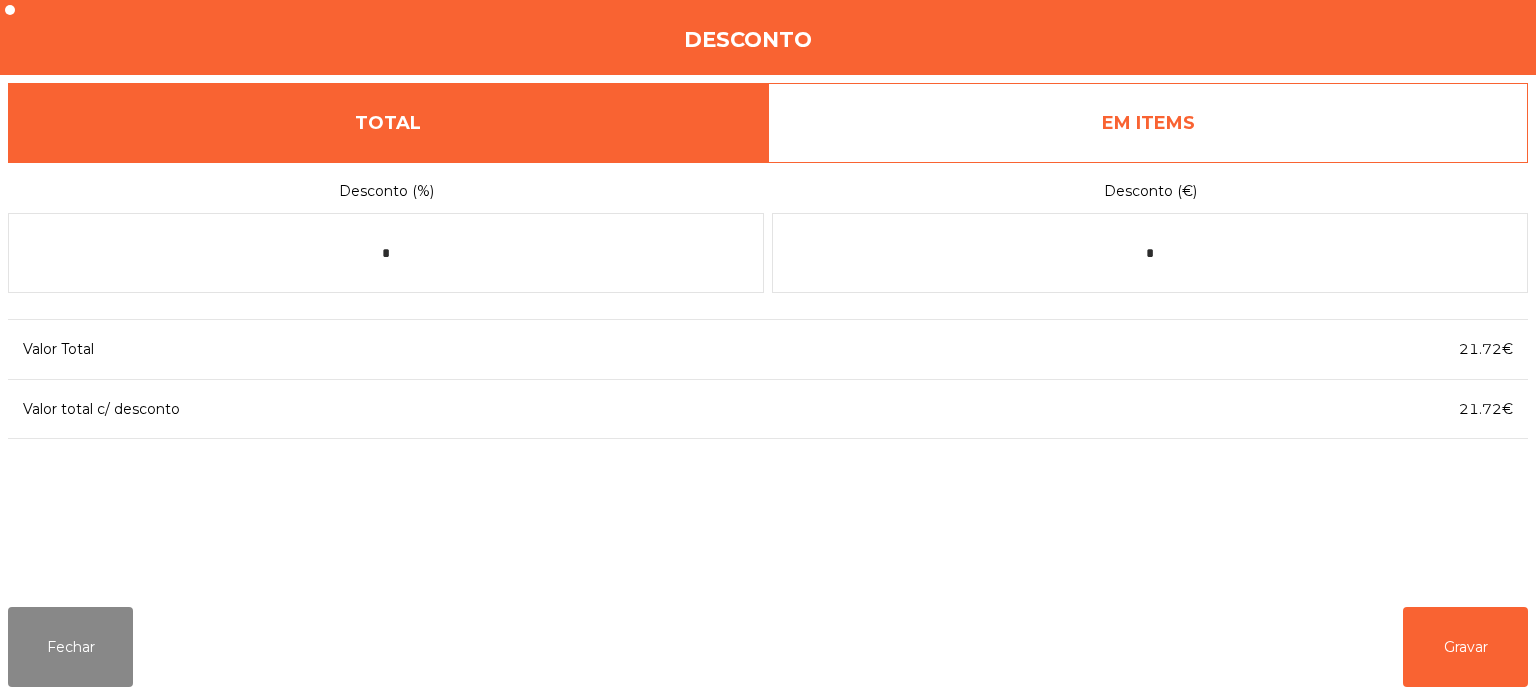 click on "EM ITEMS" at bounding box center [1148, 123] 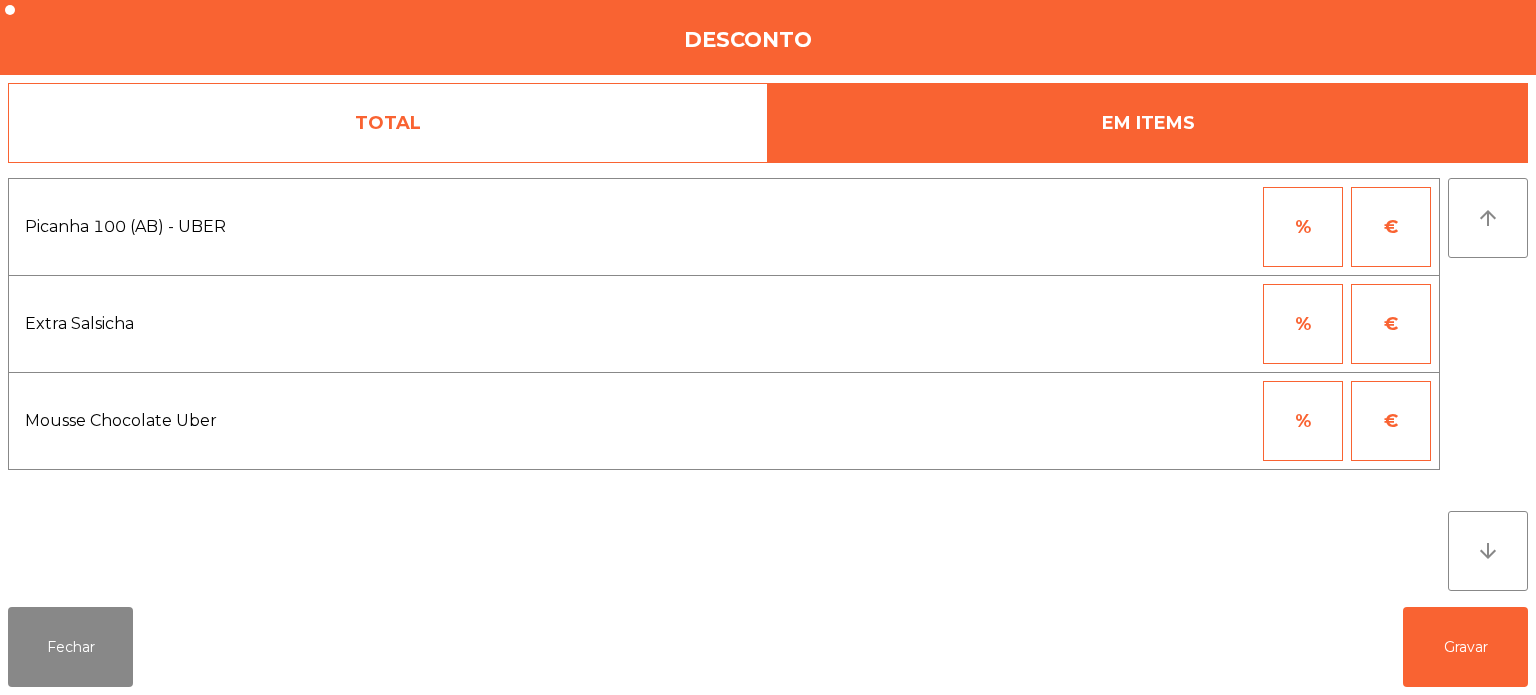 click on "€" at bounding box center (1391, 421) 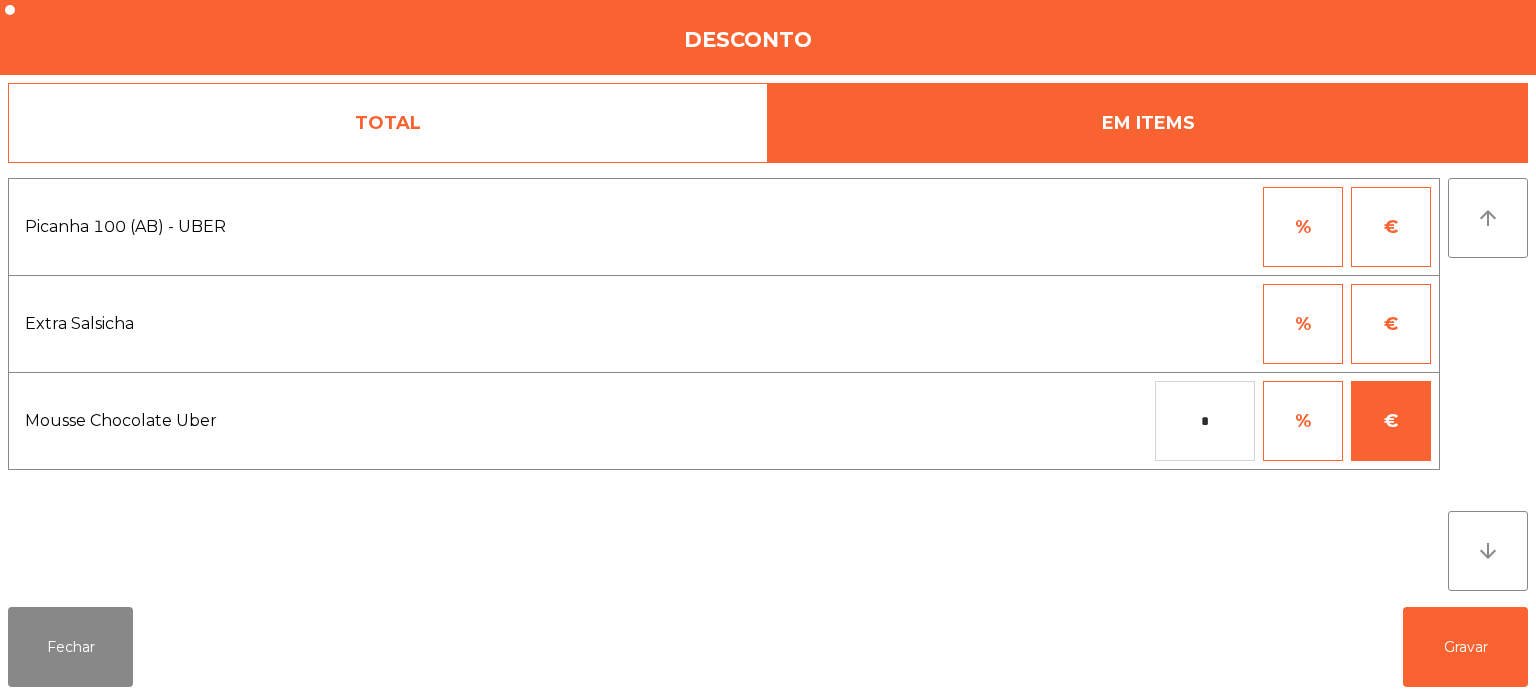 click on "*" at bounding box center (1205, 421) 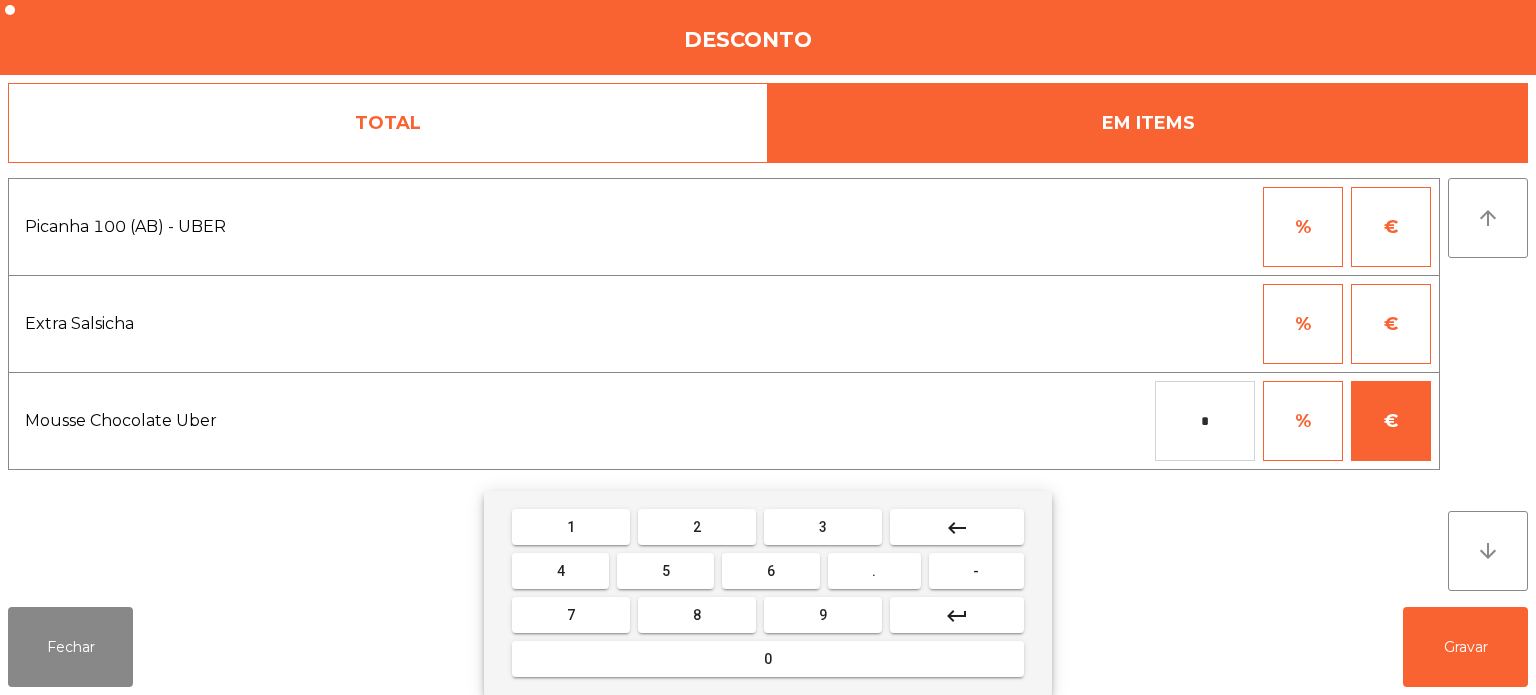 click on "keyboard_backspace" at bounding box center (957, 527) 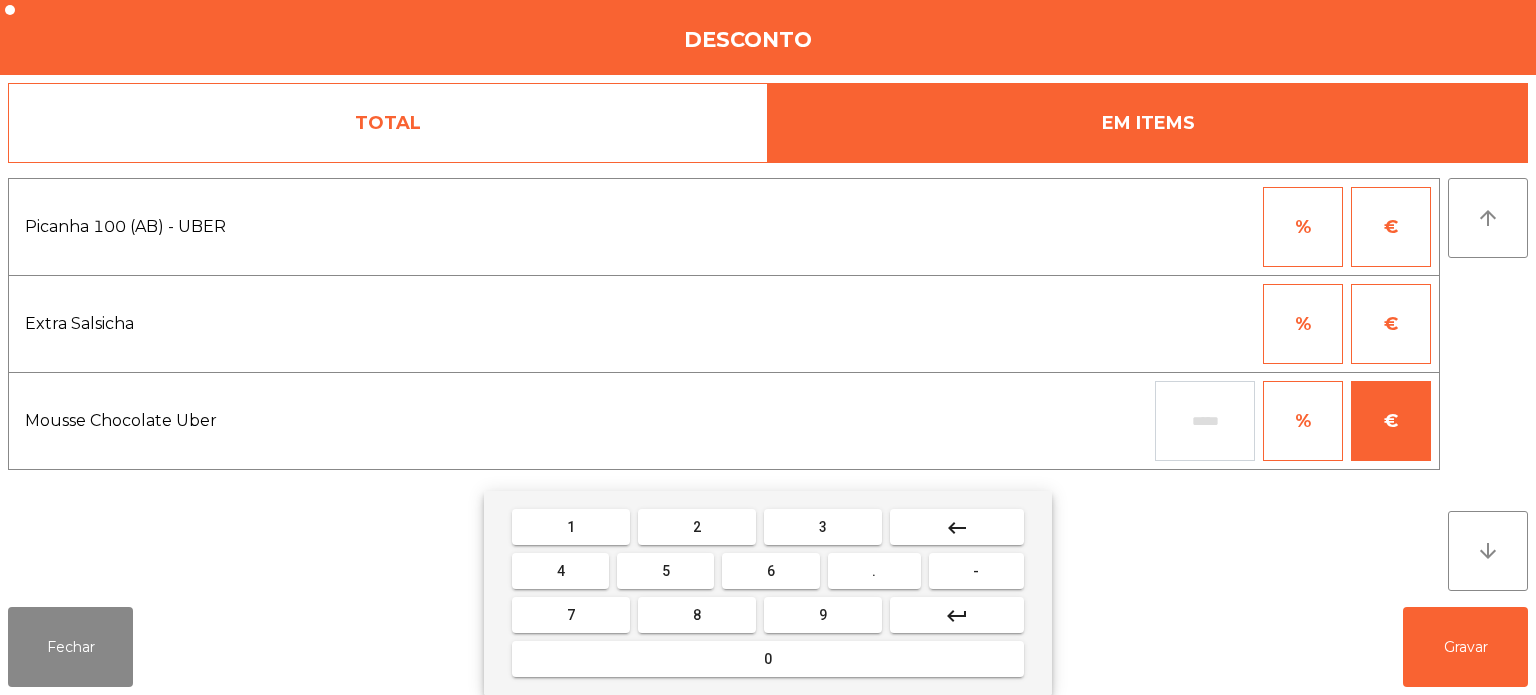 click on "1" at bounding box center [571, 527] 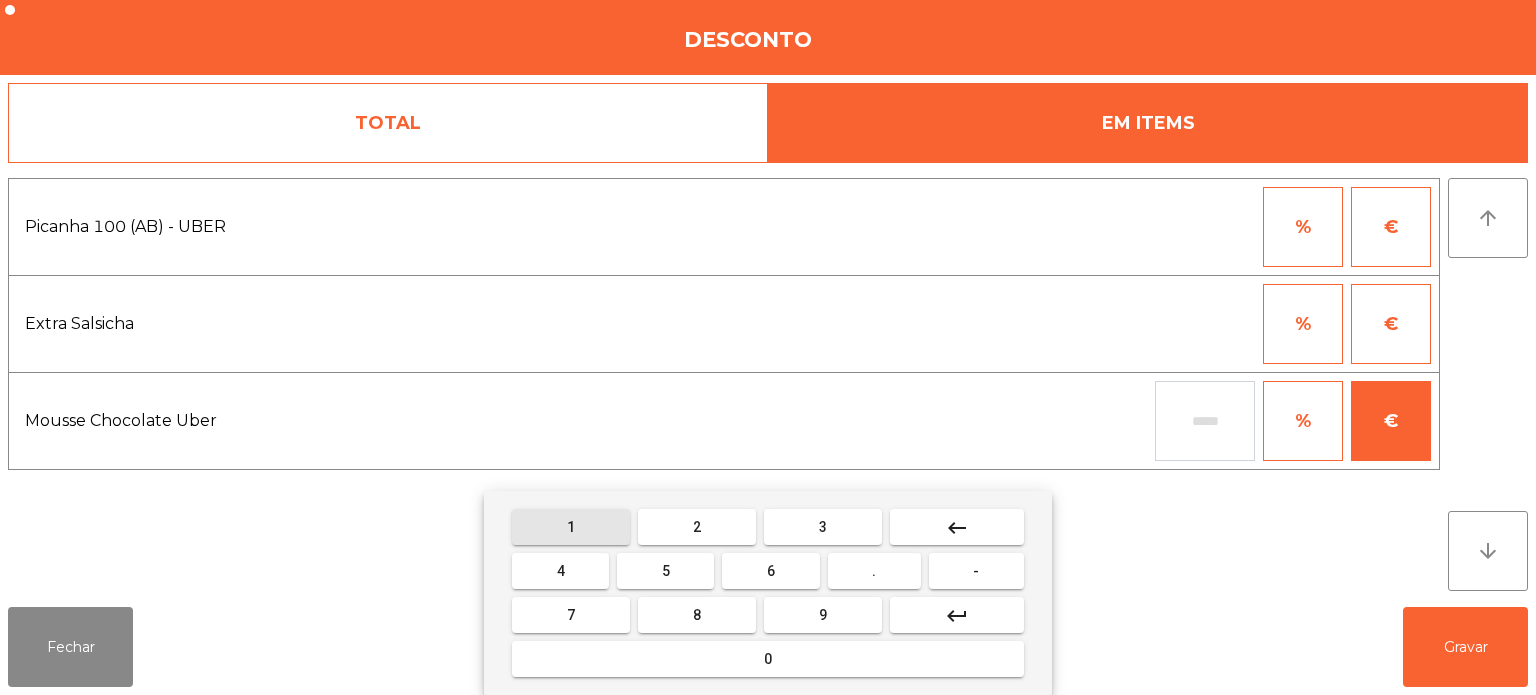 type on "*" 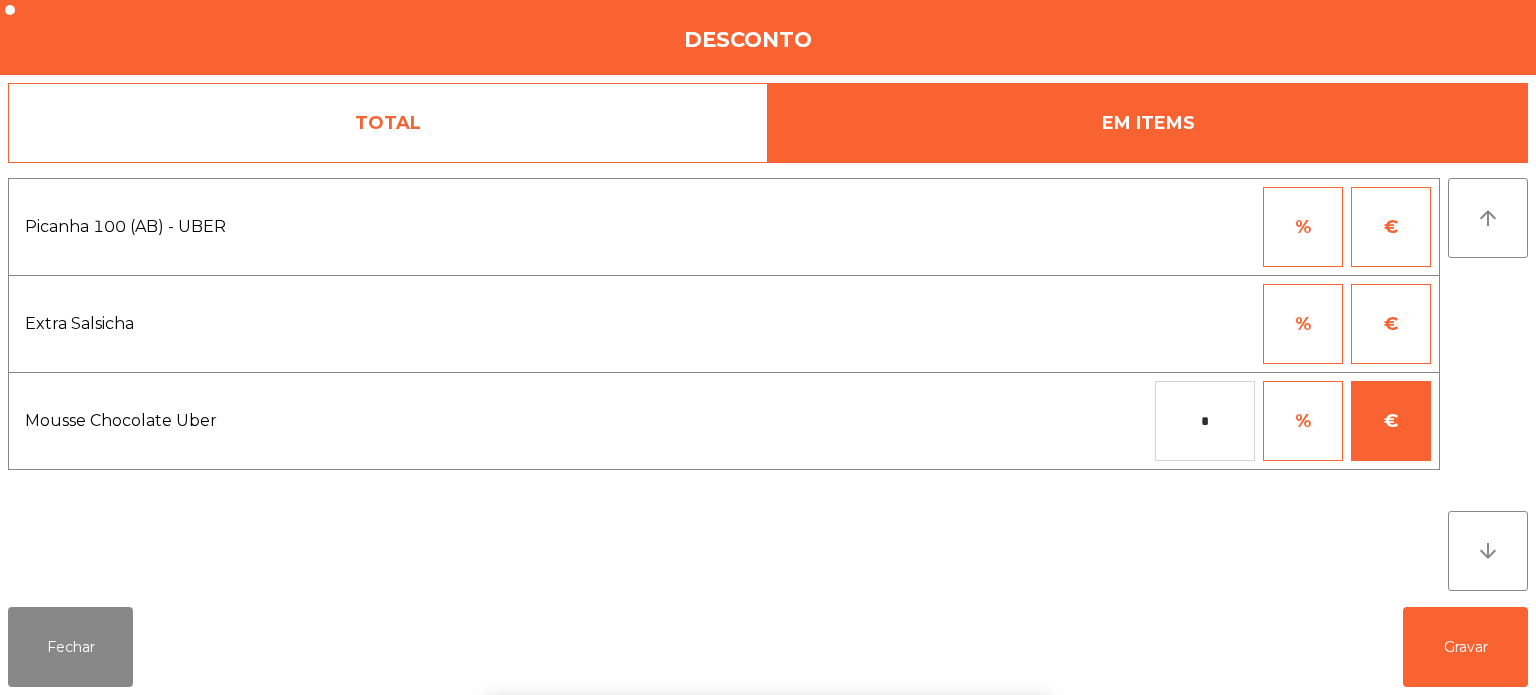 click on "1 2 3 keyboard_backspace 4 5 6 . - 7 8 9 keyboard_return 0" at bounding box center (768, 593) 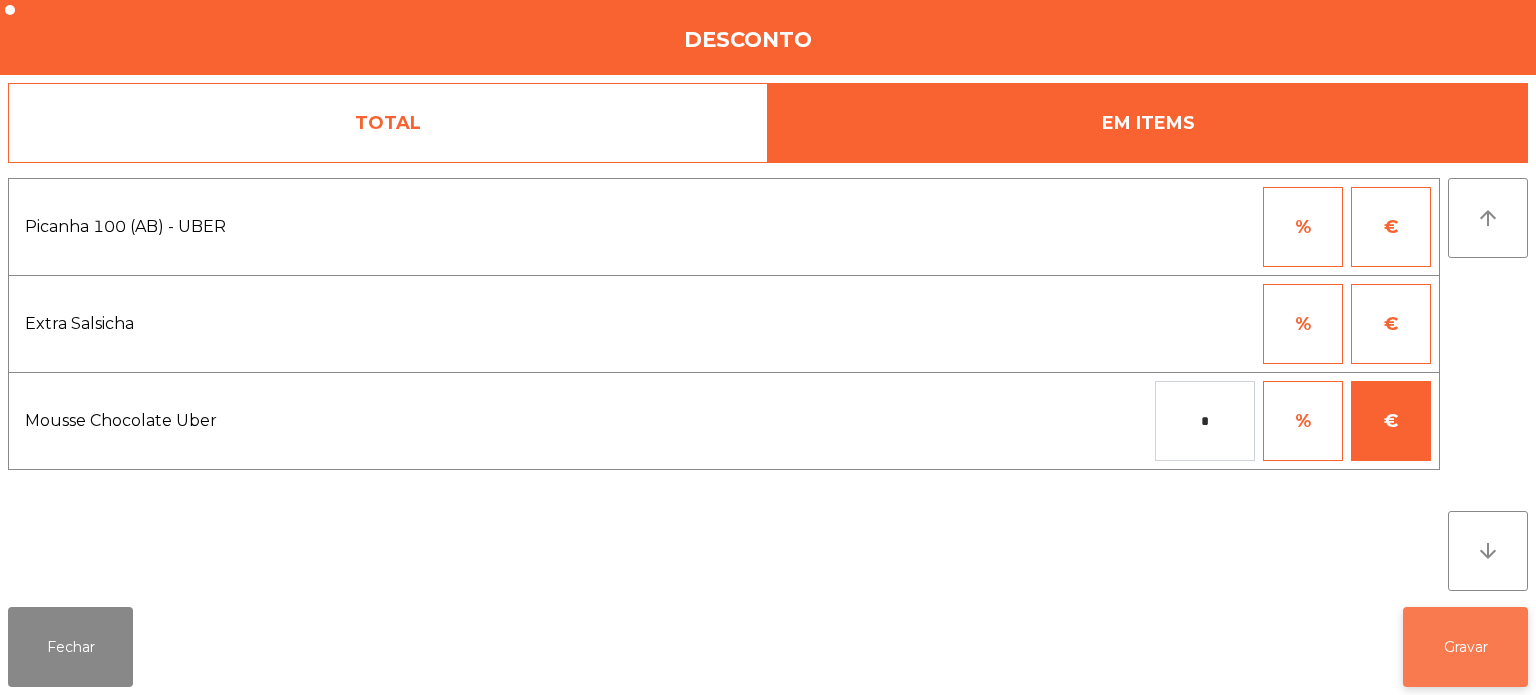 click on "Gravar" 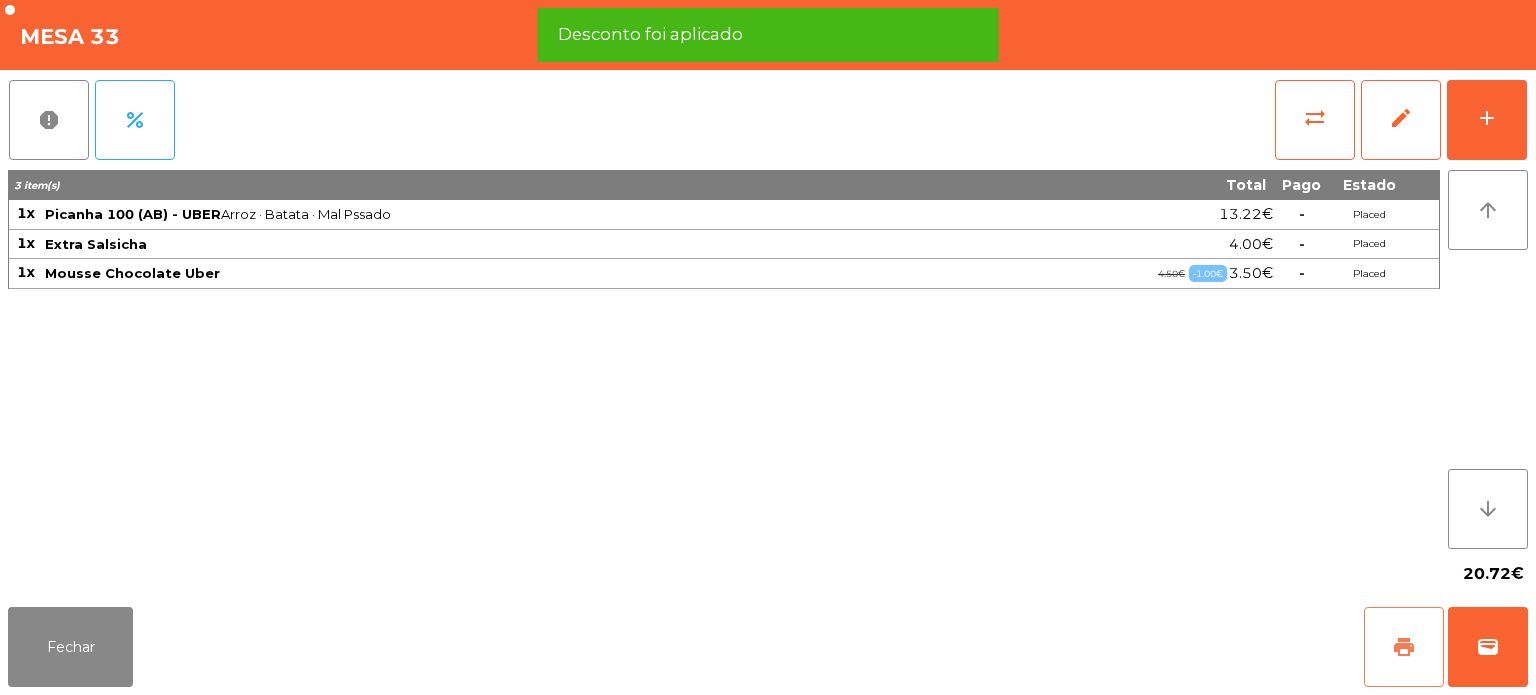 click on "print" 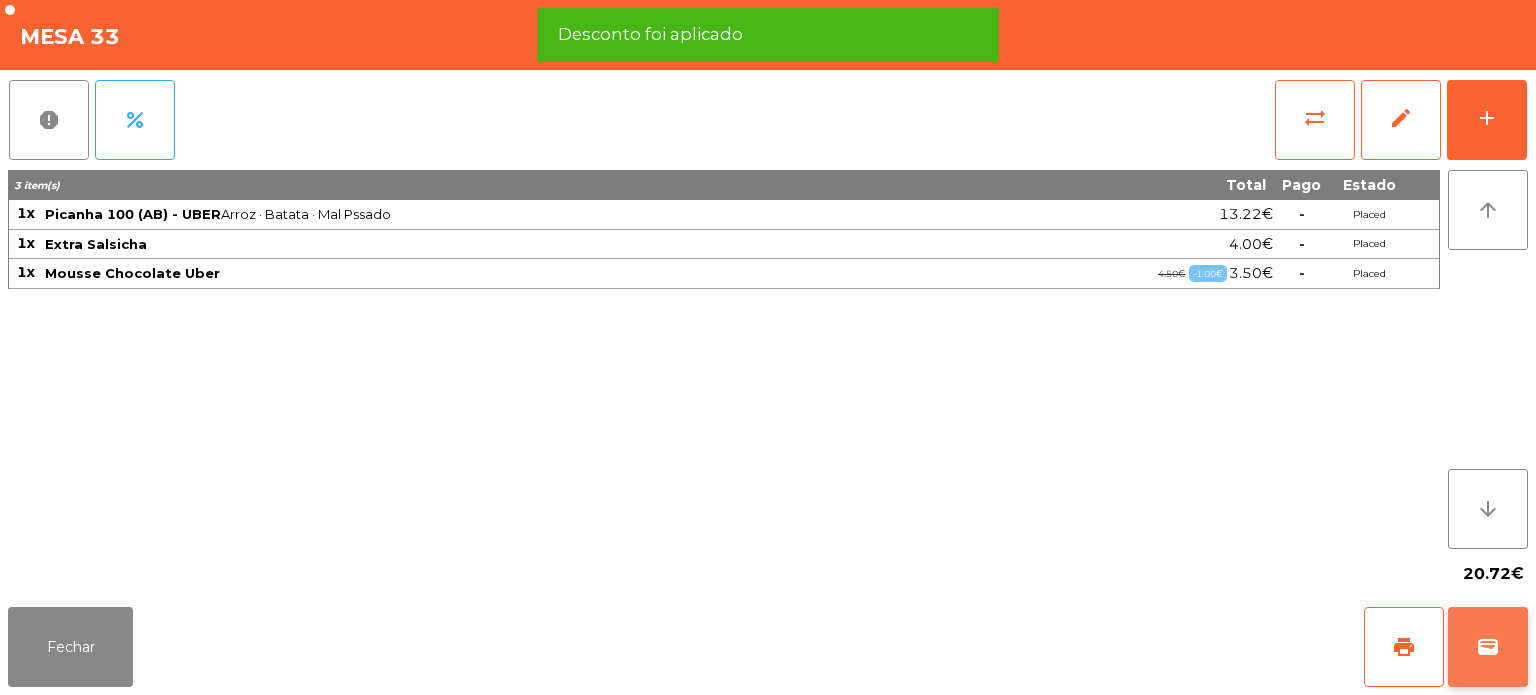 click on "wallet" 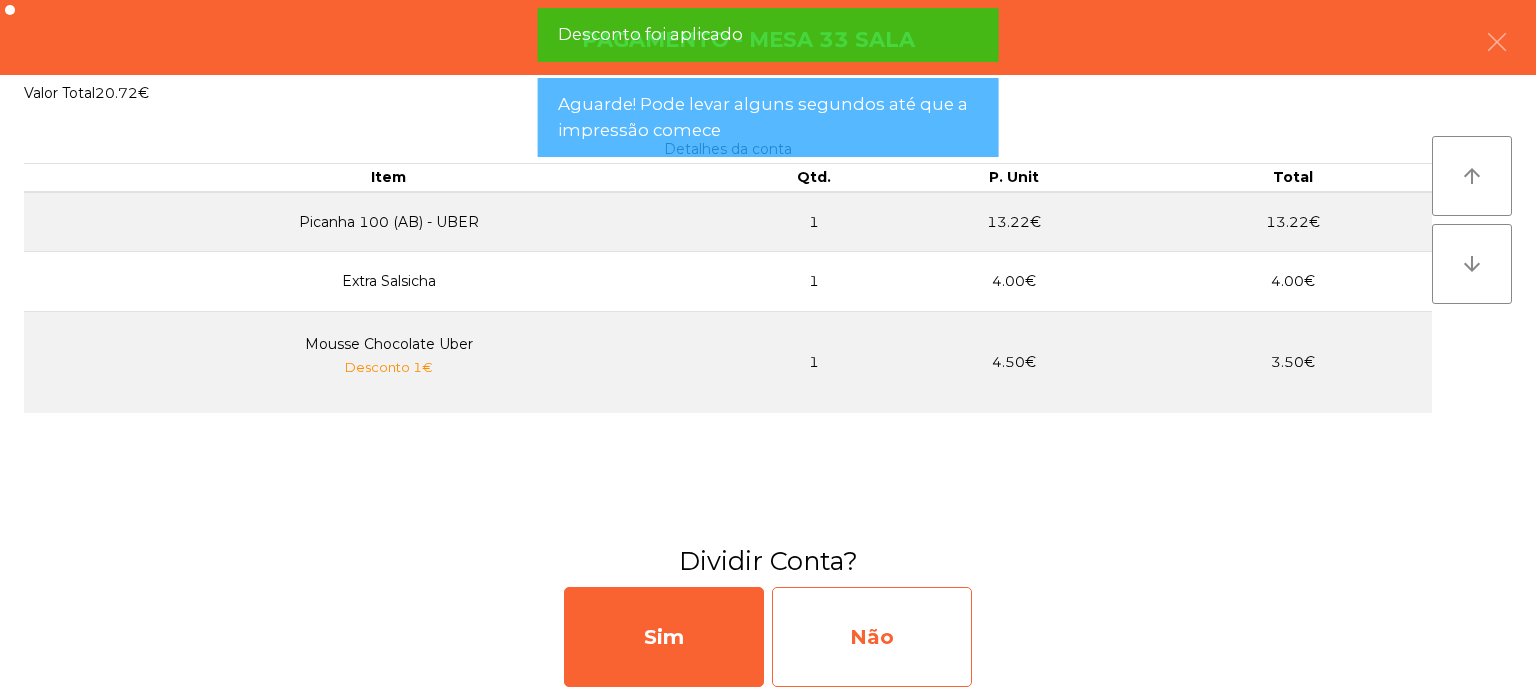 click on "Não" 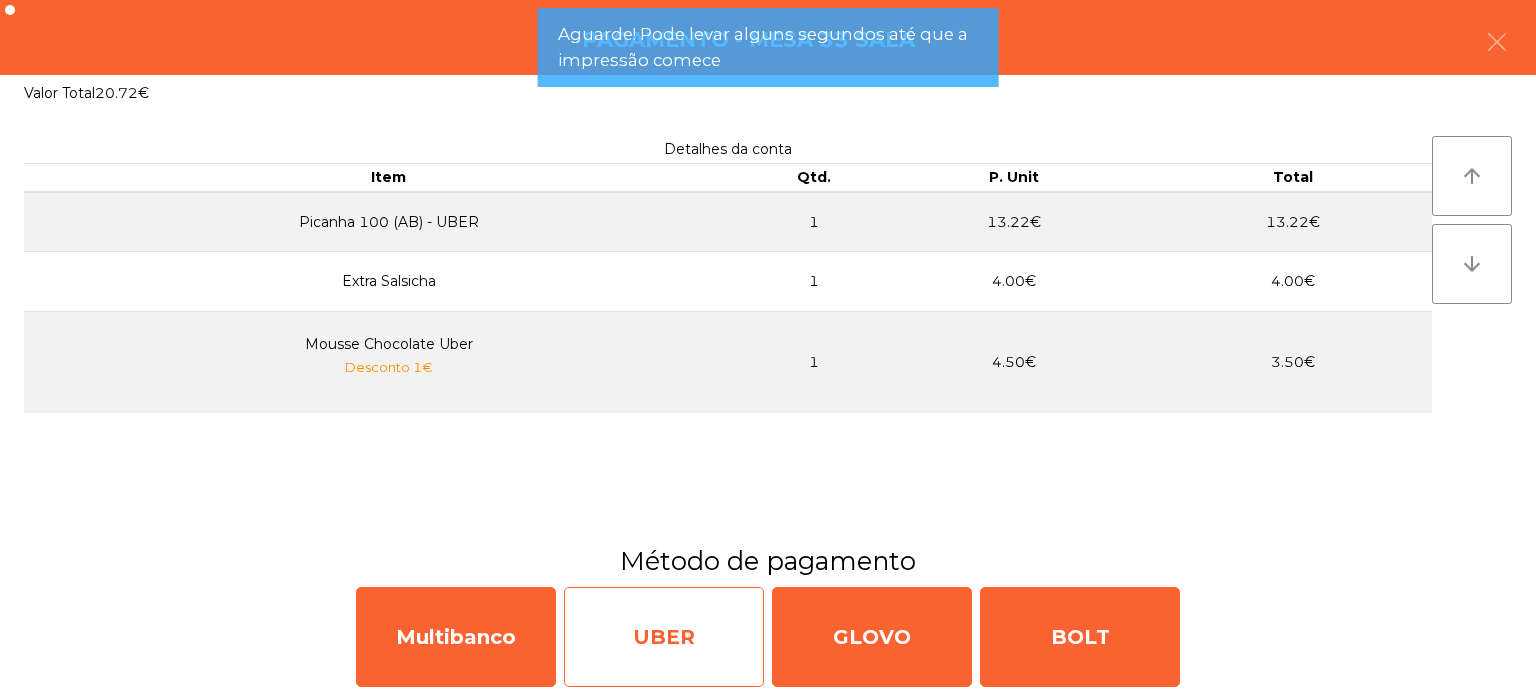 click on "UBER" 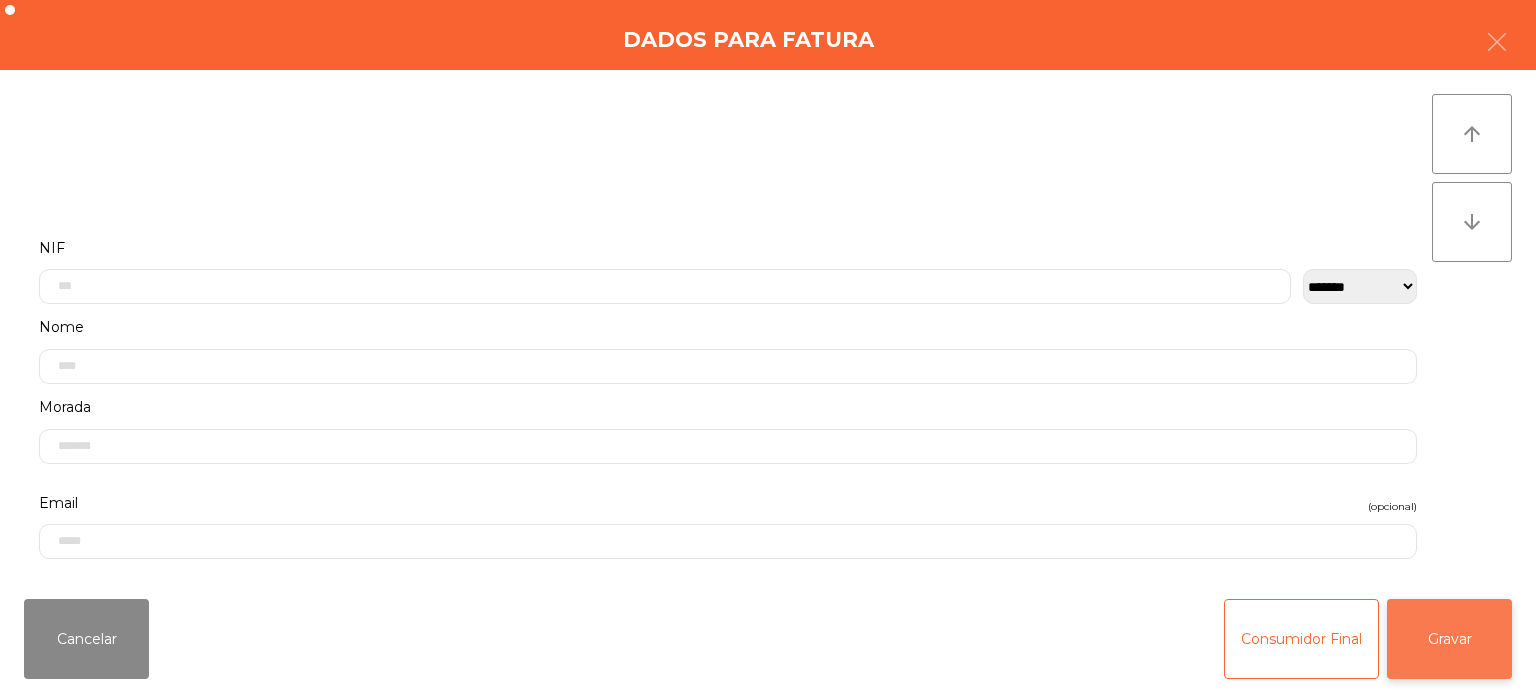 click on "Gravar" 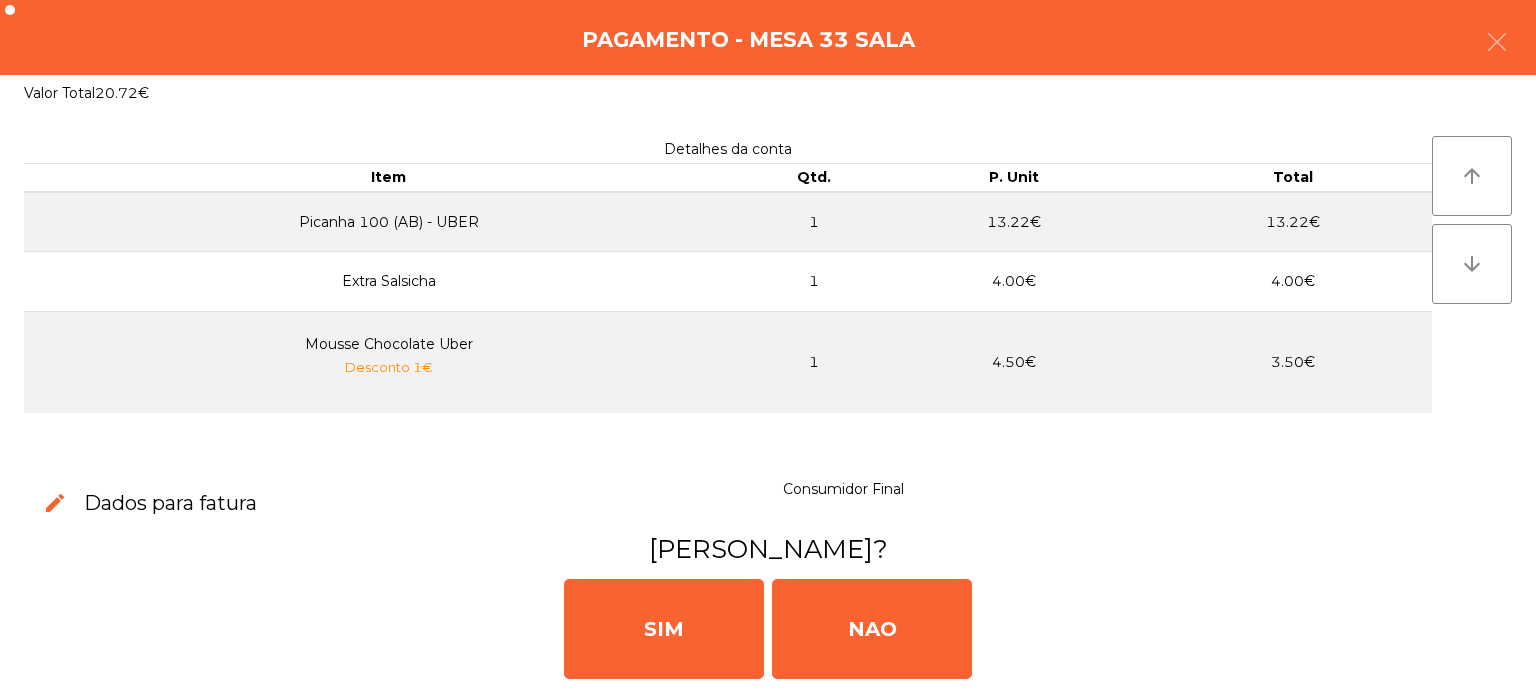 click on "Pagamento - Mesa 33 Sala" 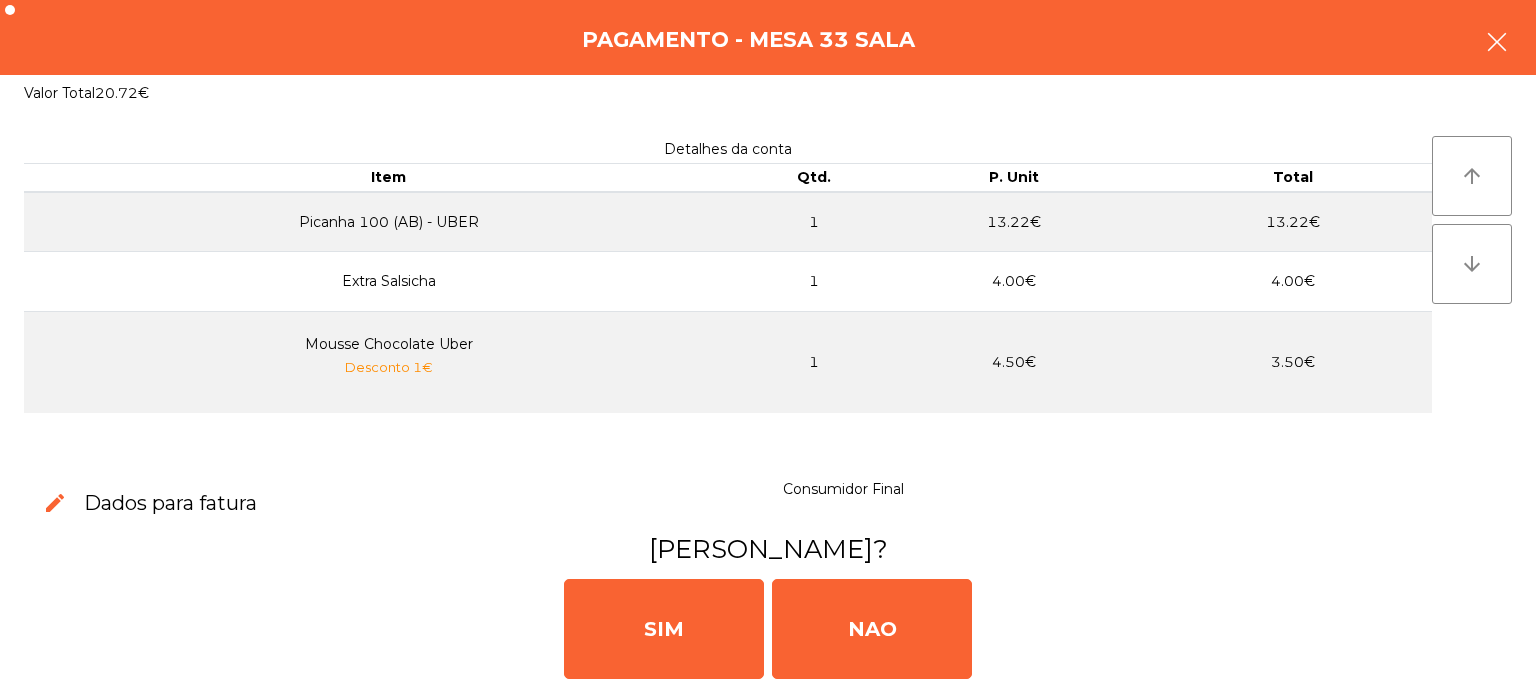 click 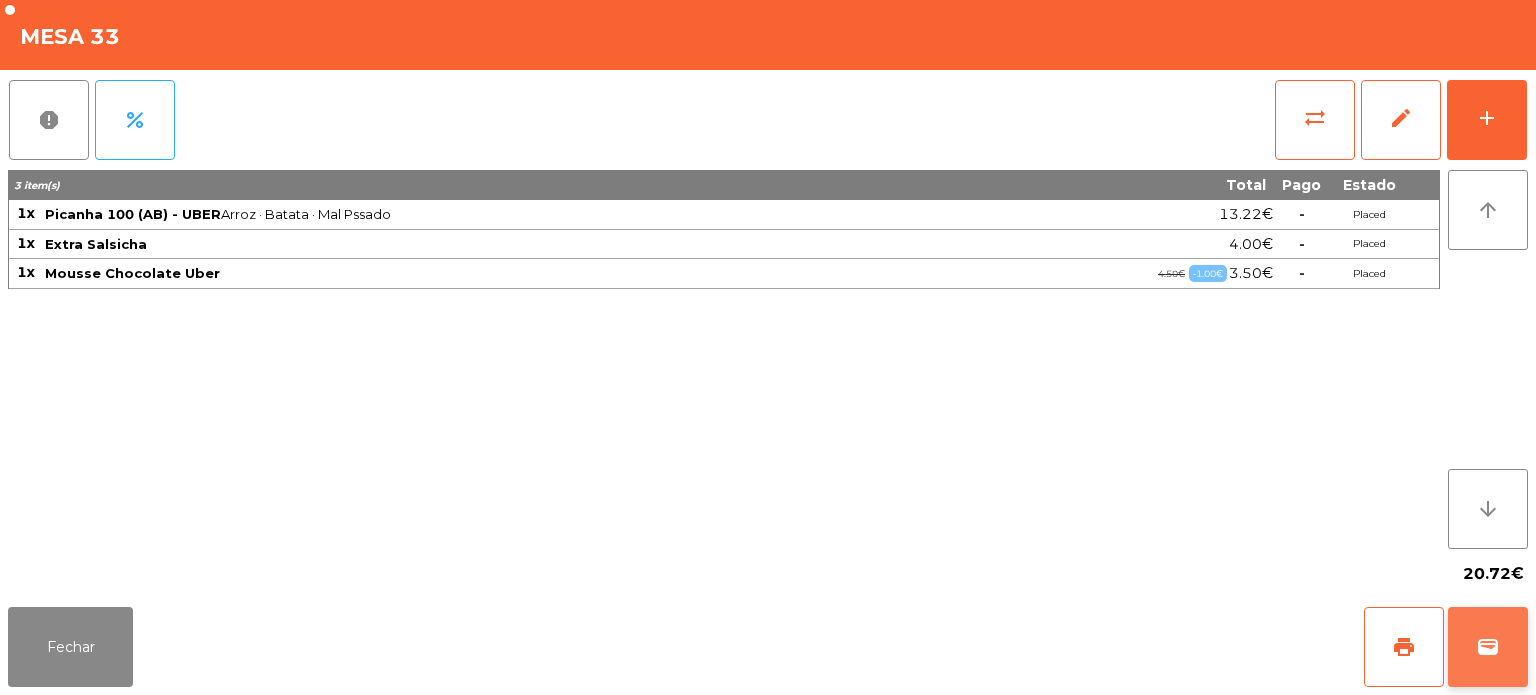 click on "wallet" 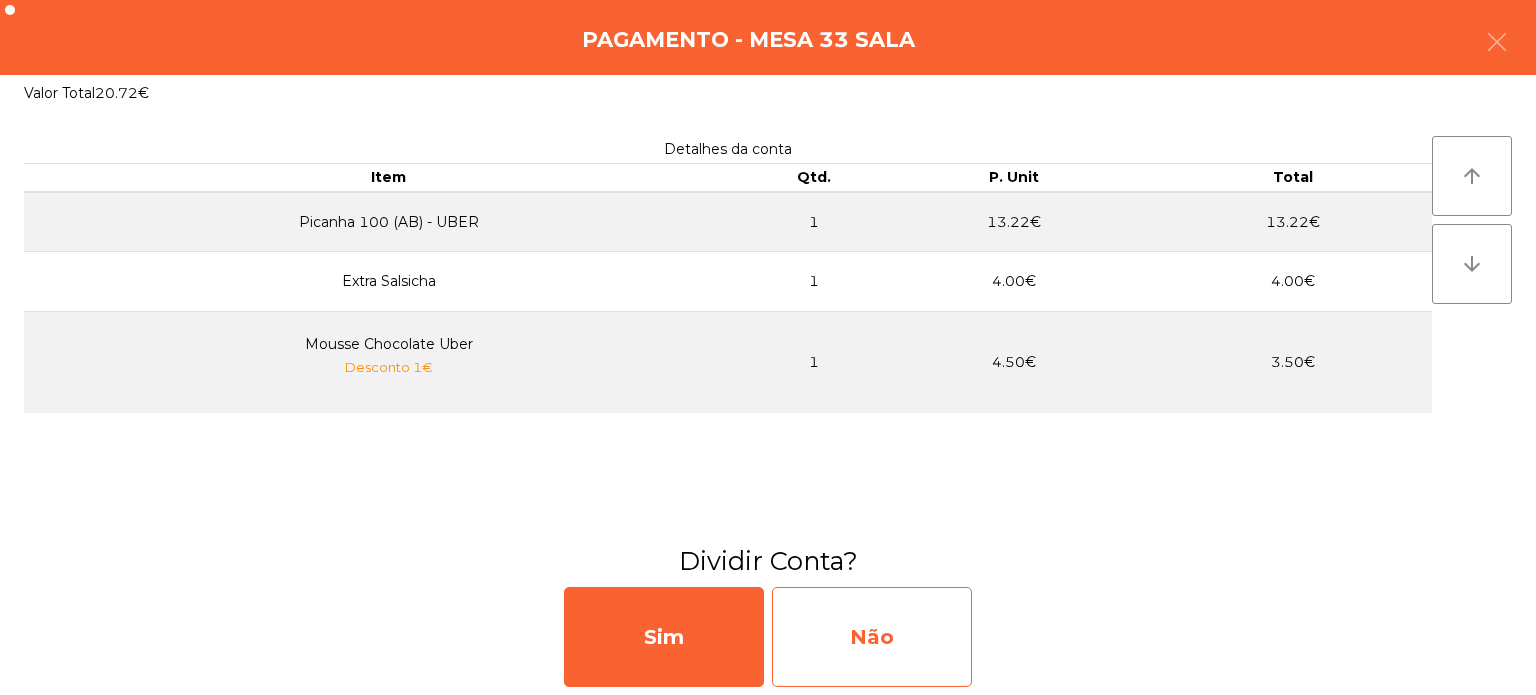 click on "Não" 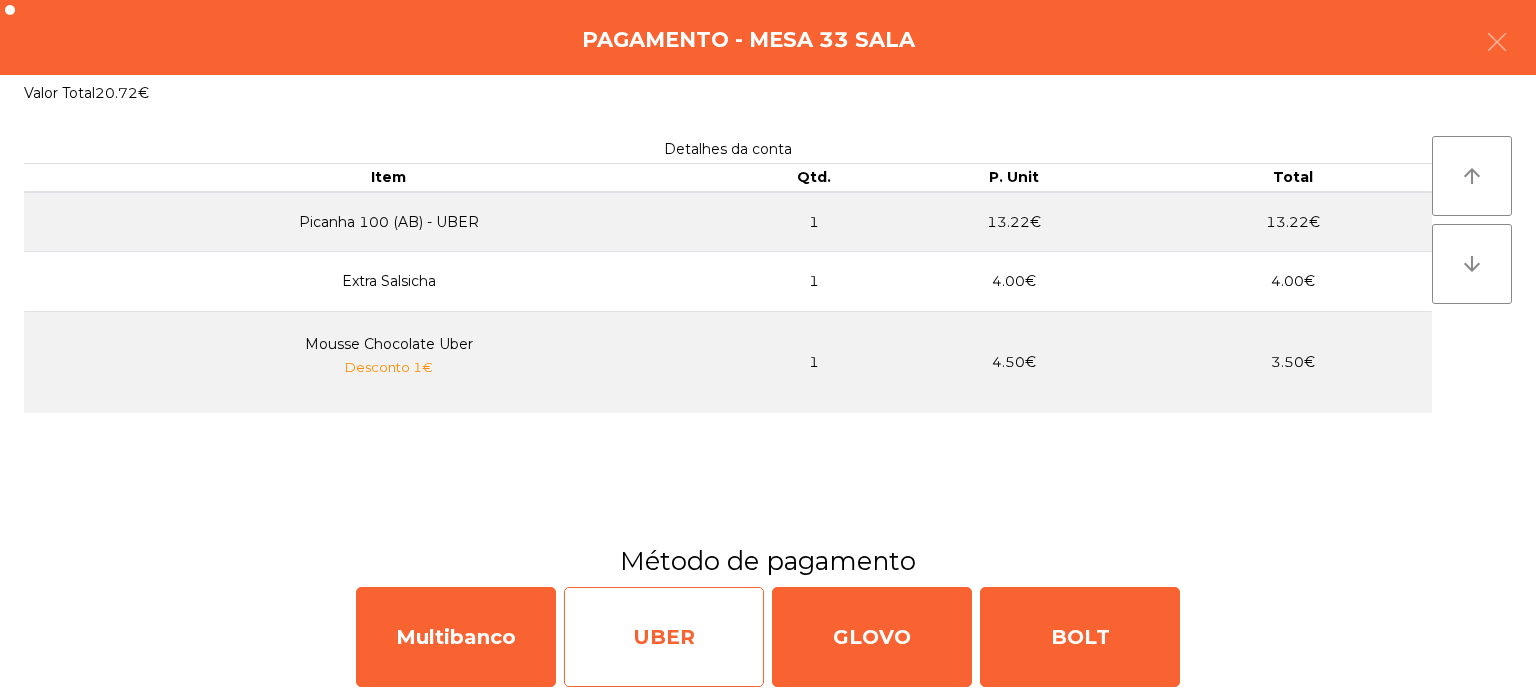 click on "UBER" 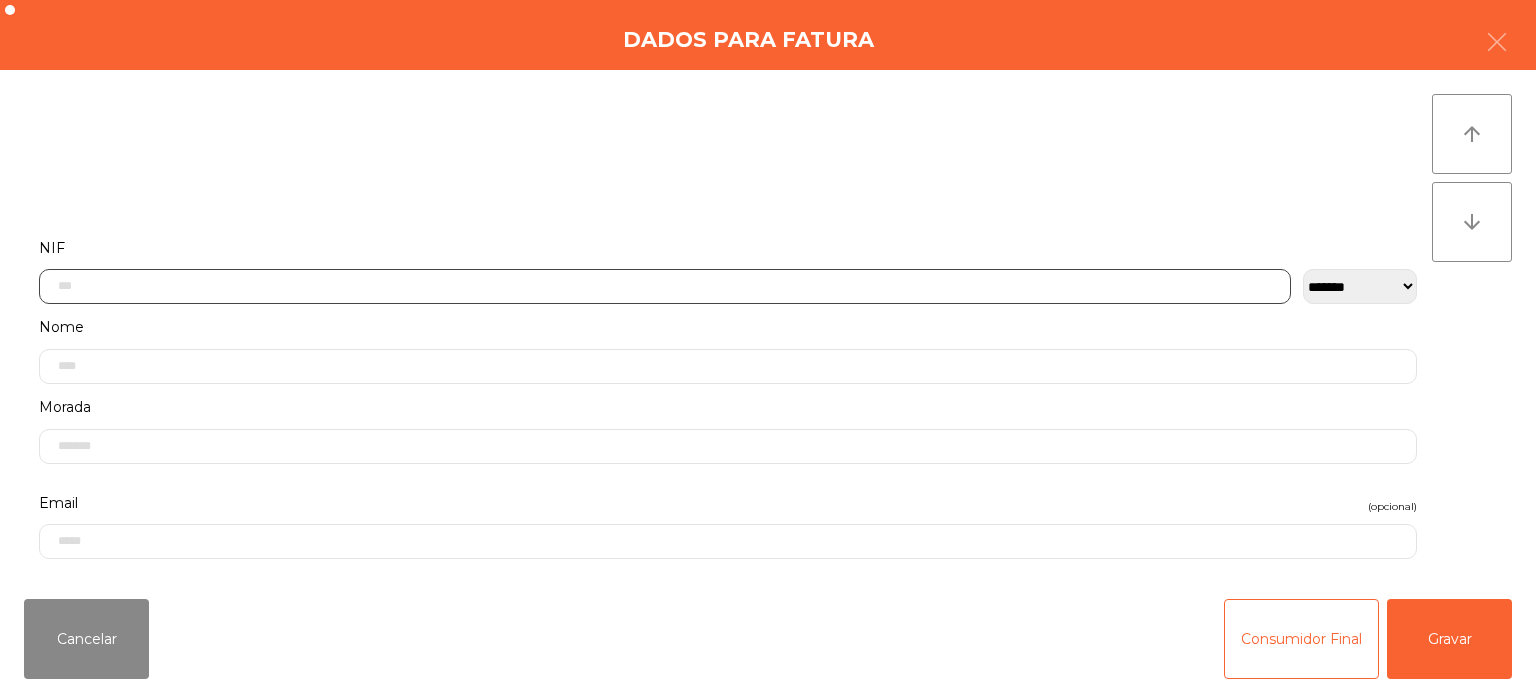 click 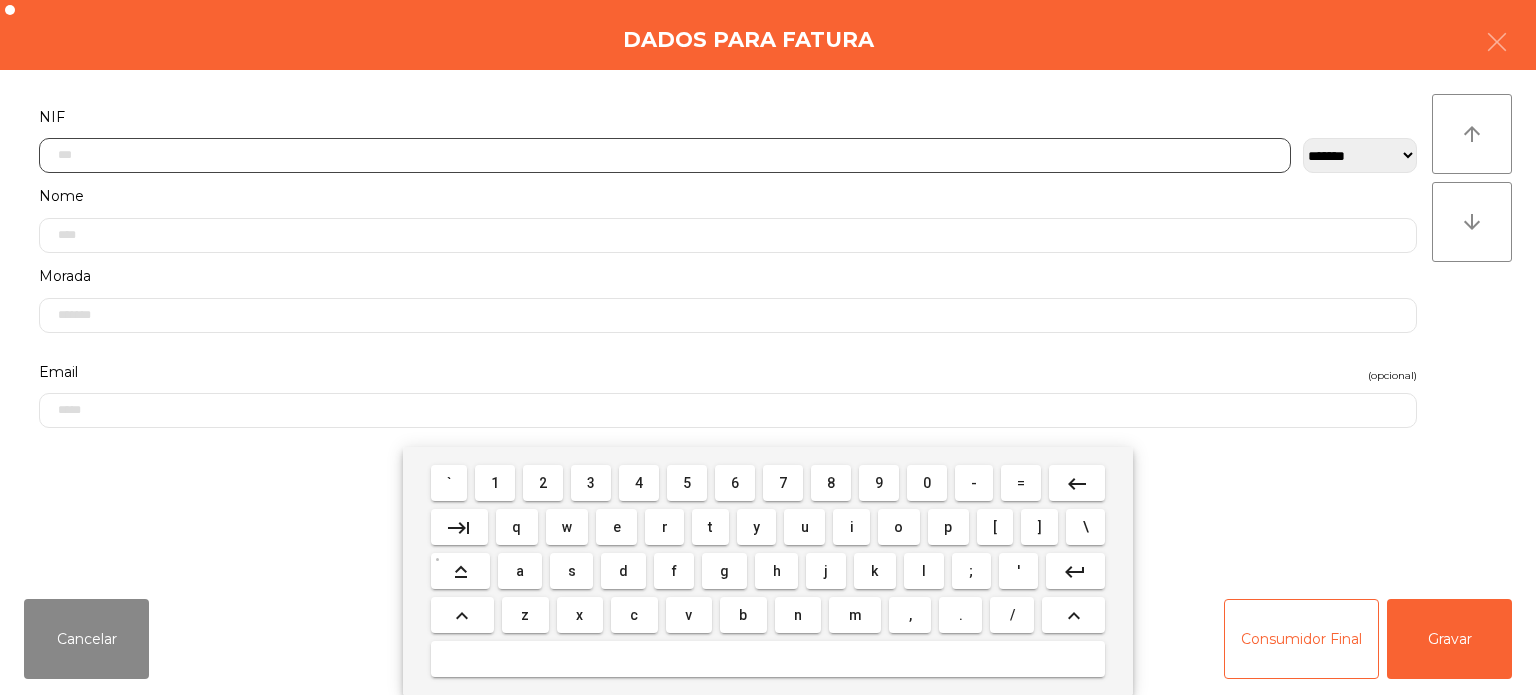 scroll, scrollTop: 139, scrollLeft: 0, axis: vertical 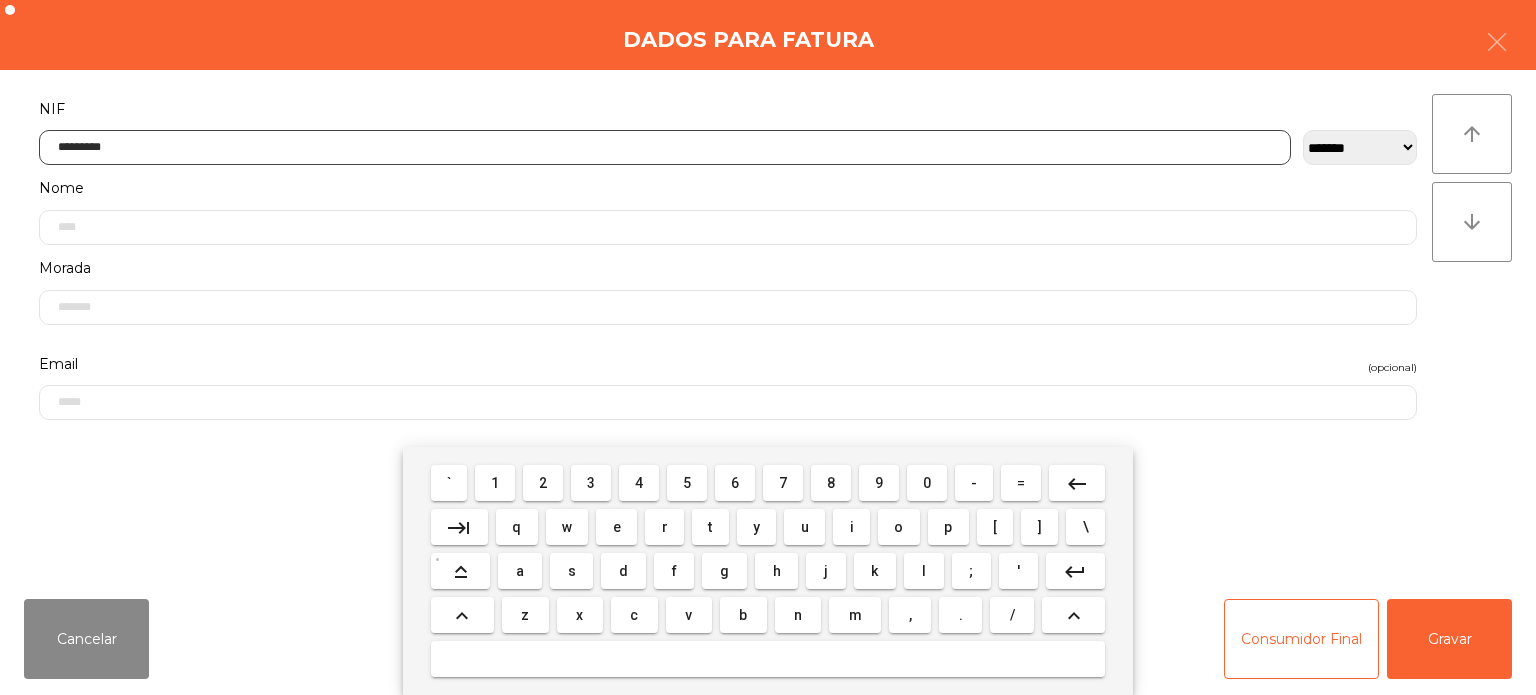 type on "*********" 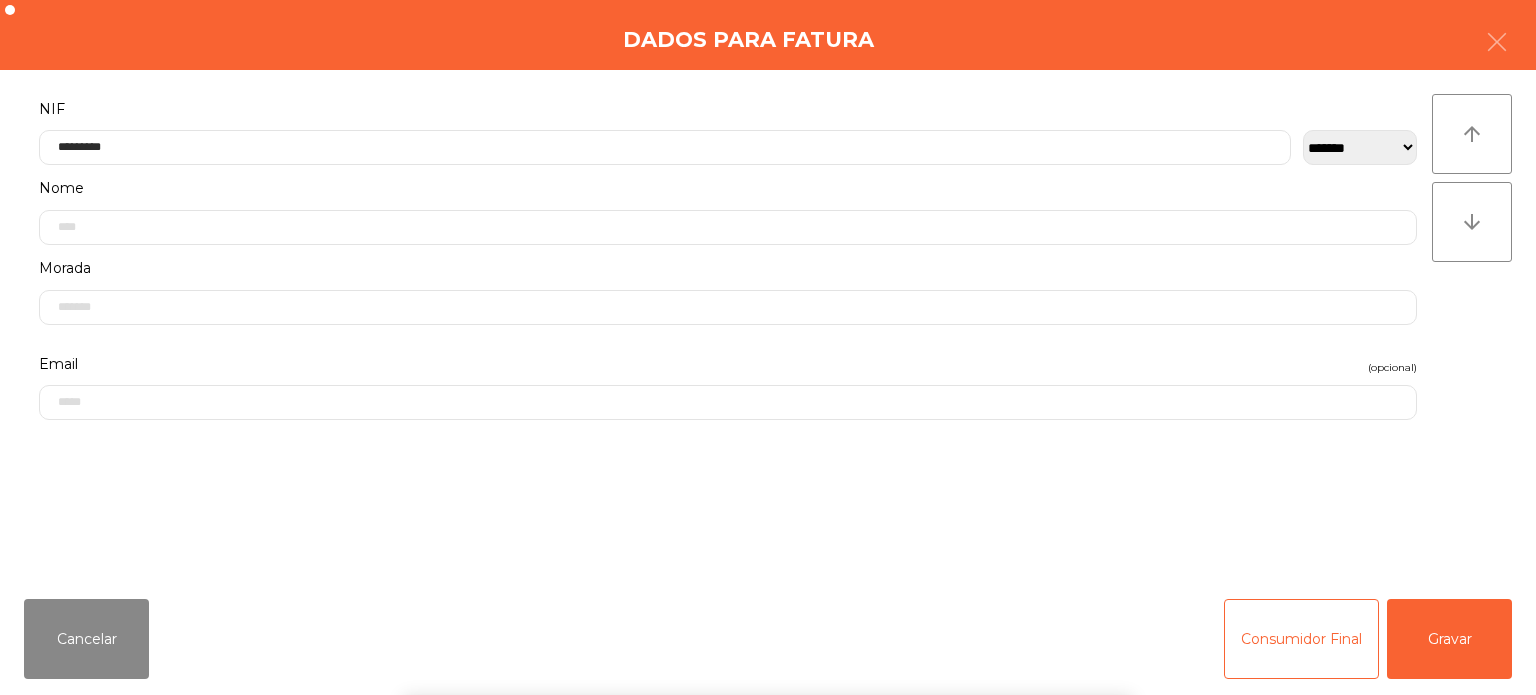 click on "` 1 2 3 4 5 6 7 8 9 0 - = keyboard_backspace keyboard_tab q w e r t y u i o p [ ] \ keyboard_capslock a s d f g h j k l ; ' keyboard_return keyboard_arrow_up z x c v b n m , . / keyboard_arrow_up" at bounding box center (768, 571) 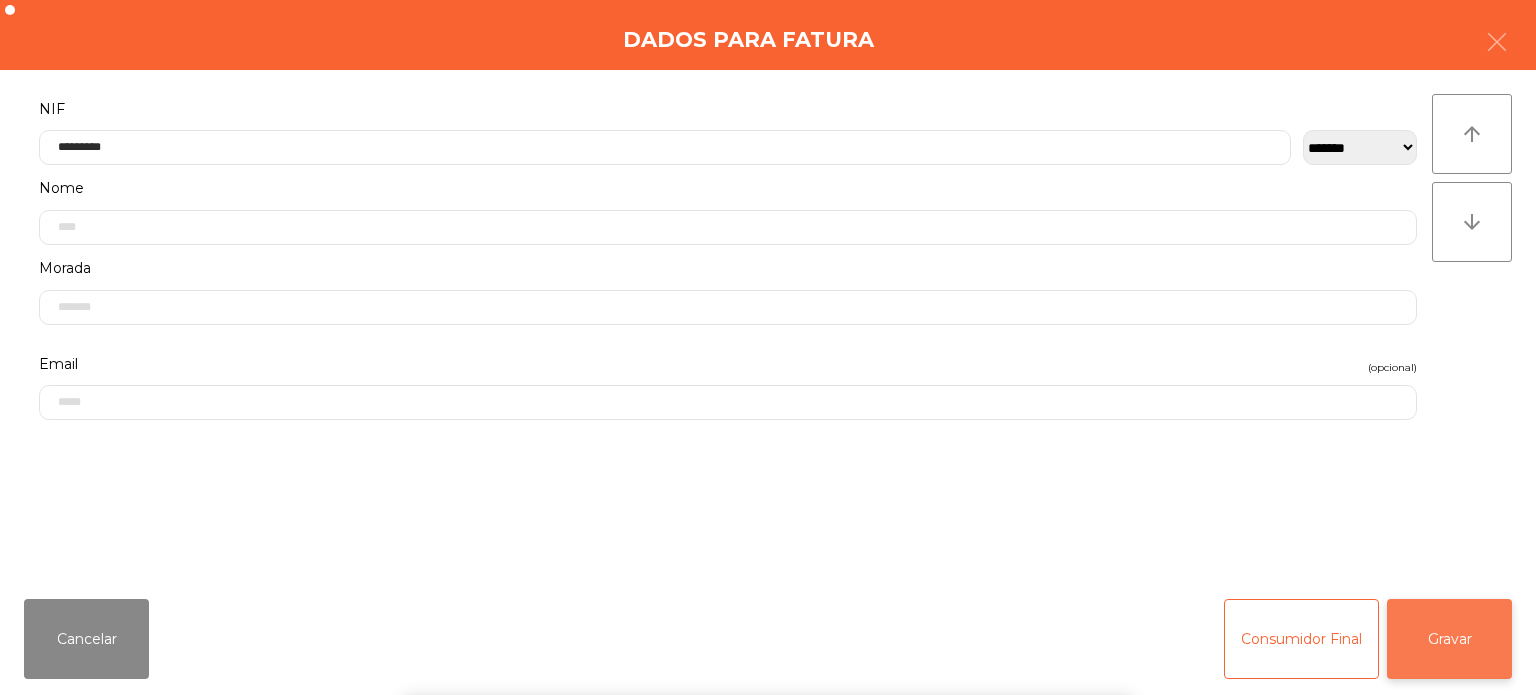 click on "Gravar" 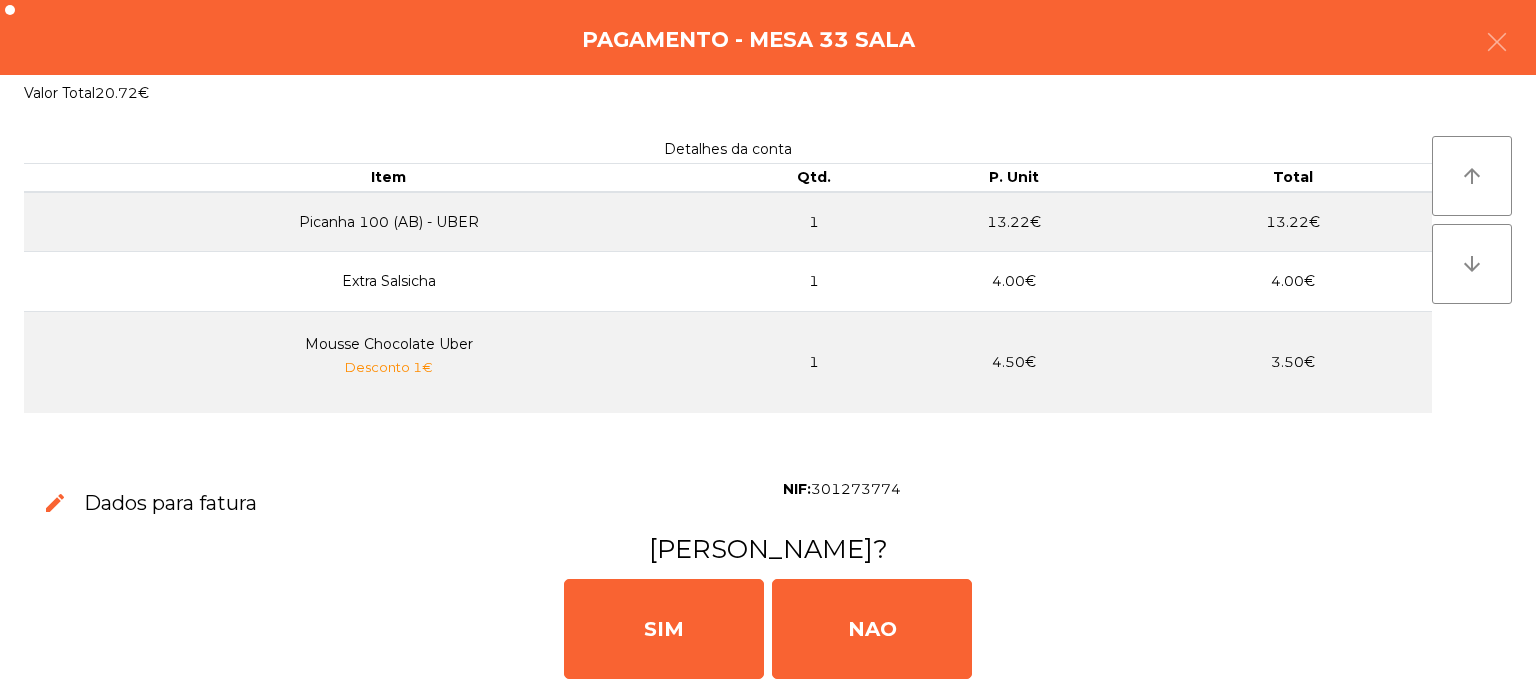 click on "SIM   NAO" 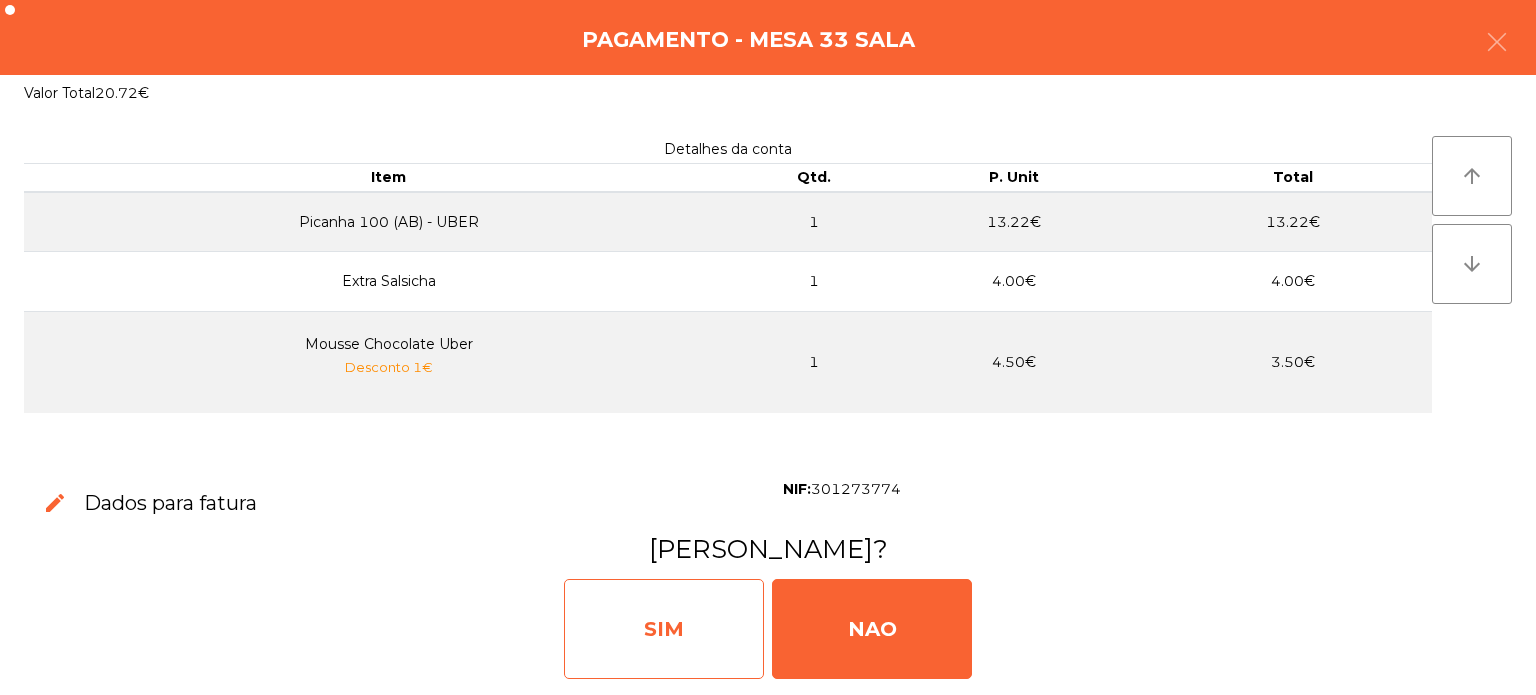 click on "SIM" 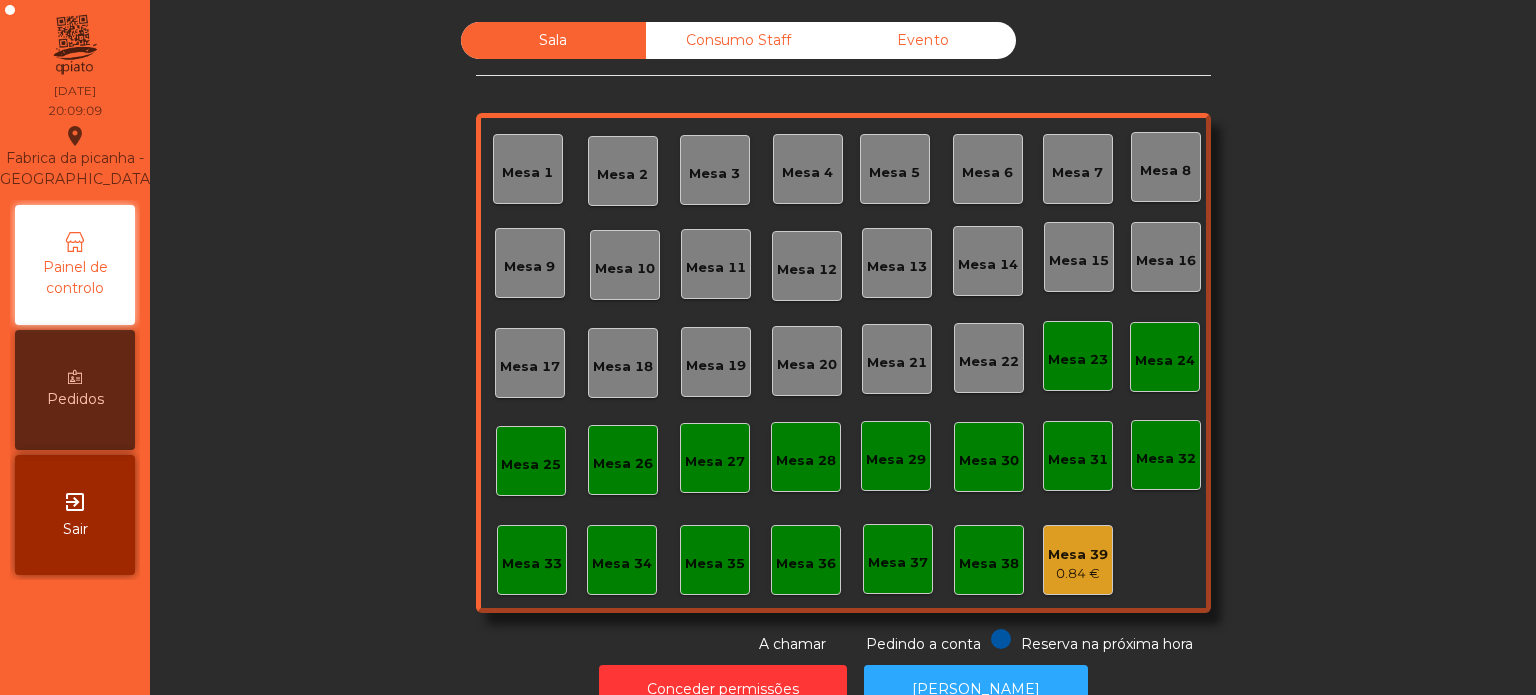 click on "Mesa 33" 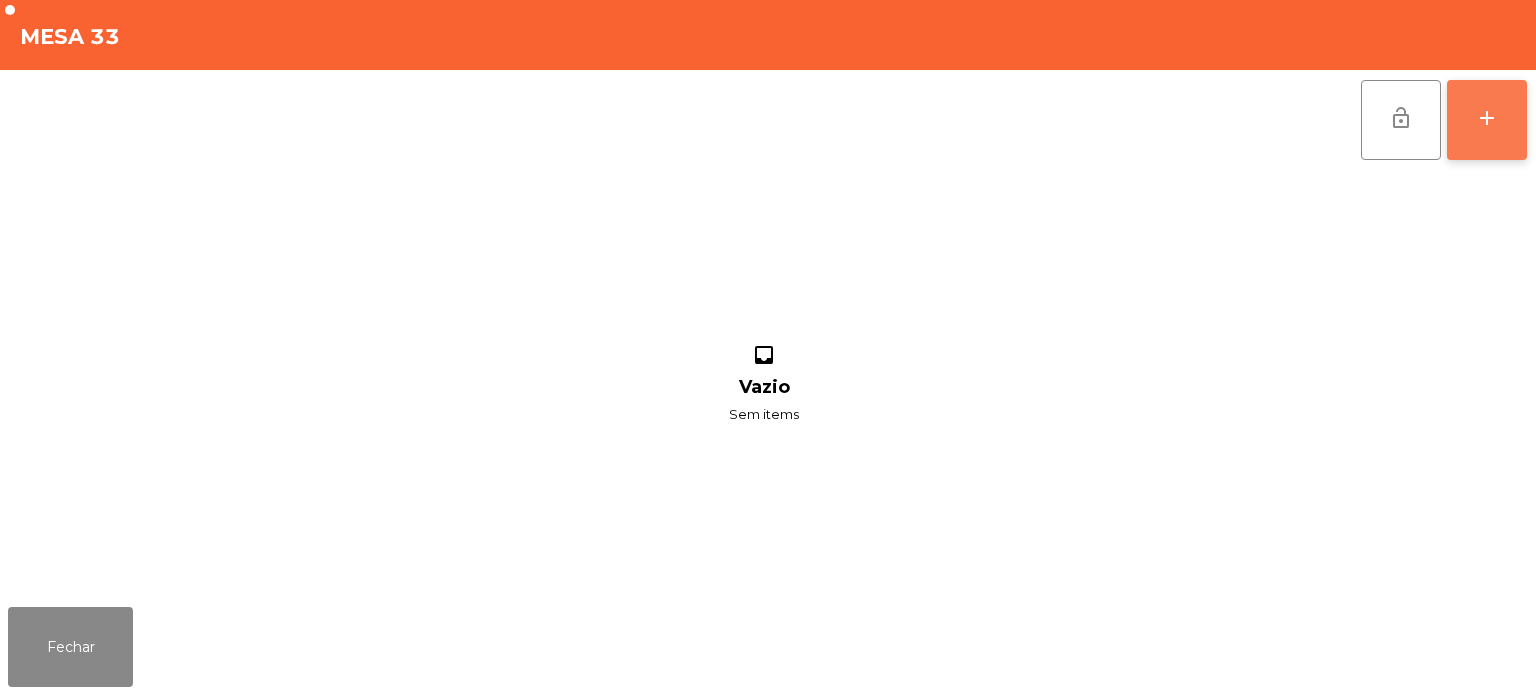 click on "add" 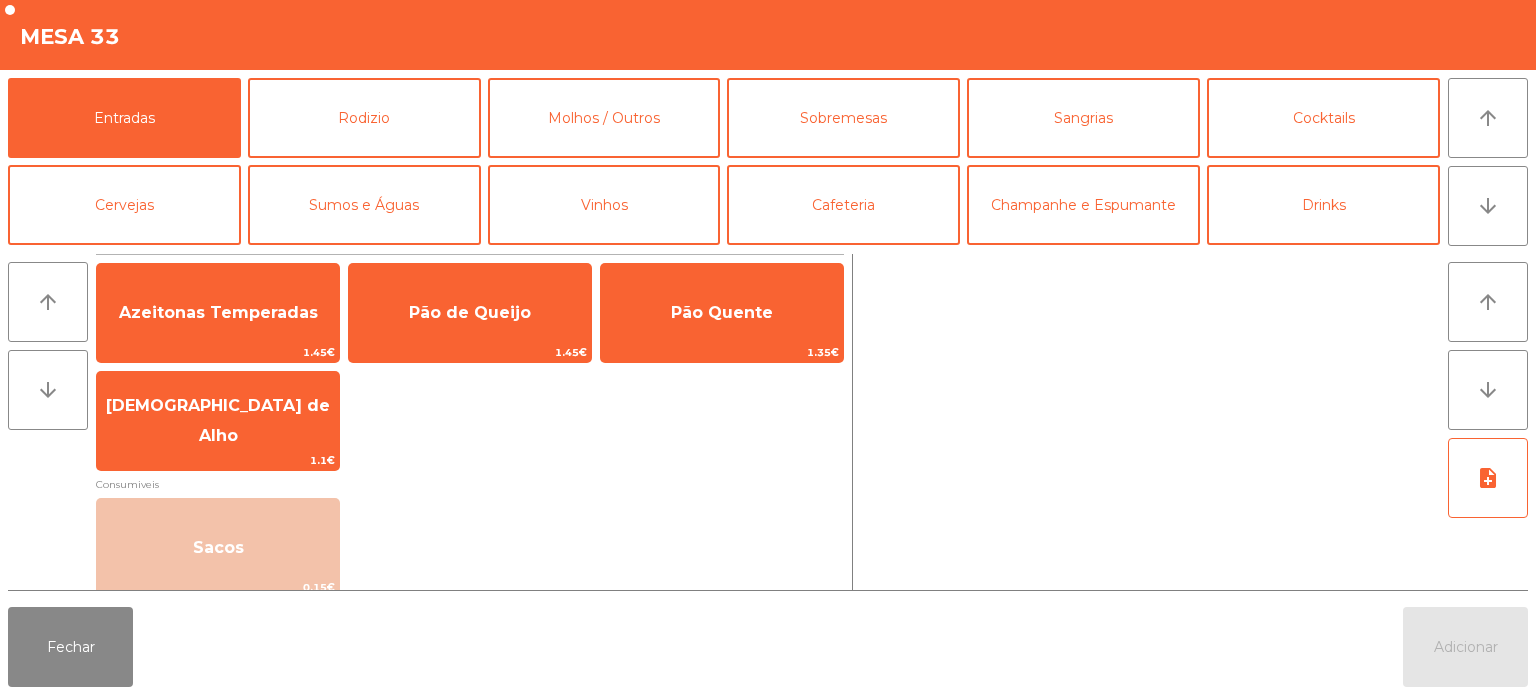 scroll, scrollTop: 260, scrollLeft: 0, axis: vertical 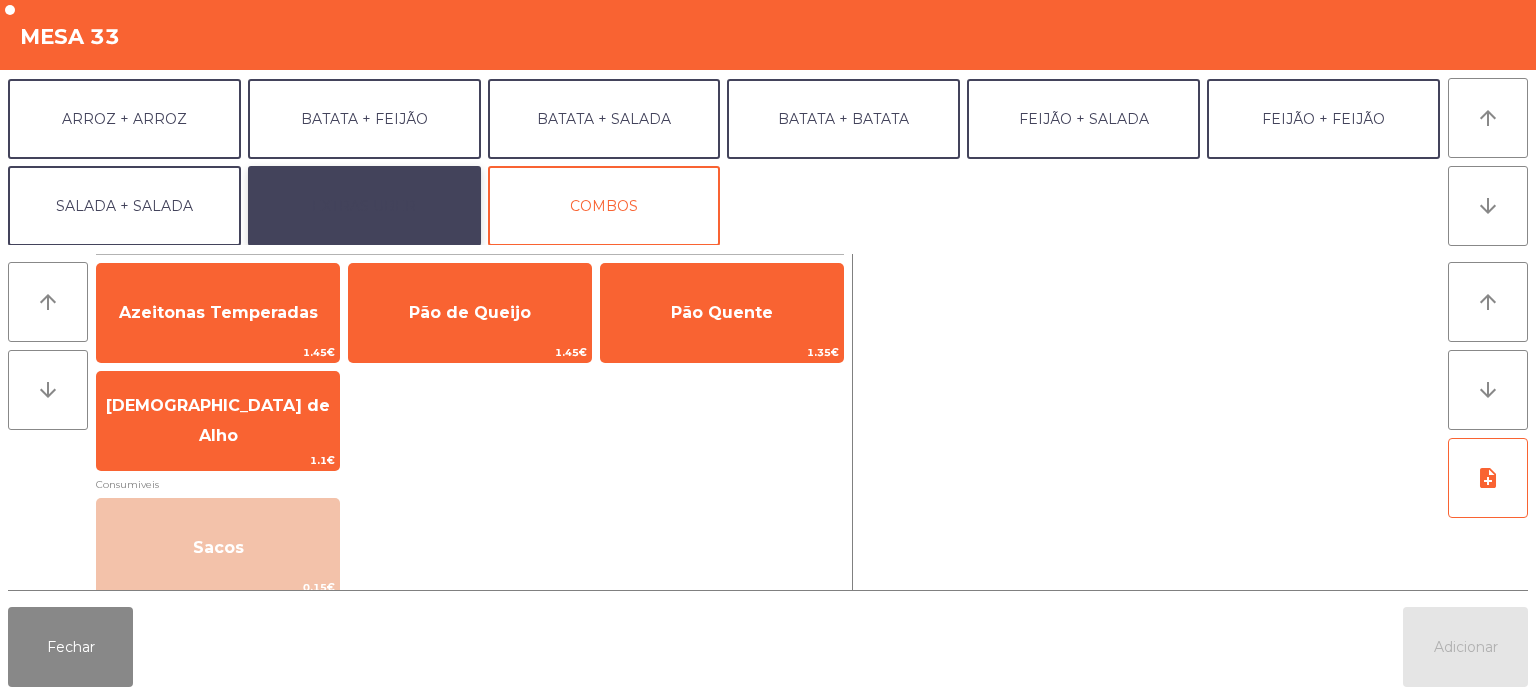 click on "EXTRAS UBER" 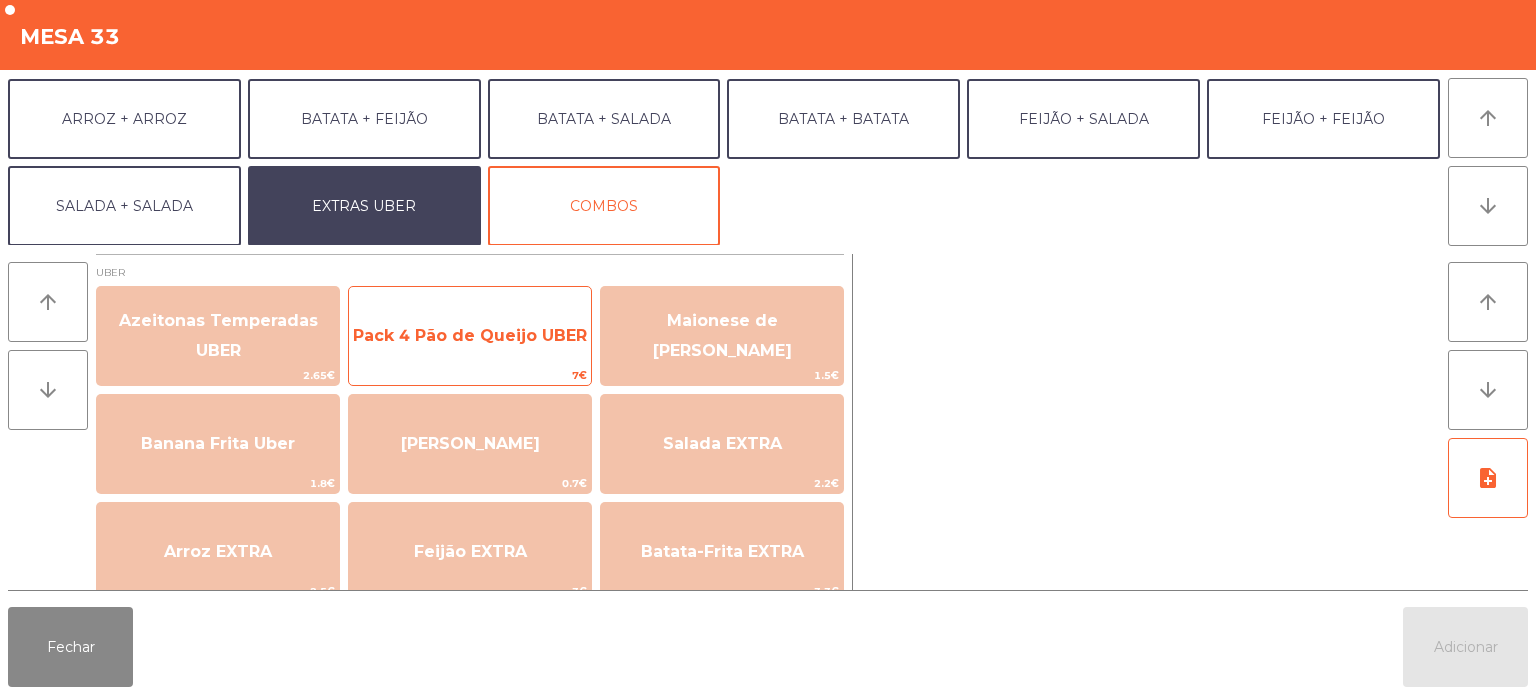 click on "Pack 4 Pão de Queijo  UBER" 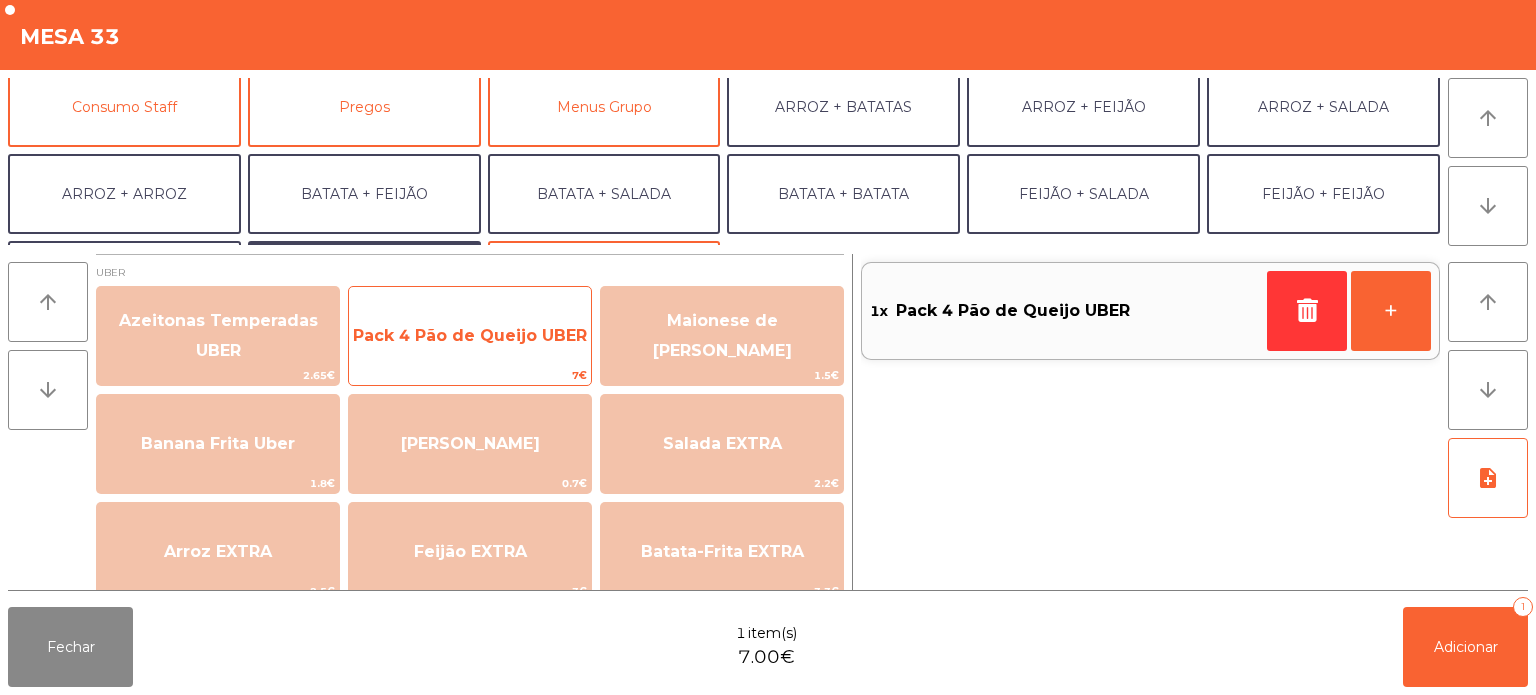 scroll, scrollTop: 178, scrollLeft: 0, axis: vertical 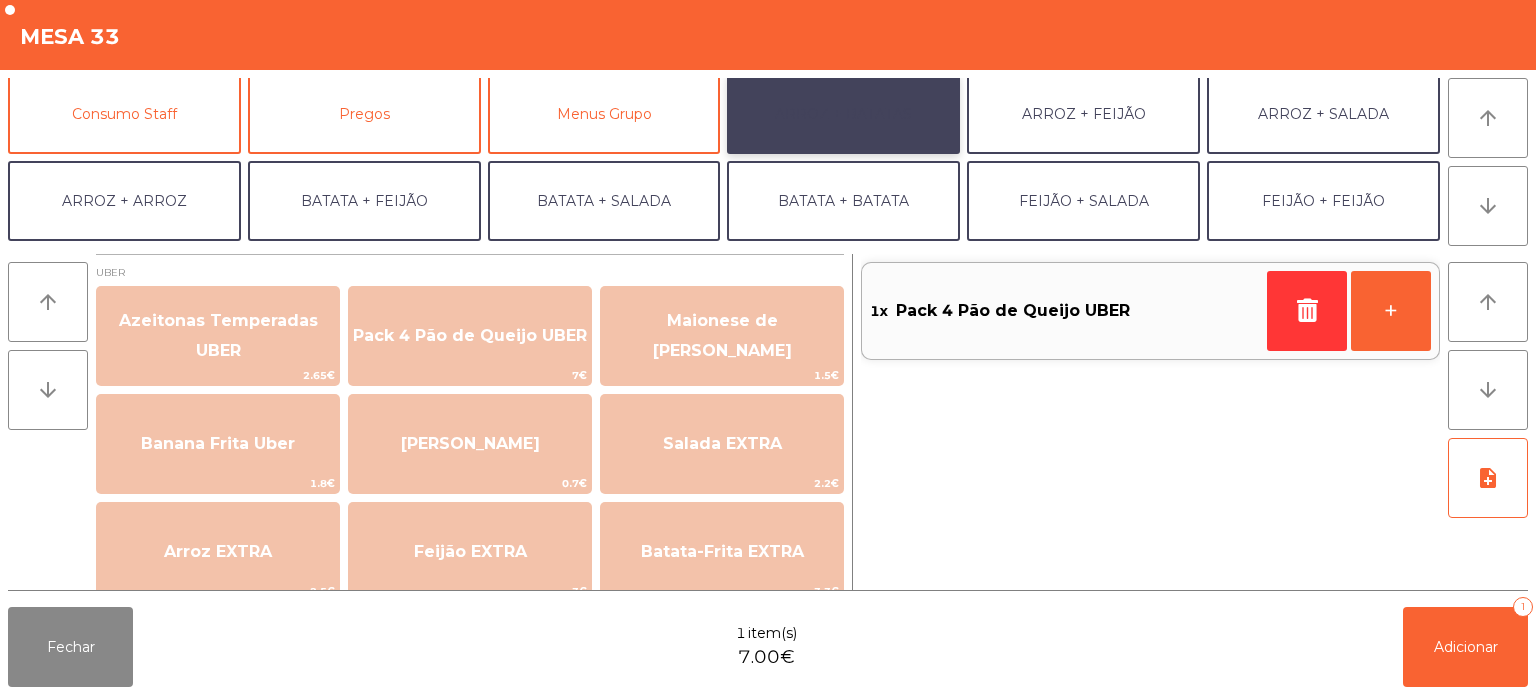 click on "ARROZ + BATATAS" 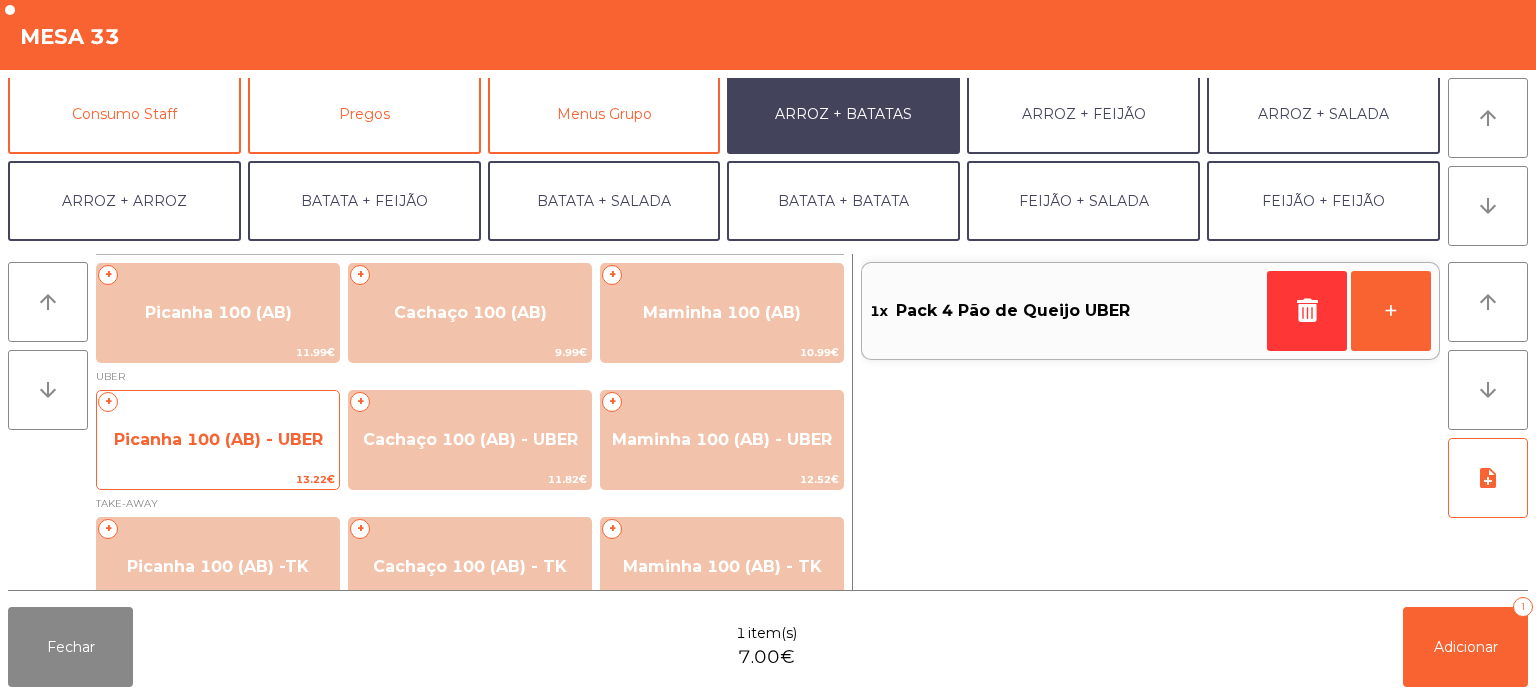 click on "Picanha 100 (AB) - UBER" 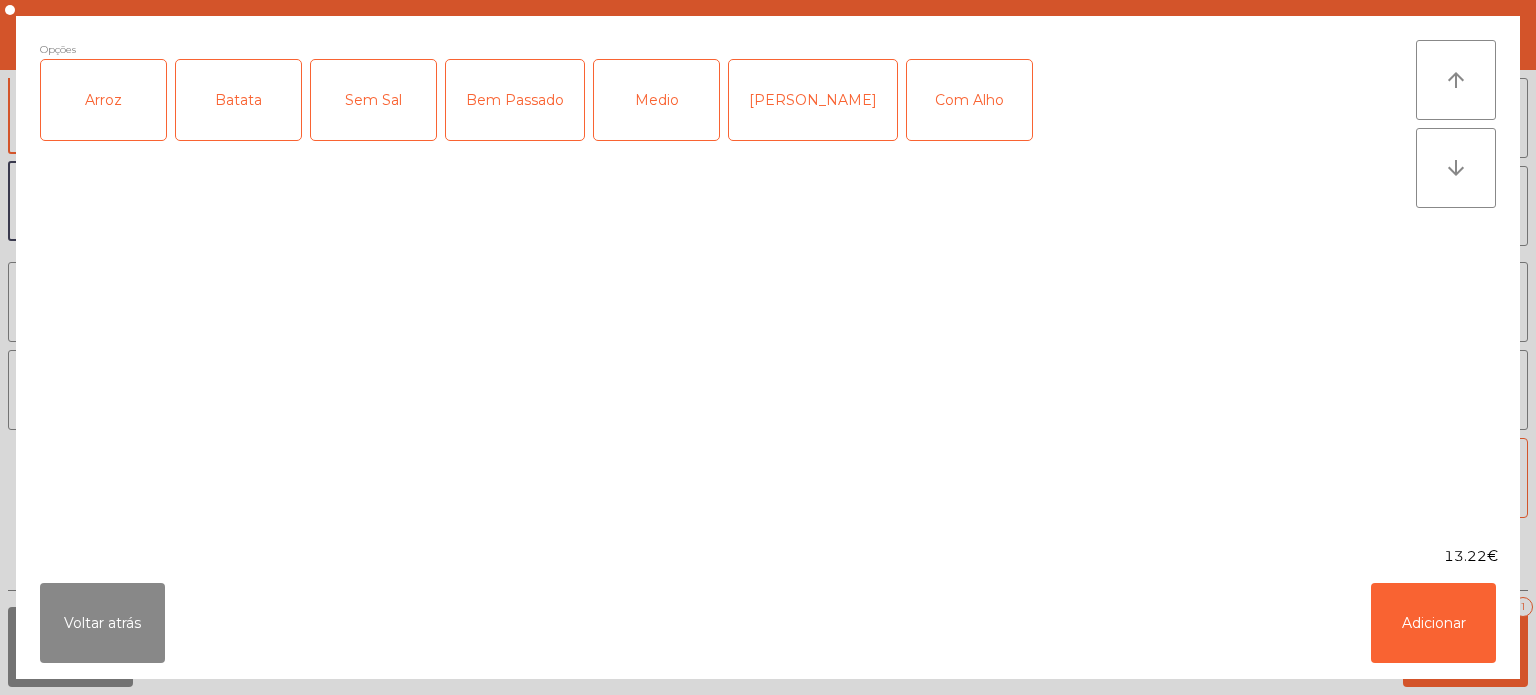 click on "Arroz" 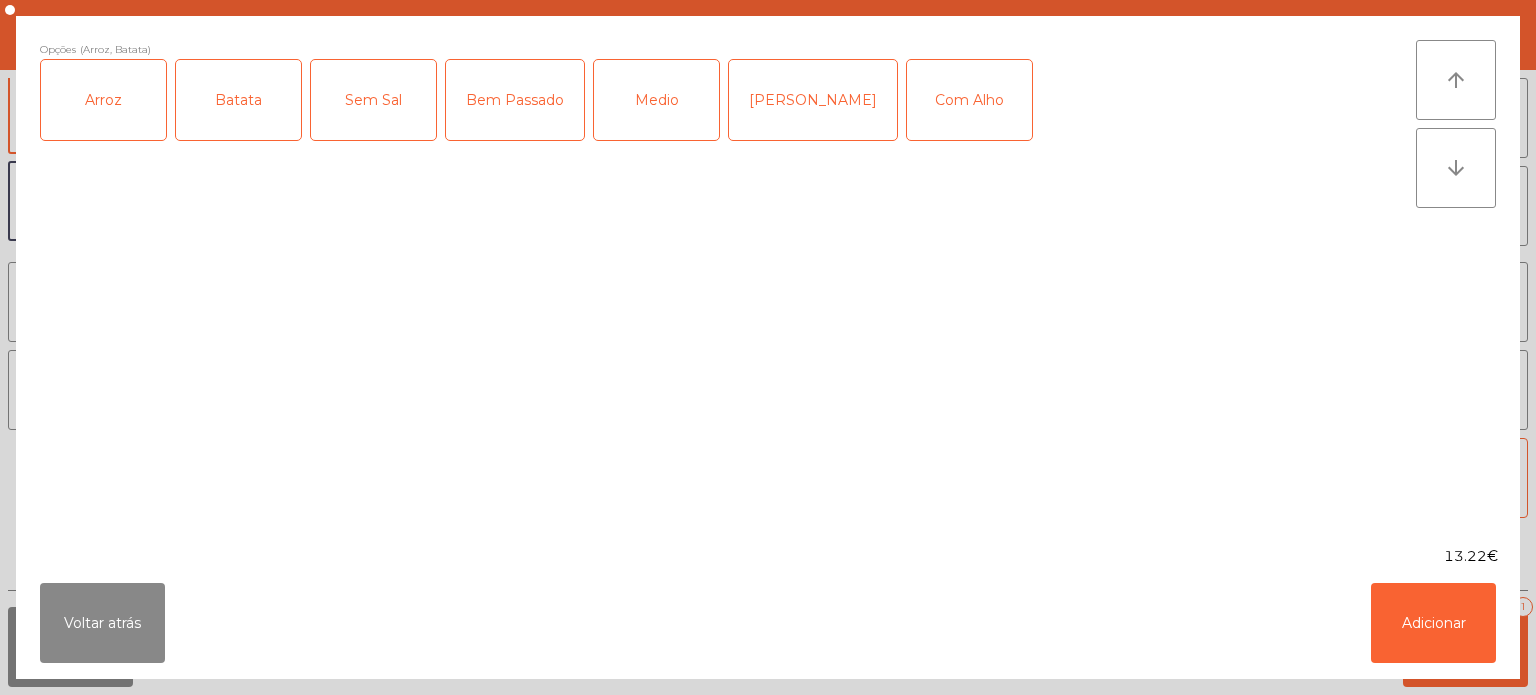 click on "Bem Passado" 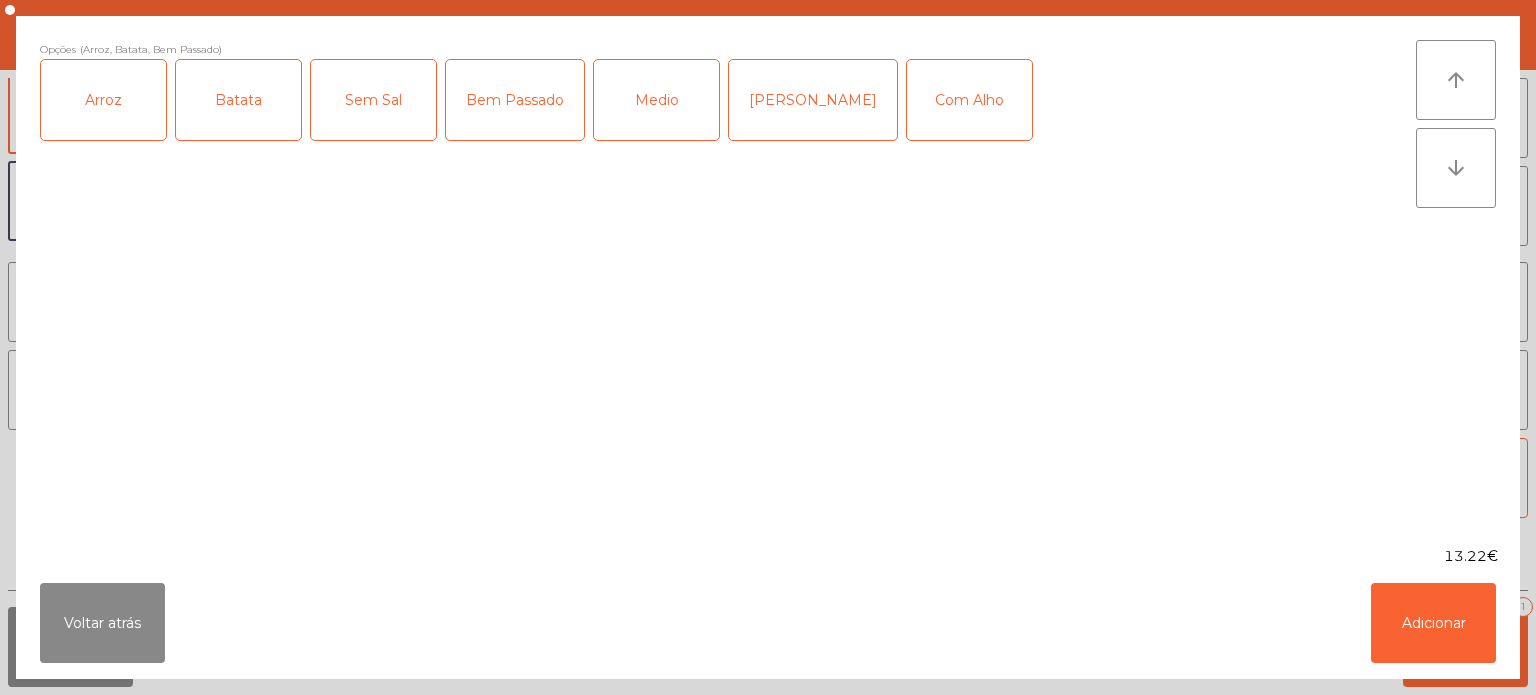 click on "Com Alho" 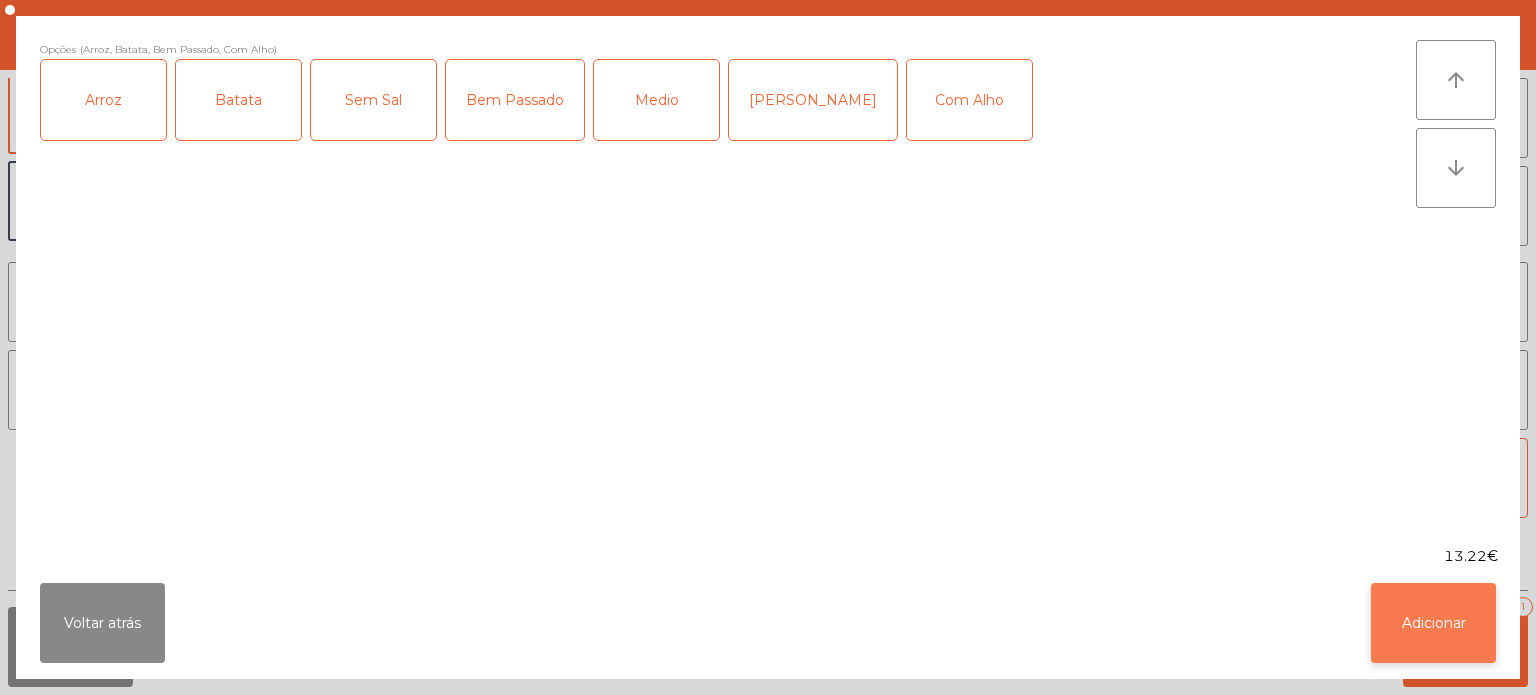 click on "Adicionar" 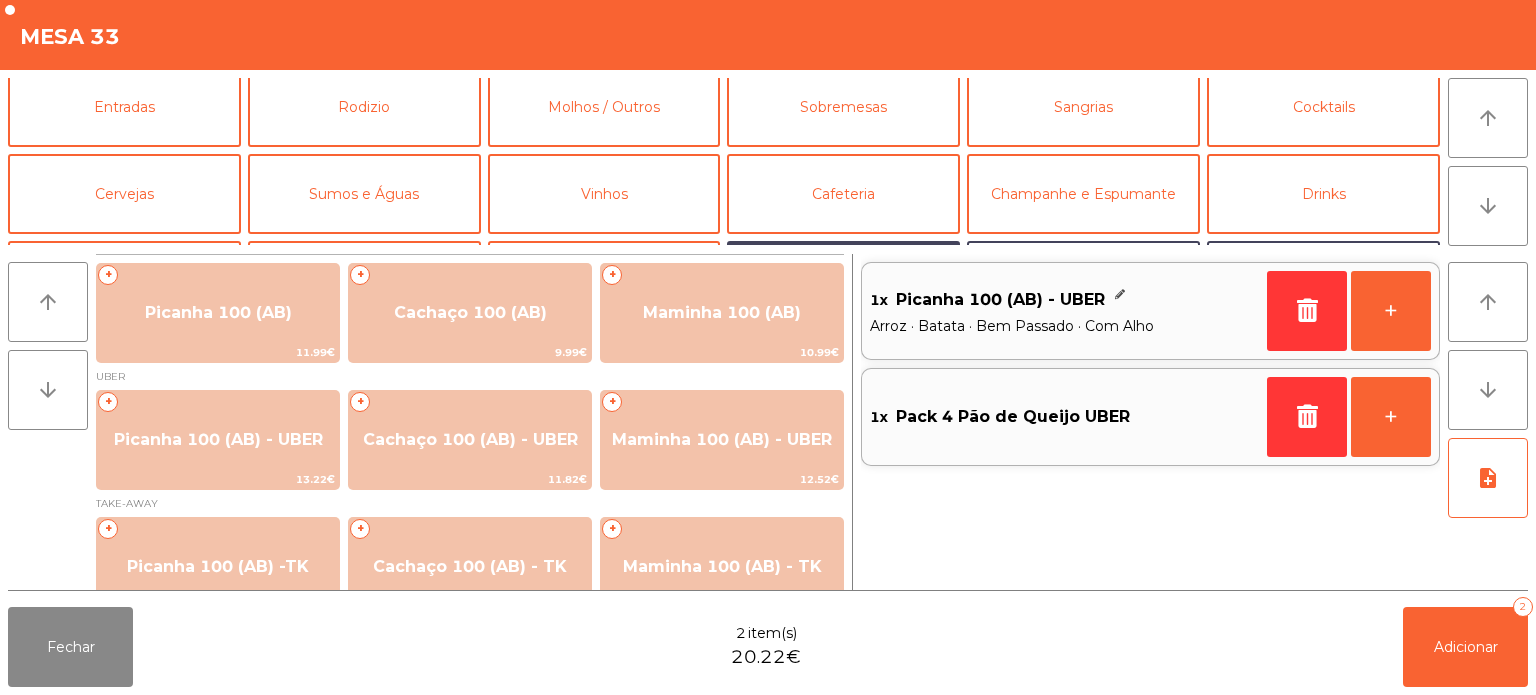 scroll, scrollTop: 0, scrollLeft: 0, axis: both 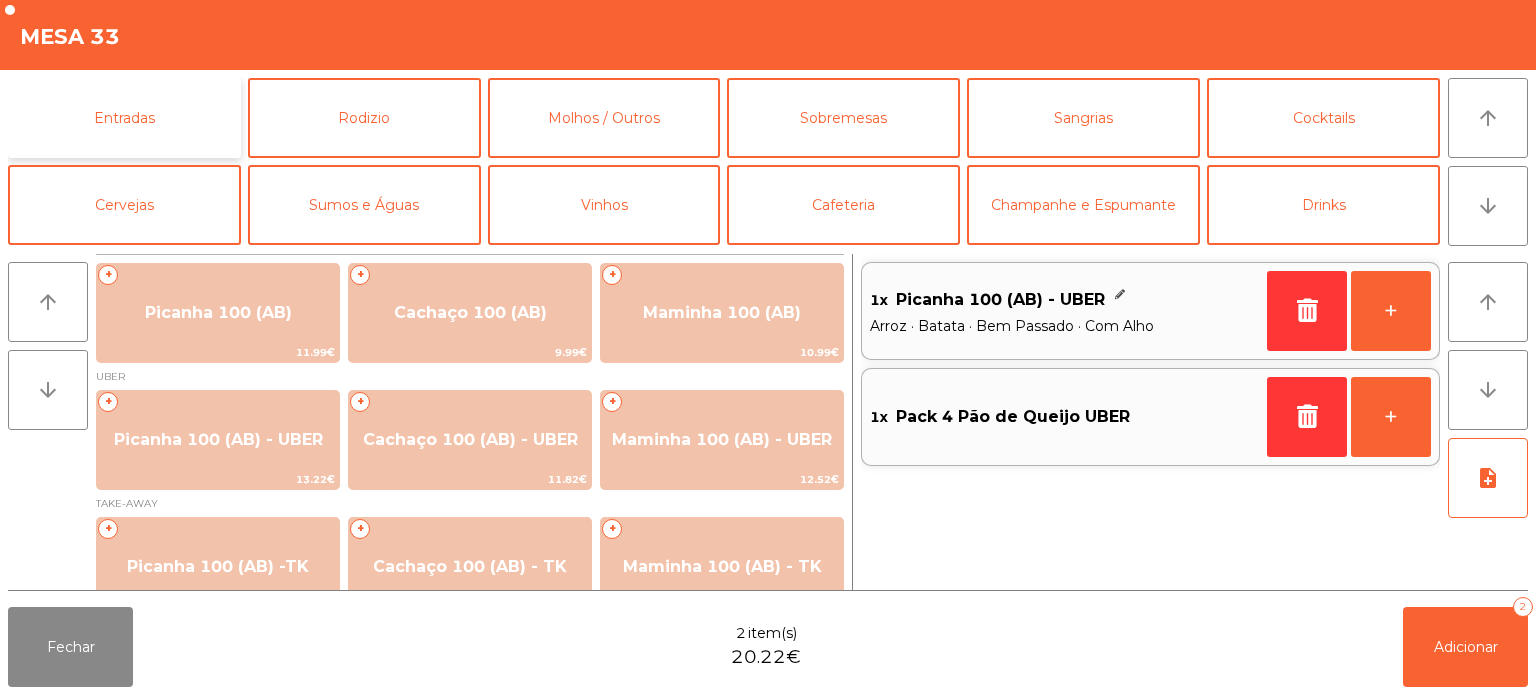 click on "Entradas" 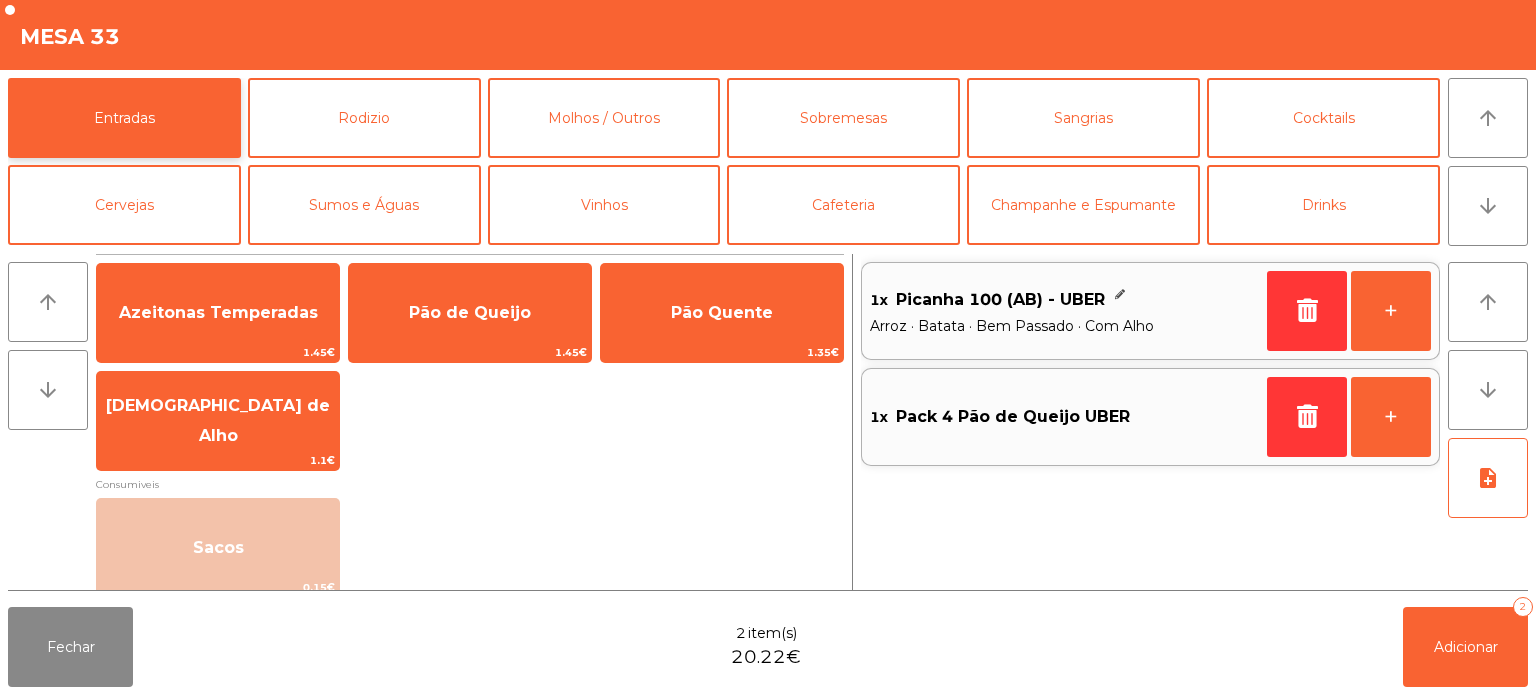 scroll, scrollTop: 15, scrollLeft: 0, axis: vertical 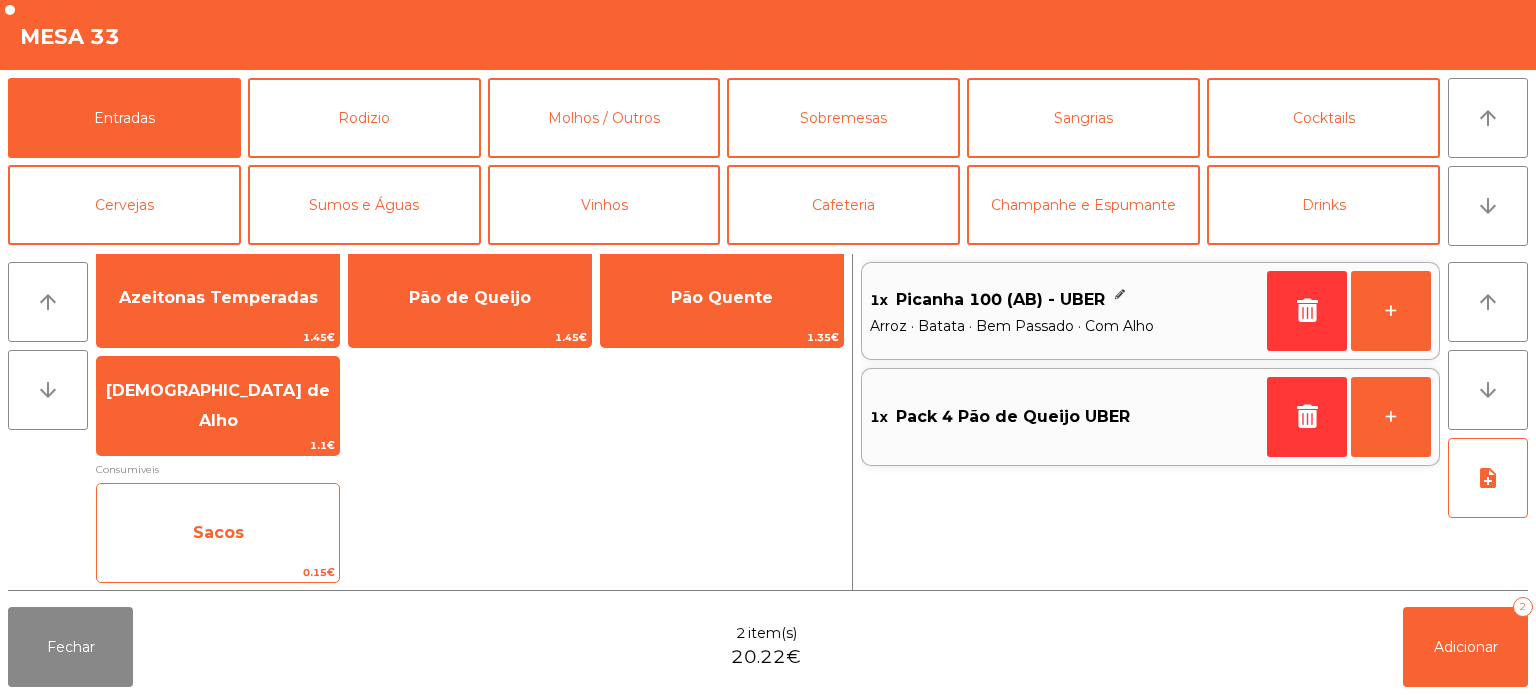 click on "Sacos" 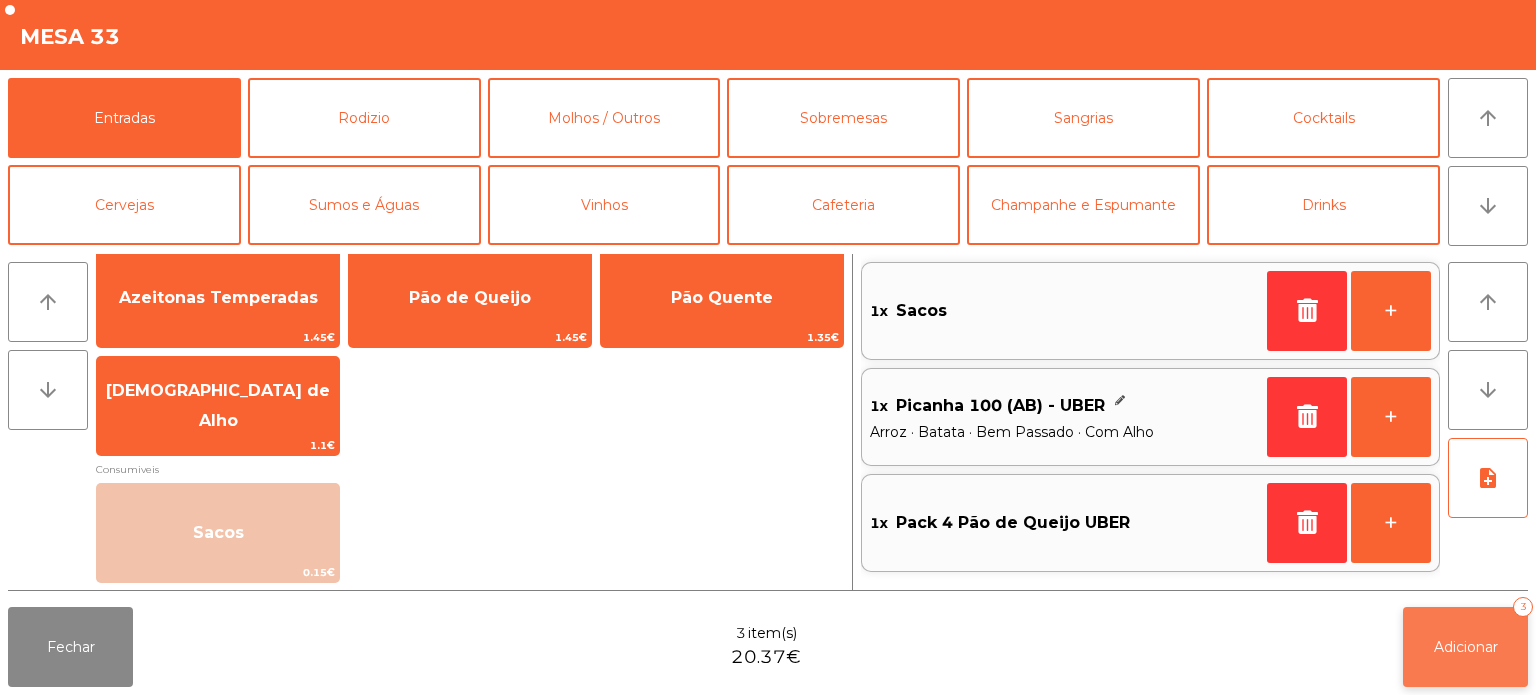 click on "Adicionar   3" 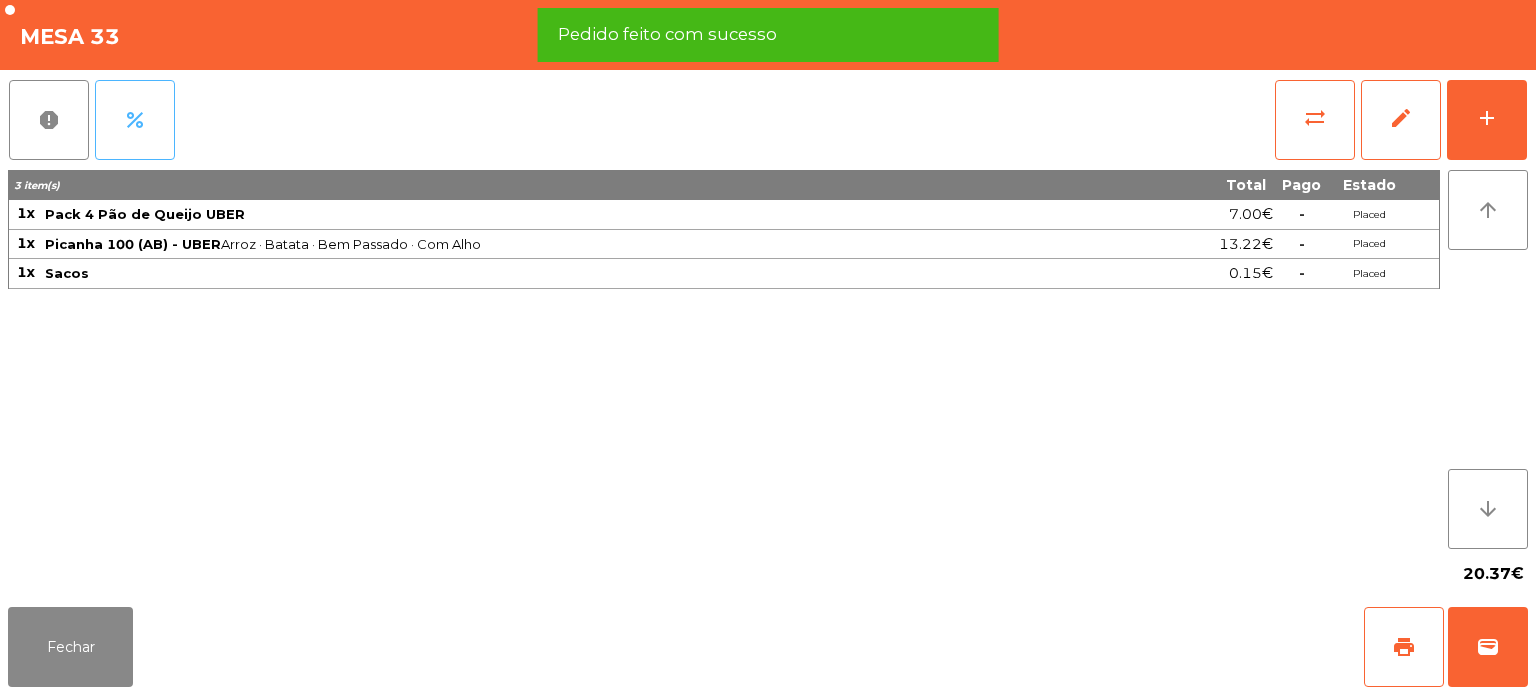 click on "percent" 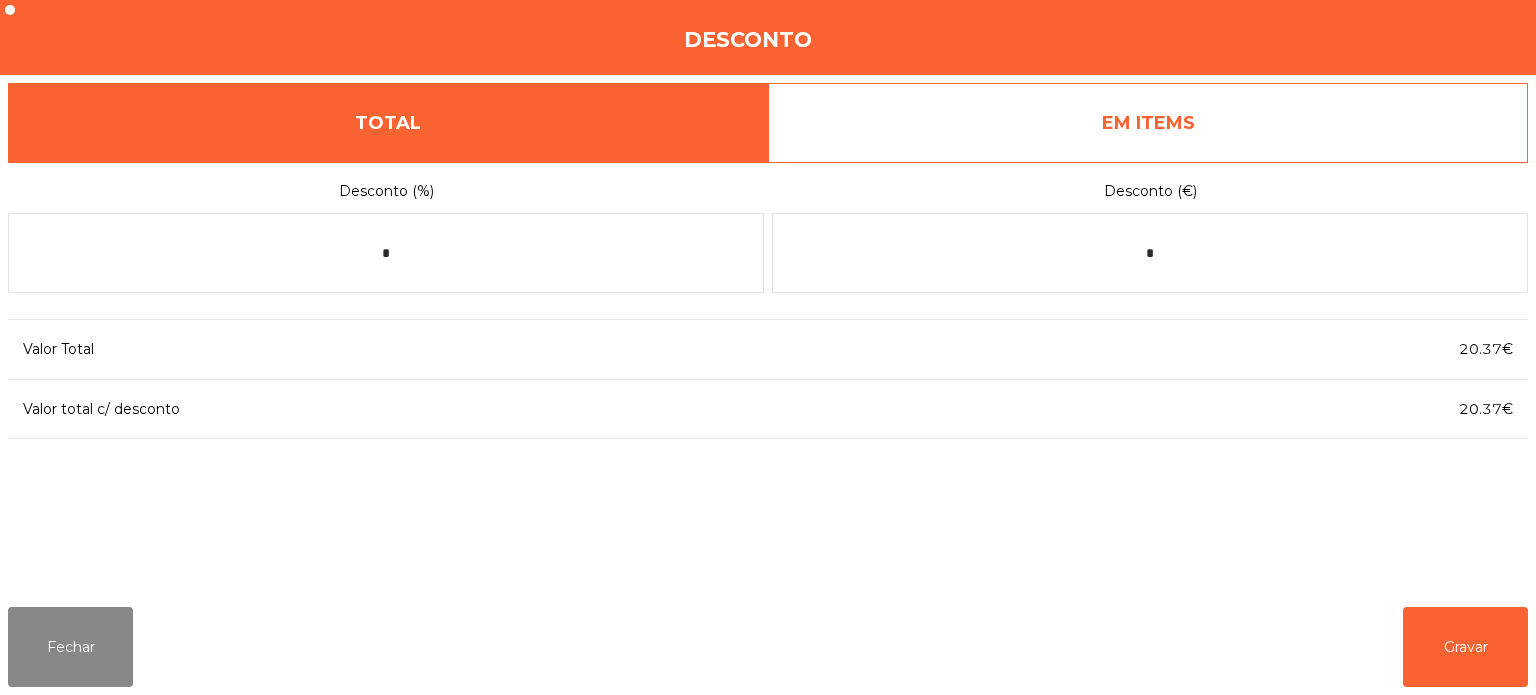 click on "EM ITEMS" at bounding box center (1148, 123) 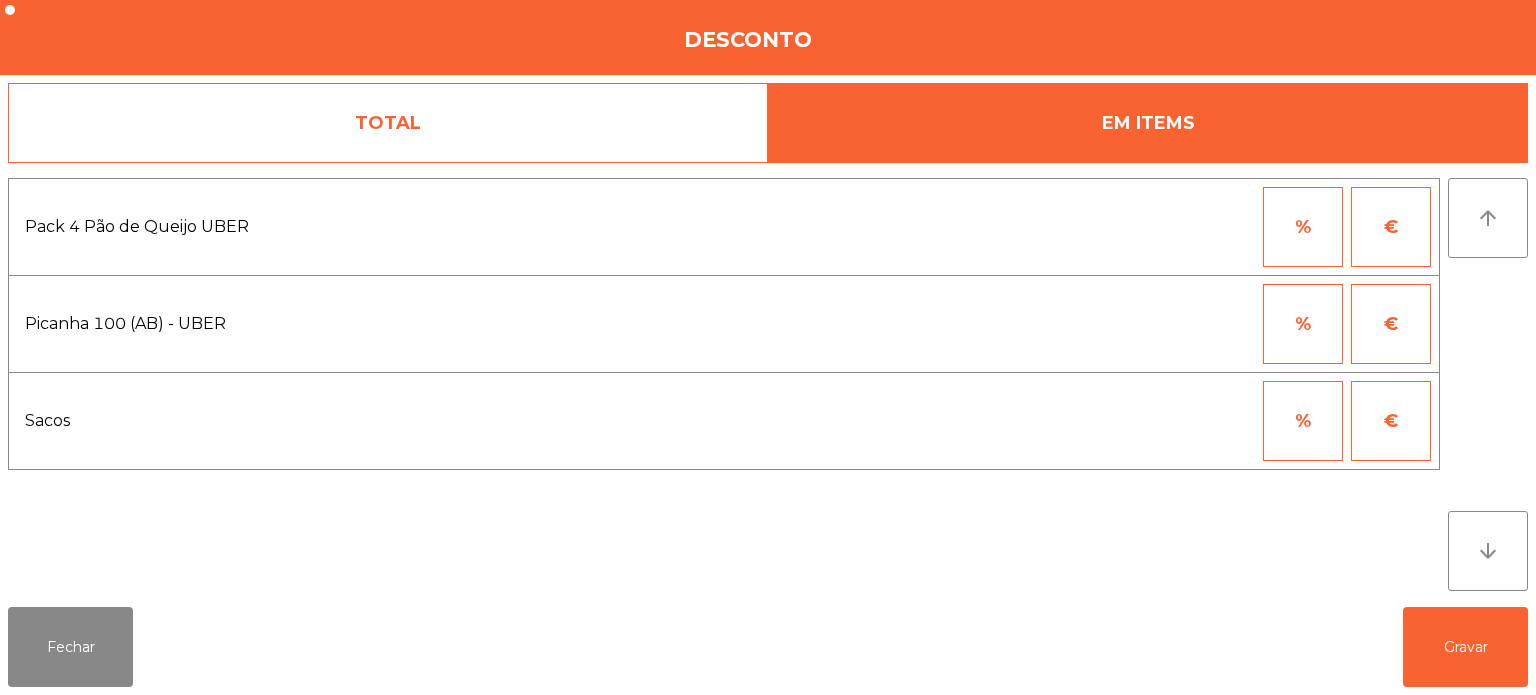 click on "€" at bounding box center (1391, 227) 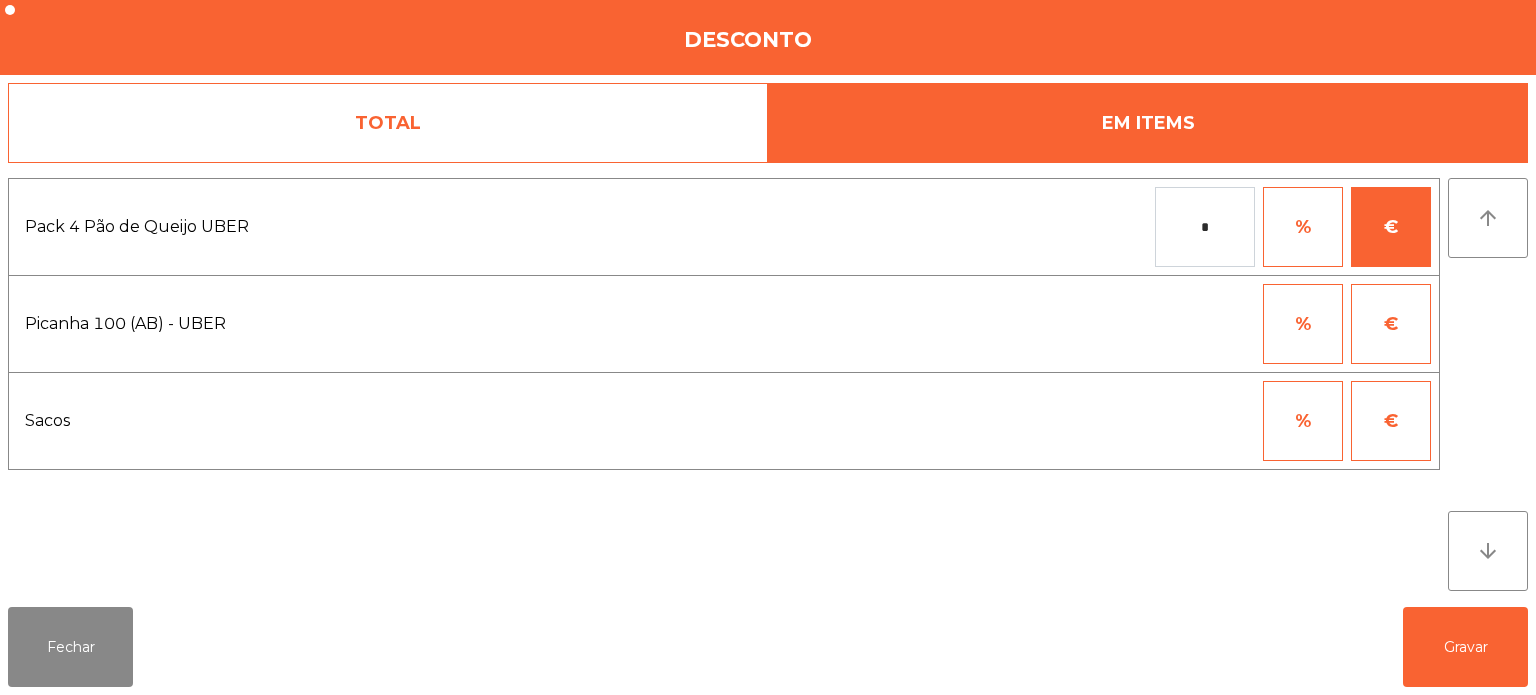 click on "*" at bounding box center [1205, 227] 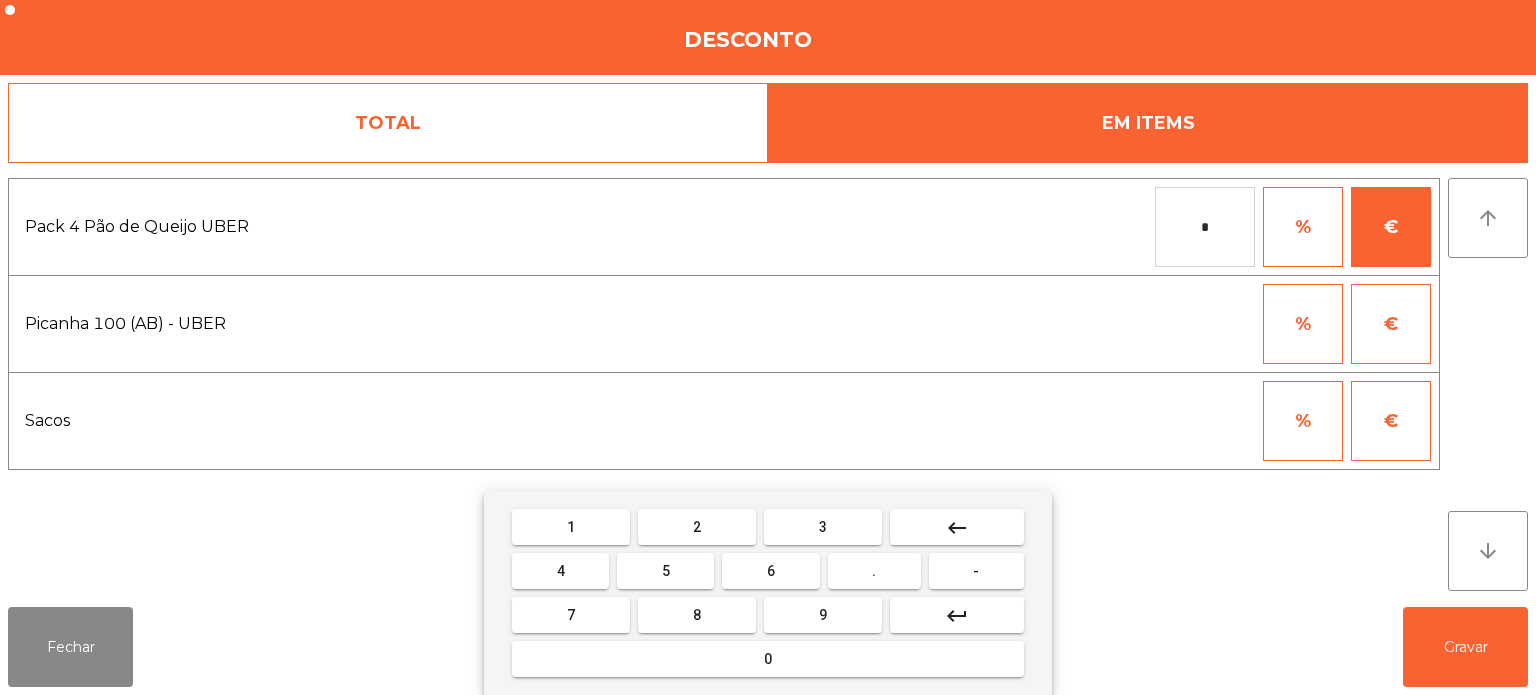 click on "keyboard_backspace" at bounding box center [957, 527] 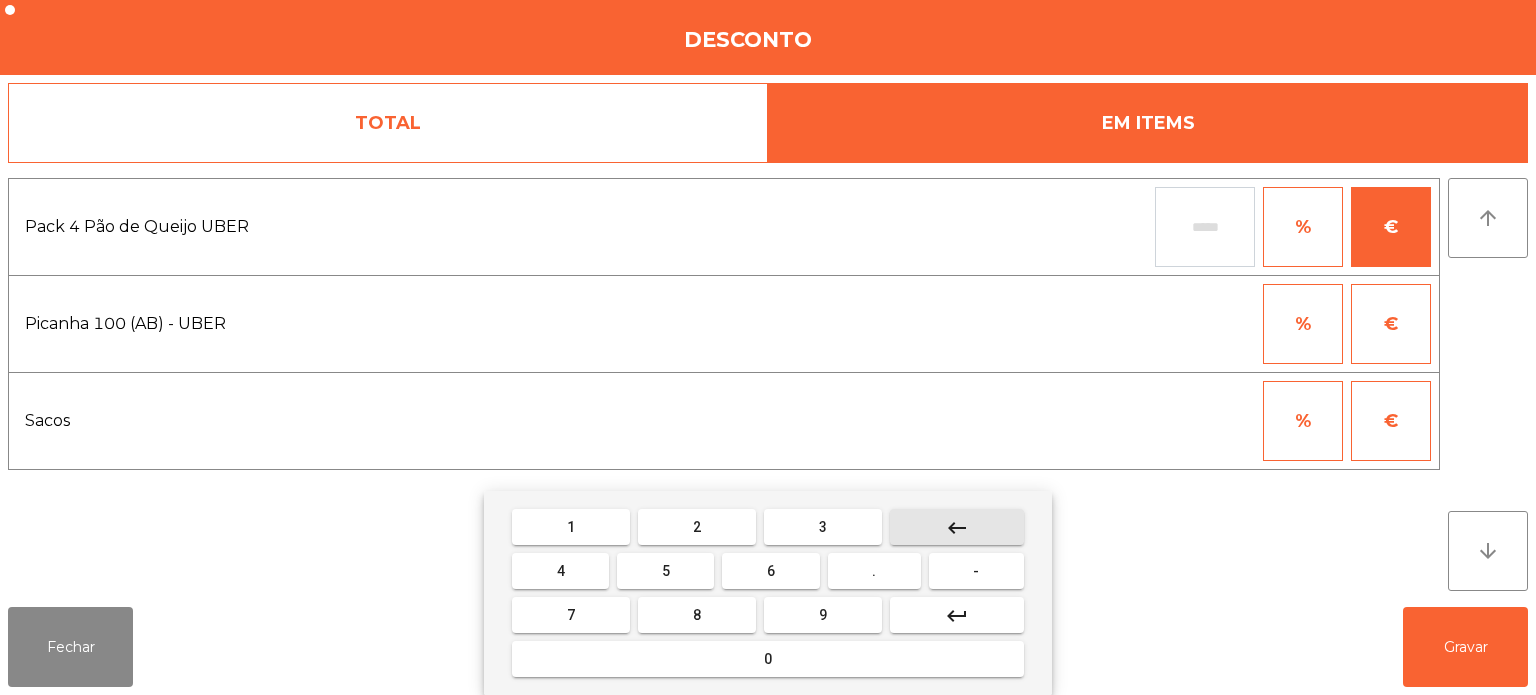 click on "1" at bounding box center [571, 527] 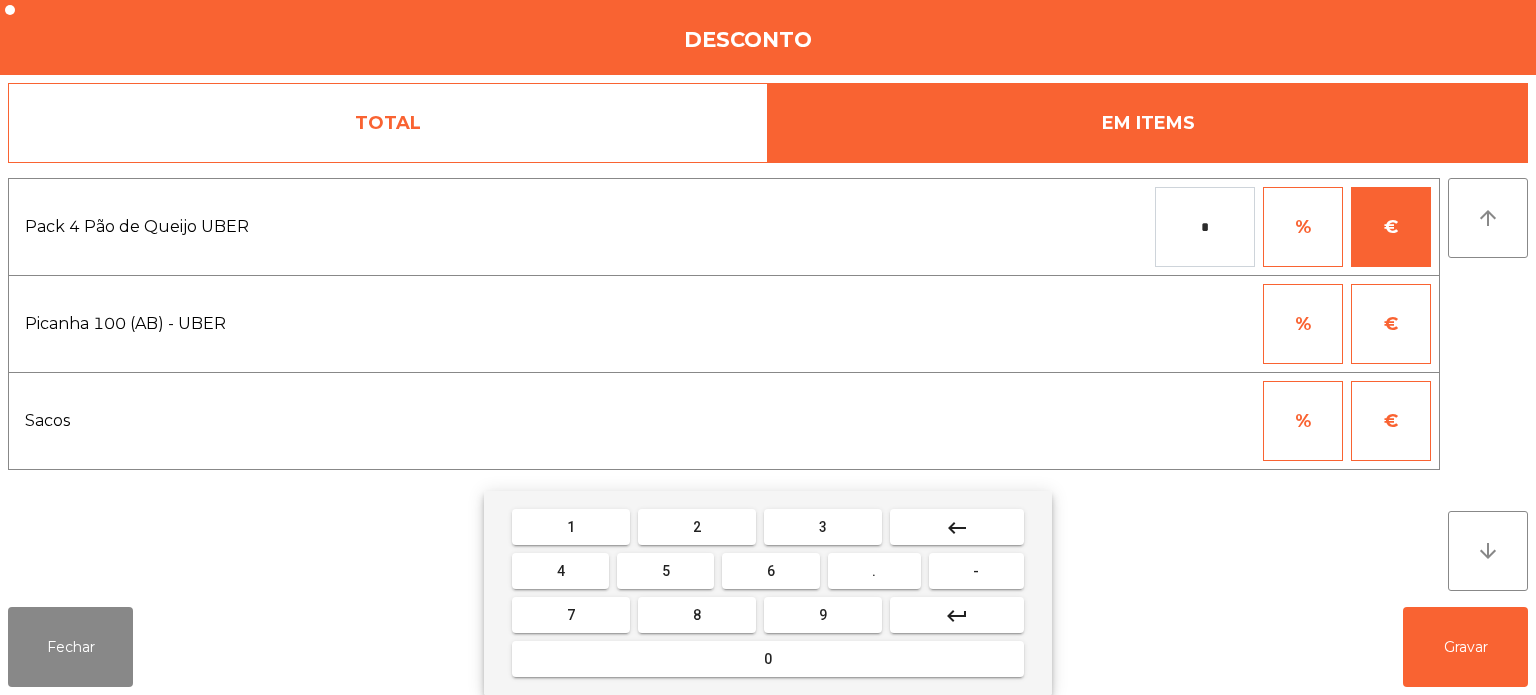 click on "." at bounding box center (874, 571) 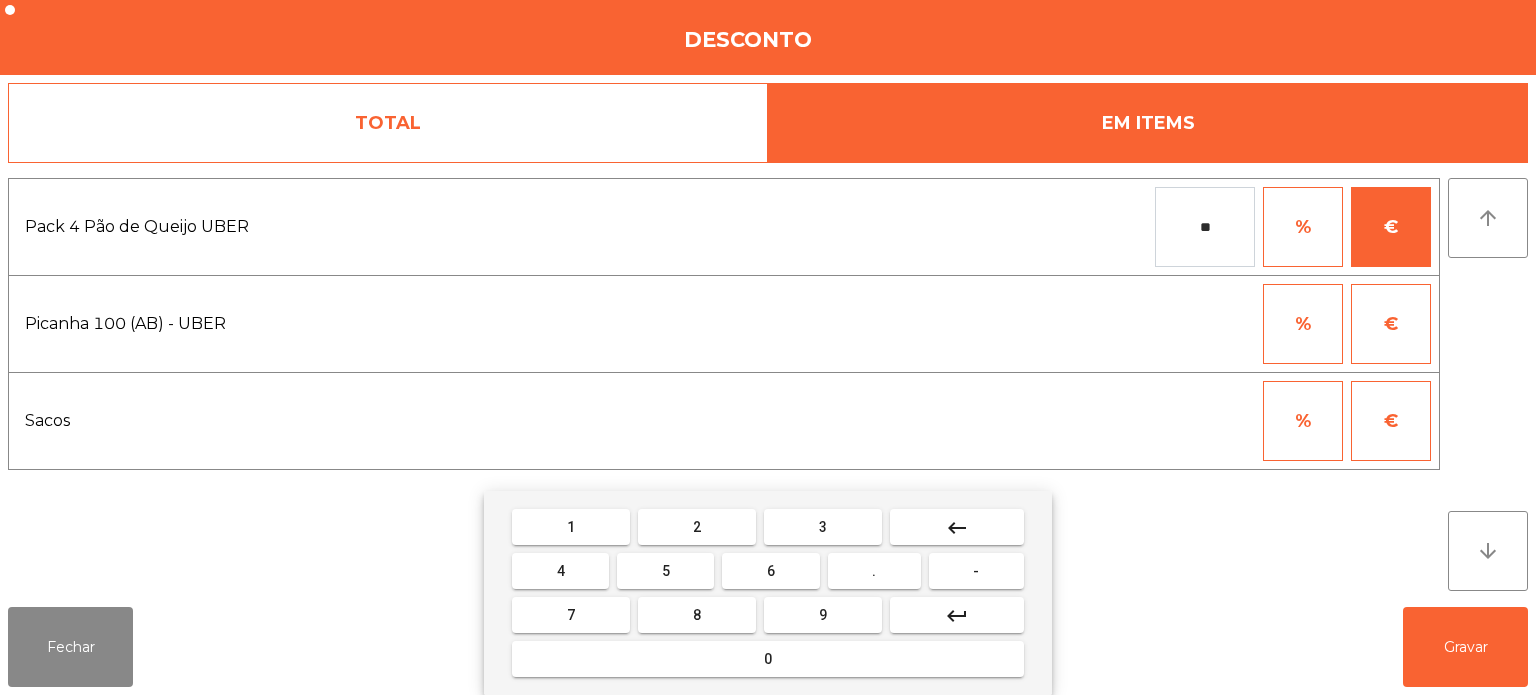 click on "8" at bounding box center (697, 615) 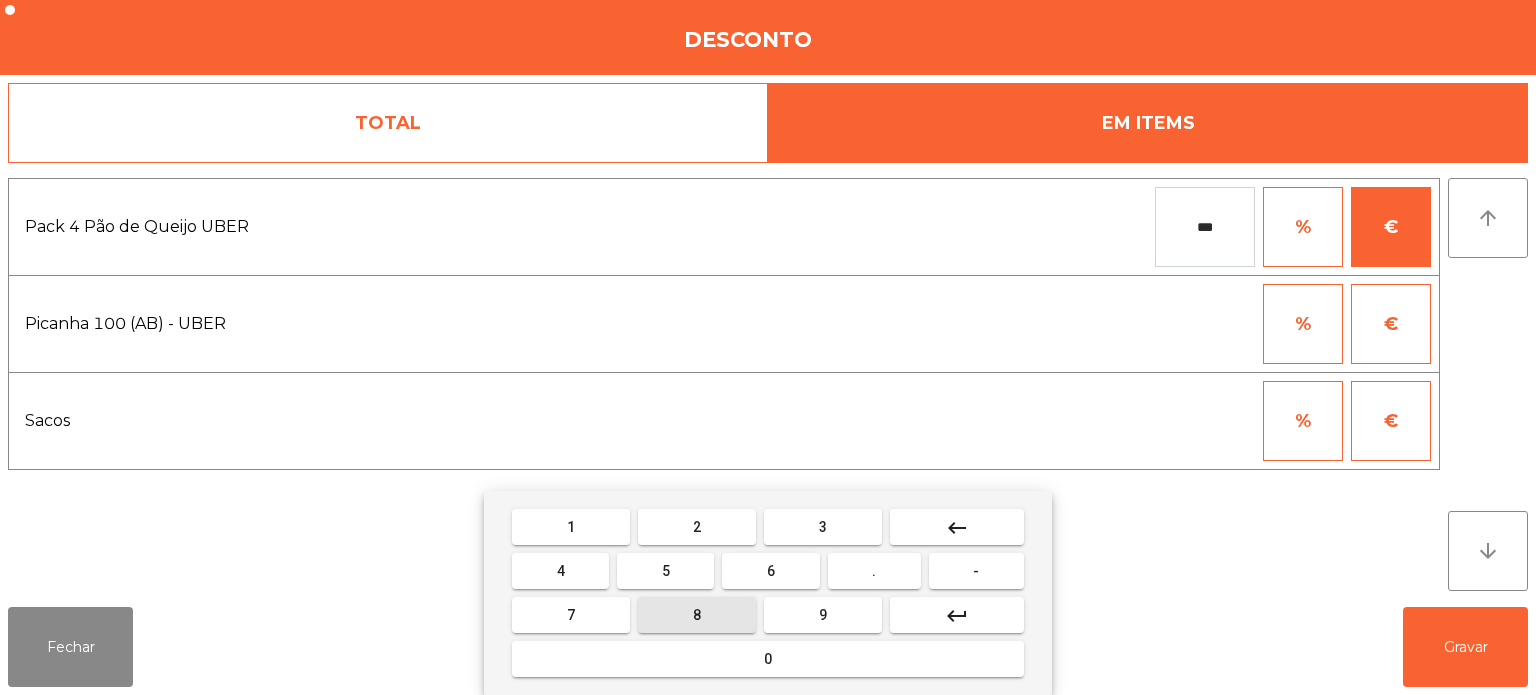 click on "0" at bounding box center (768, 659) 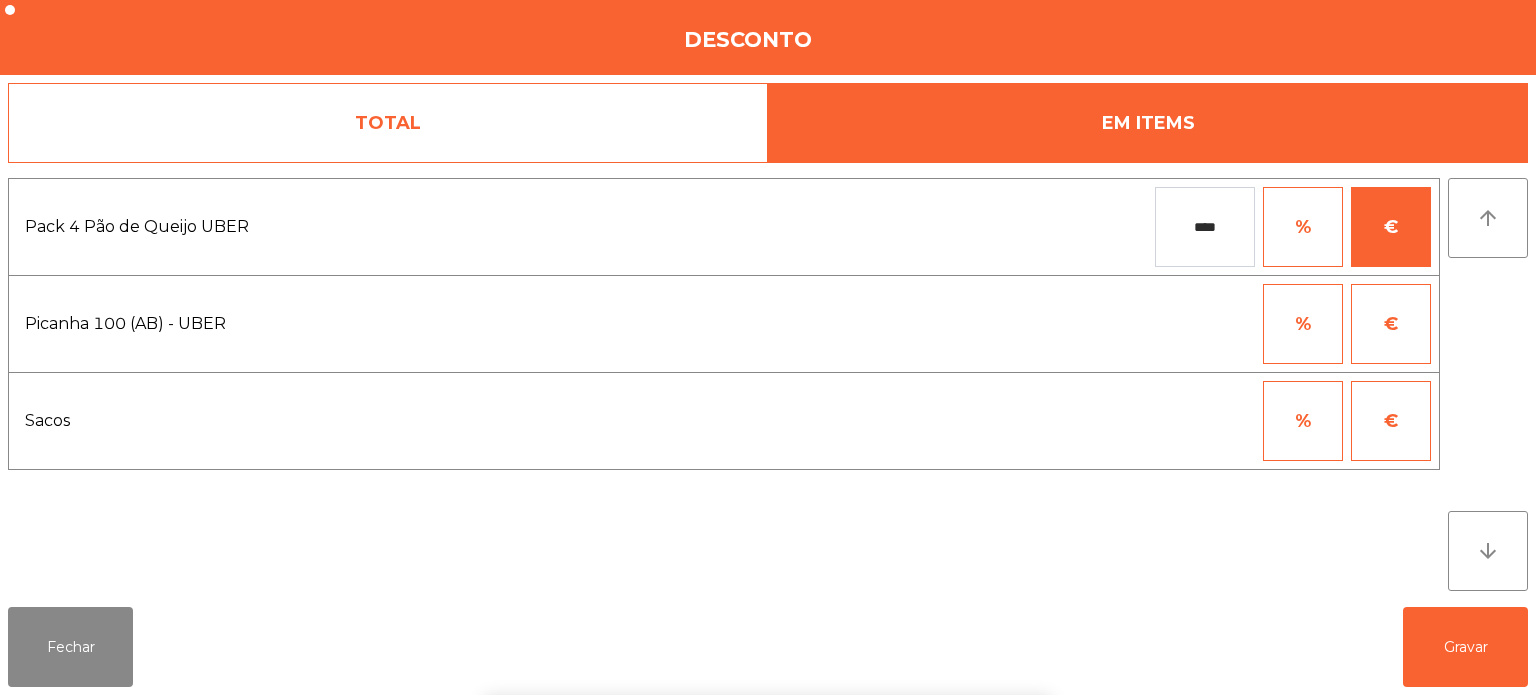 click on "1 2 3 keyboard_backspace 4 5 6 . - 7 8 9 keyboard_return 0" at bounding box center (768, 593) 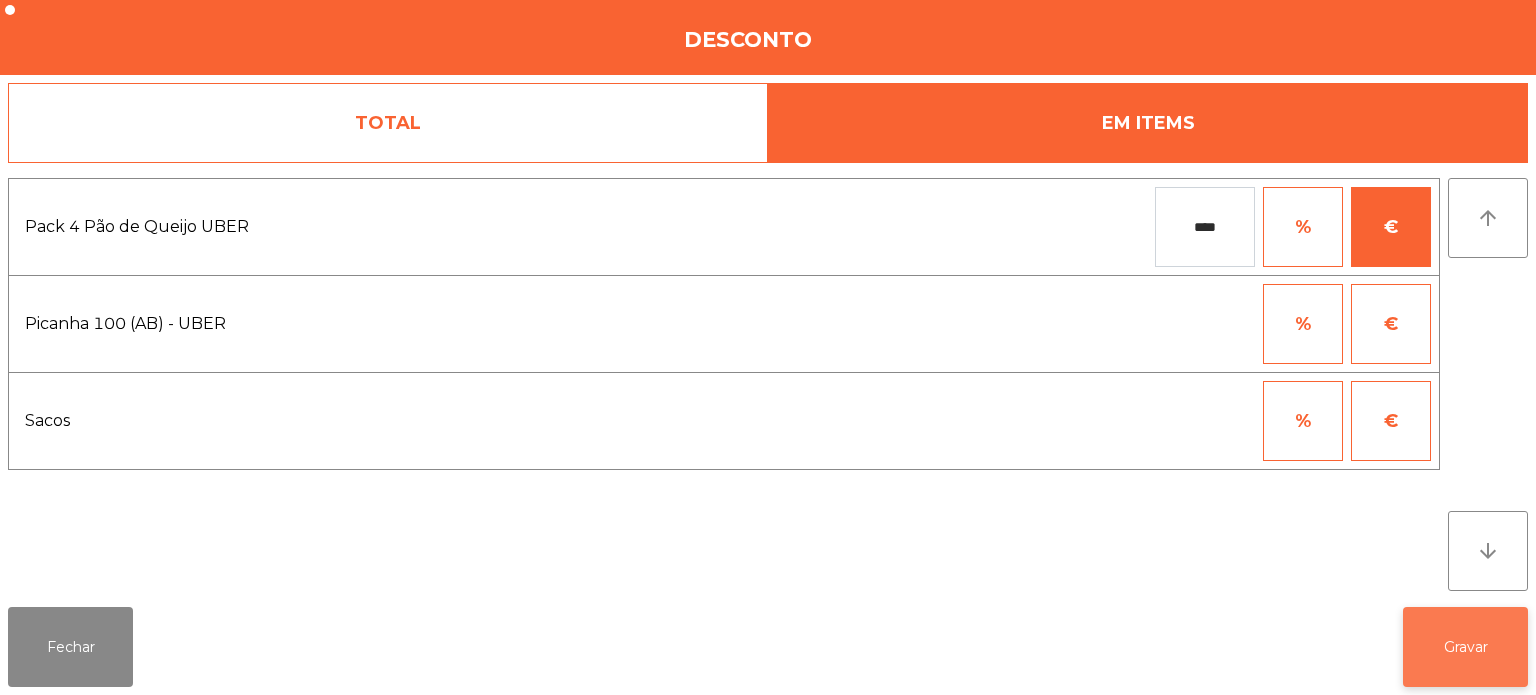 click on "Gravar" 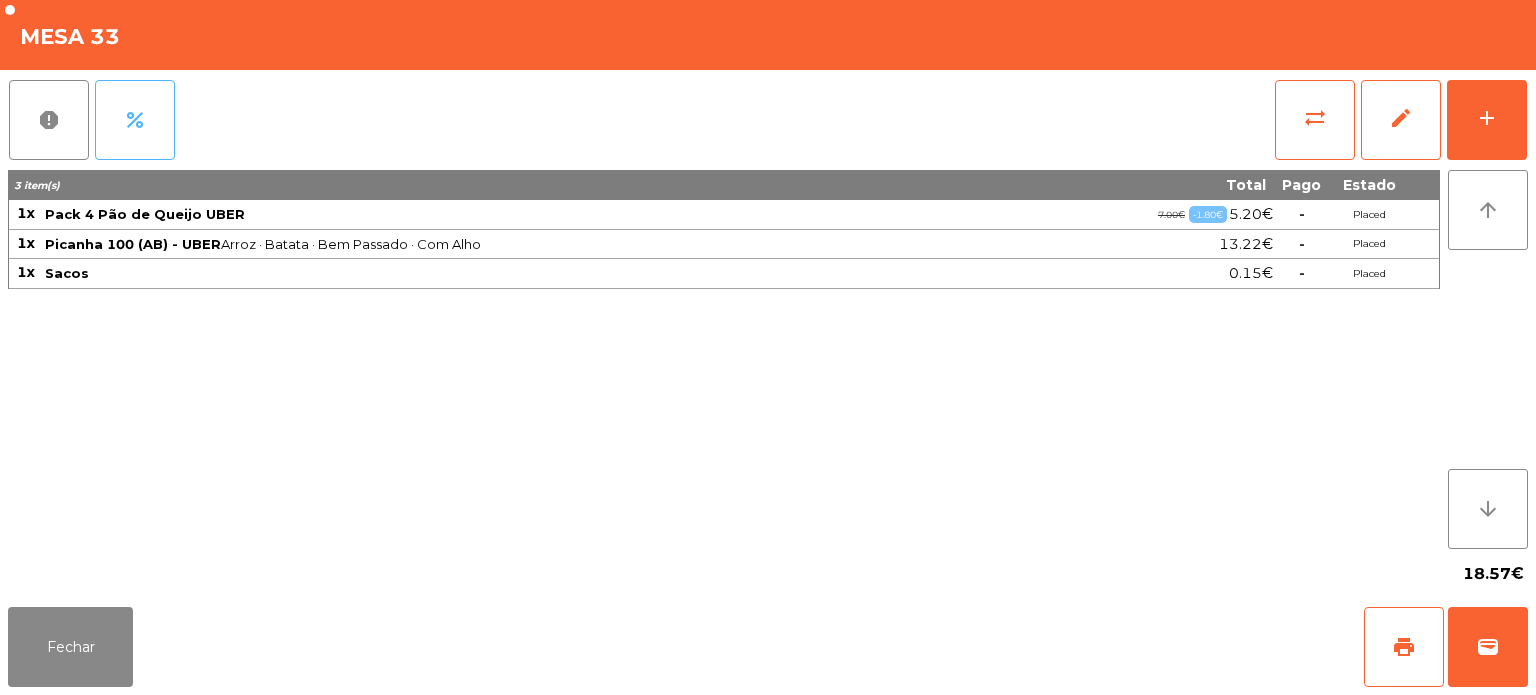 click on "percent" 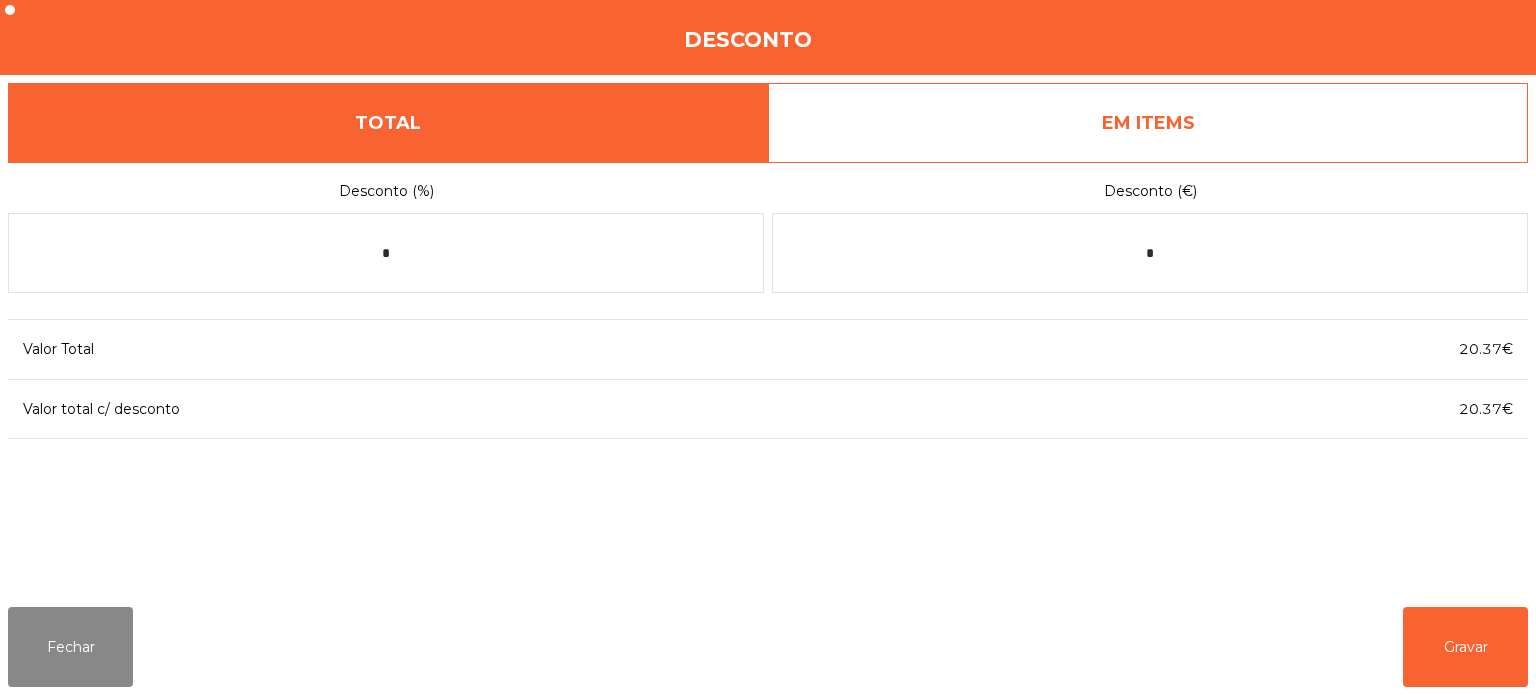 click on "EM ITEMS" at bounding box center (1148, 123) 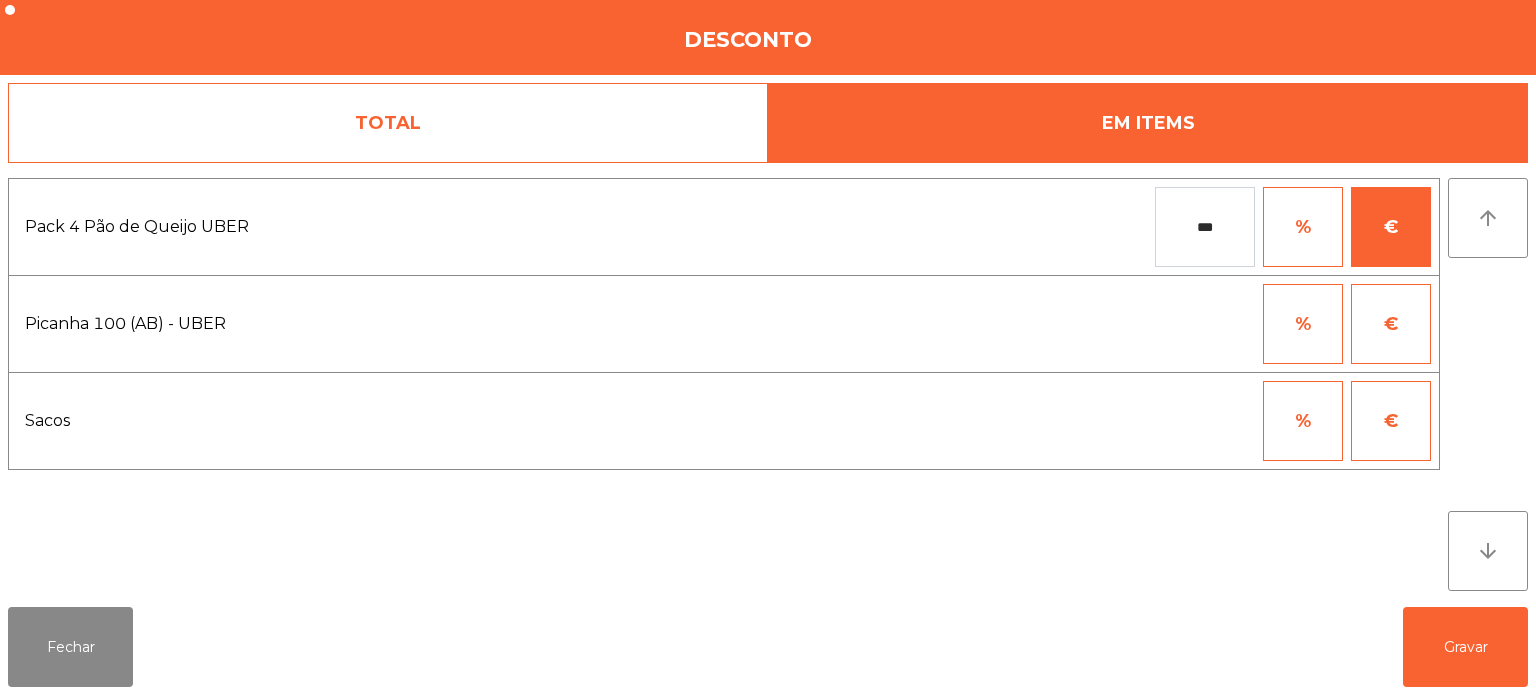 click on "€" at bounding box center (1391, 227) 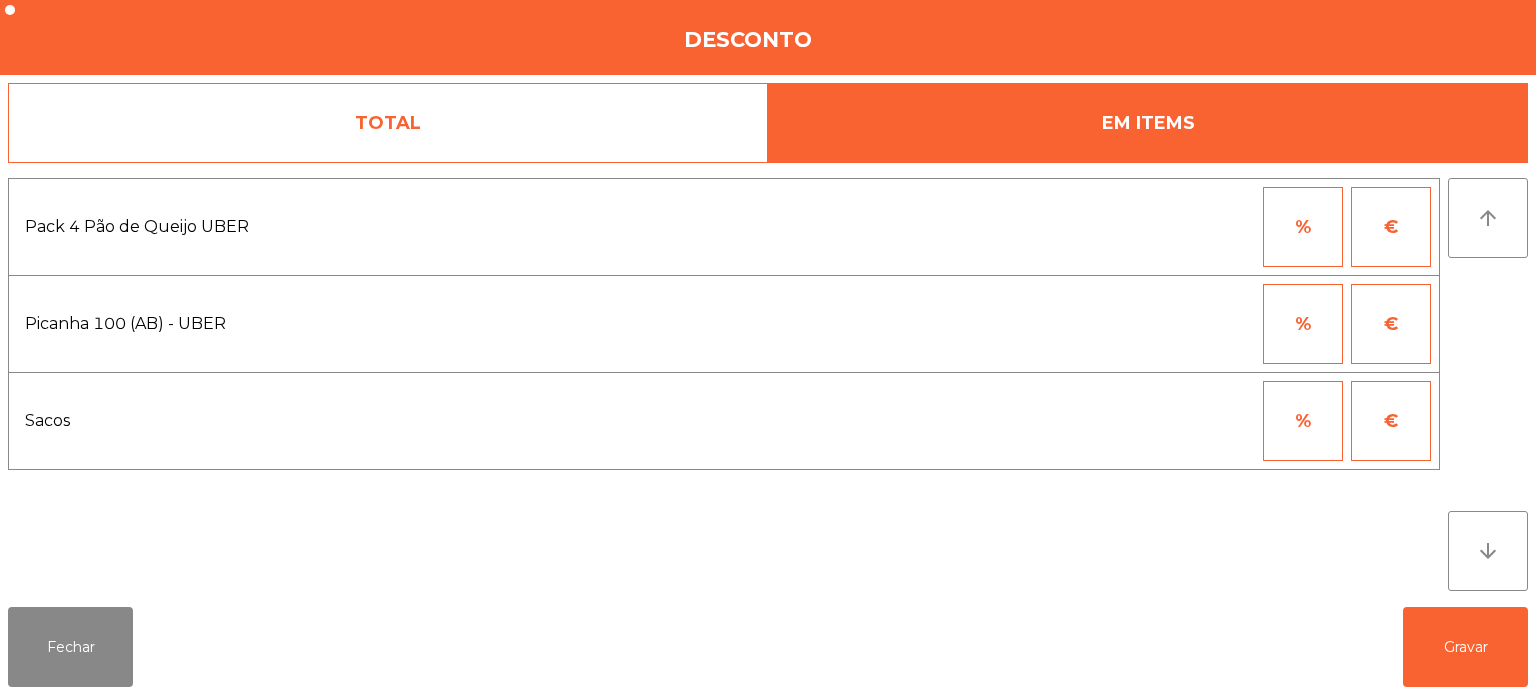 click at bounding box center [1205, 227] 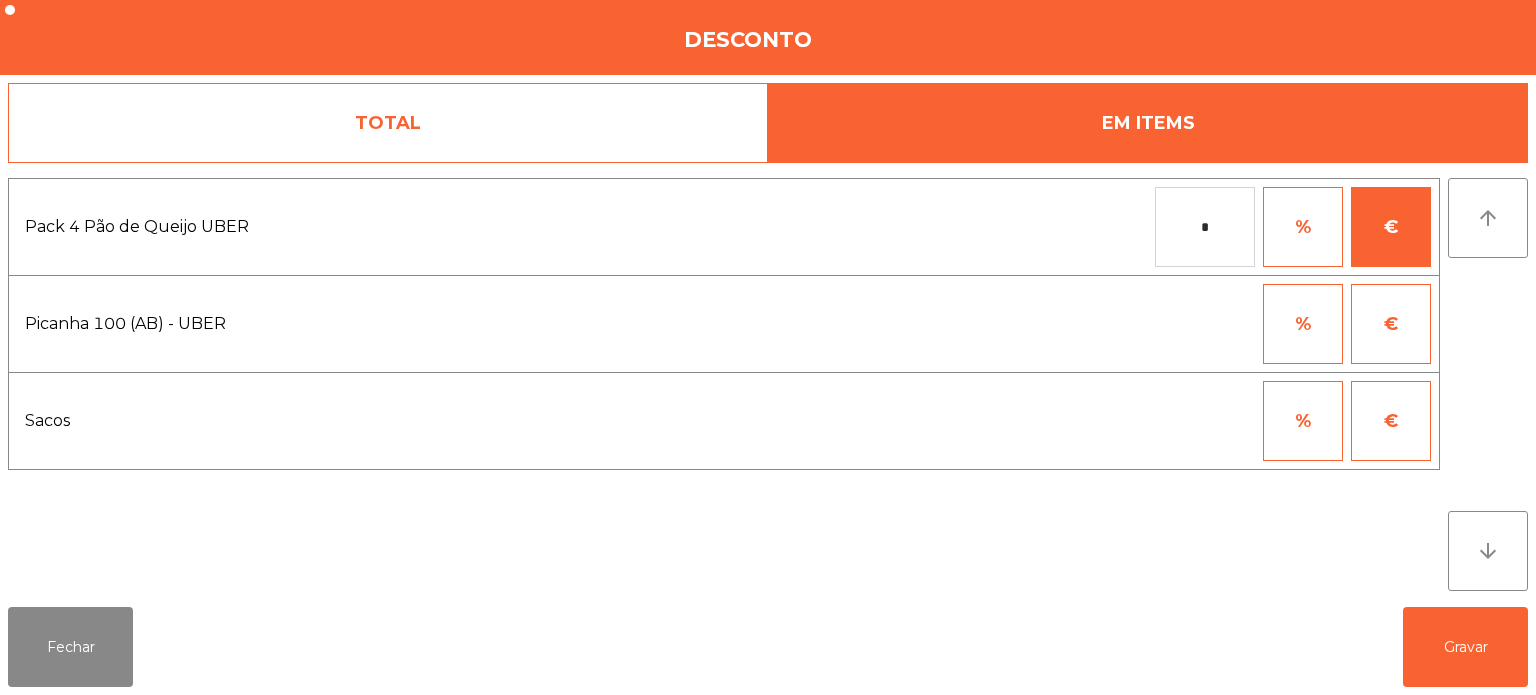 click on "*" at bounding box center (1205, 227) 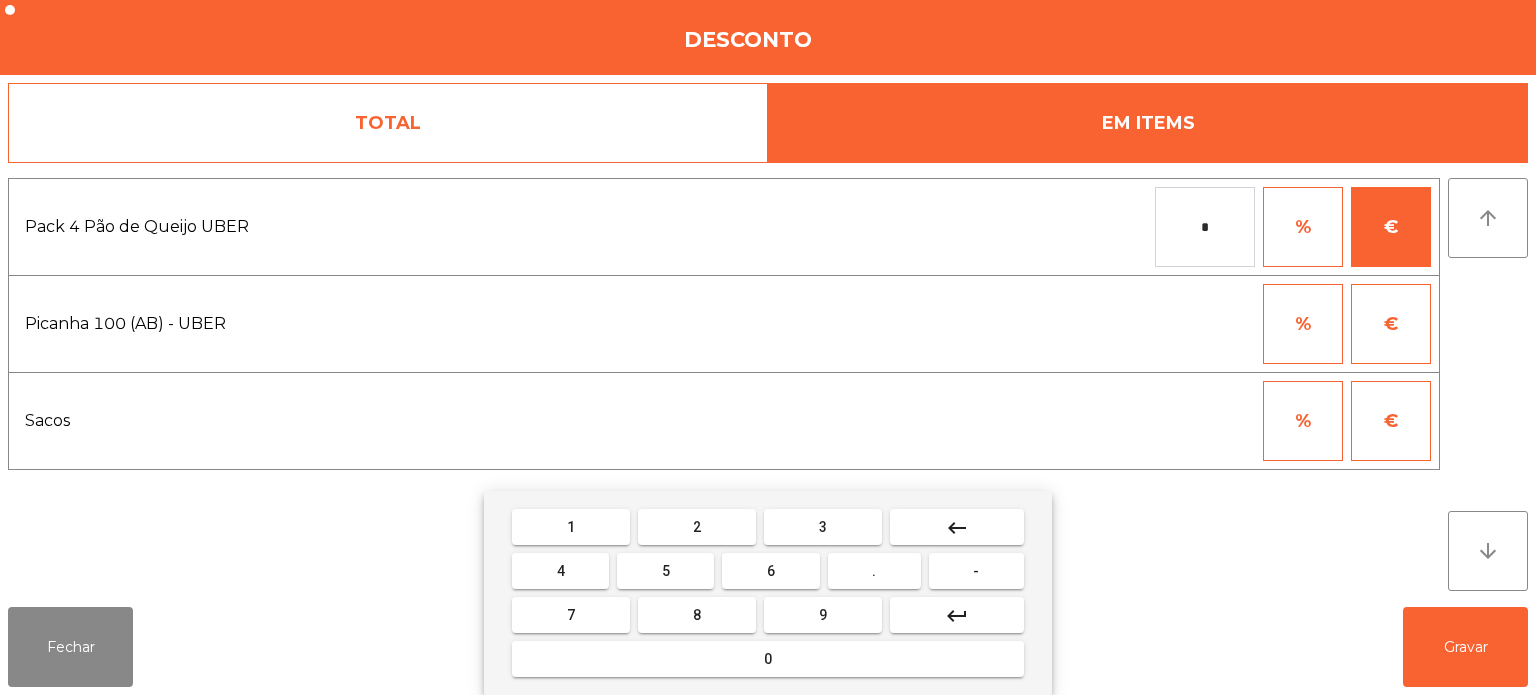 click on "keyboard_backspace" at bounding box center [957, 527] 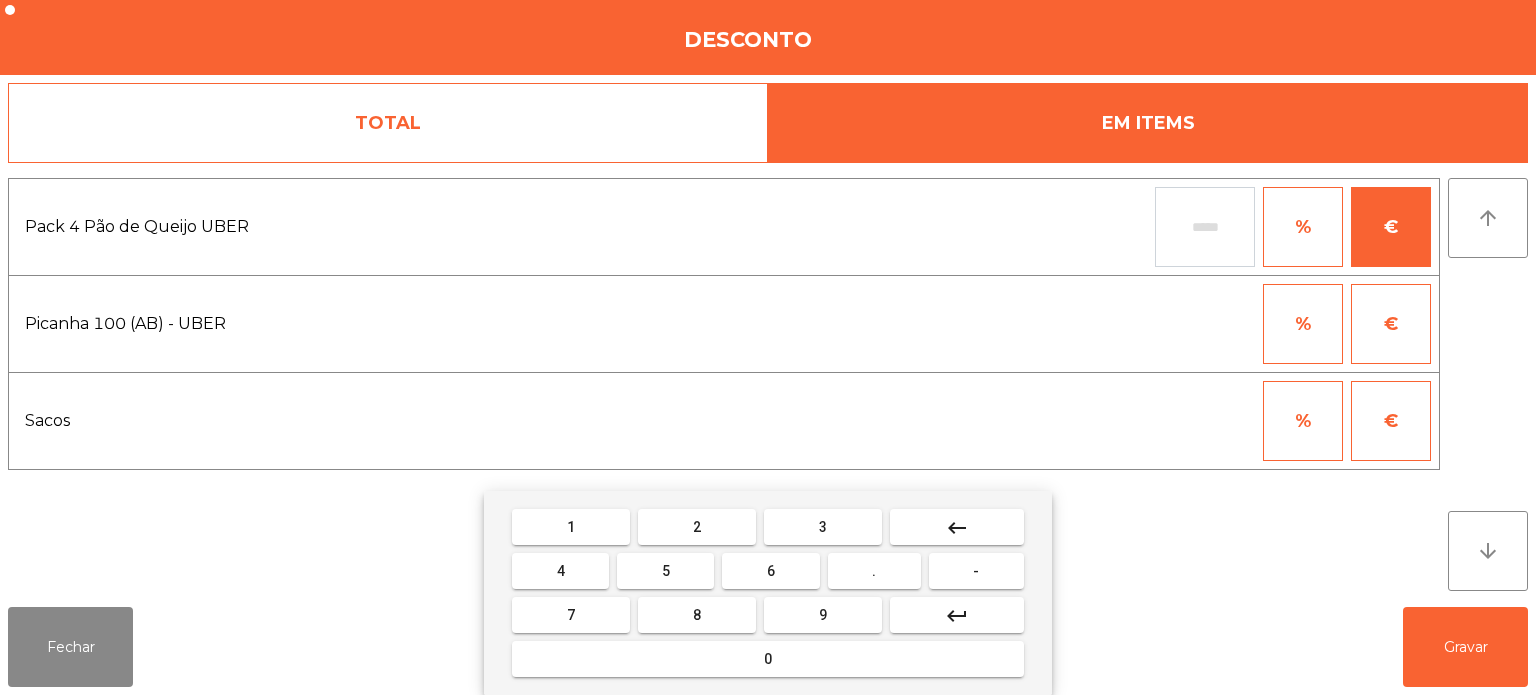 click on "1" at bounding box center (571, 527) 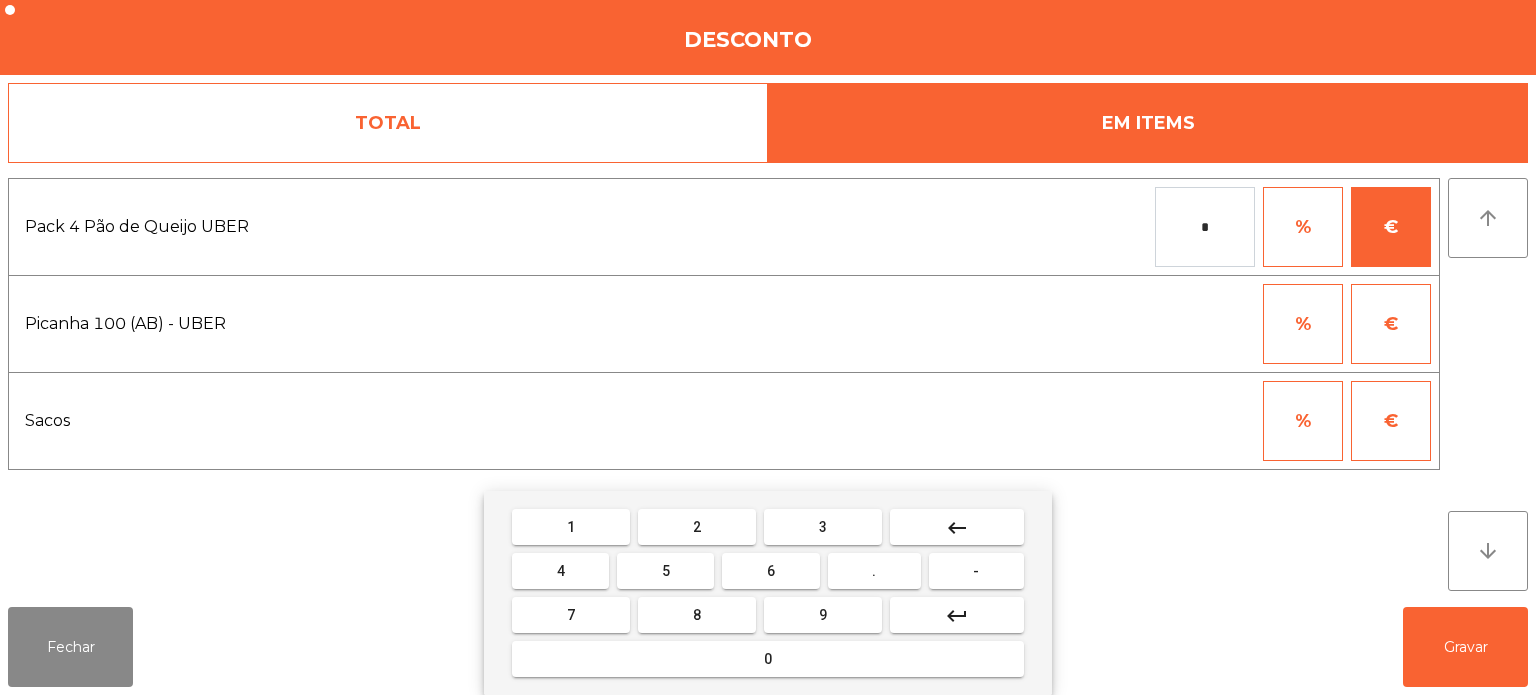 click on "." at bounding box center (874, 571) 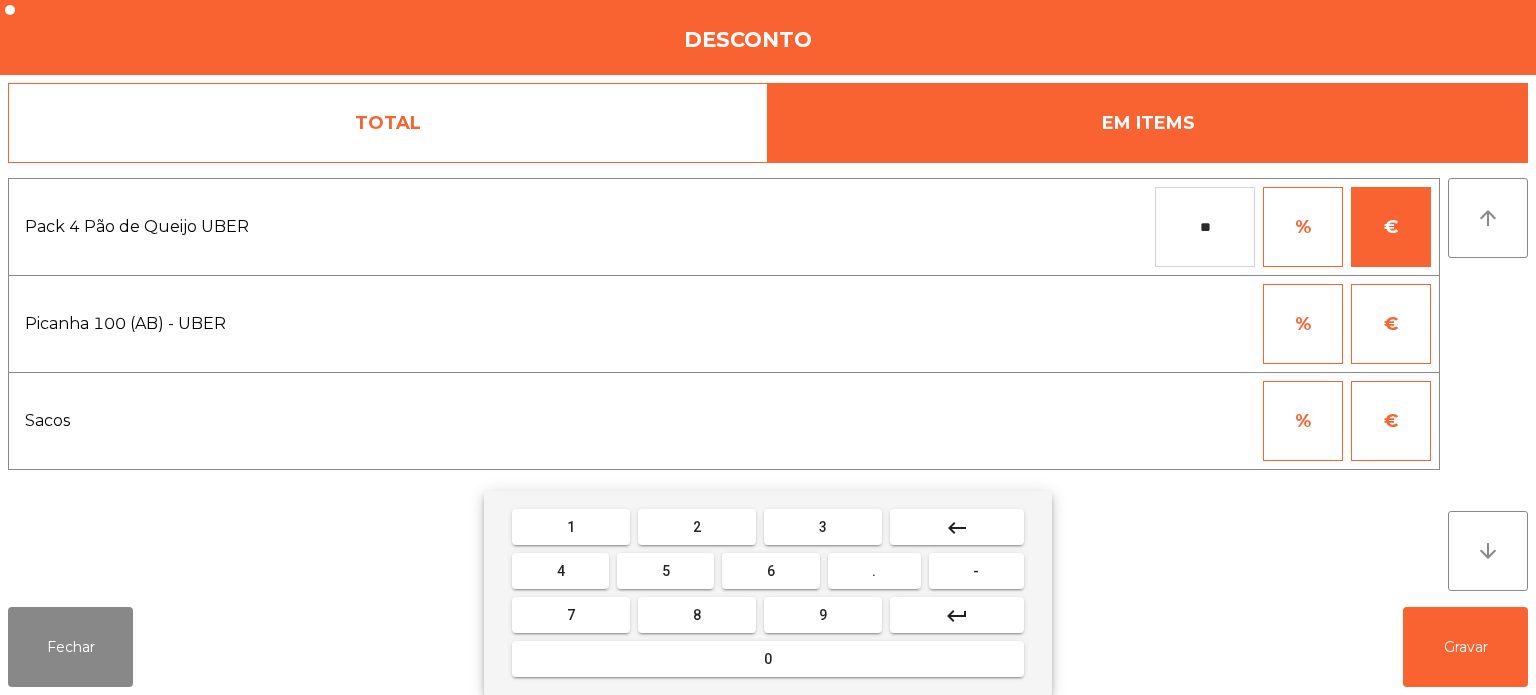 click on "8" at bounding box center (697, 615) 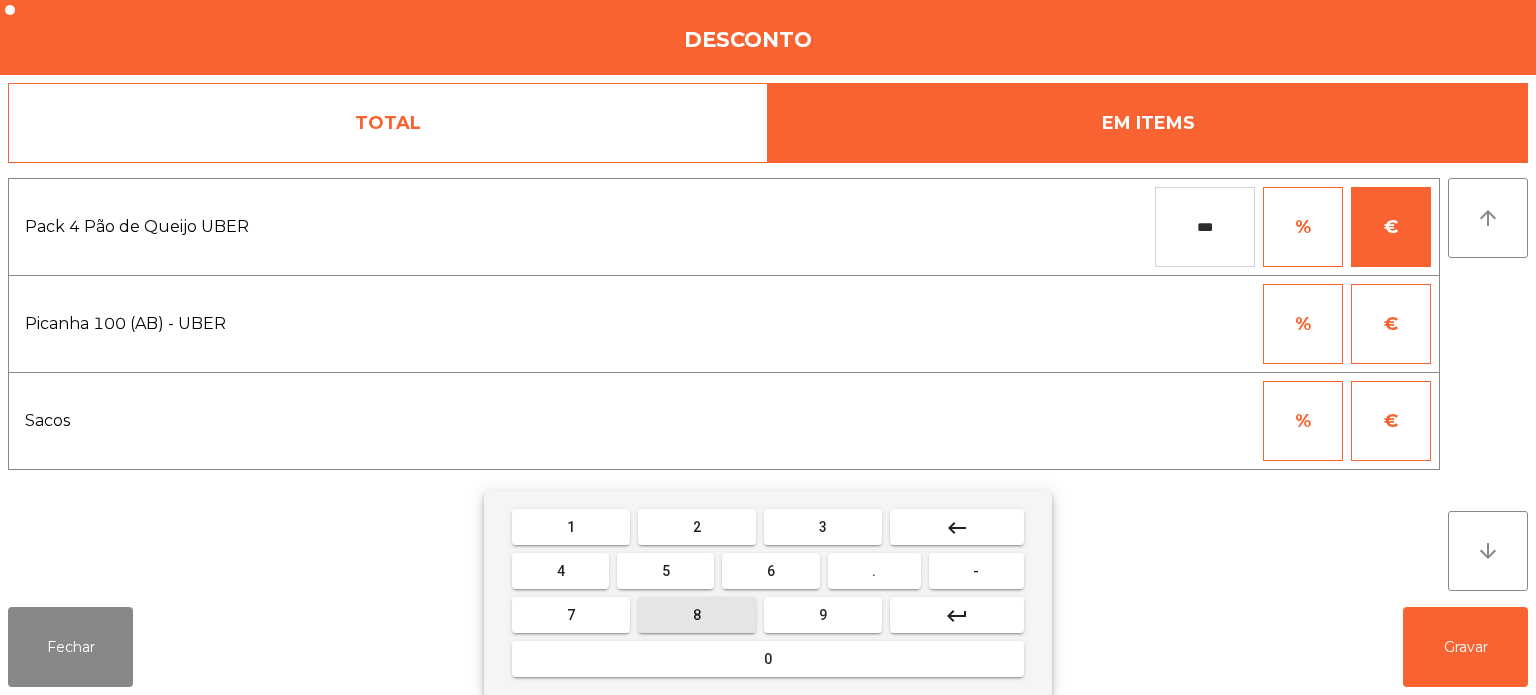 click on "0" at bounding box center (768, 659) 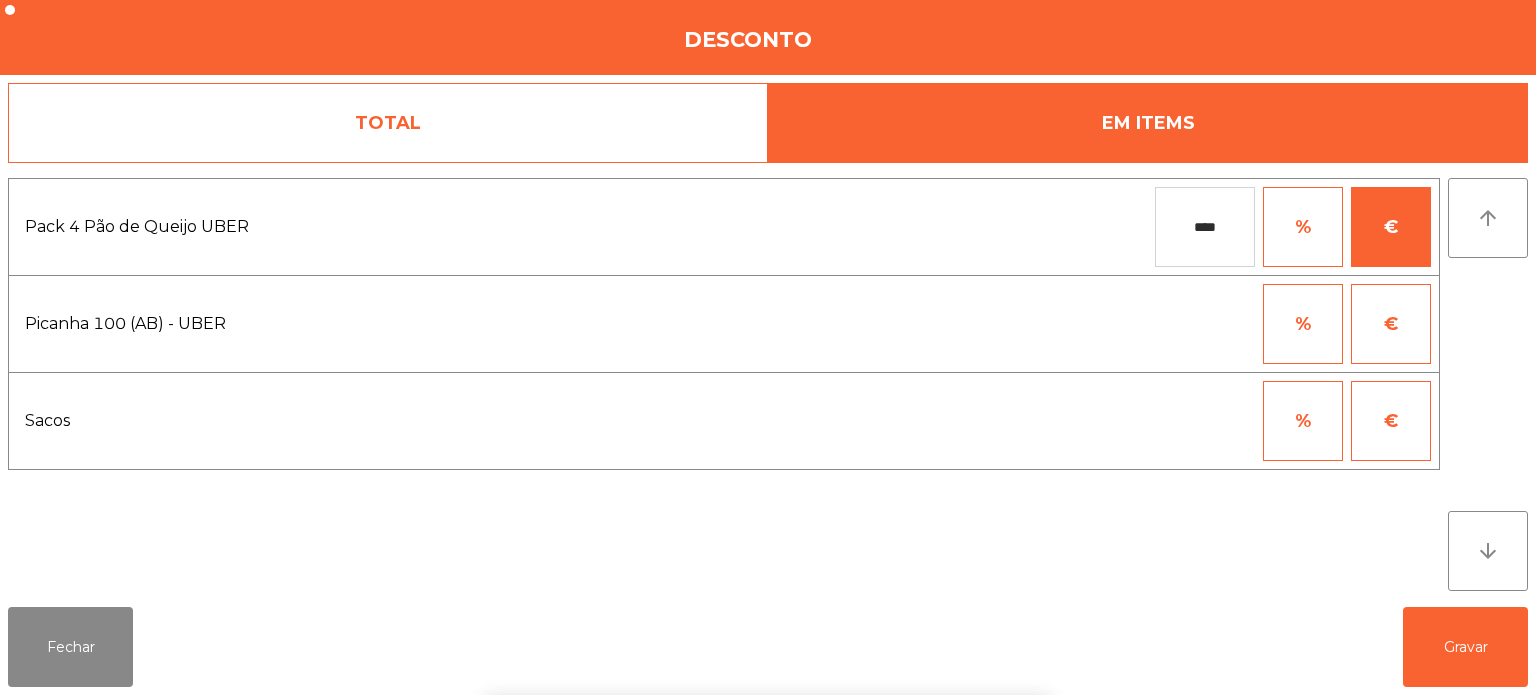 click on "1 2 3 keyboard_backspace 4 5 6 . - 7 8 9 keyboard_return 0" at bounding box center (768, 593) 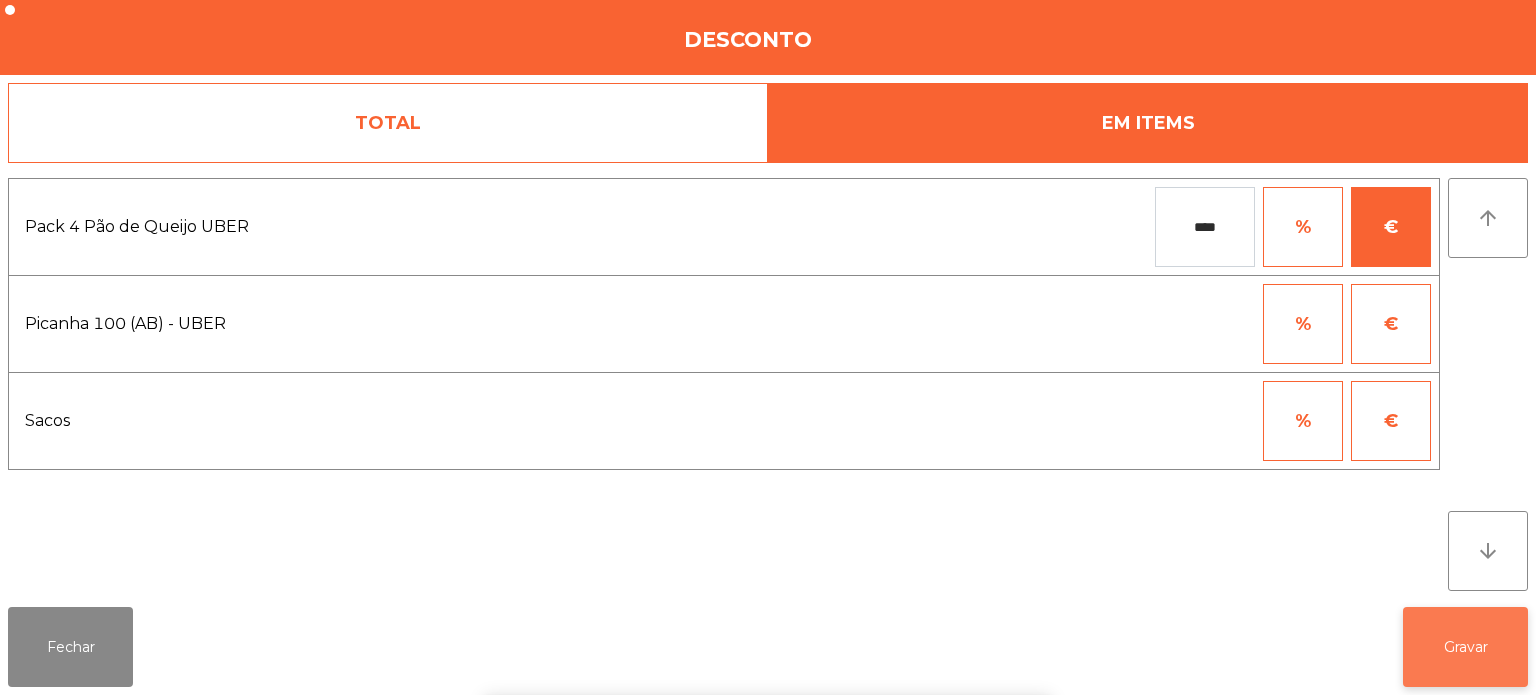 click on "Gravar" 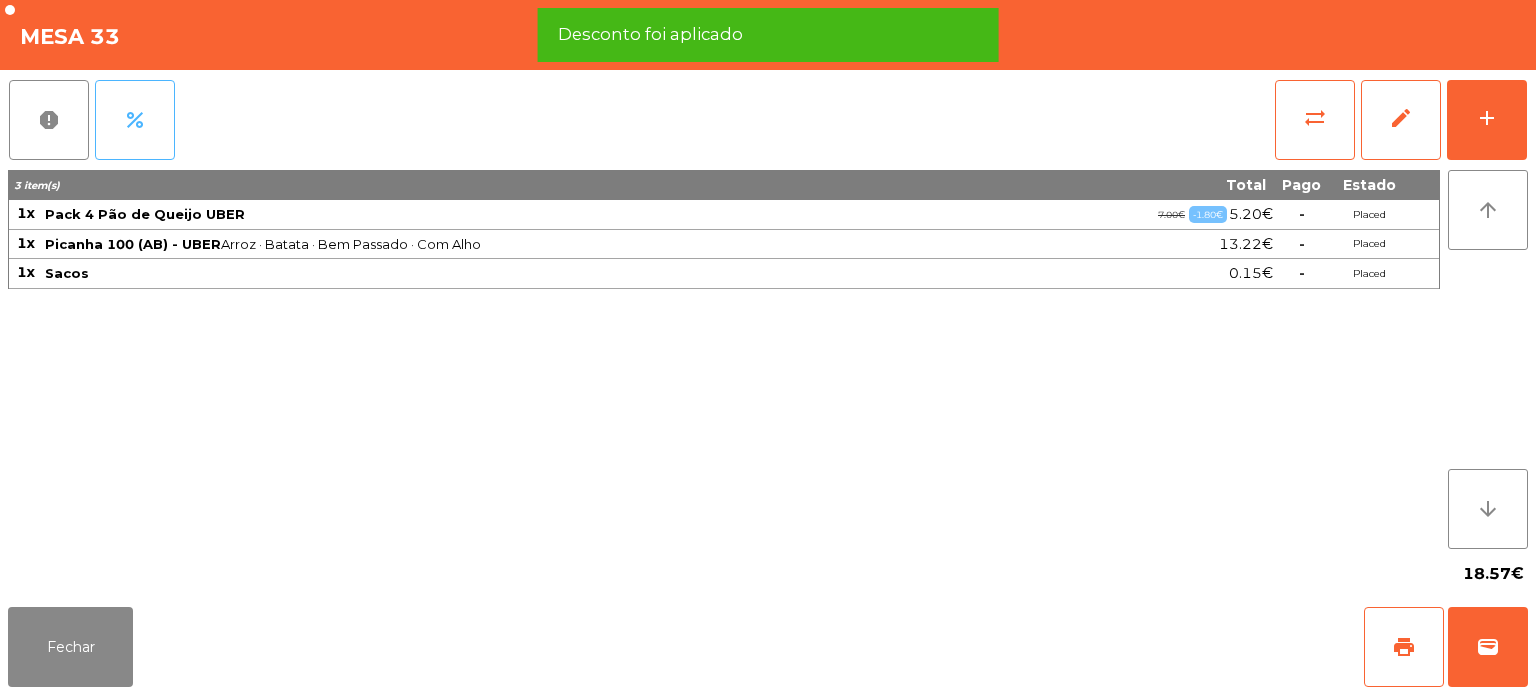 click on "percent" 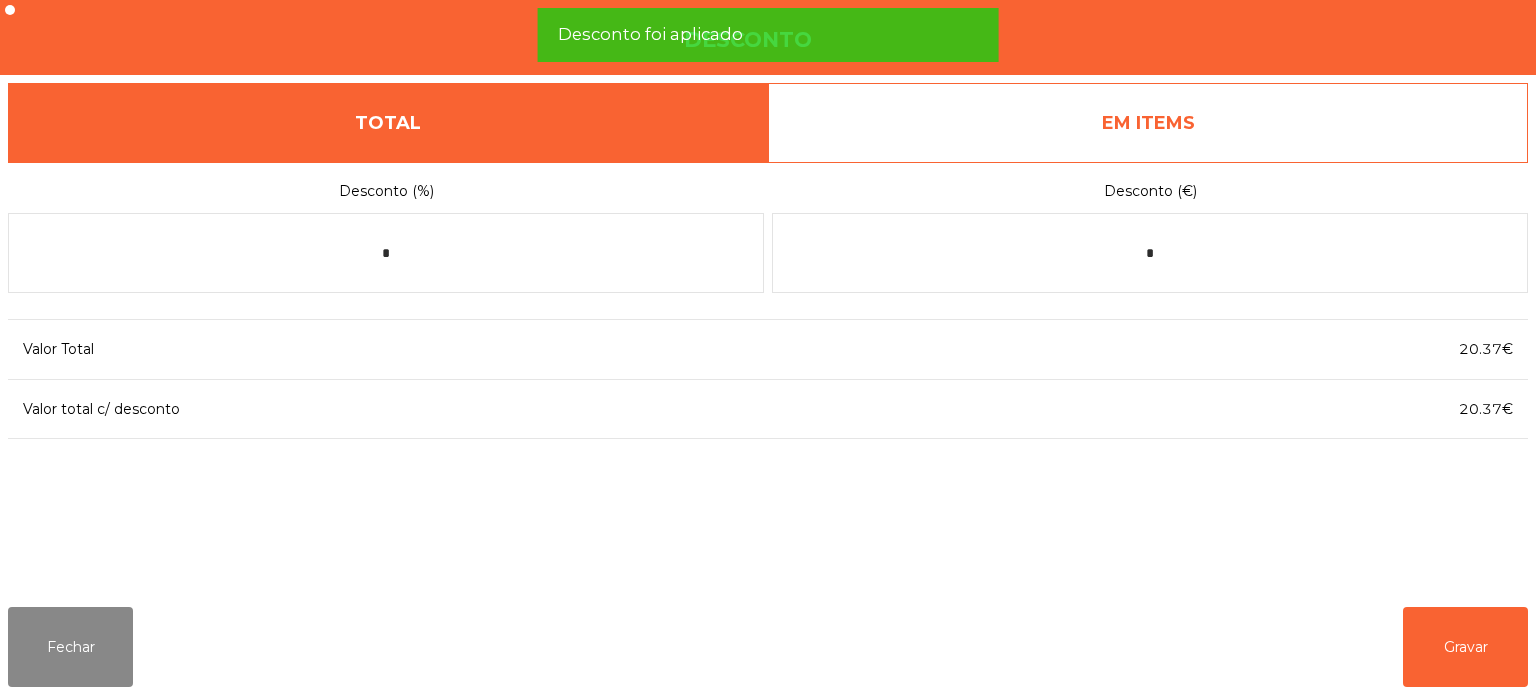click on "EM ITEMS" at bounding box center (1148, 123) 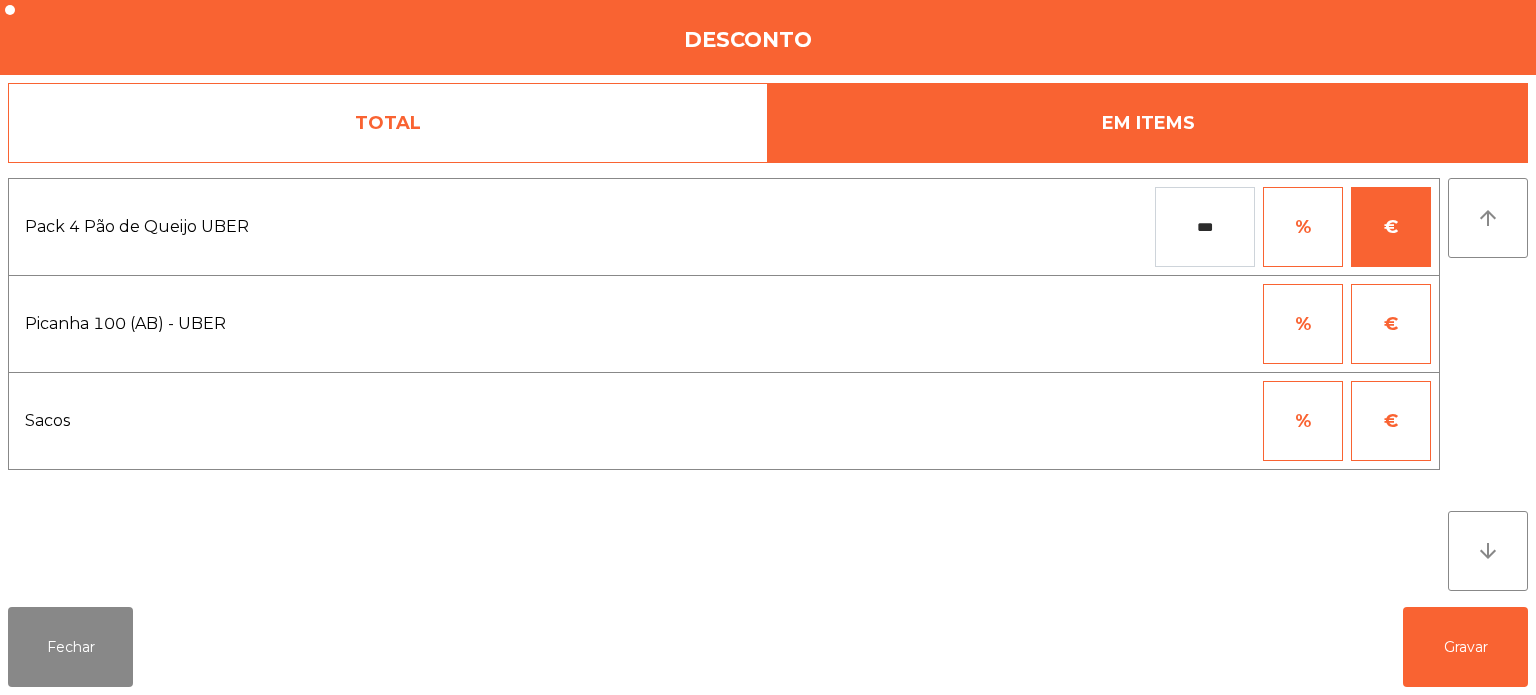 click on "***" at bounding box center (1205, 227) 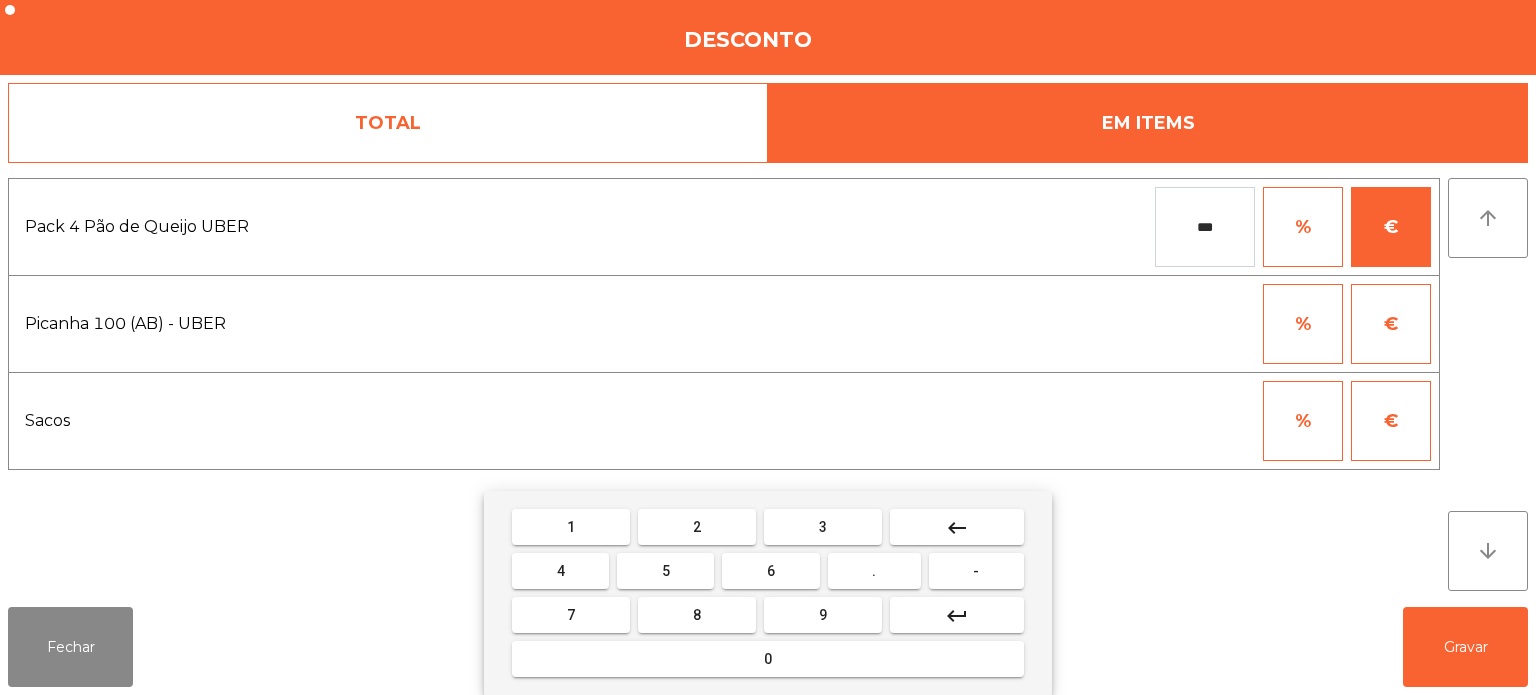 click on "keyboard_backspace" at bounding box center [957, 527] 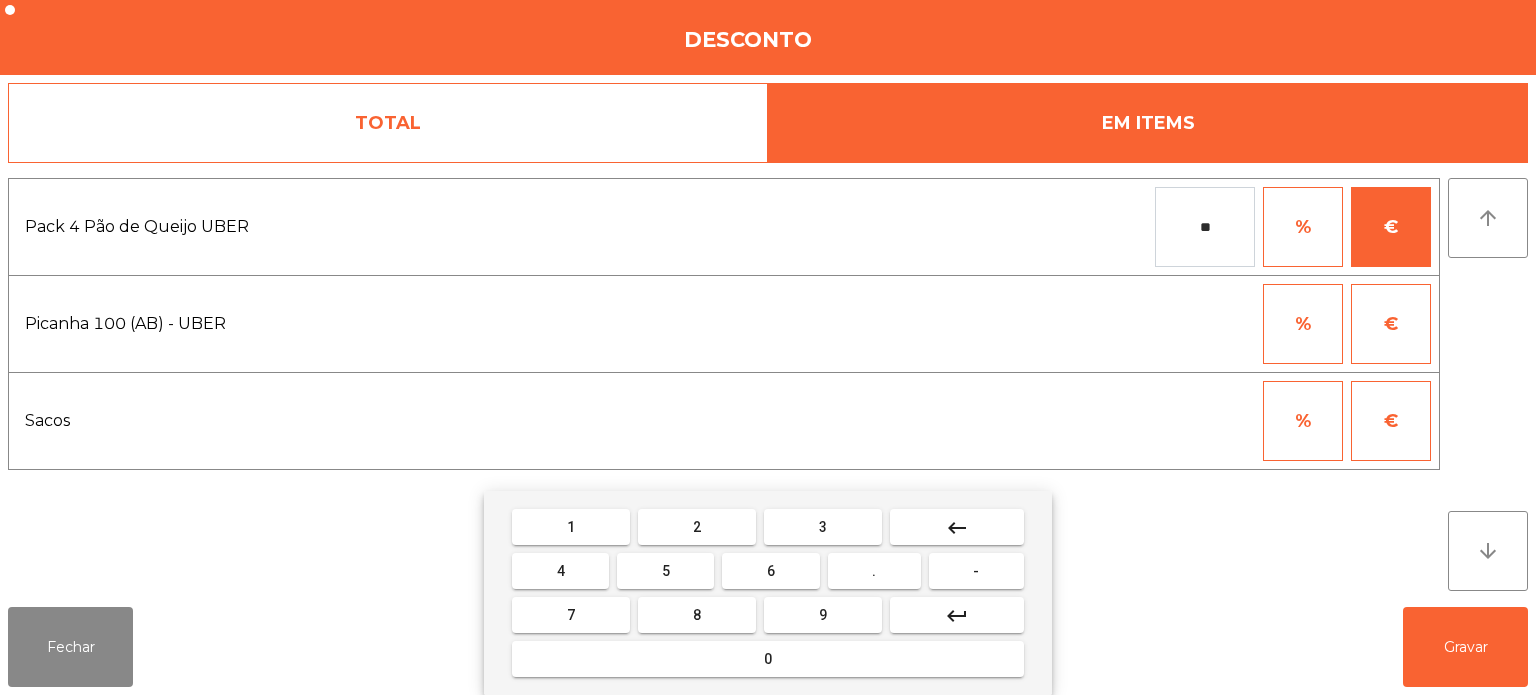 click on "keyboard_backspace" at bounding box center [957, 527] 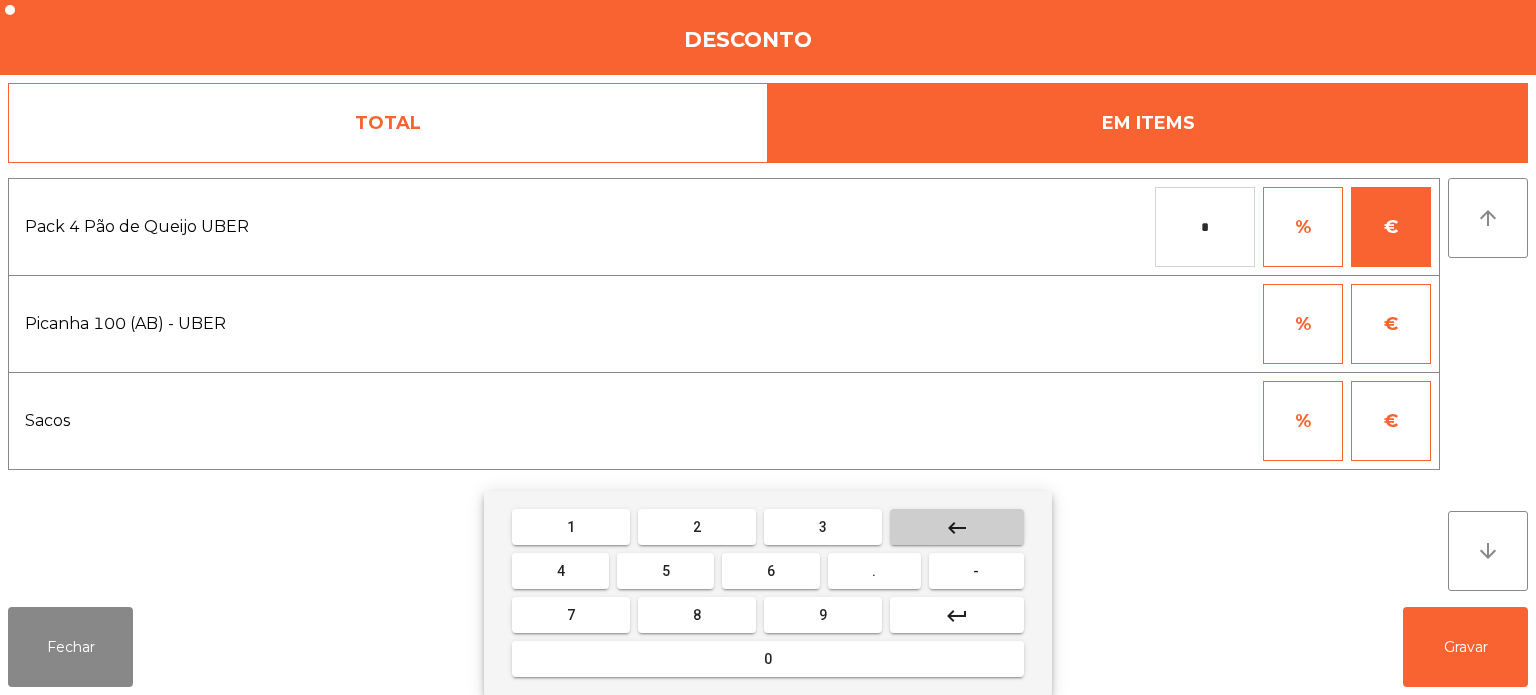 click on "keyboard_backspace" at bounding box center (957, 527) 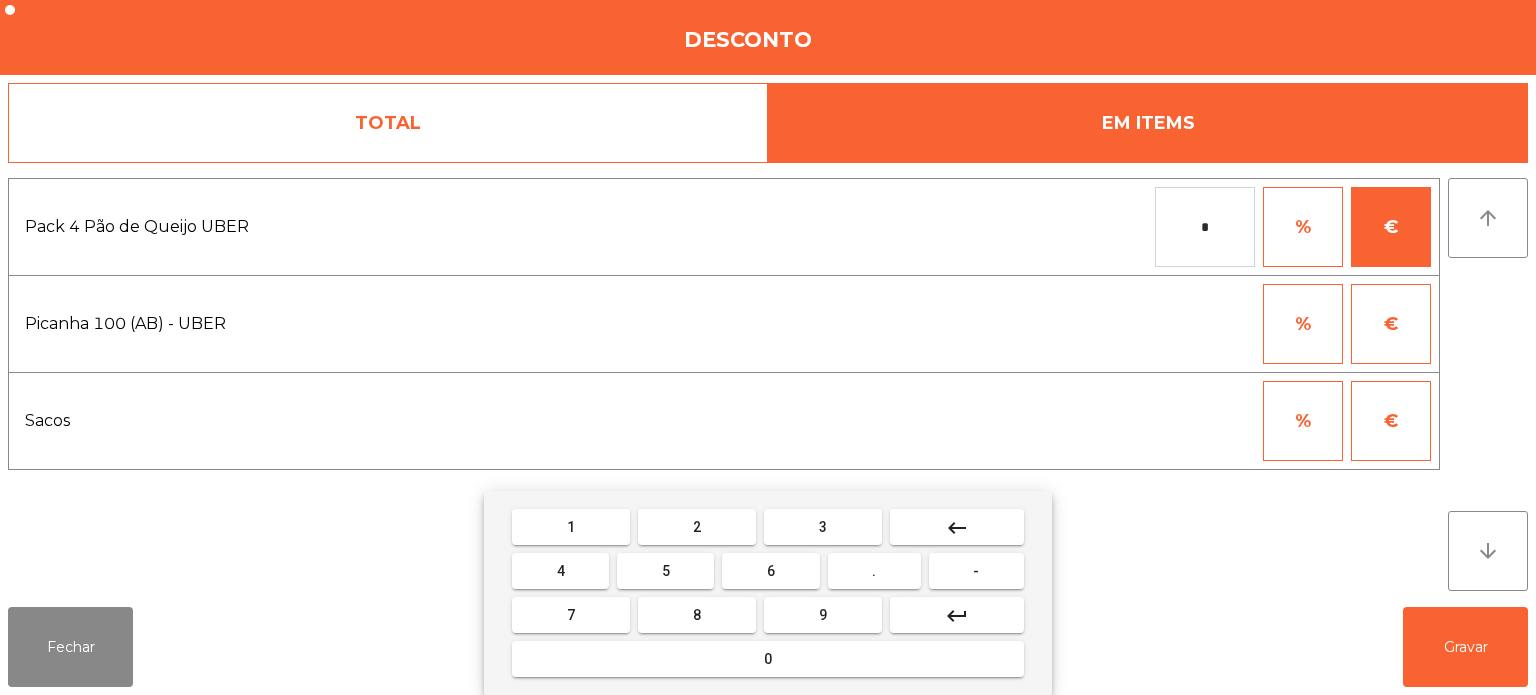 click on "keyboard_backspace" at bounding box center [957, 527] 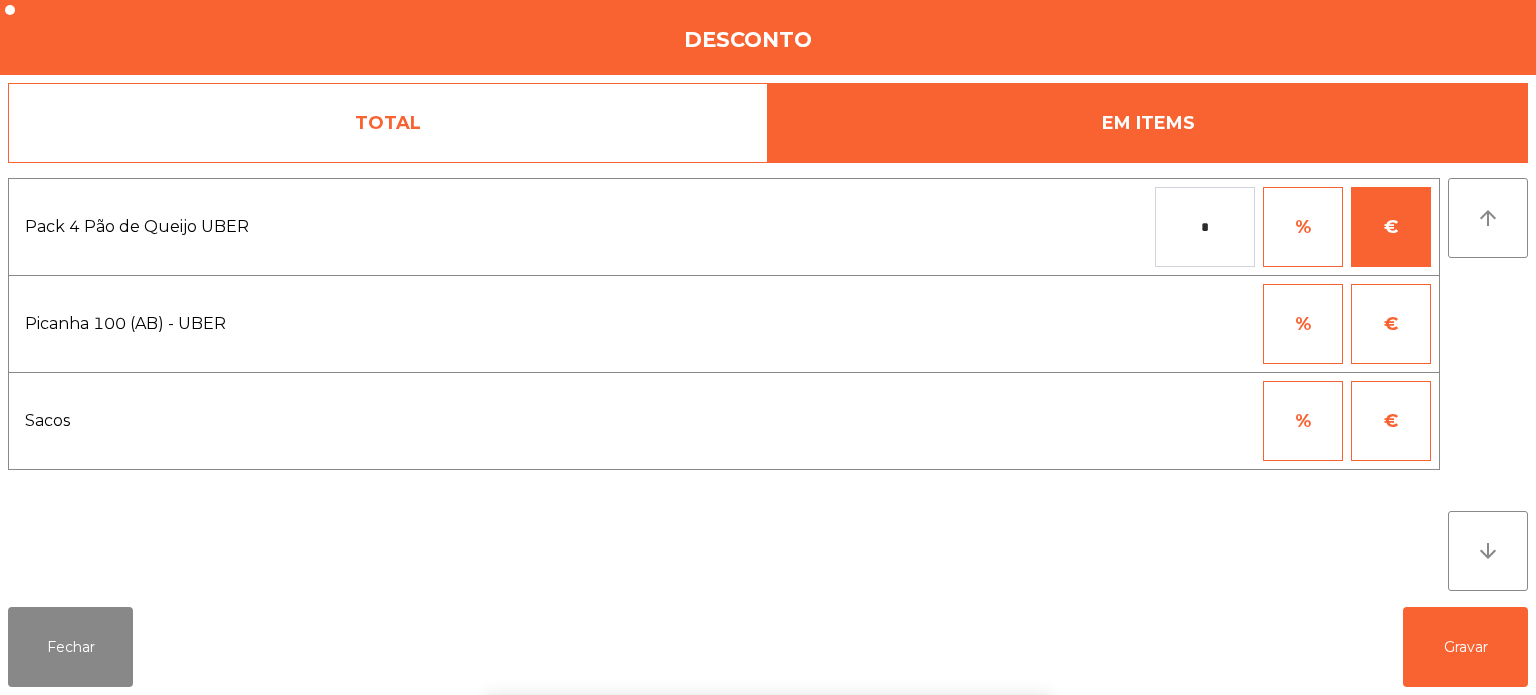 click on "1 2 3 keyboard_backspace 4 5 6 . - 7 8 9 keyboard_return 0" at bounding box center (768, 593) 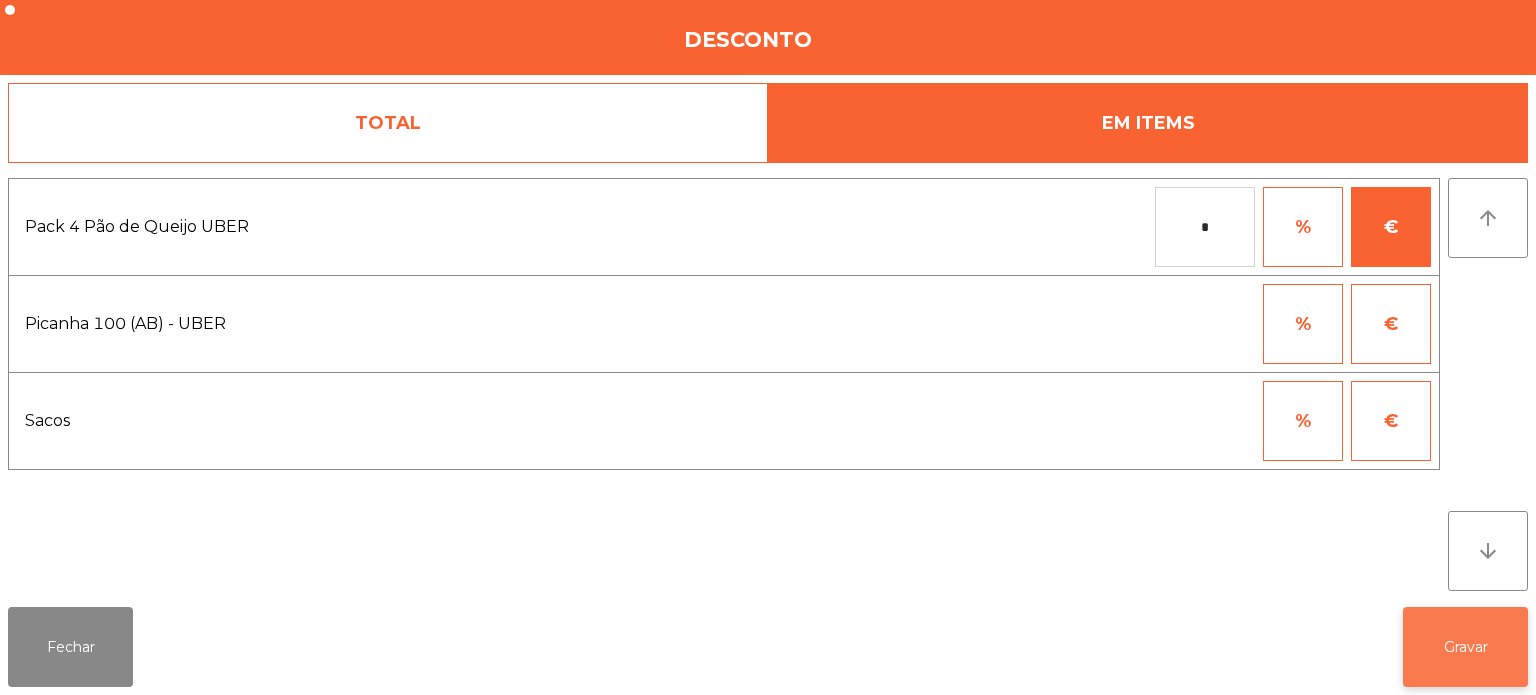 click on "Gravar" 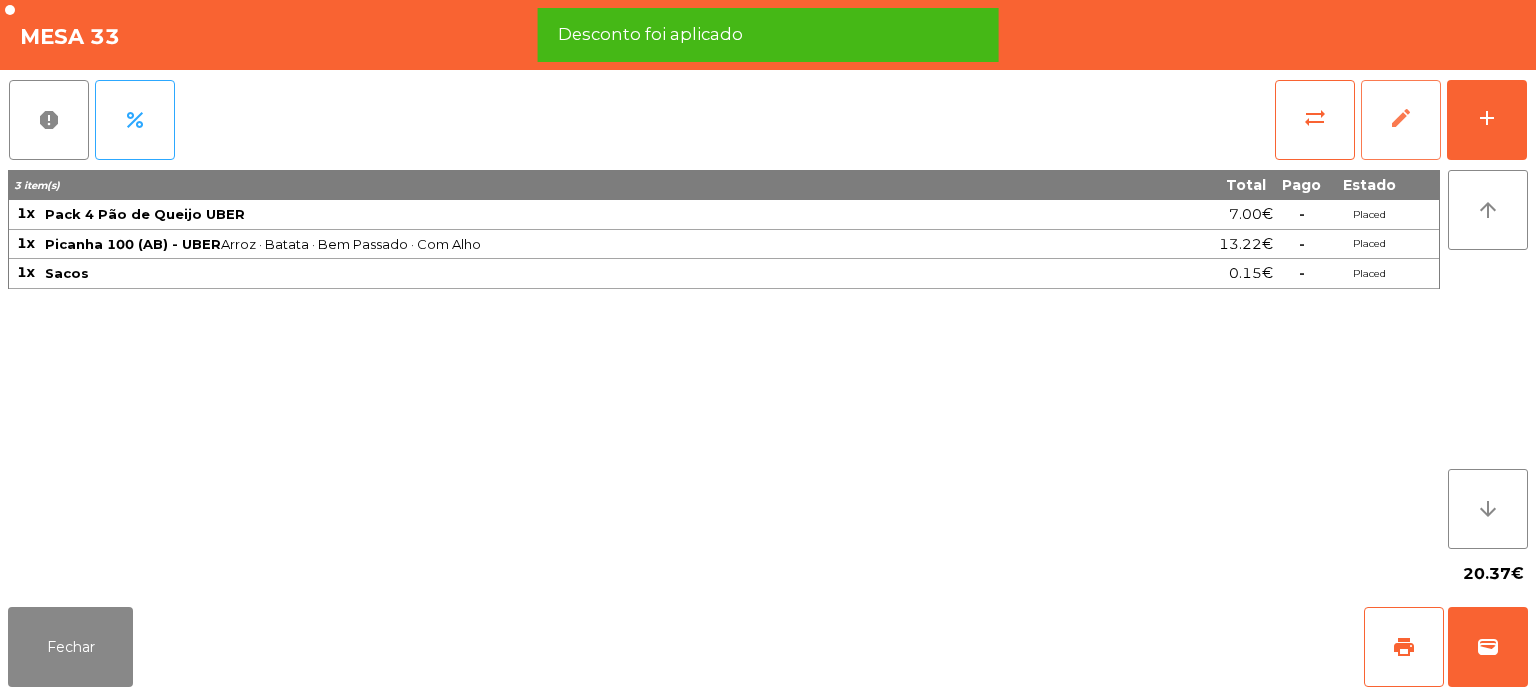 click on "edit" 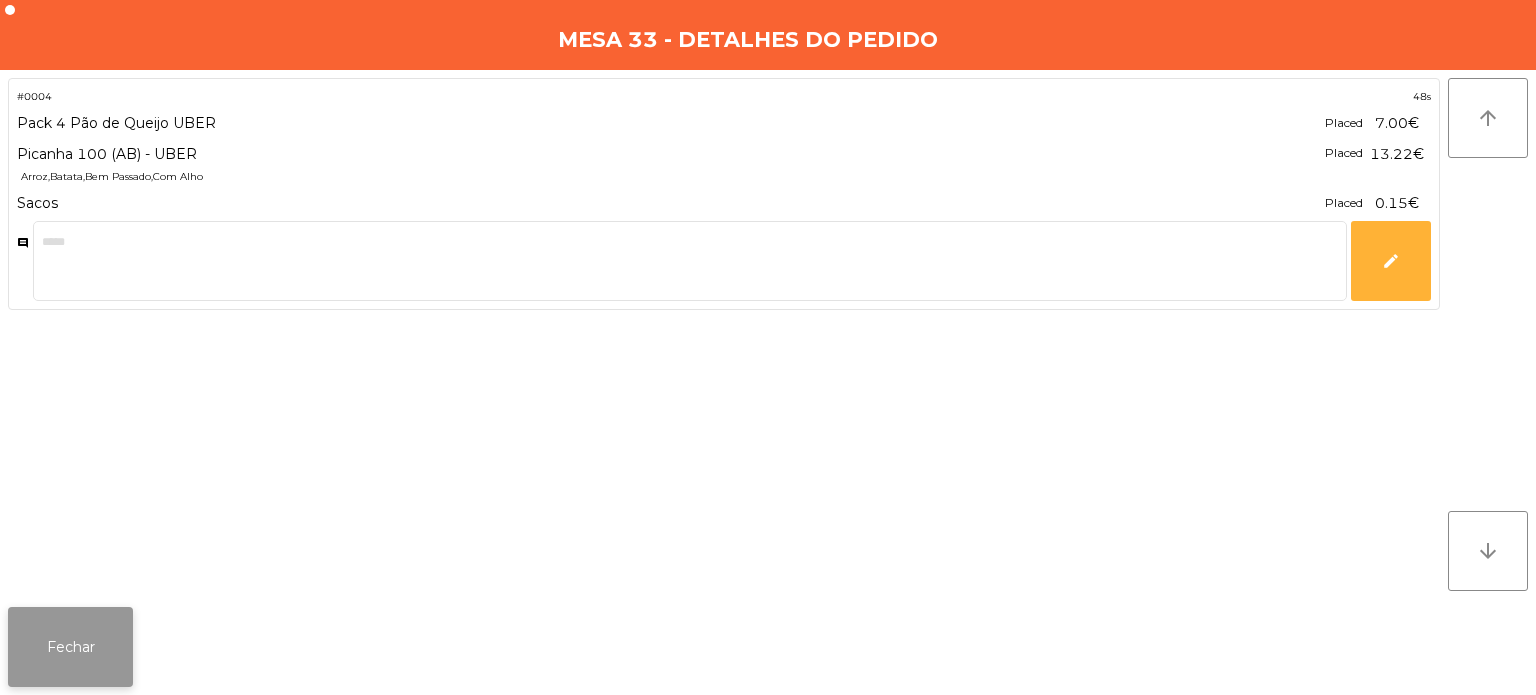 click on "Fechar" 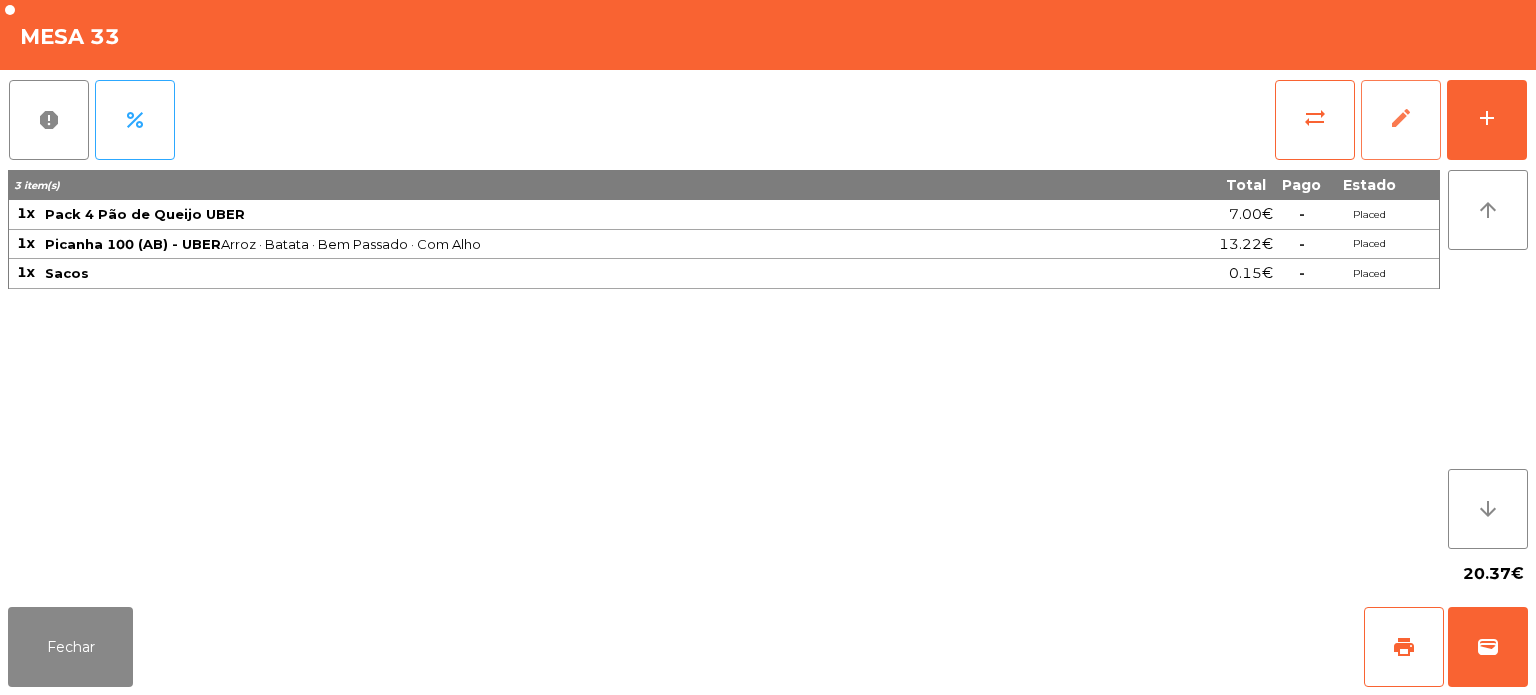 click on "edit" 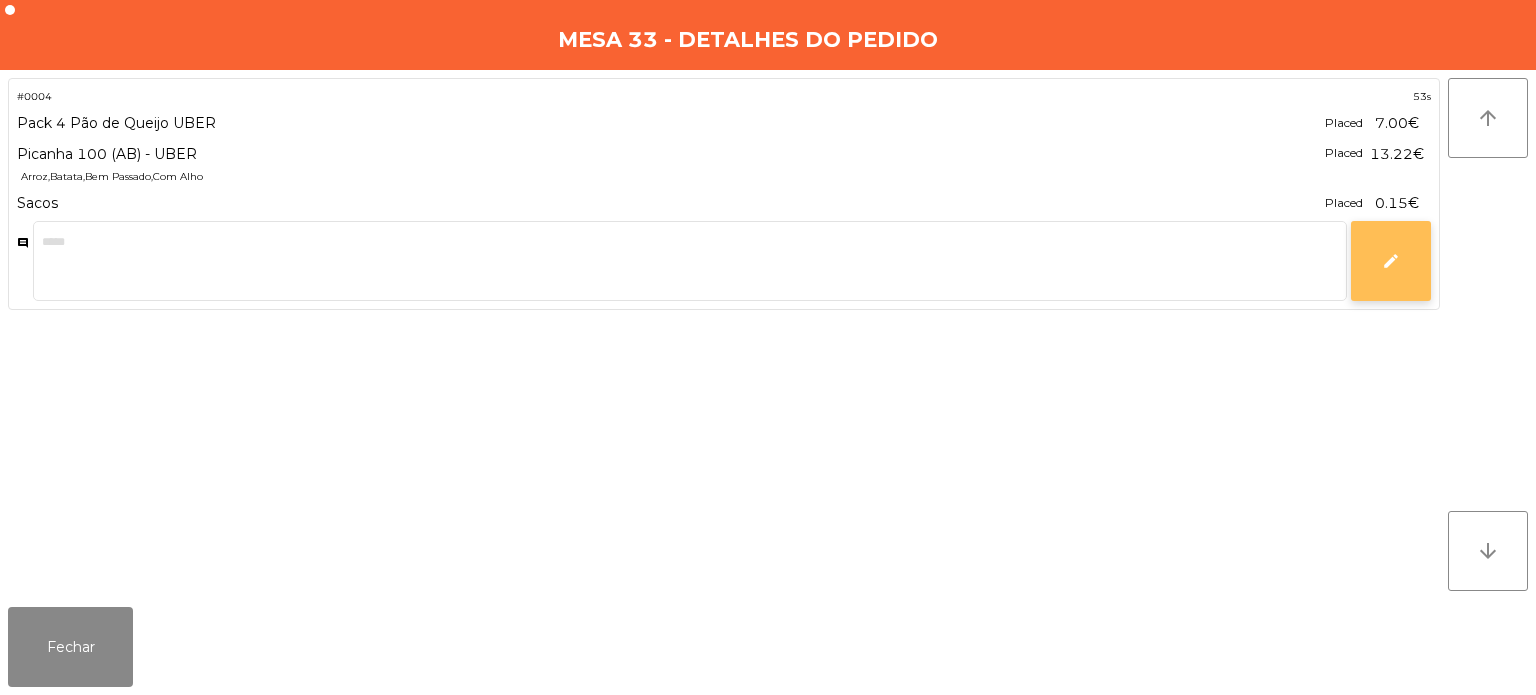 click on "edit" 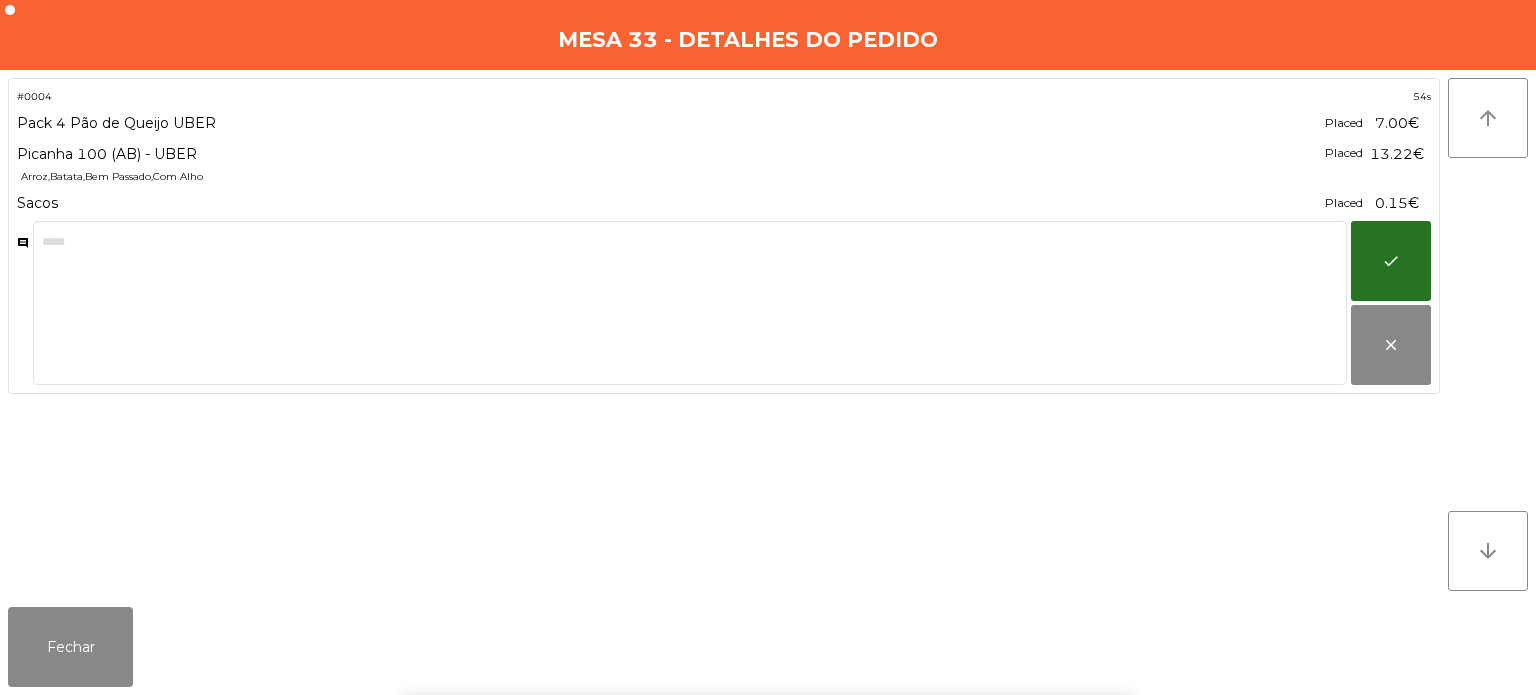 click on "Picanha 100 (AB) - UBER" 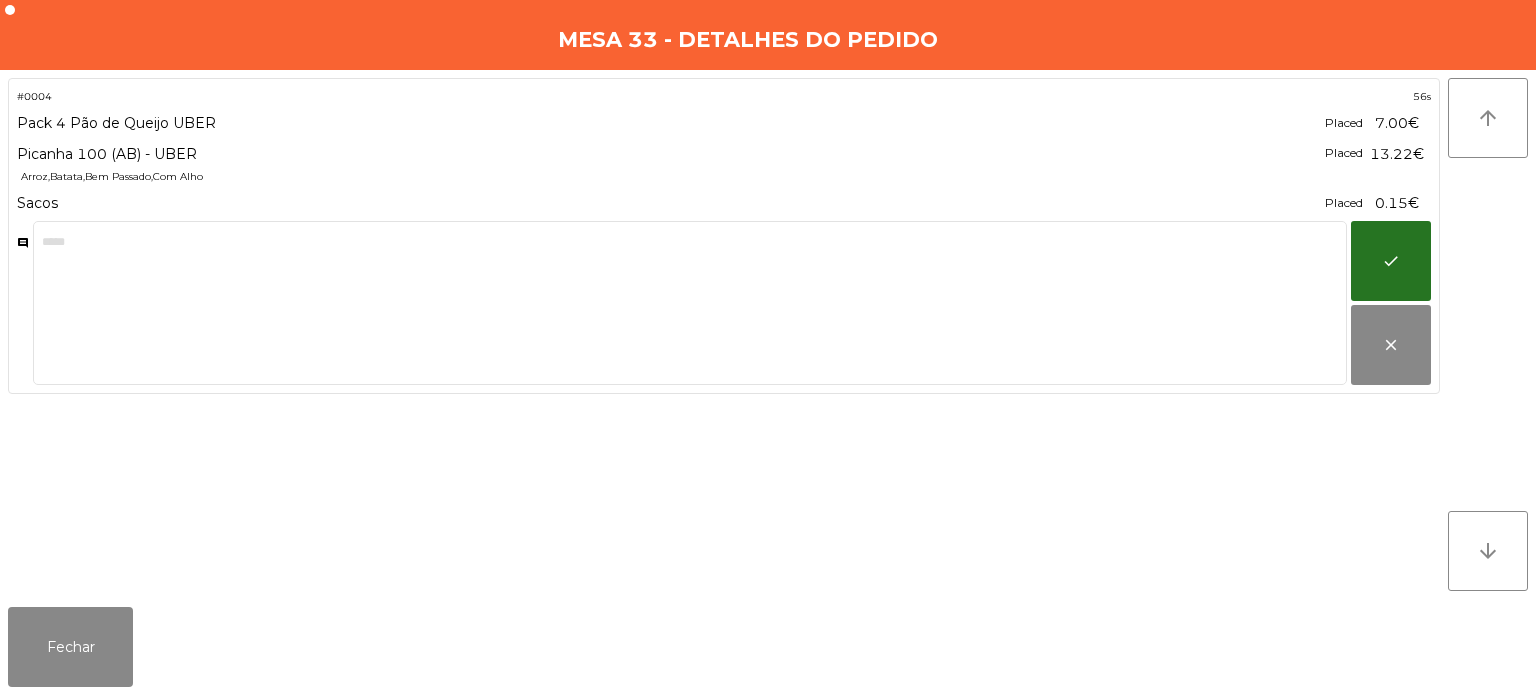 click on "Picanha 100 (AB) - UBER" 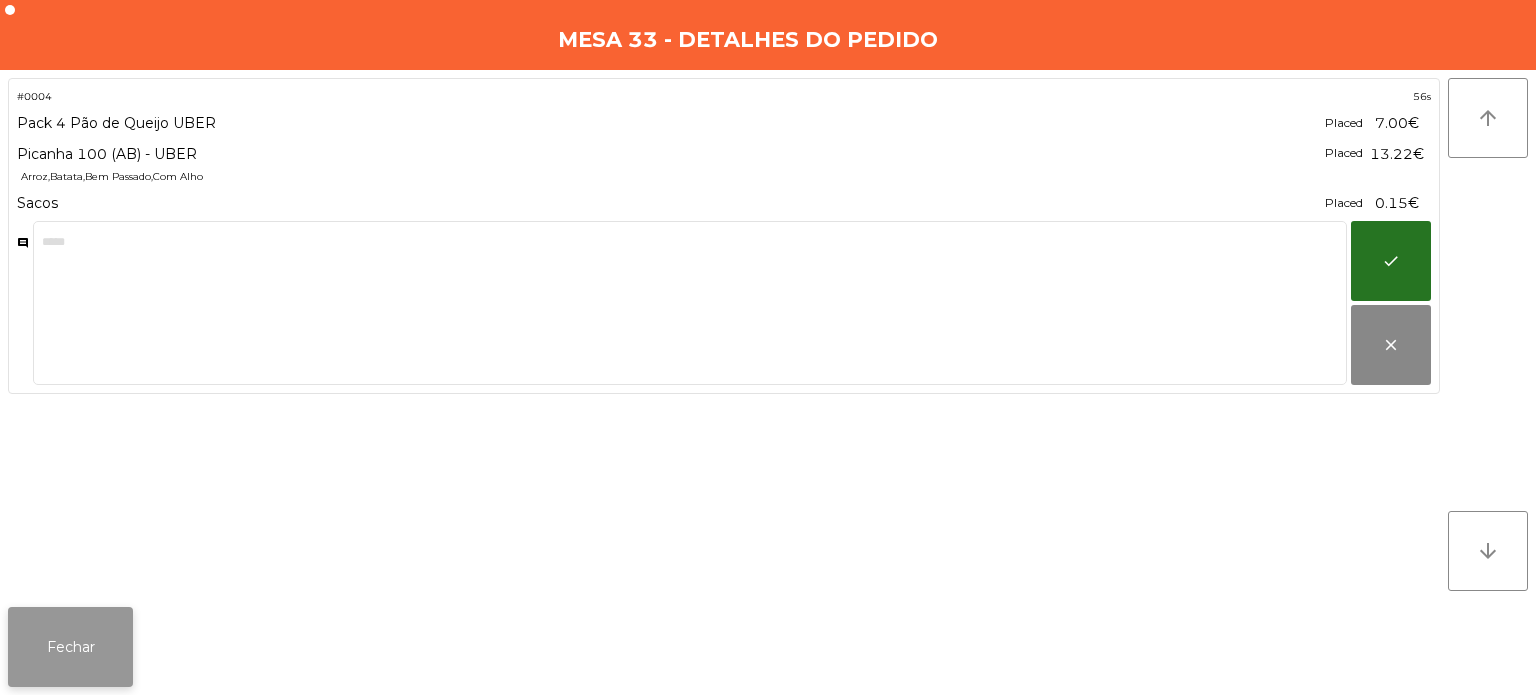 click on "Fechar" 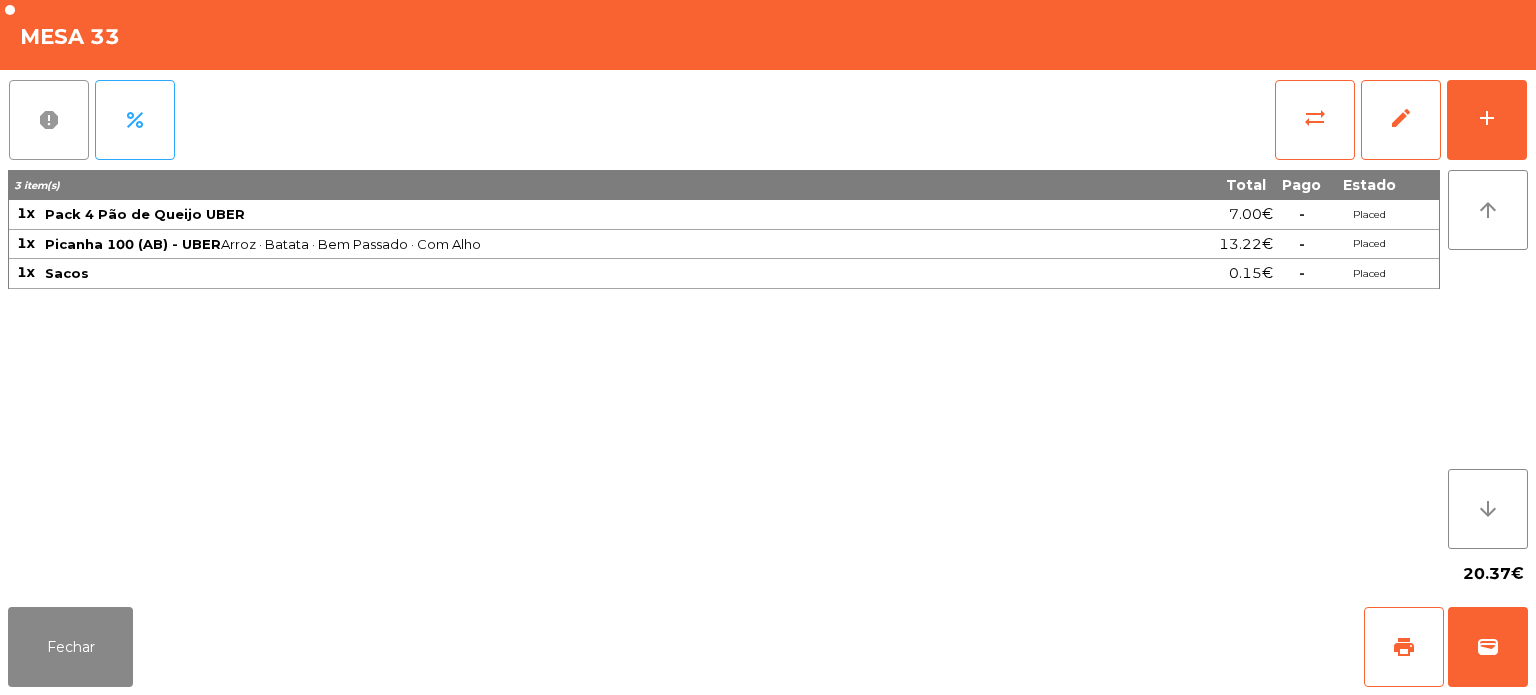 click on "report" 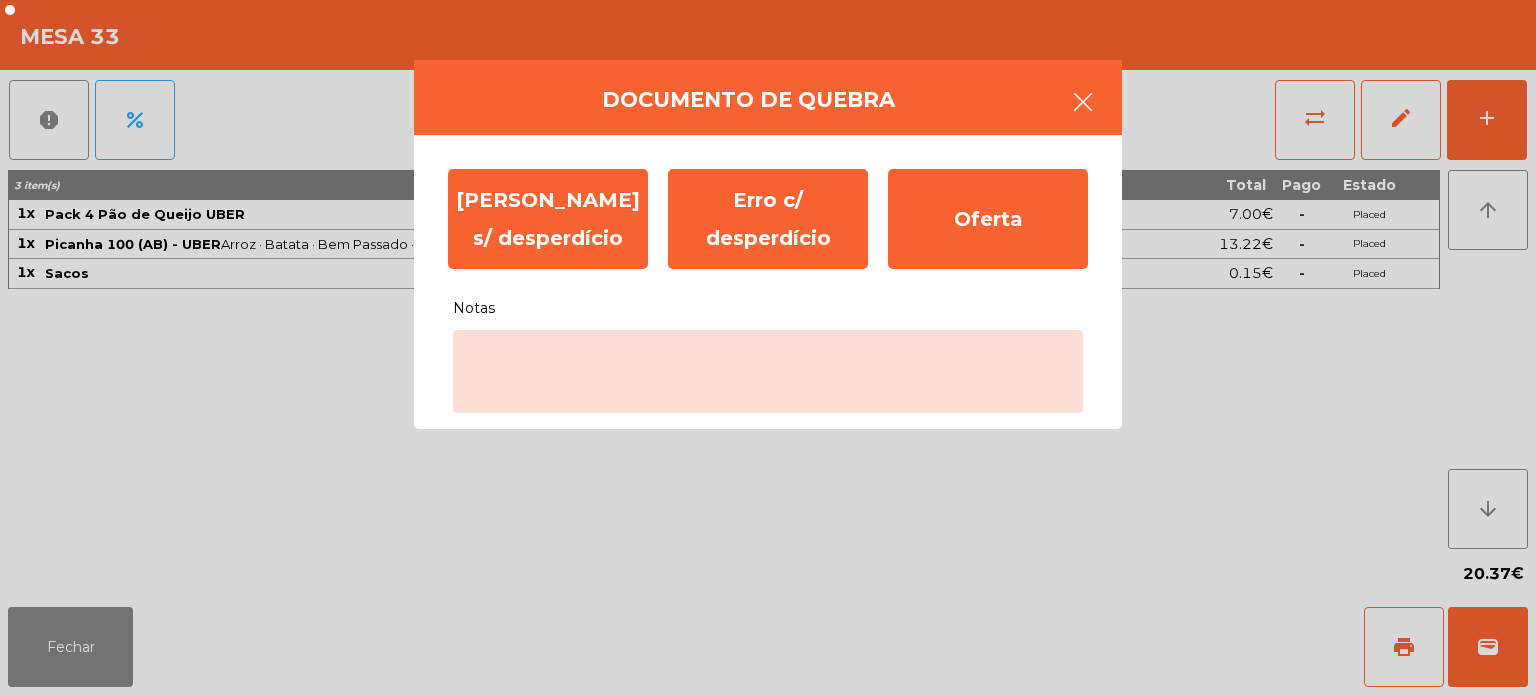 click 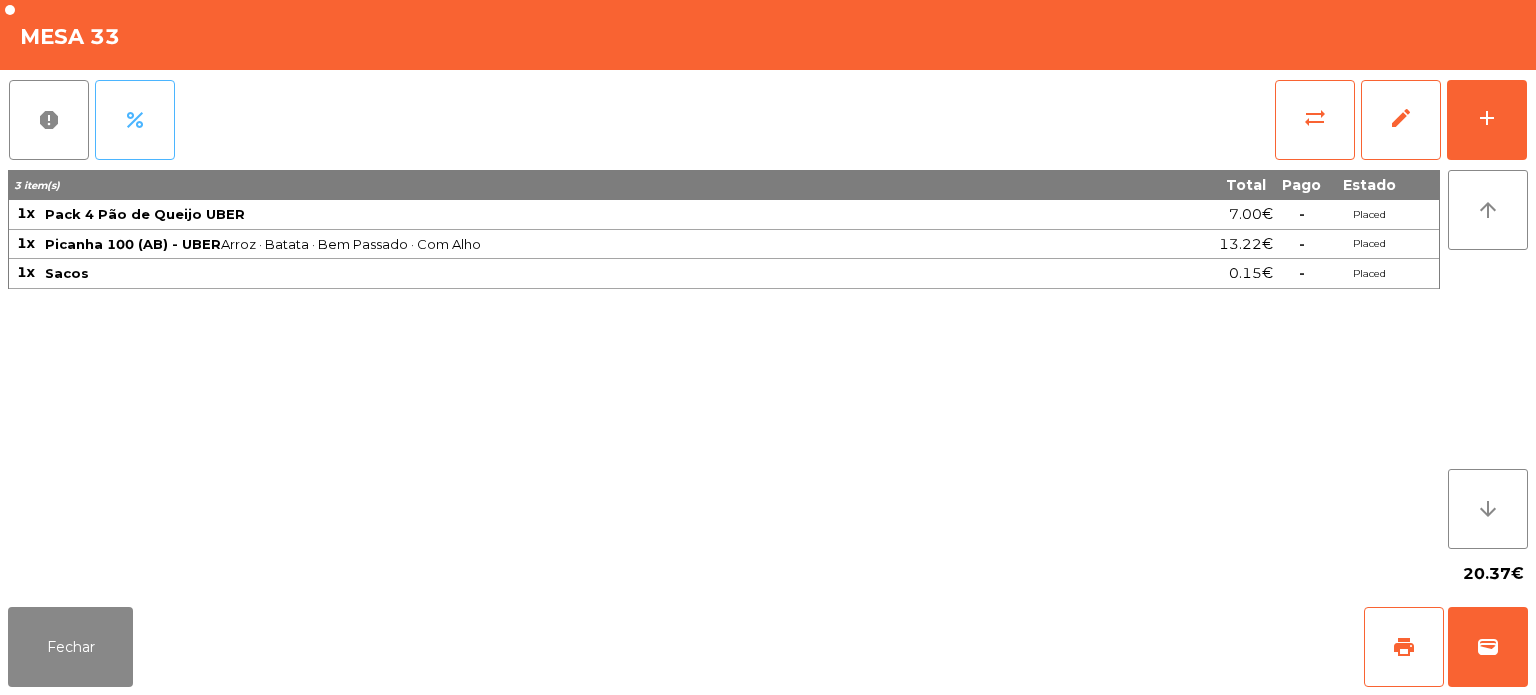 click on "percent" 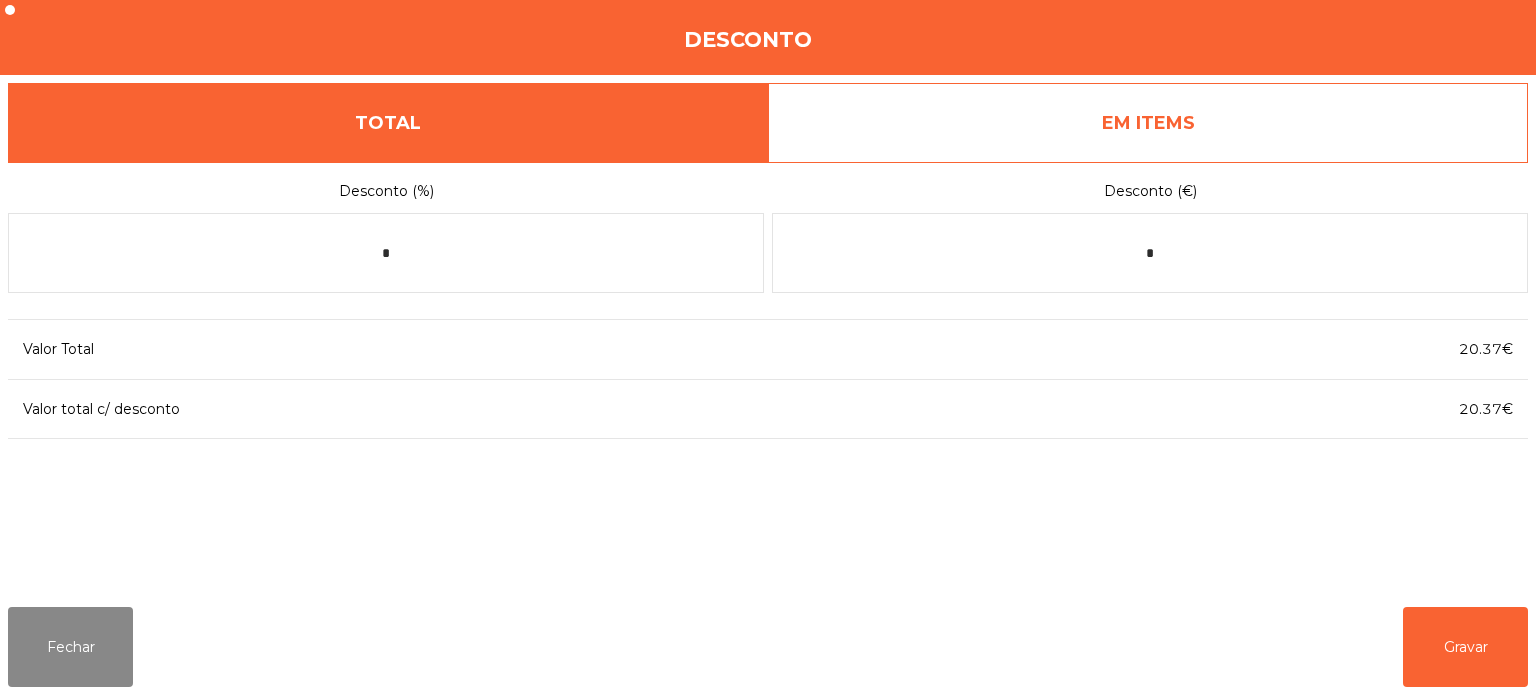 click on "EM ITEMS" at bounding box center (1148, 123) 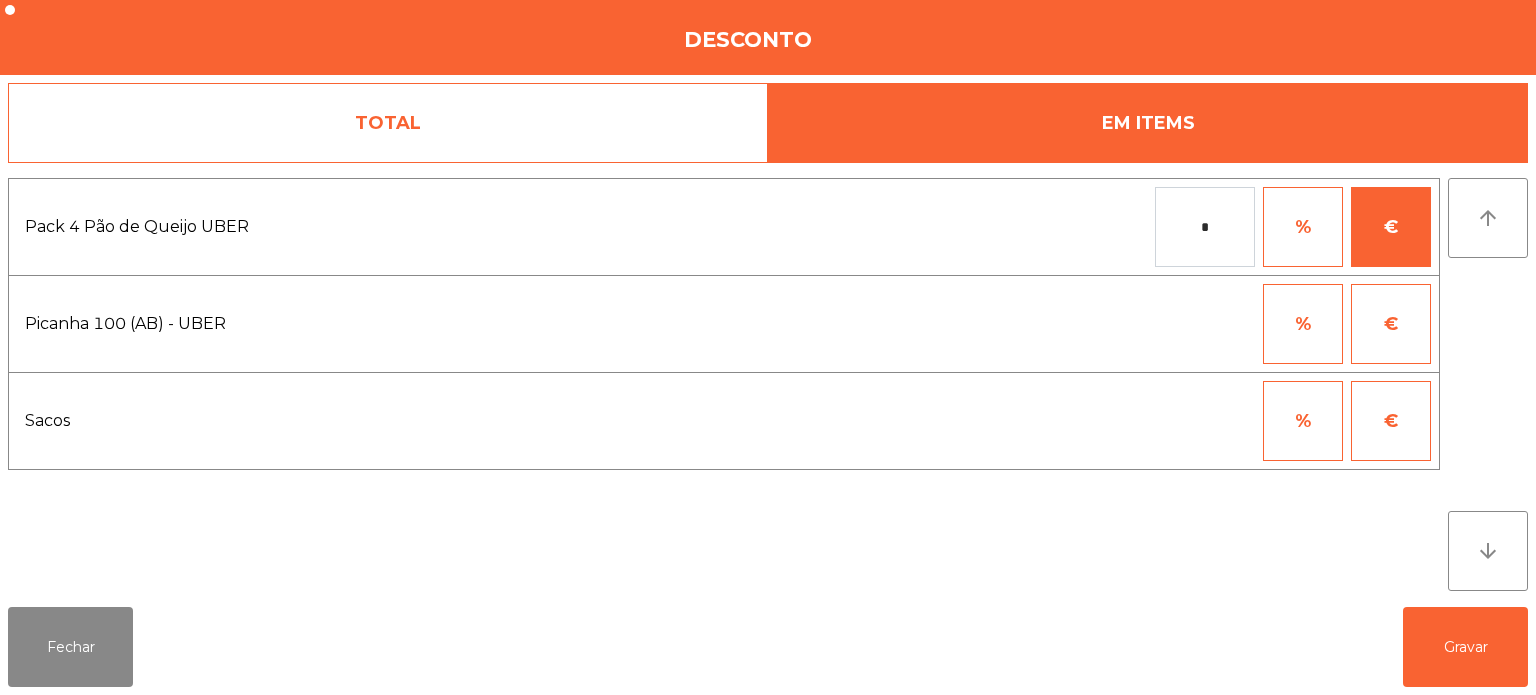 click on "Pack 4 Pão de Queijo  UBER  *  %   €   Picanha 100 (AB) - UBER   %   €   Sacos   %   €" at bounding box center (724, 384) 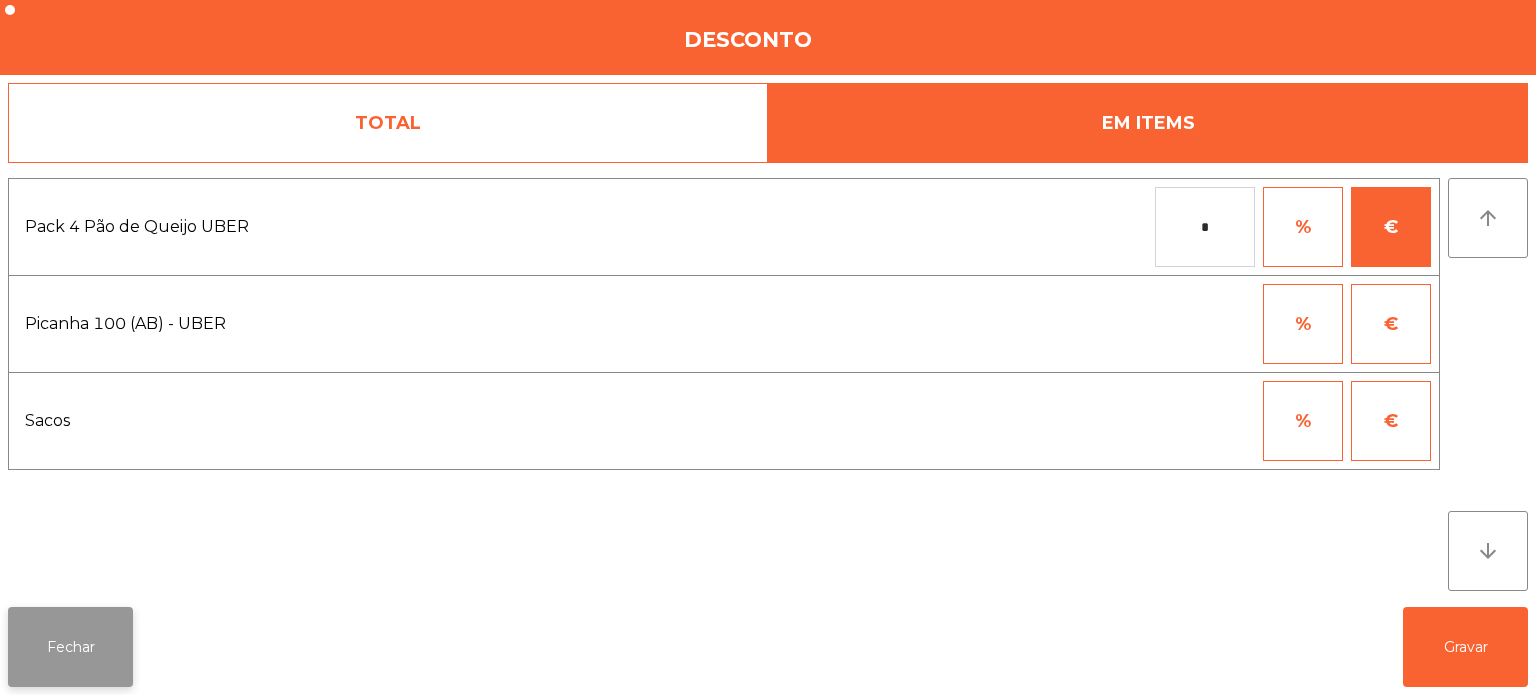 click on "Fechar" 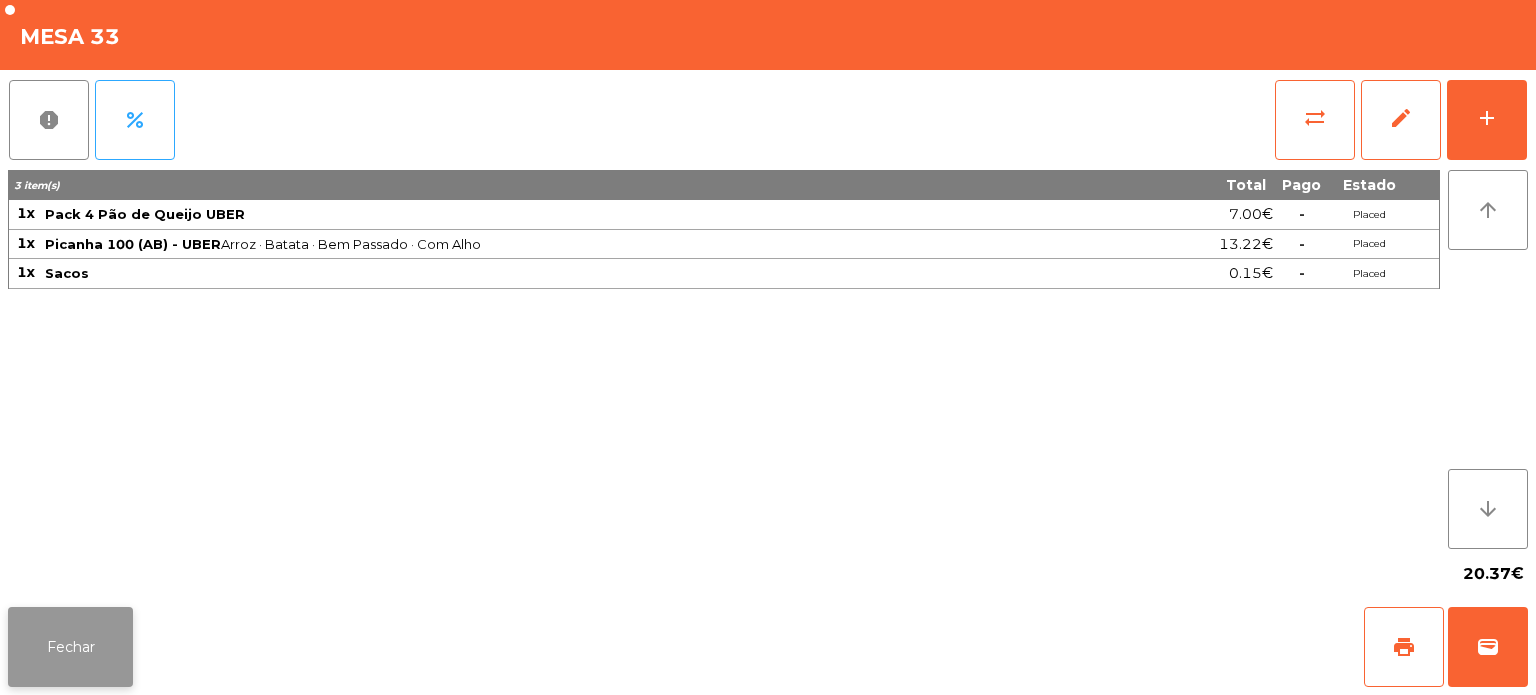 click on "Fechar" 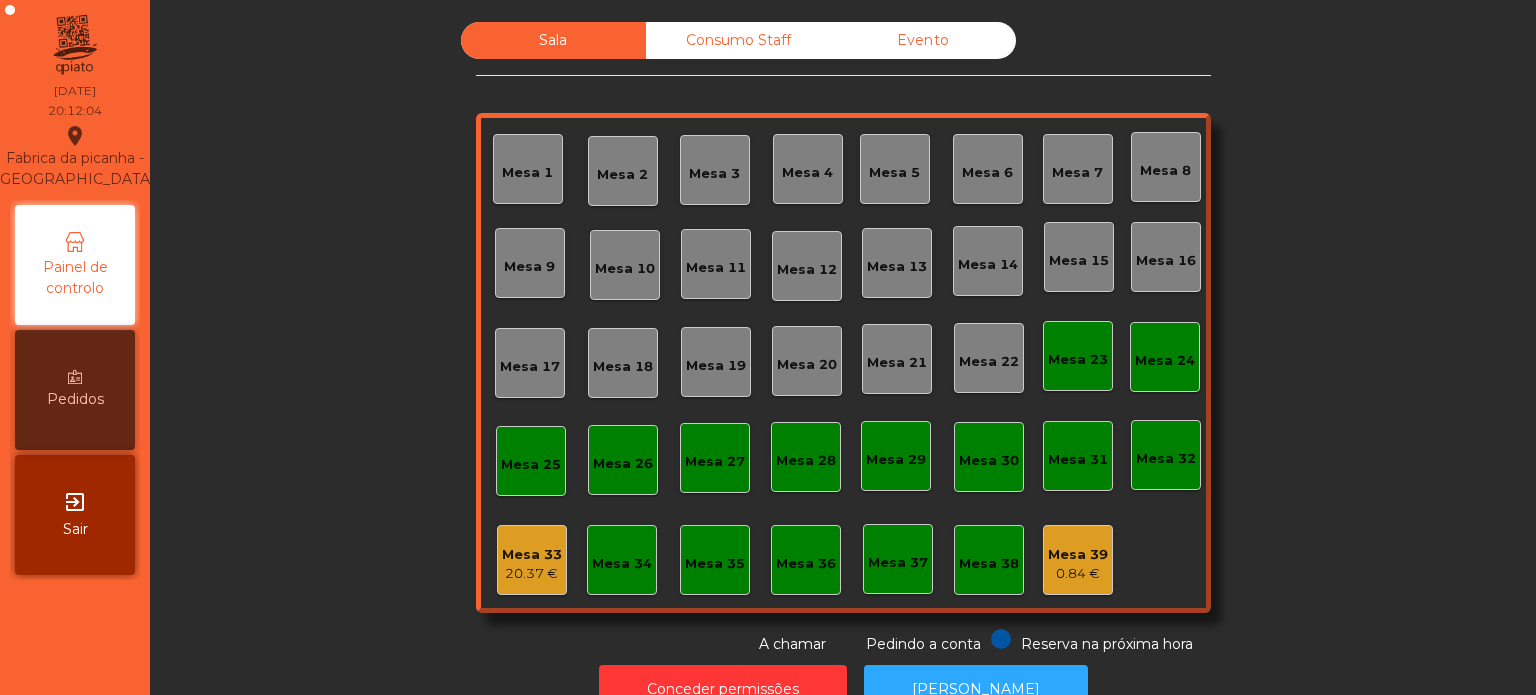 click on "Mesa 33   20.37 €" 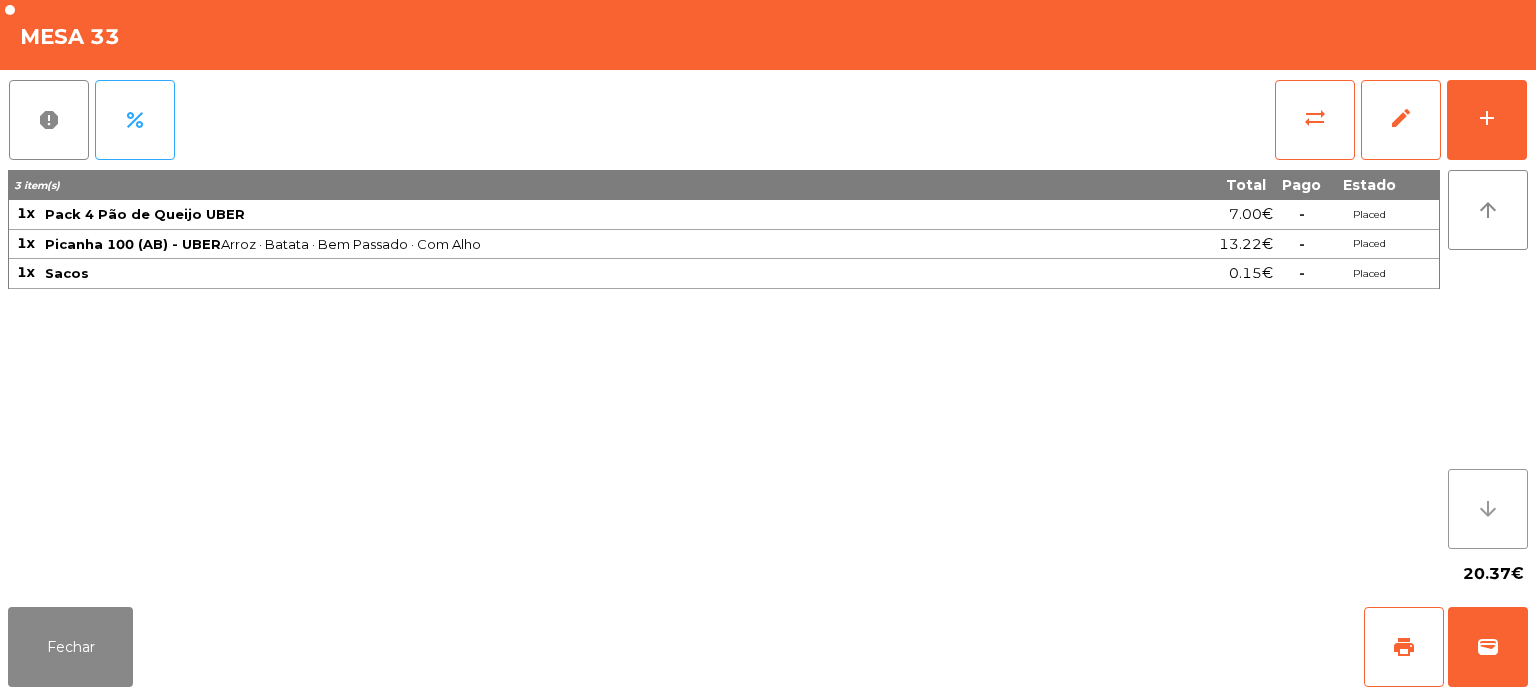 click on "arrow_downward" 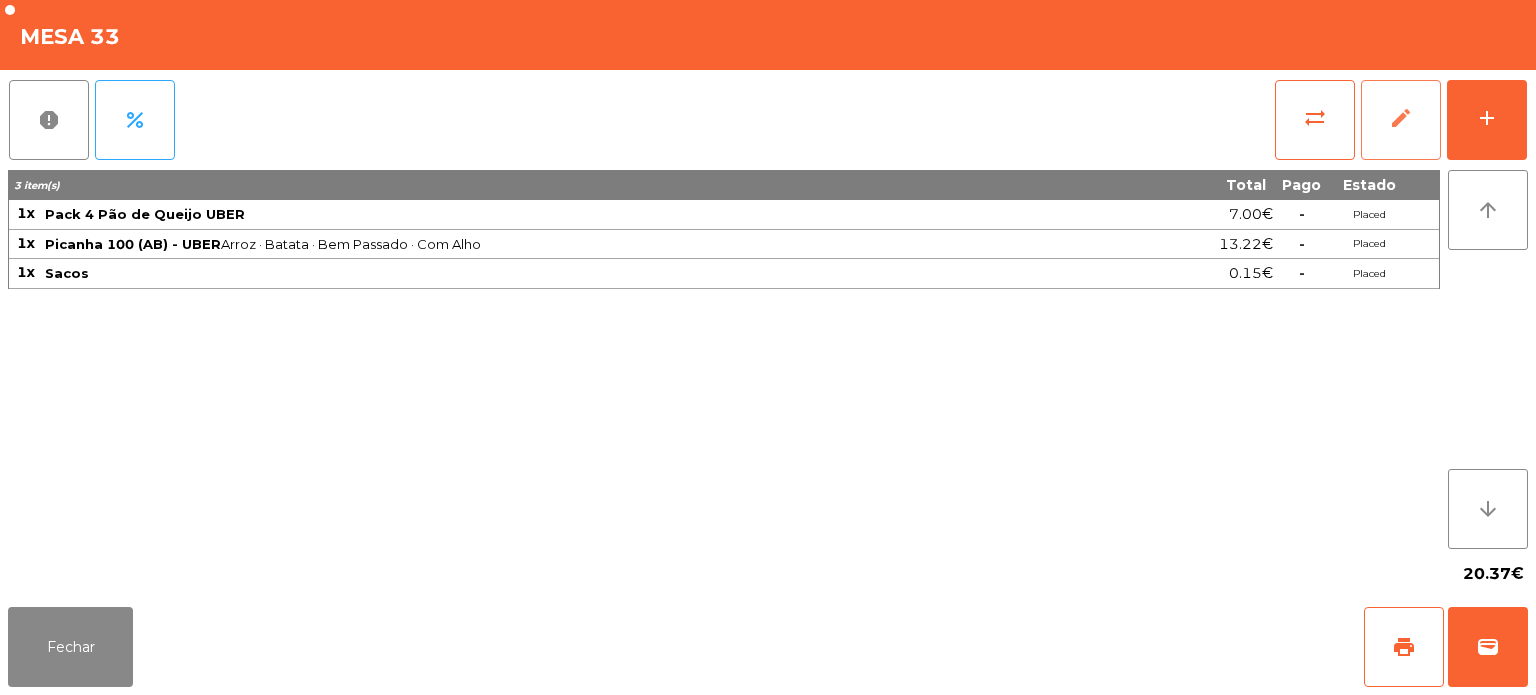 click on "edit" 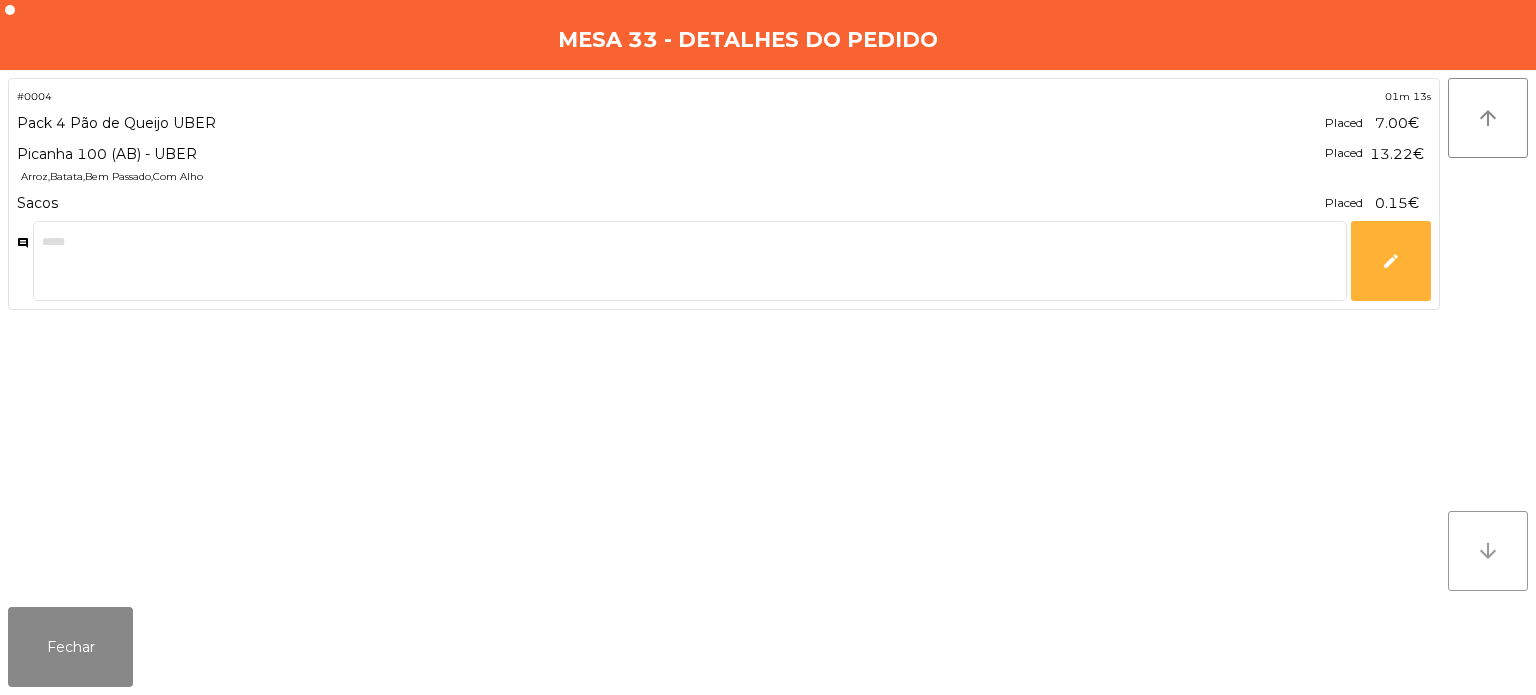 click on "arrow_downward" 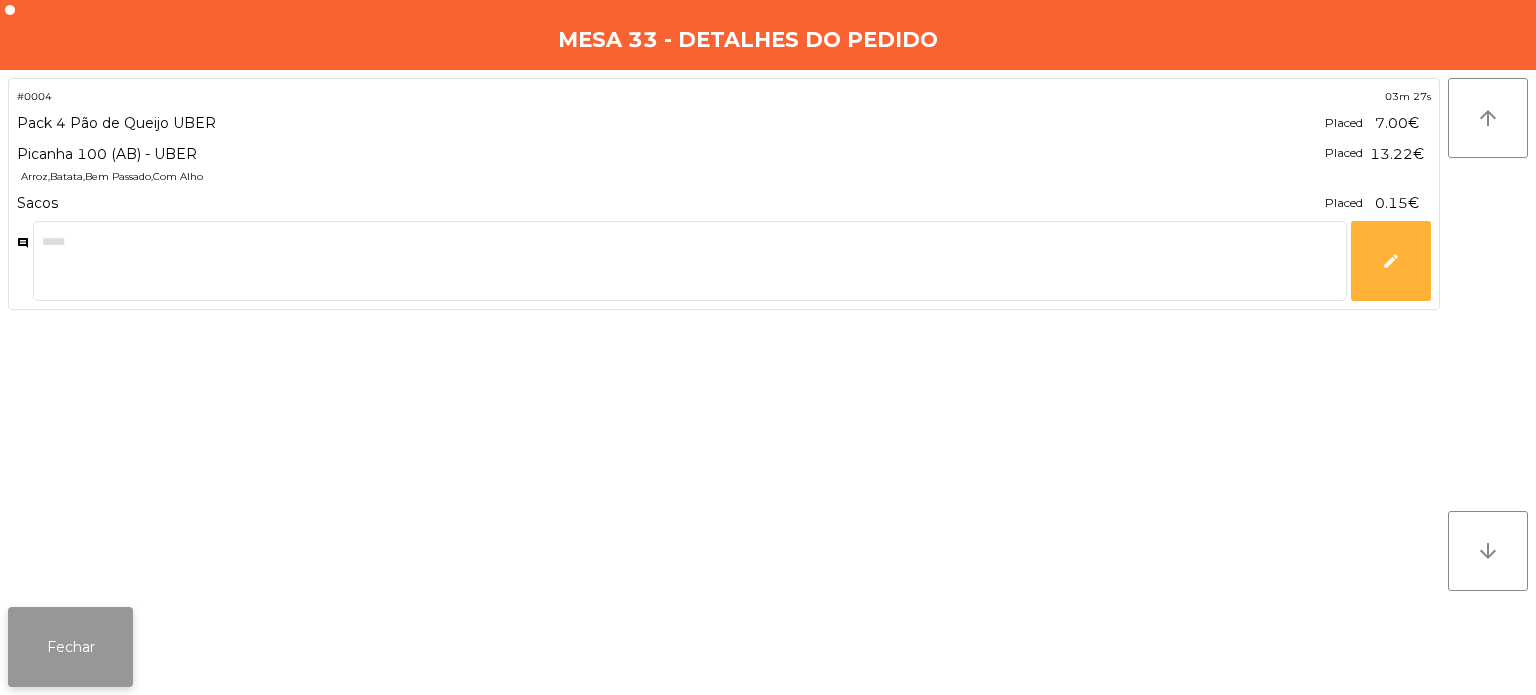 click on "Fechar" 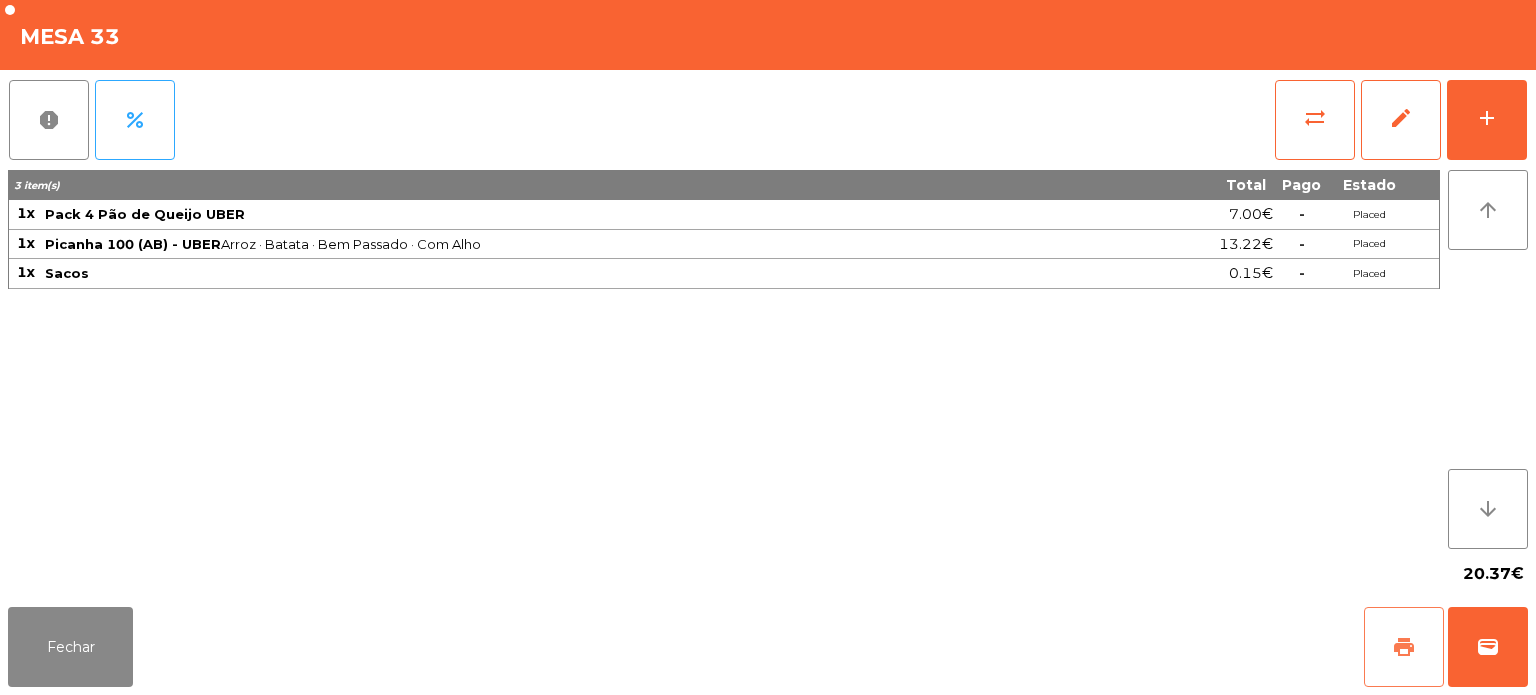 click on "print" 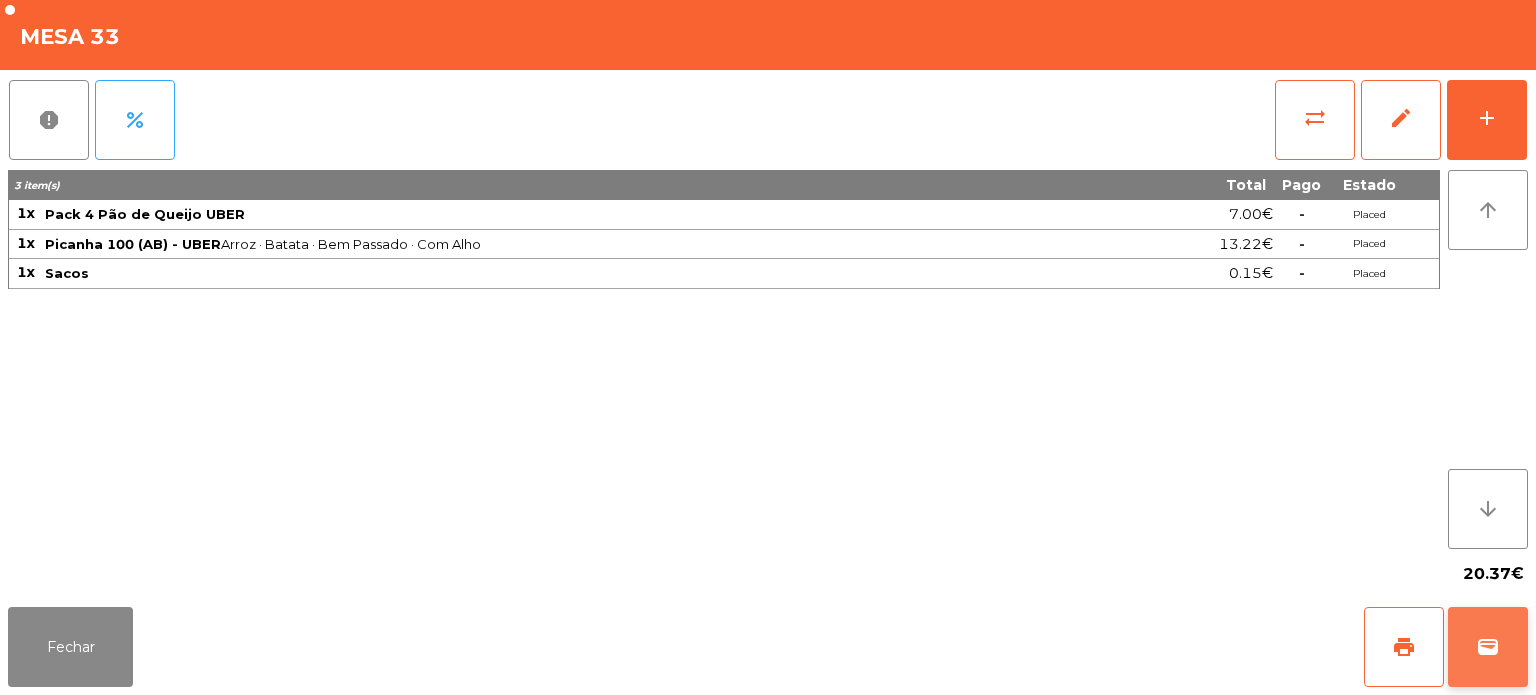 click on "wallet" 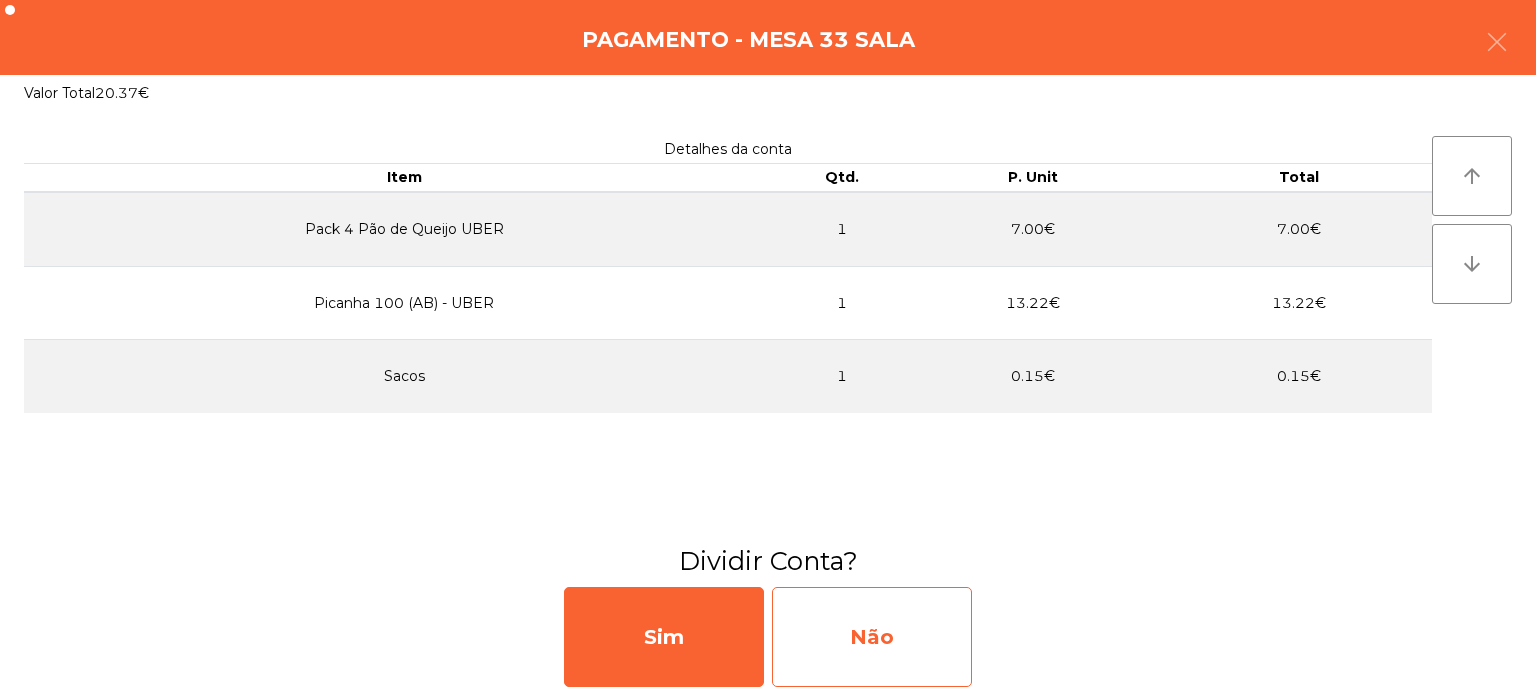 click on "Não" 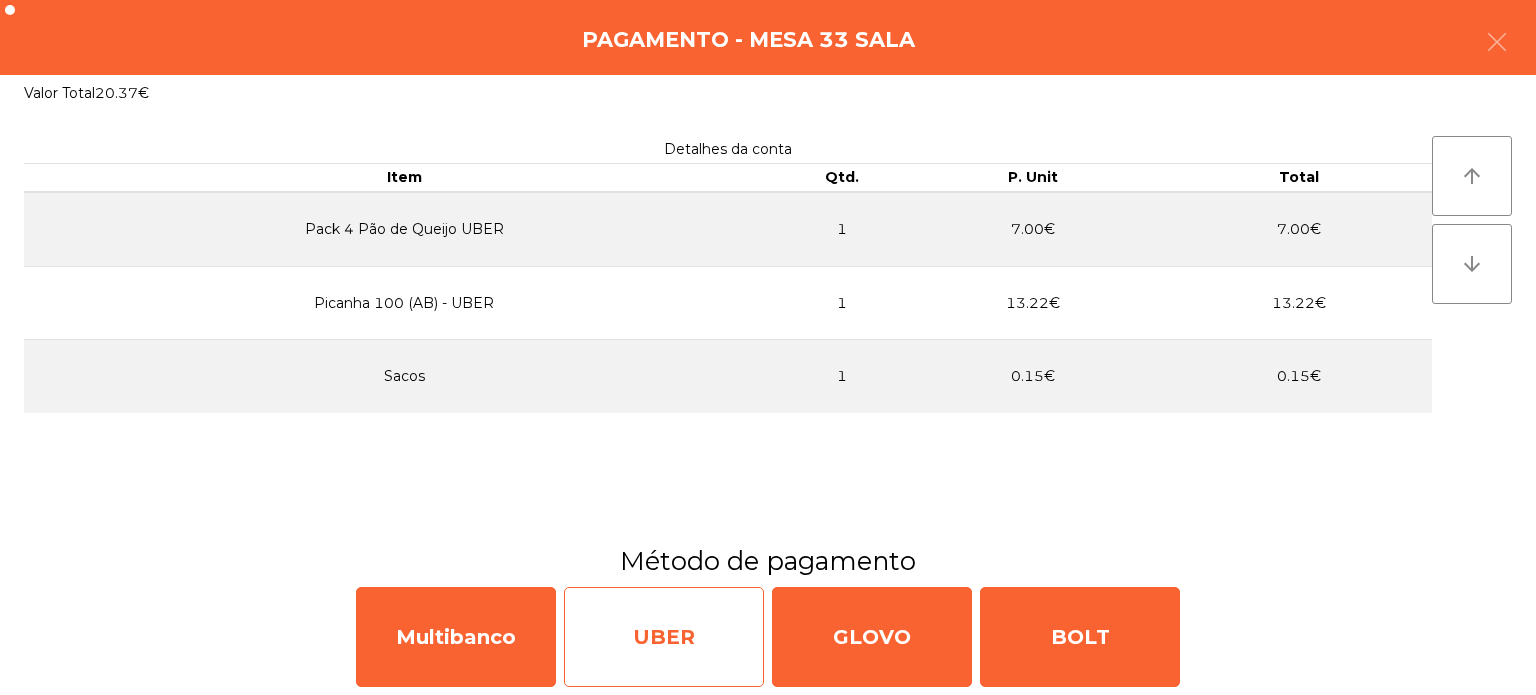 click on "UBER" 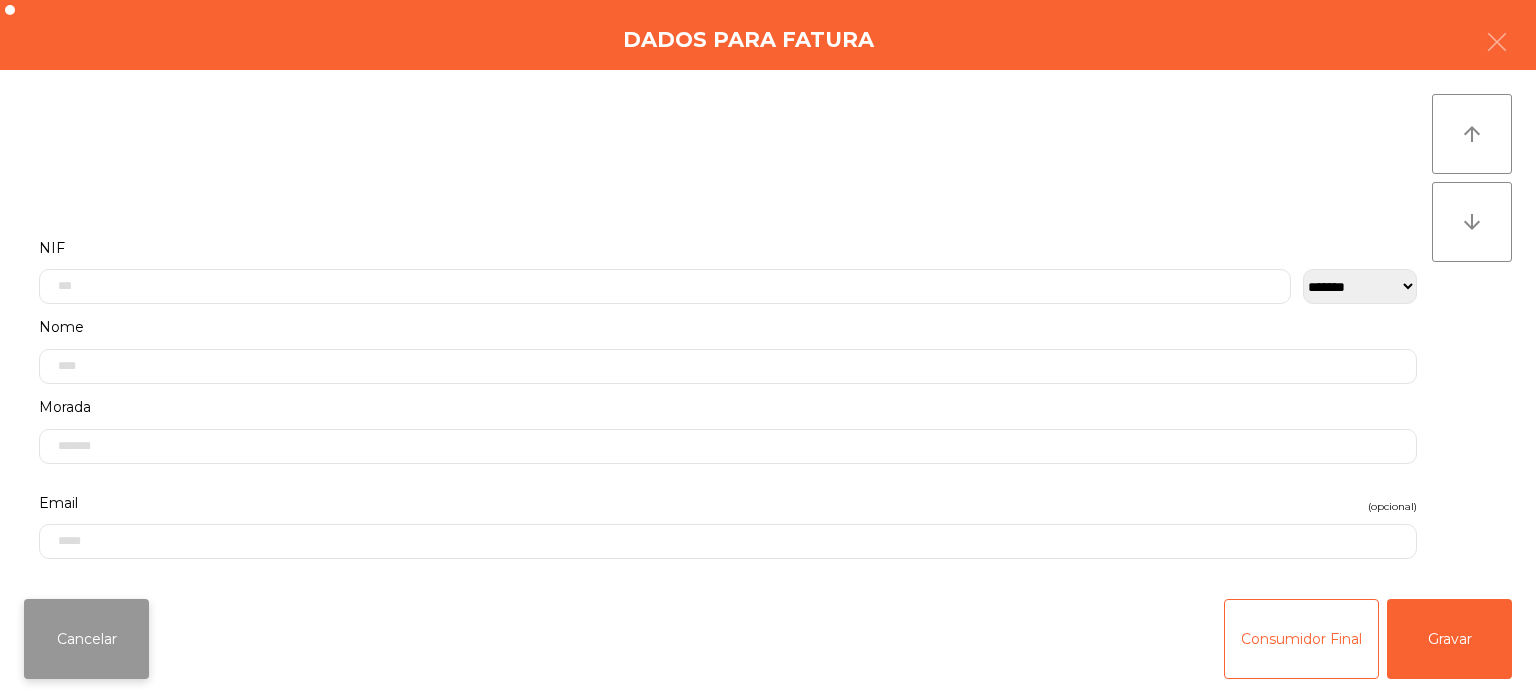click on "Cancelar" 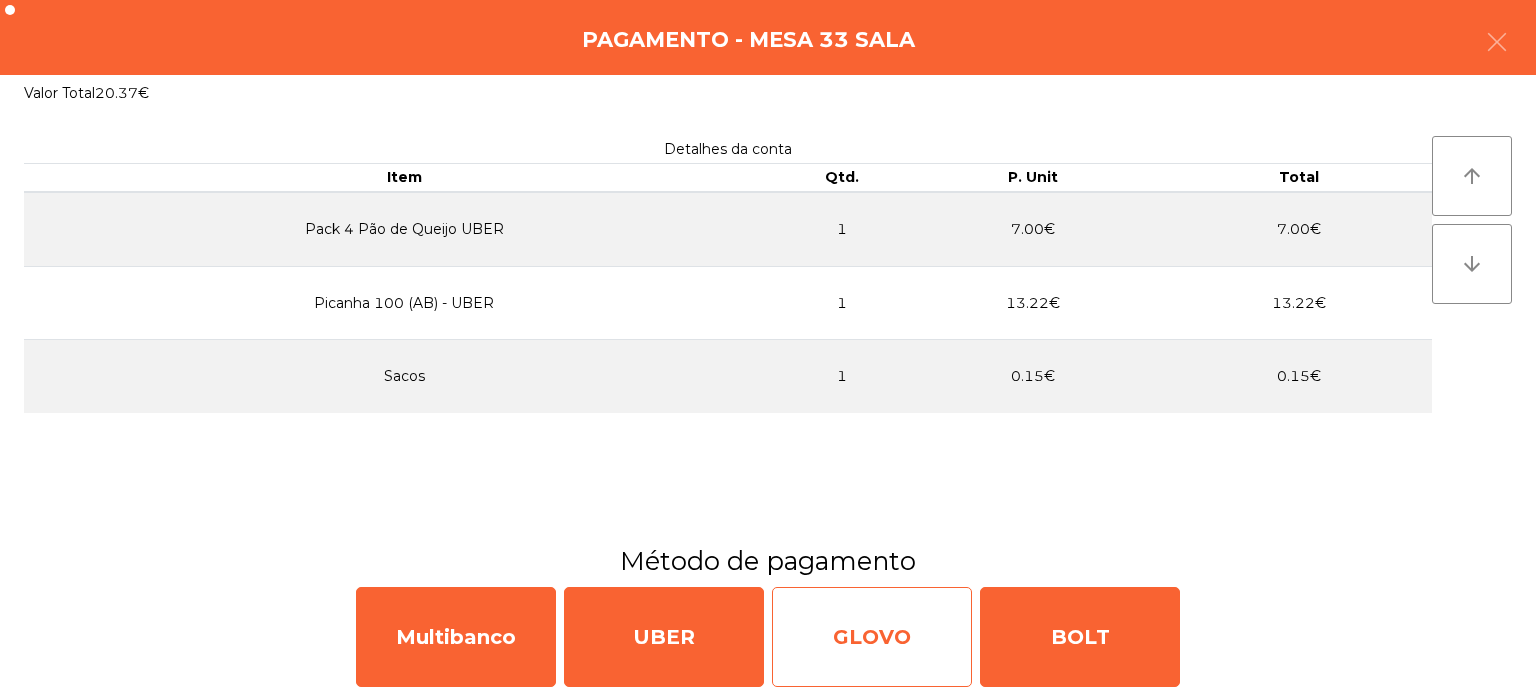 click on "GLOVO" 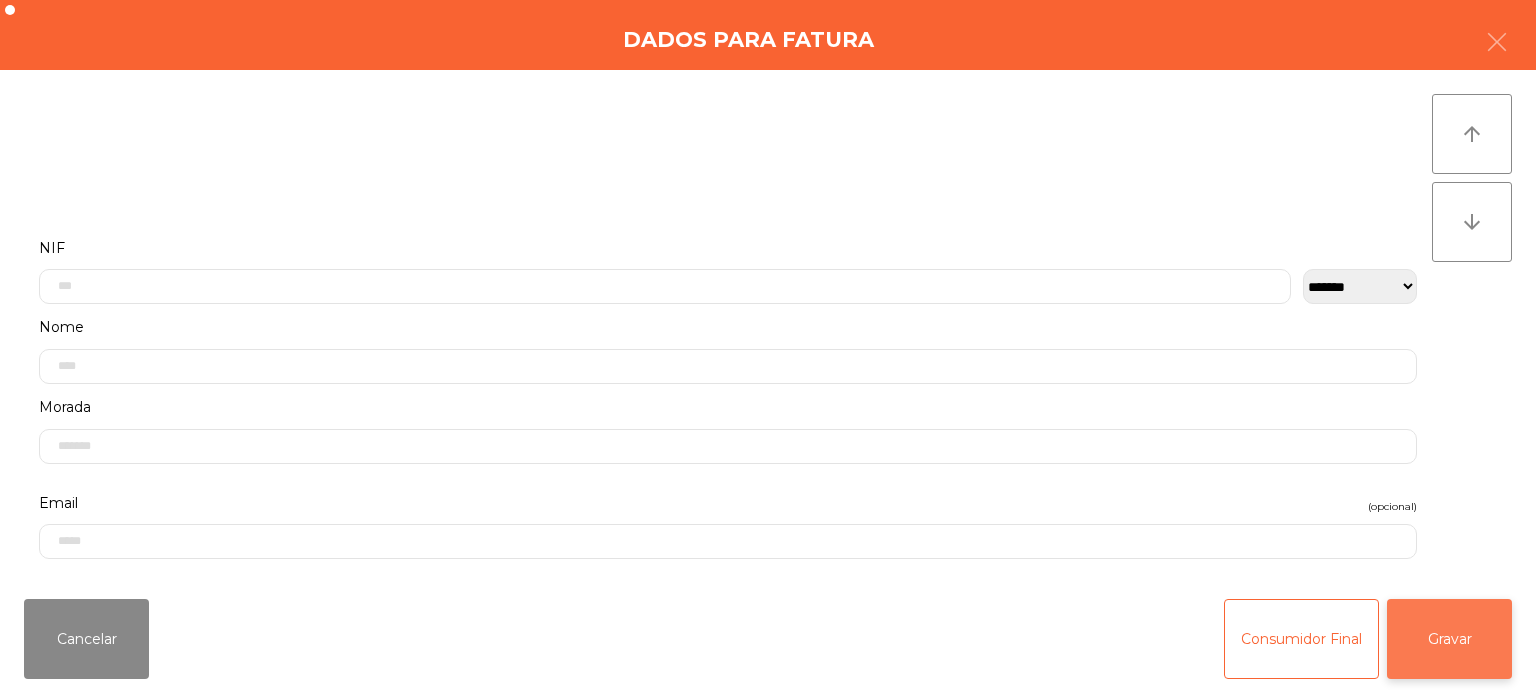 click on "Gravar" 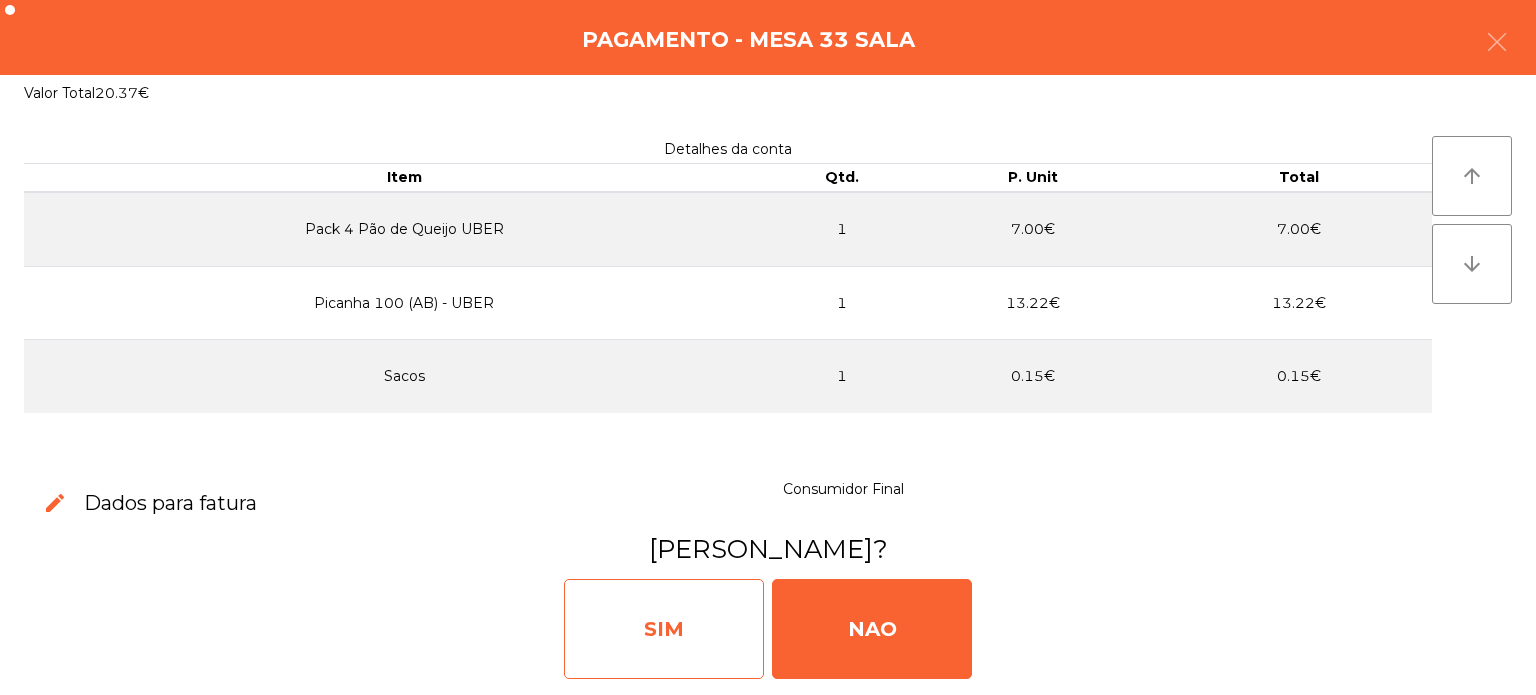click on "SIM" 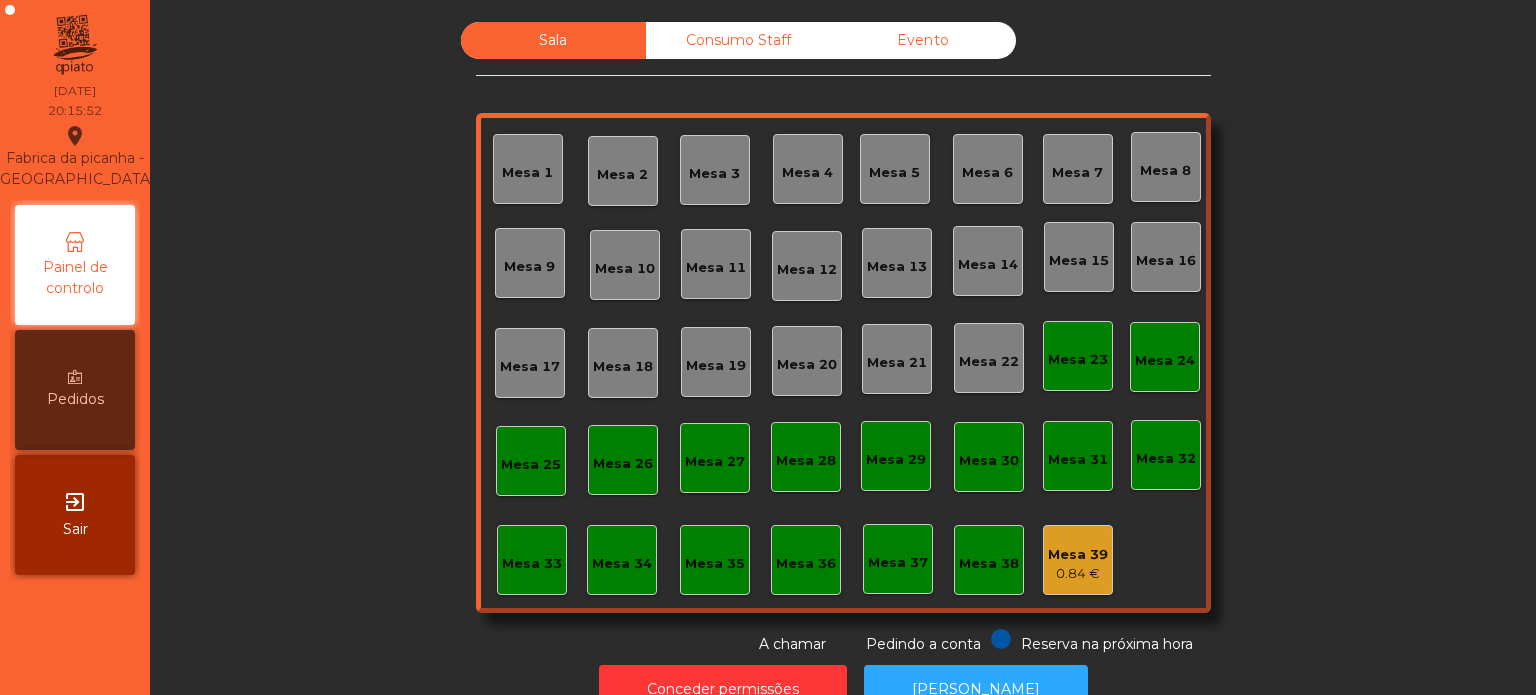 click on "Mesa 7" 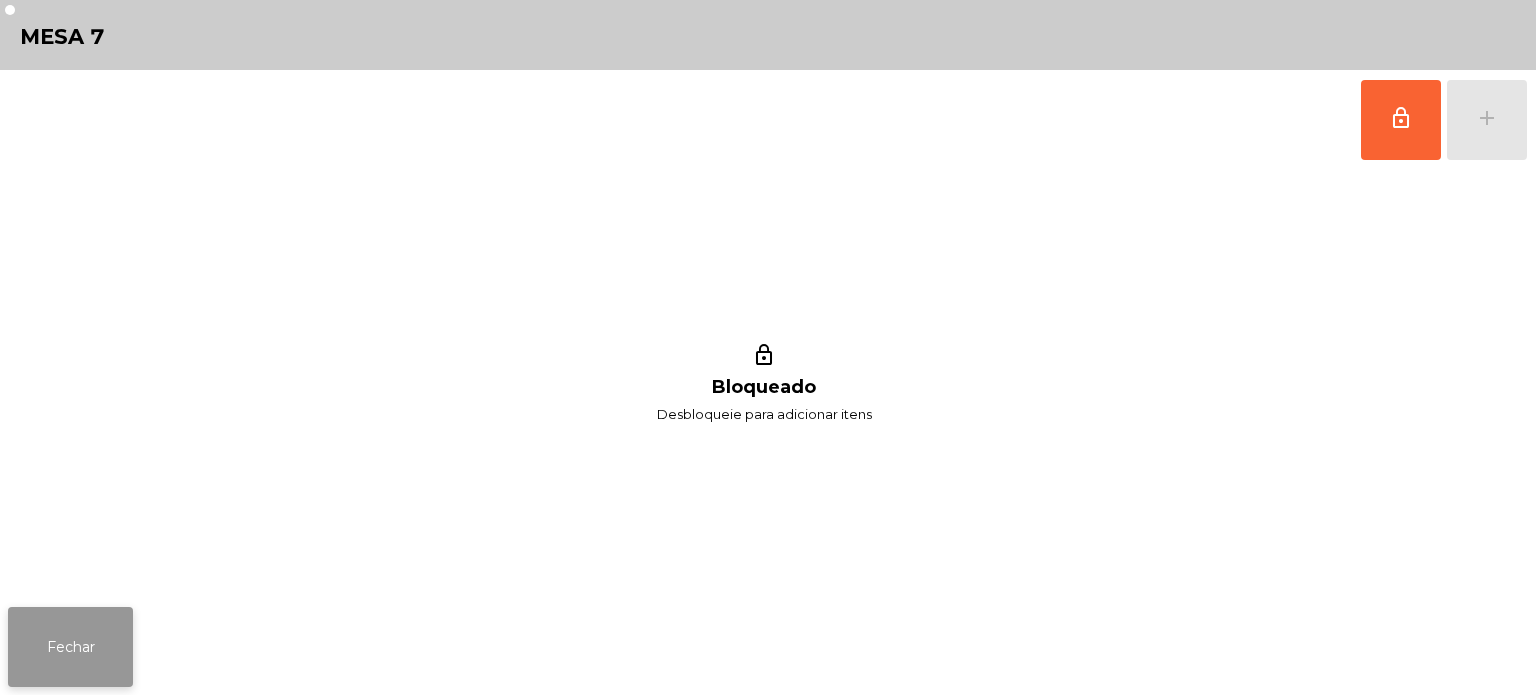 click on "Fechar" 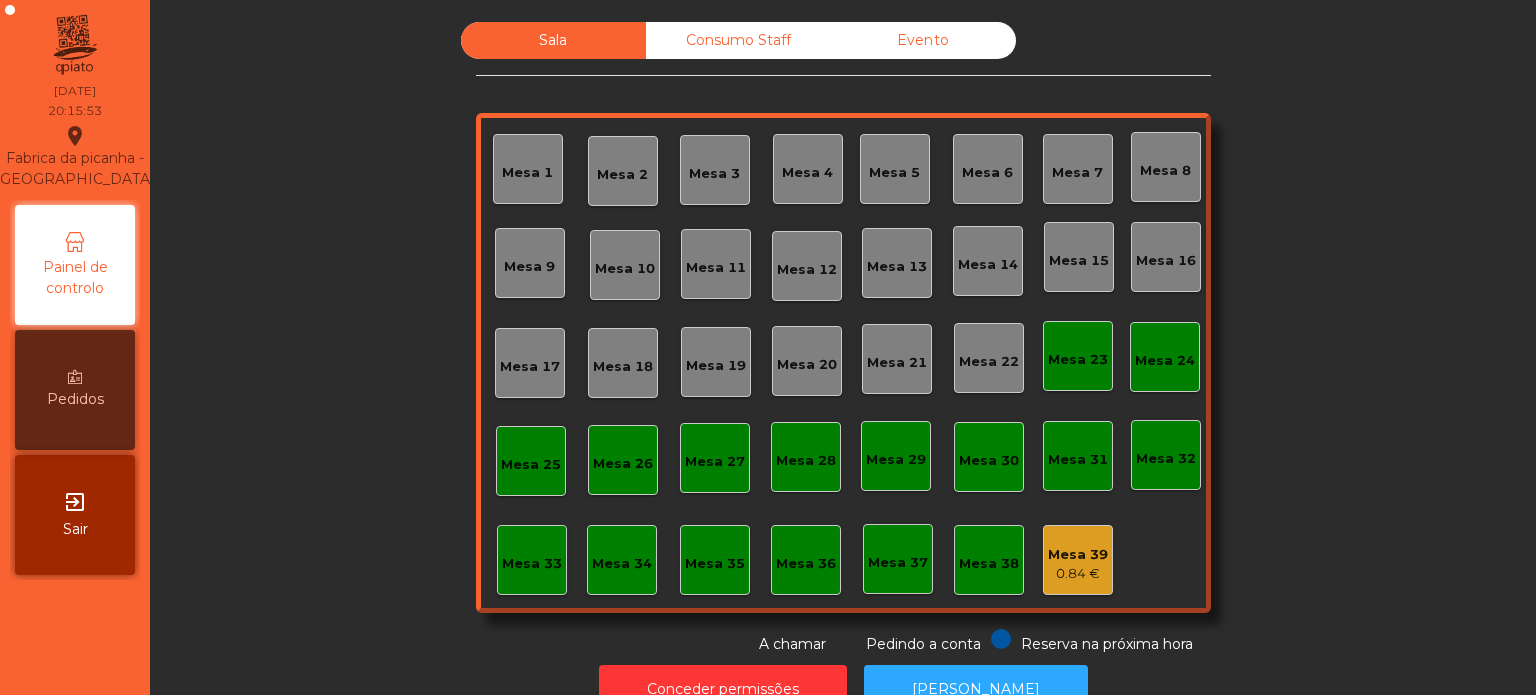 click on "Mesa 6" 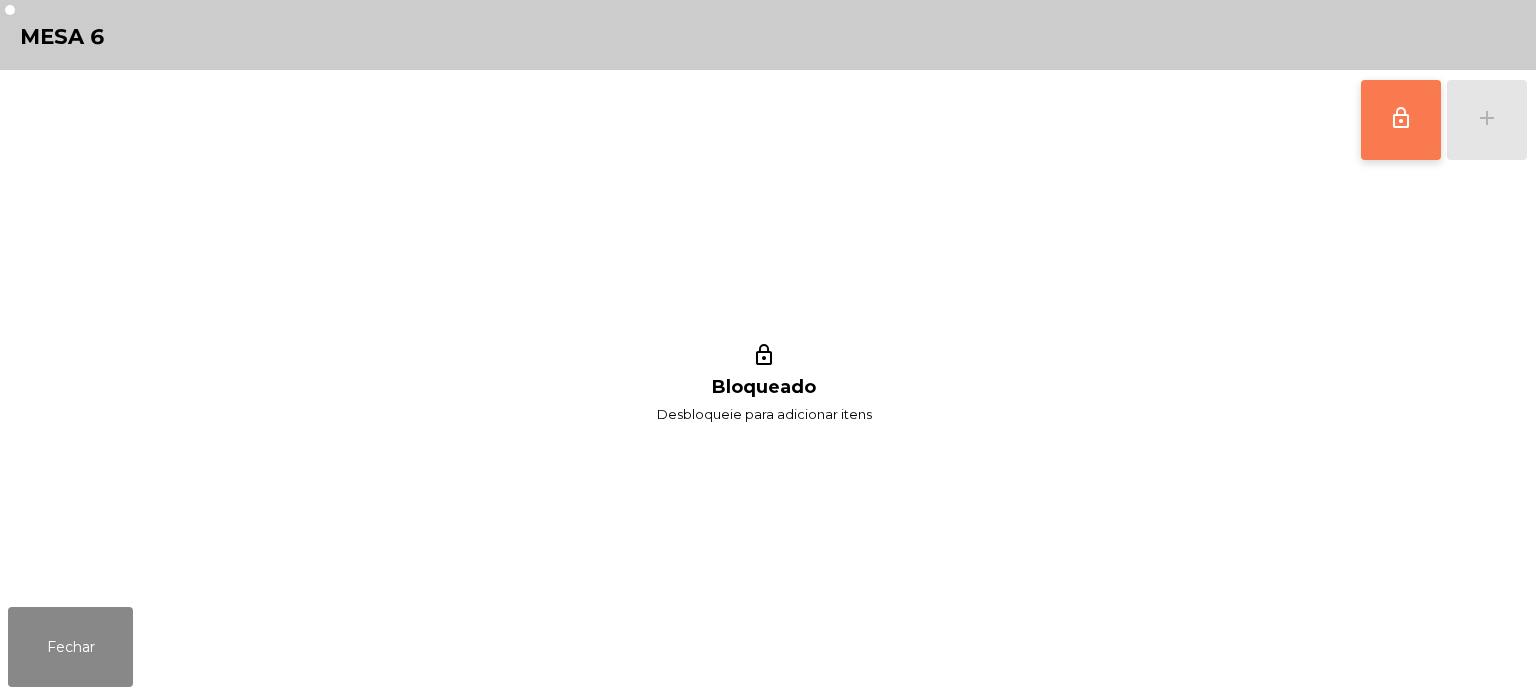 click on "lock_outline" 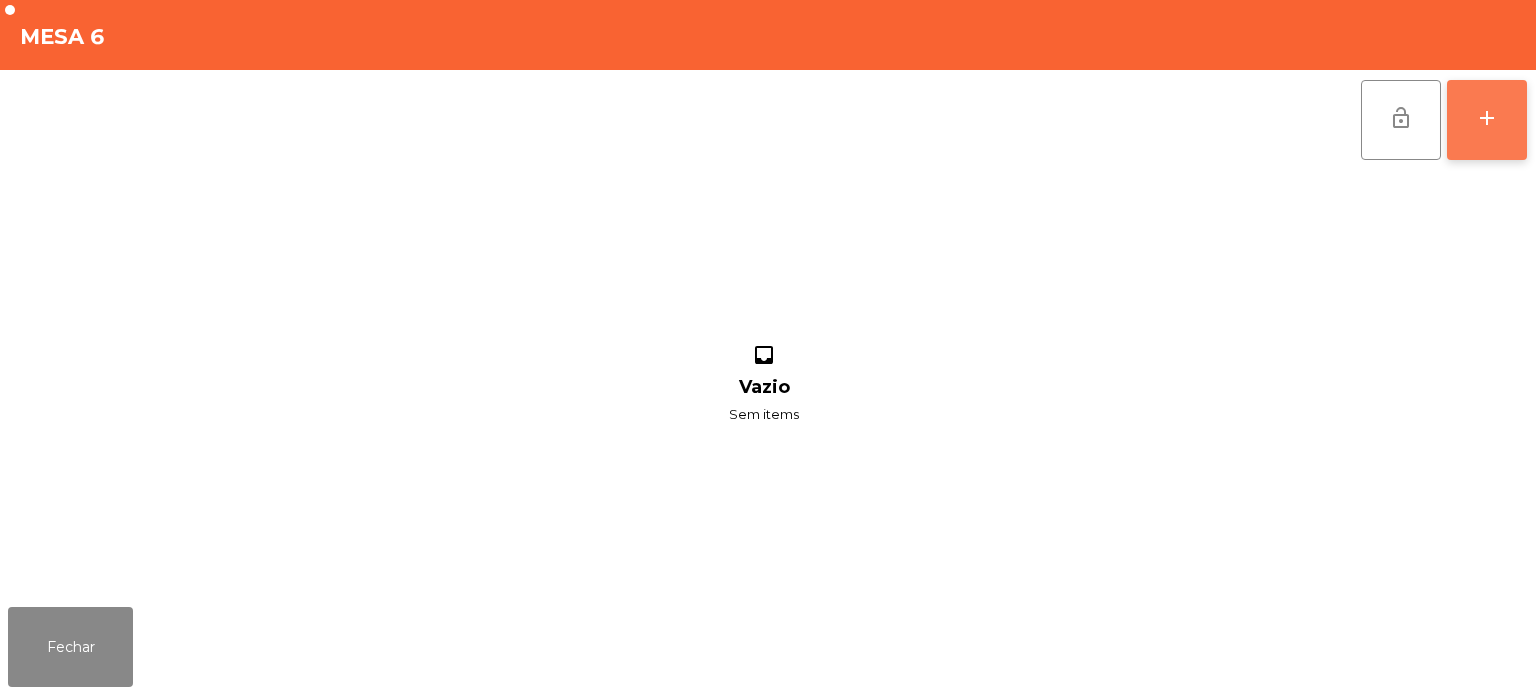 click on "add" 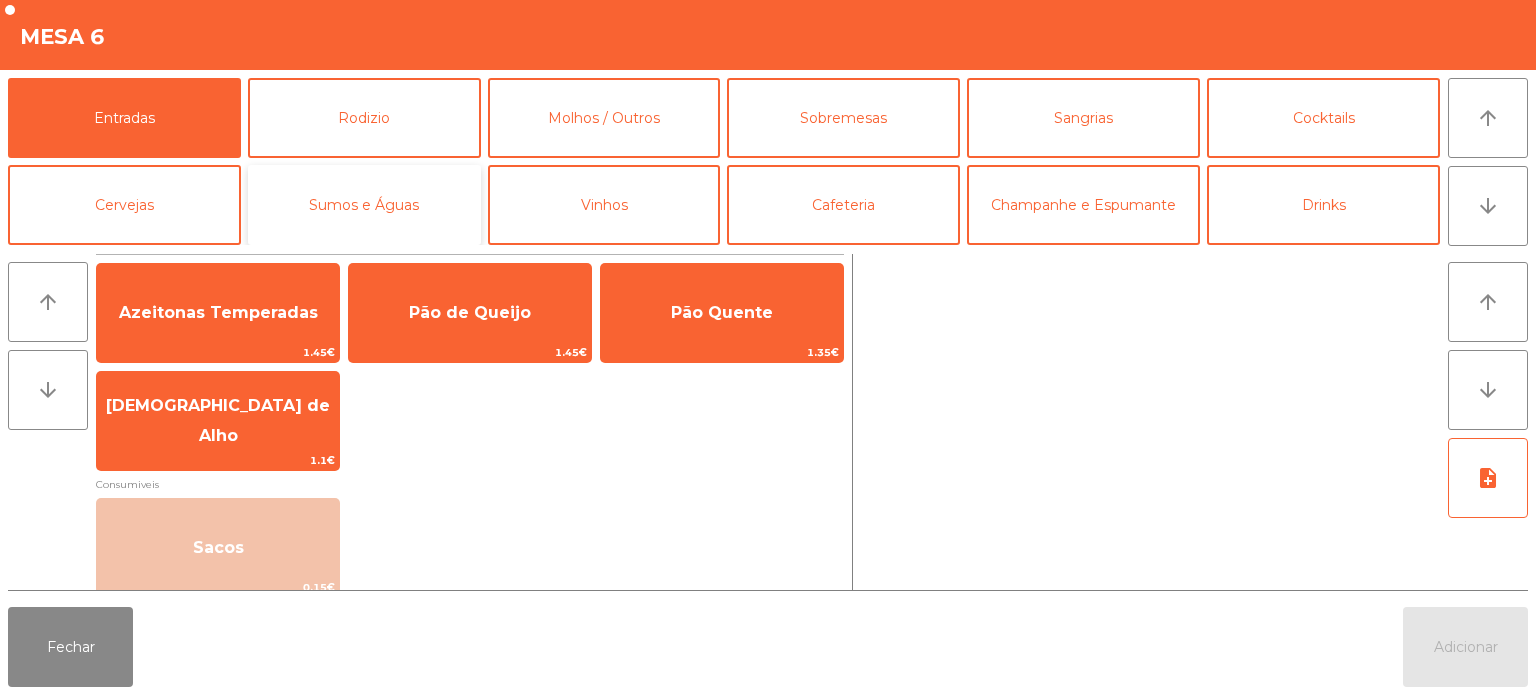 click on "Sumos e Águas" 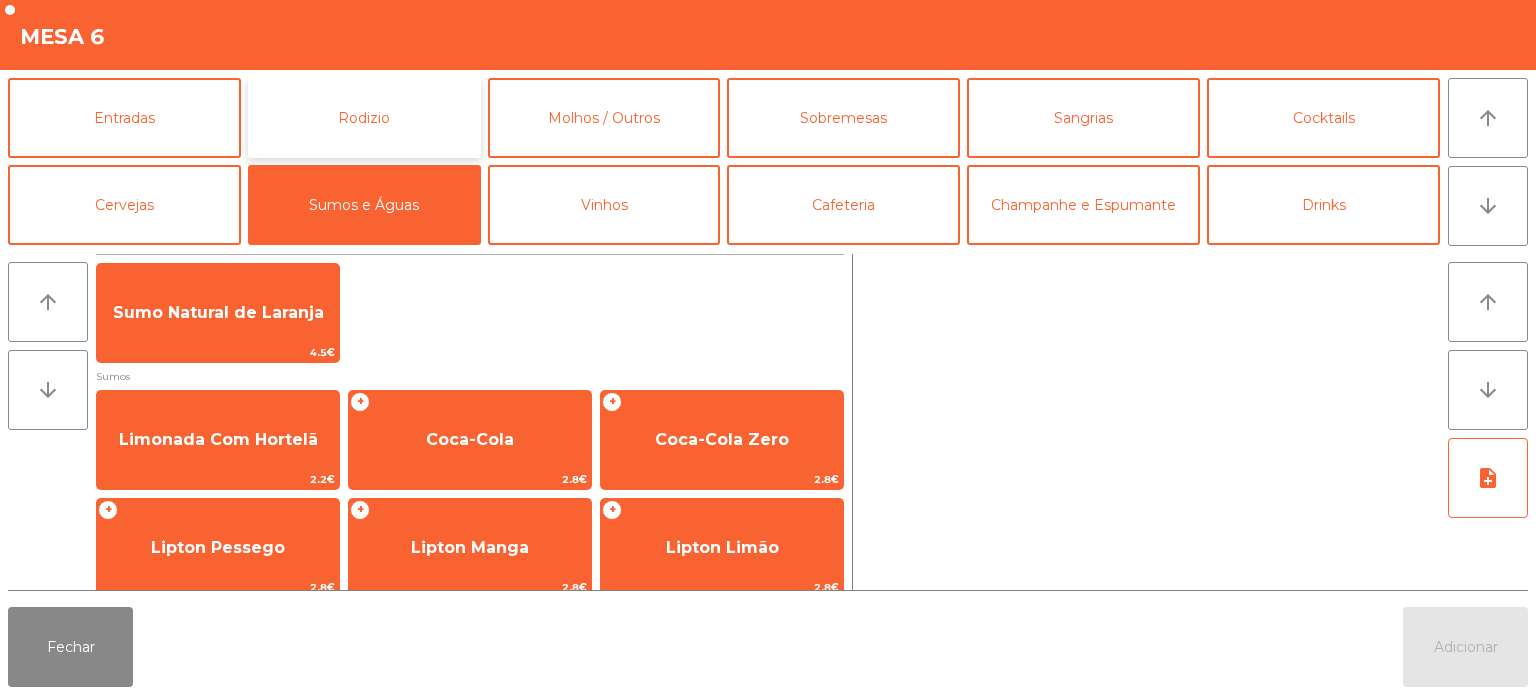 click on "Rodizio" 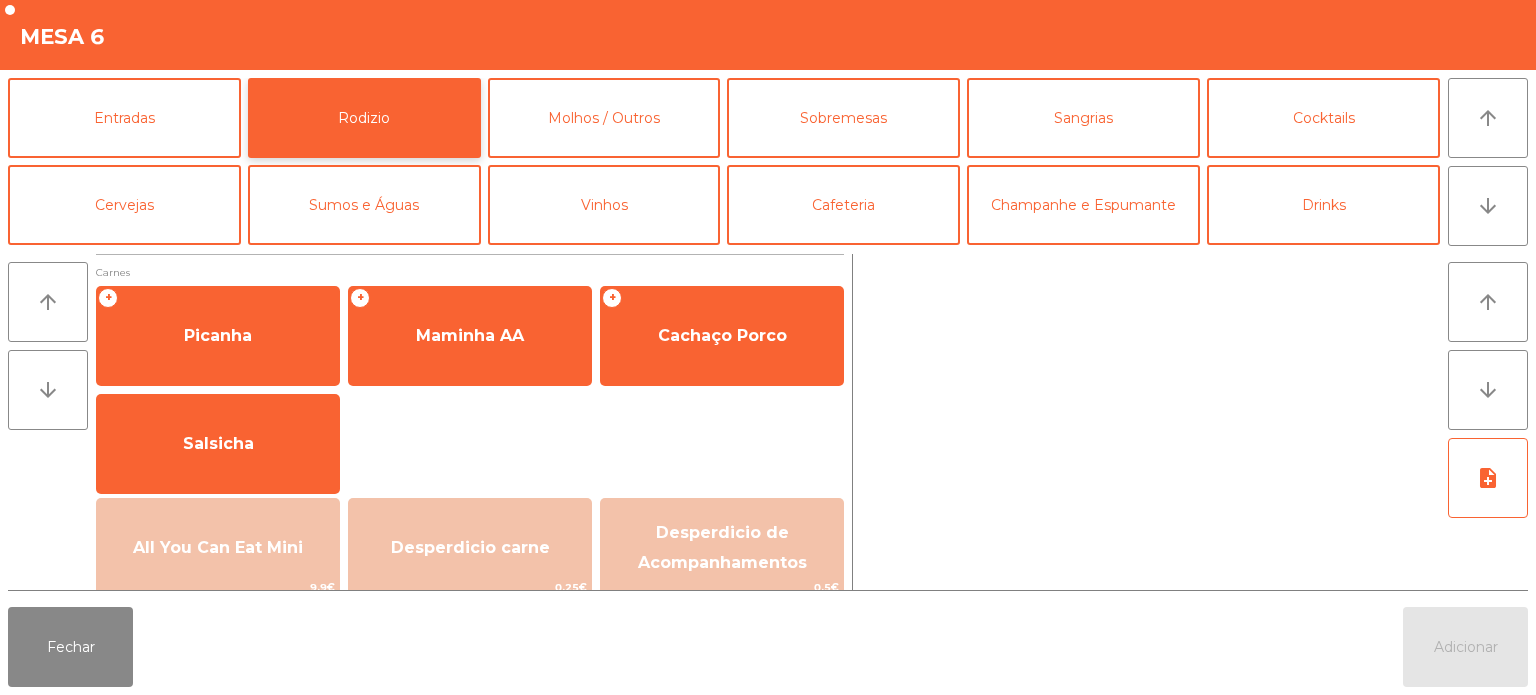 scroll, scrollTop: 138, scrollLeft: 0, axis: vertical 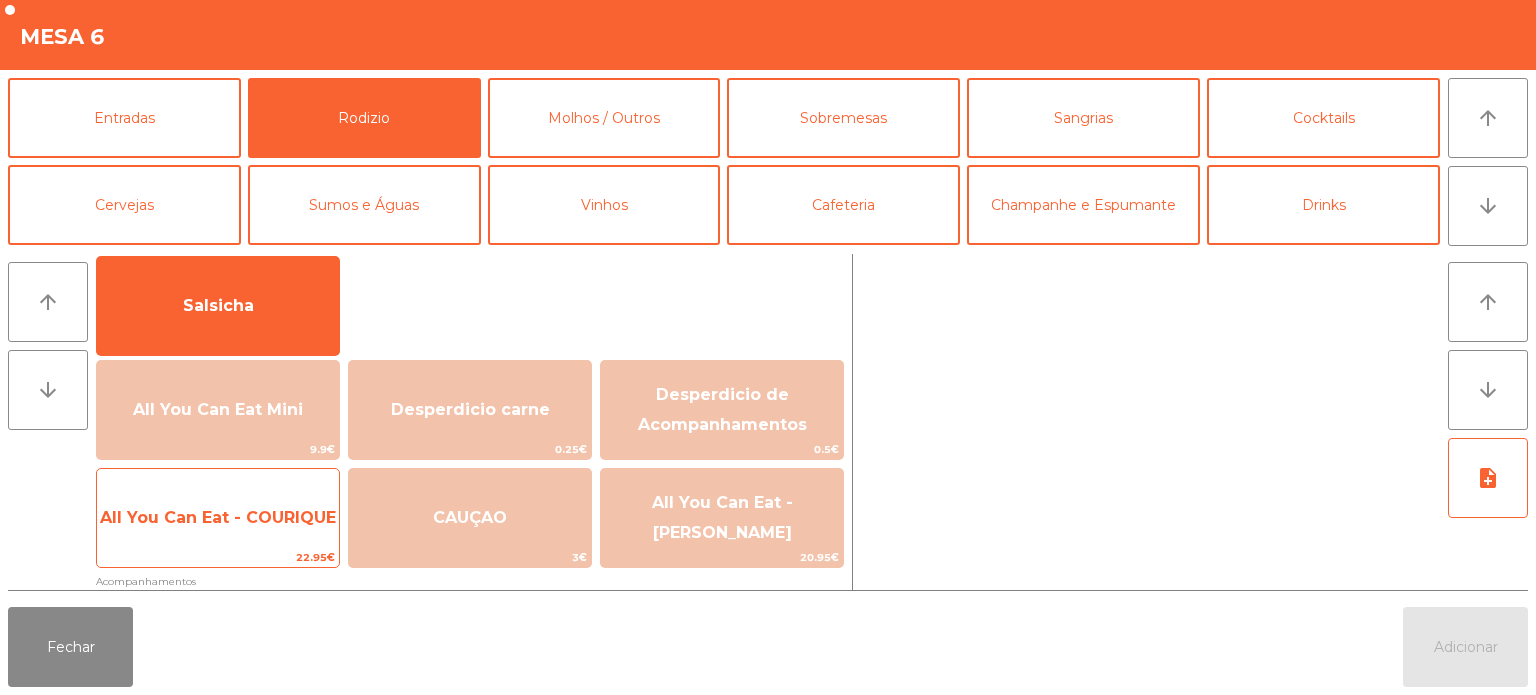 click on "All You Can Eat - COURIQUE" 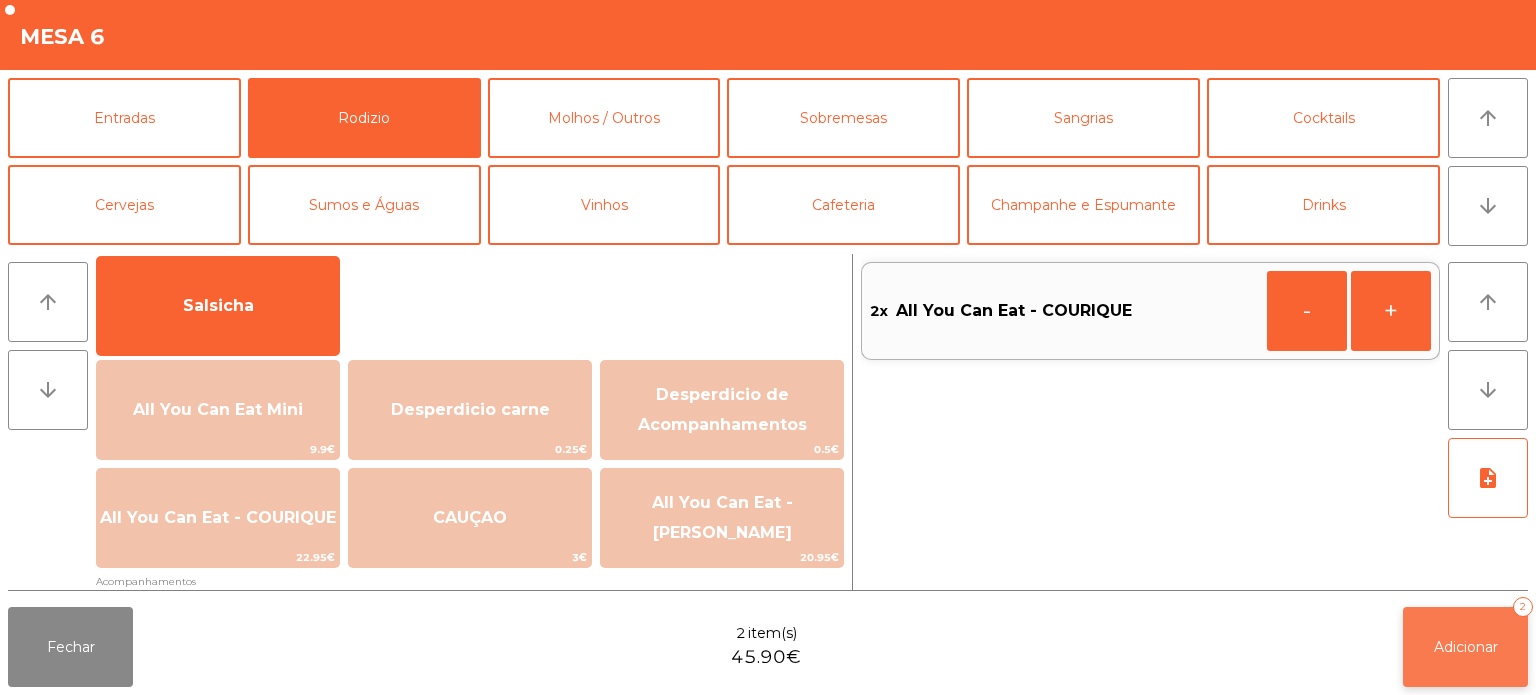 click on "Adicionar" 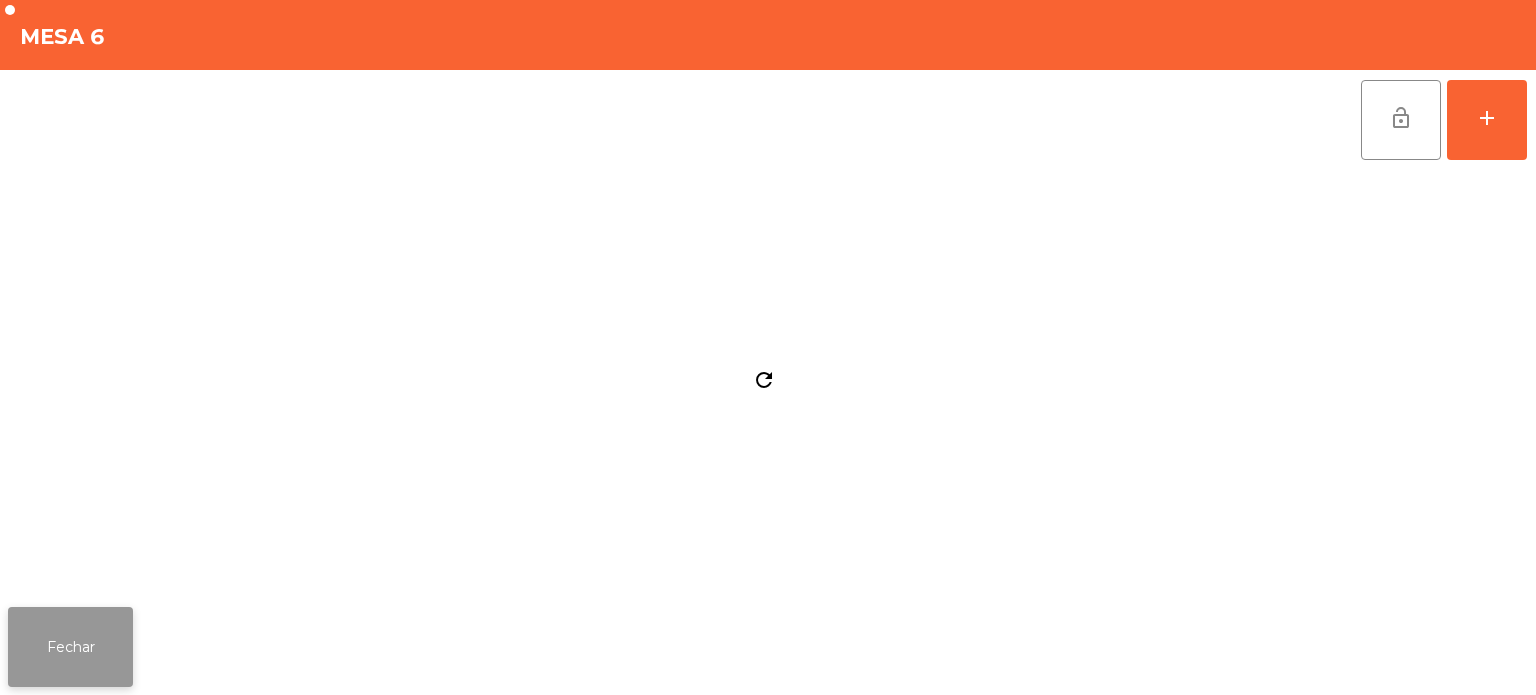 click on "Fechar" 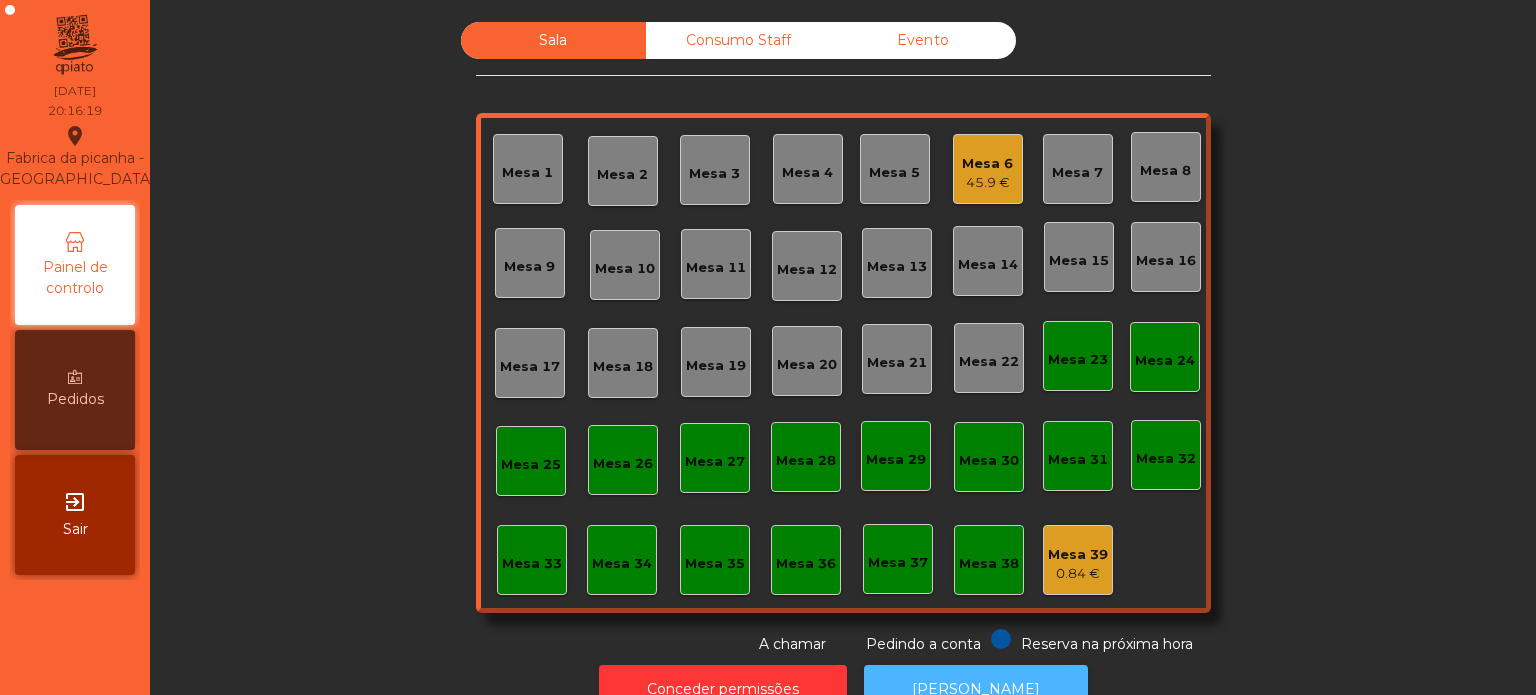 click on "[PERSON_NAME]" 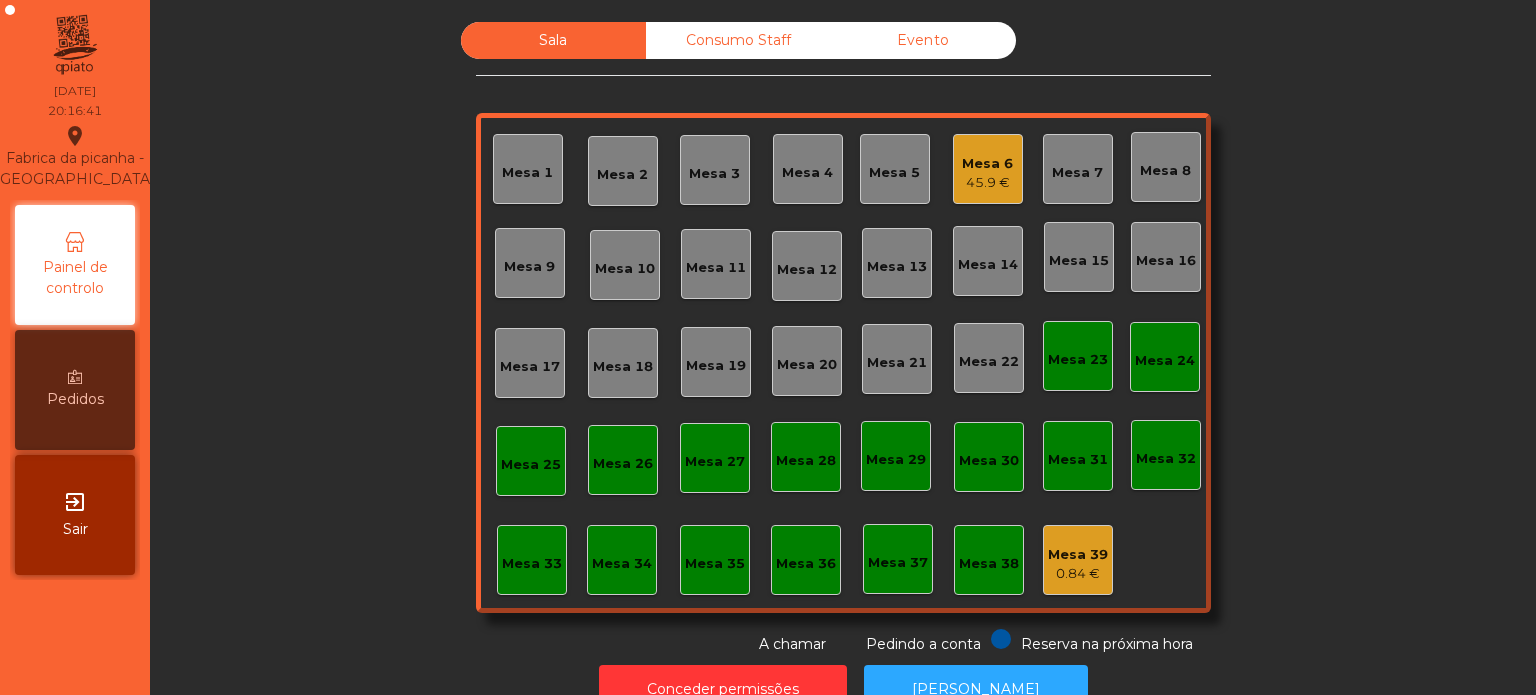 click on "A chamar" 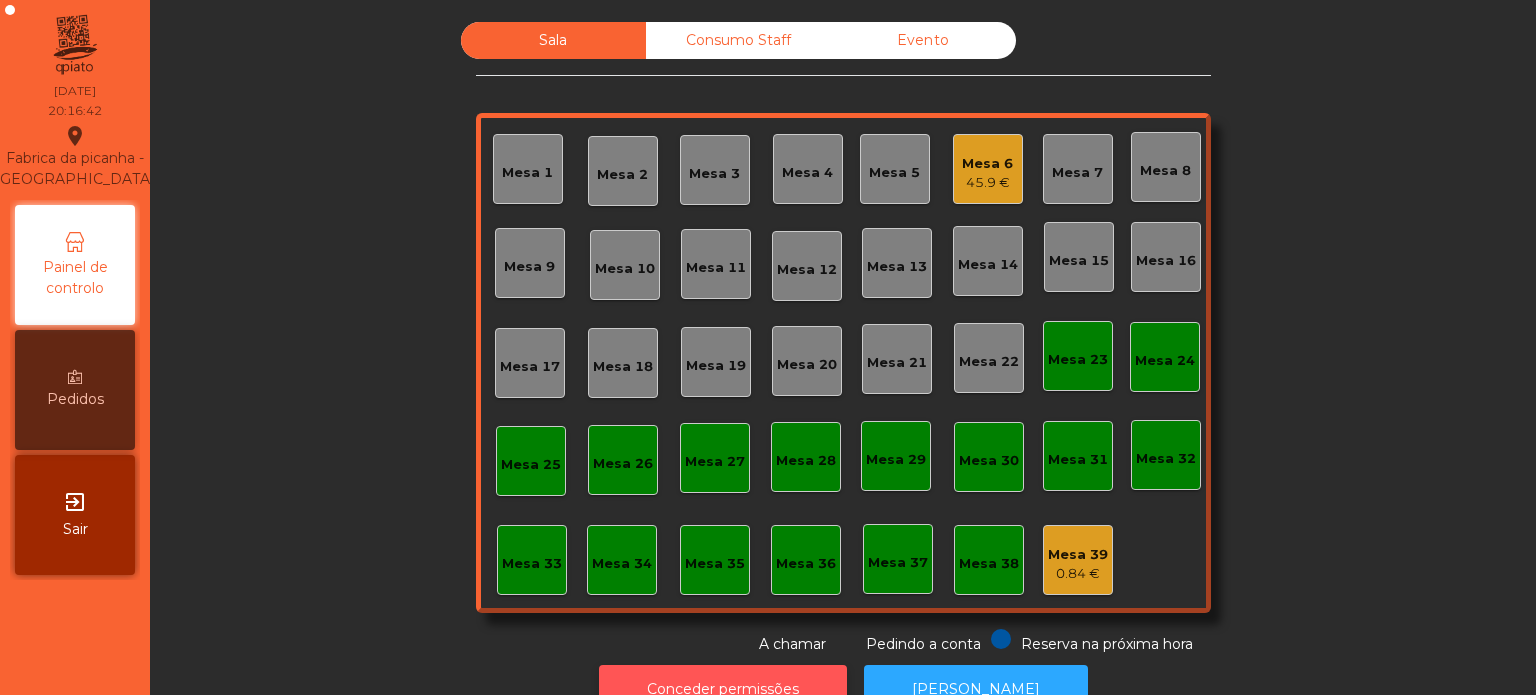 click on "Conceder permissões" 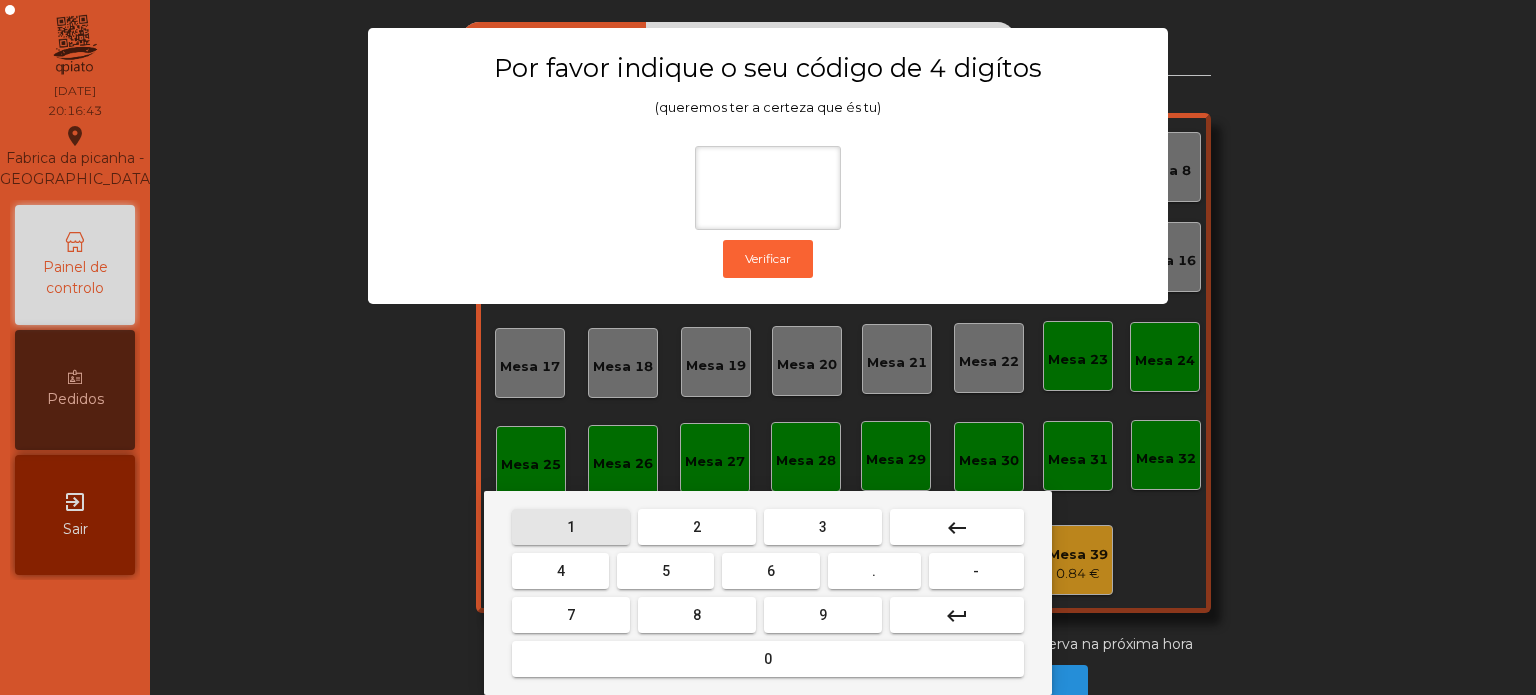 click on "1" at bounding box center (571, 527) 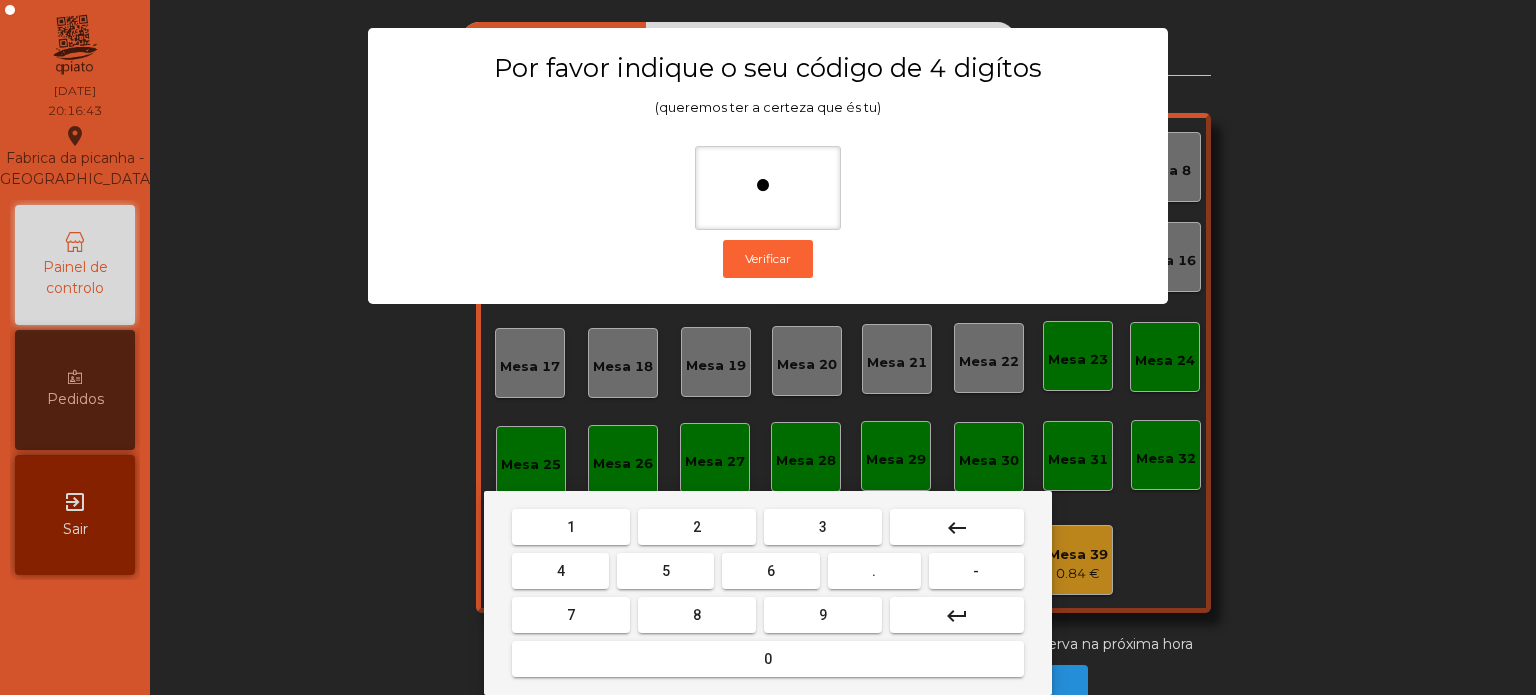 click on "3" at bounding box center [823, 527] 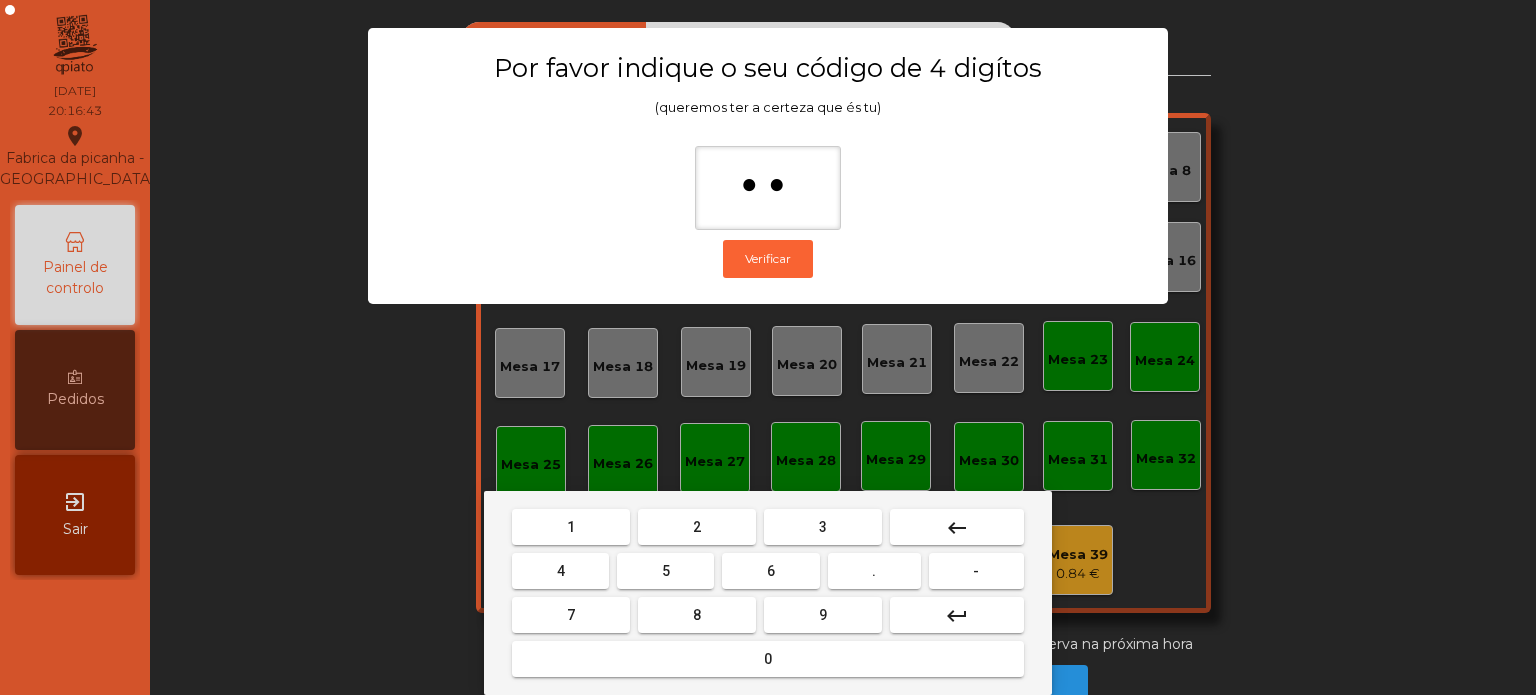 click on "5" at bounding box center (666, 571) 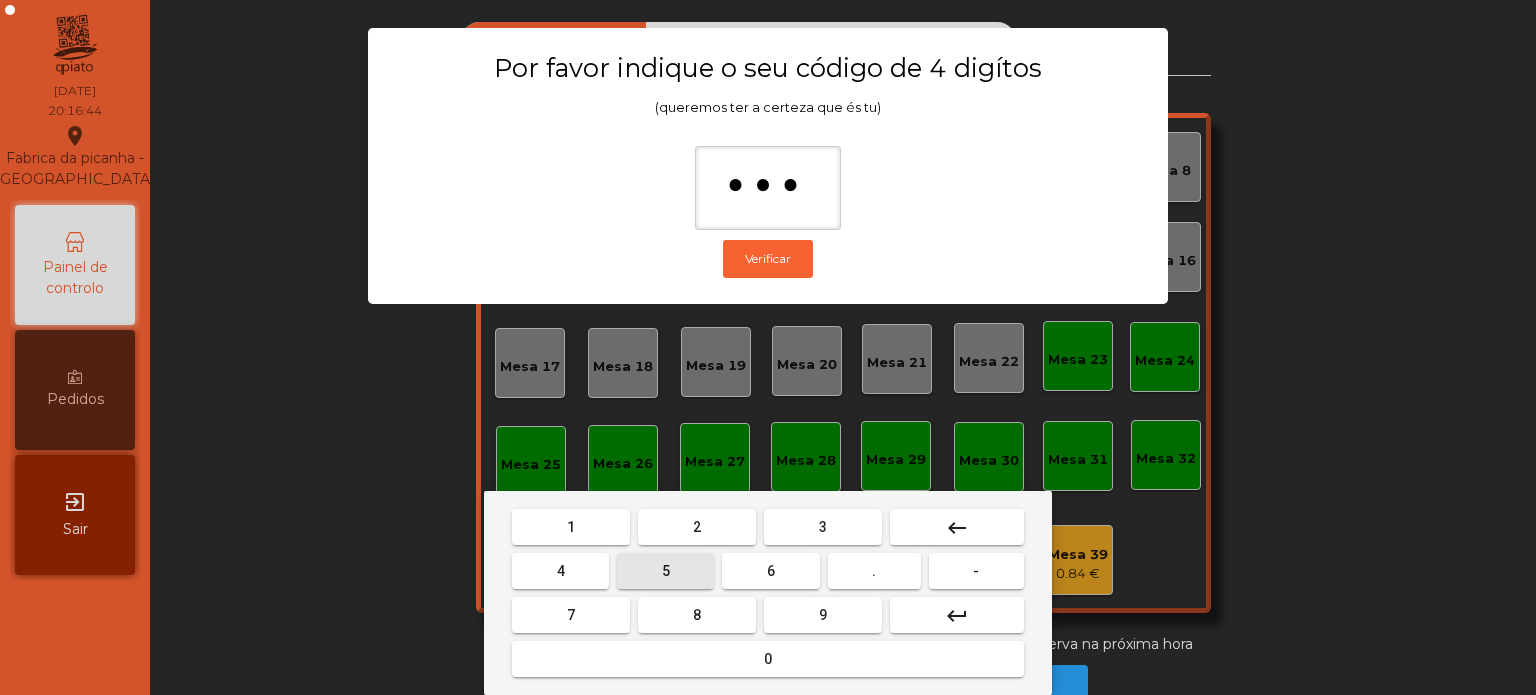 click on "0" at bounding box center (768, 659) 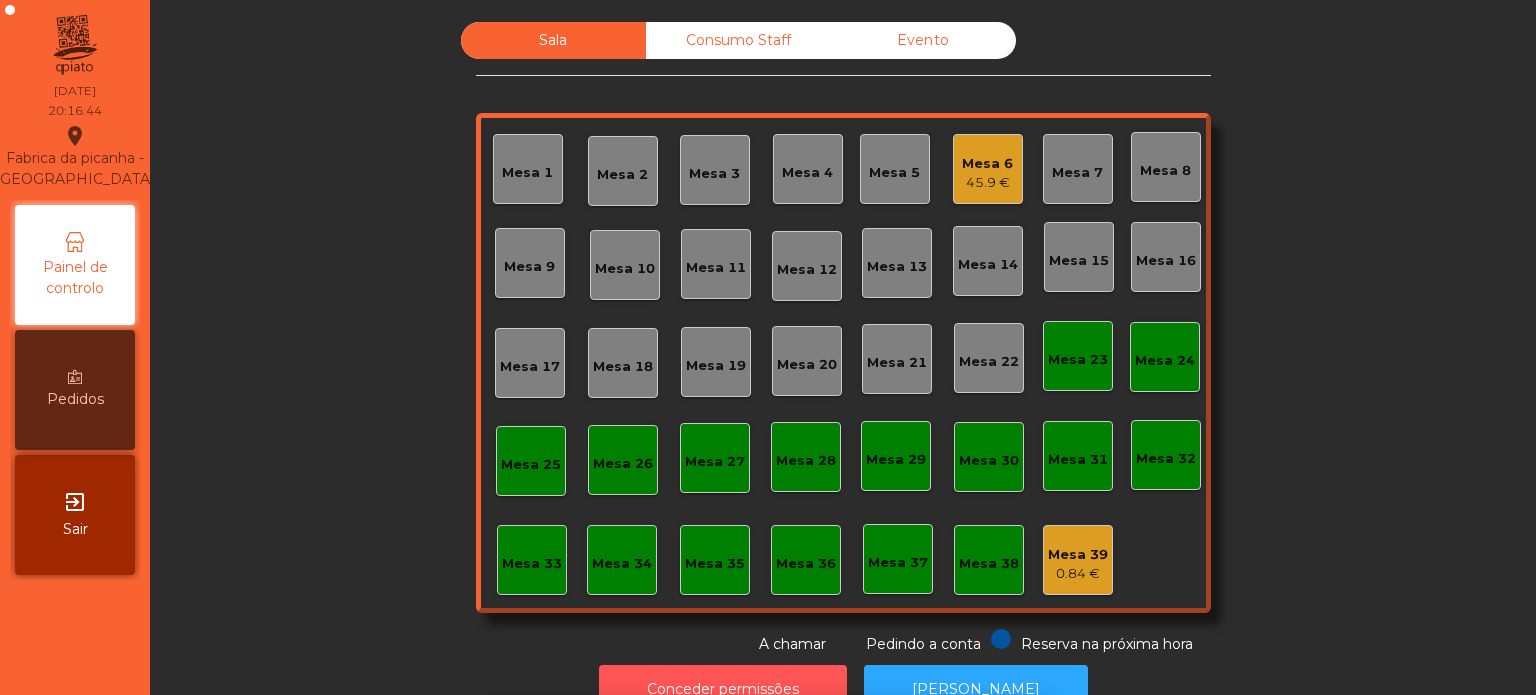 scroll, scrollTop: 33, scrollLeft: 0, axis: vertical 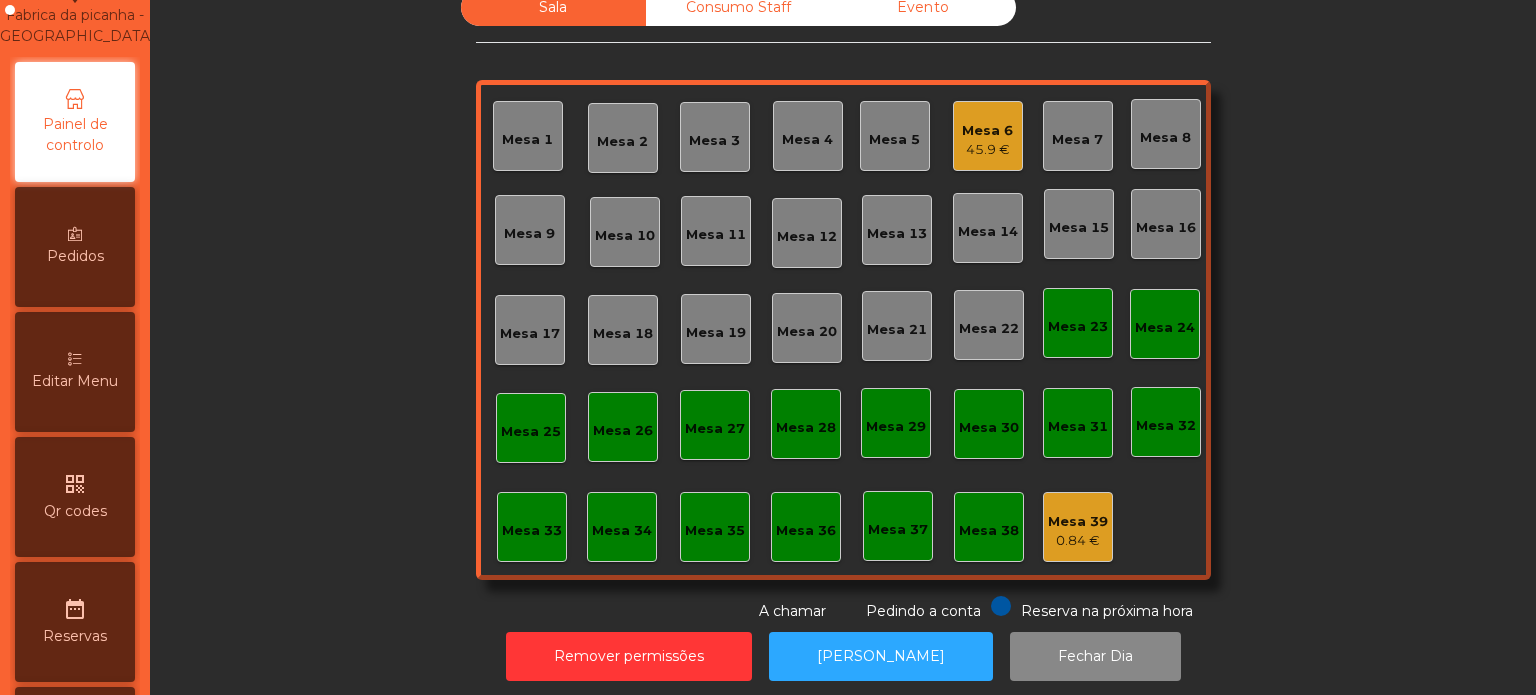 click on "Editar Menu" at bounding box center [75, 372] 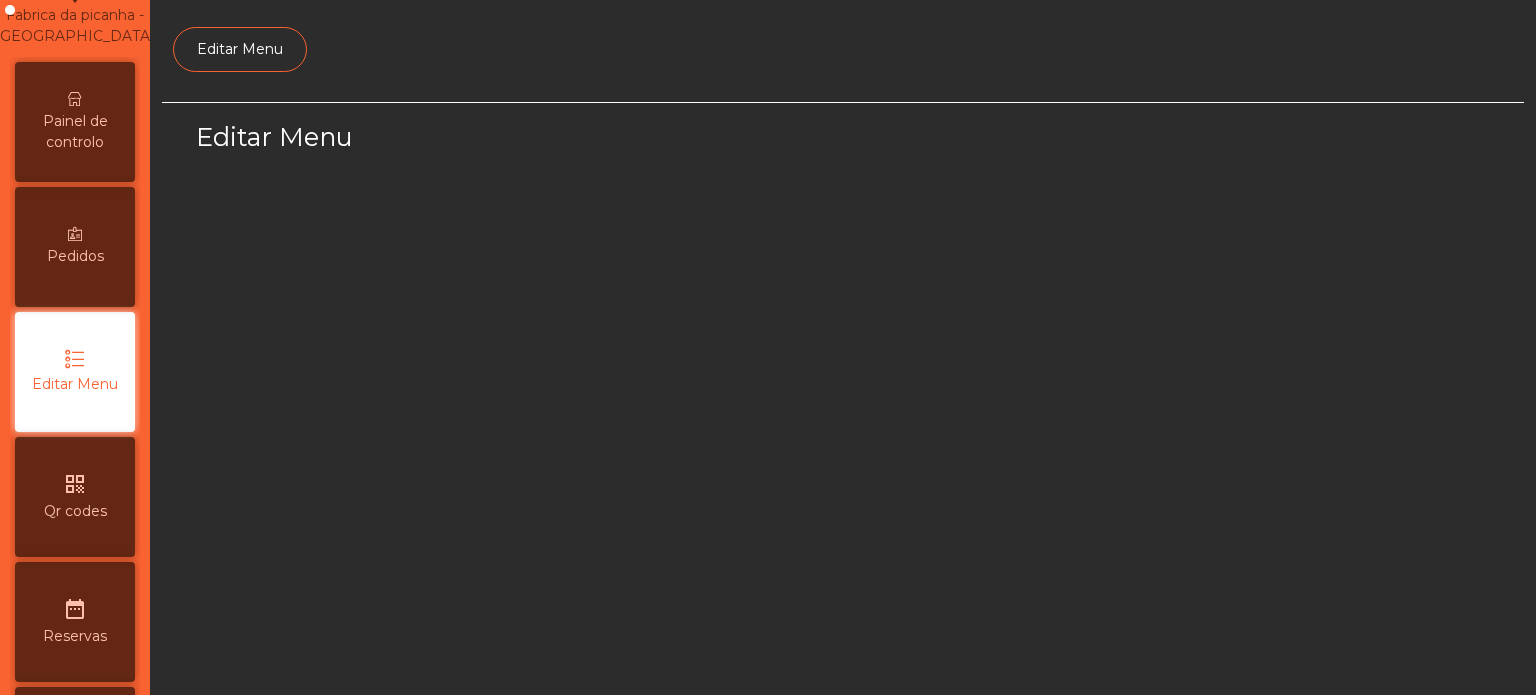 scroll, scrollTop: 0, scrollLeft: 0, axis: both 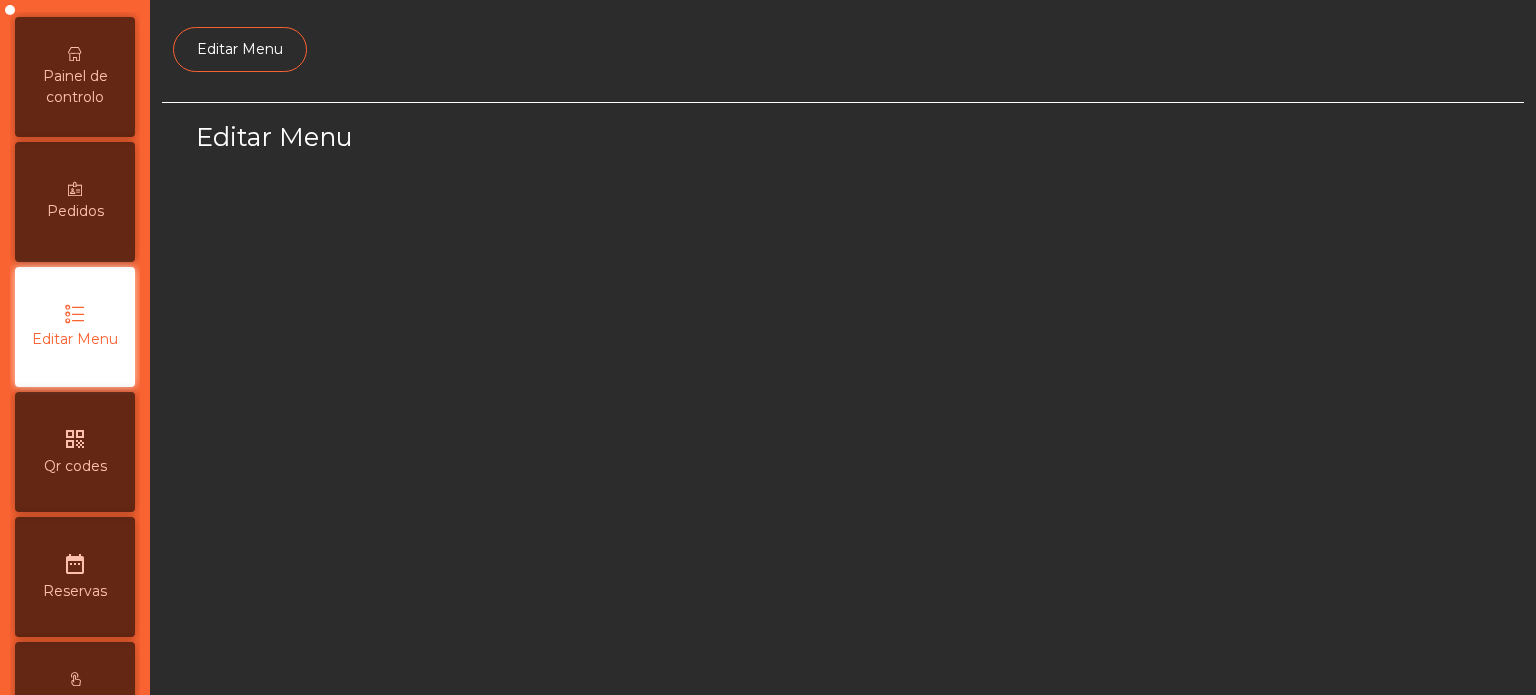 select on "*" 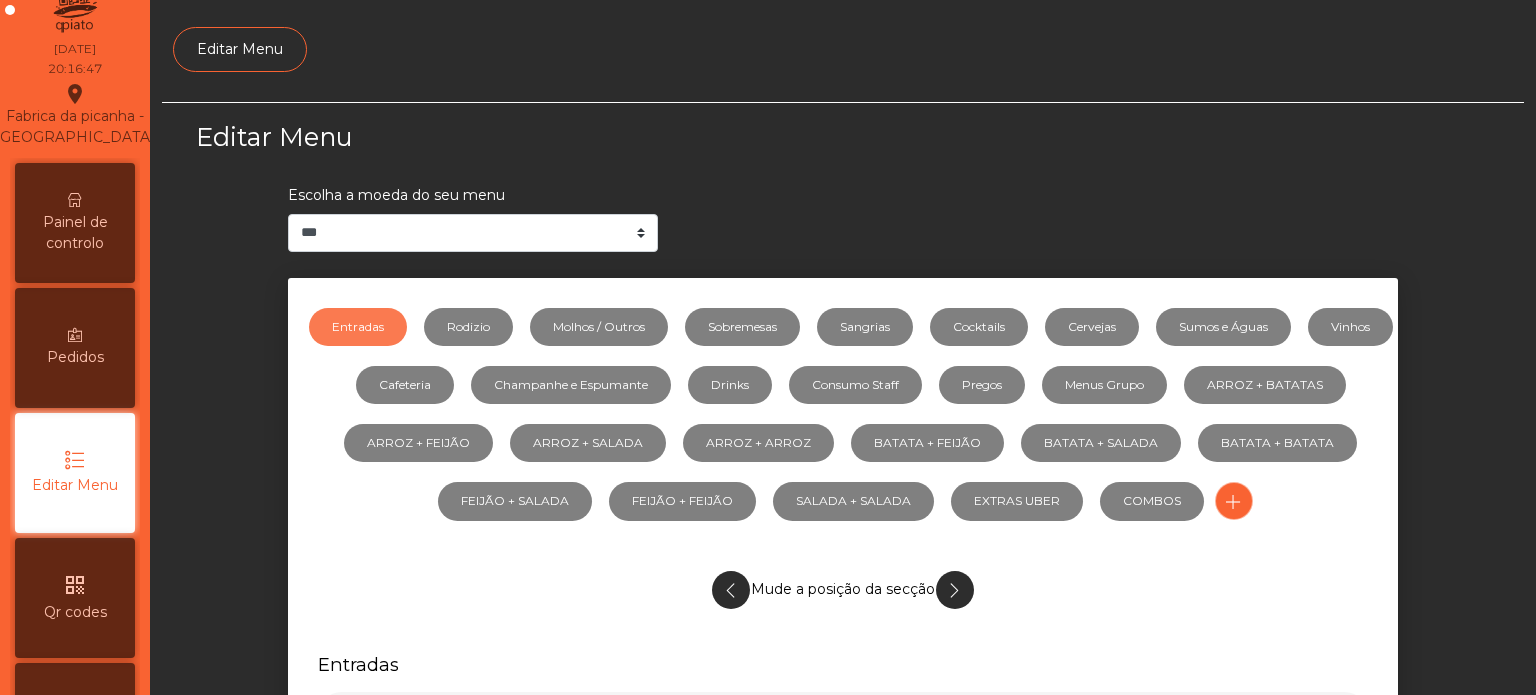 click at bounding box center (75, 200) 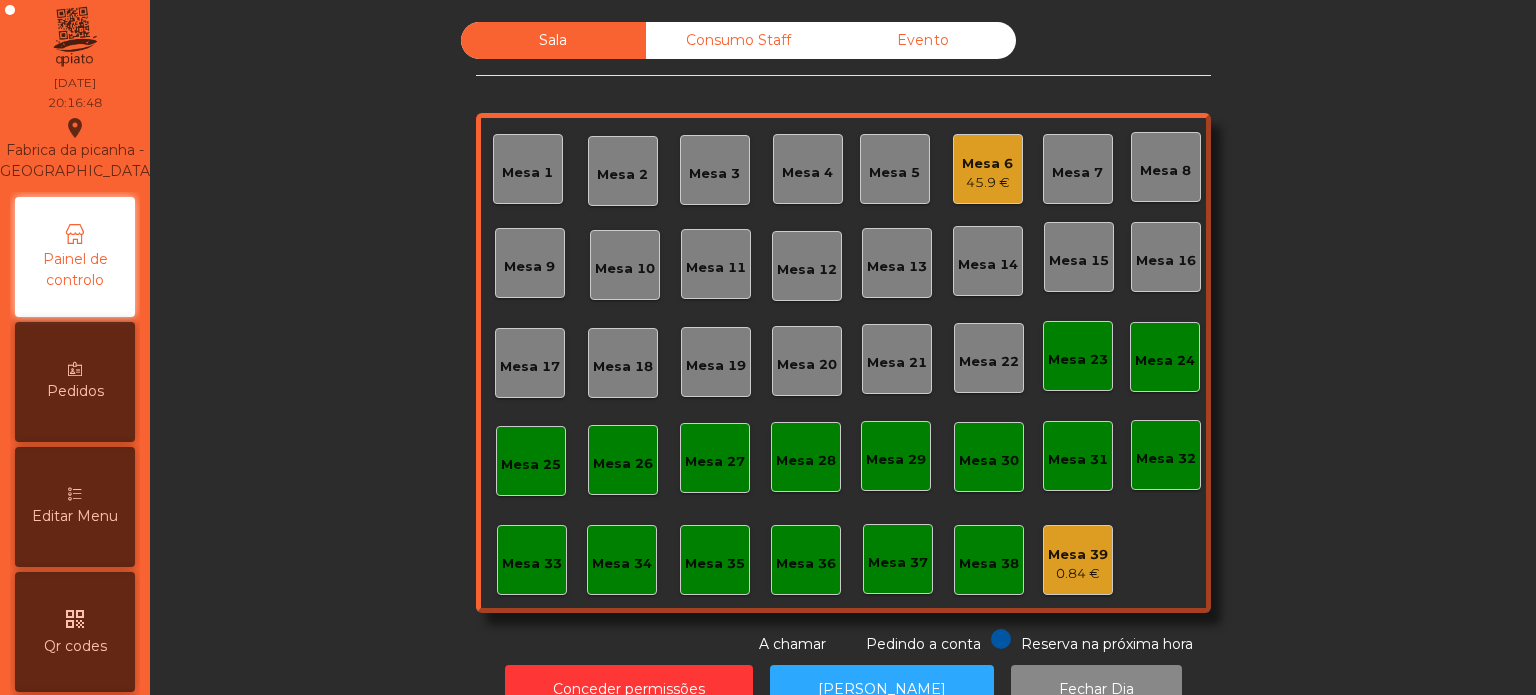 scroll, scrollTop: 0, scrollLeft: 0, axis: both 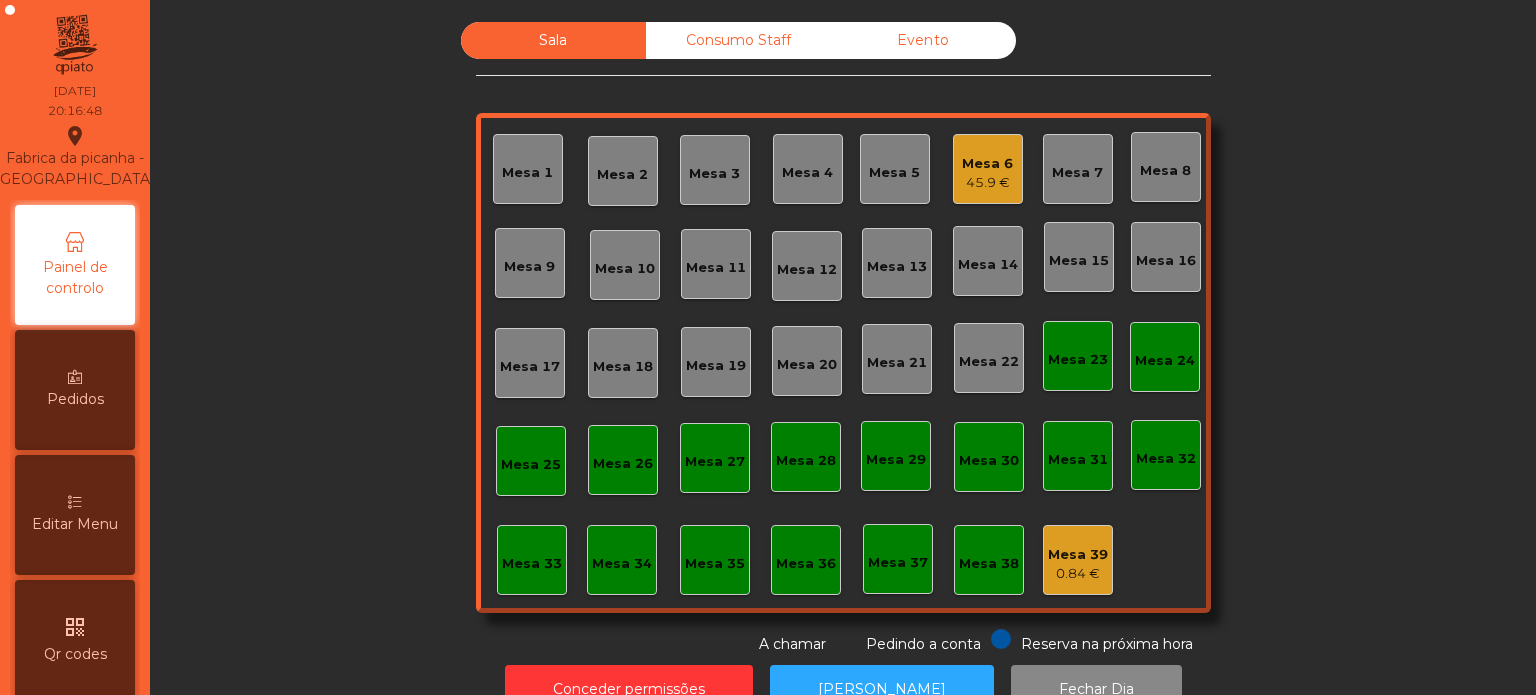 click on "Mesa 26" 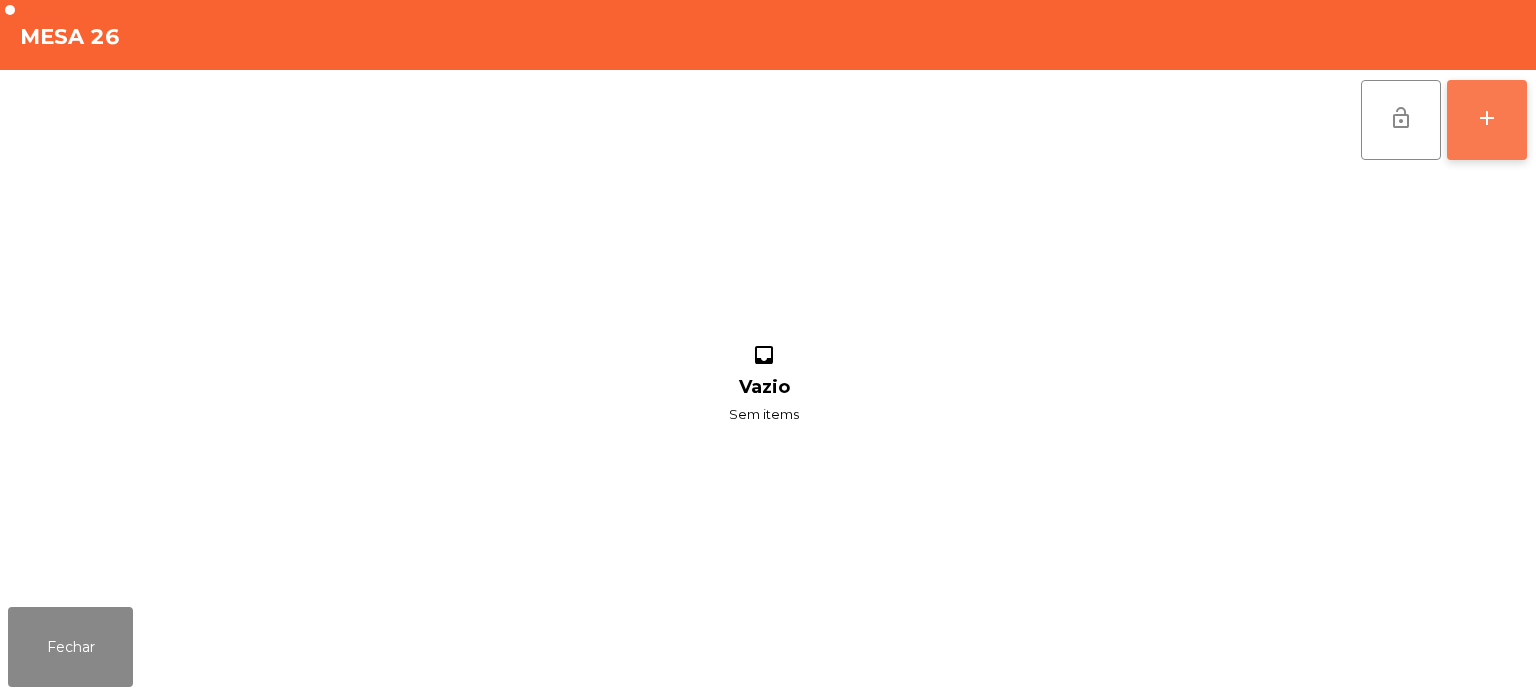 click on "add" 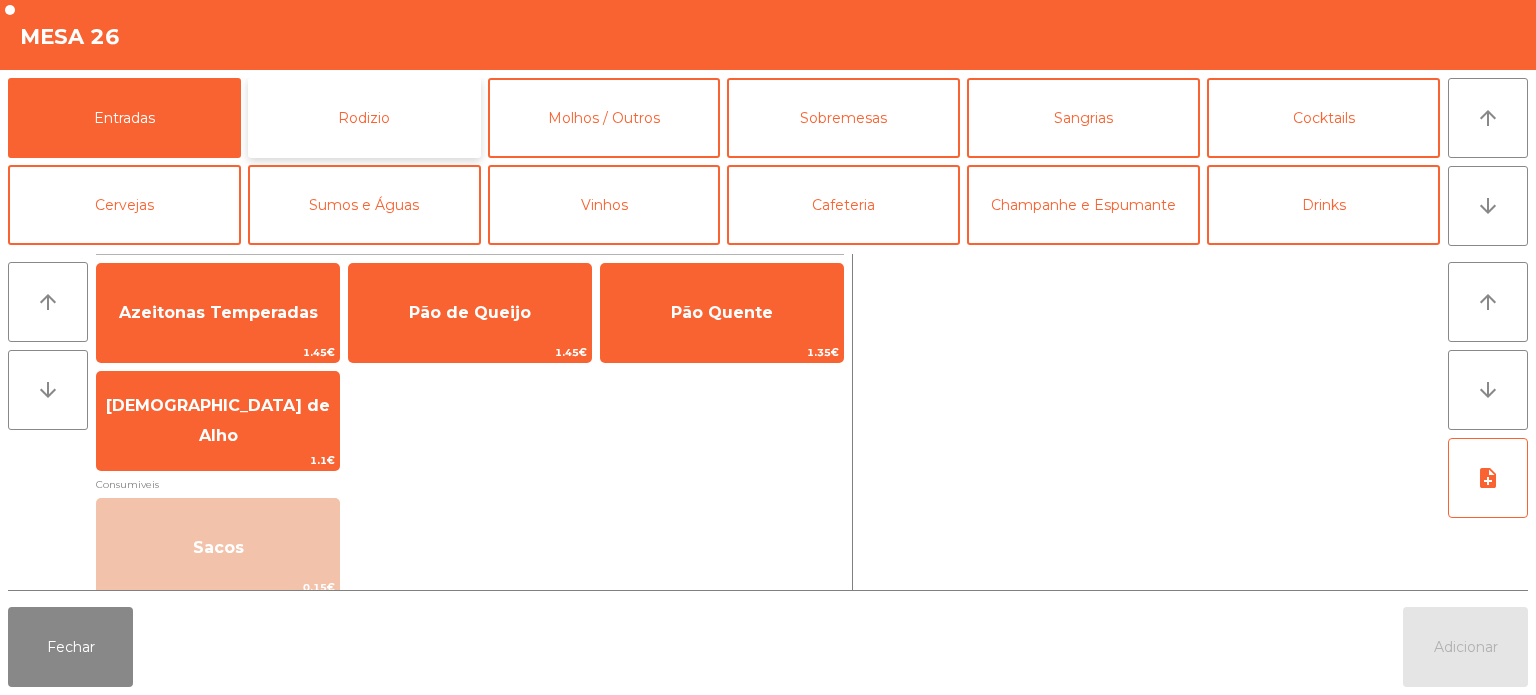 click on "Rodizio" 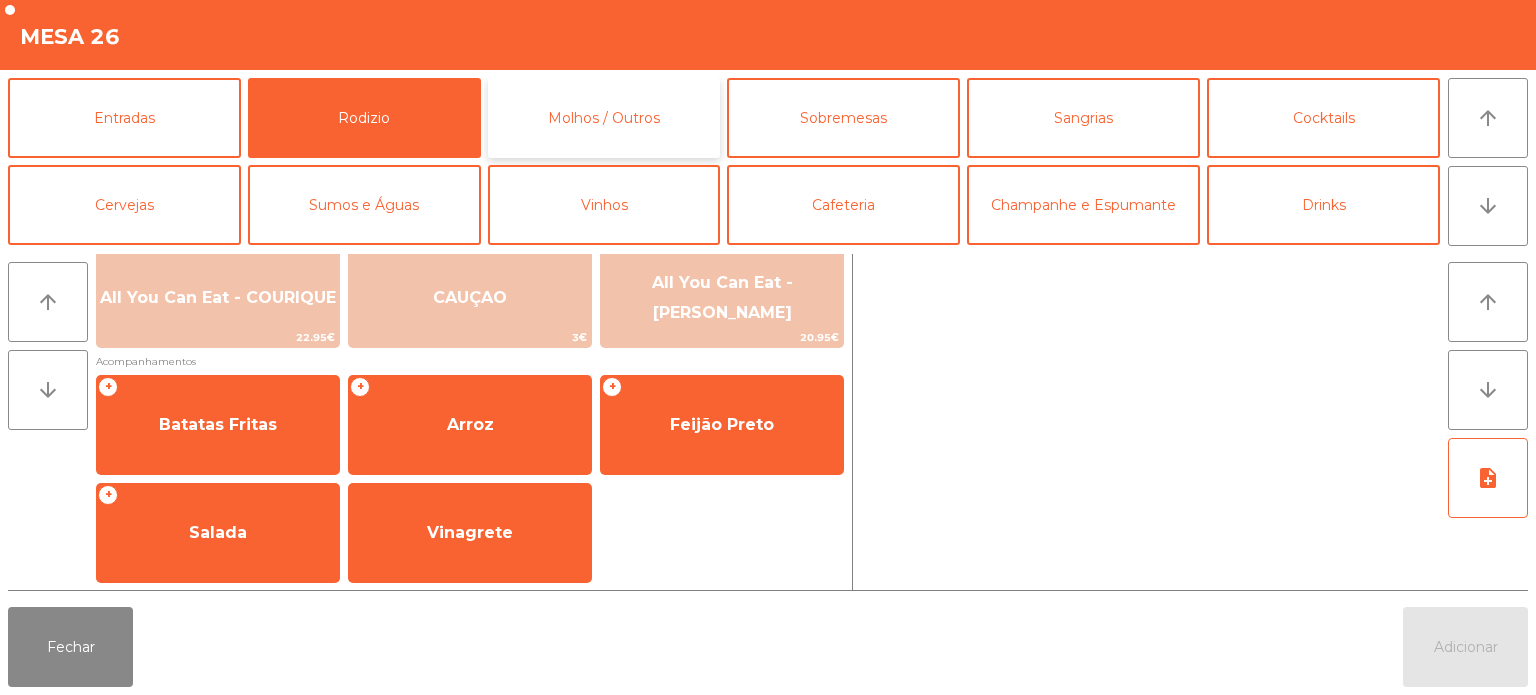 click on "Molhos / Outros" 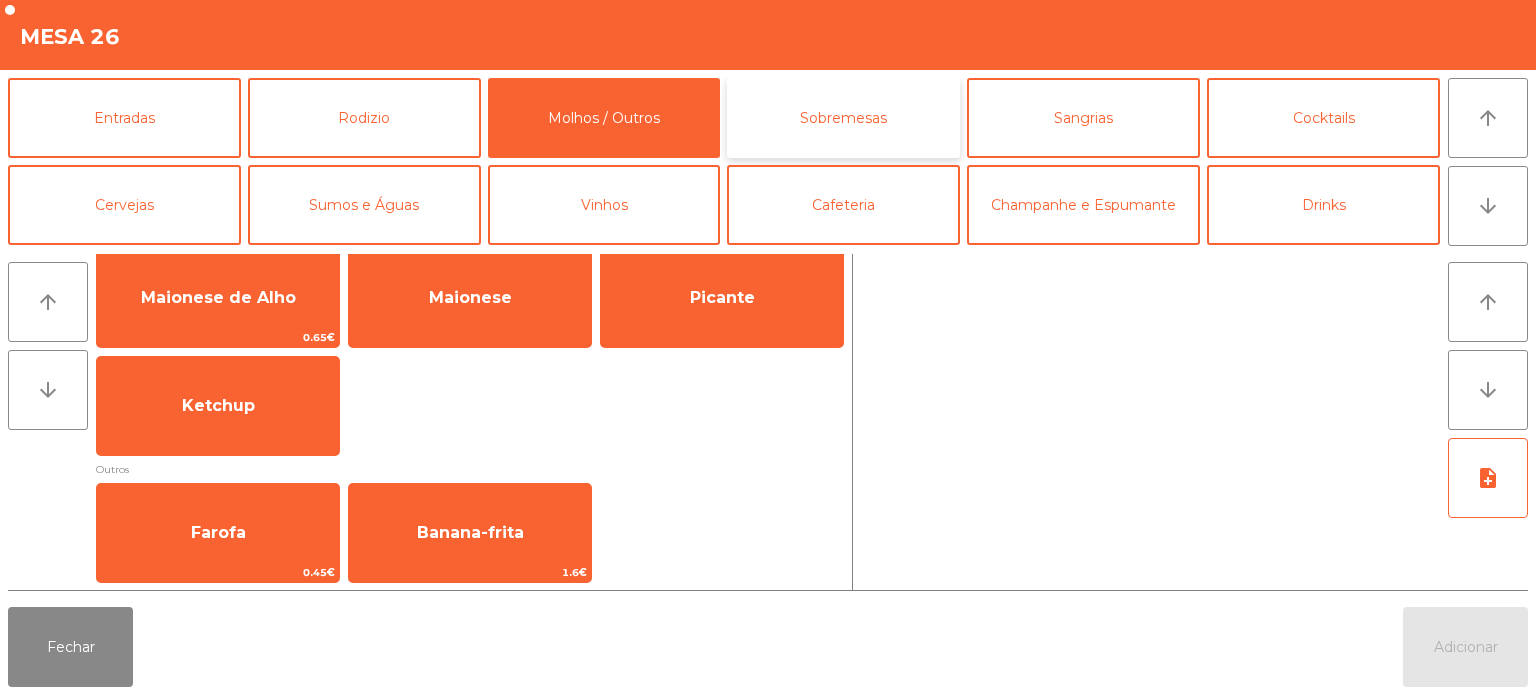 click on "Sobremesas" 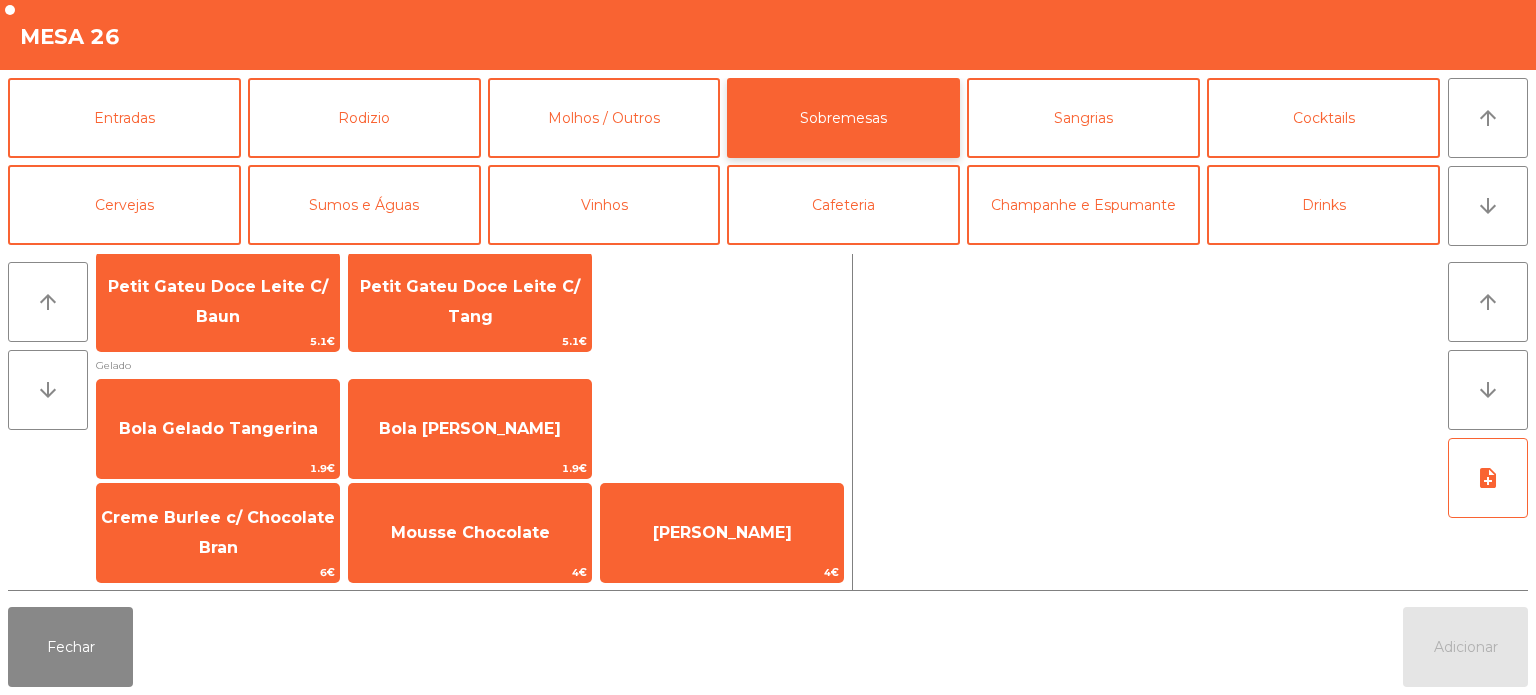 scroll, scrollTop: 0, scrollLeft: 0, axis: both 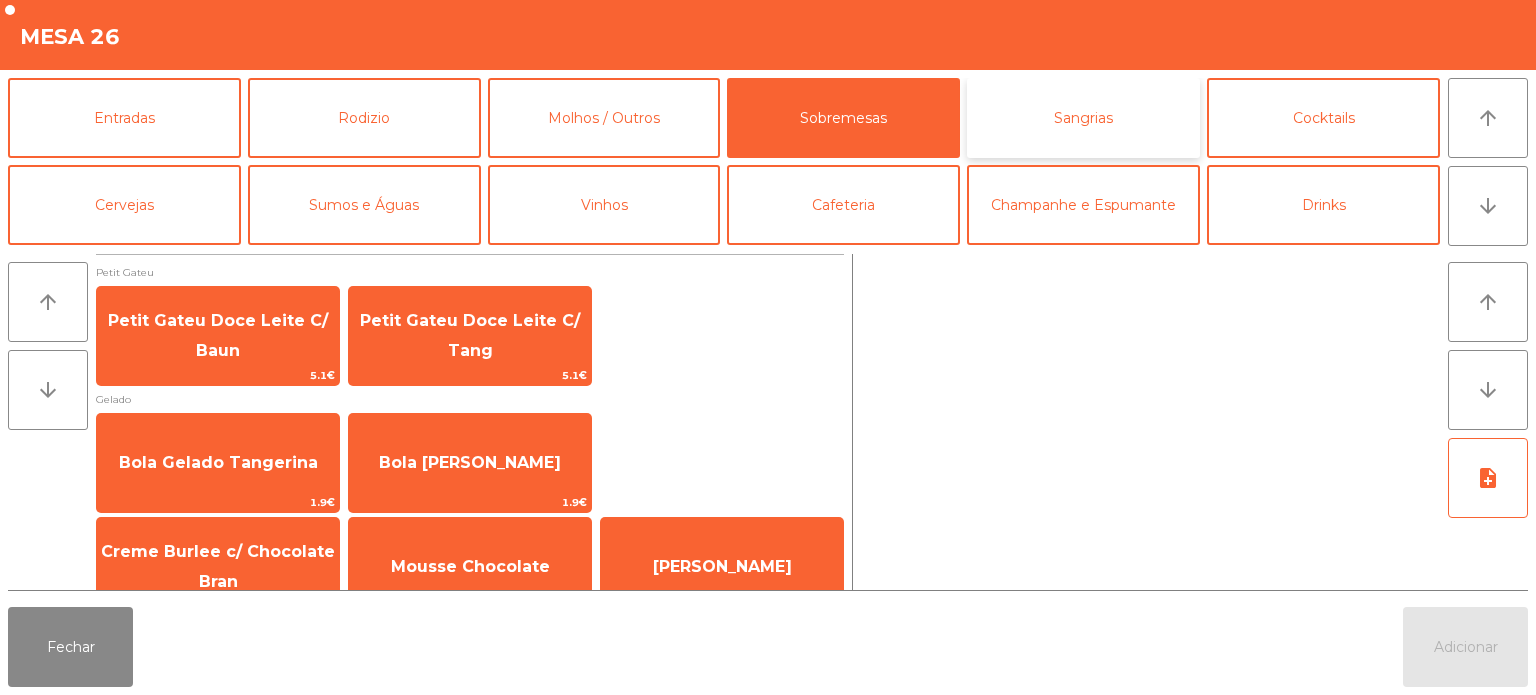 click on "Sangrias" 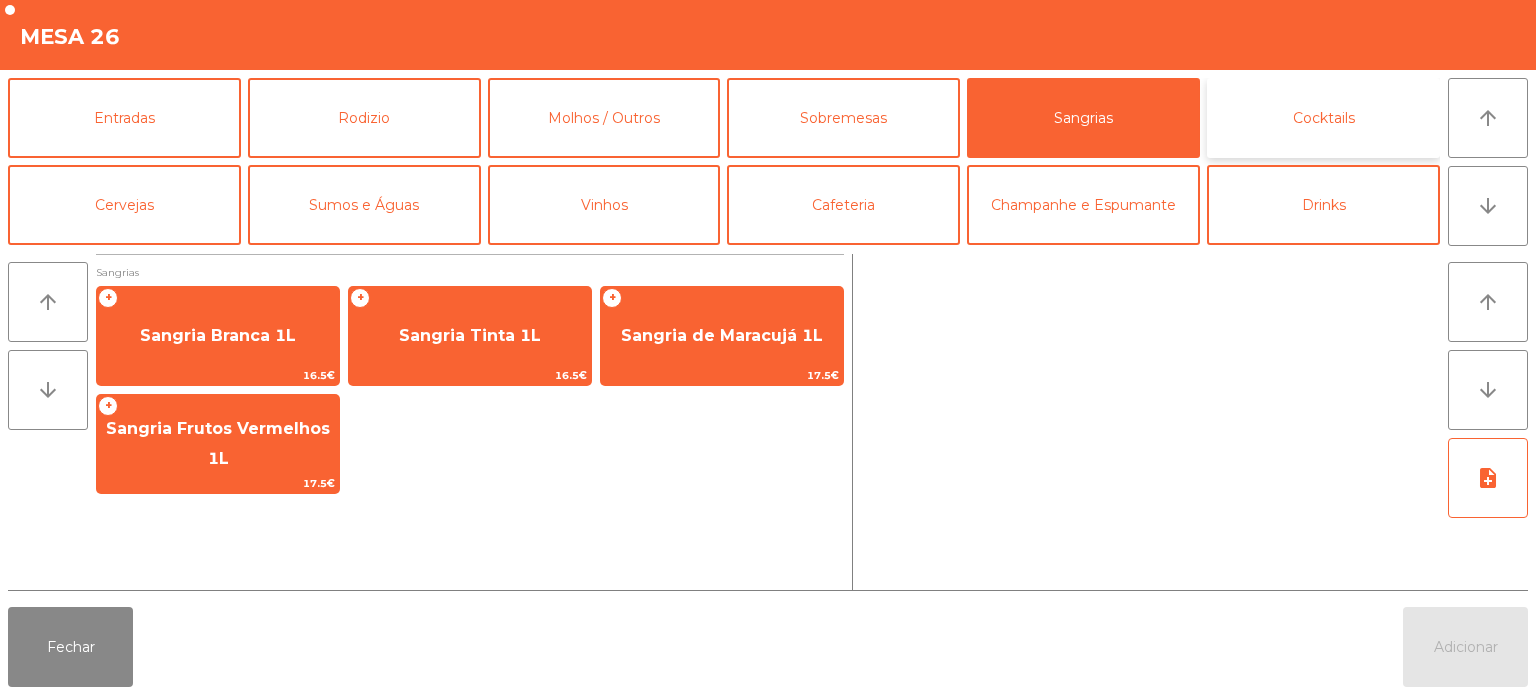 click on "Cocktails" 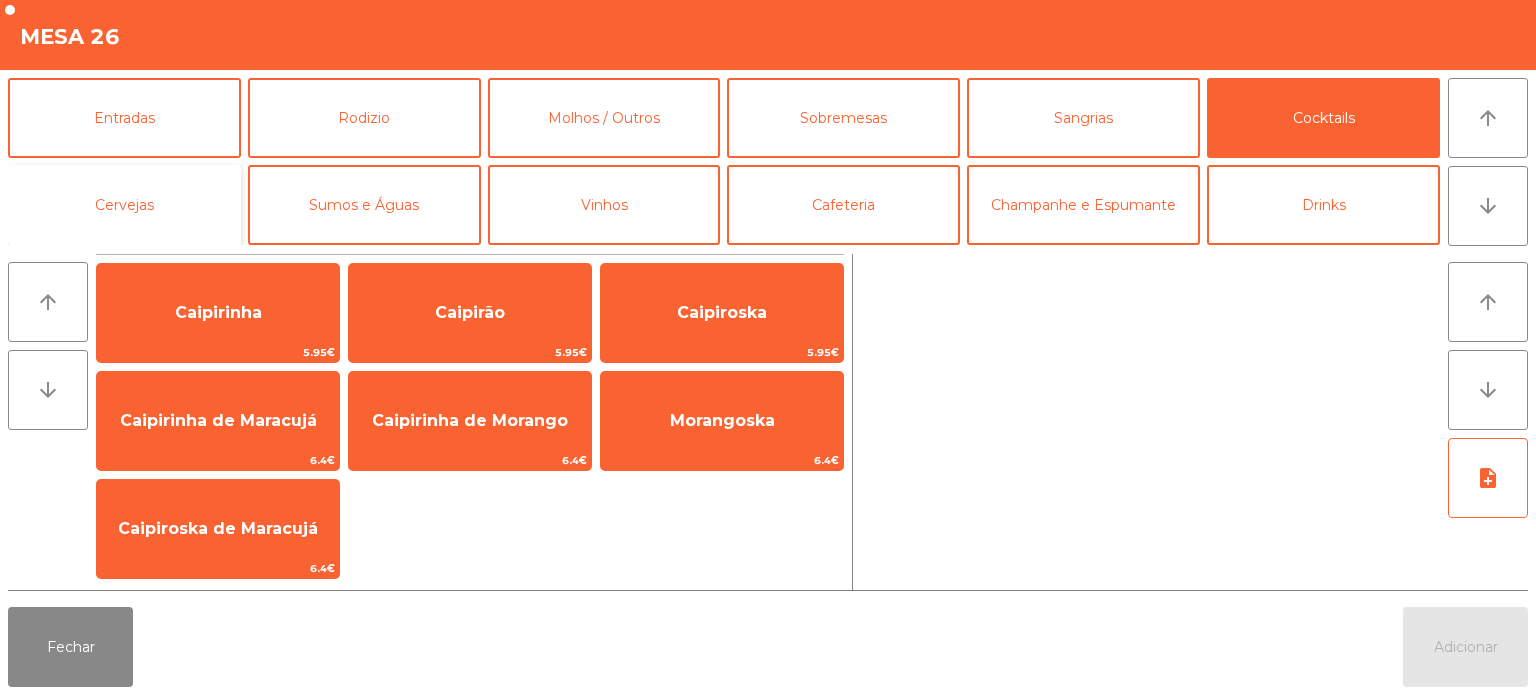 click on "Cervejas" 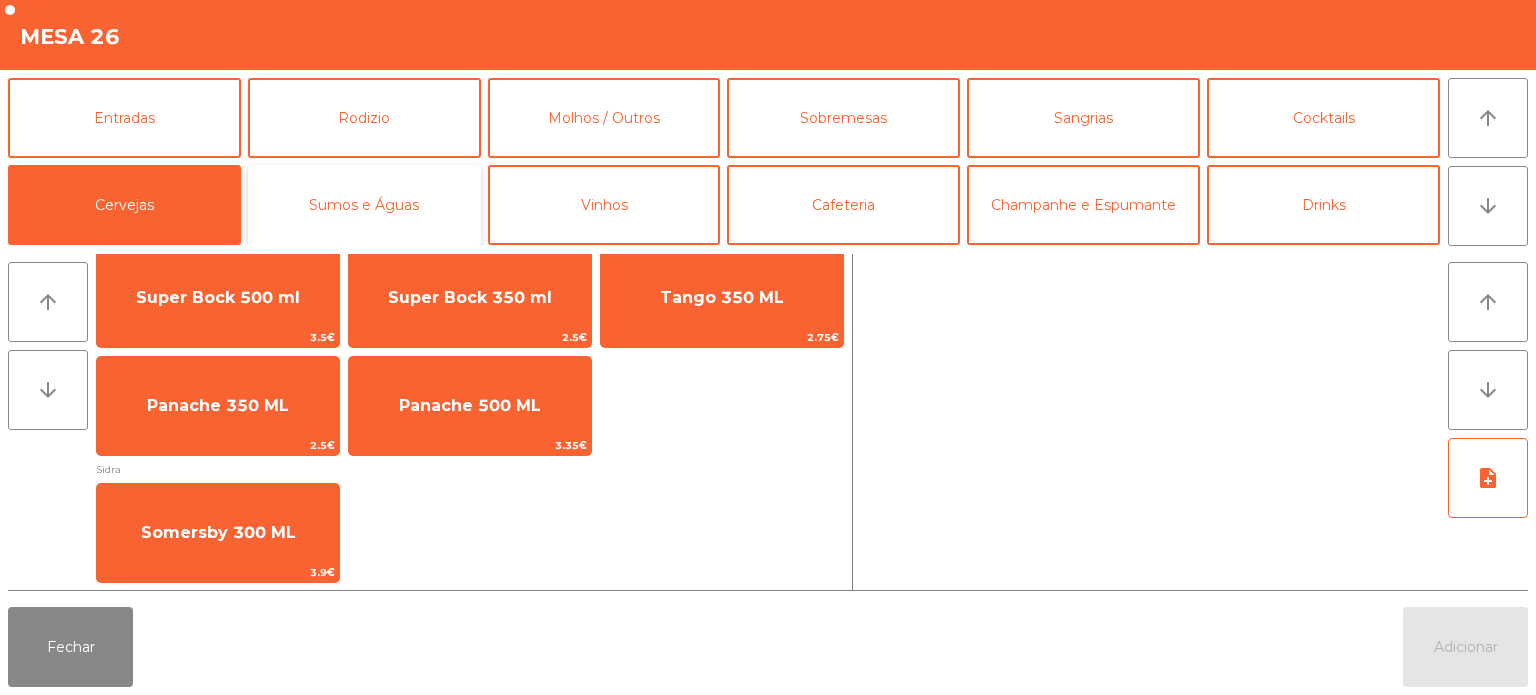 click on "Sumos e Águas" 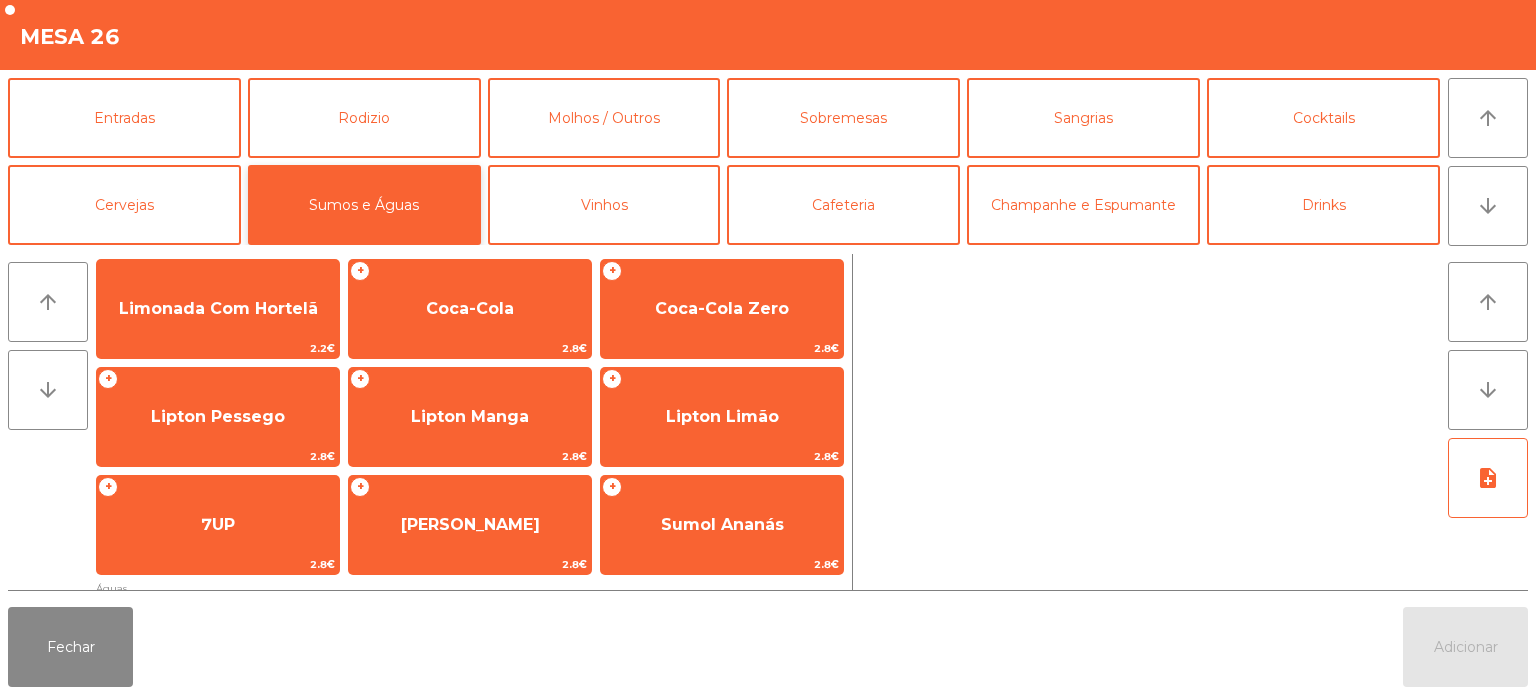 scroll, scrollTop: 0, scrollLeft: 0, axis: both 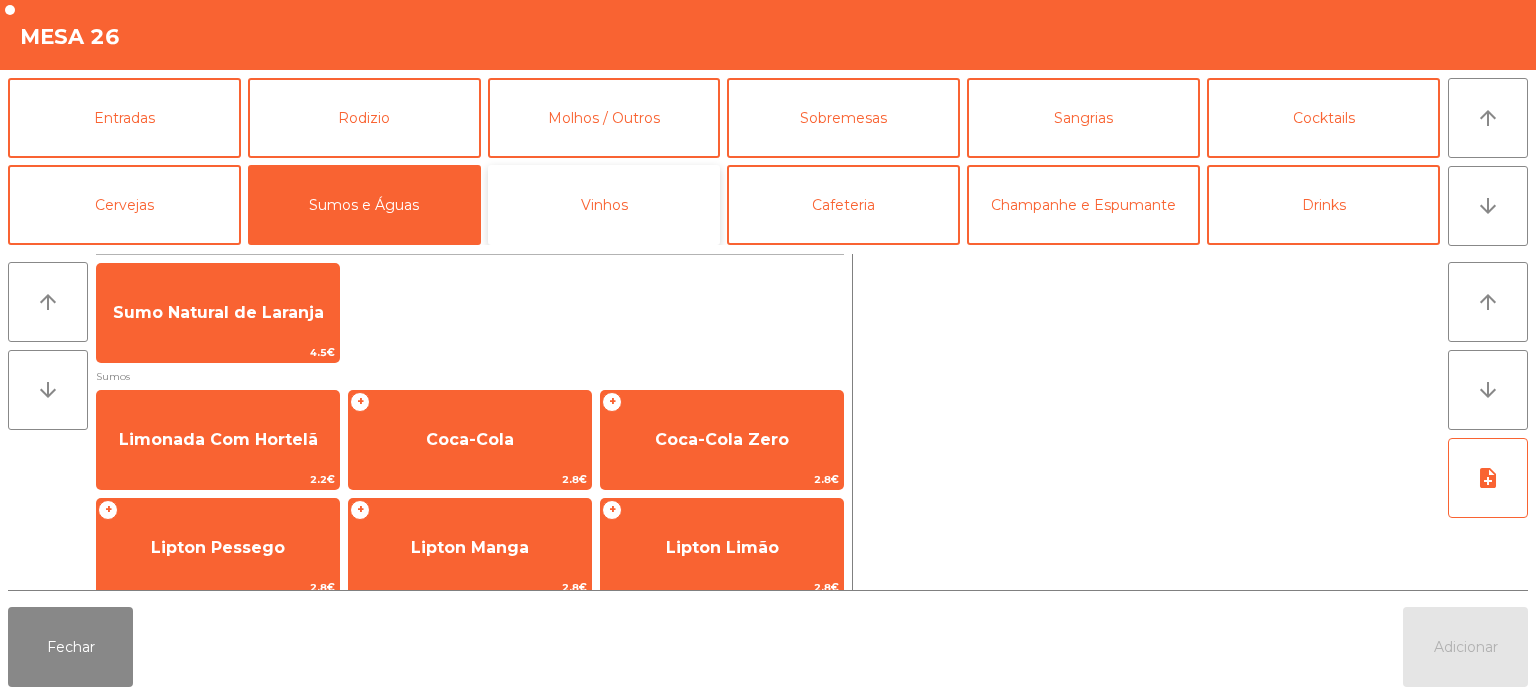 click on "Vinhos" 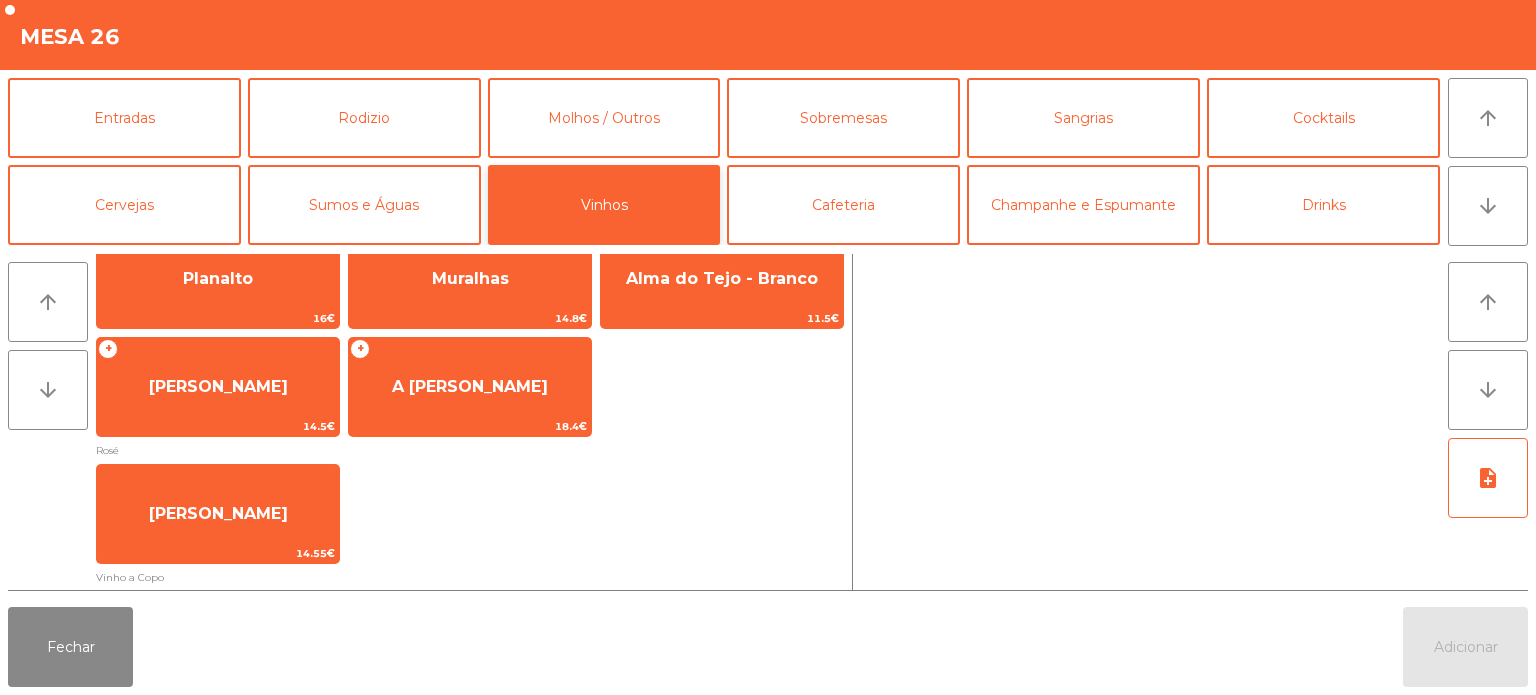 scroll, scrollTop: 400, scrollLeft: 0, axis: vertical 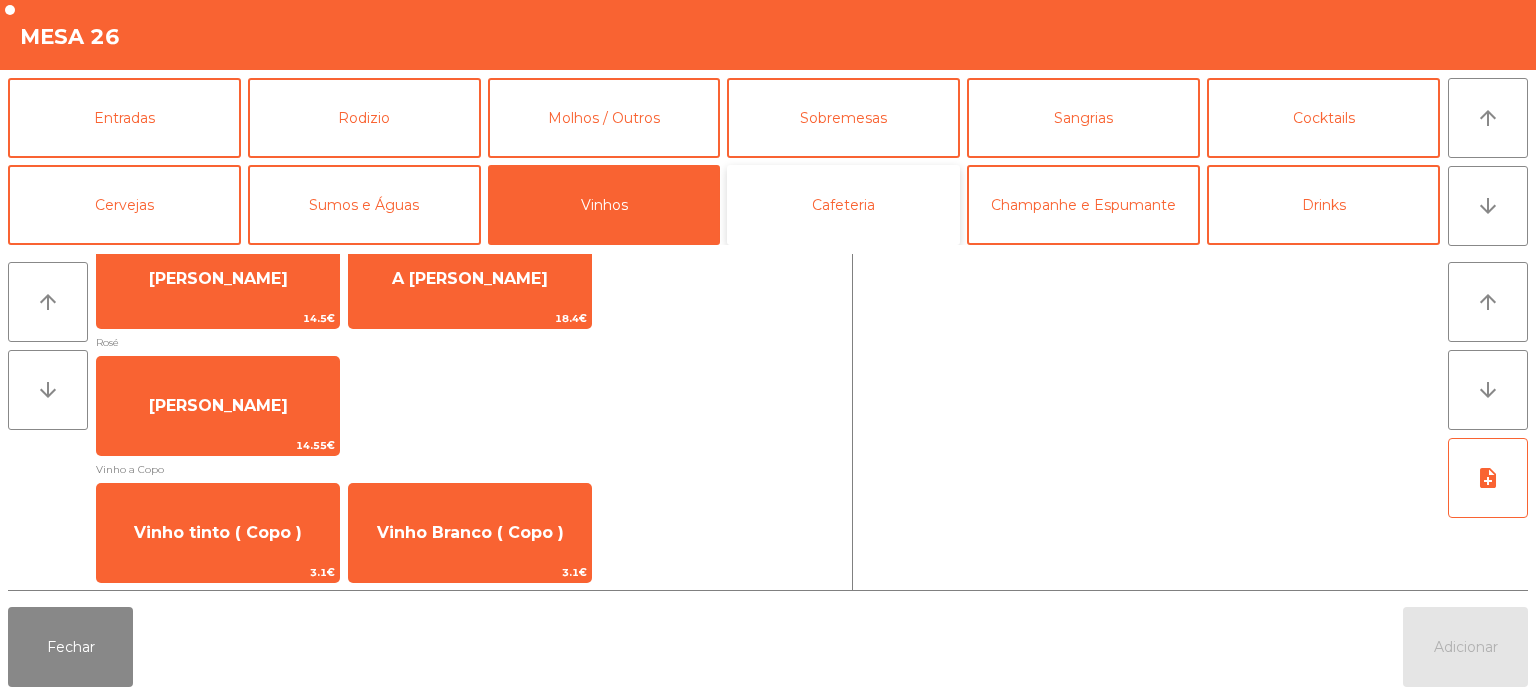 click on "Cafeteria" 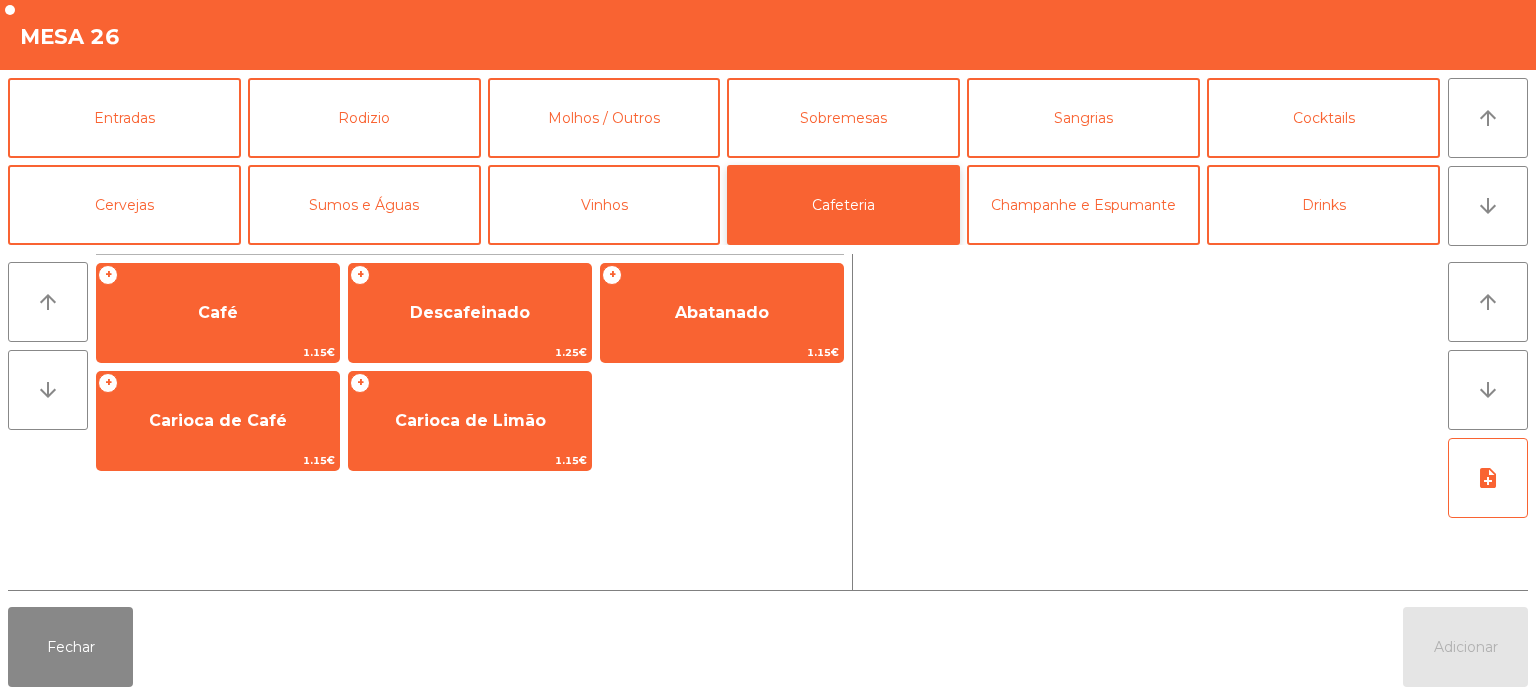 scroll, scrollTop: 0, scrollLeft: 0, axis: both 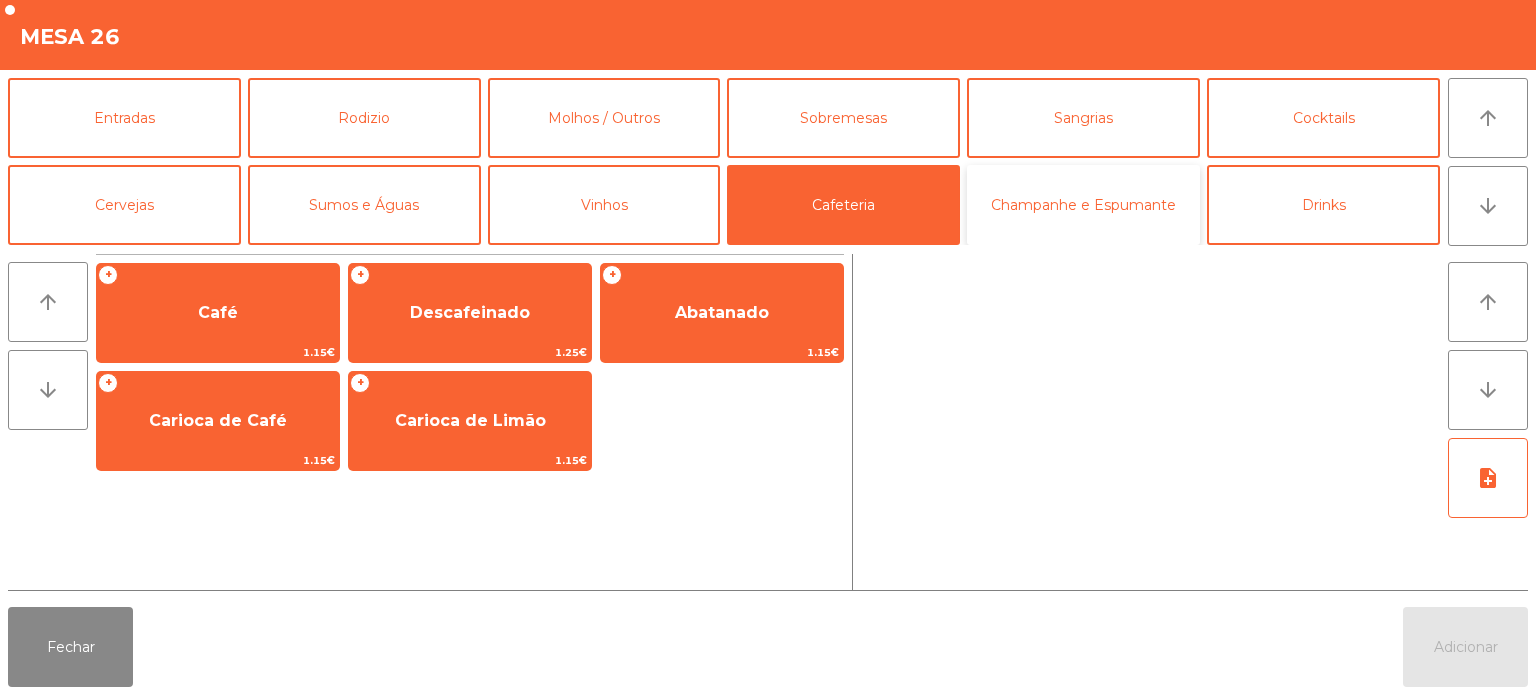 click on "Champanhe e Espumante" 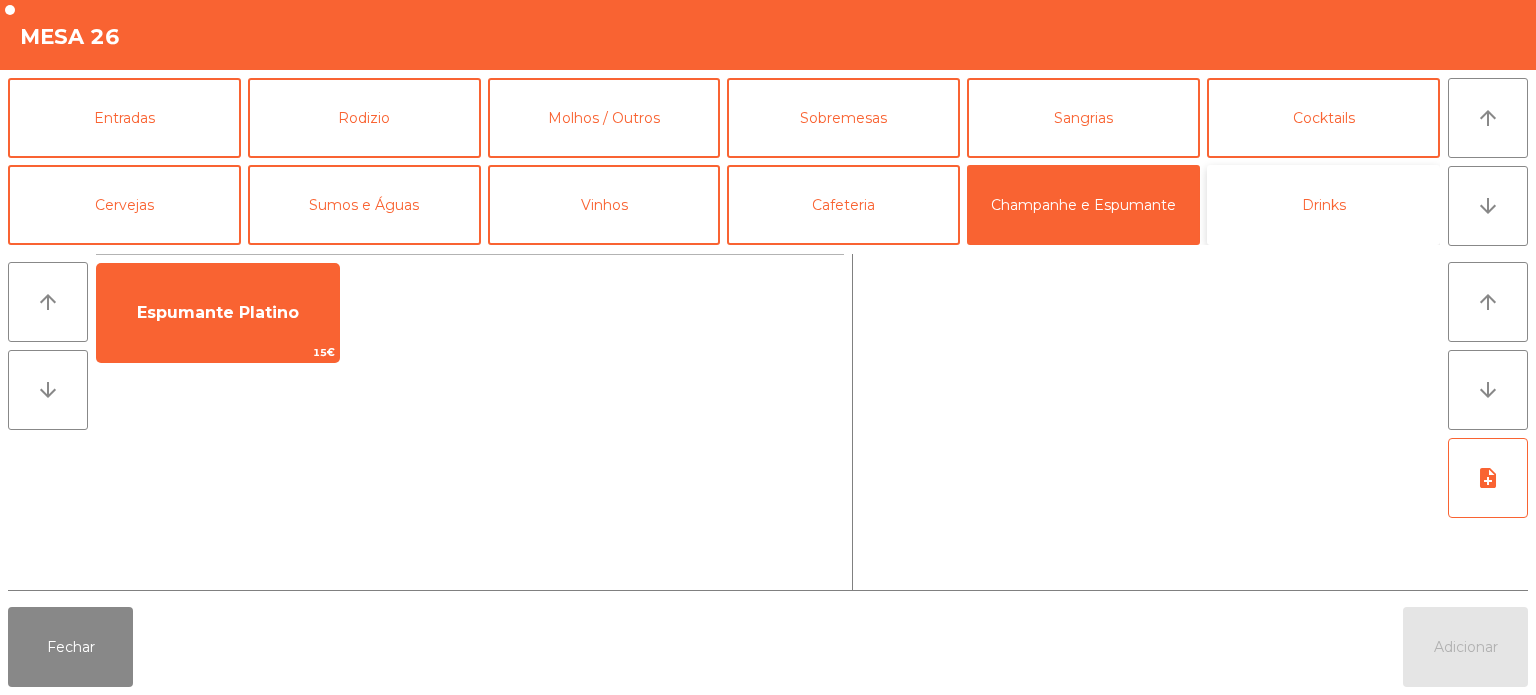 click on "Drinks" 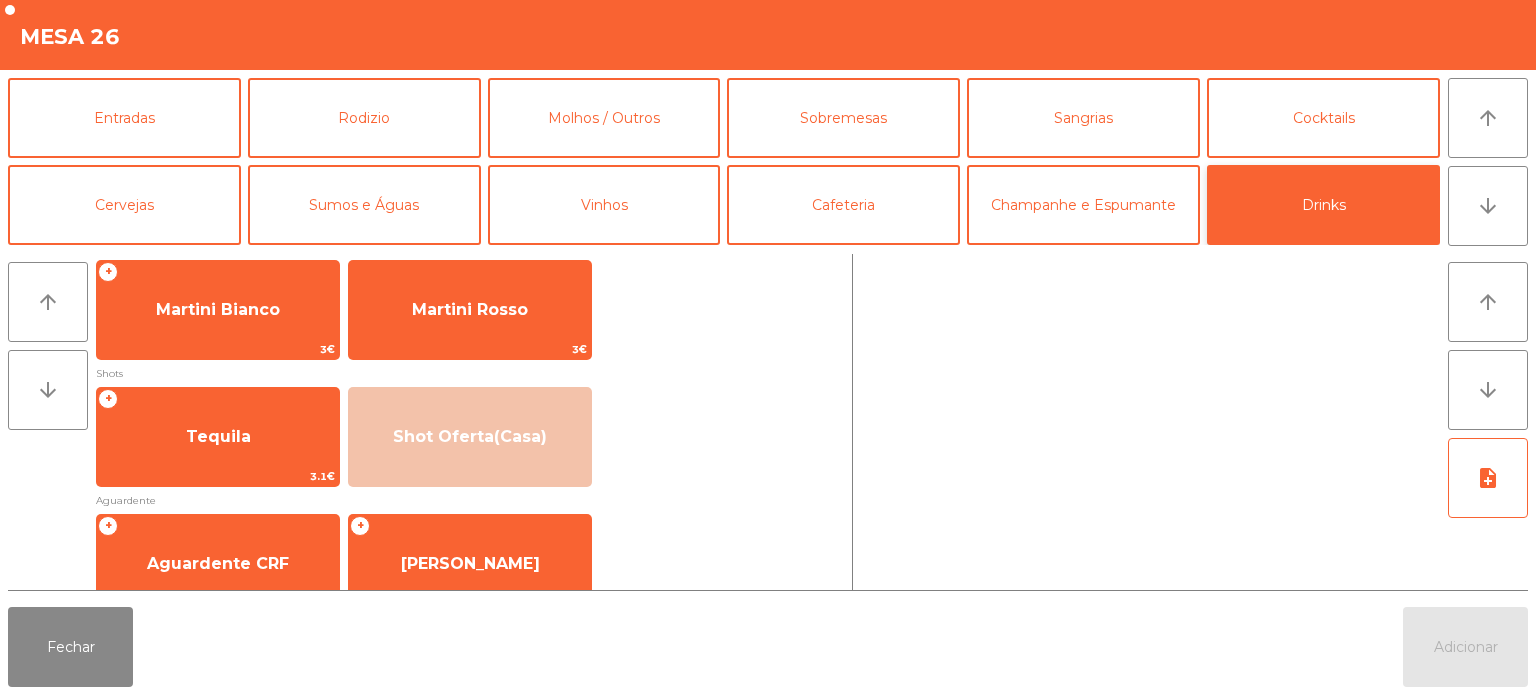scroll, scrollTop: 438, scrollLeft: 0, axis: vertical 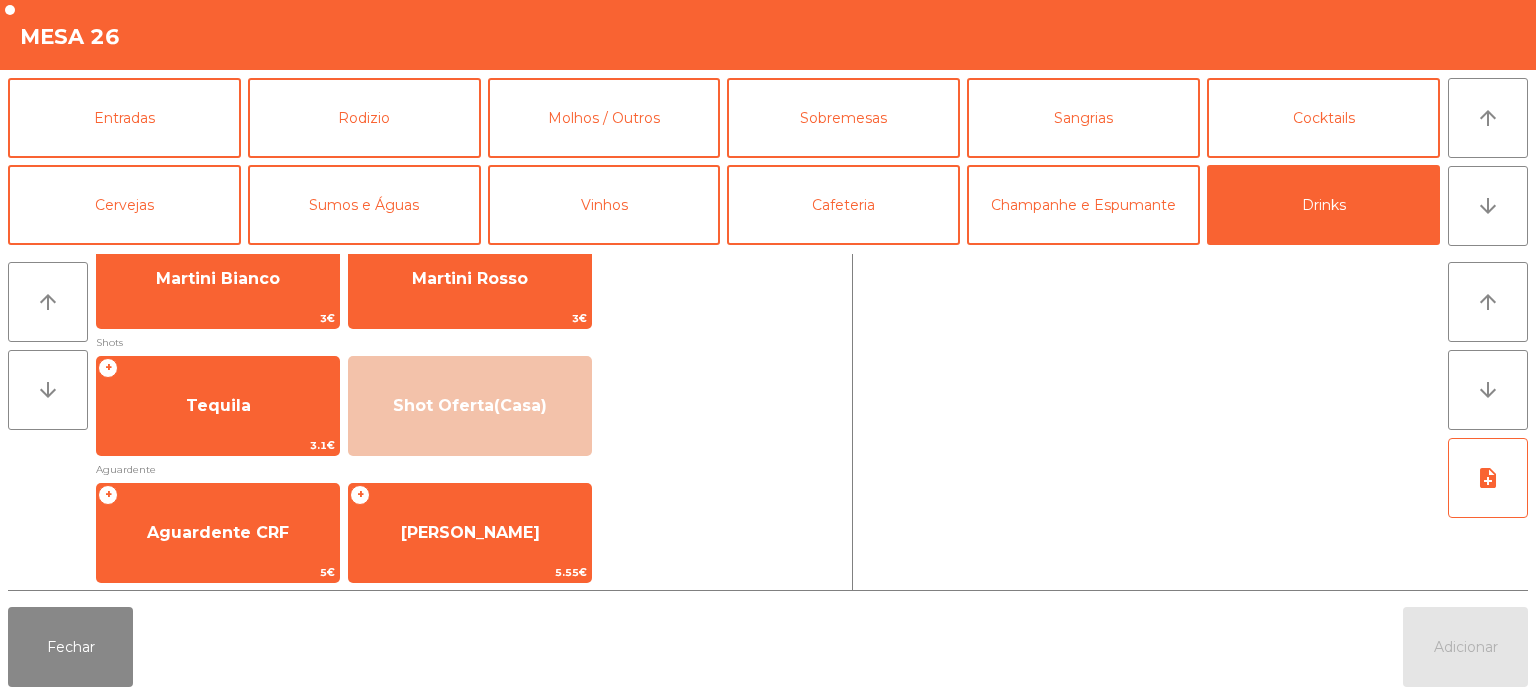 click on "Fechar   Adicionar" 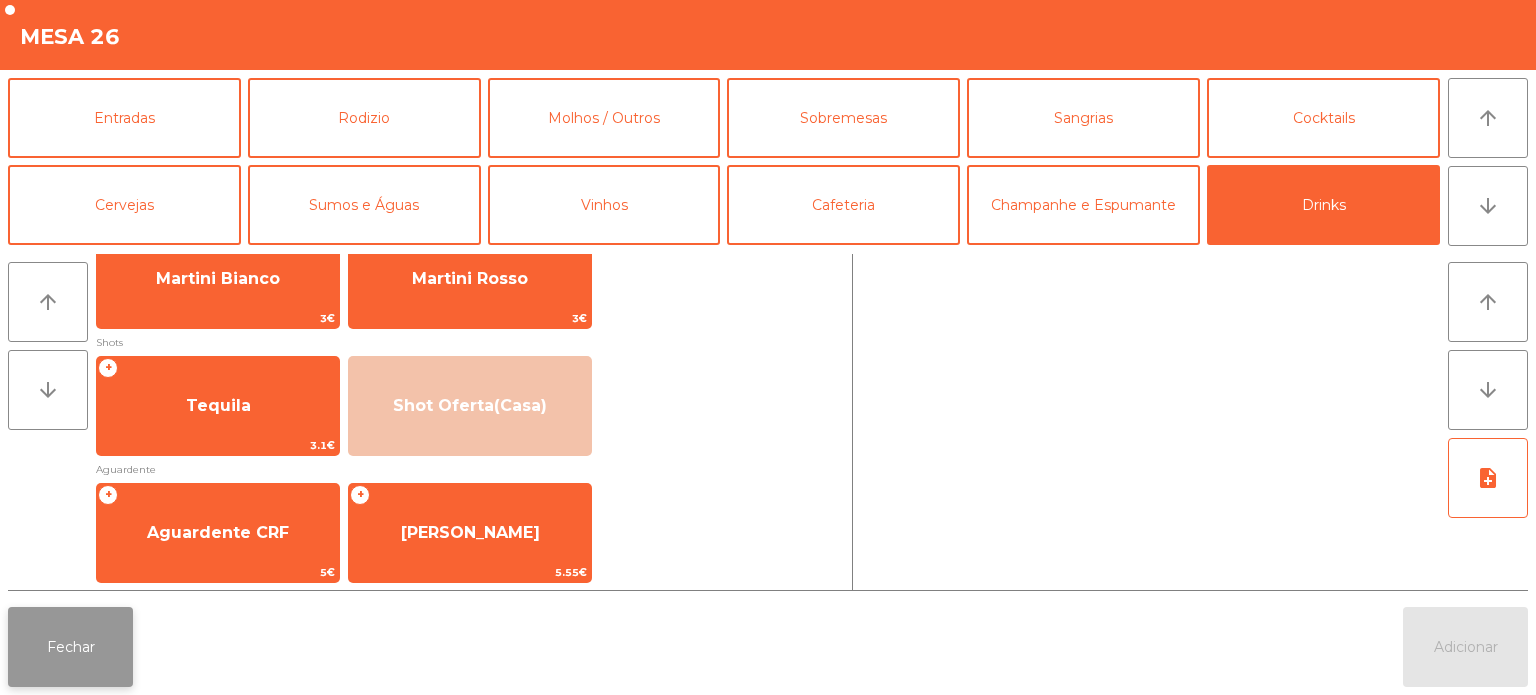 click on "Fechar" 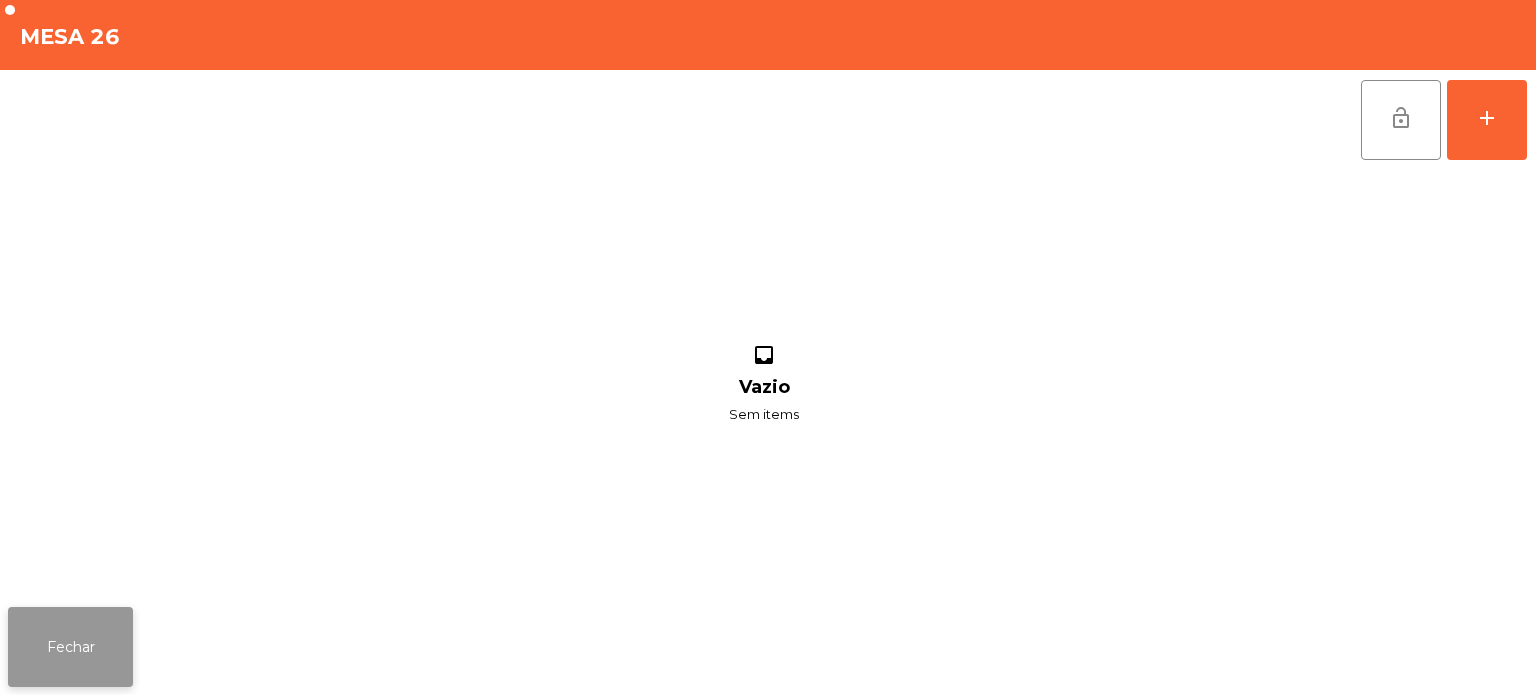 click on "Fechar" 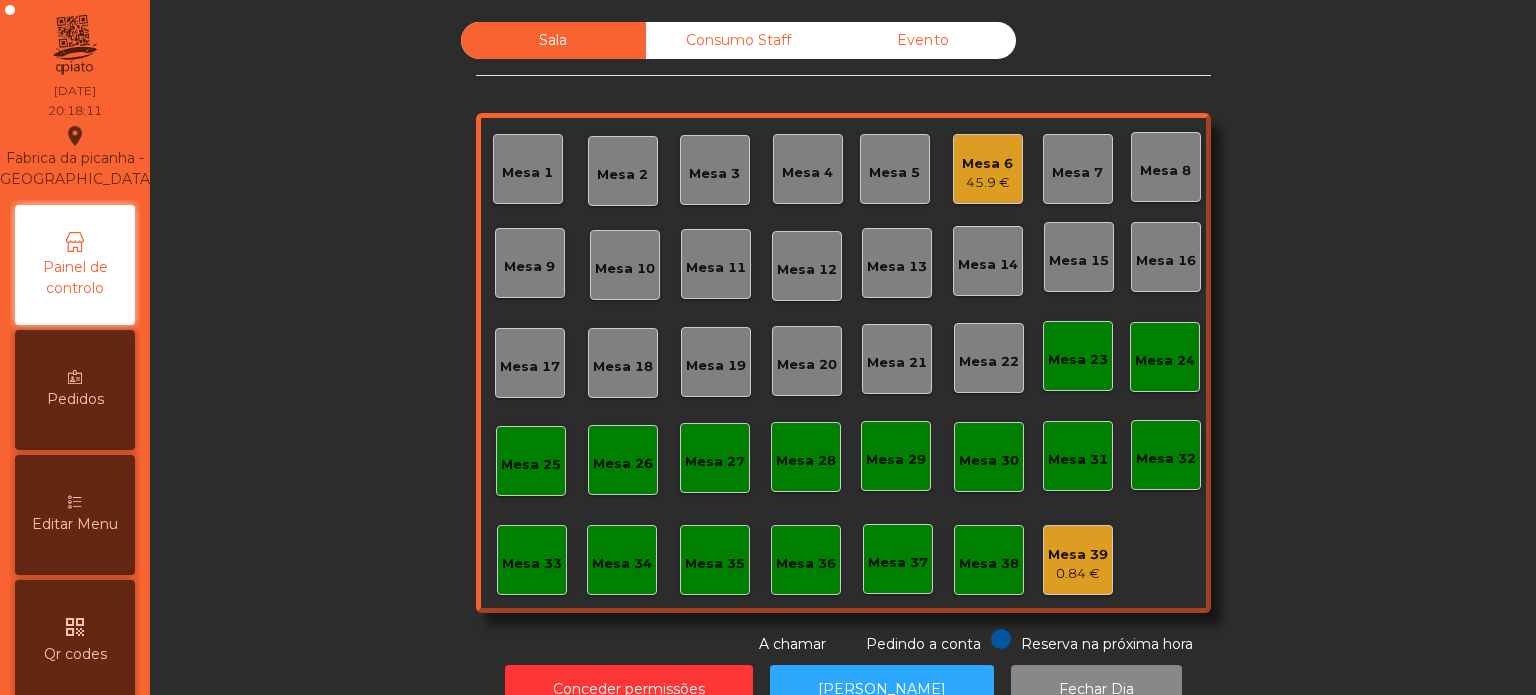 click on "Mesa 6   45.9 €" 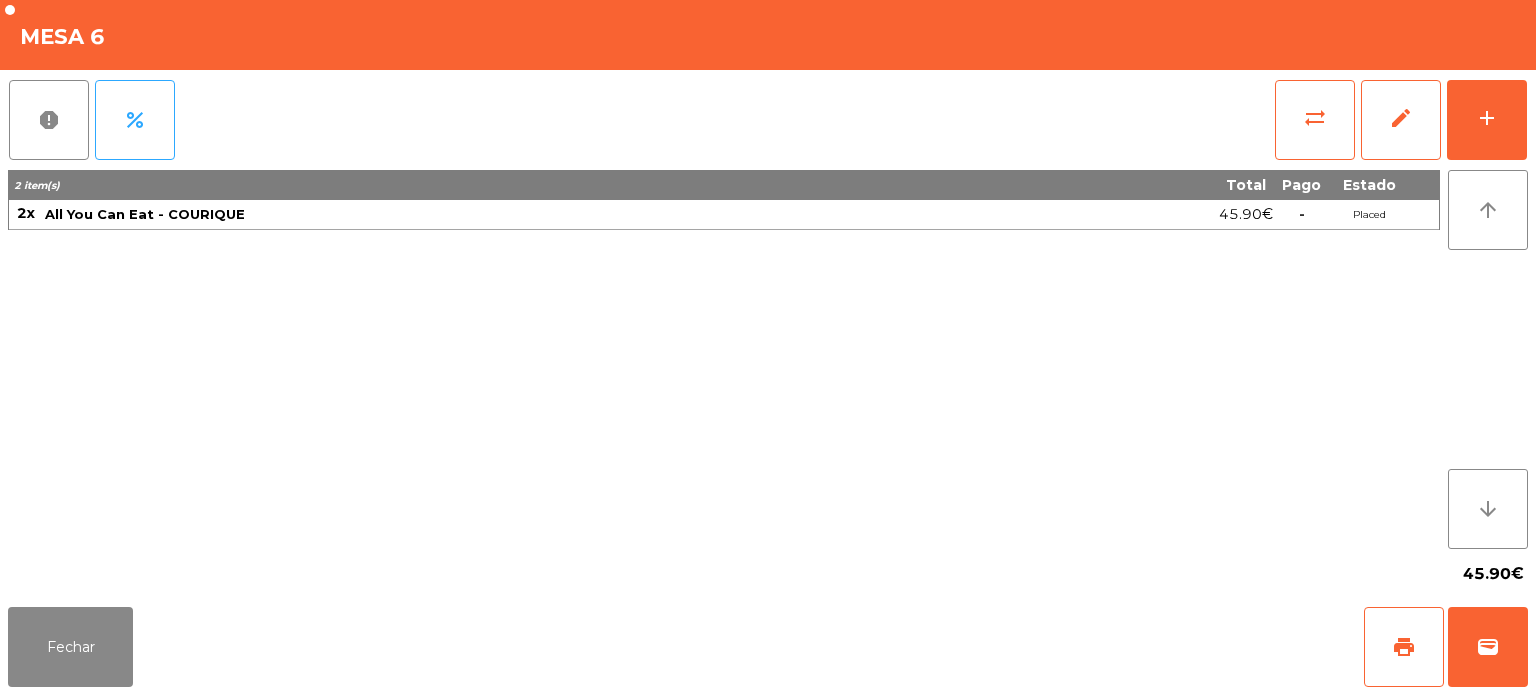 click on "report   percent   sync_alt   edit   add  2 item(s) Total Pago Estado 2x All You Can Eat - COURIQUE 45.90€  -  Placed arrow_upward arrow_downward  45.90€" 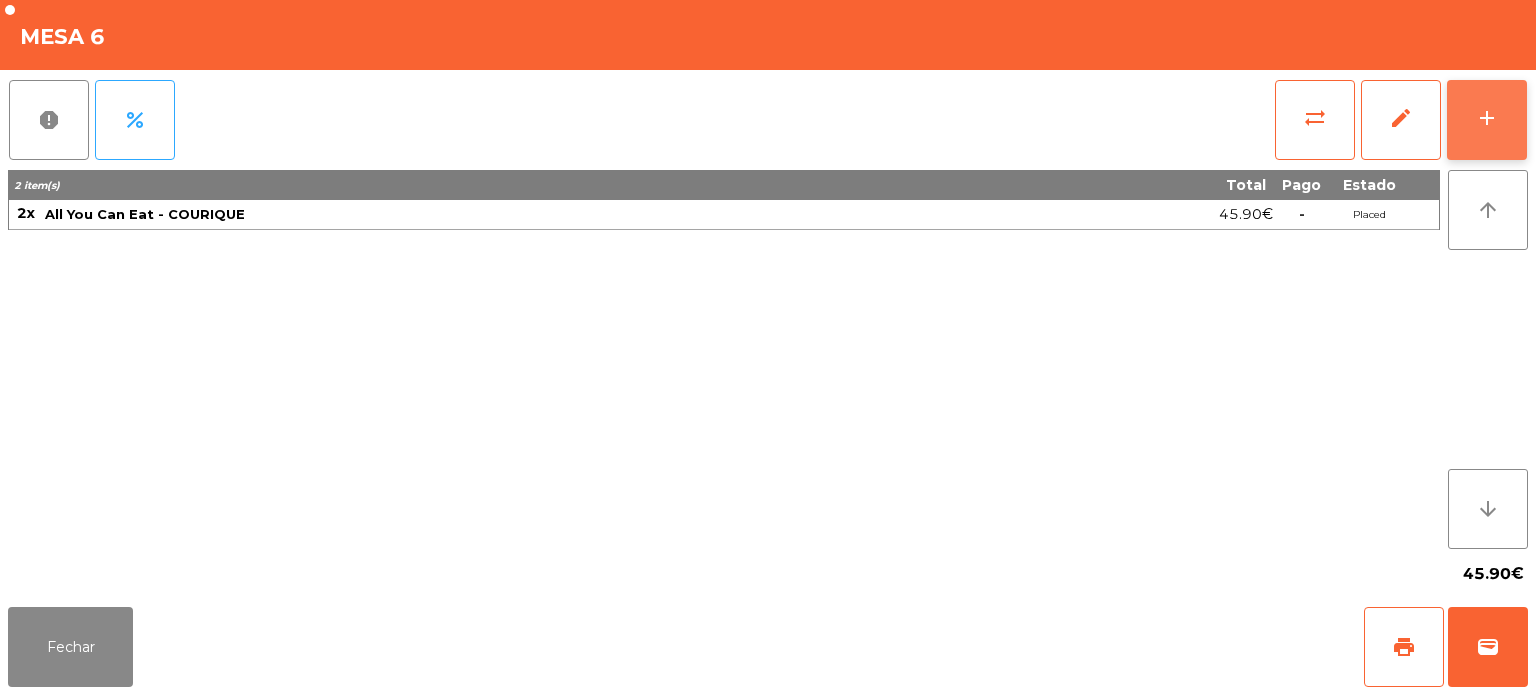click on "add" 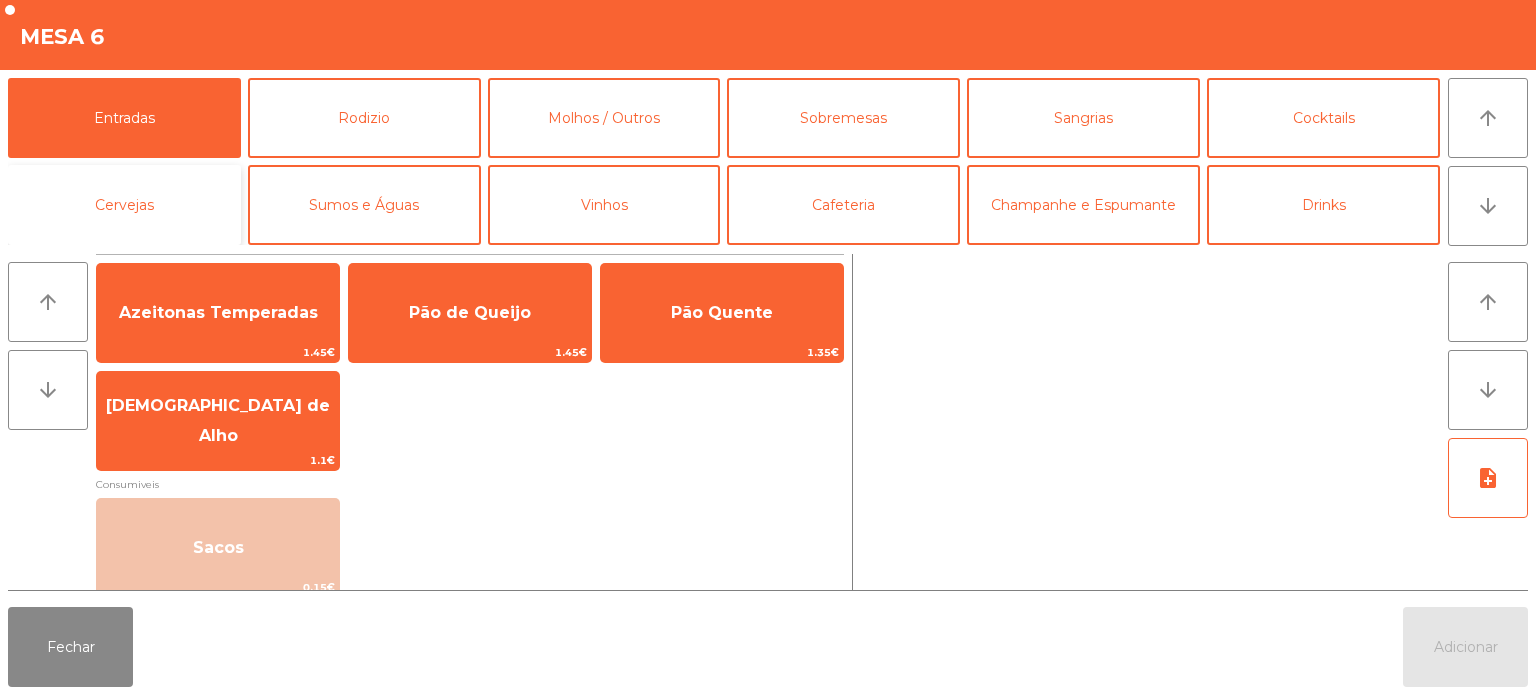 click on "Cervejas" 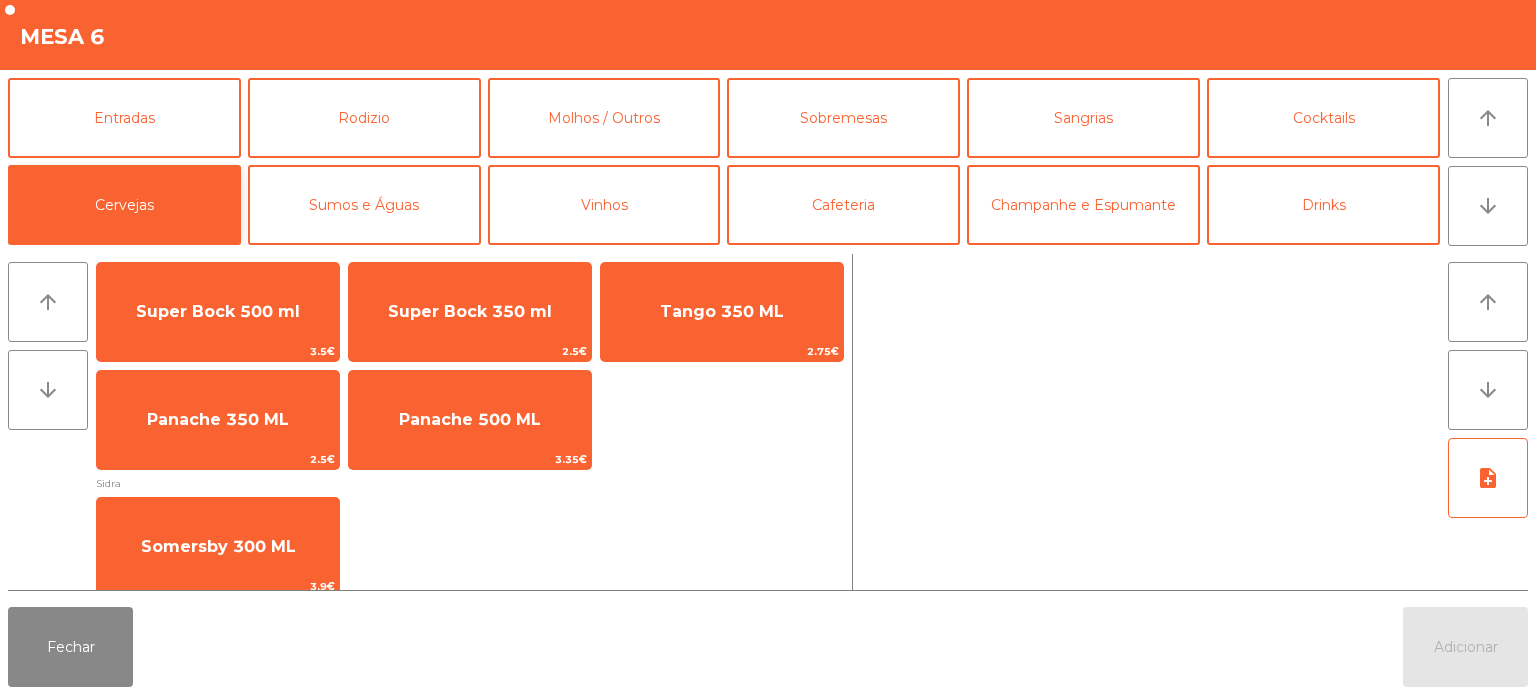 scroll, scrollTop: 38, scrollLeft: 0, axis: vertical 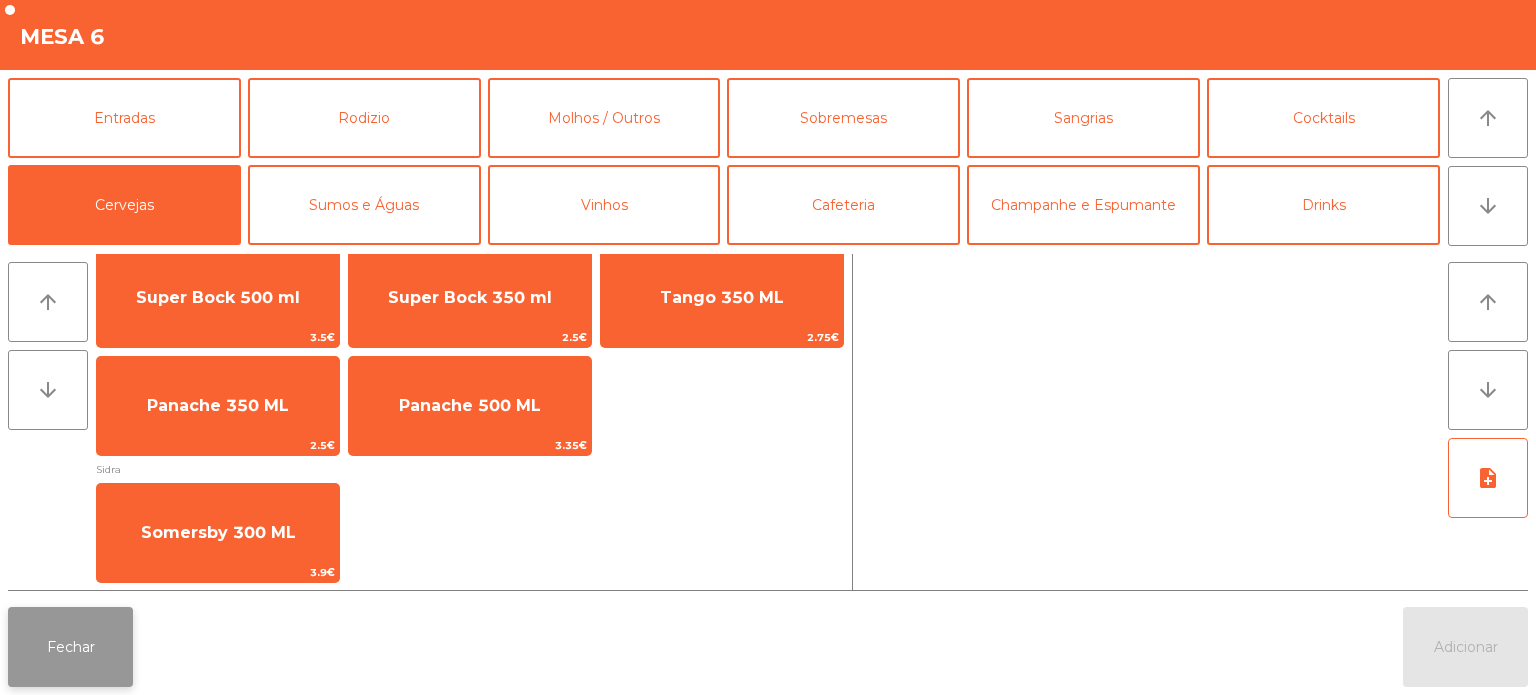 click on "Fechar" 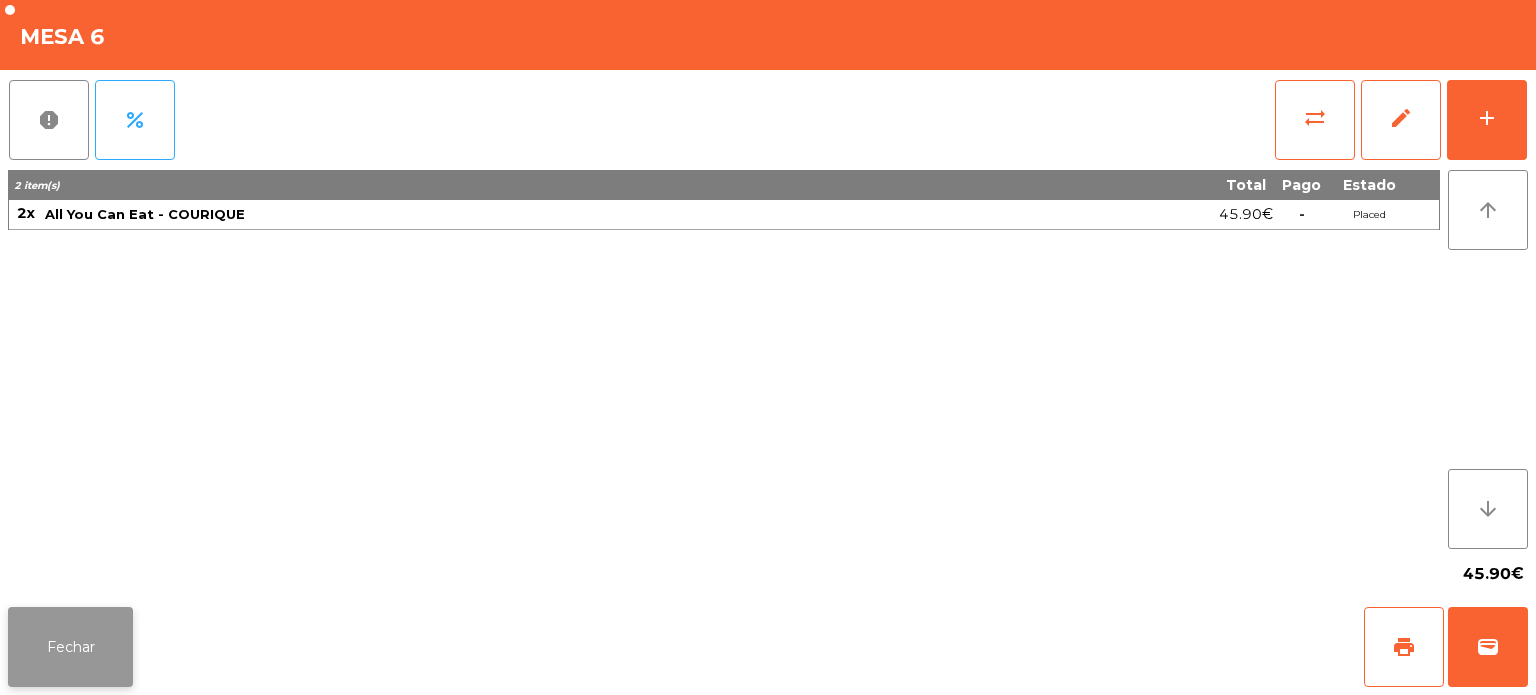 click on "Fechar" 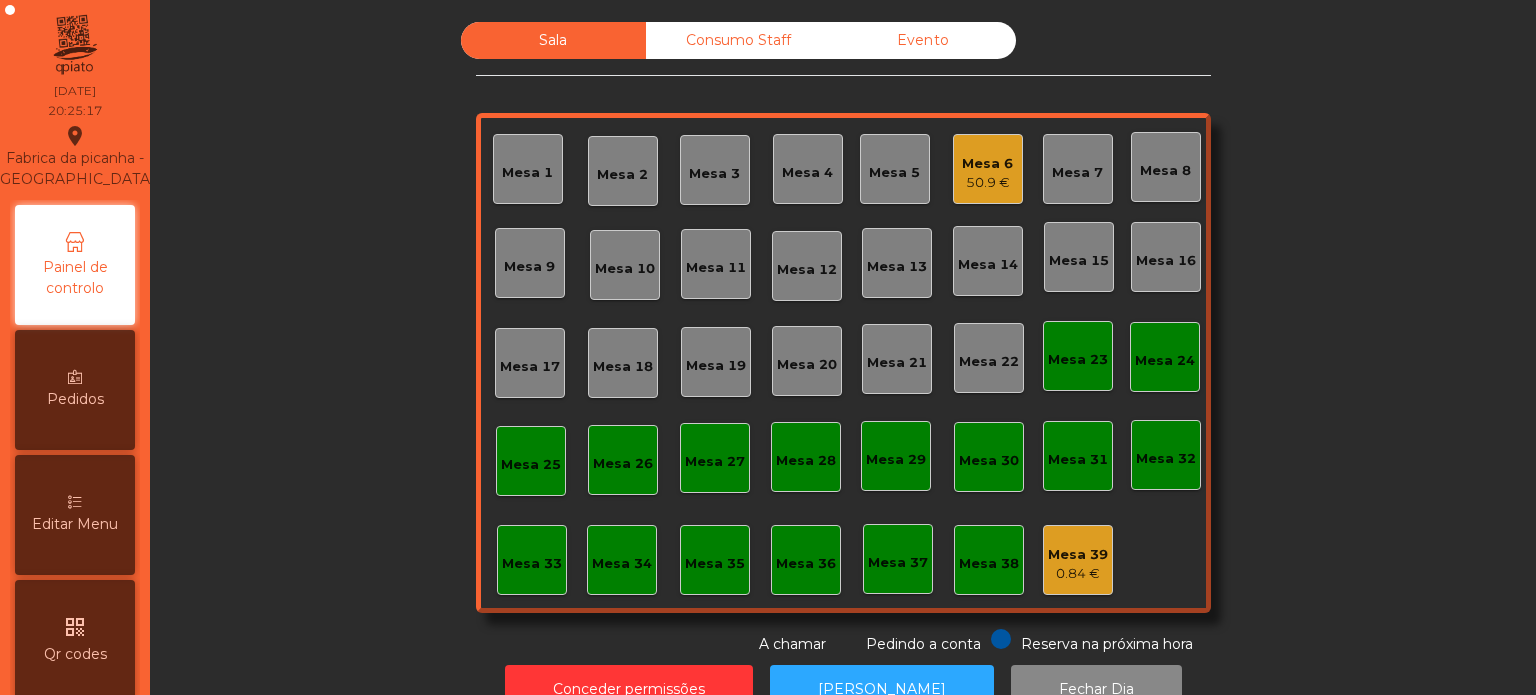 click on "Mesa 25" 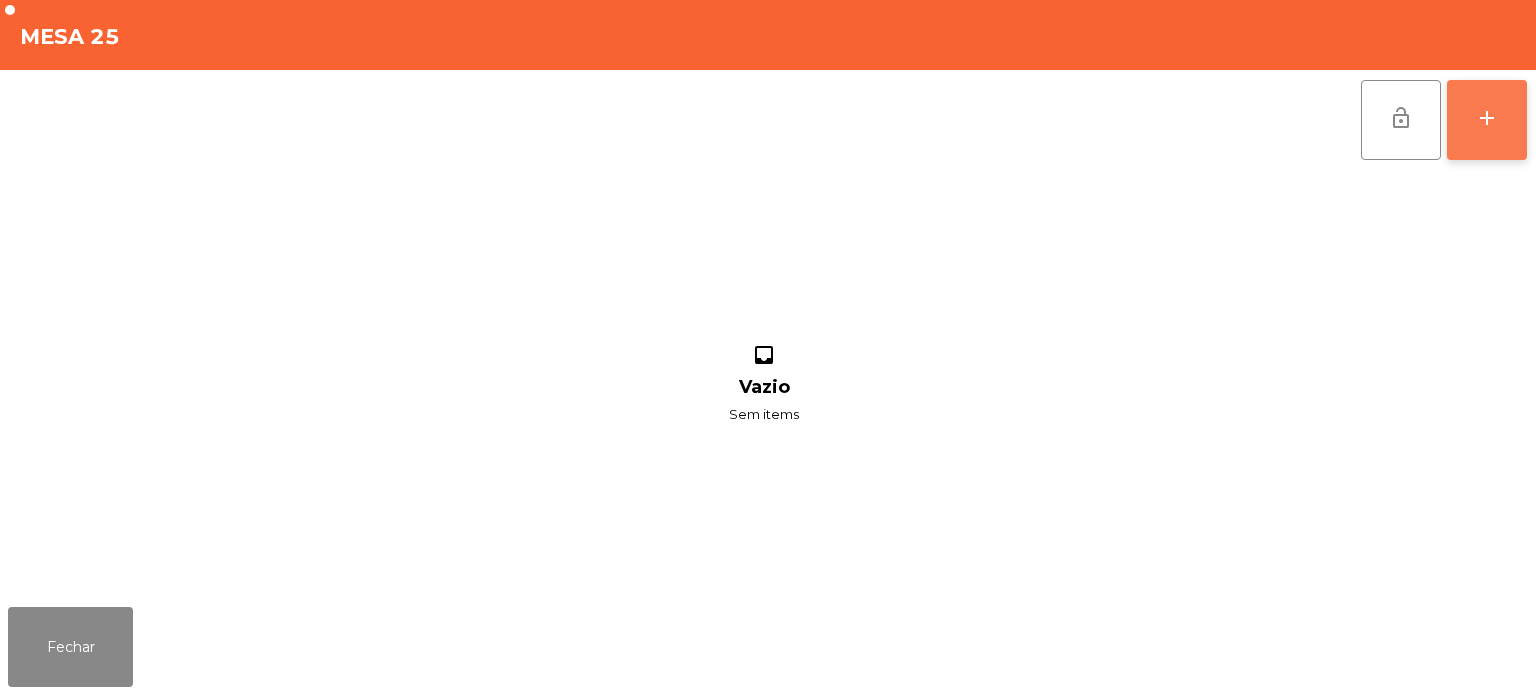 click on "add" 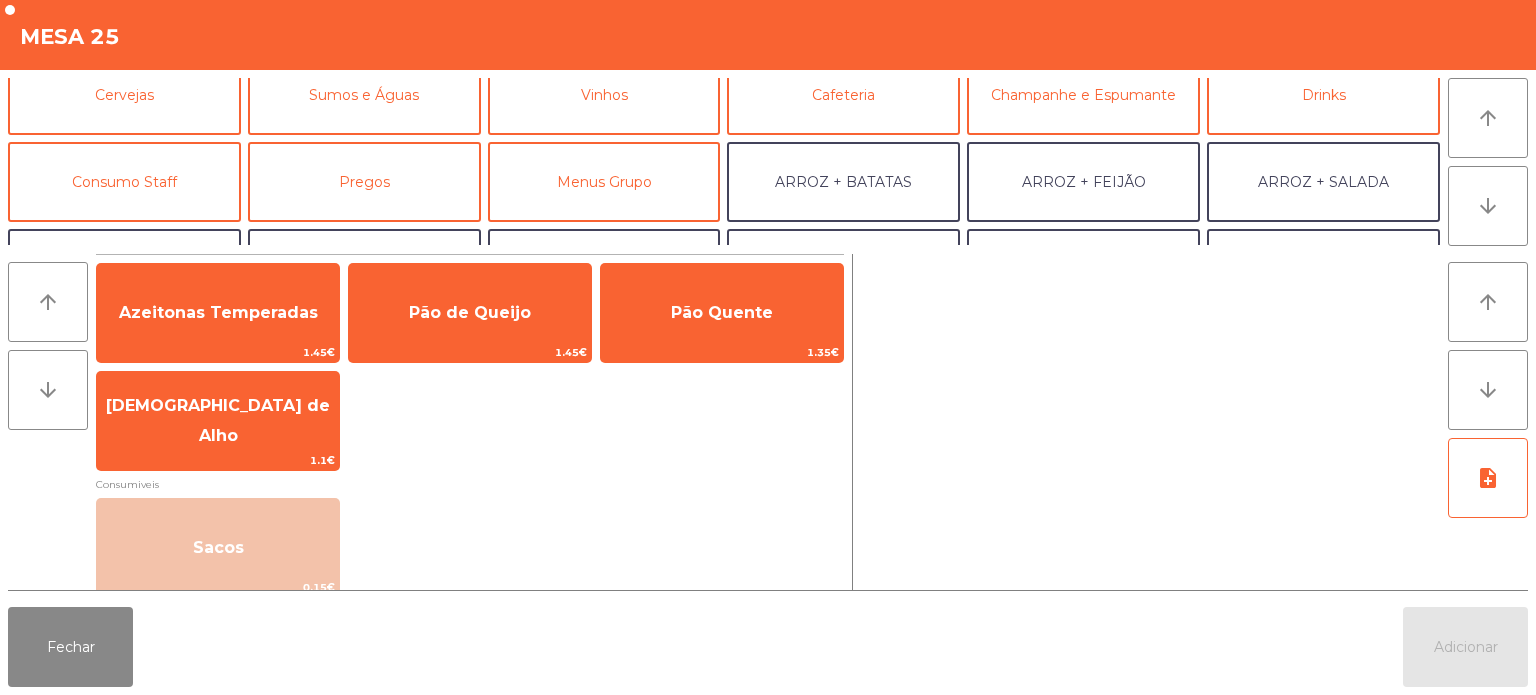 scroll, scrollTop: 119, scrollLeft: 0, axis: vertical 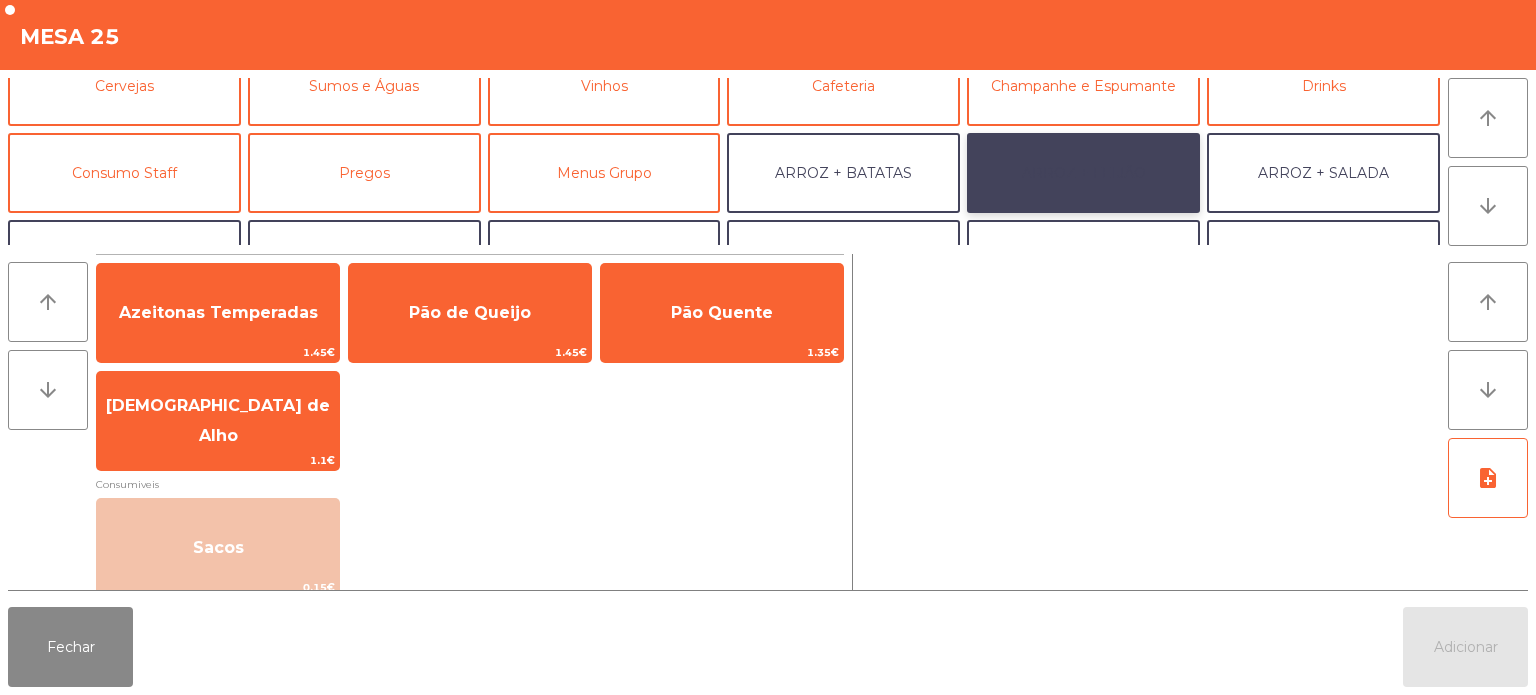 click on "ARROZ + FEIJÃO" 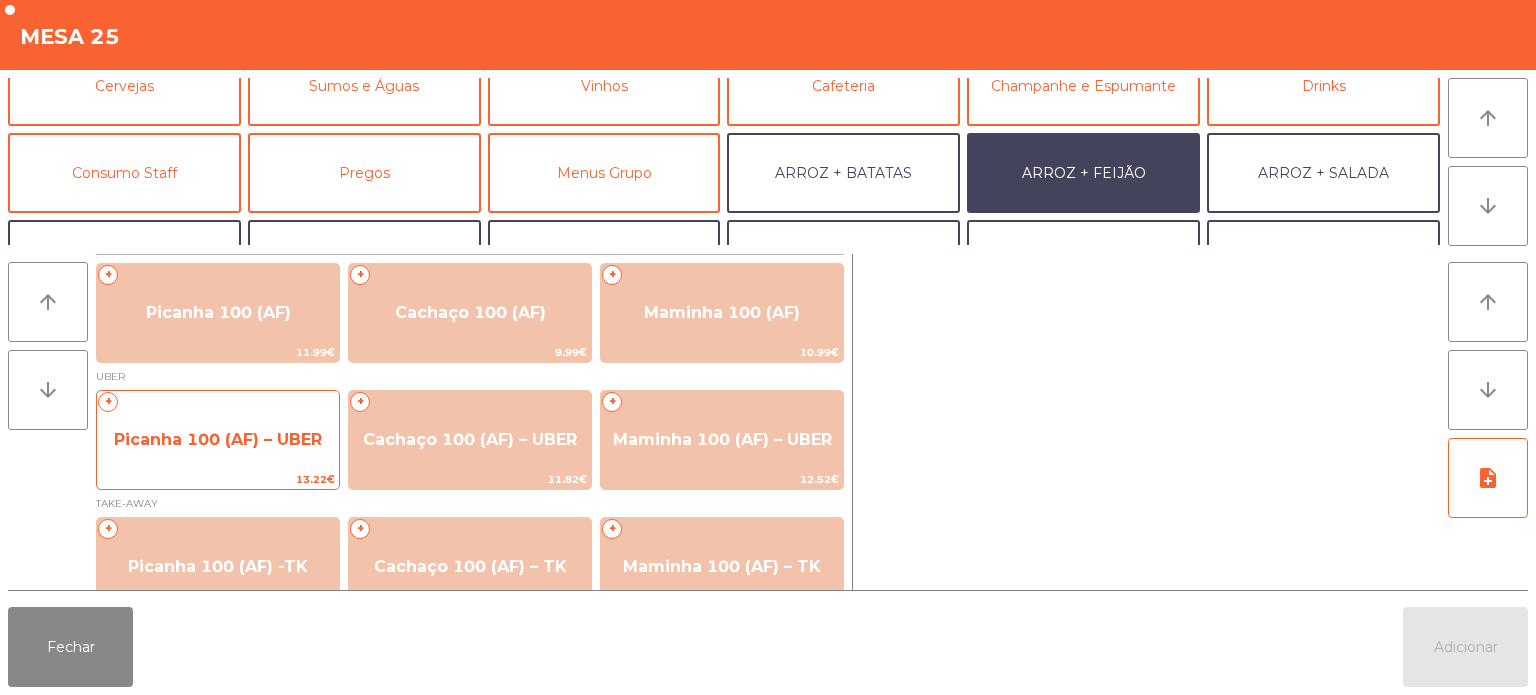 click on "Picanha 100 (AF) – UBER" 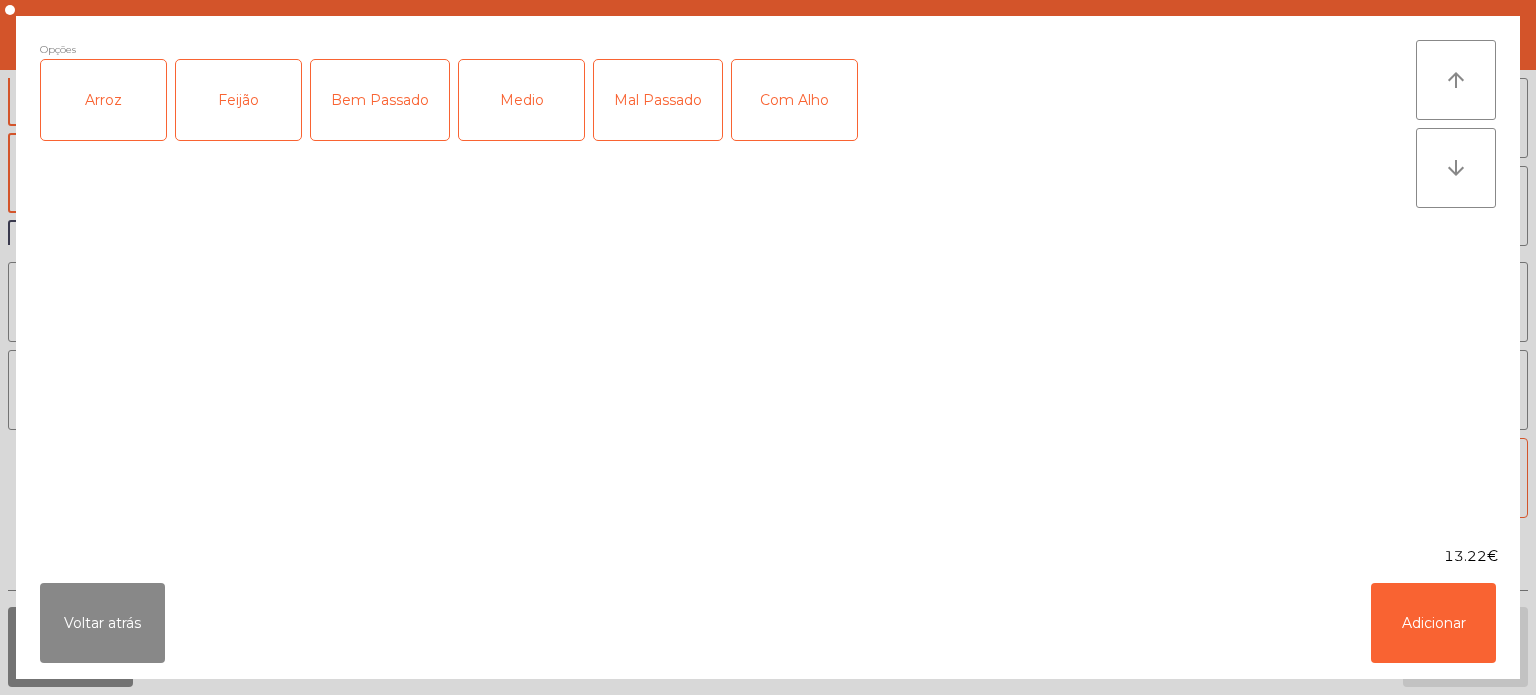 click on "Arroz" 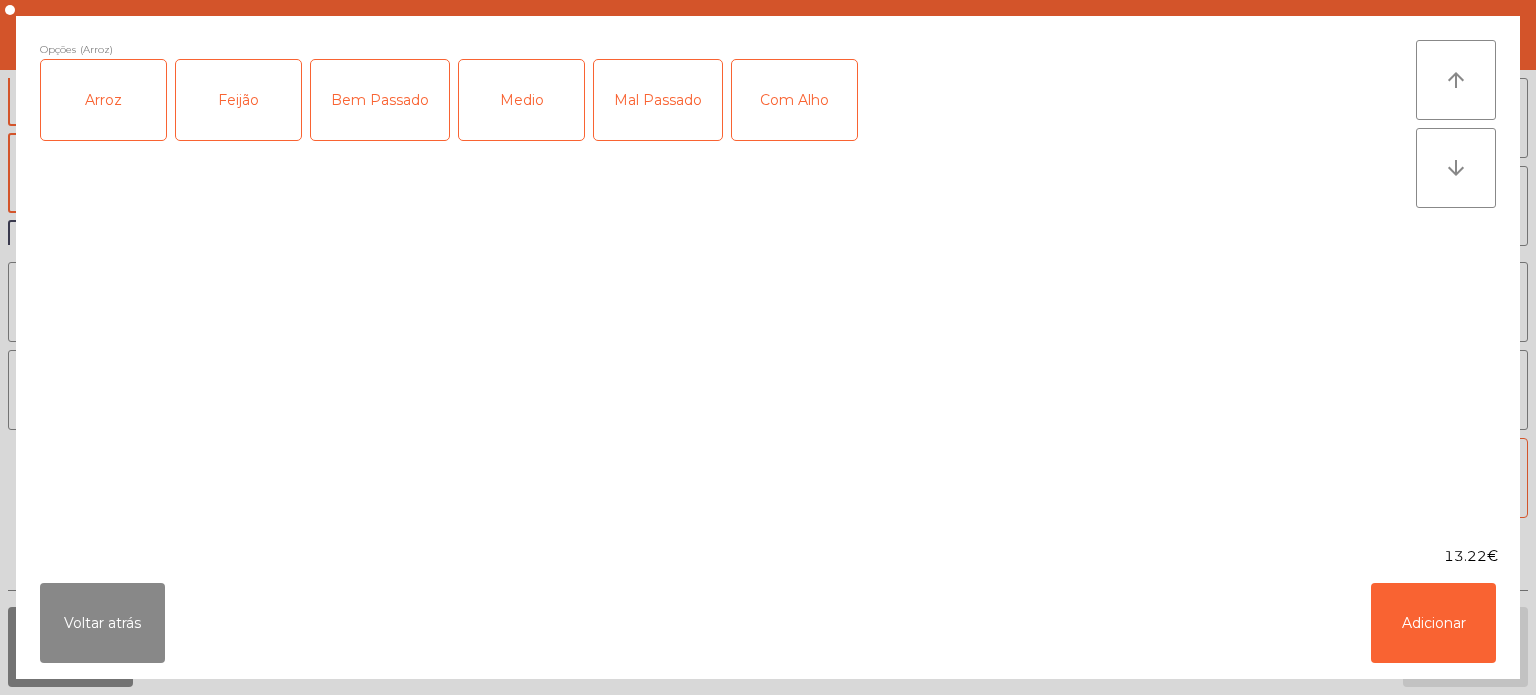 click on "Feijão" 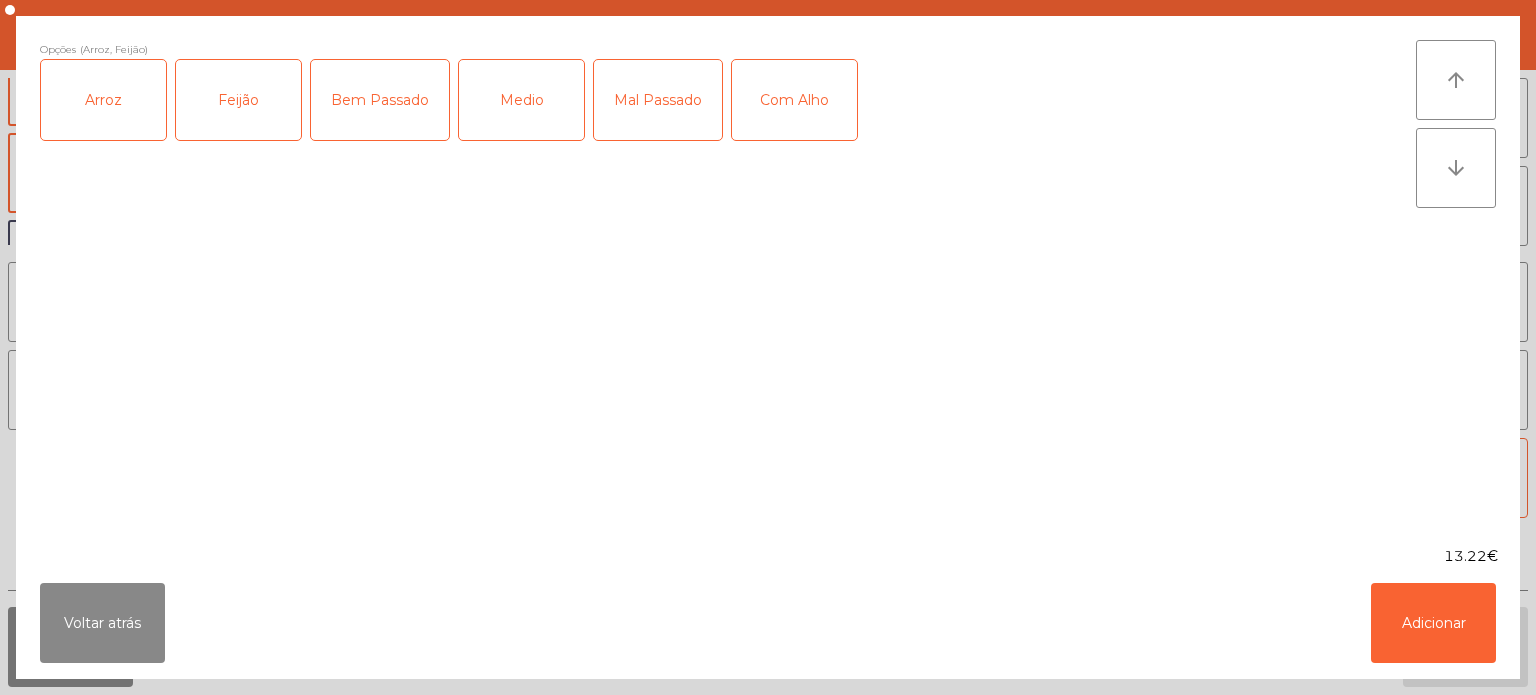 click on "Bem Passado" 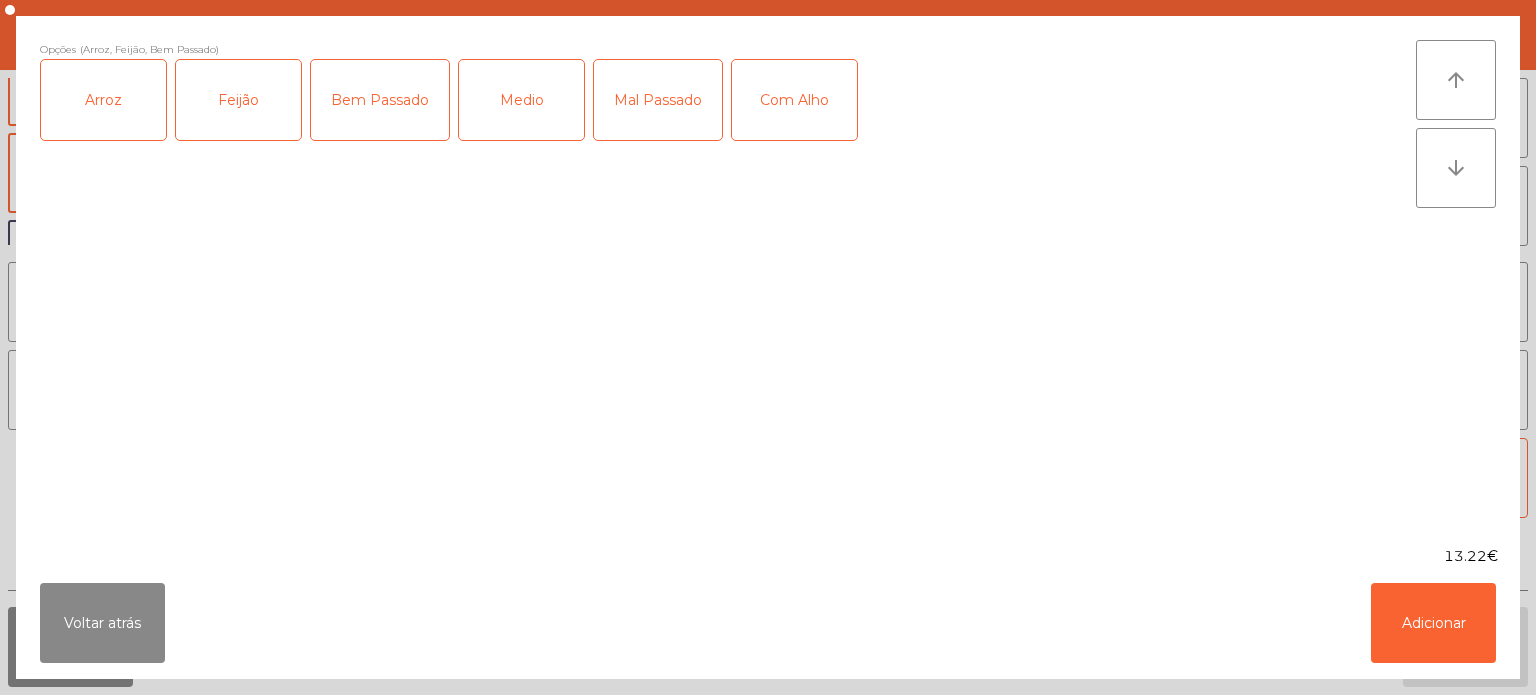 click on "Com Alho" 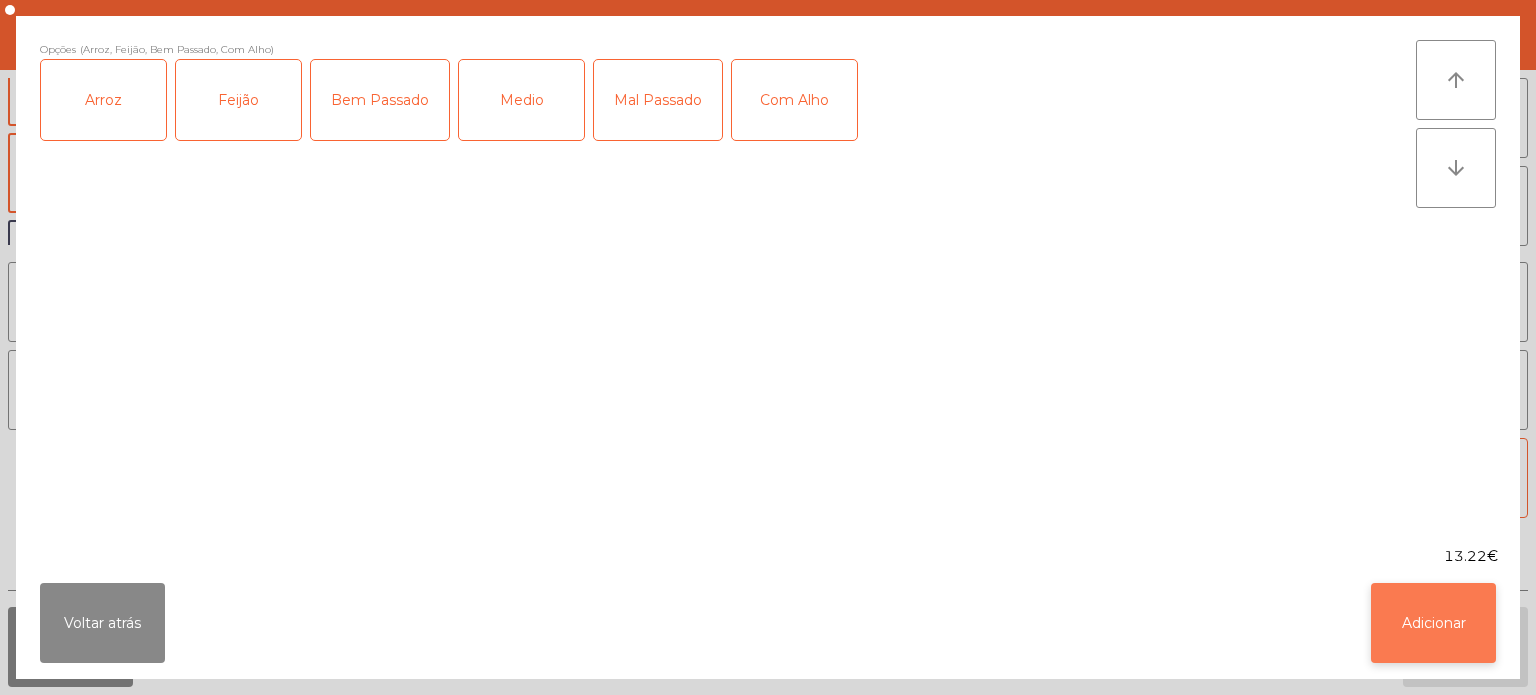 click on "Adicionar" 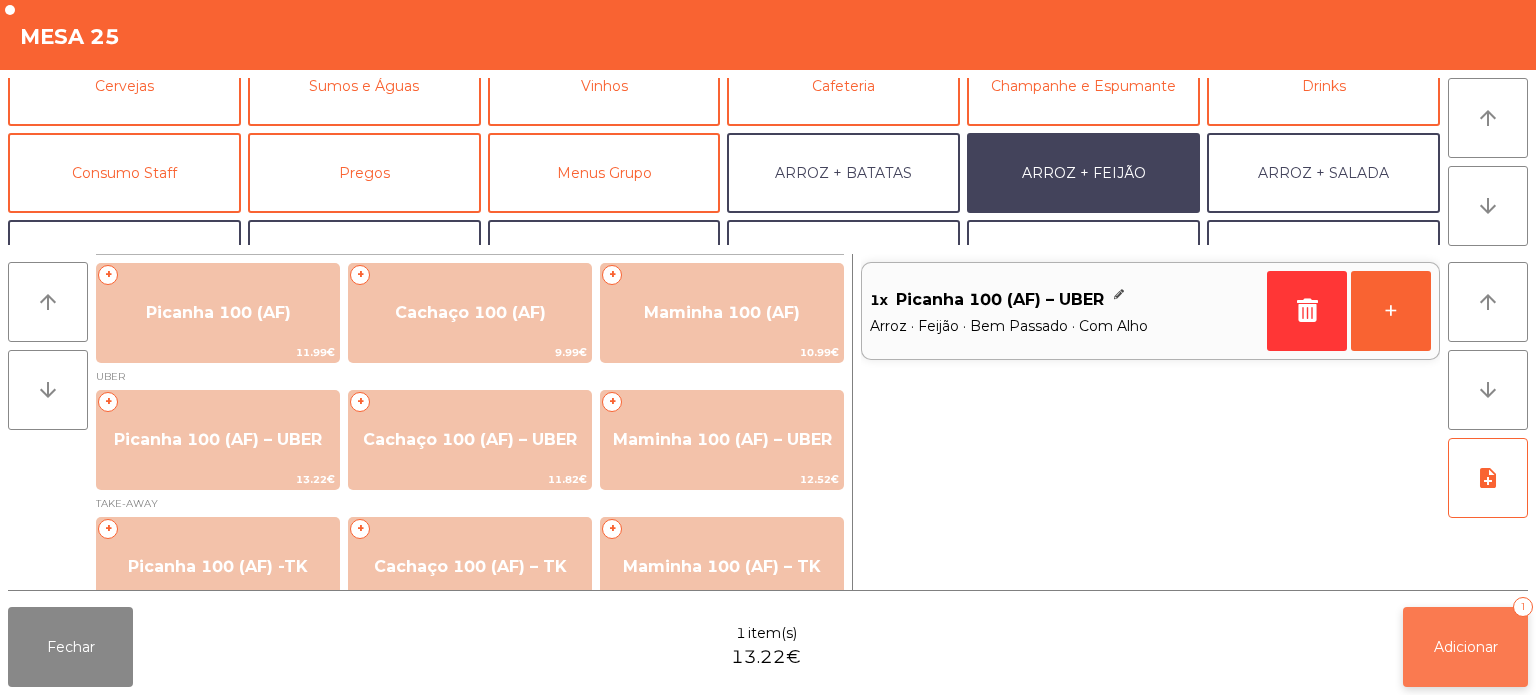 click on "Adicionar   1" 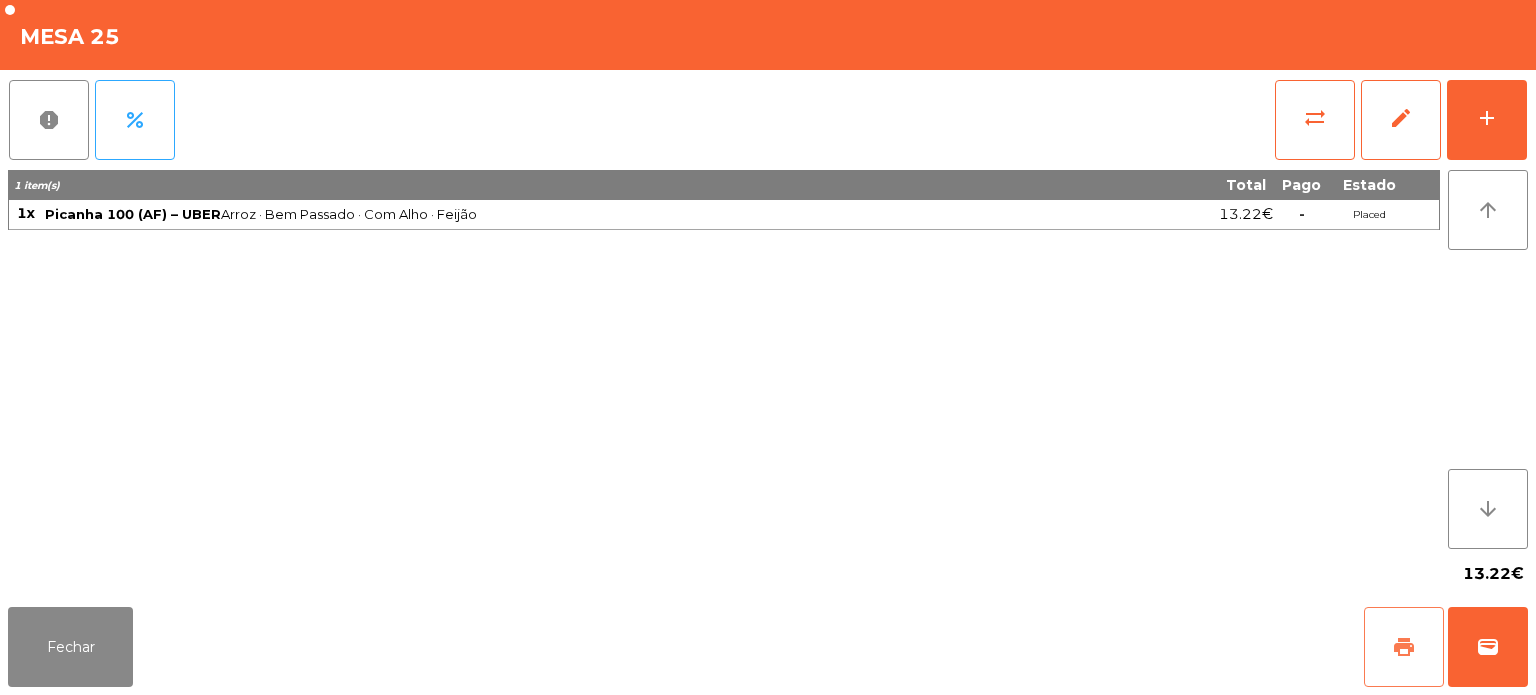 click on "print" 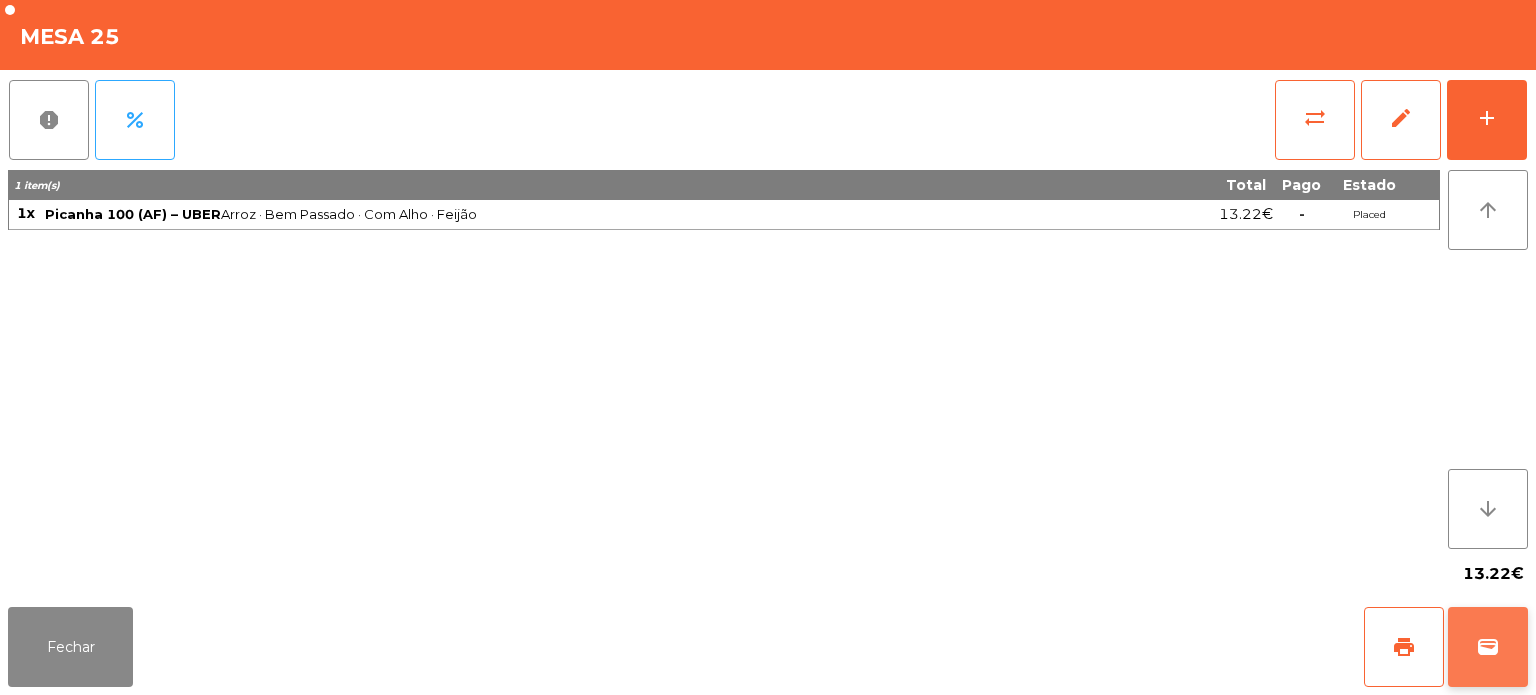 click on "wallet" 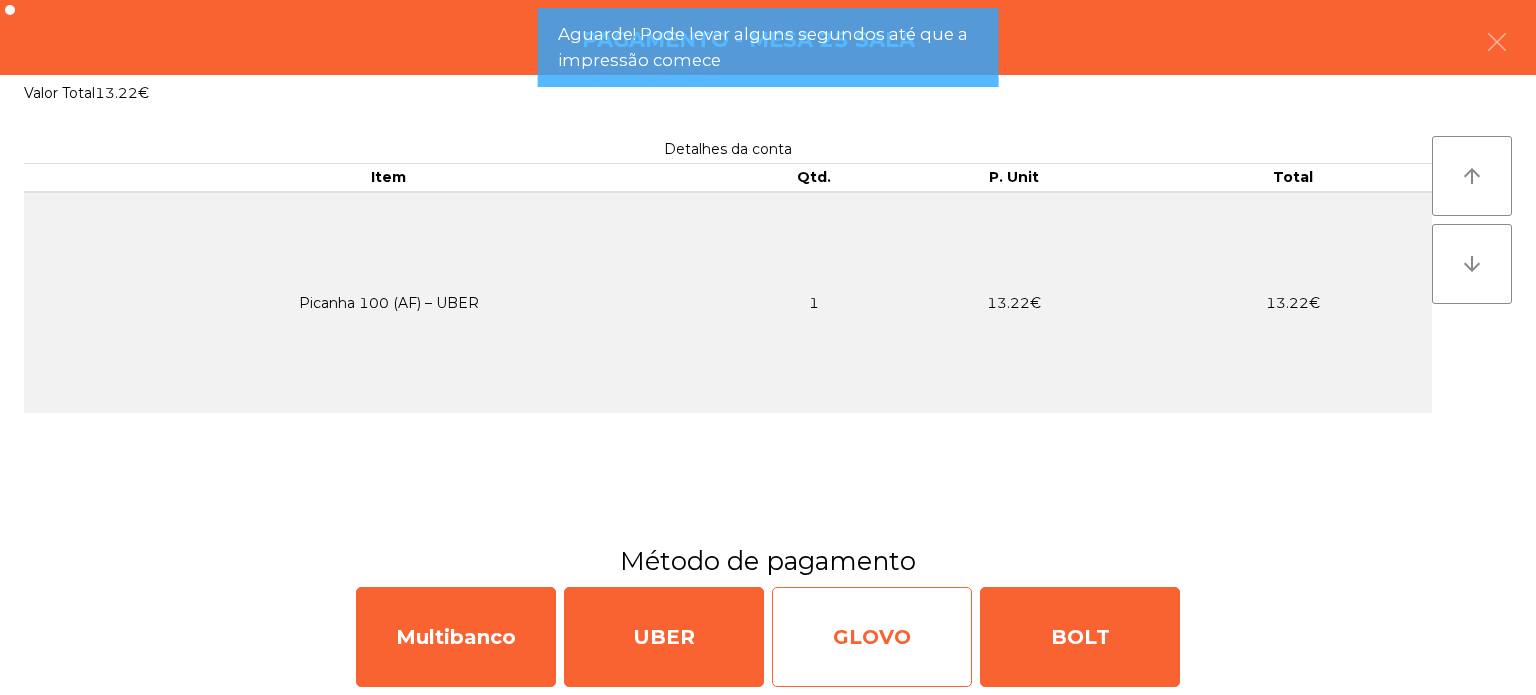 click on "GLOVO" 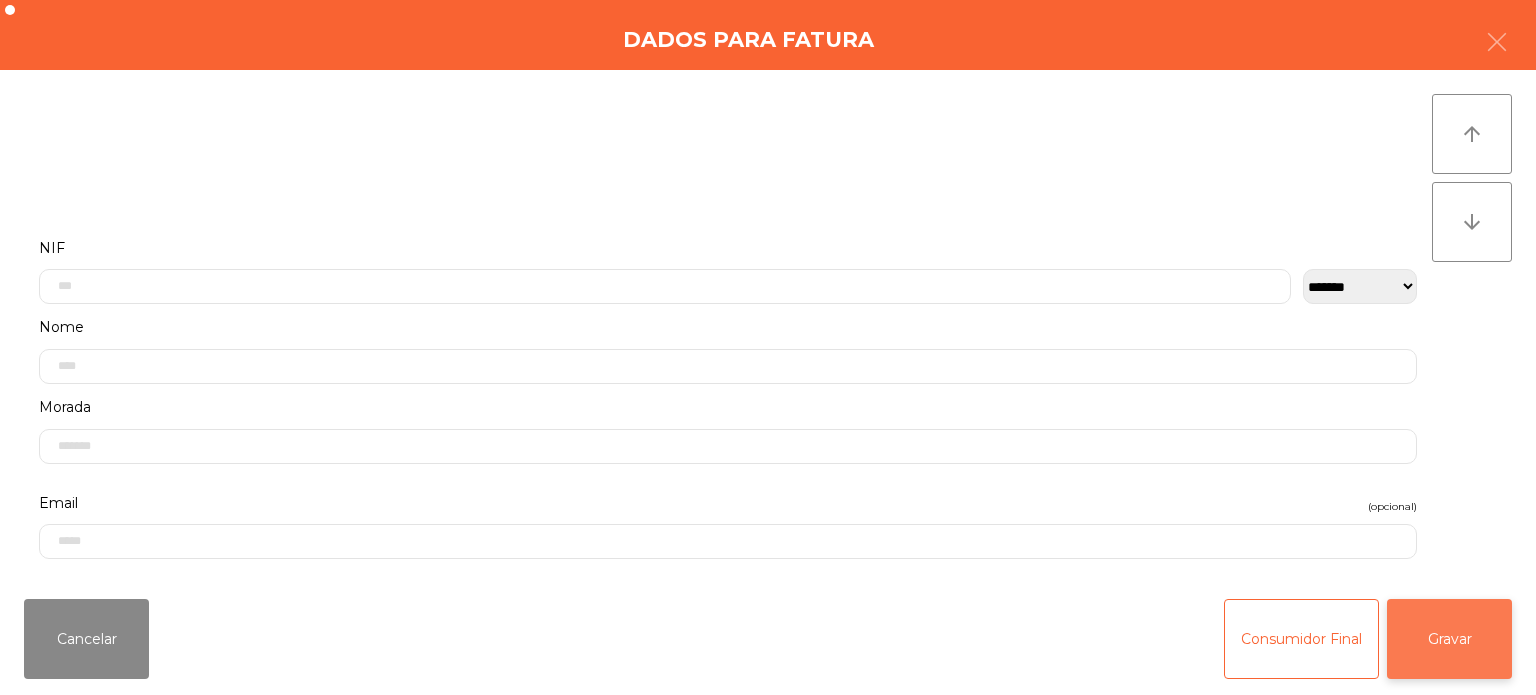 click on "Gravar" 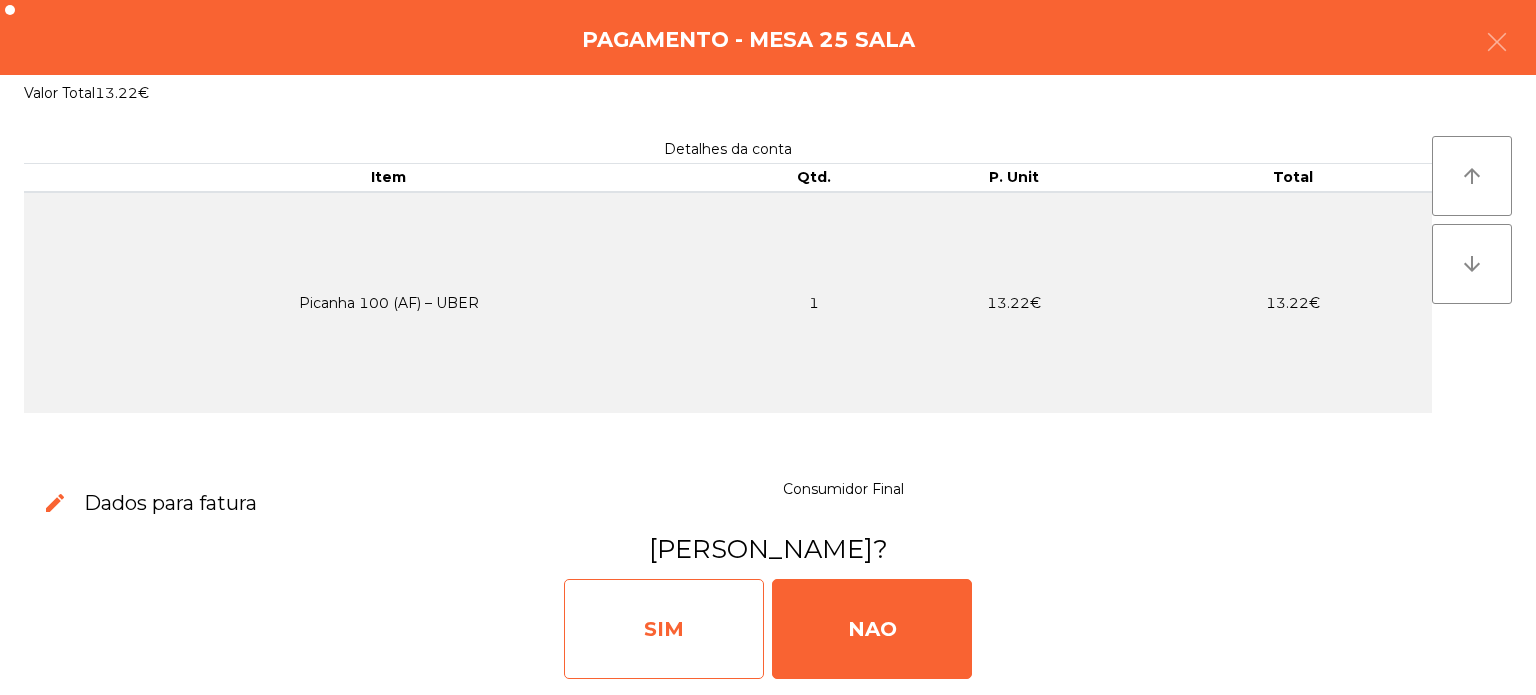 click on "SIM" 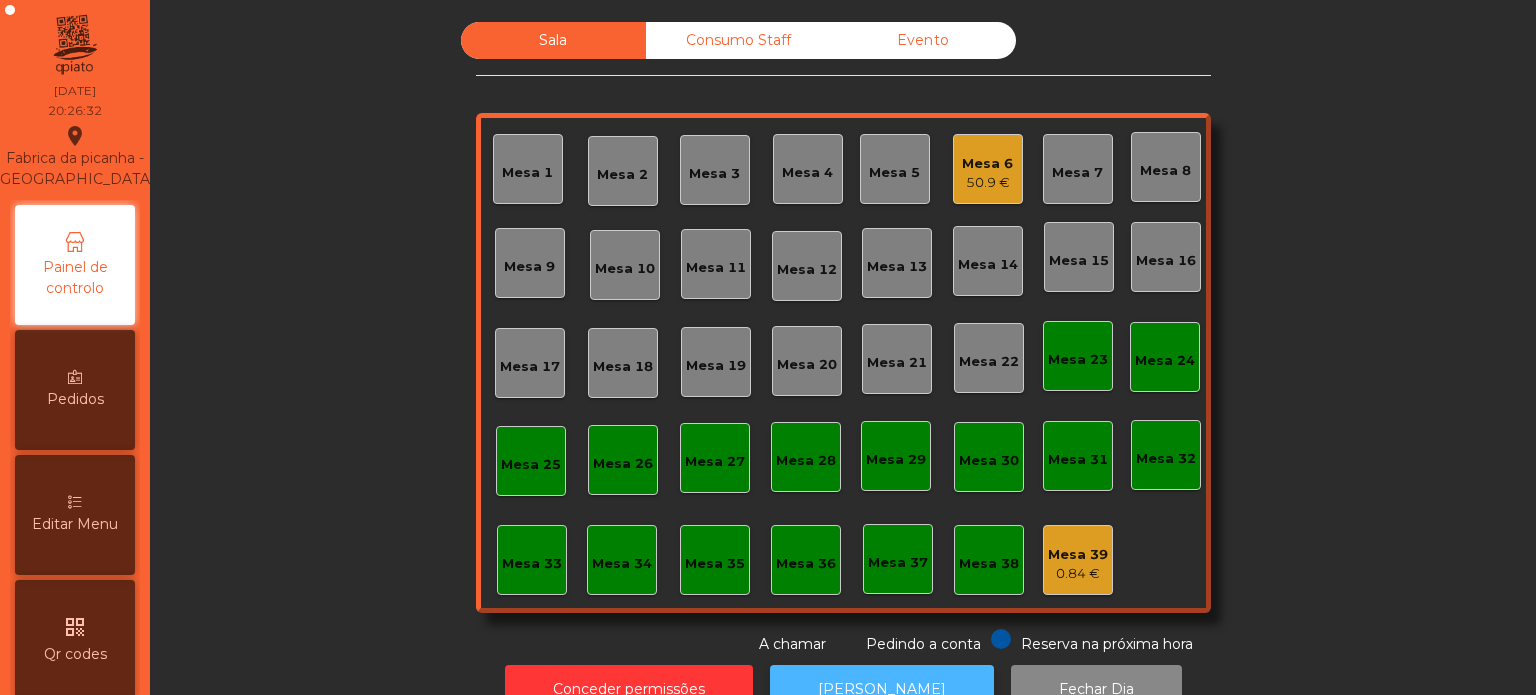 click on "[PERSON_NAME]" 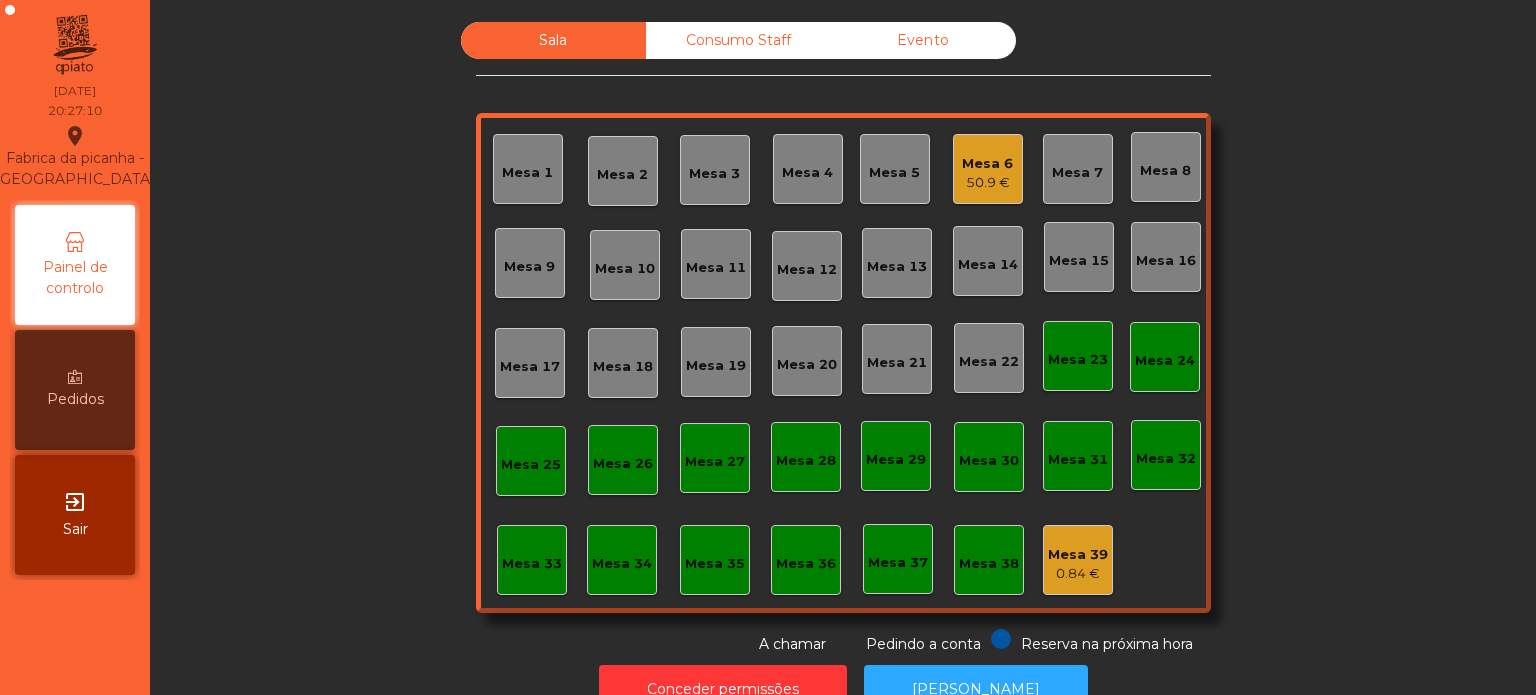 click on "Mesa 9" 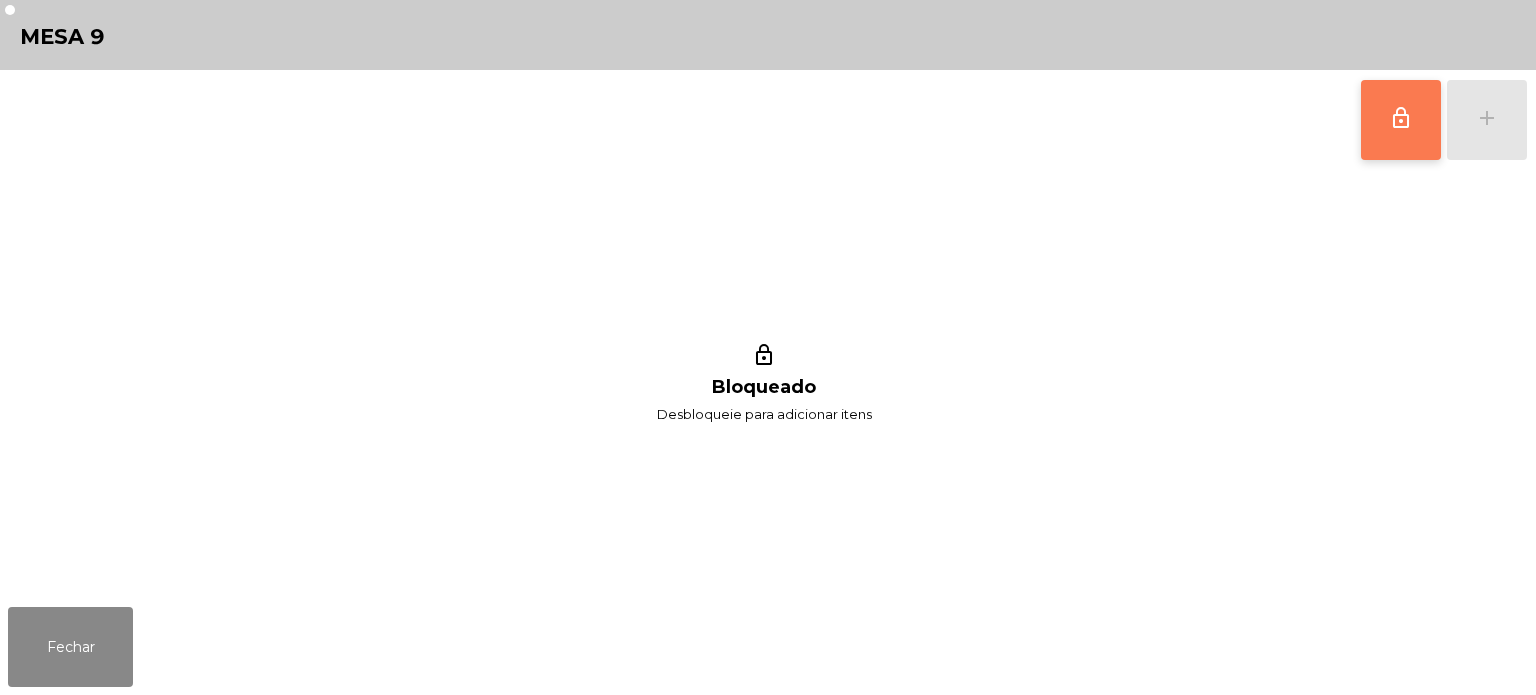 click on "lock_outline" 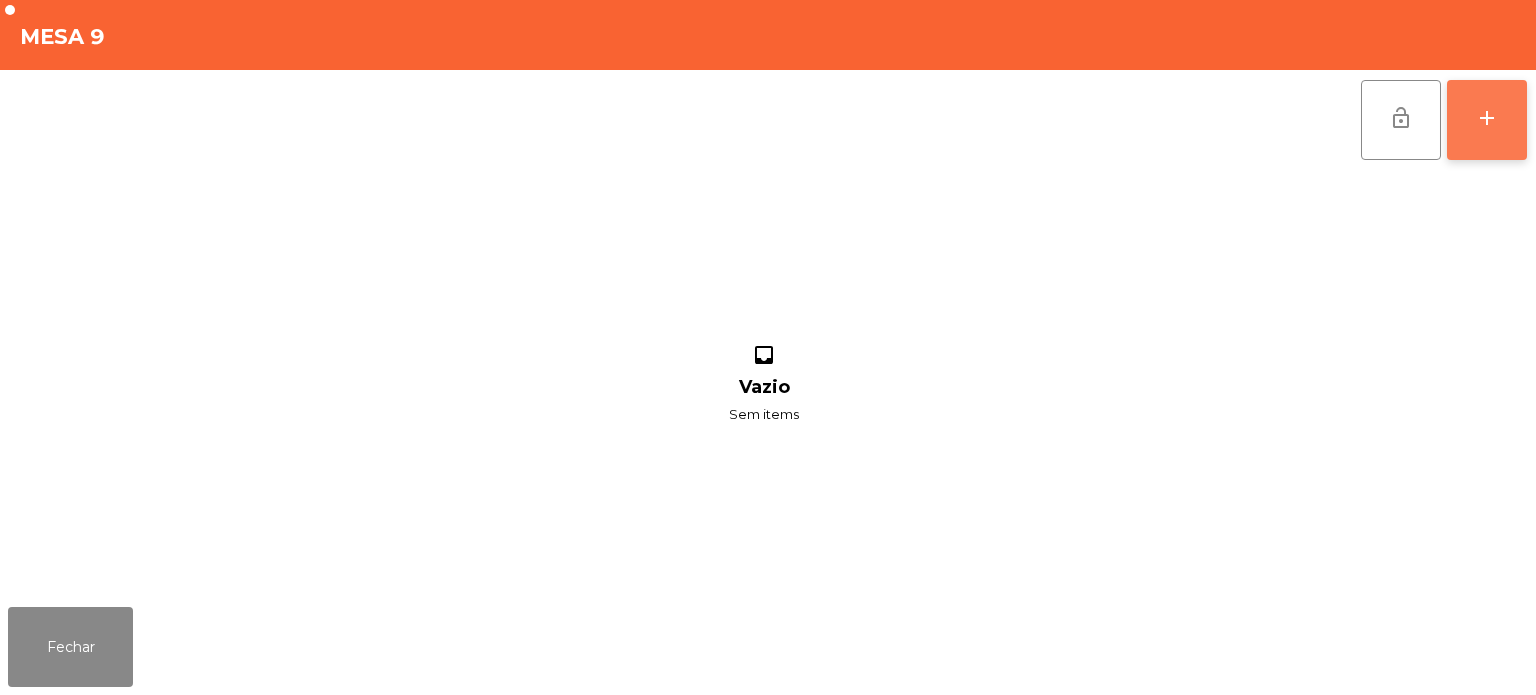 click on "add" 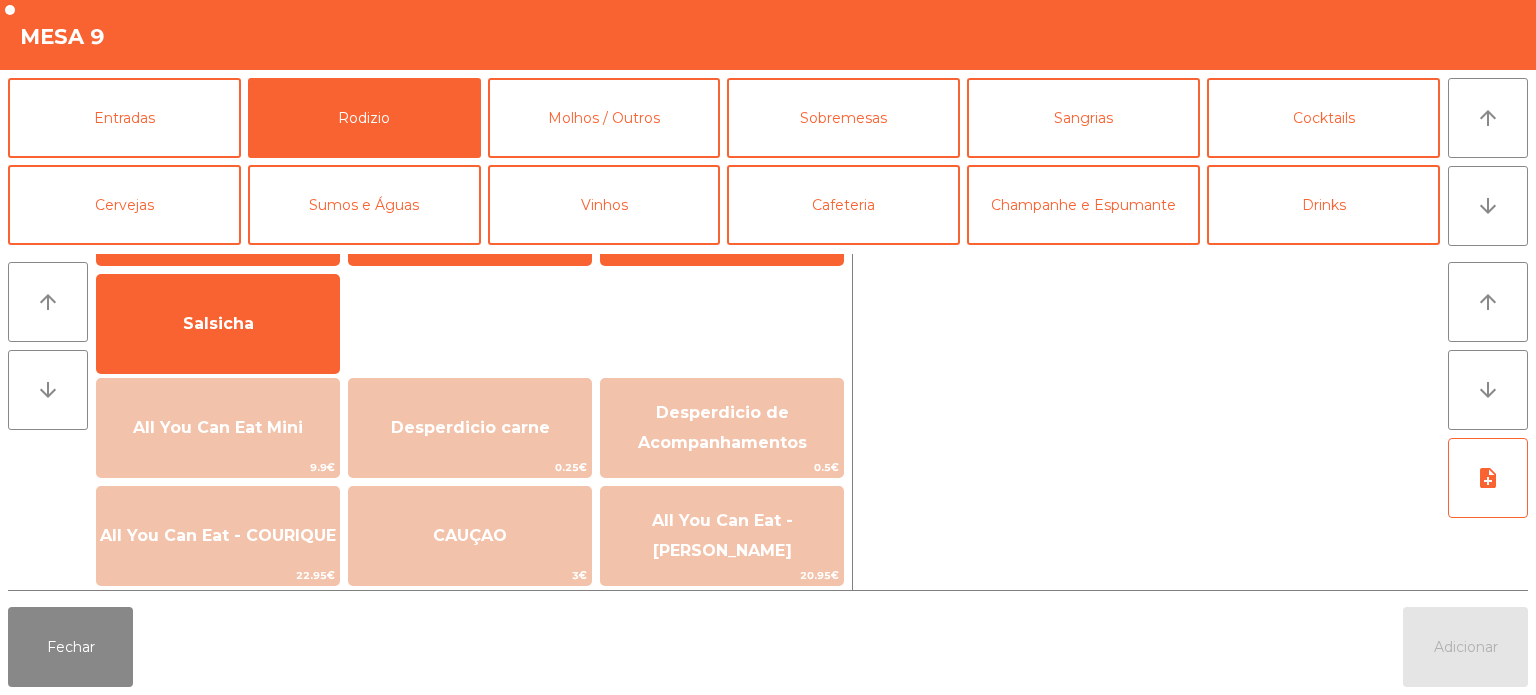 scroll, scrollTop: 115, scrollLeft: 0, axis: vertical 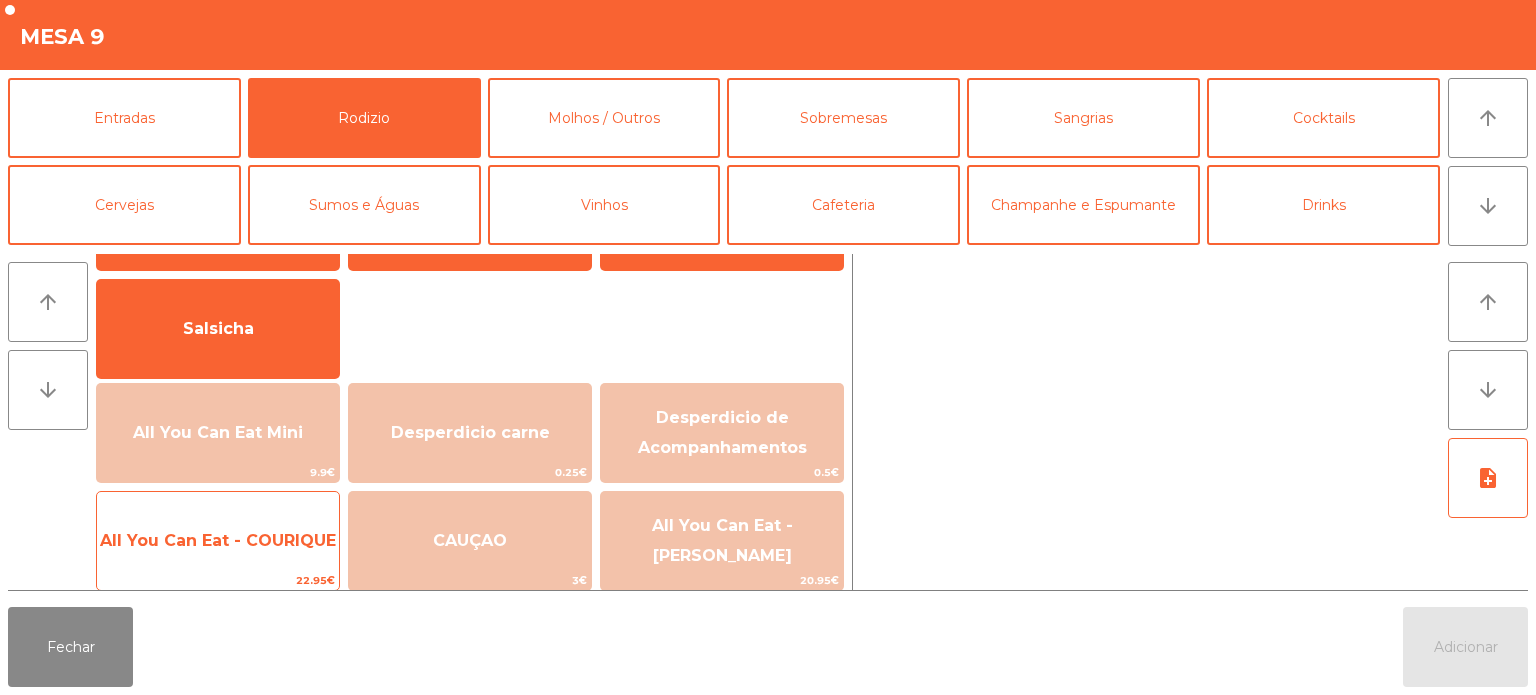 click on "All You Can Eat - COURIQUE" 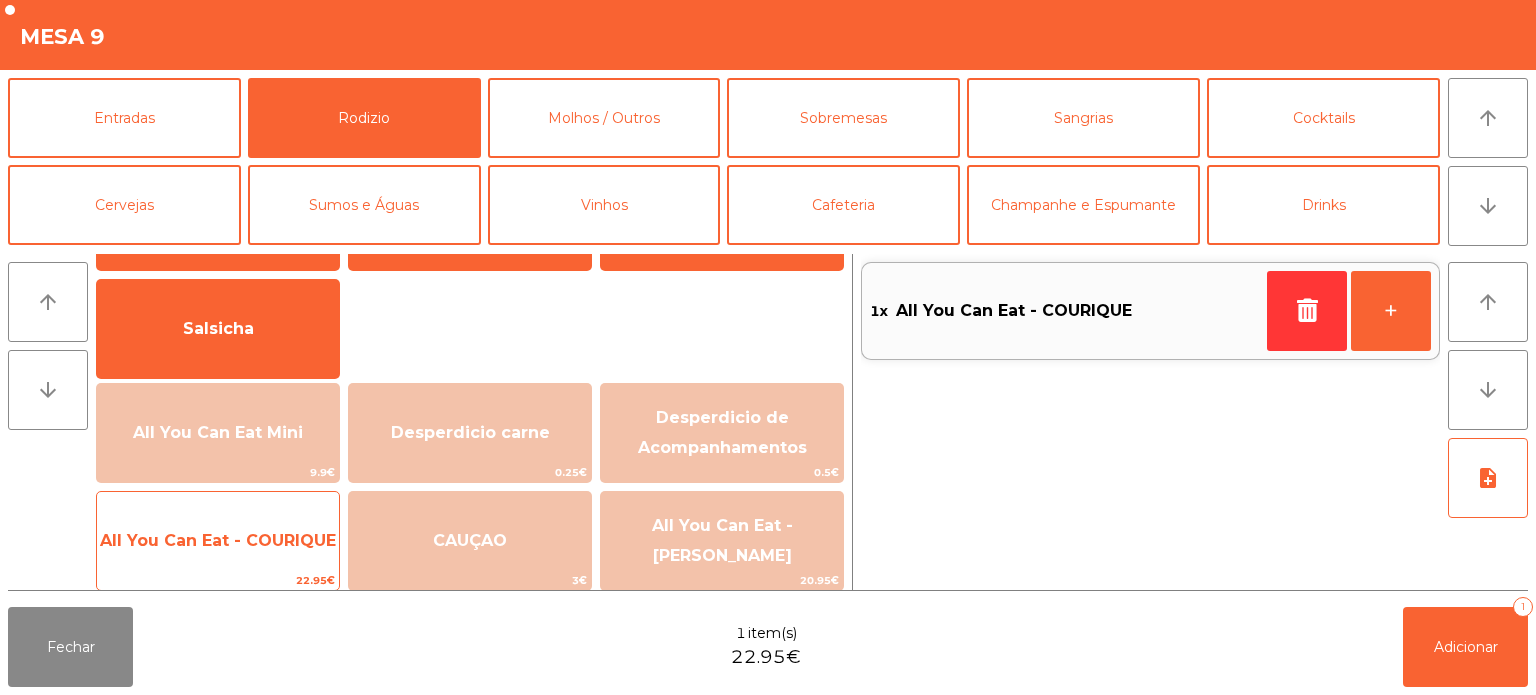 click on "All You Can Eat - COURIQUE" 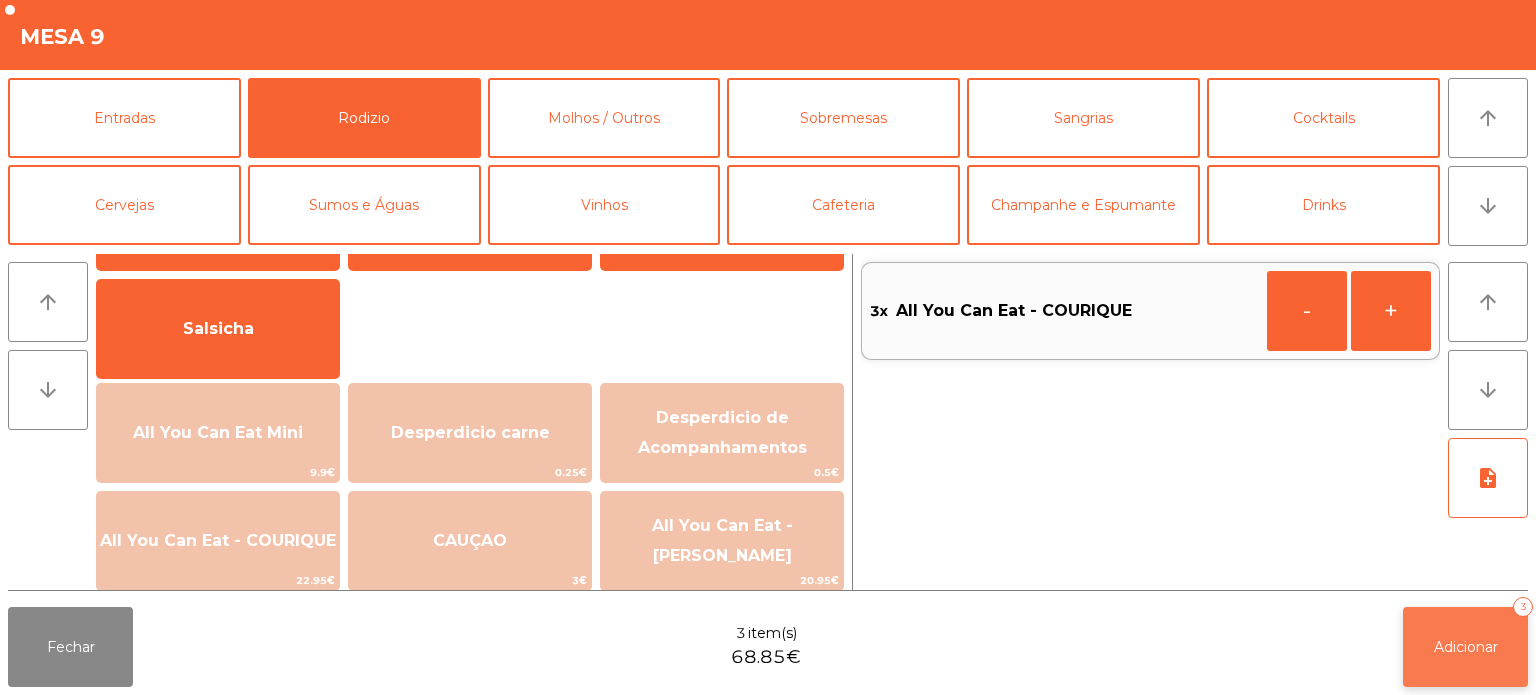 click on "Adicionar   3" 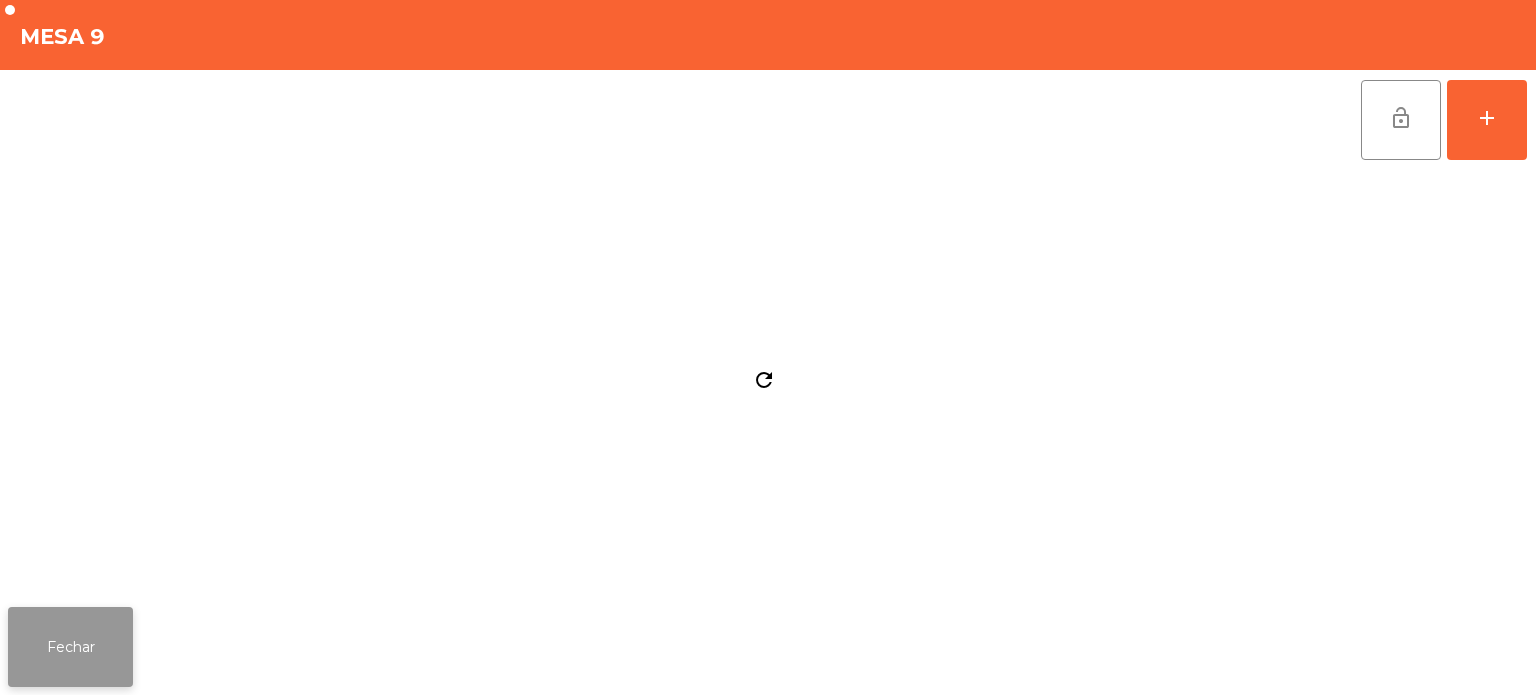 click on "Fechar" 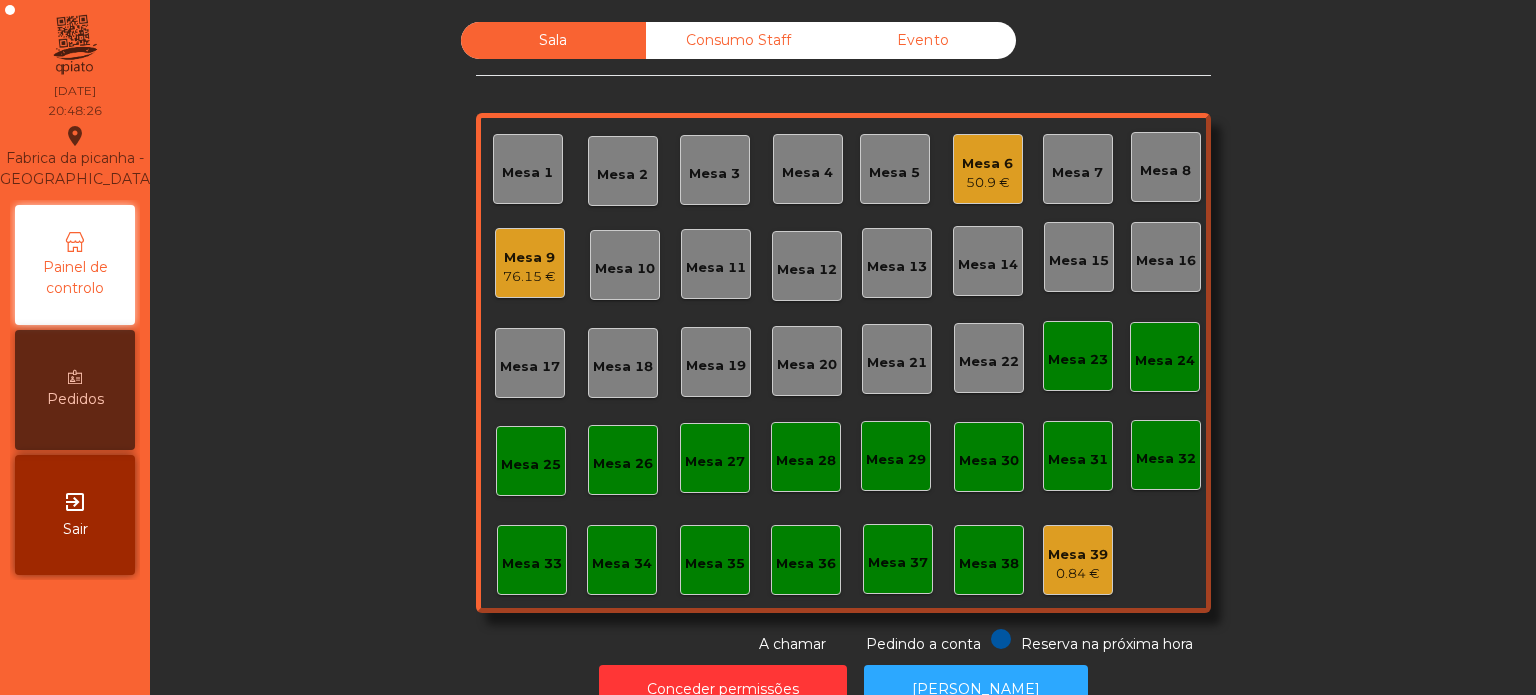 click on "Mesa 6   50.9 €" 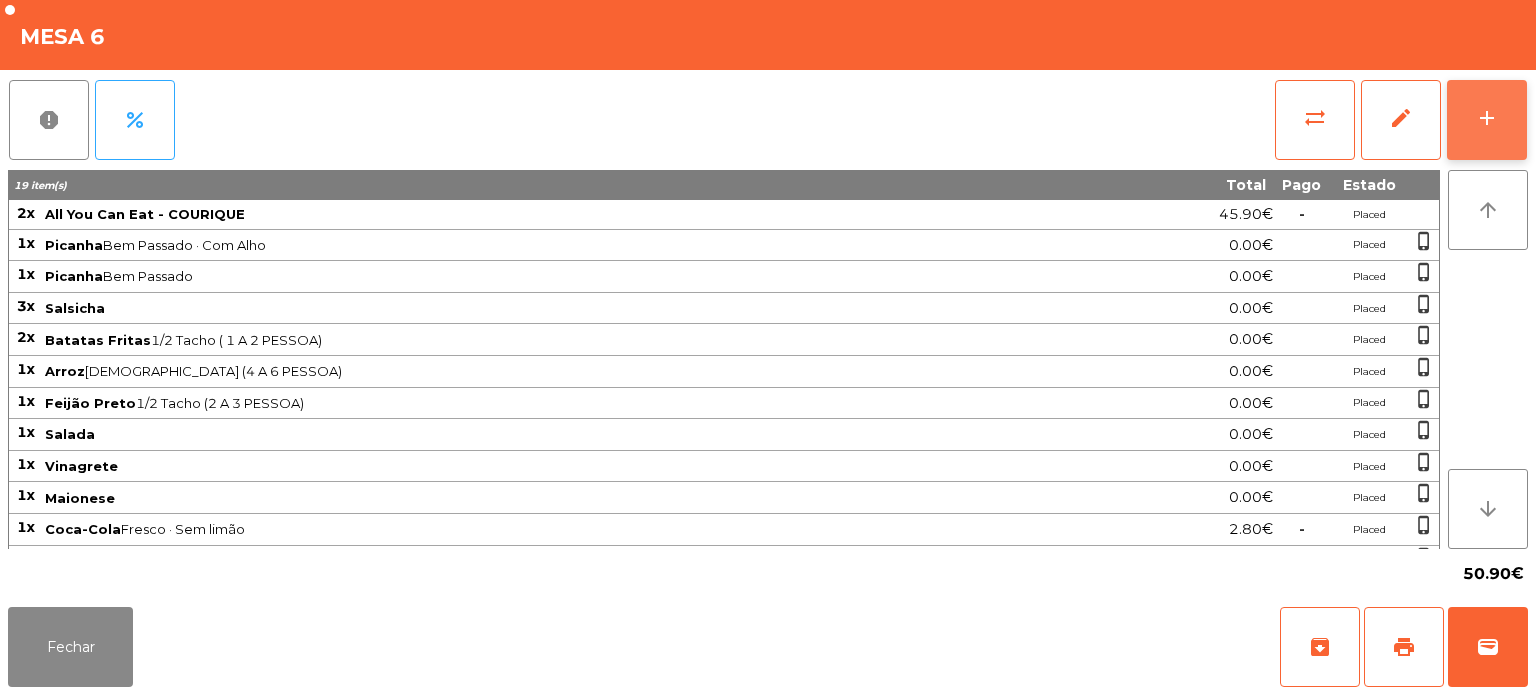 click on "add" 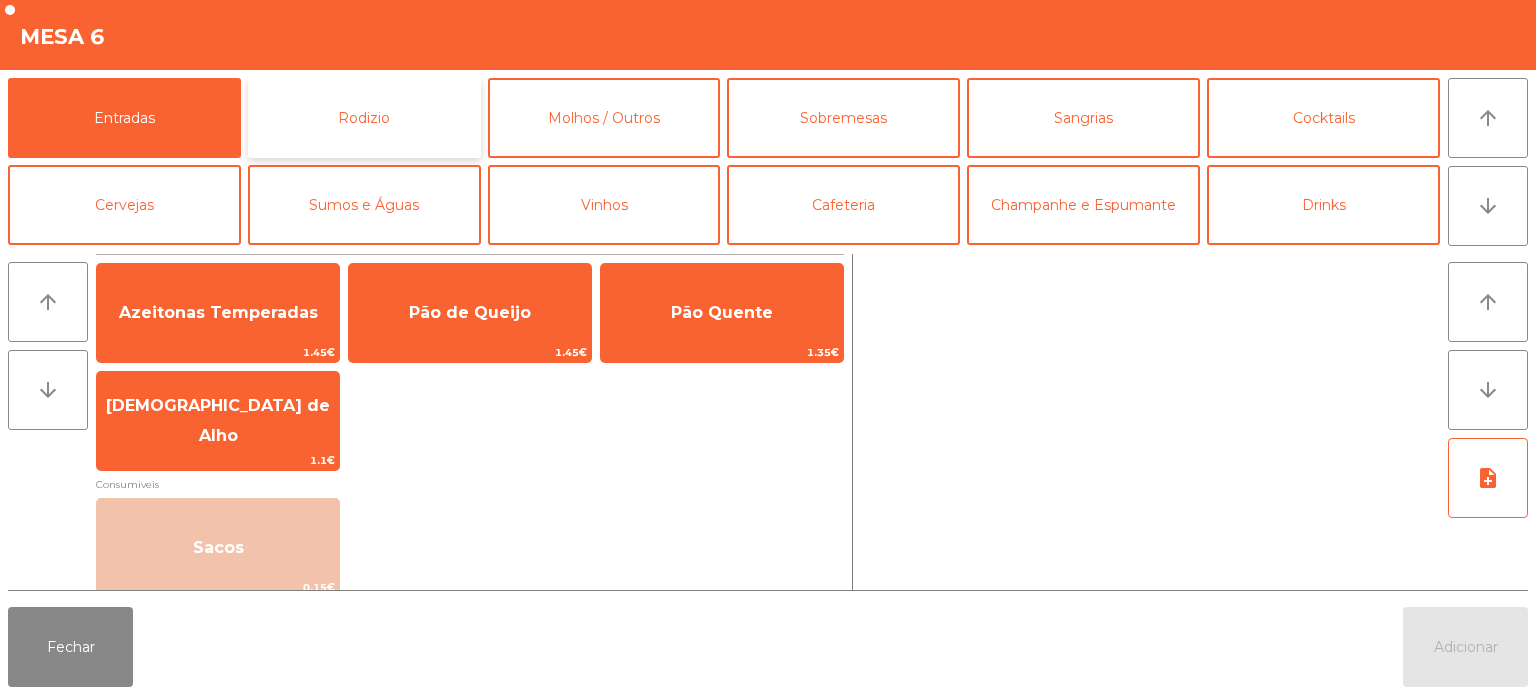 click on "Rodizio" 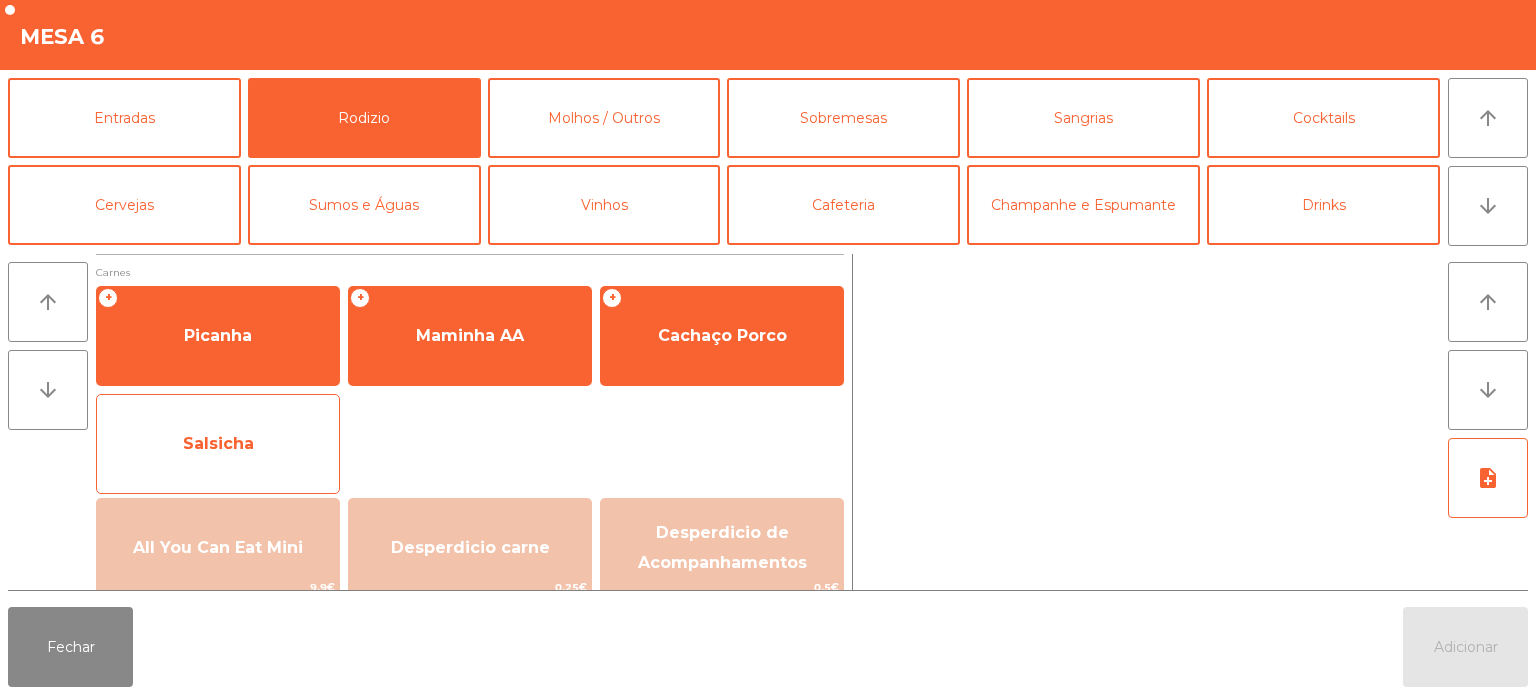 click on "Salsicha" 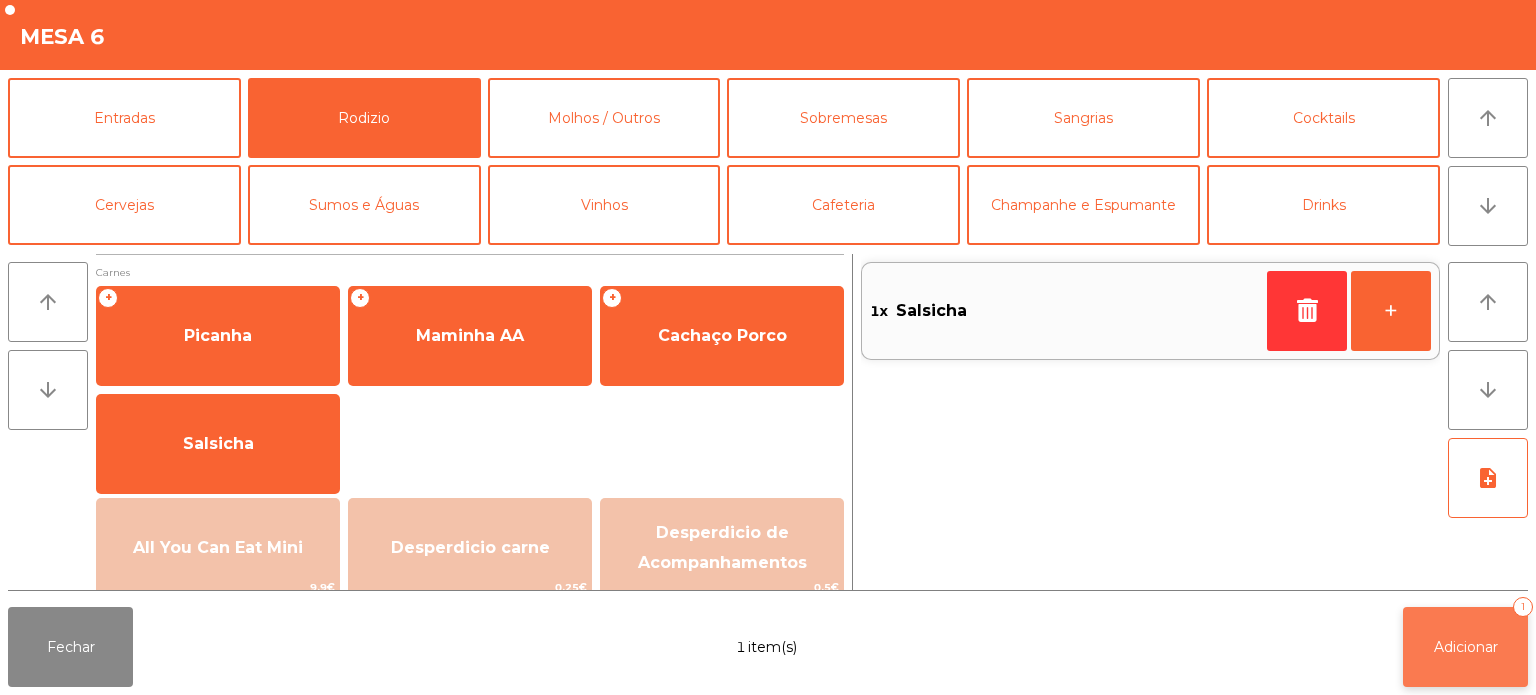 click on "Adicionar   1" 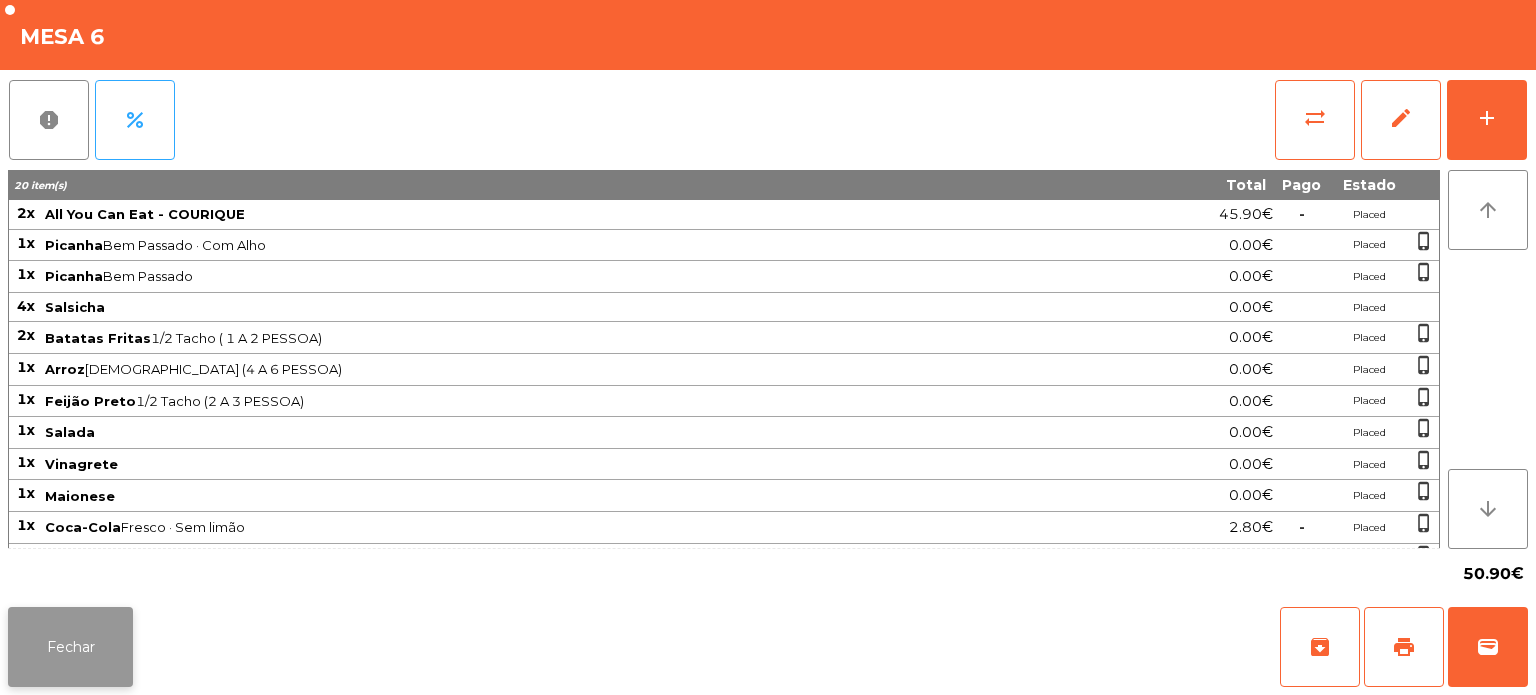 click on "Fechar" 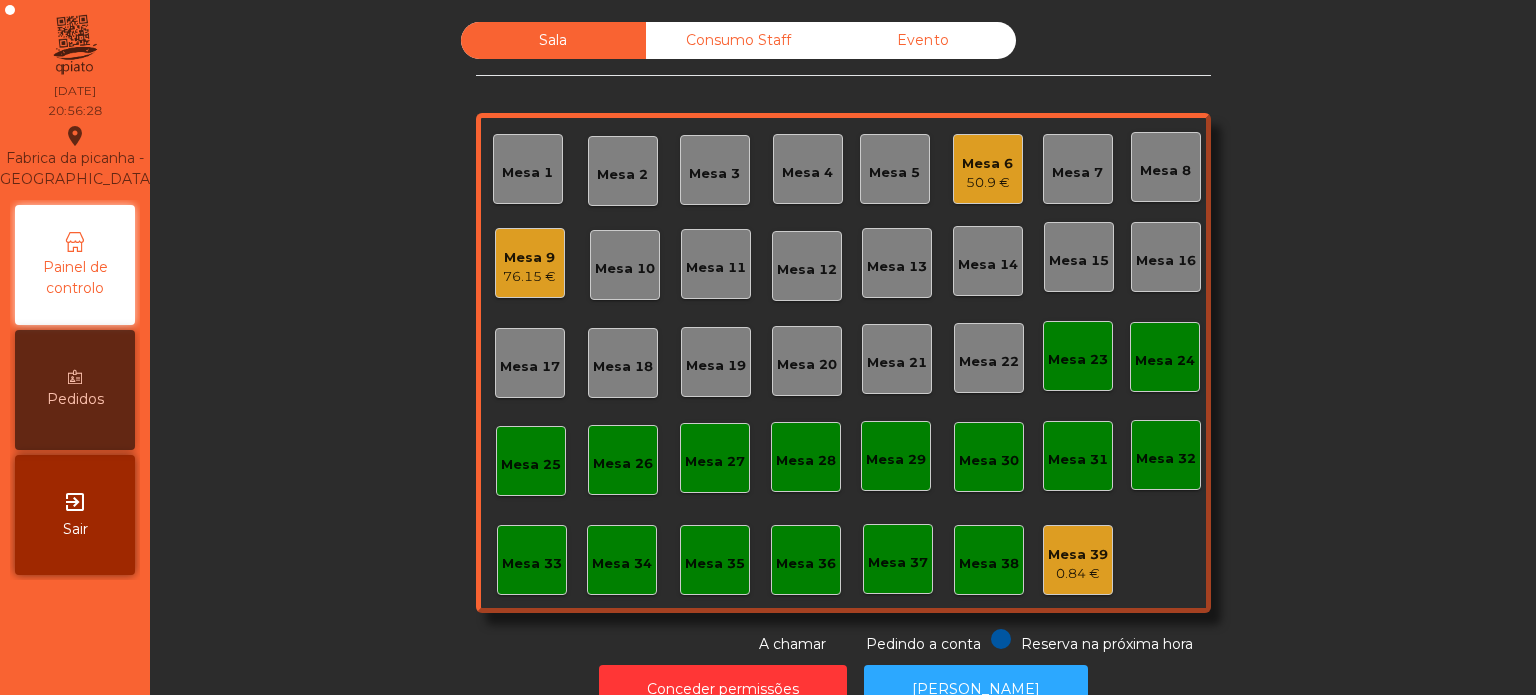 click on "Mesa 25" 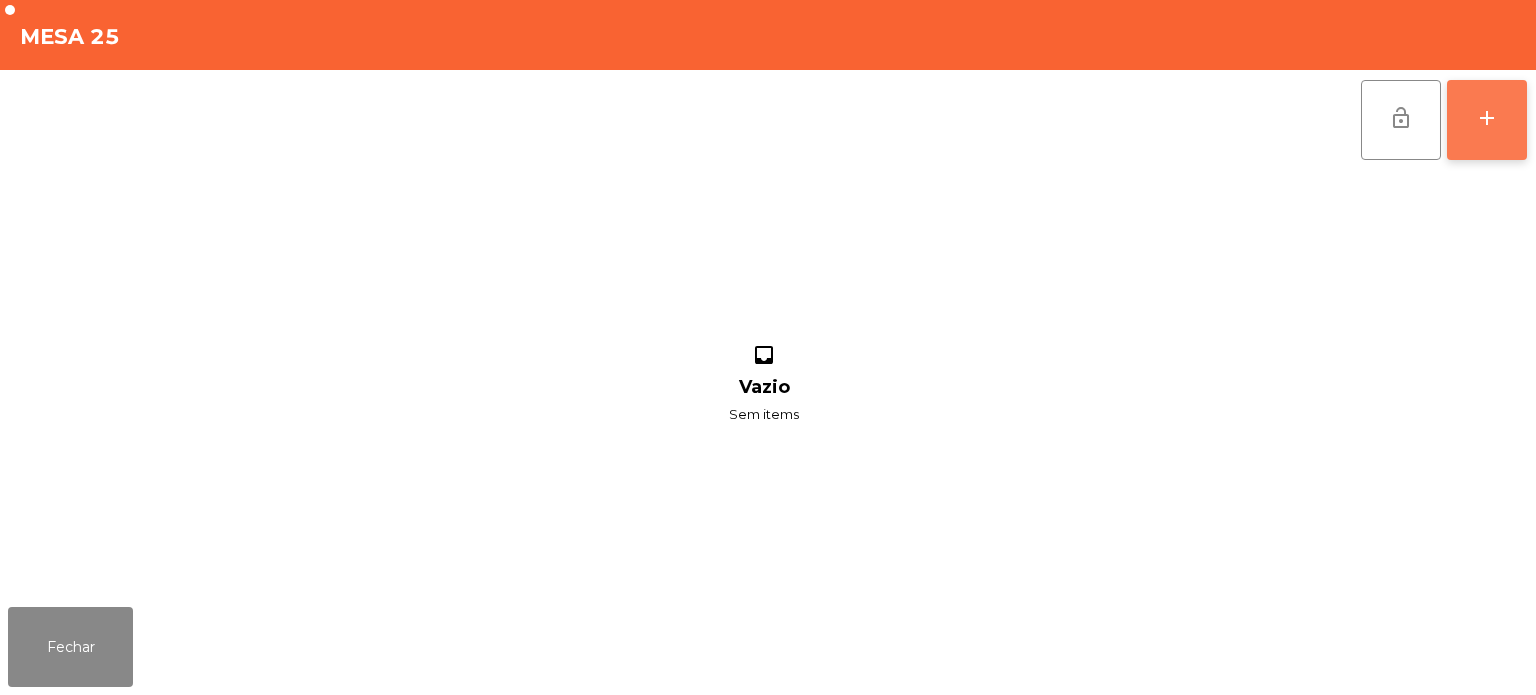 click on "add" 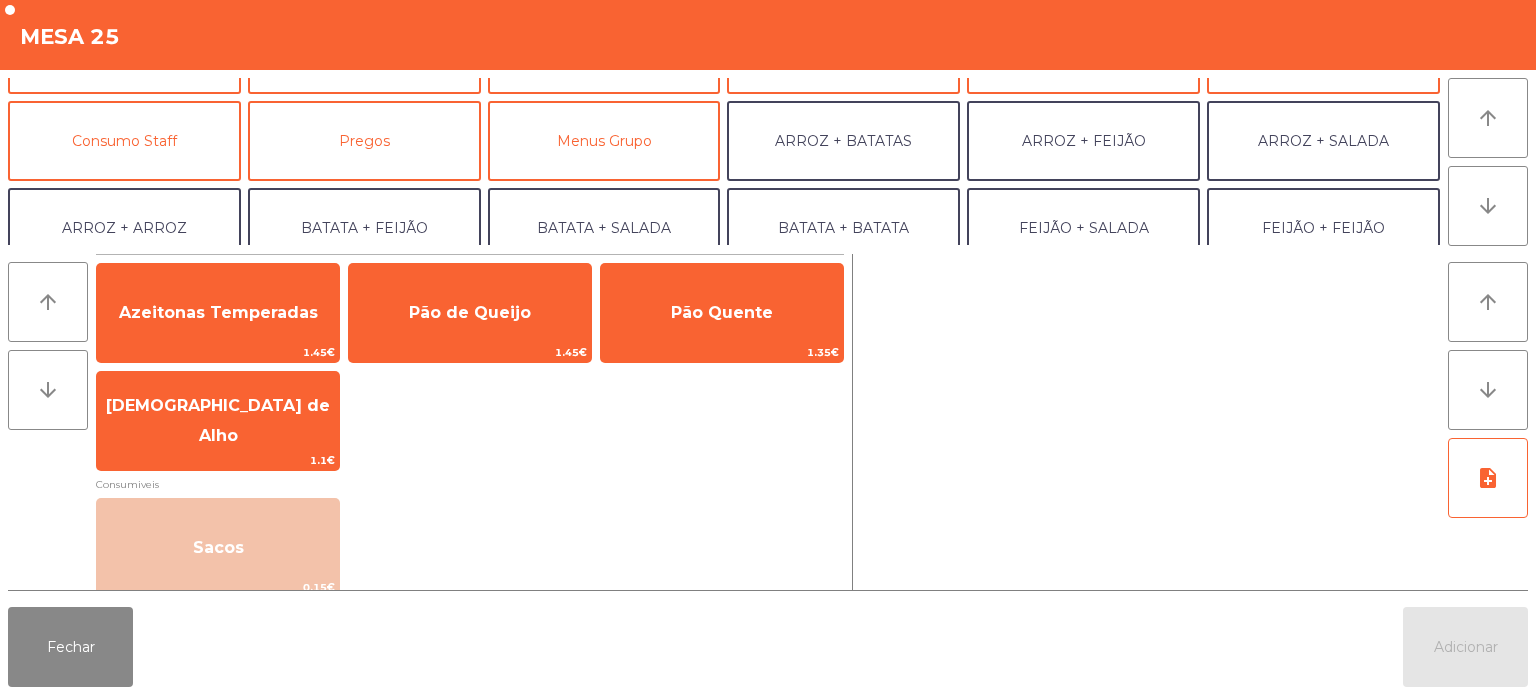 scroll, scrollTop: 153, scrollLeft: 0, axis: vertical 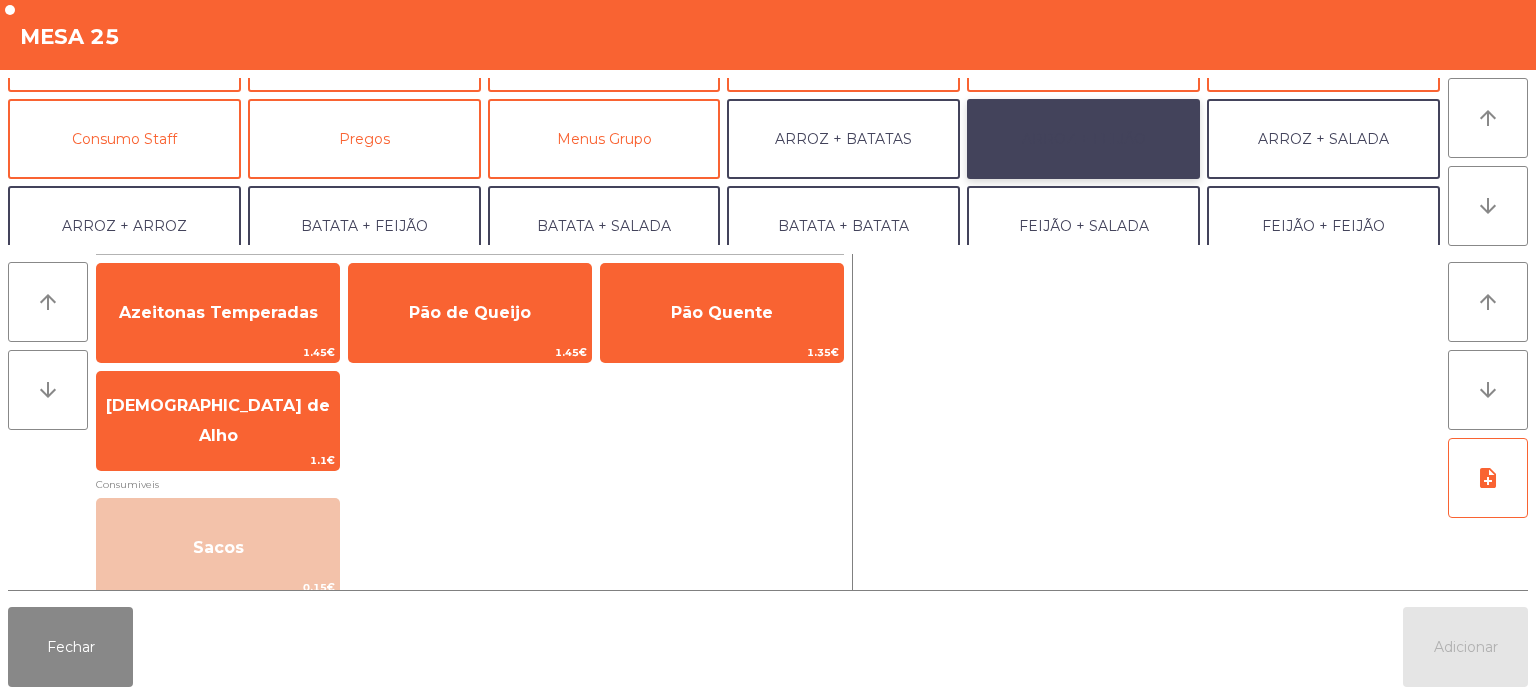 click on "ARROZ + FEIJÃO" 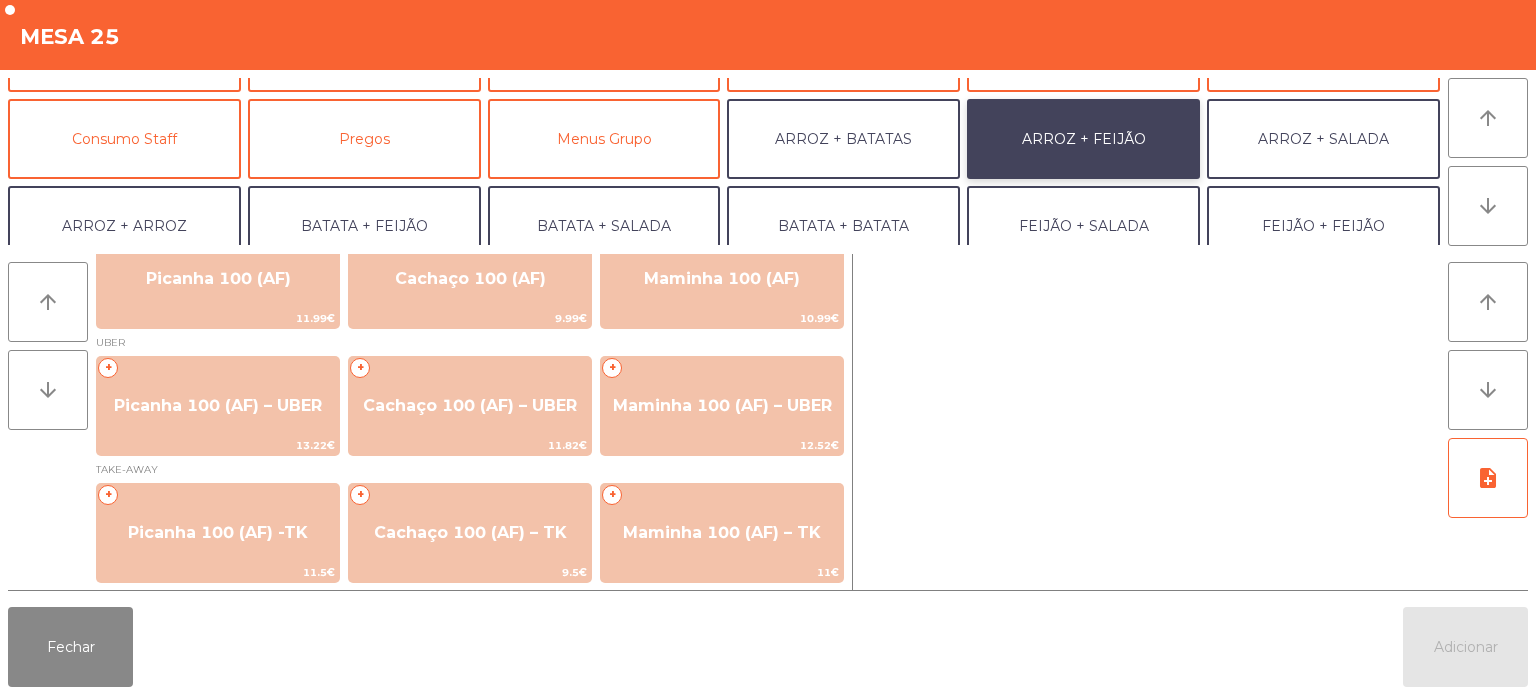 scroll, scrollTop: 32, scrollLeft: 0, axis: vertical 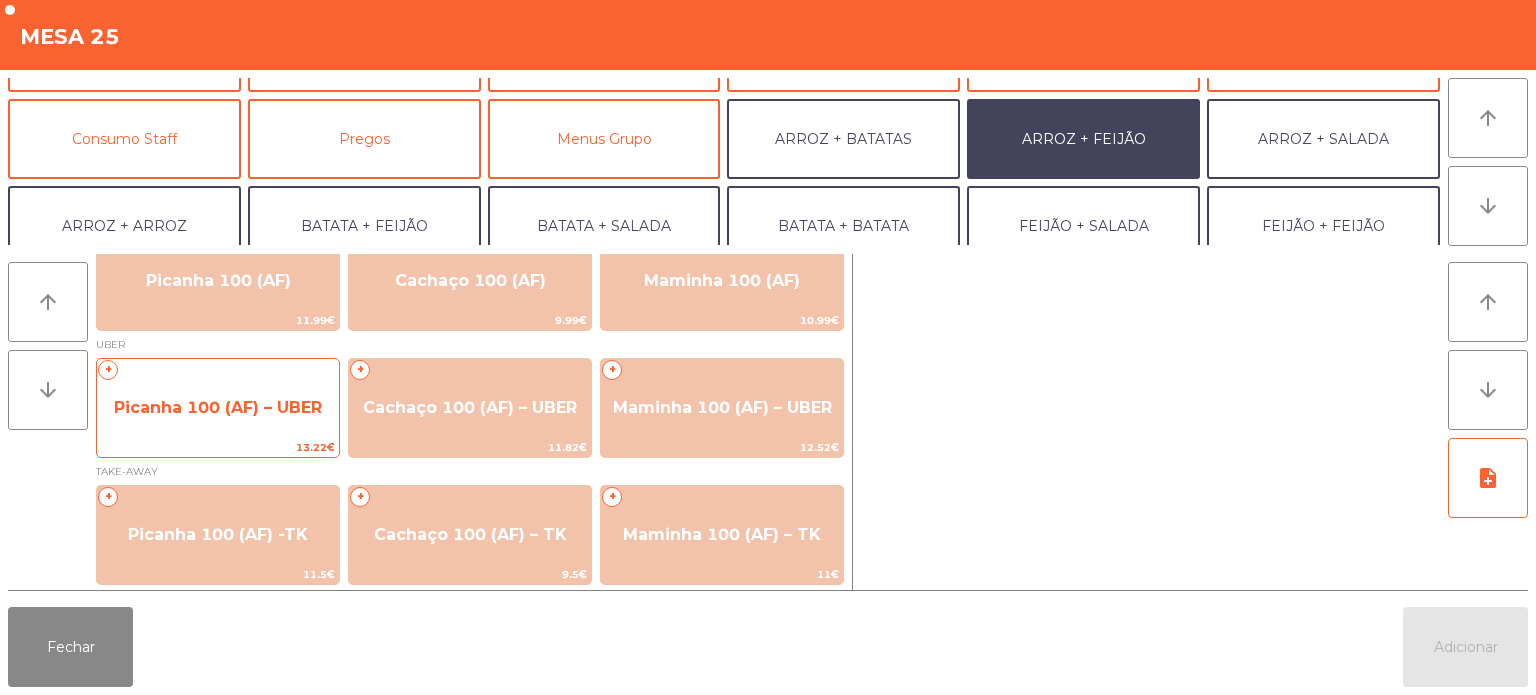 click on "Picanha 100 (AF) – UBER" 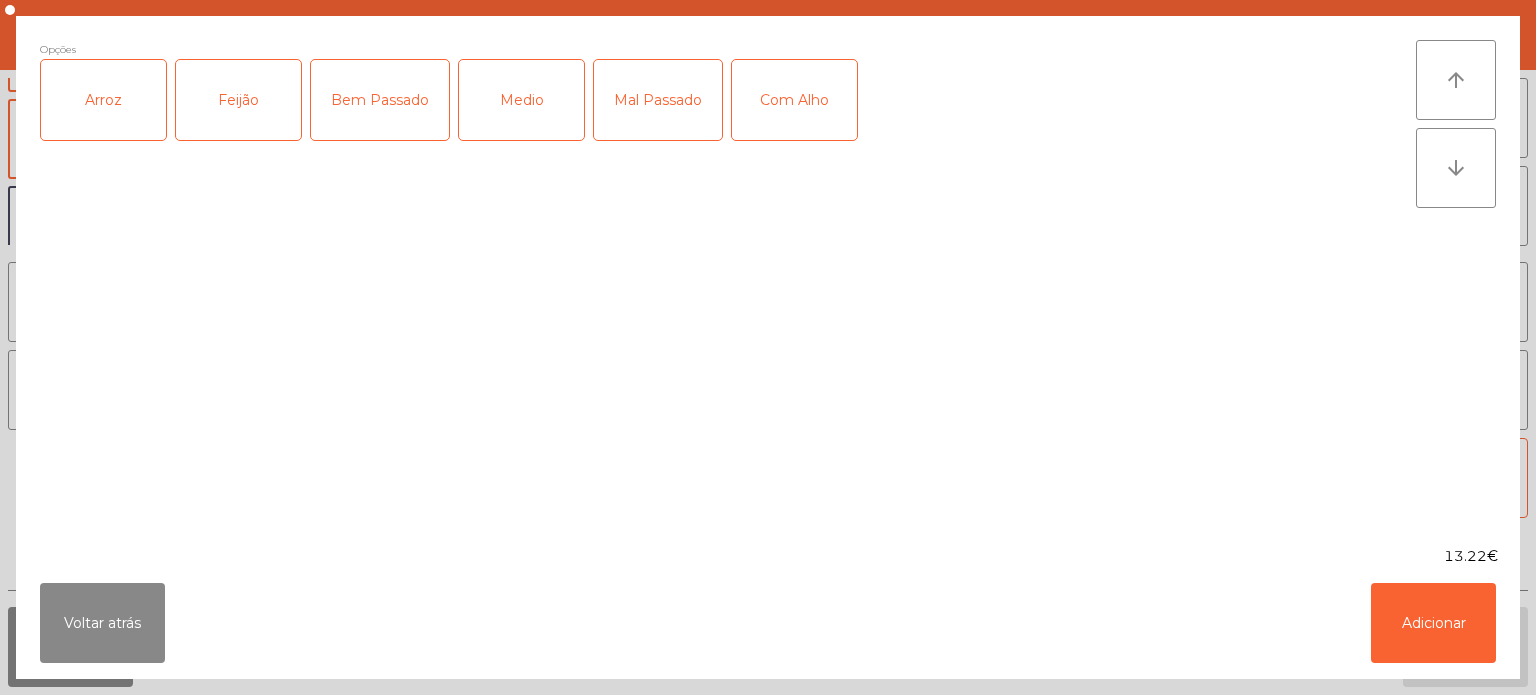 click on "Arroz" 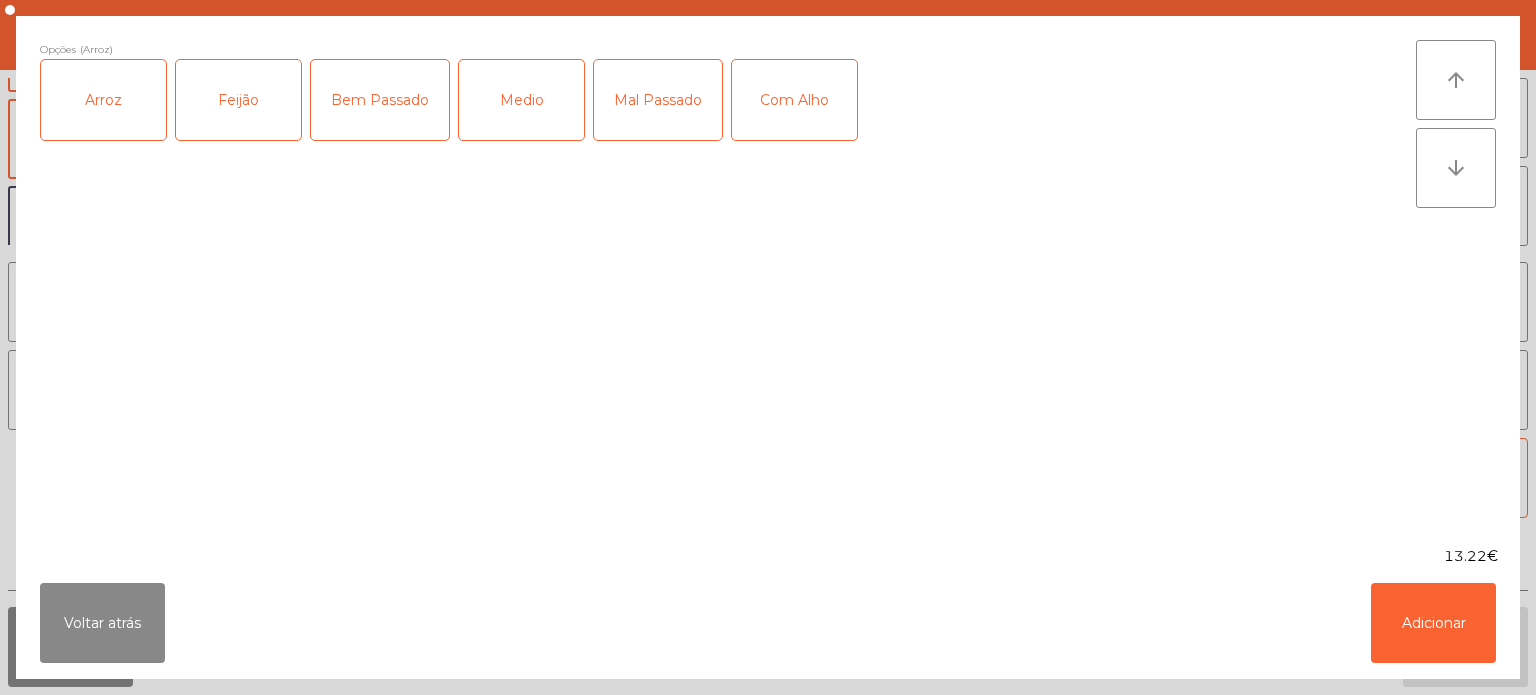 click on "Feijão" 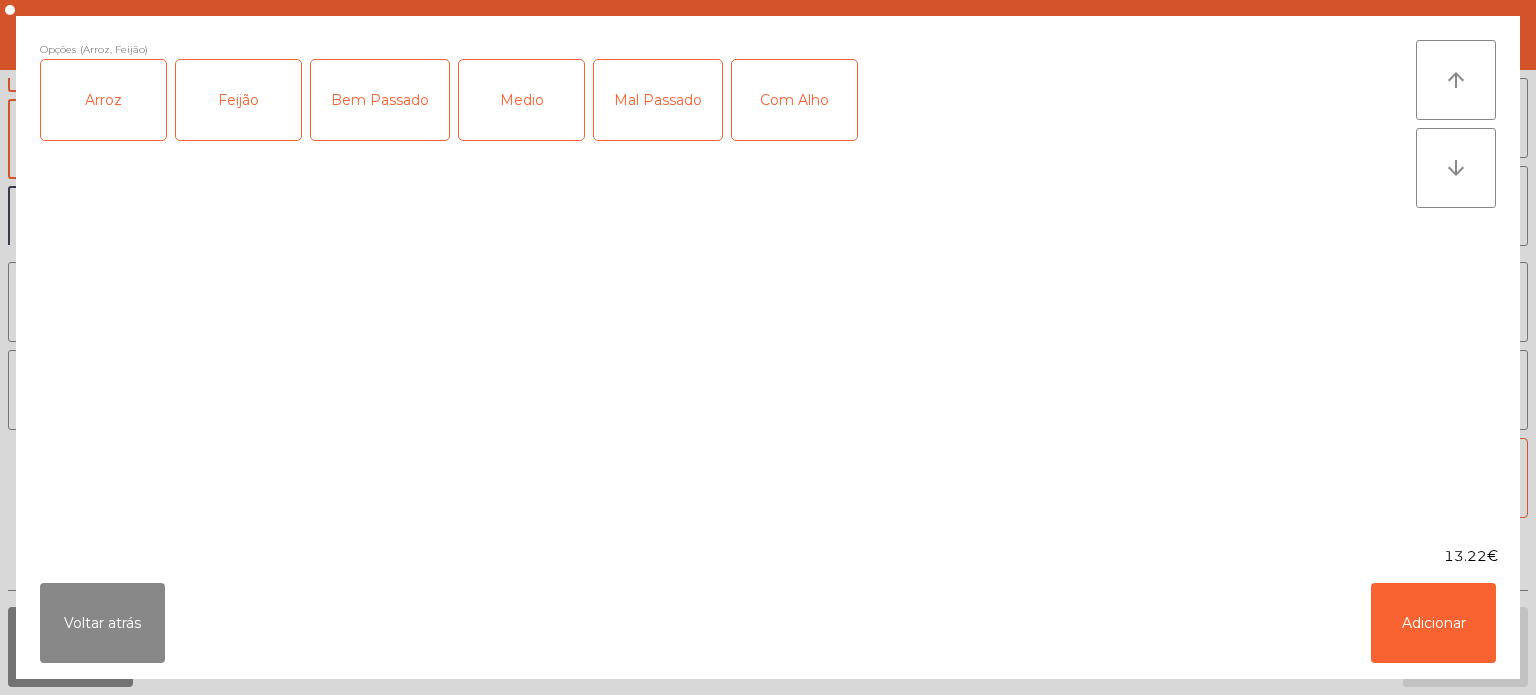 click on "Mal Passado" 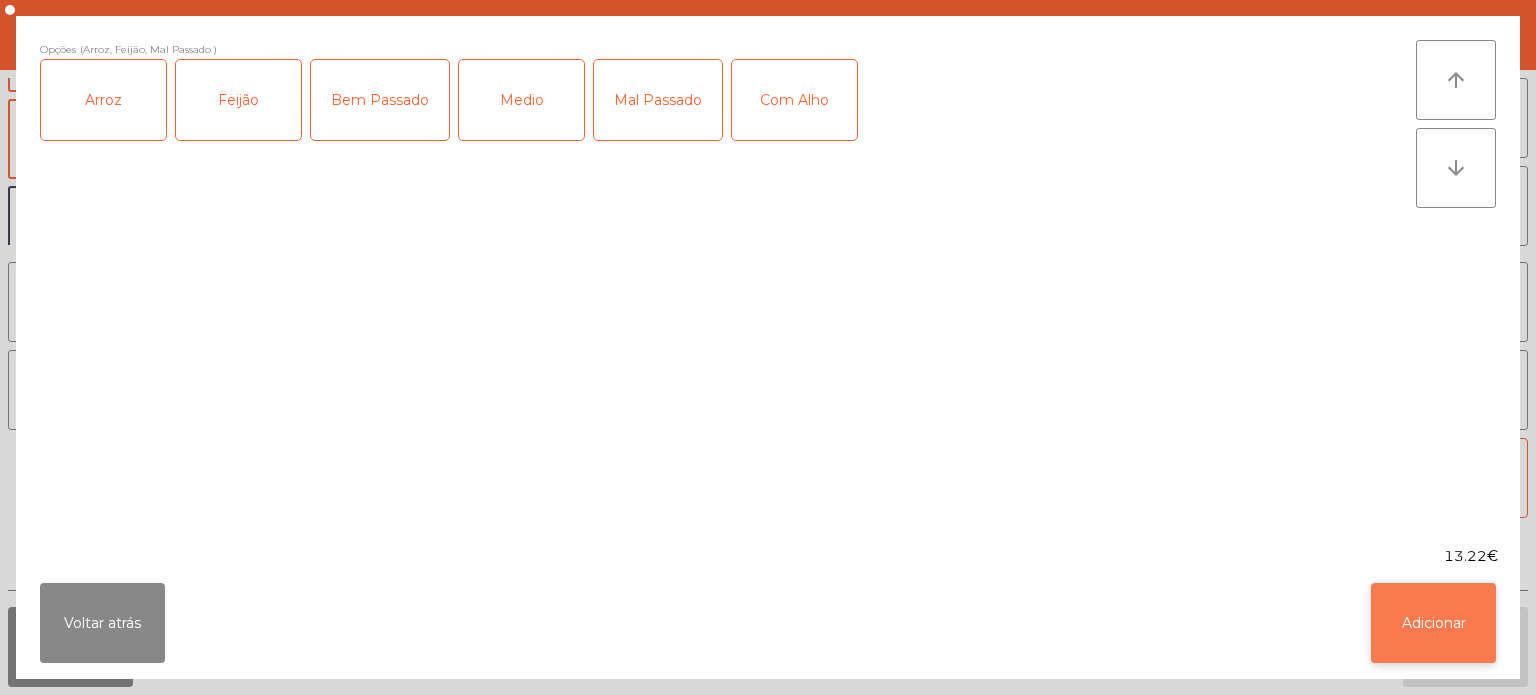 click on "Adicionar" 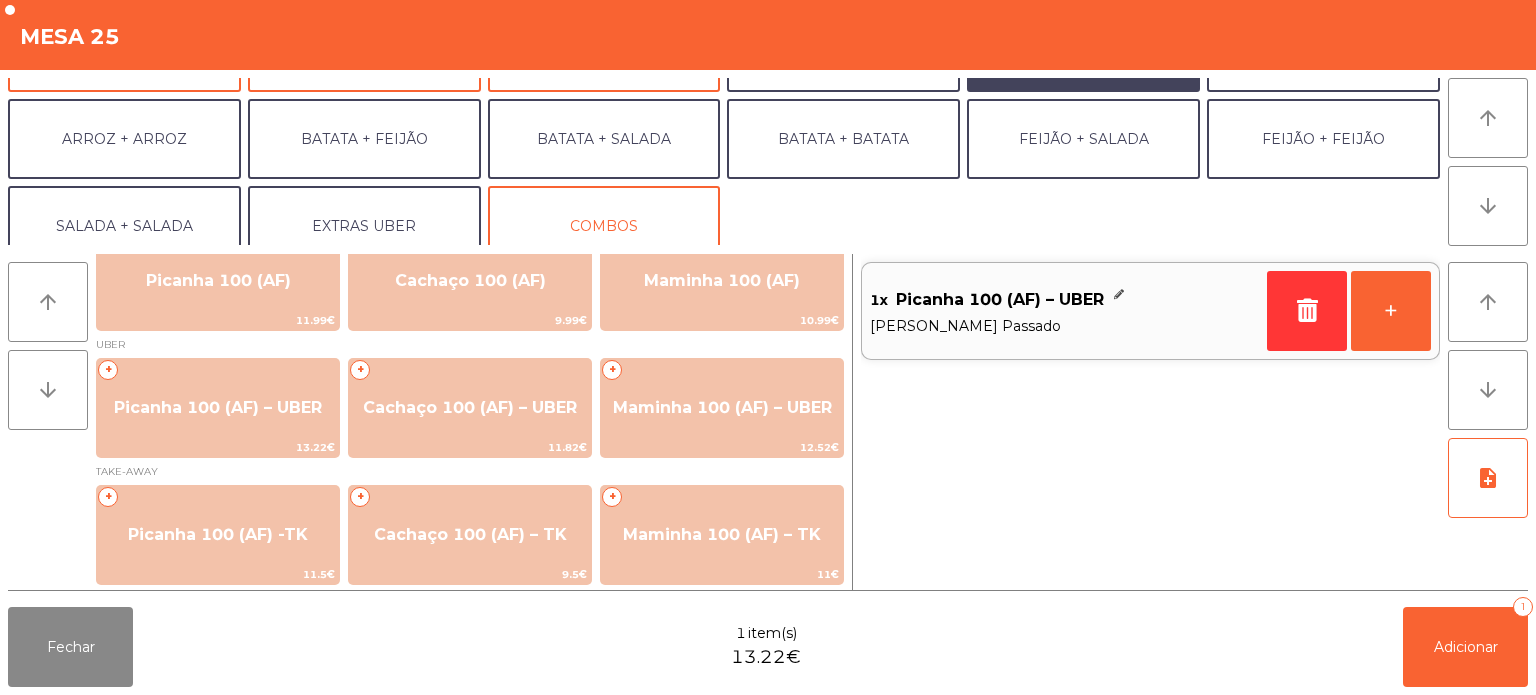 scroll, scrollTop: 260, scrollLeft: 0, axis: vertical 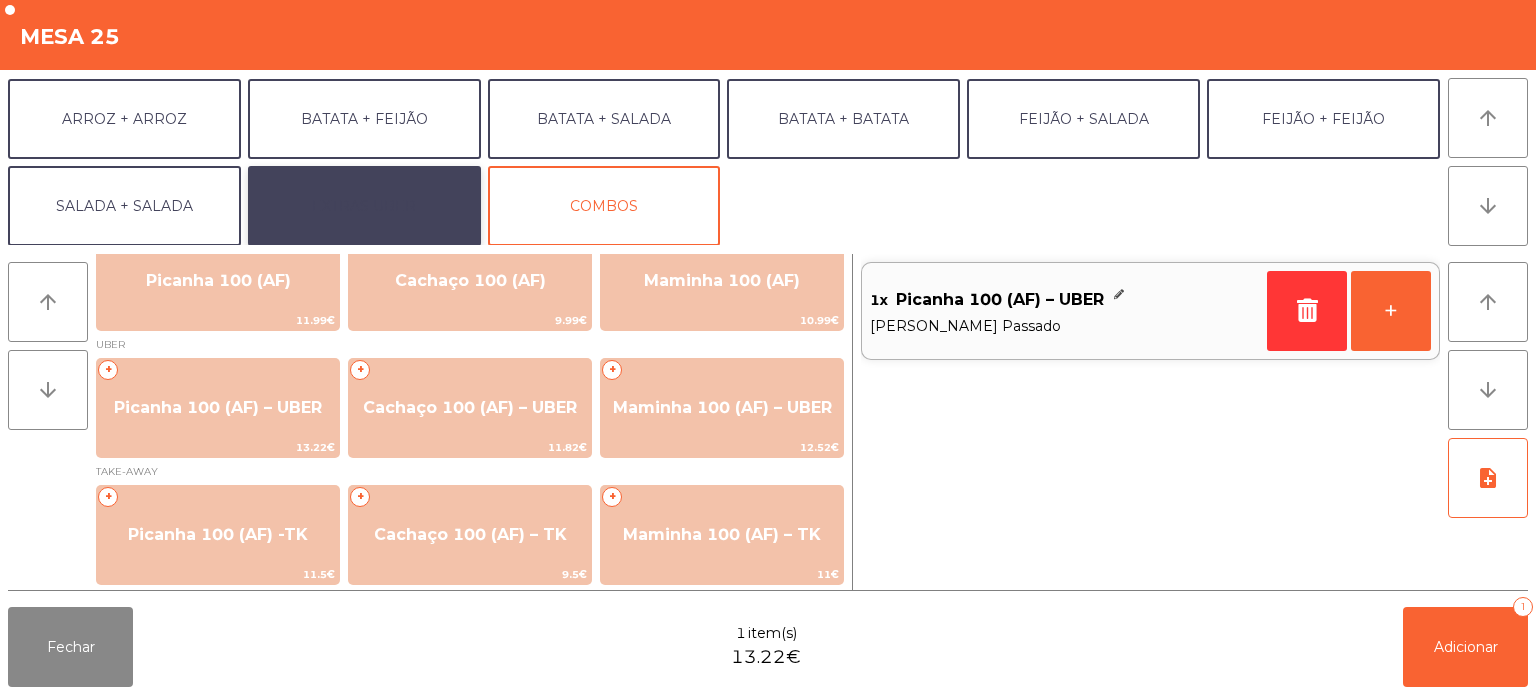 click on "EXTRAS UBER" 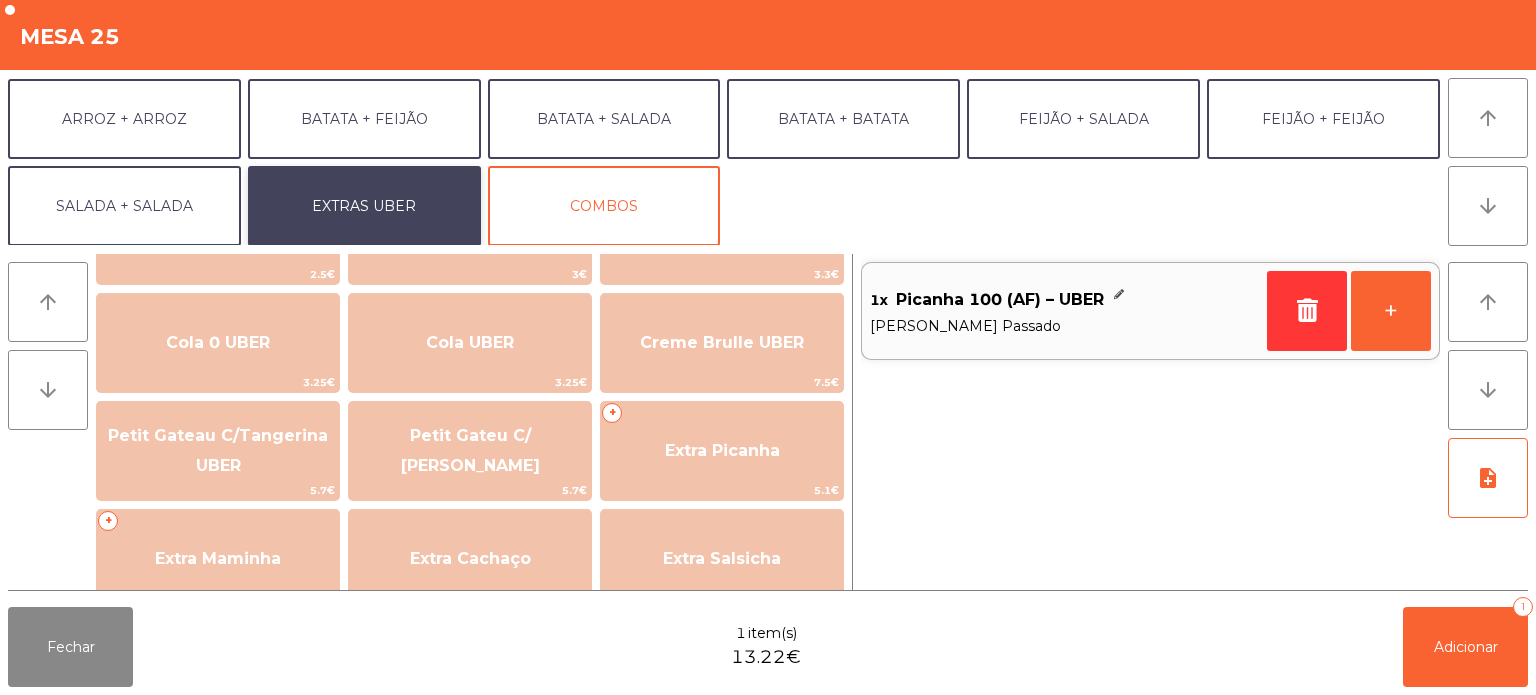 scroll, scrollTop: 318, scrollLeft: 0, axis: vertical 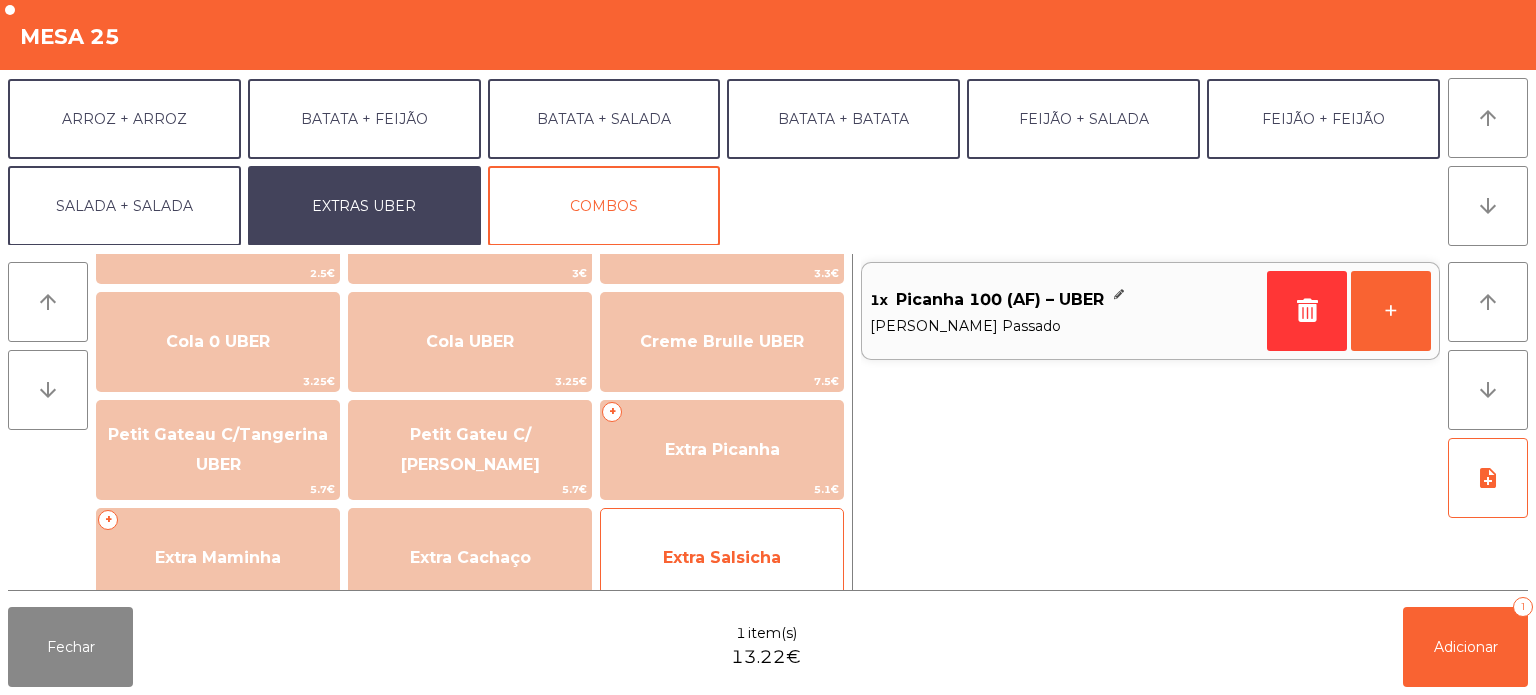 click on "Extra Salsicha" 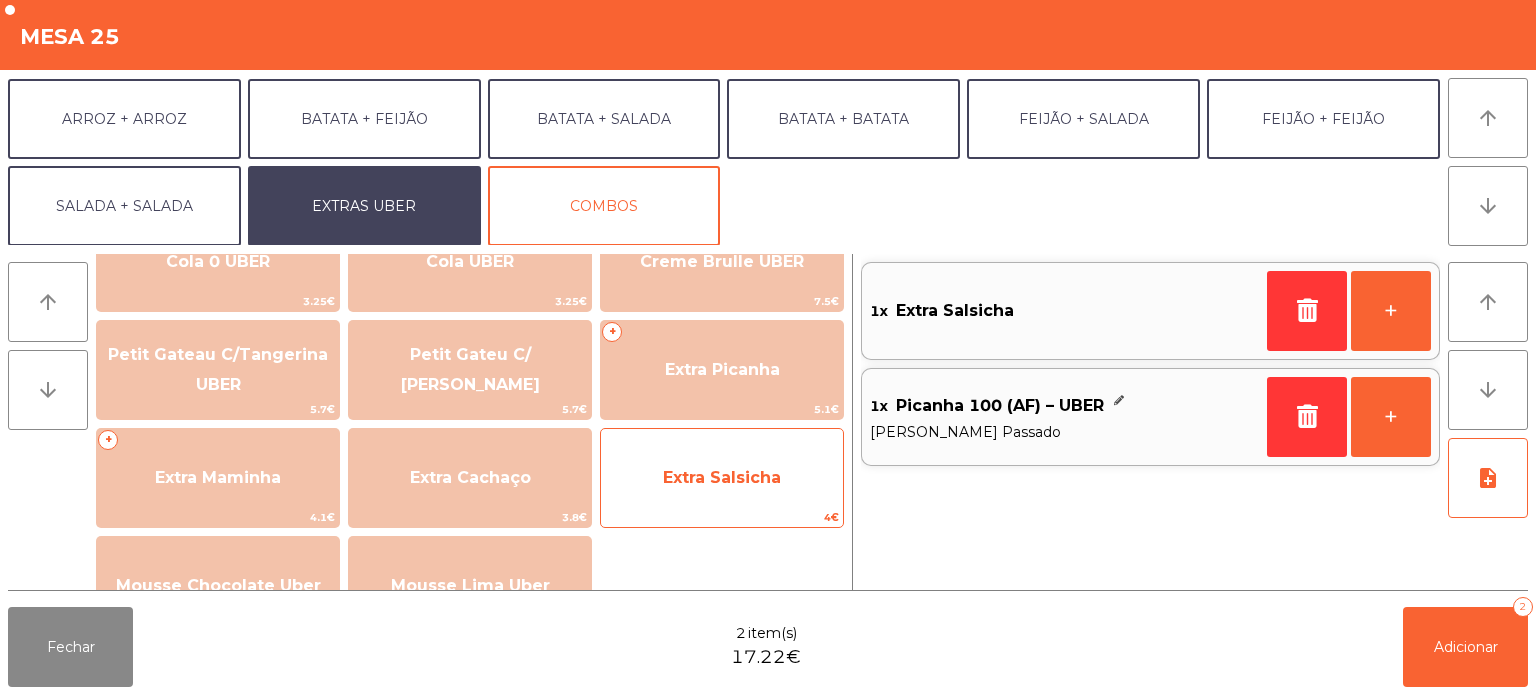 scroll, scrollTop: 400, scrollLeft: 0, axis: vertical 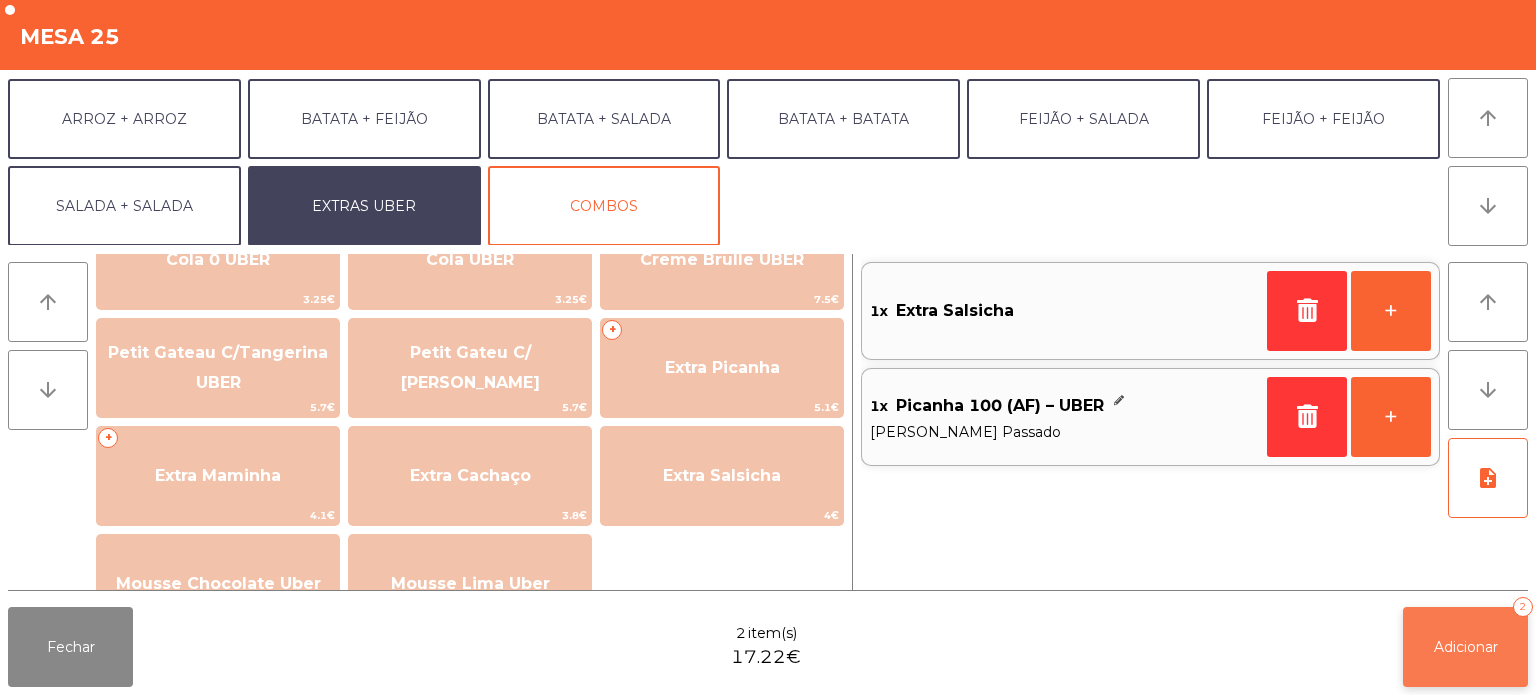click on "Adicionar   2" 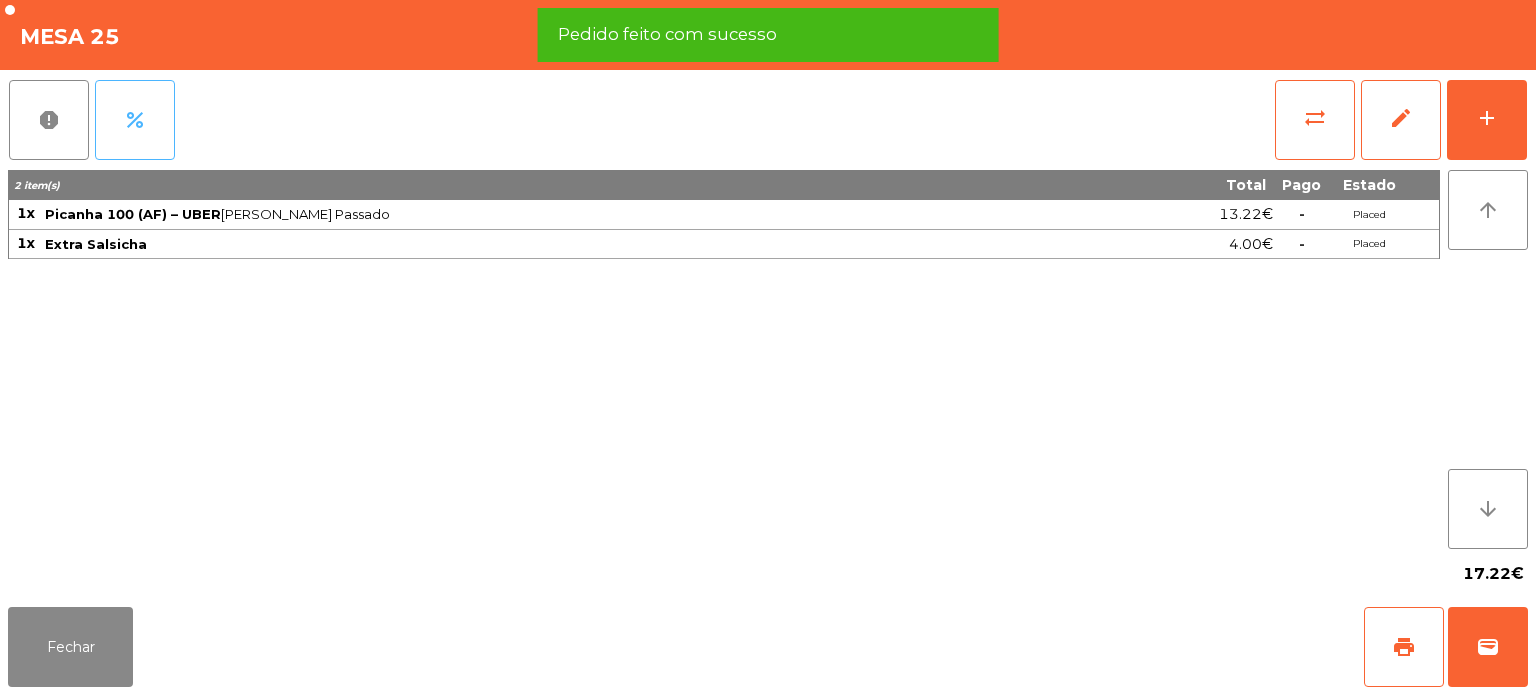 click on "percent" 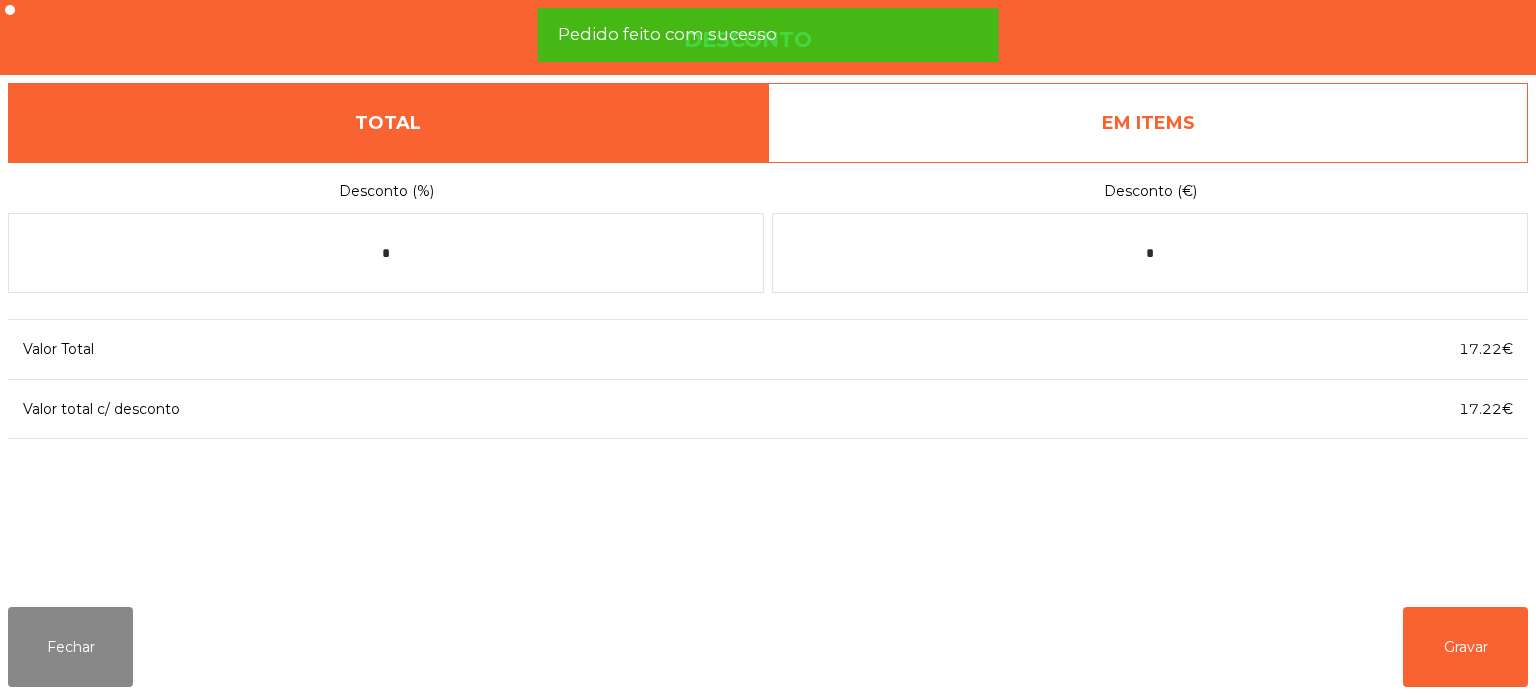 click on "EM ITEMS" at bounding box center (1148, 123) 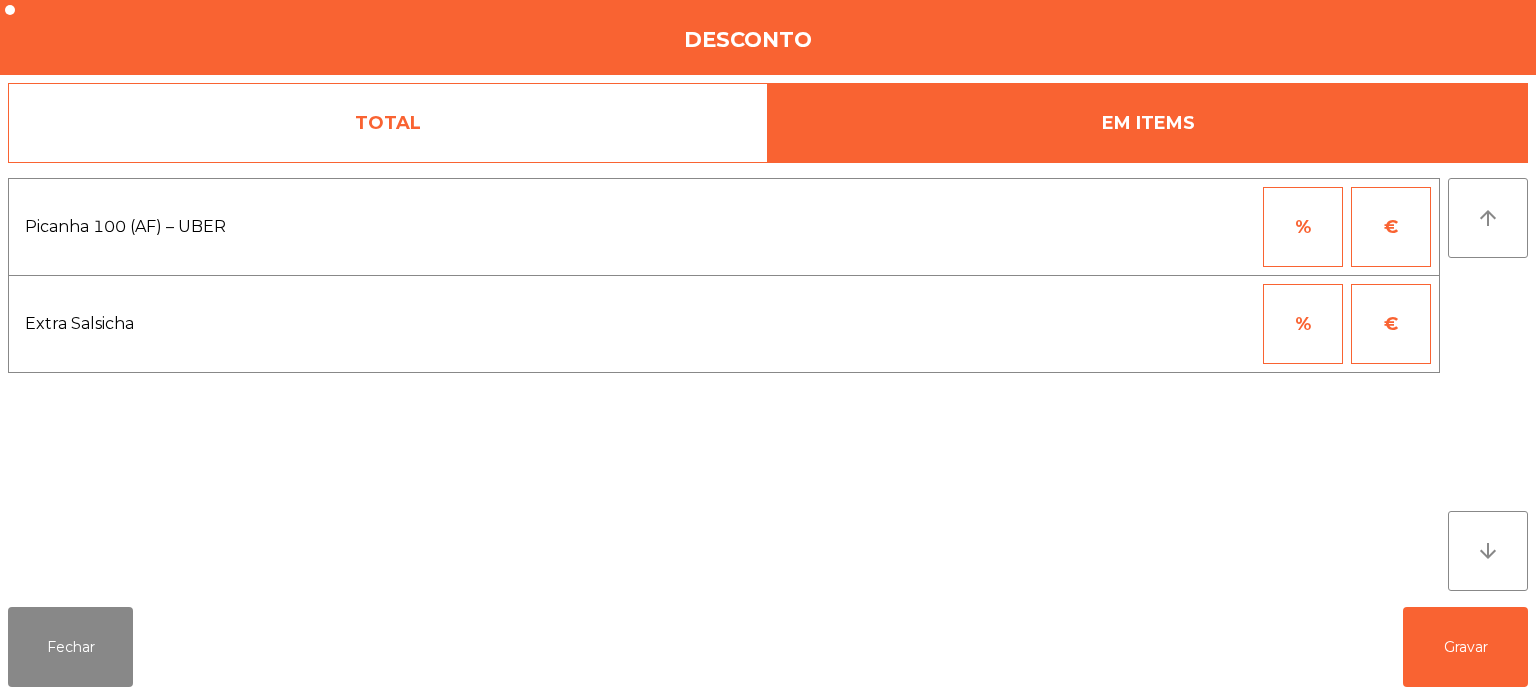 click on "%" at bounding box center [1303, 324] 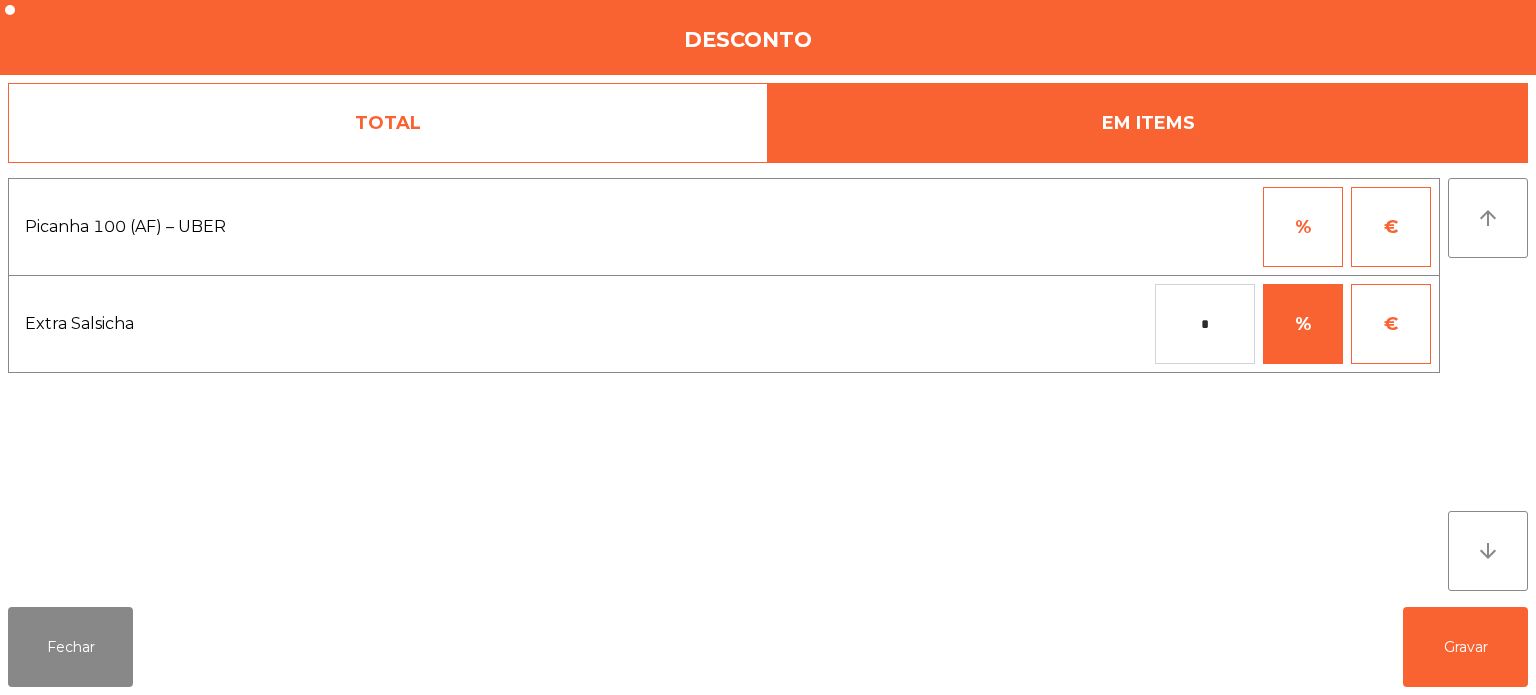 click on "*" at bounding box center (1205, 324) 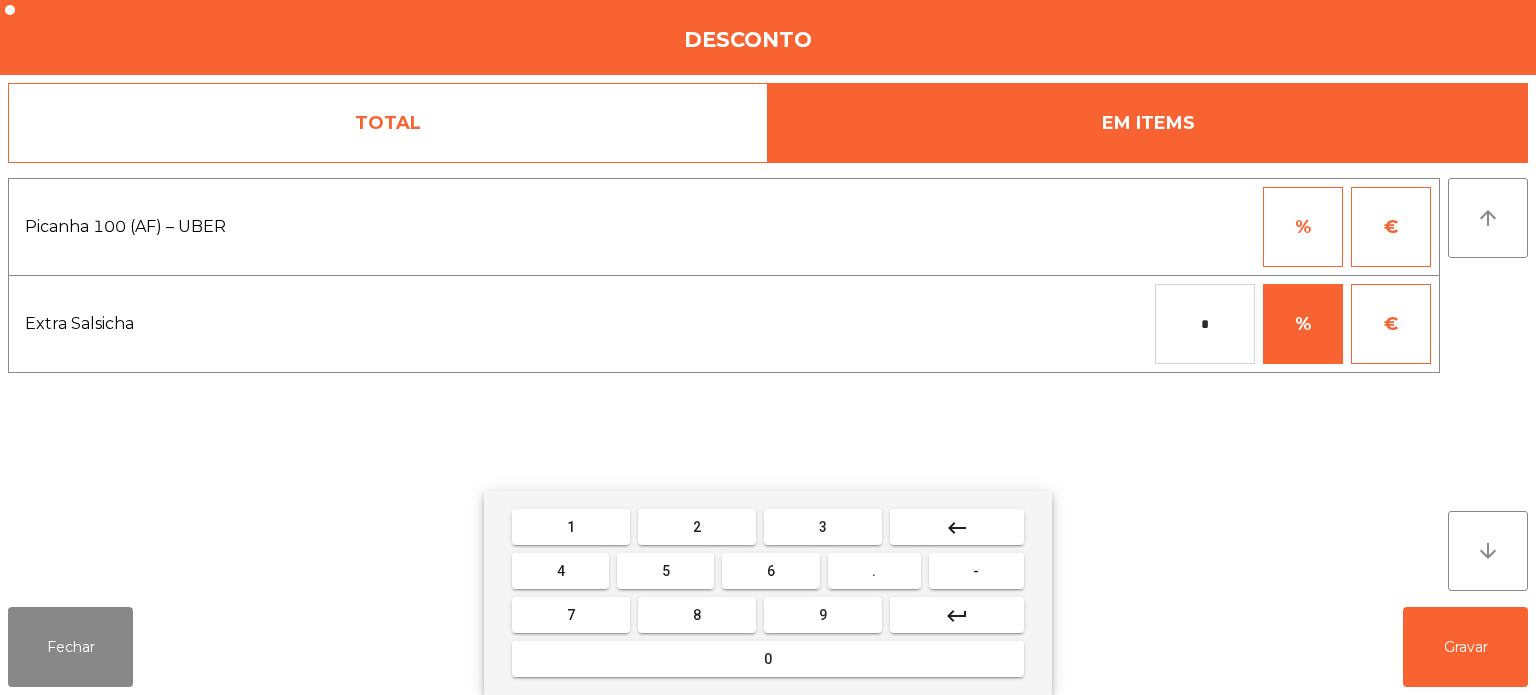 click on "1" at bounding box center [571, 527] 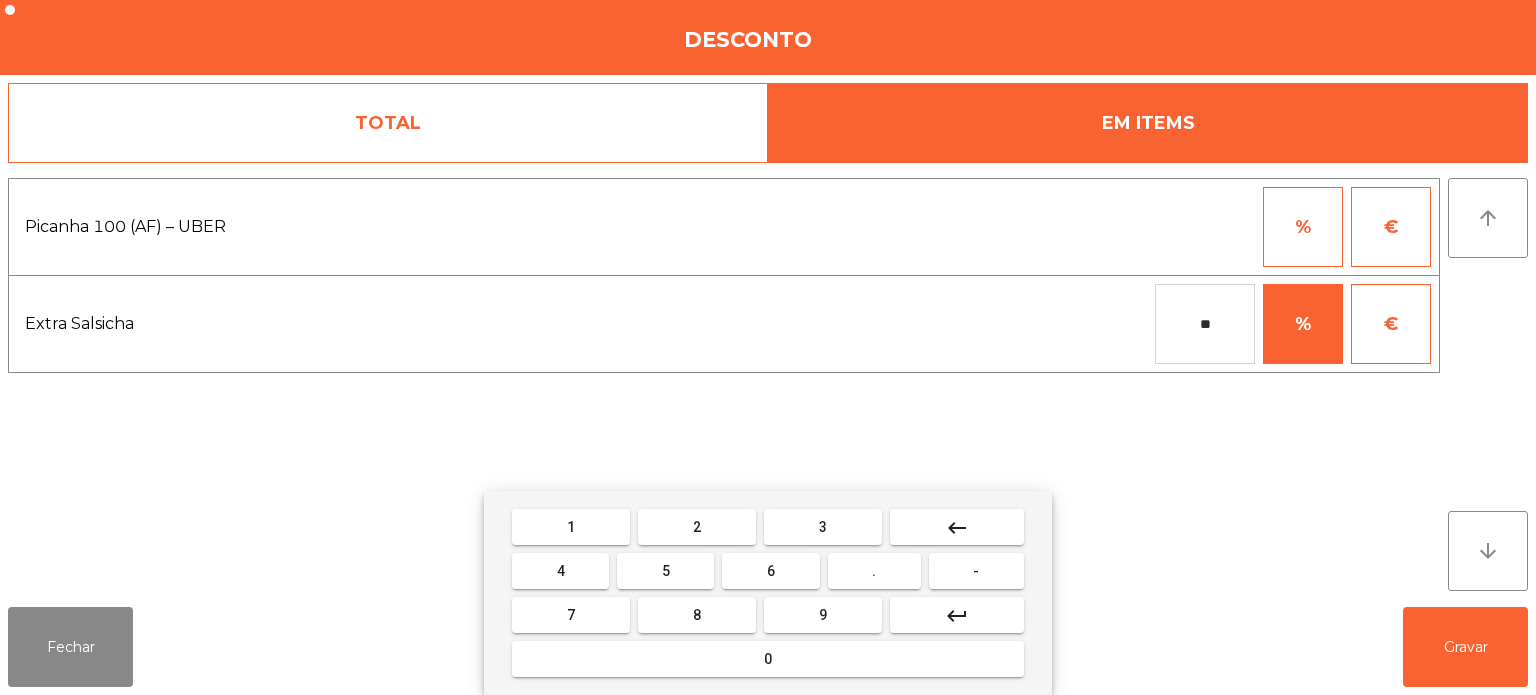 click on "**" at bounding box center [1205, 324] 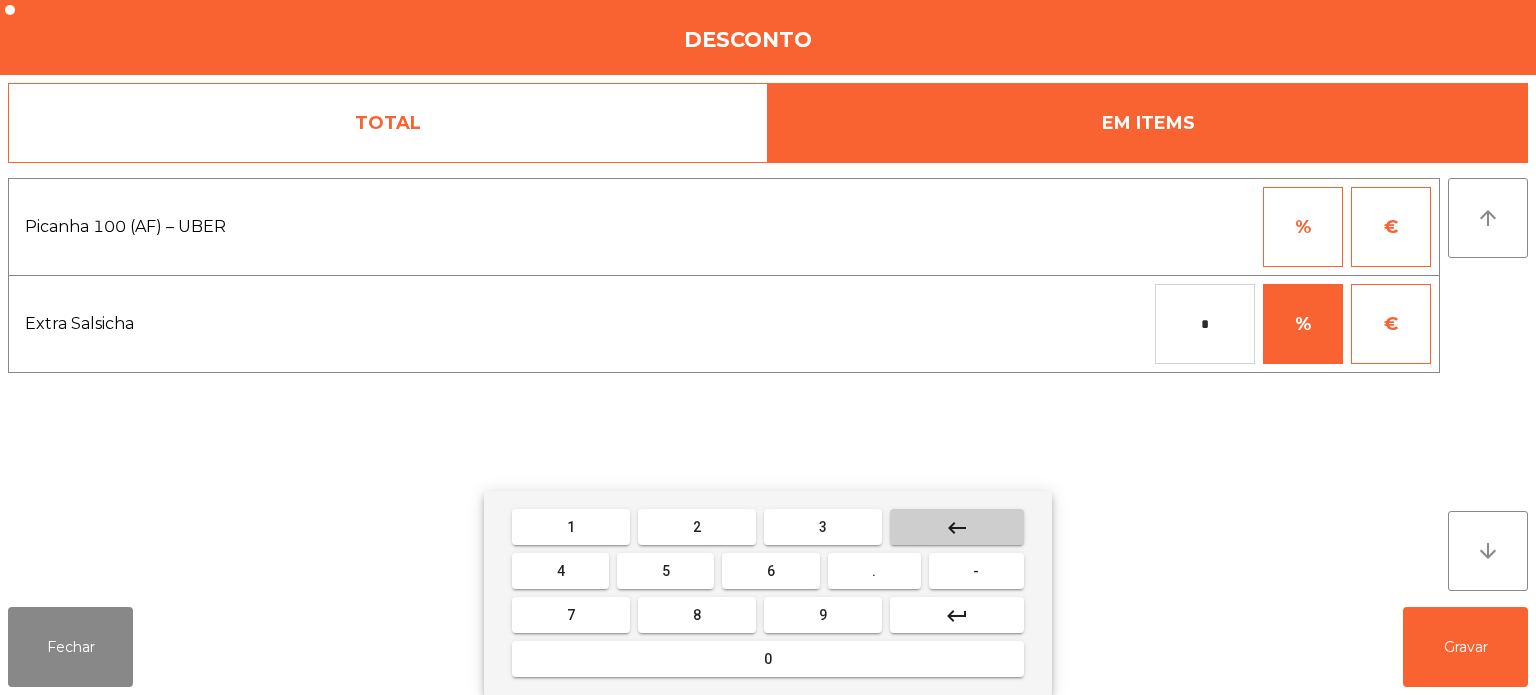 click on "keyboard_backspace" at bounding box center [957, 527] 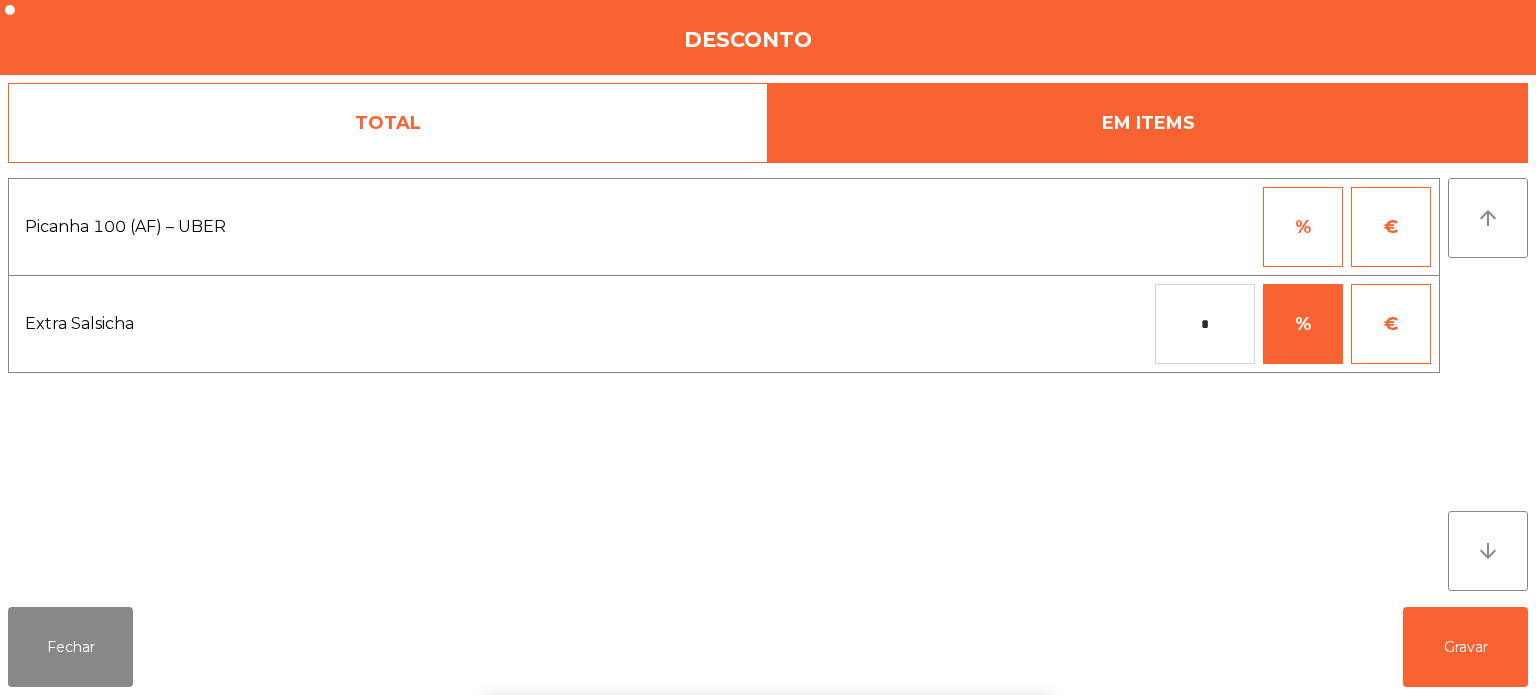 click on "€" at bounding box center (1391, 324) 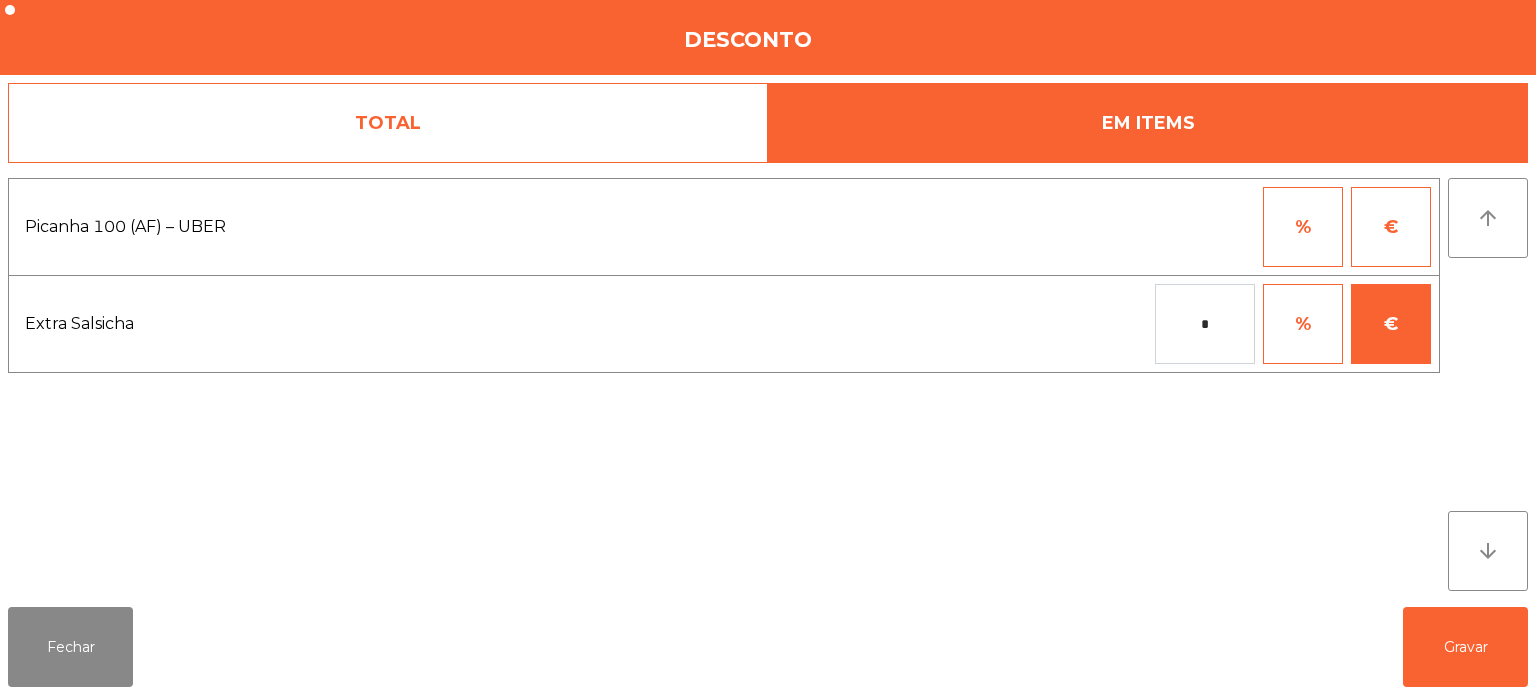 click on "*" at bounding box center (1205, 324) 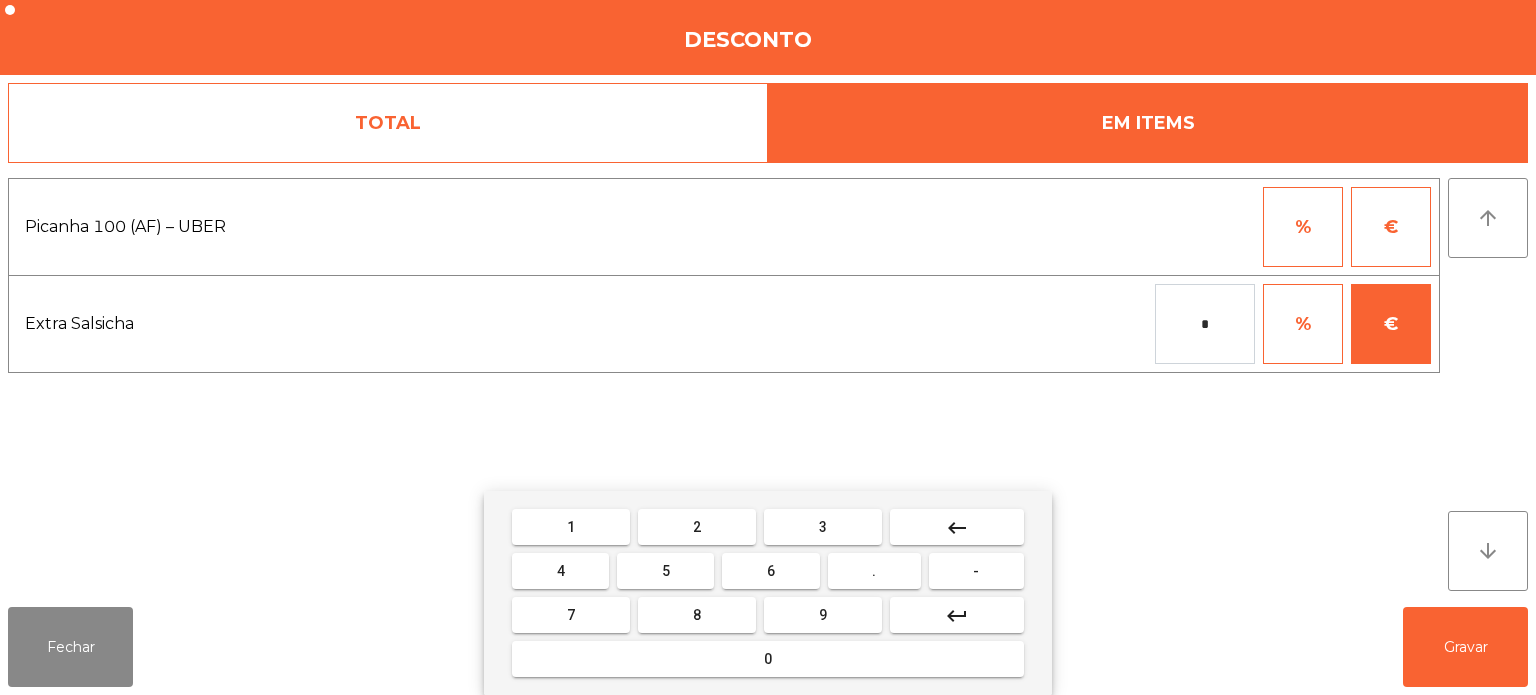 click on "1" at bounding box center (571, 527) 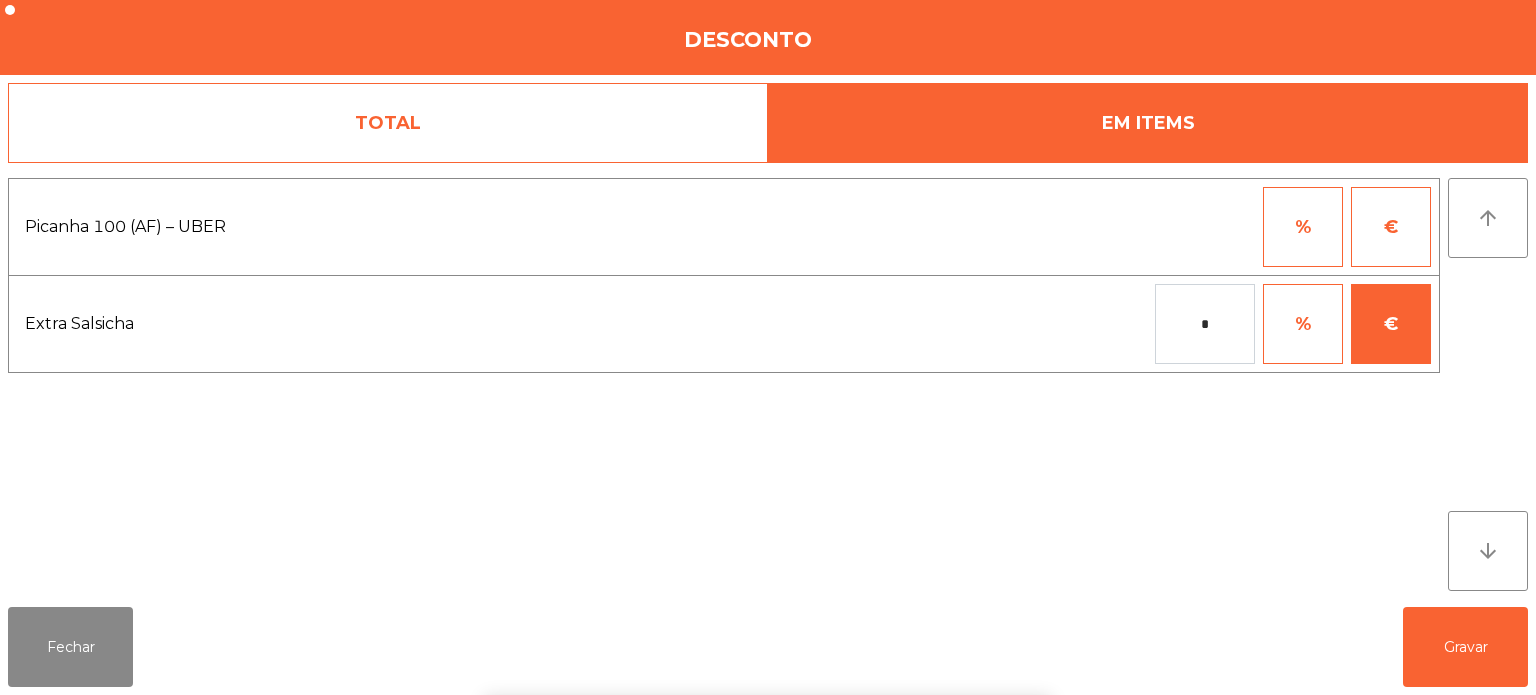 click on "1 2 3 keyboard_backspace 4 5 6 . - 7 8 9 keyboard_return 0" at bounding box center [768, 593] 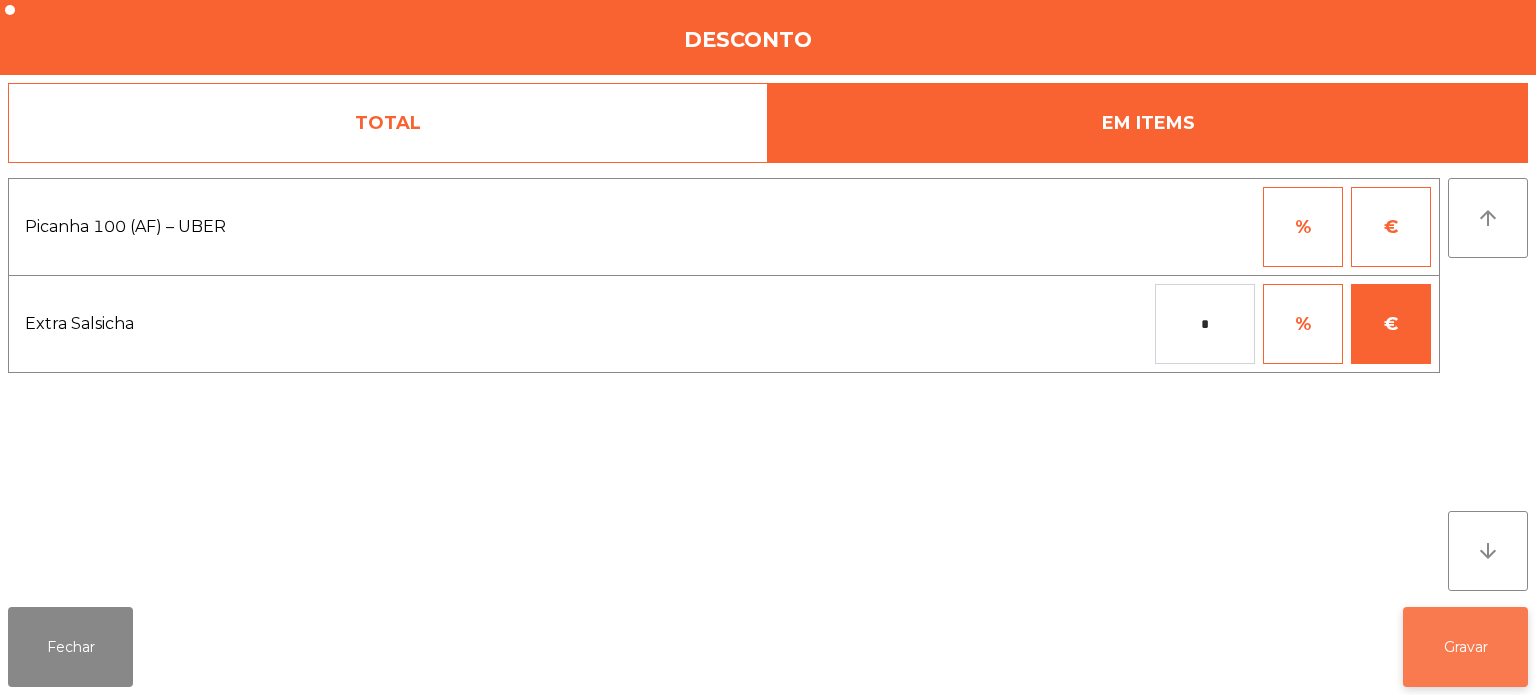 click on "Gravar" 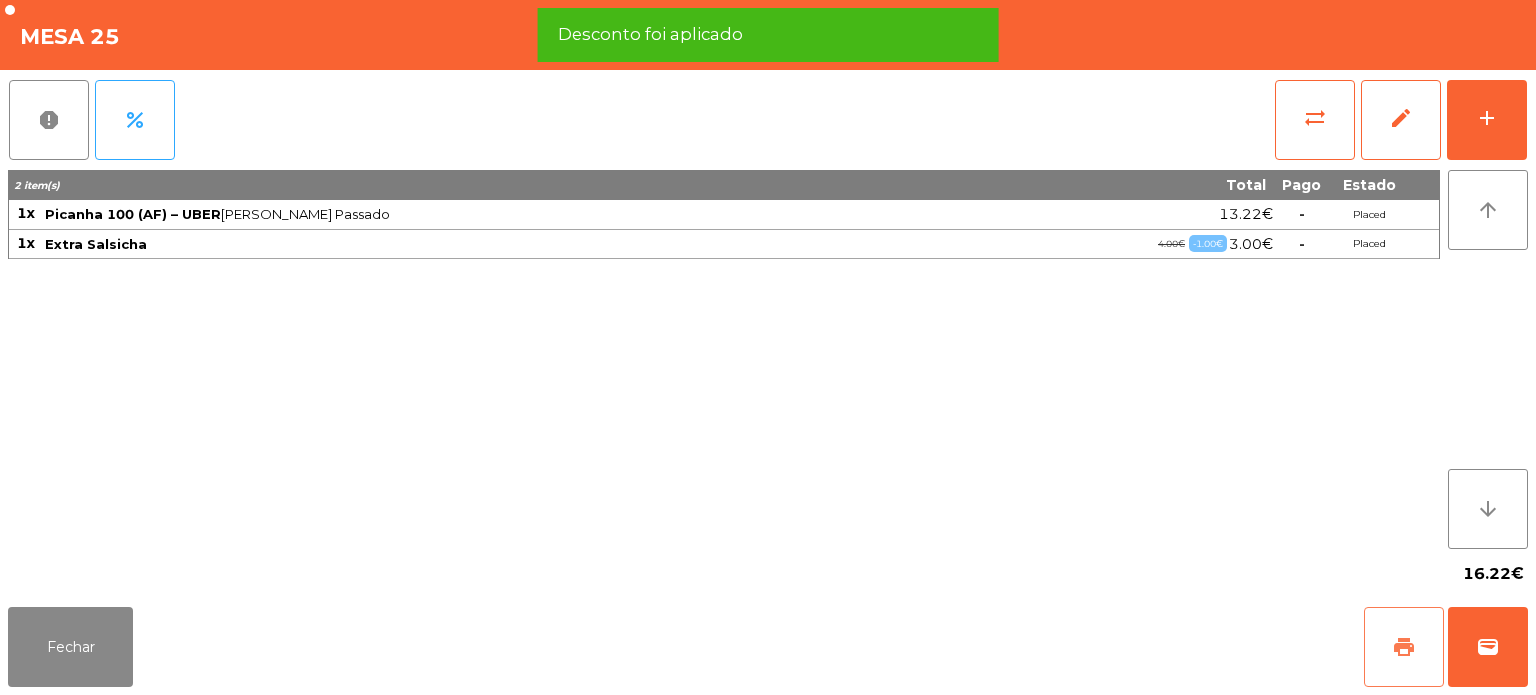 click on "print" 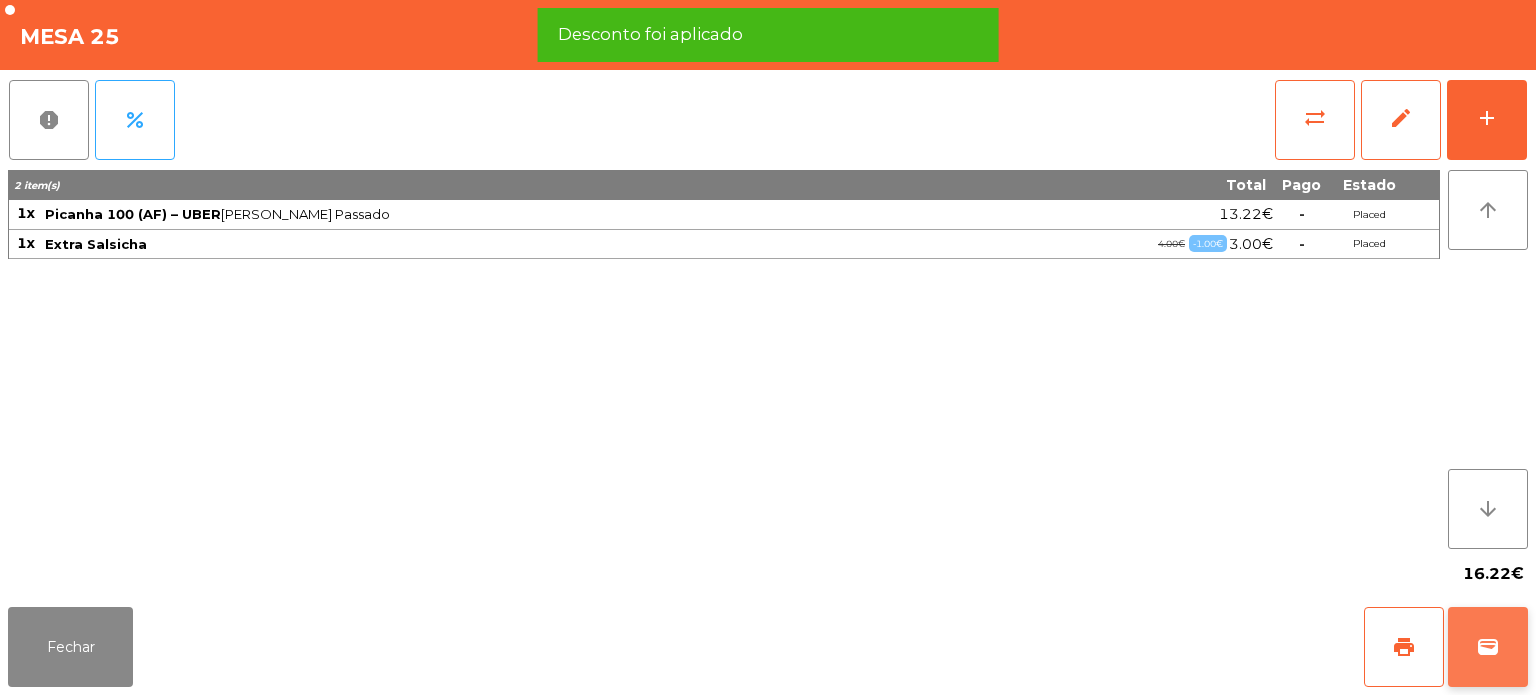 click on "wallet" 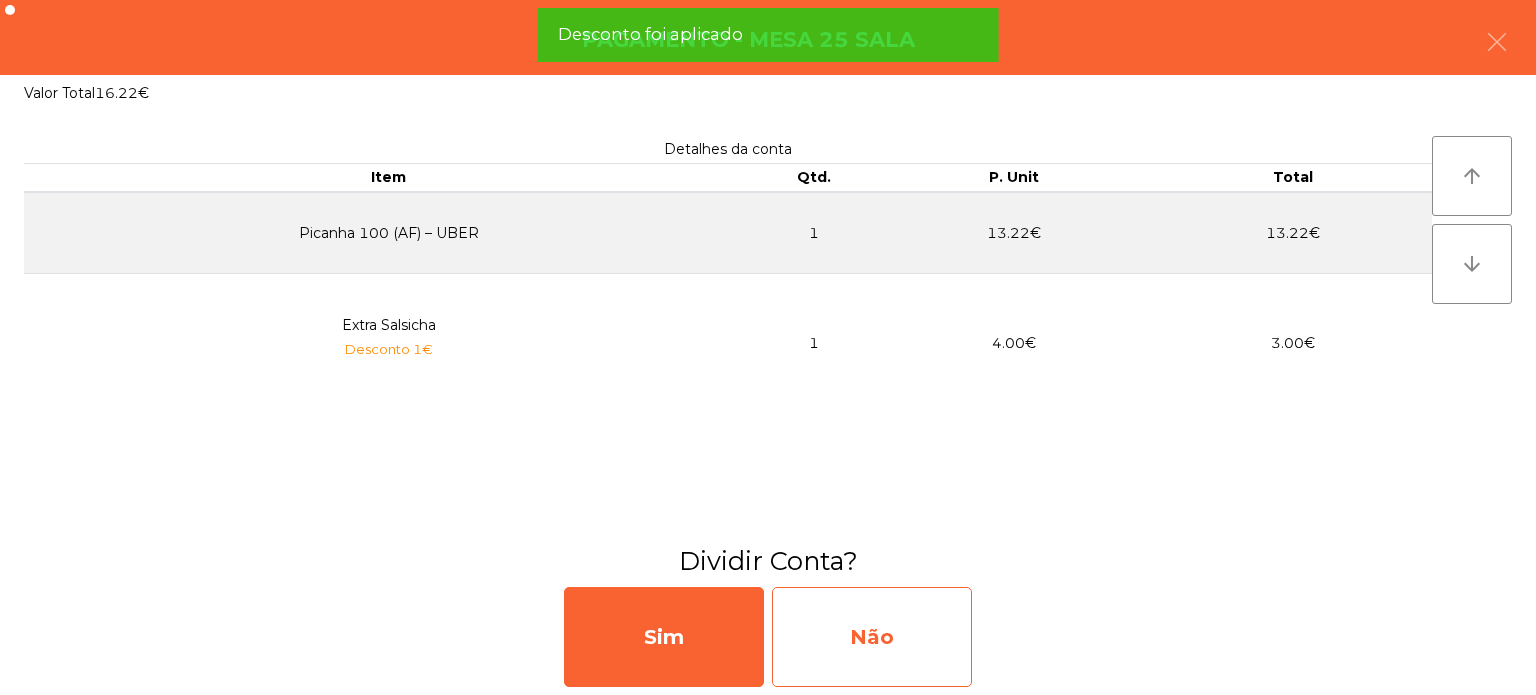 click on "Não" 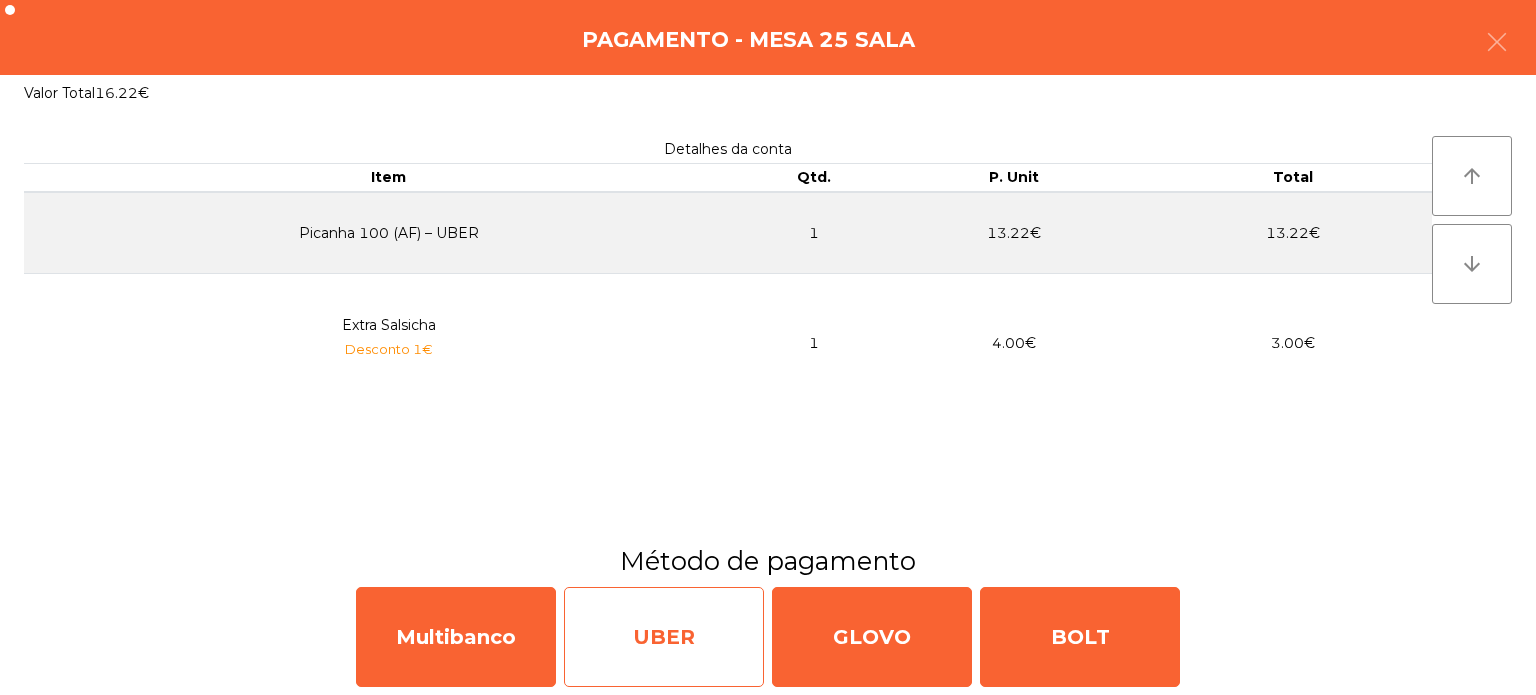 click on "UBER" 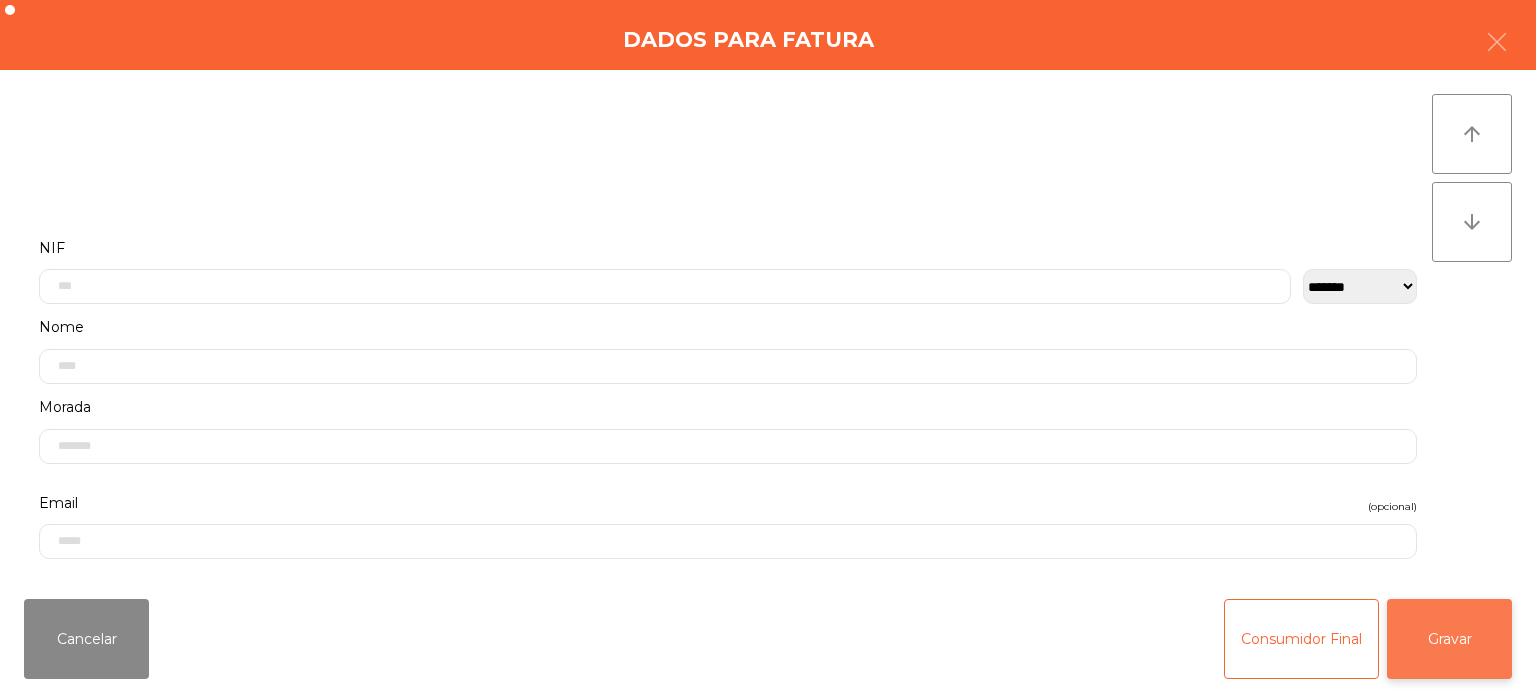 click on "Gravar" 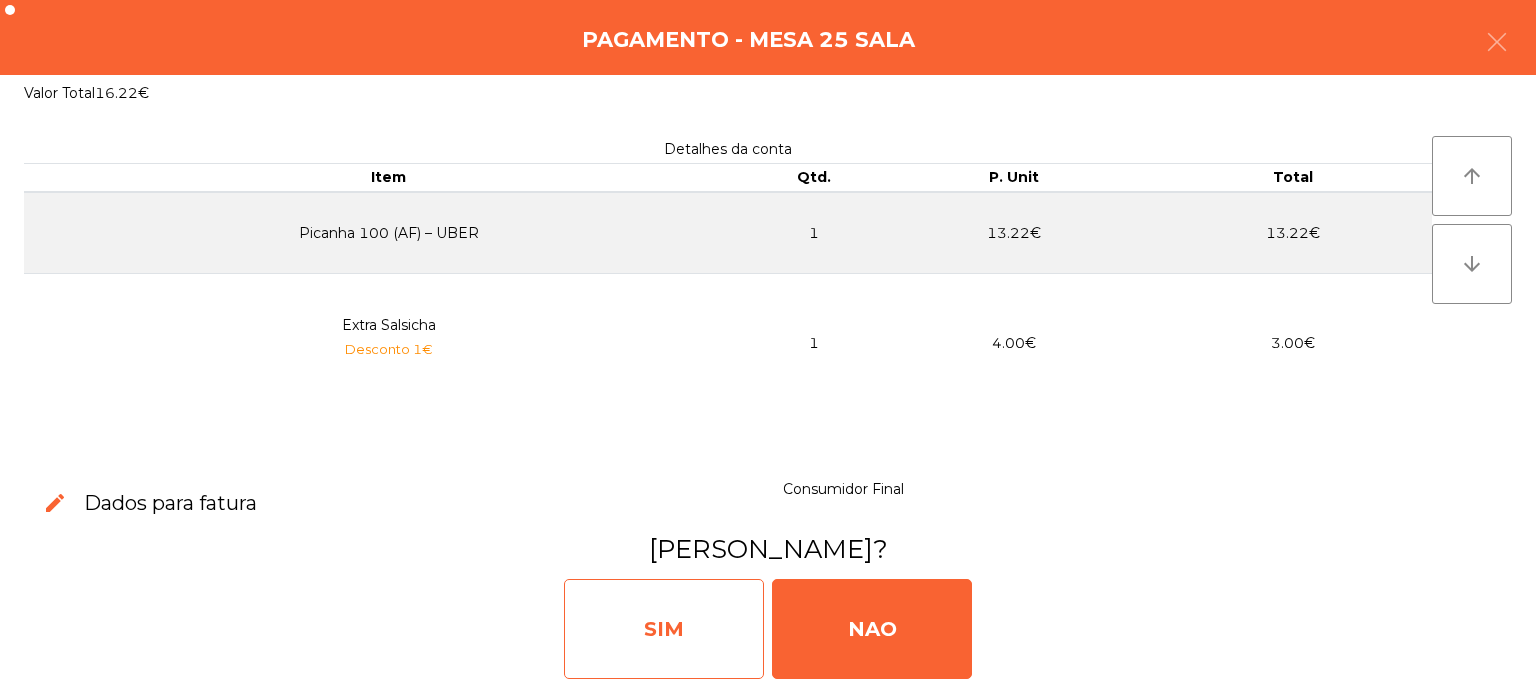 click on "SIM" 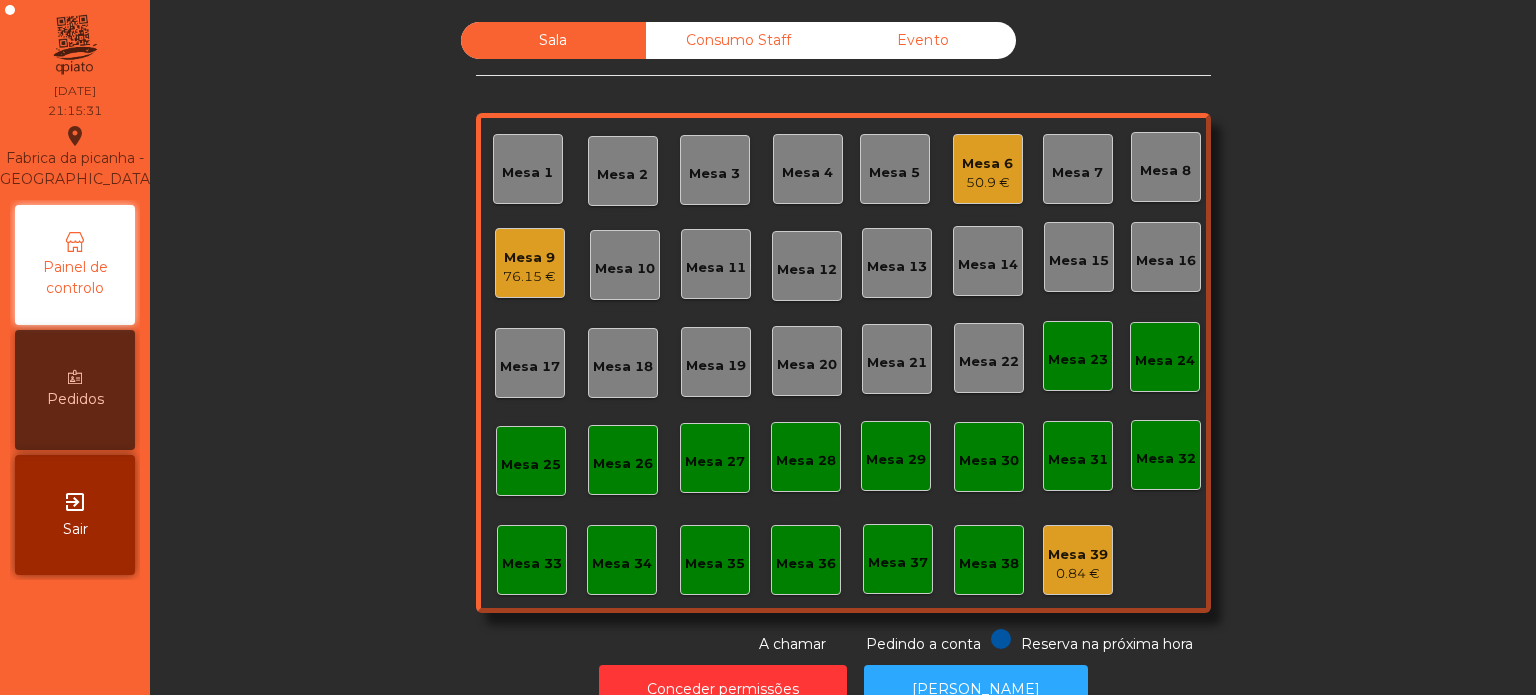 click on "Mesa 4" 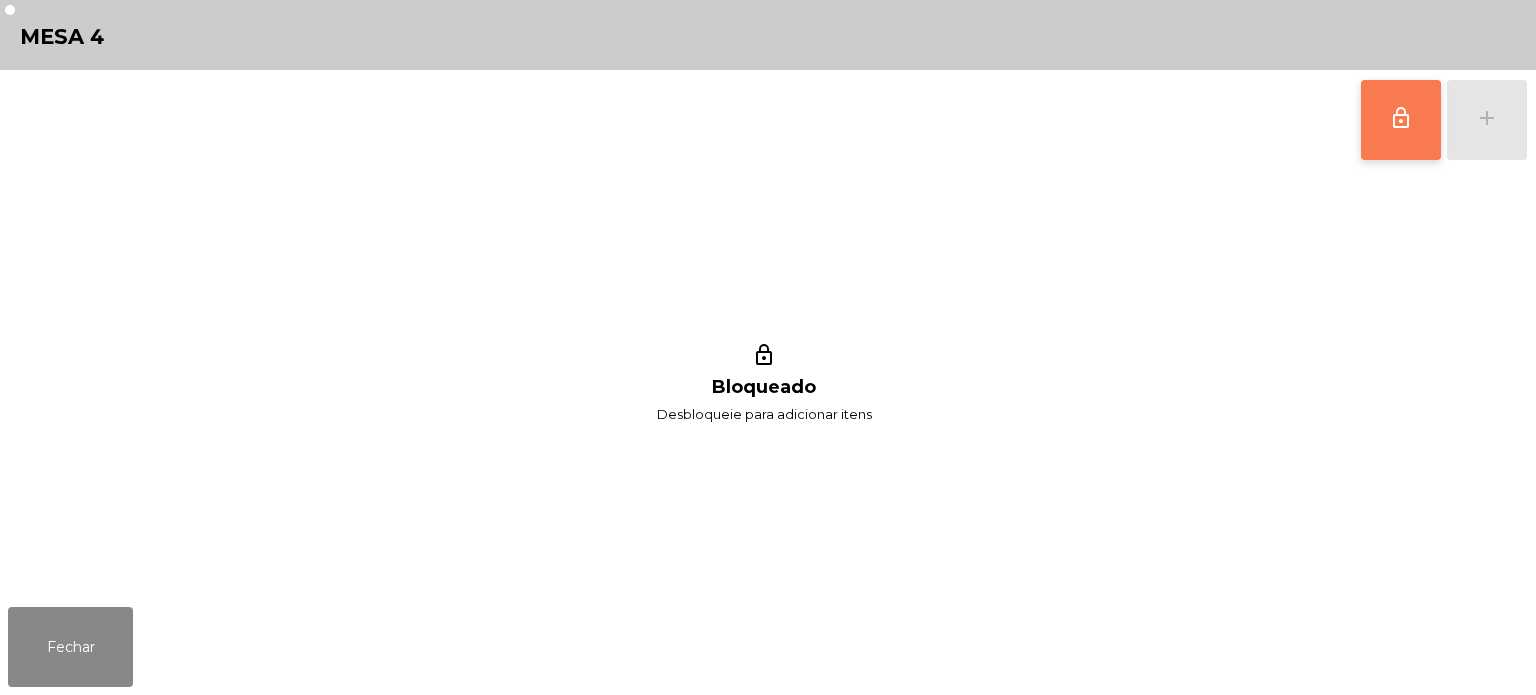 click on "lock_outline" 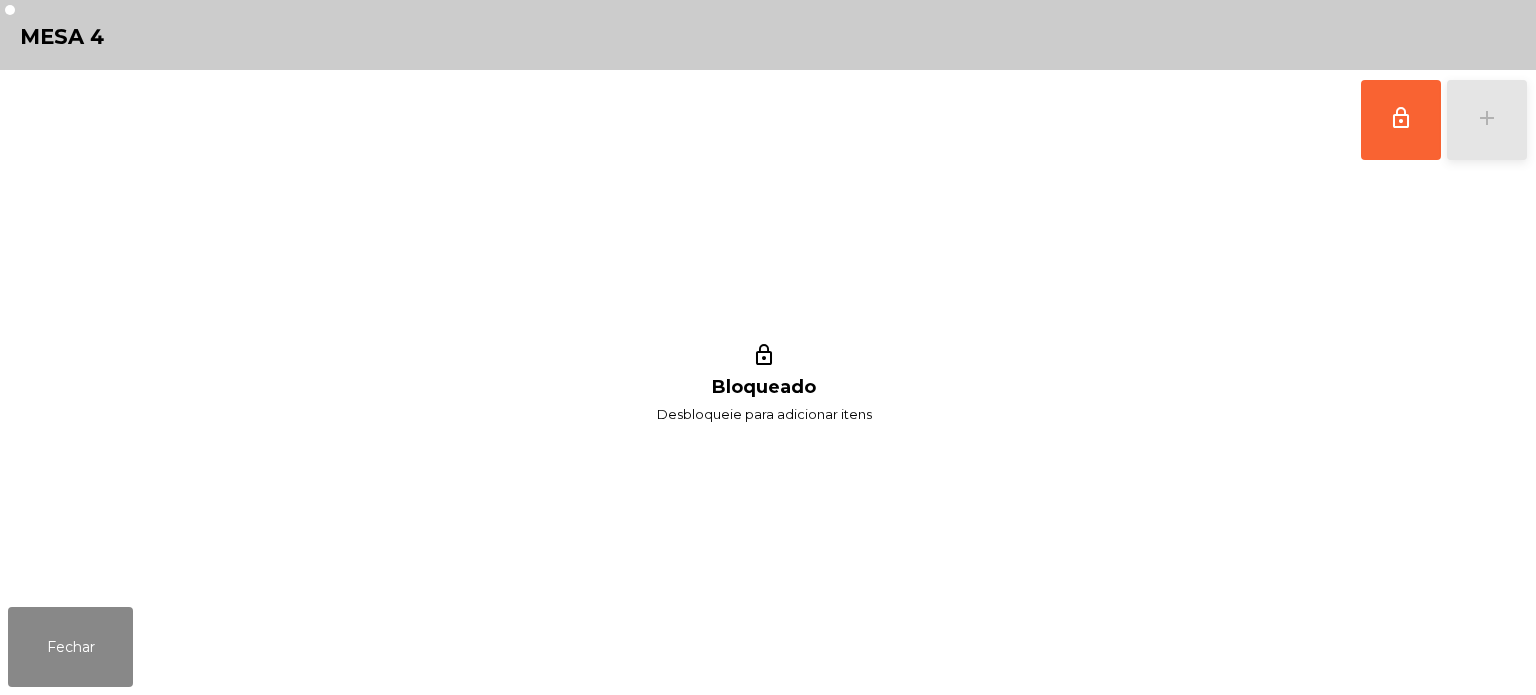 click on "add" 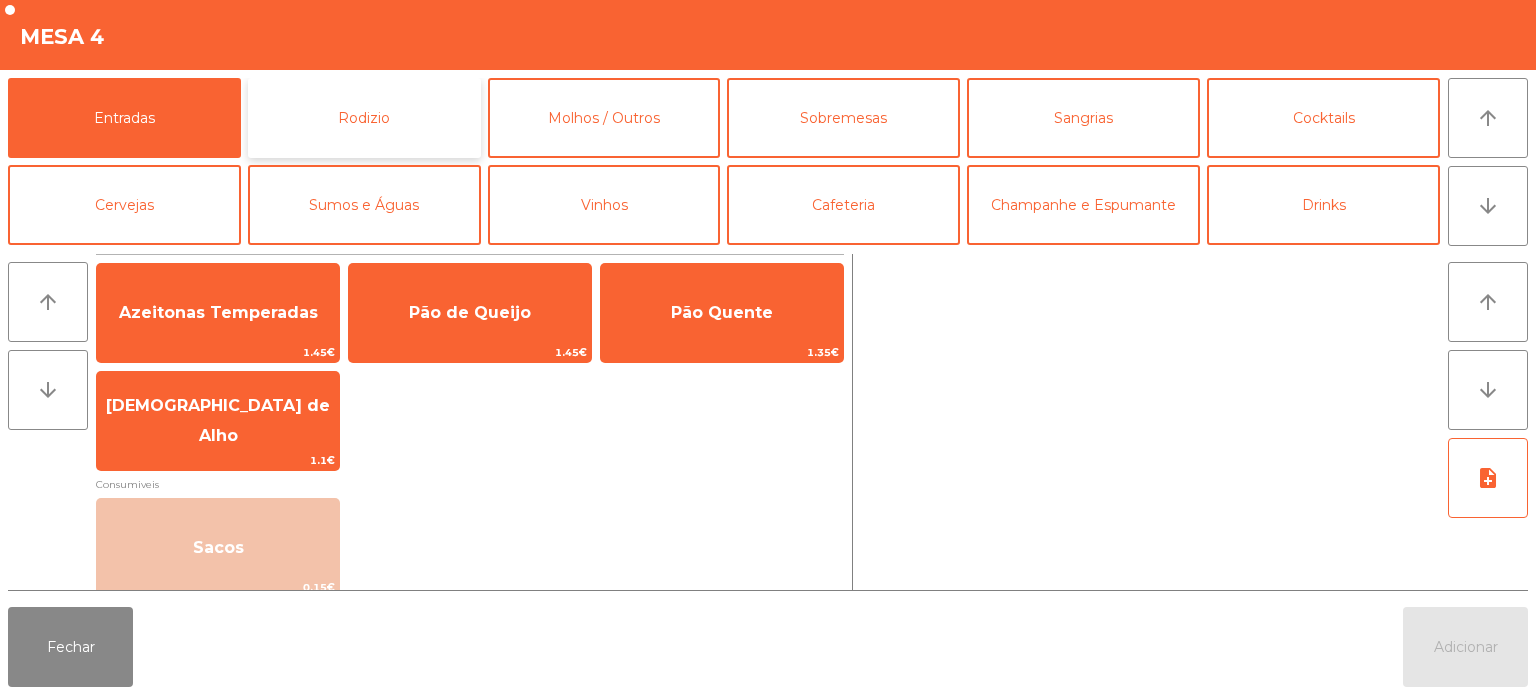 click on "Rodizio" 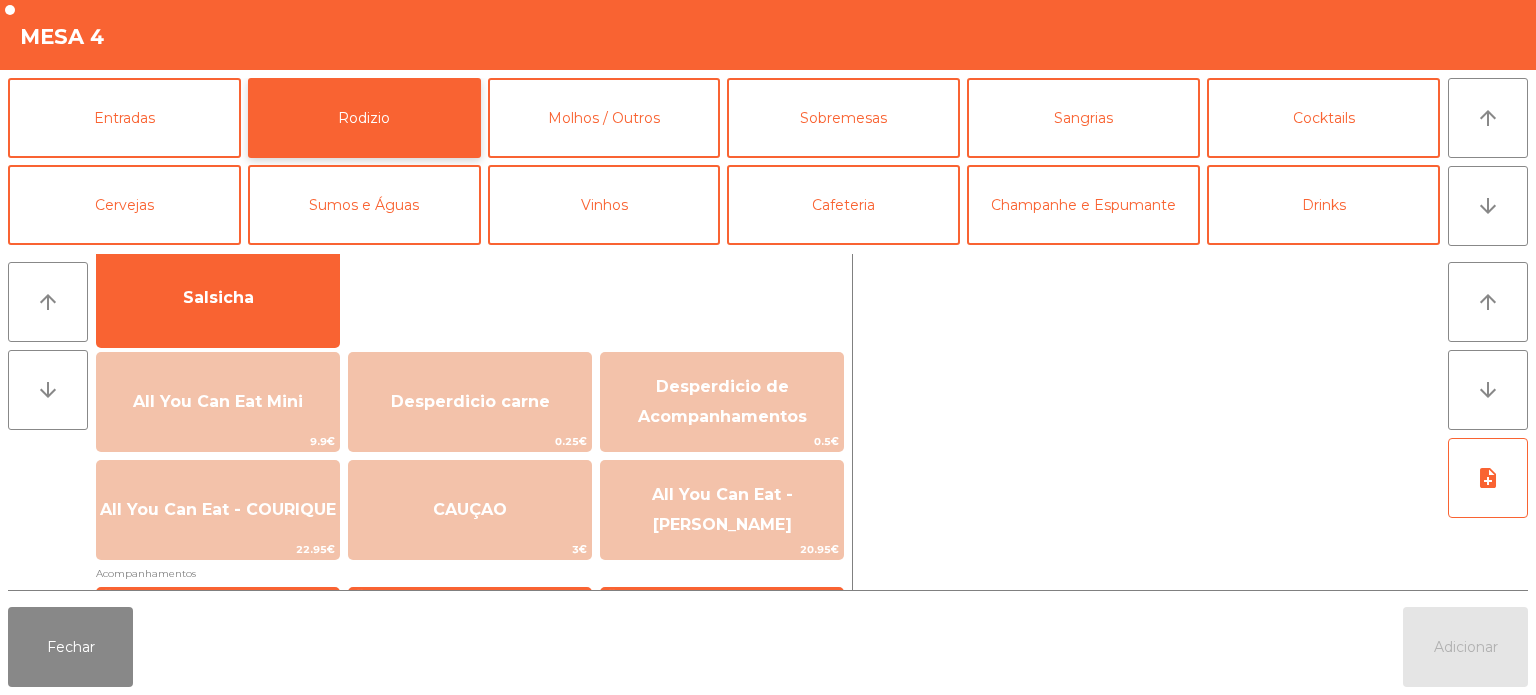 scroll, scrollTop: 184, scrollLeft: 0, axis: vertical 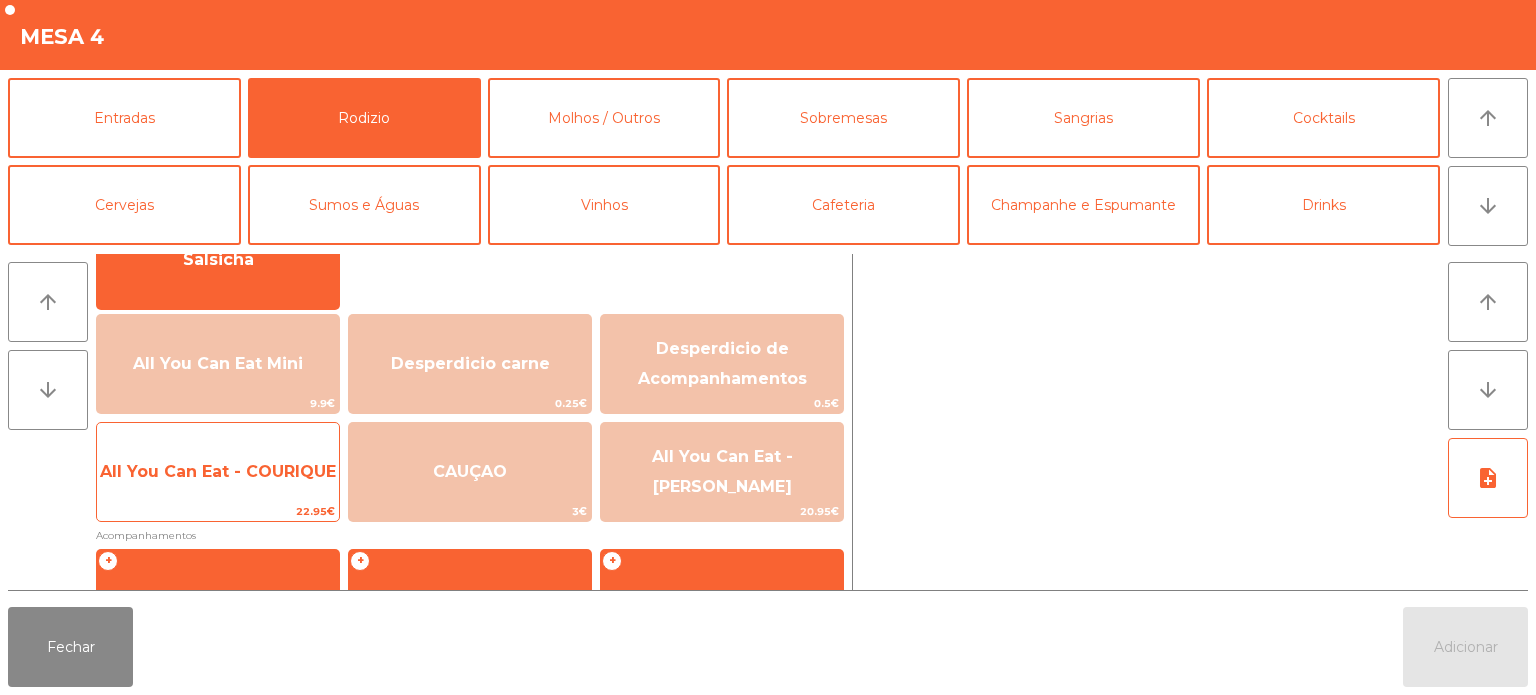 click on "All You Can Eat - COURIQUE" 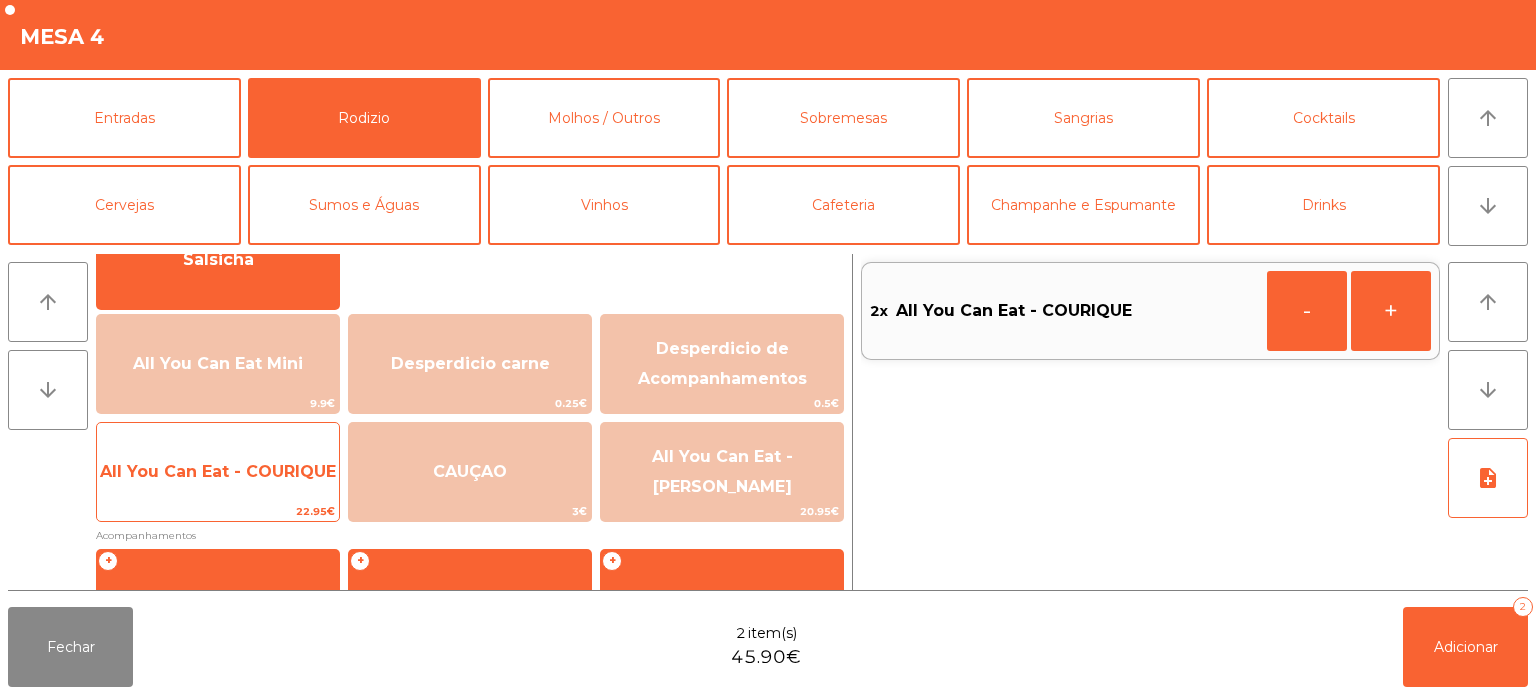 click on "All You Can Eat - COURIQUE" 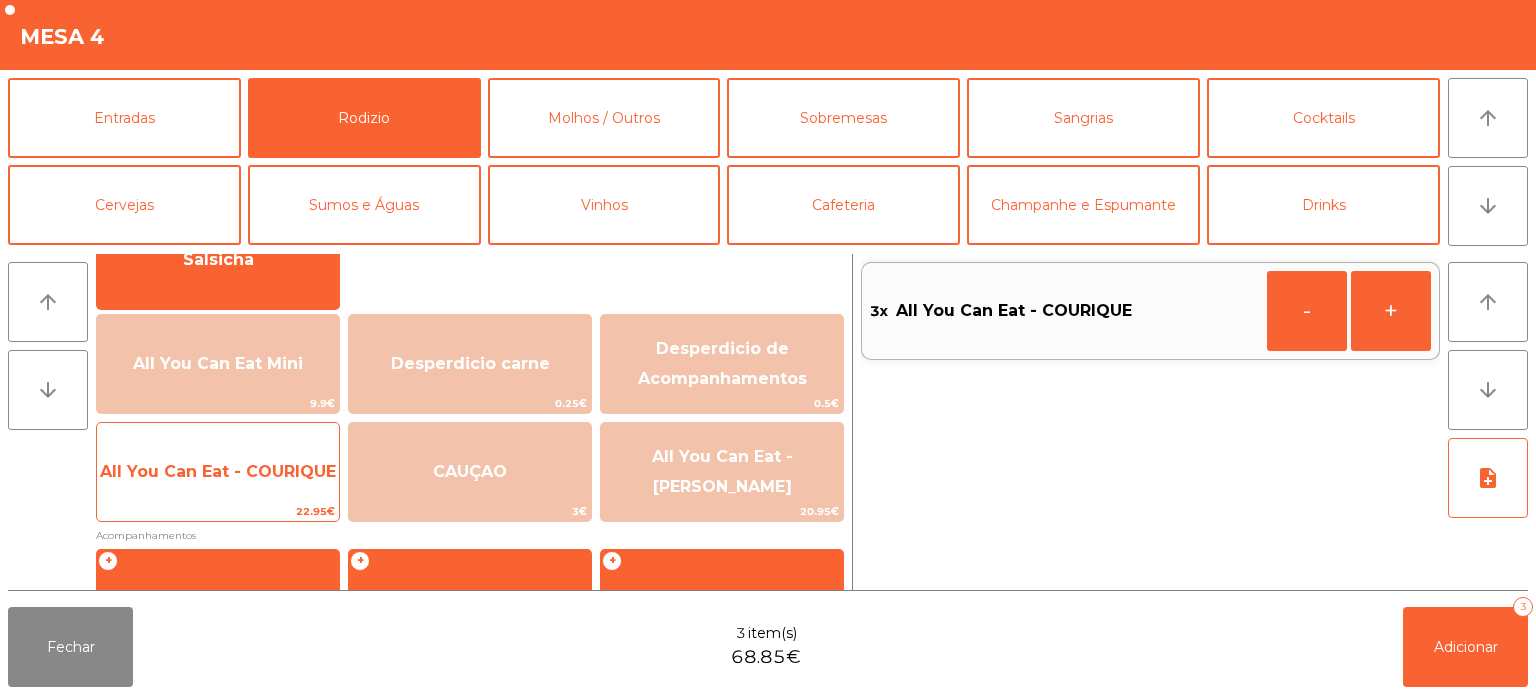 click on "All You Can Eat - COURIQUE" 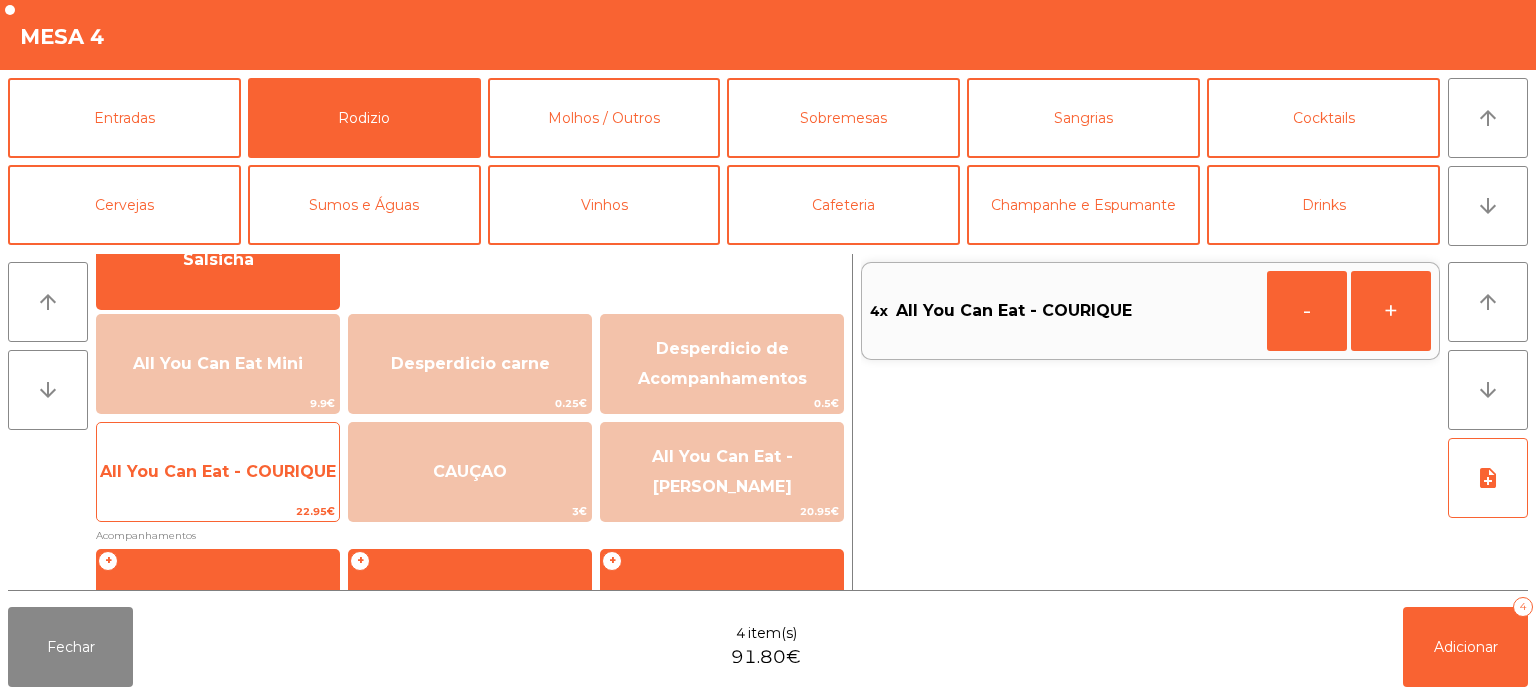 click on "All You Can Eat - COURIQUE" 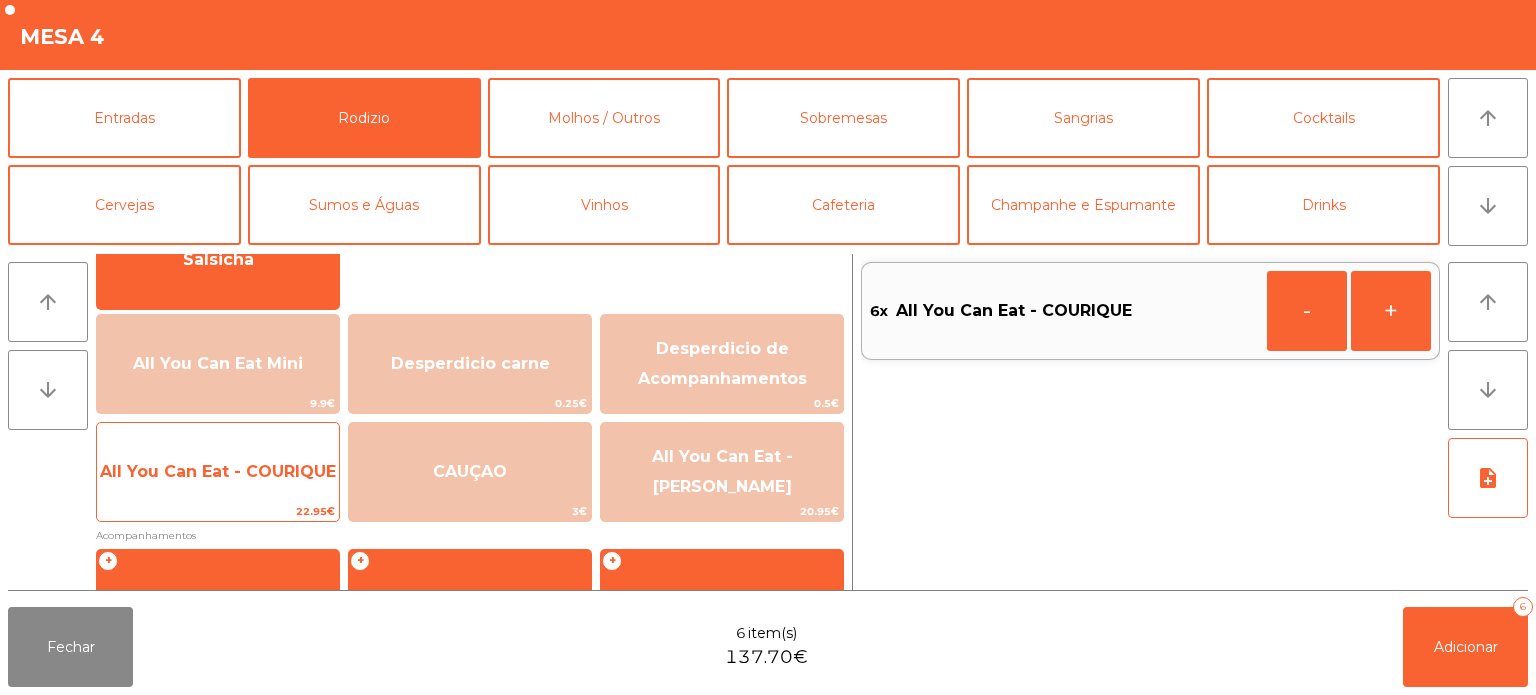 click on "All You Can Eat - COURIQUE" 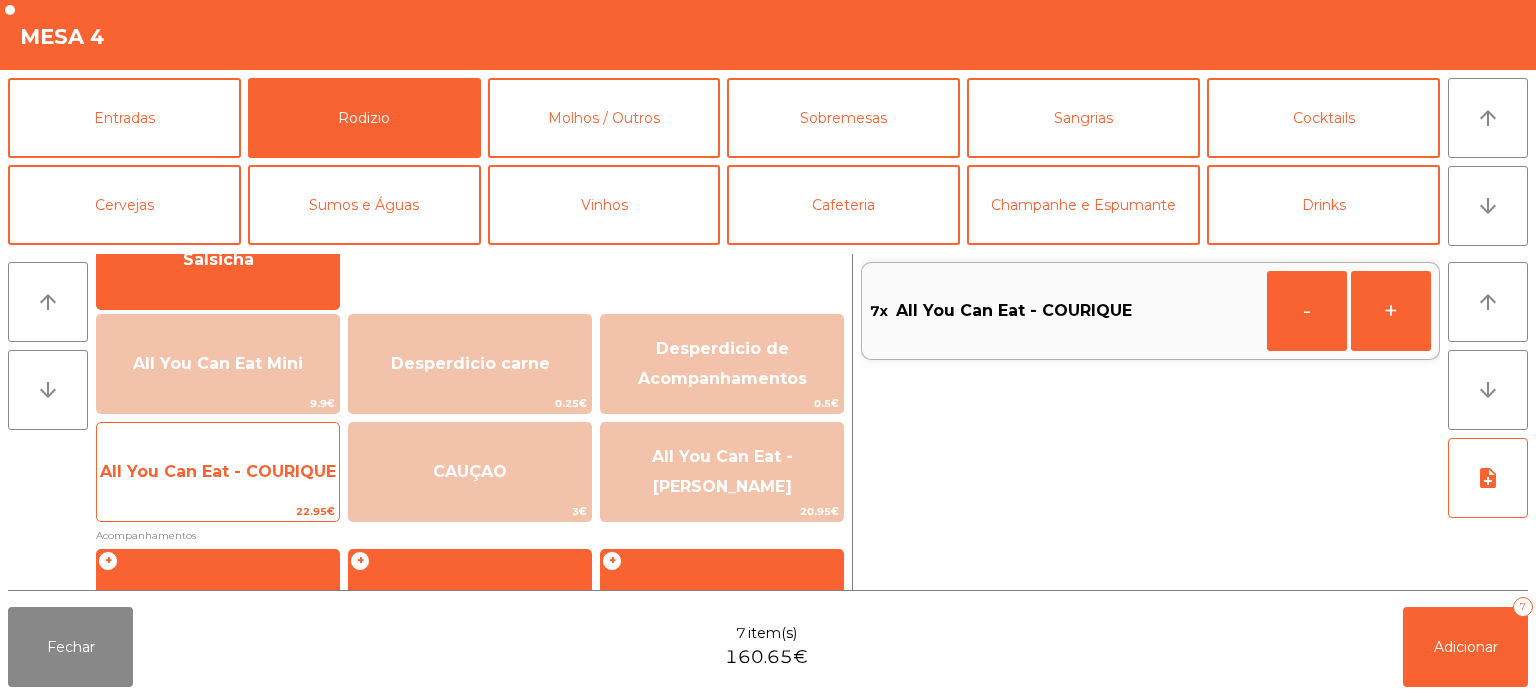 click on "All You Can Eat - COURIQUE" 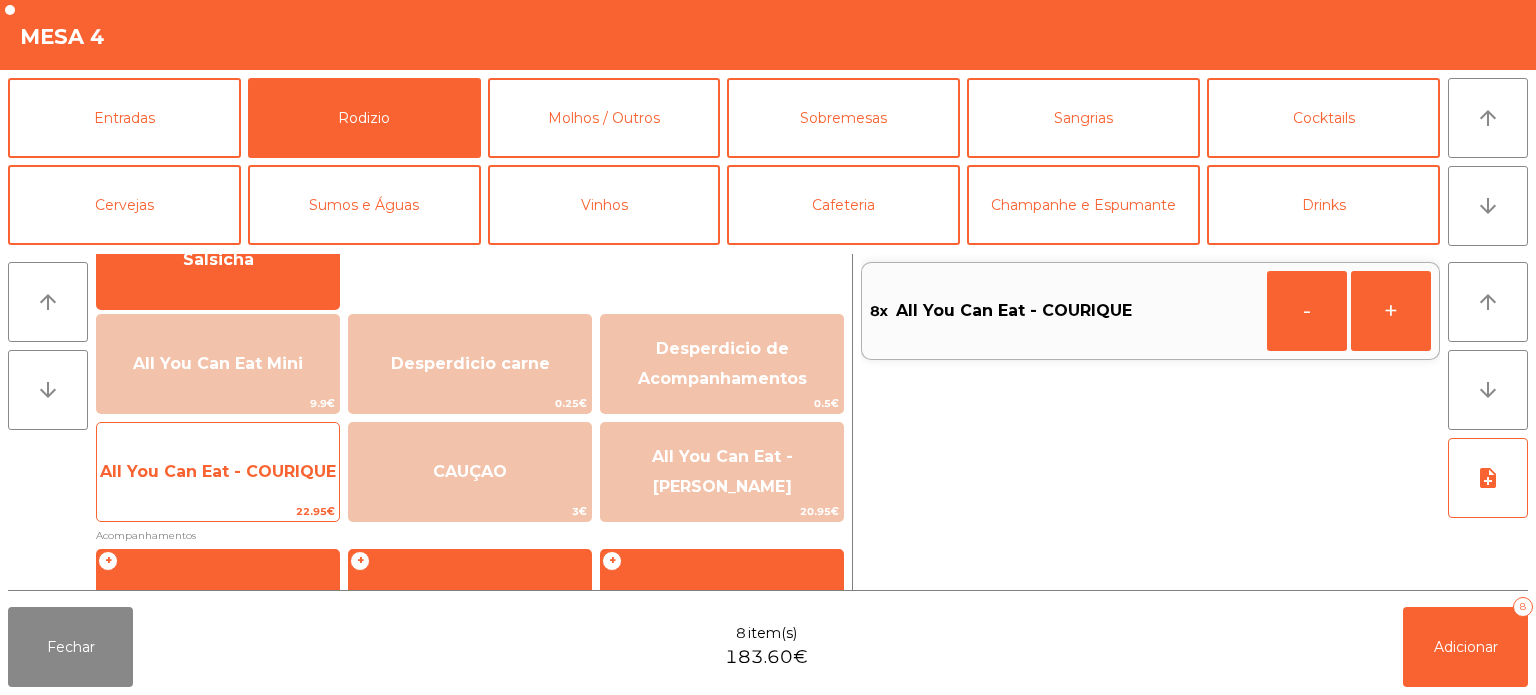 click on "All You Can Eat - COURIQUE" 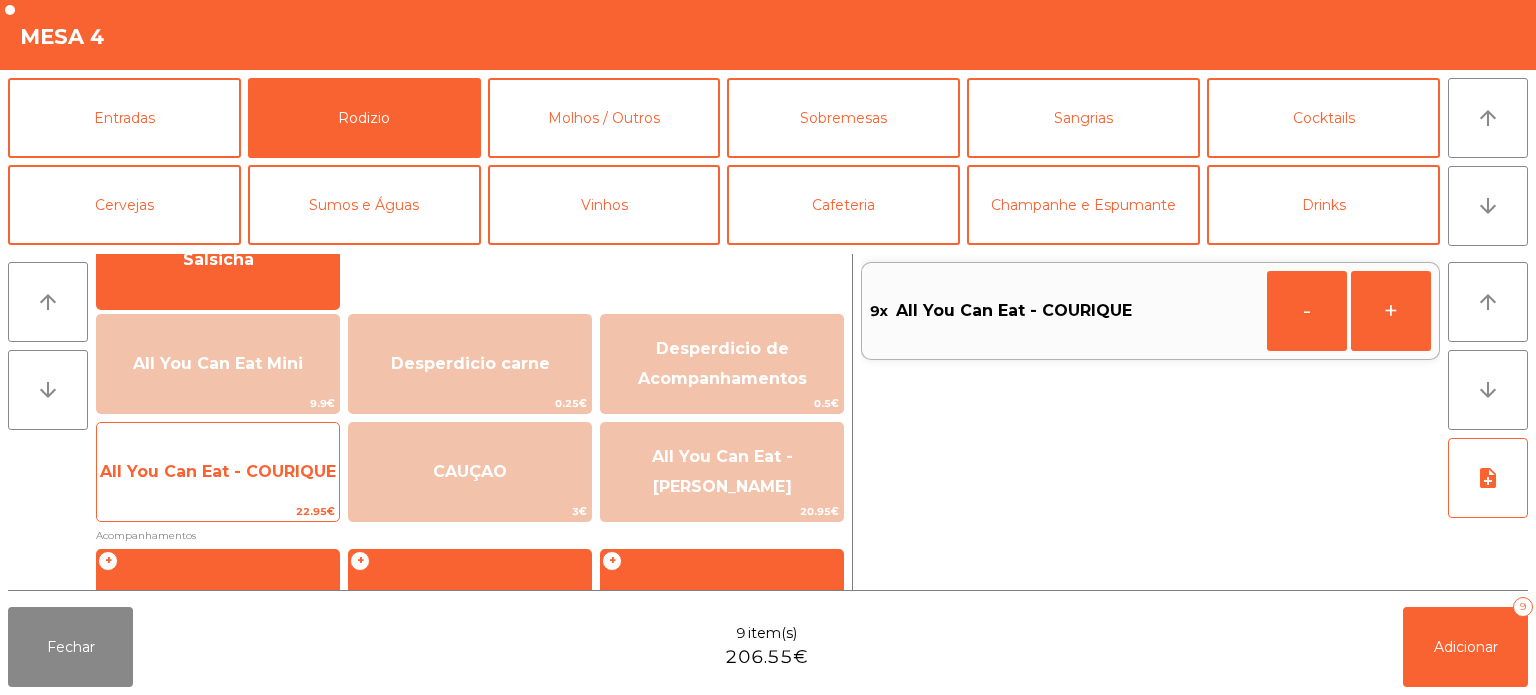 click on "All You Can Eat - COURIQUE" 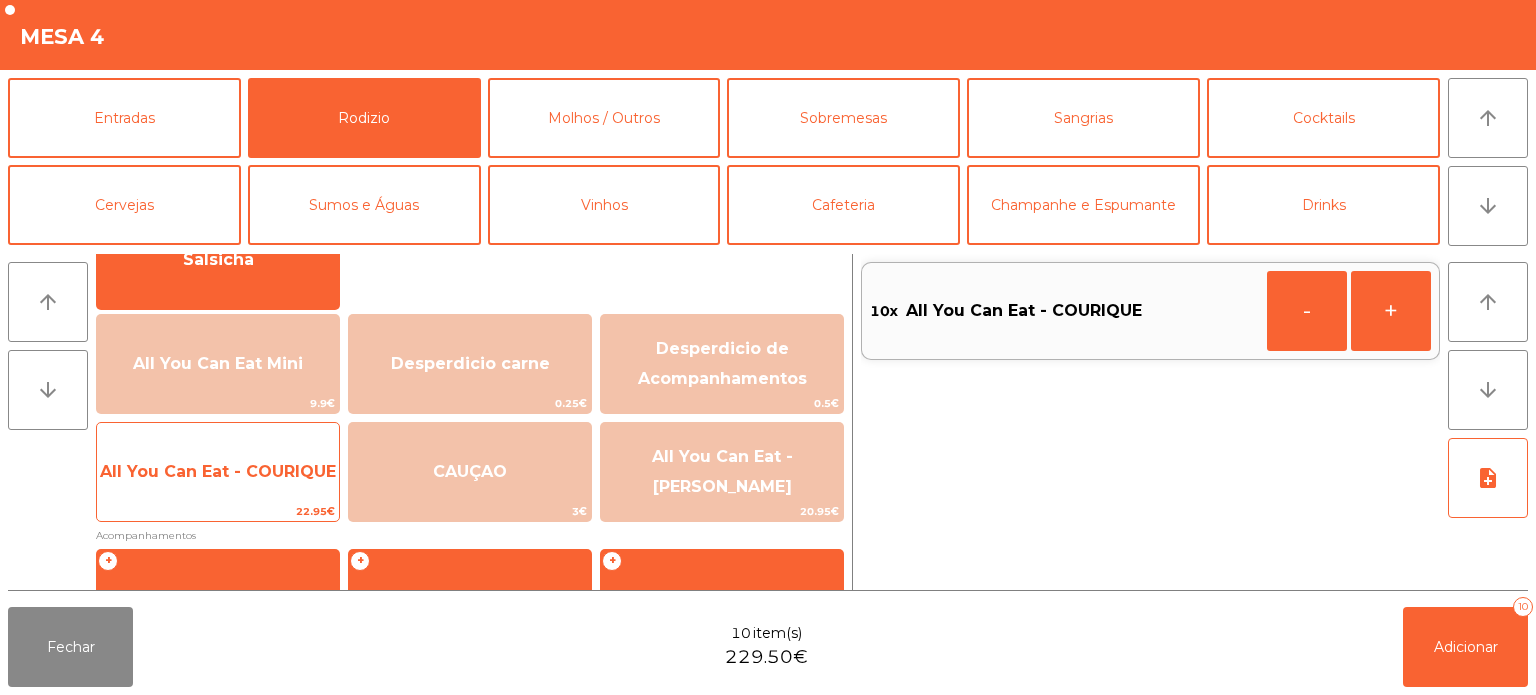 click on "All You Can Eat - COURIQUE" 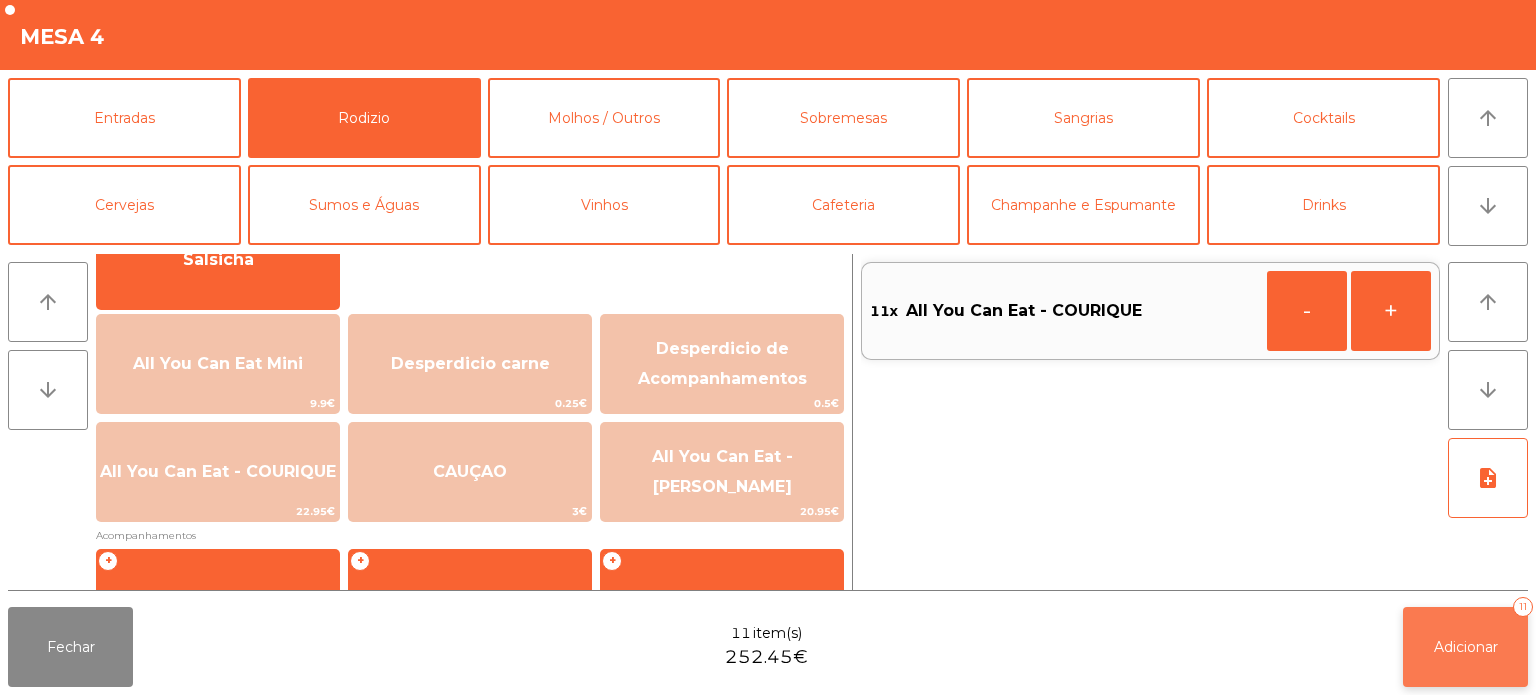 click on "Adicionar   11" 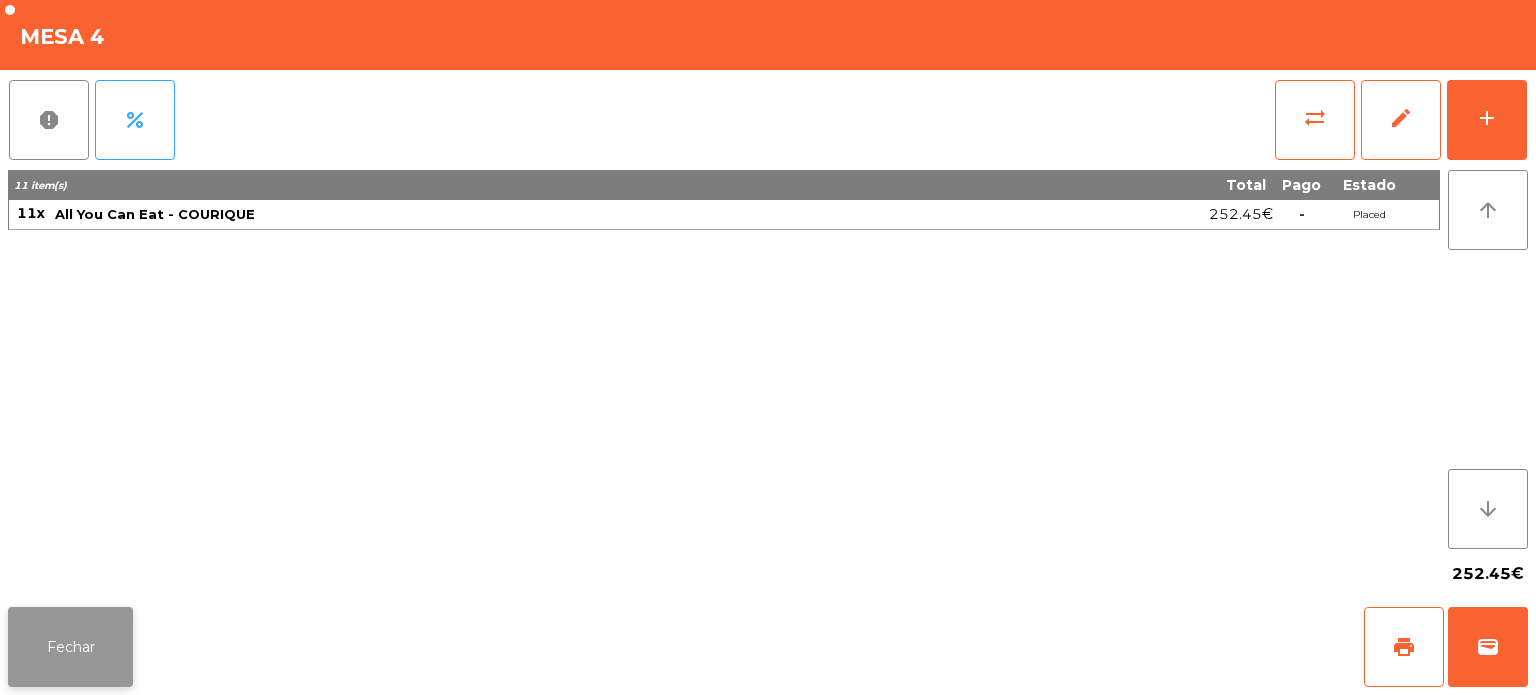 click on "Fechar" 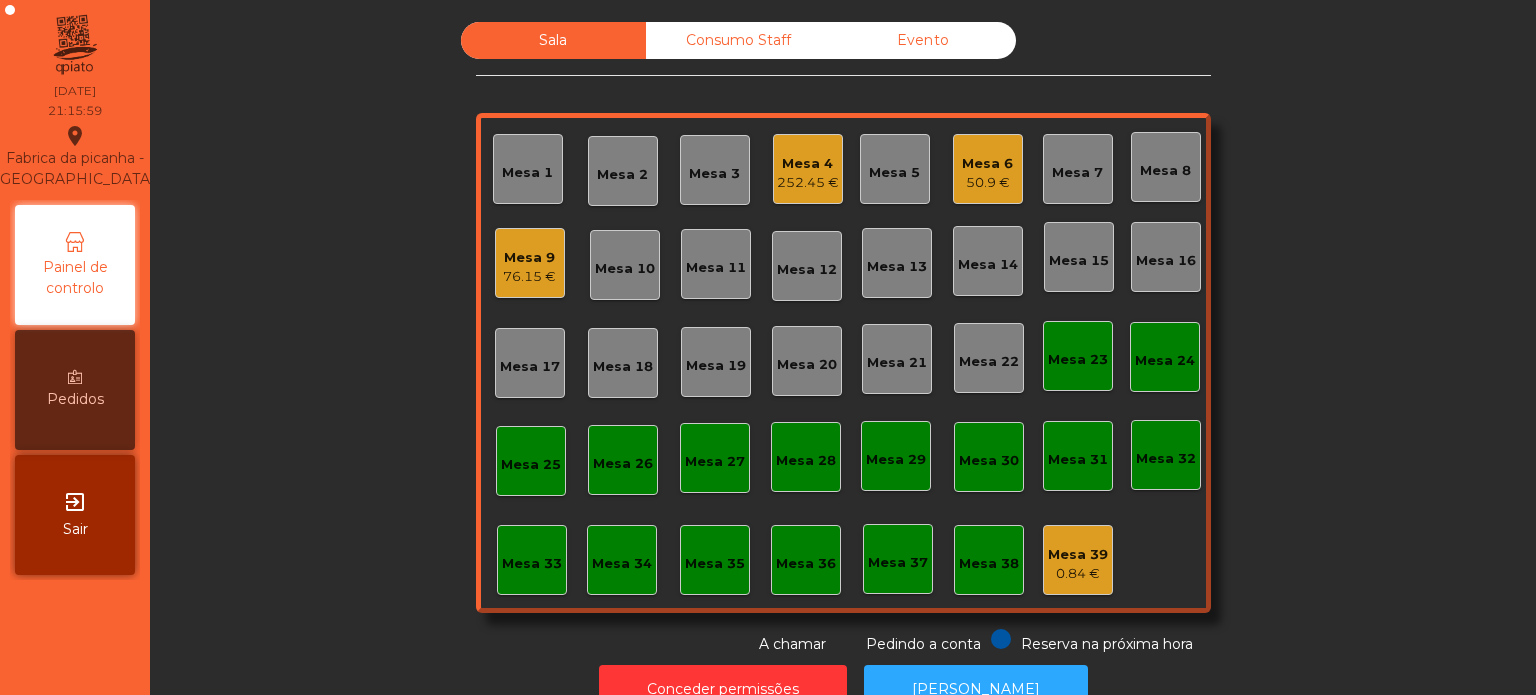 click on "Sala   Consumo Staff   Evento   Mesa 1   Mesa 2   Mesa 3   Mesa 4   252.45 €   Mesa 5   Mesa 6   50.9 €   Mesa 7   Mesa 8   Mesa 9   76.15 €   Mesa 10   Mesa 11   Mesa 12   Mesa 13   Mesa 14   Mesa 15   Mesa 16   Mesa 17   Mesa 18   Mesa 19   Mesa 20   Mesa 21   Mesa 22   Mesa 23   Mesa 24   Mesa 25   Mesa 26   Mesa 27   Mesa 28   Mesa 29   Mesa 30   Mesa 31   Mesa 32   Mesa 33   Mesa 34   Mesa 35   Mesa 36   Mesa 37   Mesa 38   Mesa 39   0.84 €  Reserva na próxima hora Pedindo a conta A chamar" 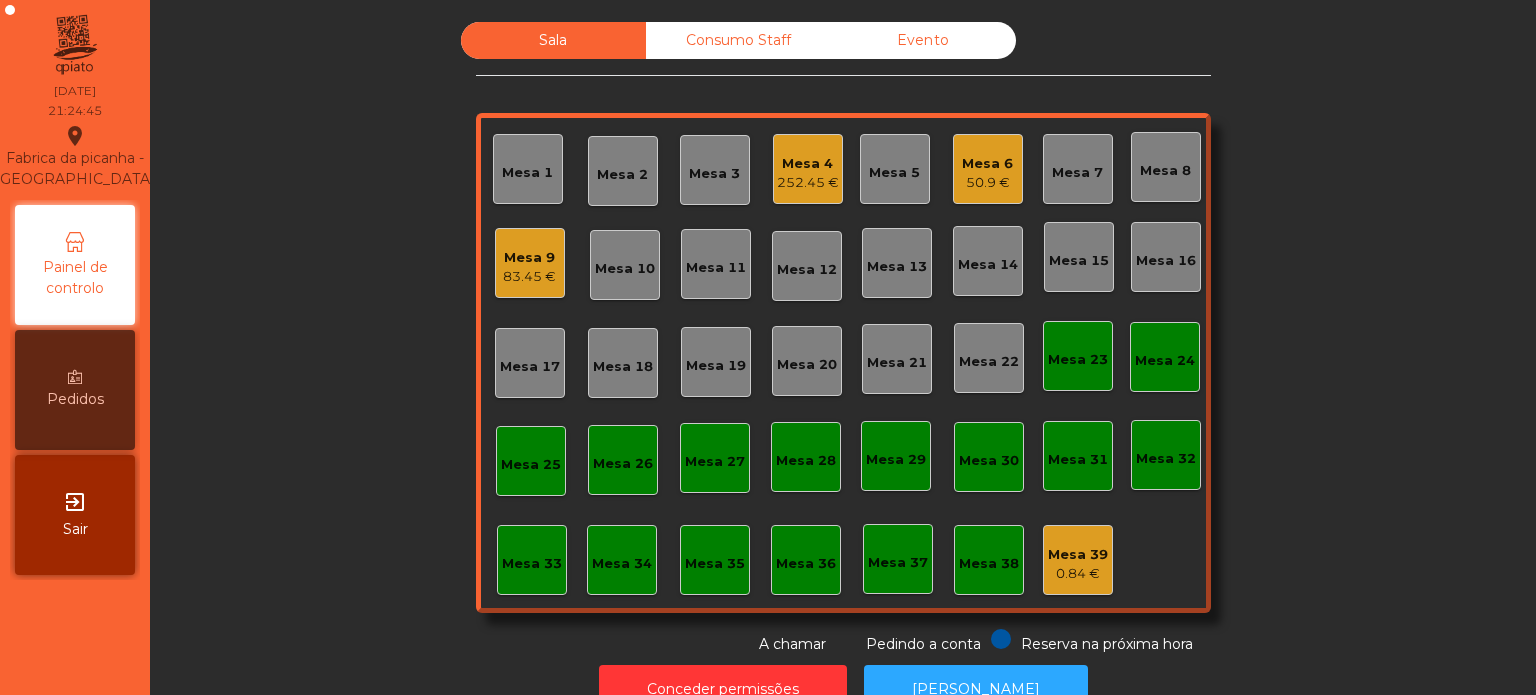 click on "Mesa 33" 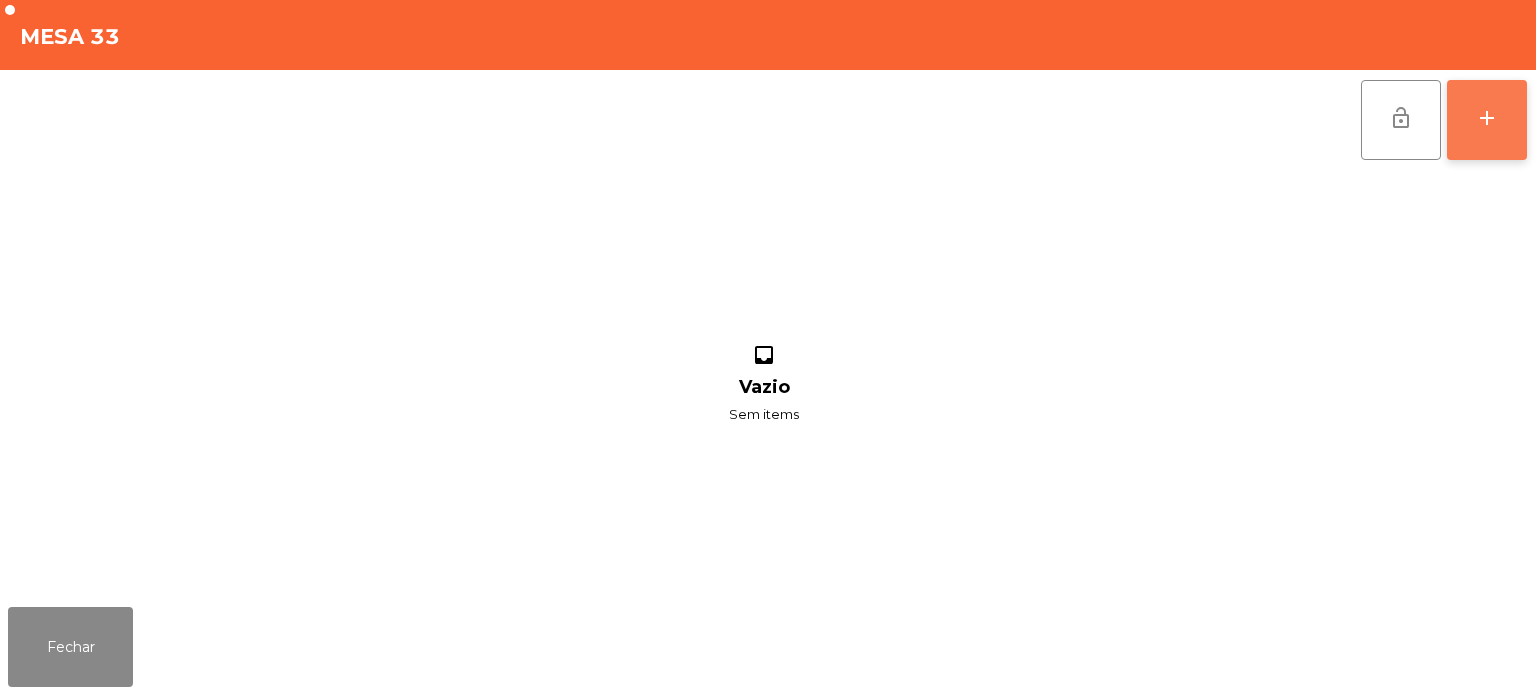 click on "add" 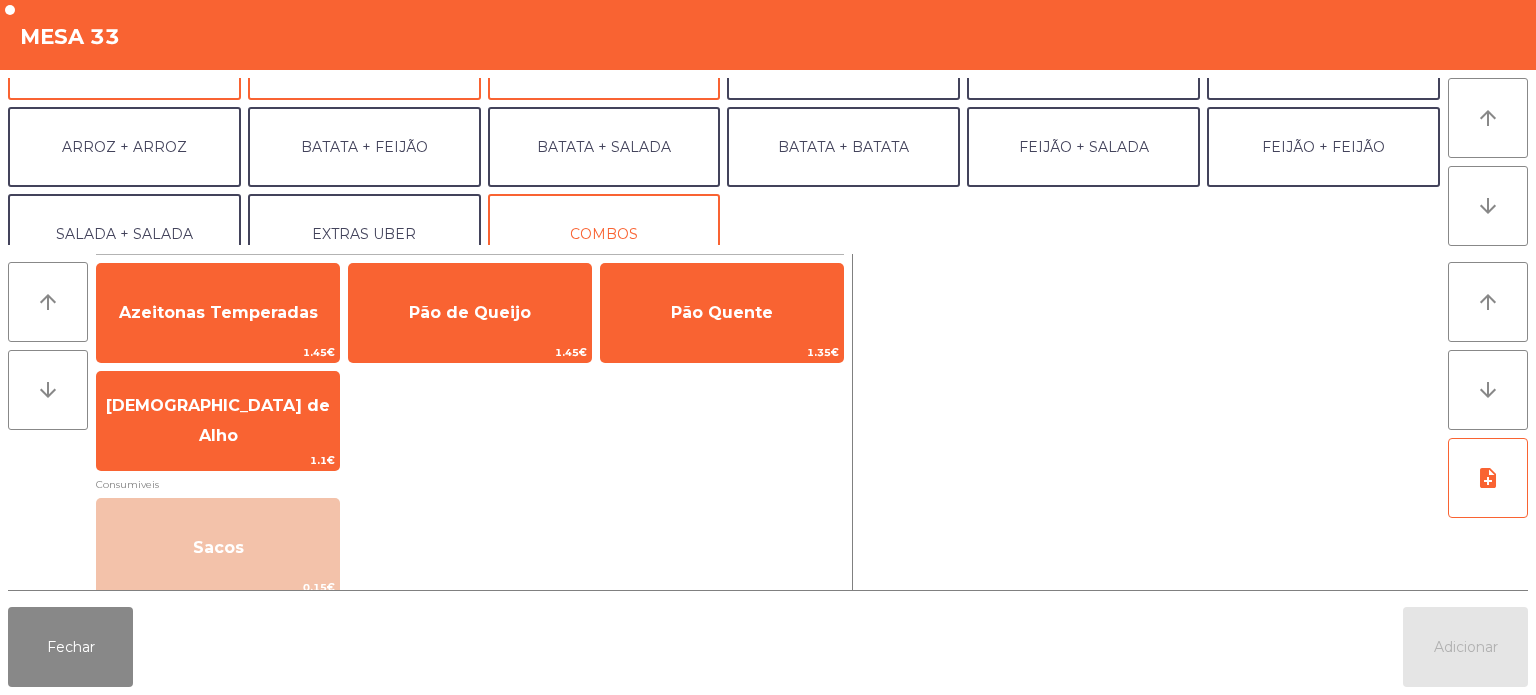 scroll, scrollTop: 260, scrollLeft: 0, axis: vertical 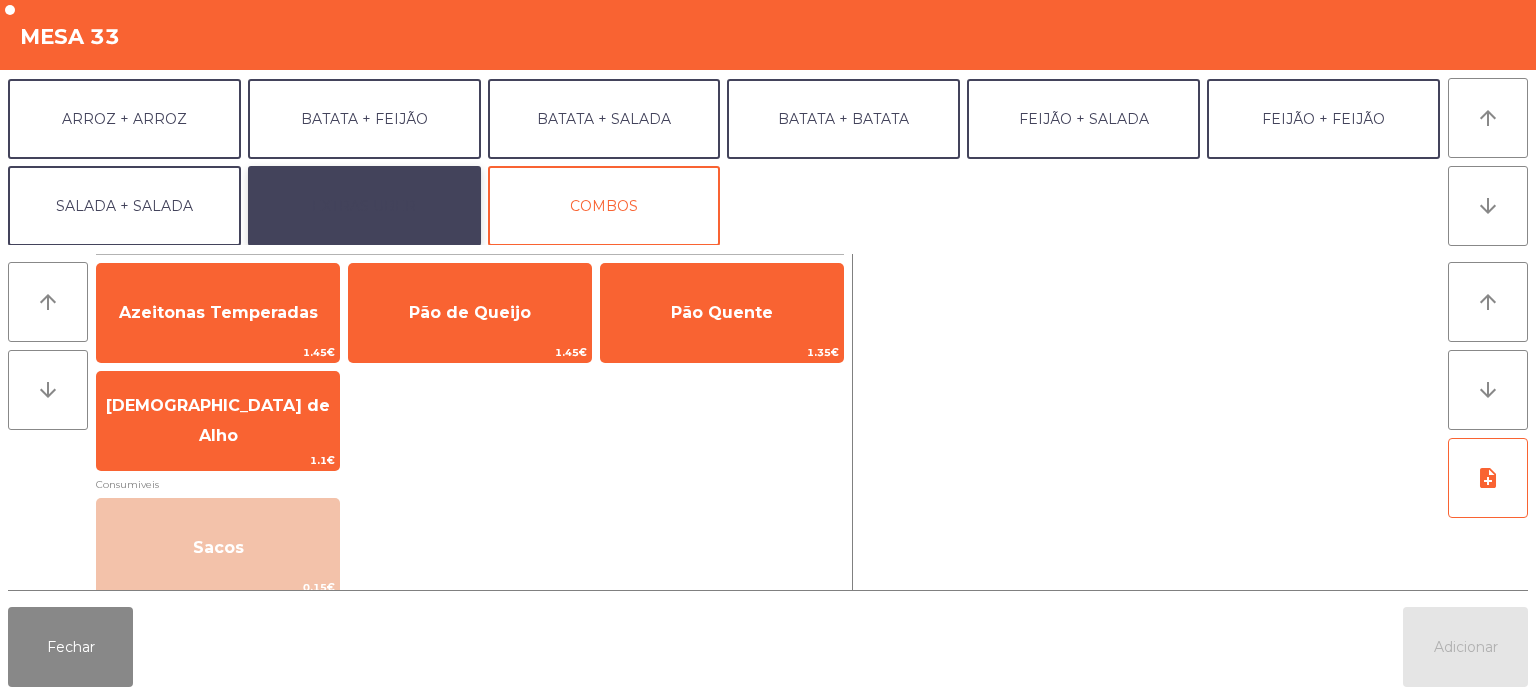 click on "EXTRAS UBER" 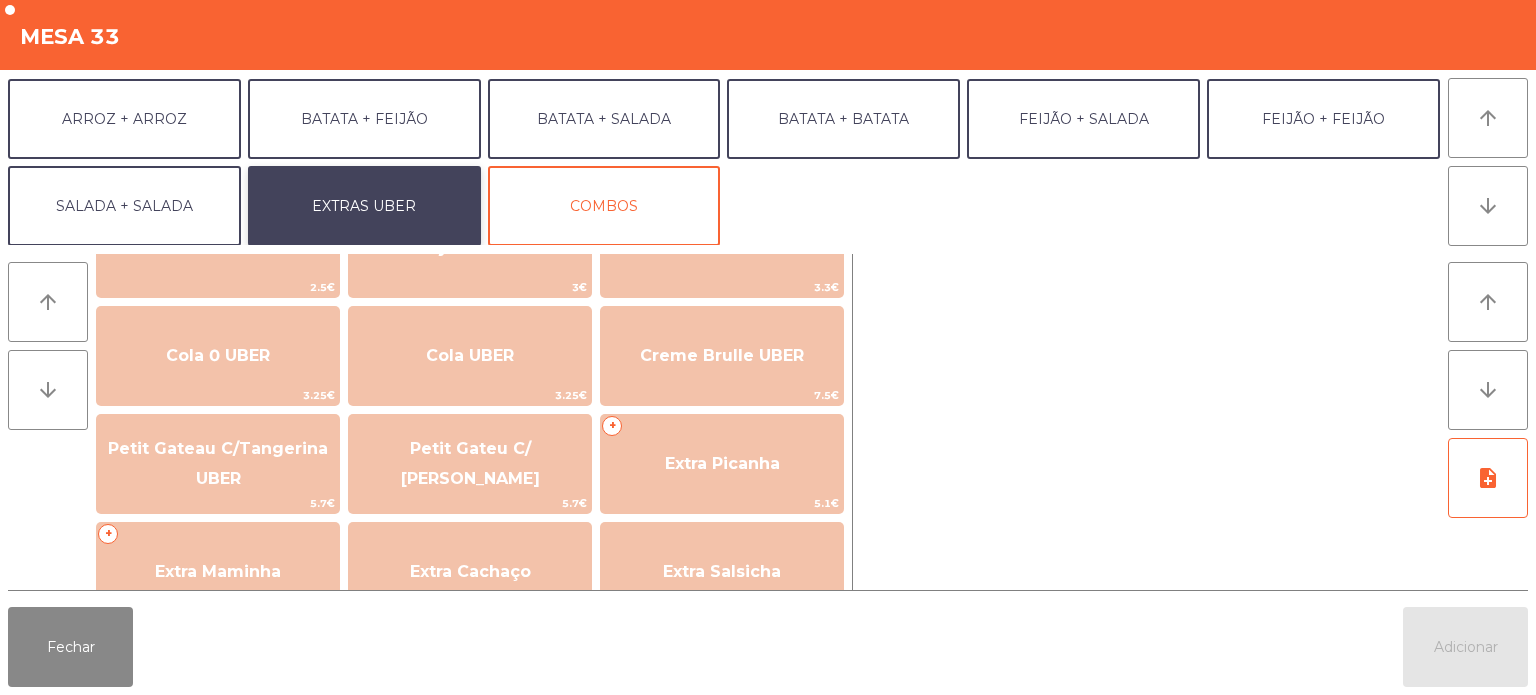 scroll, scrollTop: 300, scrollLeft: 0, axis: vertical 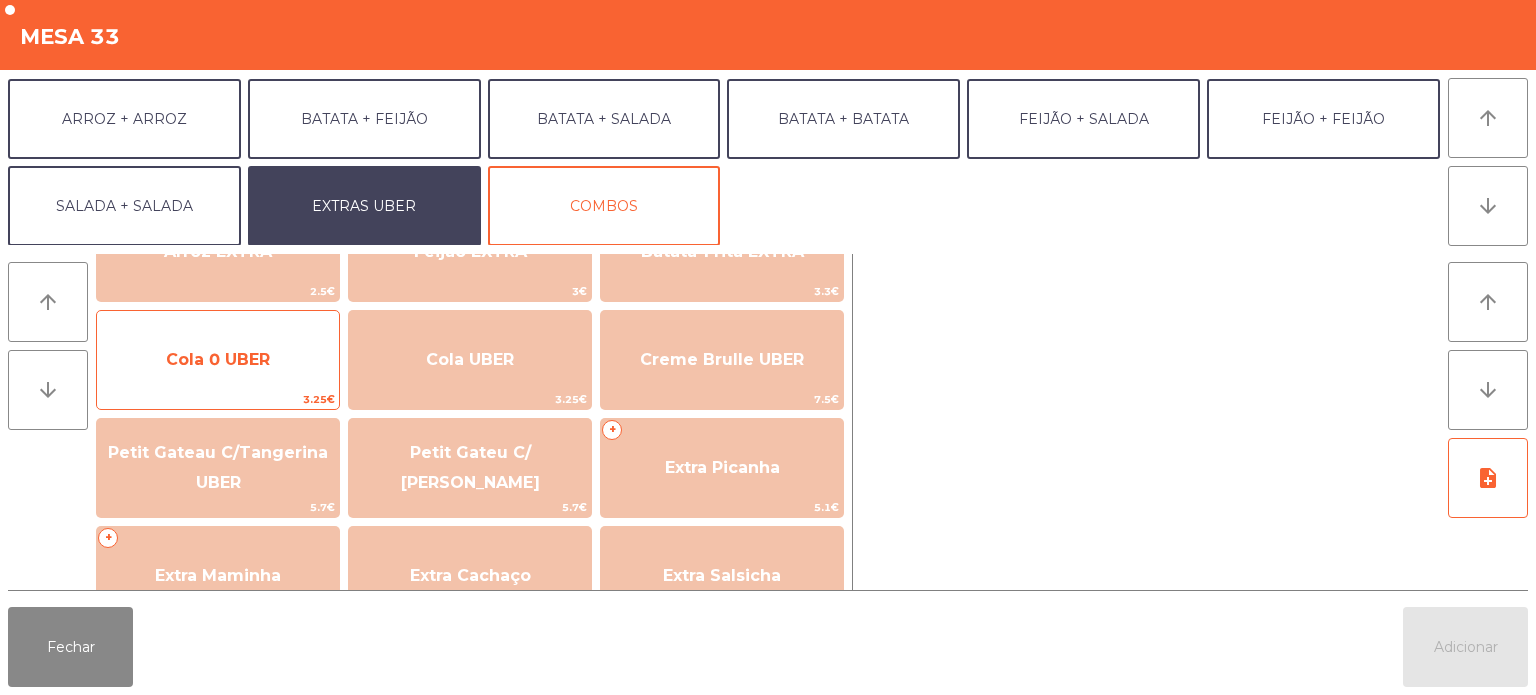 click on "Cola 0 UBER" 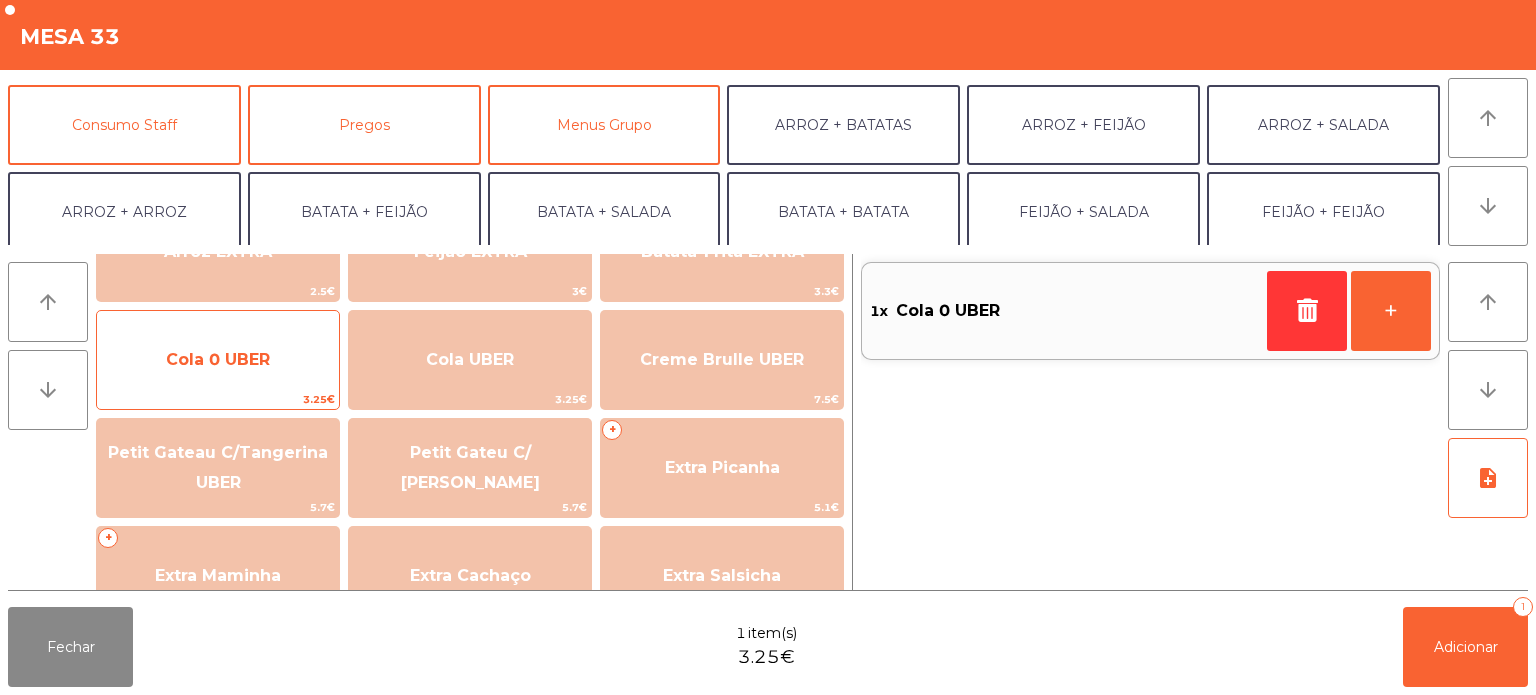 scroll, scrollTop: 168, scrollLeft: 0, axis: vertical 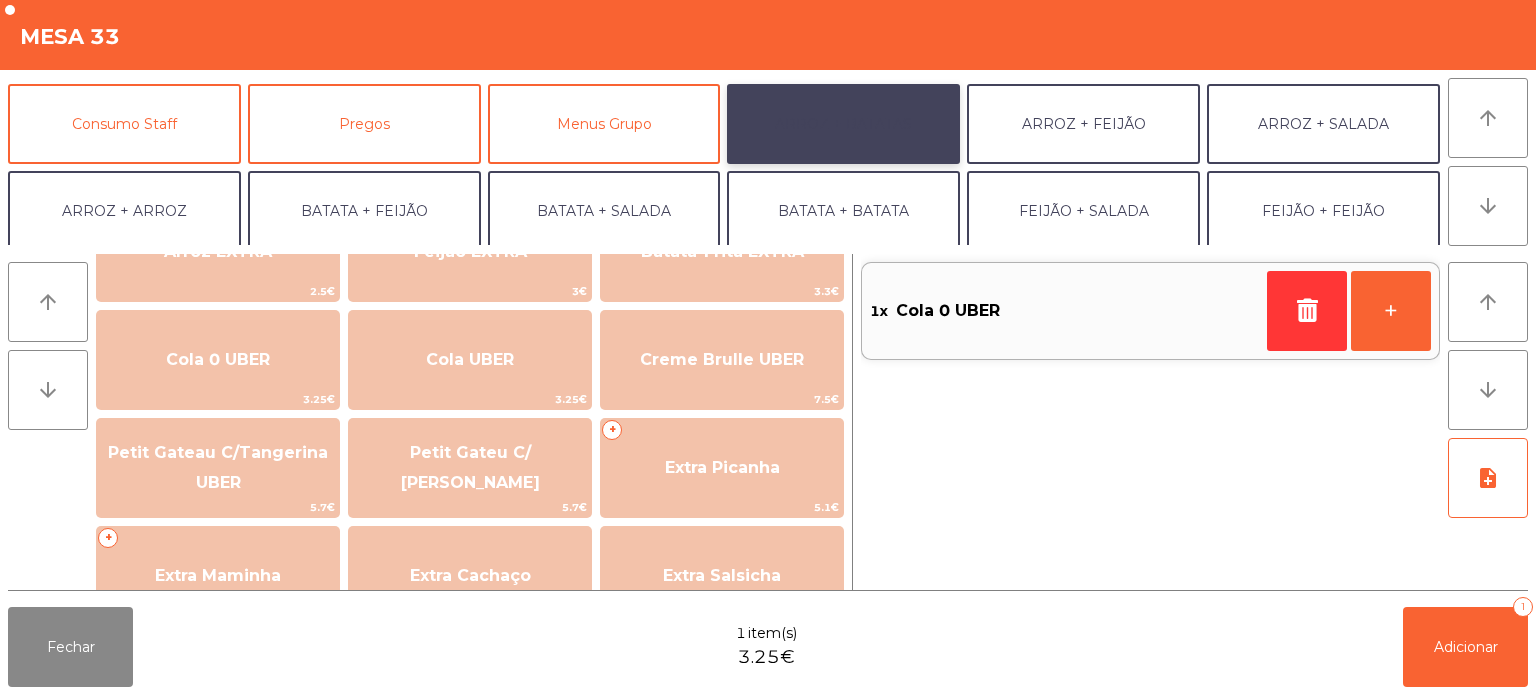 click on "ARROZ + BATATAS" 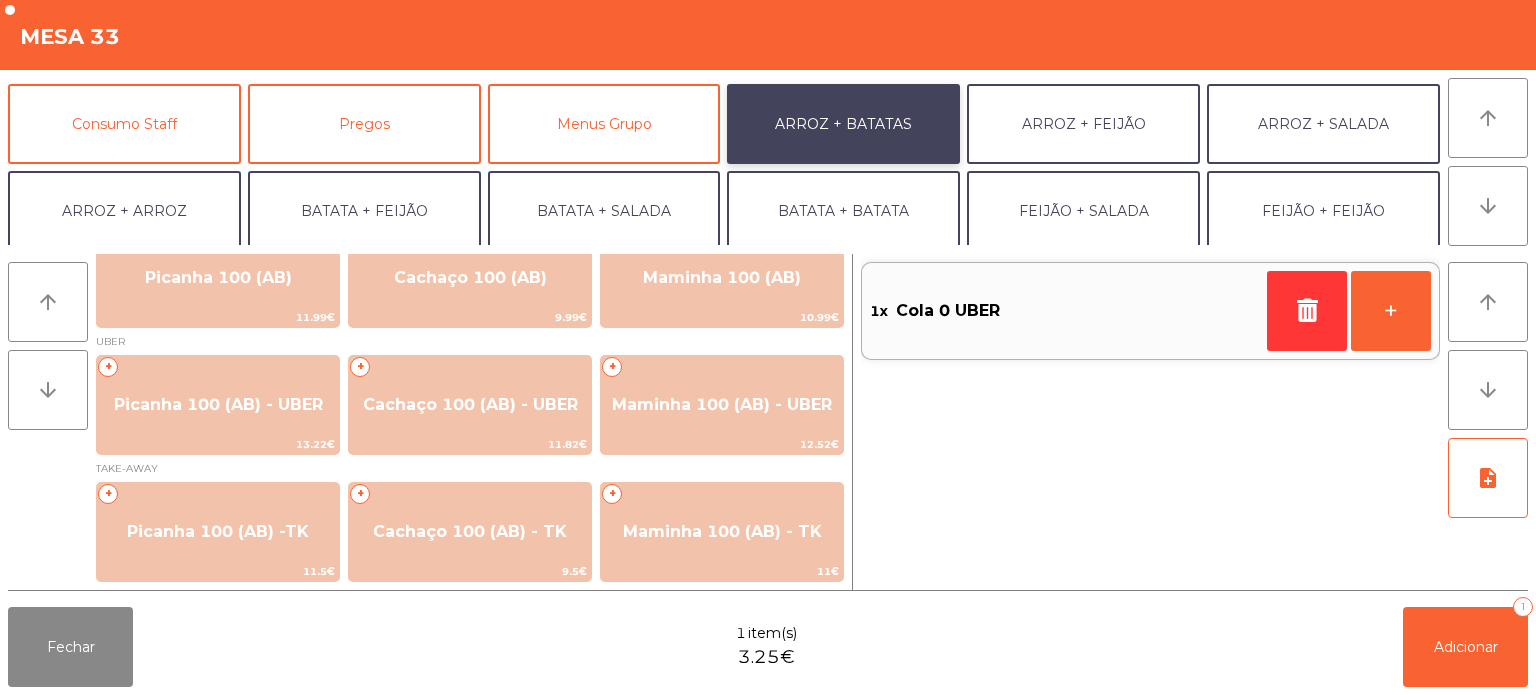 scroll, scrollTop: 34, scrollLeft: 0, axis: vertical 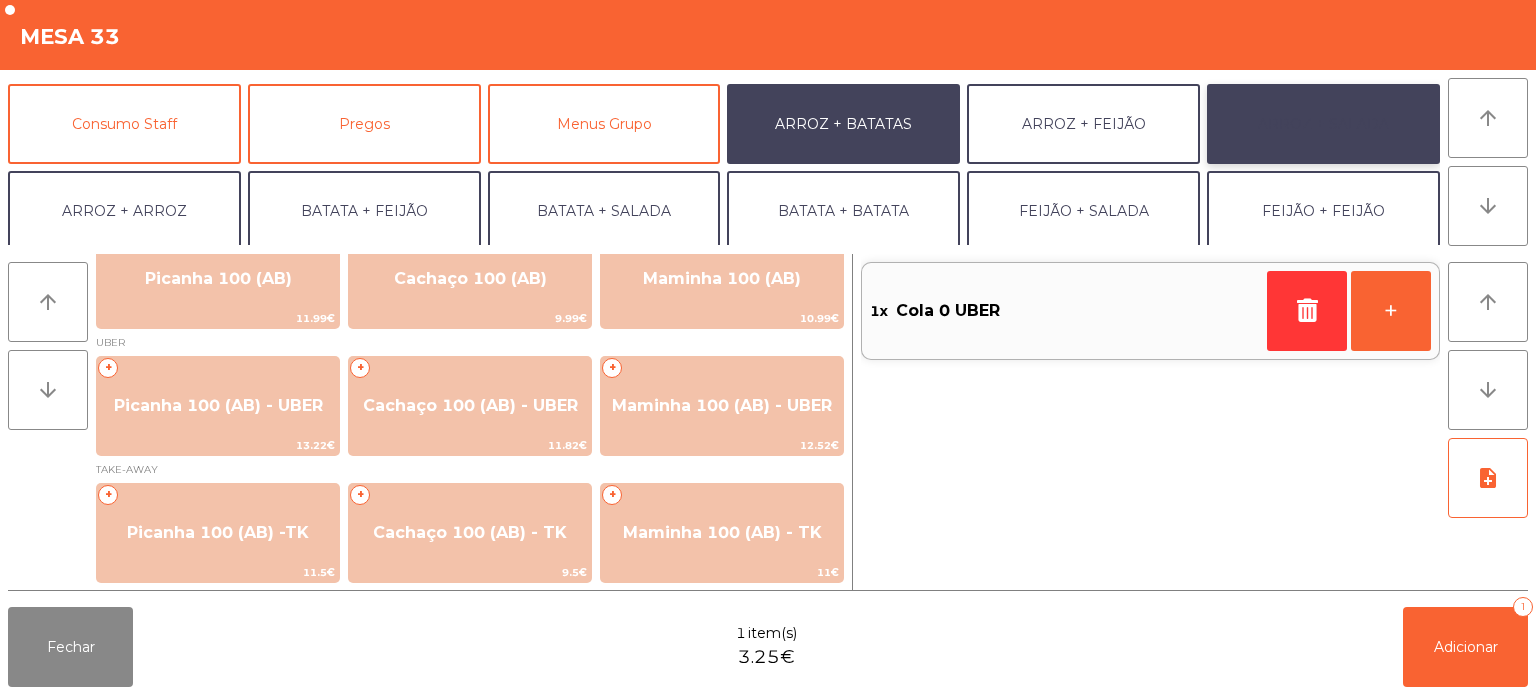 click on "ARROZ + SALADA" 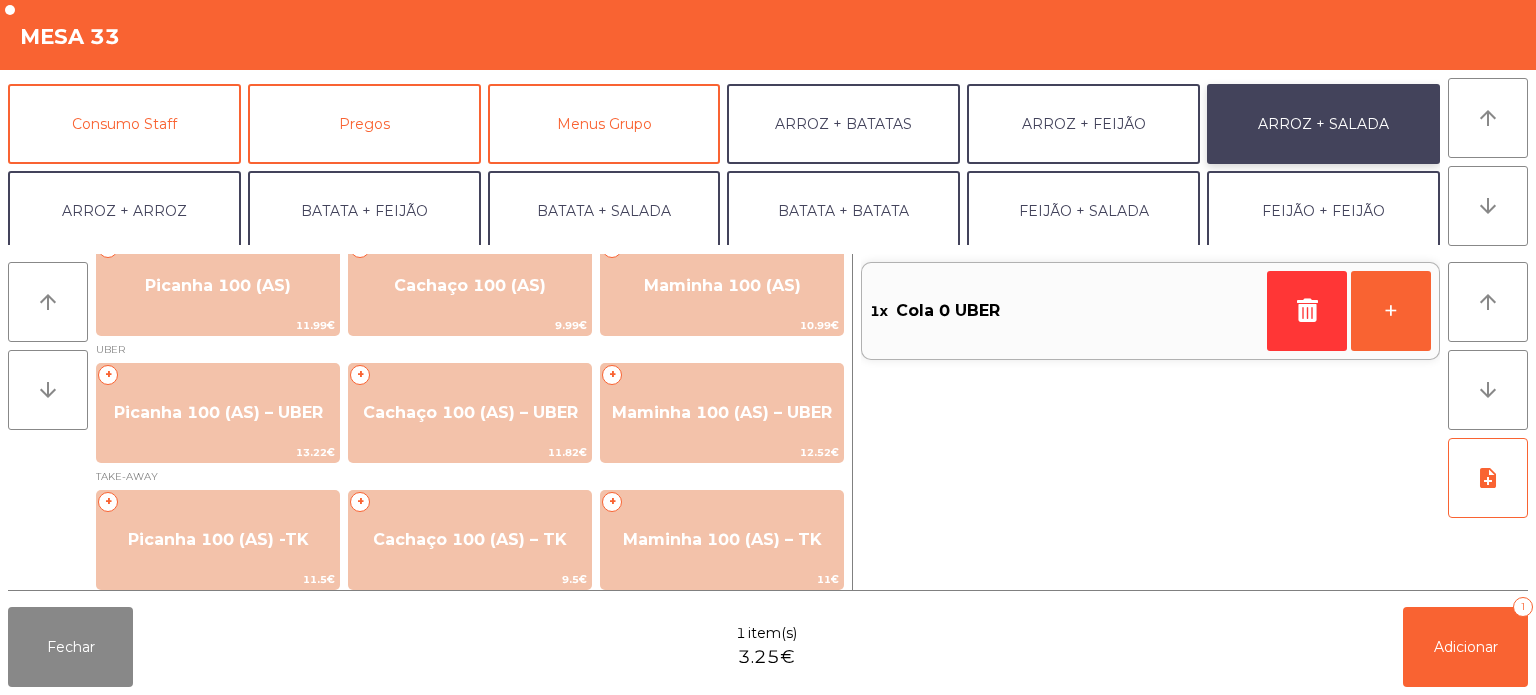 scroll, scrollTop: 34, scrollLeft: 0, axis: vertical 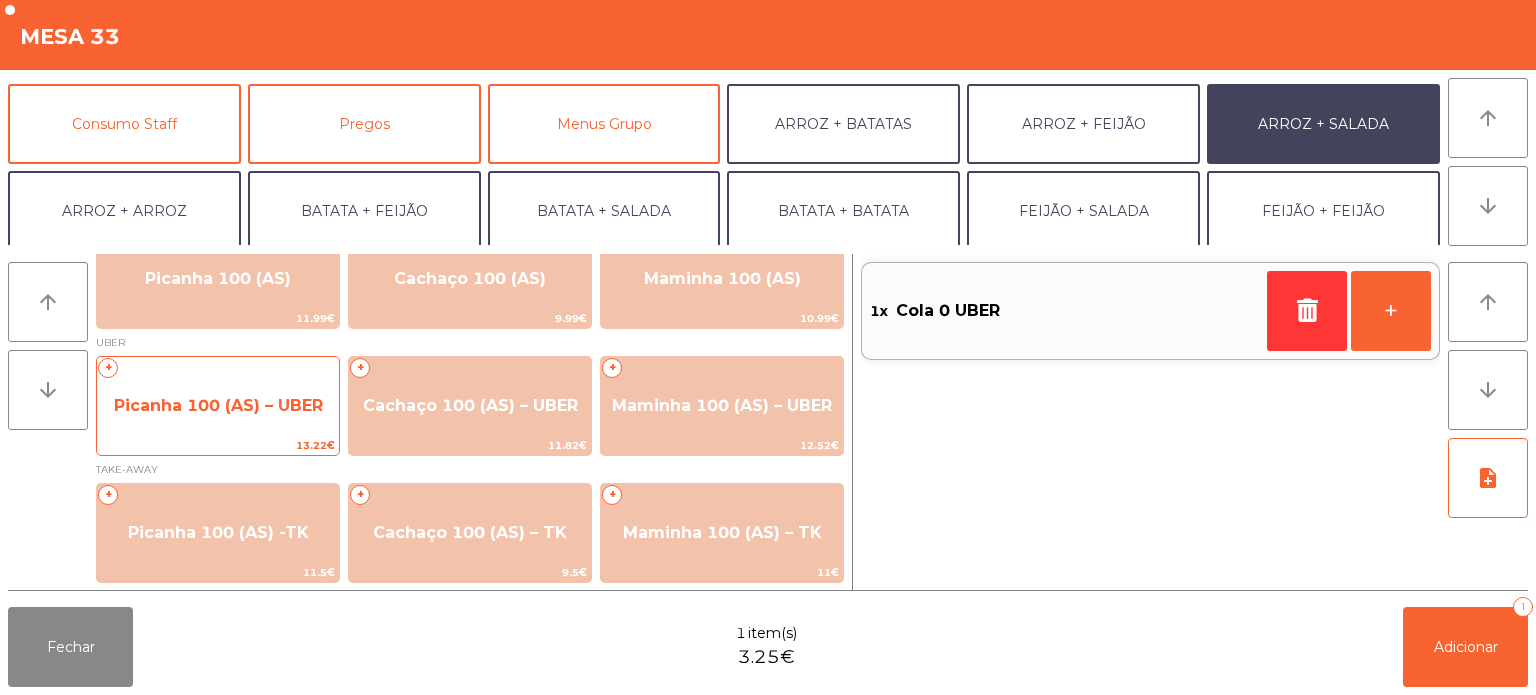 click on "Picanha 100 (AS) – UBER" 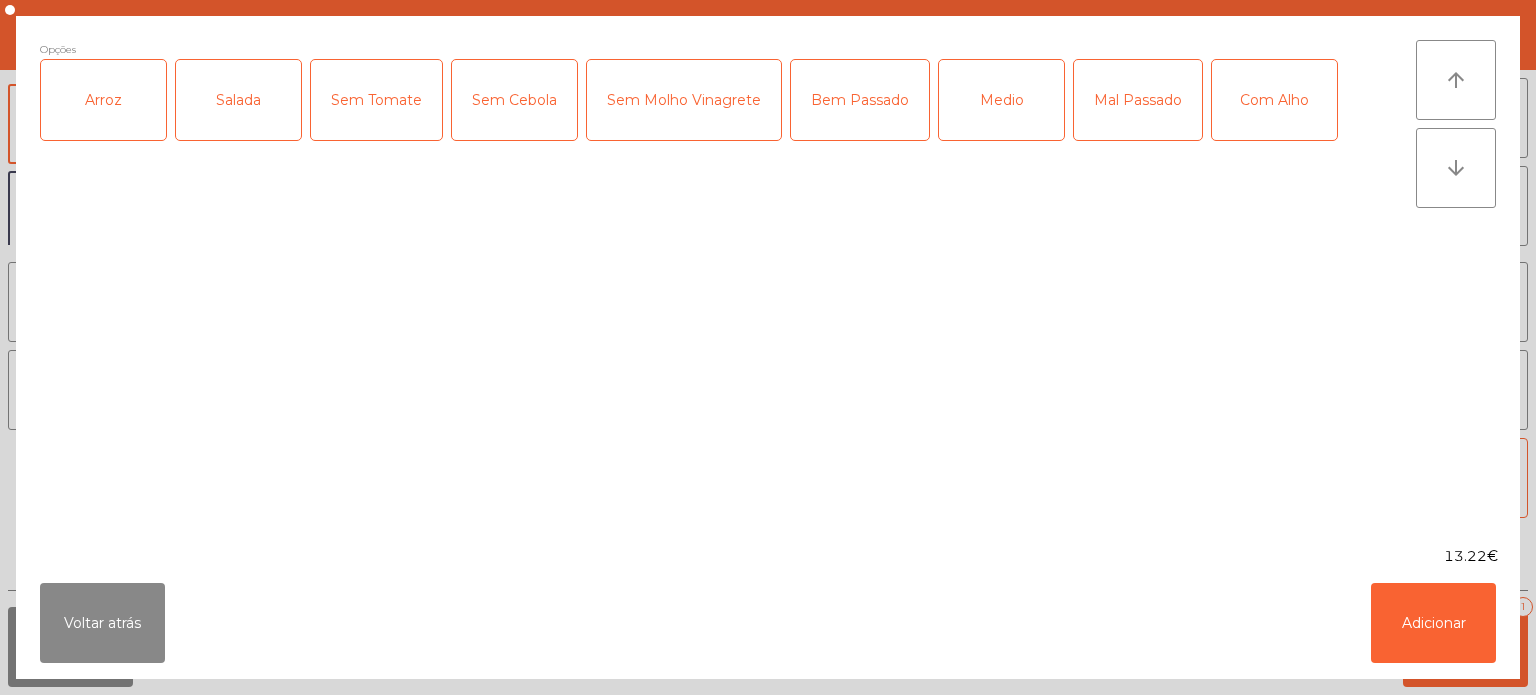 click on "Arroz" 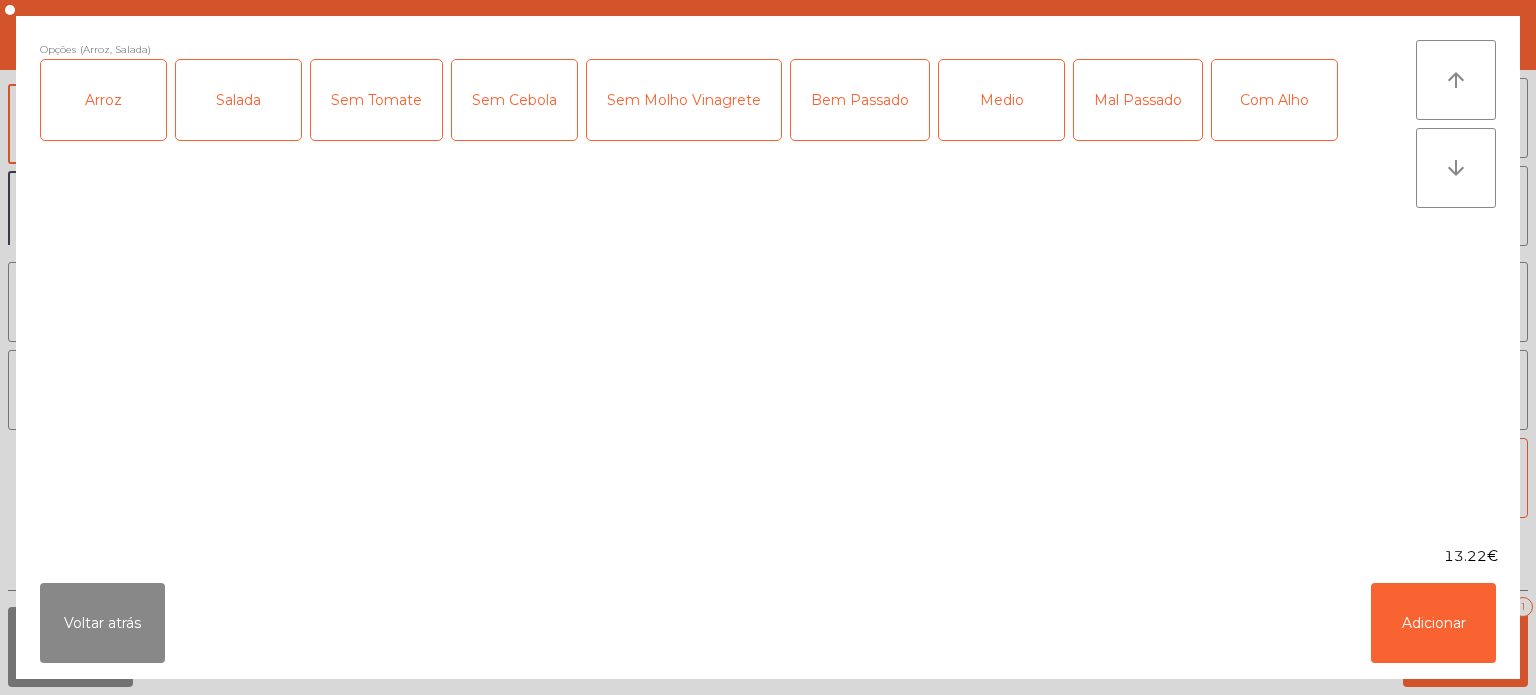 click on "Mal Passado" 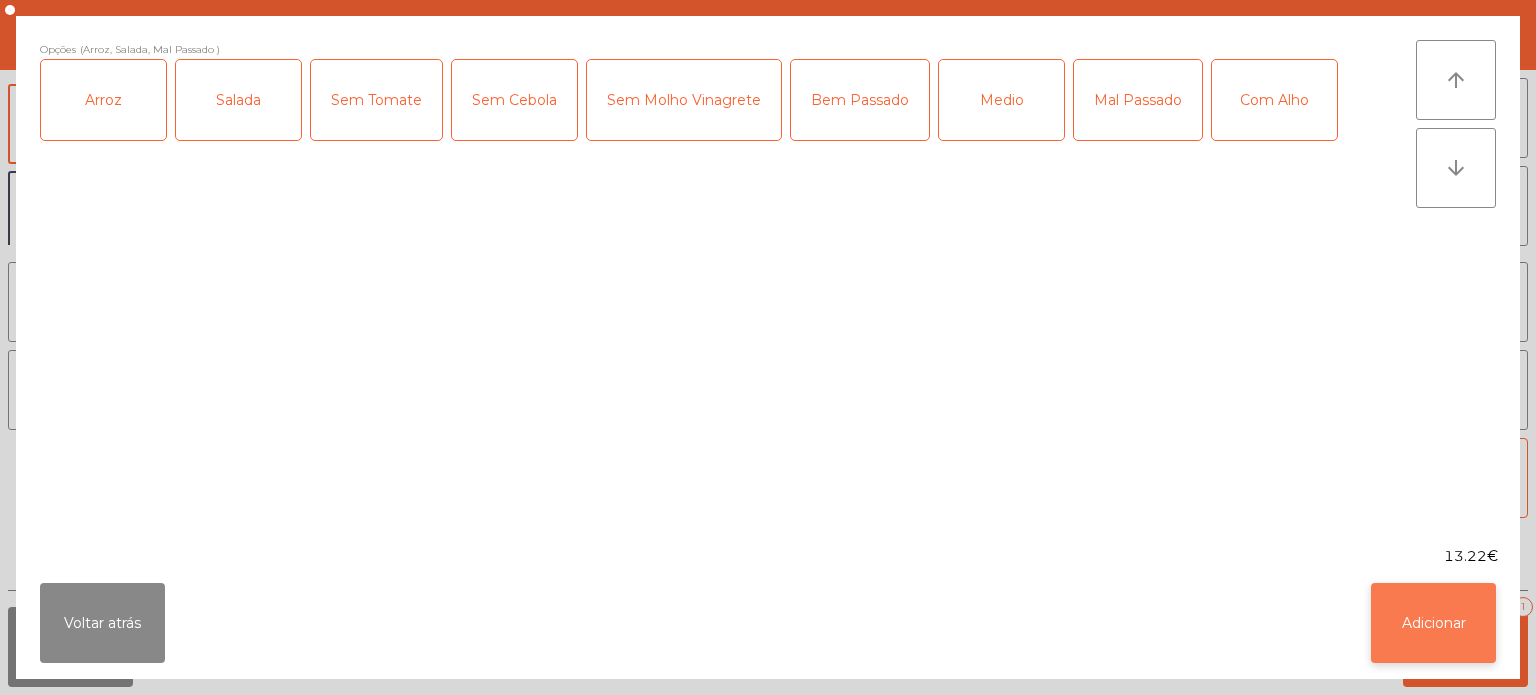 click on "Adicionar" 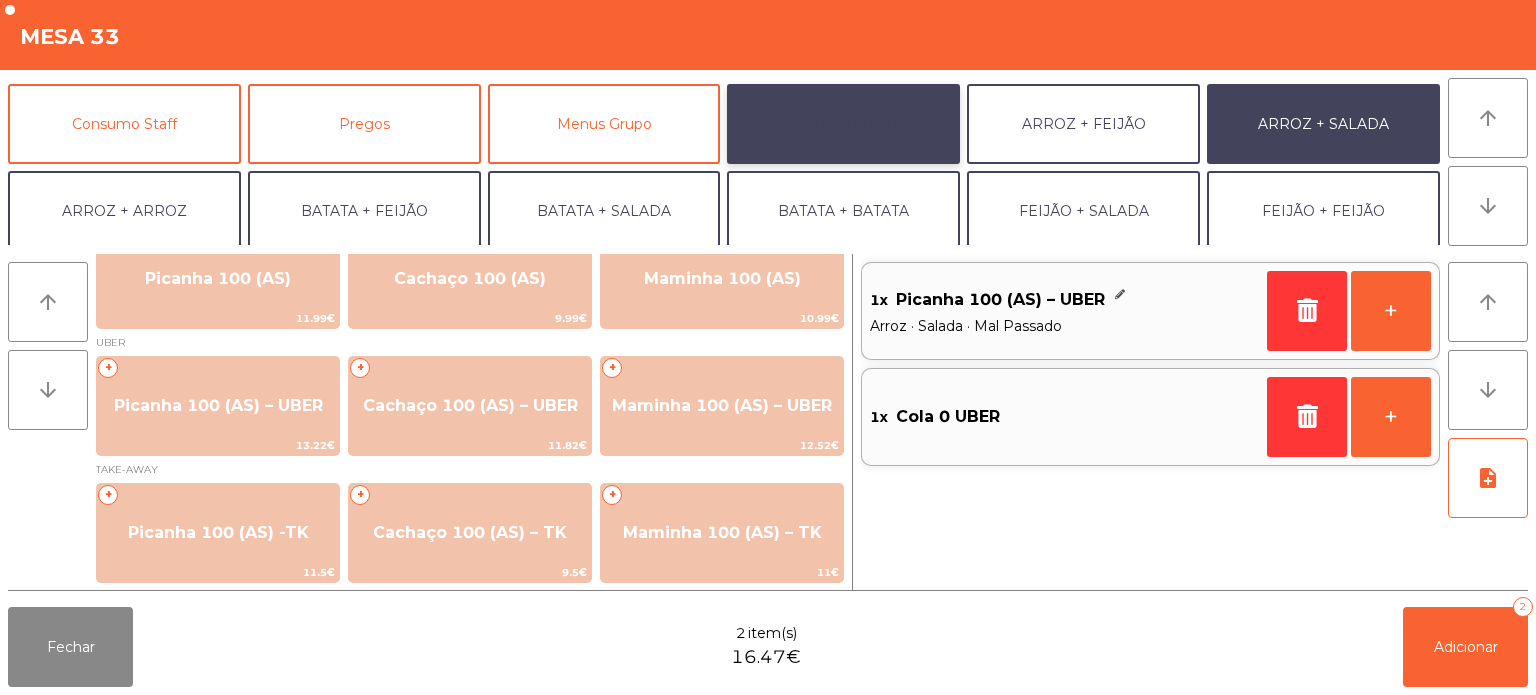 click on "ARROZ + BATATAS" 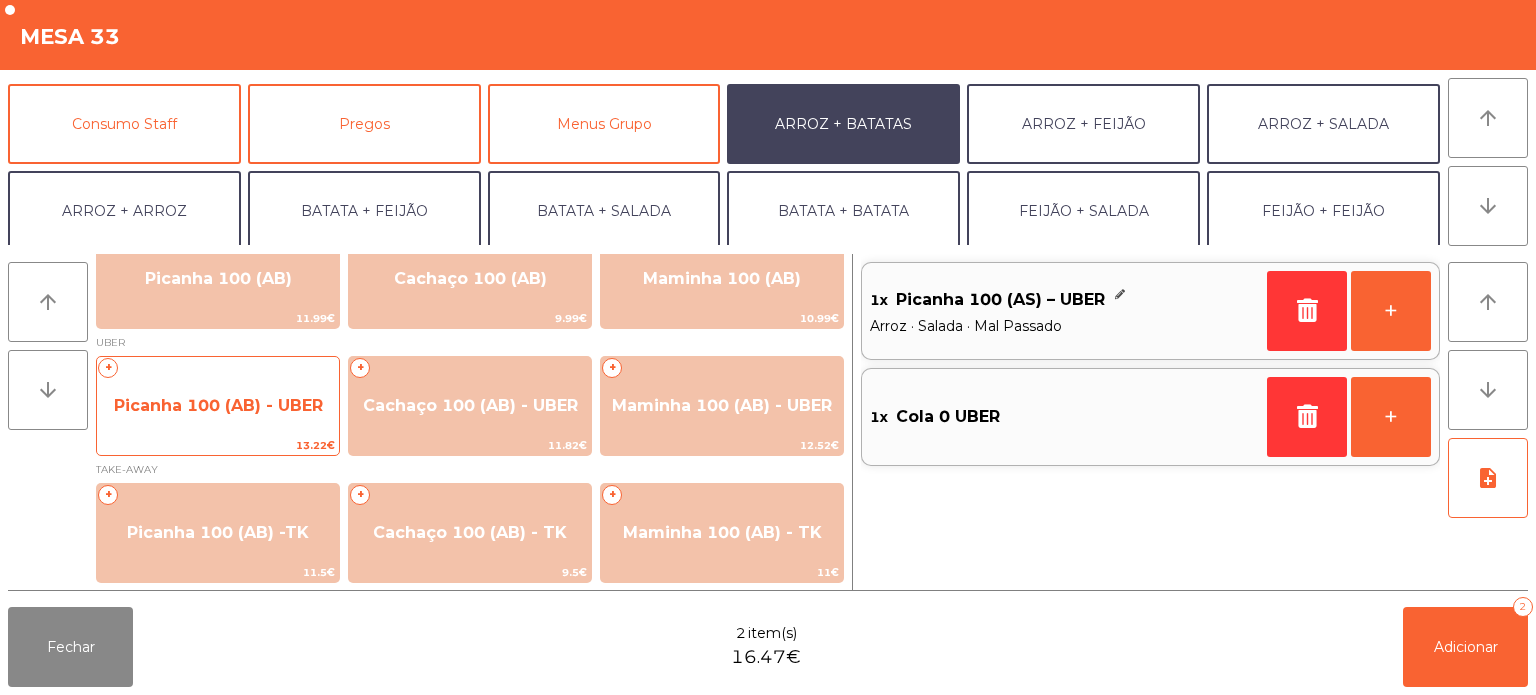 click on "Picanha 100 (AB) - UBER" 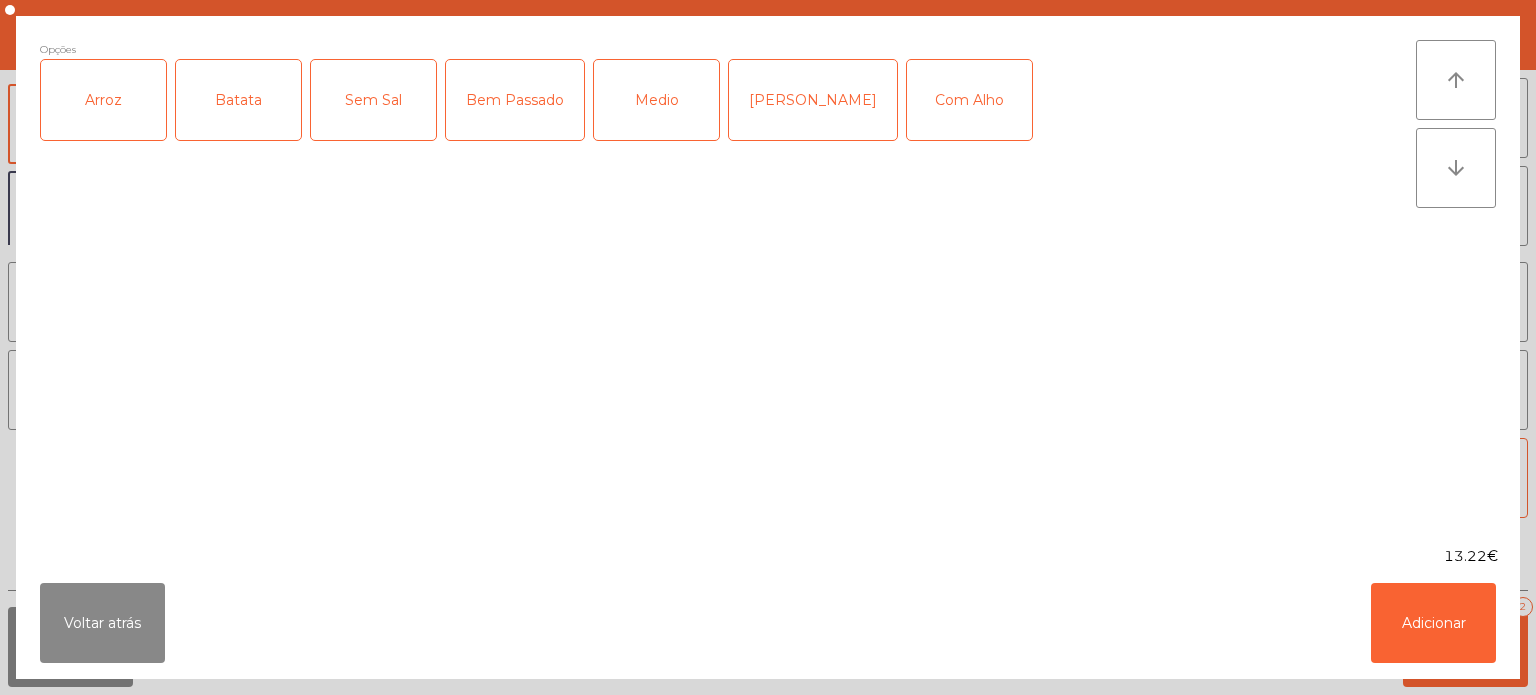 click on "Arroz" 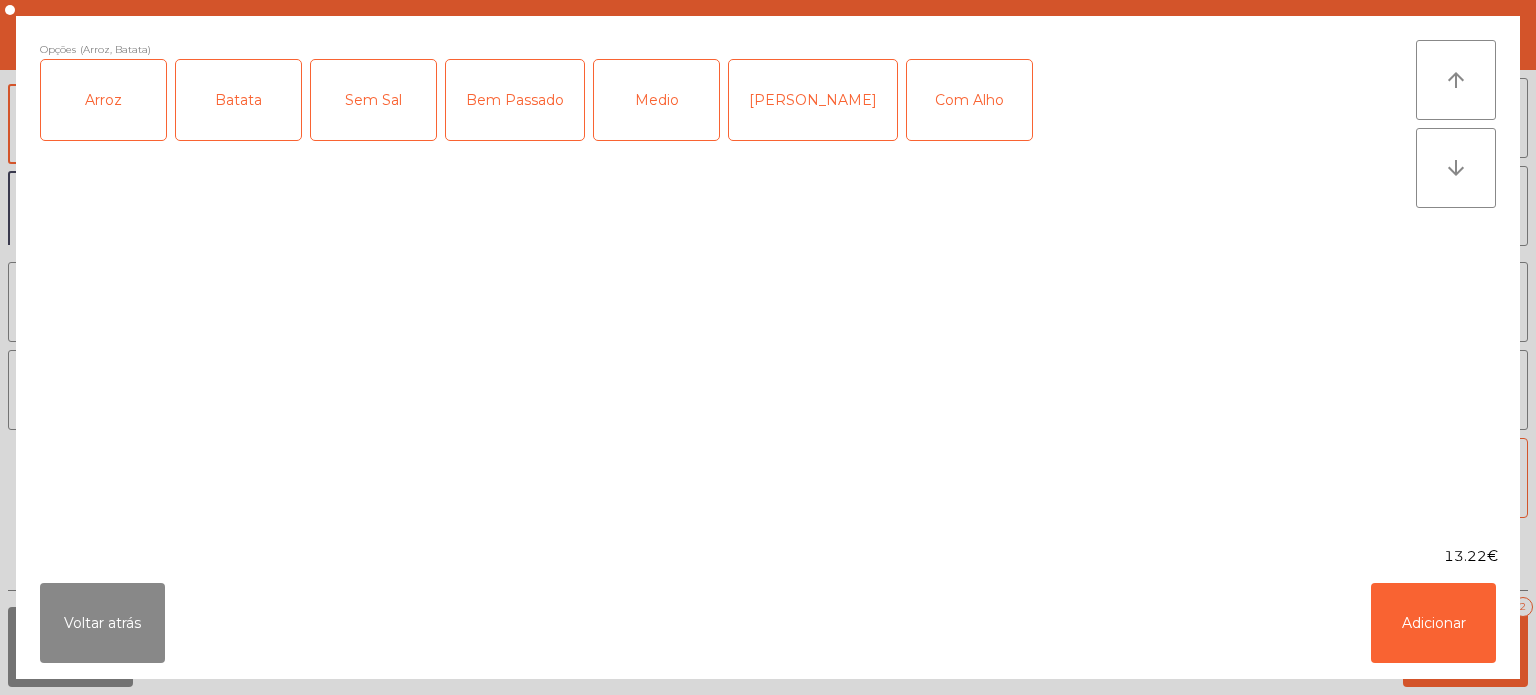click on "[PERSON_NAME]" 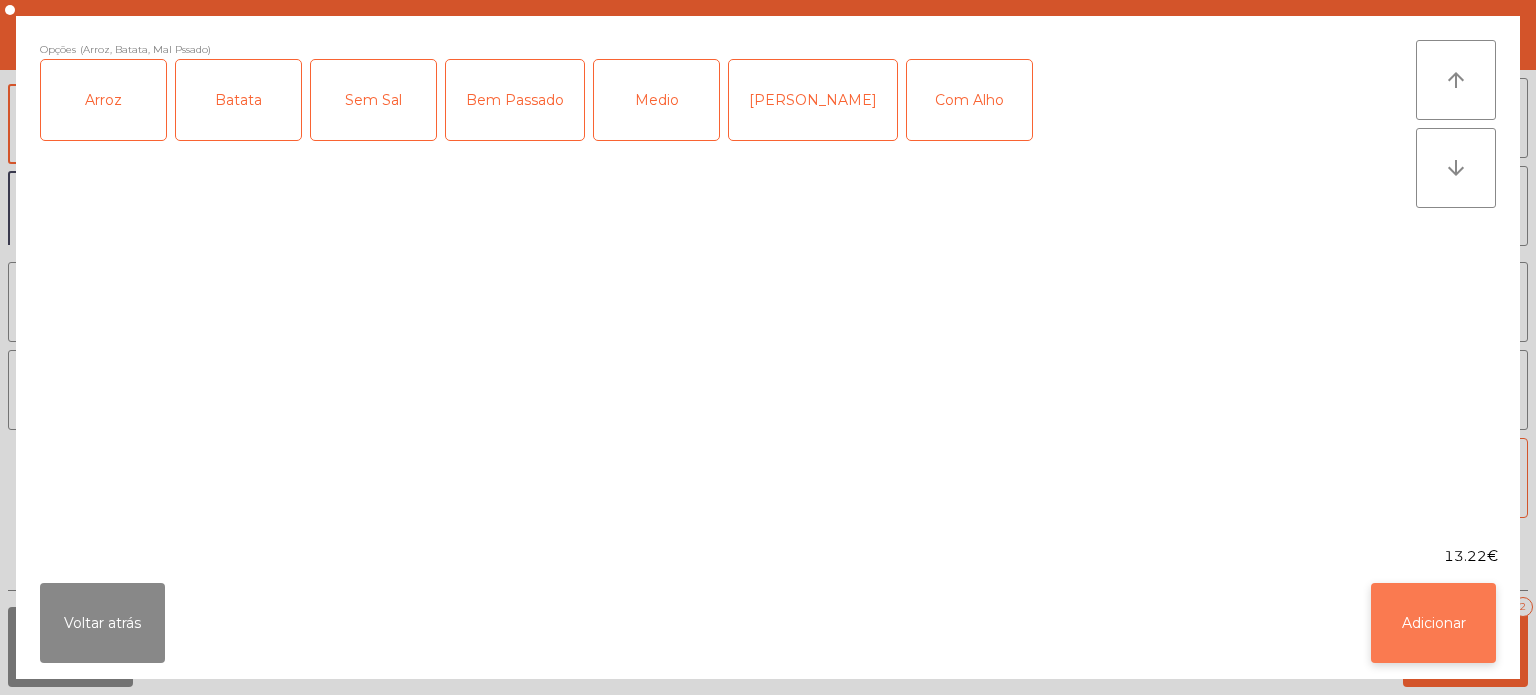click on "Adicionar" 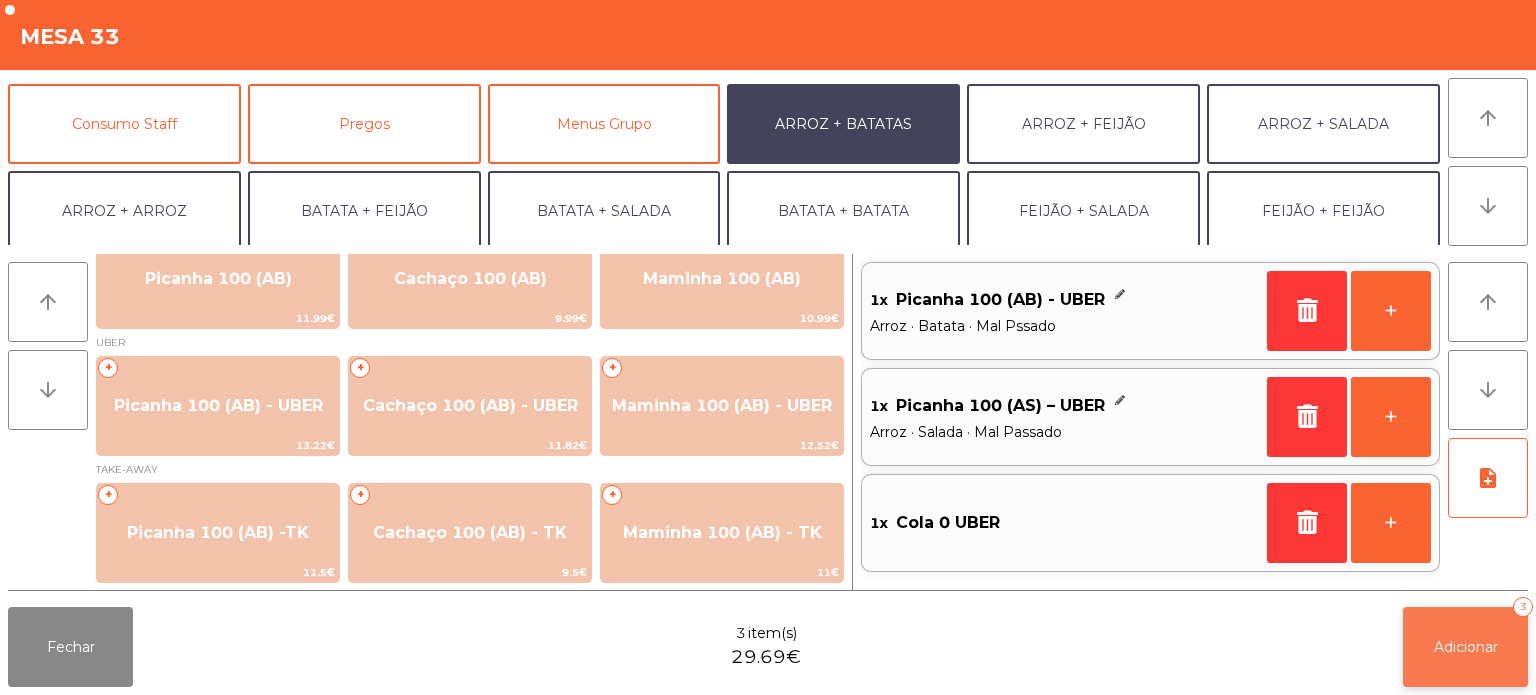 click on "Adicionar   3" 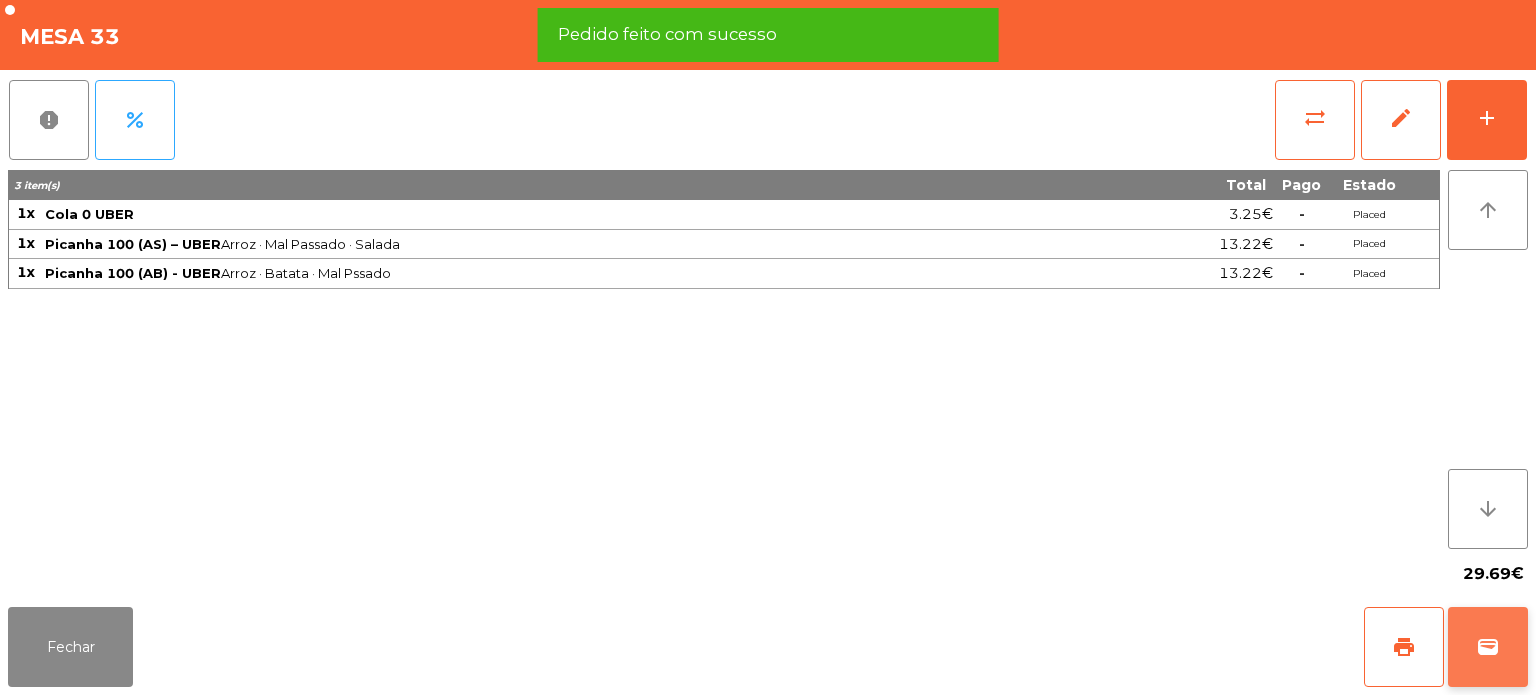 click on "print" 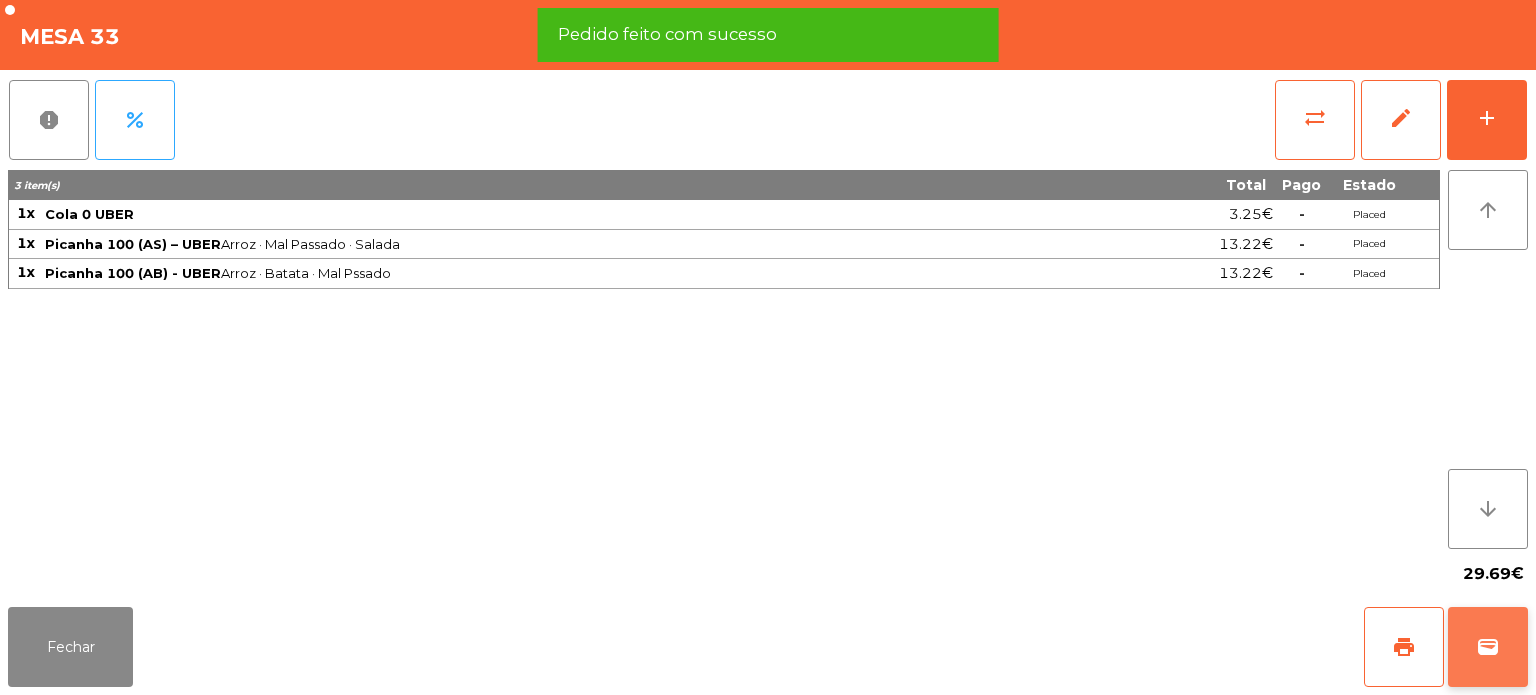 click on "wallet" 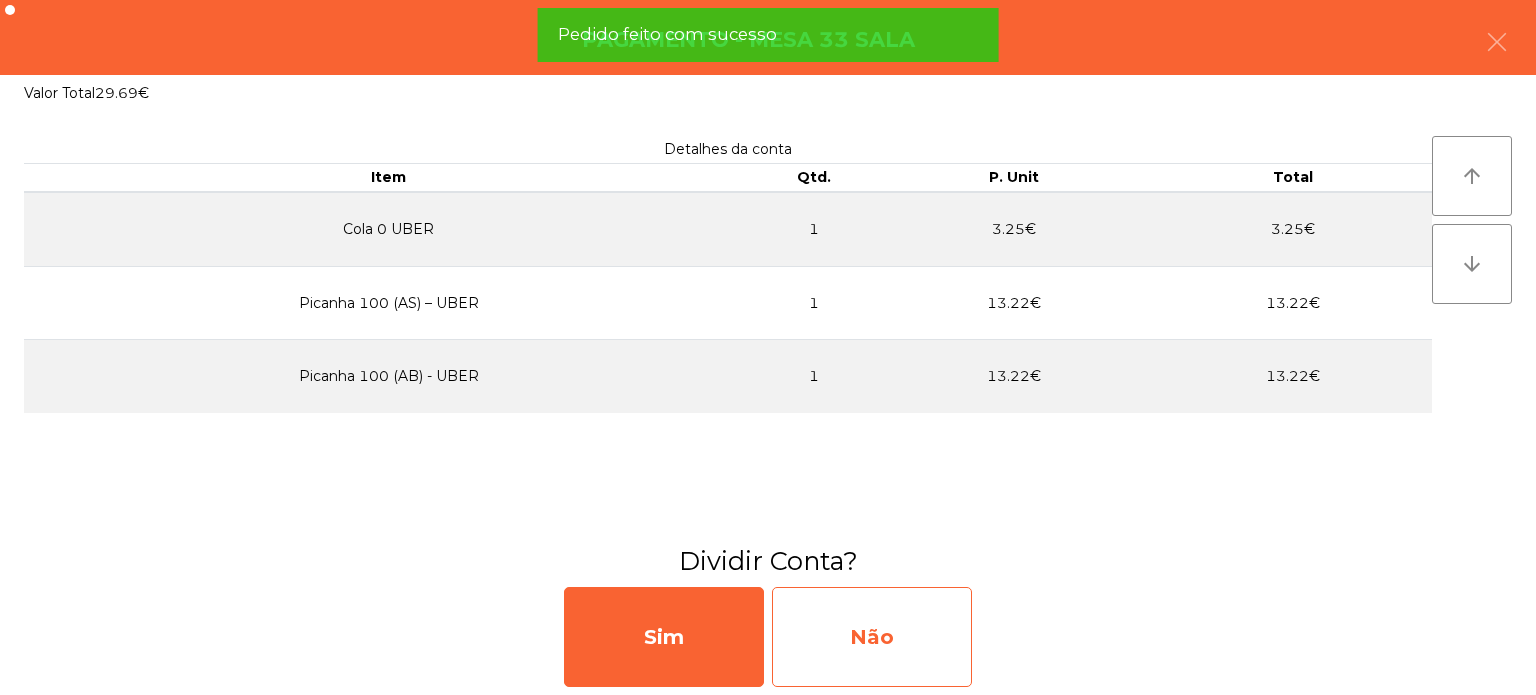 click on "Não" 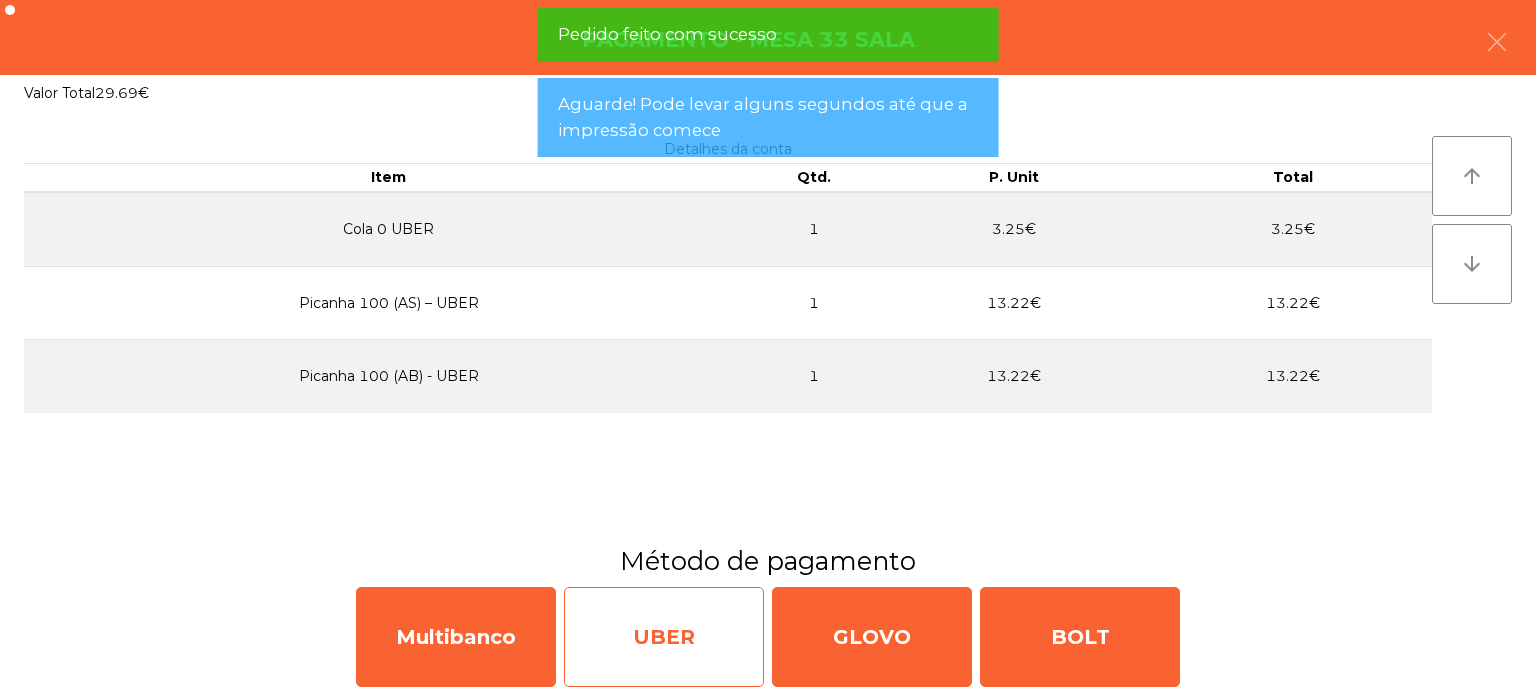 click on "UBER" 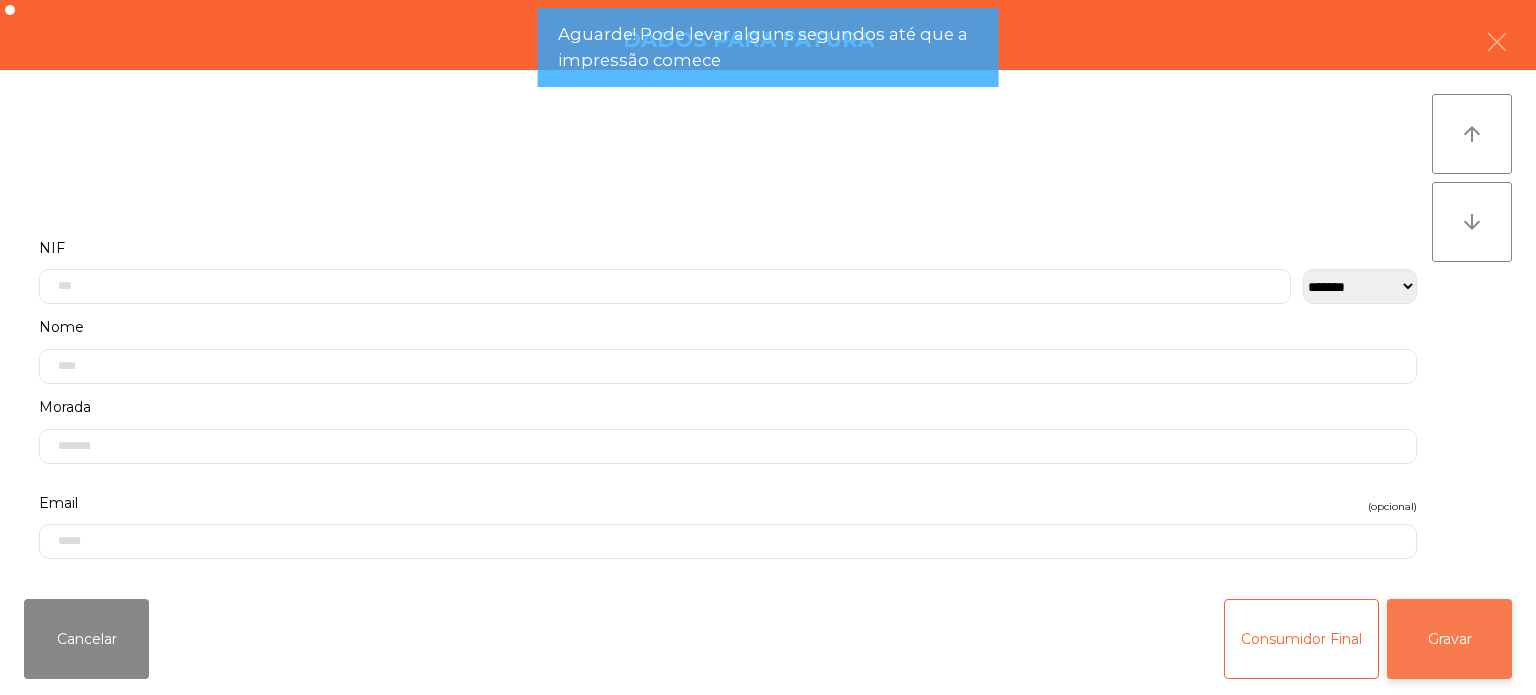 click on "Gravar" 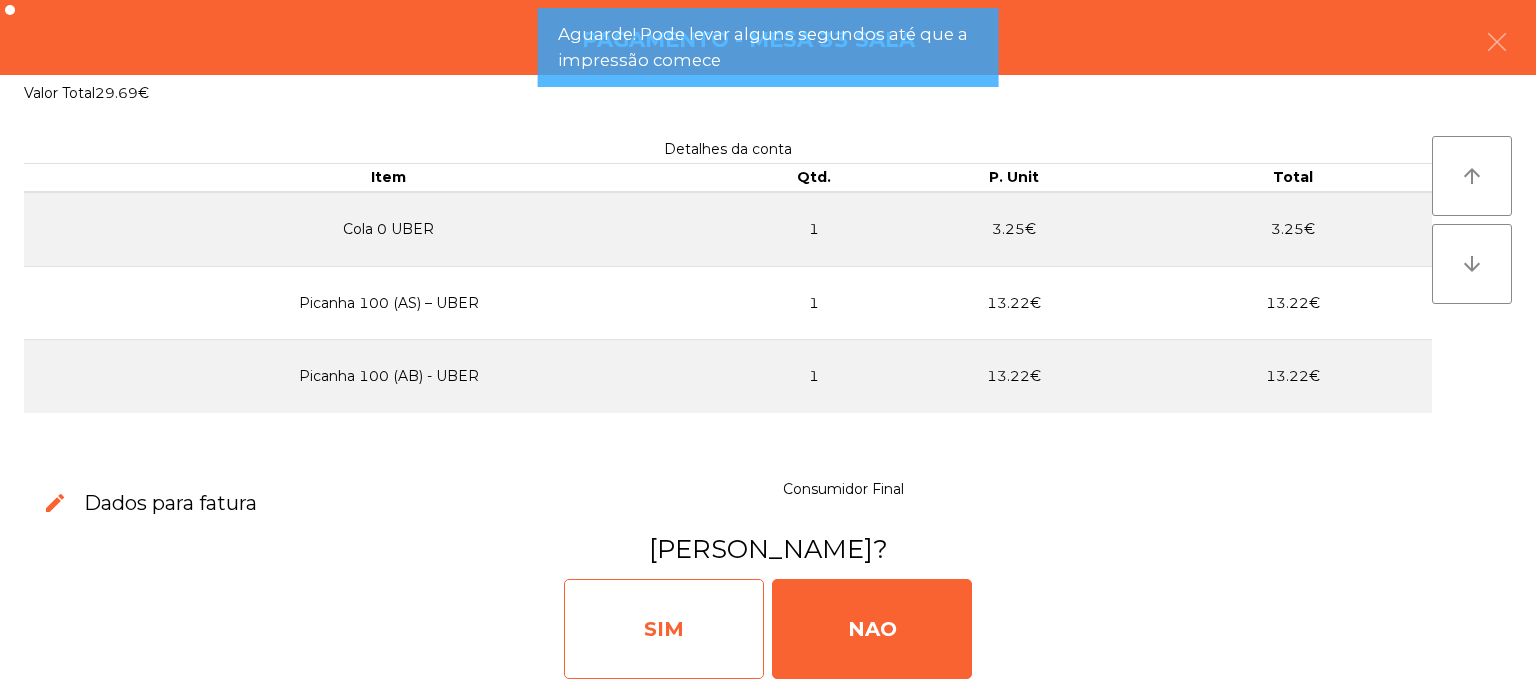 click on "SIM" 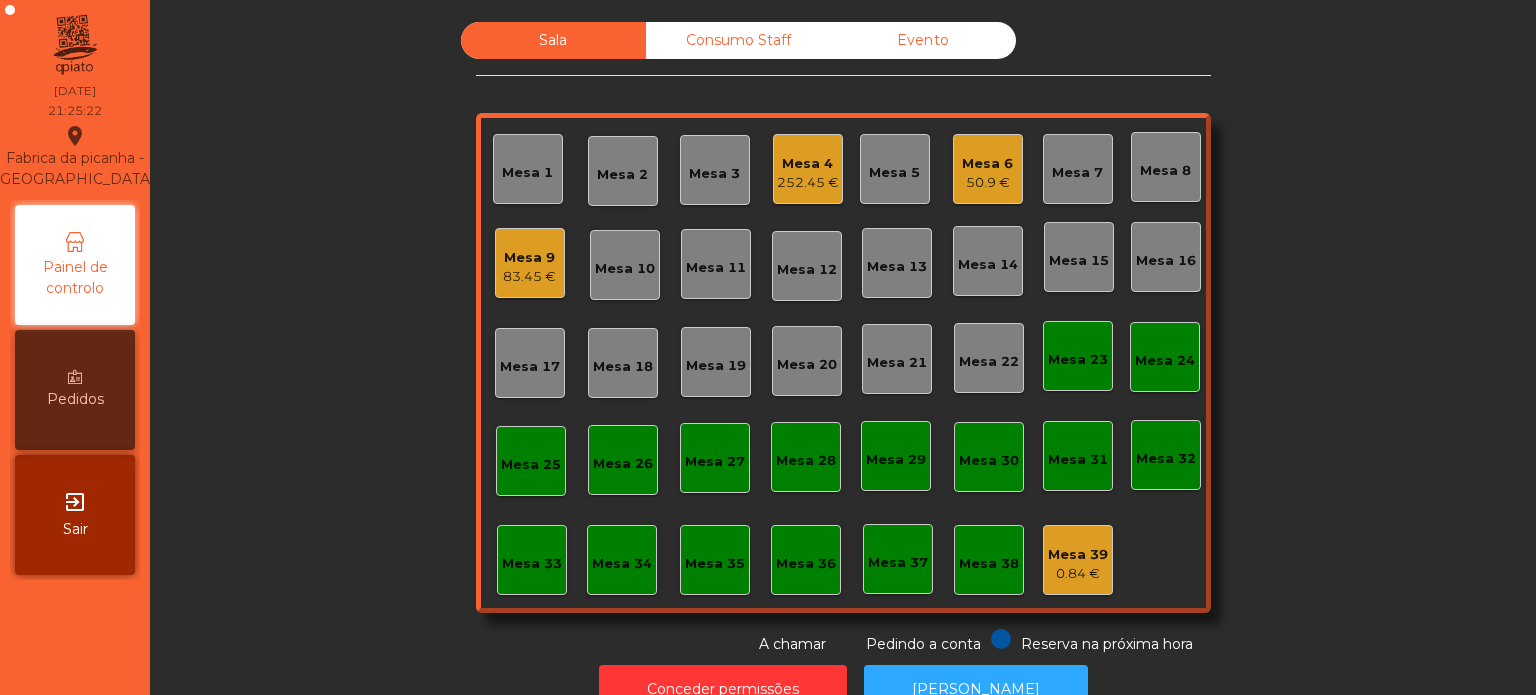 click on "Mesa 6   50.9 €" 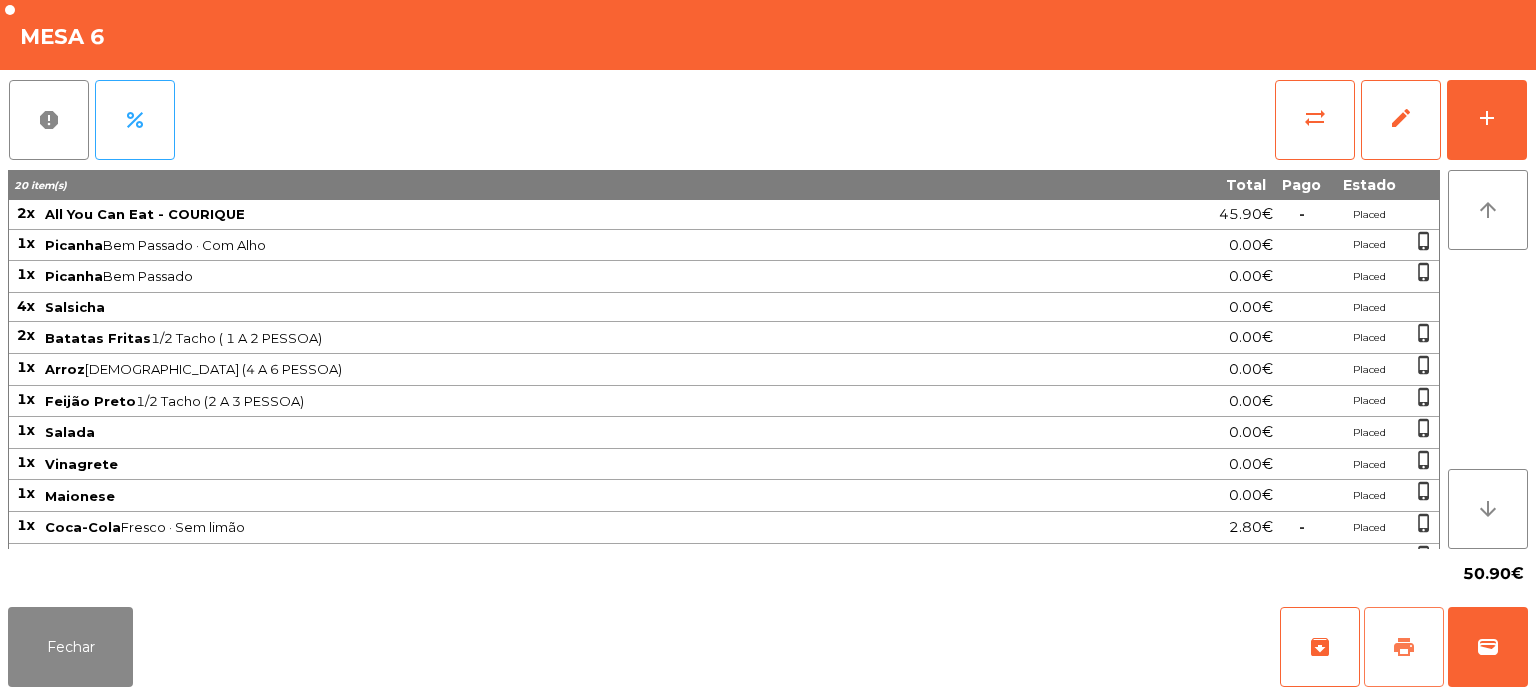 click on "print" 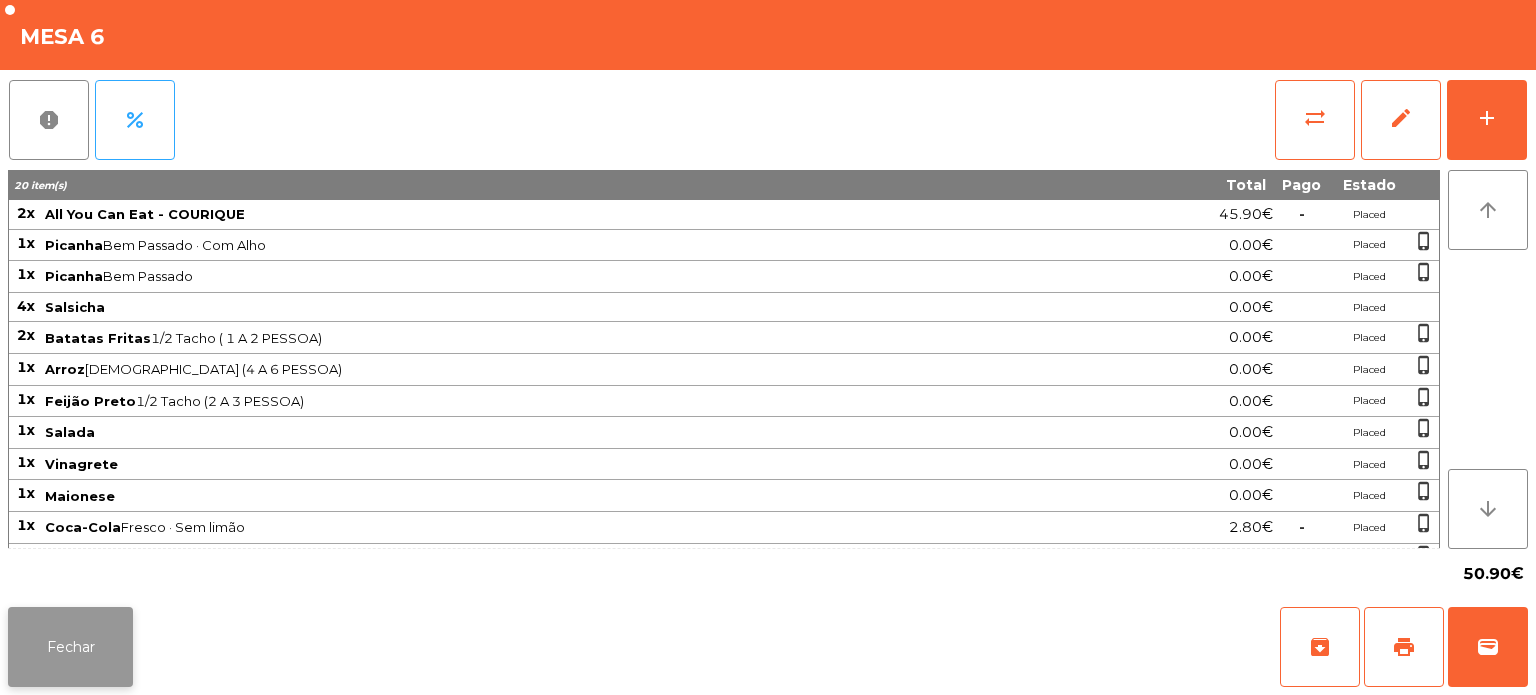 click on "Fechar" 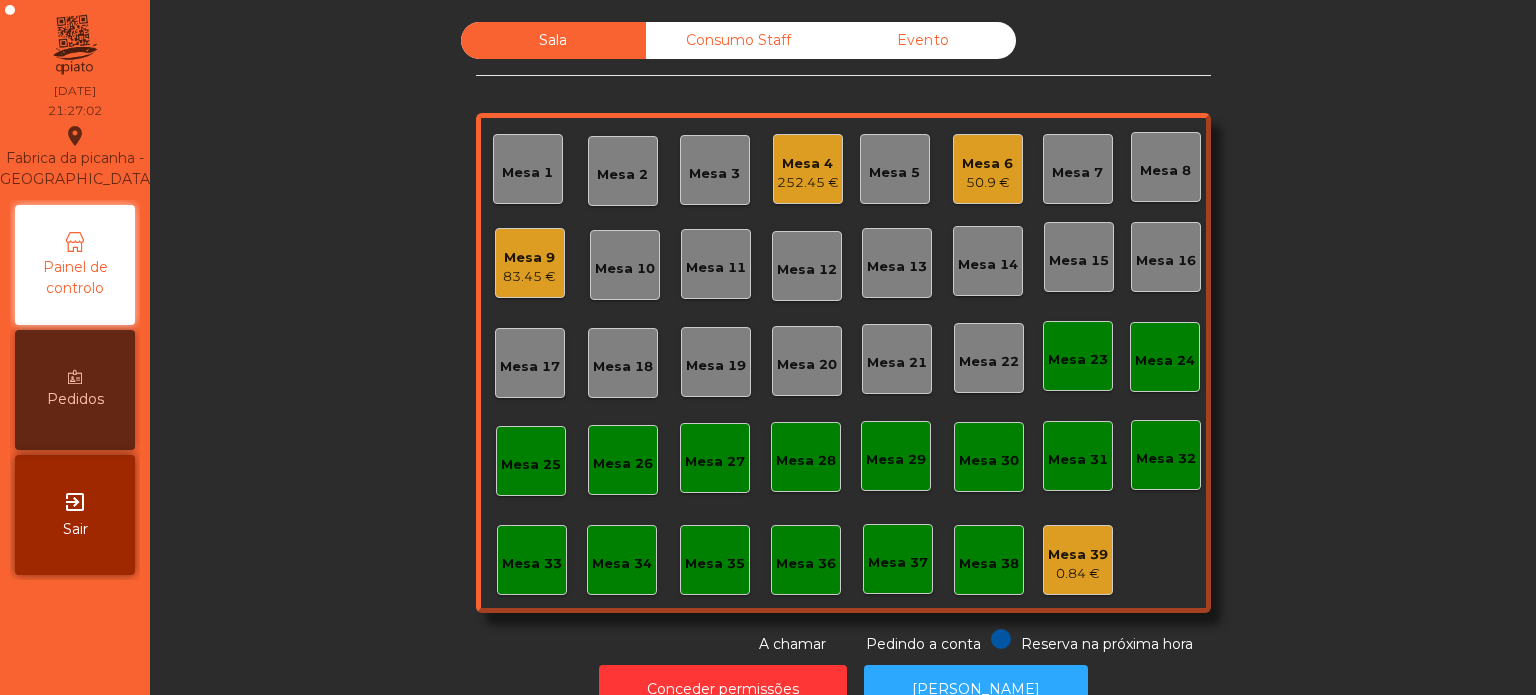 click on "50.9 €" 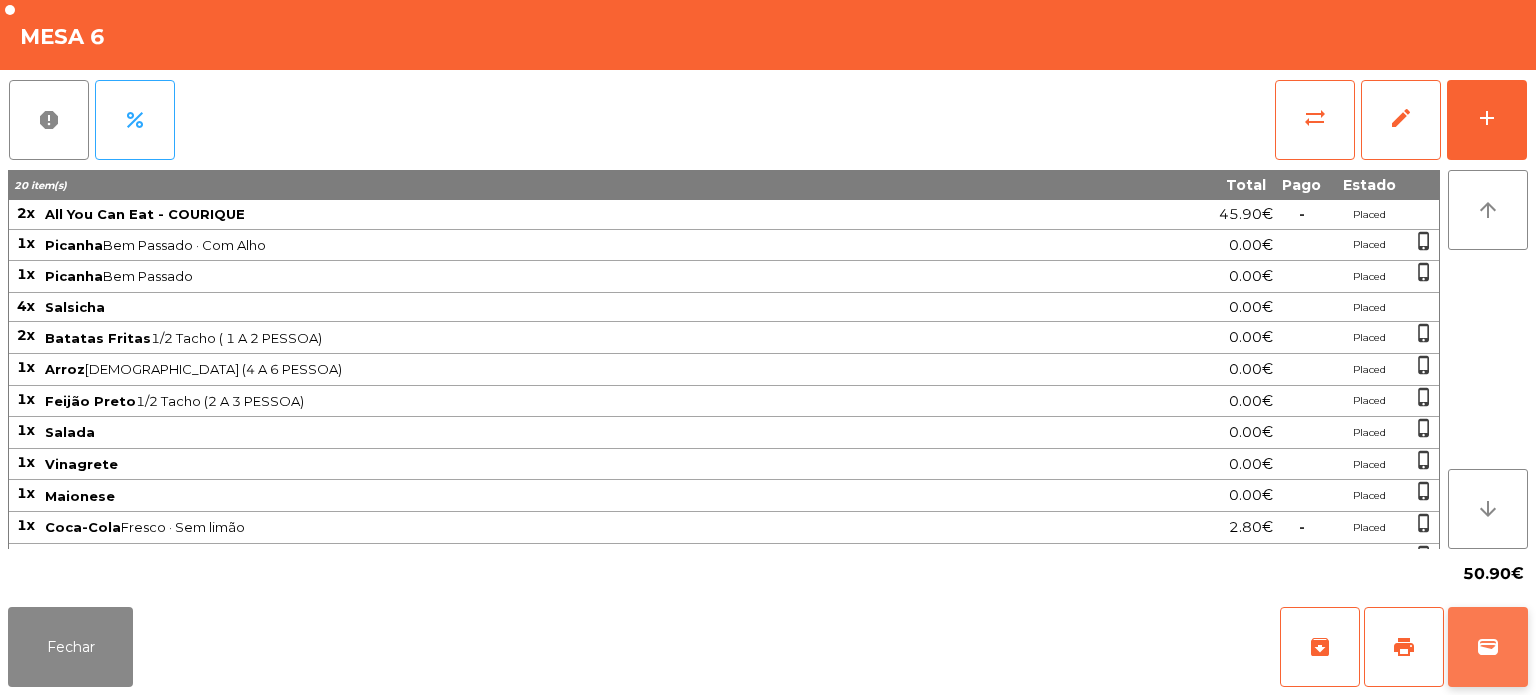 click on "wallet" 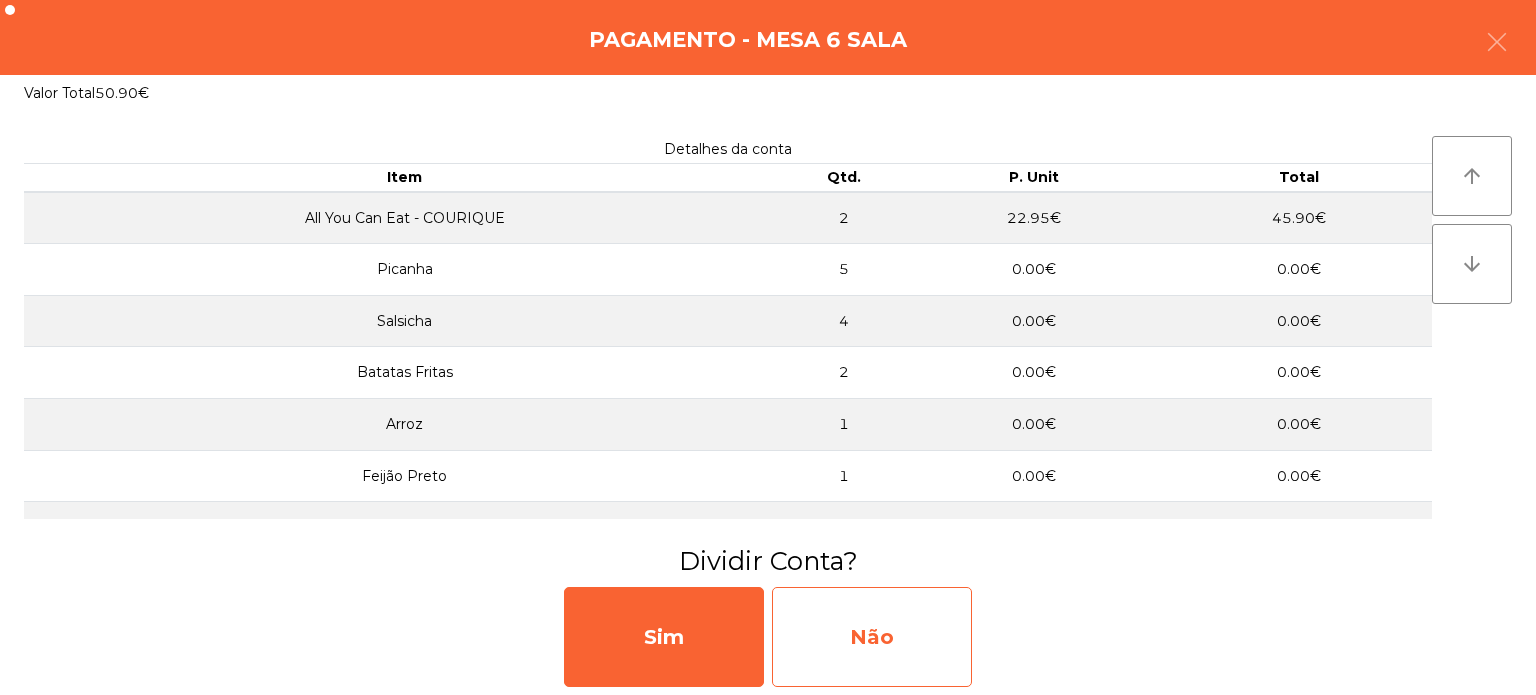 click on "Não" 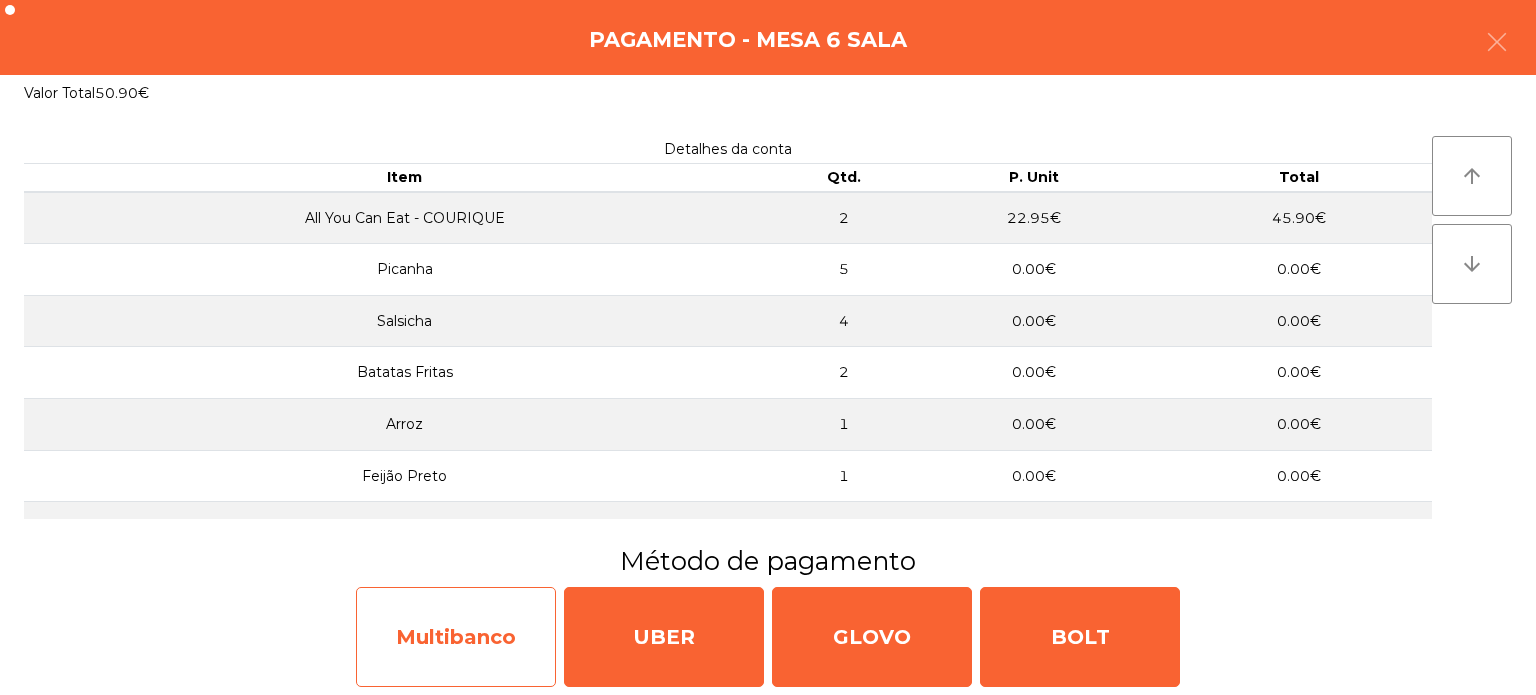 click on "Multibanco" 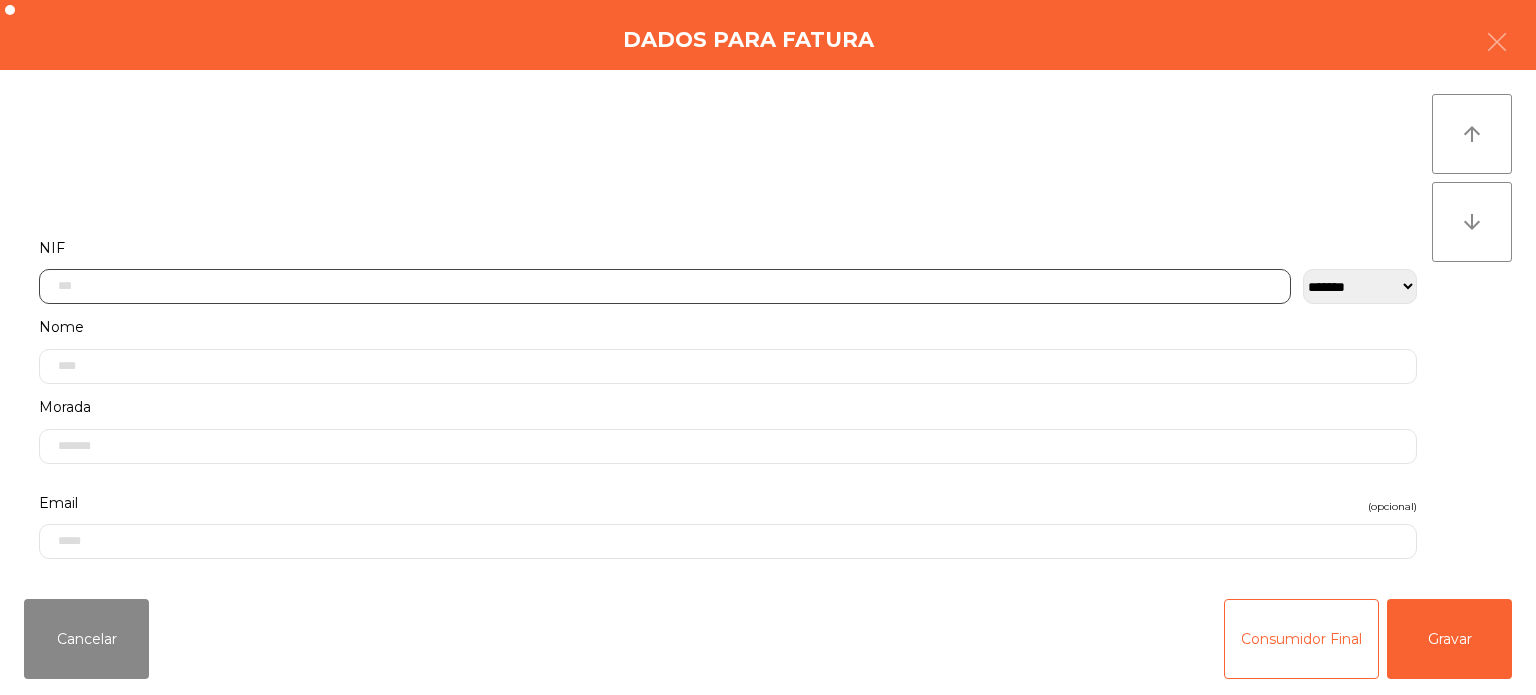 click 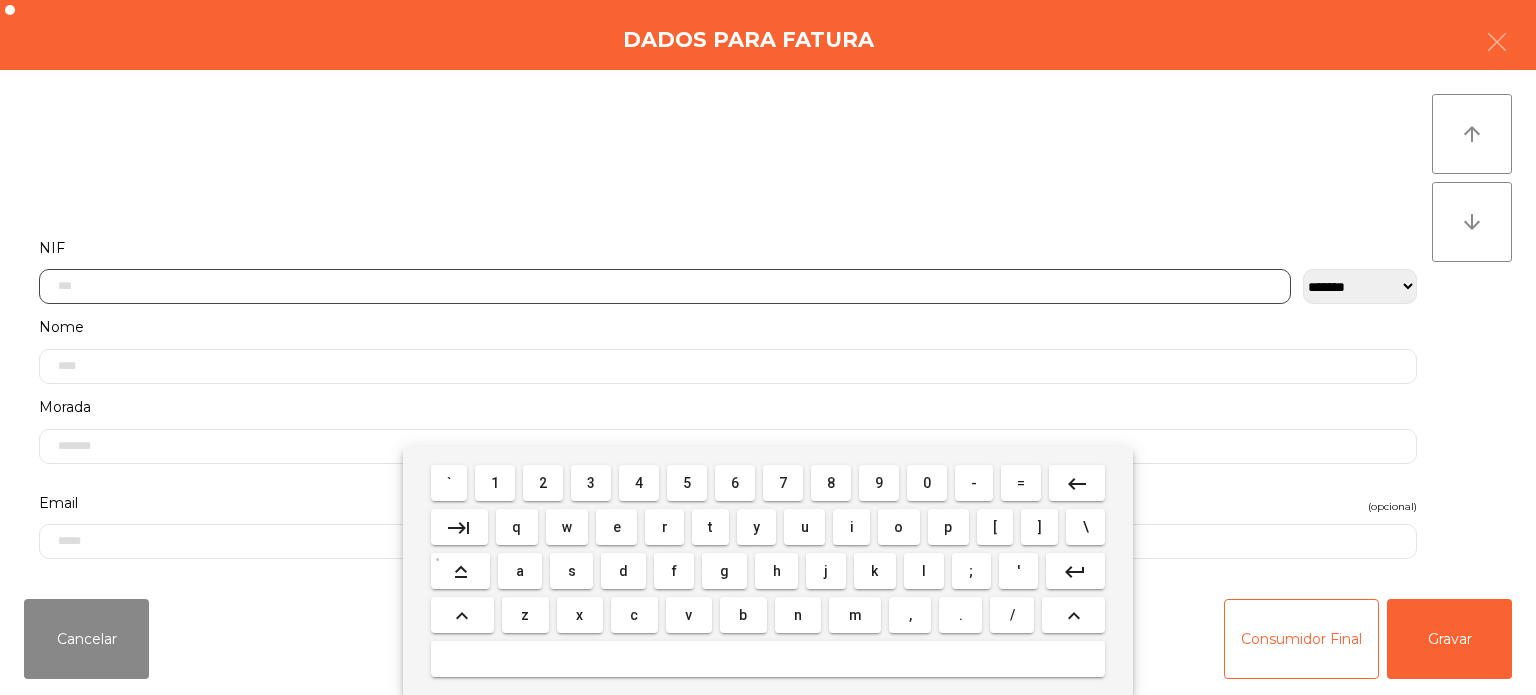 scroll, scrollTop: 139, scrollLeft: 0, axis: vertical 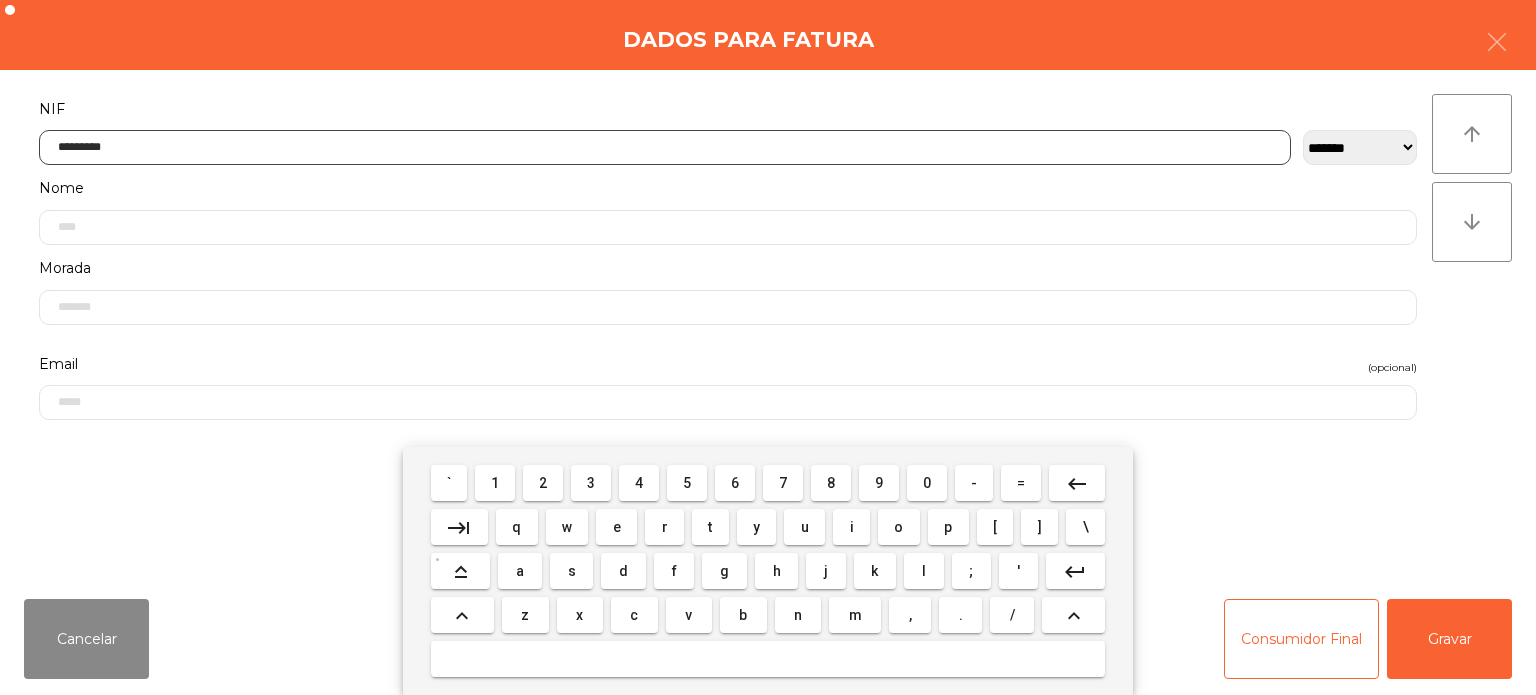 type on "*********" 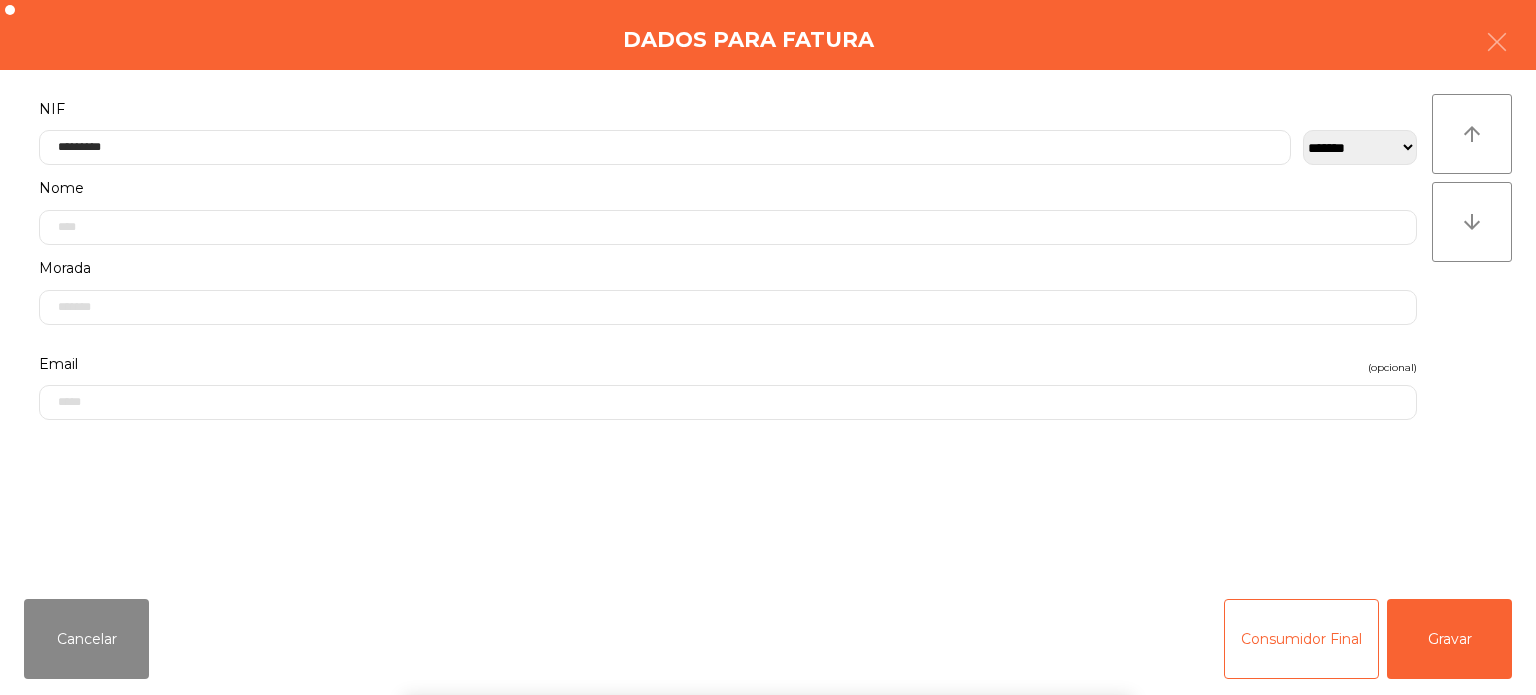 click on "` 1 2 3 4 5 6 7 8 9 0 - = keyboard_backspace keyboard_tab q w e r t y u i o p [ ] \ keyboard_capslock a s d f g h j k l ; ' keyboard_return keyboard_arrow_up z x c v b n m , . / keyboard_arrow_up" at bounding box center (768, 571) 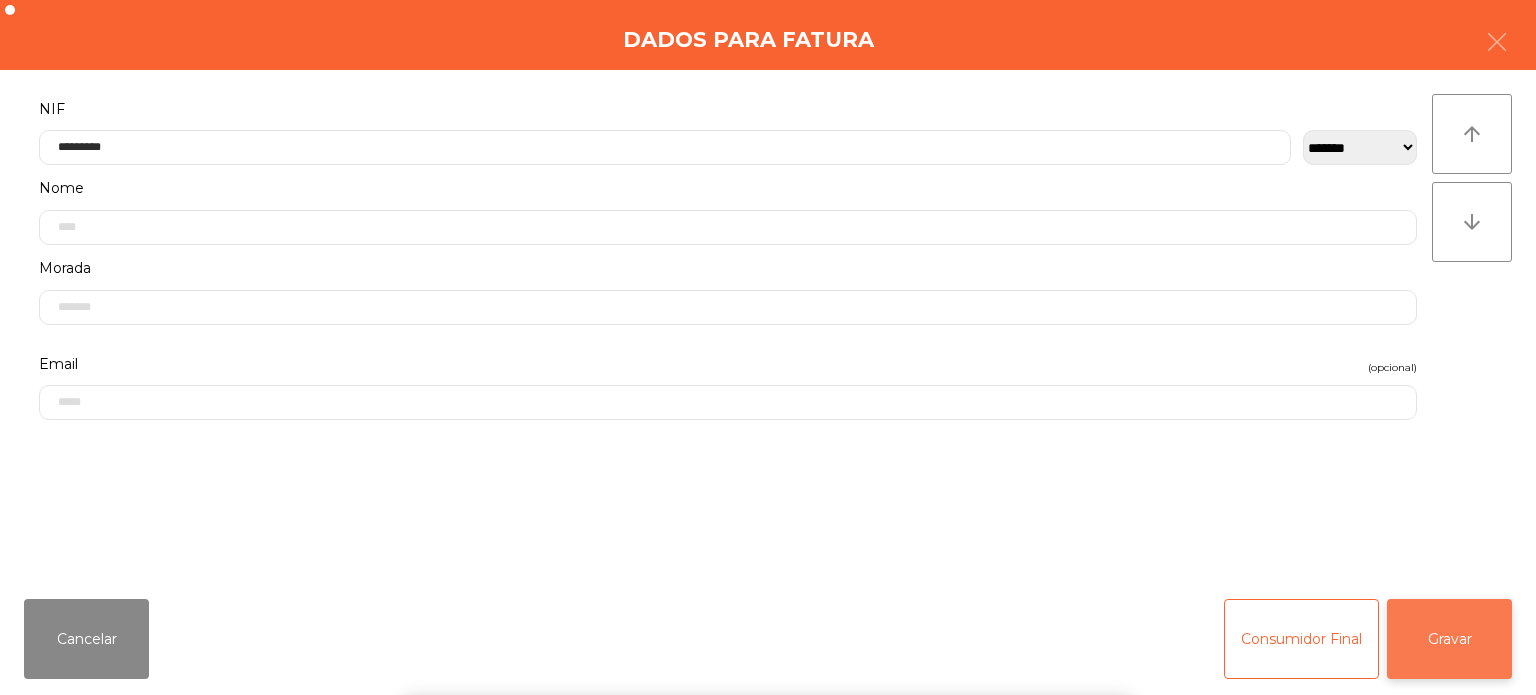 click on "Gravar" 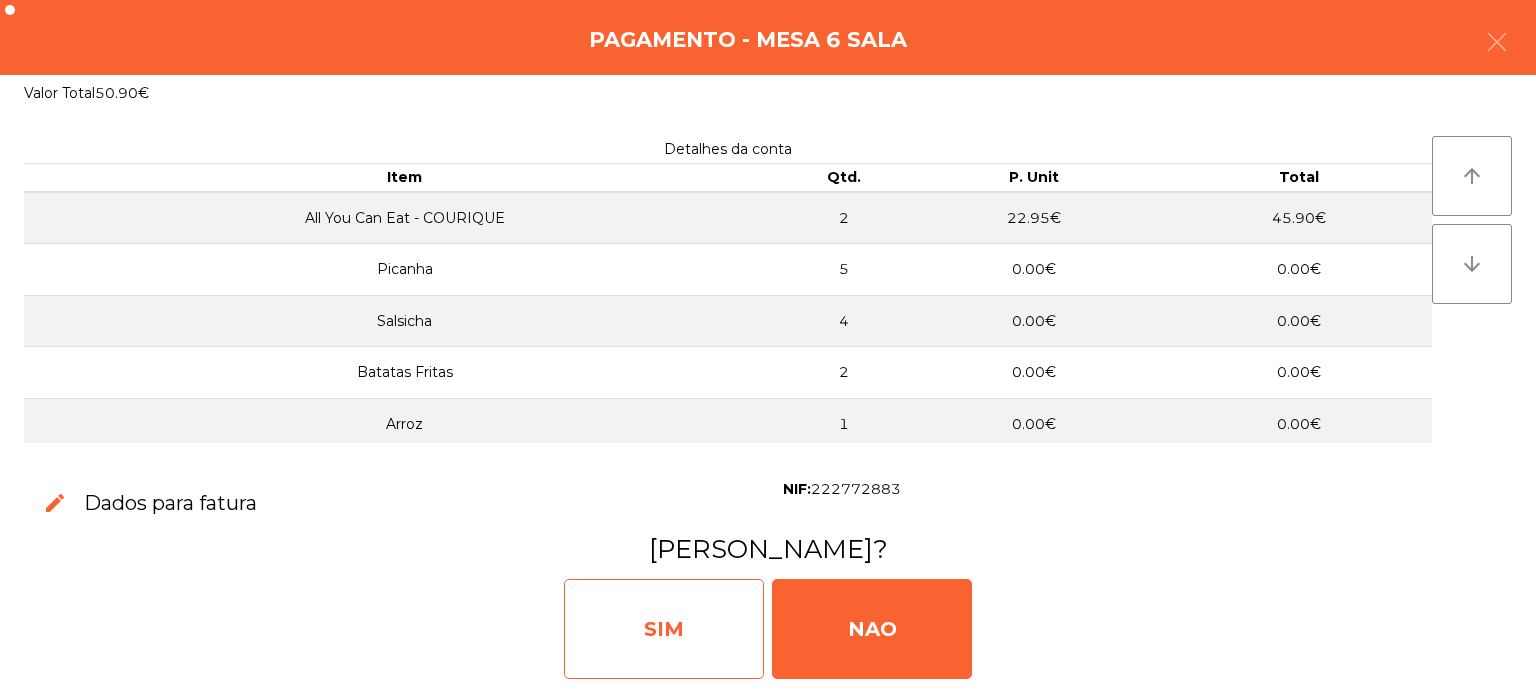 click on "SIM" 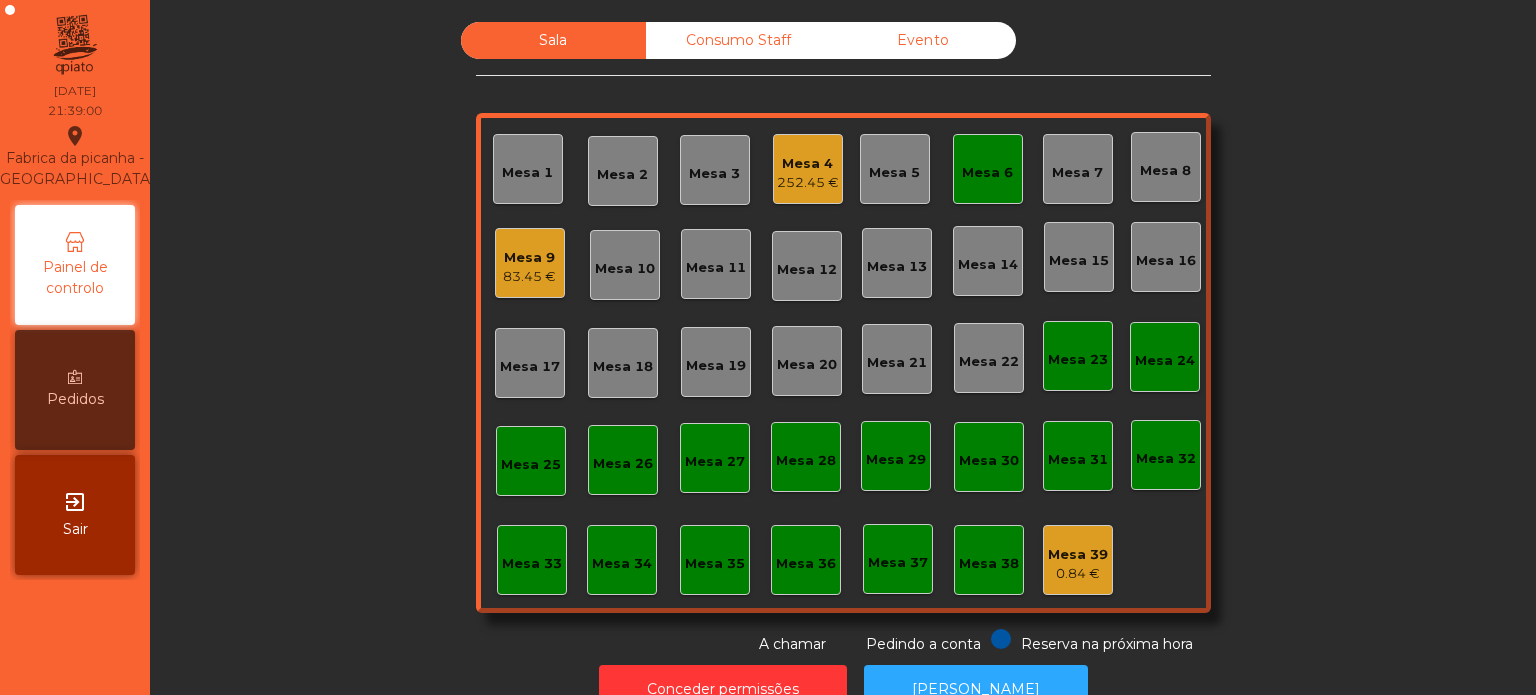 click on "Mesa 6" 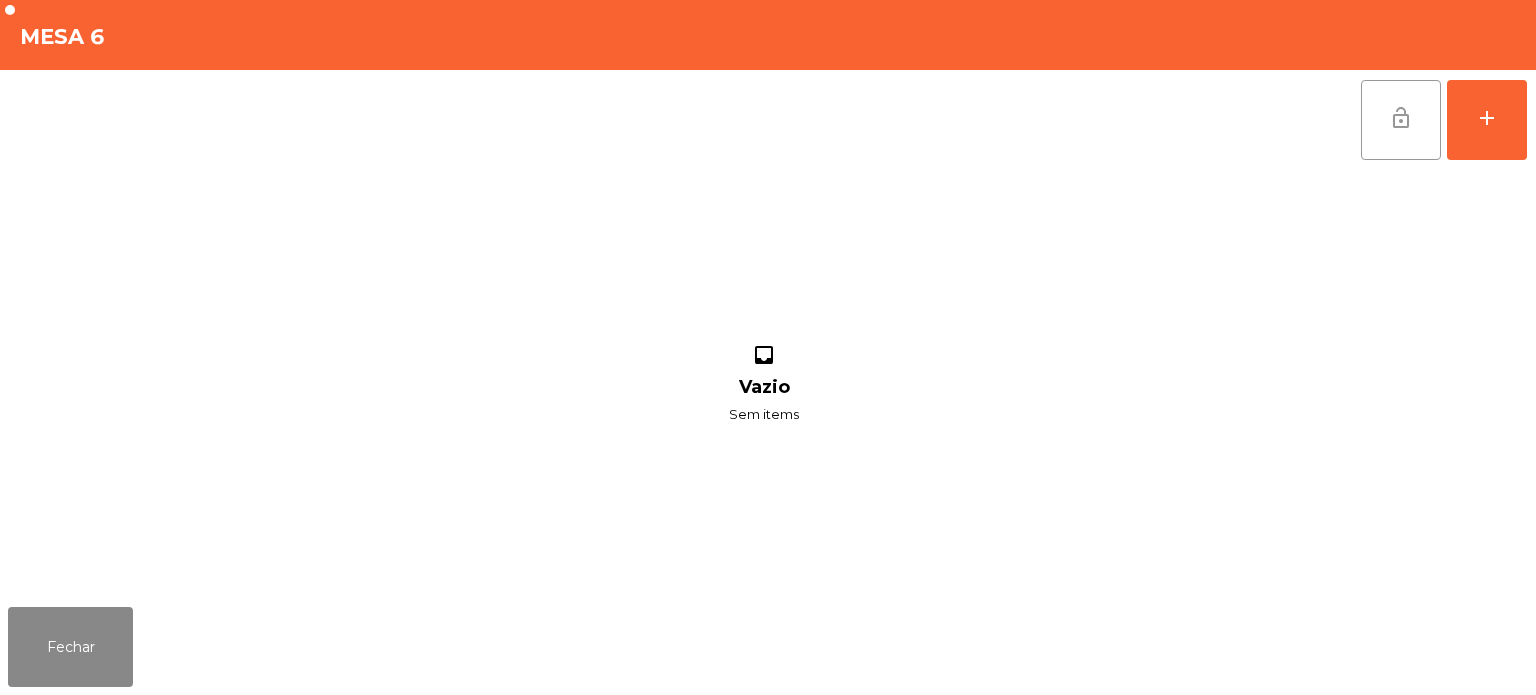 click on "lock_open" 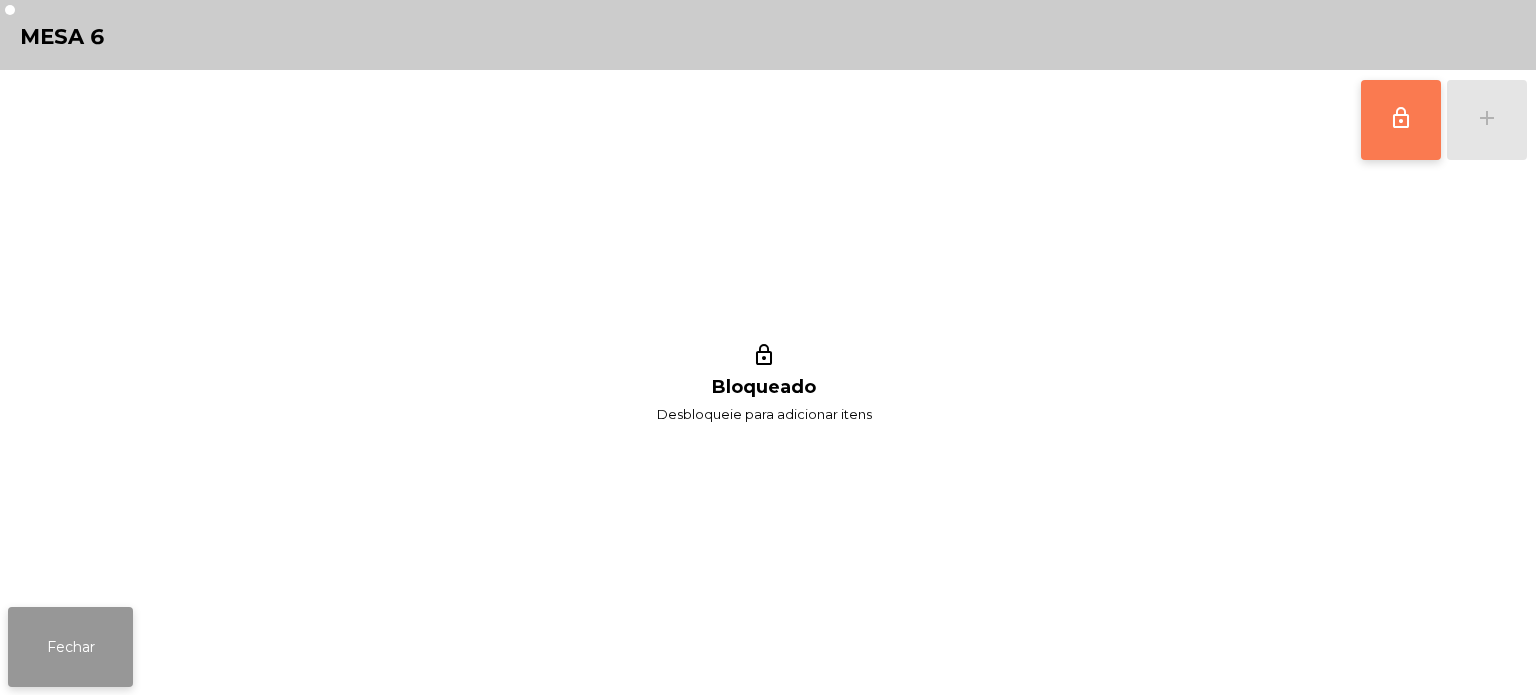 click on "Fechar" 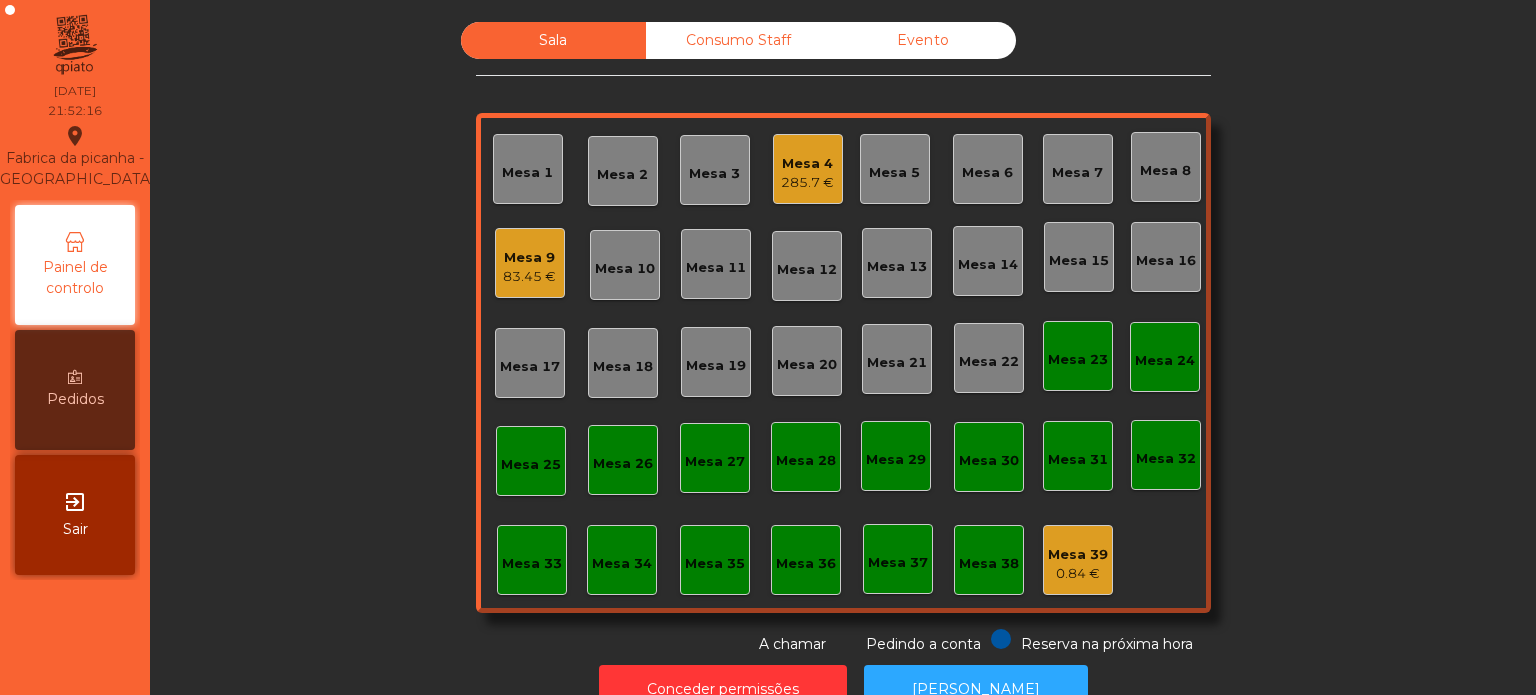 click on "Mesa 9" 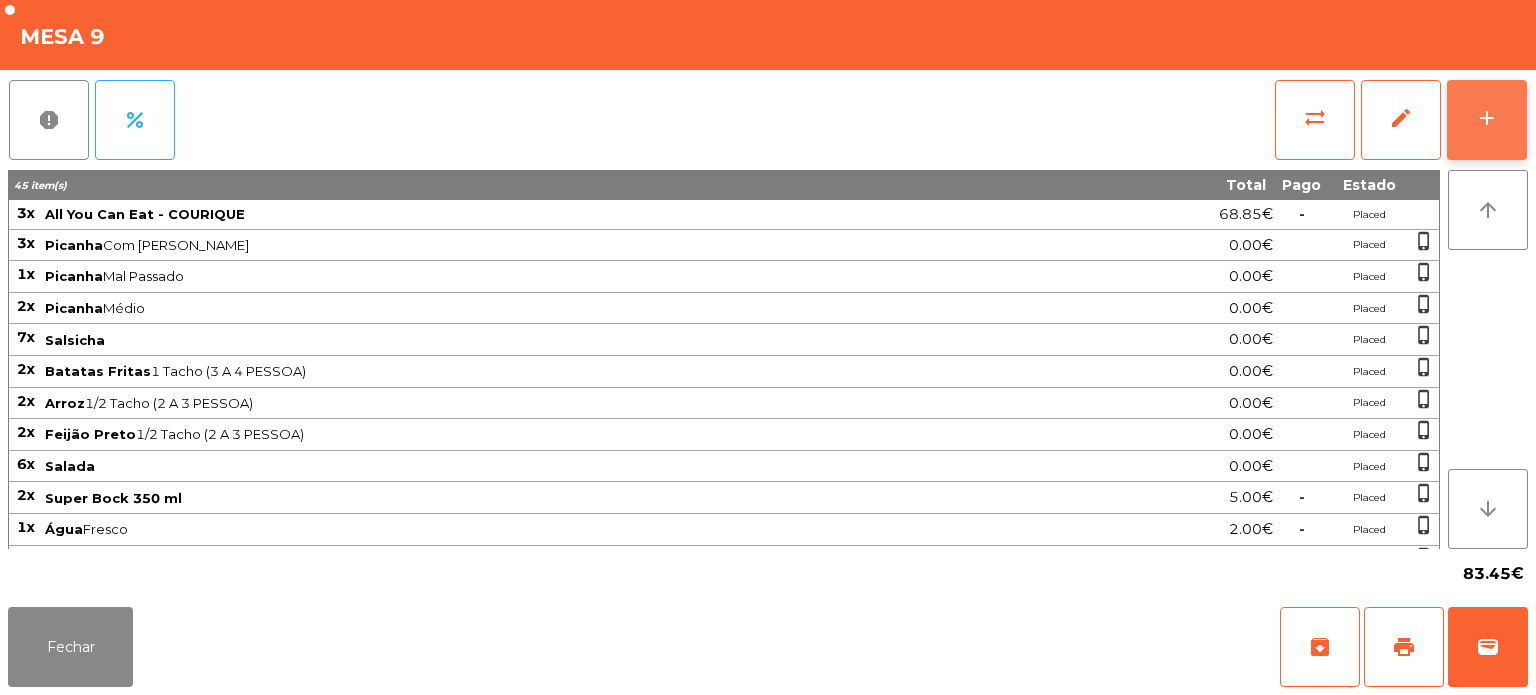click on "add" 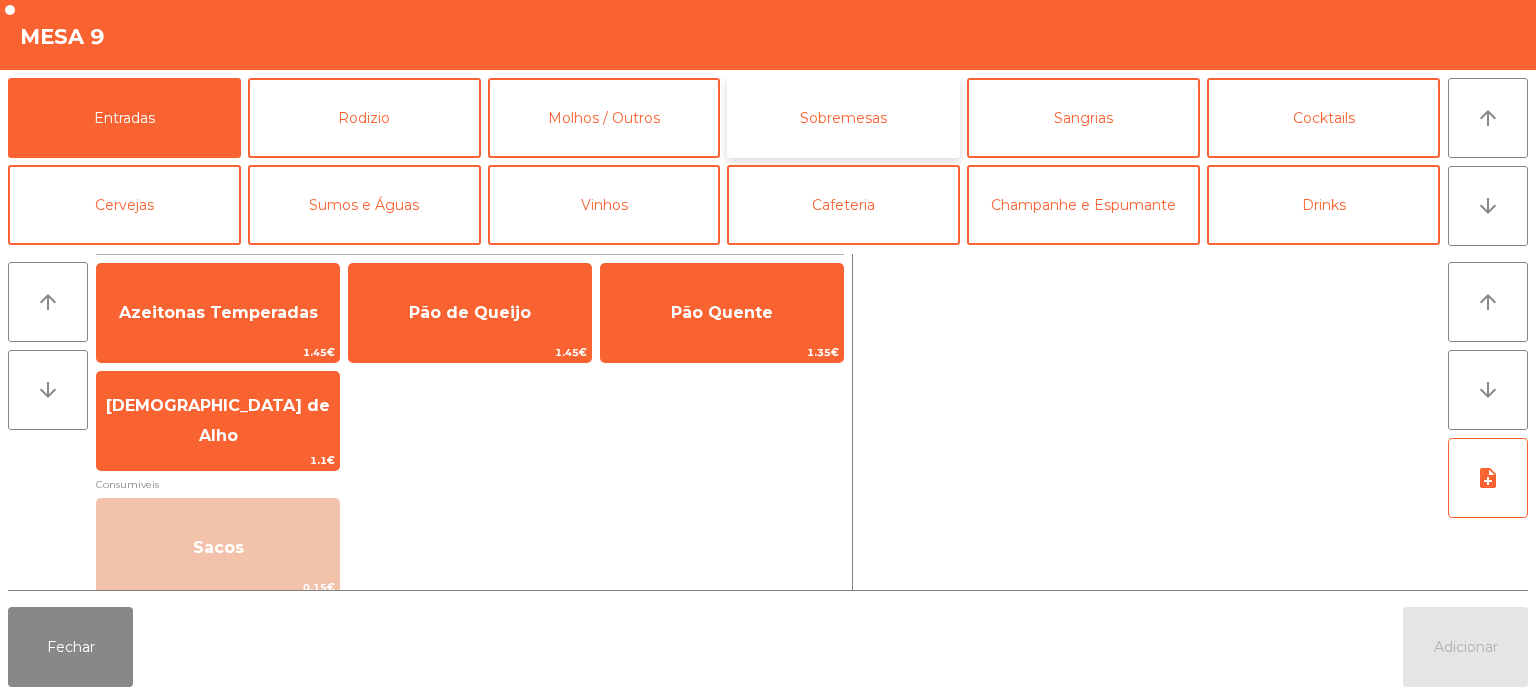 click on "Sobremesas" 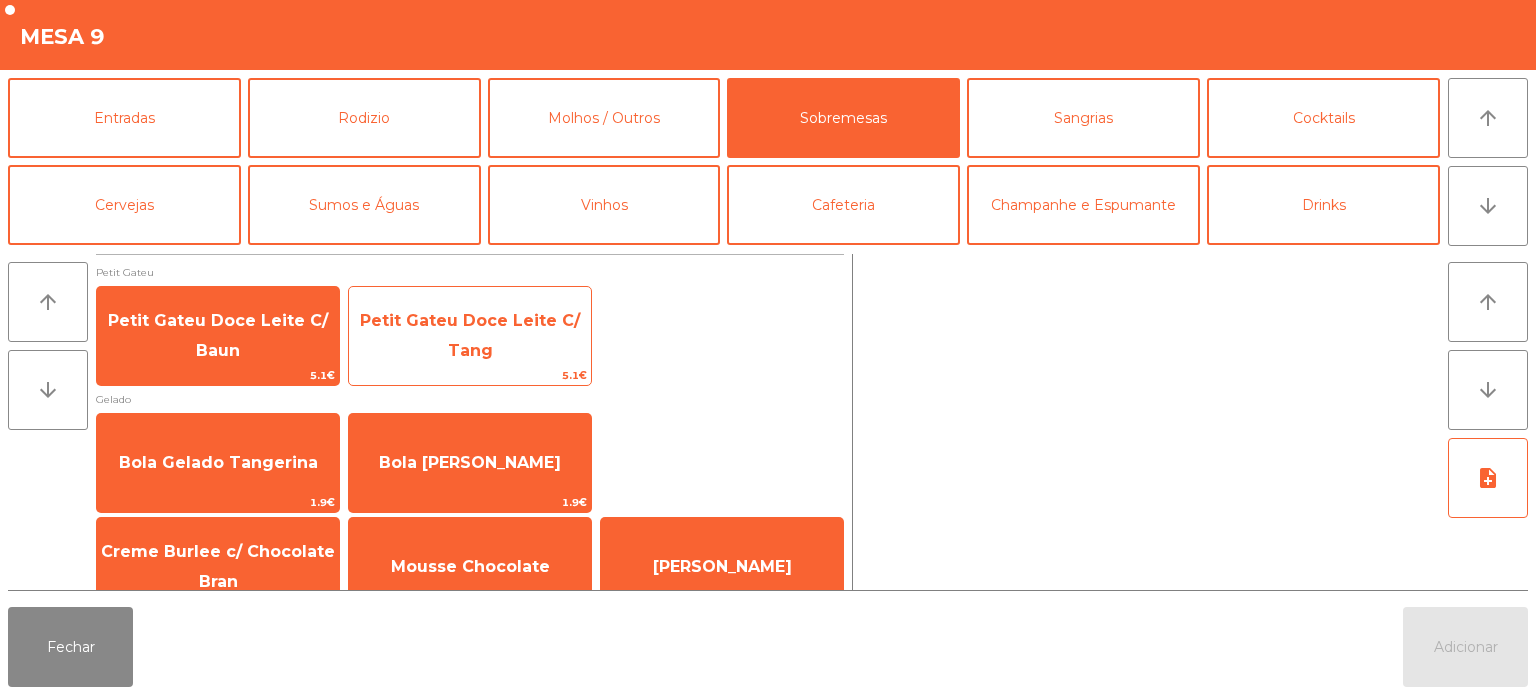 click on "Petit Gateu Doce Leite C/ Tang" 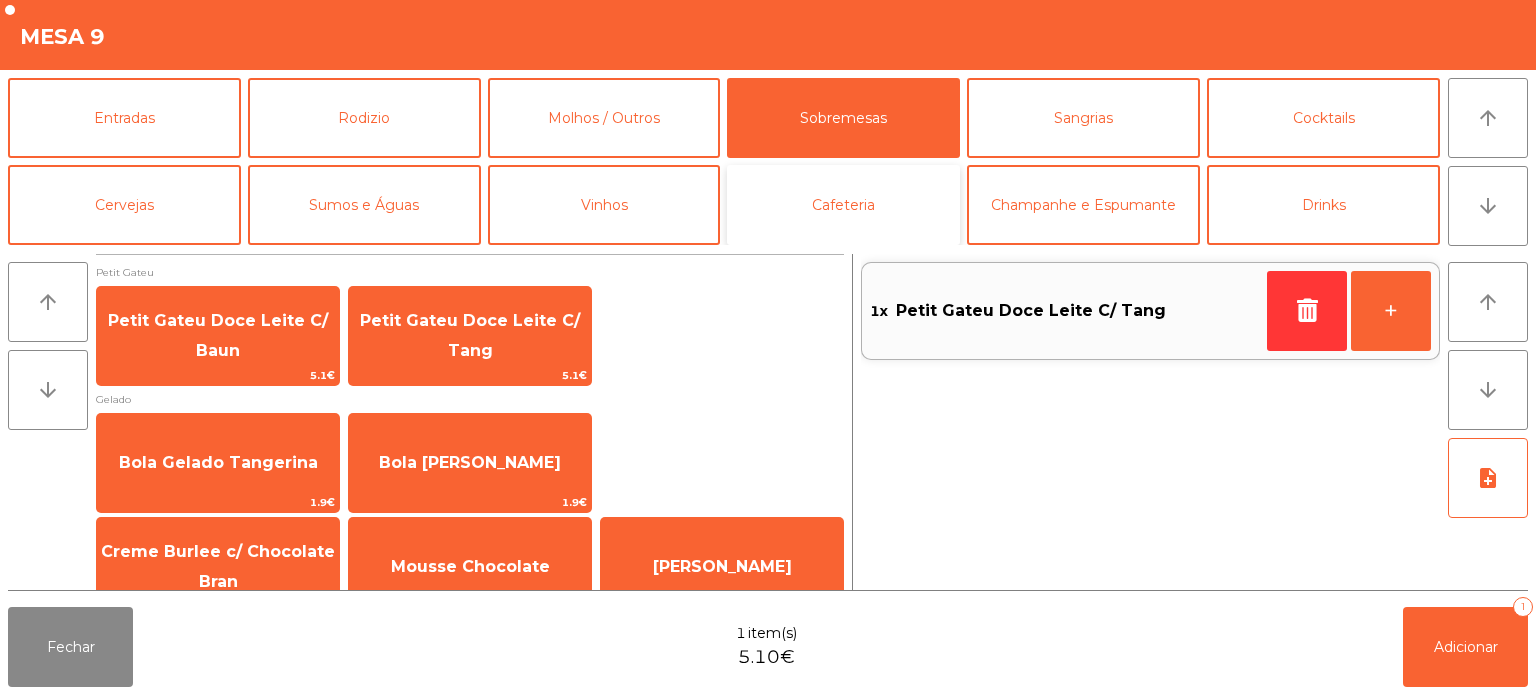 click on "Cafeteria" 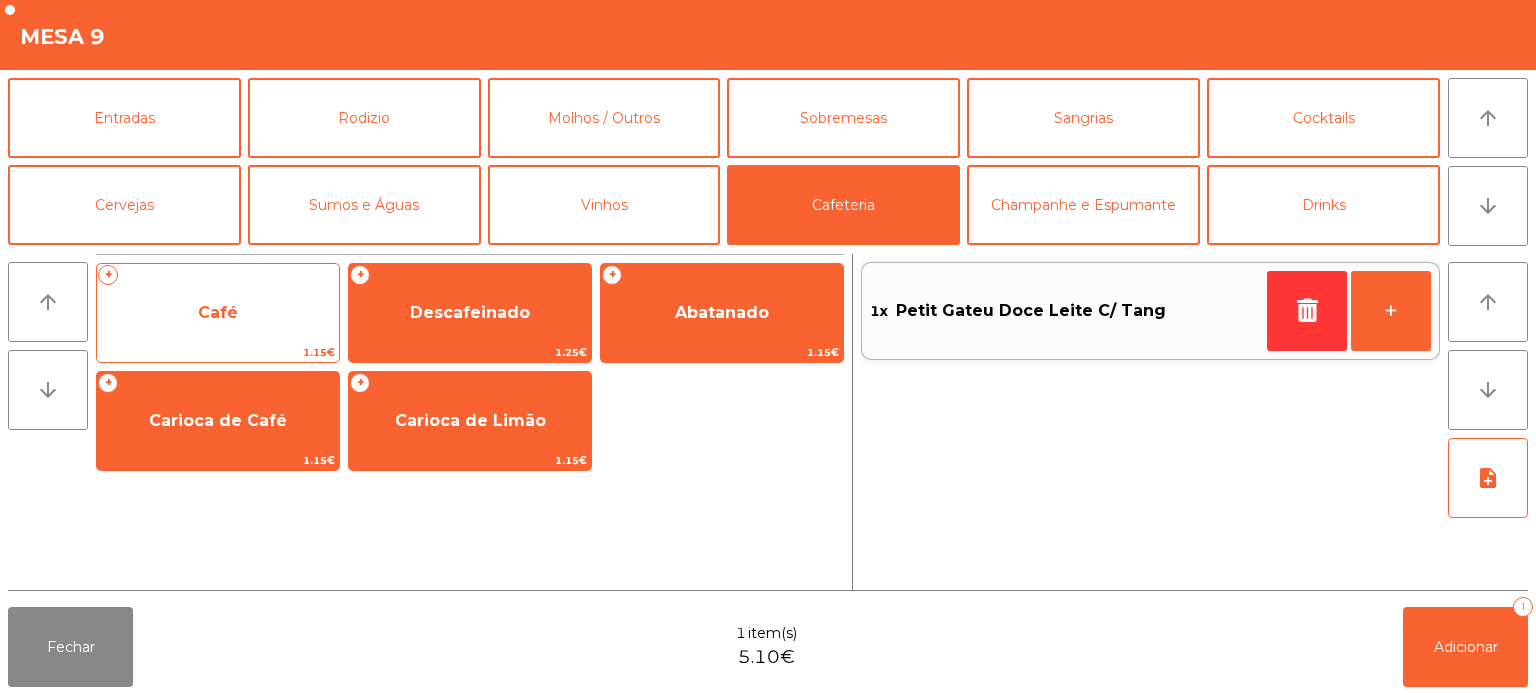 click on "Café" 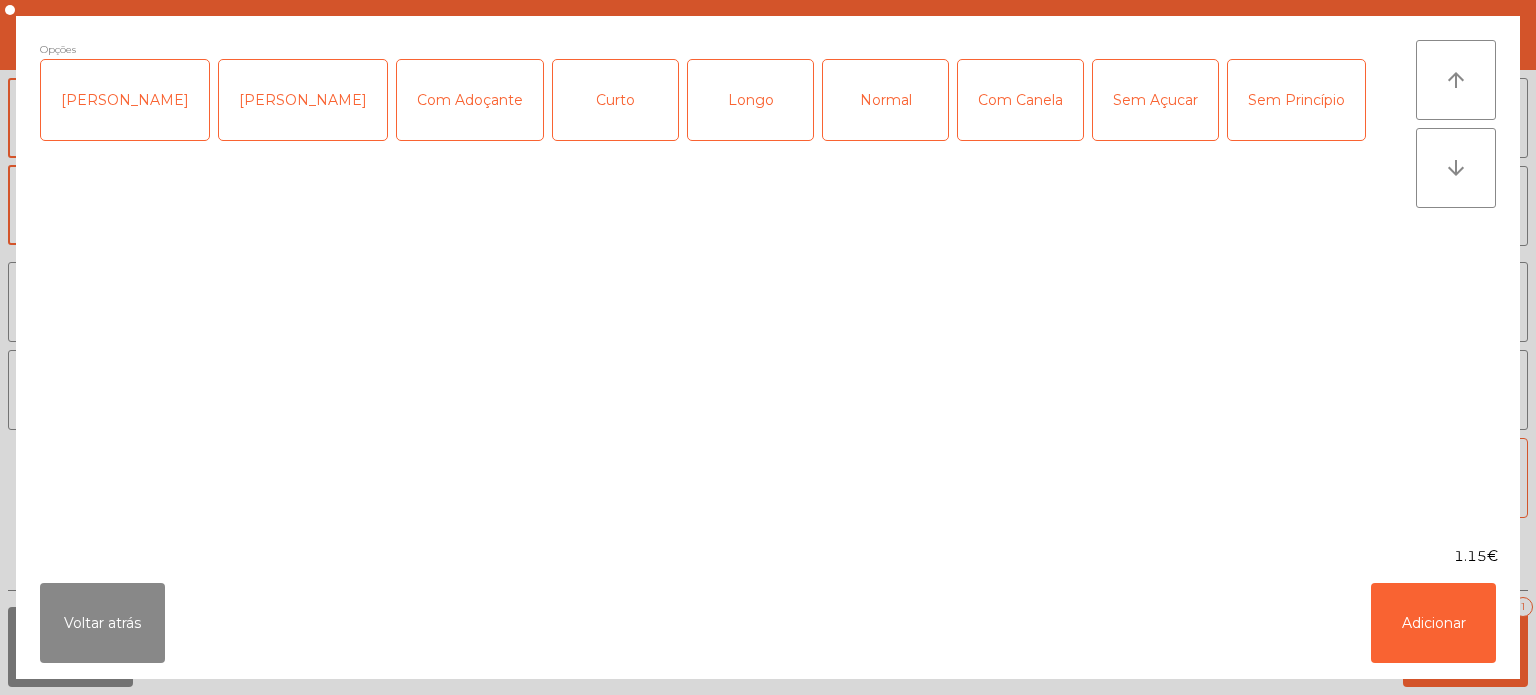 click on "Normal" 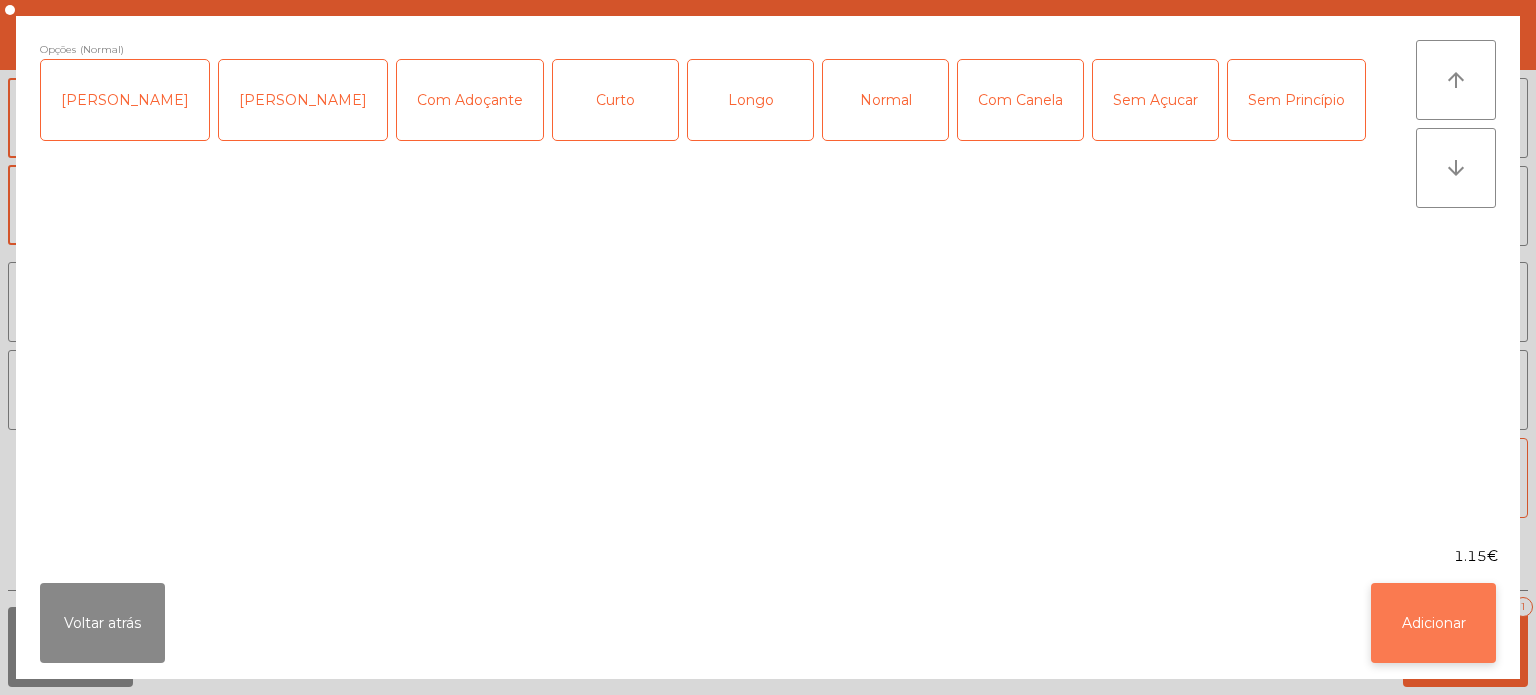 click on "Adicionar" 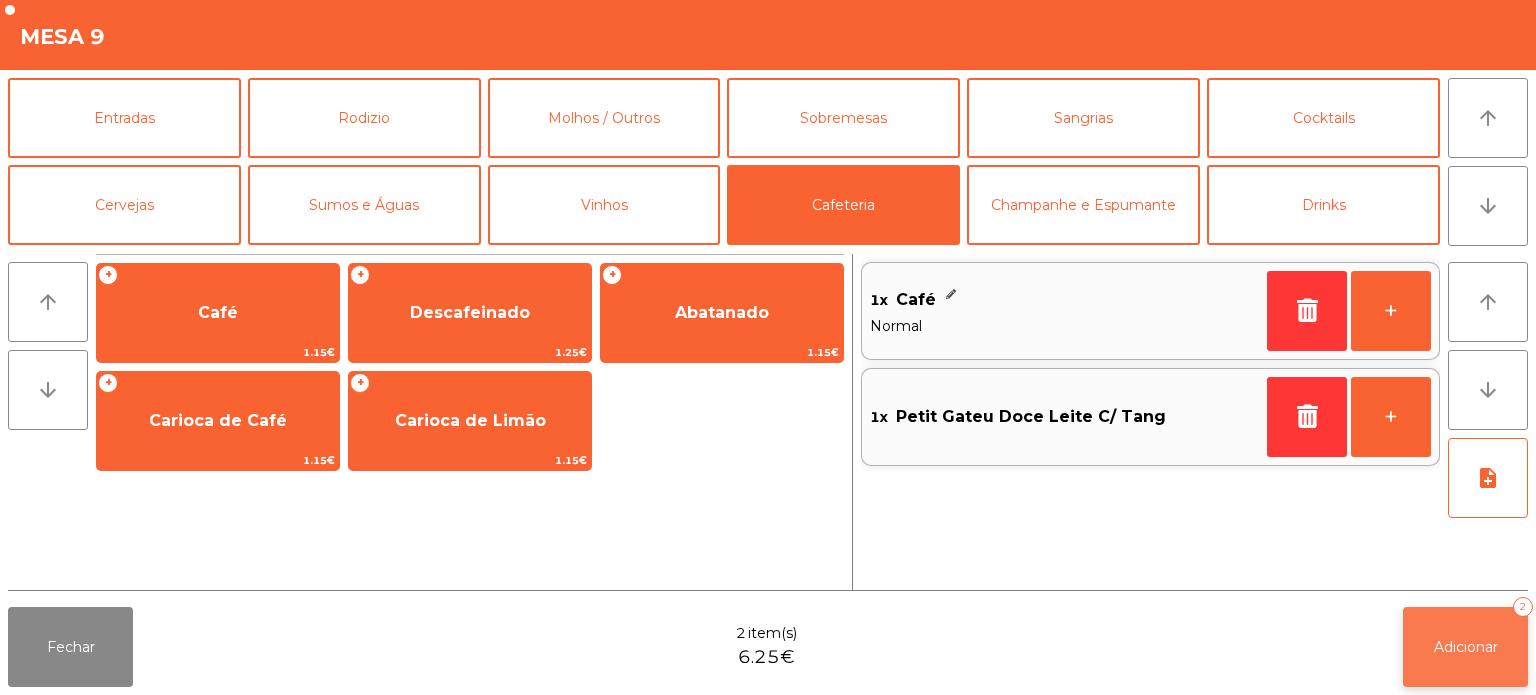 click on "Adicionar" 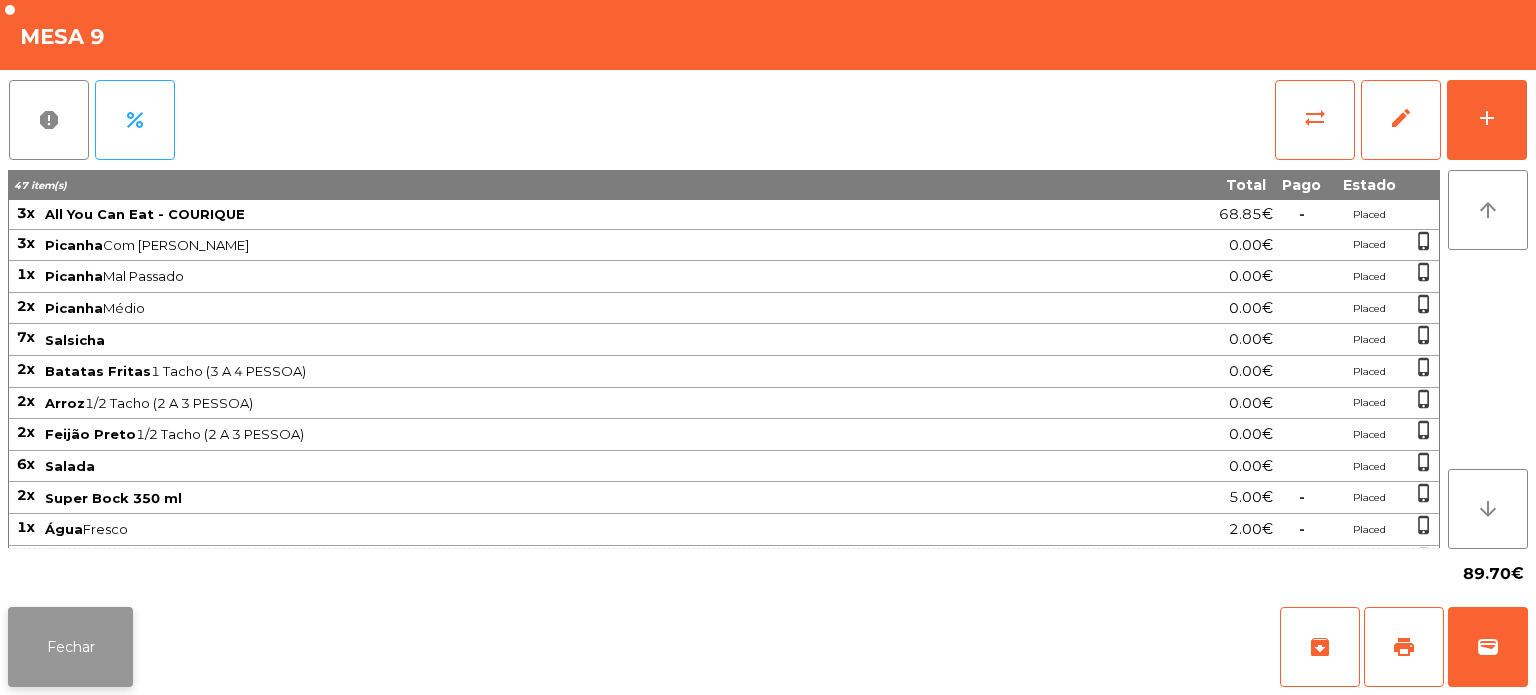 click on "Fechar" 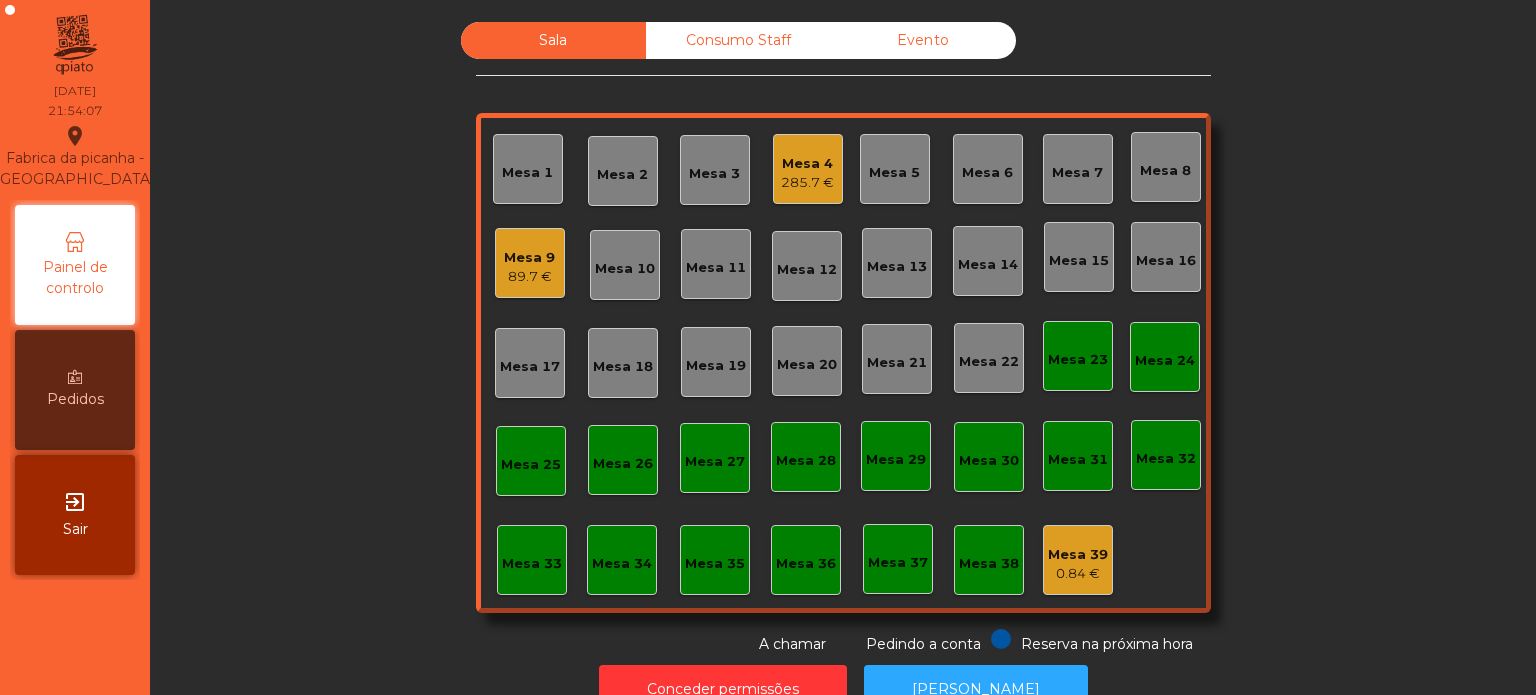 click on "89.7 €" 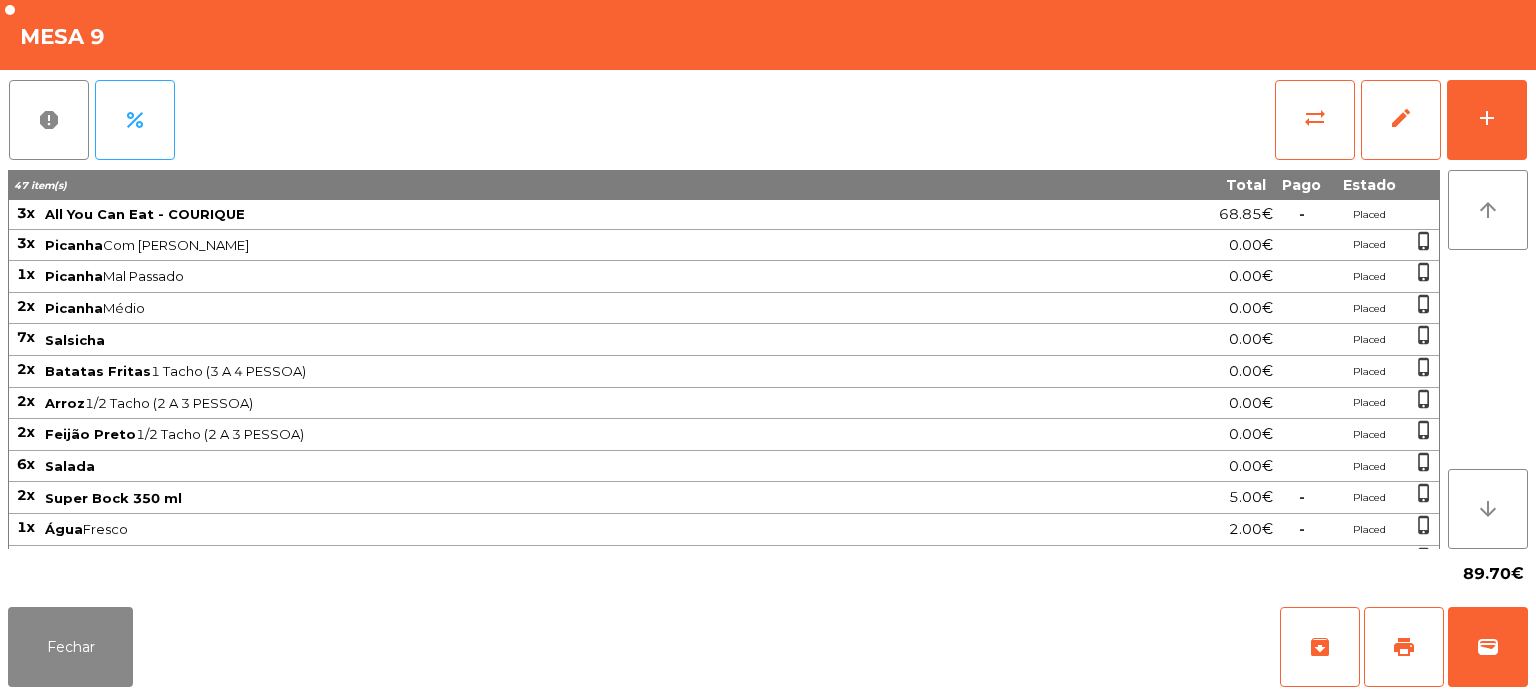 scroll, scrollTop: 296, scrollLeft: 0, axis: vertical 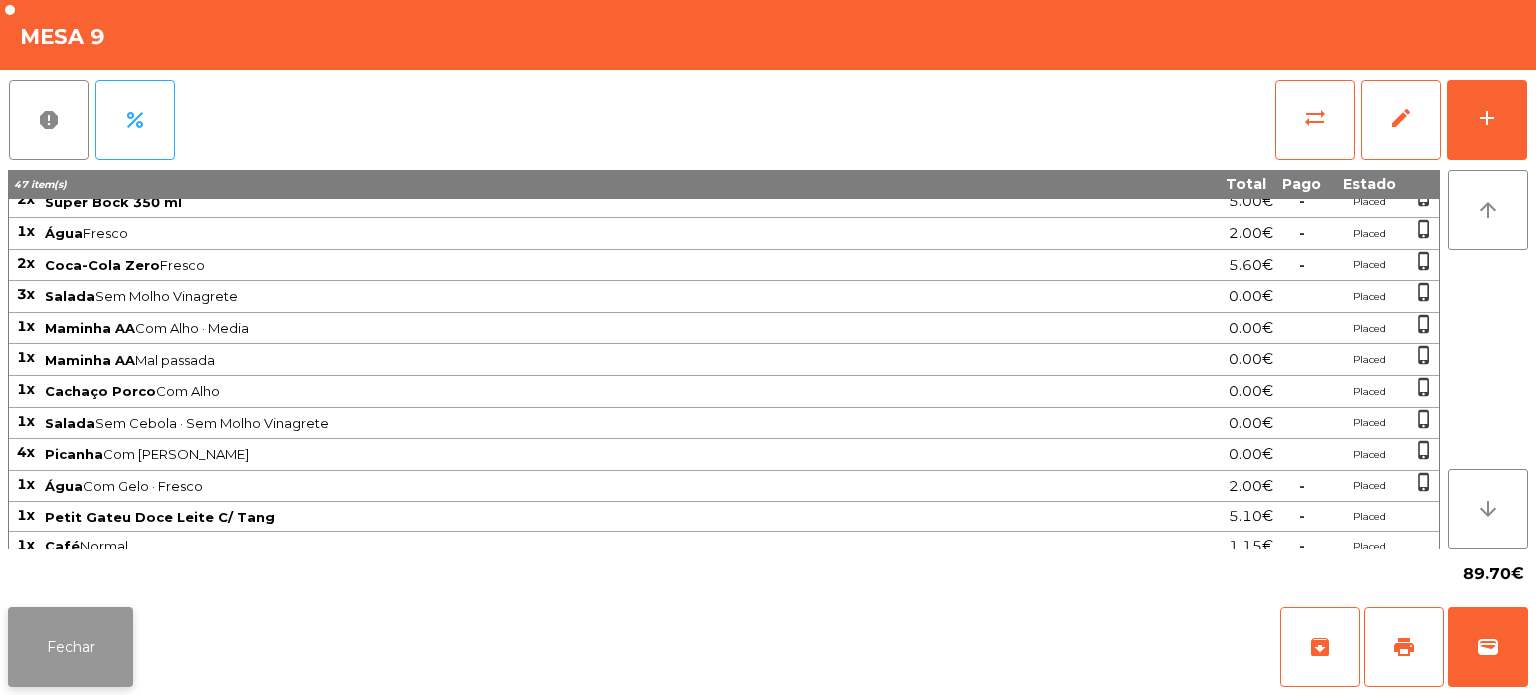 click on "Fechar" 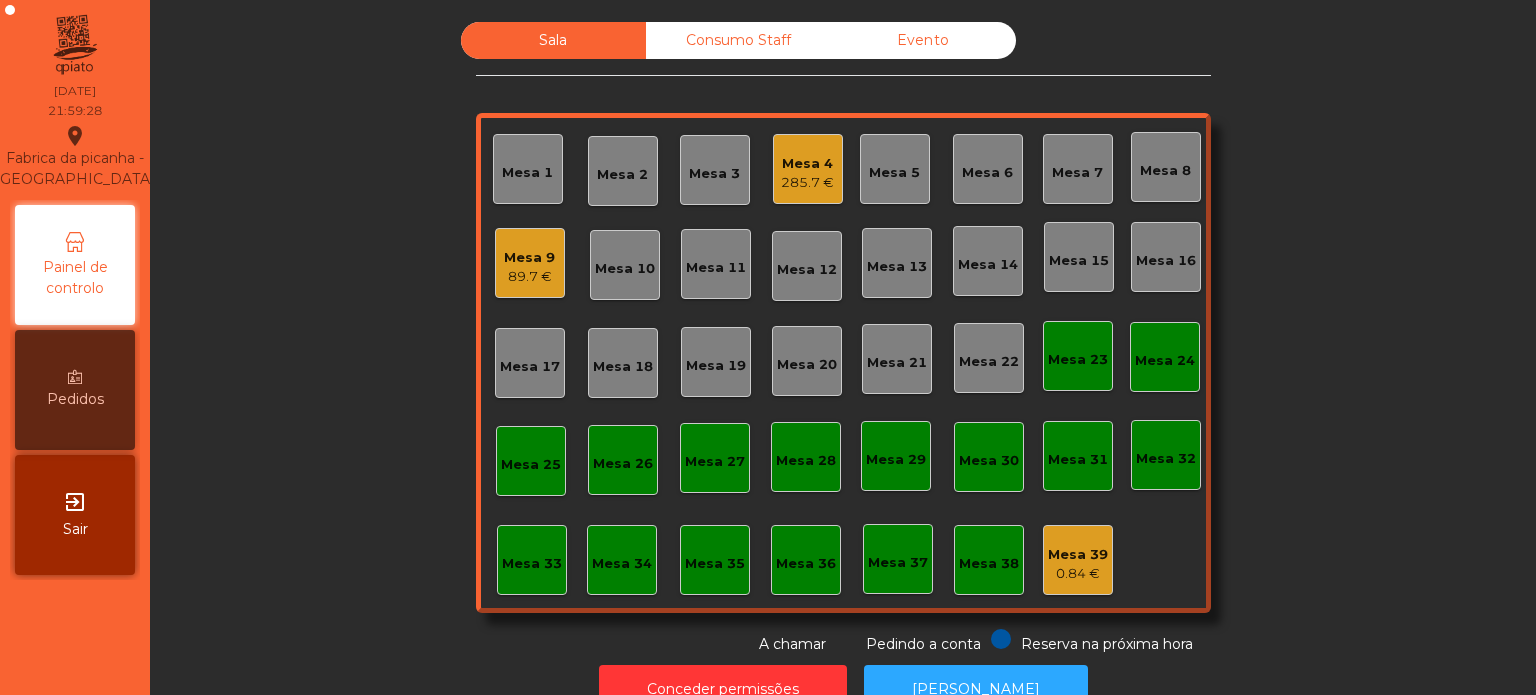 scroll, scrollTop: 0, scrollLeft: 0, axis: both 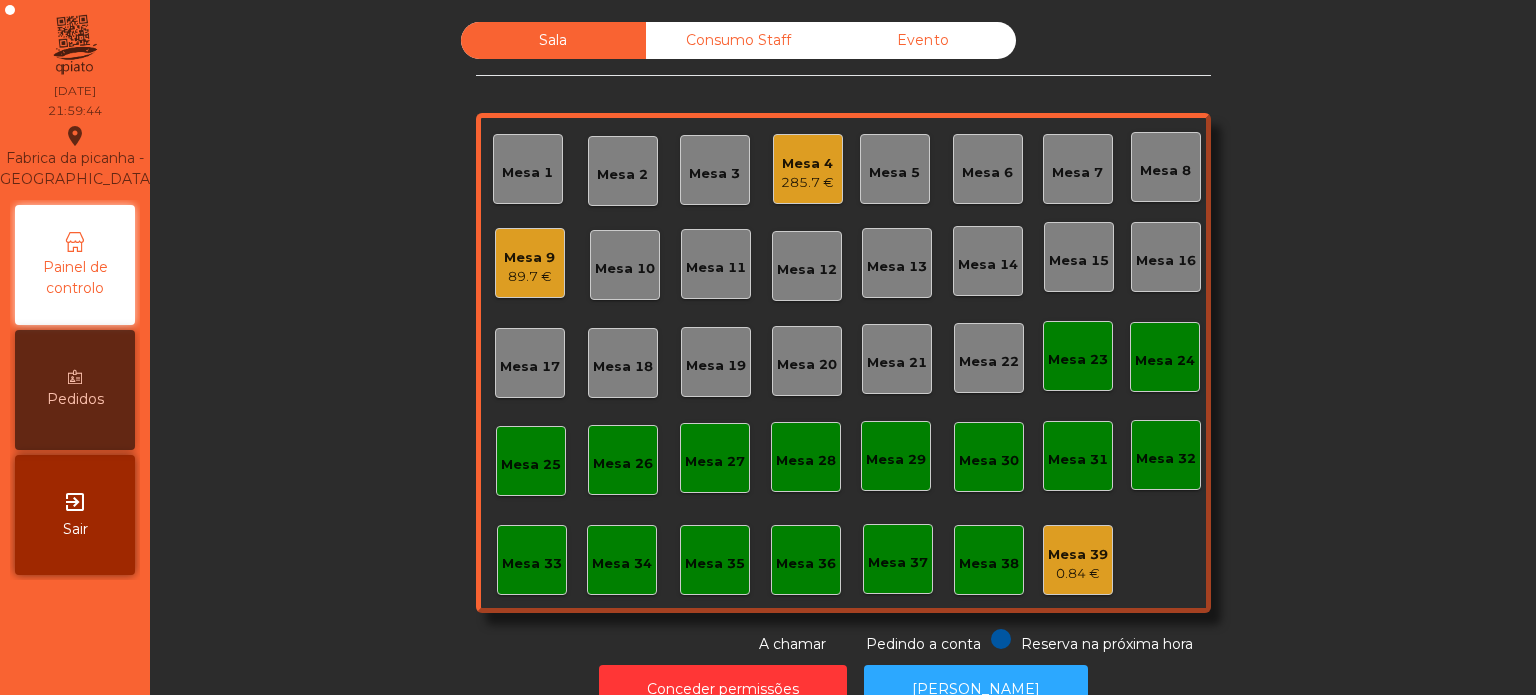 click on "285.7 €" 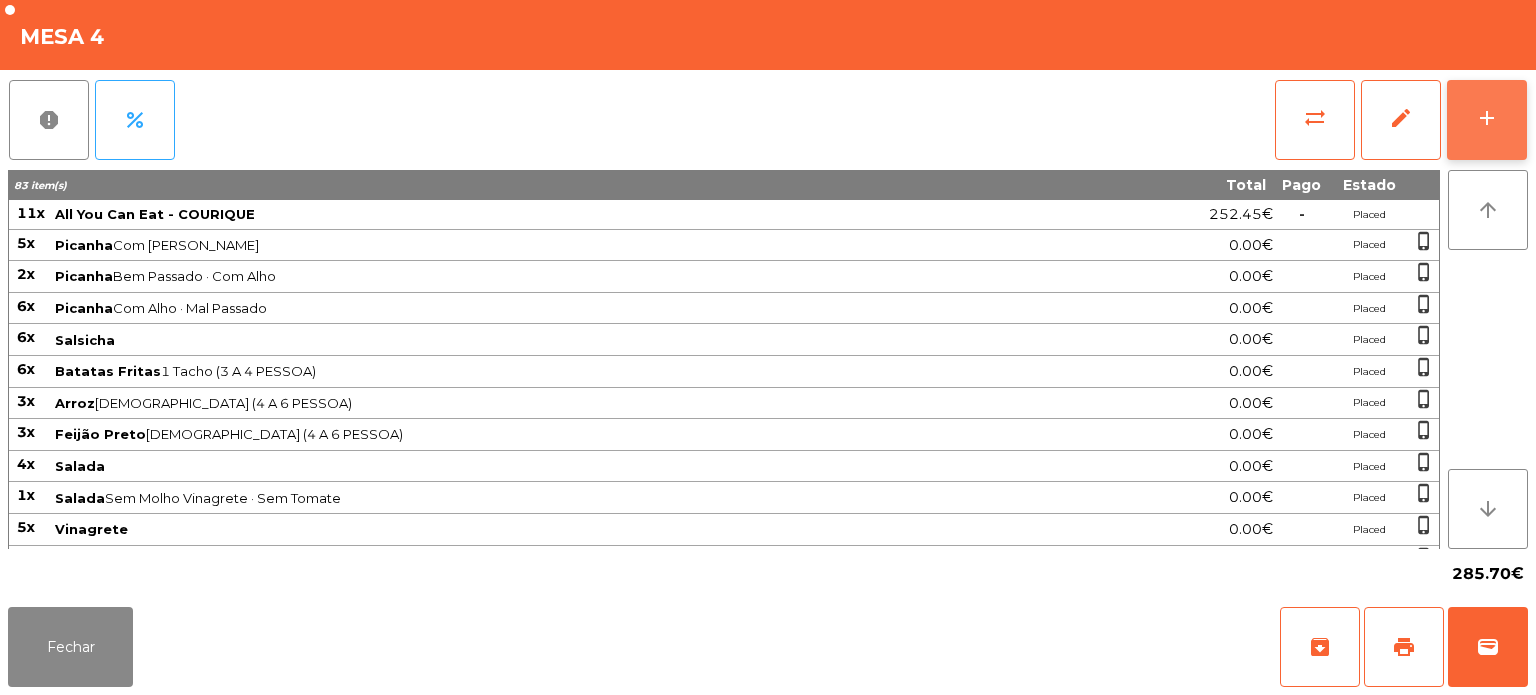 click on "add" 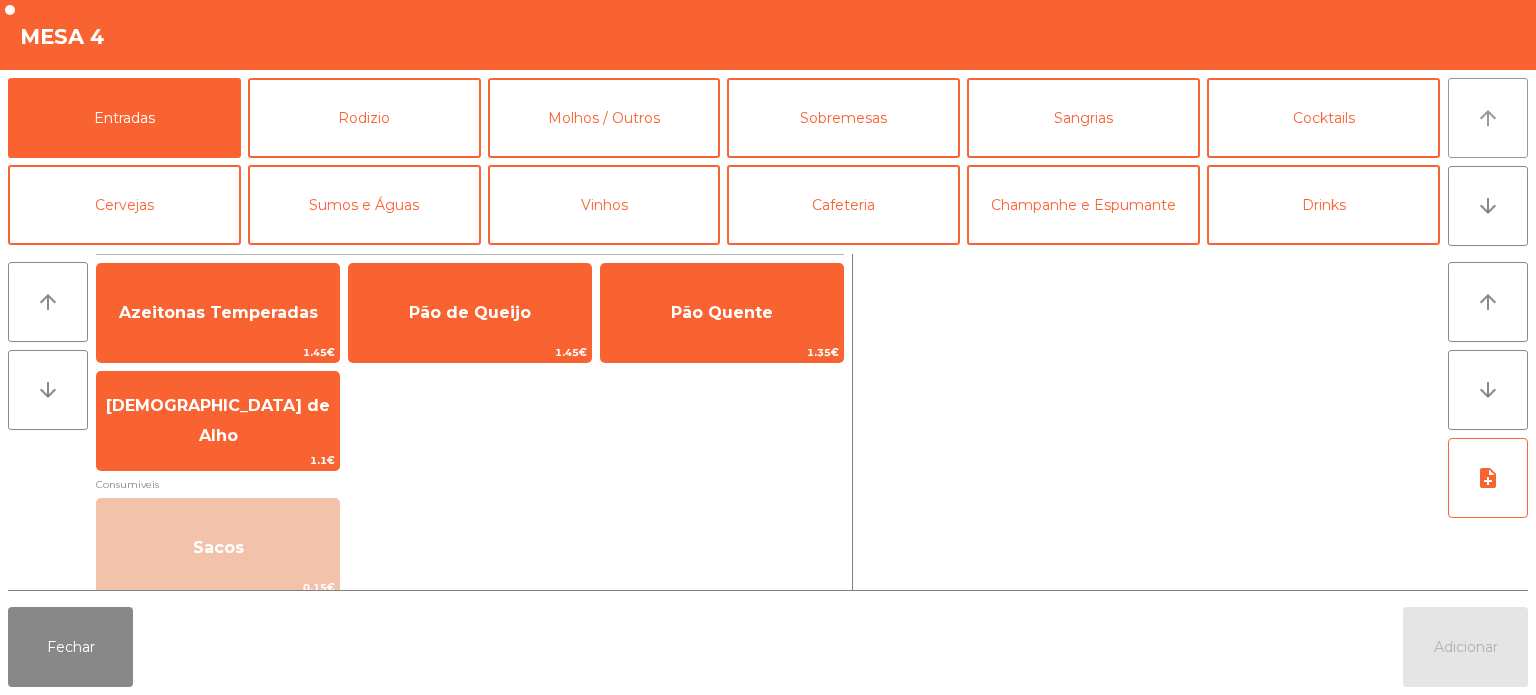 click on "arrow_upward" 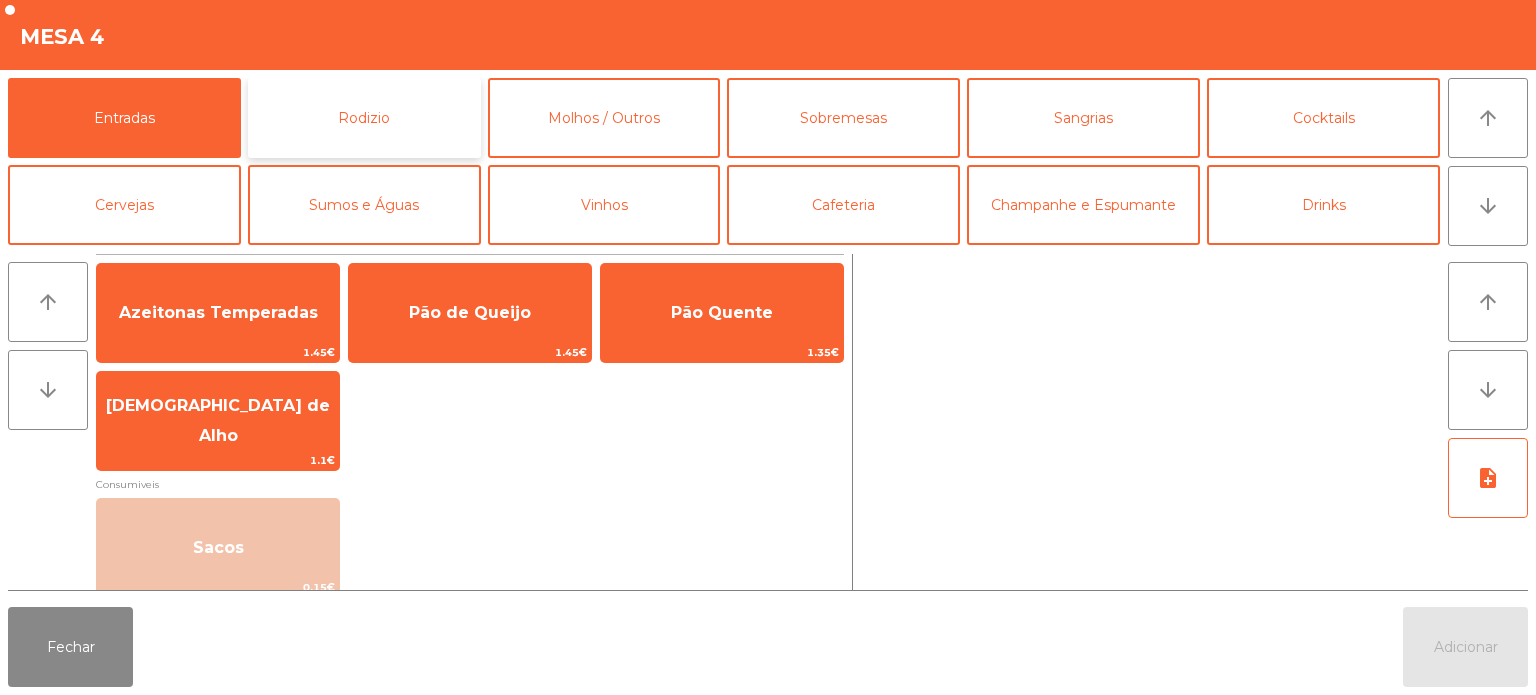 click on "Rodizio" 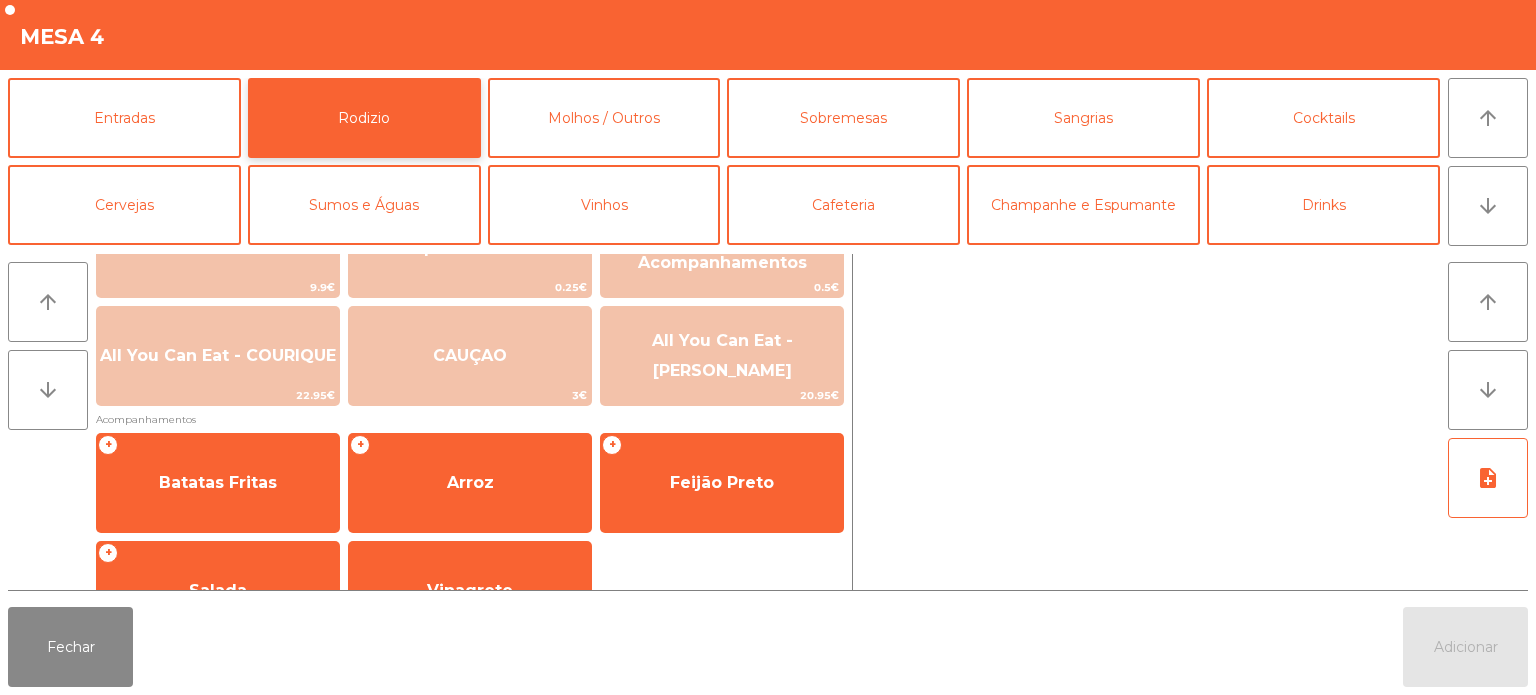 scroll, scrollTop: 304, scrollLeft: 0, axis: vertical 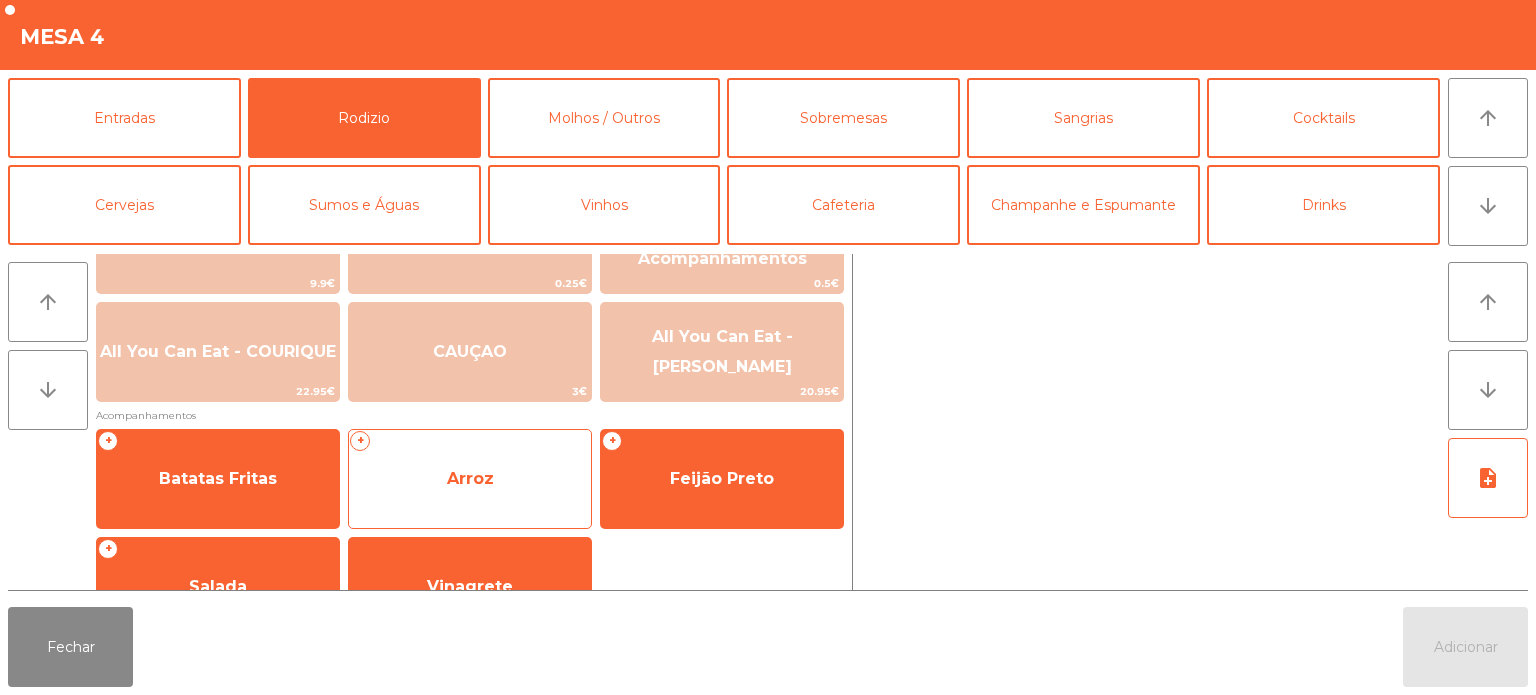 click on "Arroz" 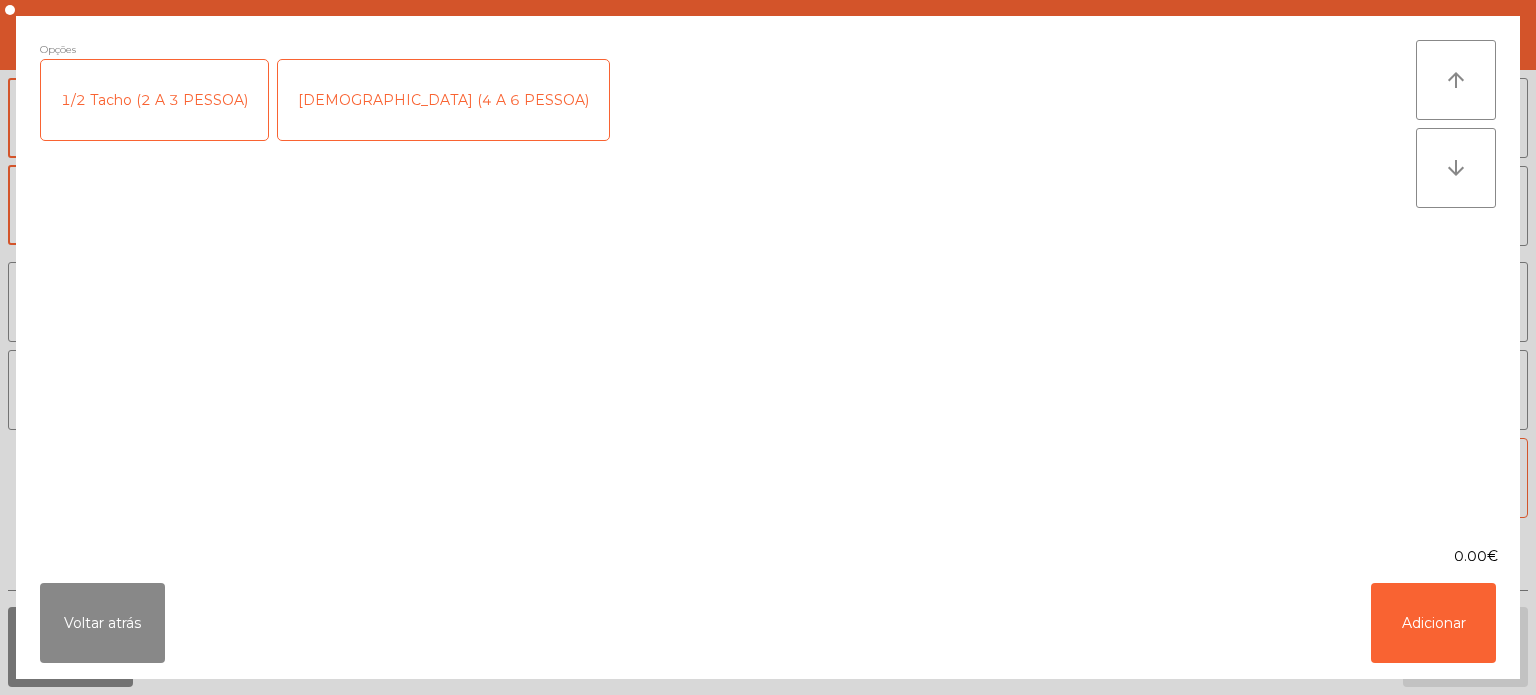 click on "1/2 Tacho (2 A 3 PESSOA)" 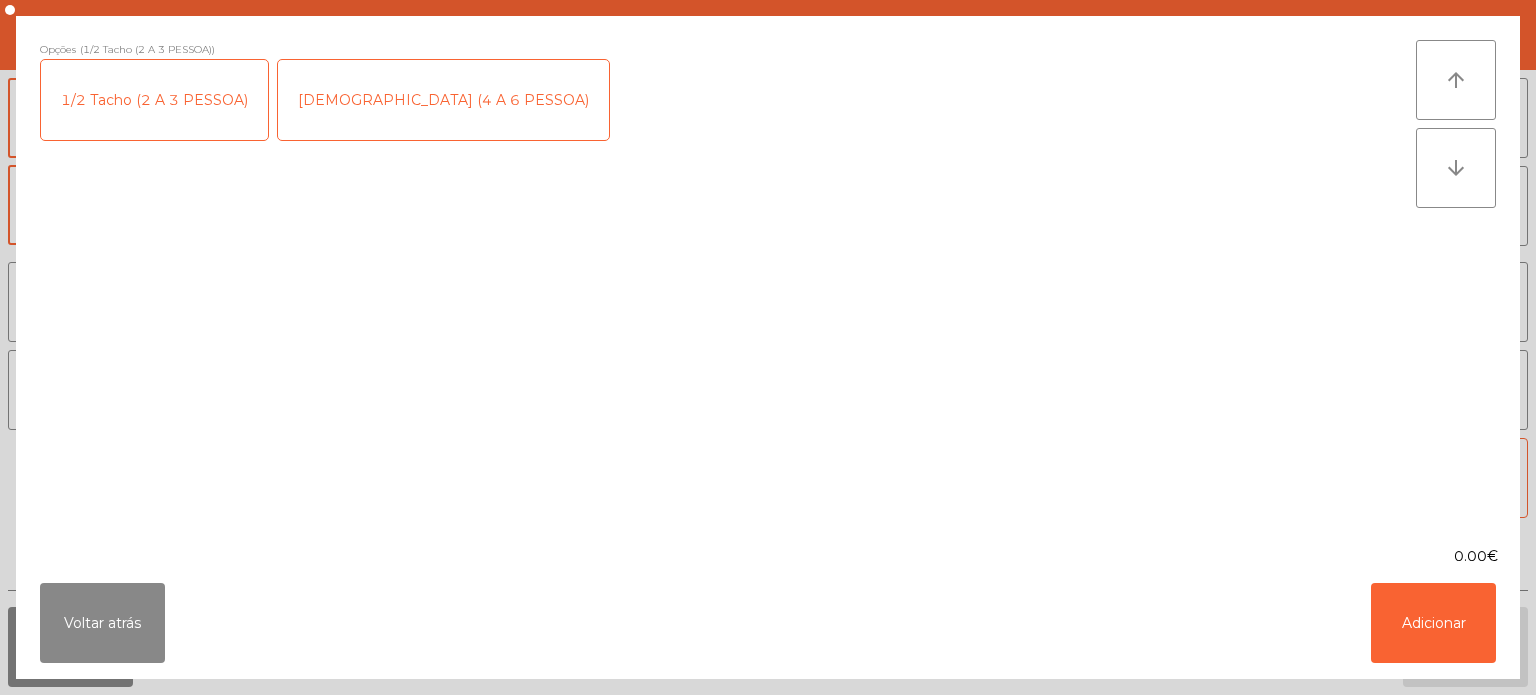 click on "1/2 Tacho (2 A 3 PESSOA)" 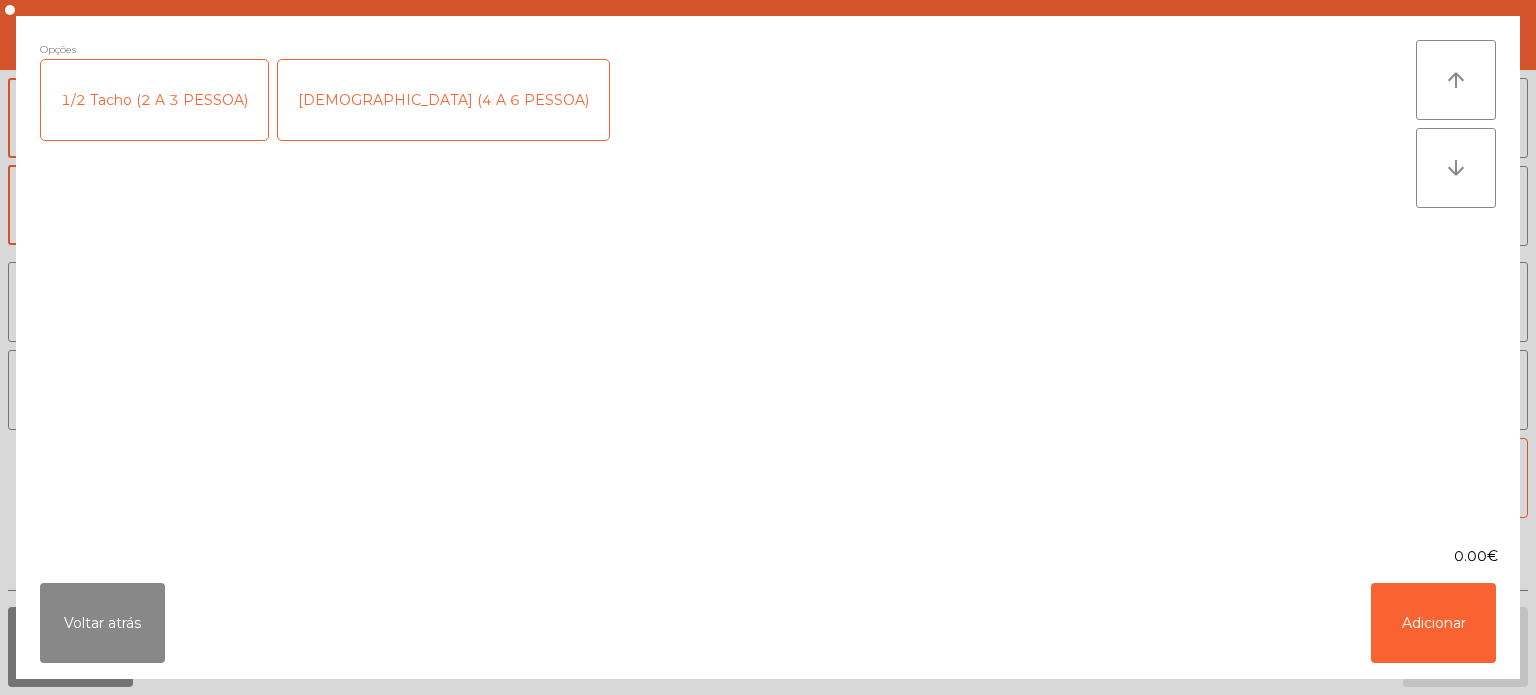 click on "[DEMOGRAPHIC_DATA] (4 A 6 PESSOA)" 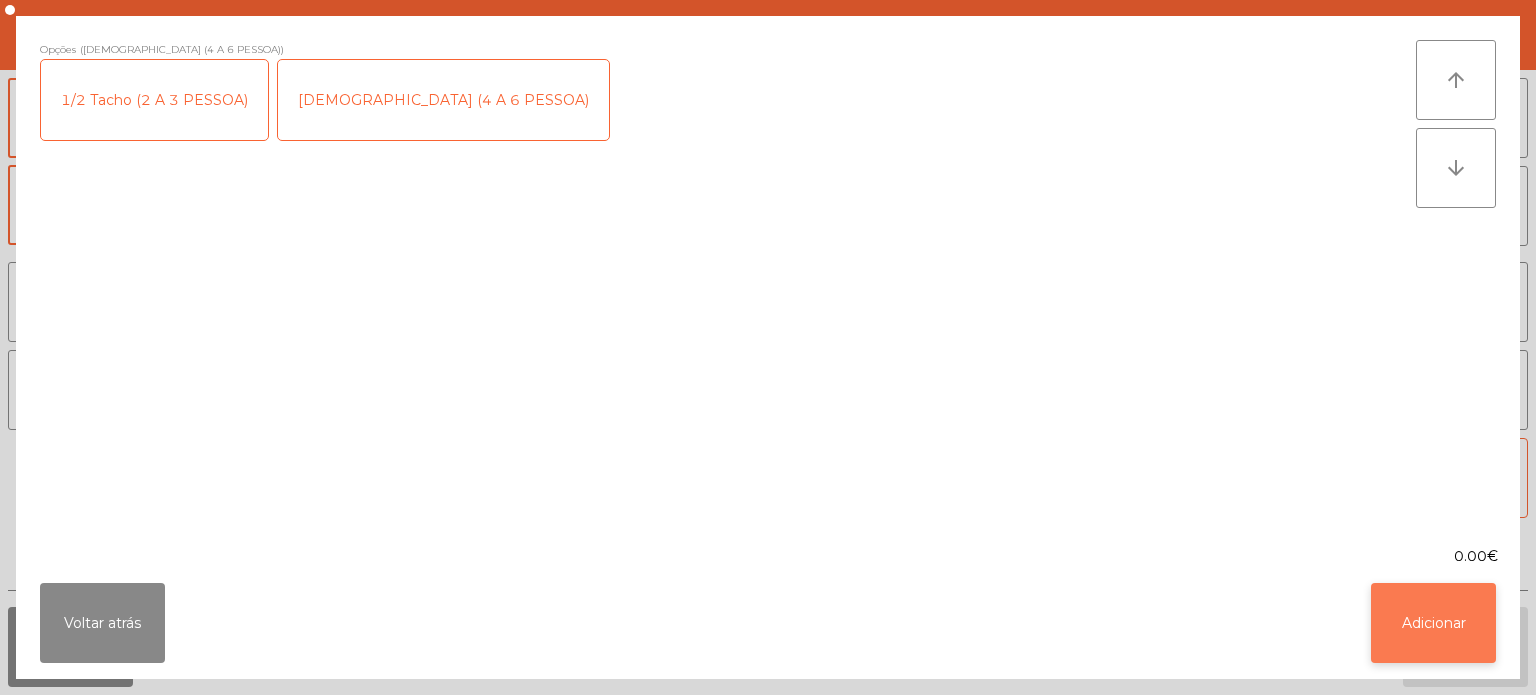 click on "Adicionar" 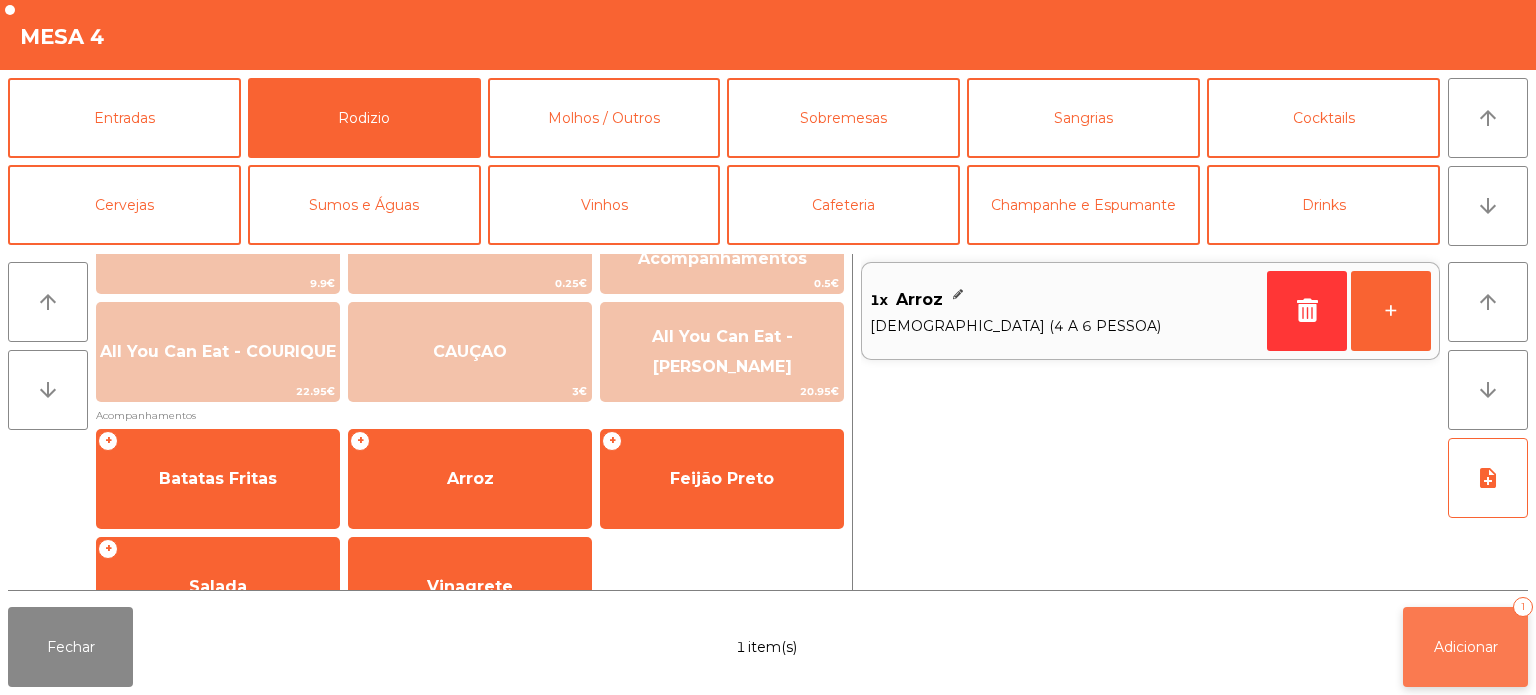 click on "Adicionar" 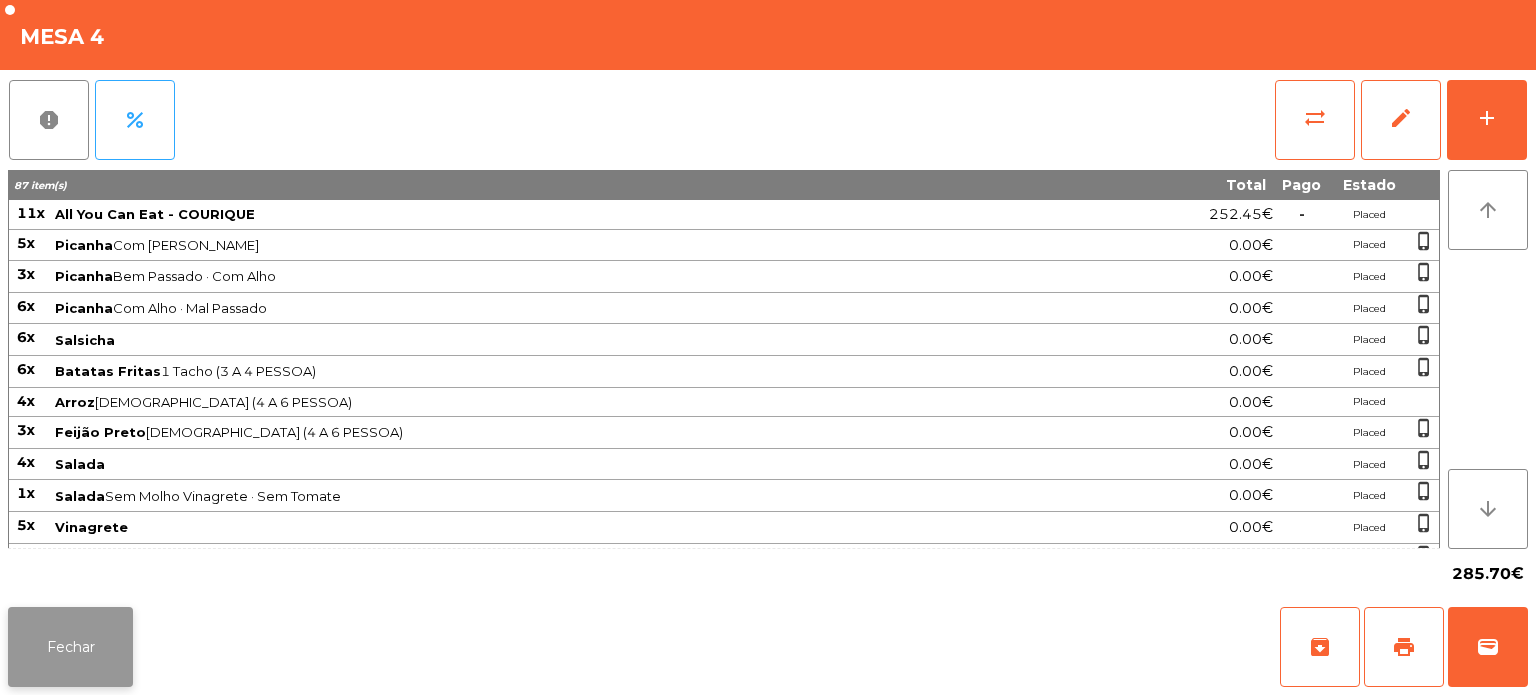 click on "Fechar" 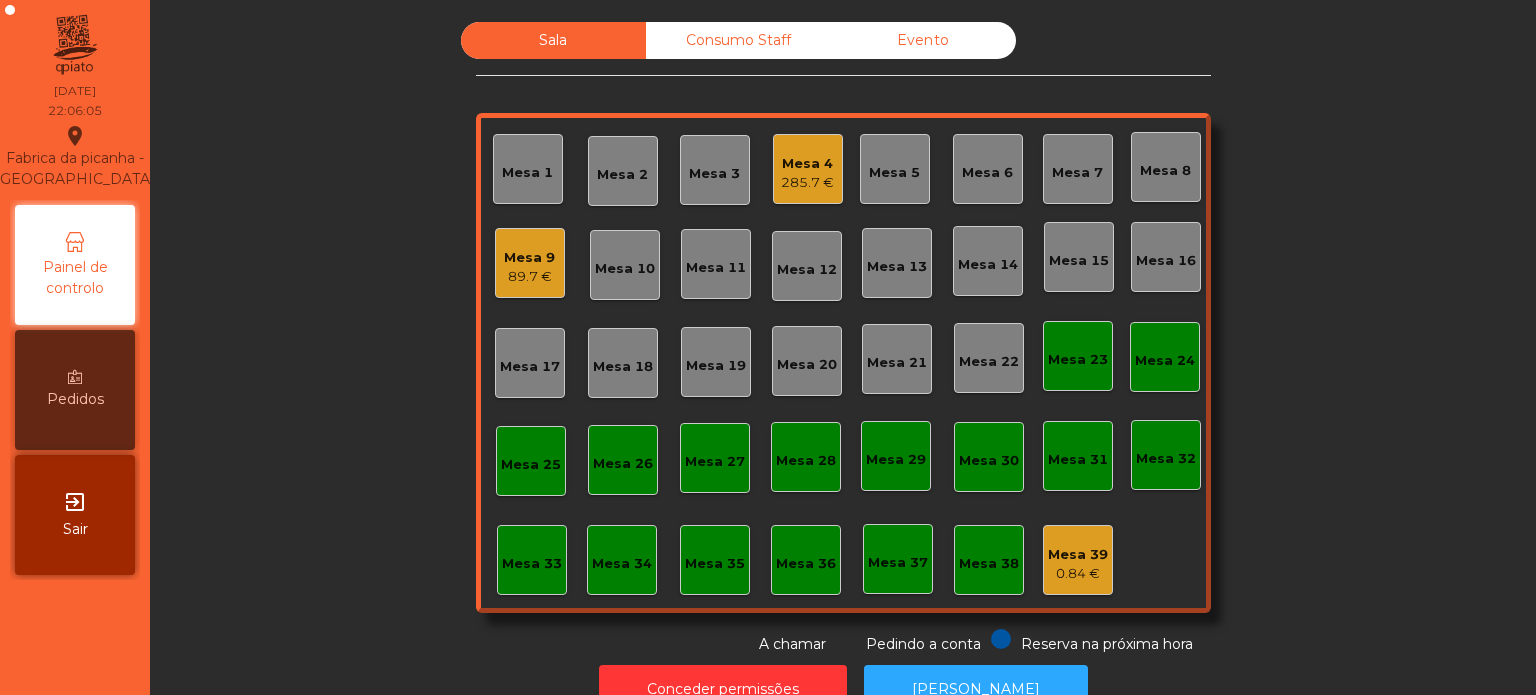 click on "Mesa 39" 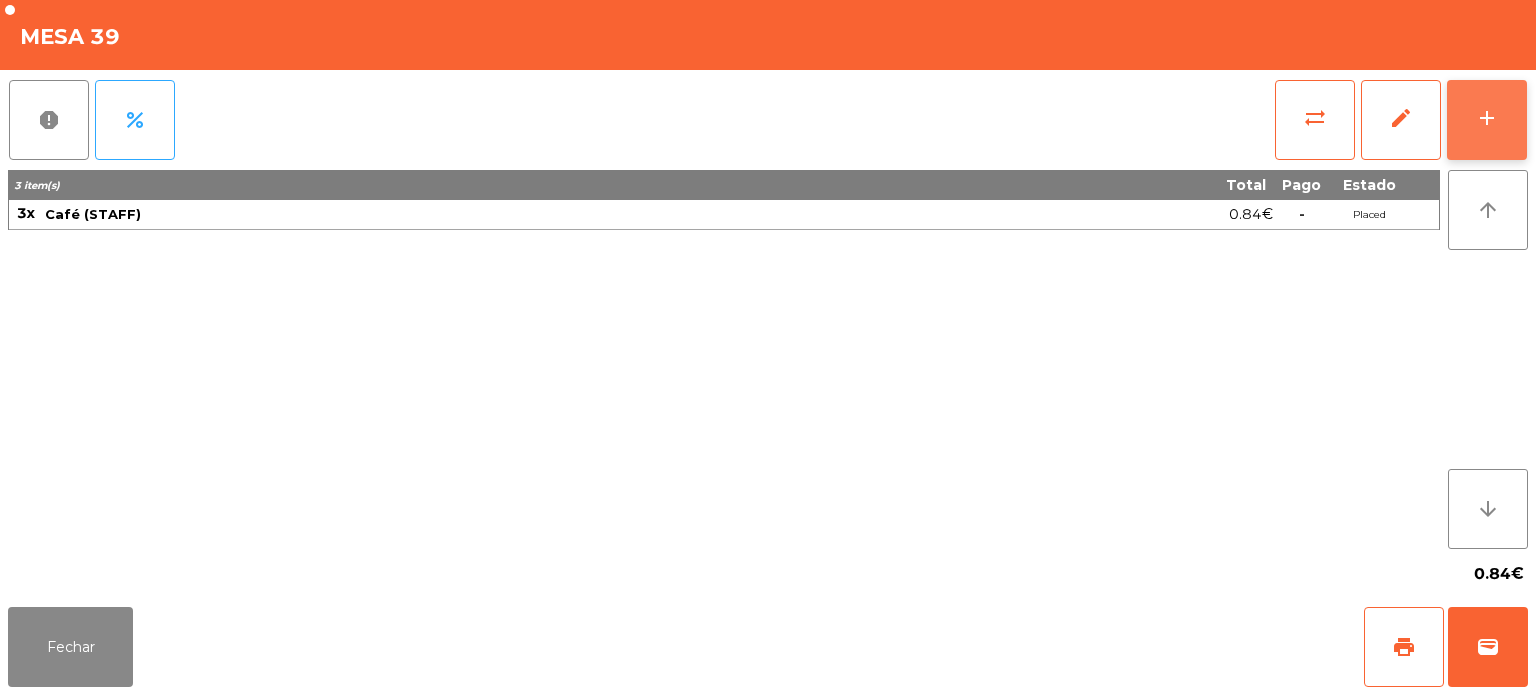 click on "add" 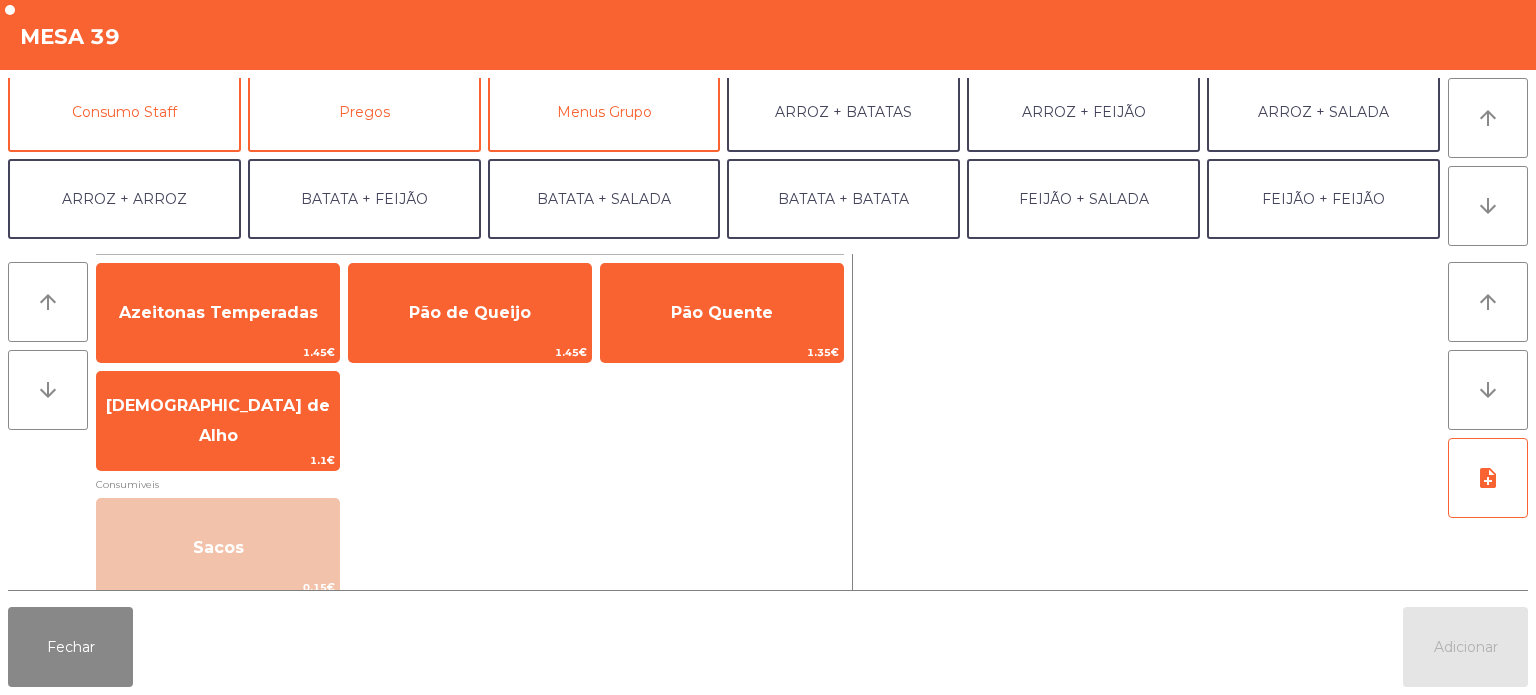 scroll, scrollTop: 260, scrollLeft: 0, axis: vertical 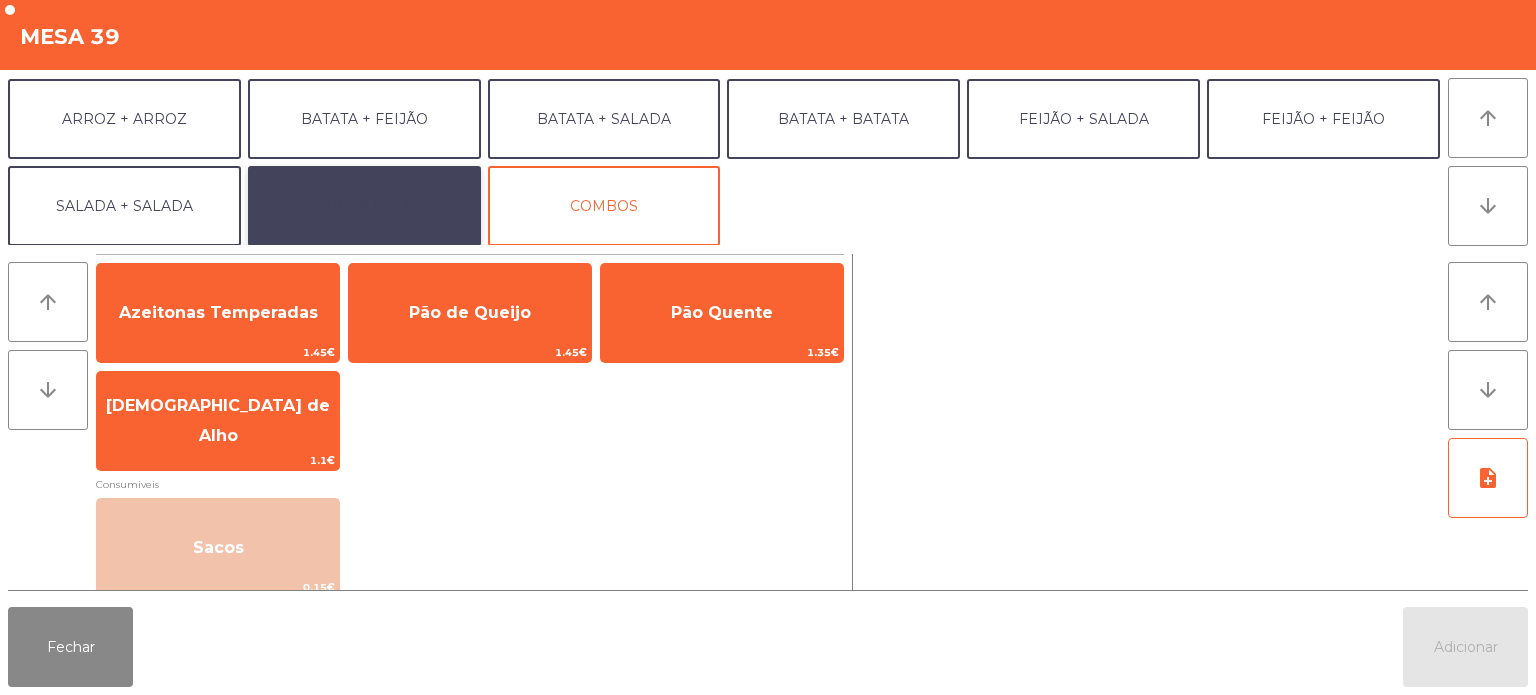 click on "EXTRAS UBER" 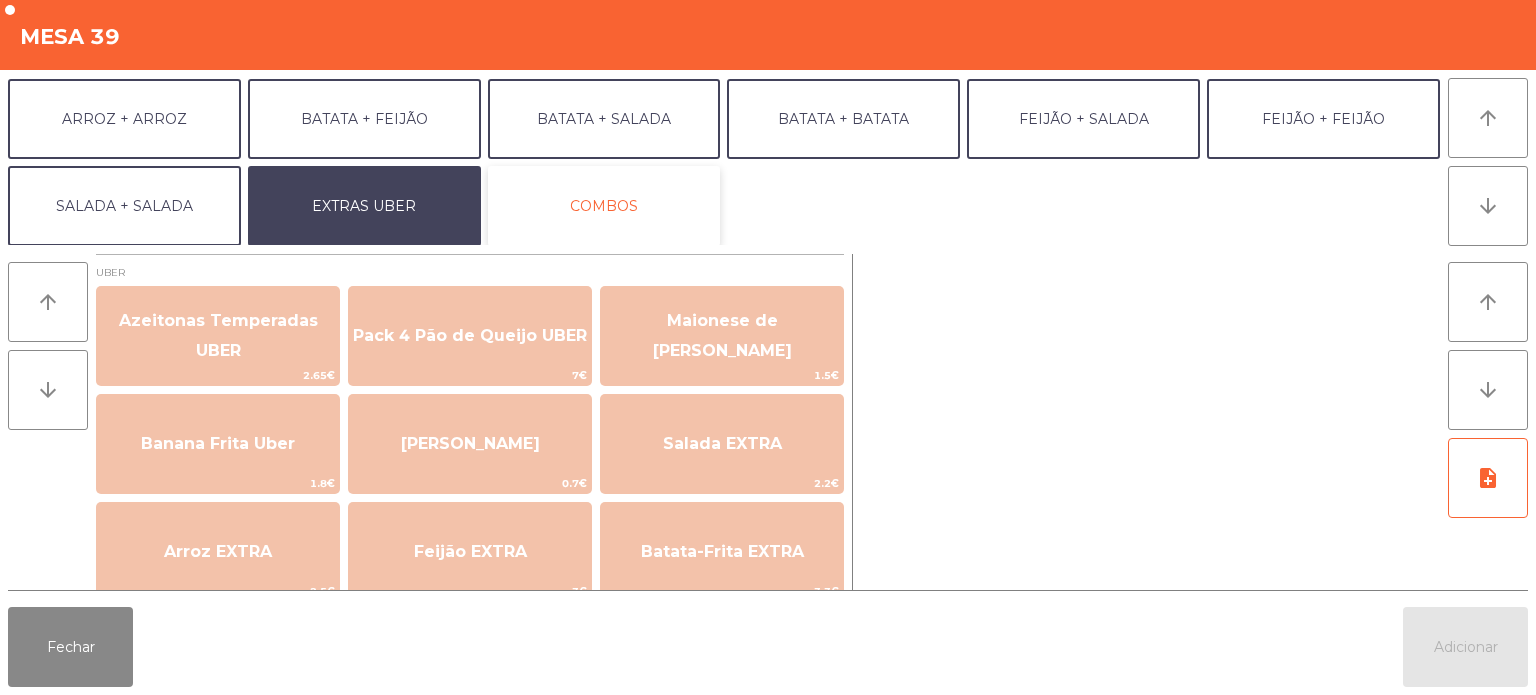 click on "COMBOS" 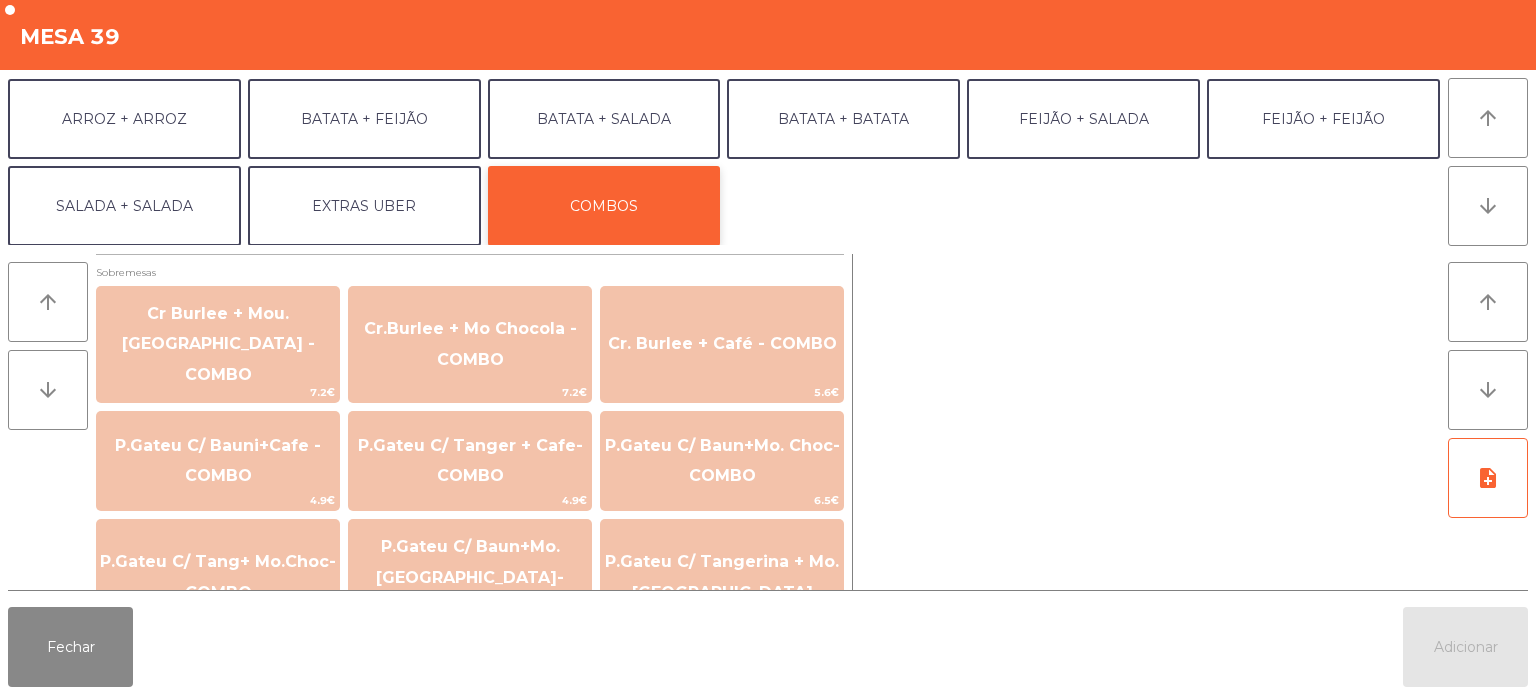 scroll, scrollTop: 0, scrollLeft: 0, axis: both 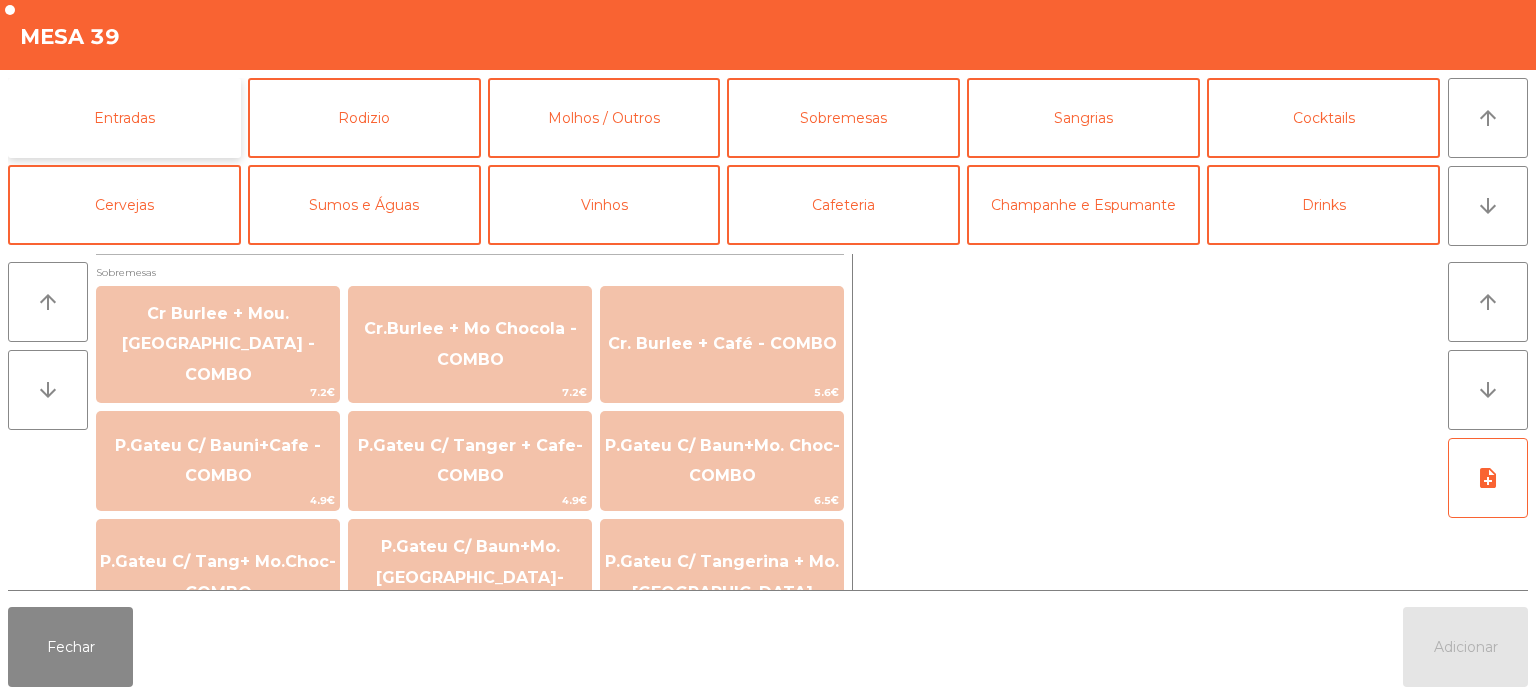 click on "Entradas" 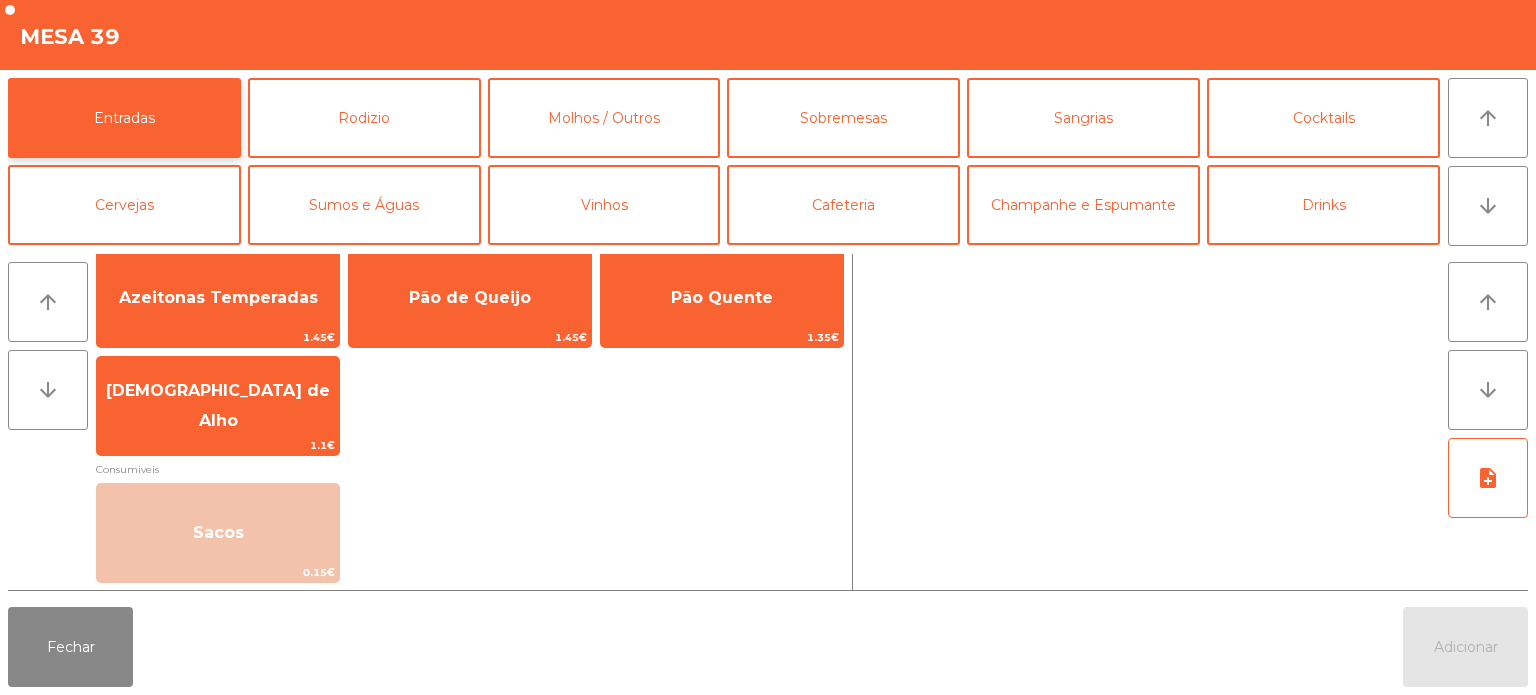 scroll, scrollTop: 0, scrollLeft: 0, axis: both 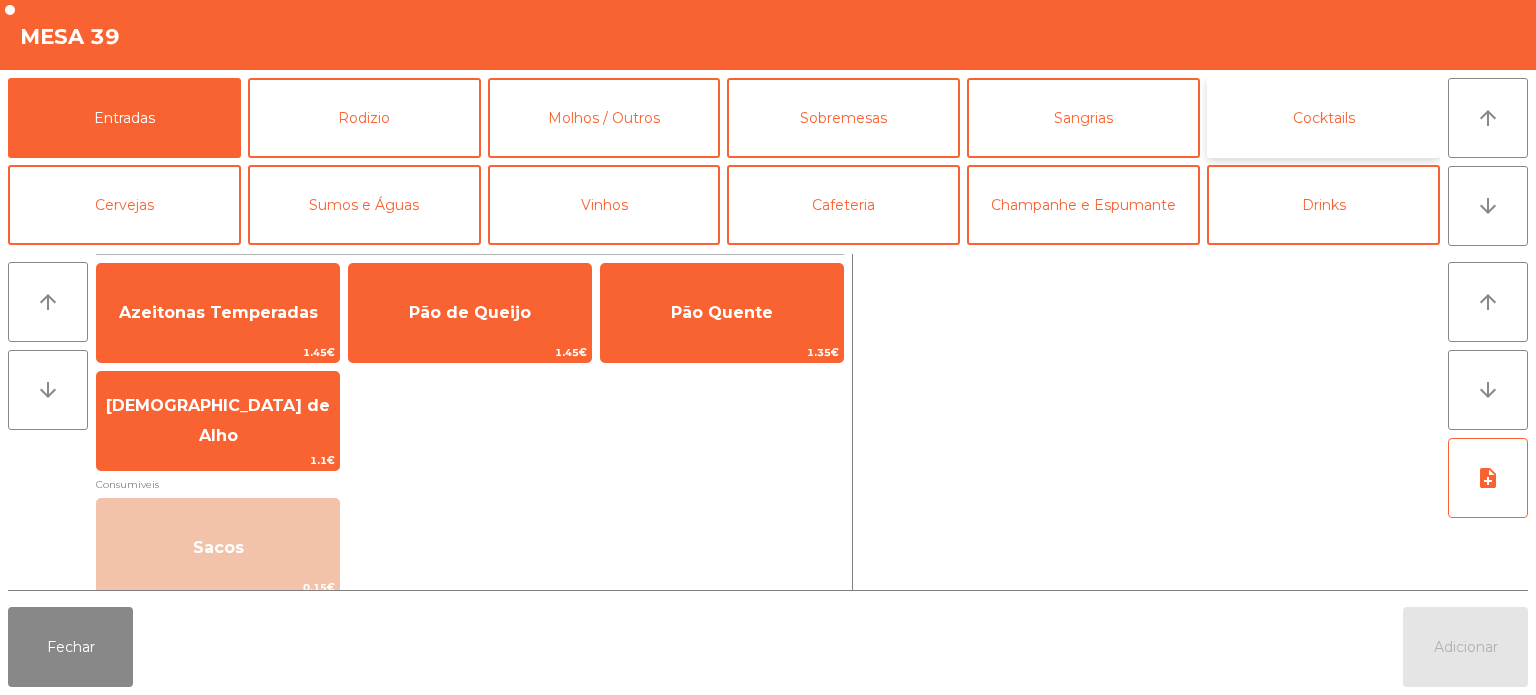 click on "Cocktails" 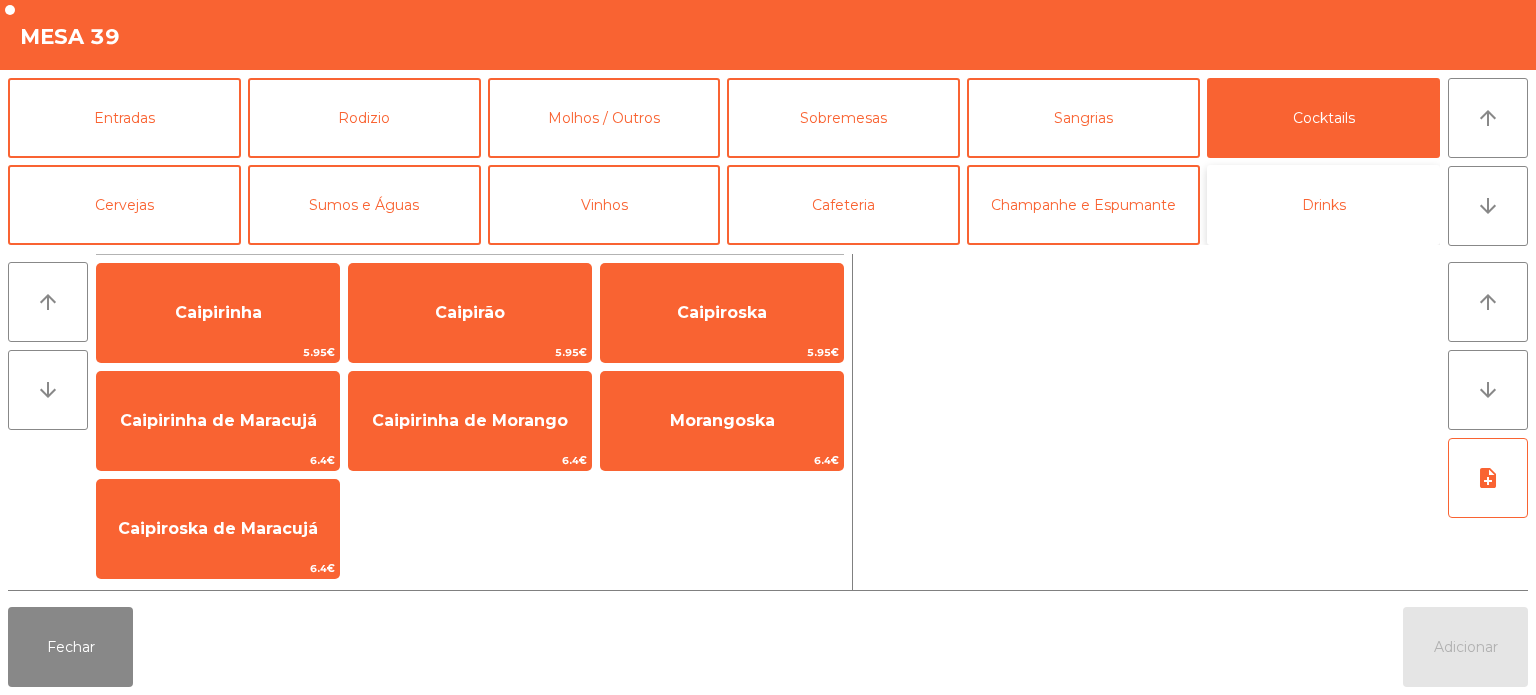 click on "Drinks" 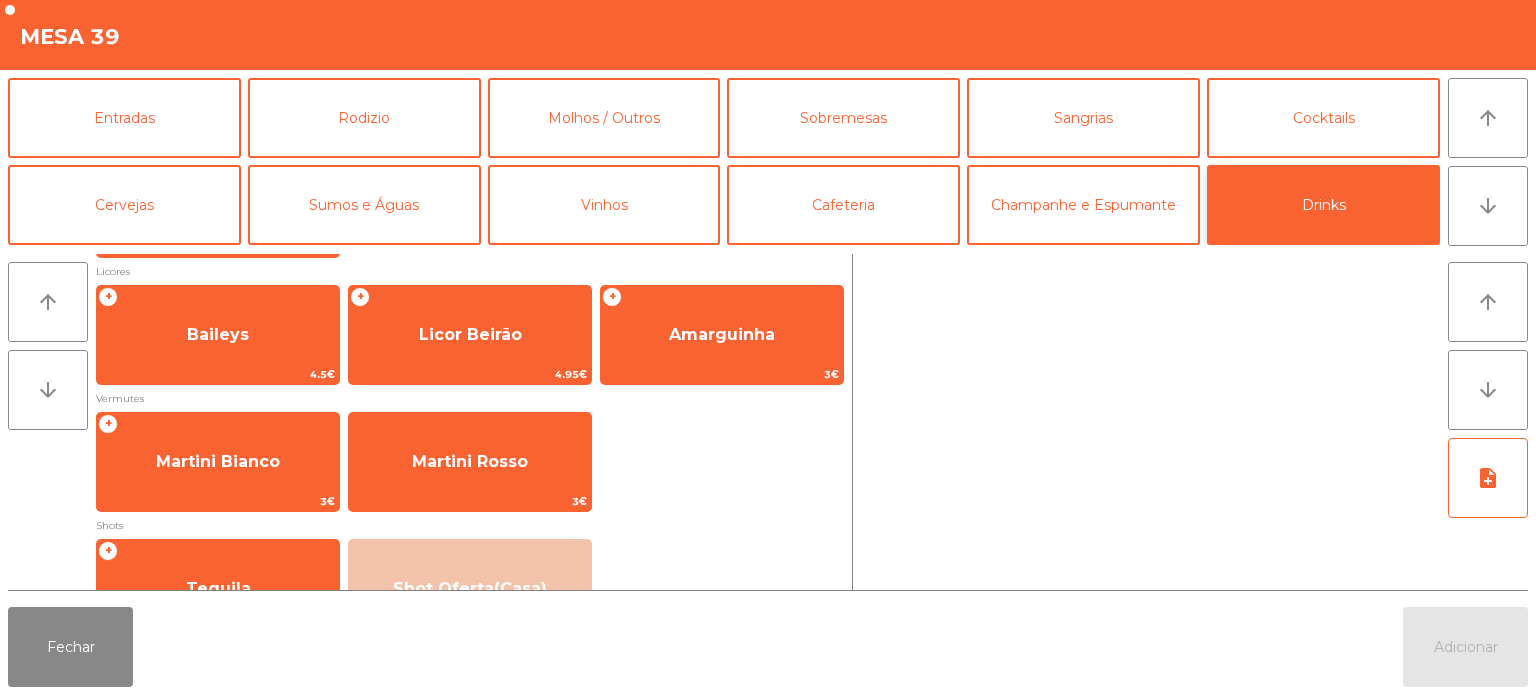 scroll, scrollTop: 438, scrollLeft: 0, axis: vertical 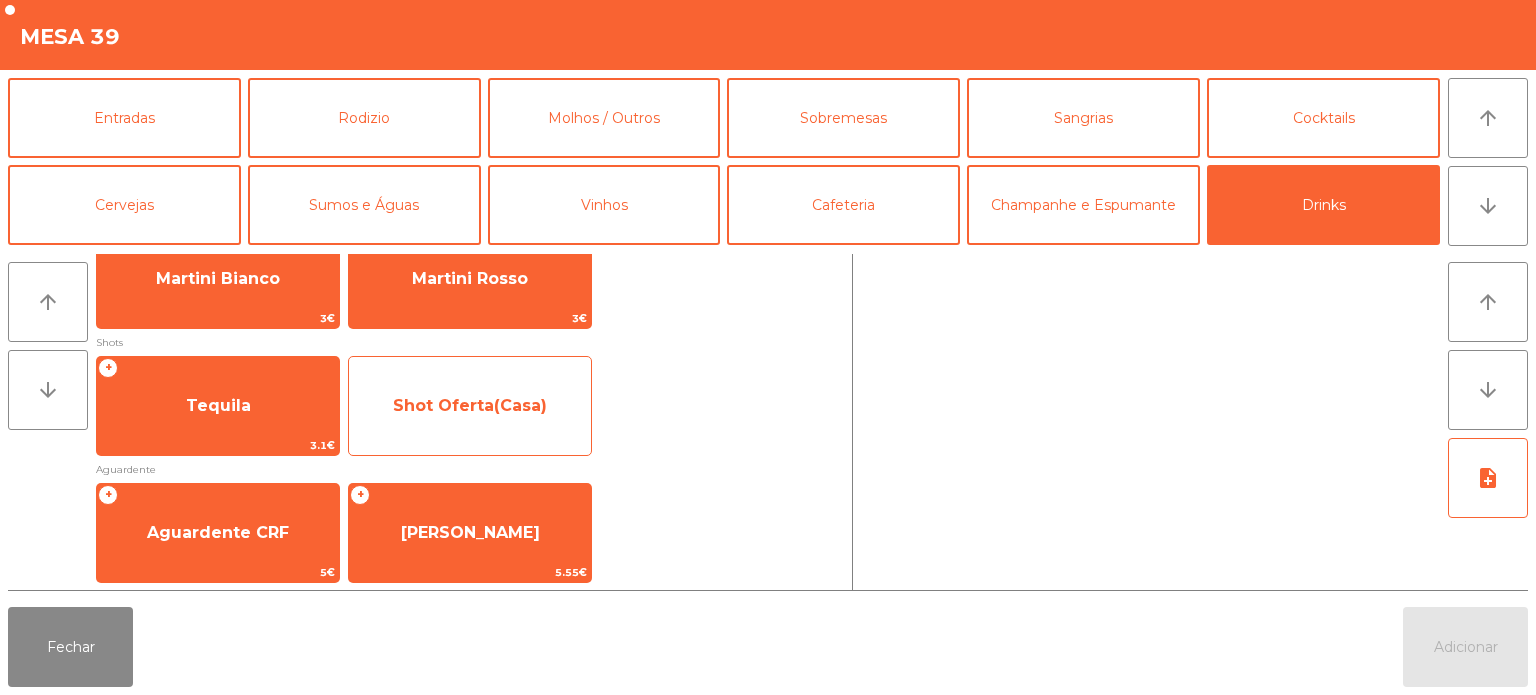 click on "Shot Oferta(Casa)" 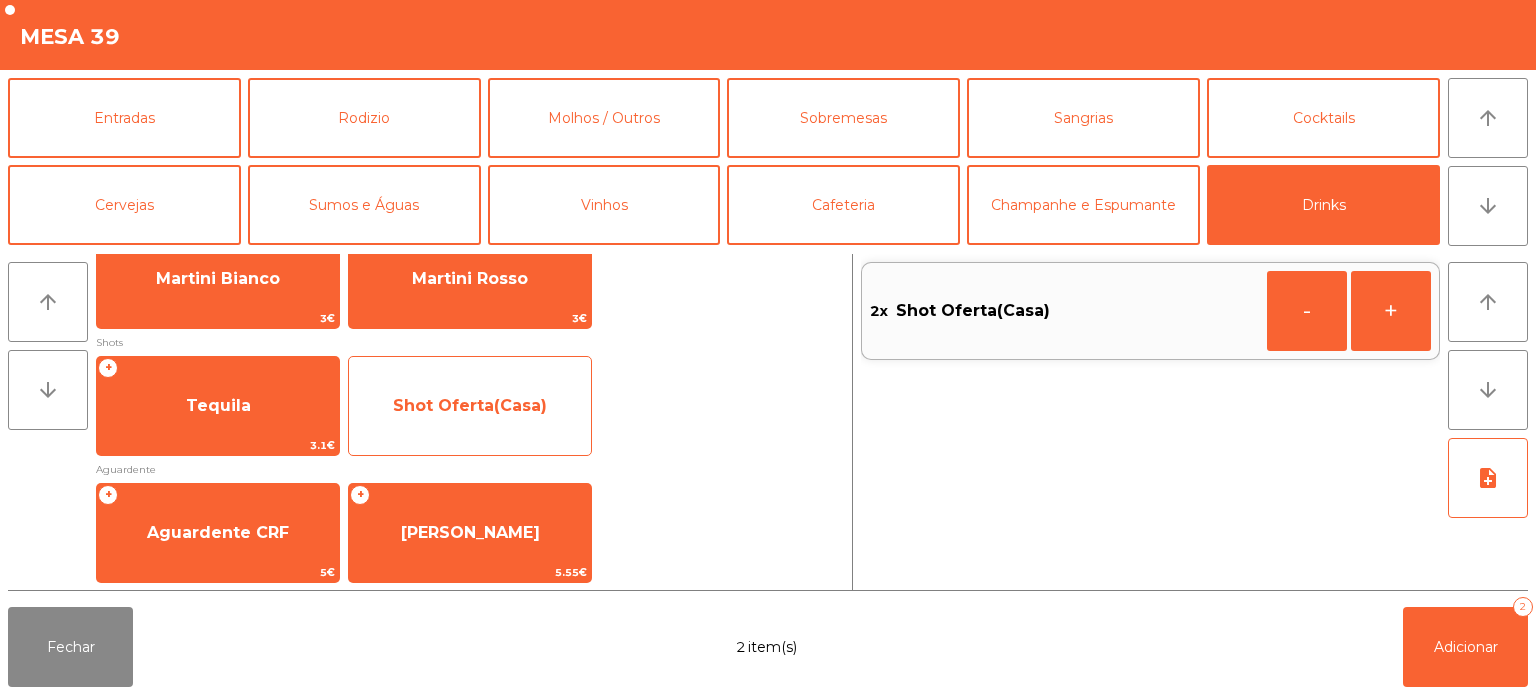click on "Shot Oferta(Casa)" 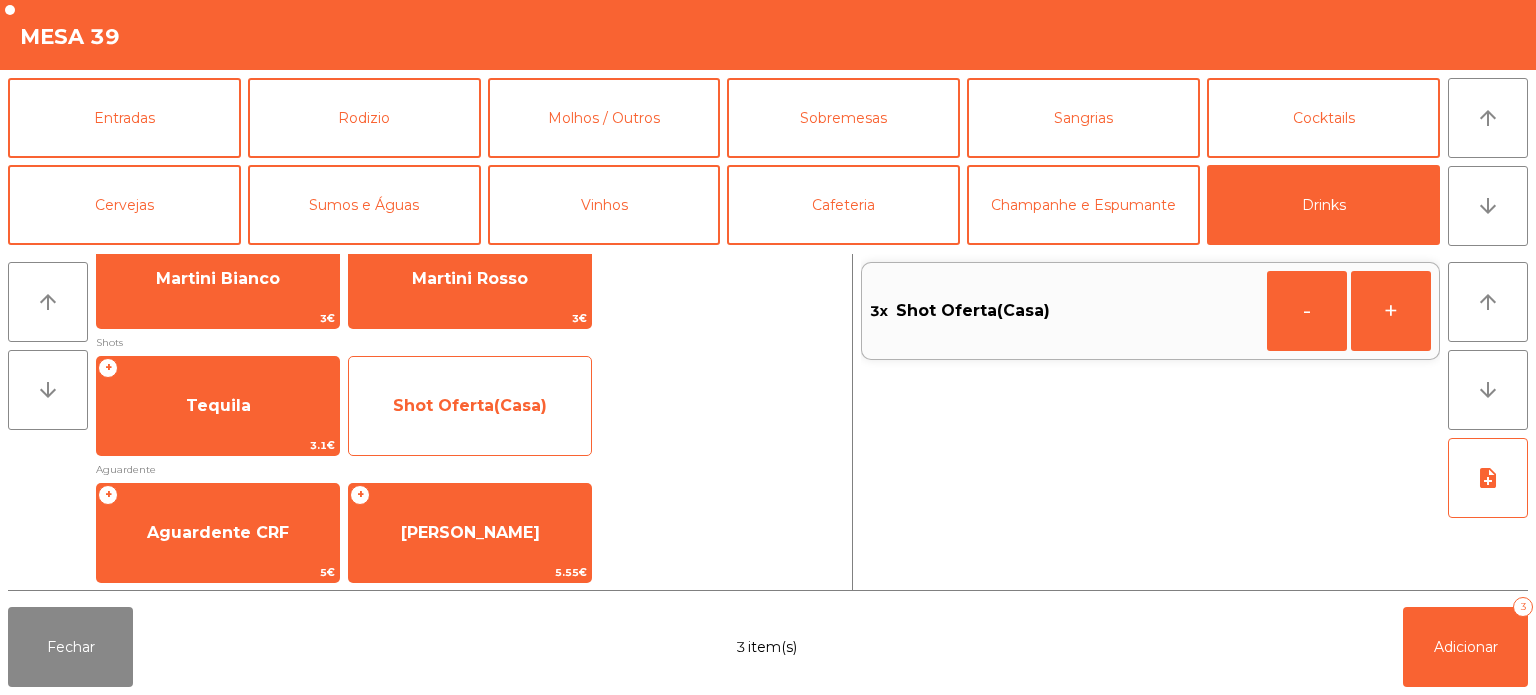 click on "Shot Oferta(Casa)" 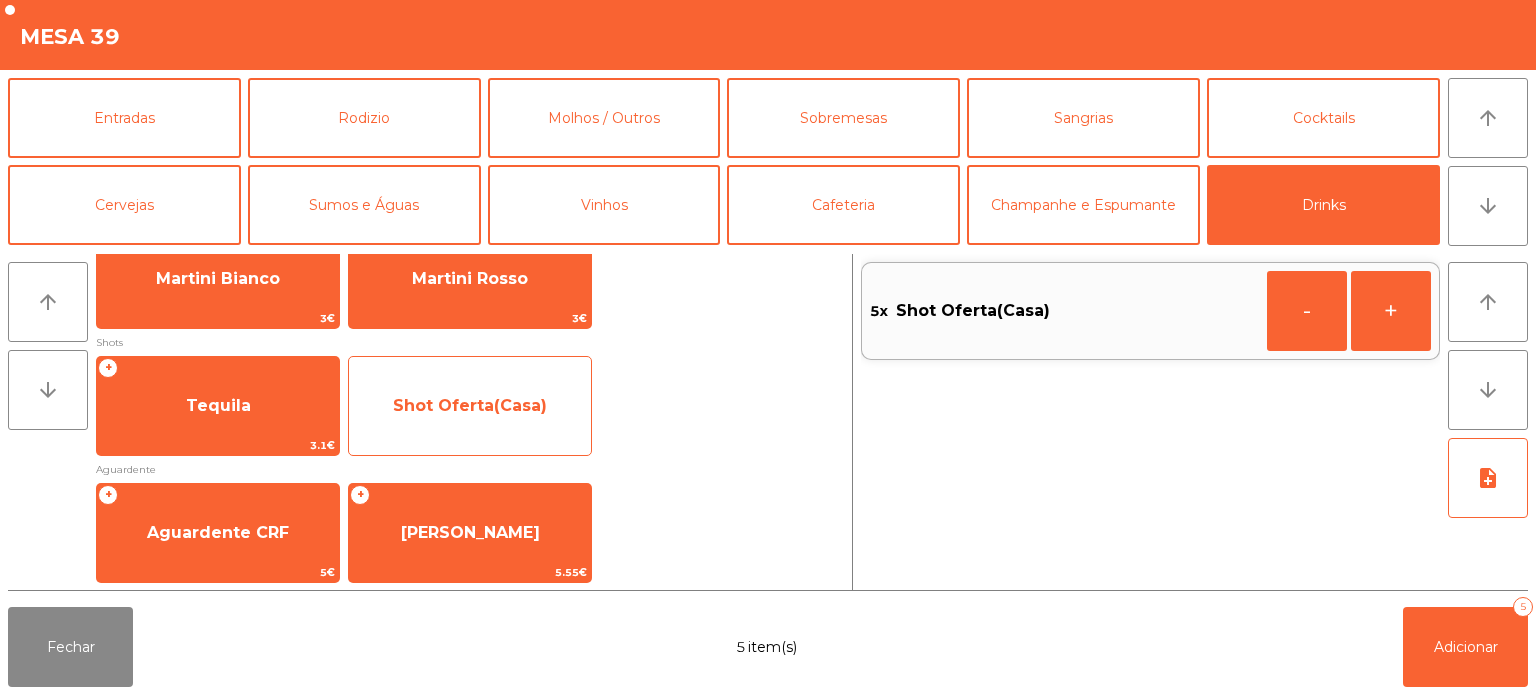 click on "Shot Oferta(Casa)" 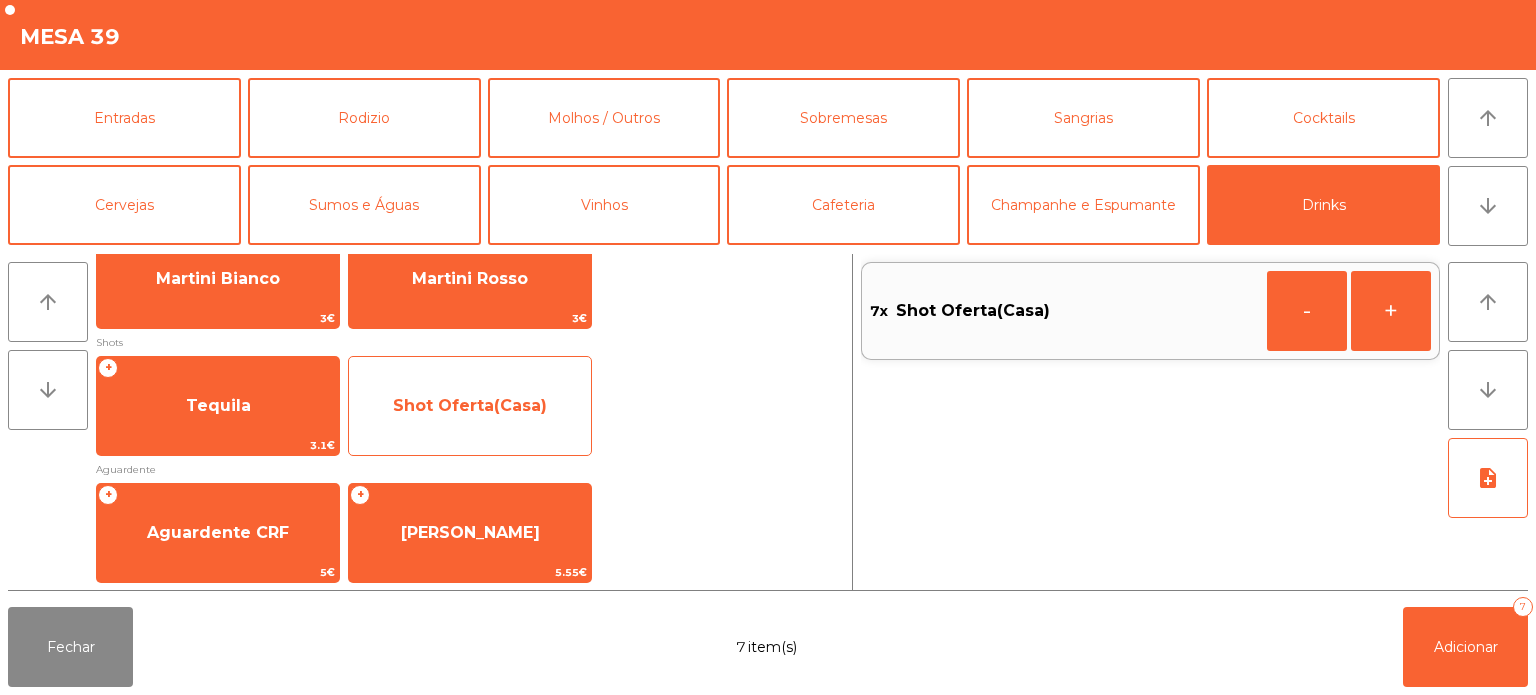 click on "Shot Oferta(Casa)" 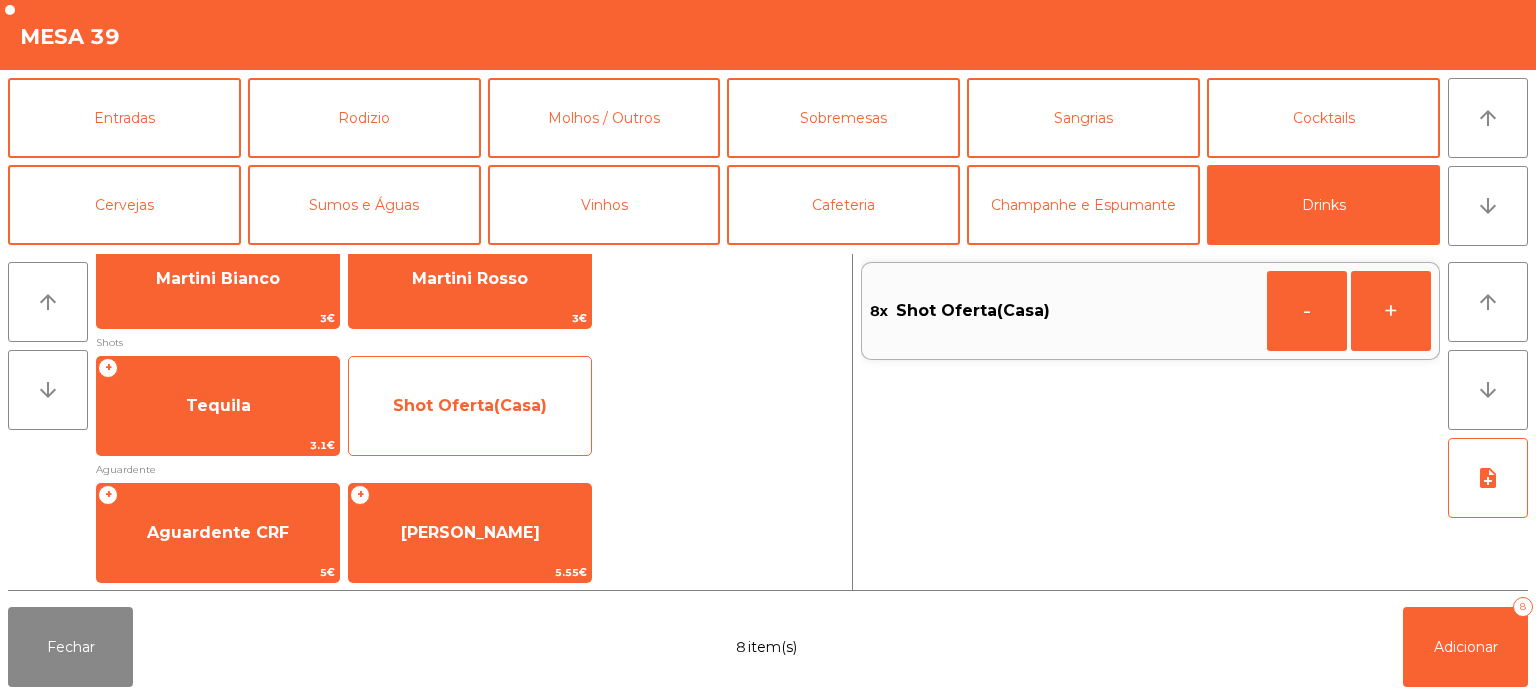 click on "Shot Oferta(Casa)" 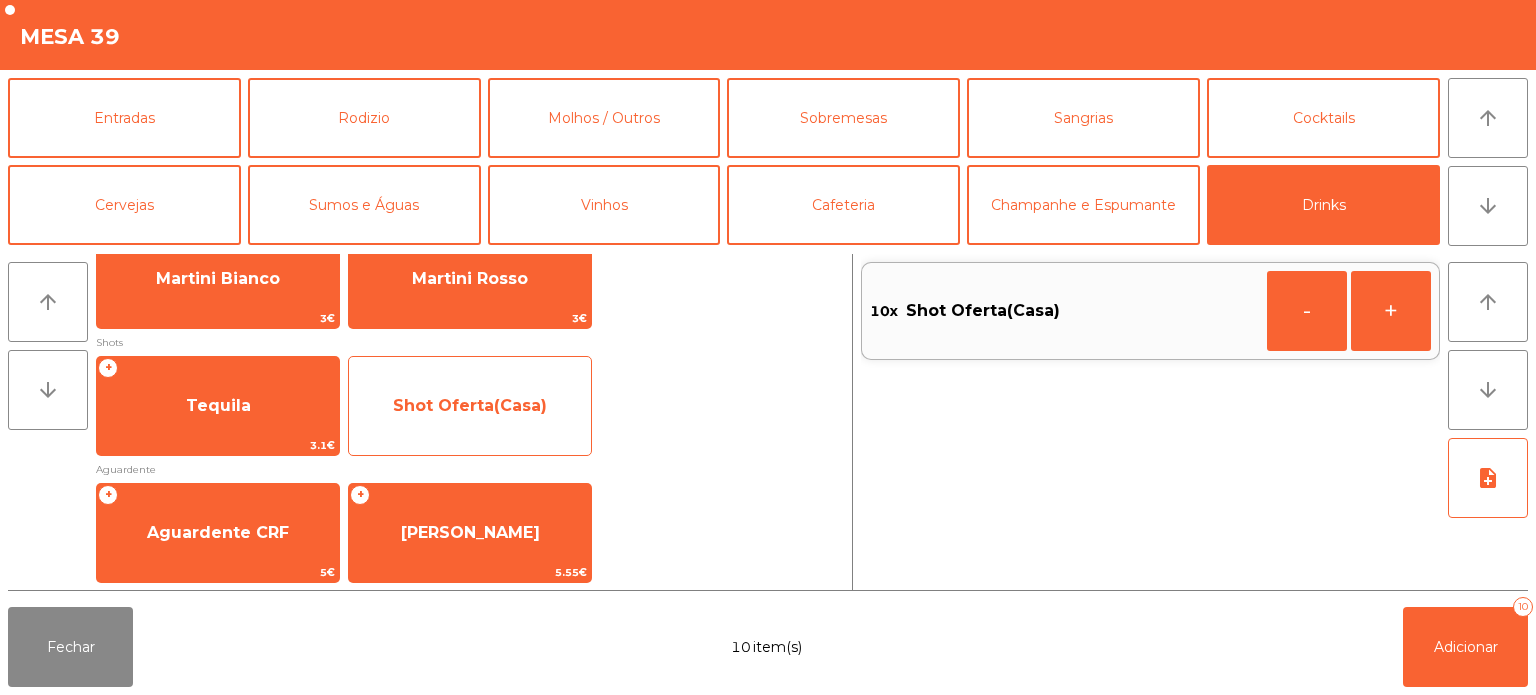 click on "Shot Oferta(Casa)" 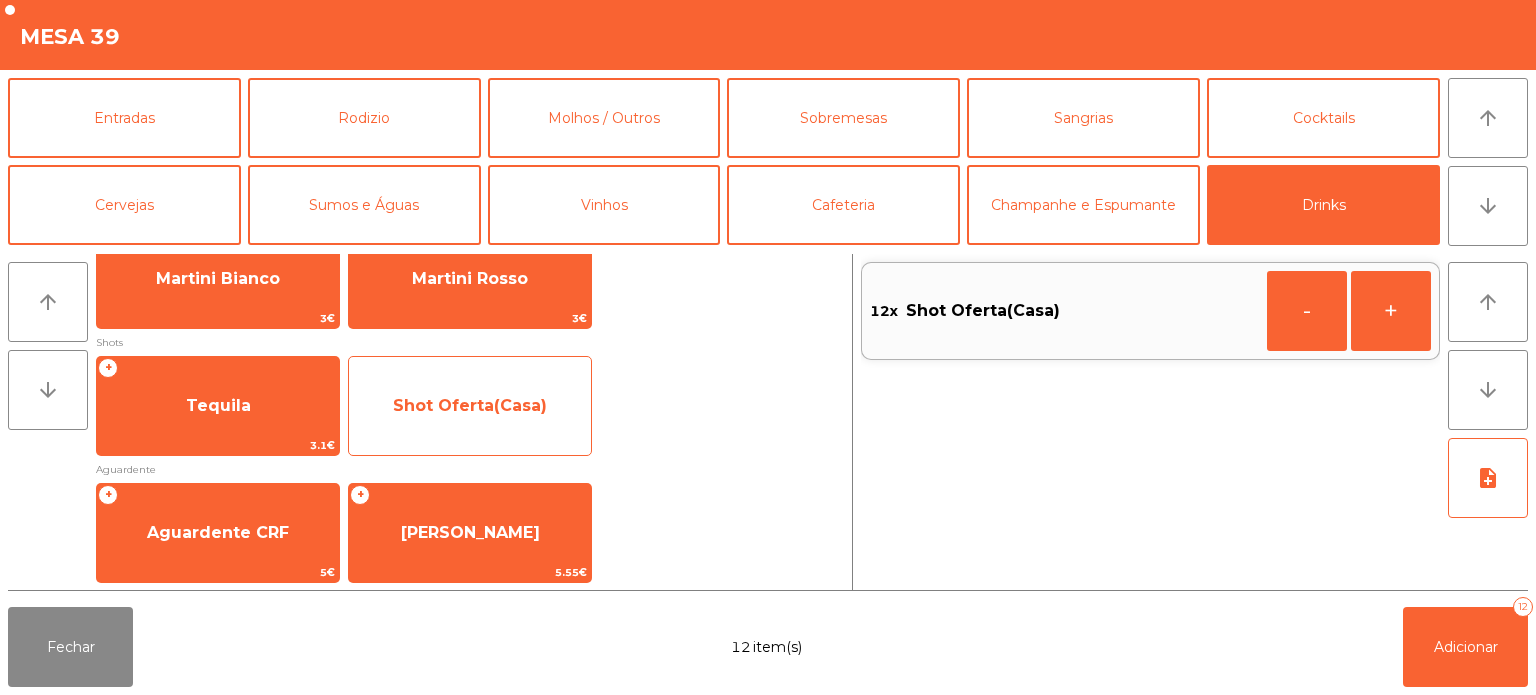 click on "Shot Oferta(Casa)" 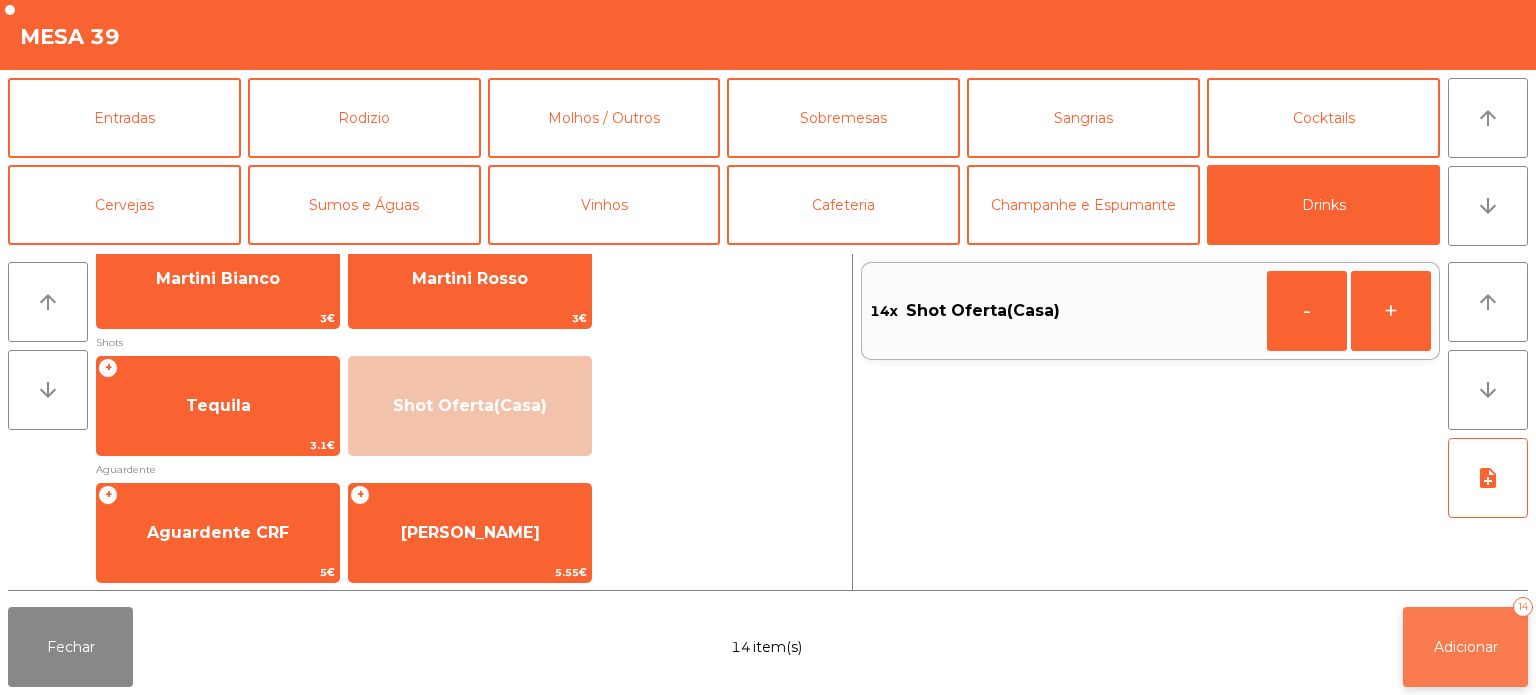 click on "Adicionar   14" 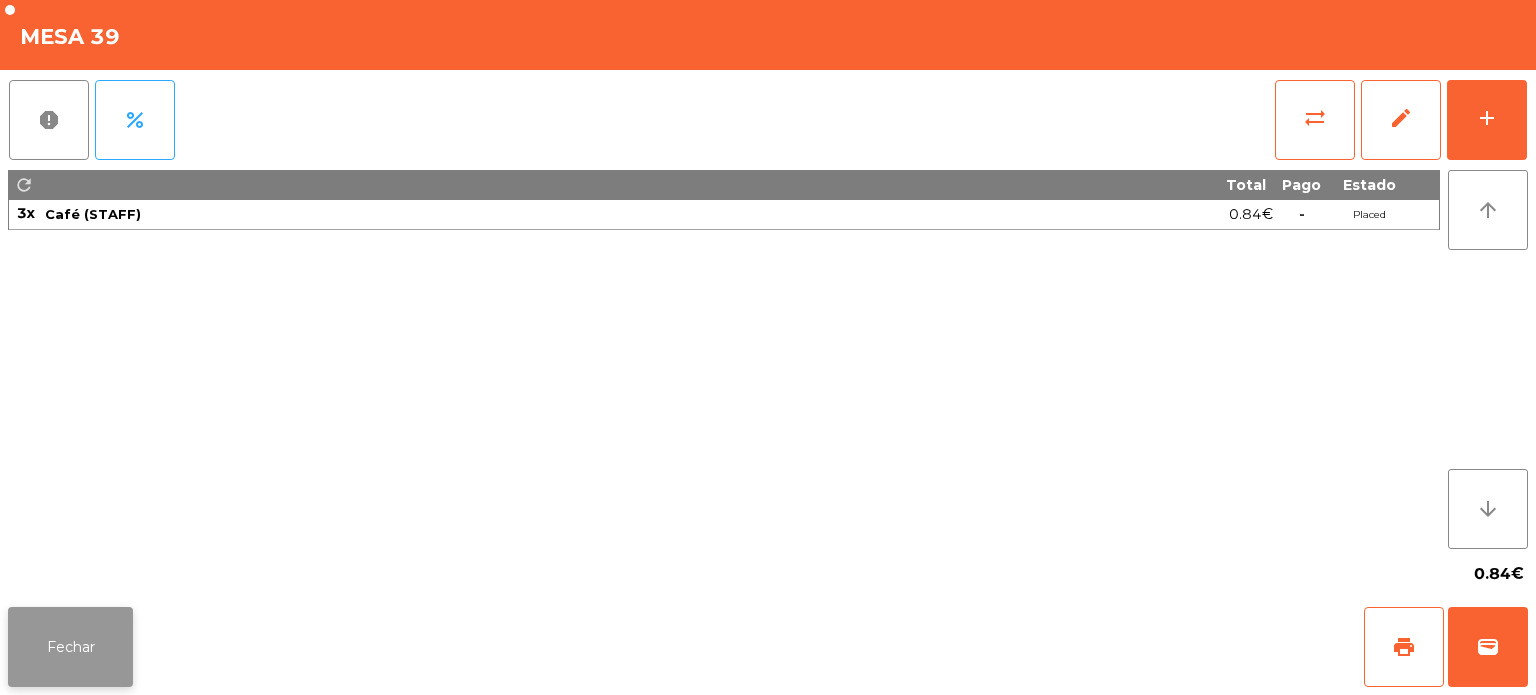 click on "Fechar" 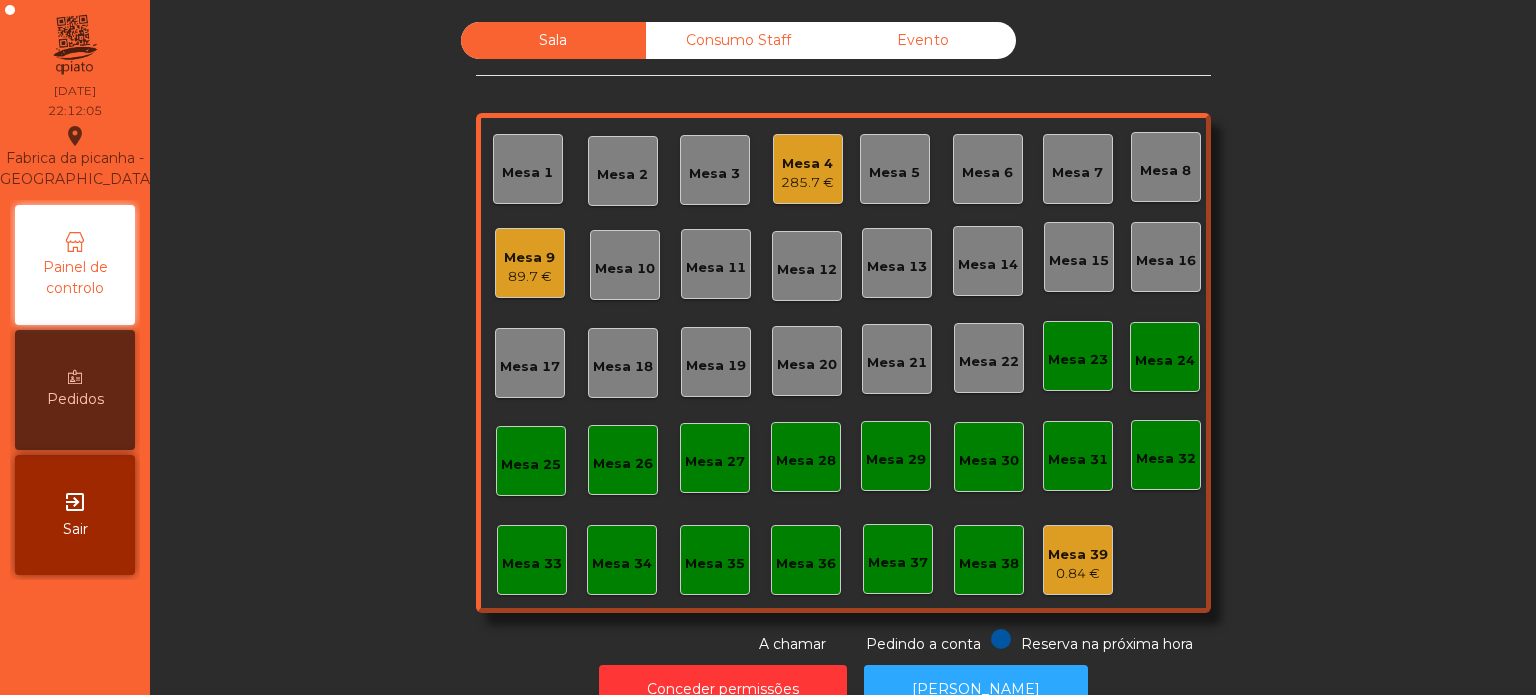 click on "Sala   Consumo Staff   Evento   Mesa 1   [GEOGRAPHIC_DATA] 4   285.7 €   Mesa 5   Mesa 6   Mesa 7   Mesa 8   Mesa 9   89.7 €   [GEOGRAPHIC_DATA] 10   [GEOGRAPHIC_DATA] 12   [GEOGRAPHIC_DATA] 13   [GEOGRAPHIC_DATA] 14   [GEOGRAPHIC_DATA] [GEOGRAPHIC_DATA] 17   [GEOGRAPHIC_DATA] 18   [GEOGRAPHIC_DATA] 19   [GEOGRAPHIC_DATA] 20   [GEOGRAPHIC_DATA] 22   [GEOGRAPHIC_DATA] 24   [GEOGRAPHIC_DATA] [GEOGRAPHIC_DATA] 27   [GEOGRAPHIC_DATA] 28   [GEOGRAPHIC_DATA] 30   [GEOGRAPHIC_DATA] 31   [GEOGRAPHIC_DATA] 33   [GEOGRAPHIC_DATA] [GEOGRAPHIC_DATA] [GEOGRAPHIC_DATA] 37   [GEOGRAPHIC_DATA] 39   0.84 €  Reserva na próxima hora Pedindo a conta A chamar" 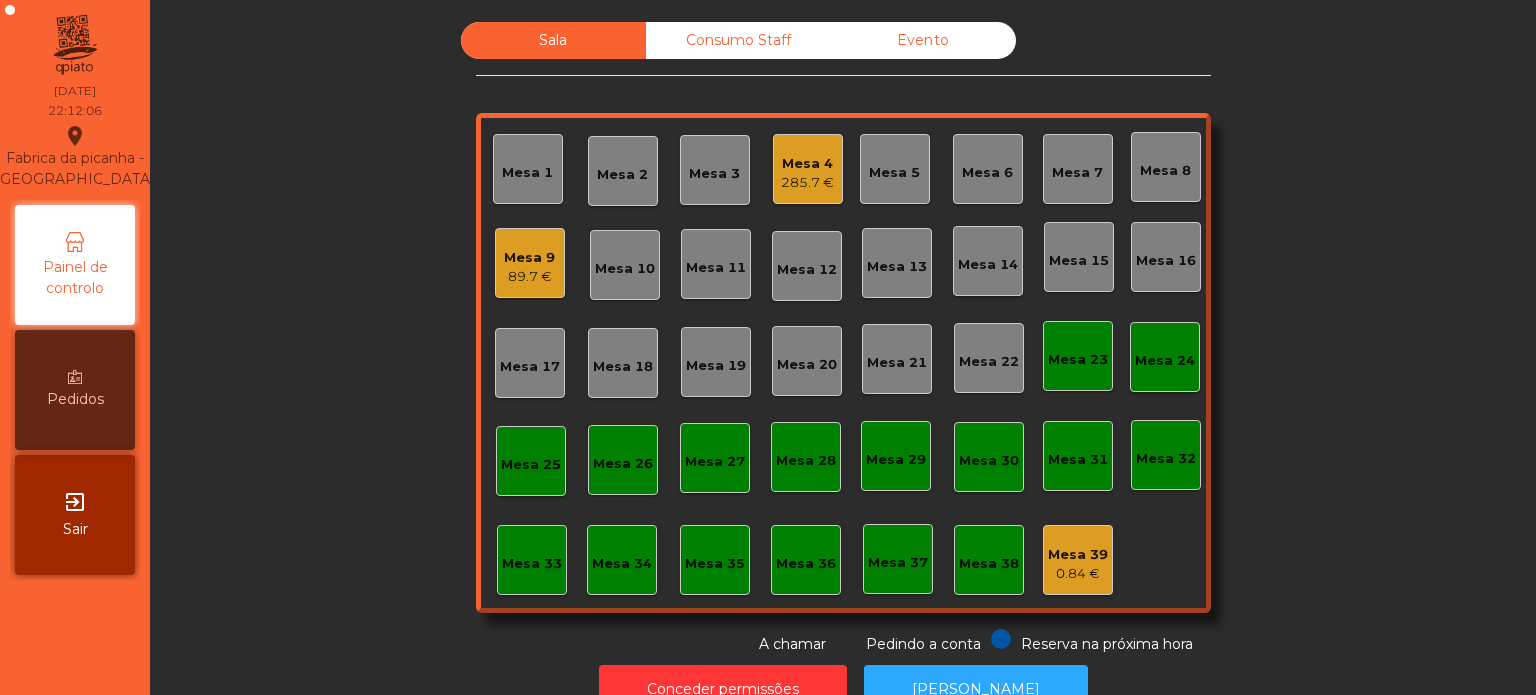 click on "Mesa 39   0.84 €" 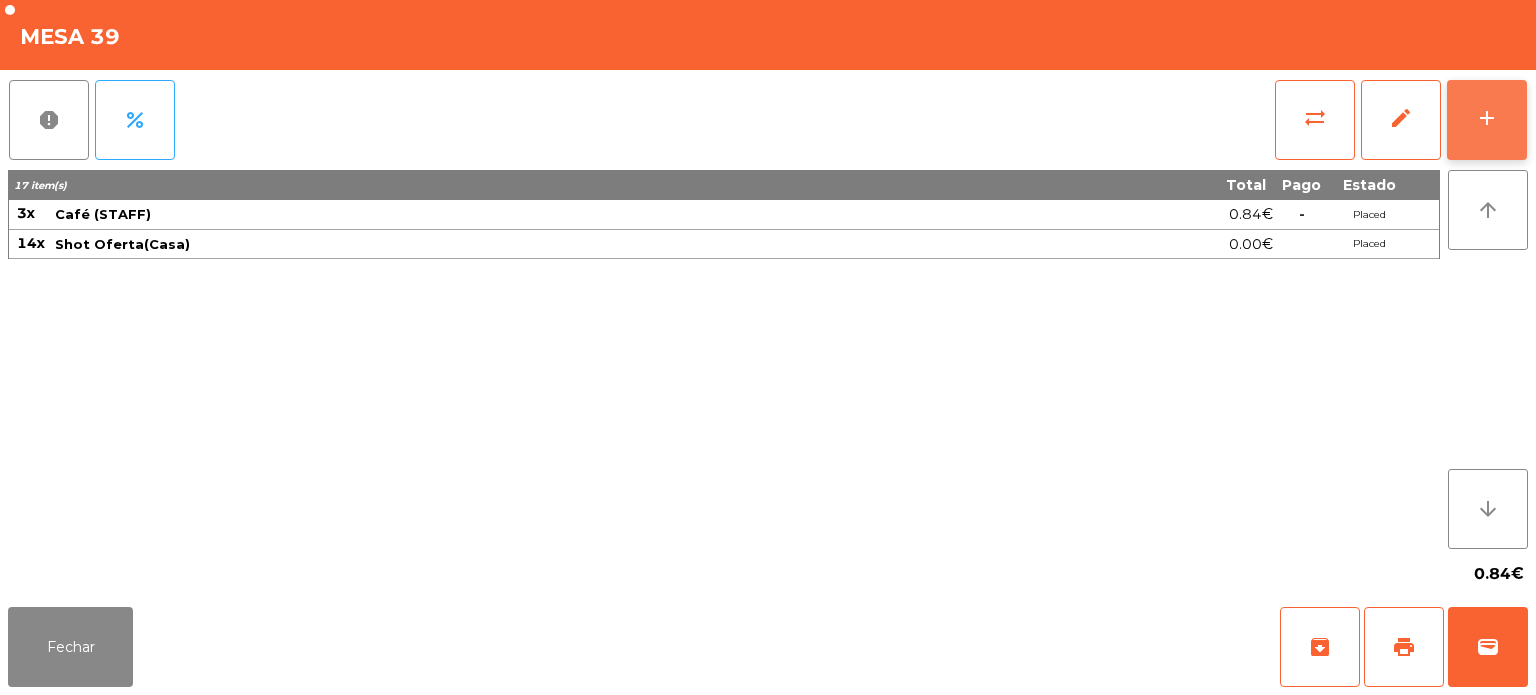 click on "add" 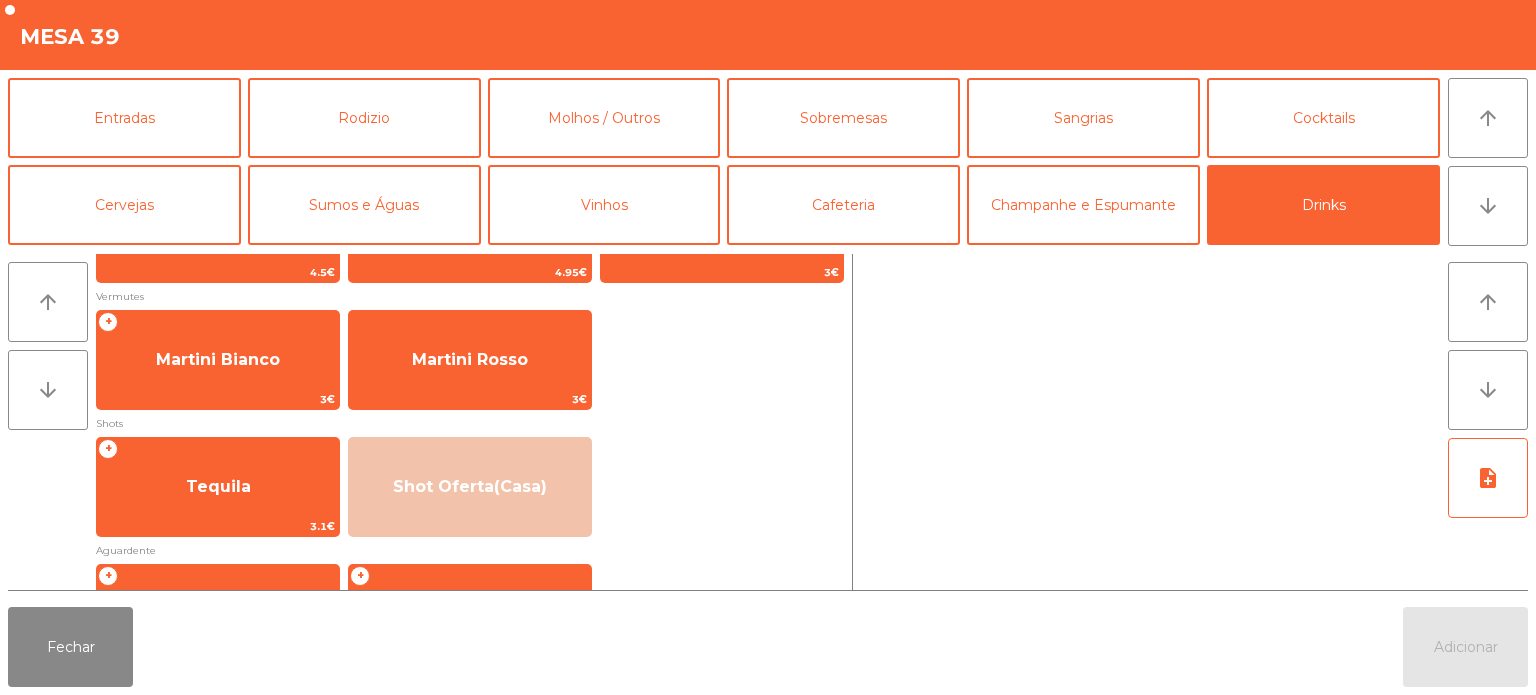 scroll, scrollTop: 438, scrollLeft: 0, axis: vertical 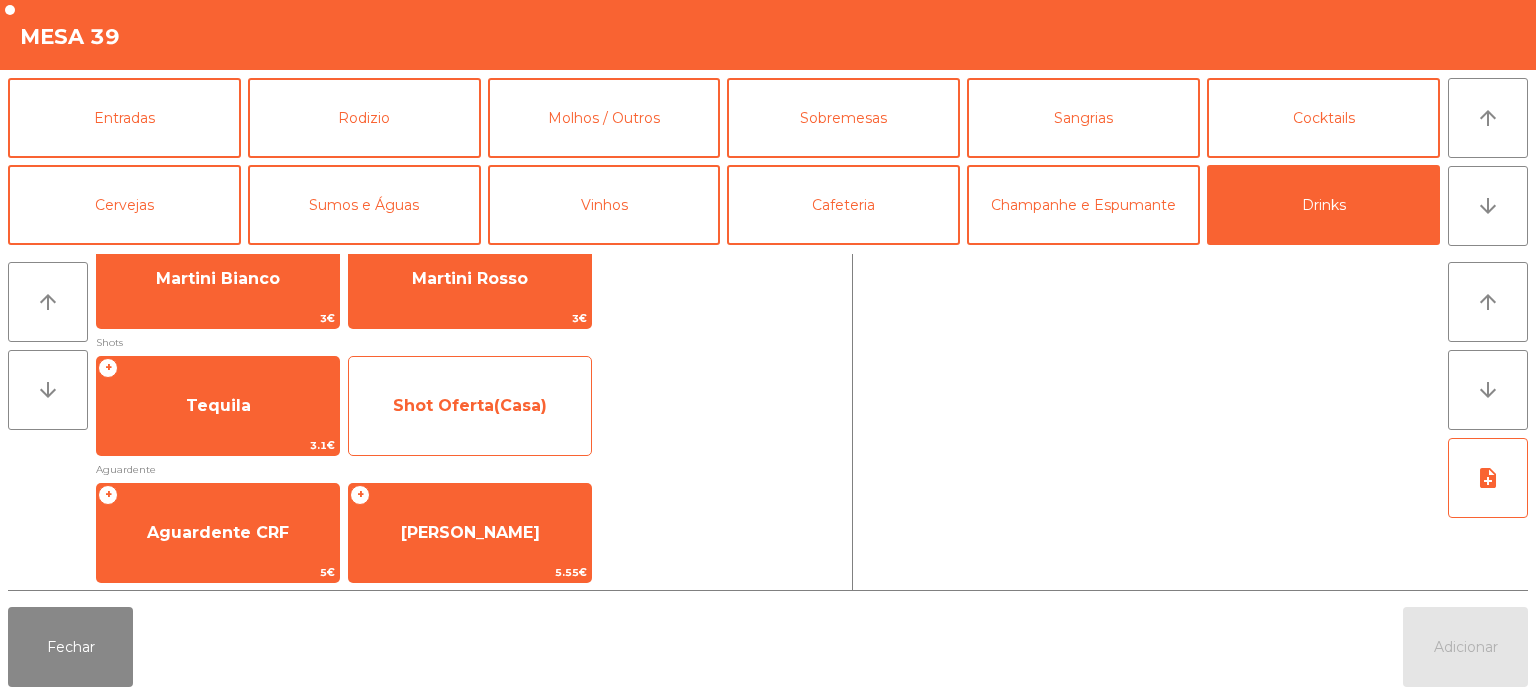 click on "Shot Oferta(Casa)" 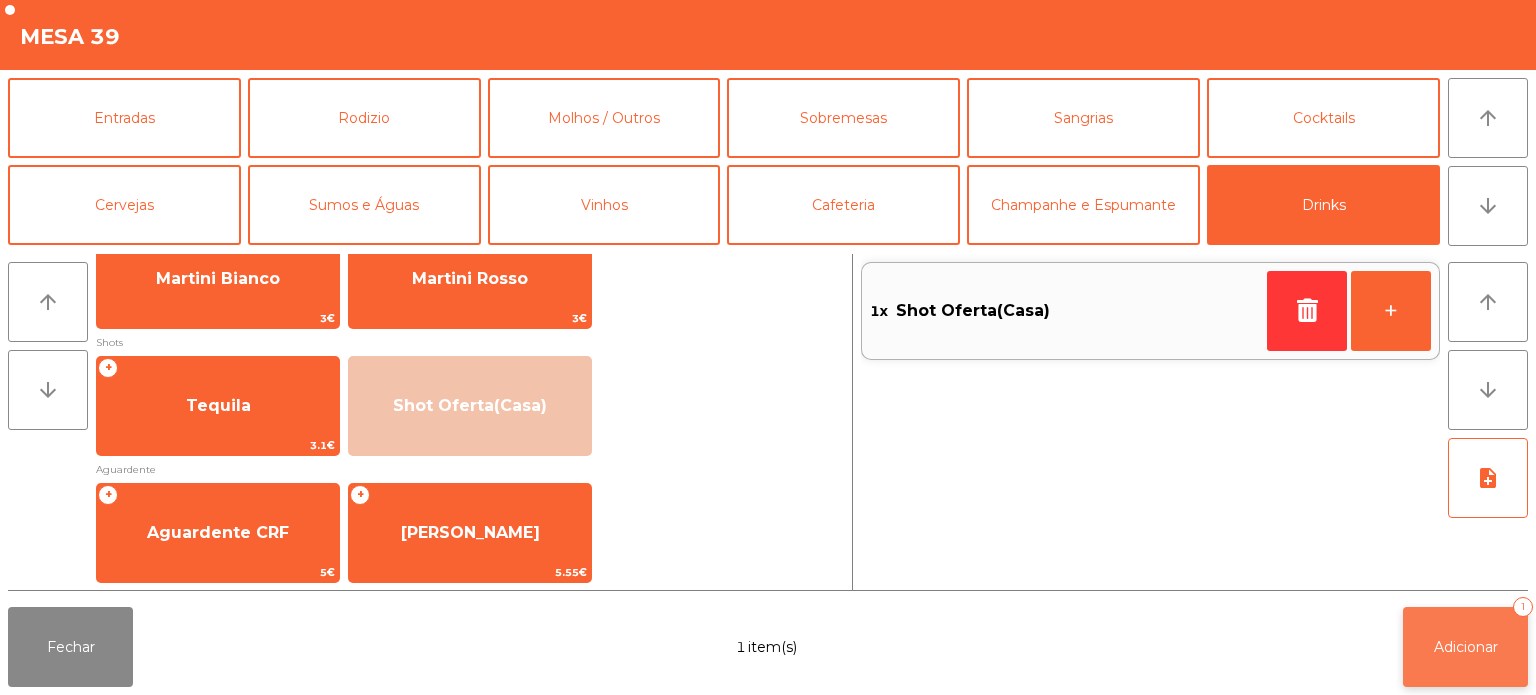 click on "Adicionar   1" 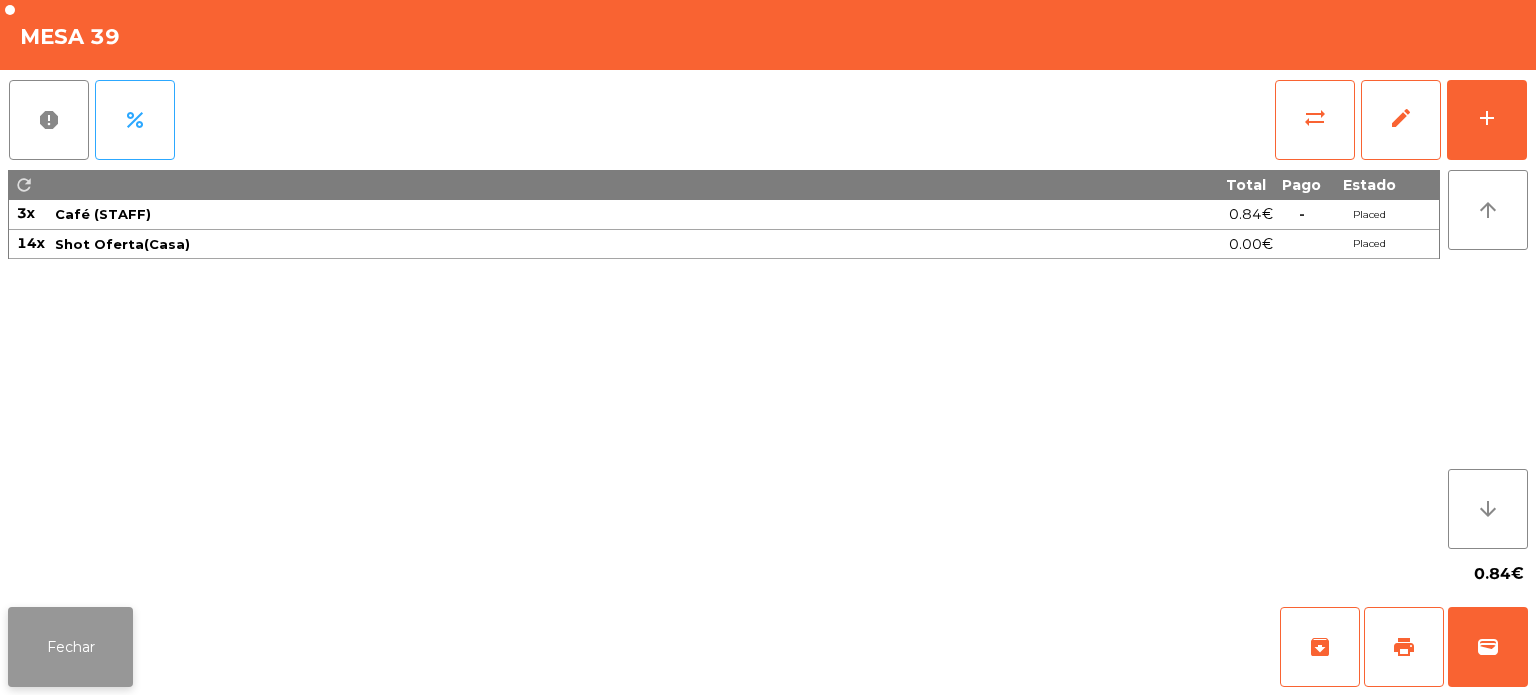 click on "Fechar" 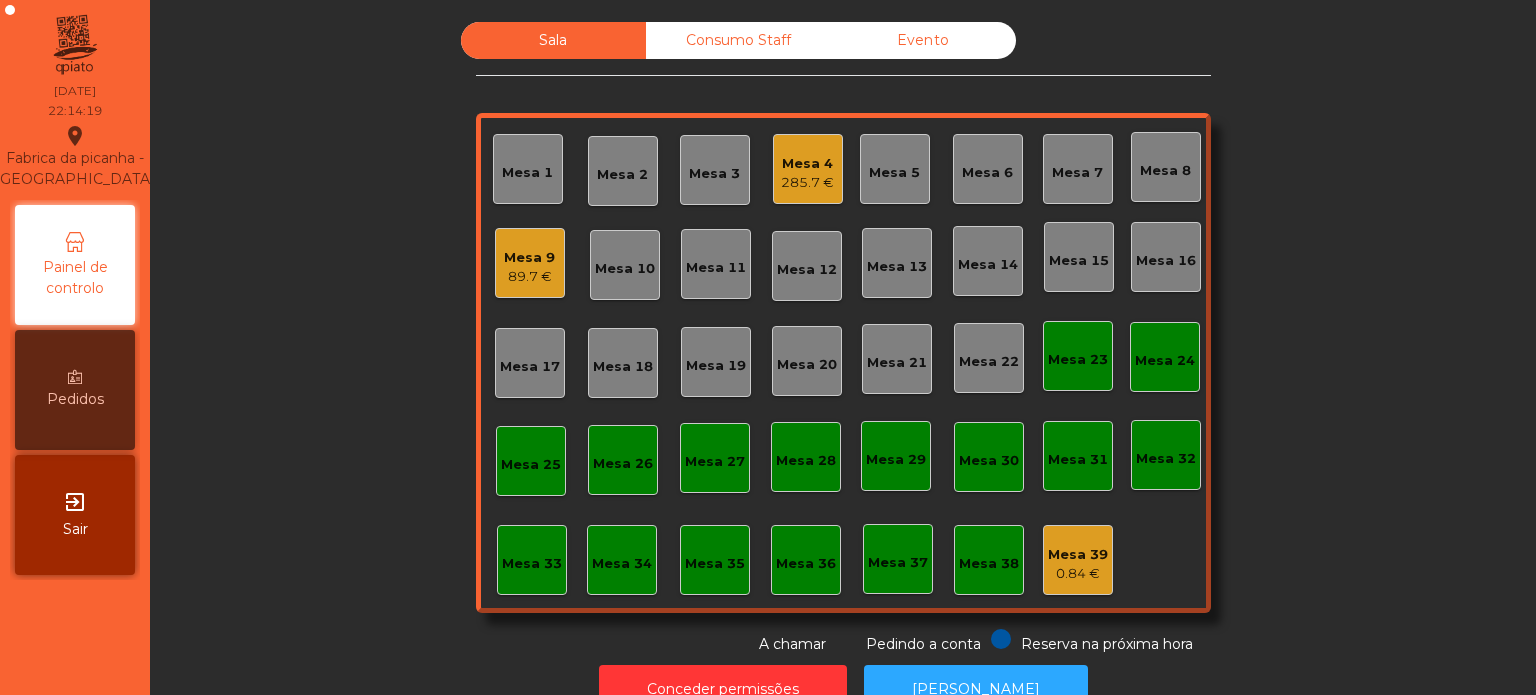 click on "89.7 €" 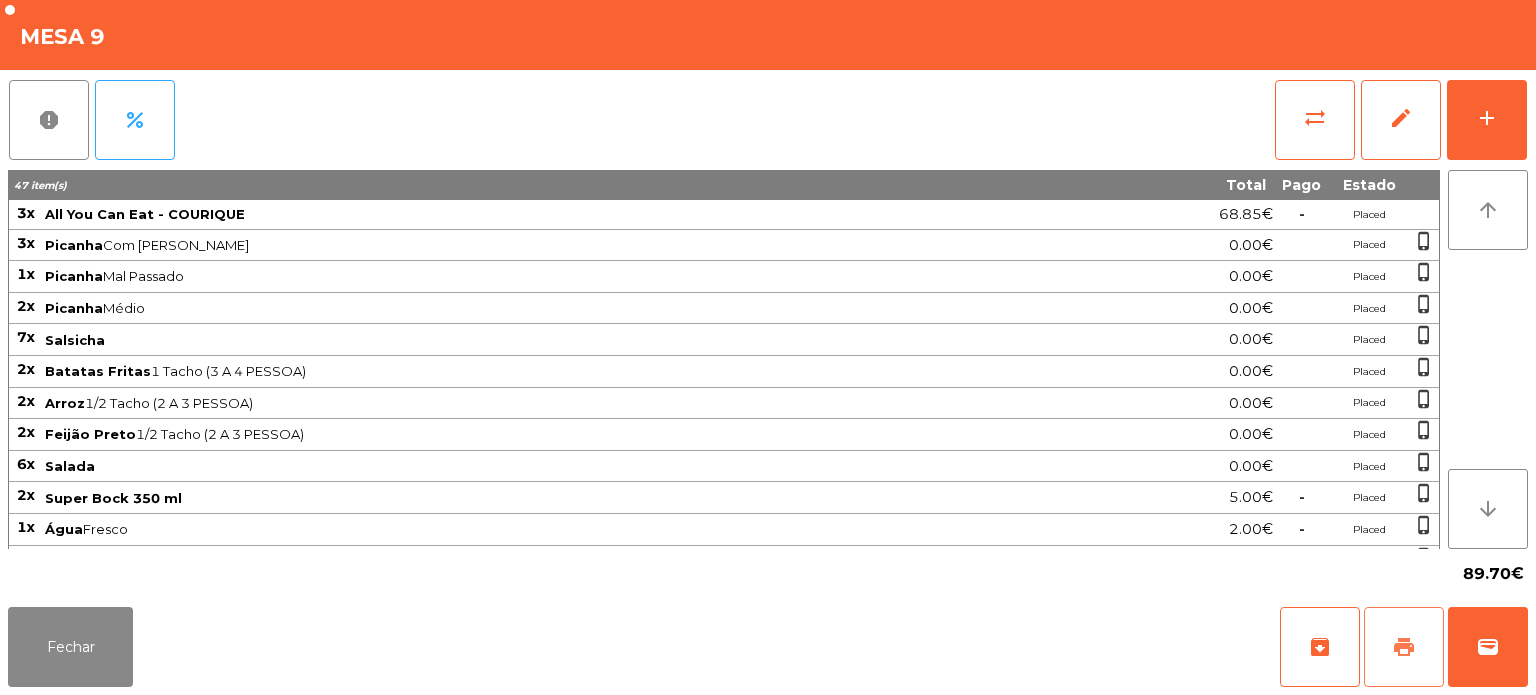 click on "print" 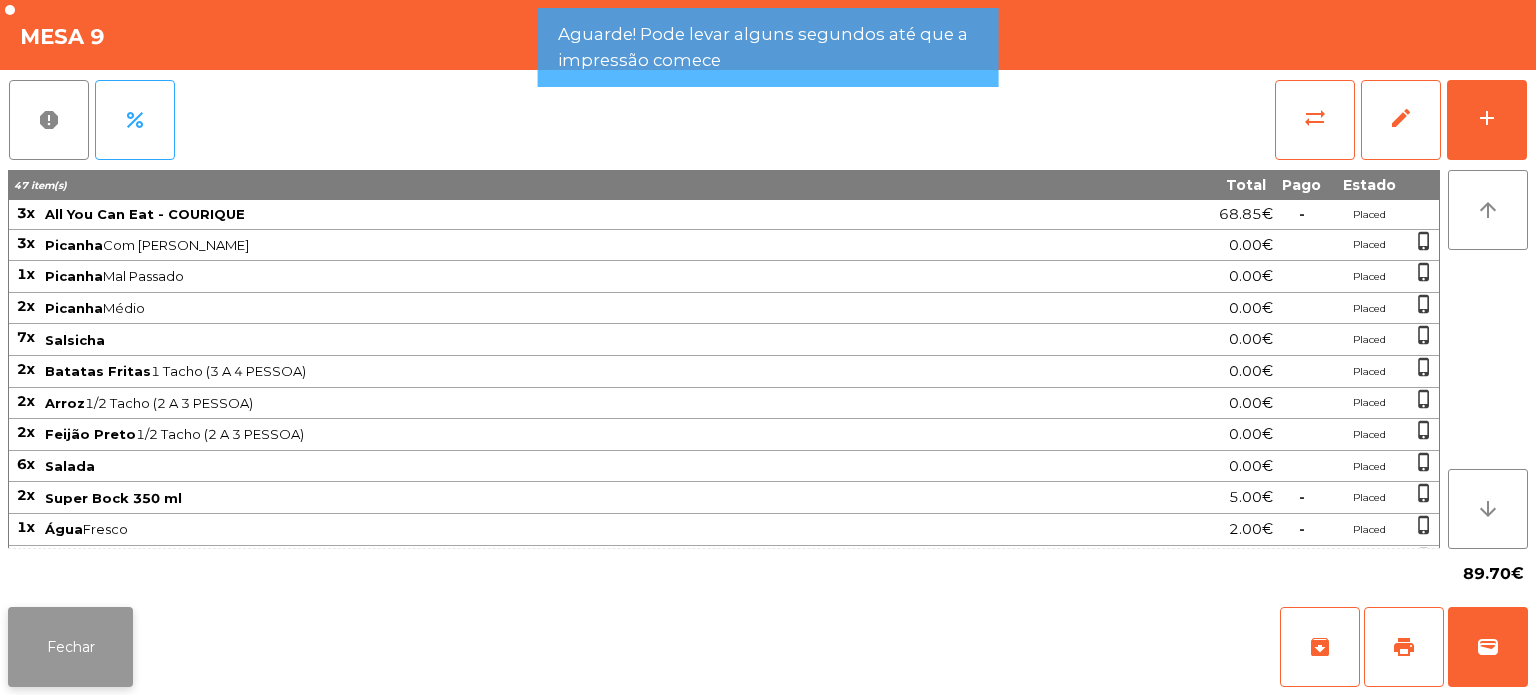 click on "Fechar" 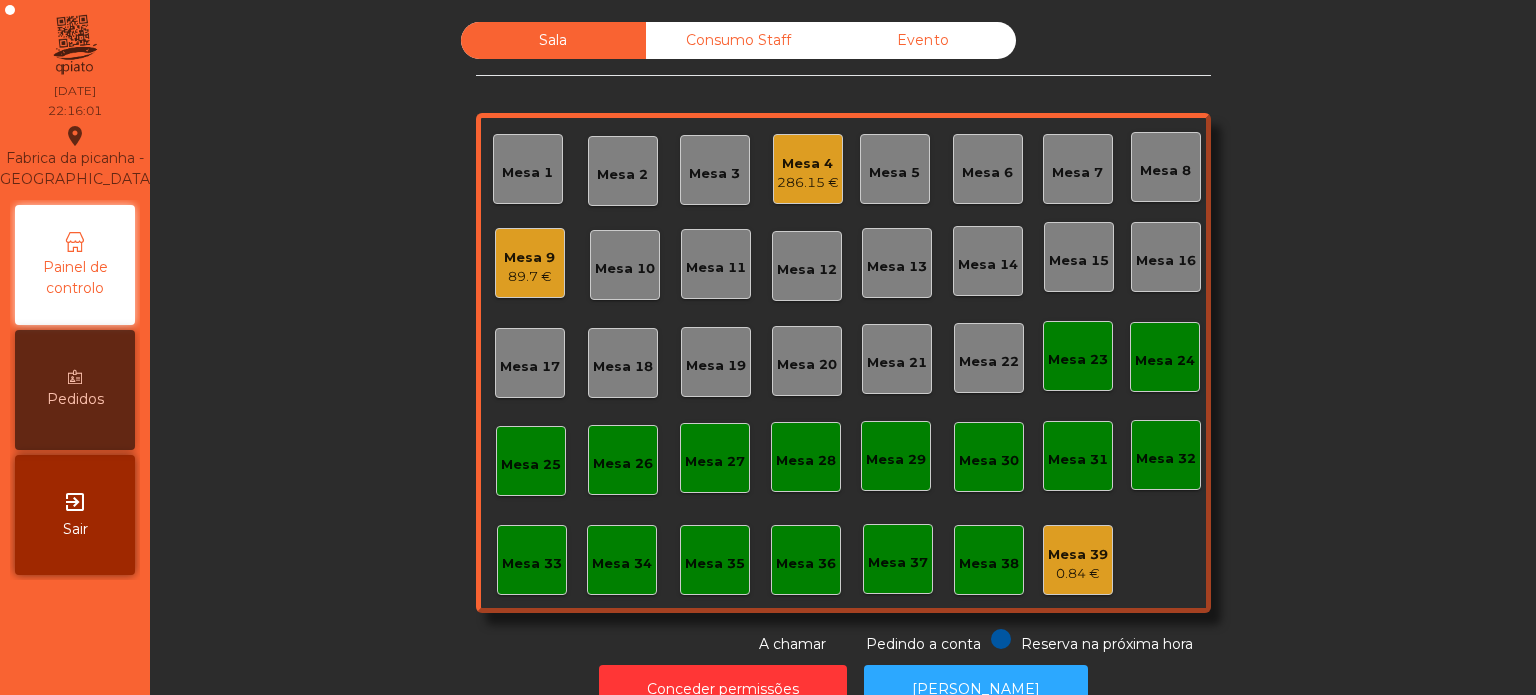 click on "89.7 €" 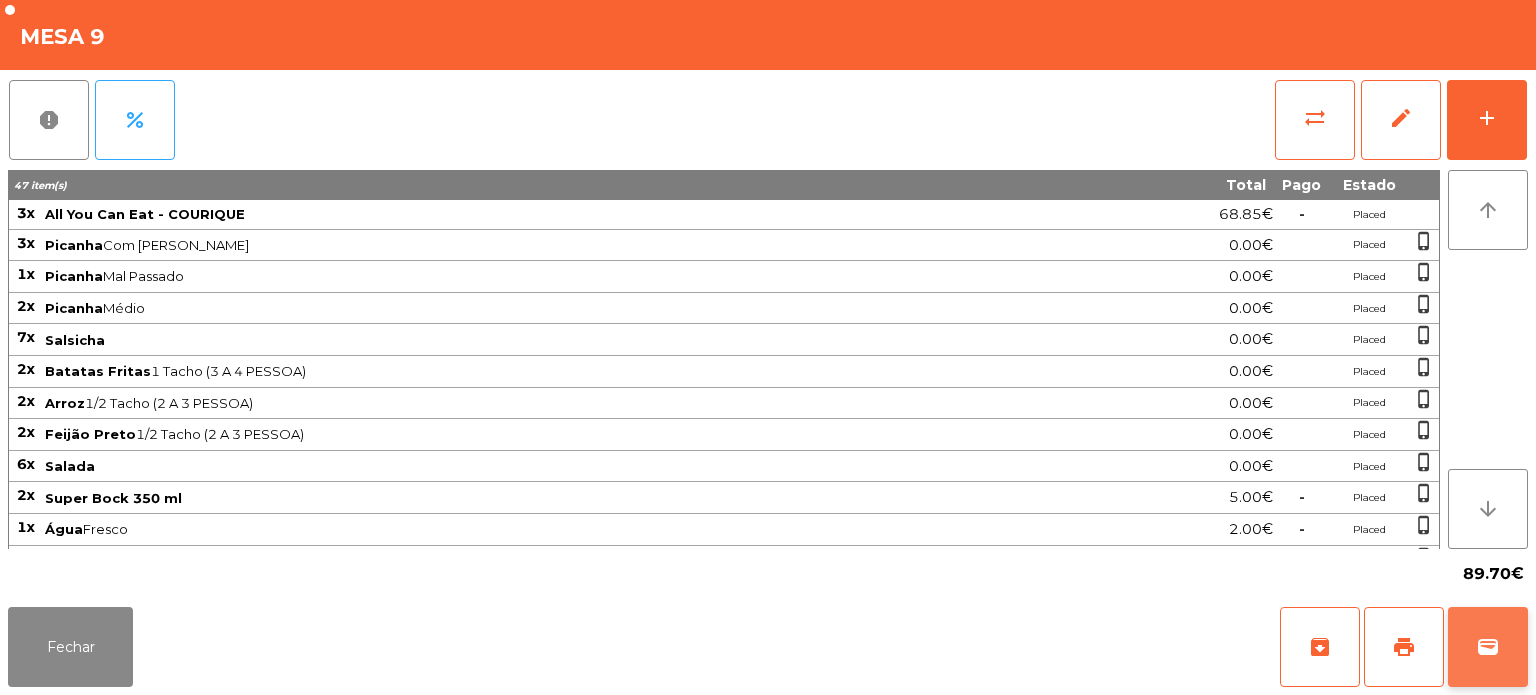 click on "wallet" 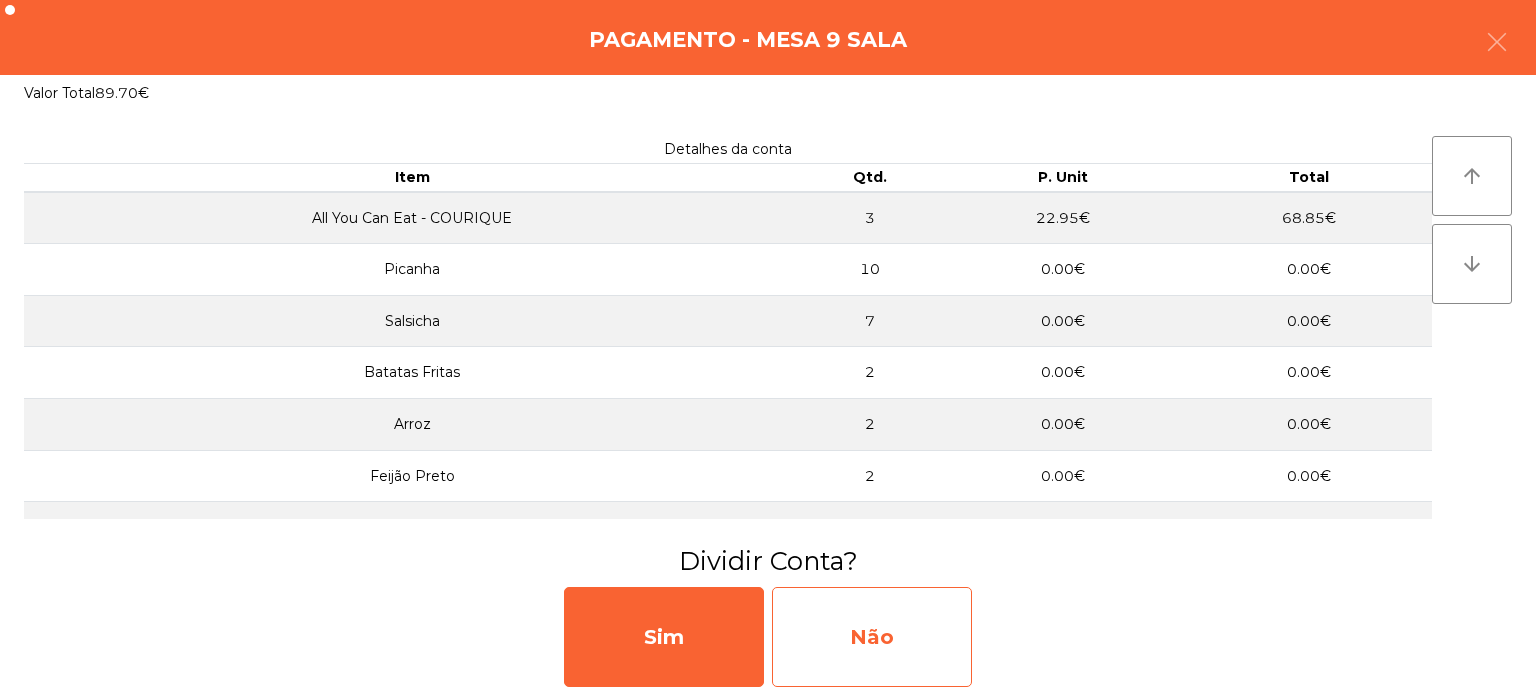 click on "Não" 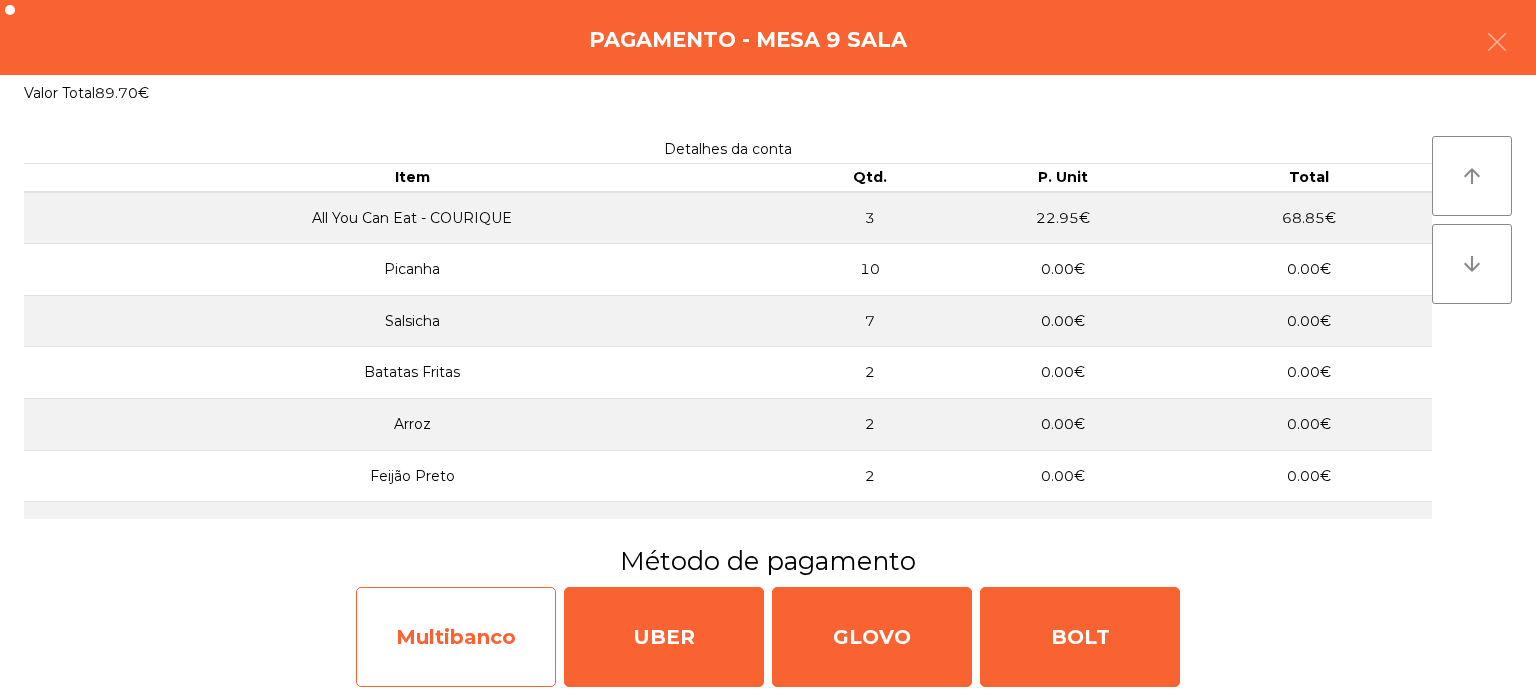 click on "Multibanco" 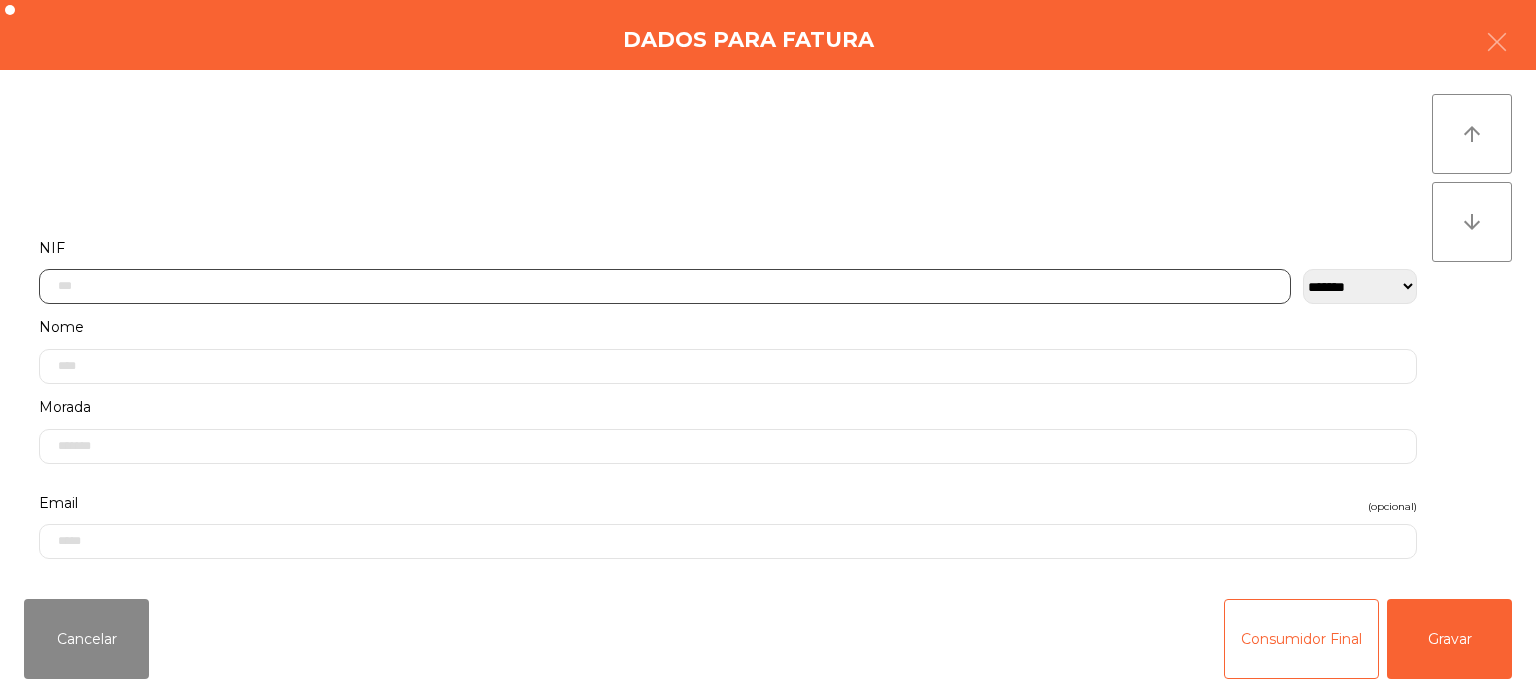 click 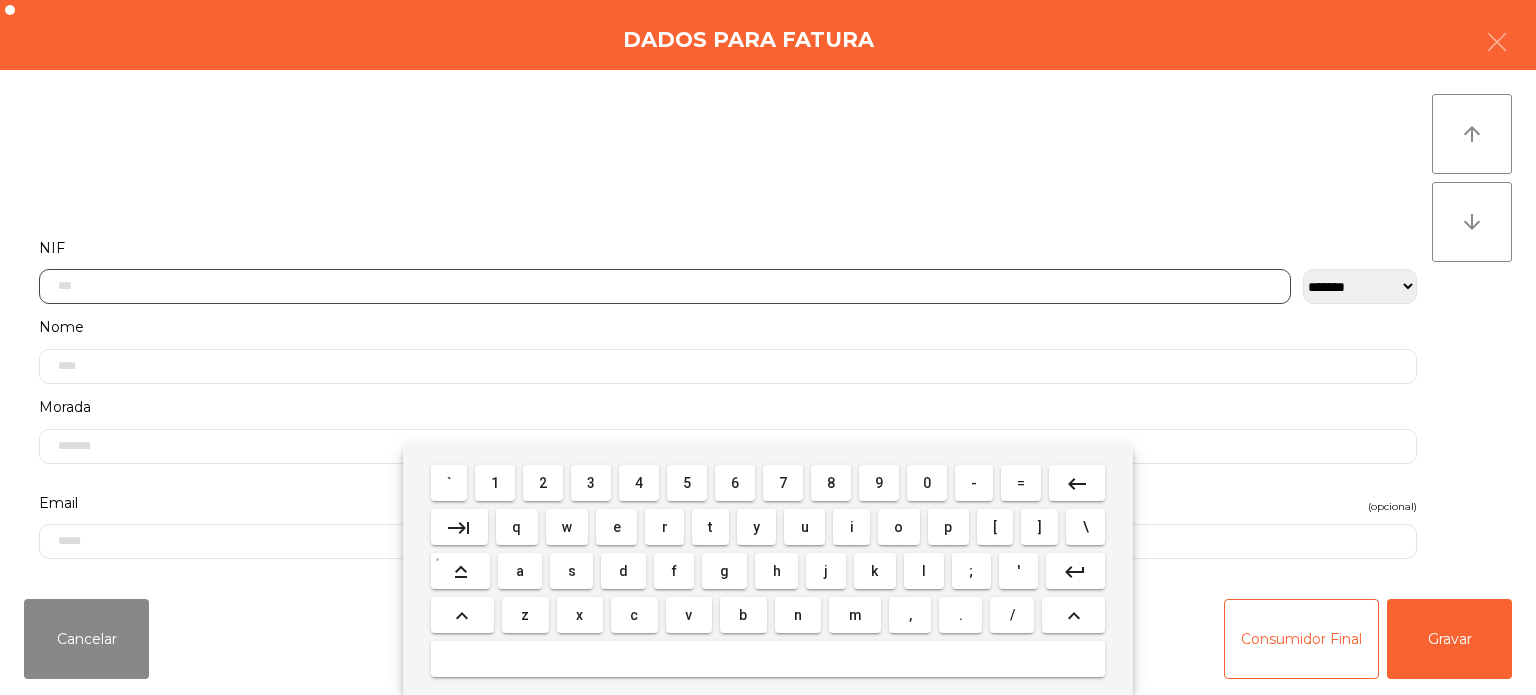 scroll, scrollTop: 139, scrollLeft: 0, axis: vertical 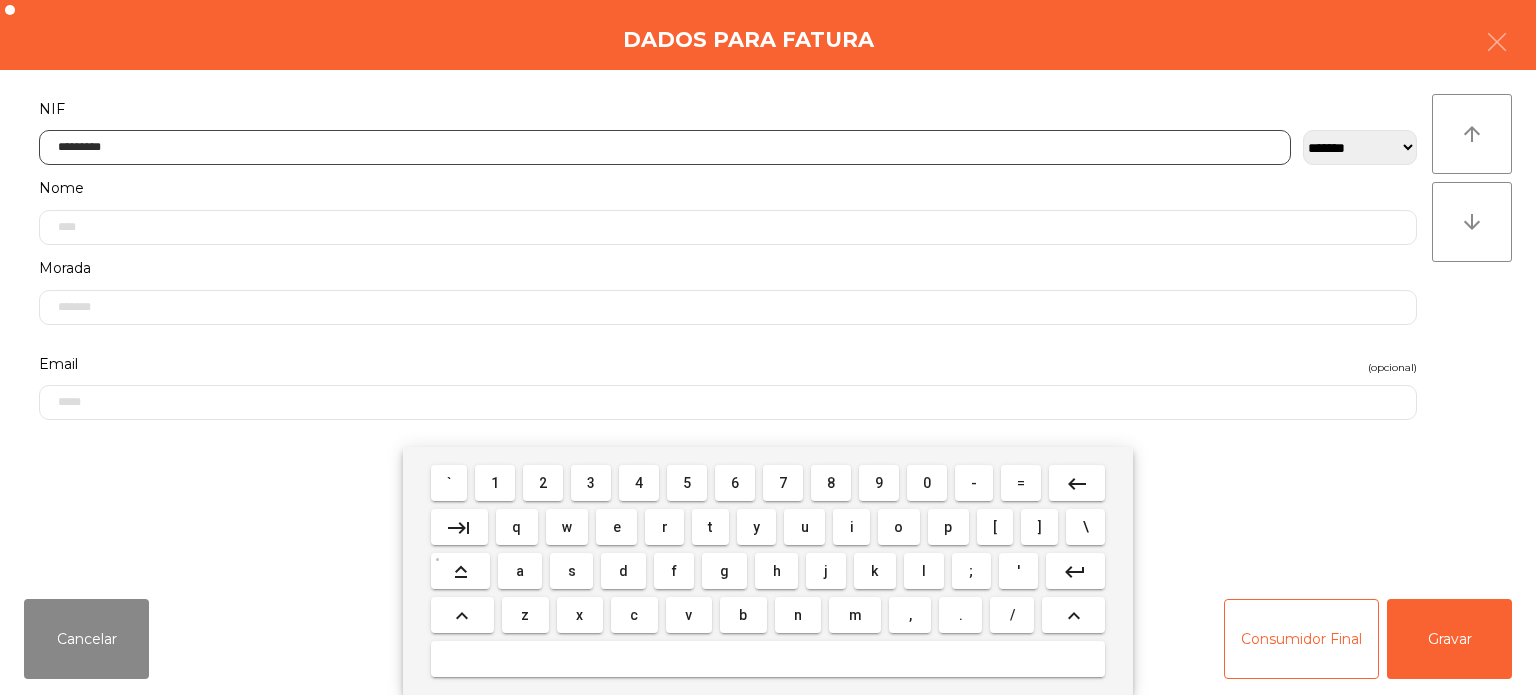 type on "*********" 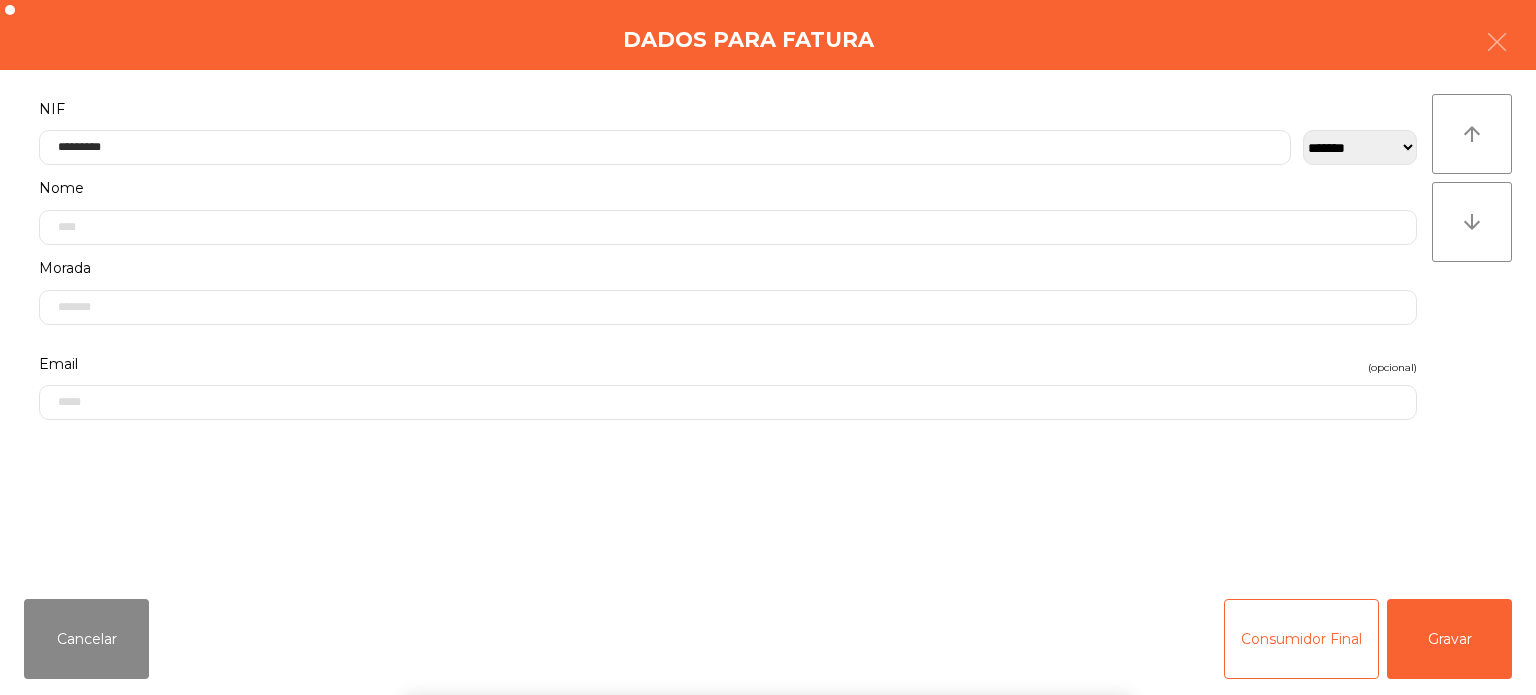 click on "` 1 2 3 4 5 6 7 8 9 0 - = keyboard_backspace keyboard_tab q w e r t y u i o p [ ] \ keyboard_capslock a s d f g h j k l ; ' keyboard_return keyboard_arrow_up z x c v b n m , . / keyboard_arrow_up" at bounding box center (768, 571) 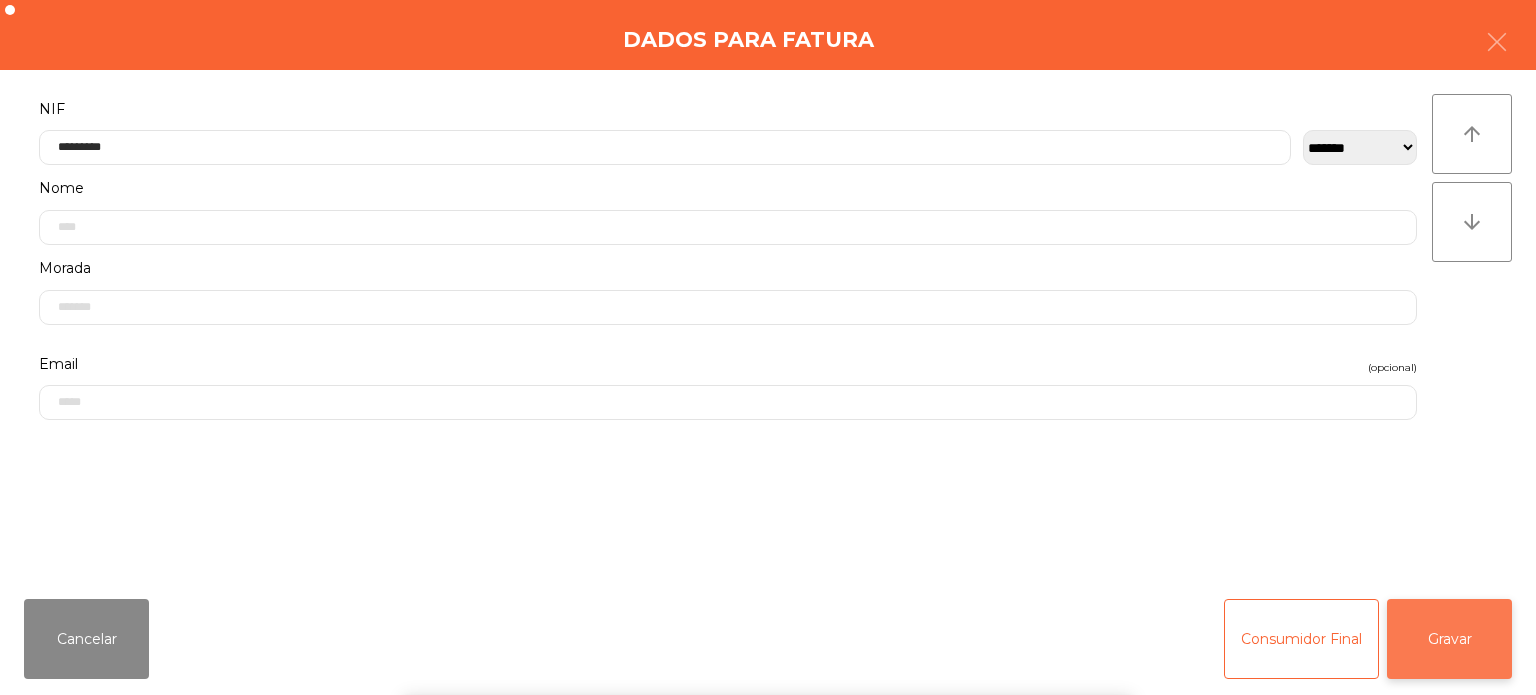 click on "Gravar" 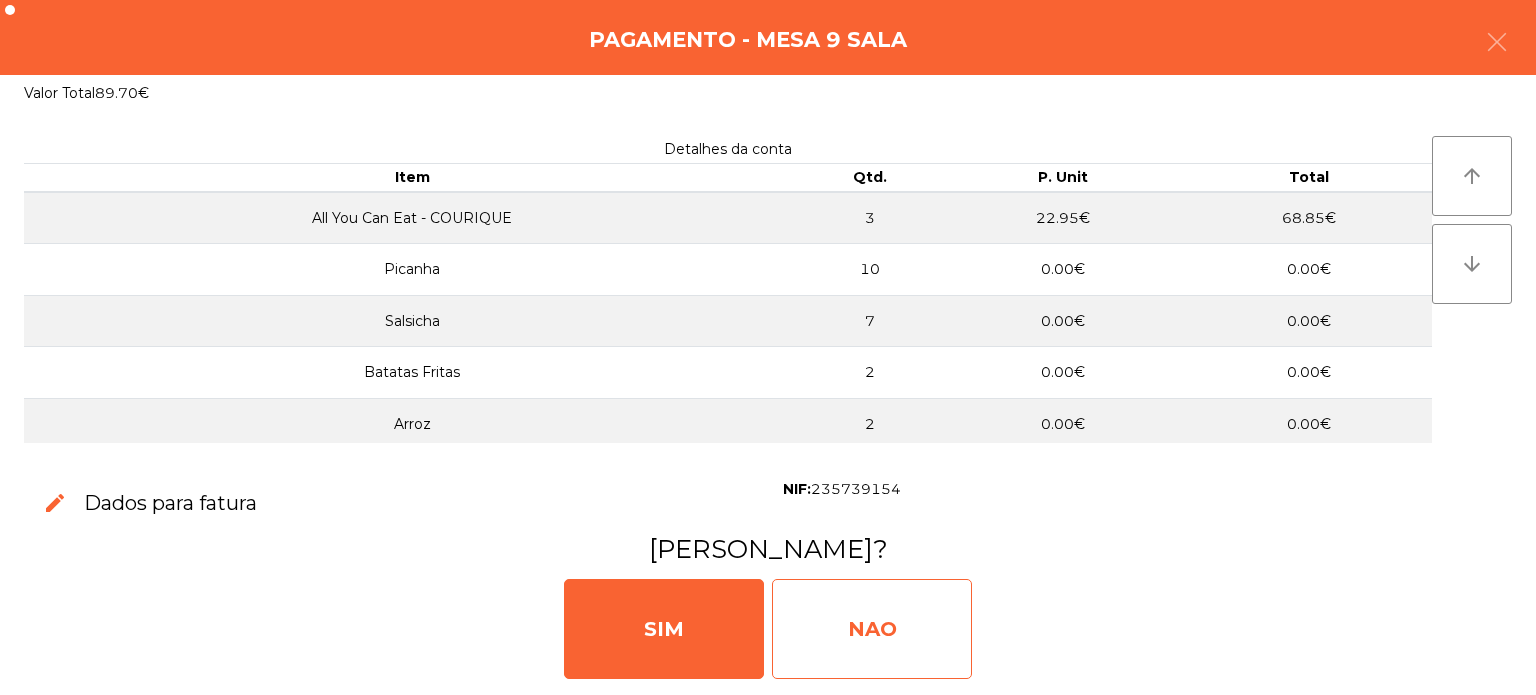 click on "NAO" 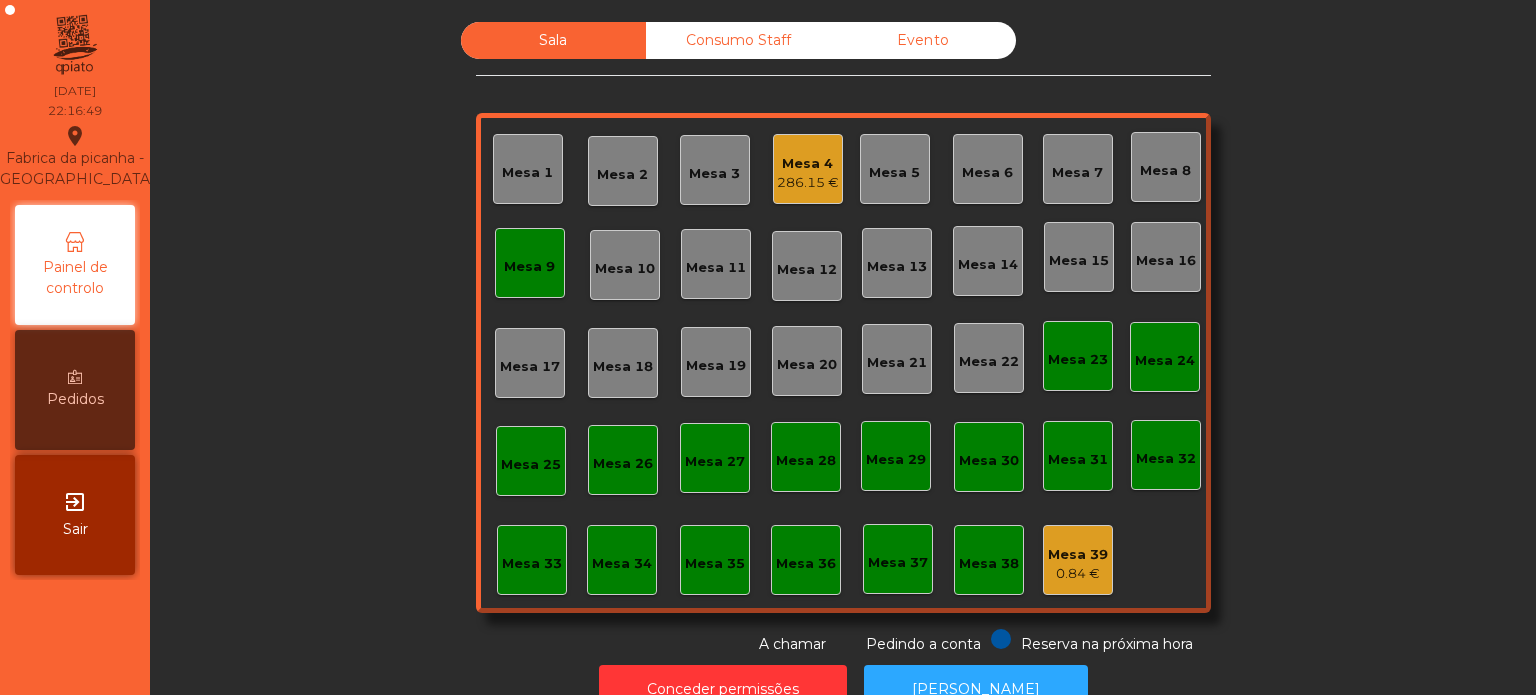 click on "Mesa 9" 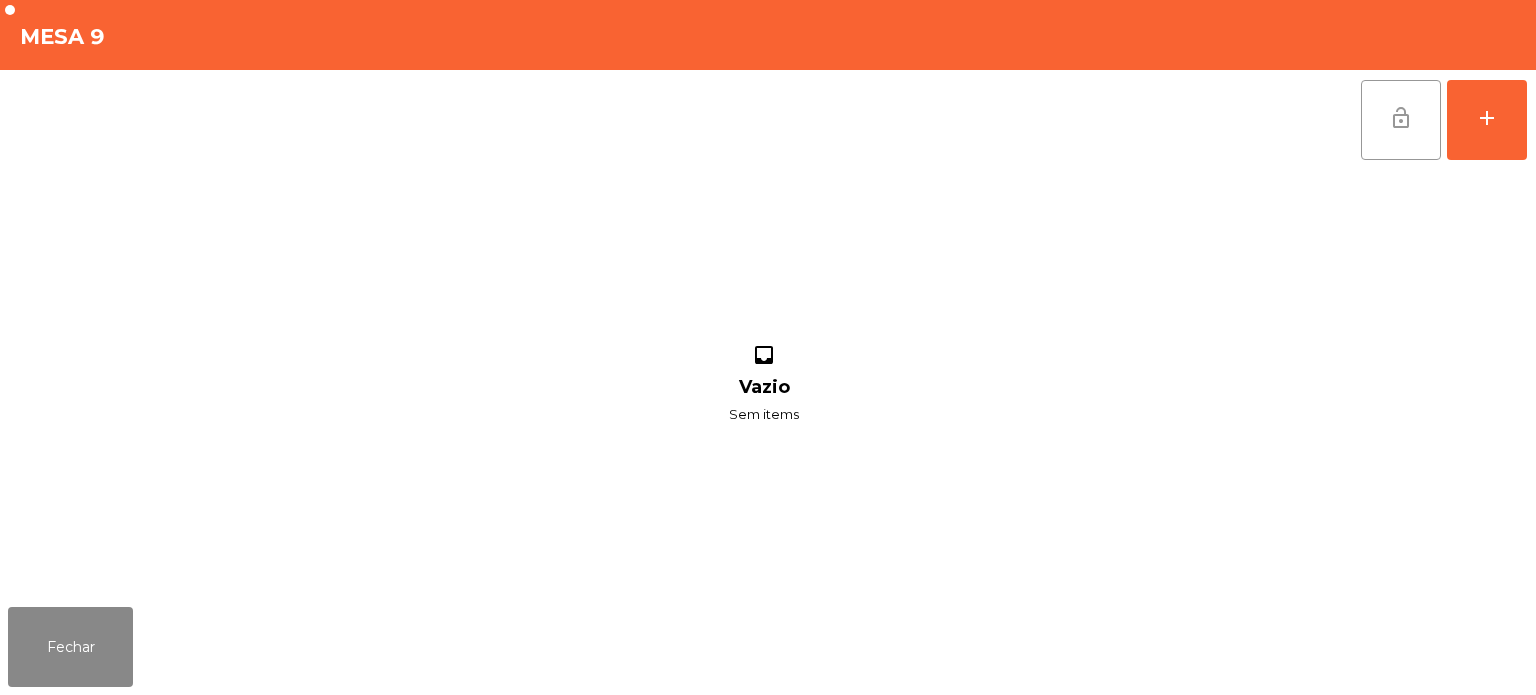 click on "lock_open" 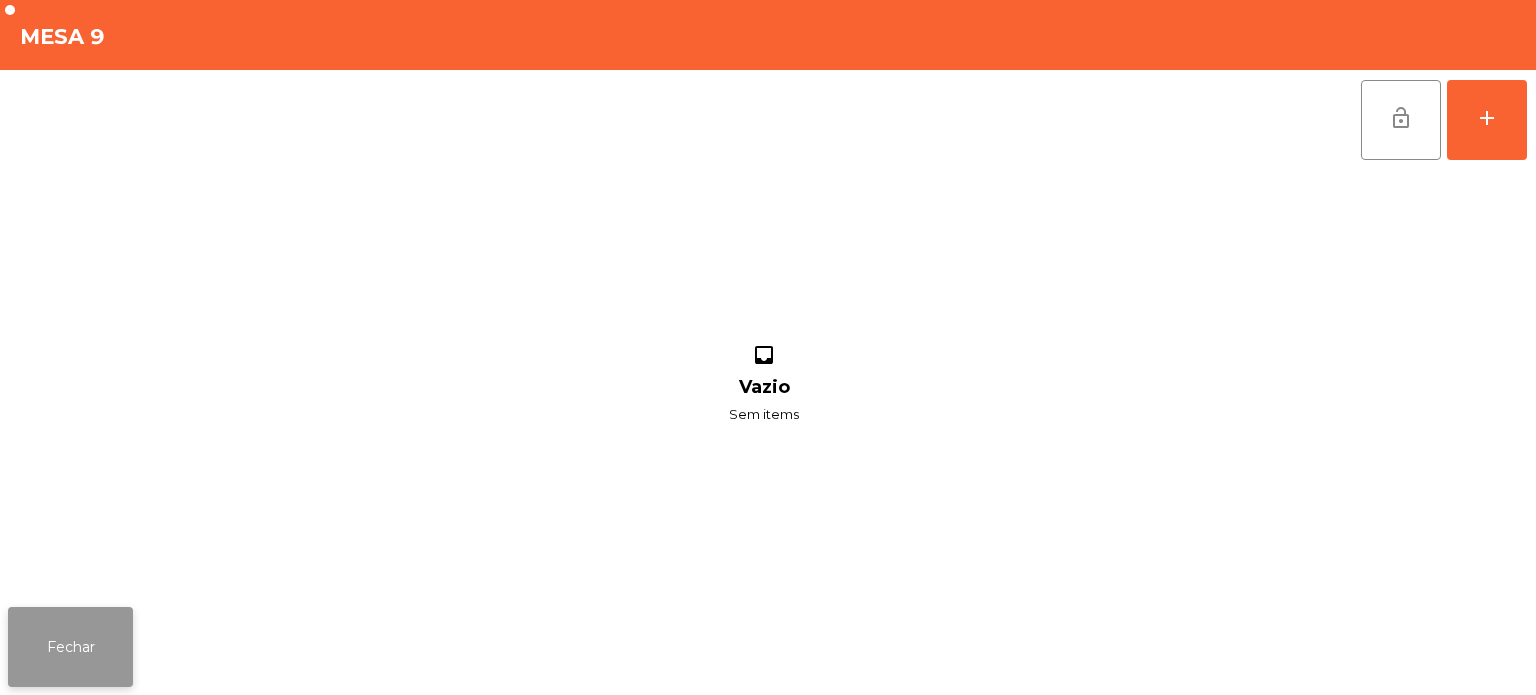 click on "Fechar" 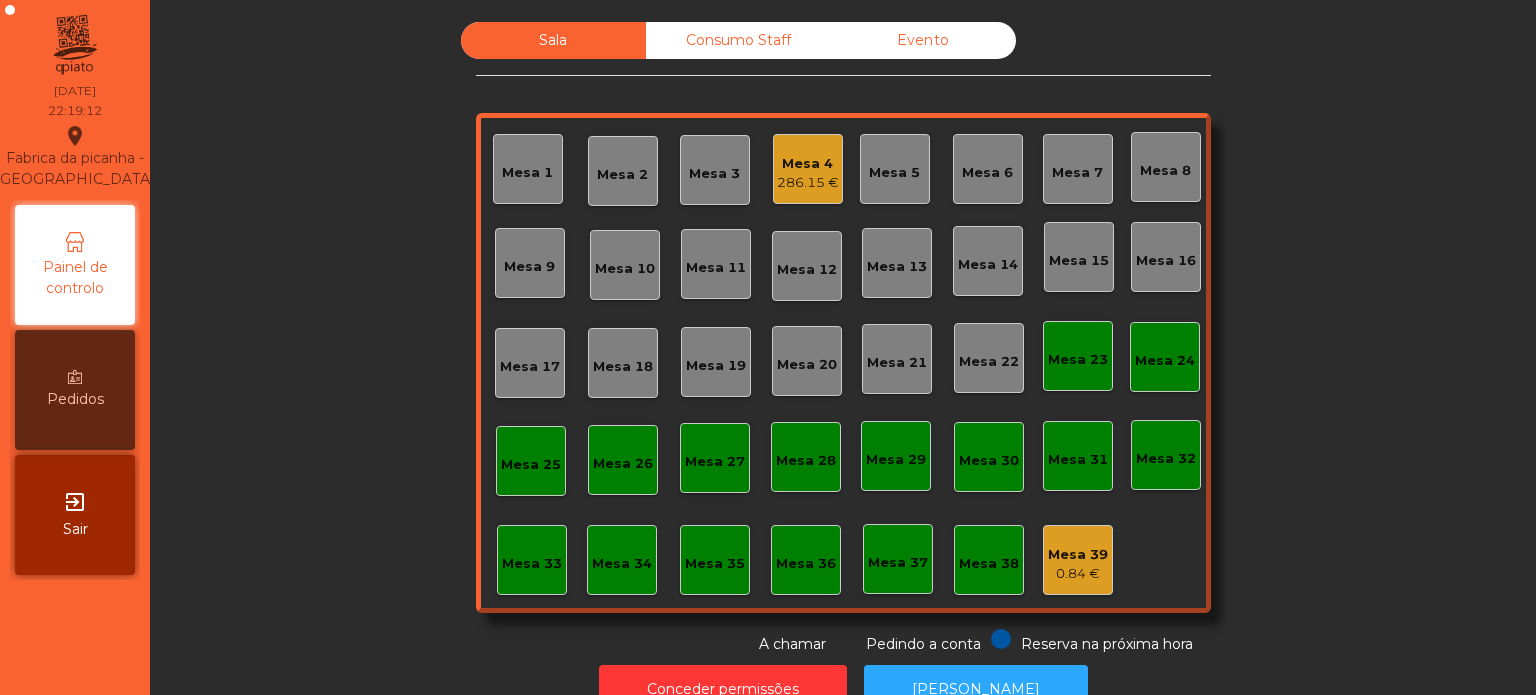 click on "Sala   Consumo Staff   Evento   Mesa 1   [GEOGRAPHIC_DATA] 3   Mesa 4   286.15 €   Mesa 5   Mesa 6   Mesa 7   [GEOGRAPHIC_DATA] 8   [GEOGRAPHIC_DATA] 10   [GEOGRAPHIC_DATA] 12   [GEOGRAPHIC_DATA] 14   [GEOGRAPHIC_DATA] 15   [GEOGRAPHIC_DATA] 16   [GEOGRAPHIC_DATA] 18   [GEOGRAPHIC_DATA] 19   [GEOGRAPHIC_DATA] 20   [GEOGRAPHIC_DATA] 21   [GEOGRAPHIC_DATA] 22   [GEOGRAPHIC_DATA] 24   [GEOGRAPHIC_DATA] 26   [GEOGRAPHIC_DATA] 27   [GEOGRAPHIC_DATA] 28   [GEOGRAPHIC_DATA] 30   [GEOGRAPHIC_DATA] 32   [GEOGRAPHIC_DATA] [GEOGRAPHIC_DATA] 34   [GEOGRAPHIC_DATA] 36   [GEOGRAPHIC_DATA] 38   Mesa 39   0.84 €  Reserva na próxima hora Pedindo a conta A chamar" 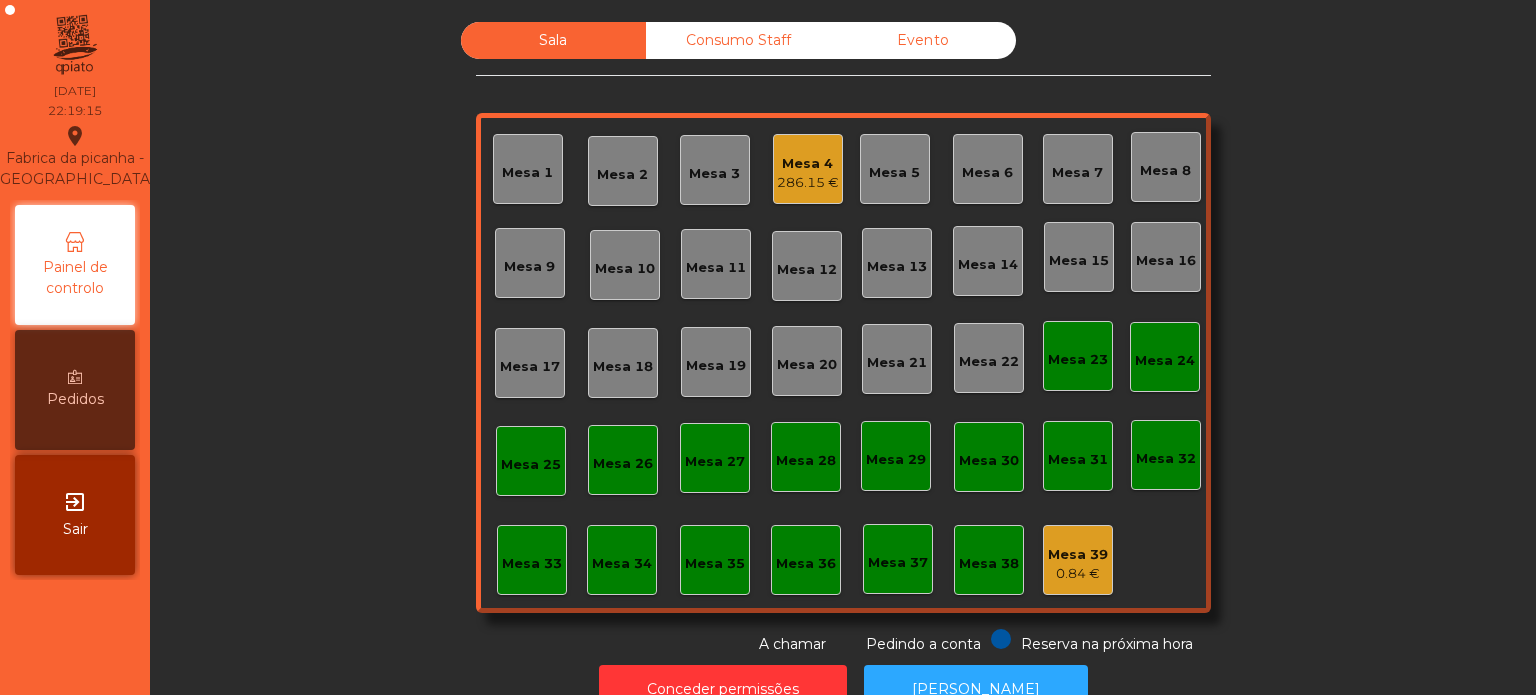 click on "Consumo Staff" 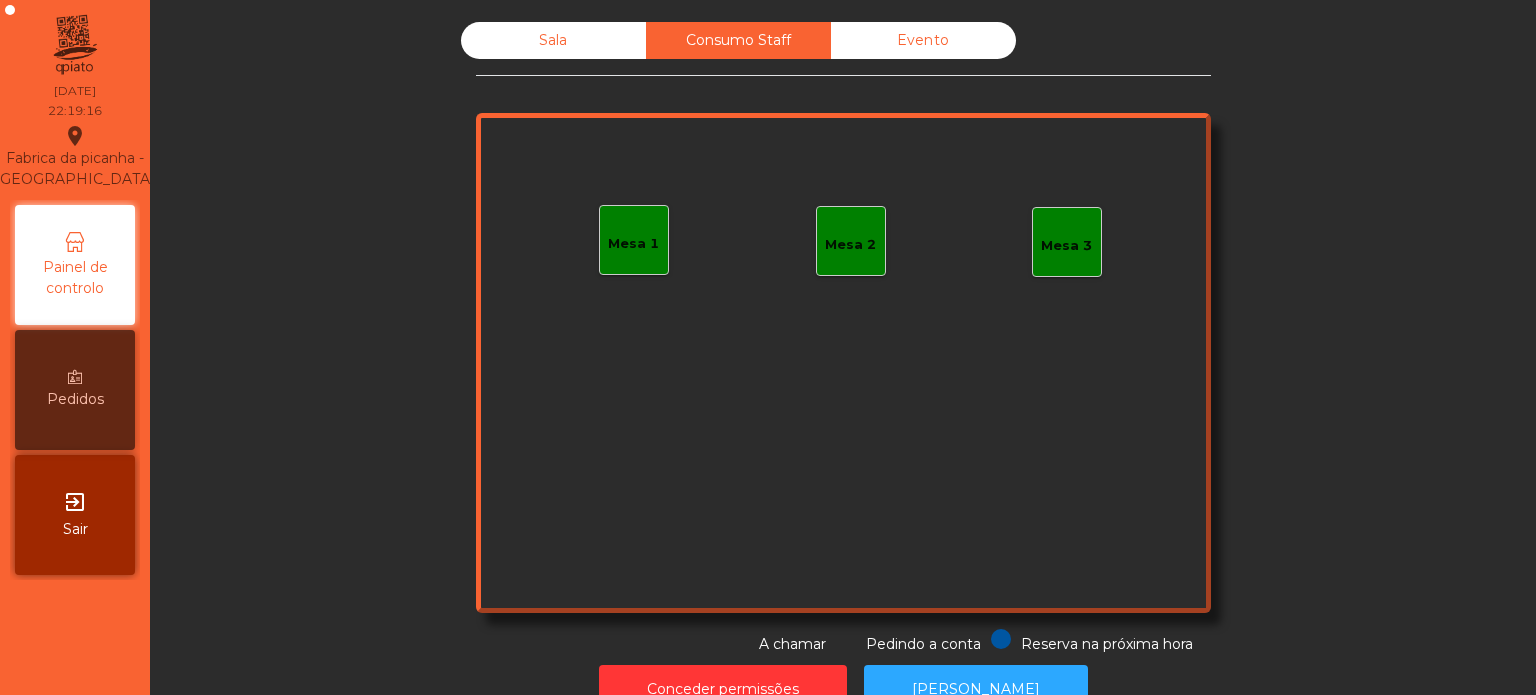 click on "Mesa 1" 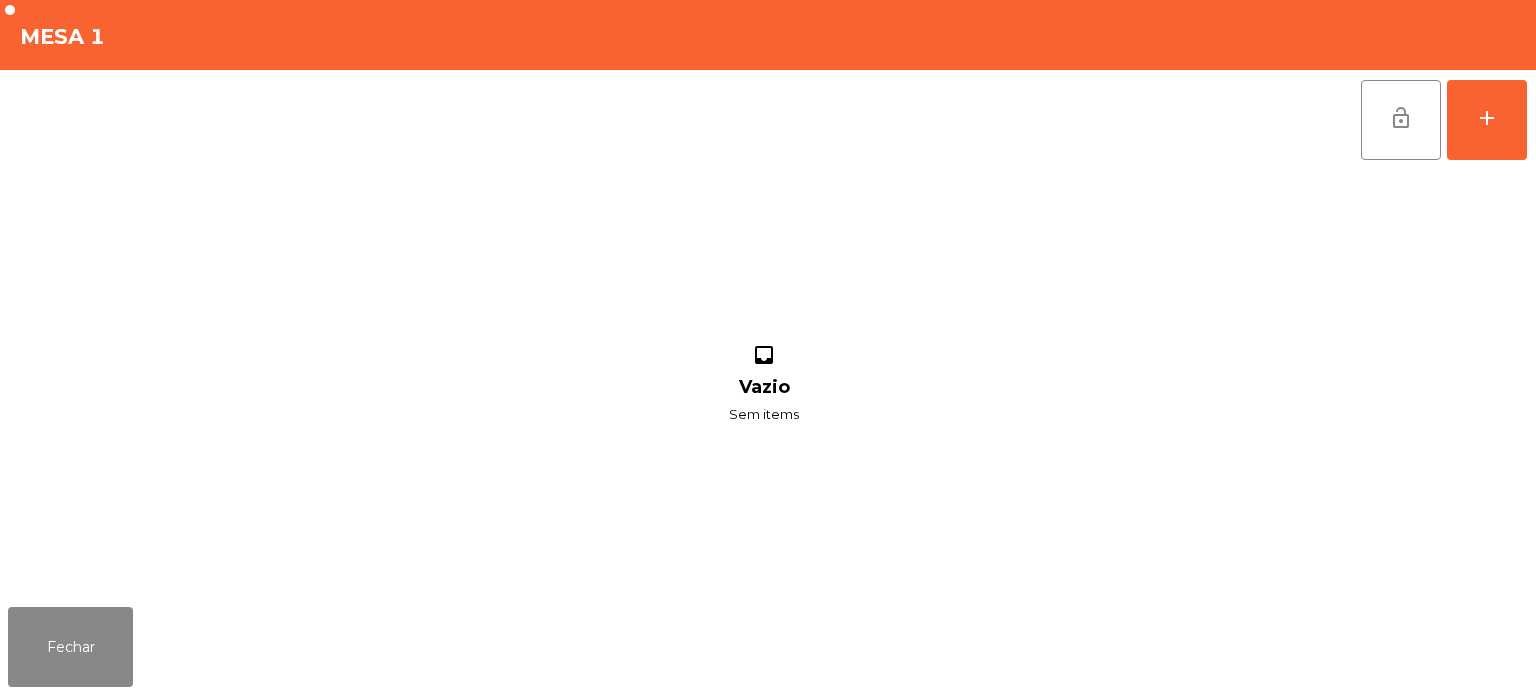 click on "lock_open   add  inbox Vazio Sem items" 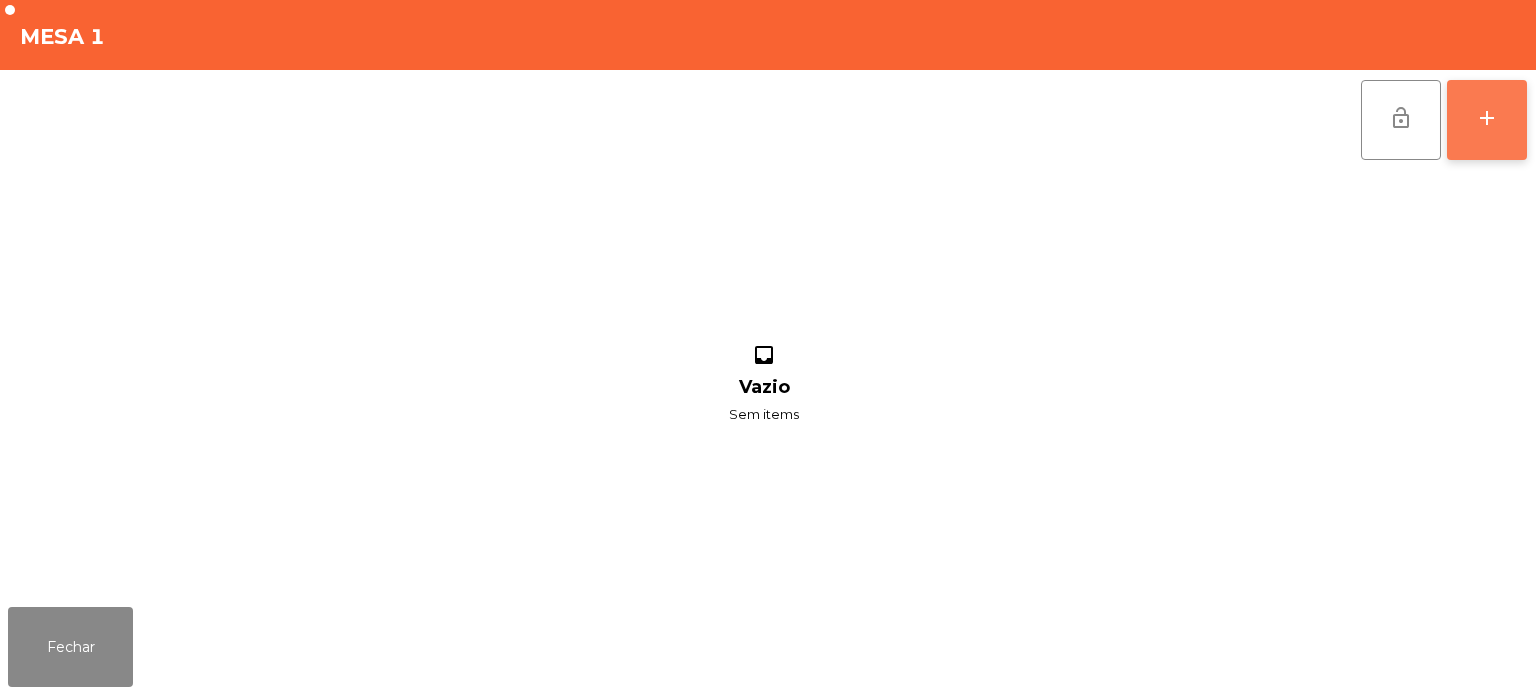 click on "add" 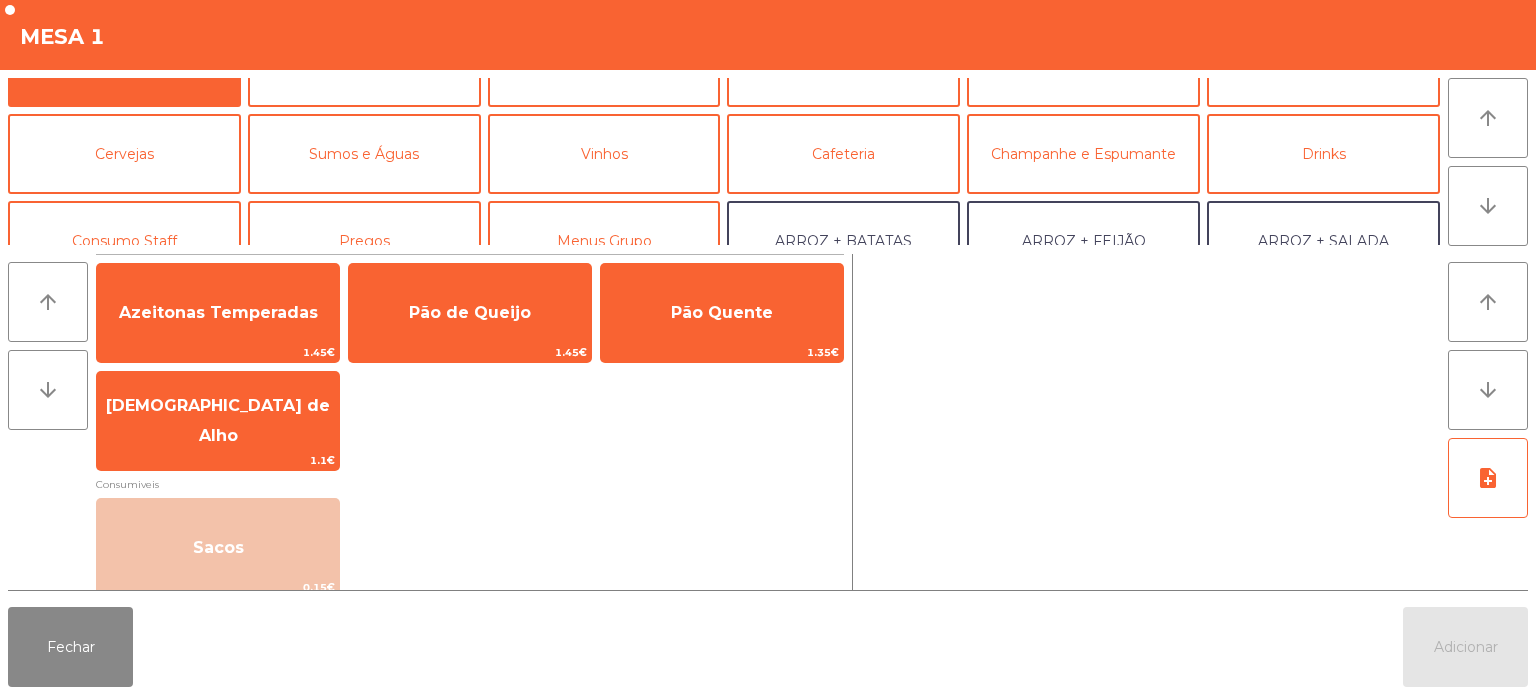 scroll, scrollTop: 58, scrollLeft: 0, axis: vertical 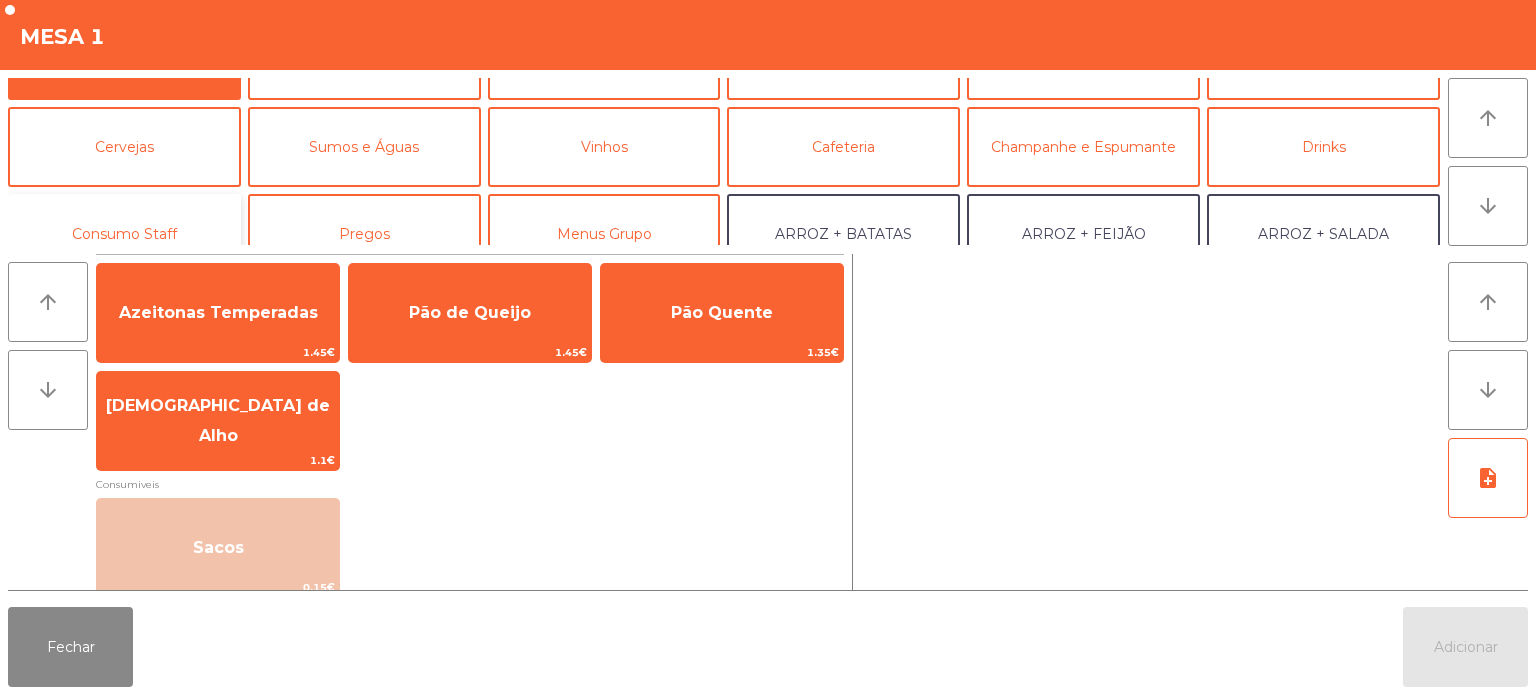 click on "Consumo Staff" 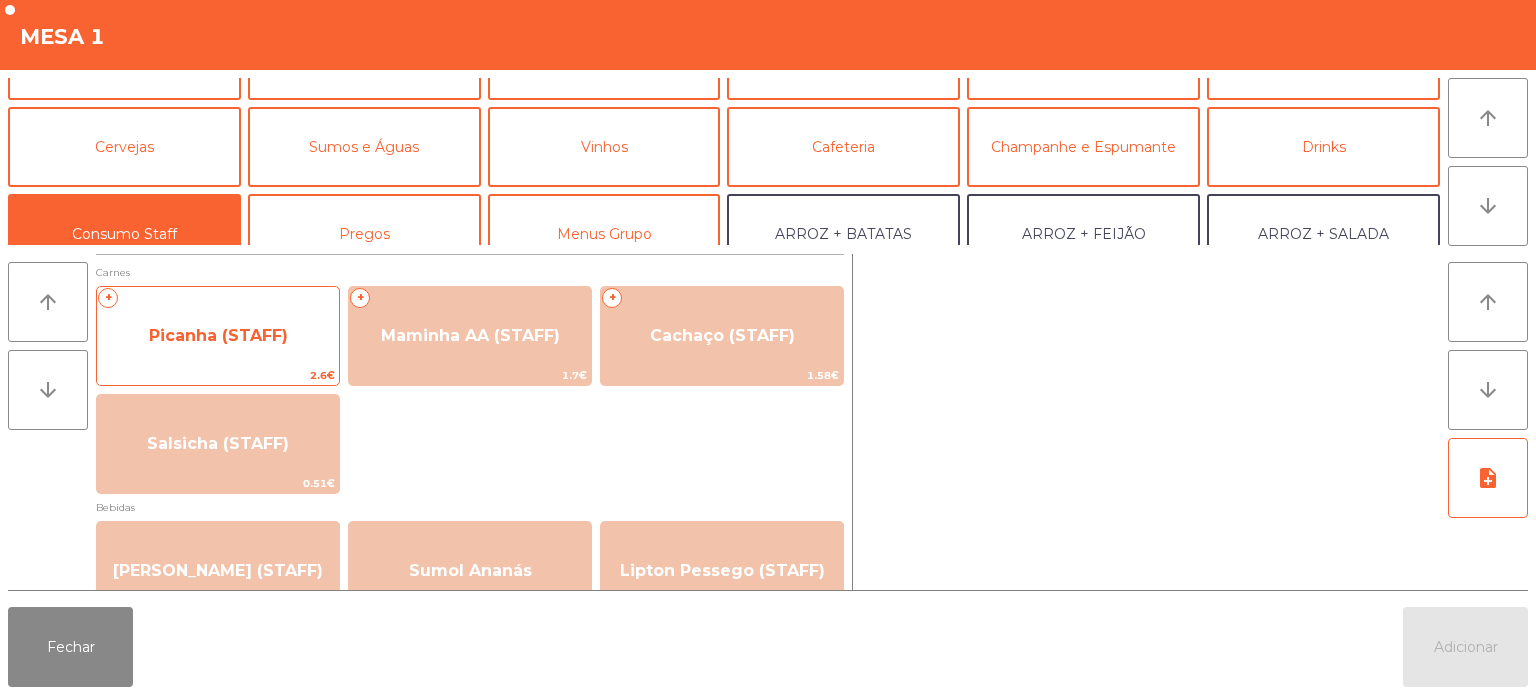 click on "Picanha (STAFF)" 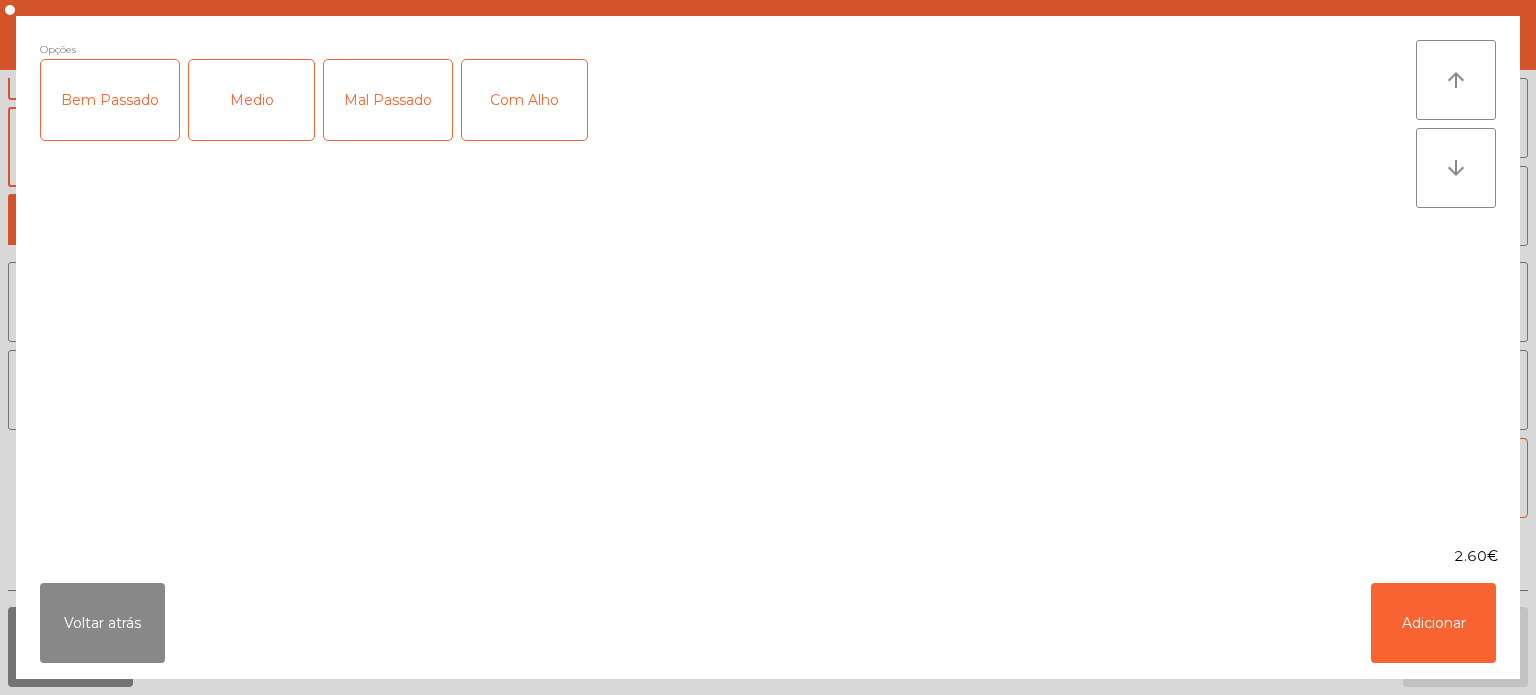 click on "Medio" 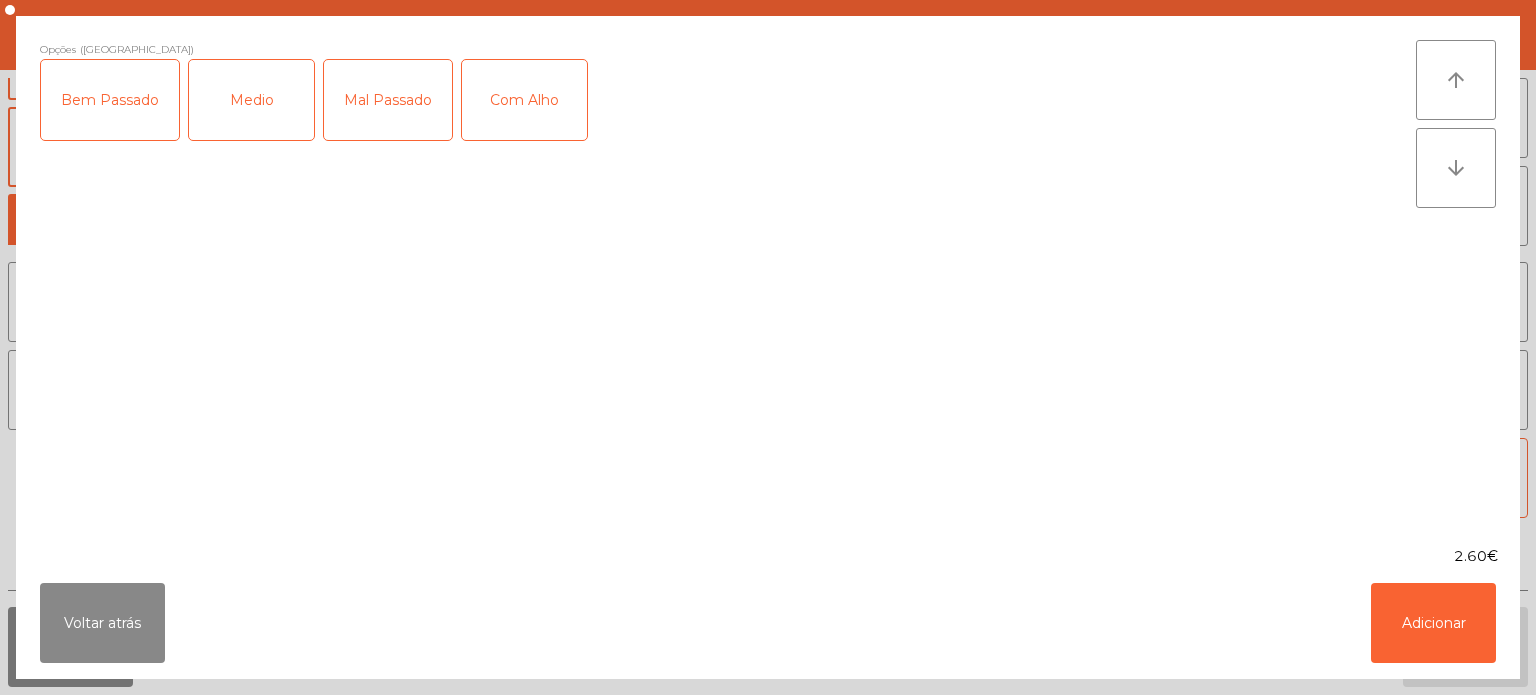 click on "Com Alho" 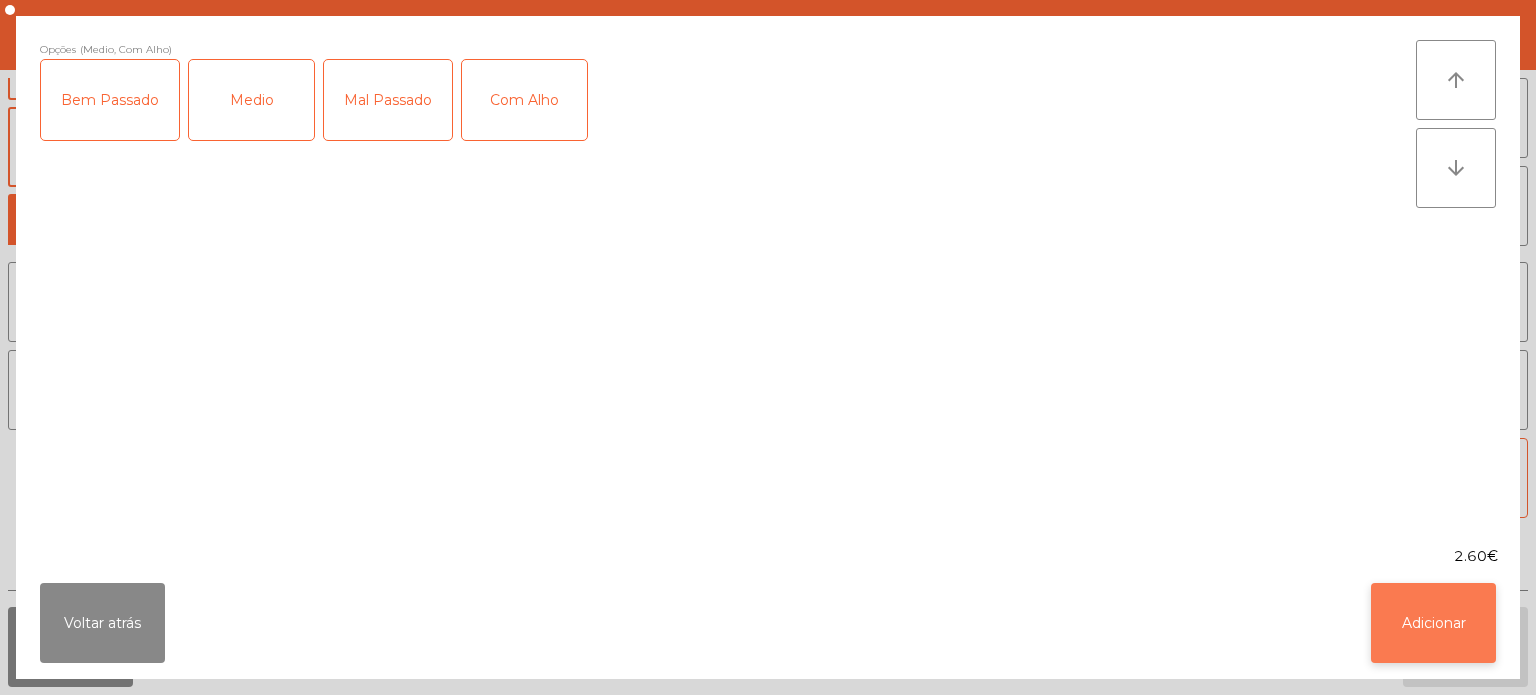 click on "Adicionar" 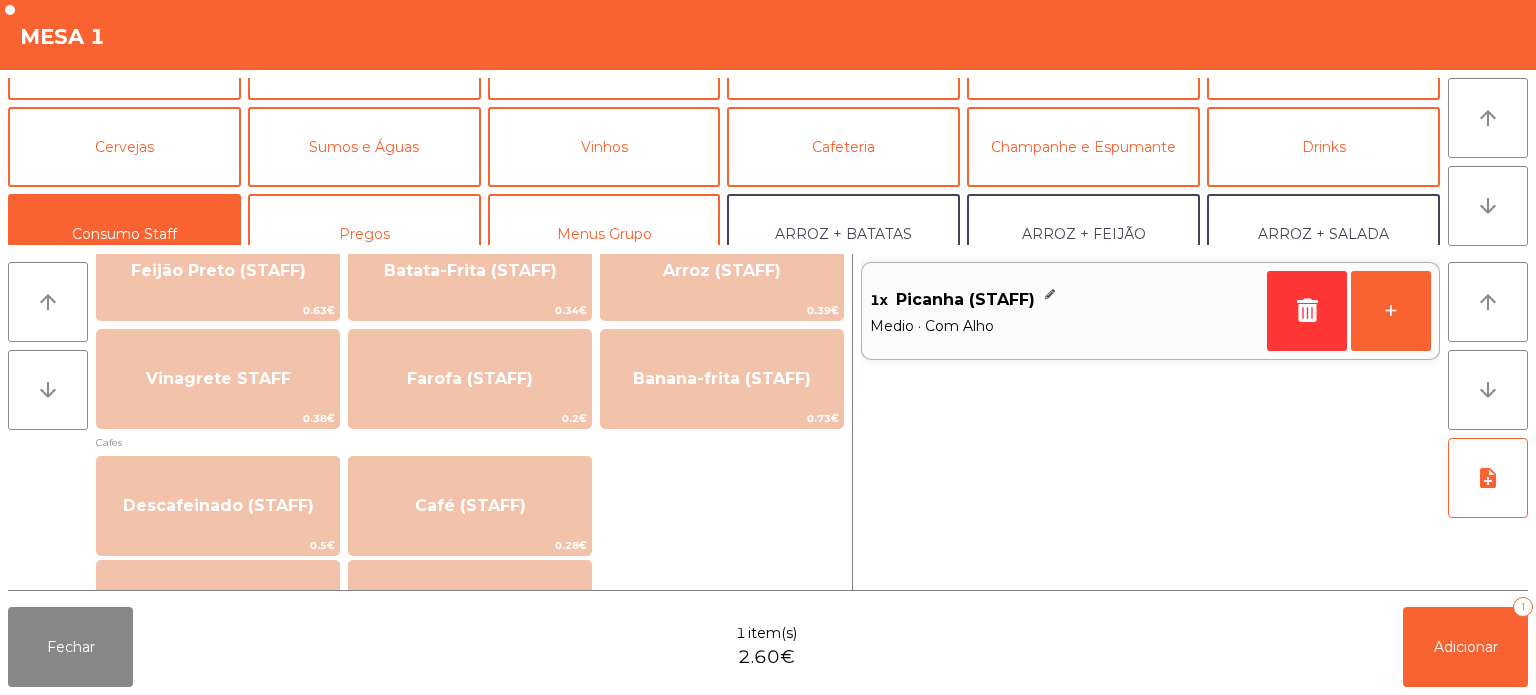 scroll, scrollTop: 927, scrollLeft: 0, axis: vertical 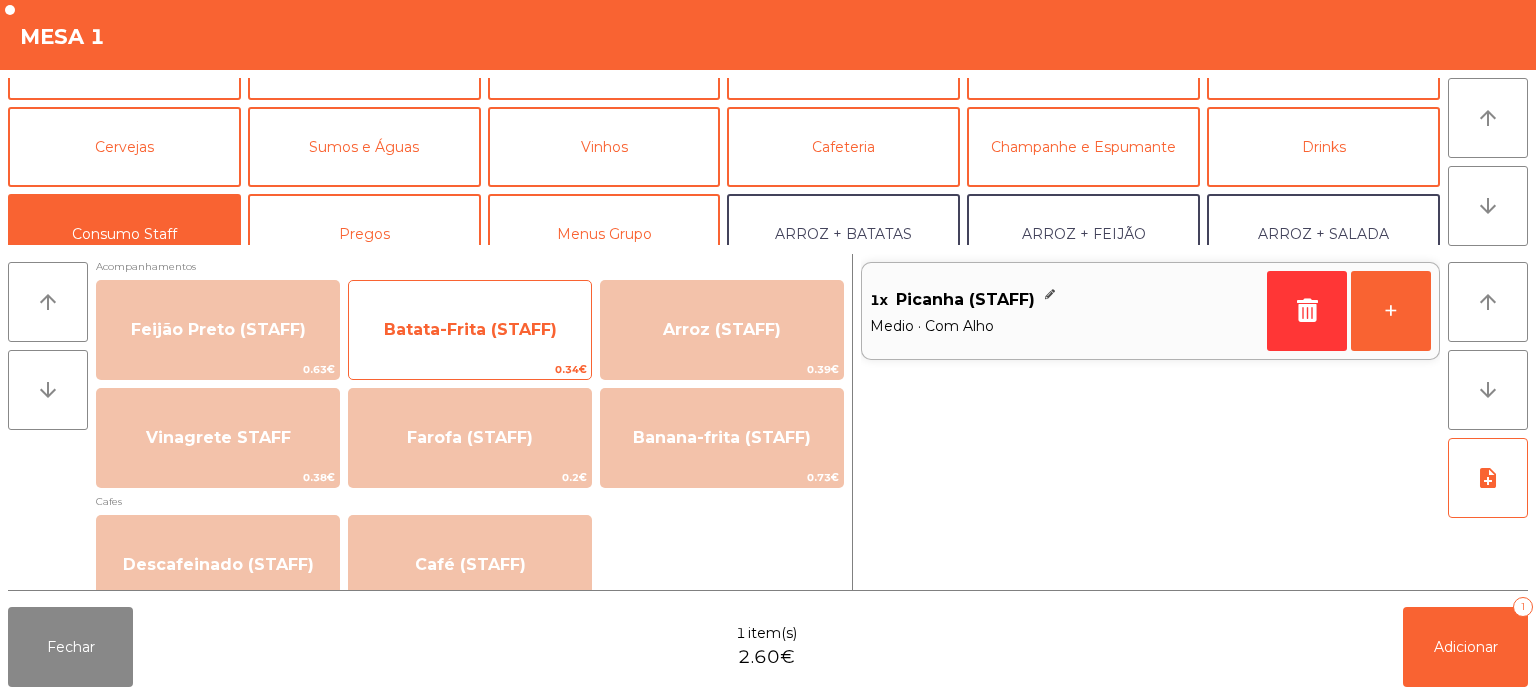 click on "Batata-Frita (STAFF)" 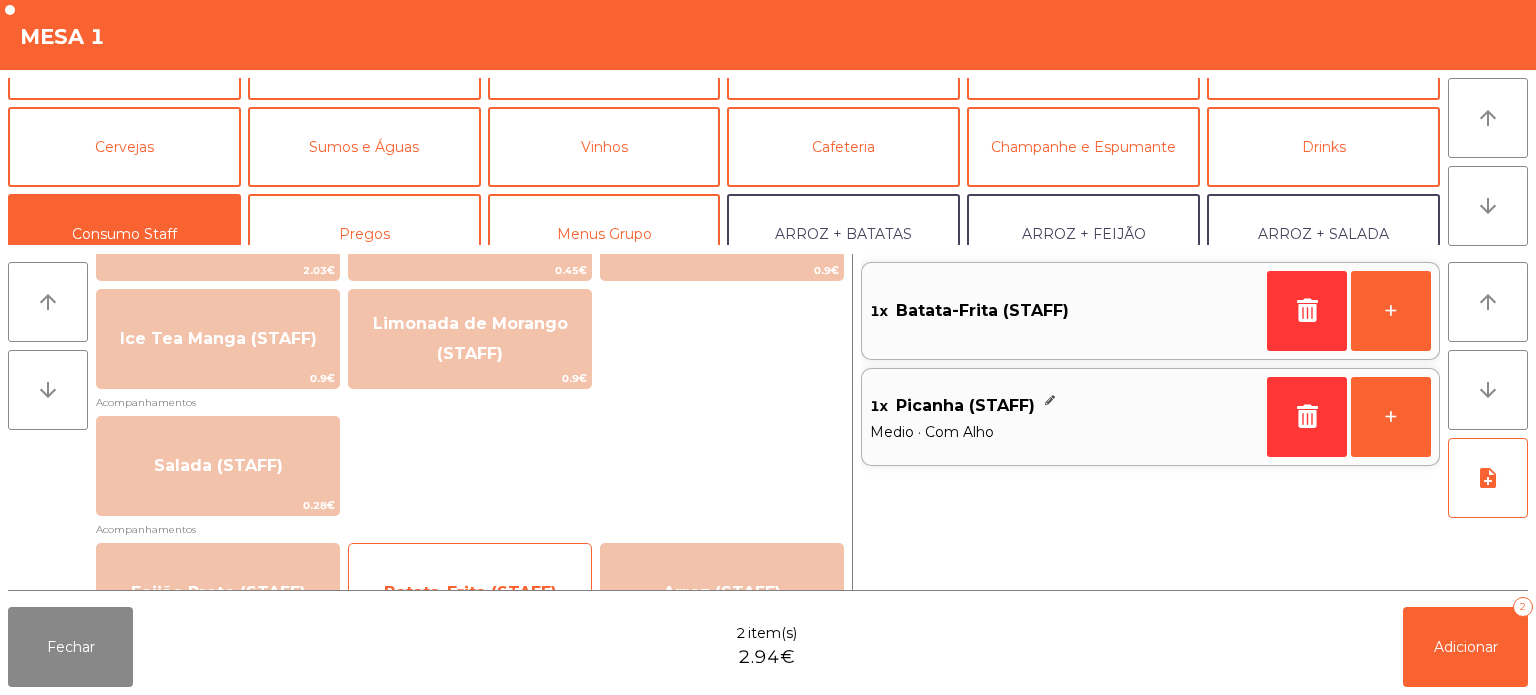 scroll, scrollTop: 640, scrollLeft: 0, axis: vertical 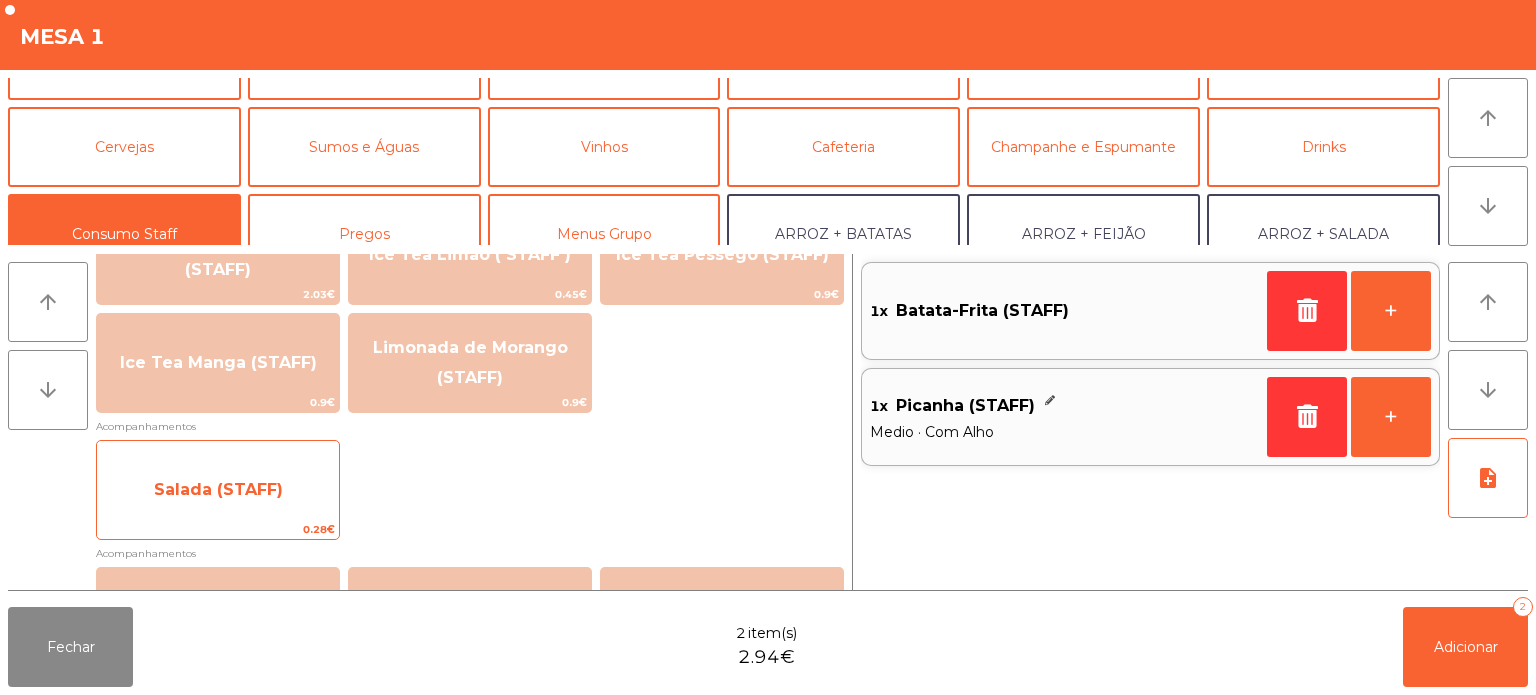 click on "Salada (STAFF)" 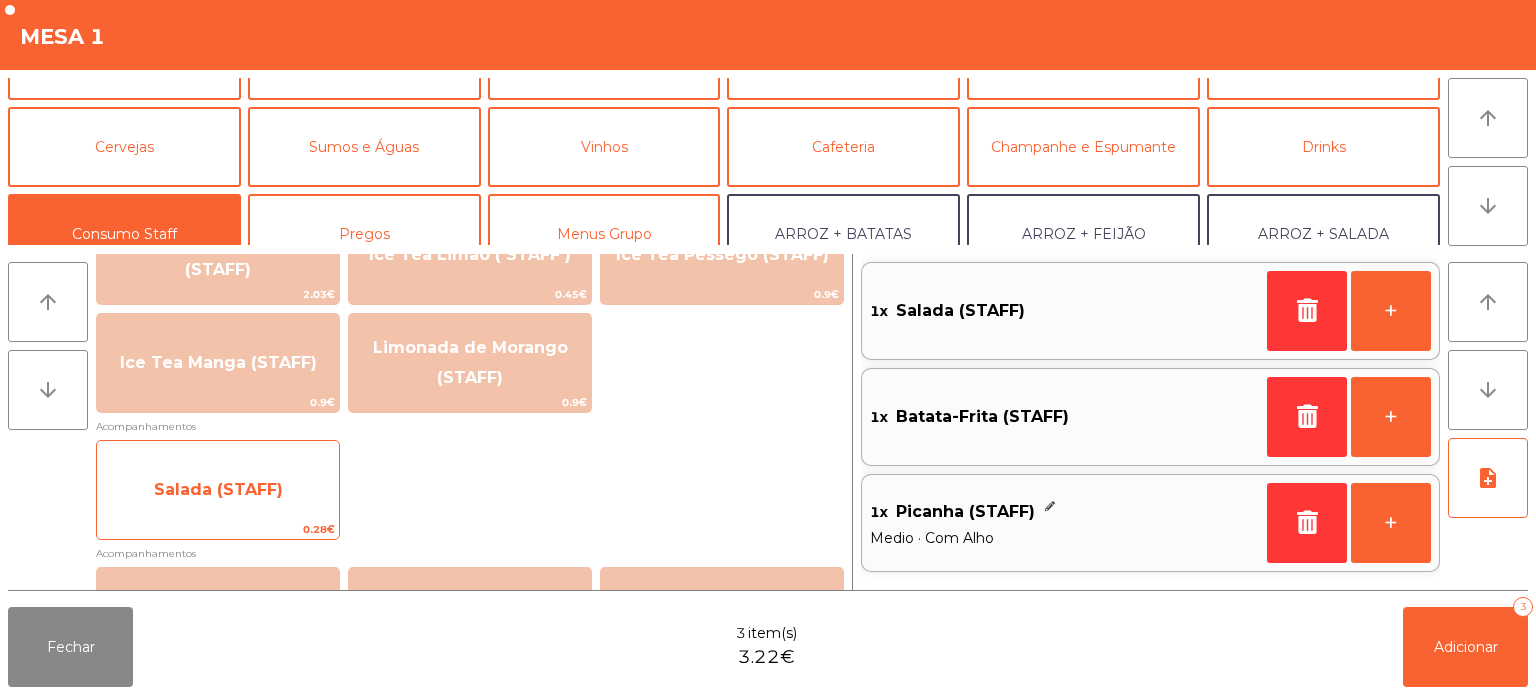 scroll, scrollTop: 0, scrollLeft: 0, axis: both 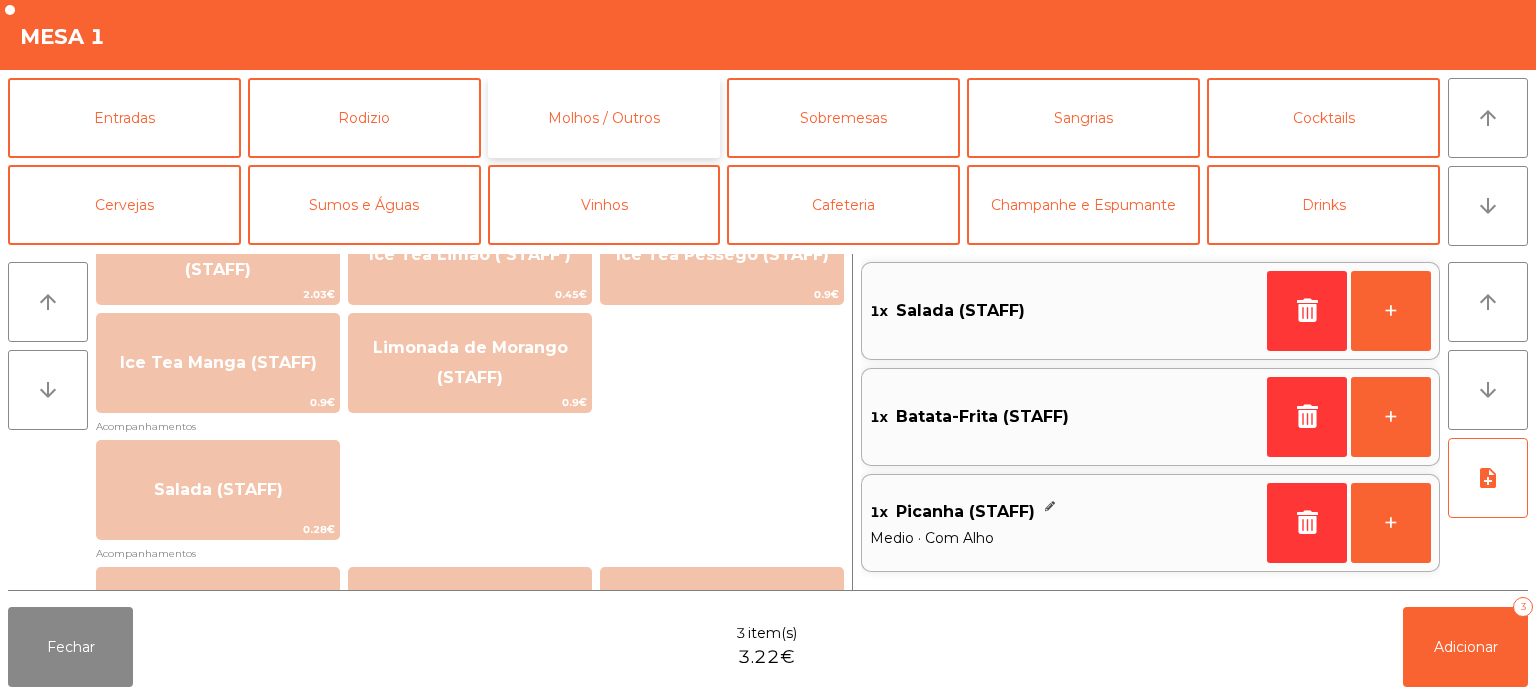 click on "Molhos / Outros" 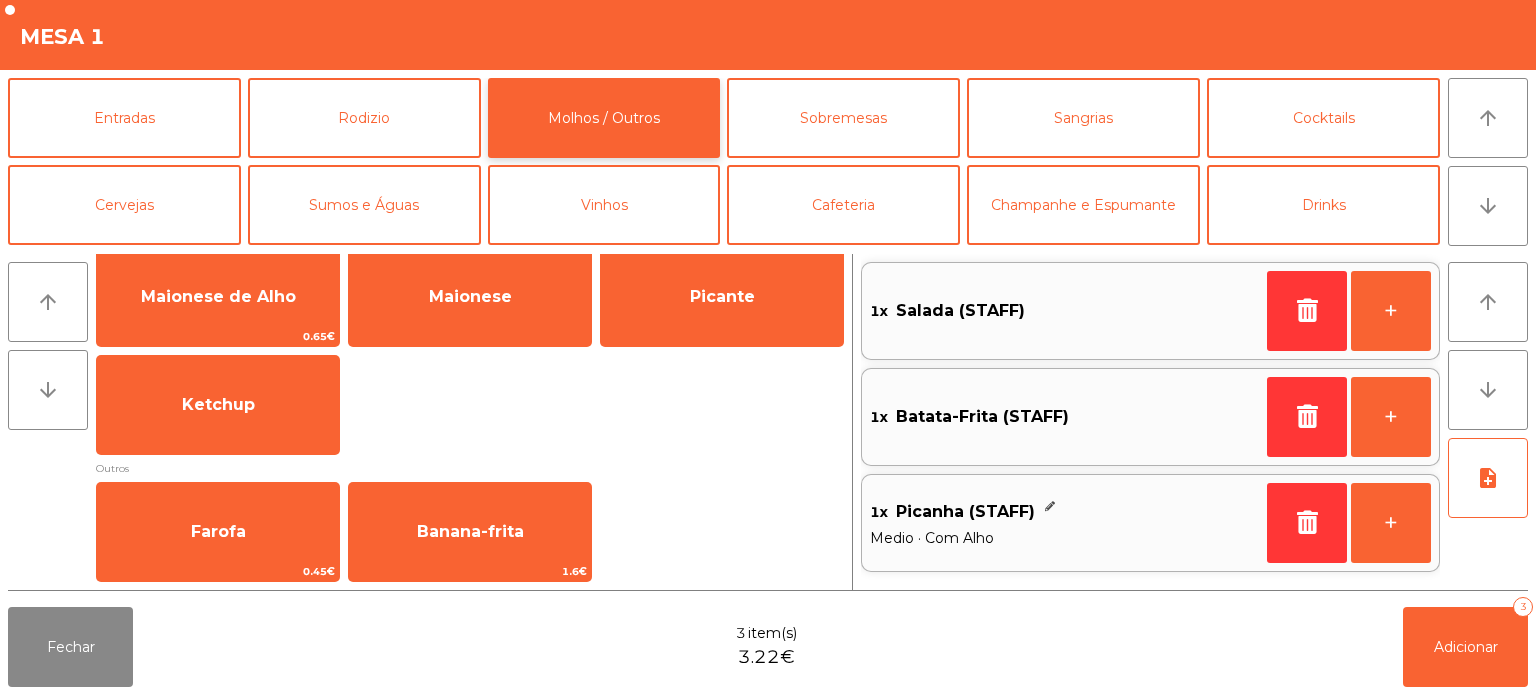 scroll, scrollTop: 38, scrollLeft: 0, axis: vertical 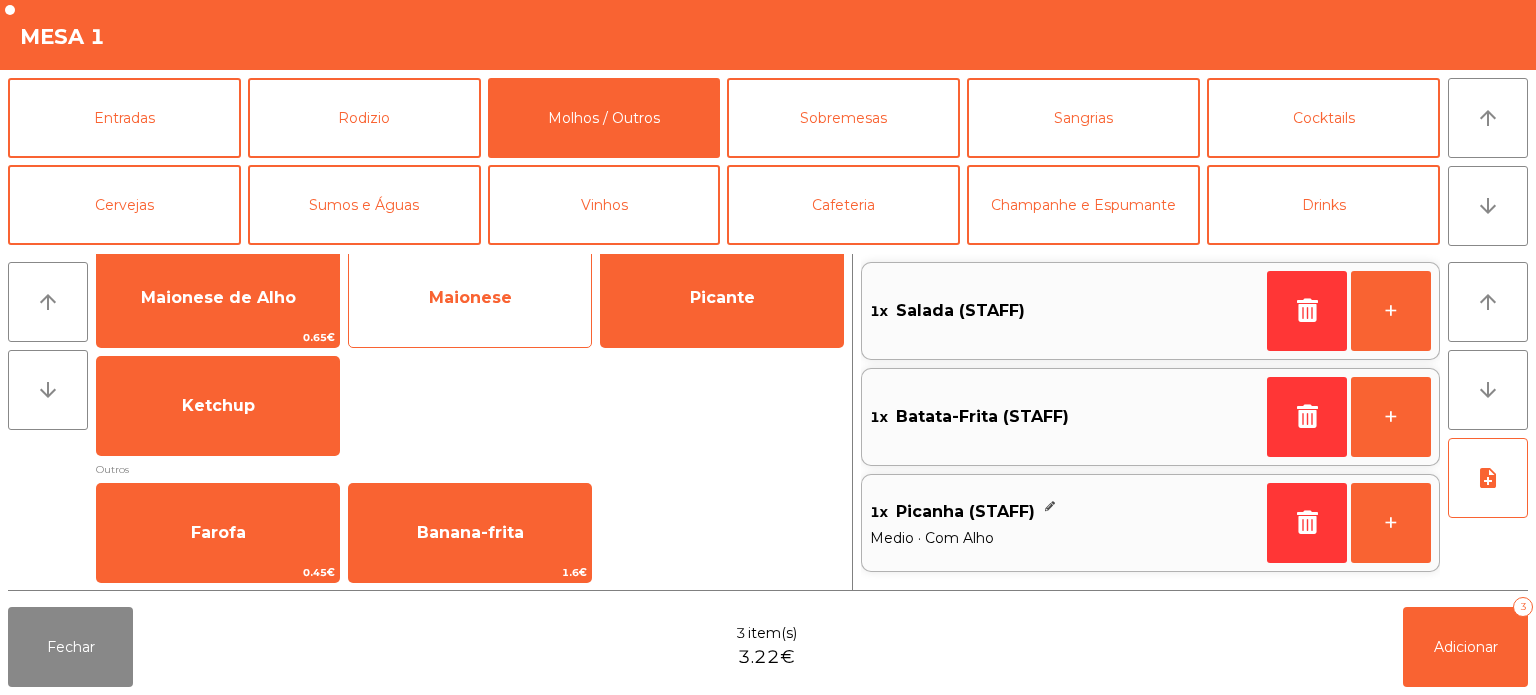click on "Maionese" 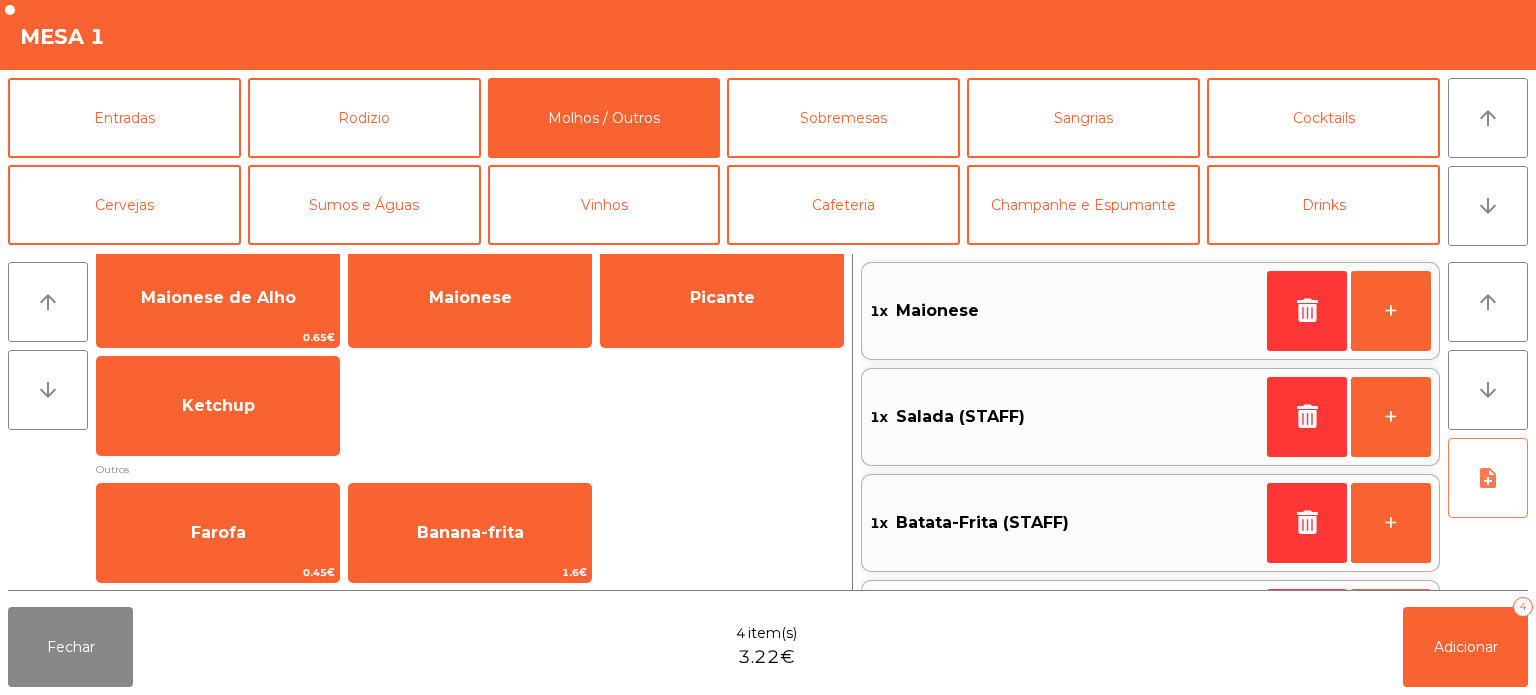 click on "note_add" 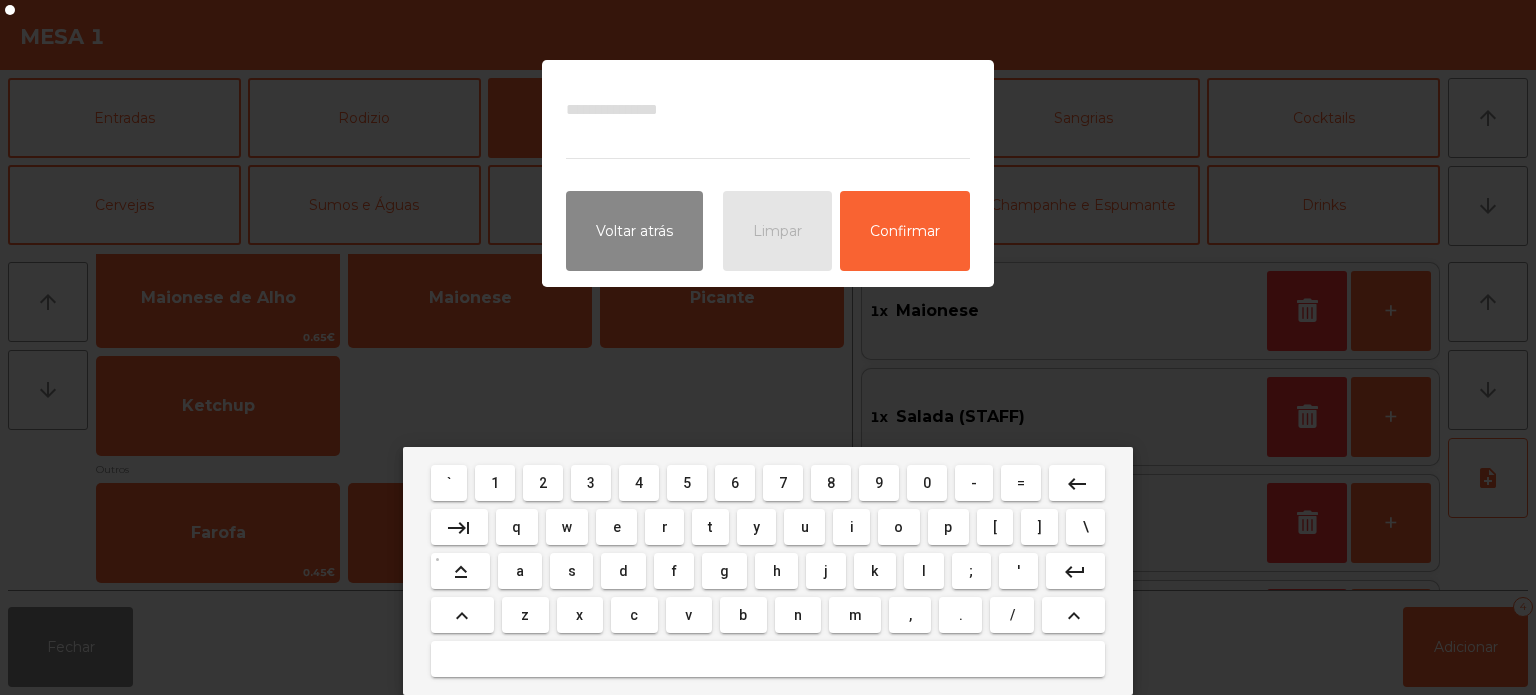 click on "a" at bounding box center [520, 571] 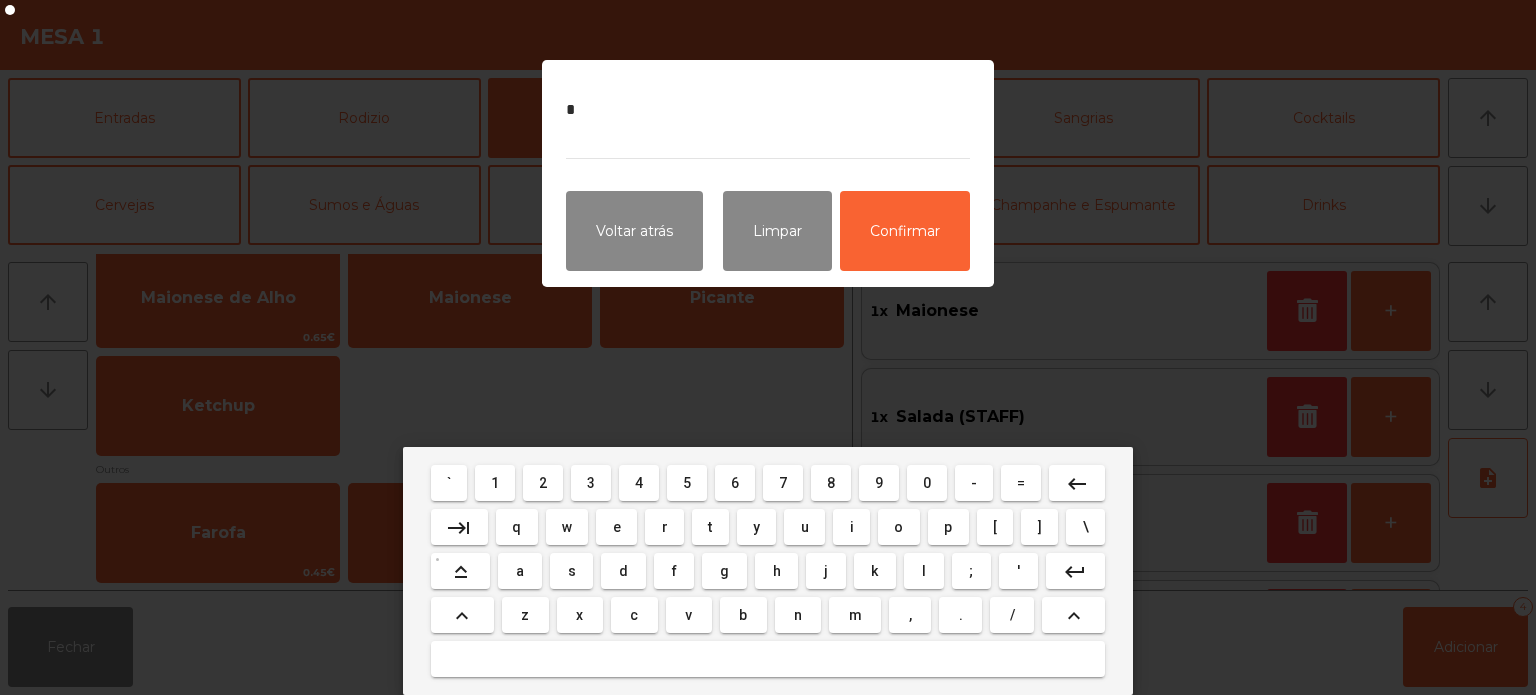 click on "l" at bounding box center (924, 571) 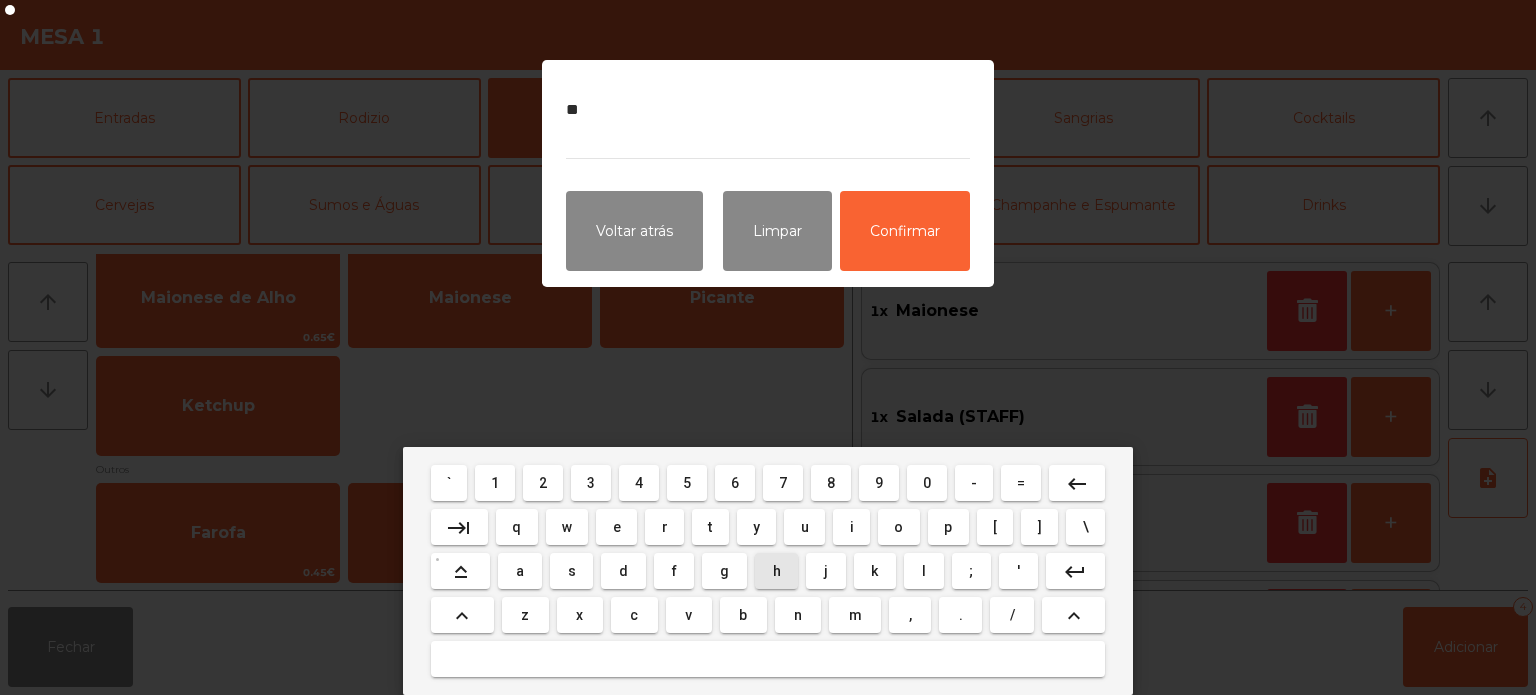 click on "h" at bounding box center (776, 571) 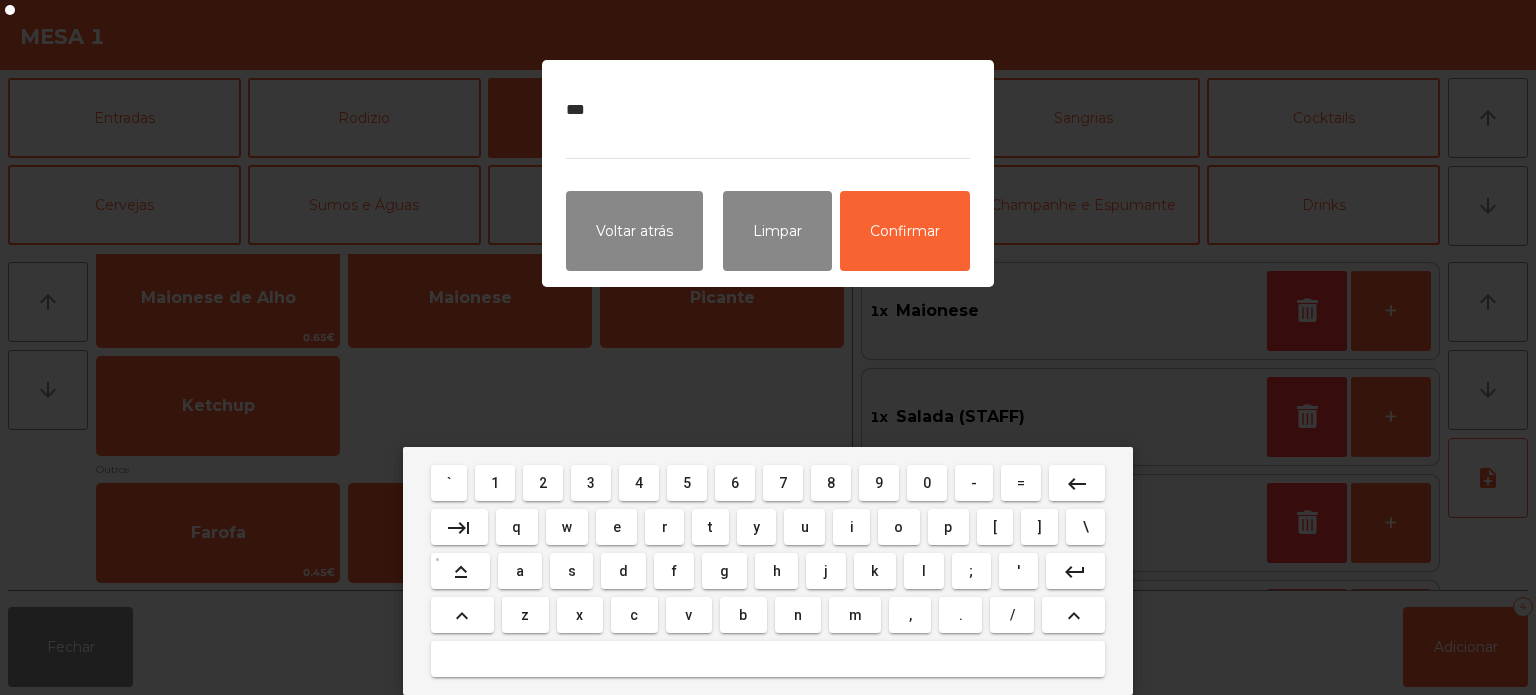 click on "o" at bounding box center [899, 527] 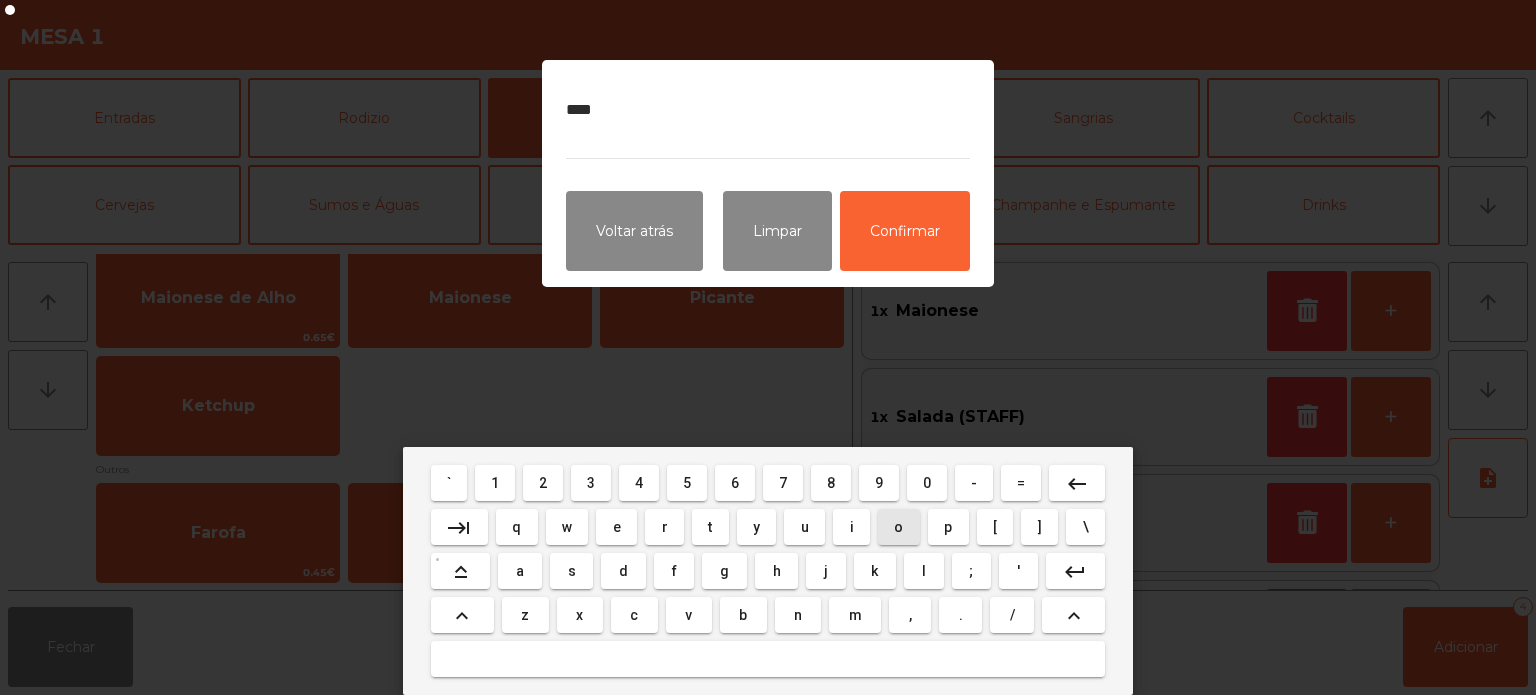 click on "o" at bounding box center (899, 527) 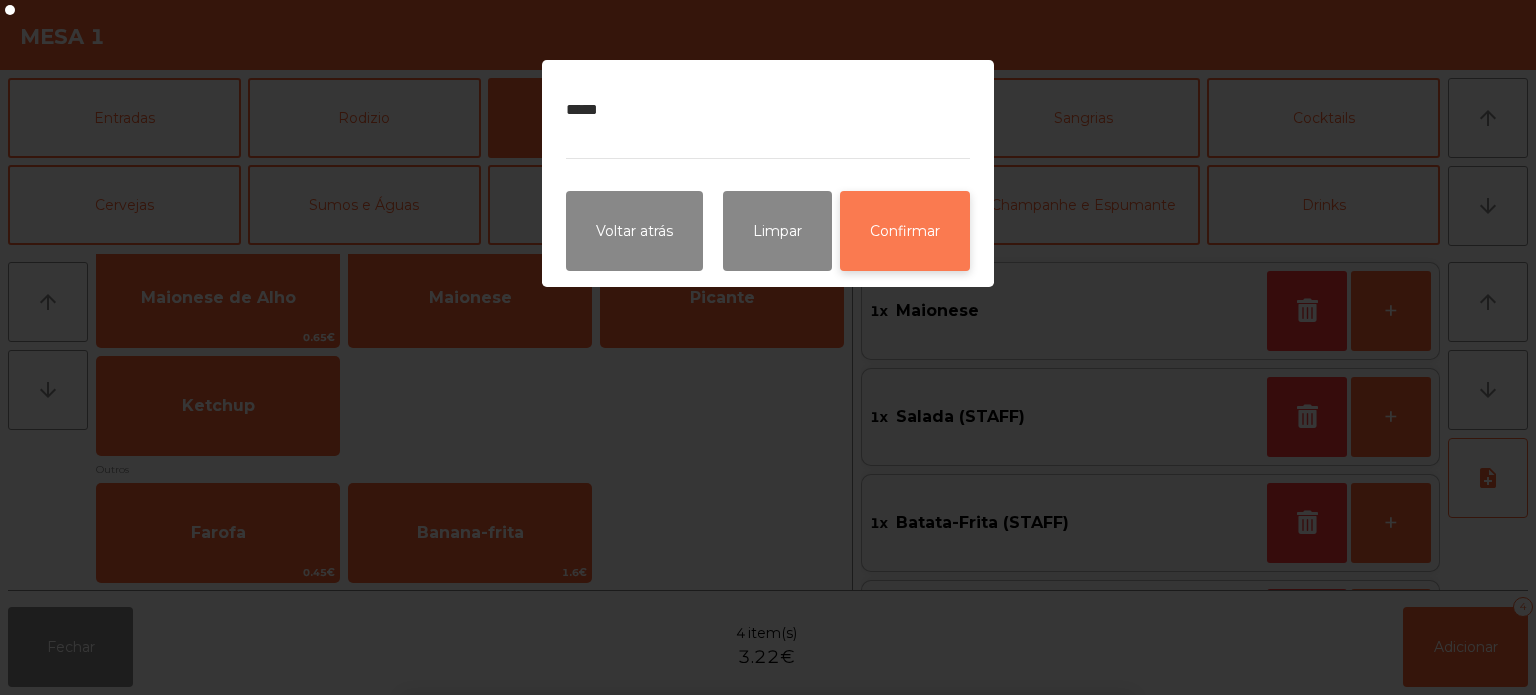click on "Confirmar" 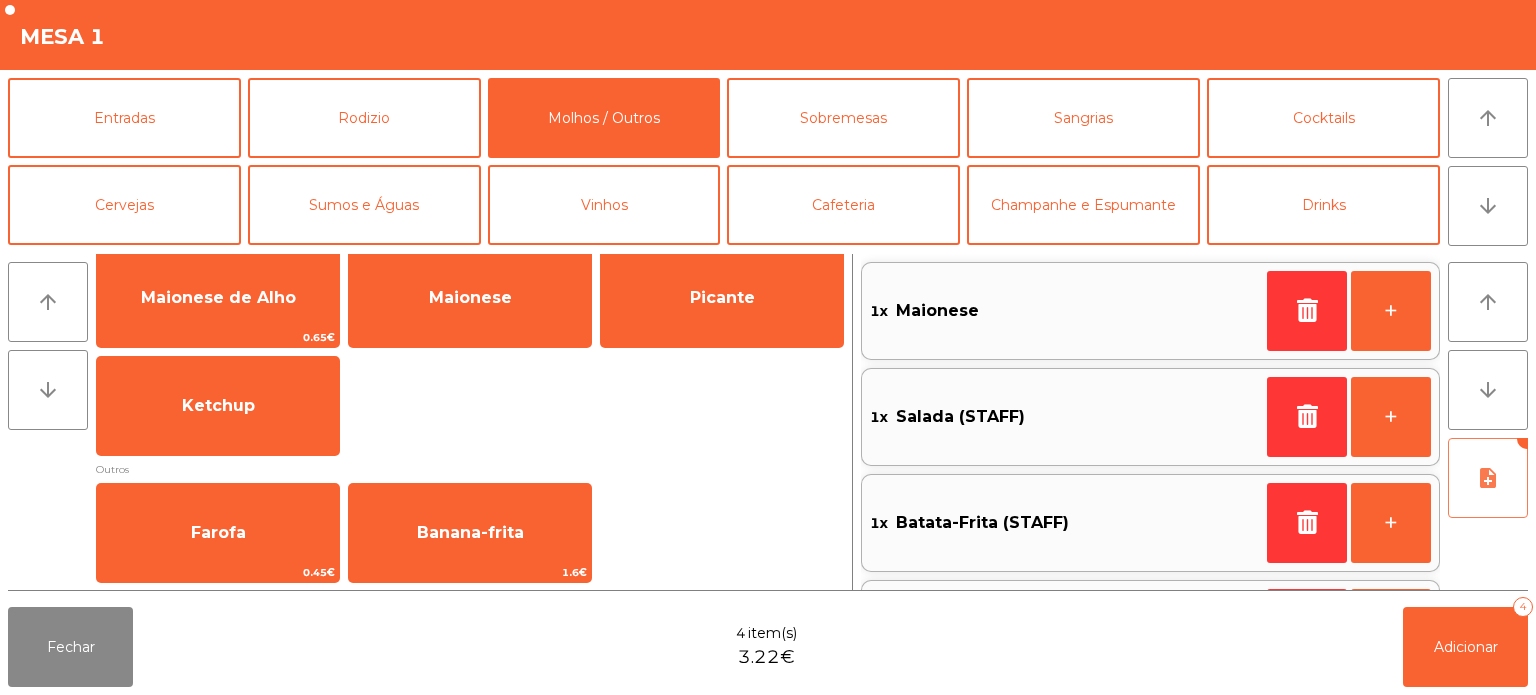 scroll, scrollTop: 93, scrollLeft: 0, axis: vertical 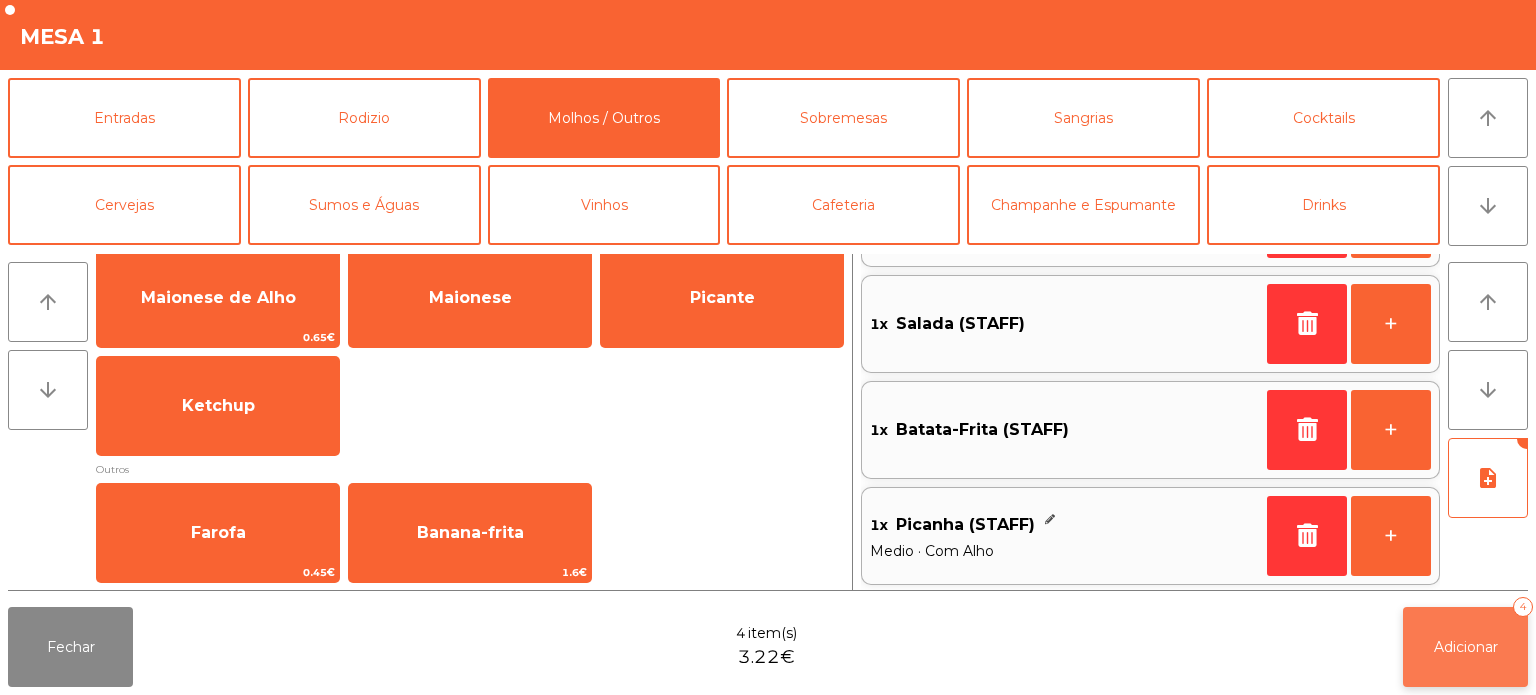 click on "Adicionar   4" 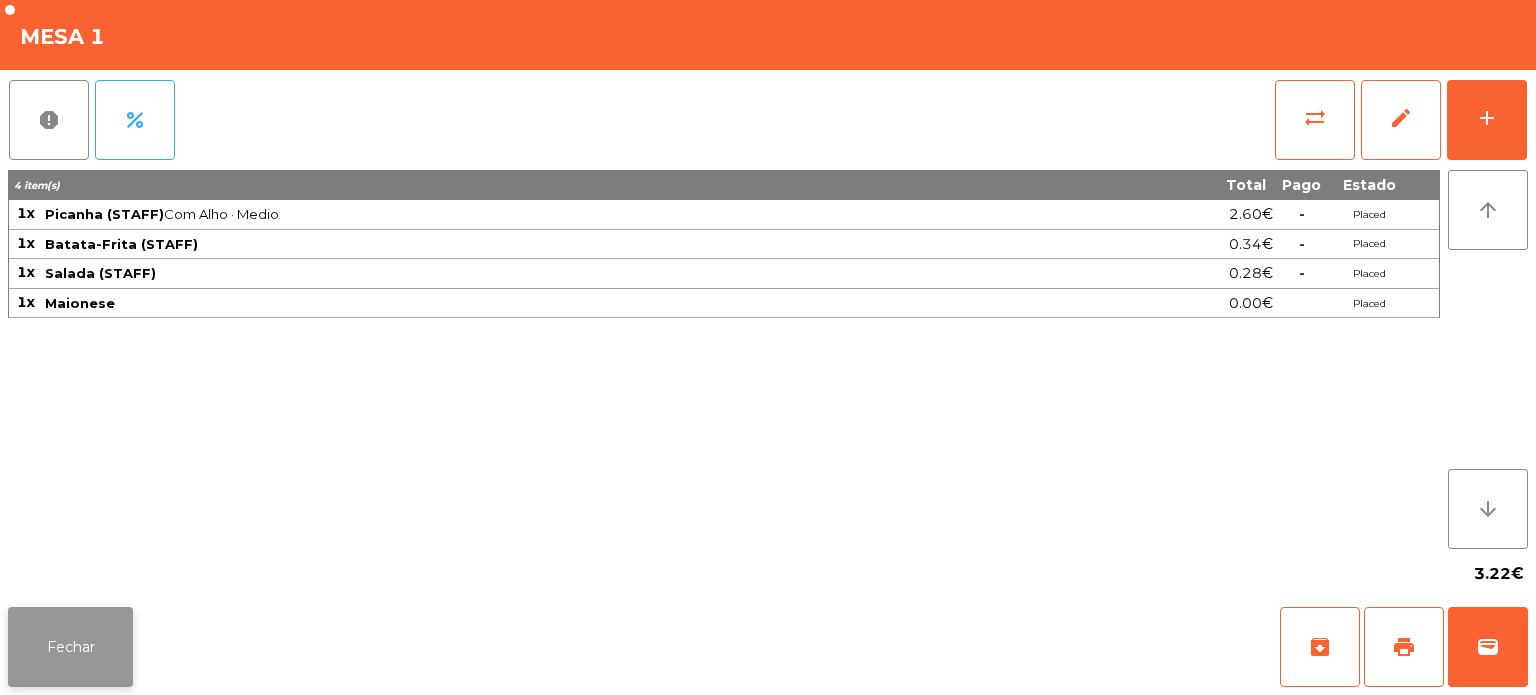 click on "Fechar" 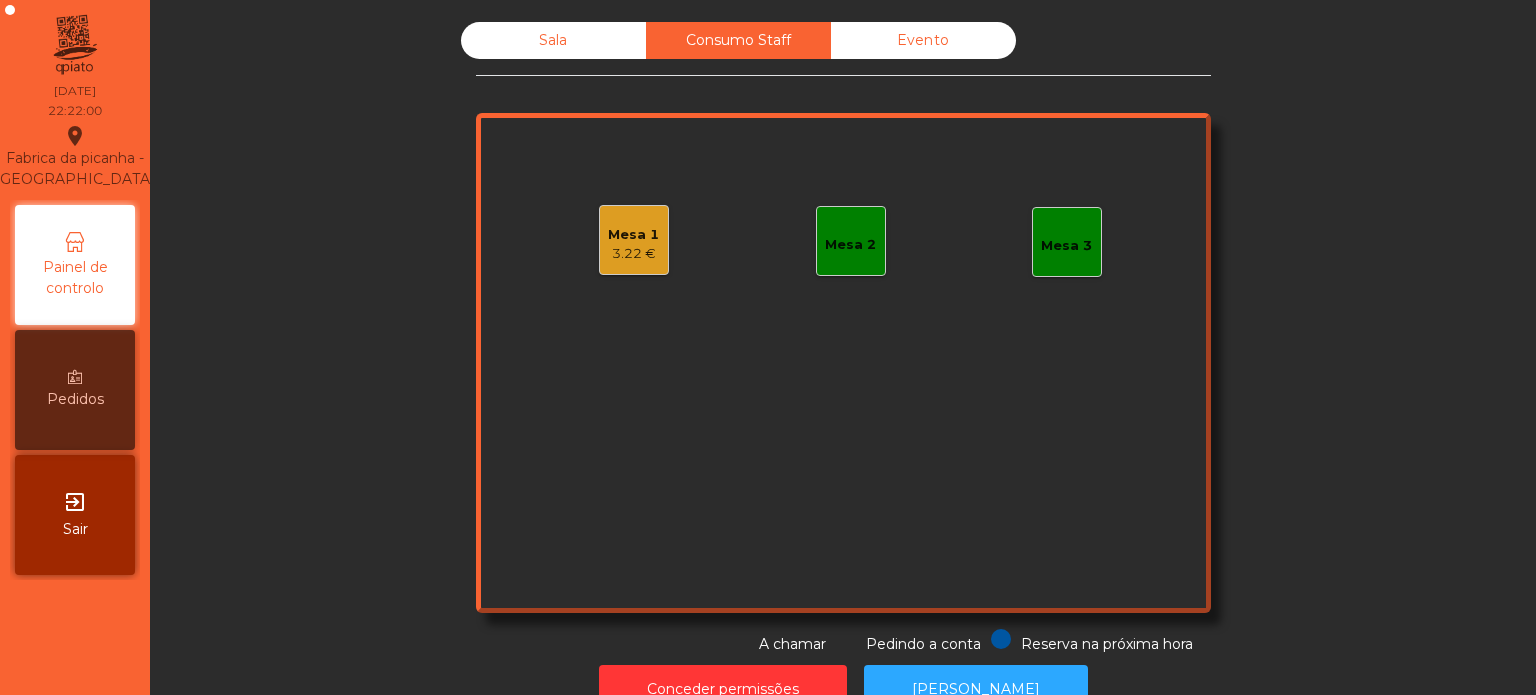 click on "Sala   Consumo Staff   Evento   Mesa 1   3.22 €   Mesa 2   Mesa 3  Reserva na próxima hora Pedindo a conta A chamar" 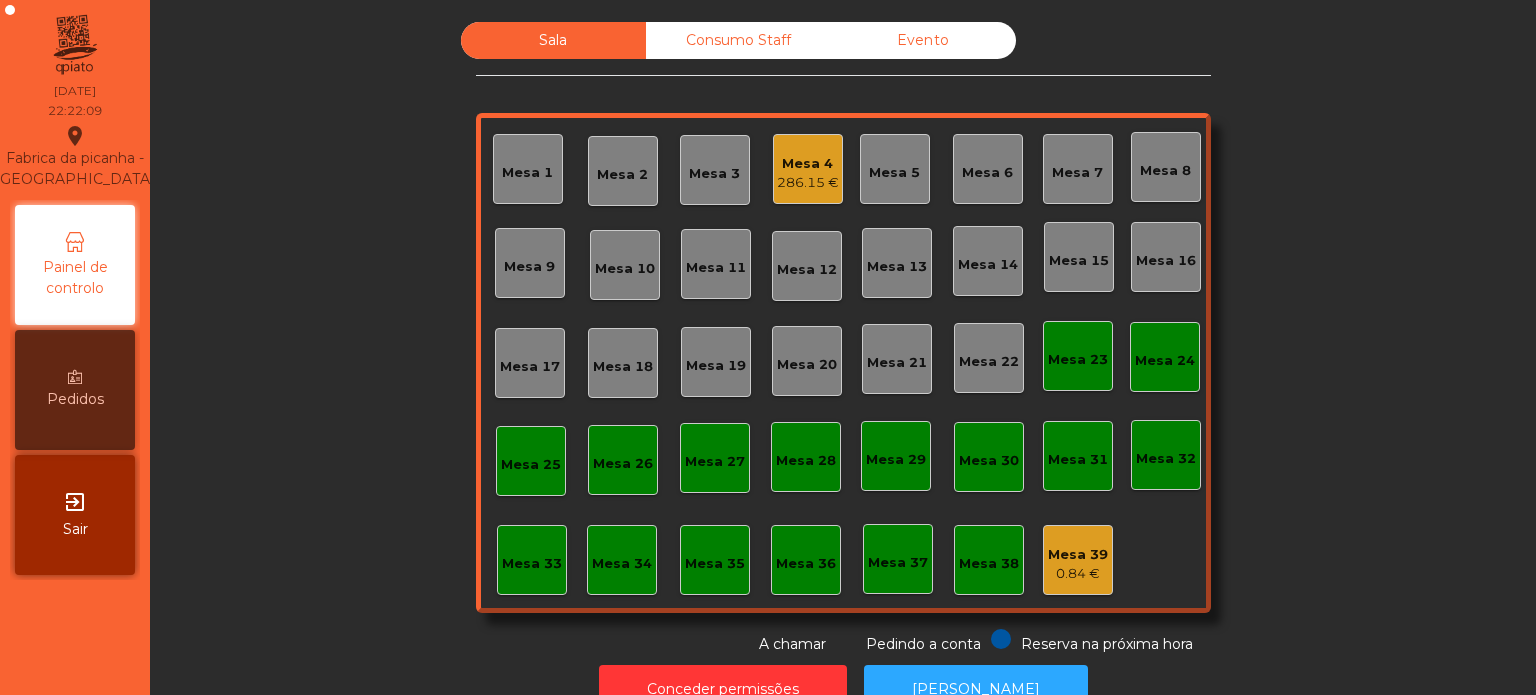 click on "Mesa 4" 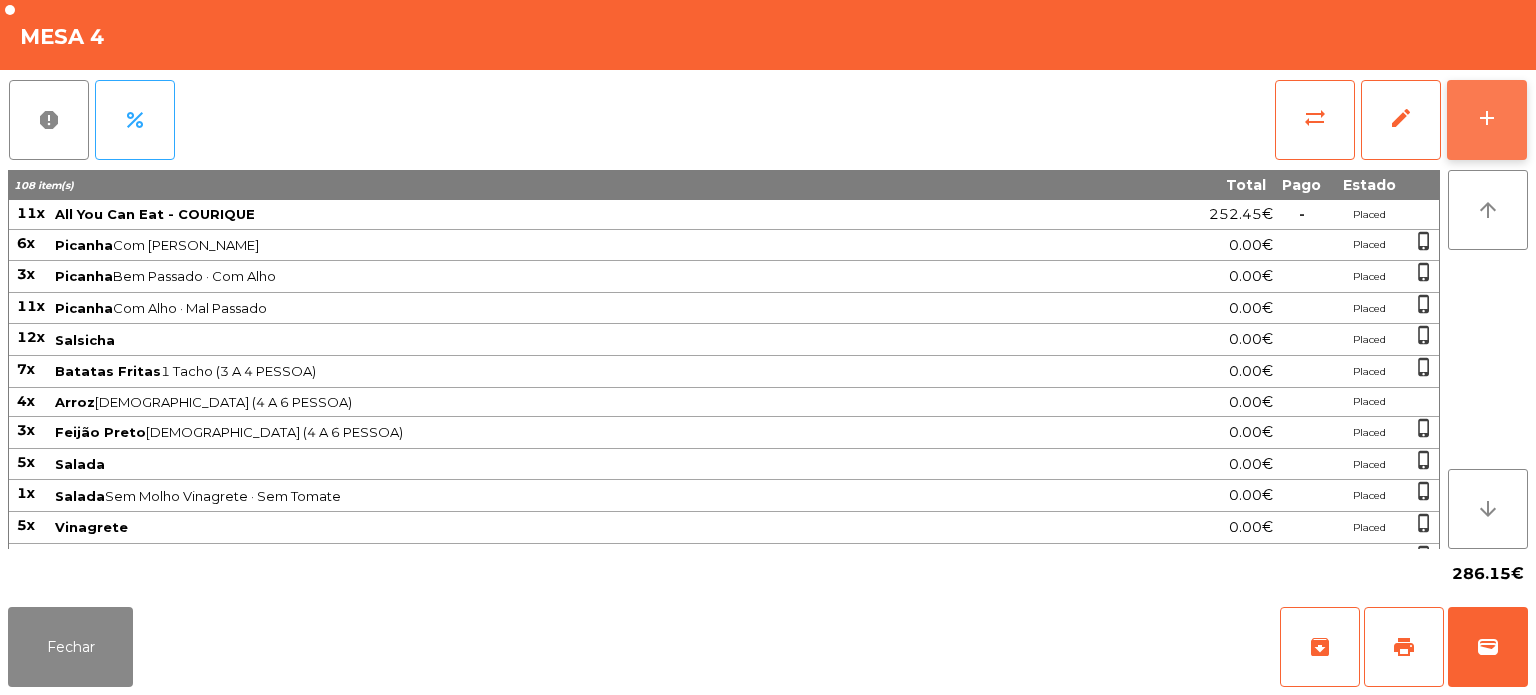 click on "add" 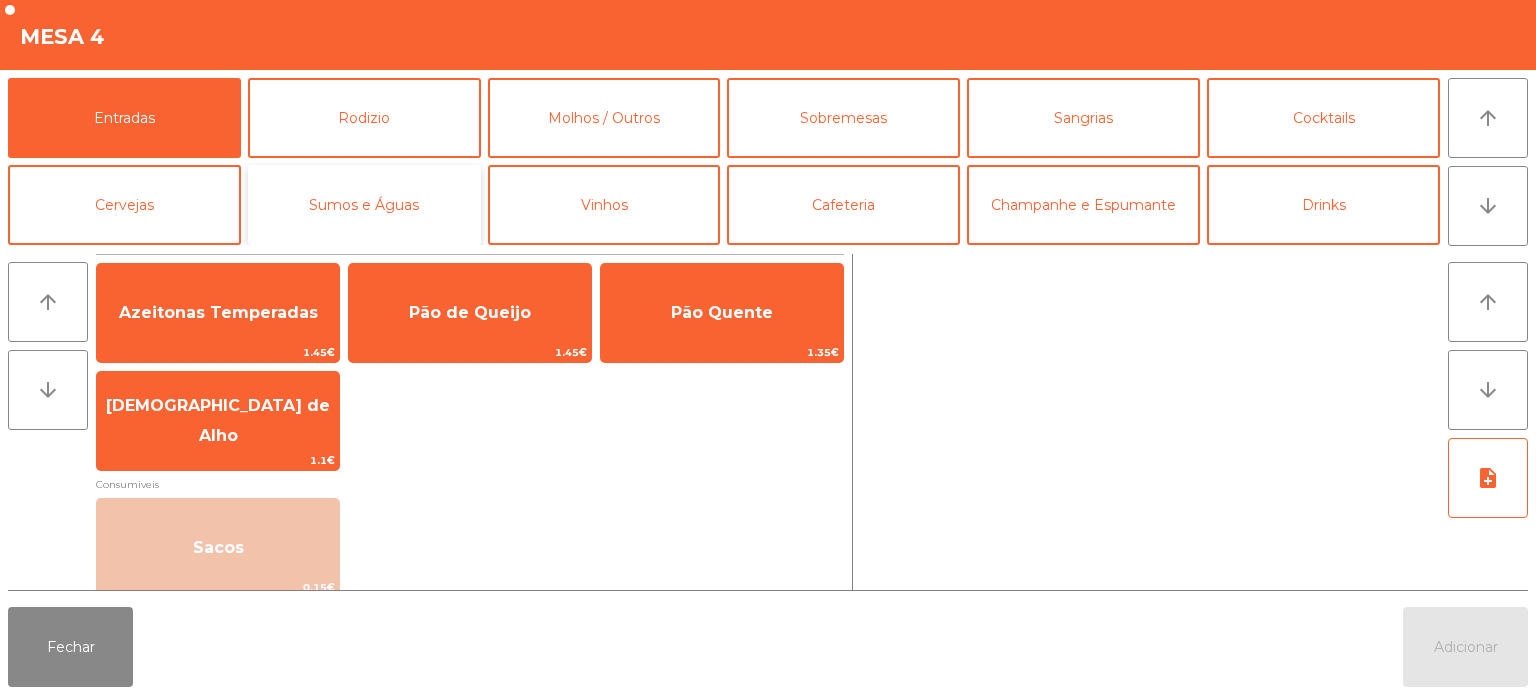 click on "Sumos e Águas" 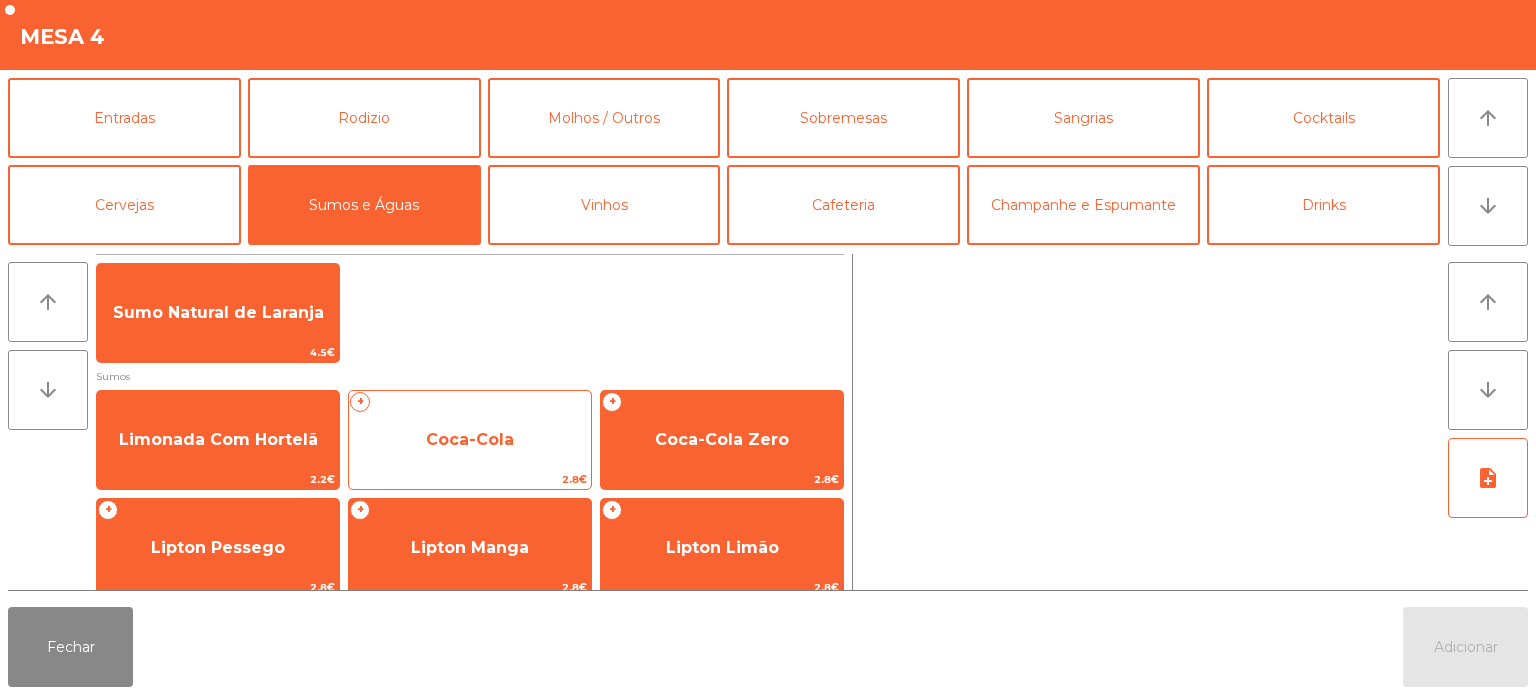 click on "Coca-Cola" 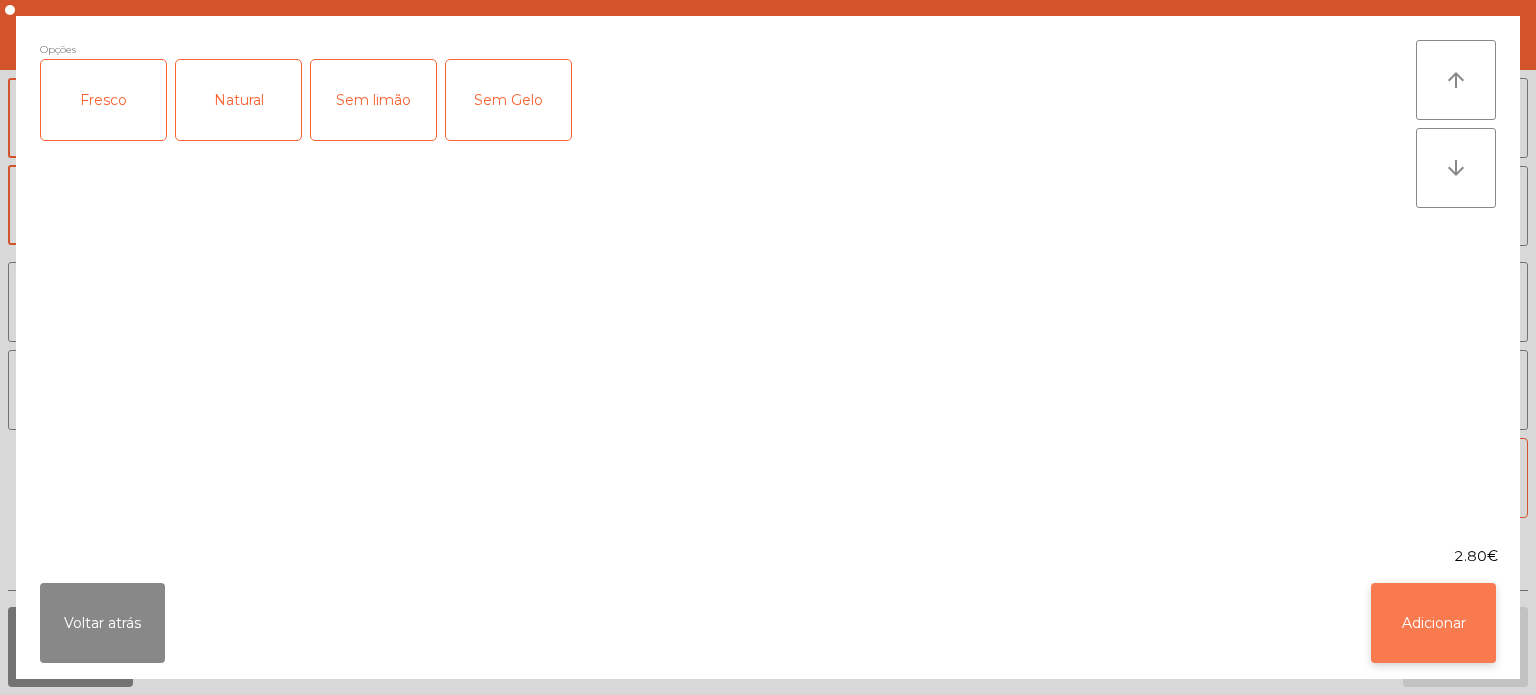 click on "Adicionar" 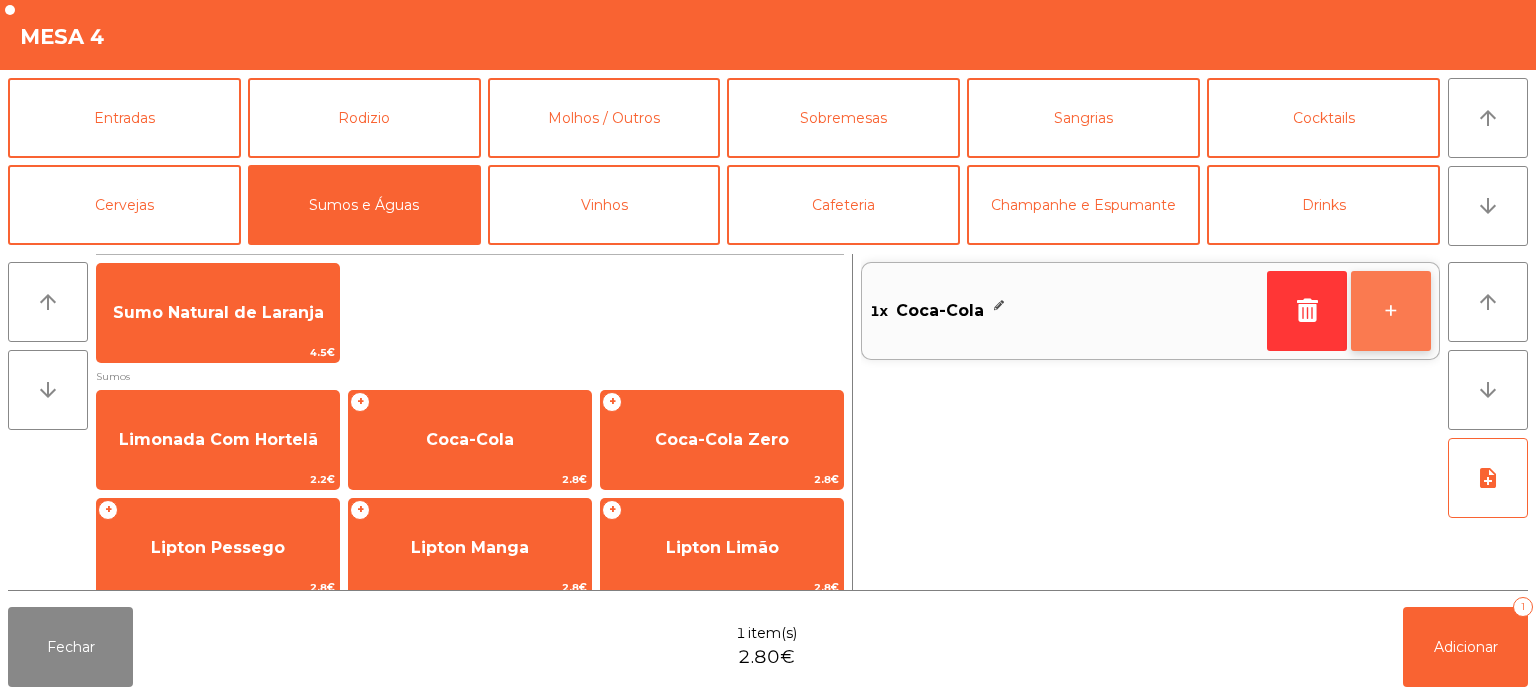 click on "+" 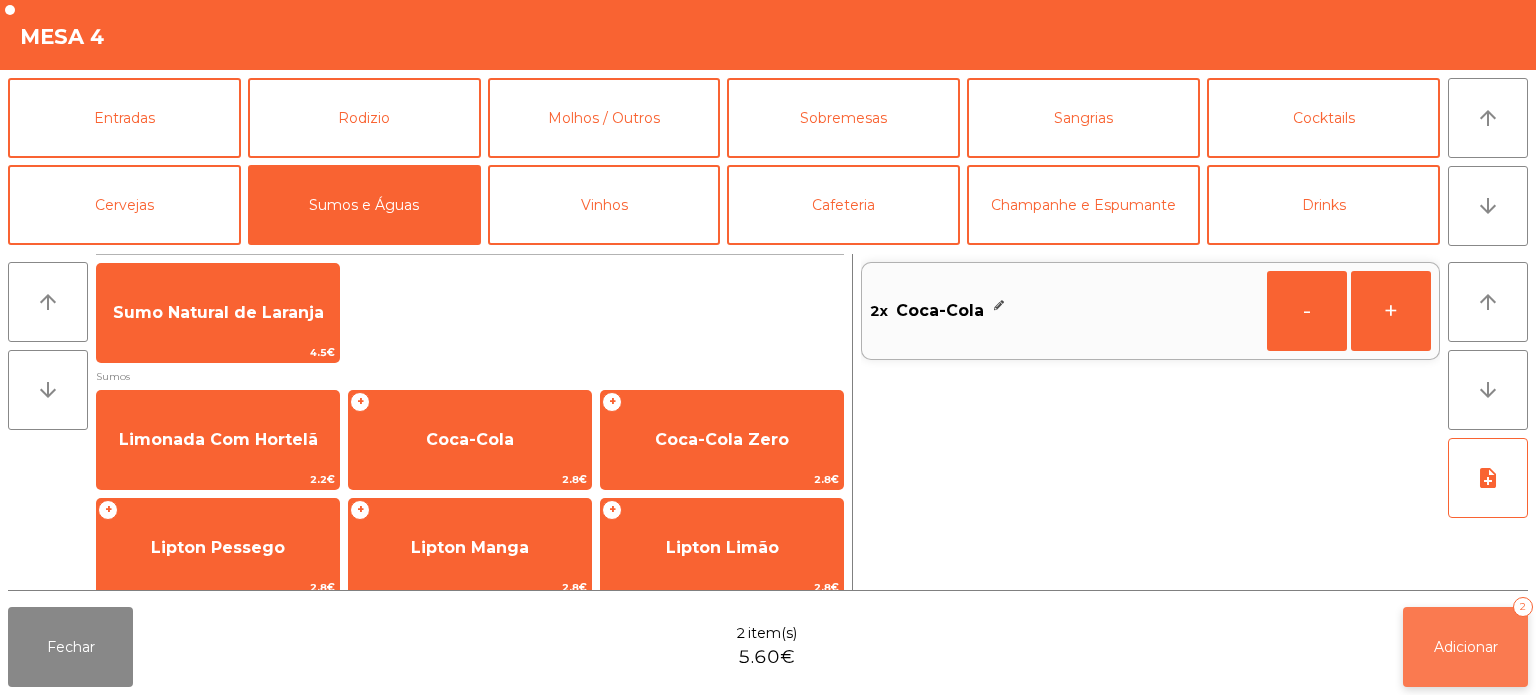click on "Adicionar   2" 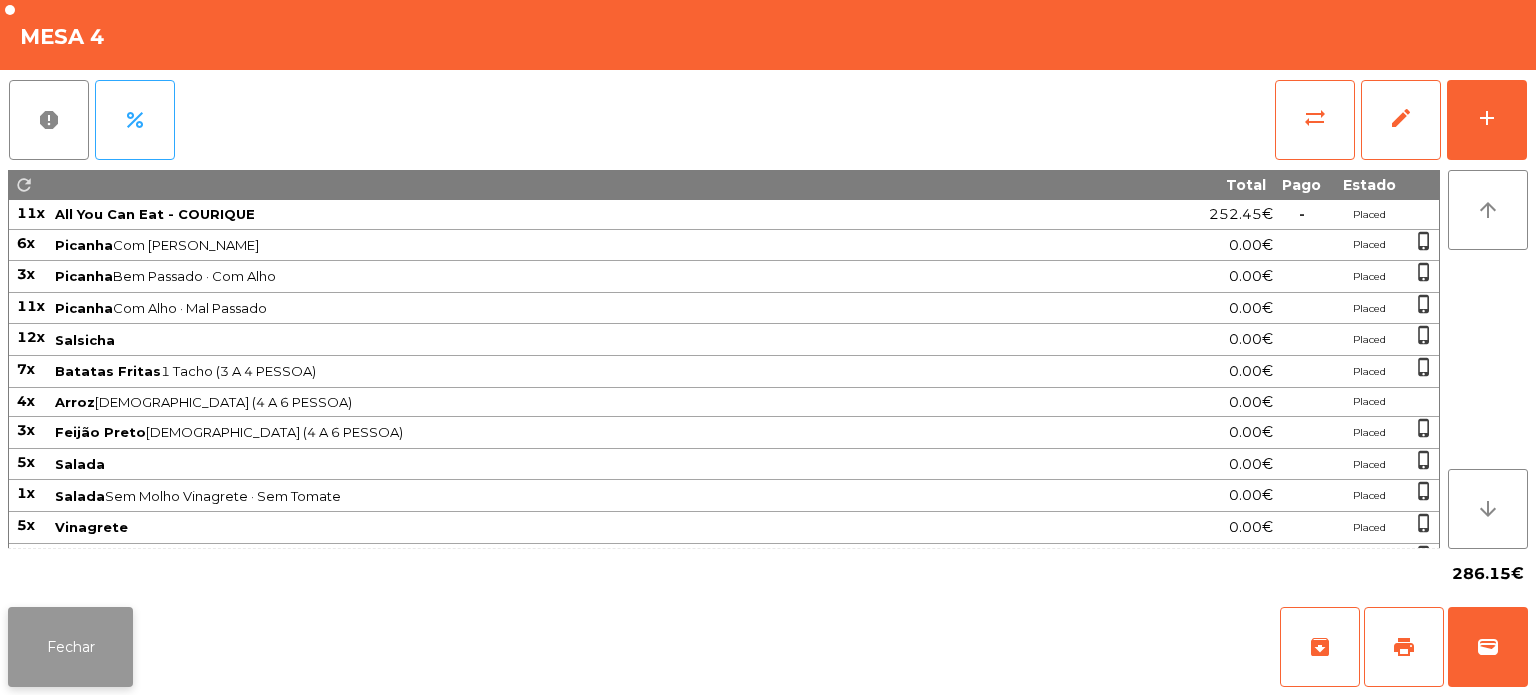 click on "Fechar" 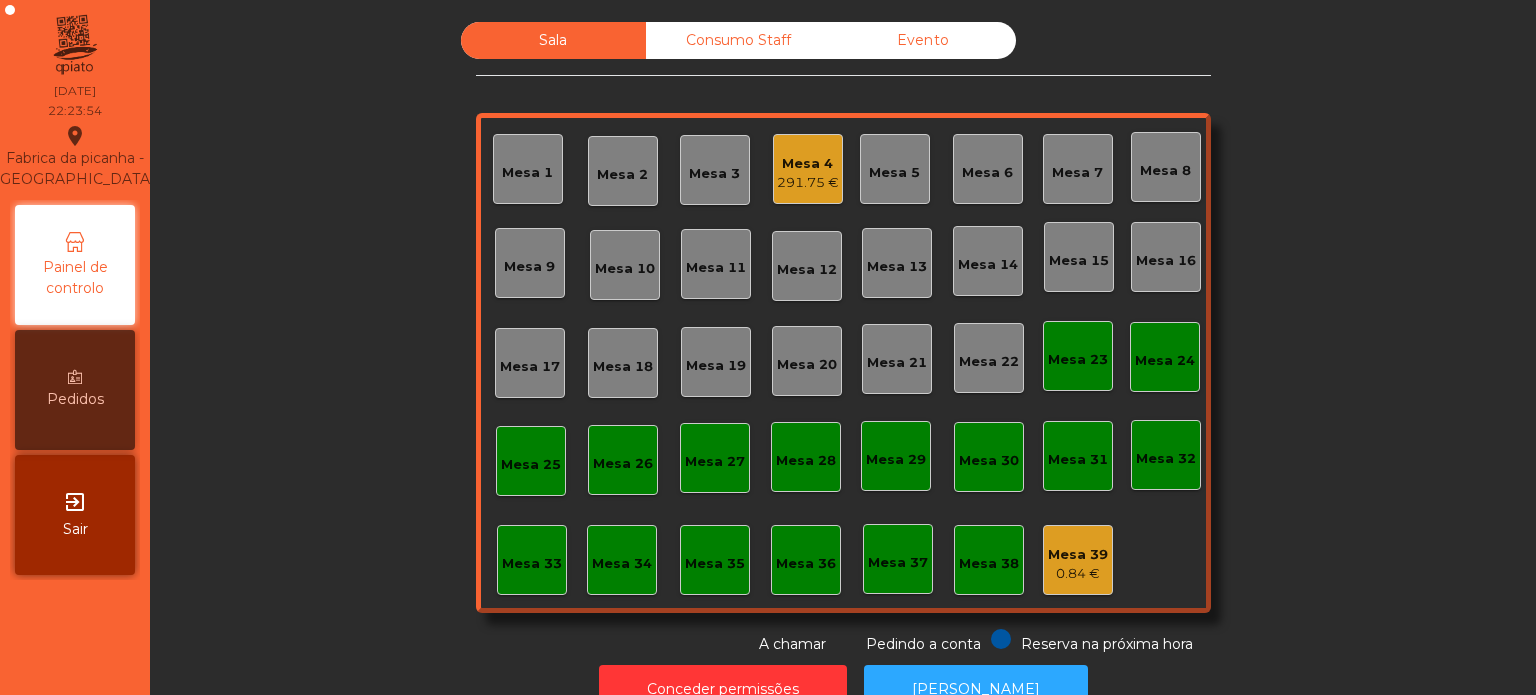 click on "Consumo Staff" 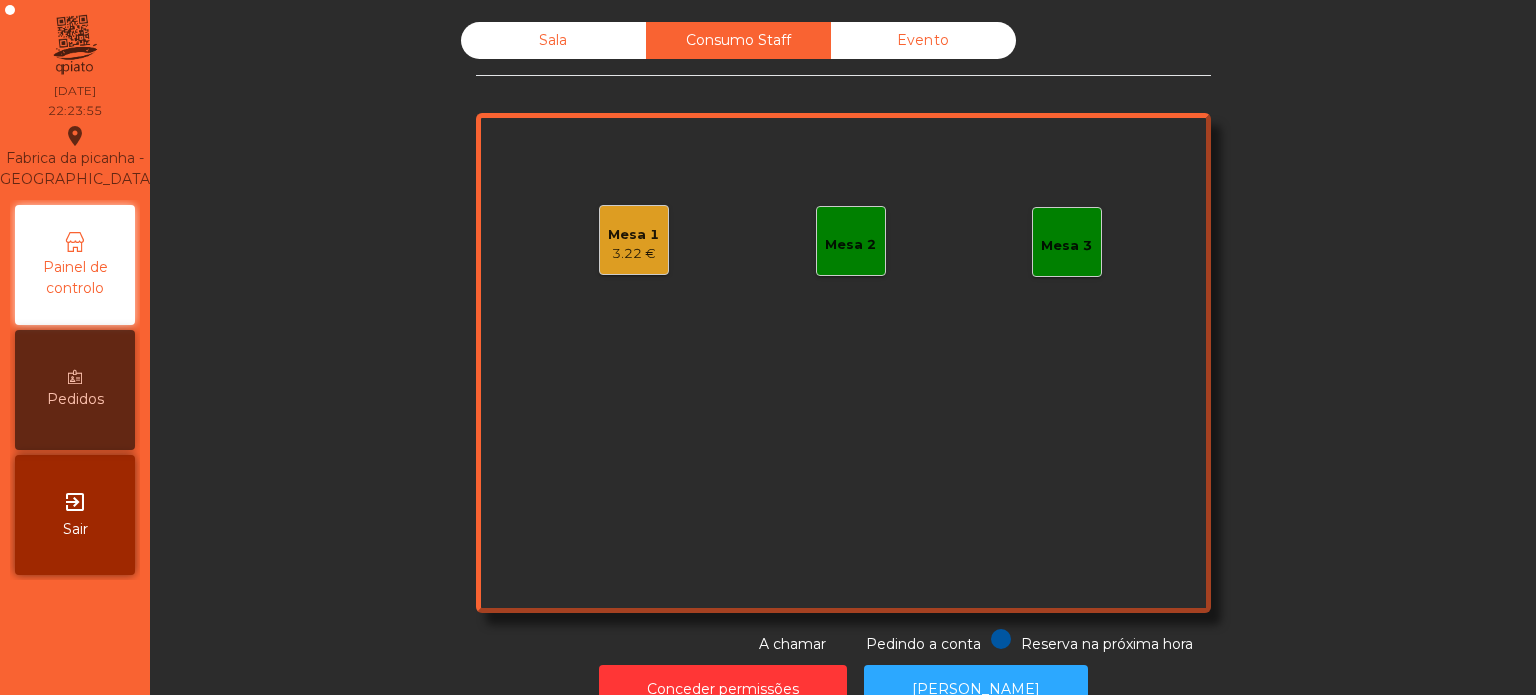 click on "Mesa 1   3.22 €" 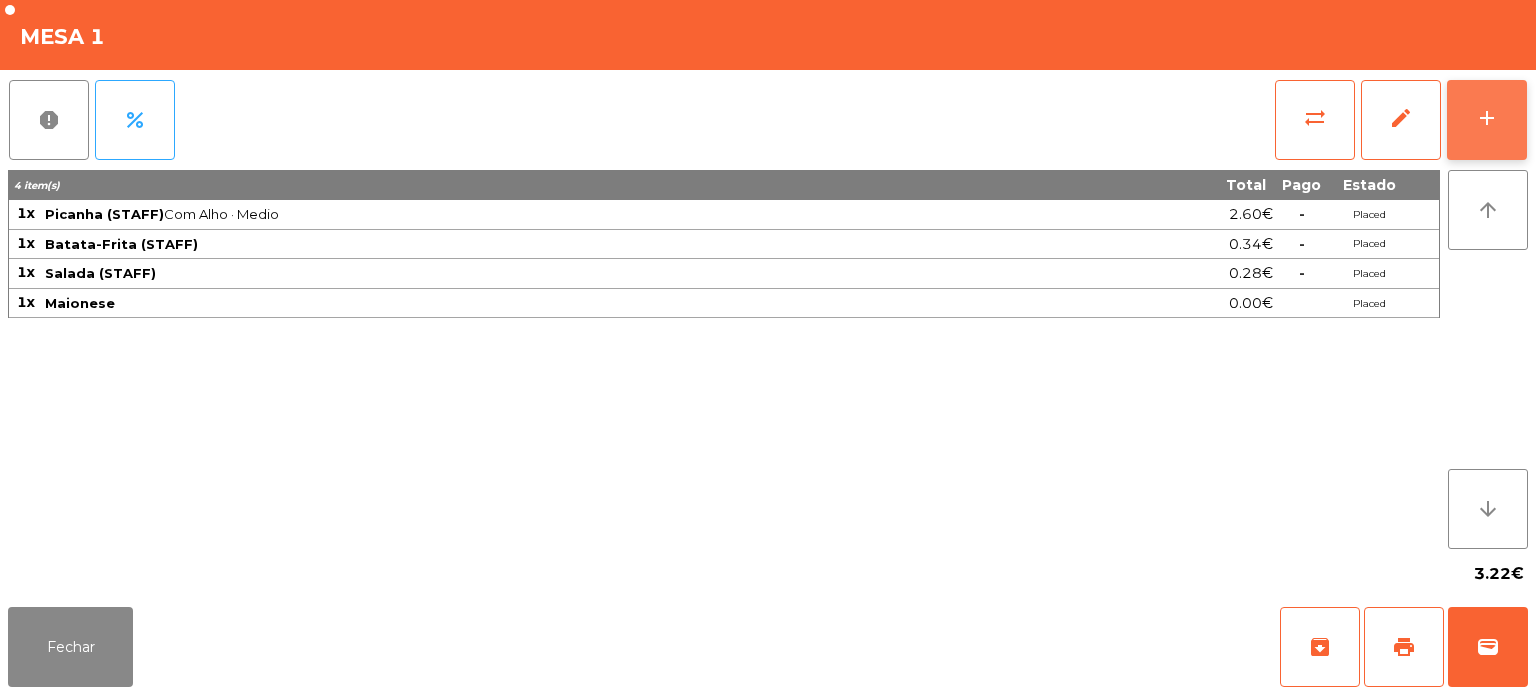 click on "add" 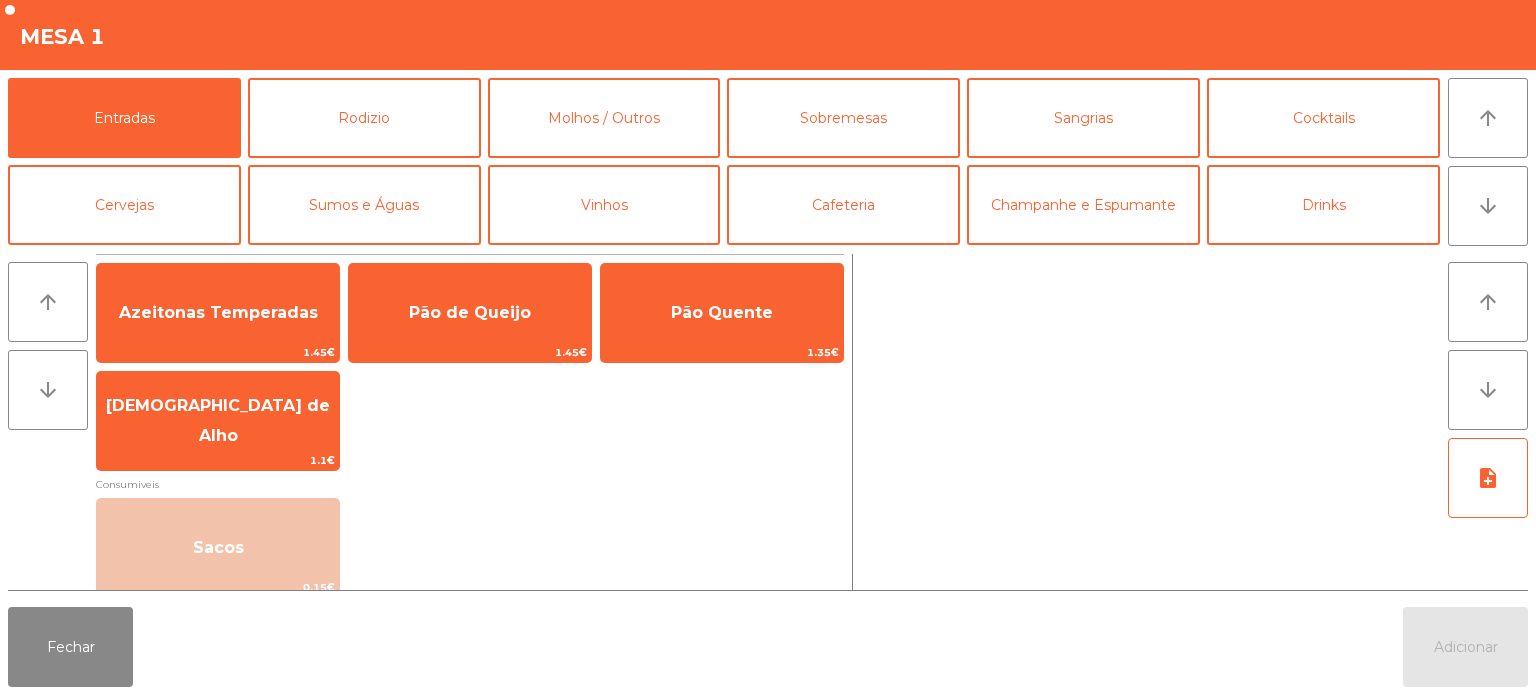 scroll, scrollTop: 107, scrollLeft: 0, axis: vertical 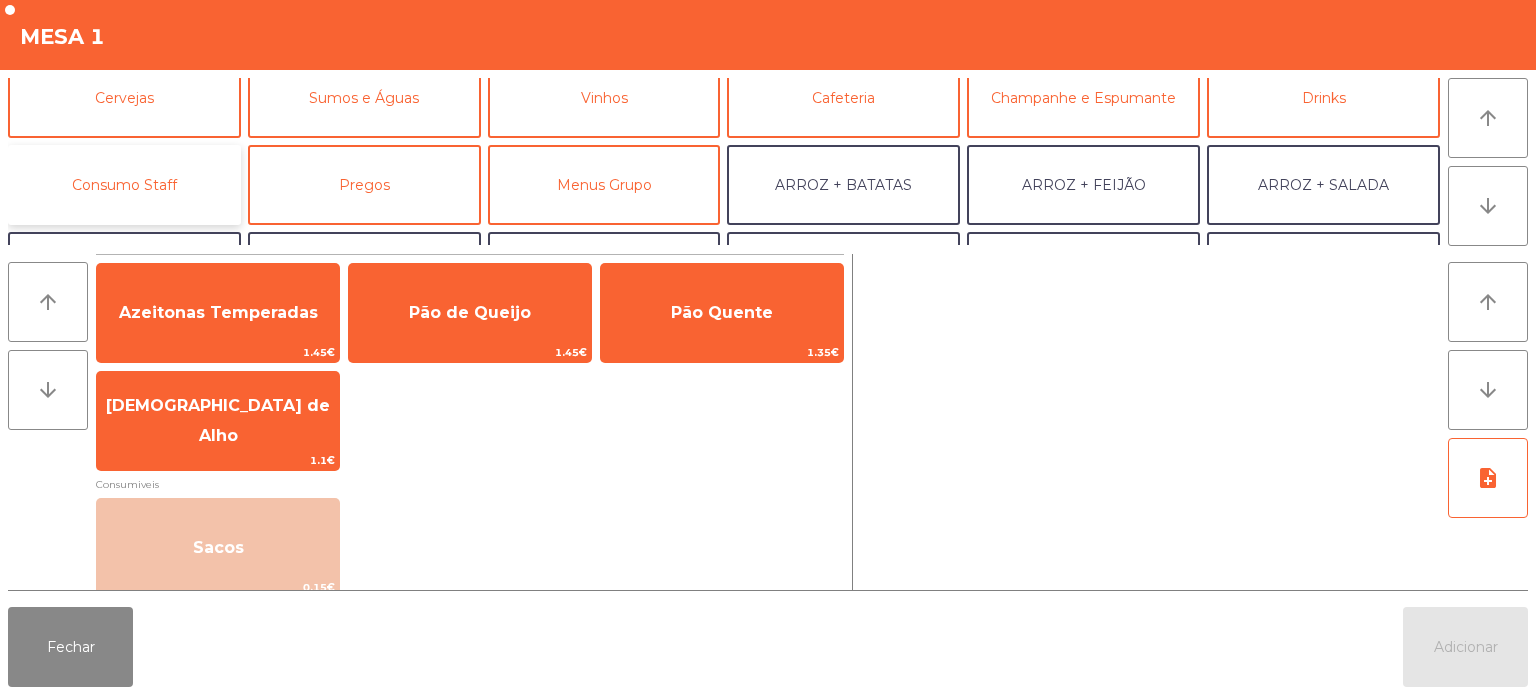 click on "Consumo Staff" 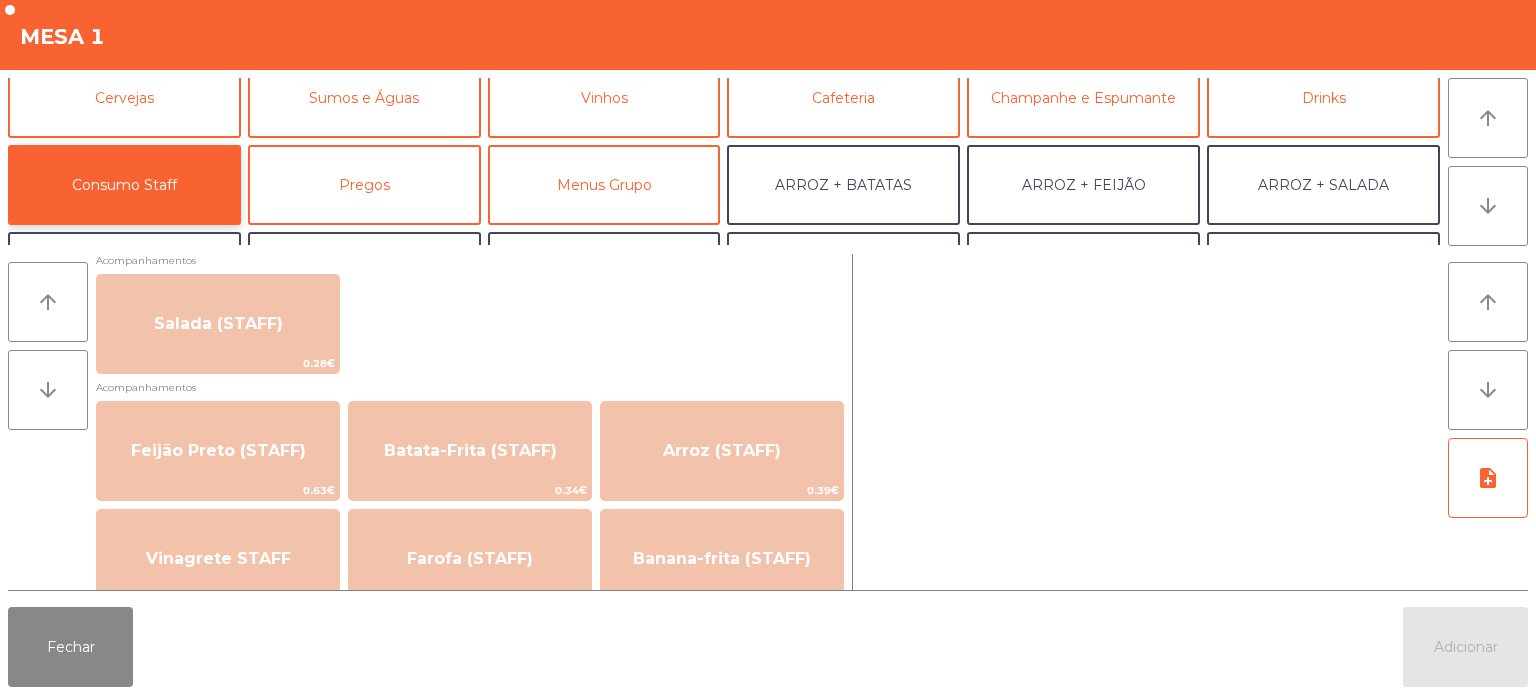 scroll, scrollTop: 815, scrollLeft: 0, axis: vertical 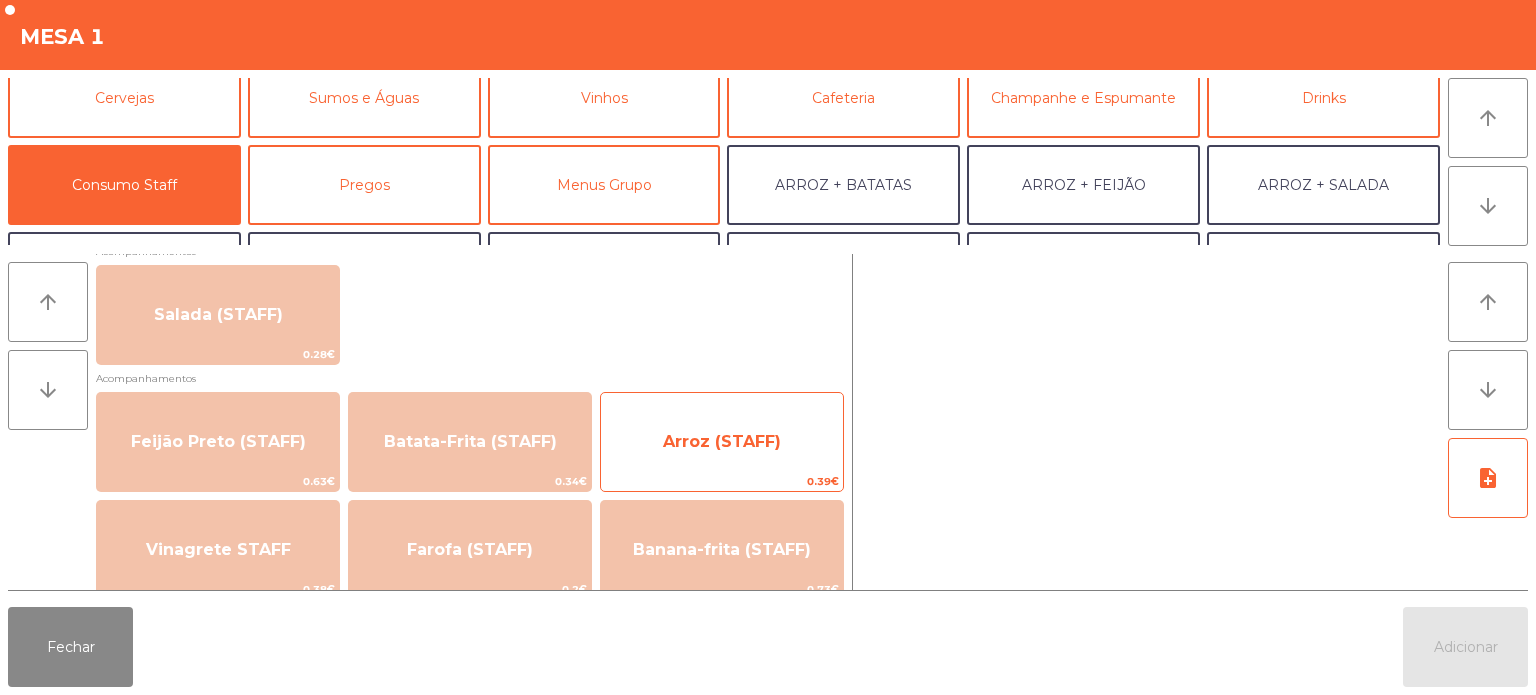 click on "Arroz (STAFF)" 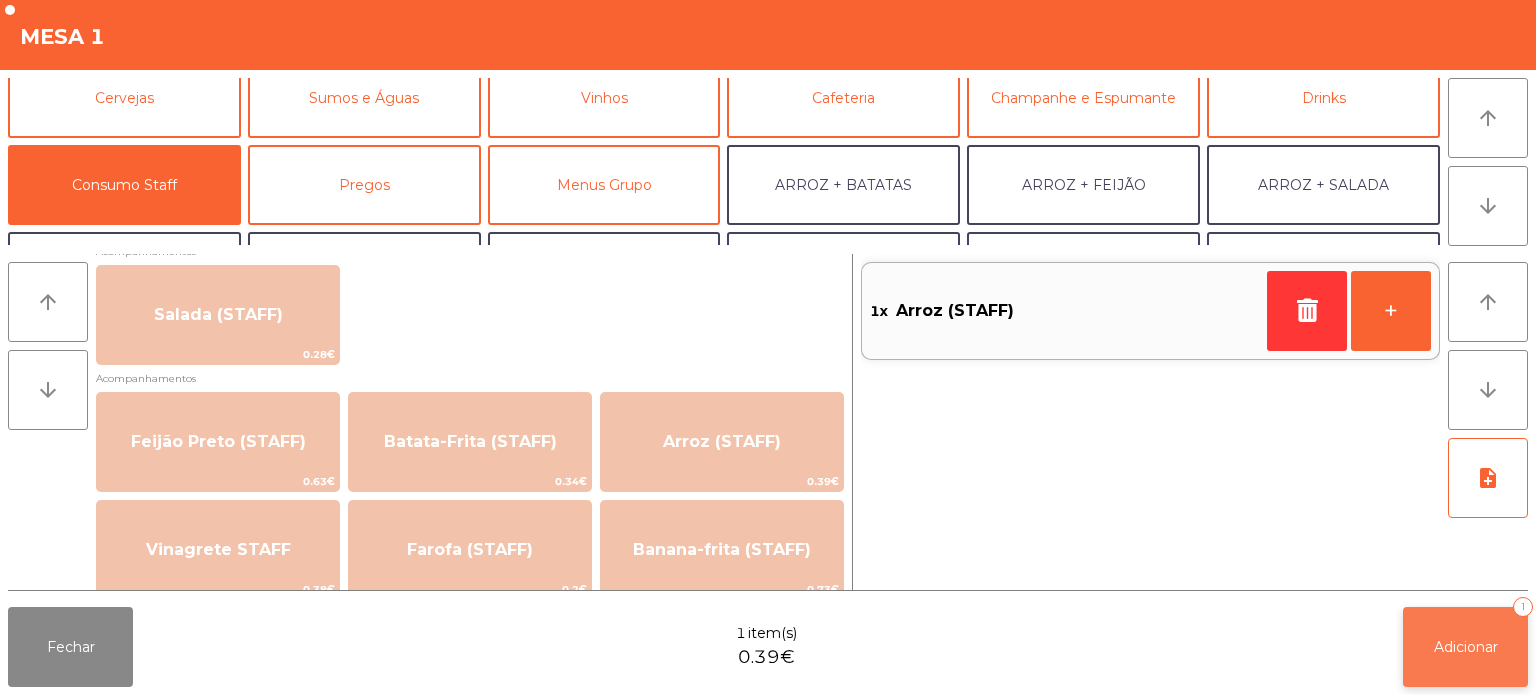 click on "Adicionar   1" 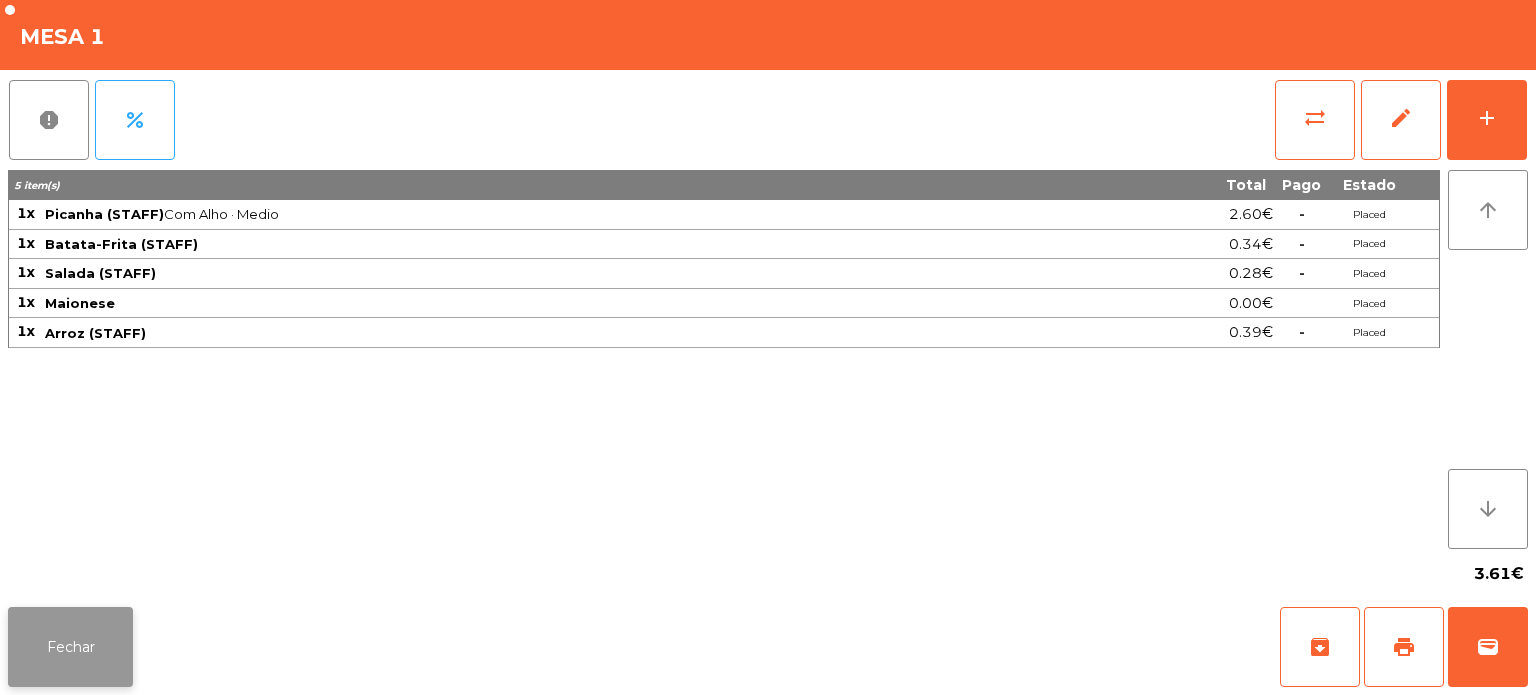 click on "Fechar" 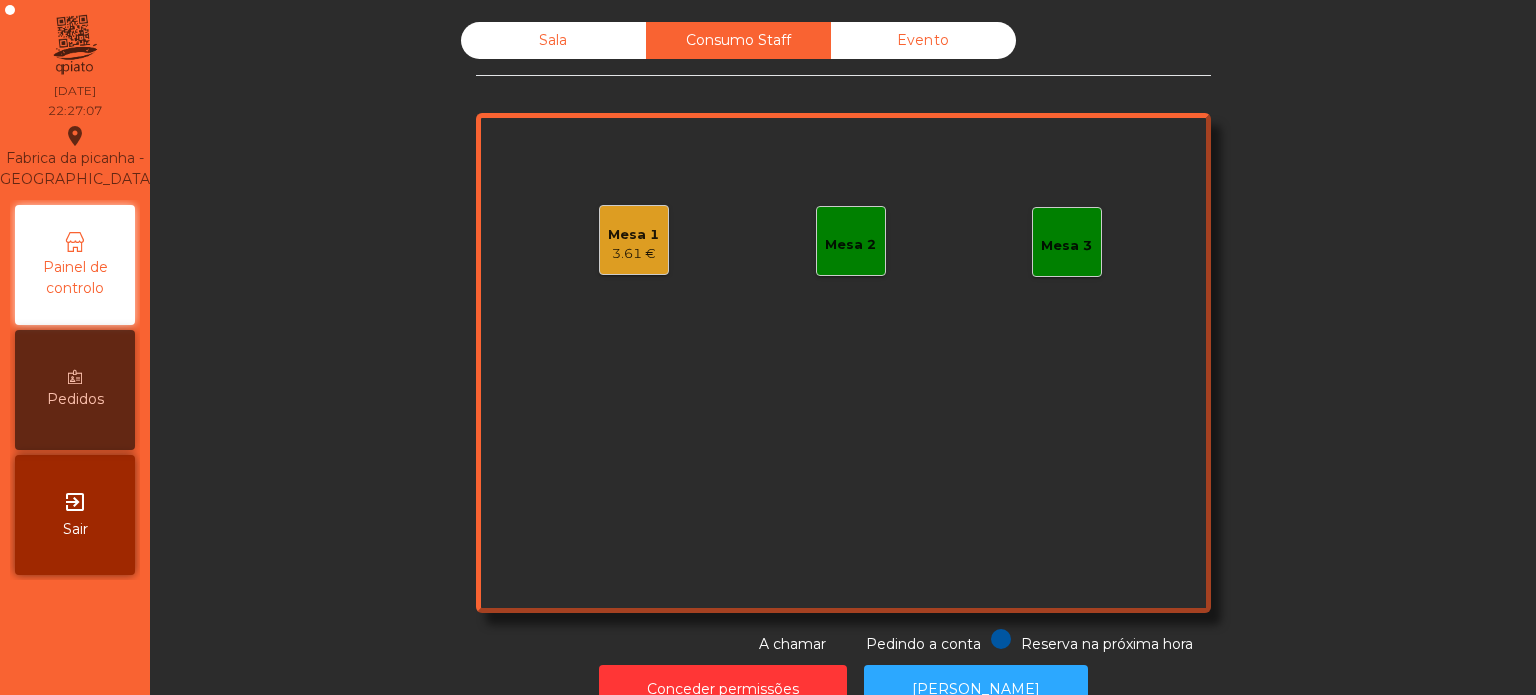 click on "Sala" 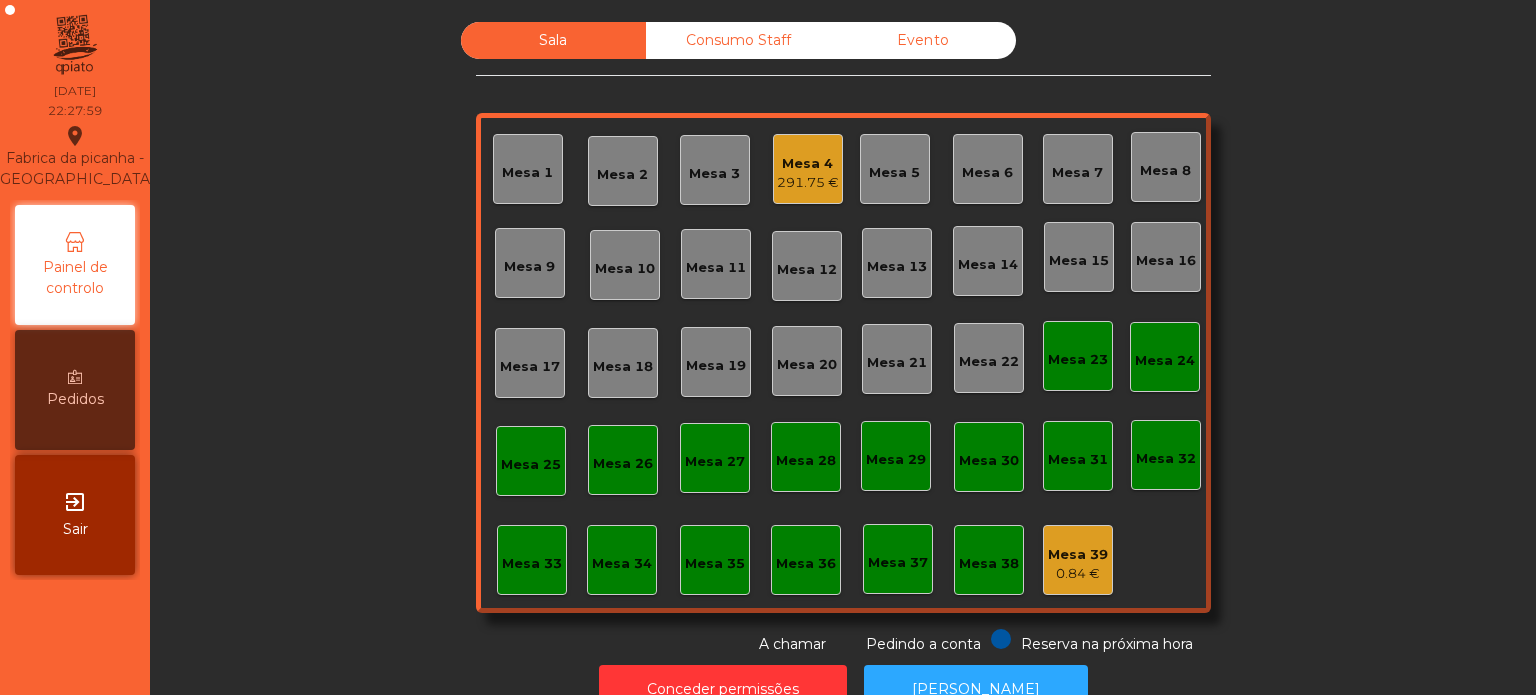 click on "Pedindo a conta" 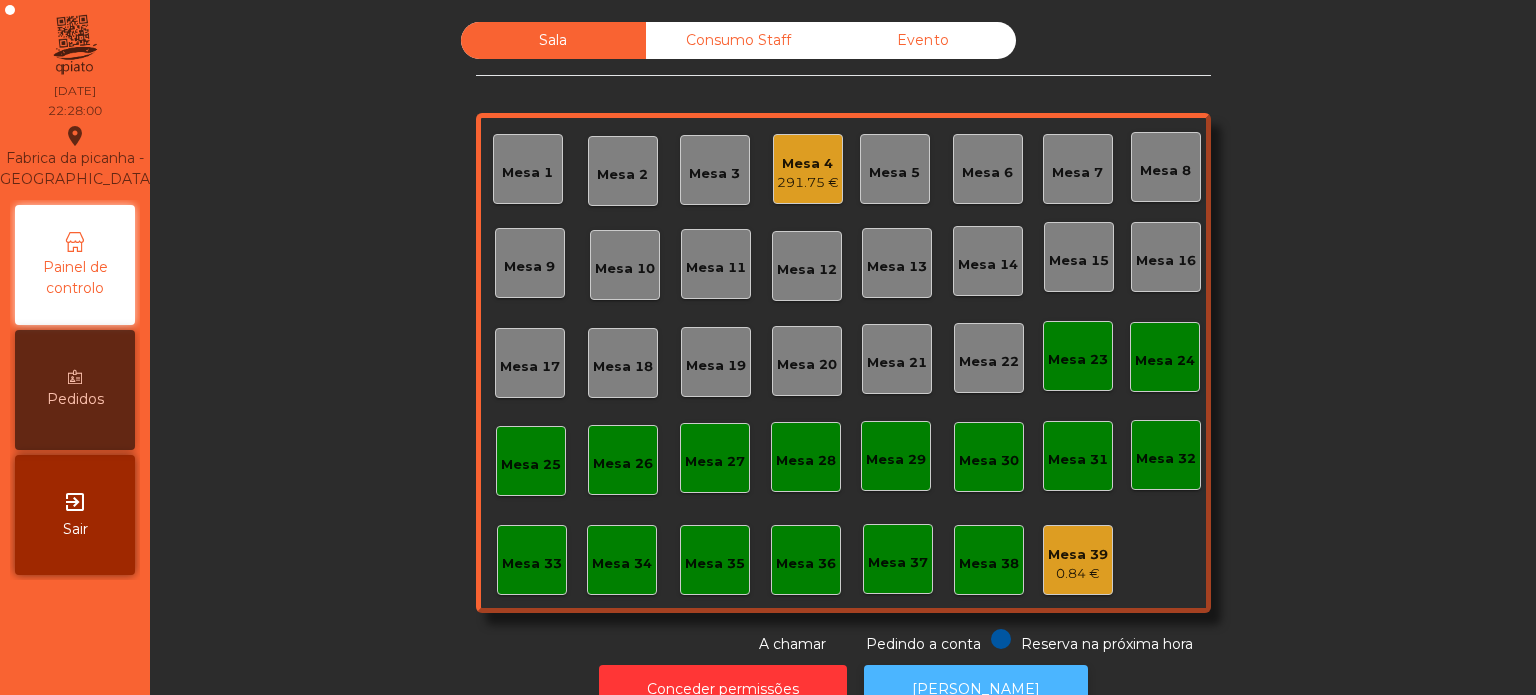 click on "[PERSON_NAME]" 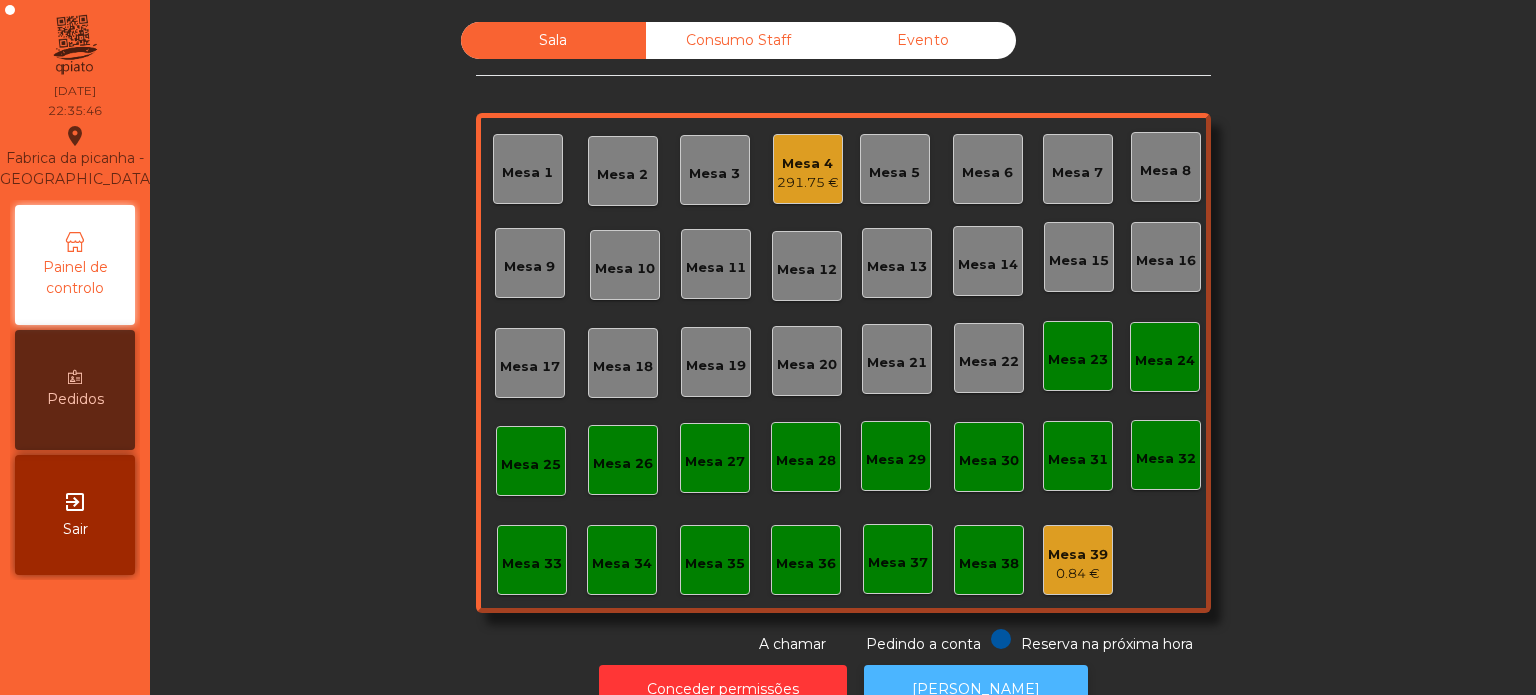 click on "[PERSON_NAME]" 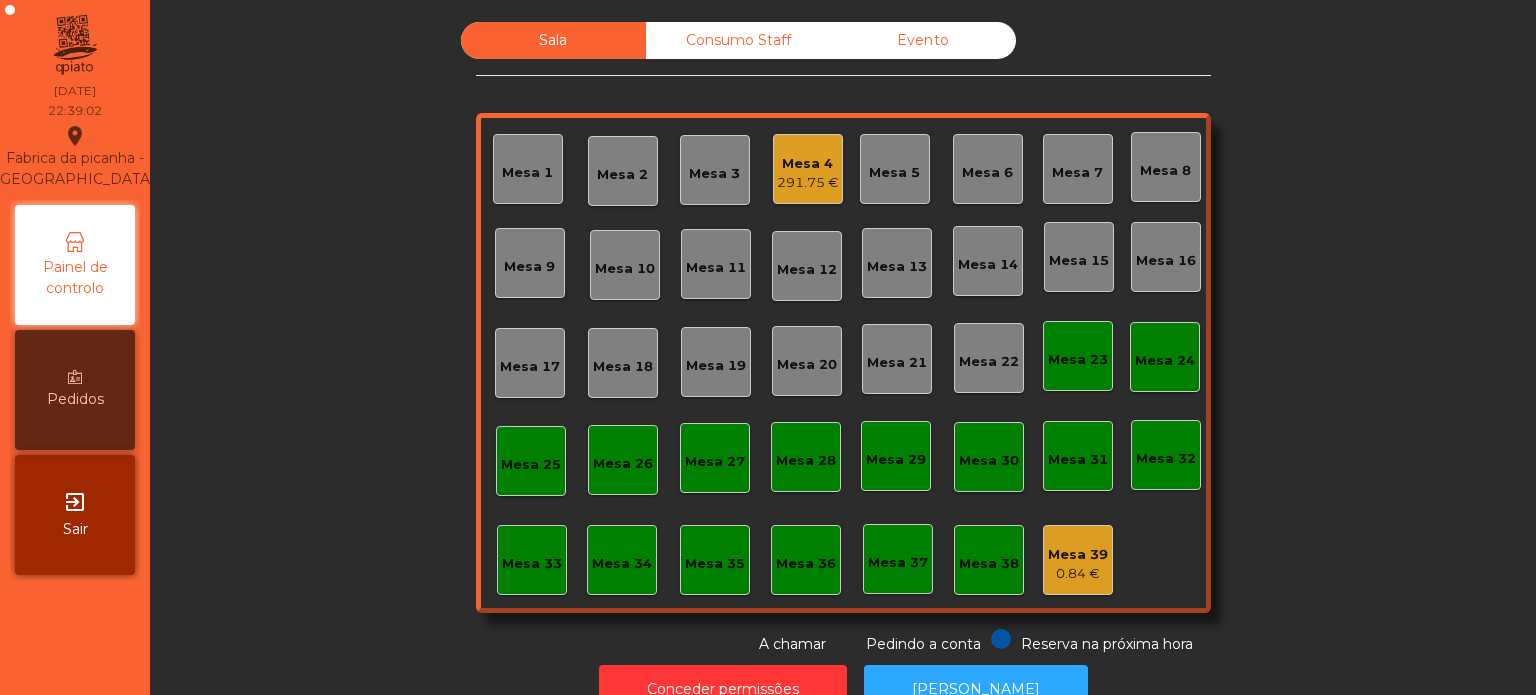 click on "Mesa 26" 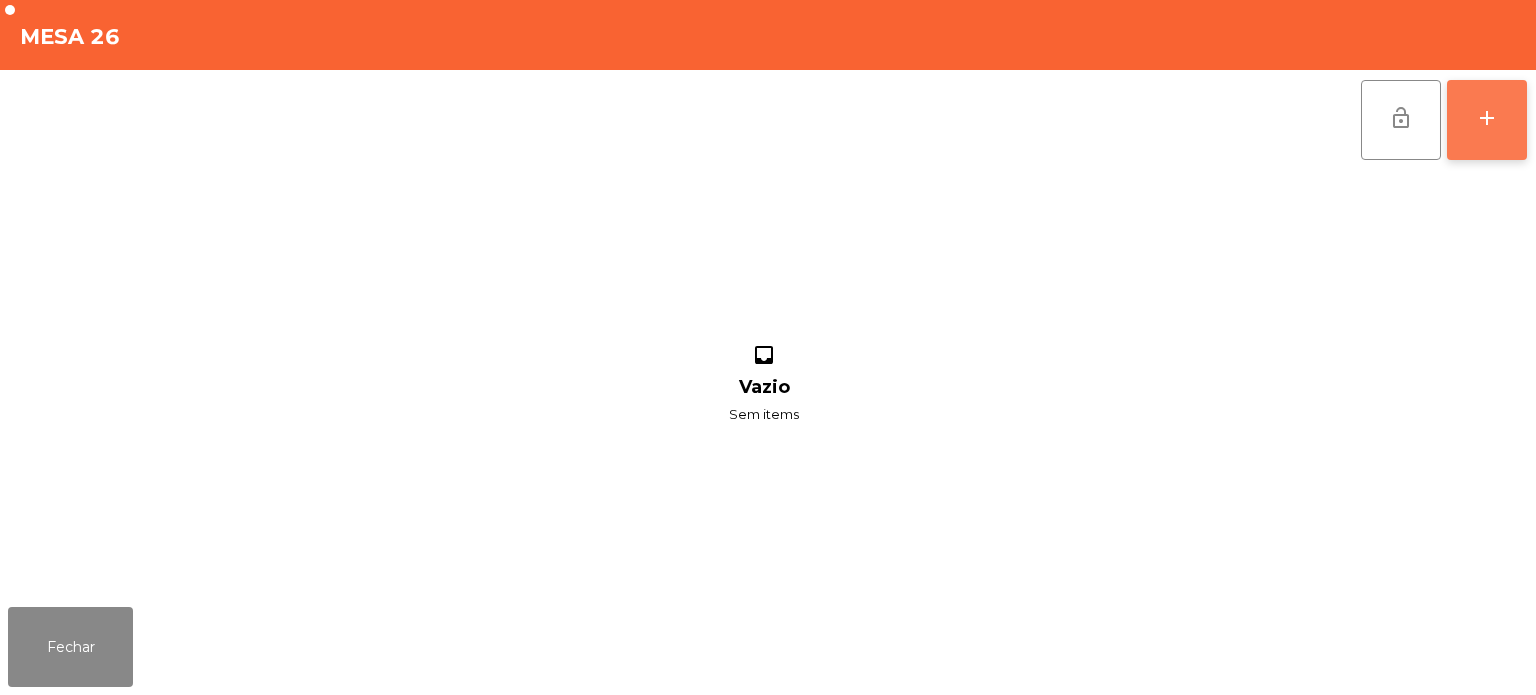 click on "add" 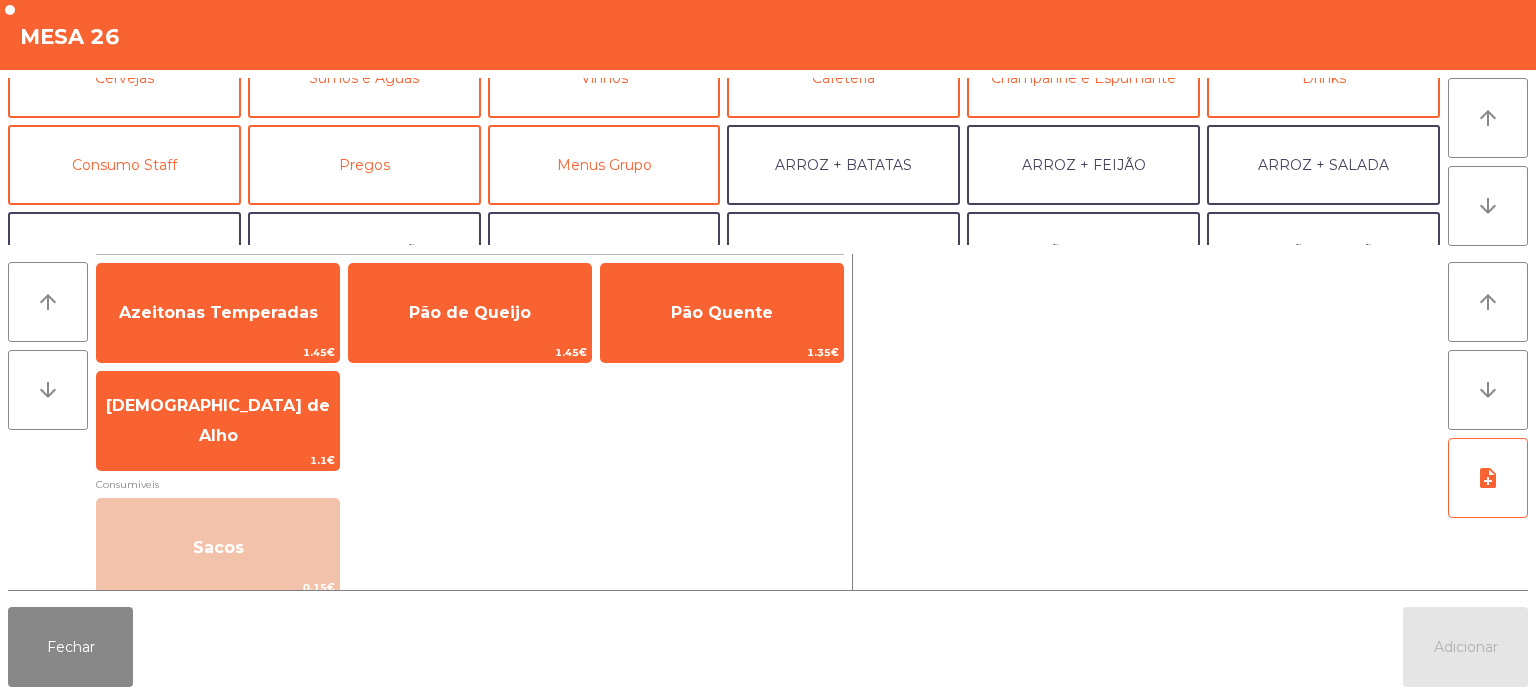 scroll, scrollTop: 149, scrollLeft: 0, axis: vertical 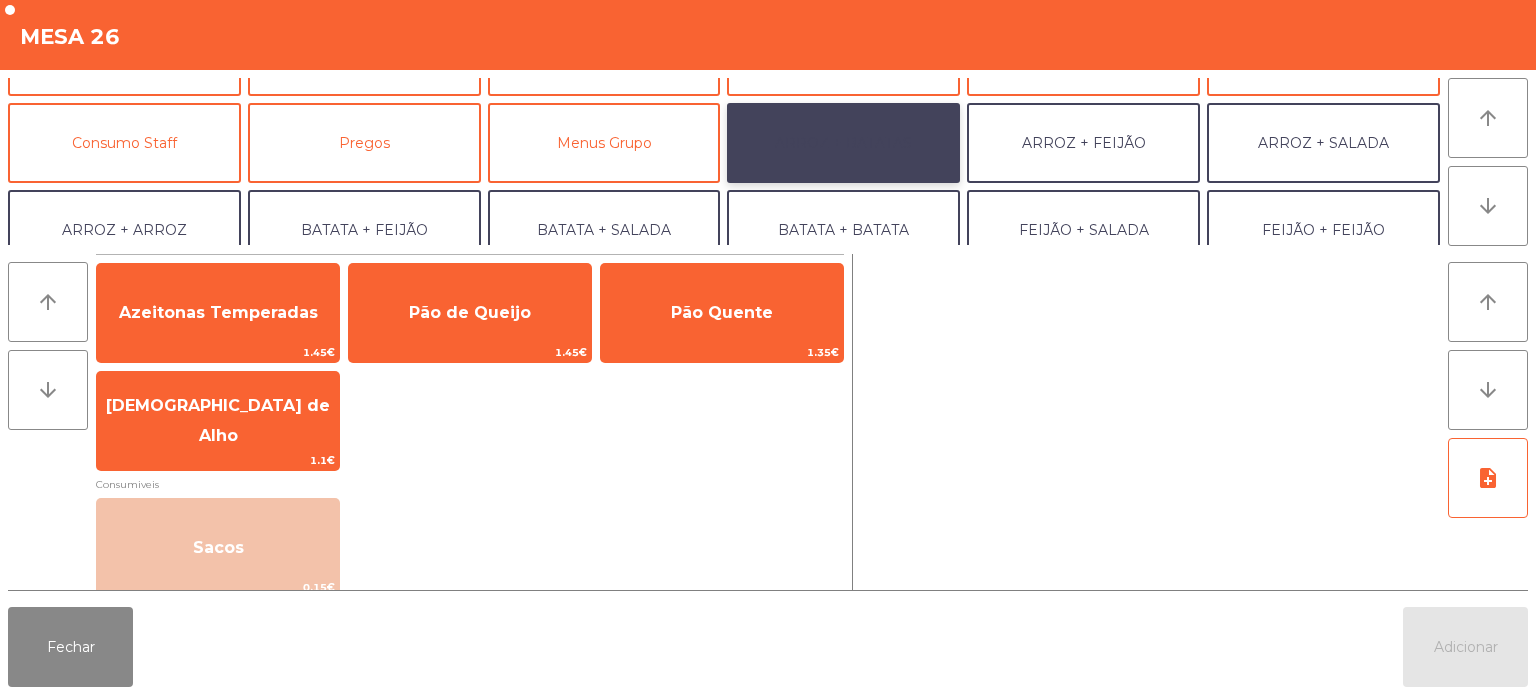 click on "ARROZ + BATATAS" 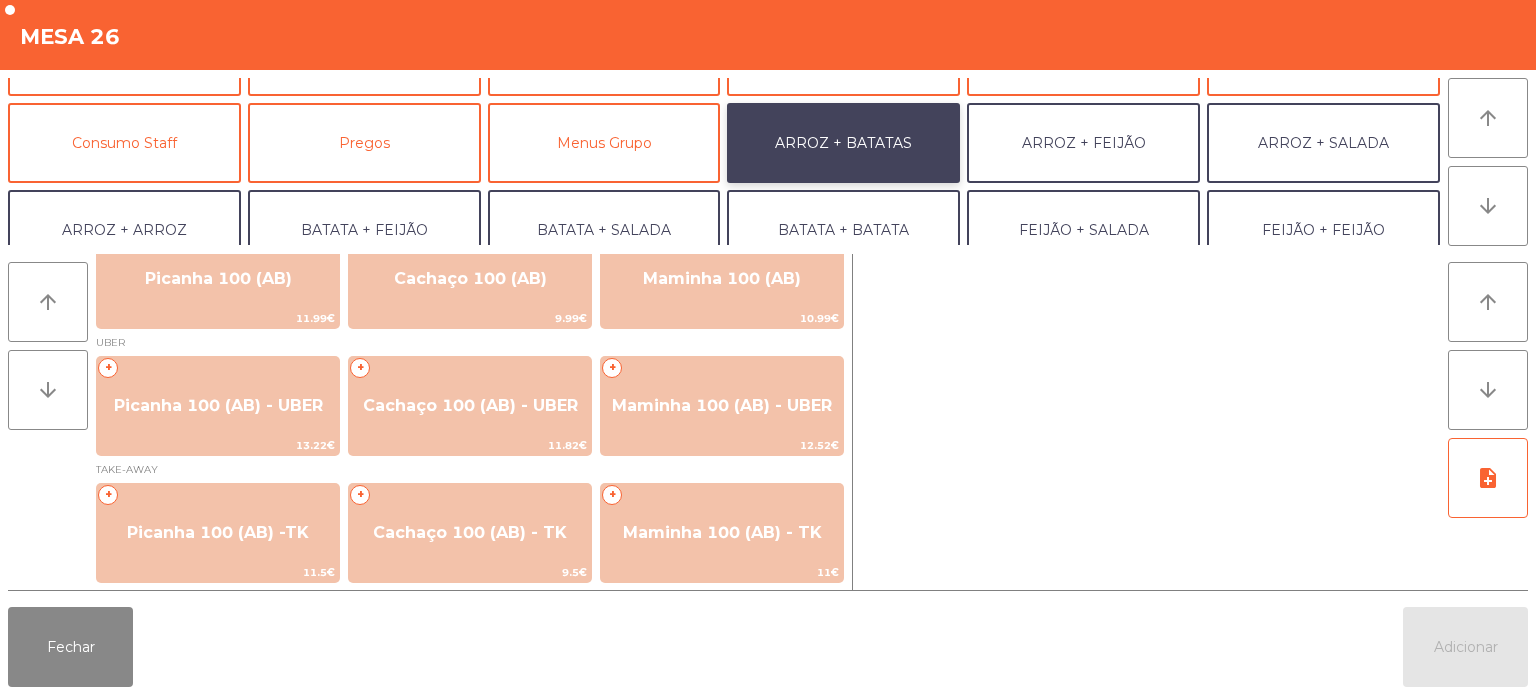 scroll, scrollTop: 33, scrollLeft: 0, axis: vertical 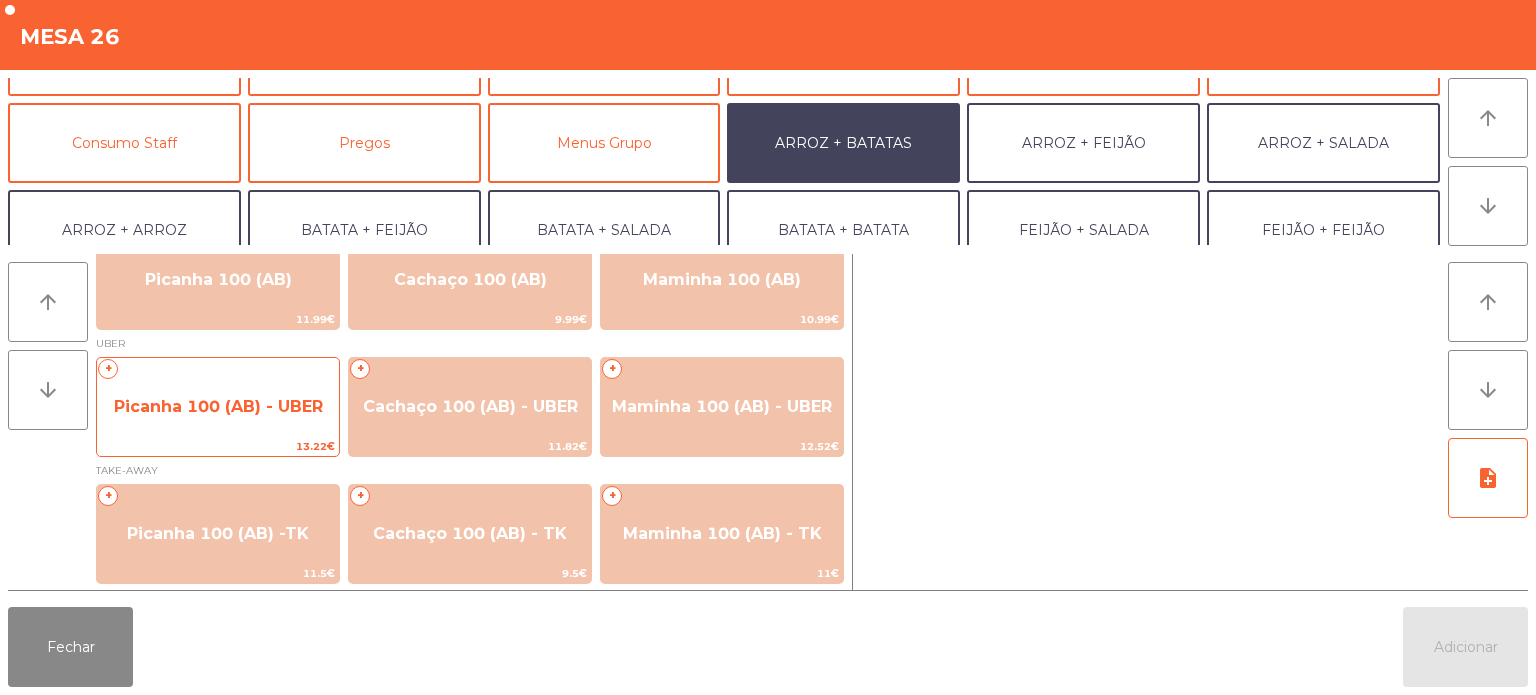 click on "Picanha 100 (AB) - UBER" 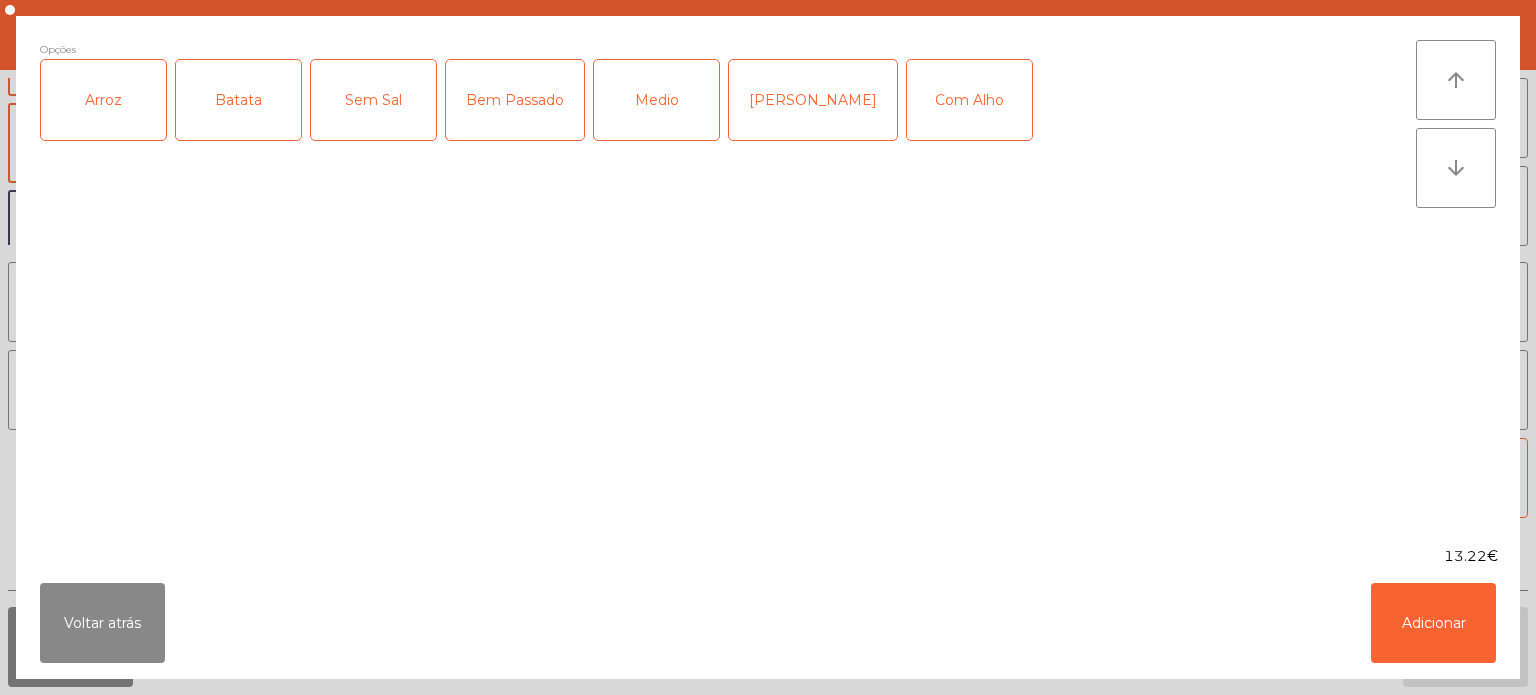 click on "Arroz" 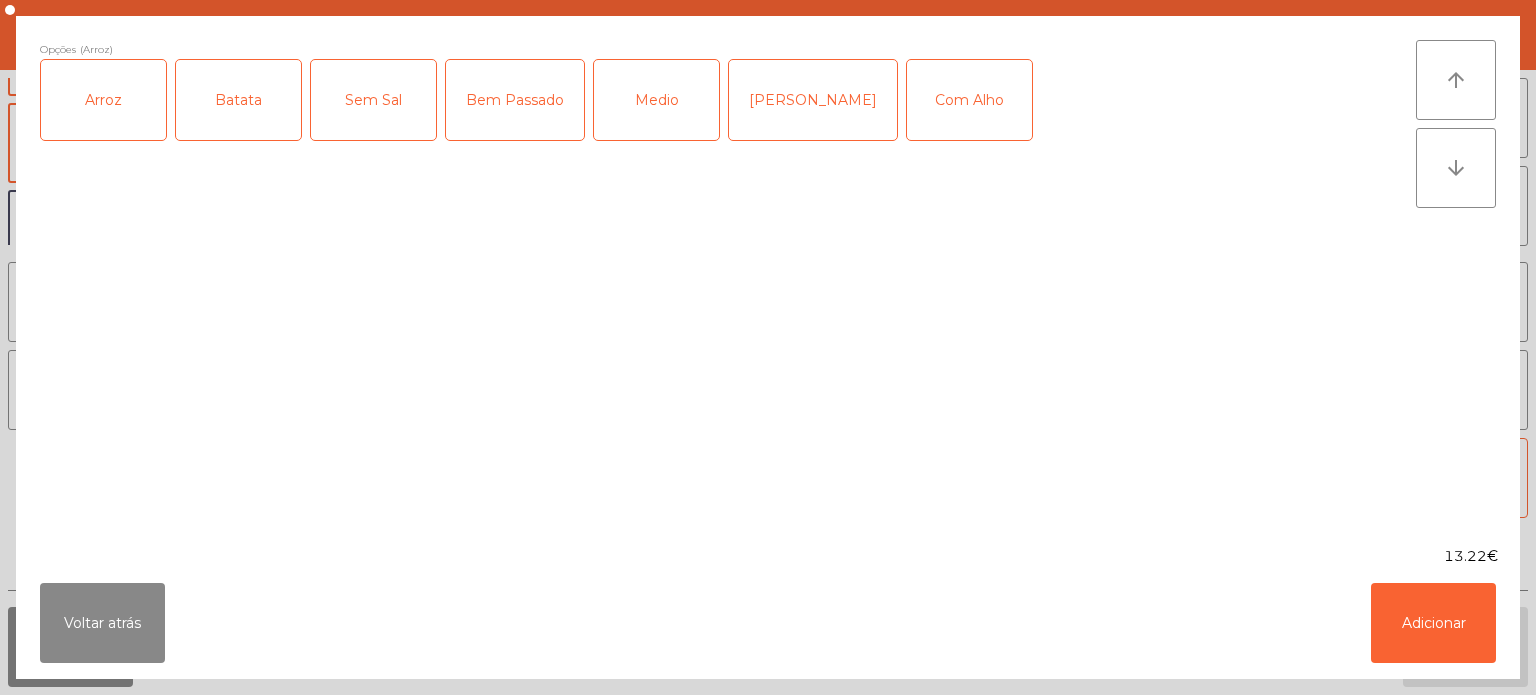 click on "Batata" 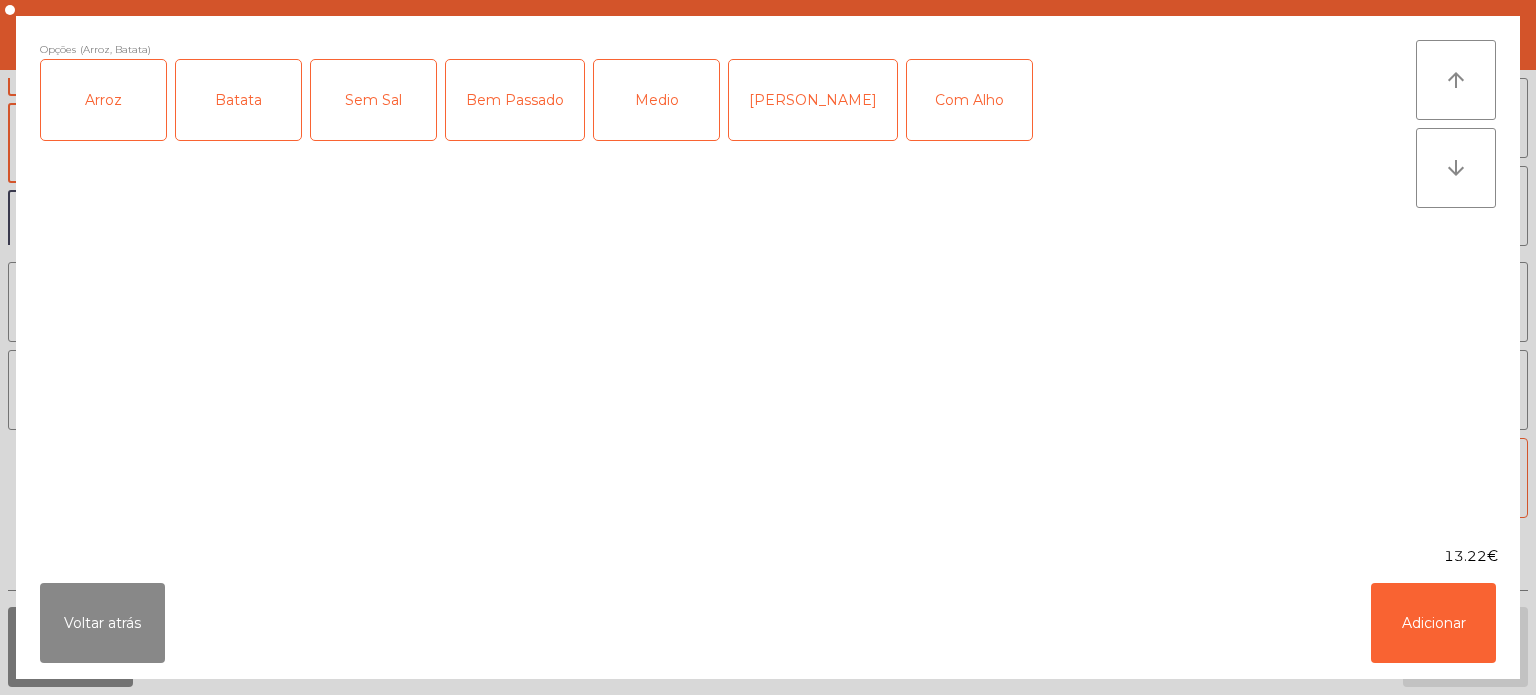 click on "Medio" 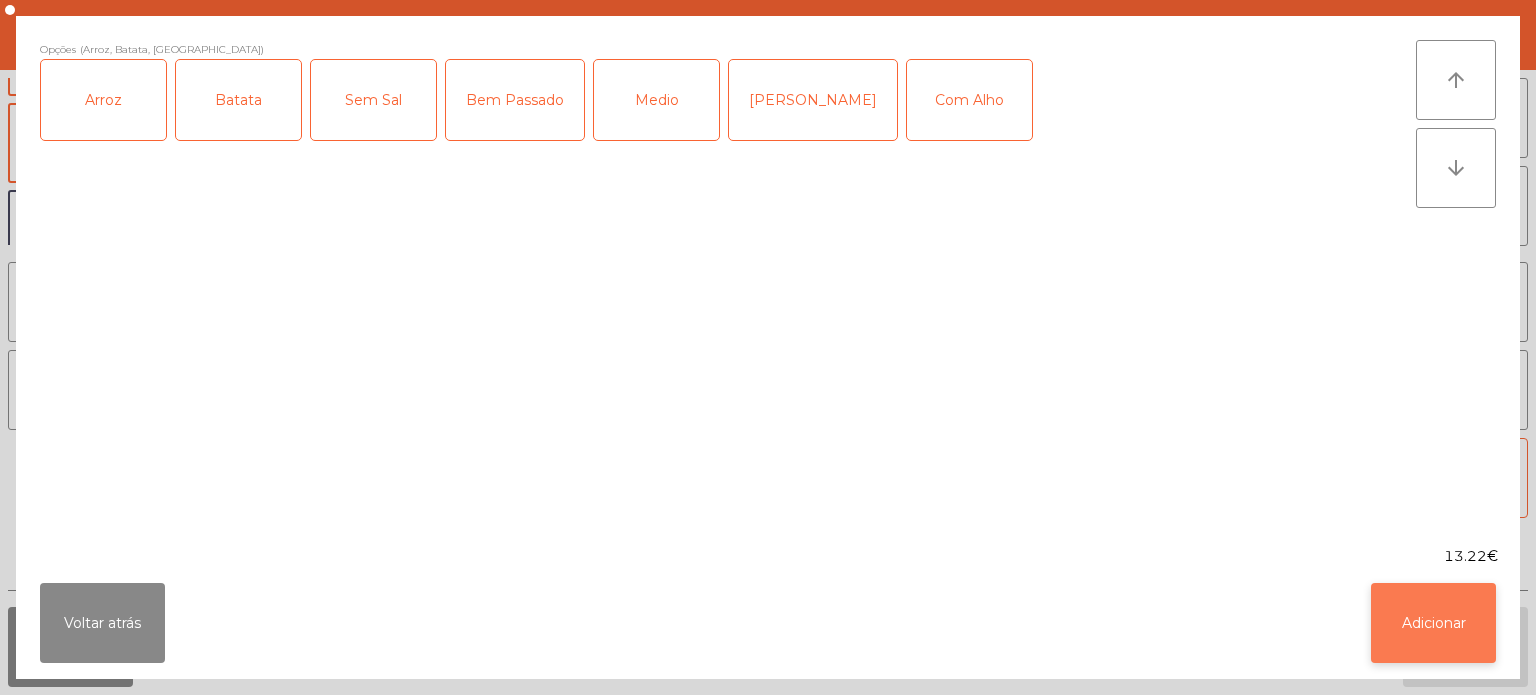 click on "Adicionar" 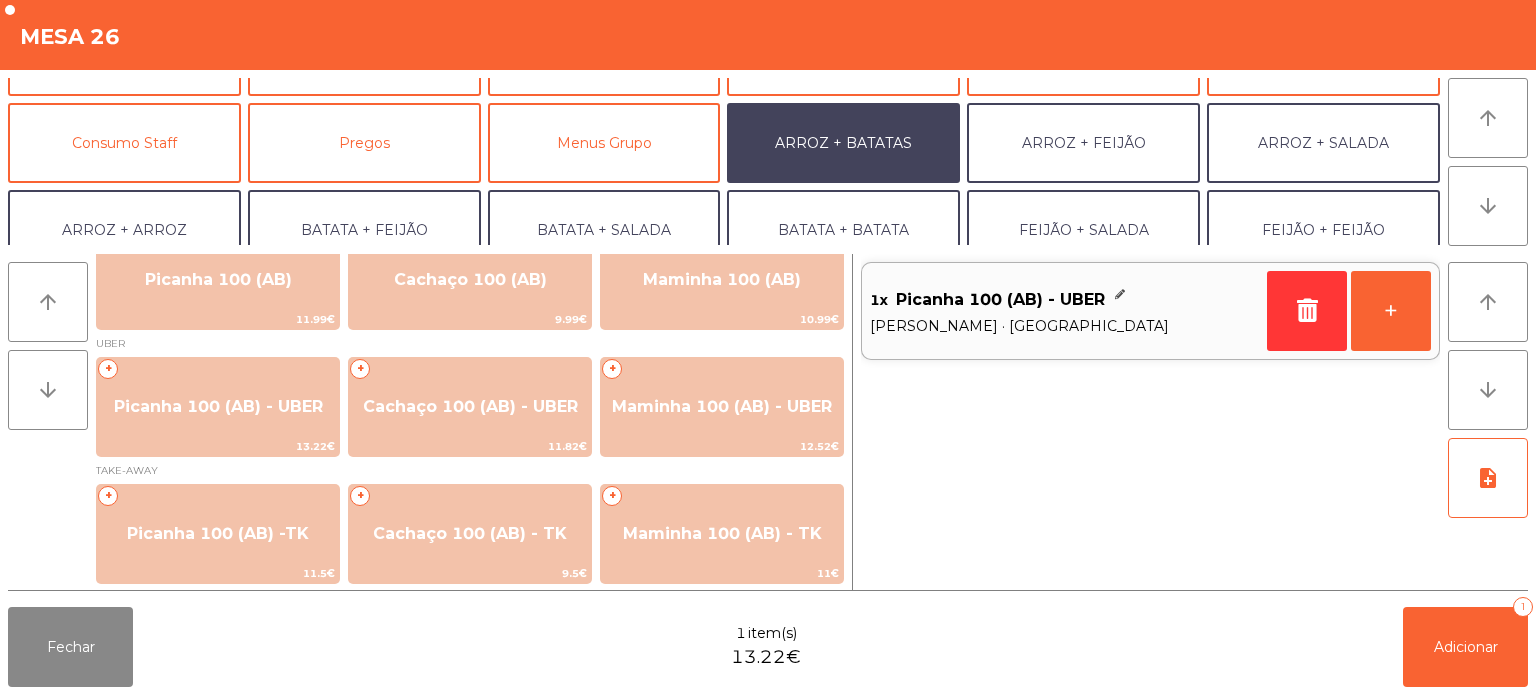 scroll, scrollTop: 260, scrollLeft: 0, axis: vertical 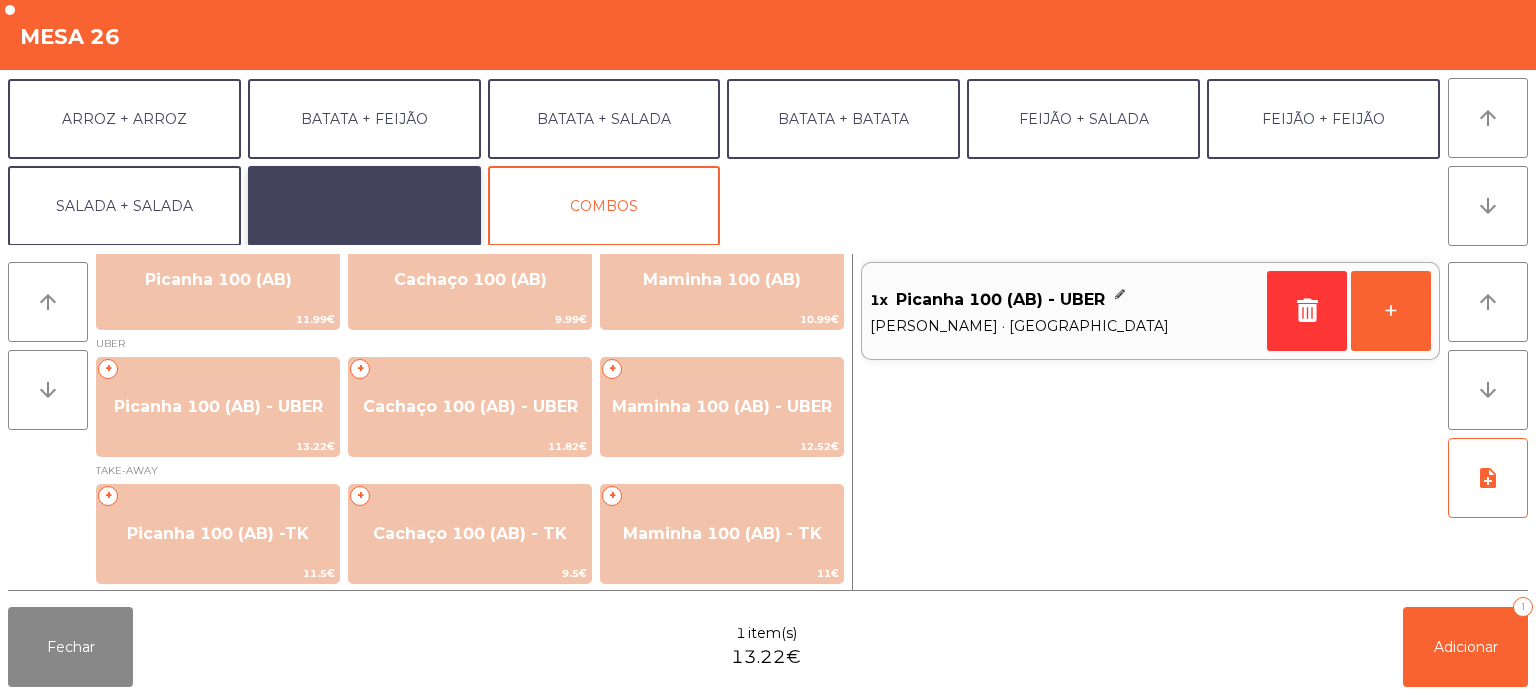 click on "EXTRAS UBER" 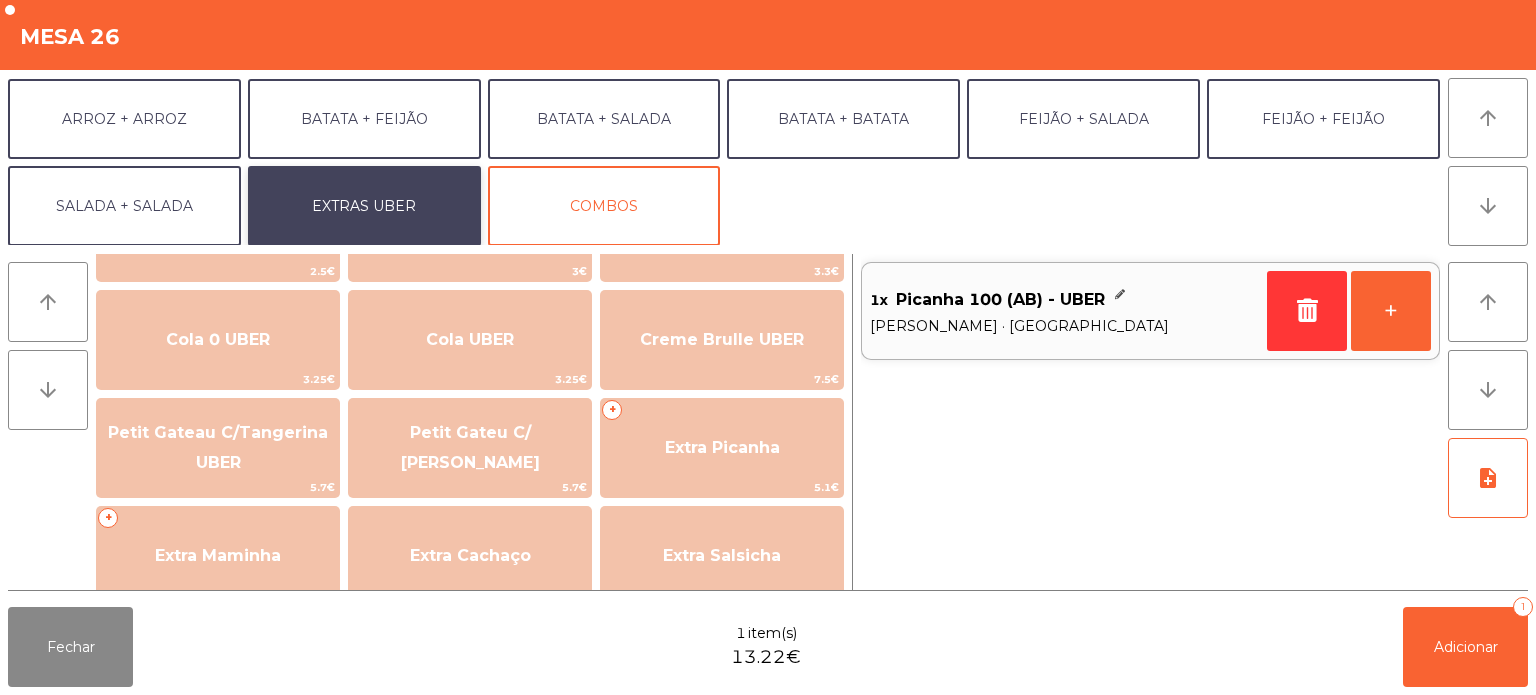 scroll, scrollTop: 0, scrollLeft: 0, axis: both 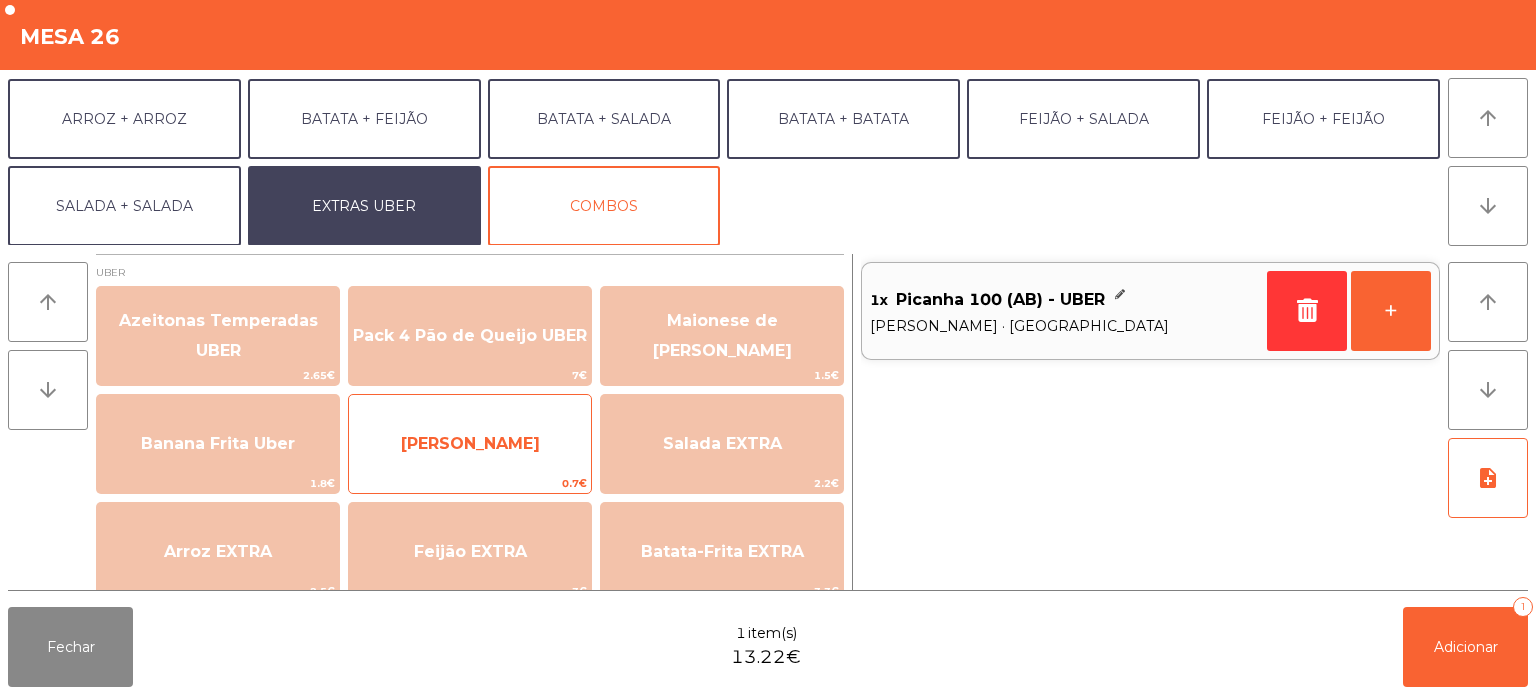 click on "[PERSON_NAME]" 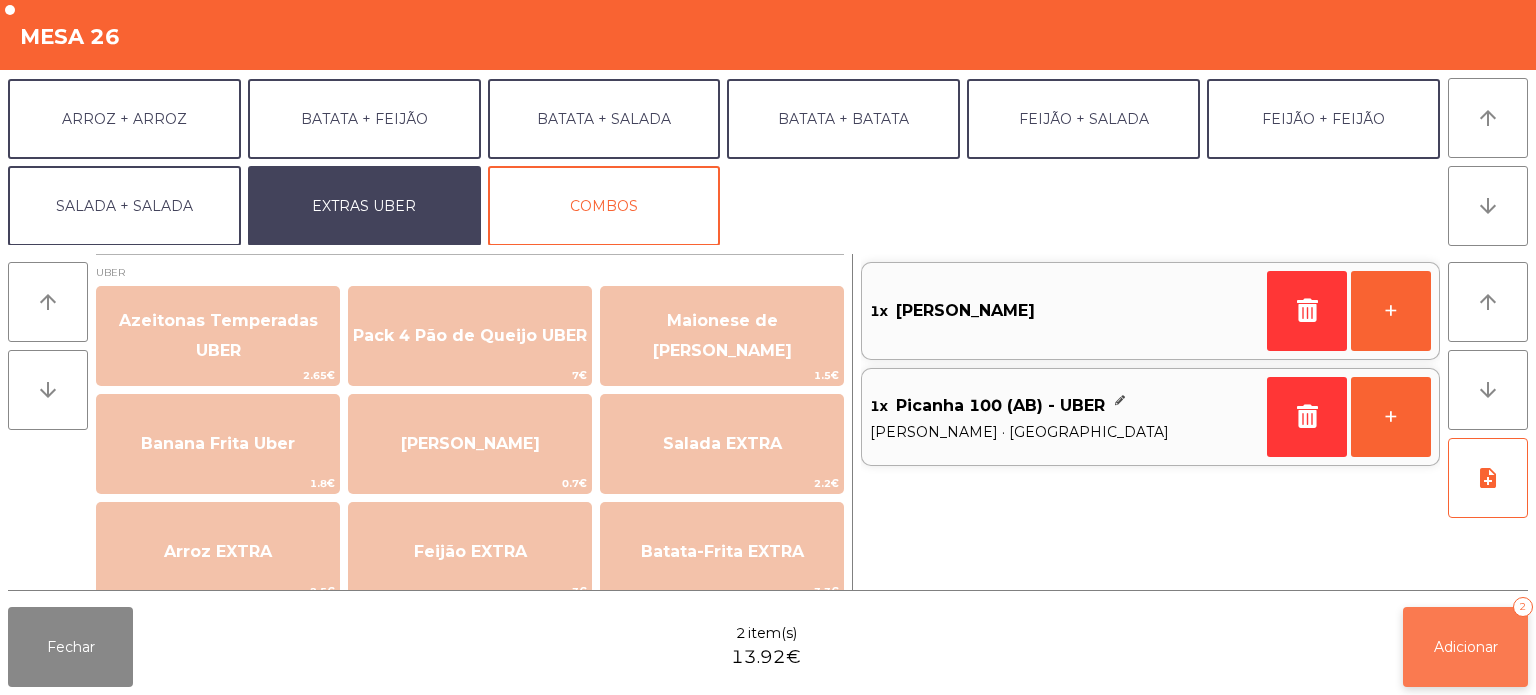 click on "Adicionar" 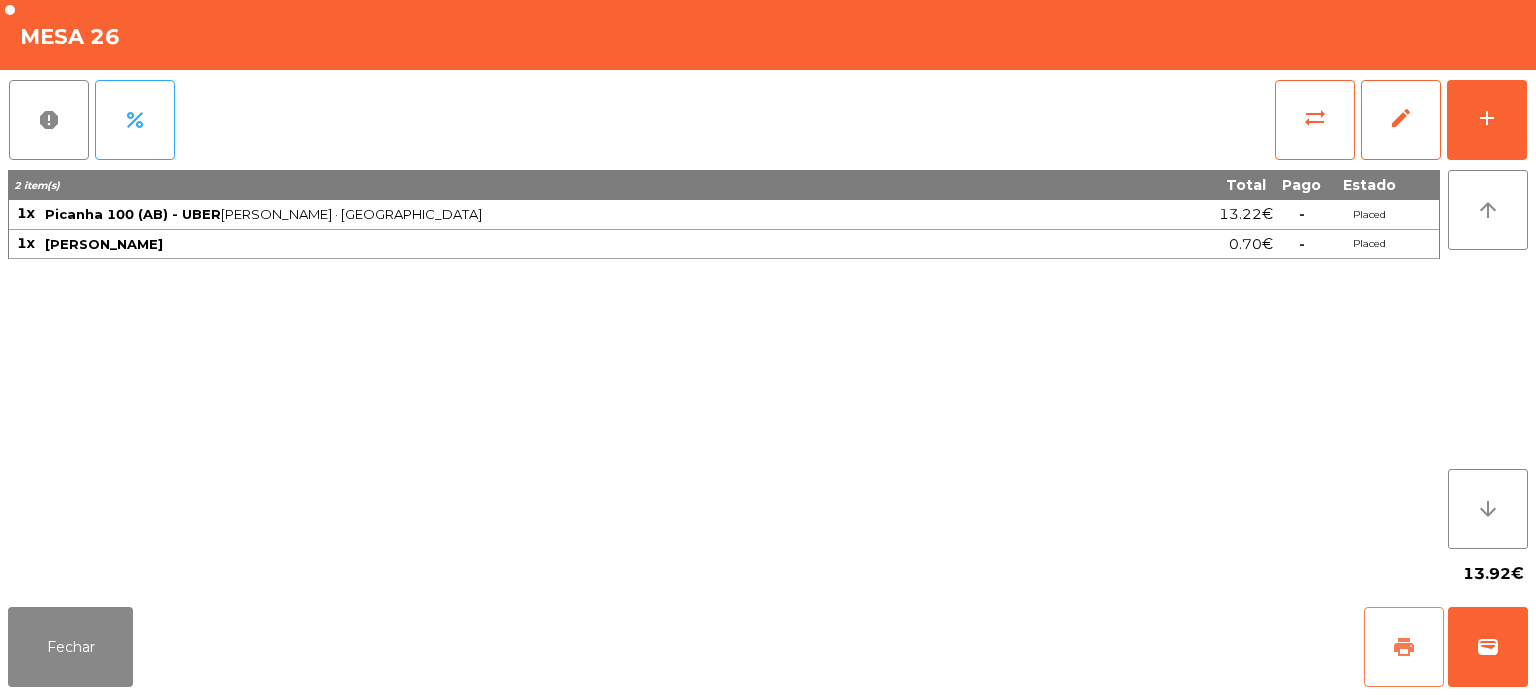 click on "print" 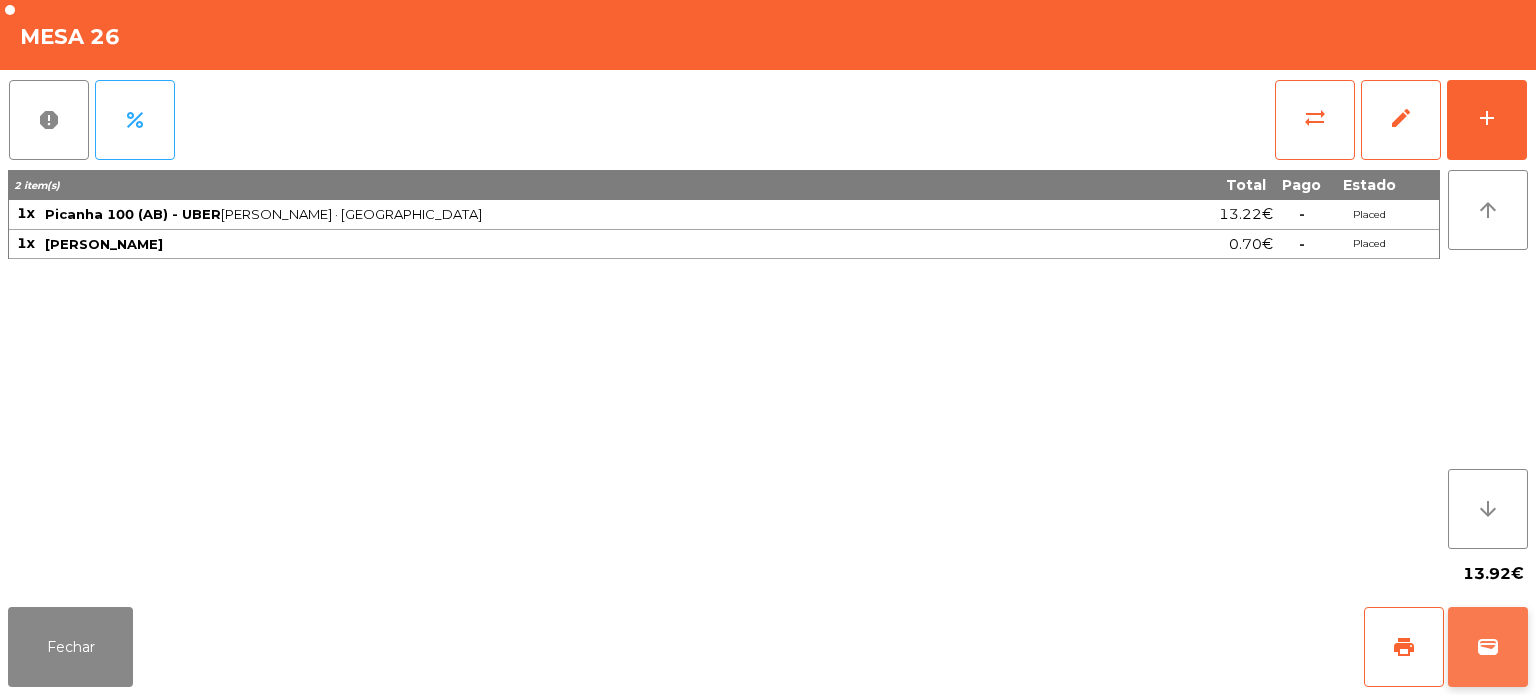 click on "wallet" 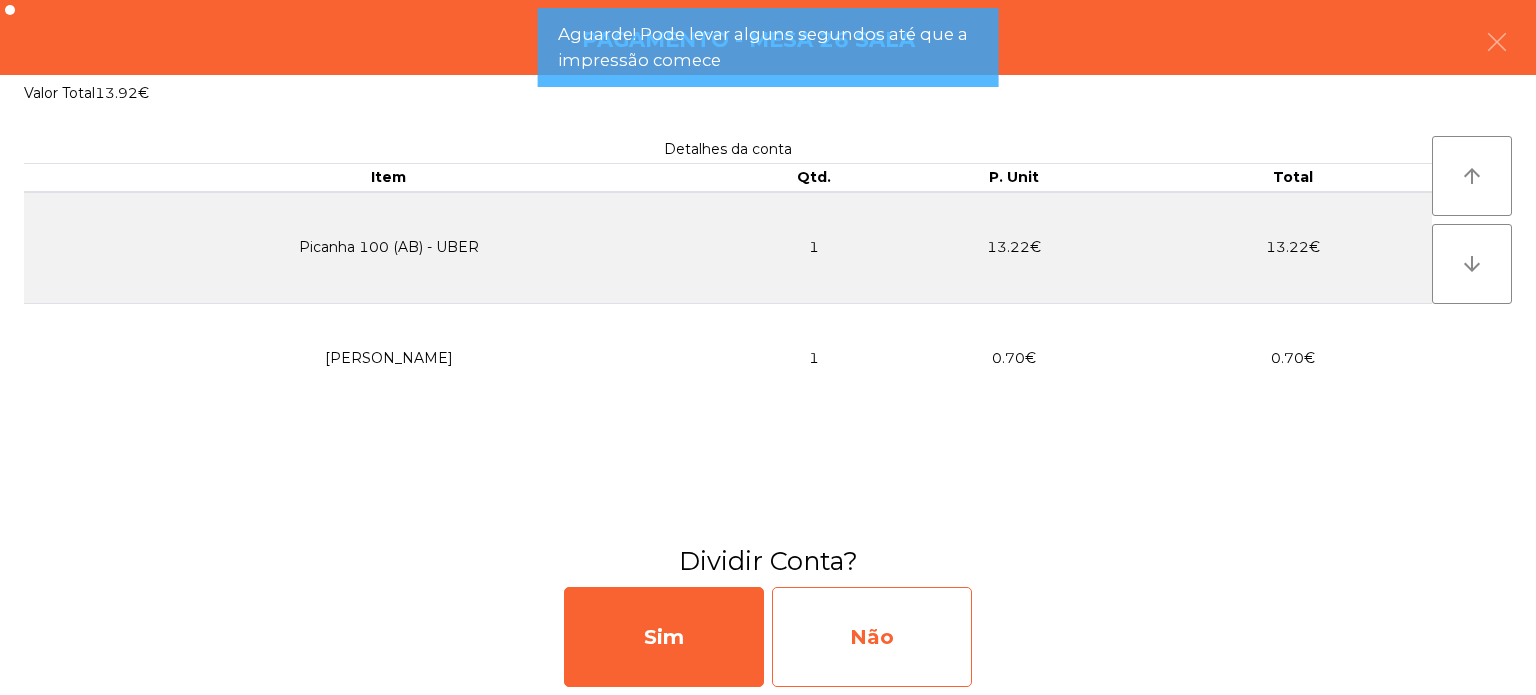click on "Não" 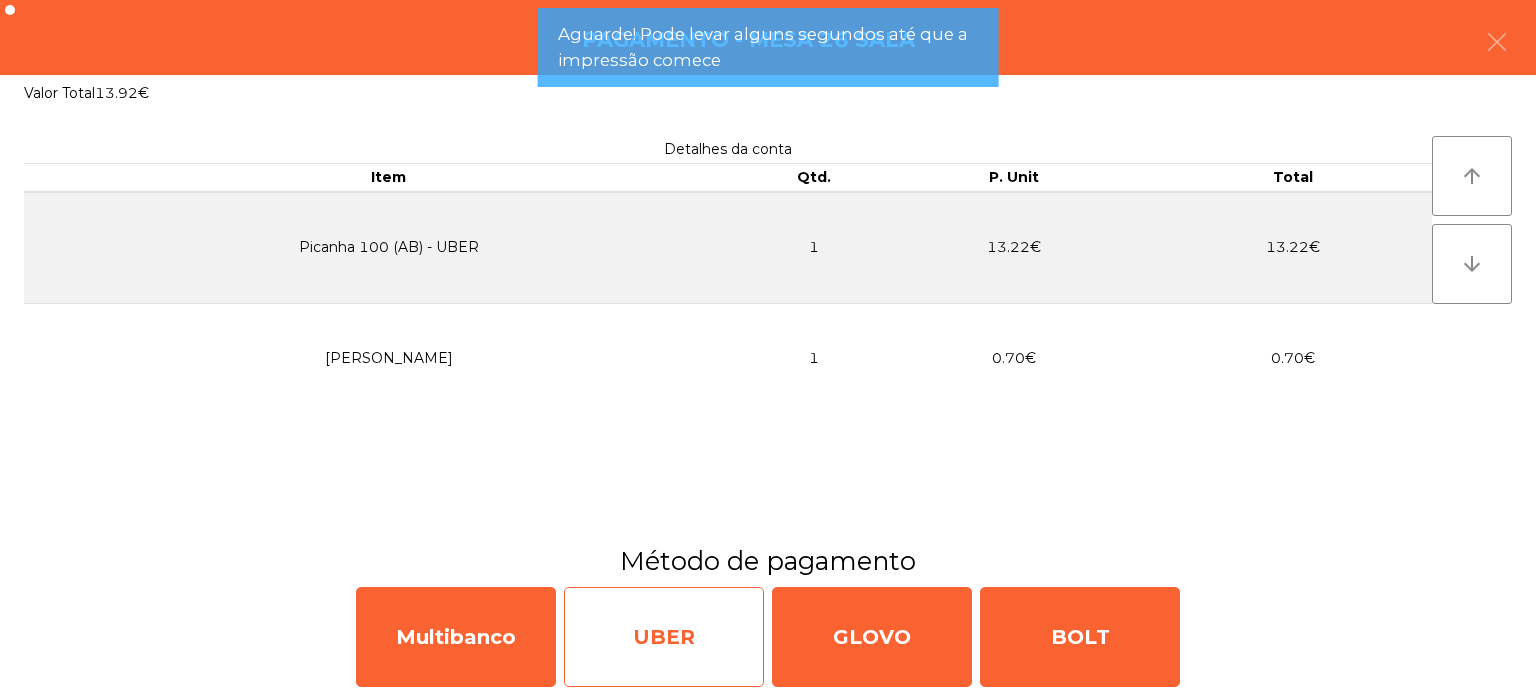 click on "UBER" 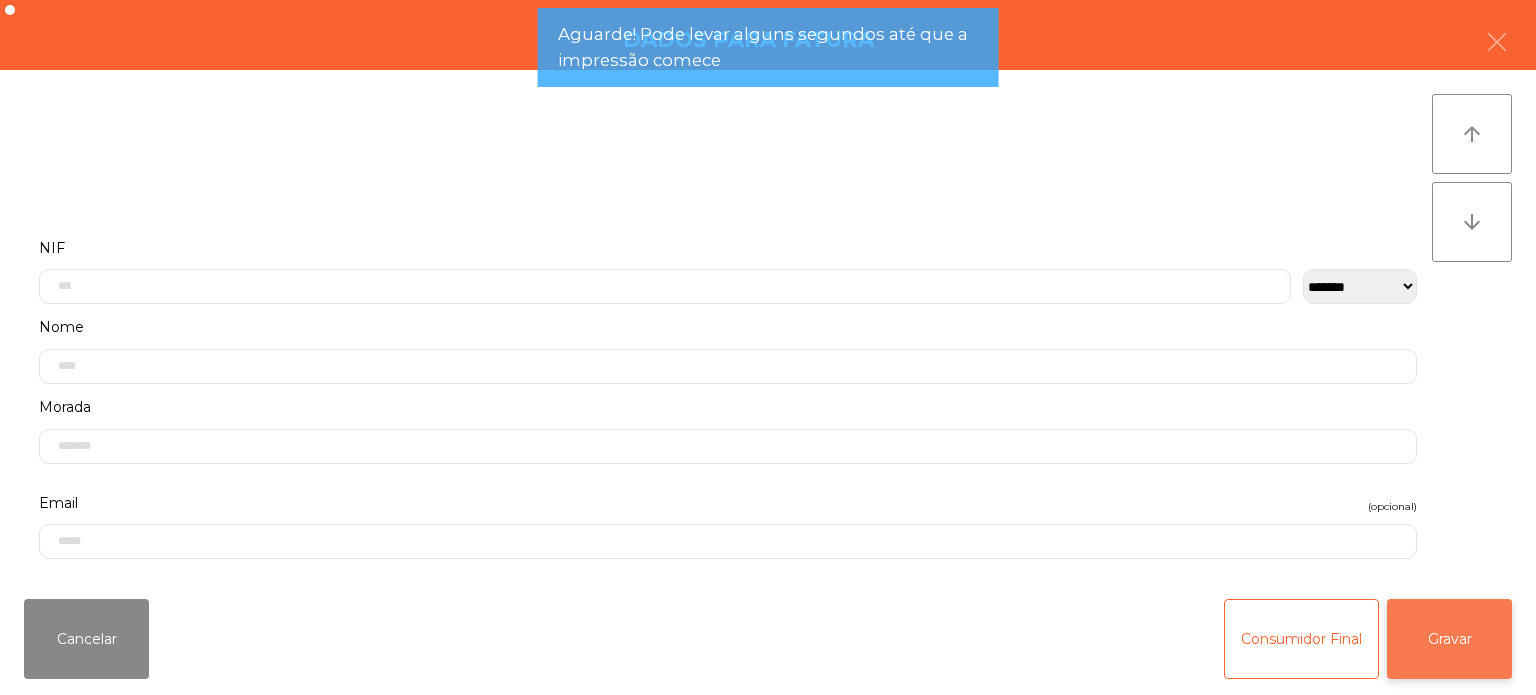click on "Gravar" 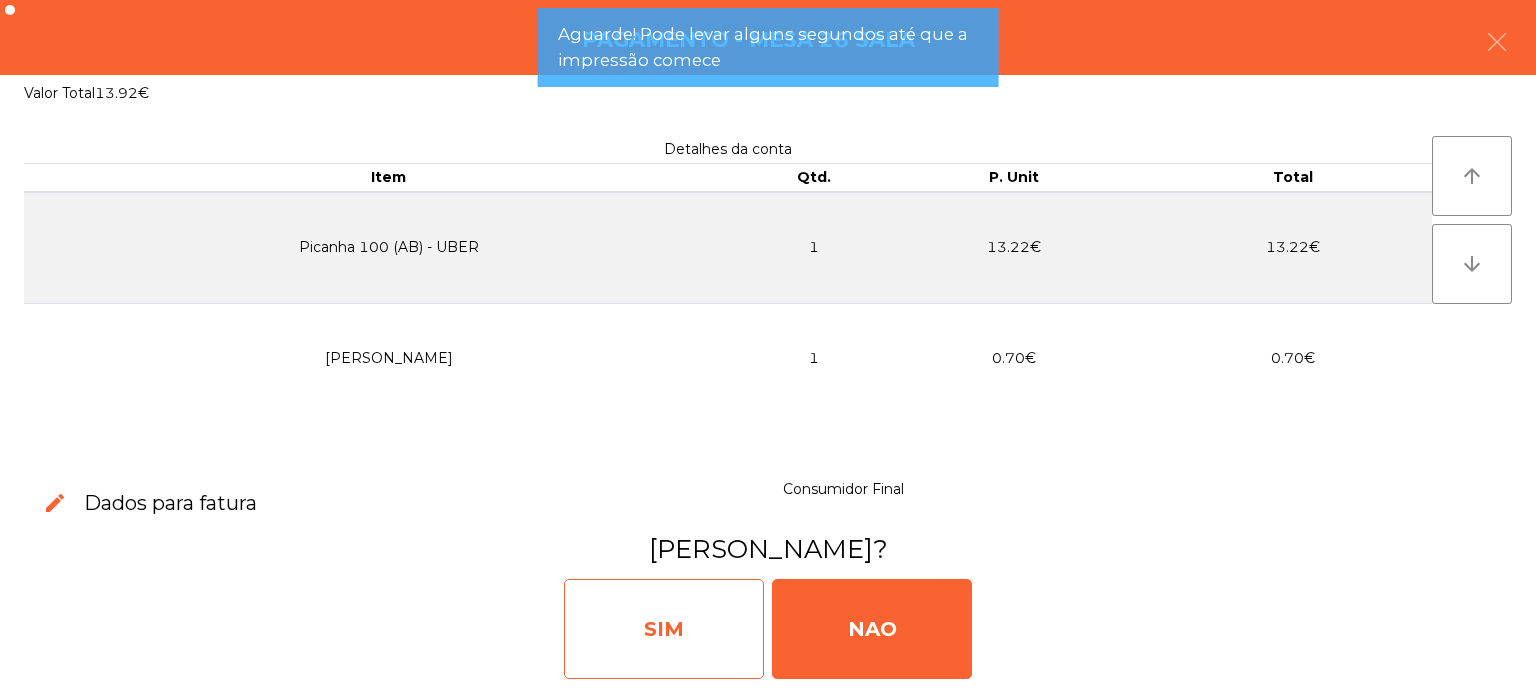click on "SIM" 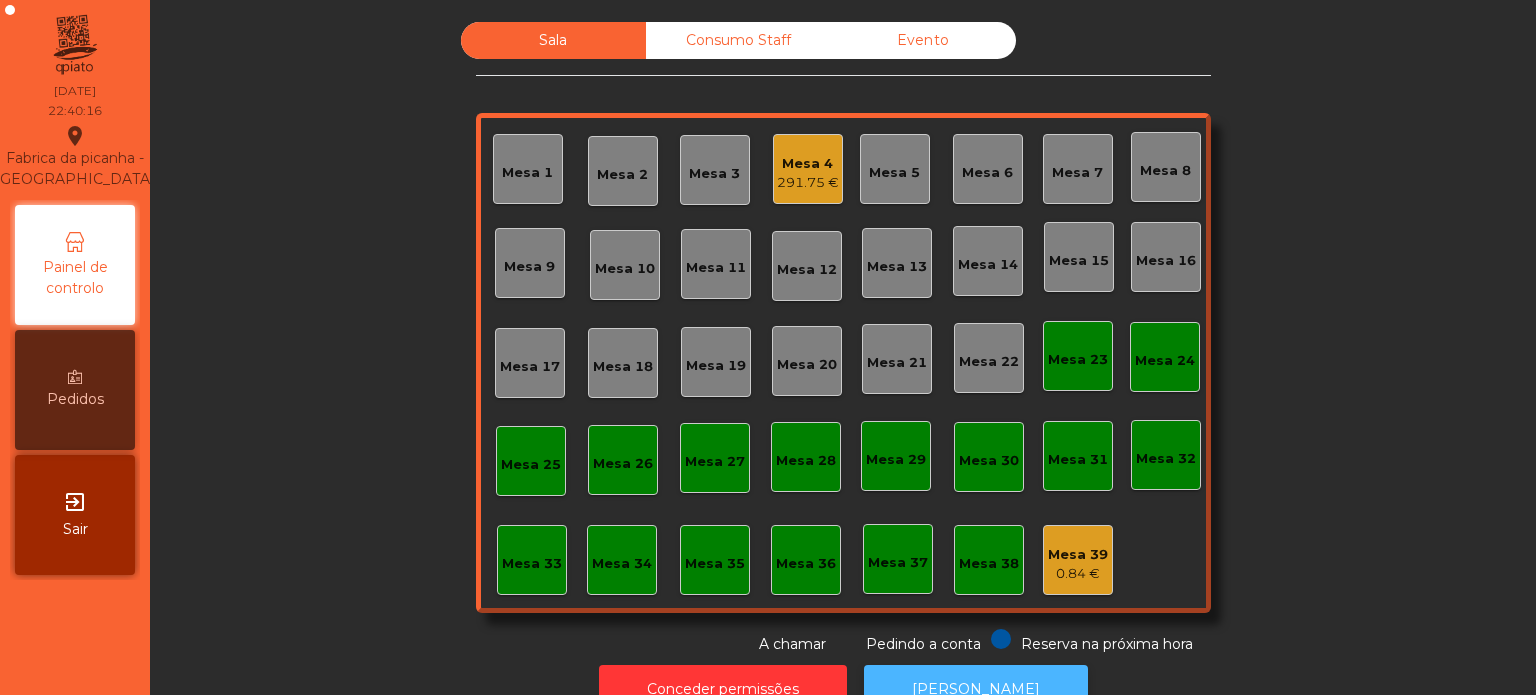 click on "[PERSON_NAME]" 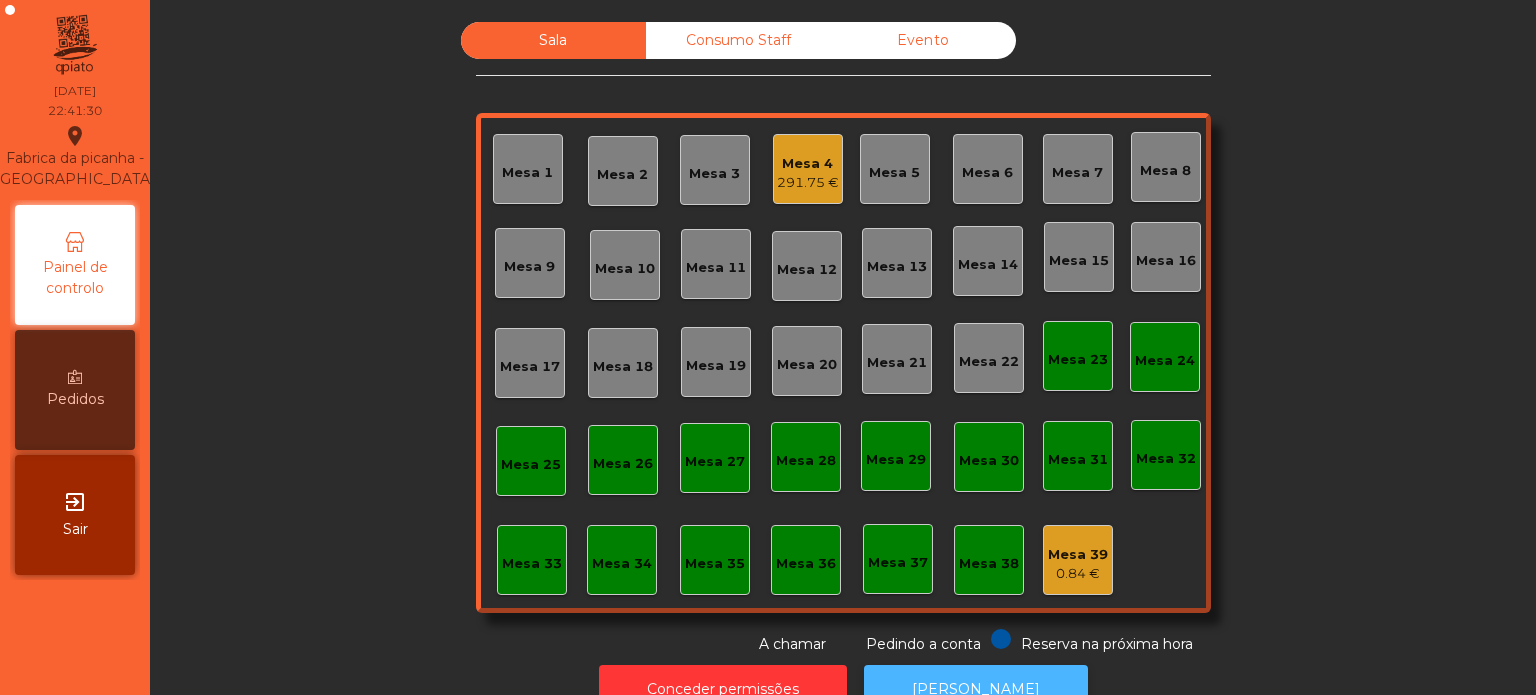 click on "[PERSON_NAME]" 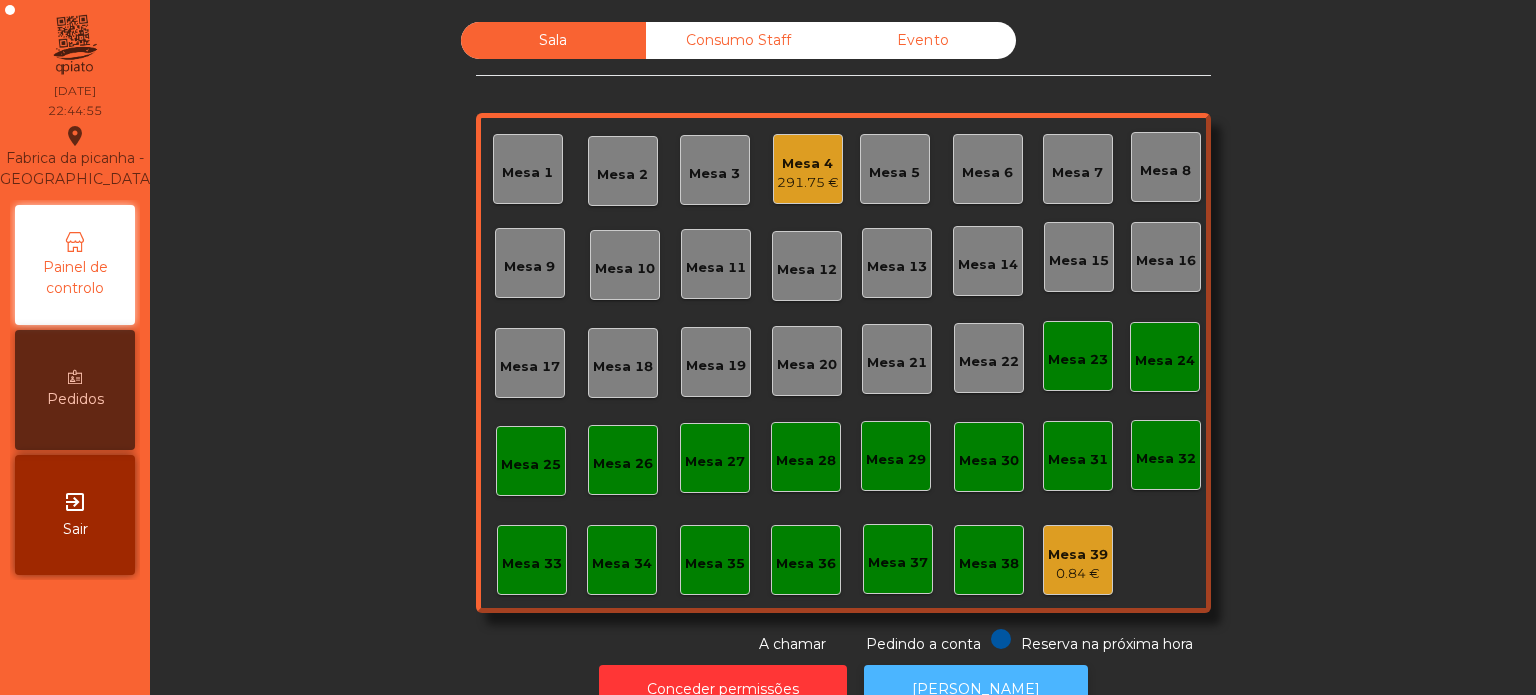 click on "[PERSON_NAME]" 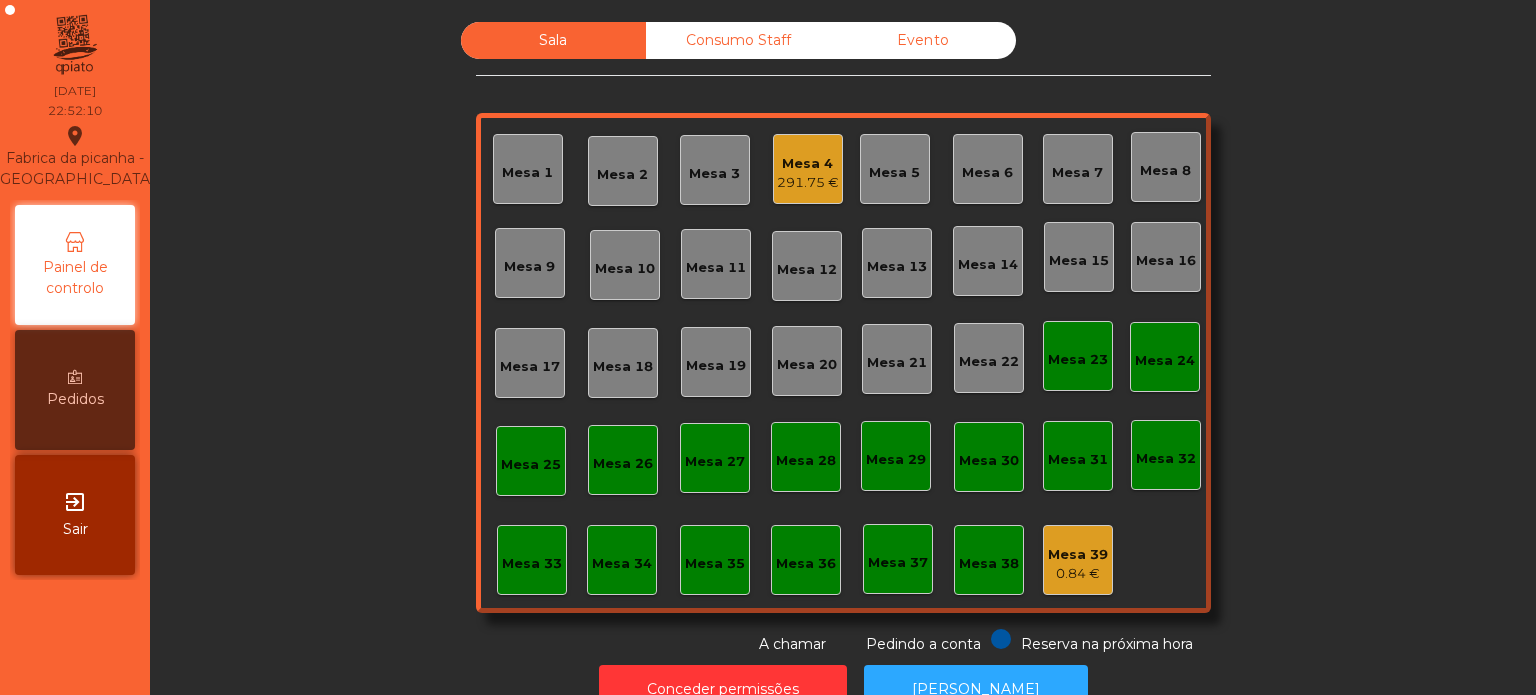 click on "Mesa 15" 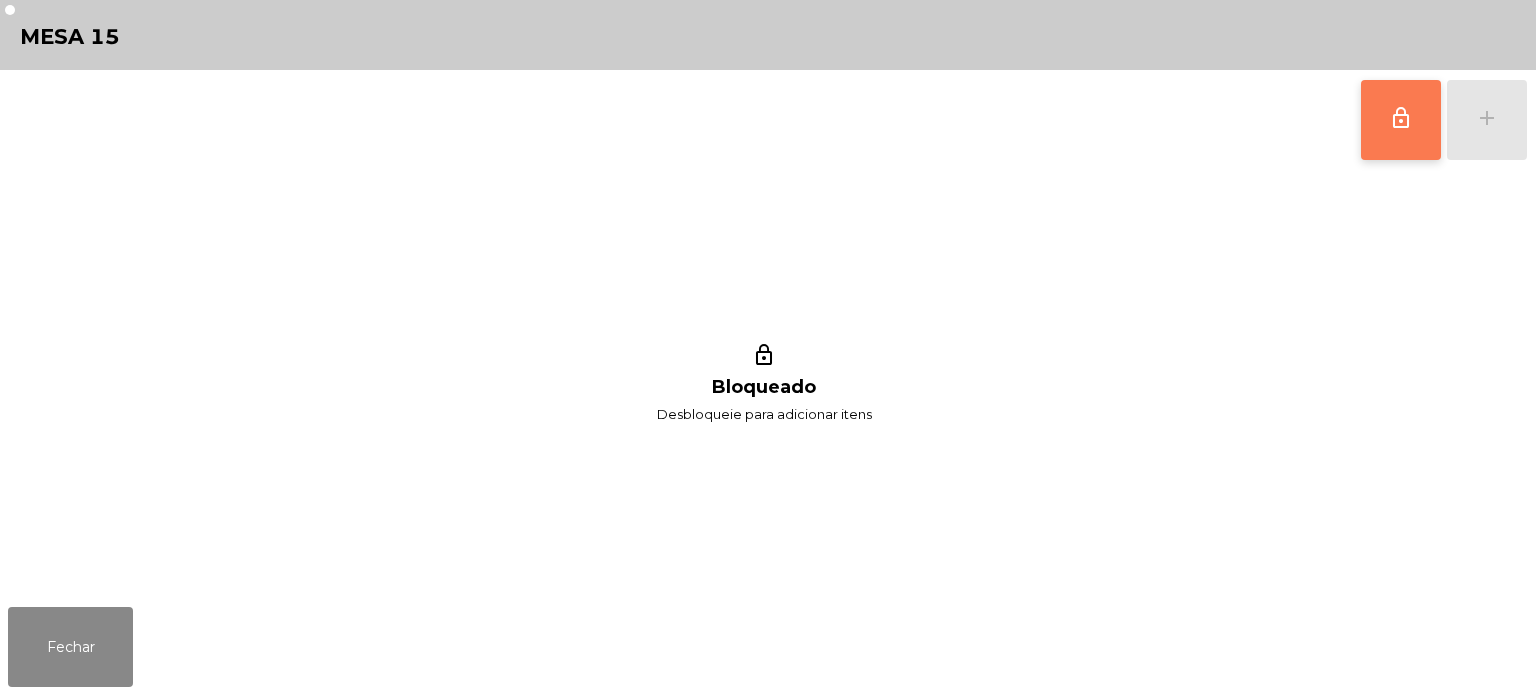 click on "lock_outline" 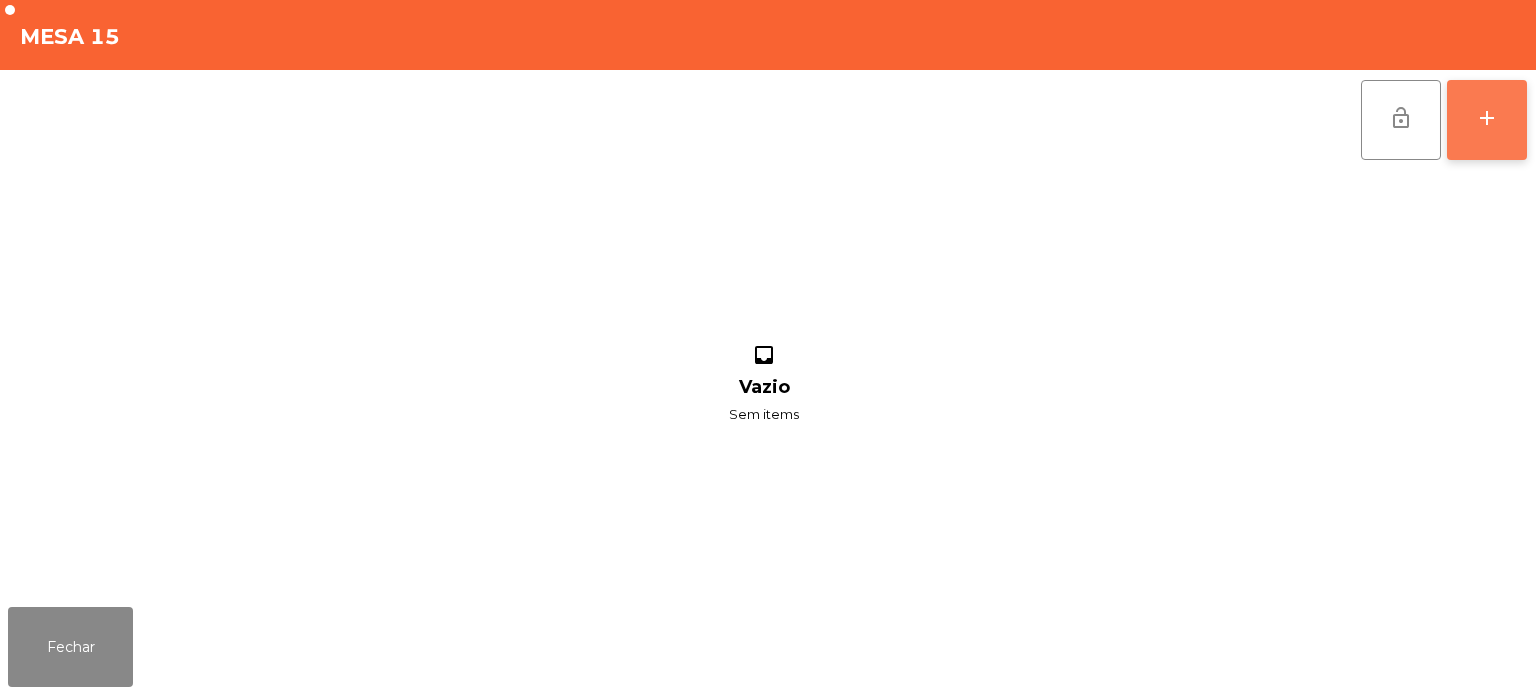 click on "add" 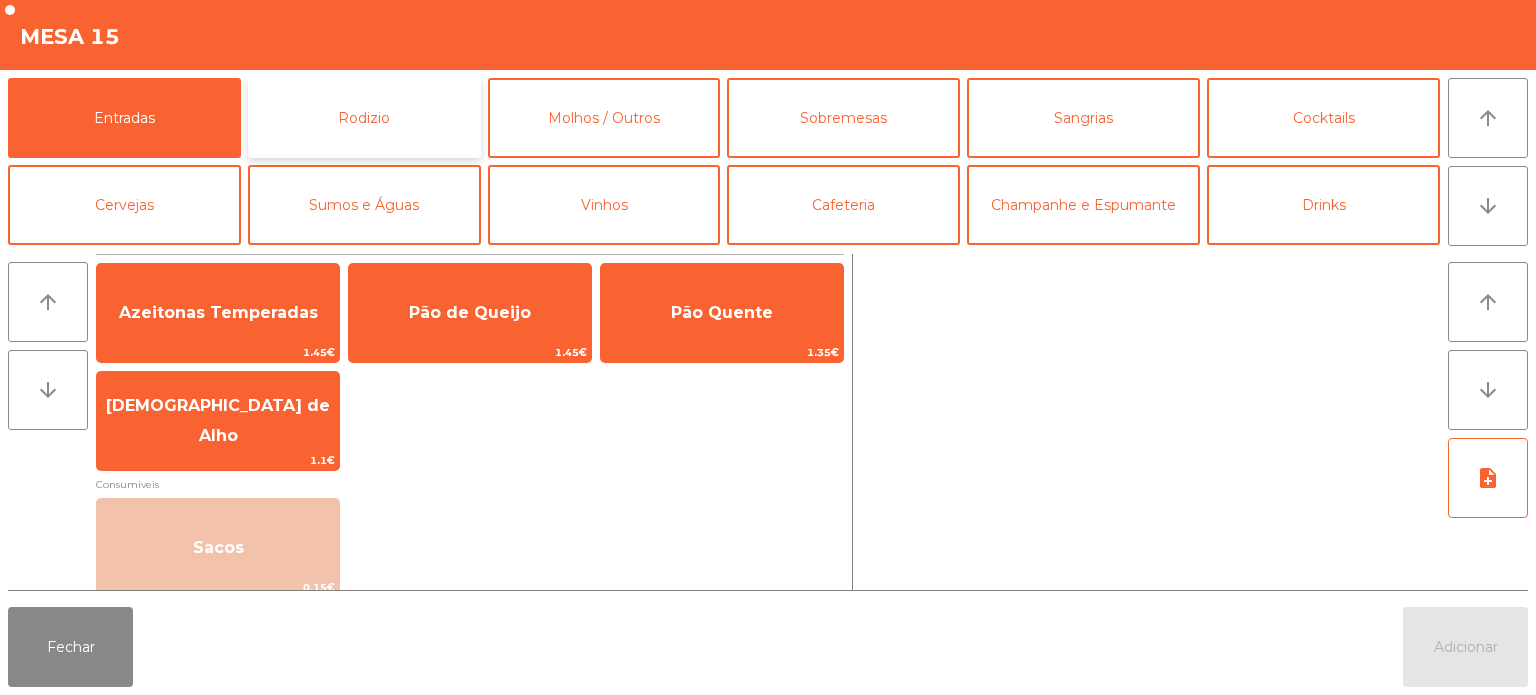 click on "Rodizio" 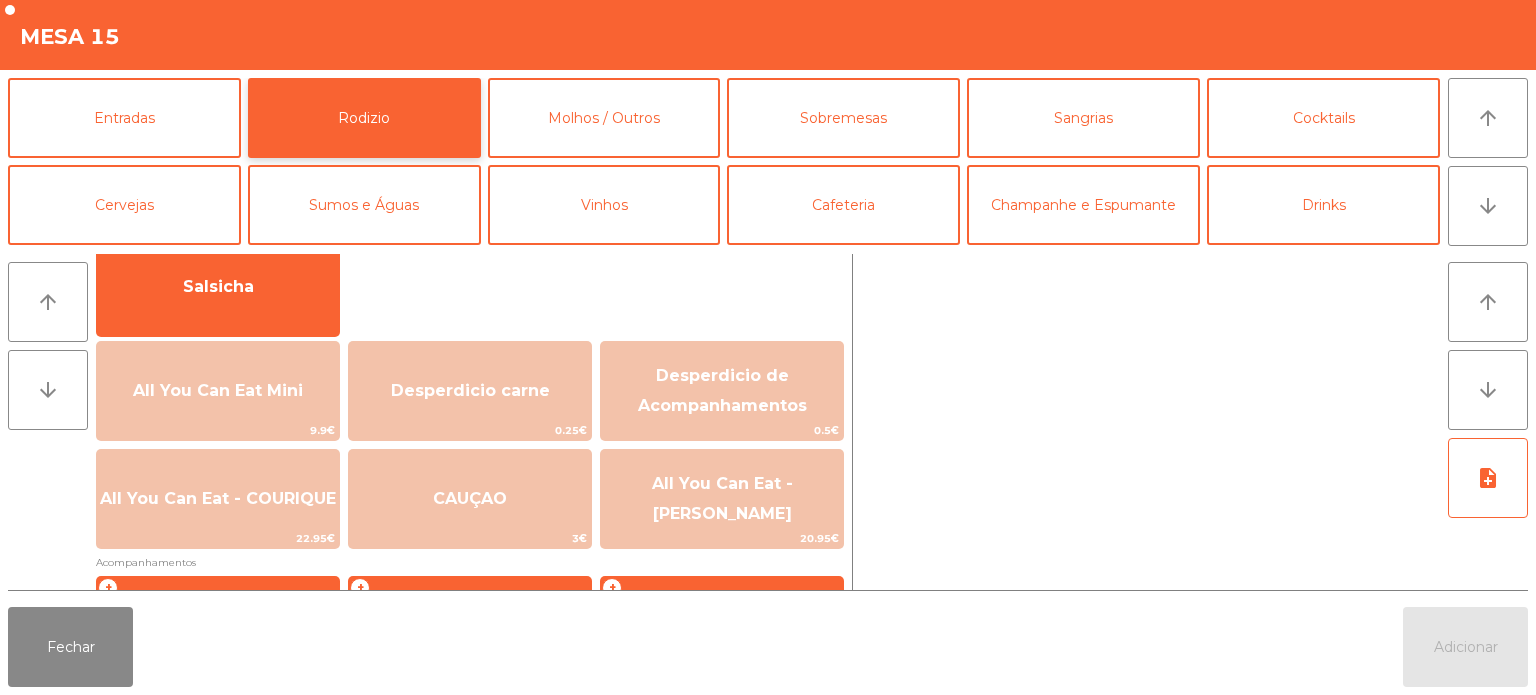 scroll, scrollTop: 165, scrollLeft: 0, axis: vertical 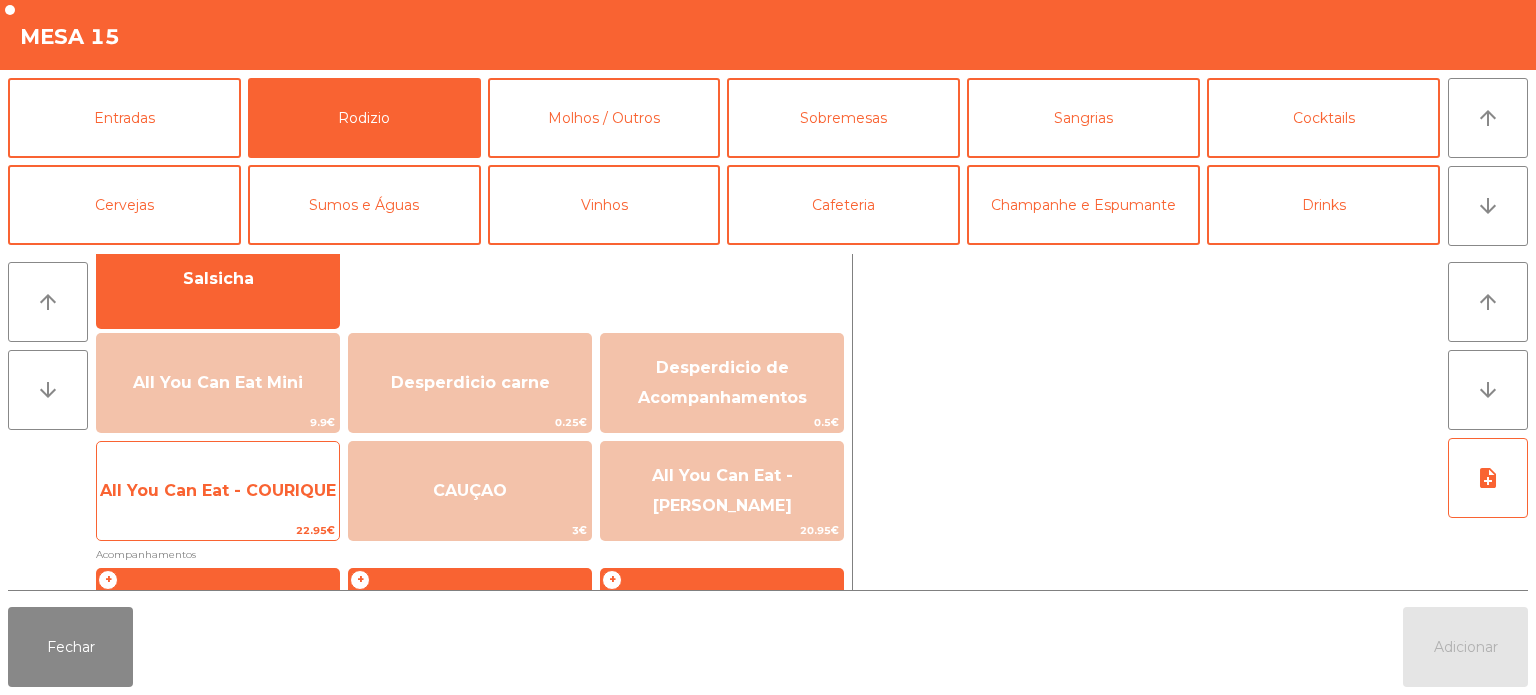 click on "All You Can Eat - COURIQUE" 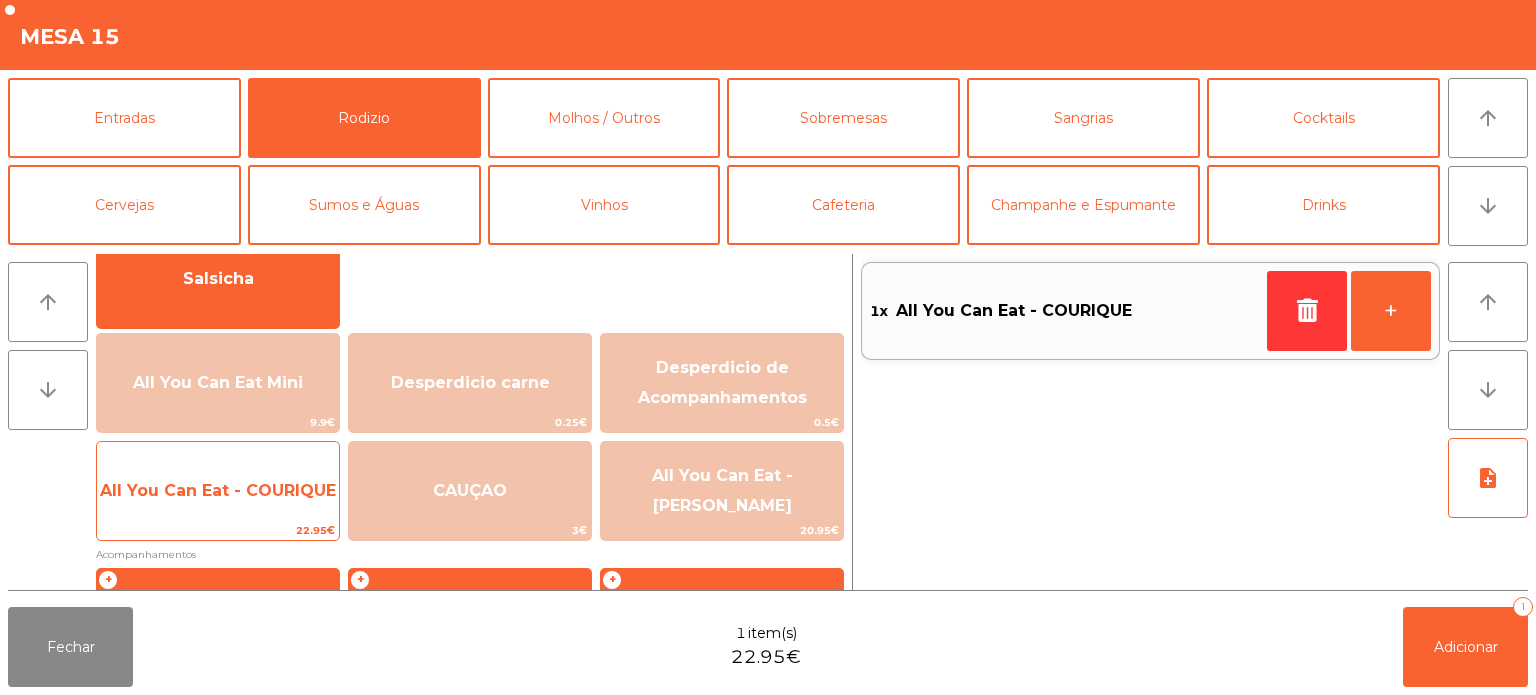 click on "All You Can Eat - COURIQUE" 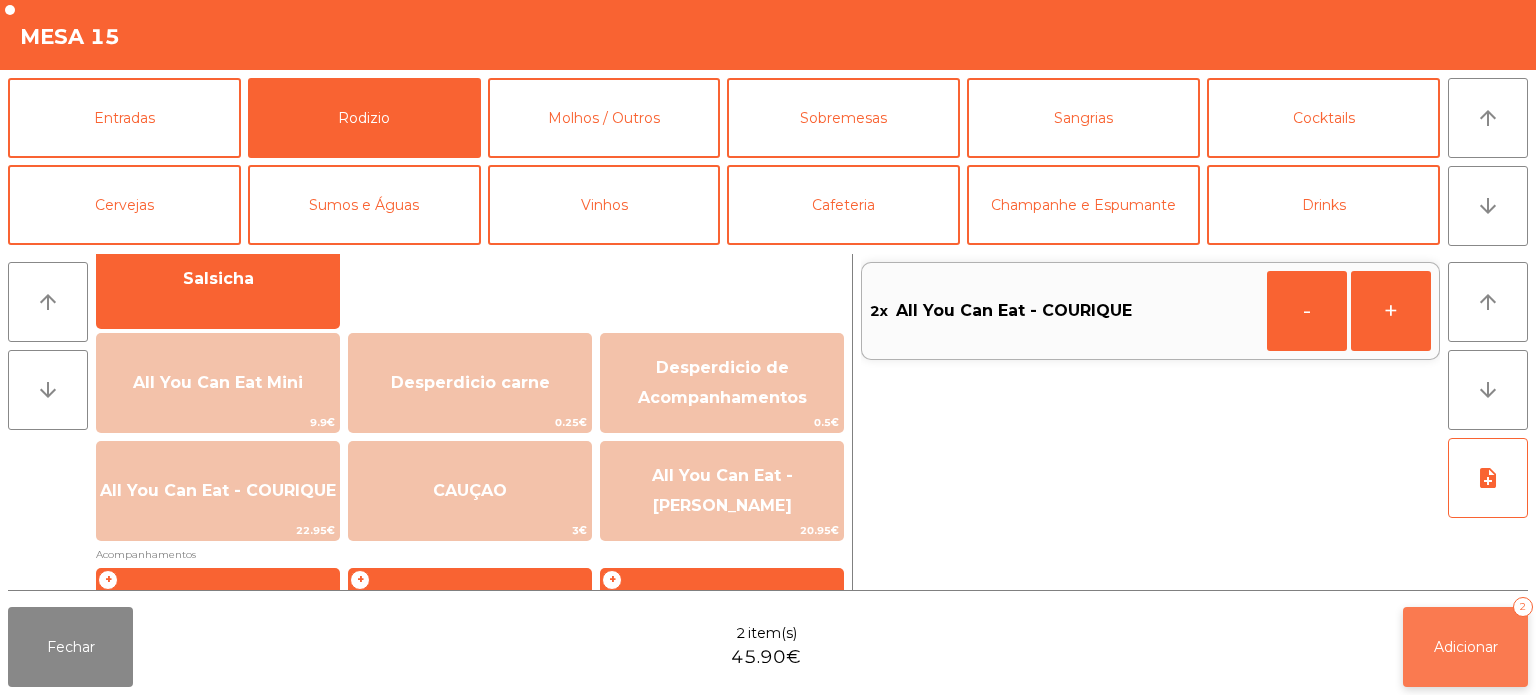 click on "Adicionar   2" 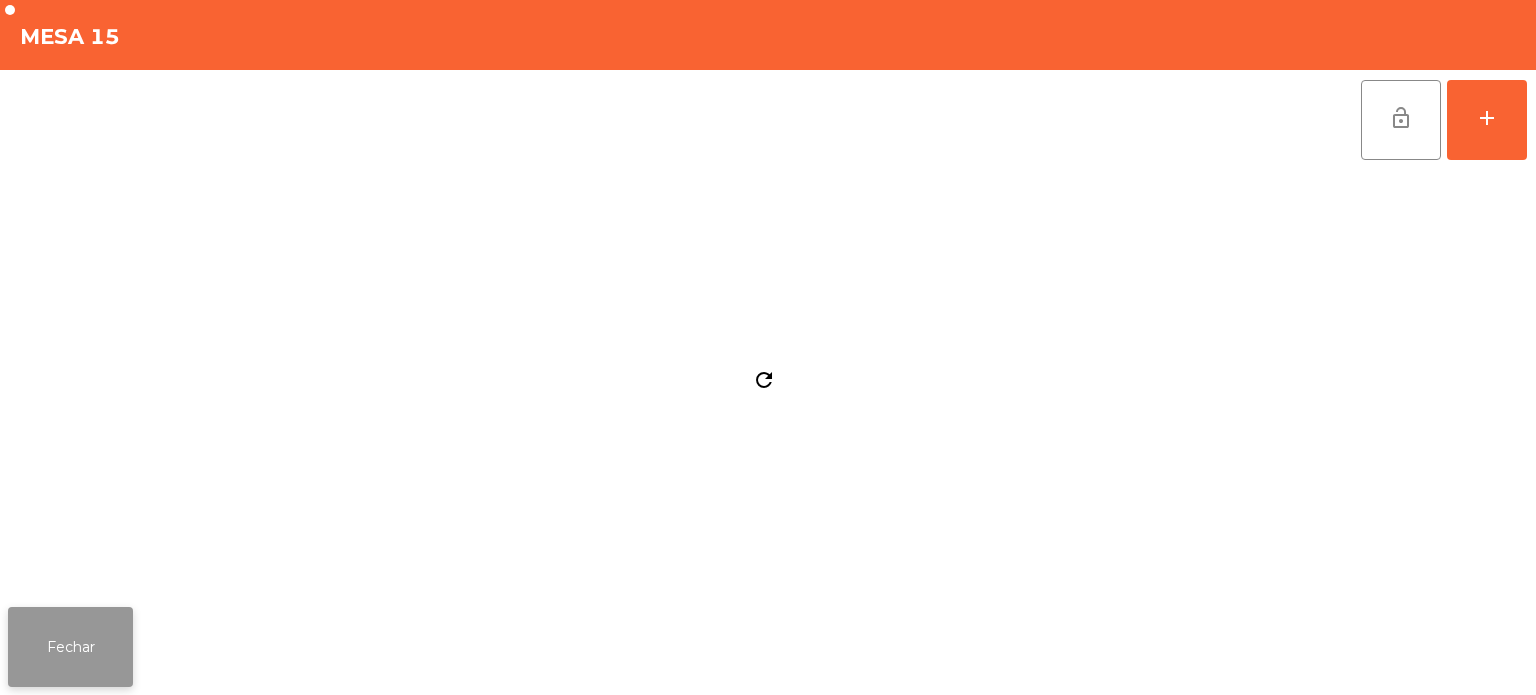 click on "Fechar" 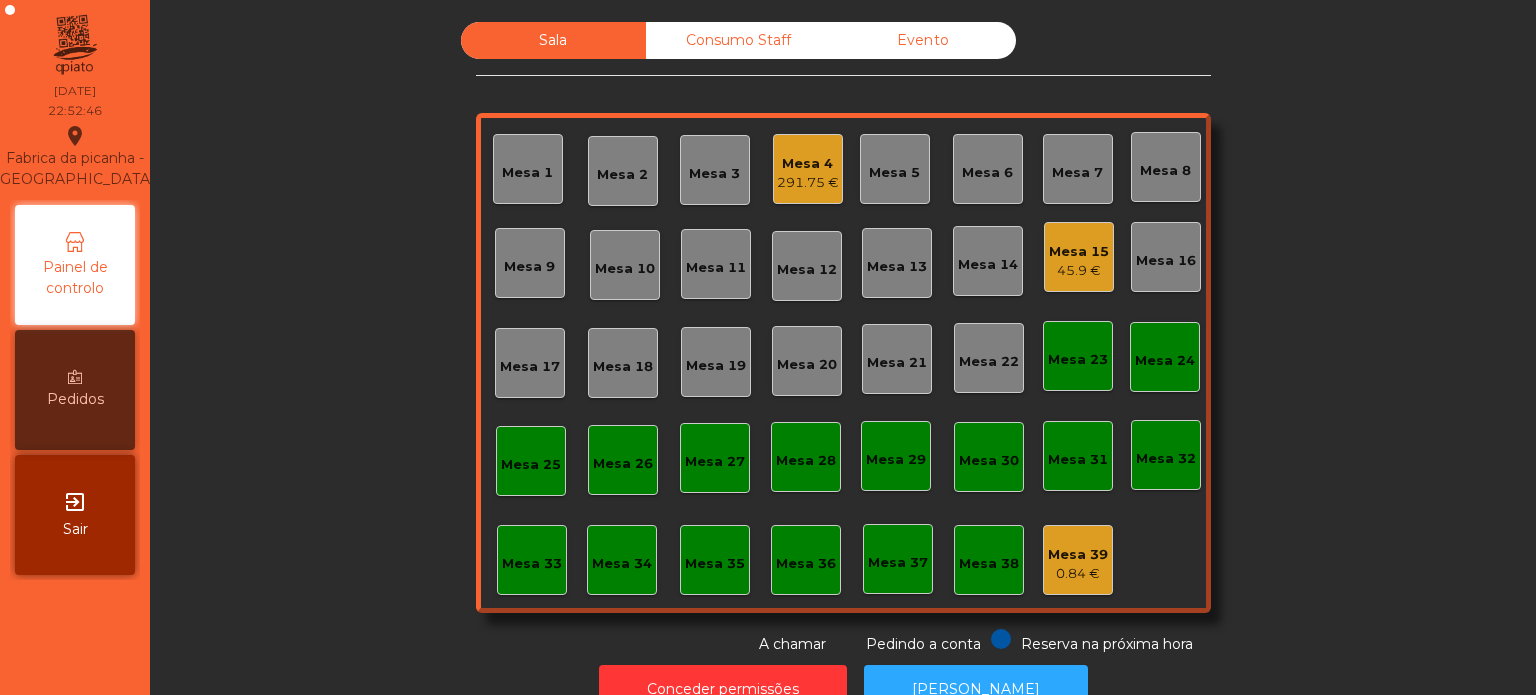 click on "Mesa 15   45.9 €" 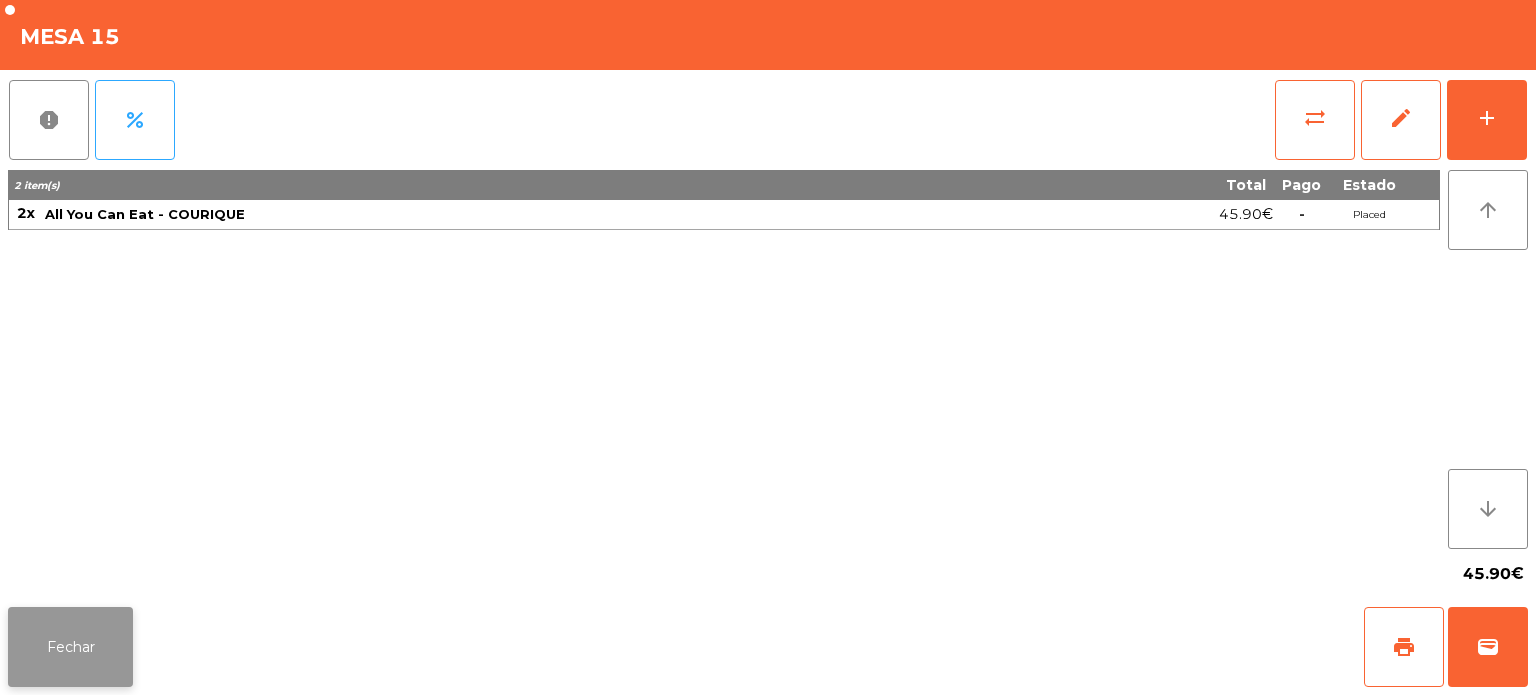 click on "Fechar" 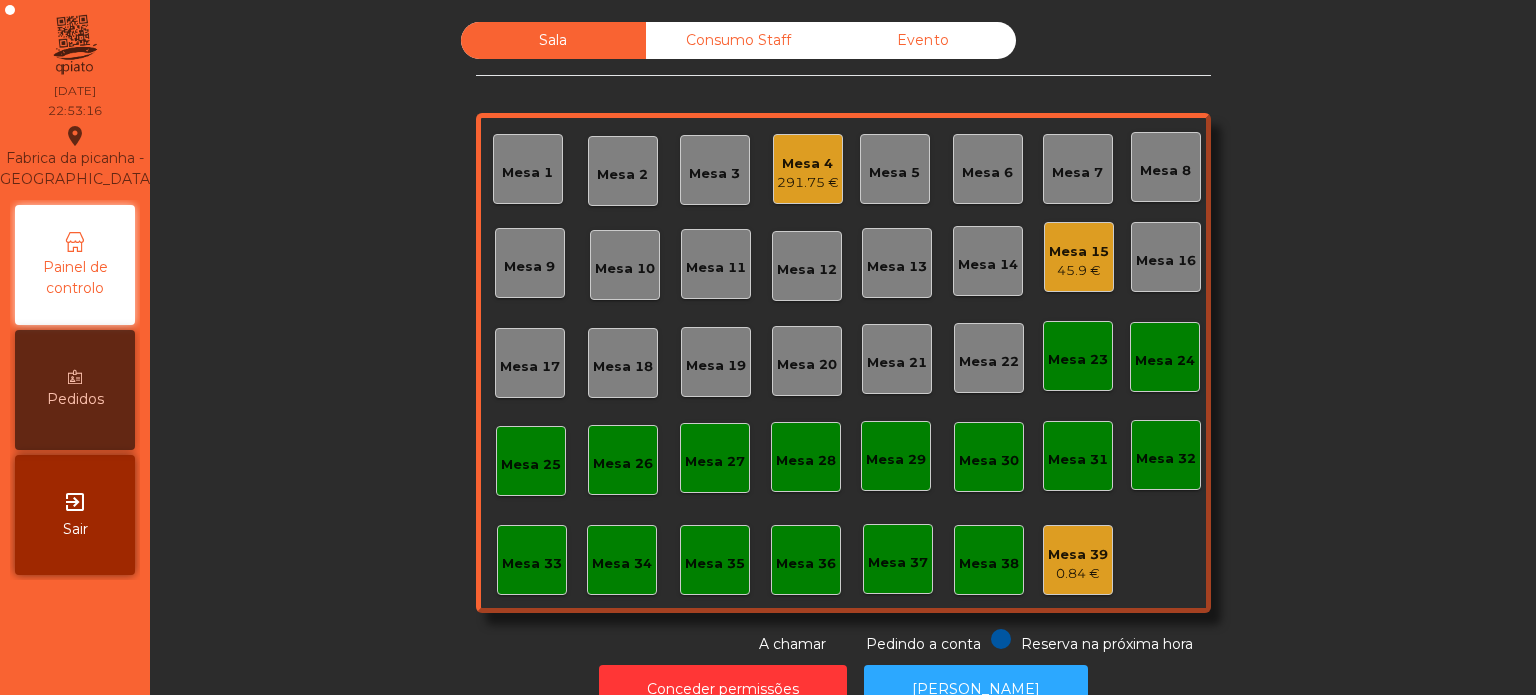 click on "Mesa 16" 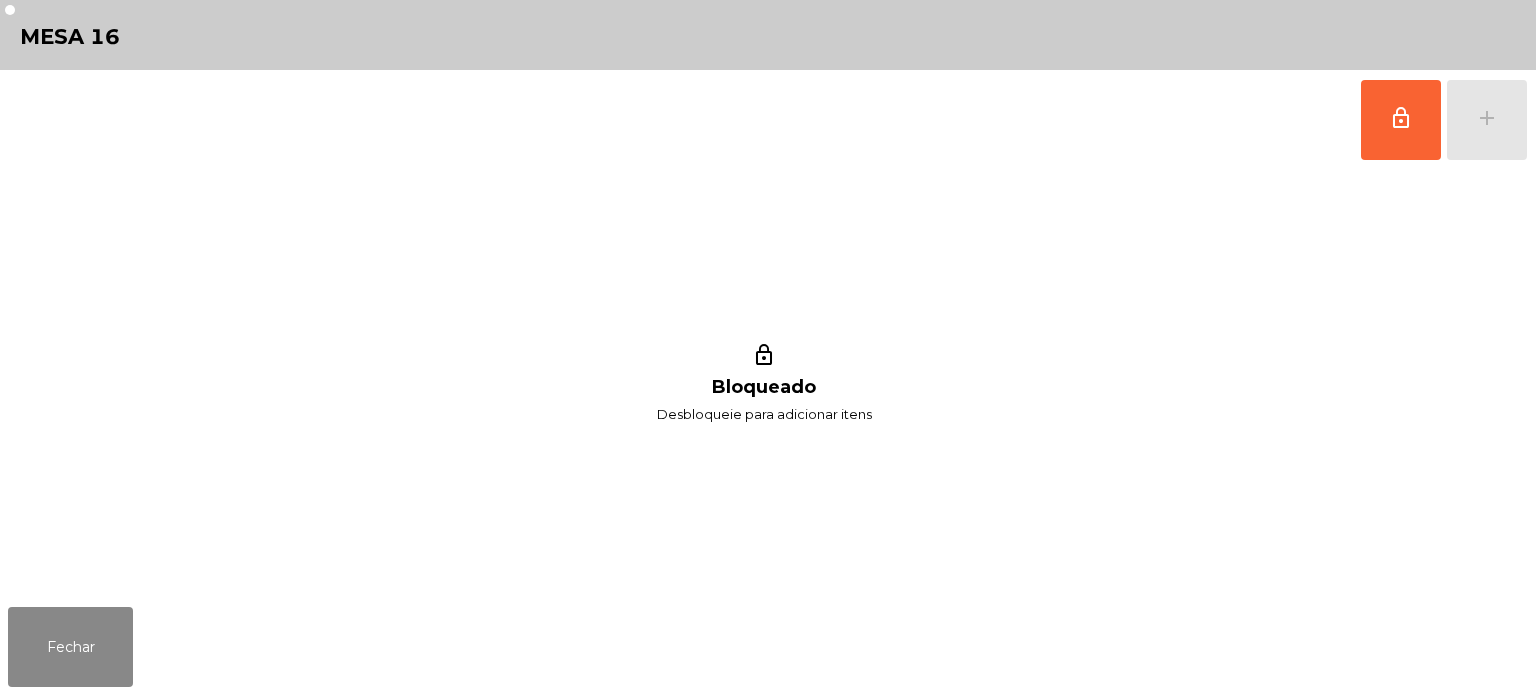 click on "lock_outline   add" 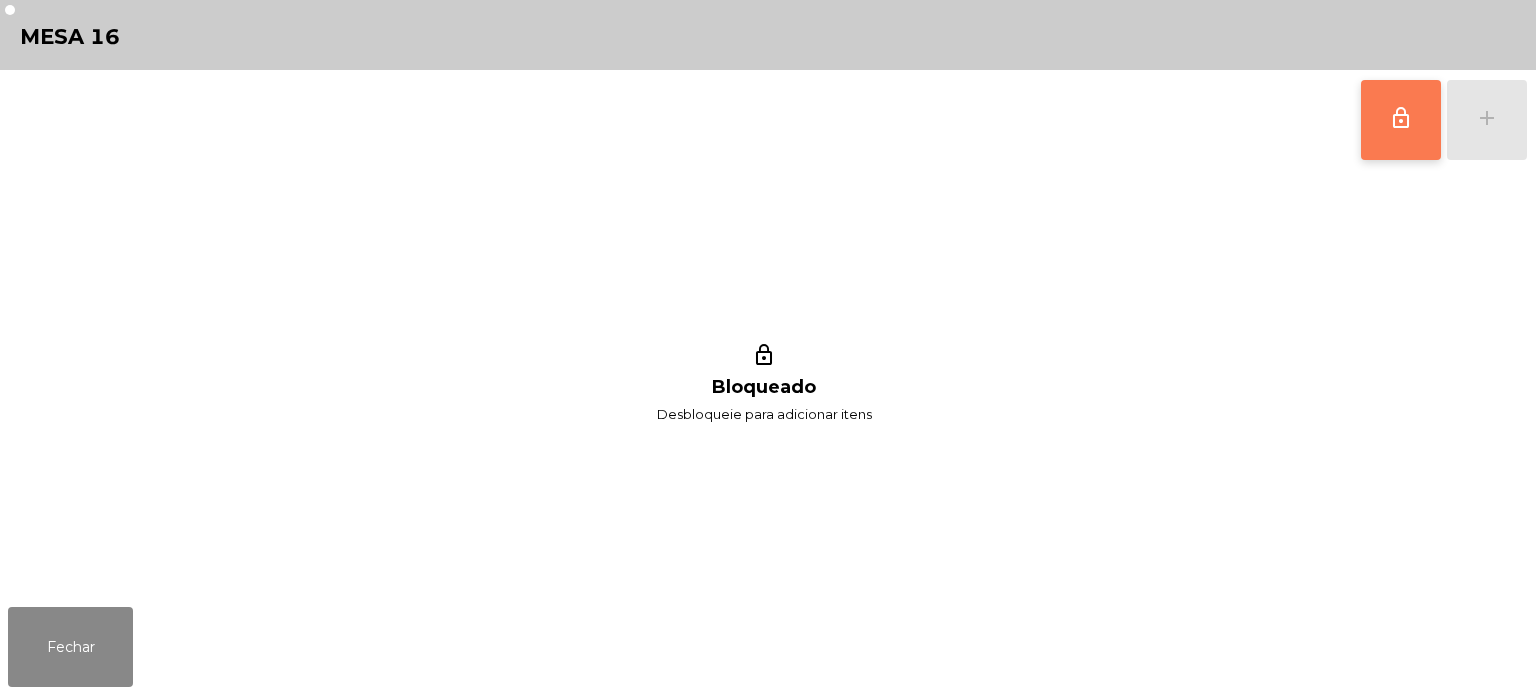 click on "lock_outline" 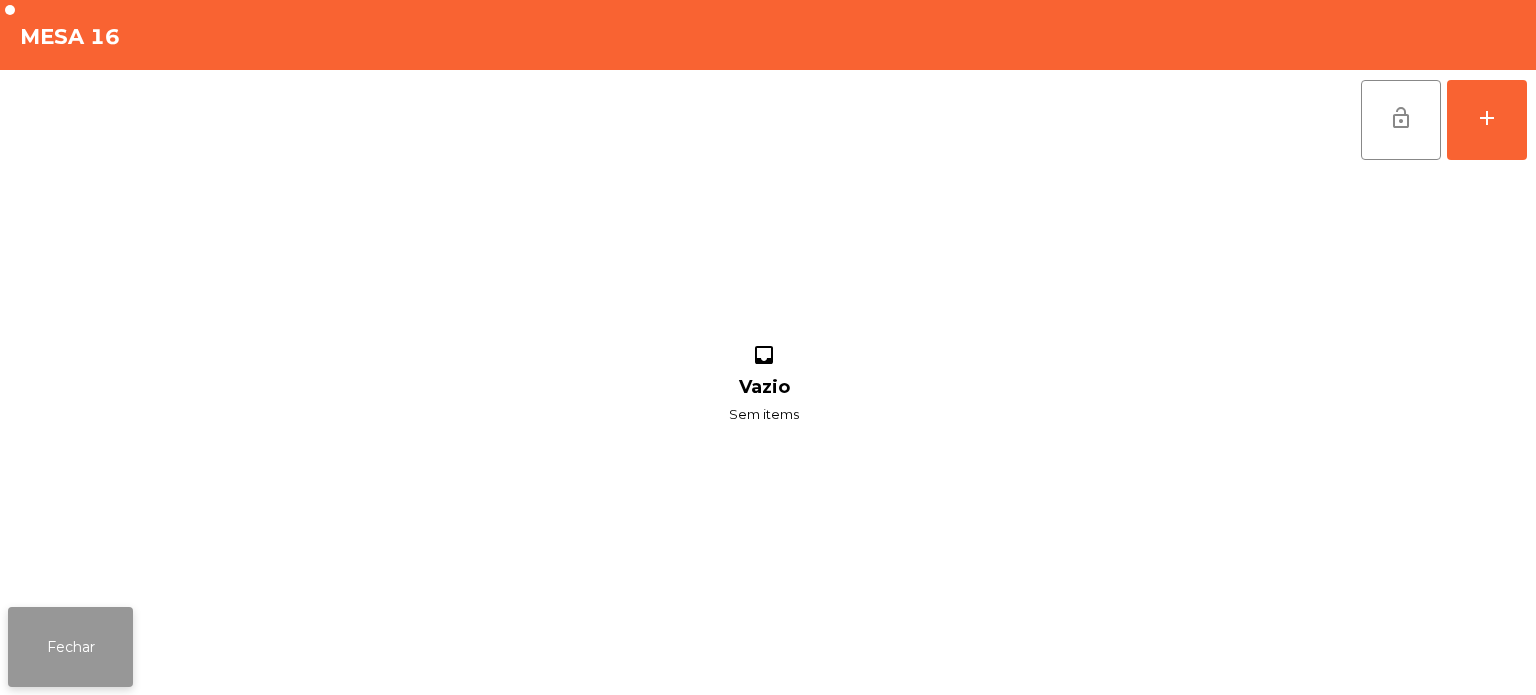 click on "Fechar" 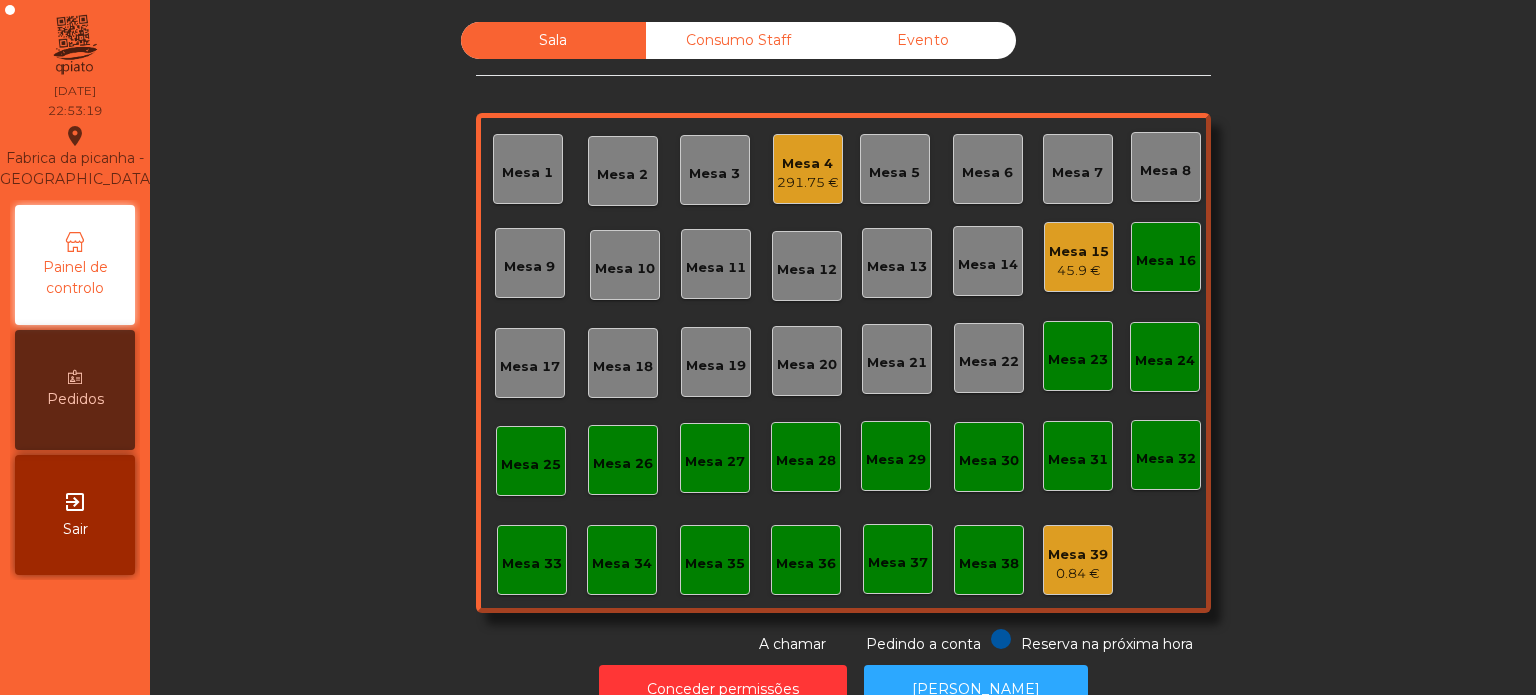 click on "45.9 €" 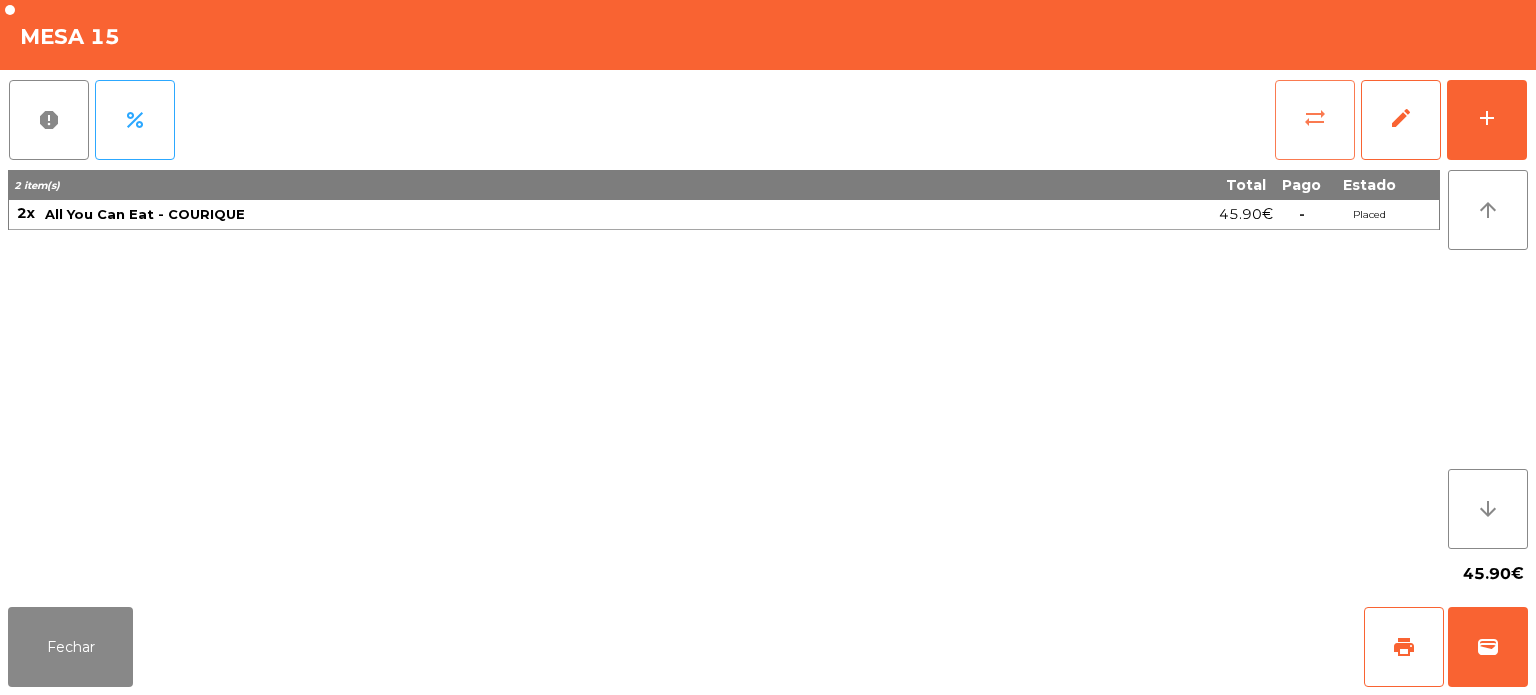 click on "sync_alt" 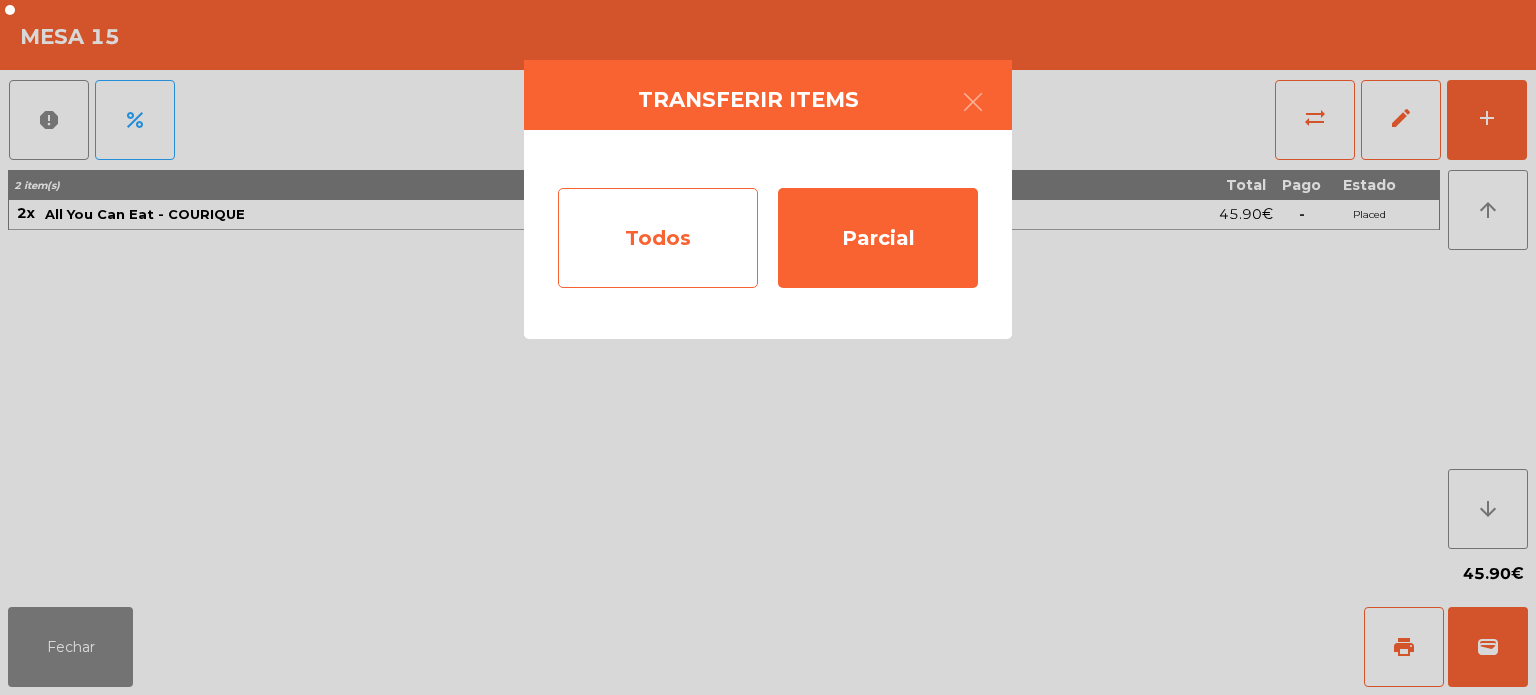 click on "Todos" 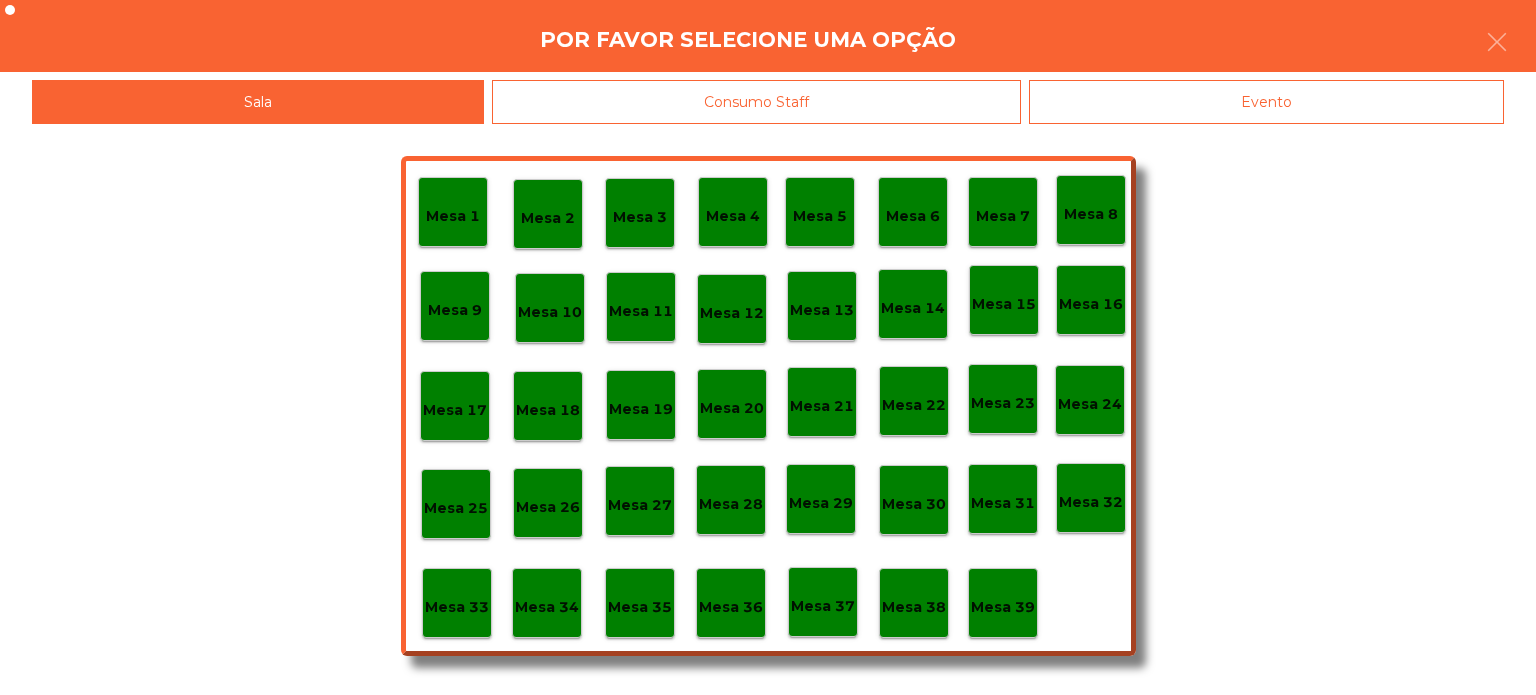 click on "Mesa 16" 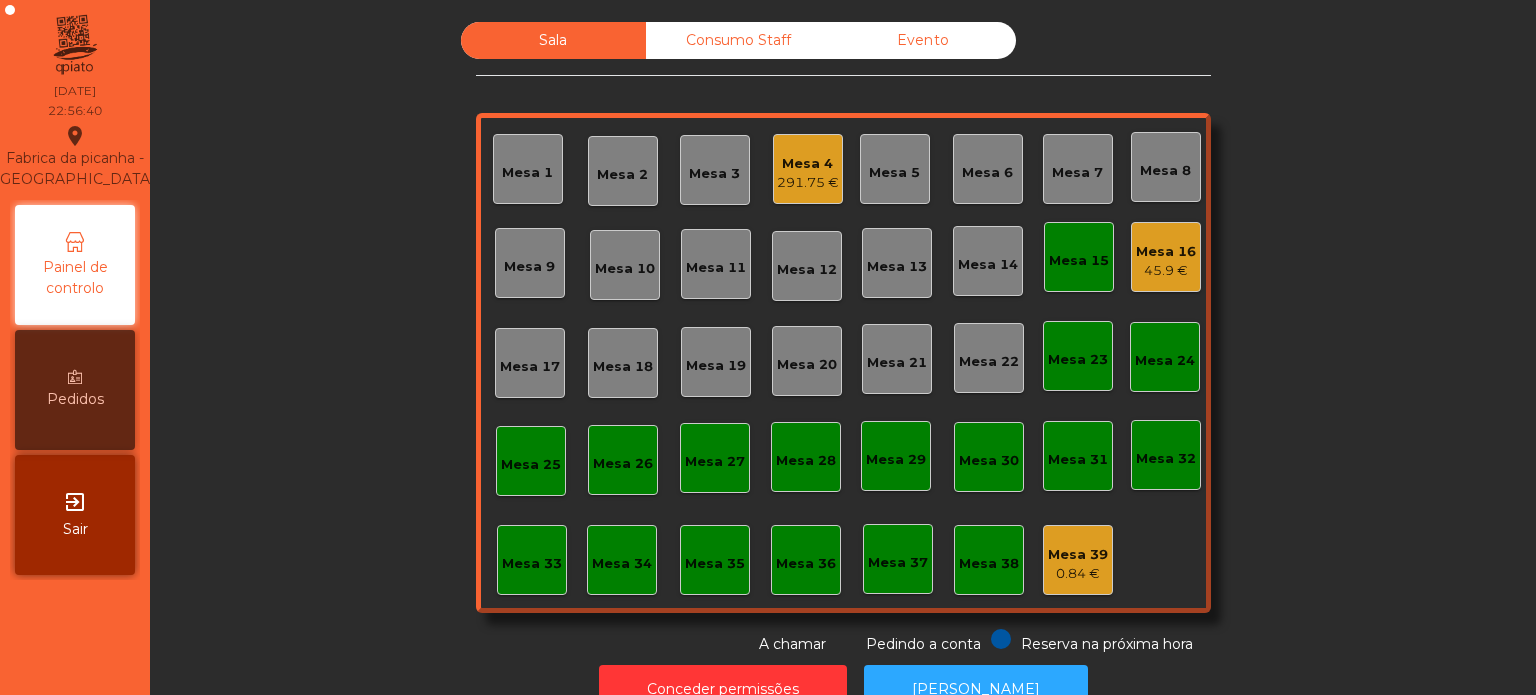 click on "45.9 €" 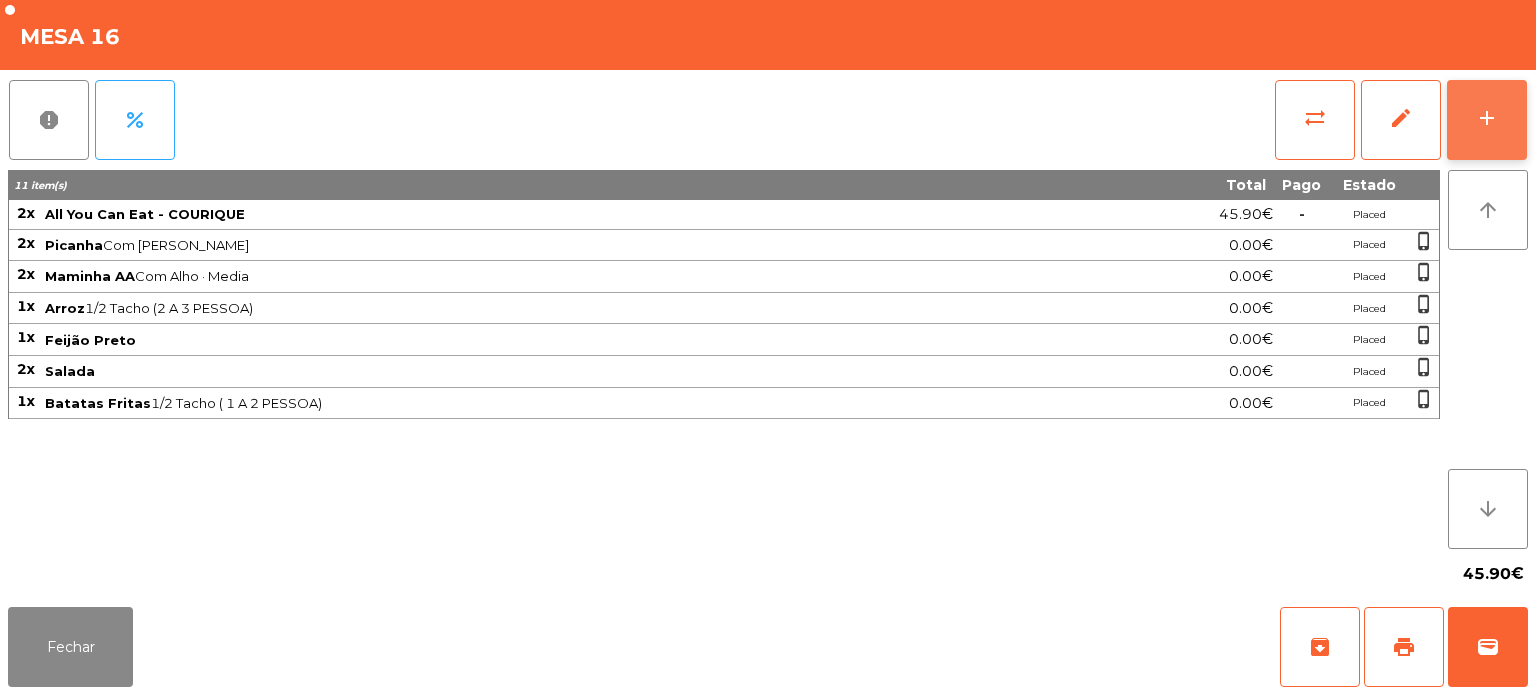 click on "add" 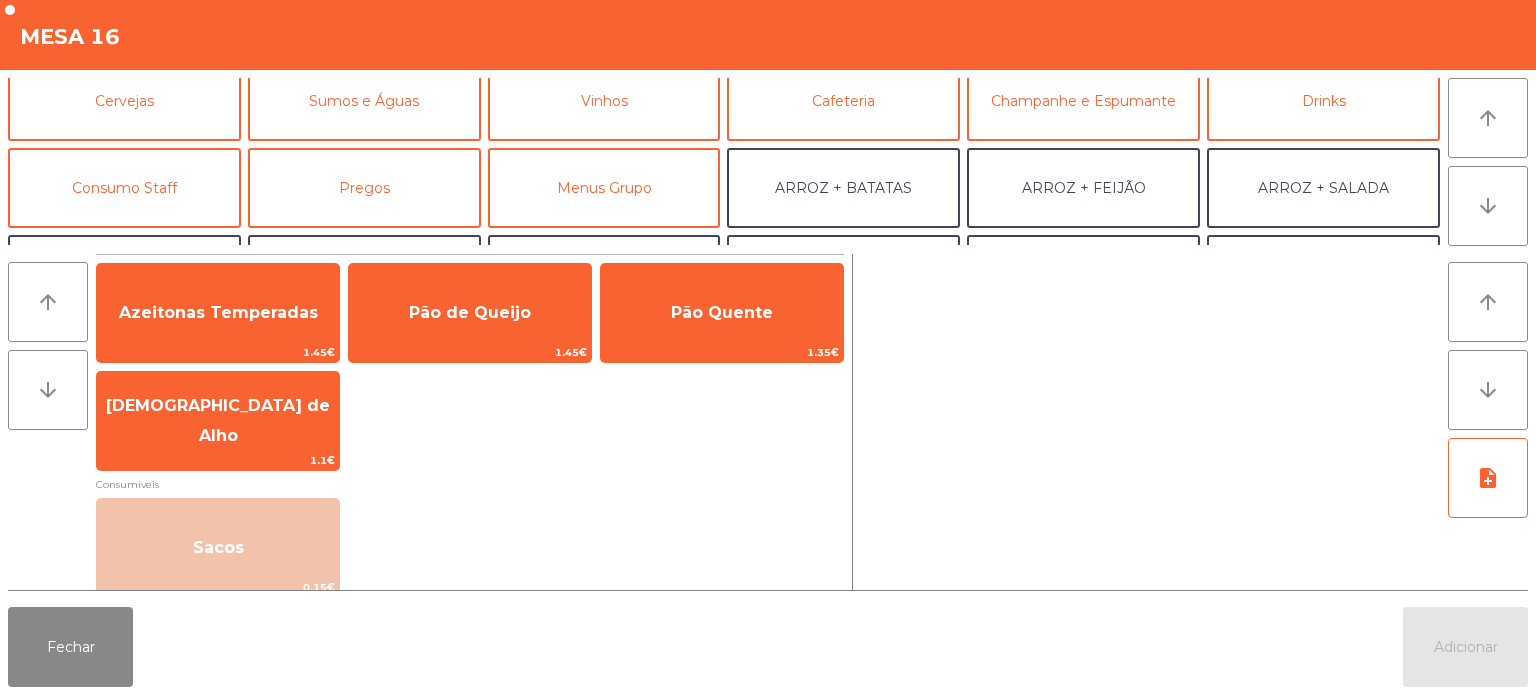 scroll, scrollTop: 0, scrollLeft: 0, axis: both 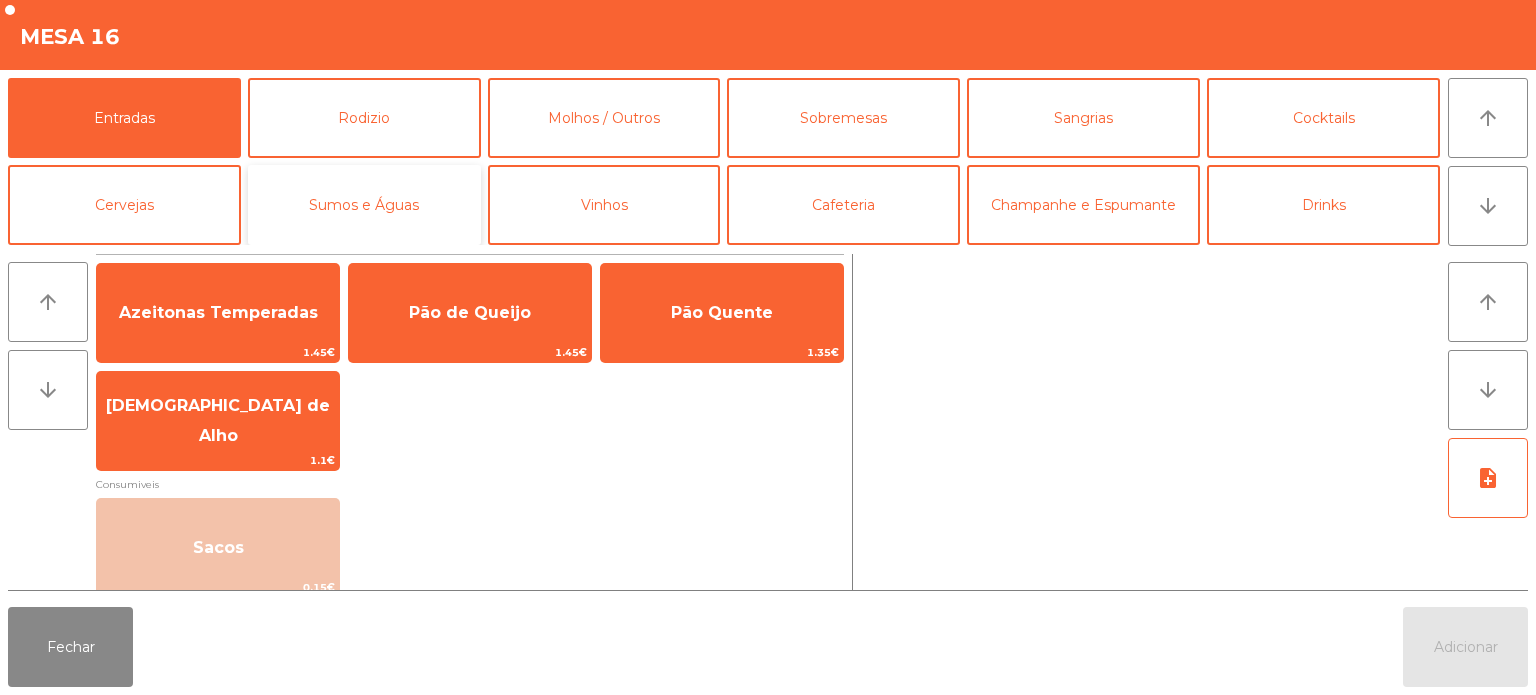 click on "Sumos e Águas" 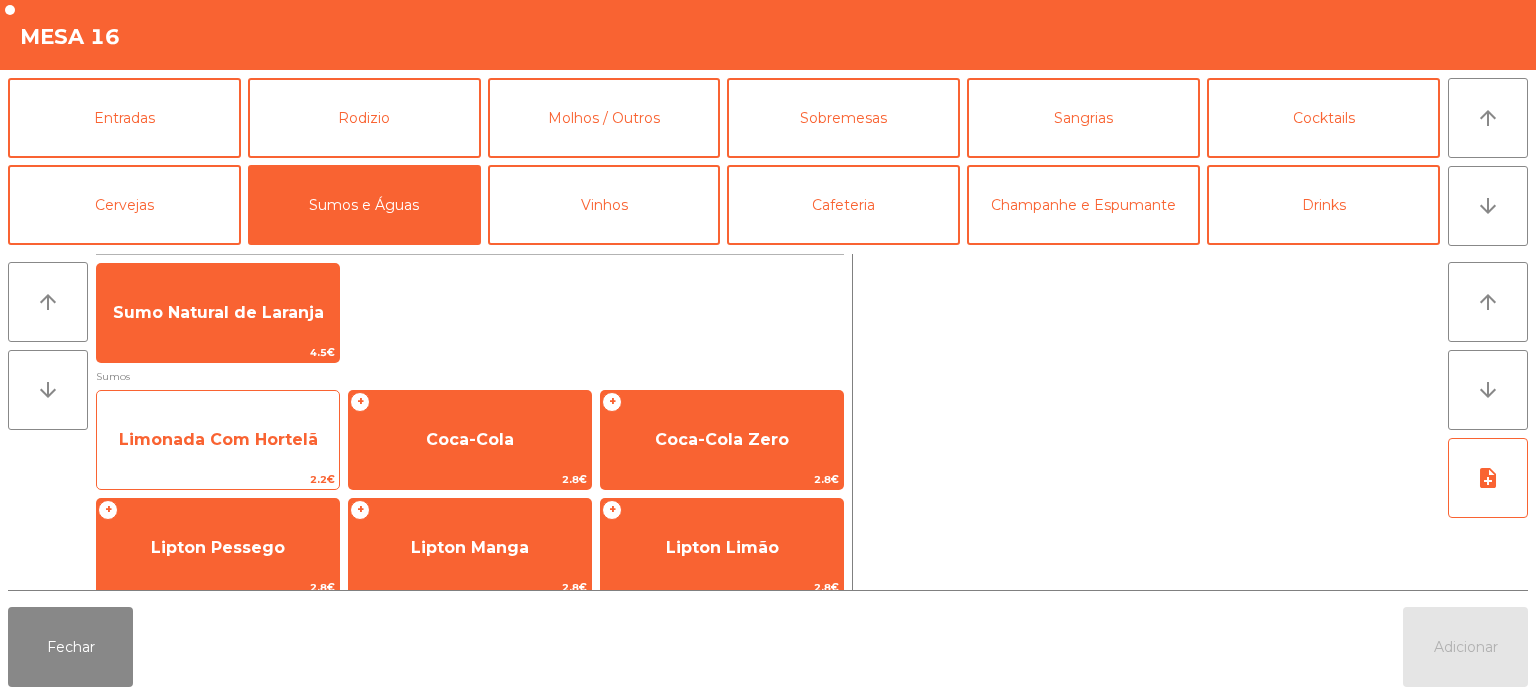 click on "Limonada Com Hortelã" 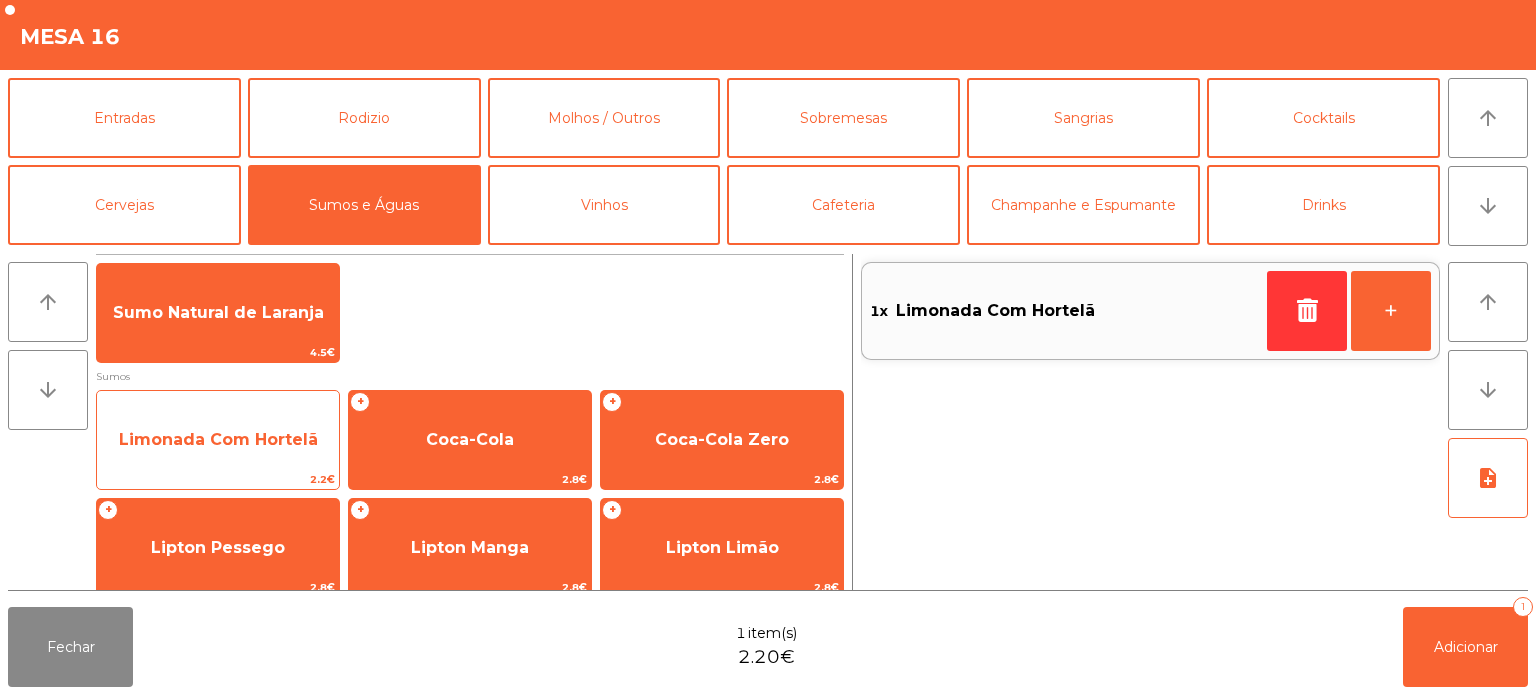 click on "Limonada Com Hortelã" 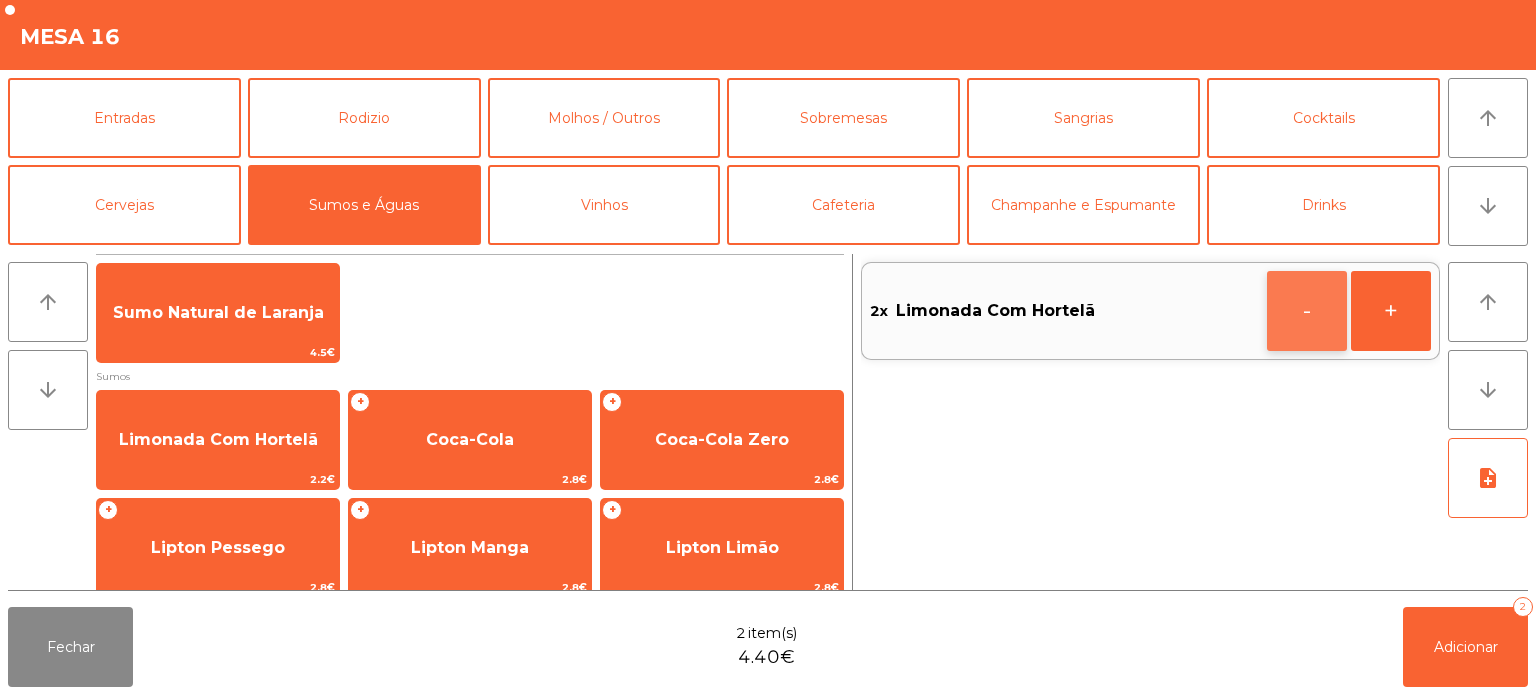 click on "-" 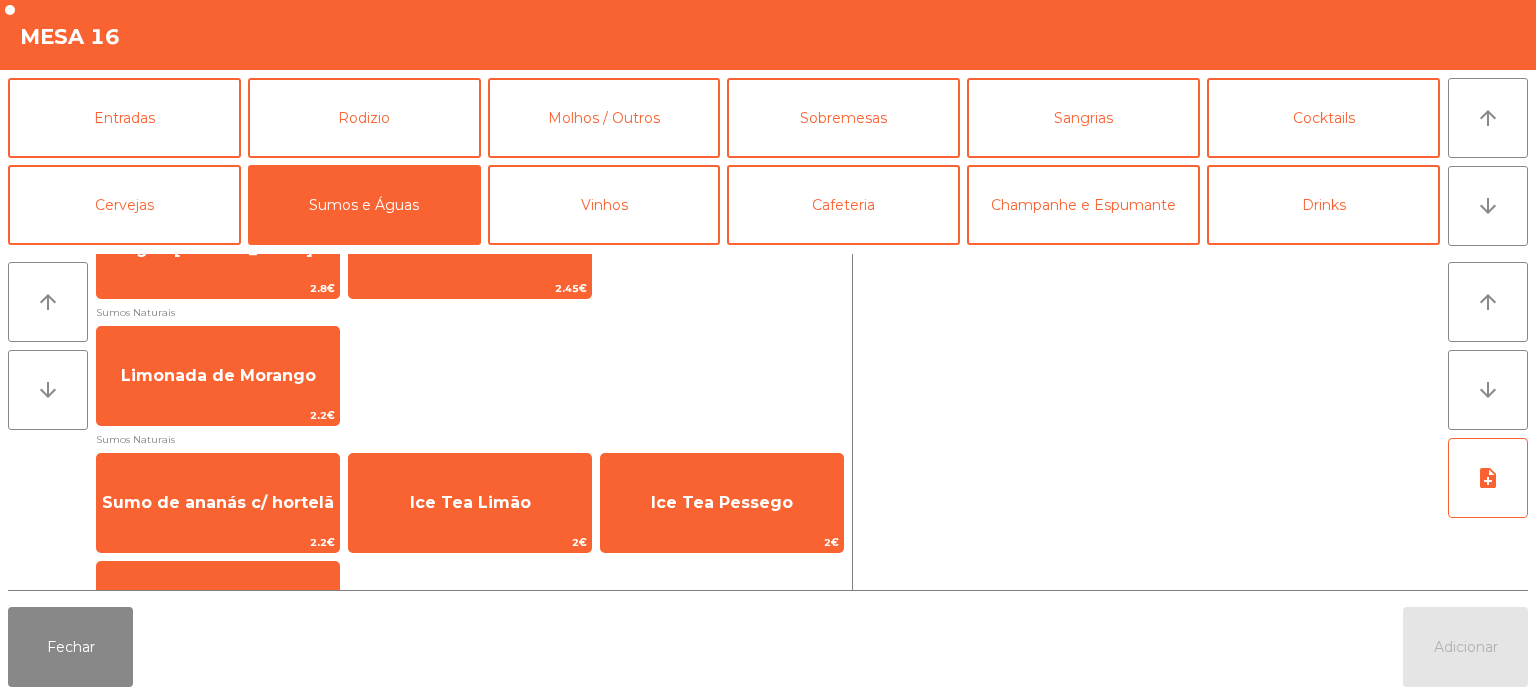 scroll, scrollTop: 830, scrollLeft: 0, axis: vertical 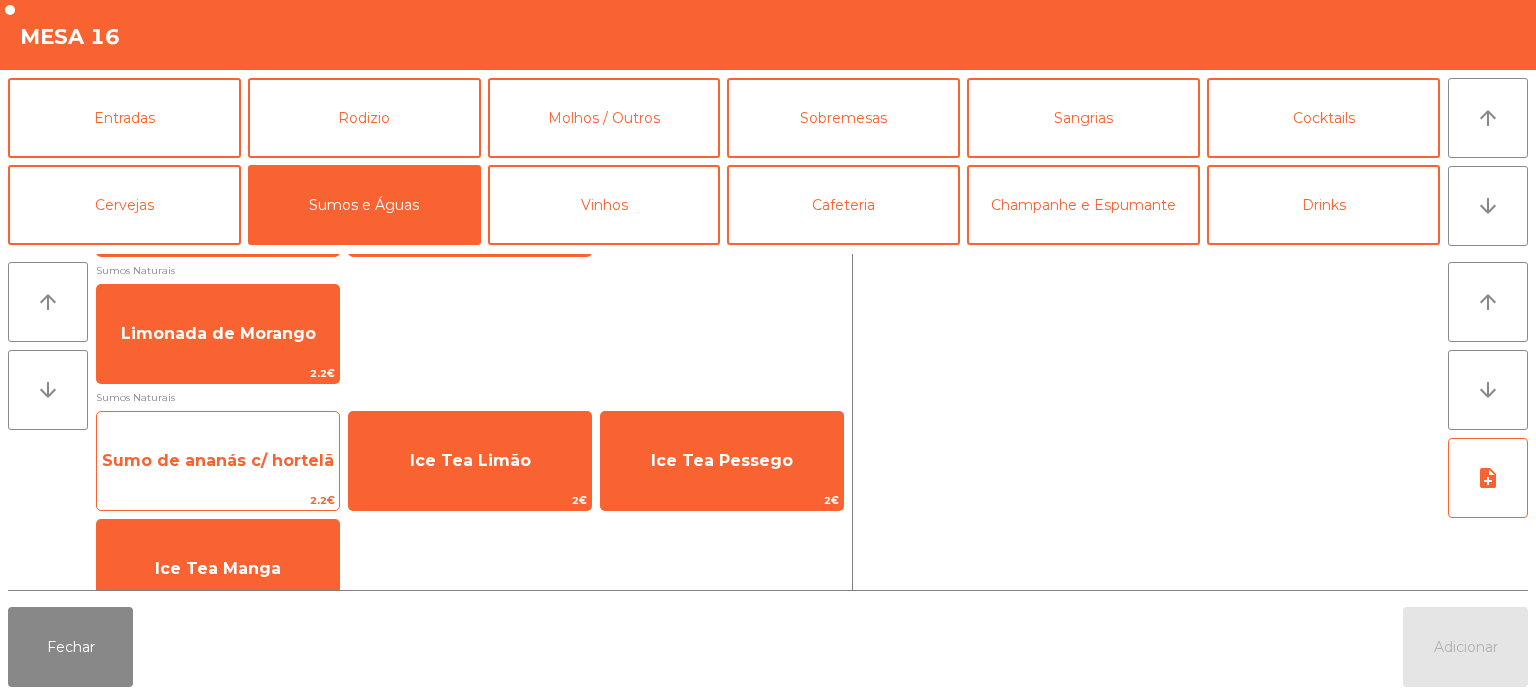 click on "Sumo de ananás c/ hortelã" 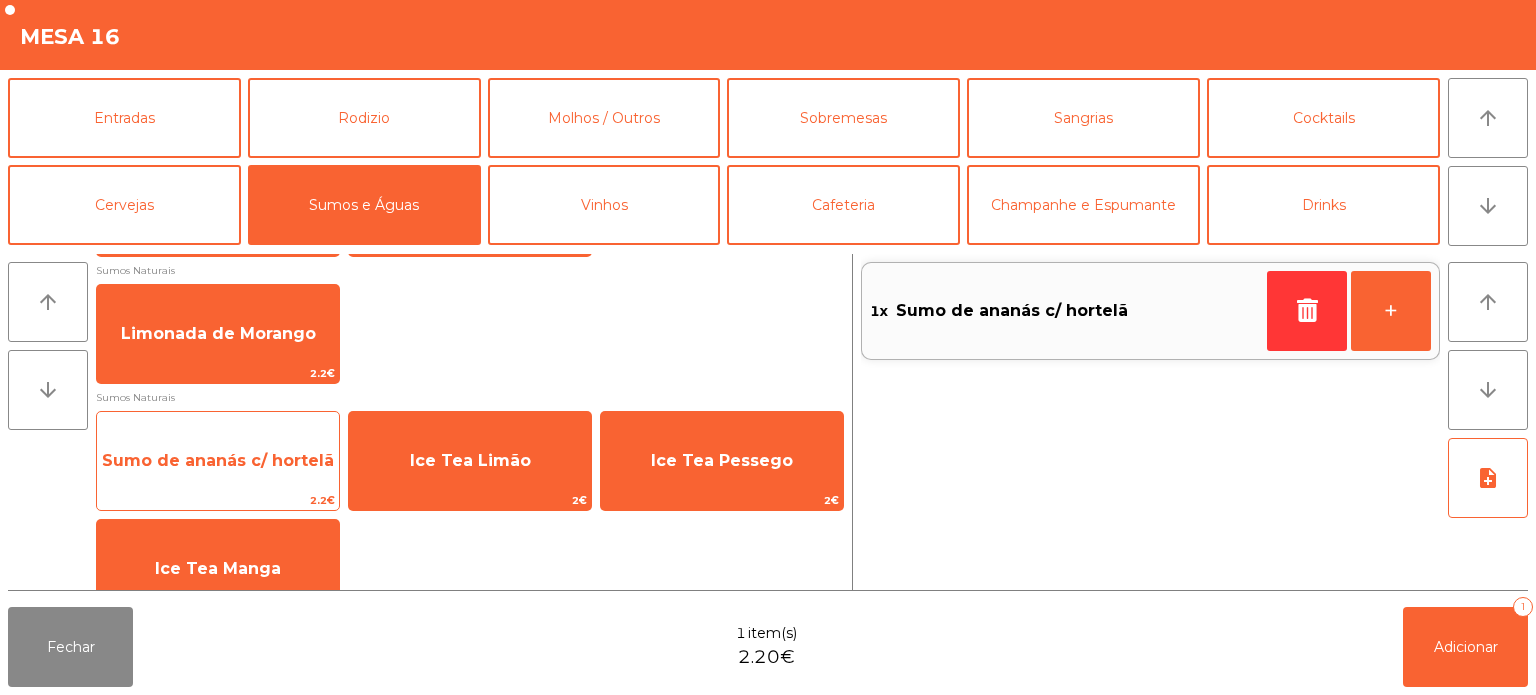 click on "Sumo de ananás c/ hortelã" 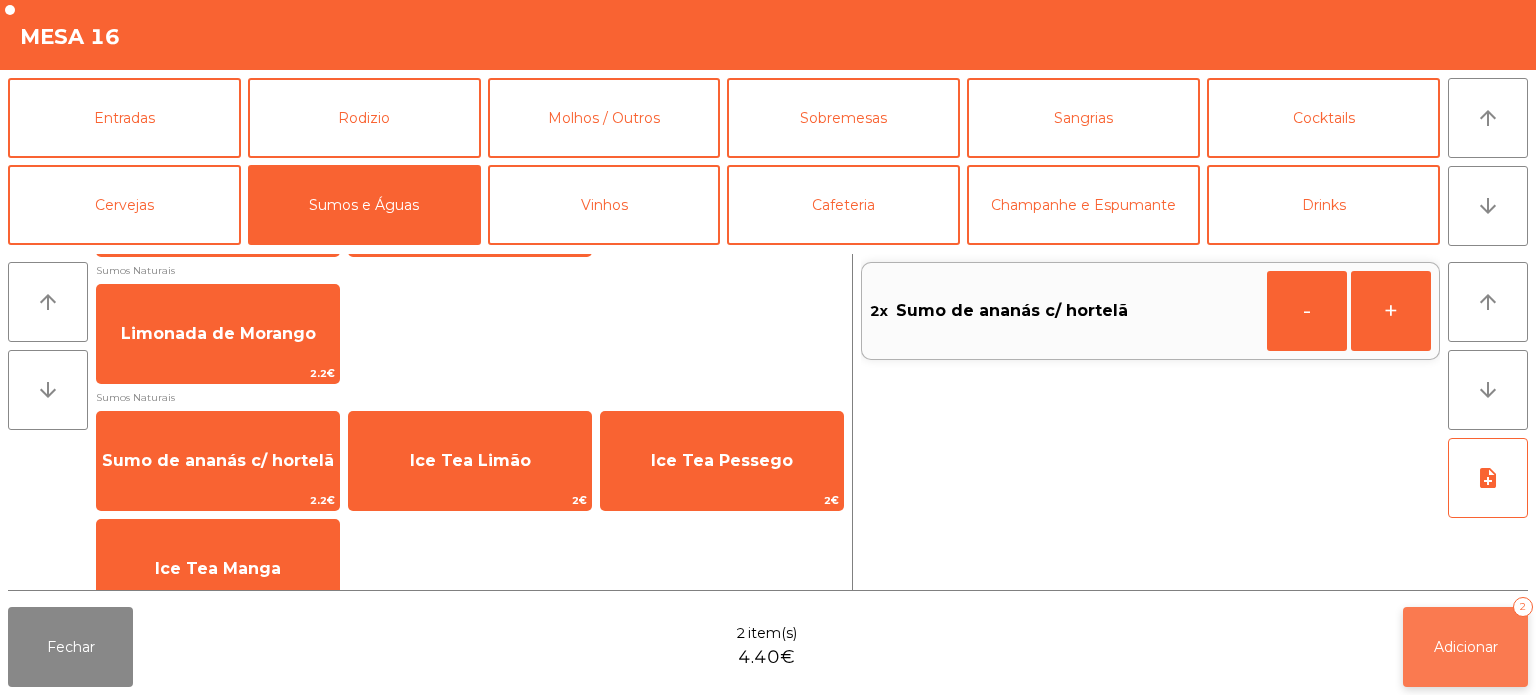 click on "Adicionar" 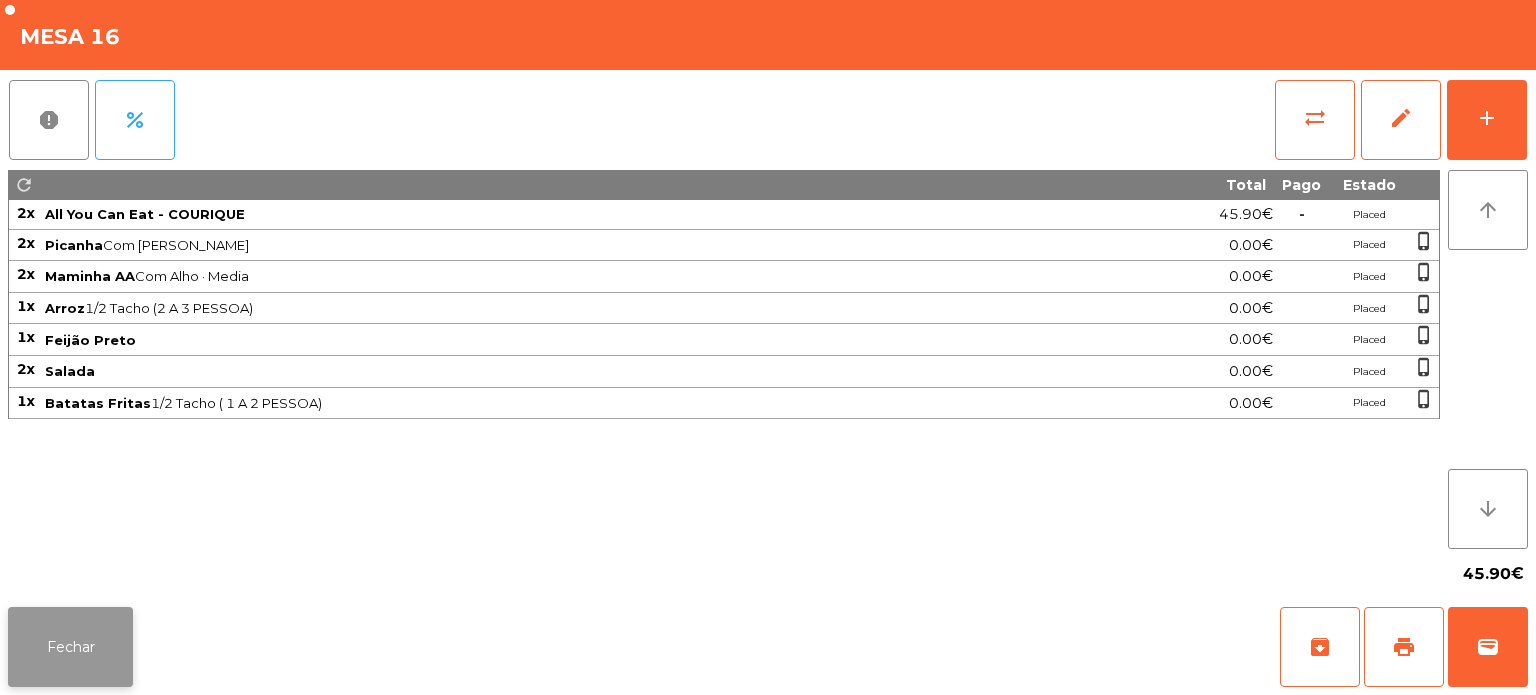 click on "Fechar" 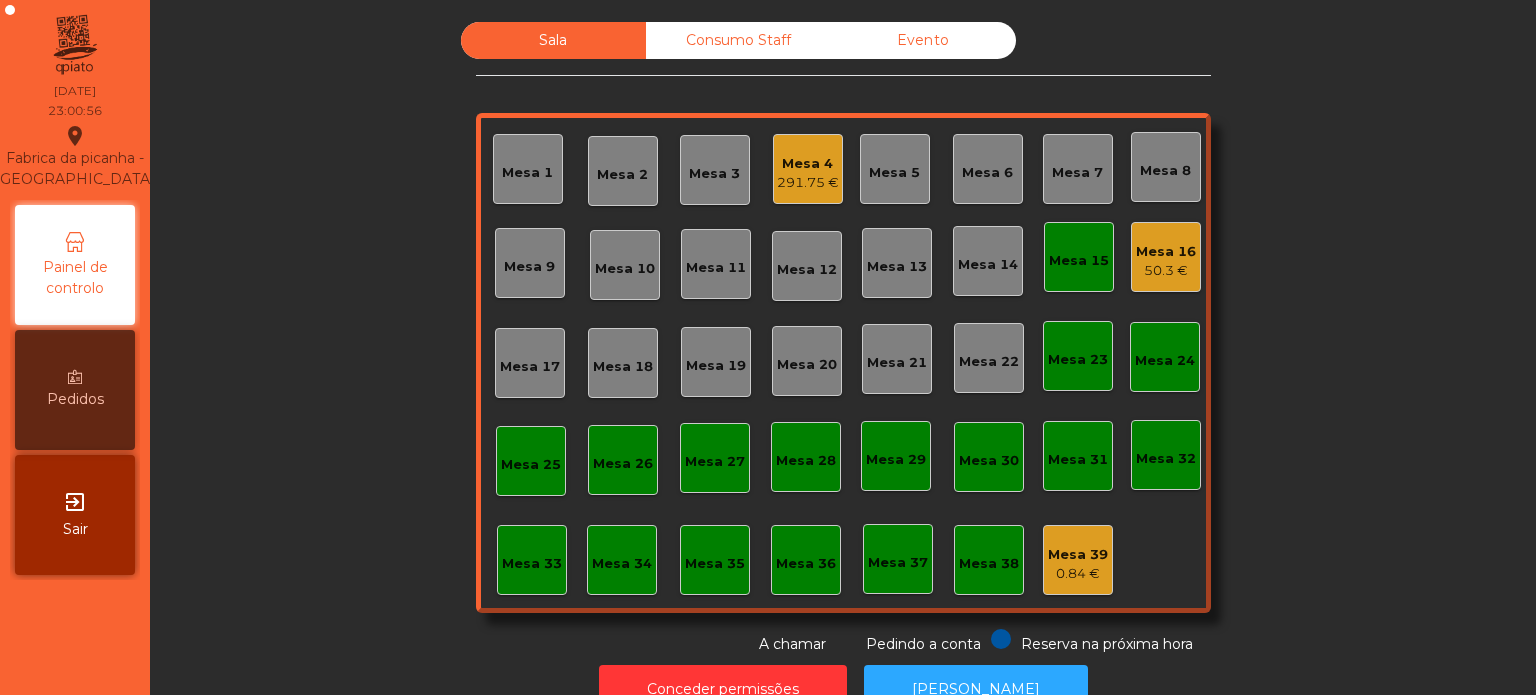 click on "Mesa 15" 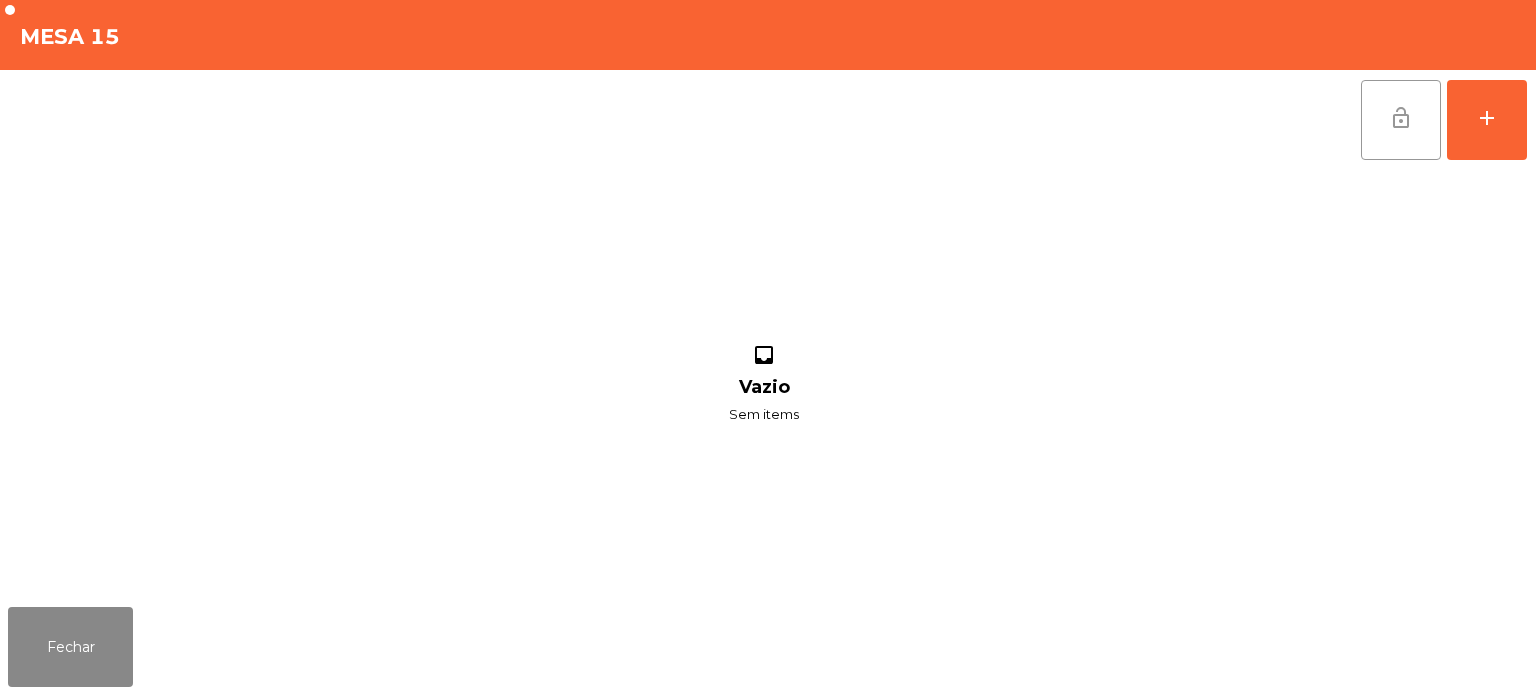 click on "lock_open" 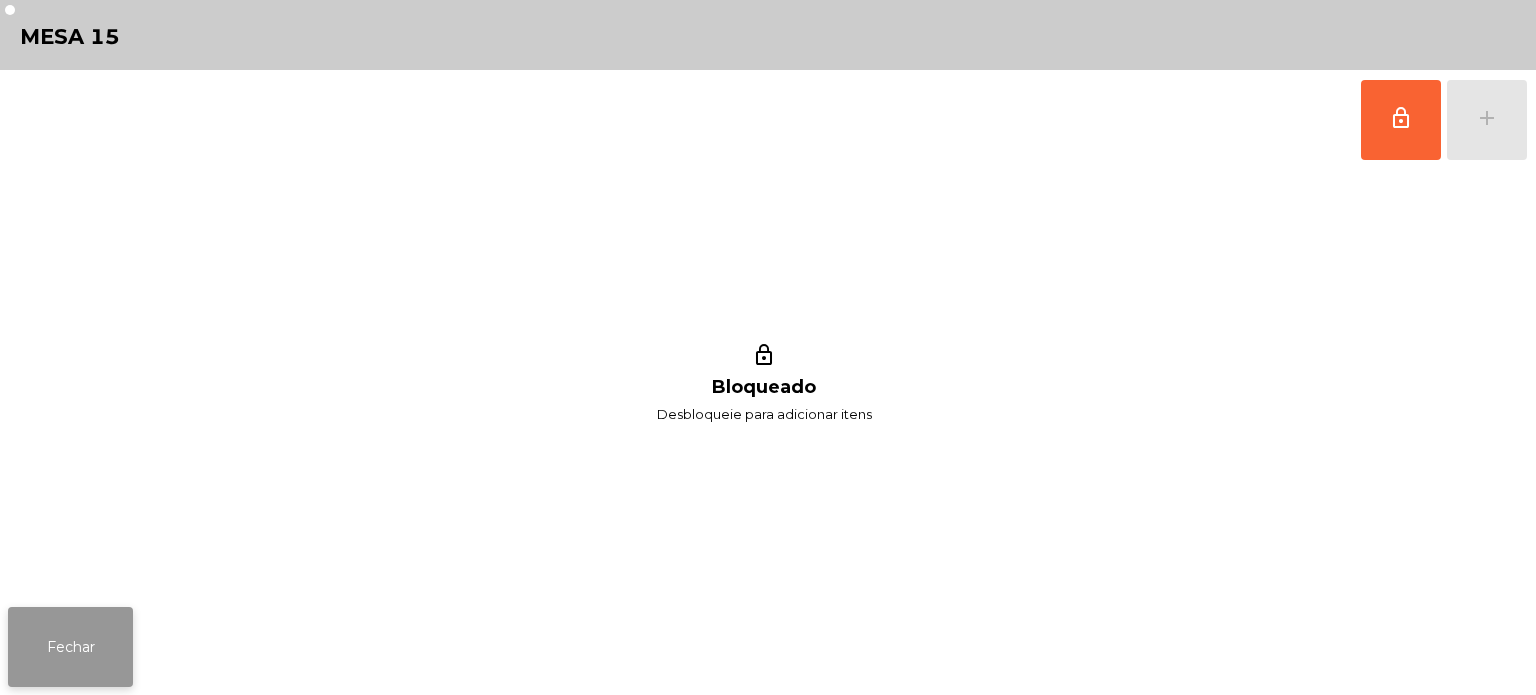 click on "Fechar" 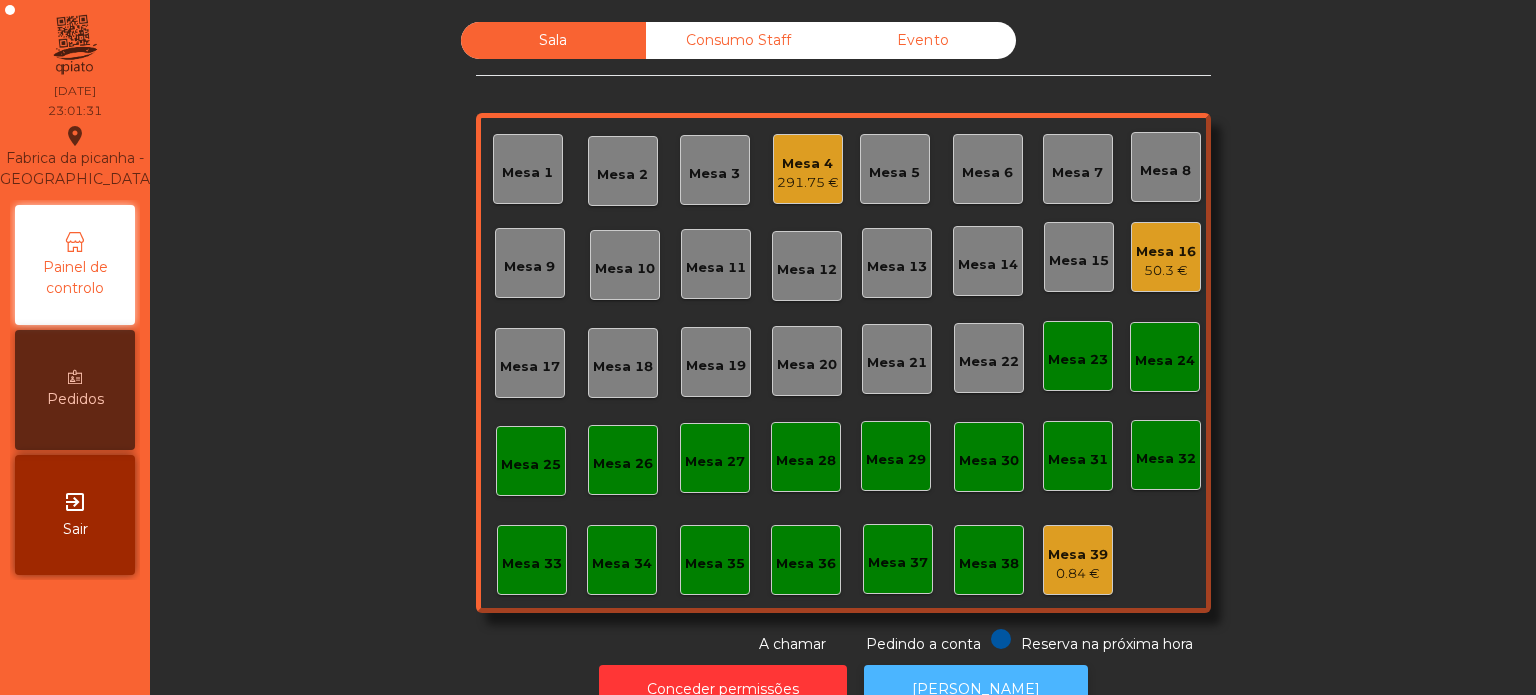 click on "[PERSON_NAME]" 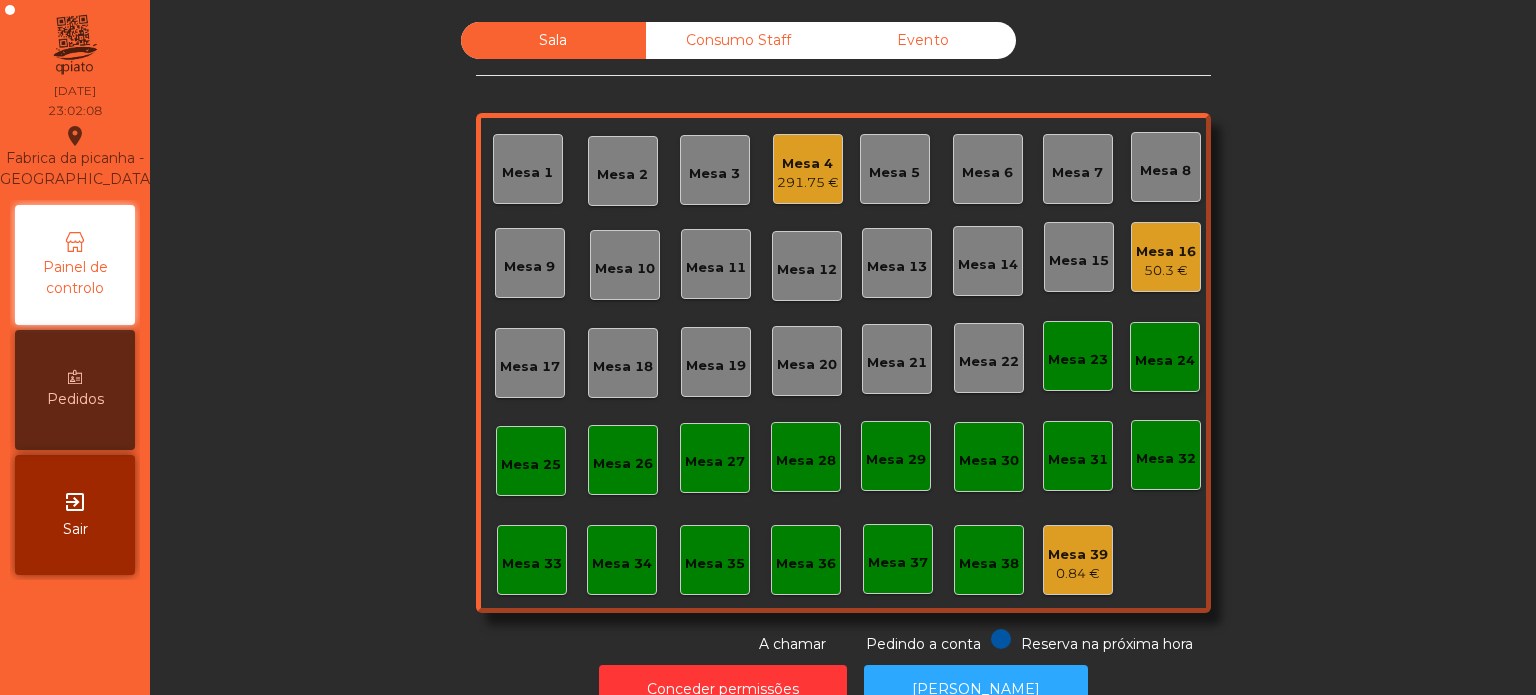 click on "Mesa 4" 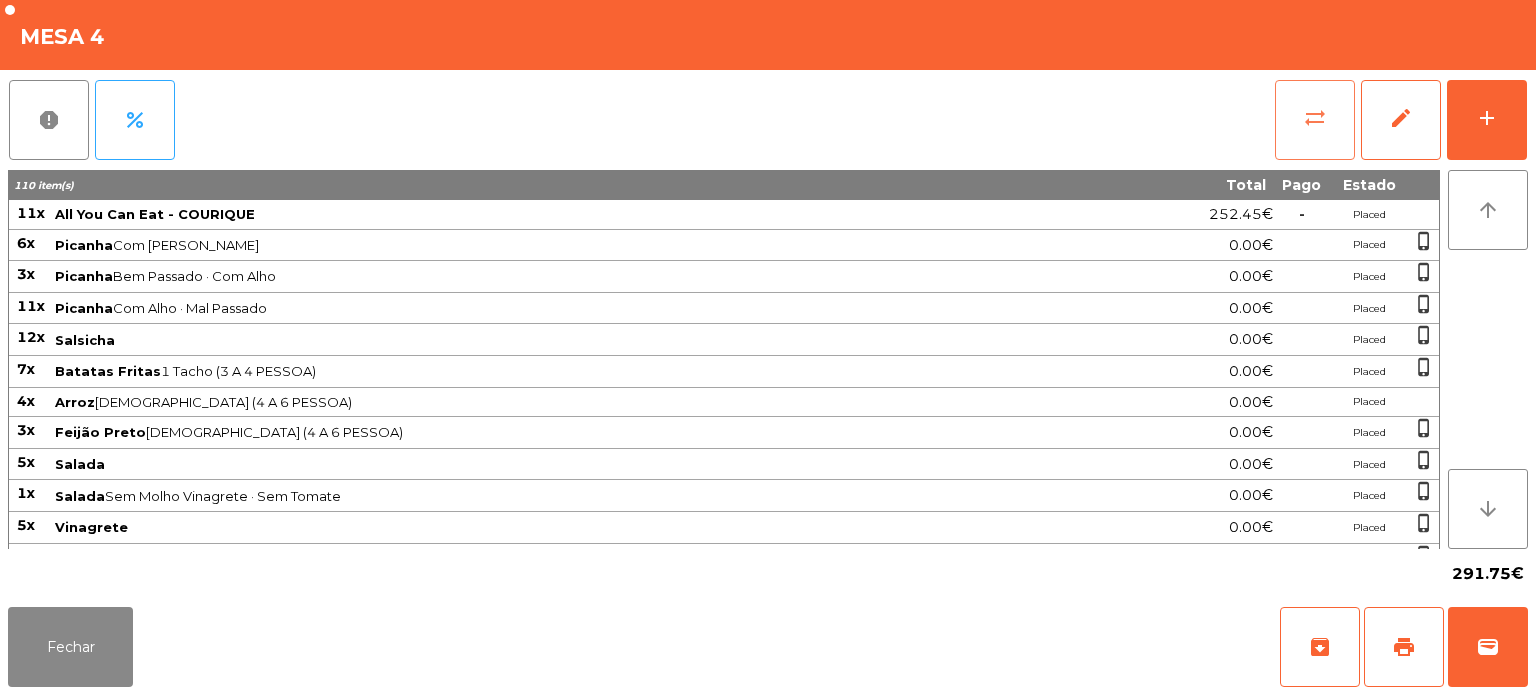 click on "sync_alt" 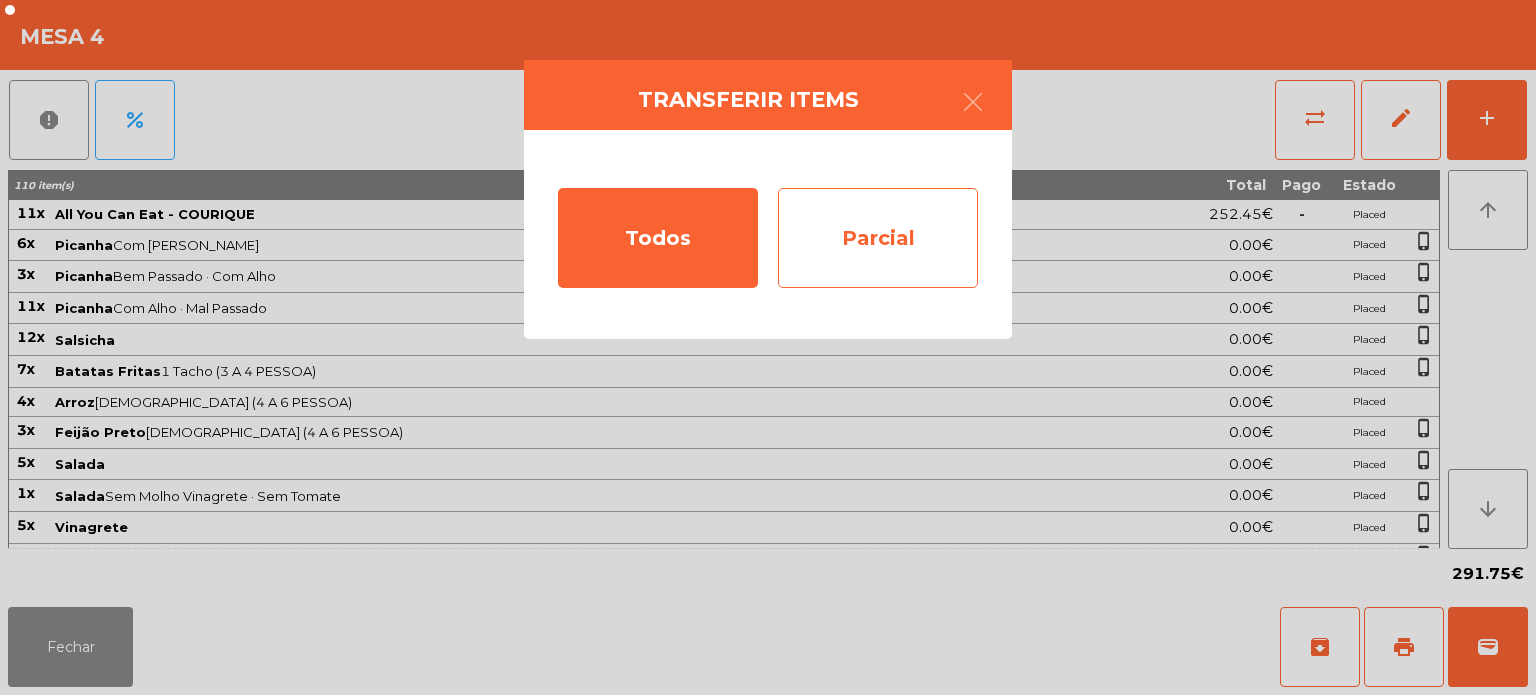click on "Parcial" 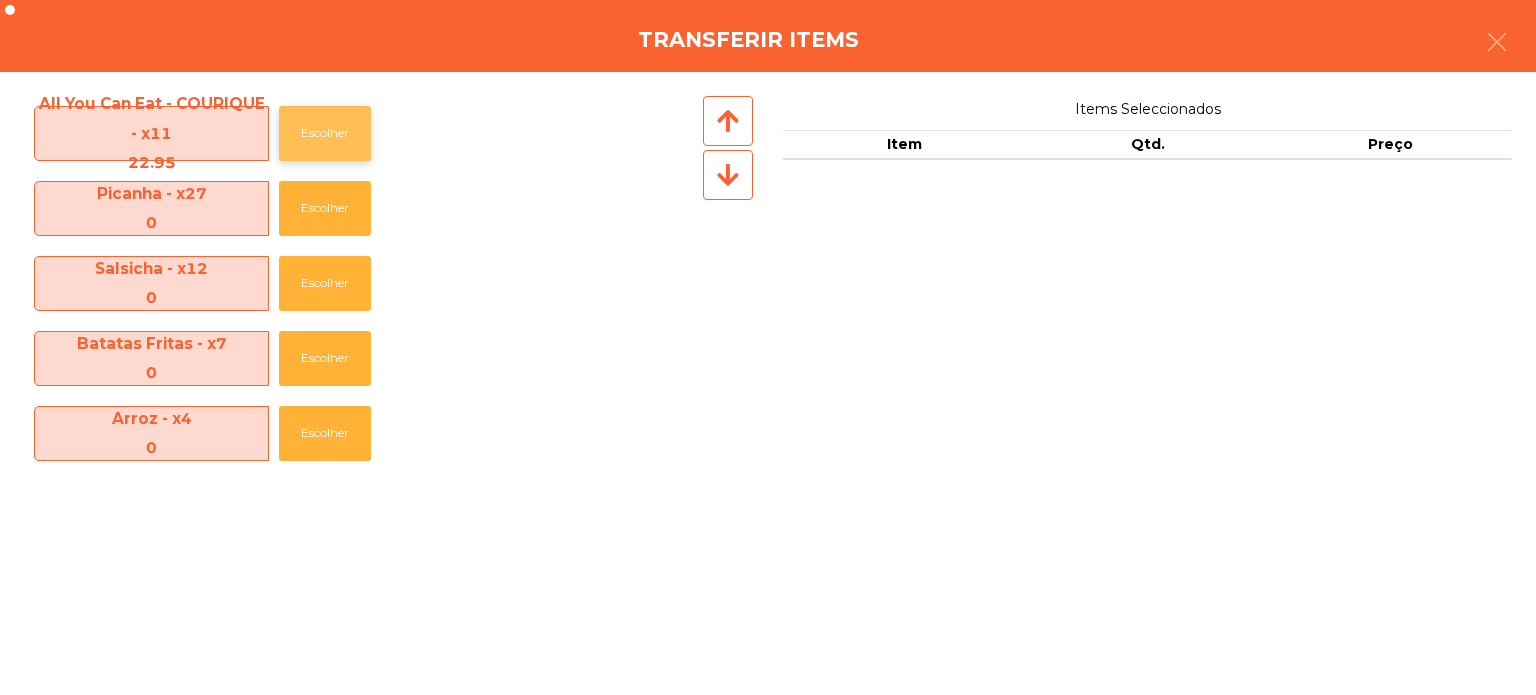 click on "Escolher" 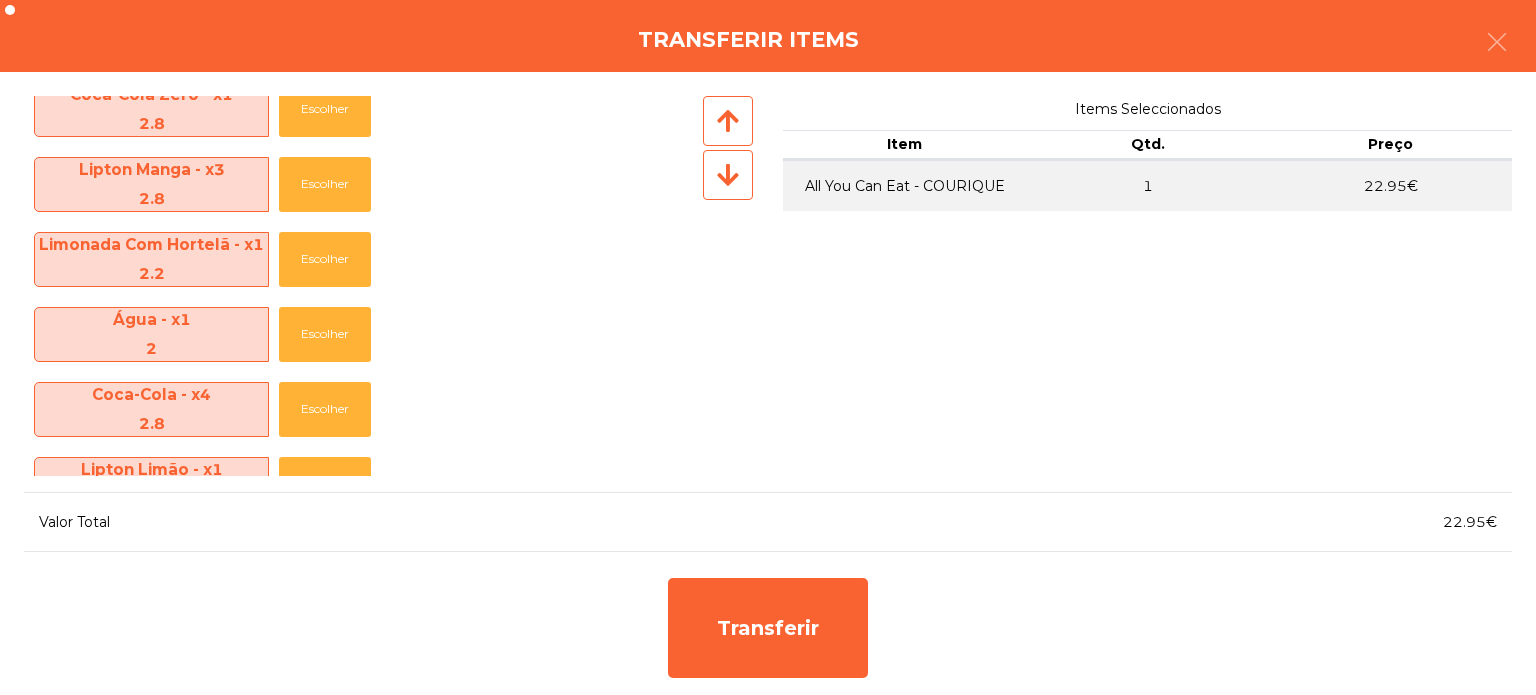 scroll, scrollTop: 1000, scrollLeft: 0, axis: vertical 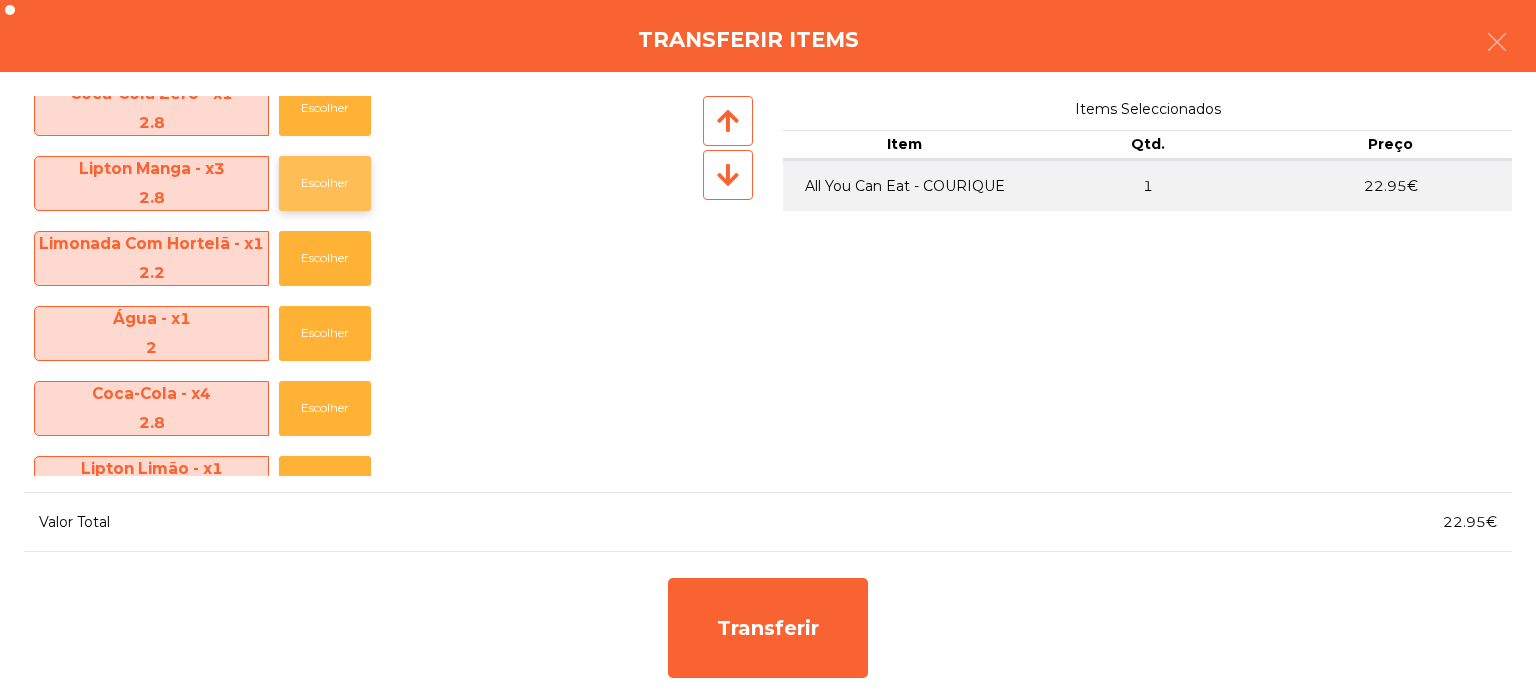 click on "Escolher" 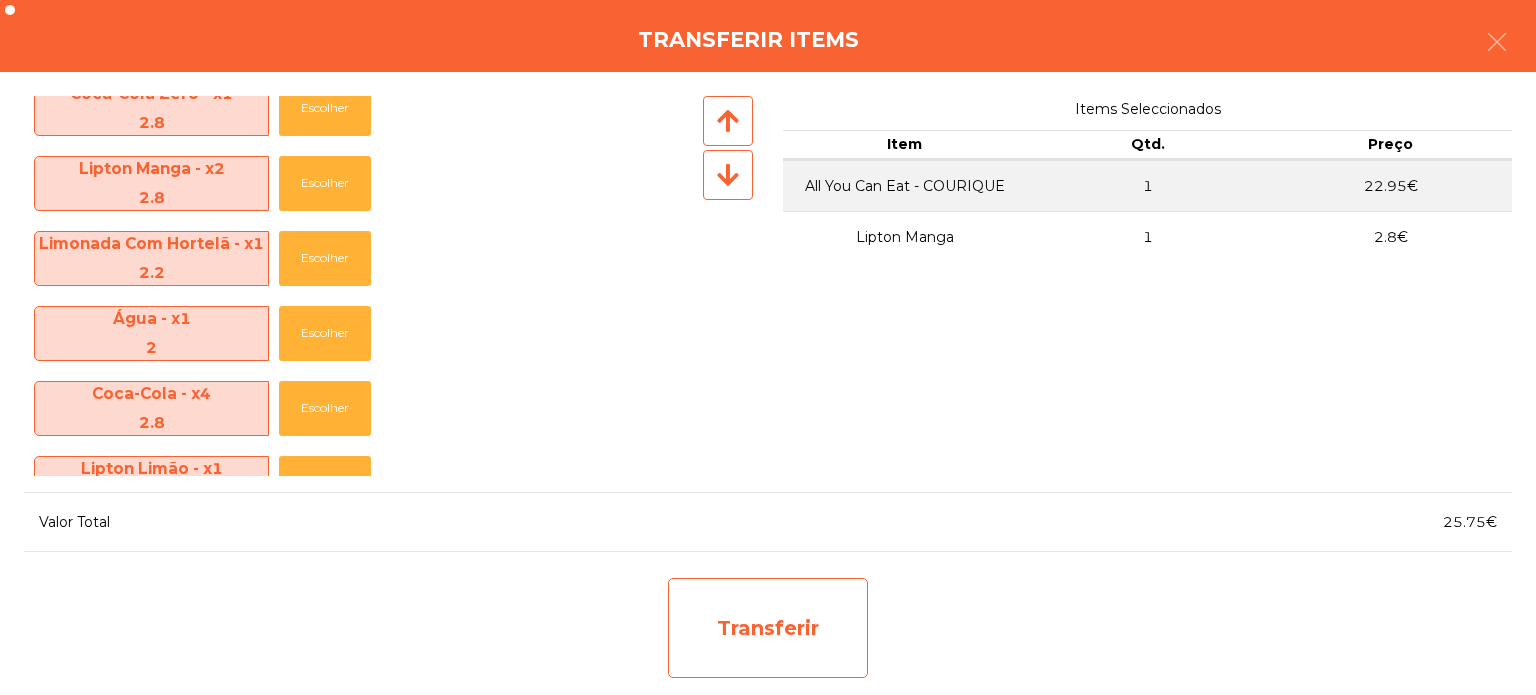 click on "Transferir" 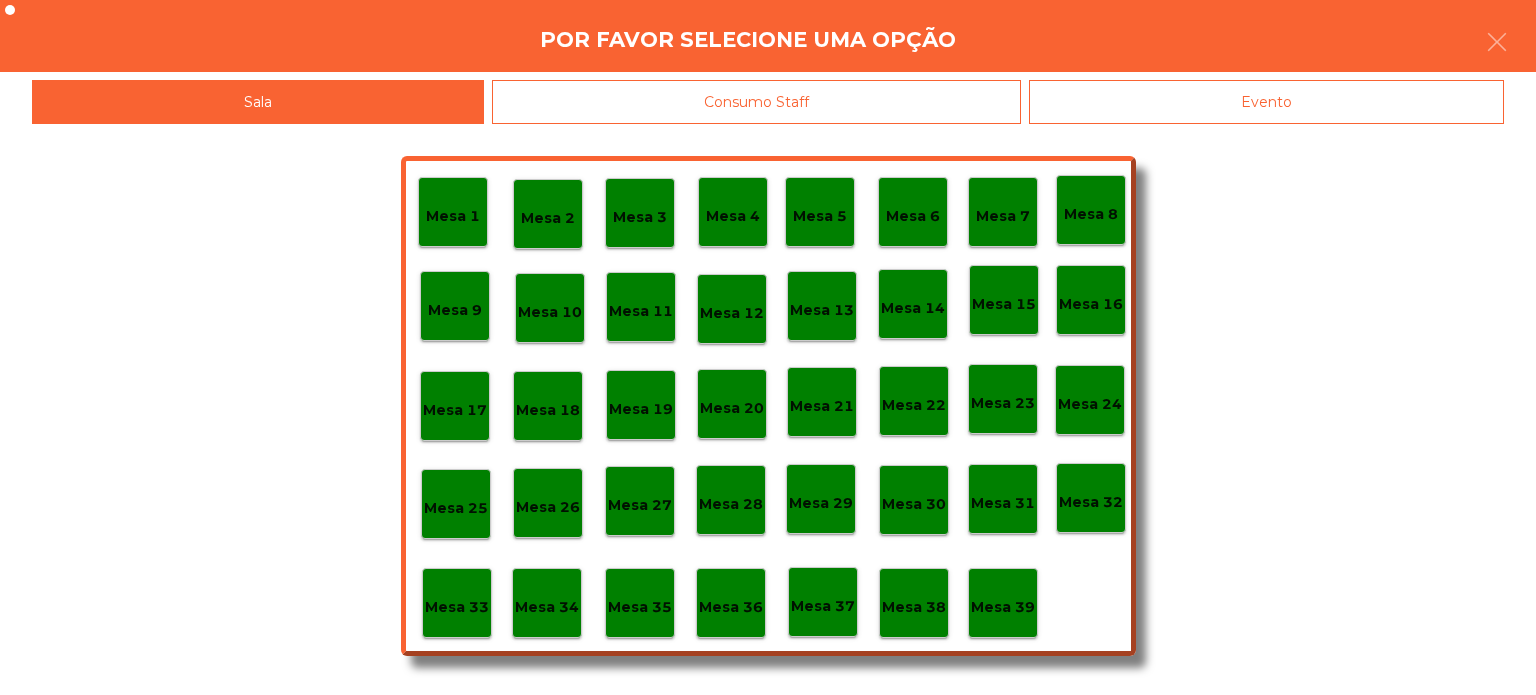 click on "Mesa 36" 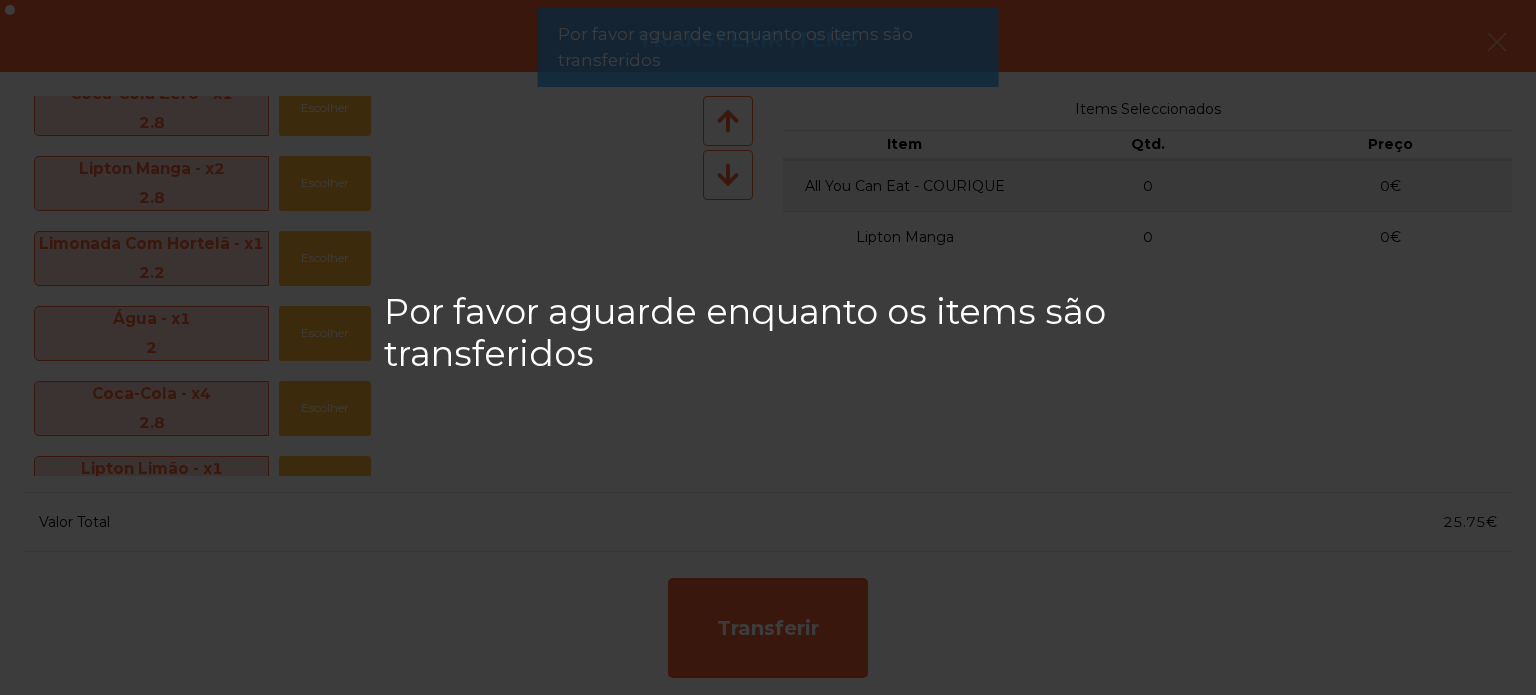 click on "Por favor aguarde enquanto os items são transferidos" 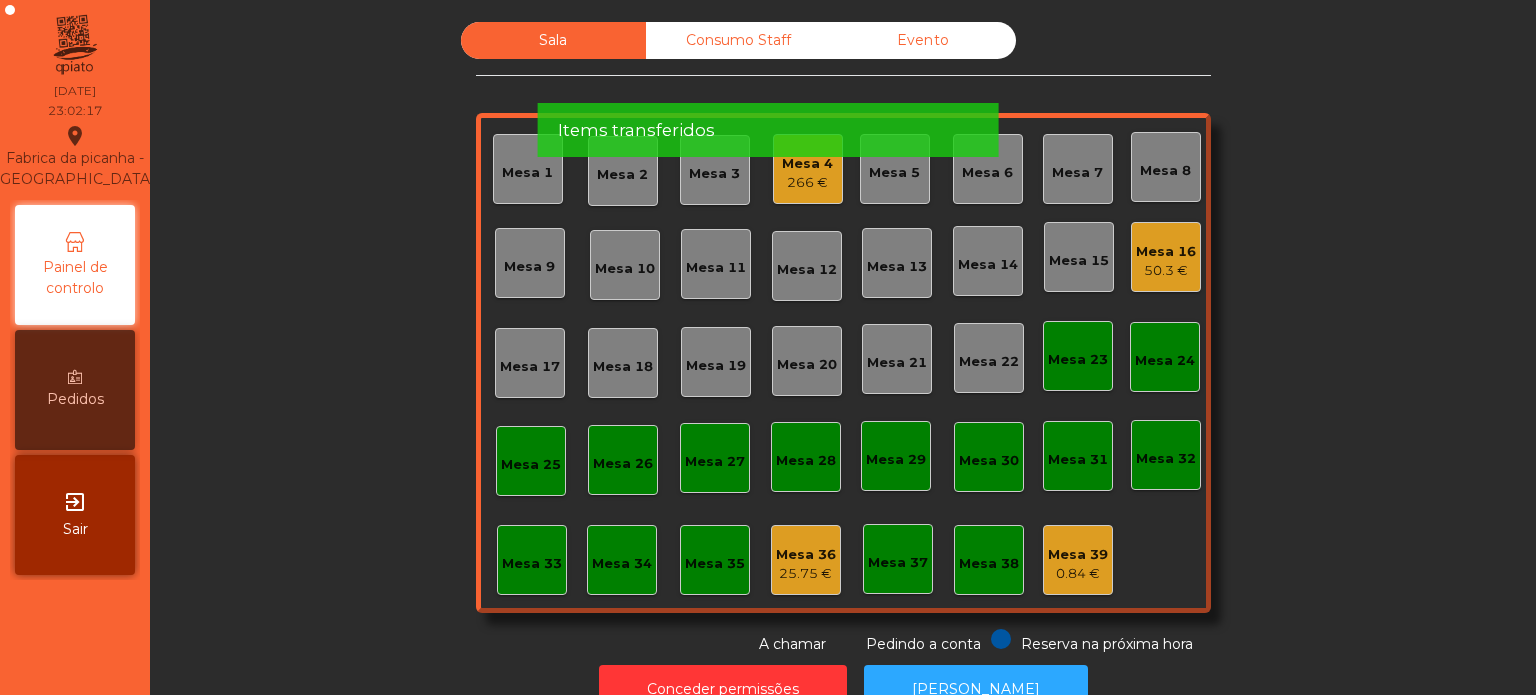 click on "Items transferidos" 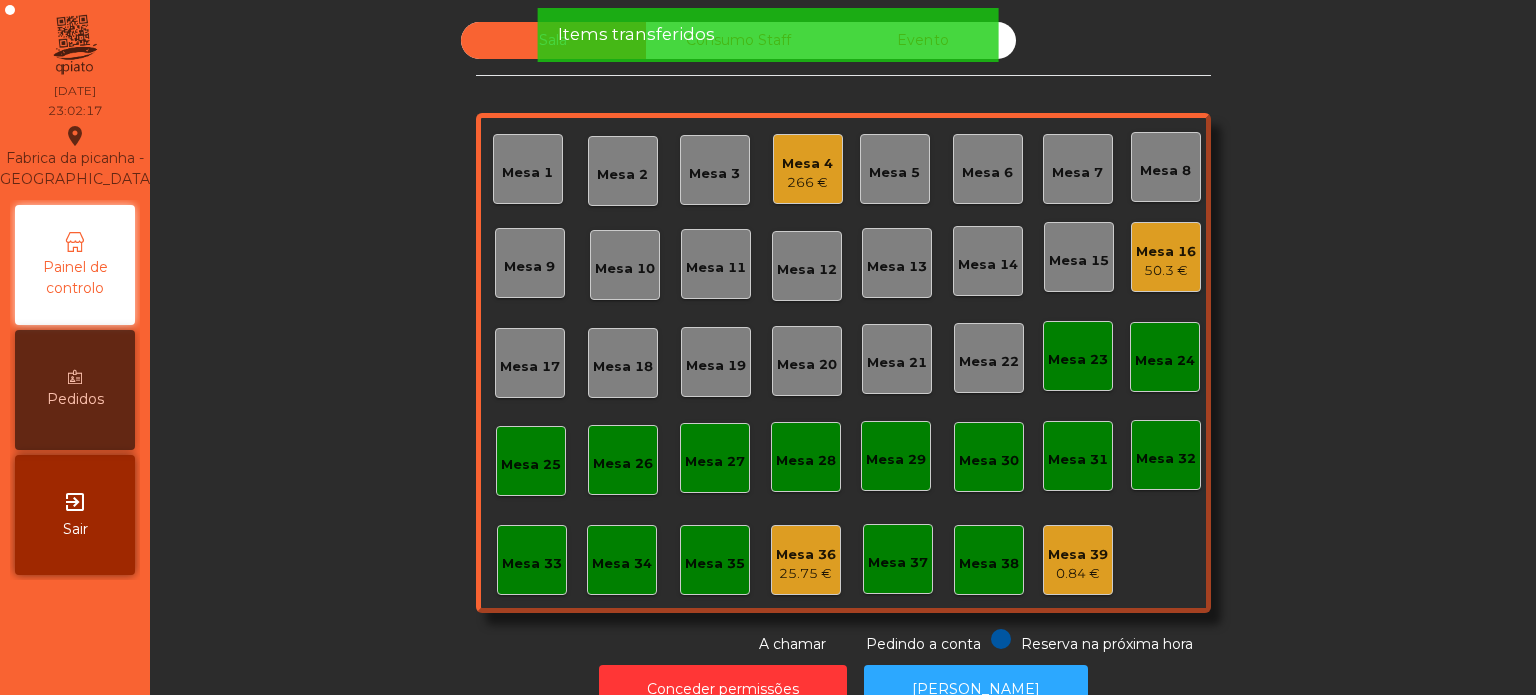 click on "Items transferidos" 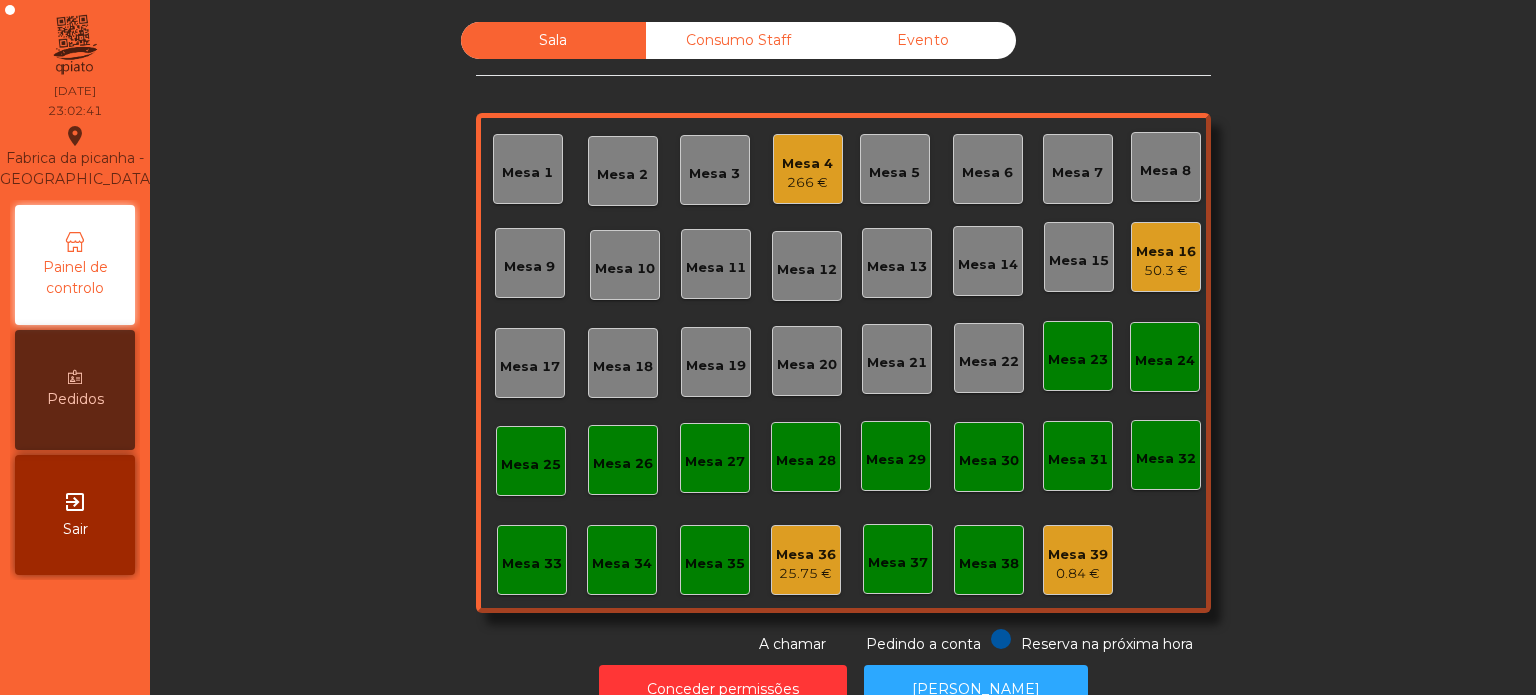 click on "266 €" 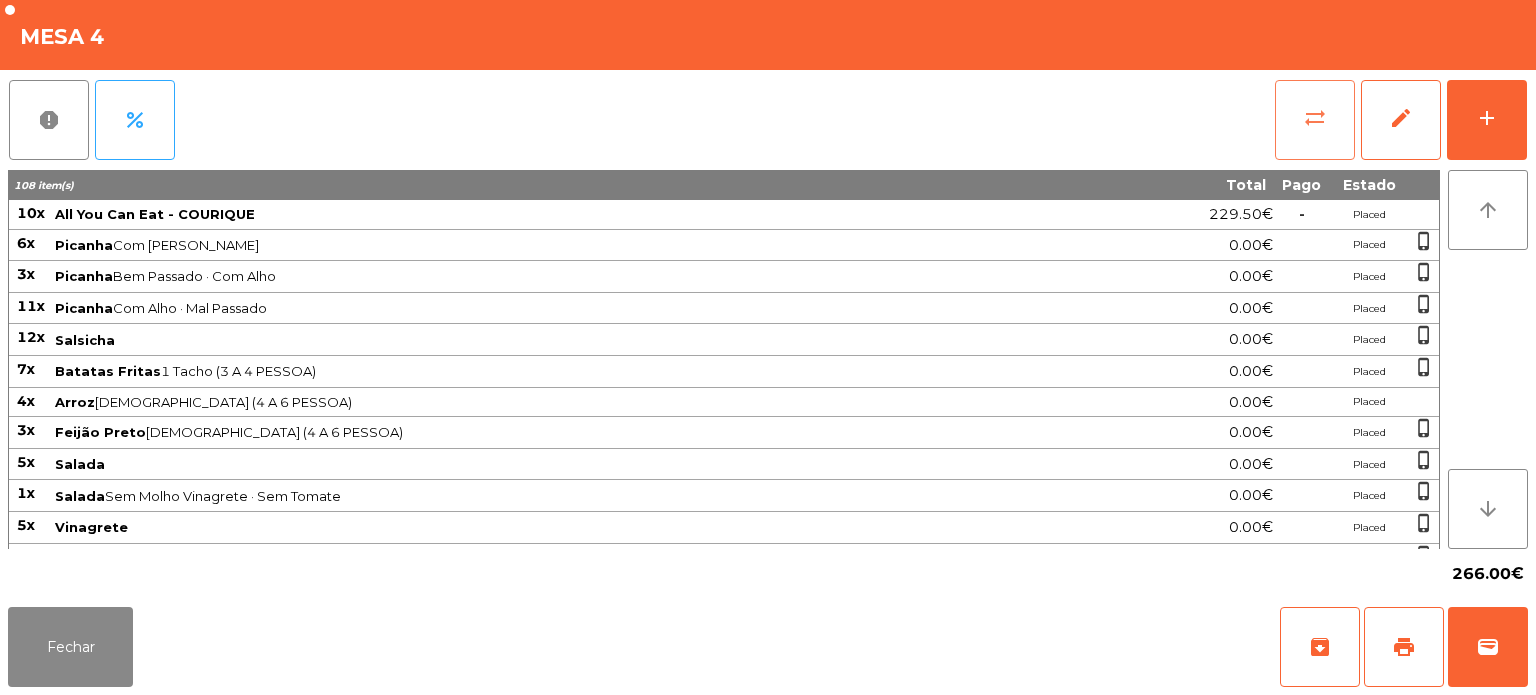 click on "sync_alt" 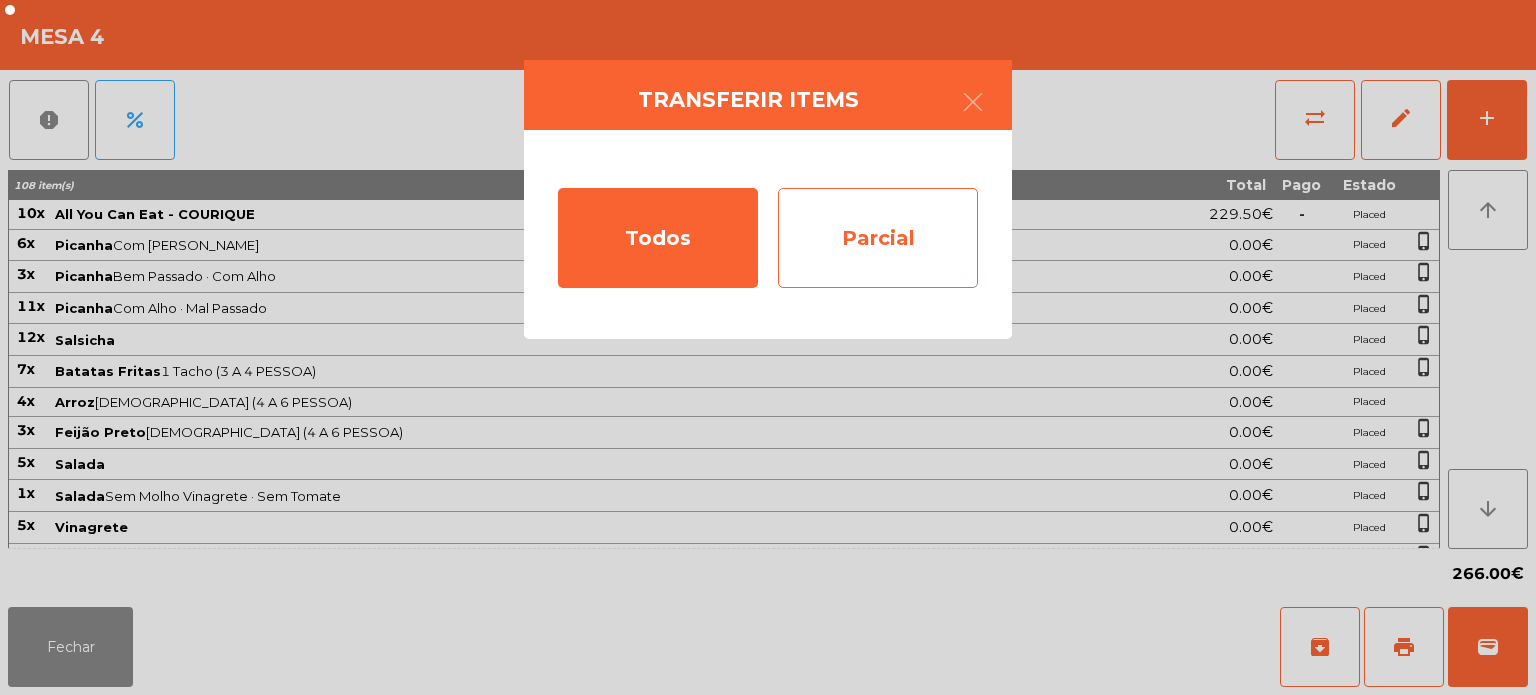 click on "Parcial" 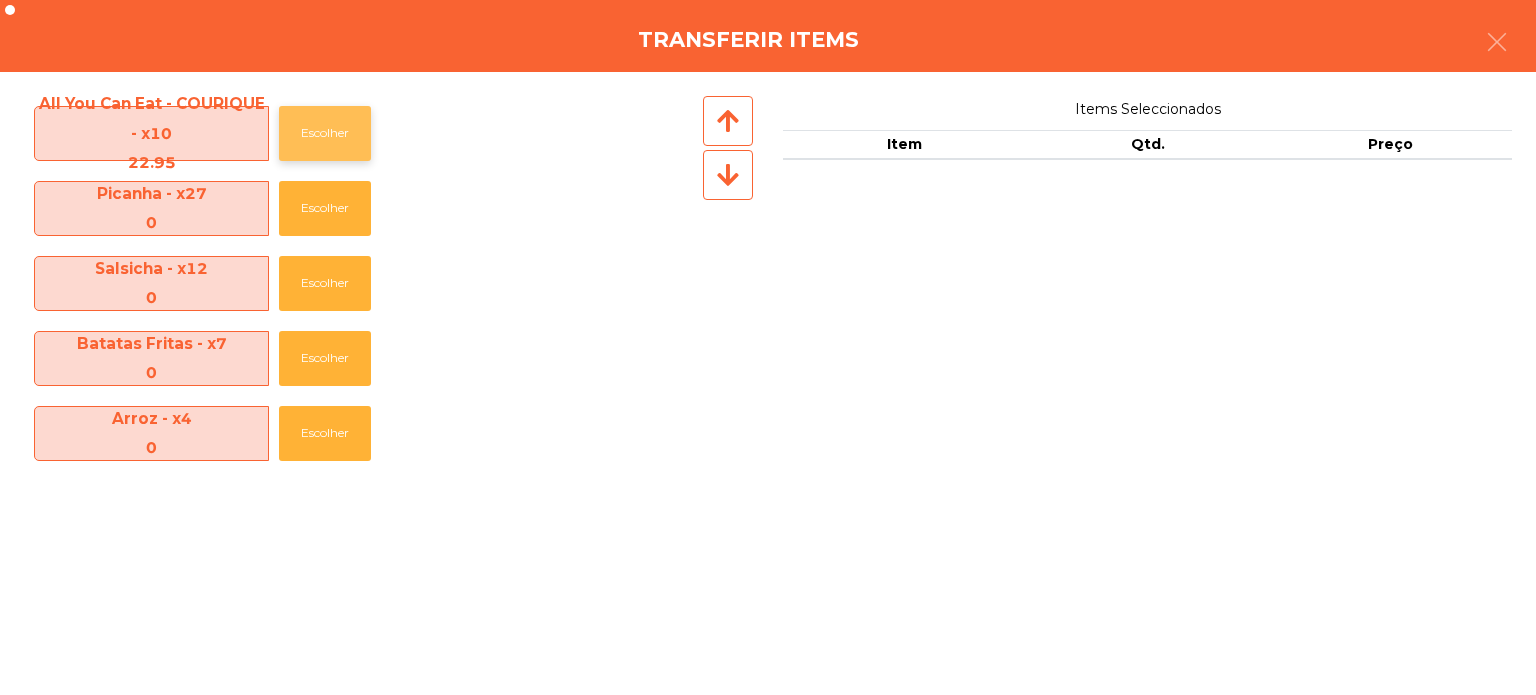 click on "Escolher" 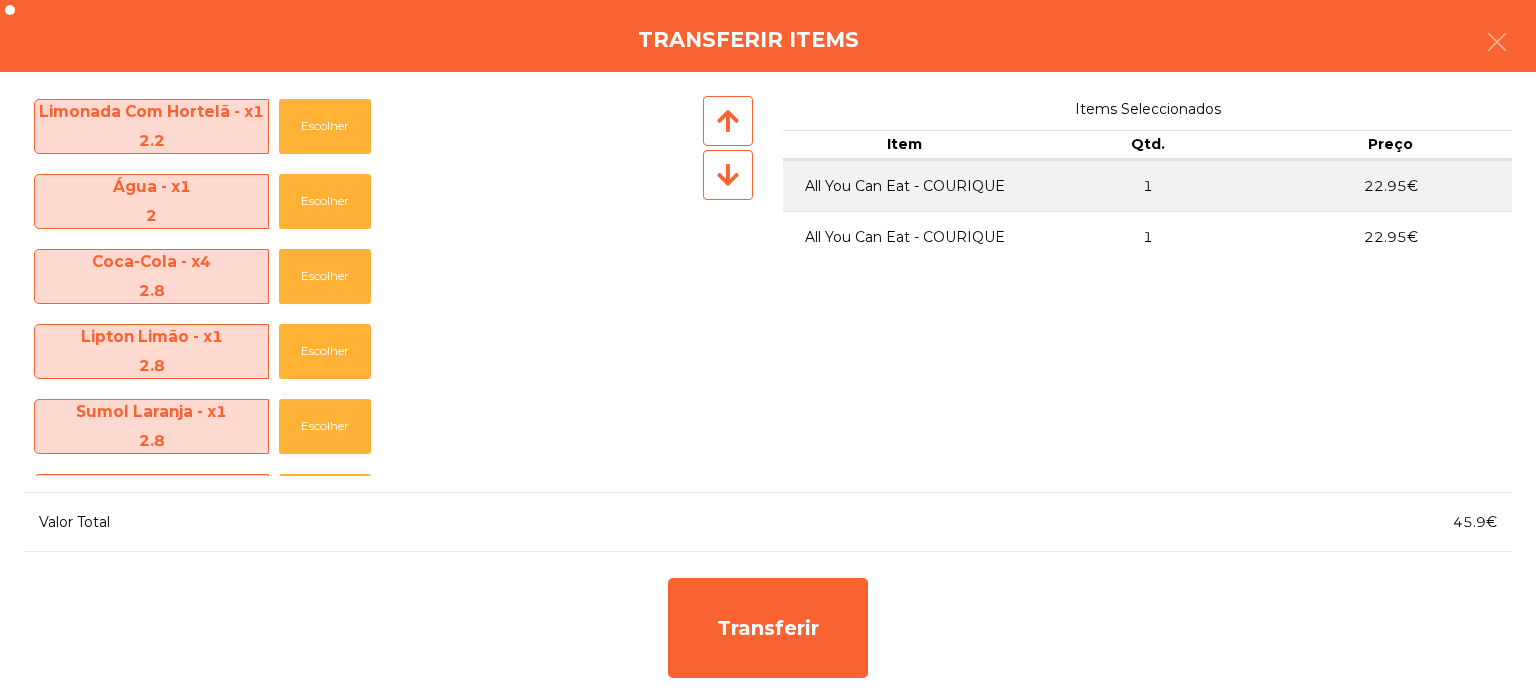 scroll, scrollTop: 1149, scrollLeft: 0, axis: vertical 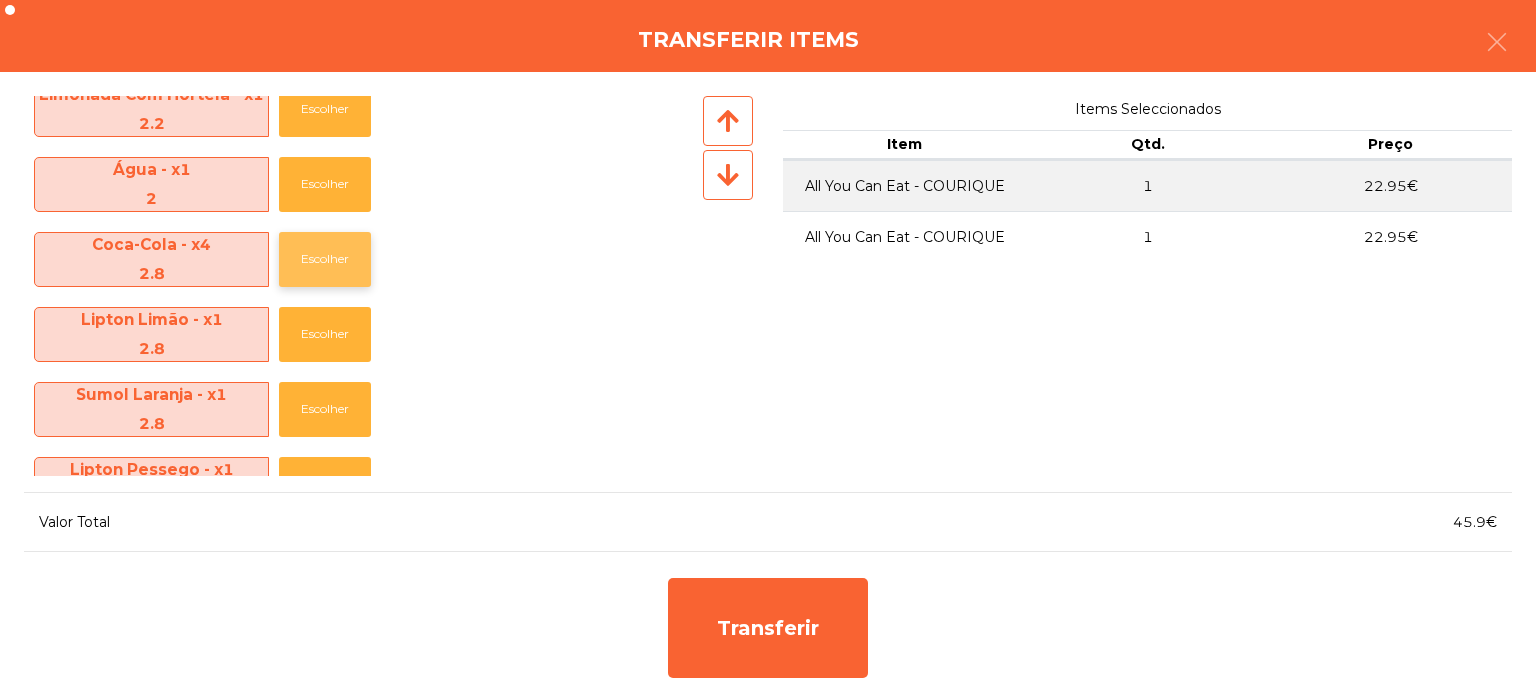 click on "Escolher" 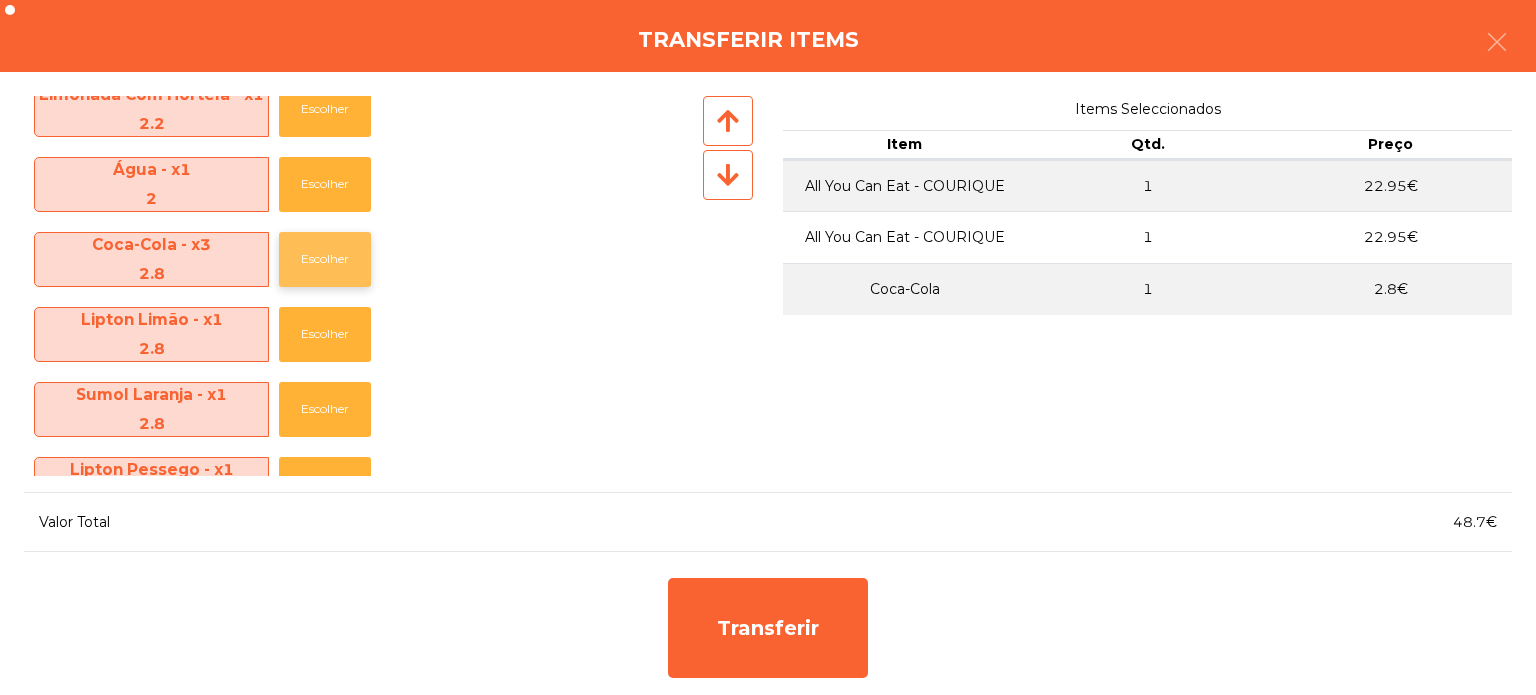 click on "Escolher" 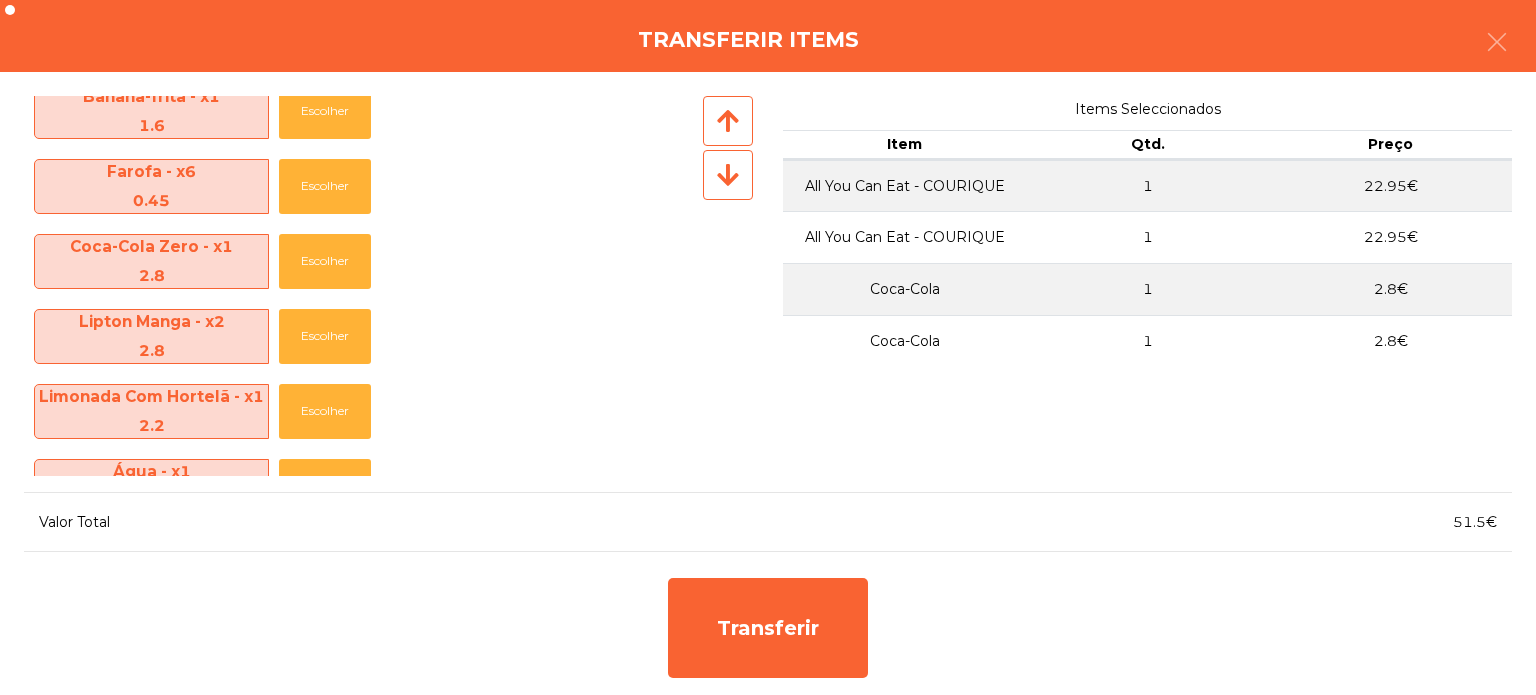 scroll, scrollTop: 811, scrollLeft: 0, axis: vertical 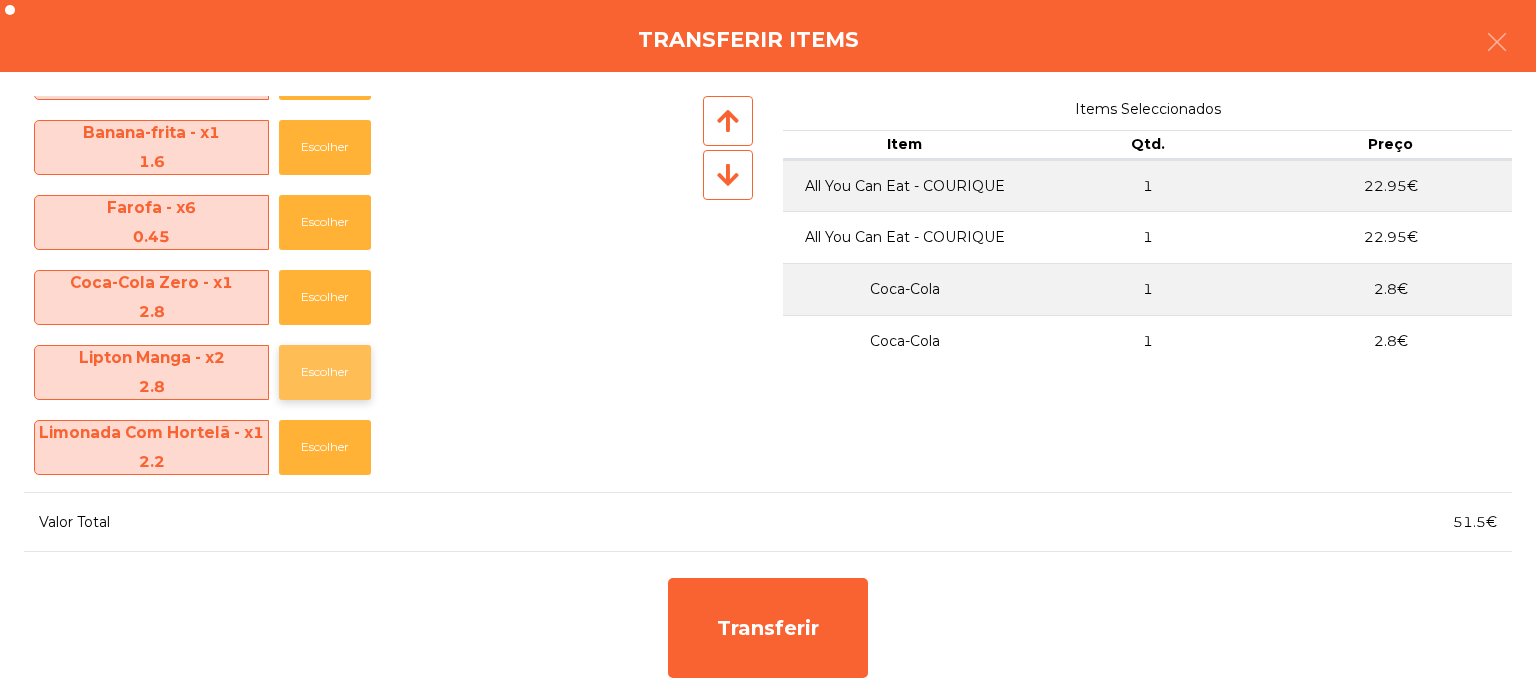 click on "Escolher" 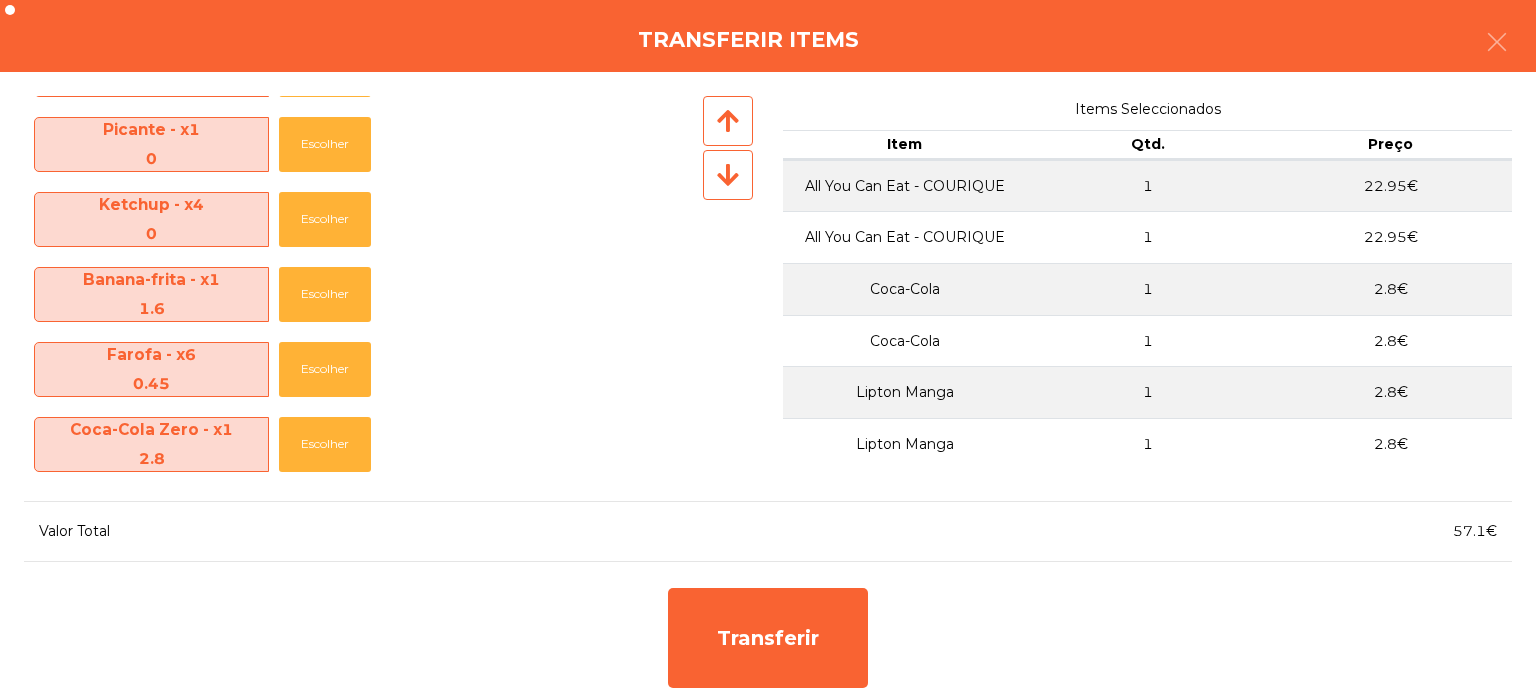 scroll, scrollTop: 662, scrollLeft: 0, axis: vertical 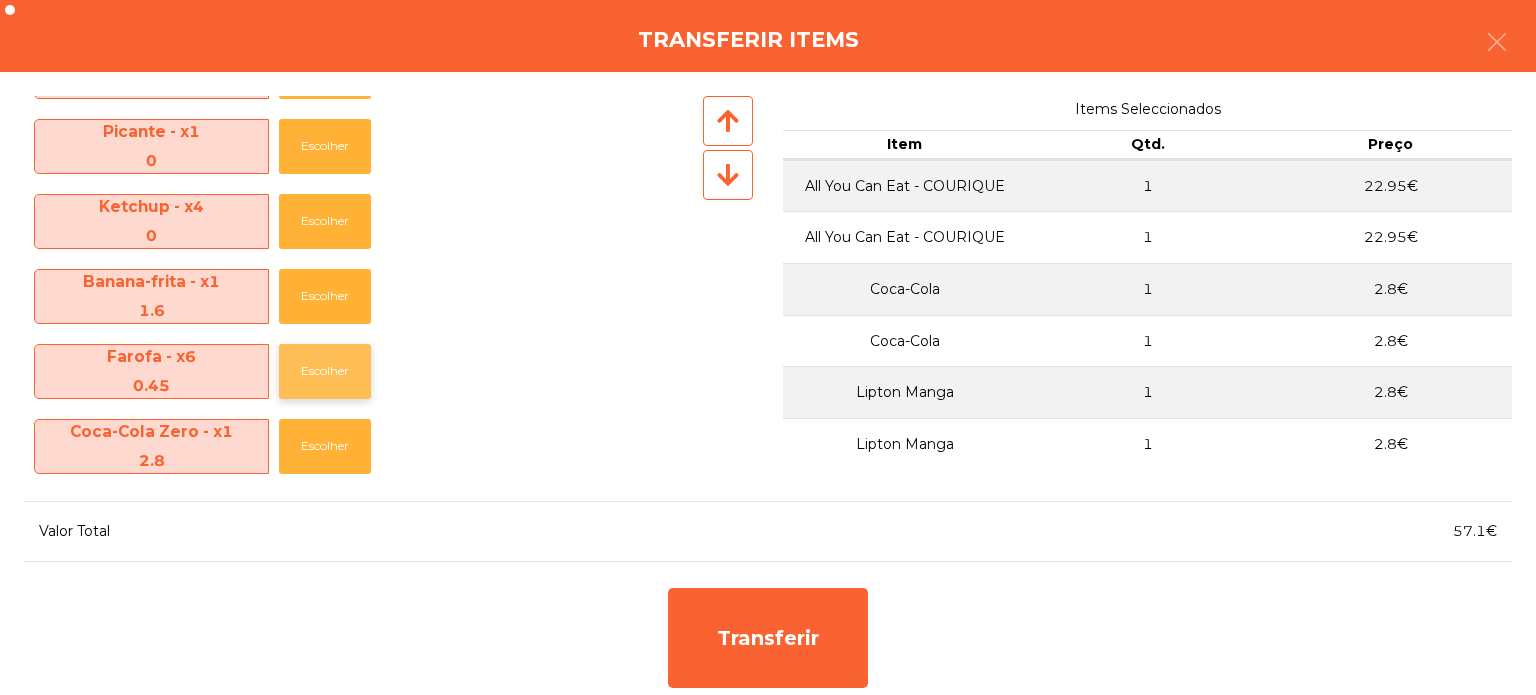 click on "Escolher" 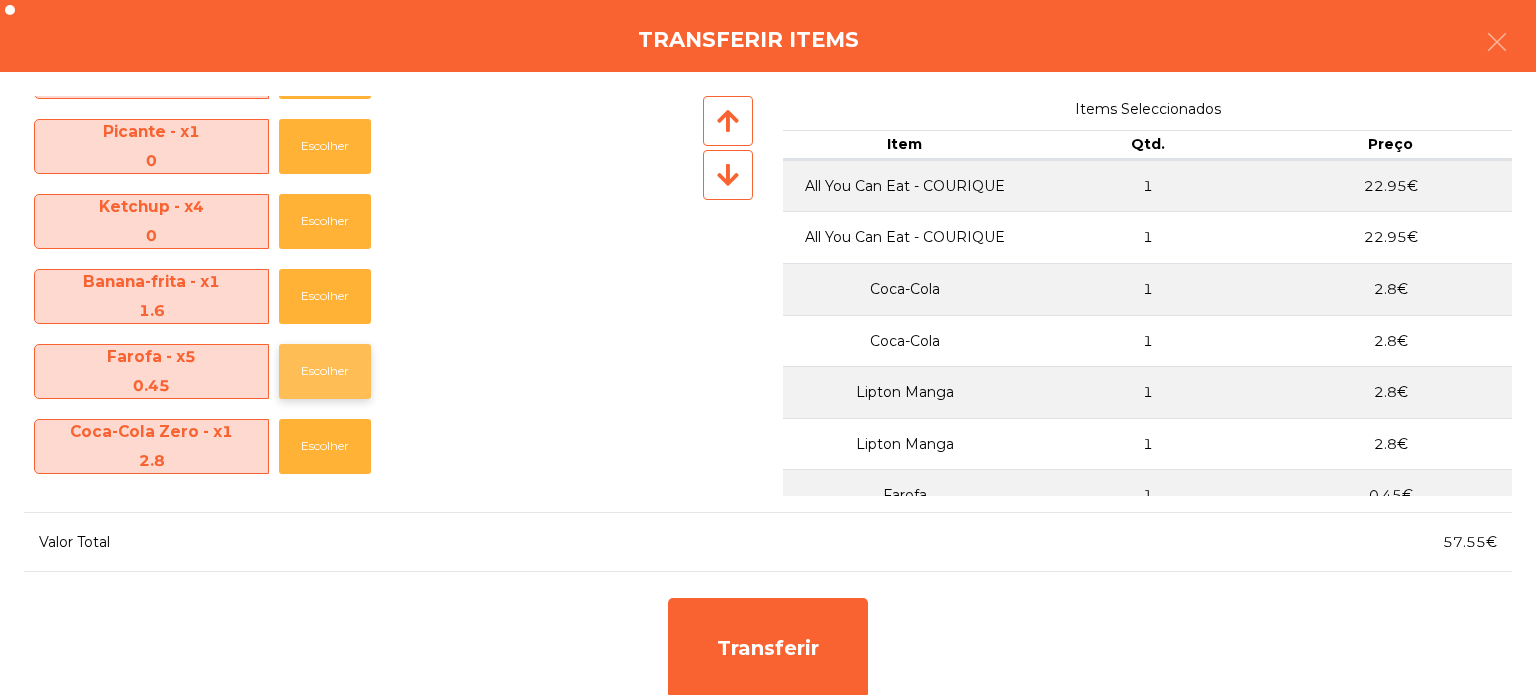 click on "Escolher" 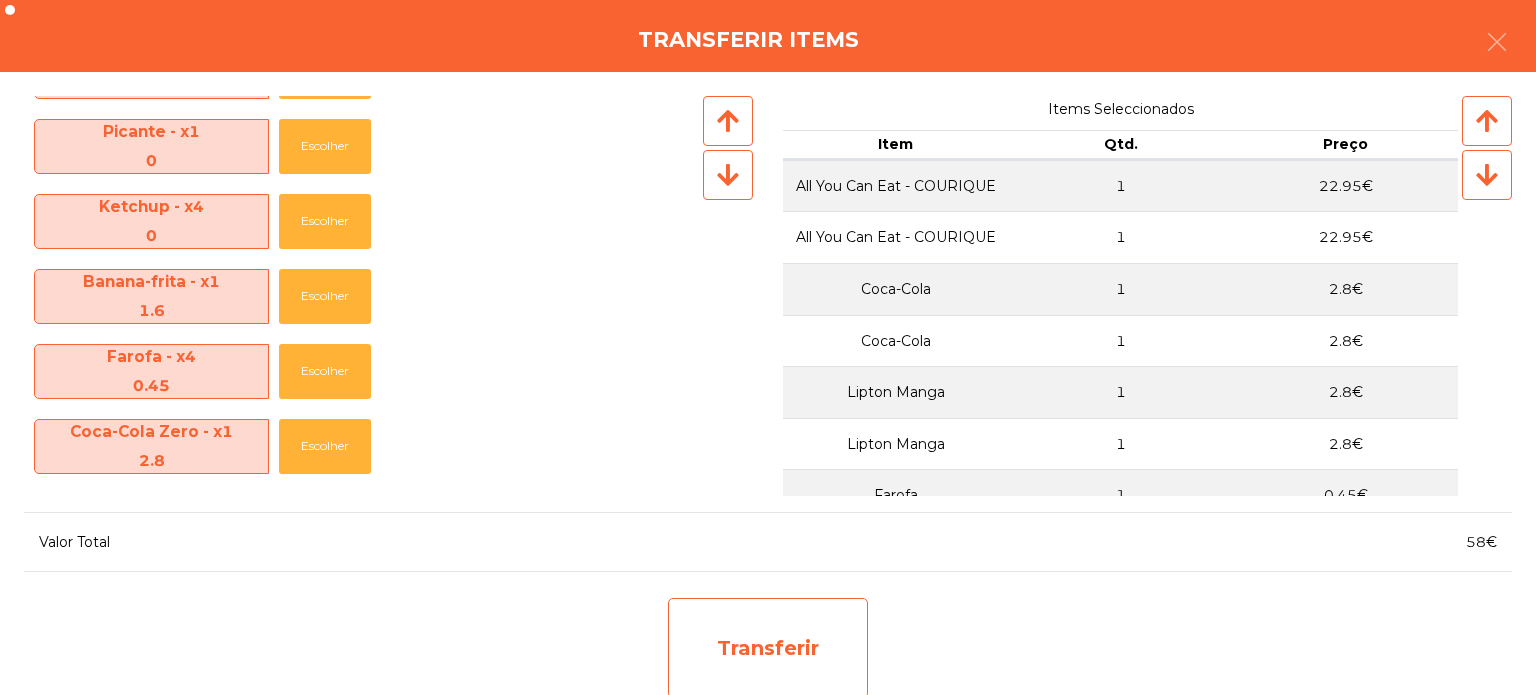click on "Transferir" 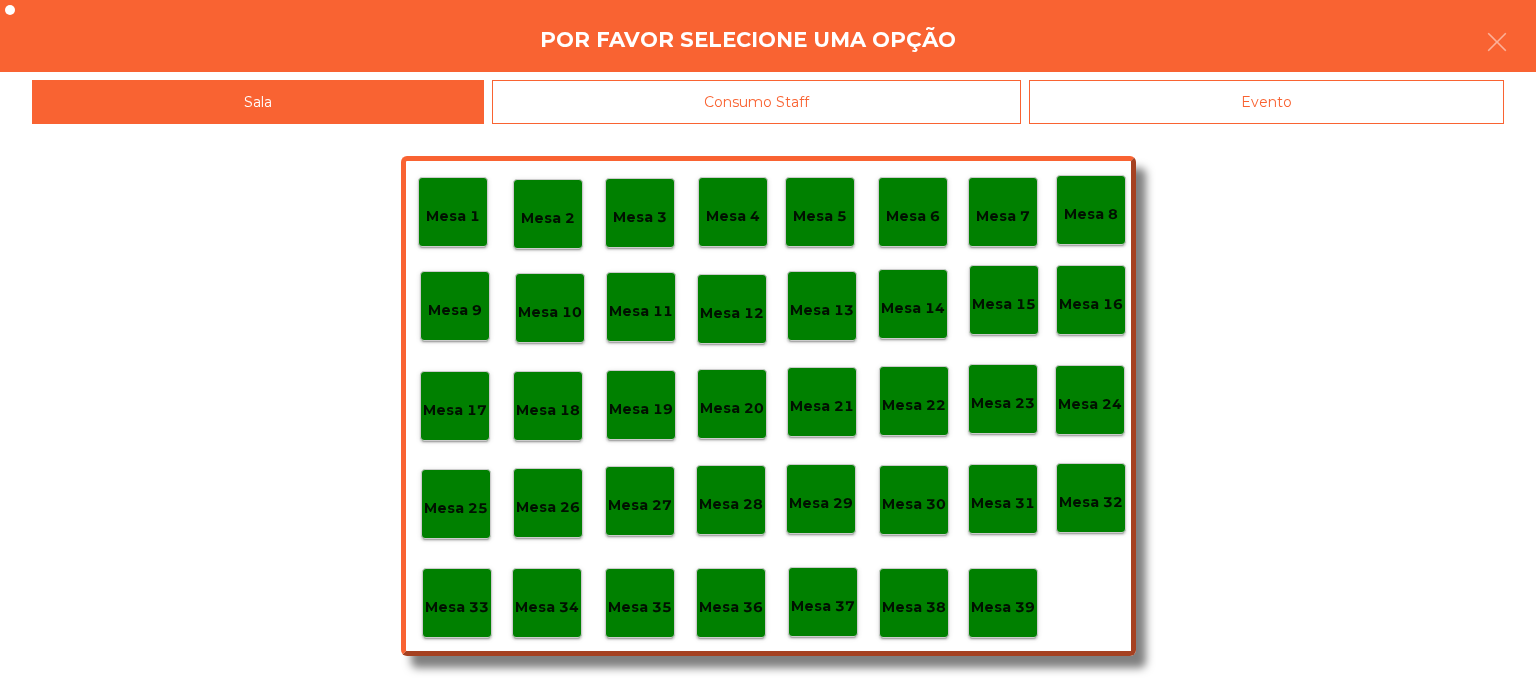 click on "Mesa 35" 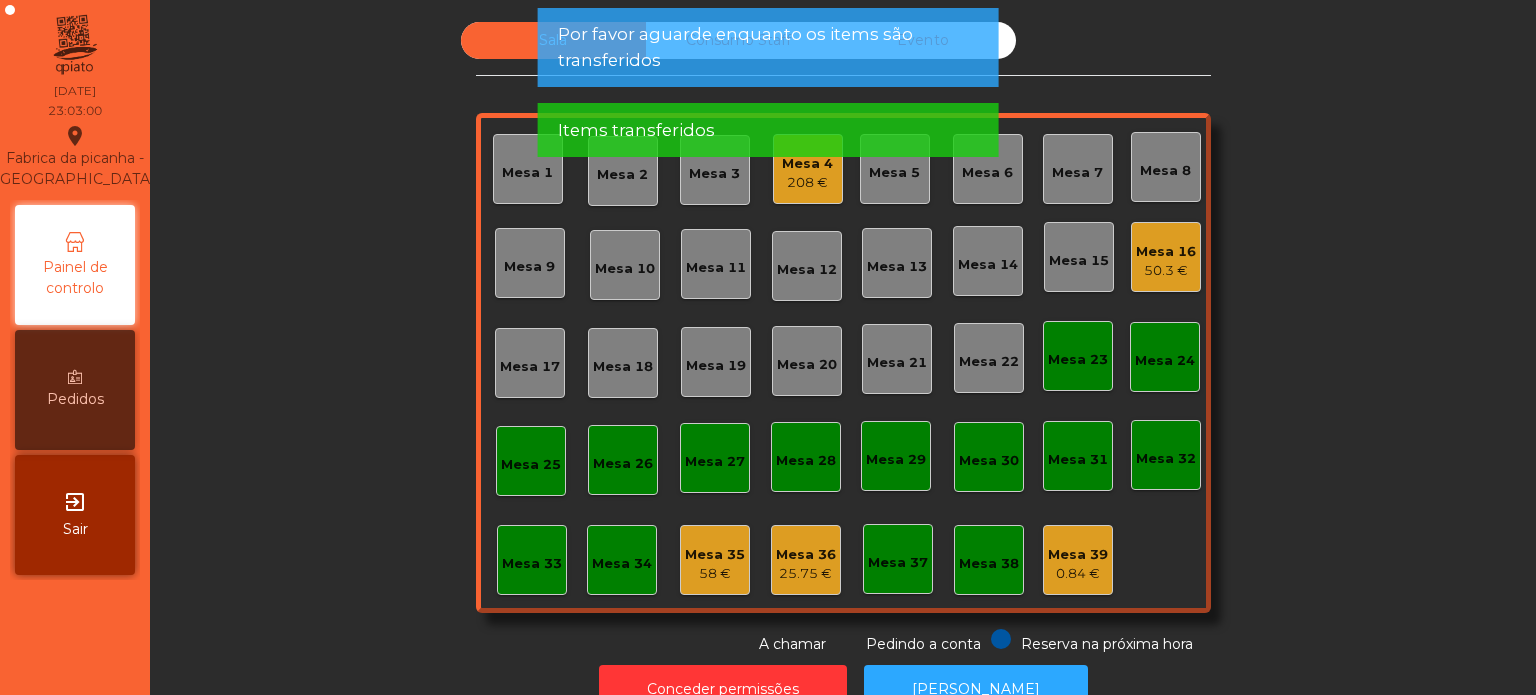 click on "Por favor aguarde enquanto os items são transferidos" 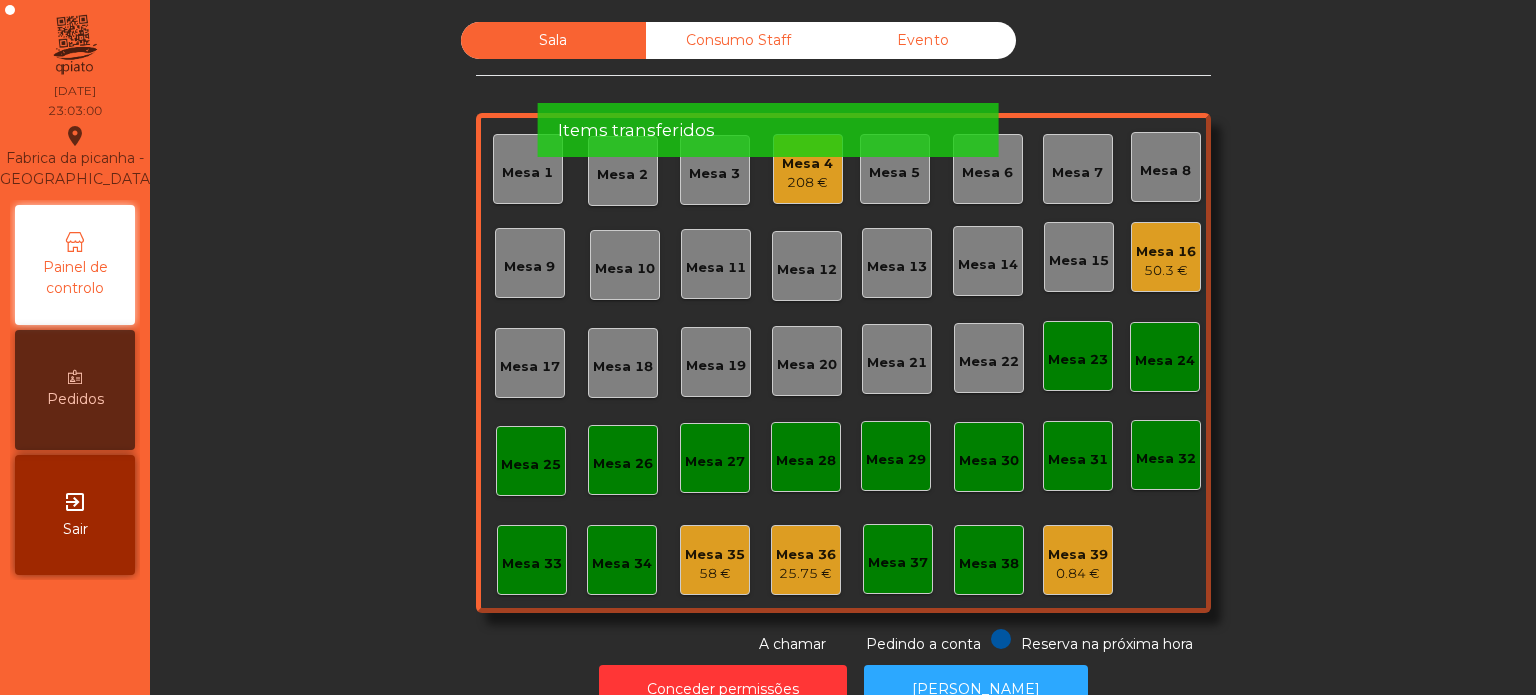 click on "Por favor aguarde enquanto os items são transferidos" 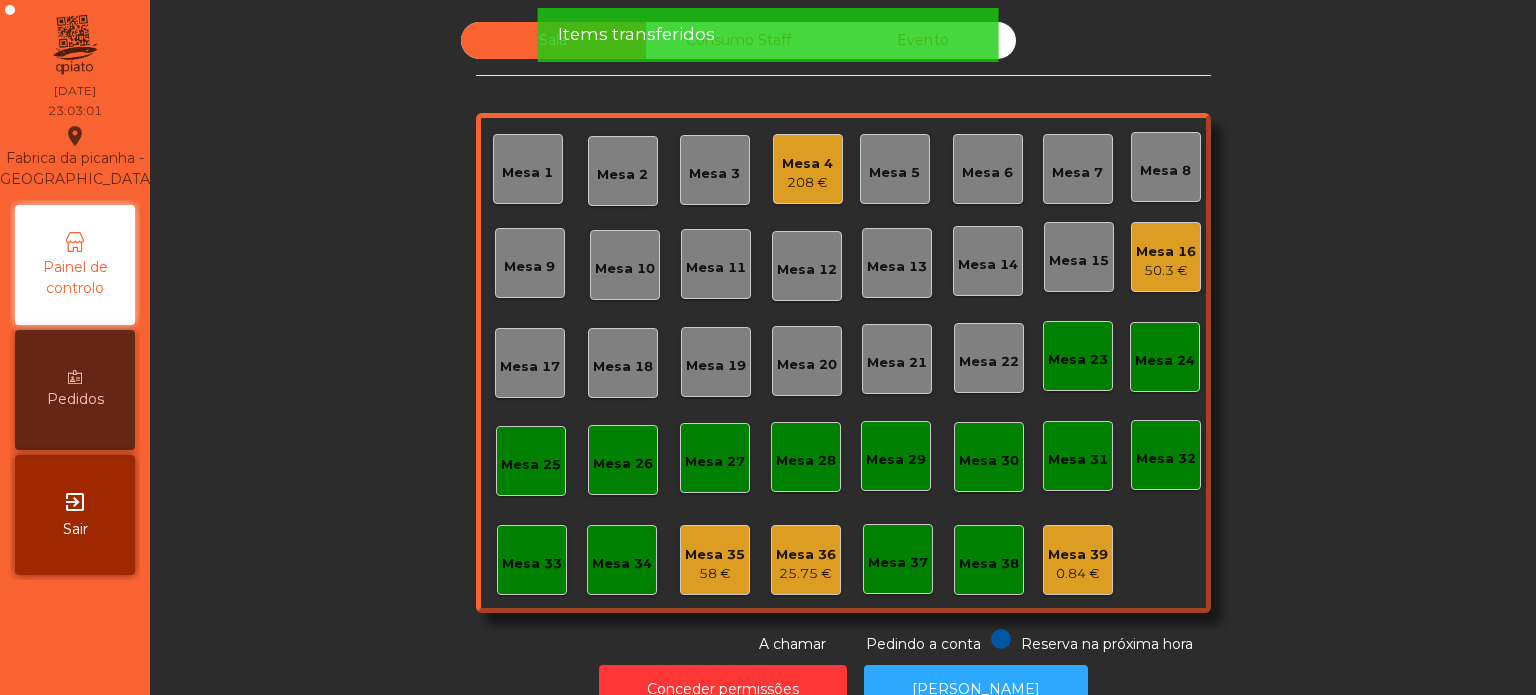 click on "58 €" 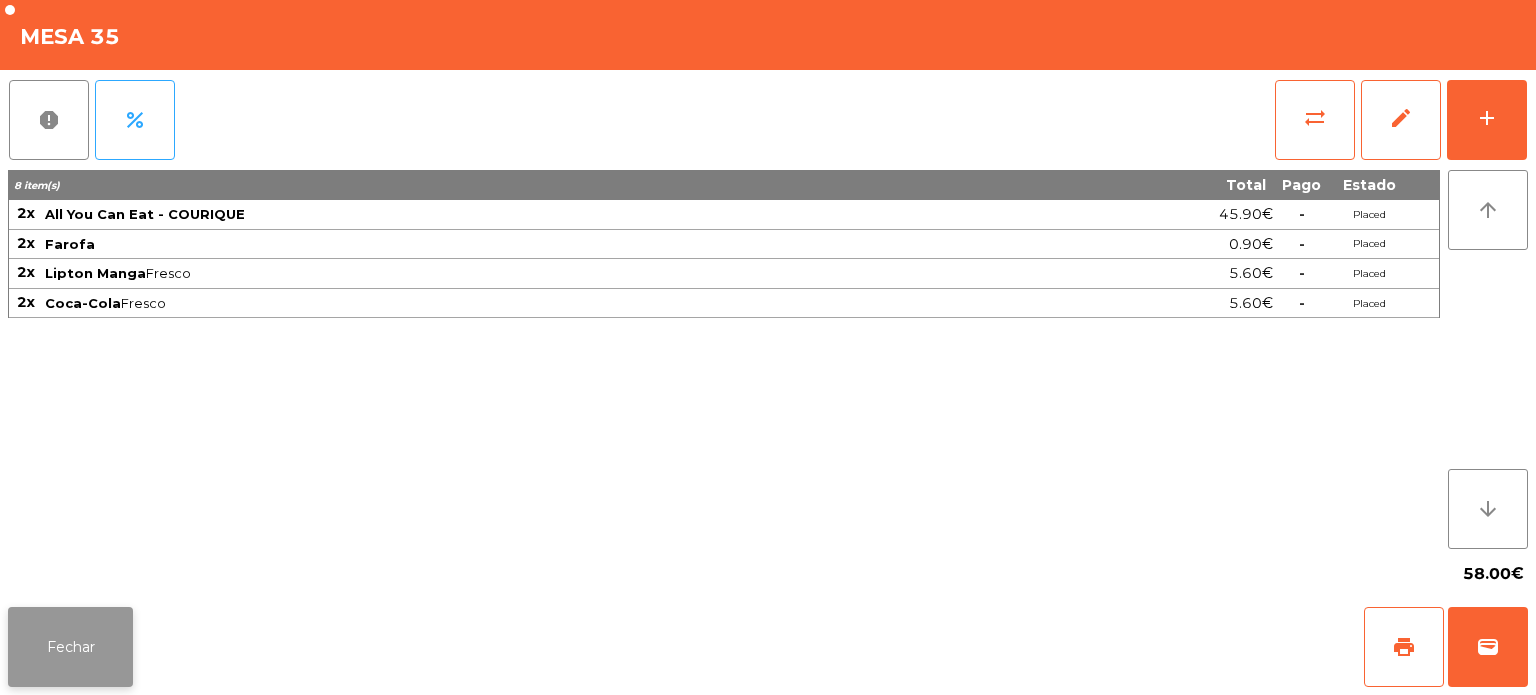 click on "Fechar" 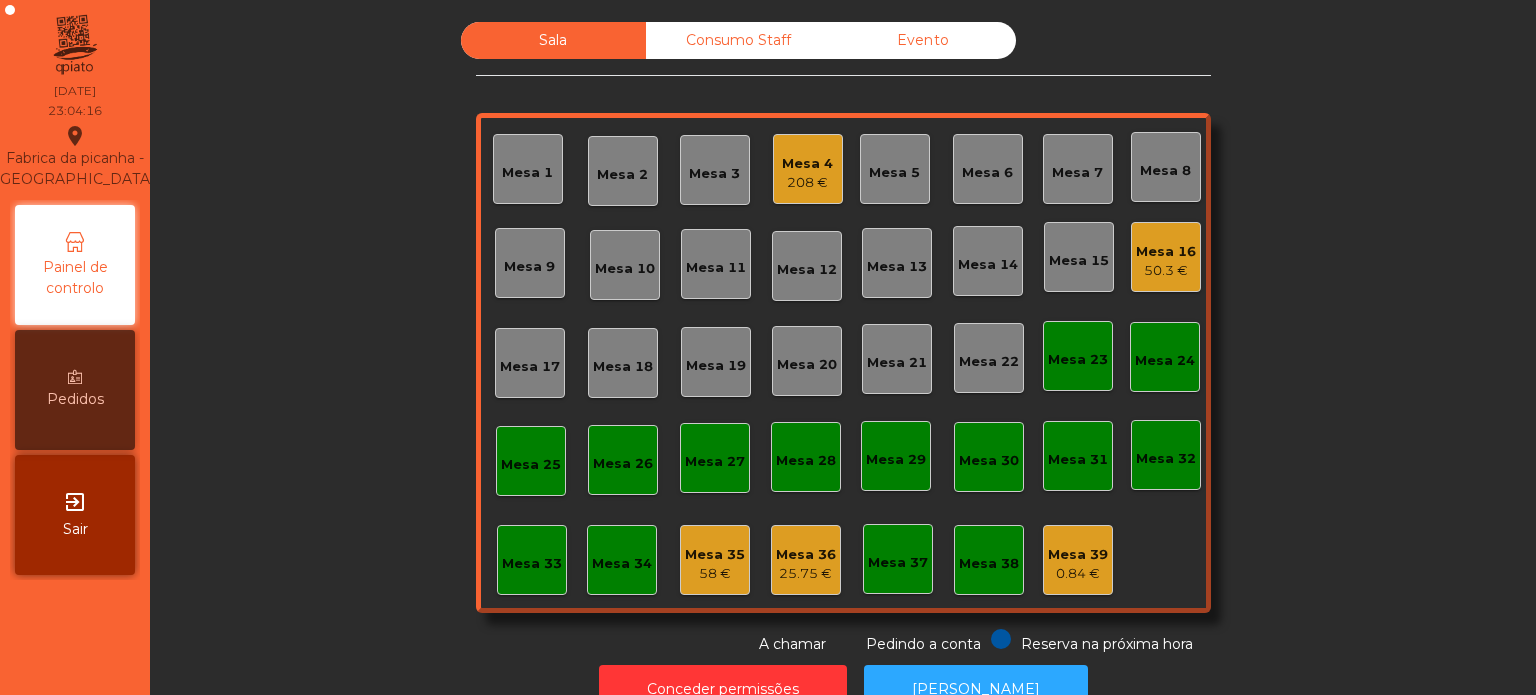 click on "58 €" 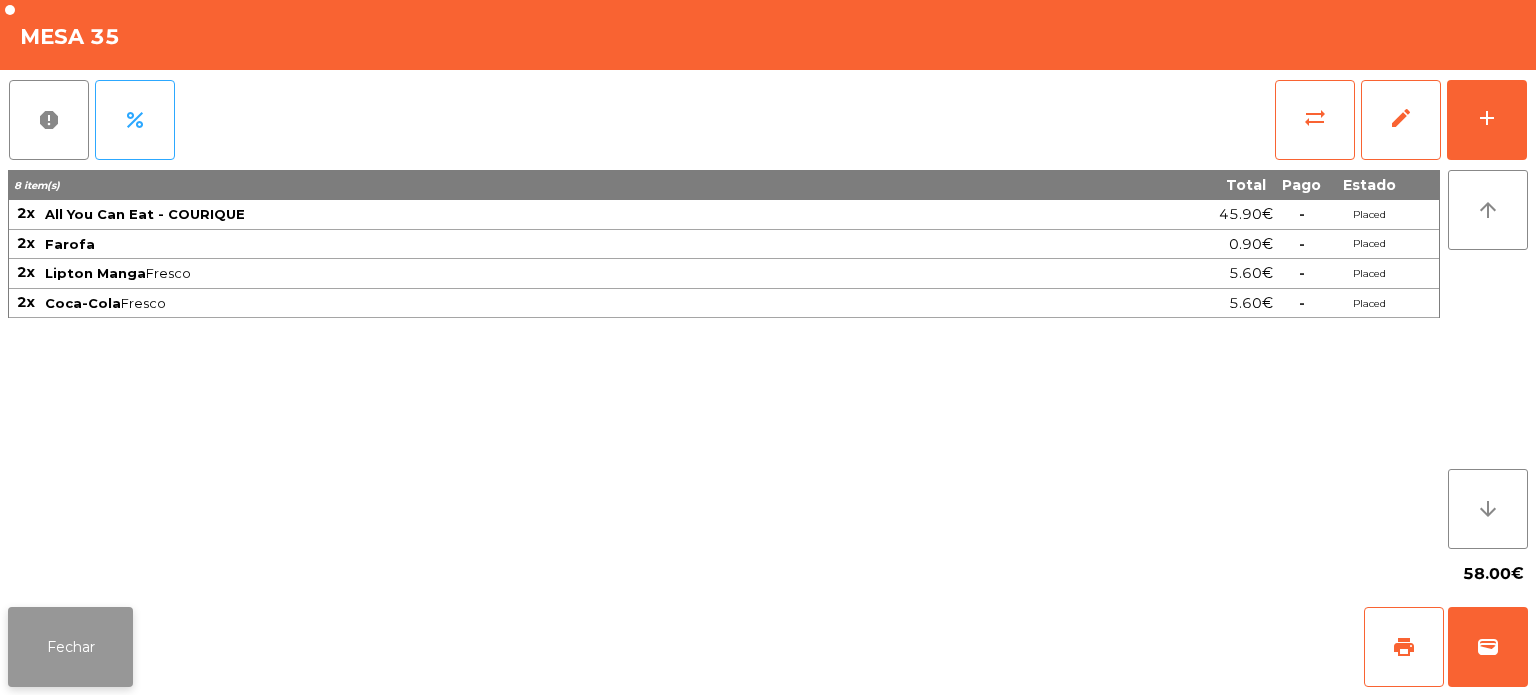 click on "Fechar" 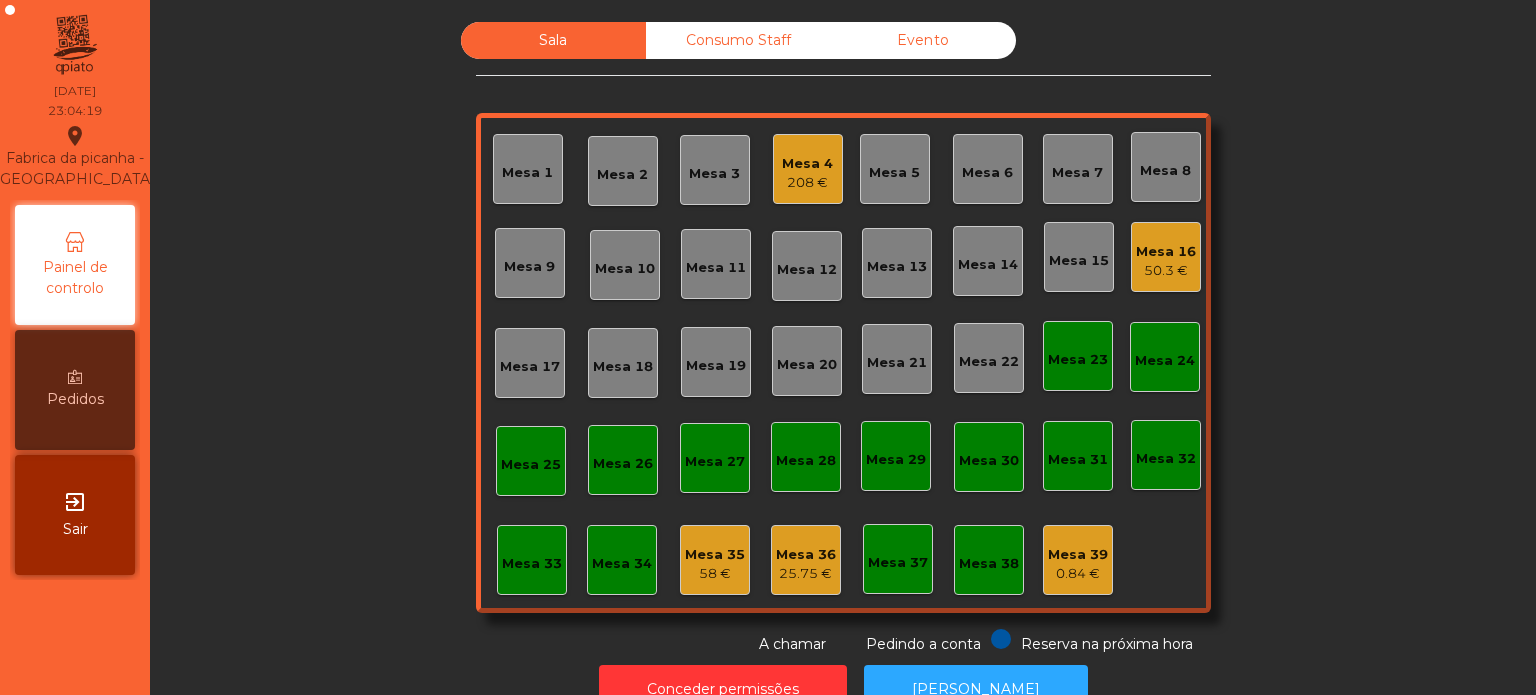 click on "Consumo Staff" 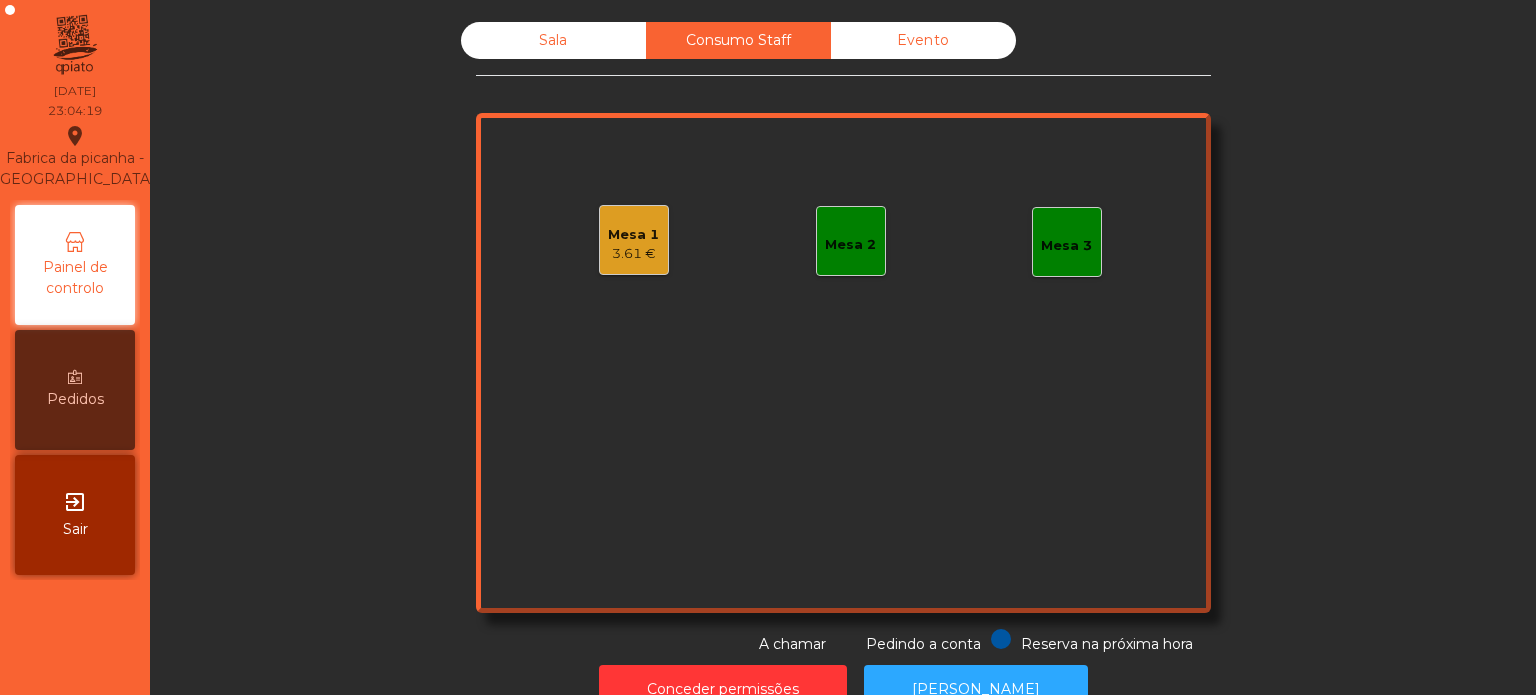 click on "Evento" 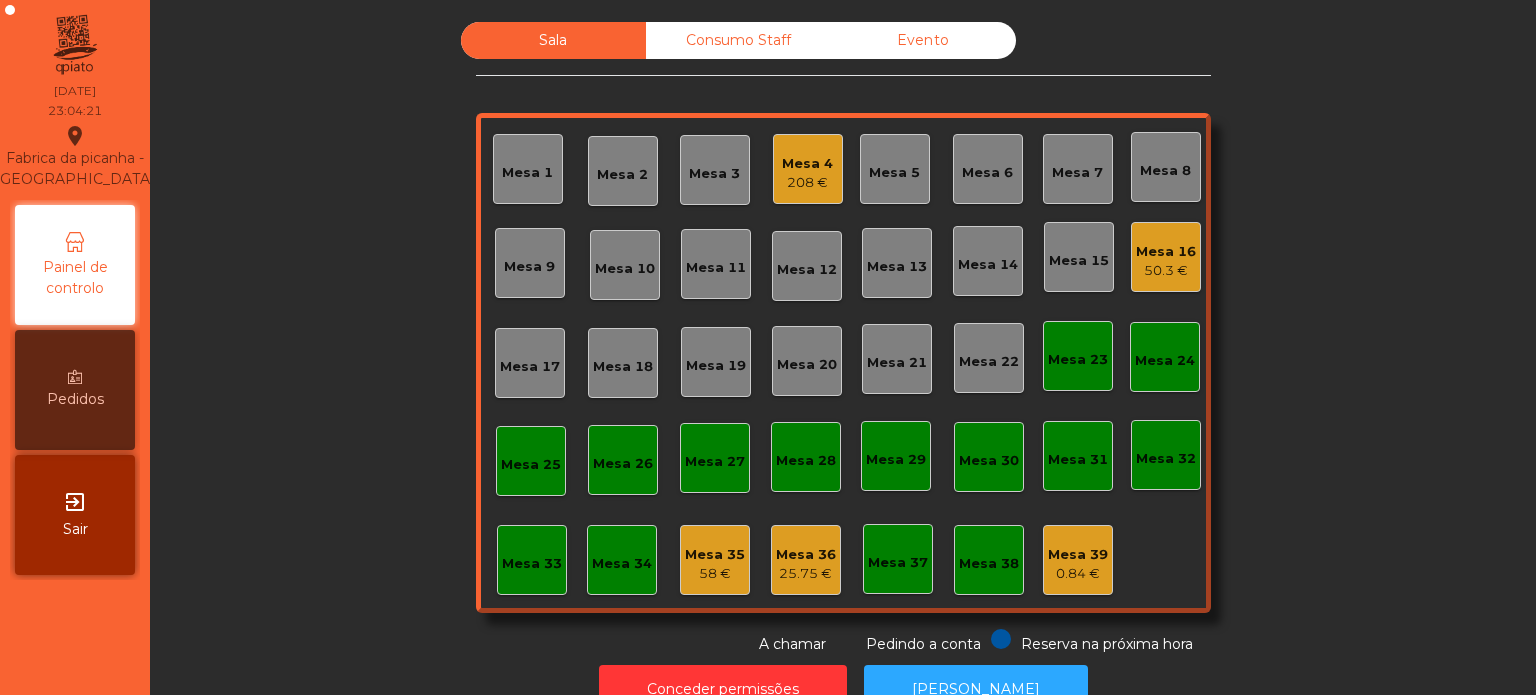click on "25.75 €" 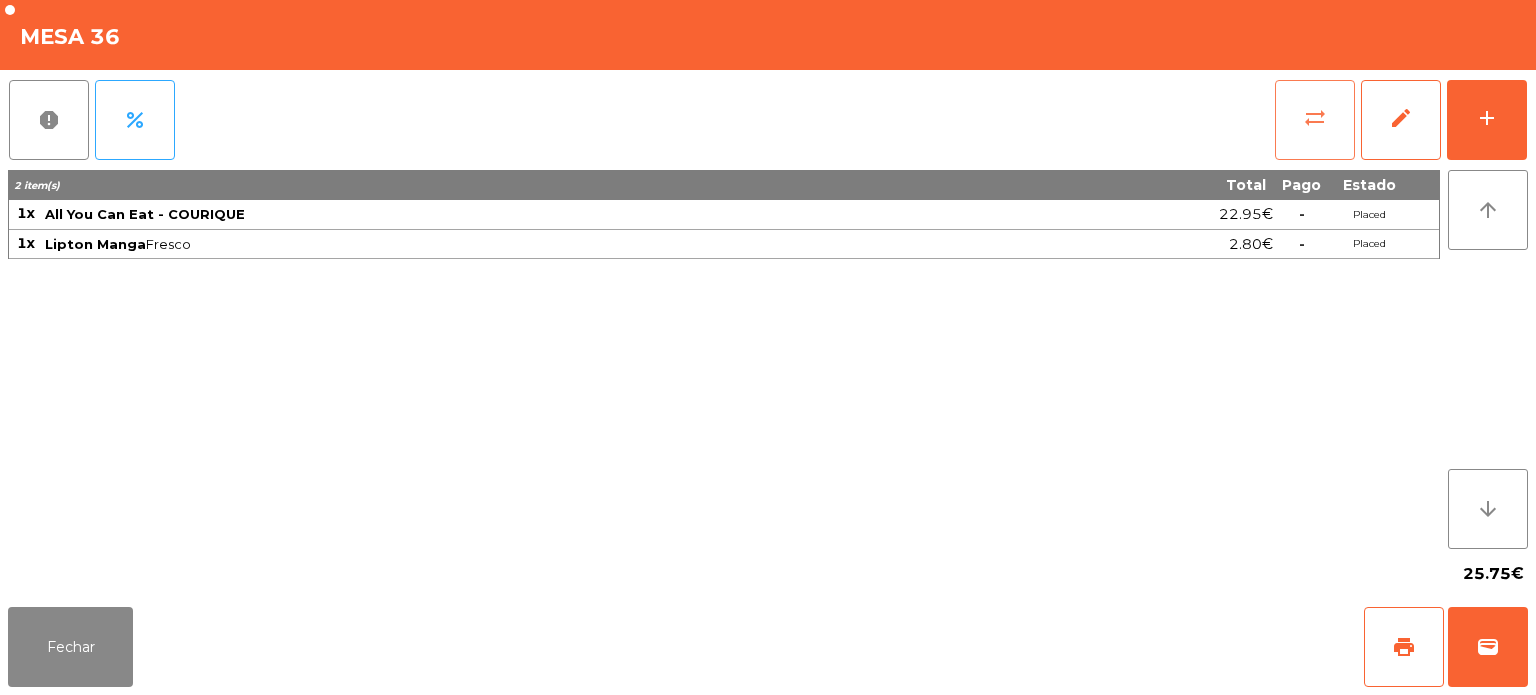 click on "sync_alt" 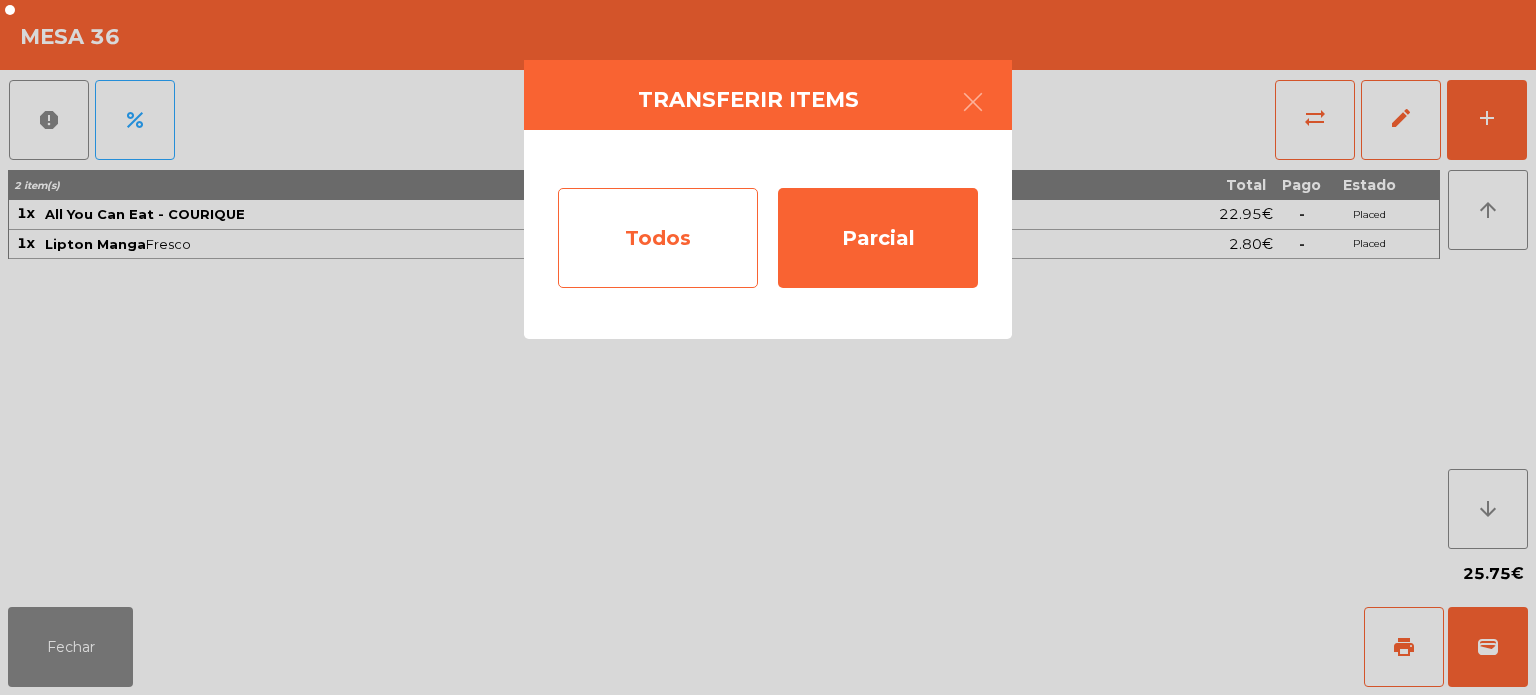 click on "Todos" 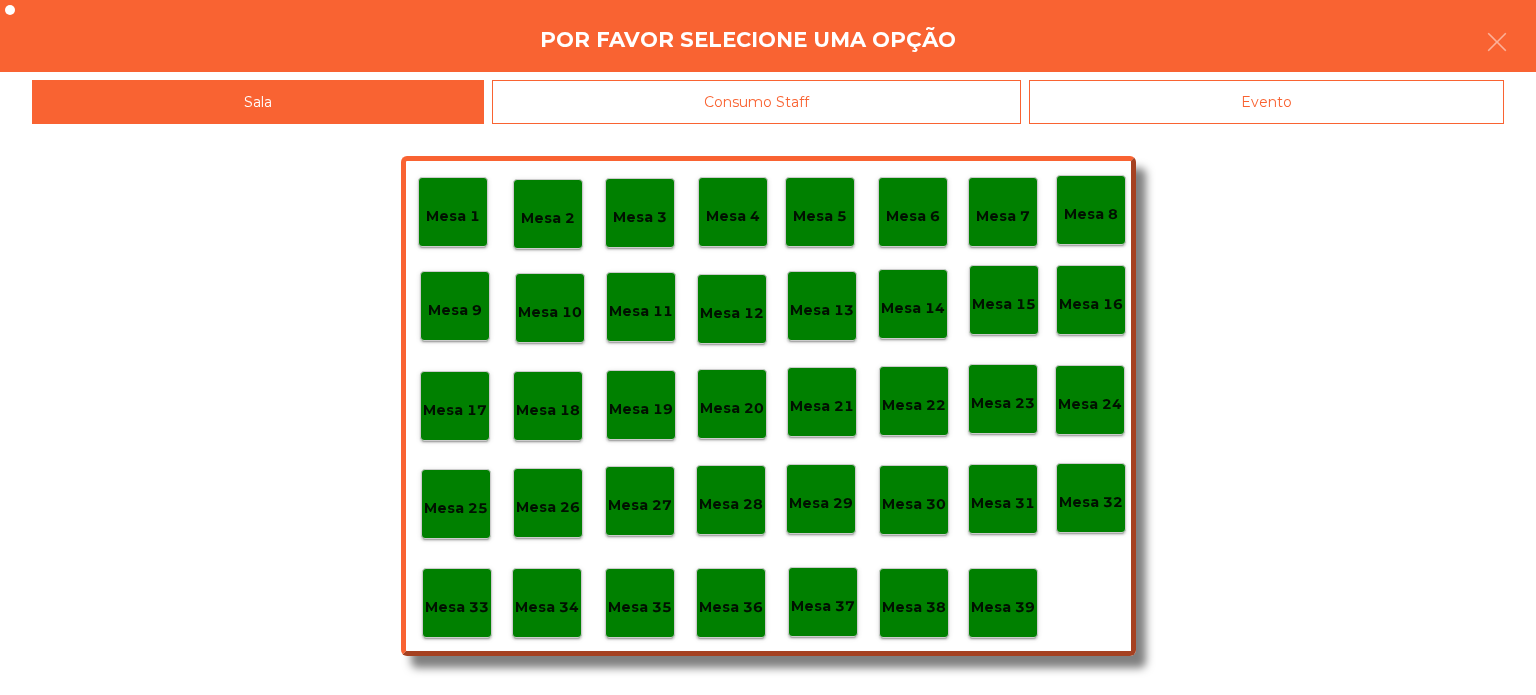 click on "Evento" 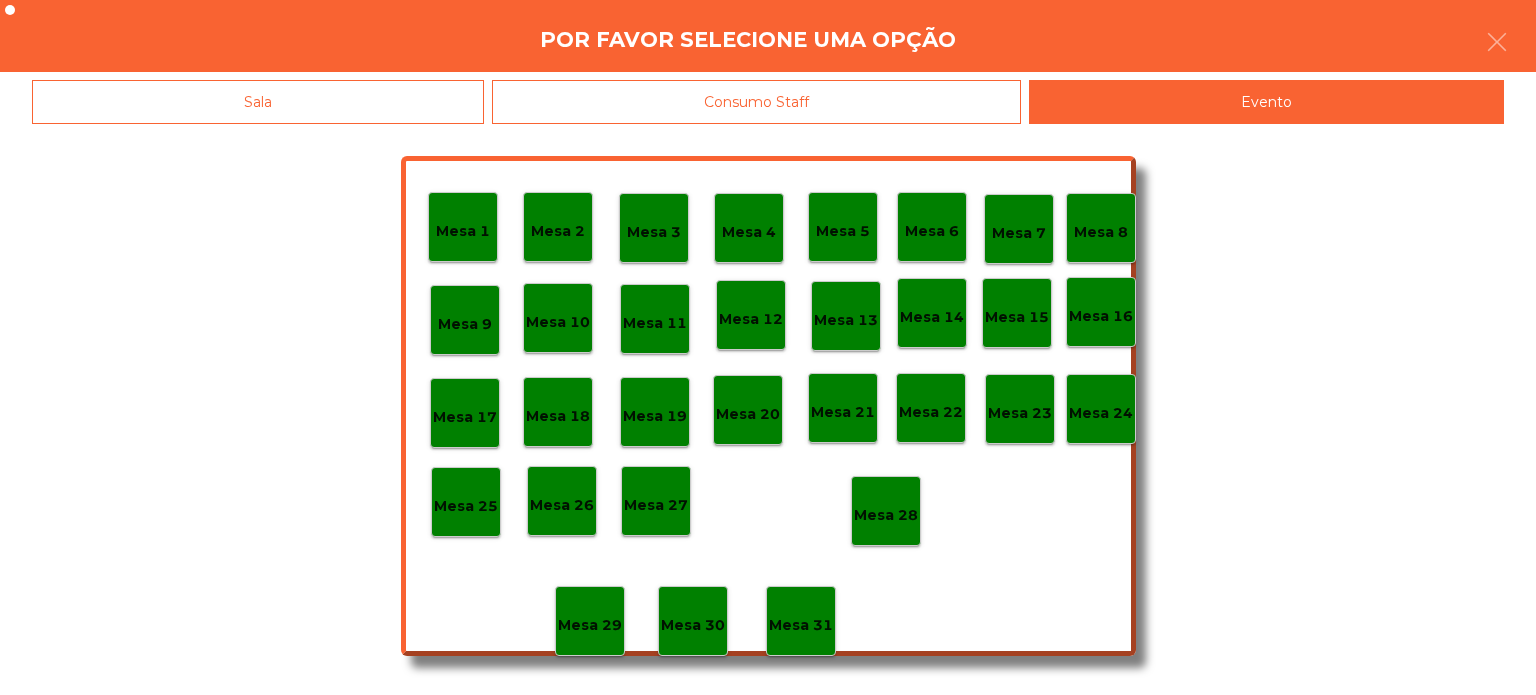 click on "Mesa 1" 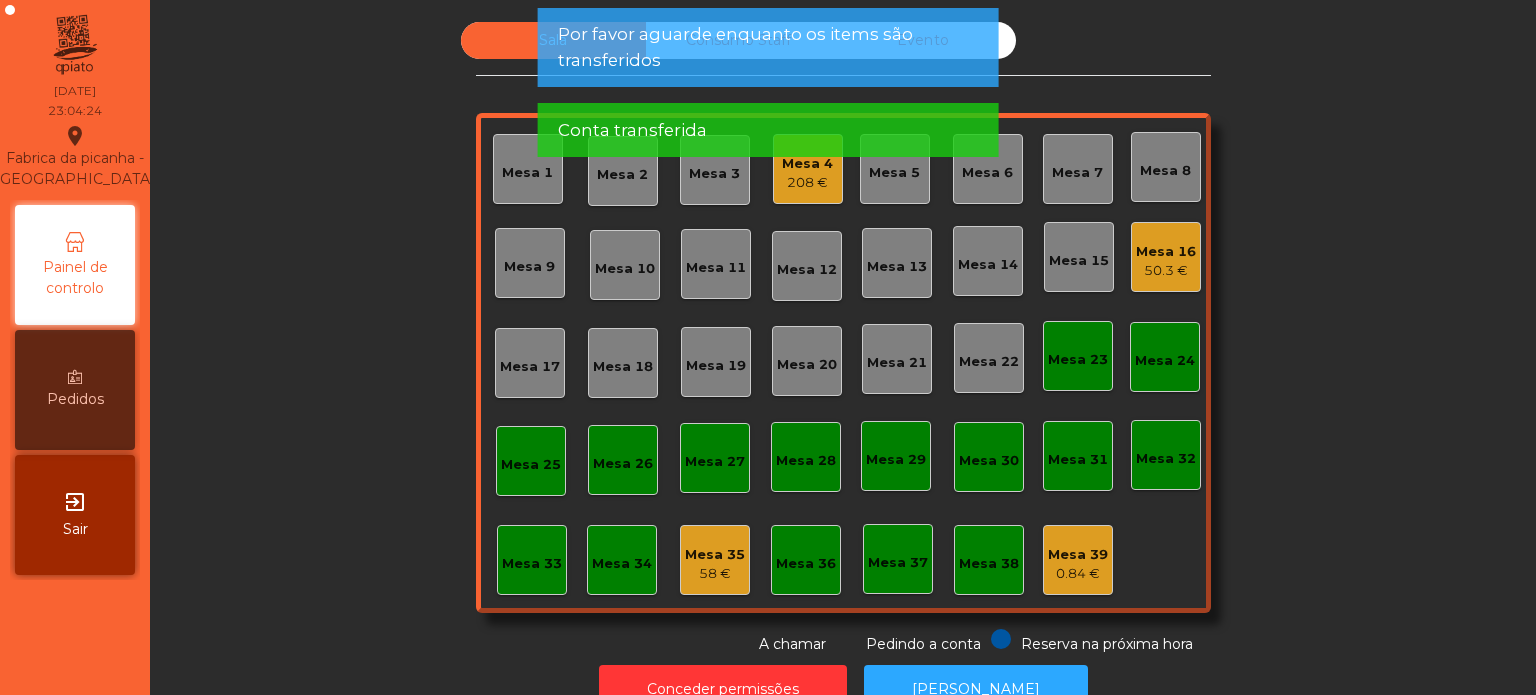 click on "58 €" 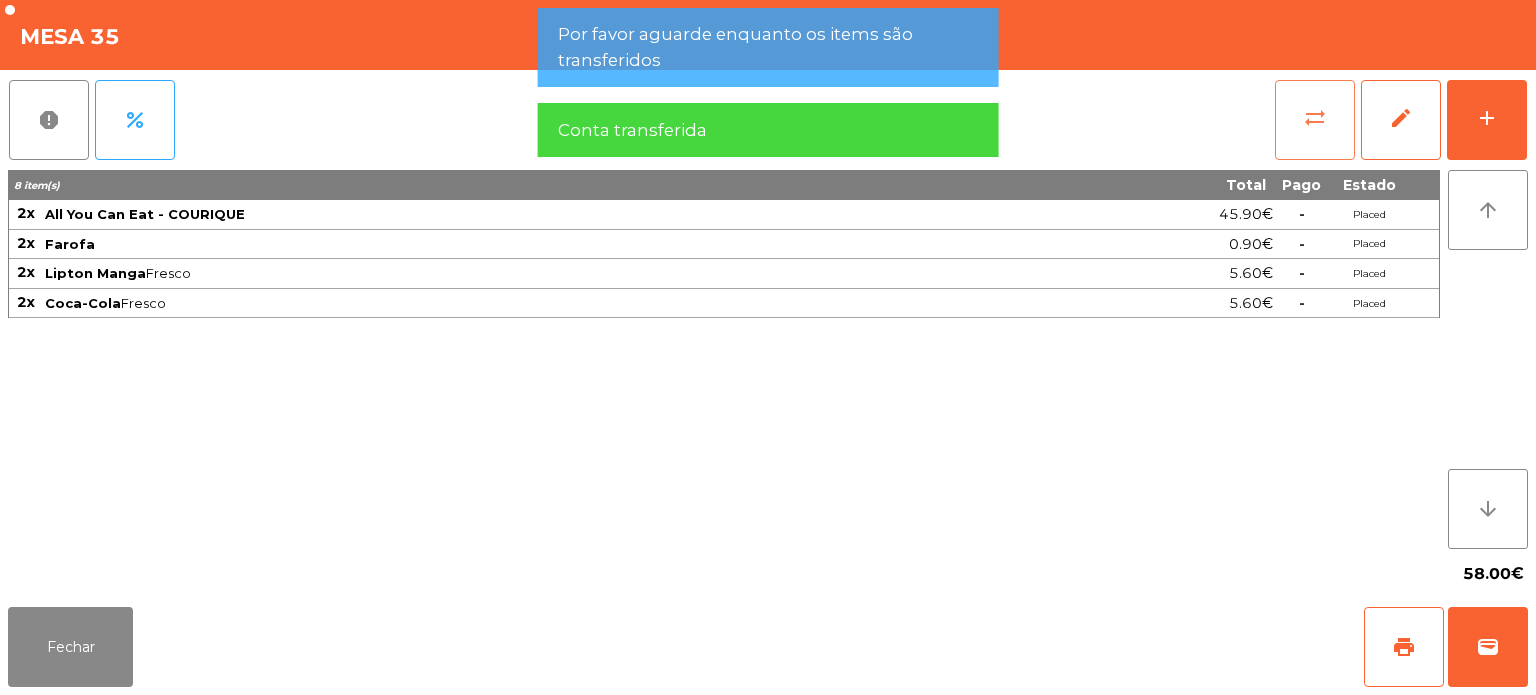 click on "sync_alt" 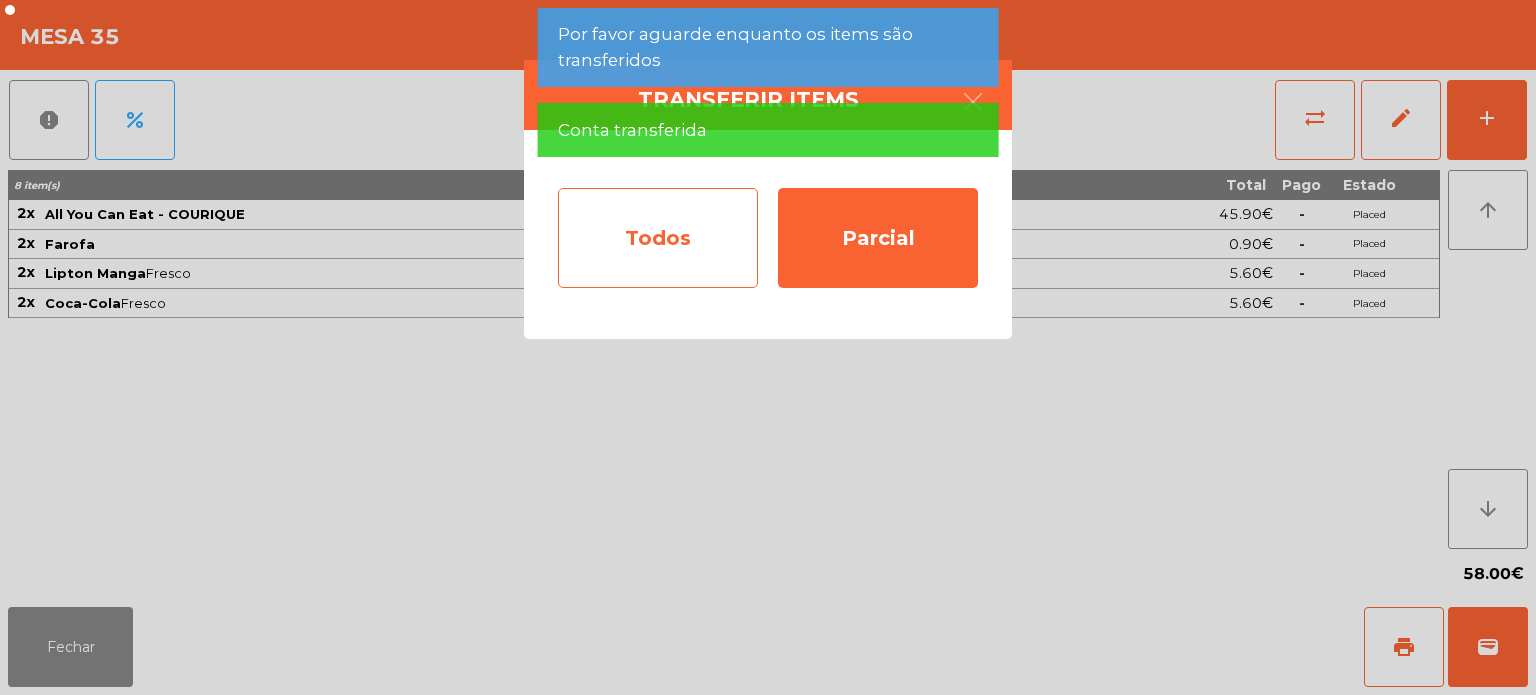click on "Todos" 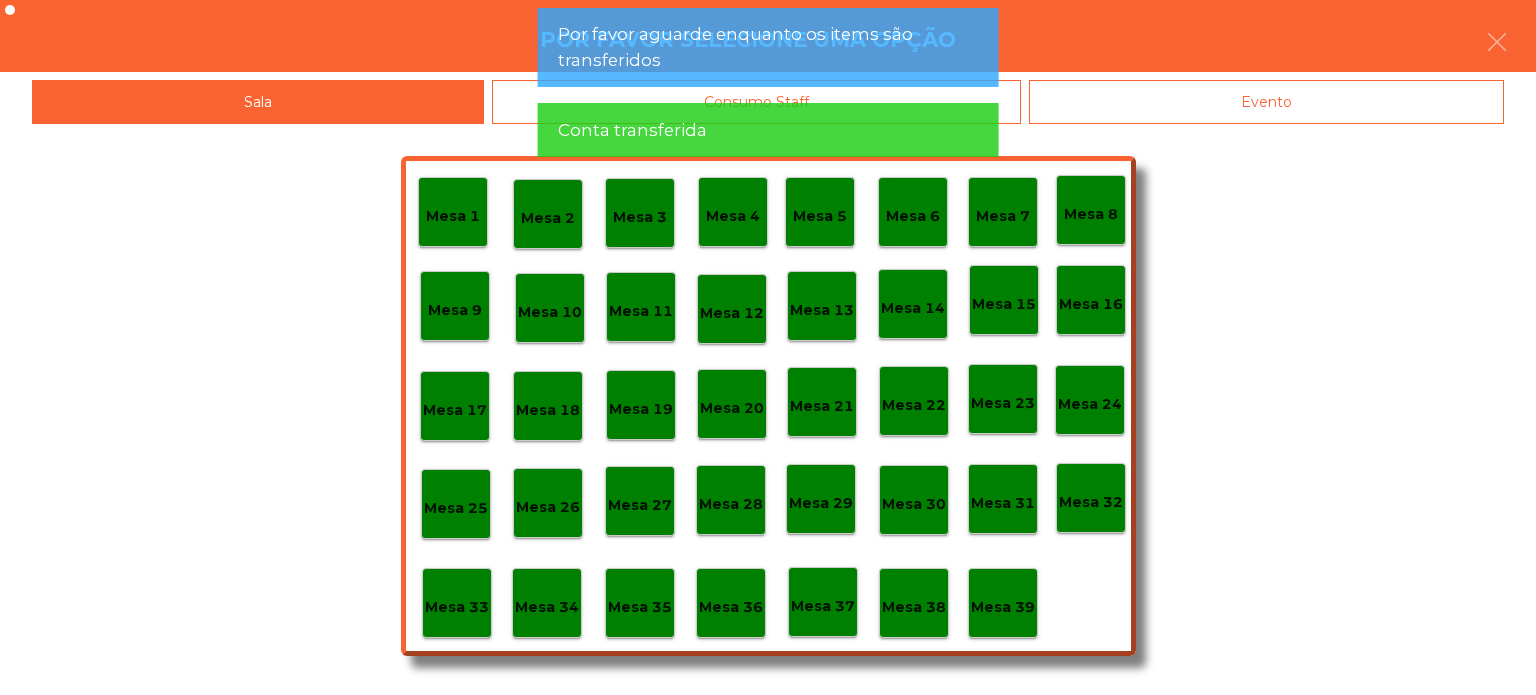 click on "Evento" 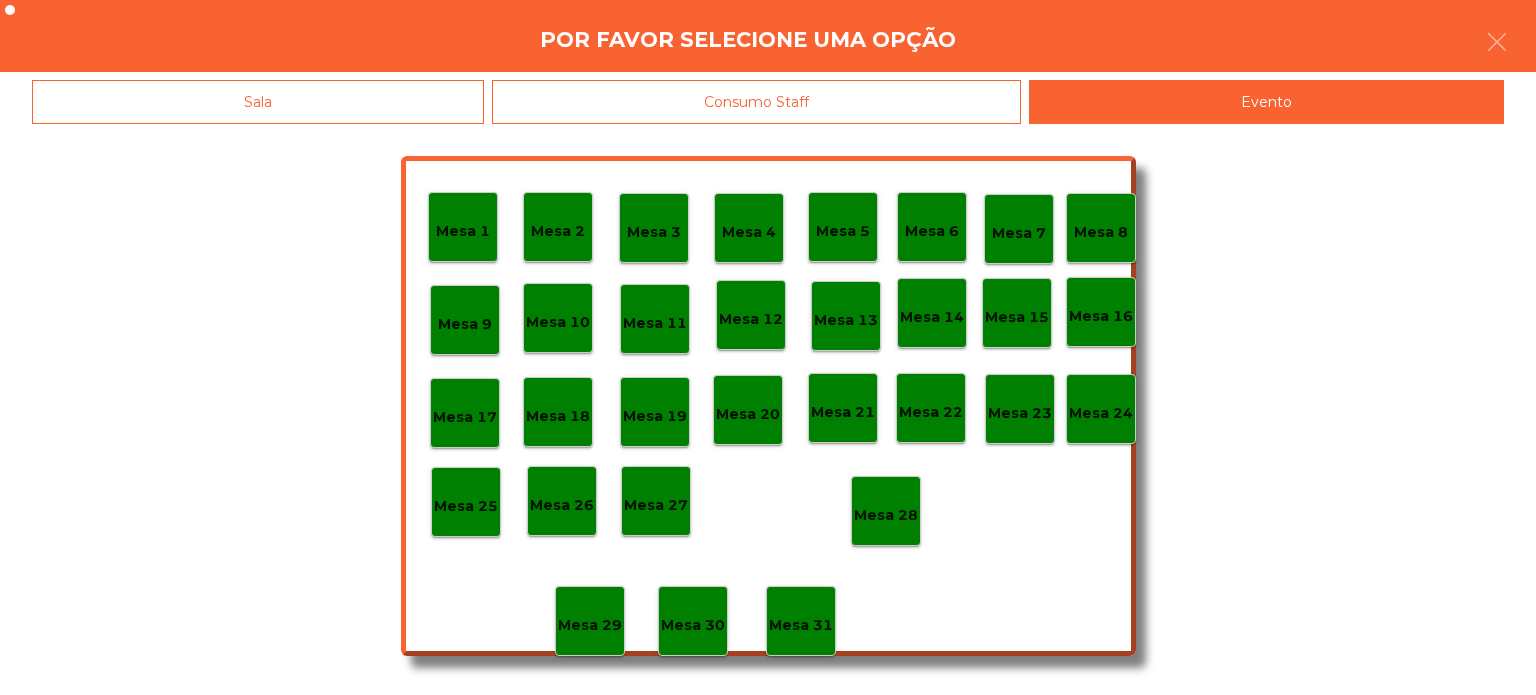 click on "Mesa 2" 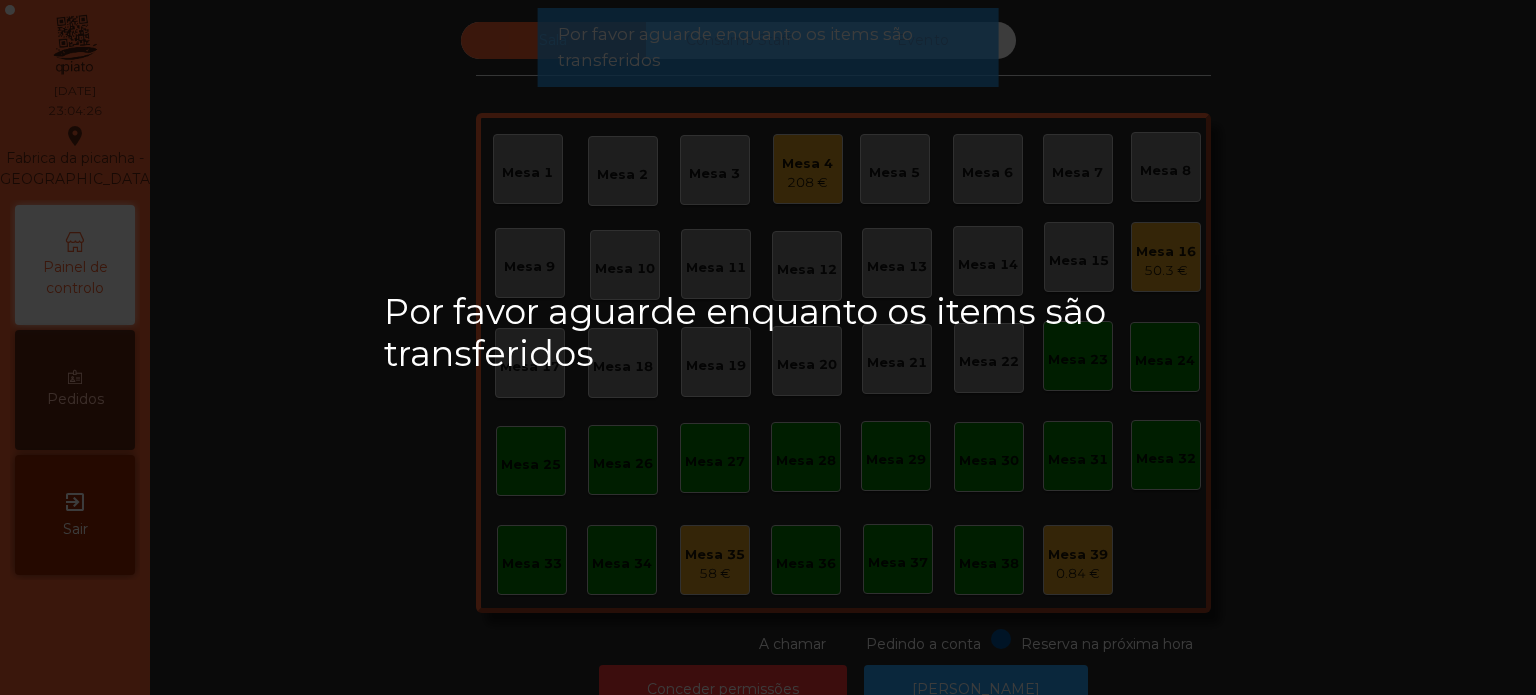 click on "Por favor aguarde enquanto os items são transferidos" 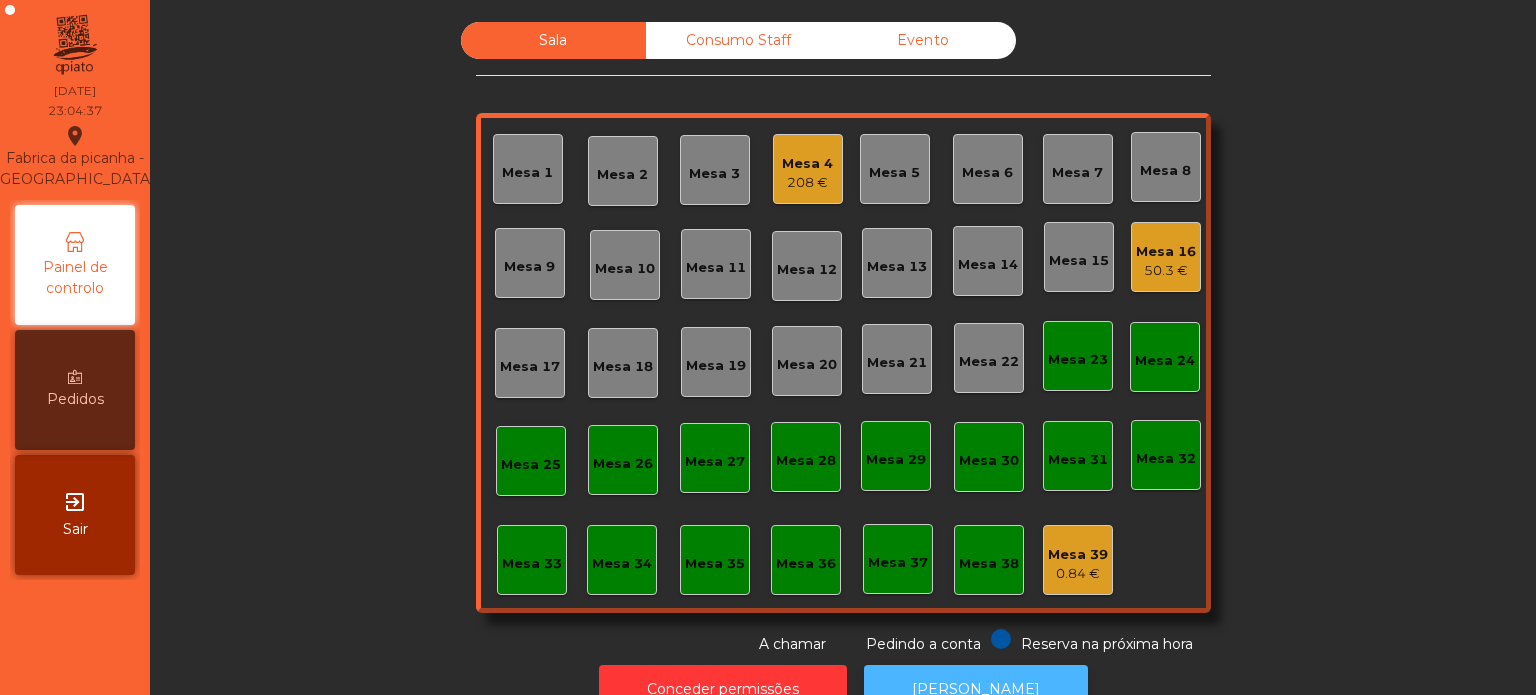 click on "[PERSON_NAME]" 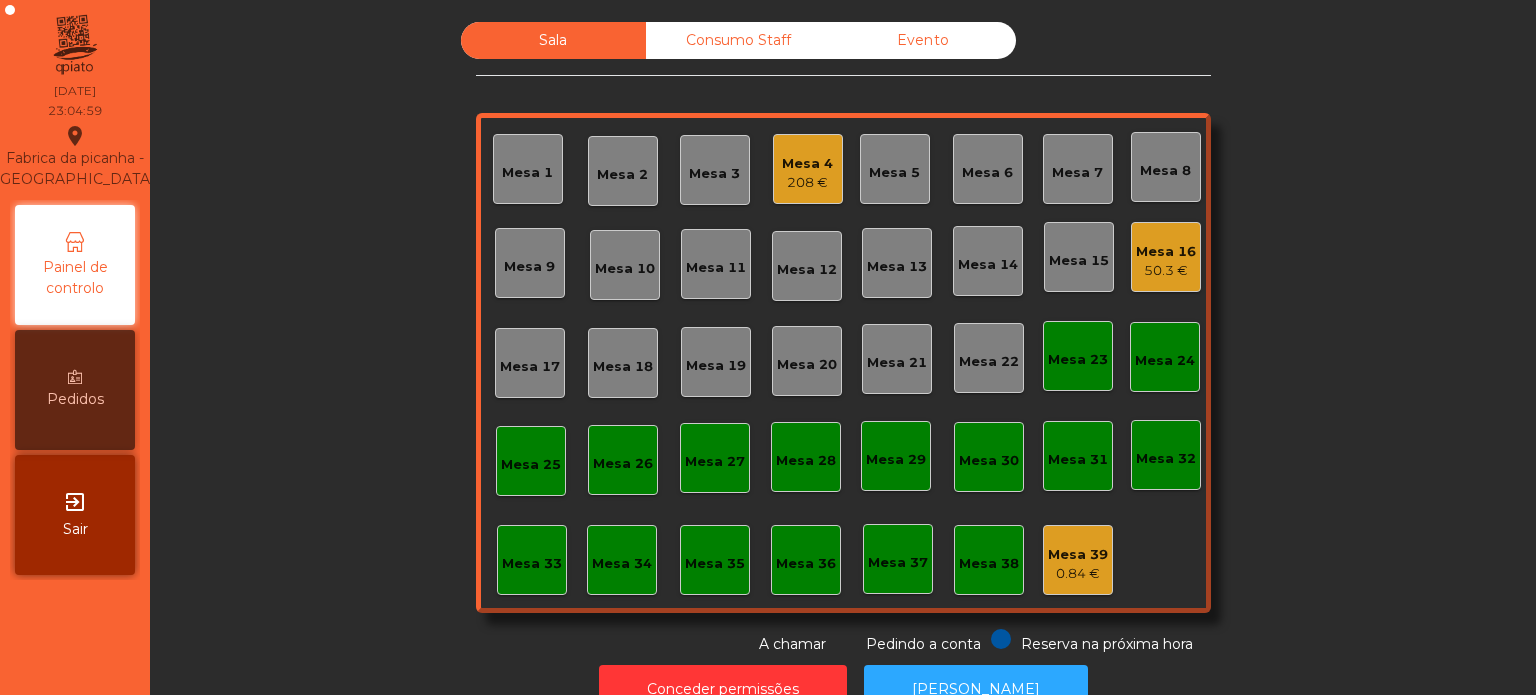 click on "Mesa 4   208 €" 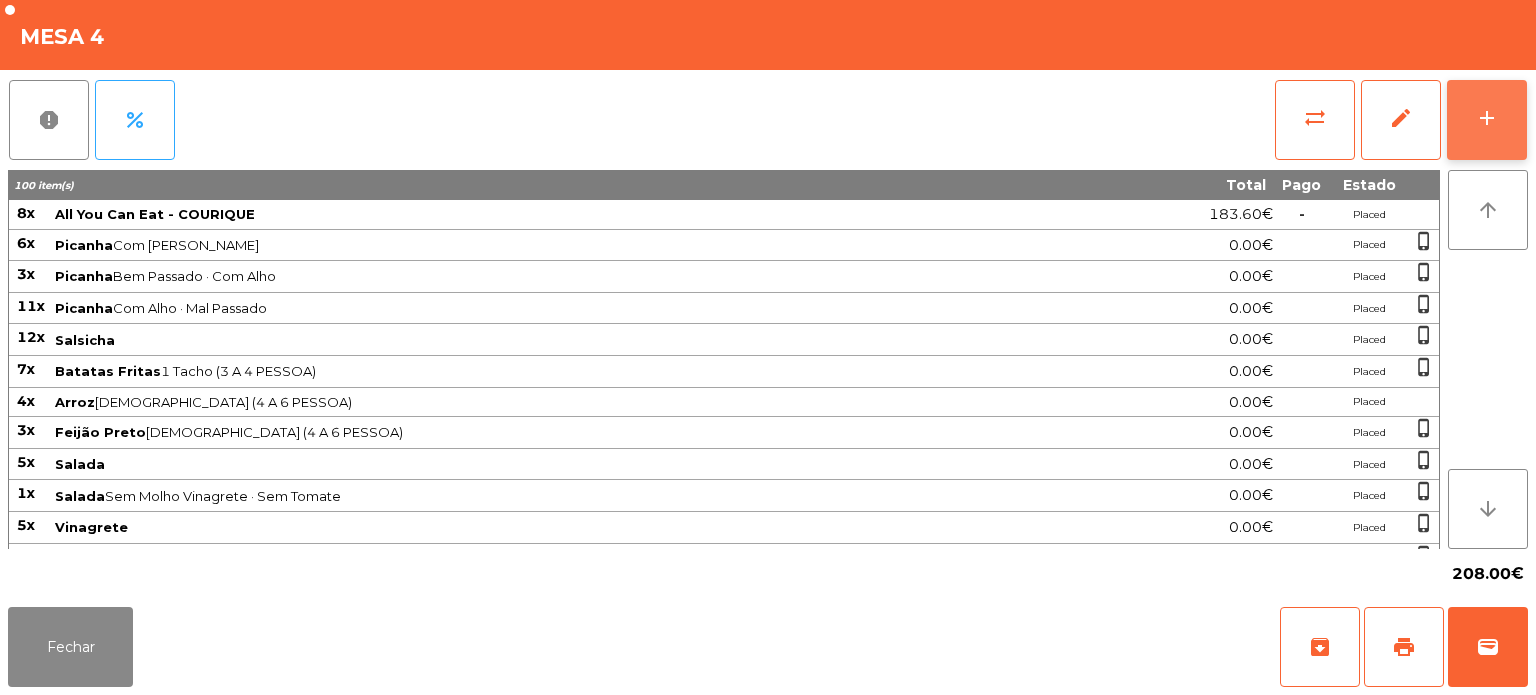 click on "add" 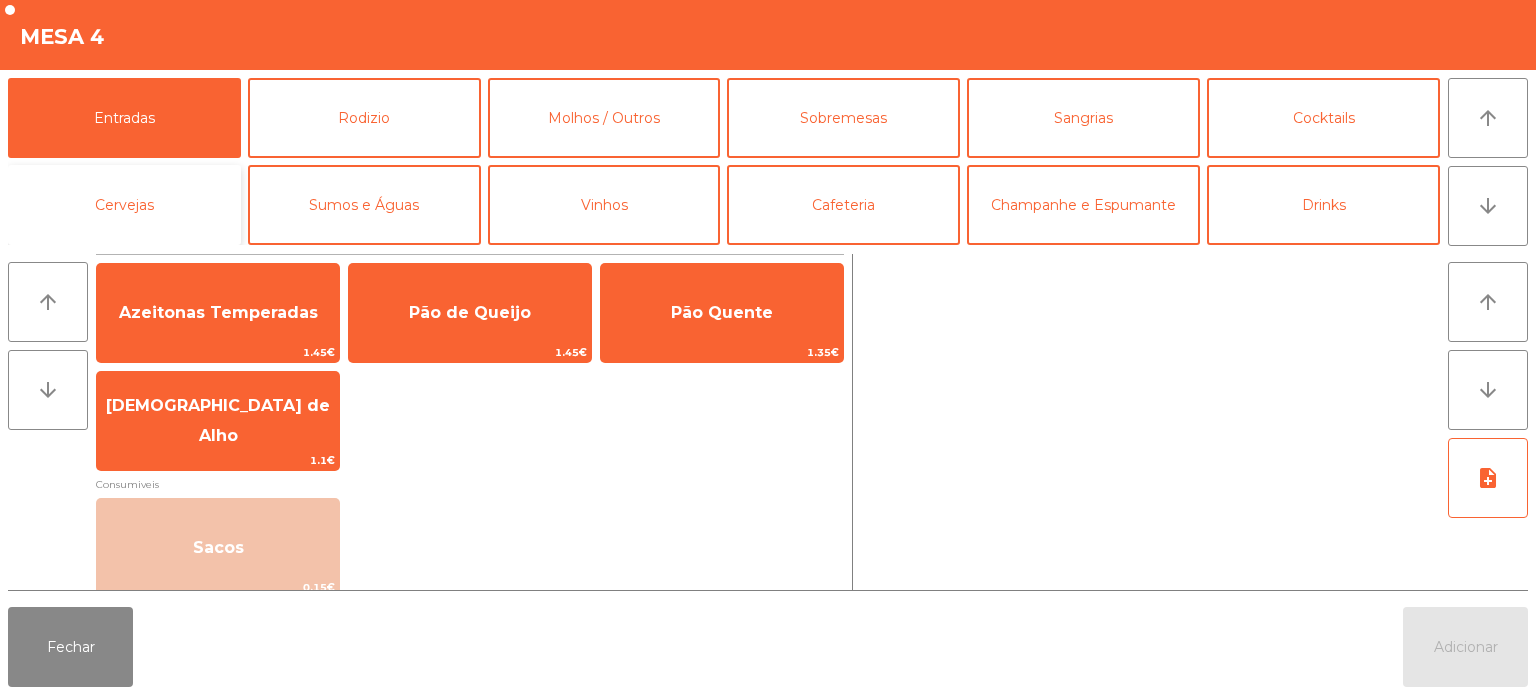 click on "Cervejas" 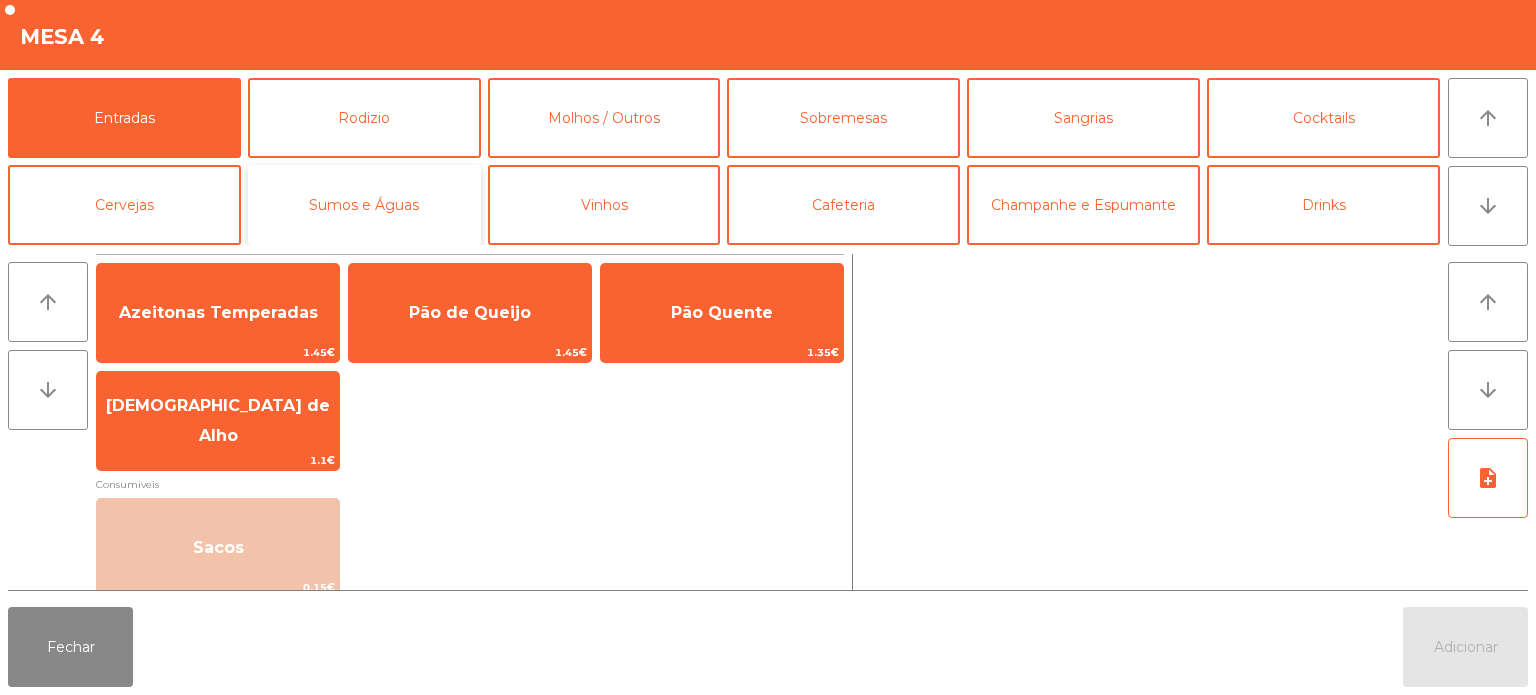 click on "Sumos e Águas" 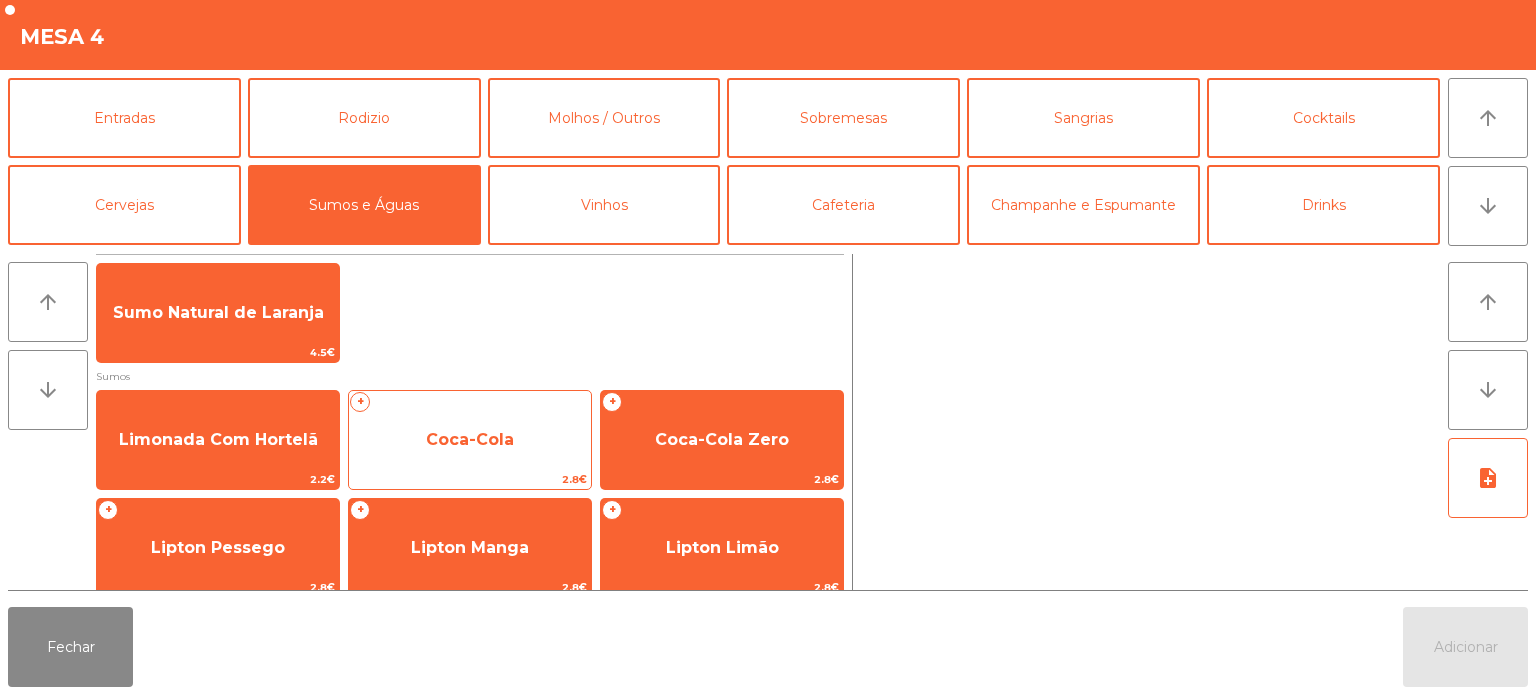 click on "Coca-Cola" 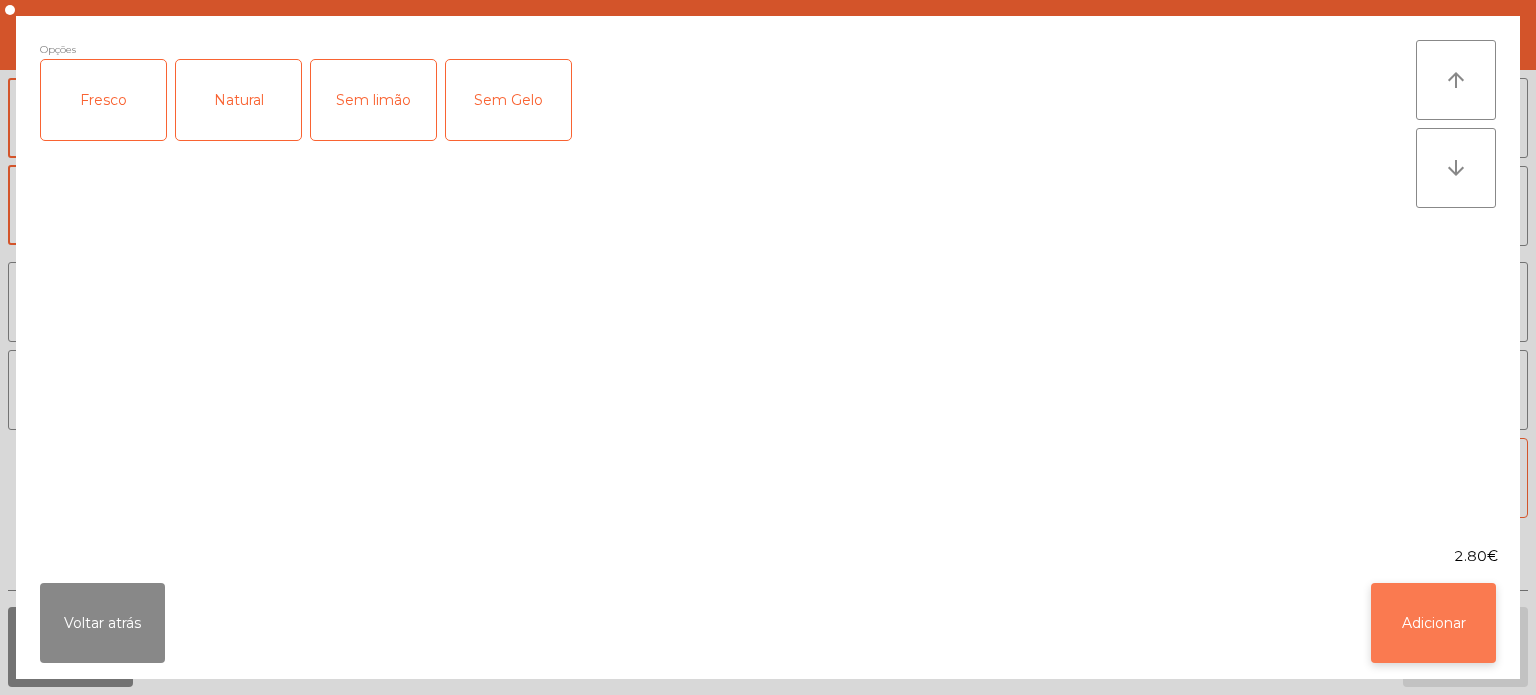 click on "Adicionar" 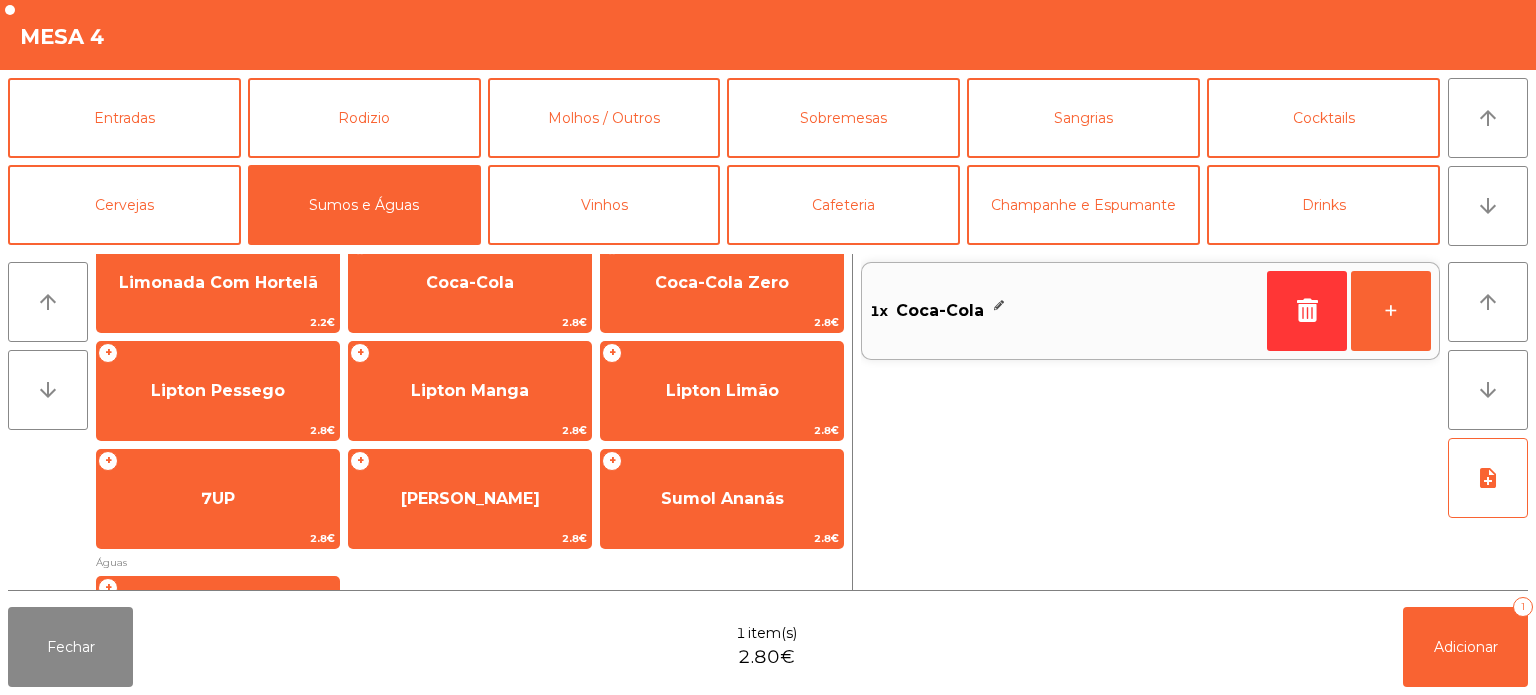 scroll, scrollTop: 164, scrollLeft: 0, axis: vertical 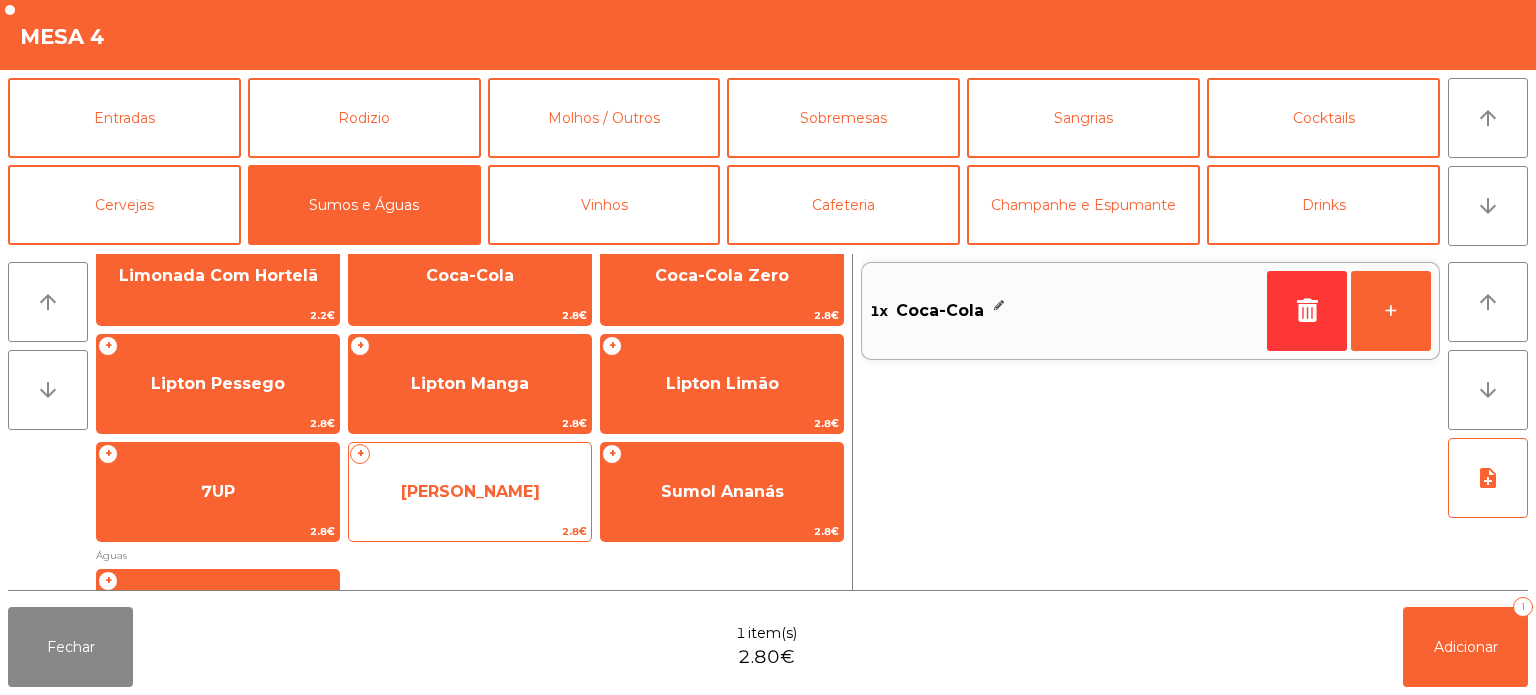 click on "+   Sumol Laranja   2.8€" 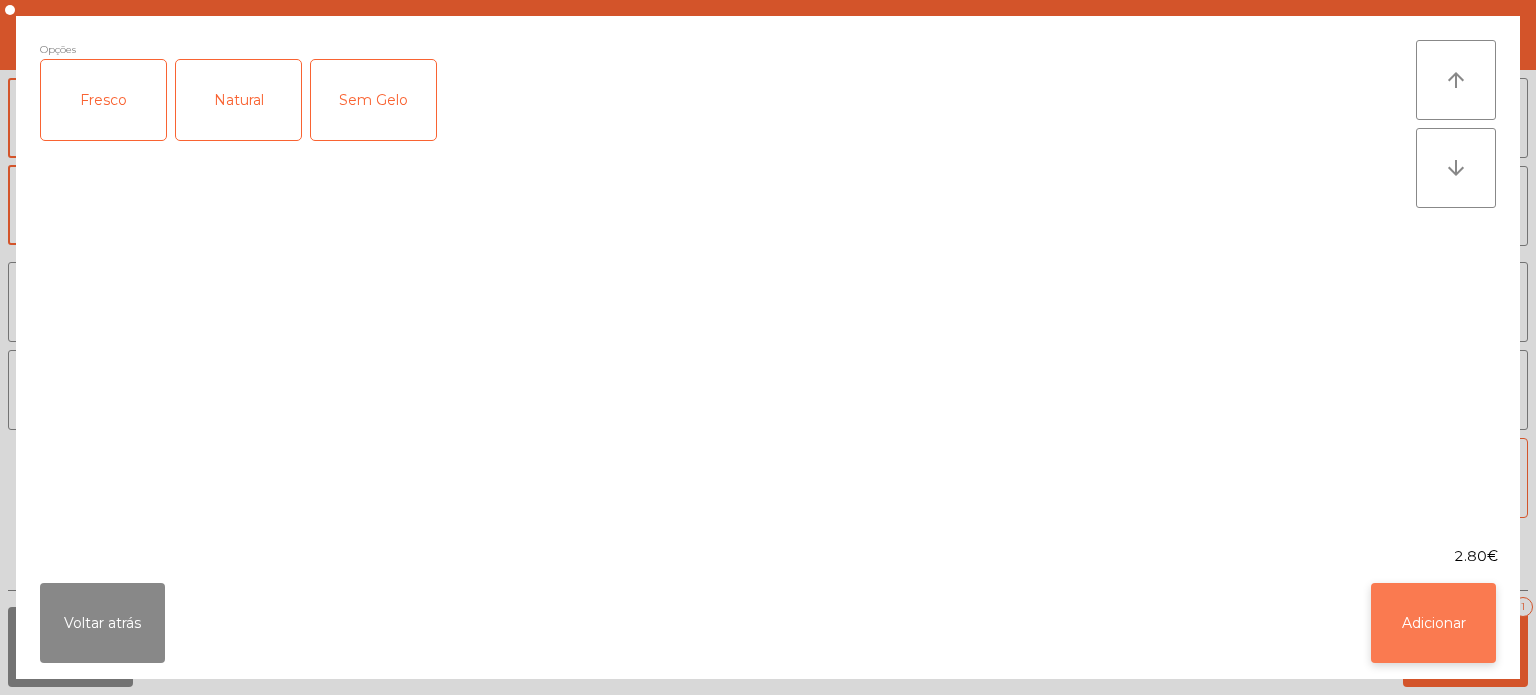 click on "Adicionar" 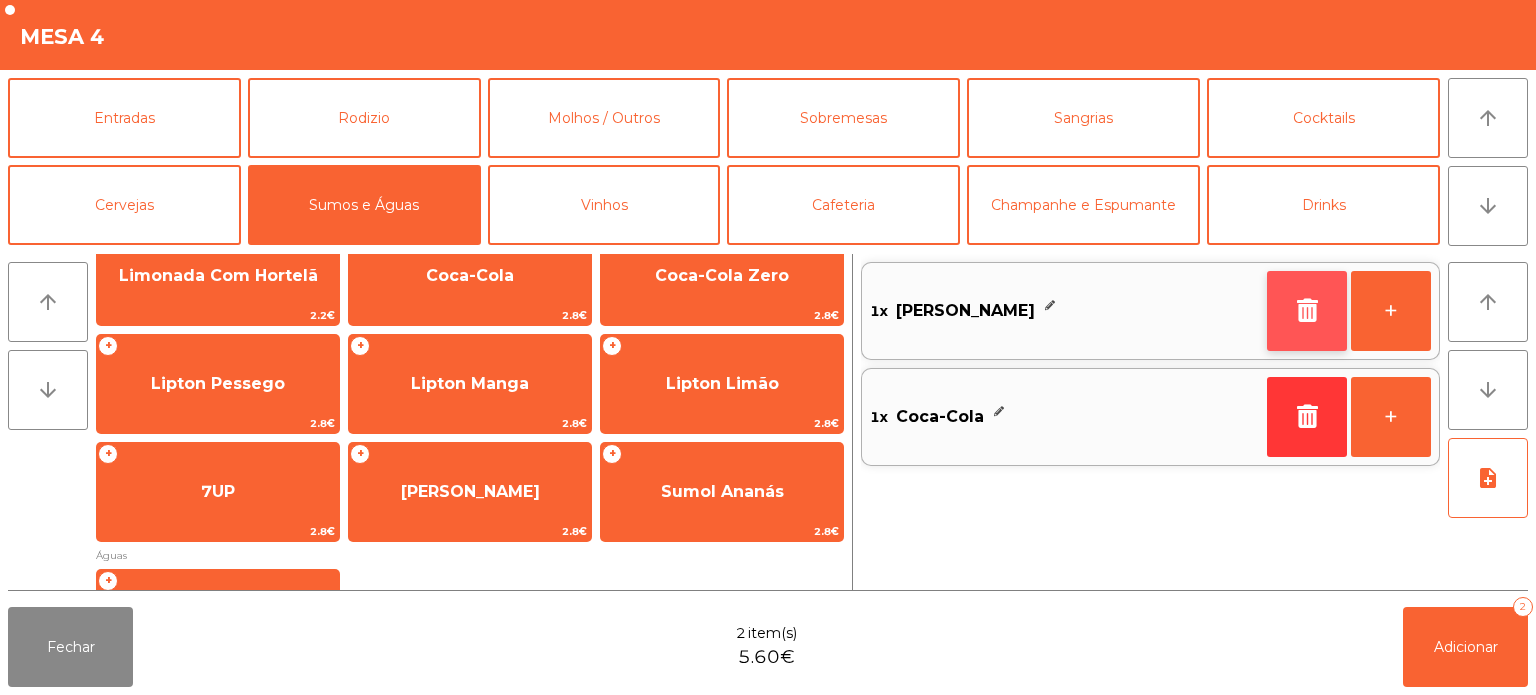 click 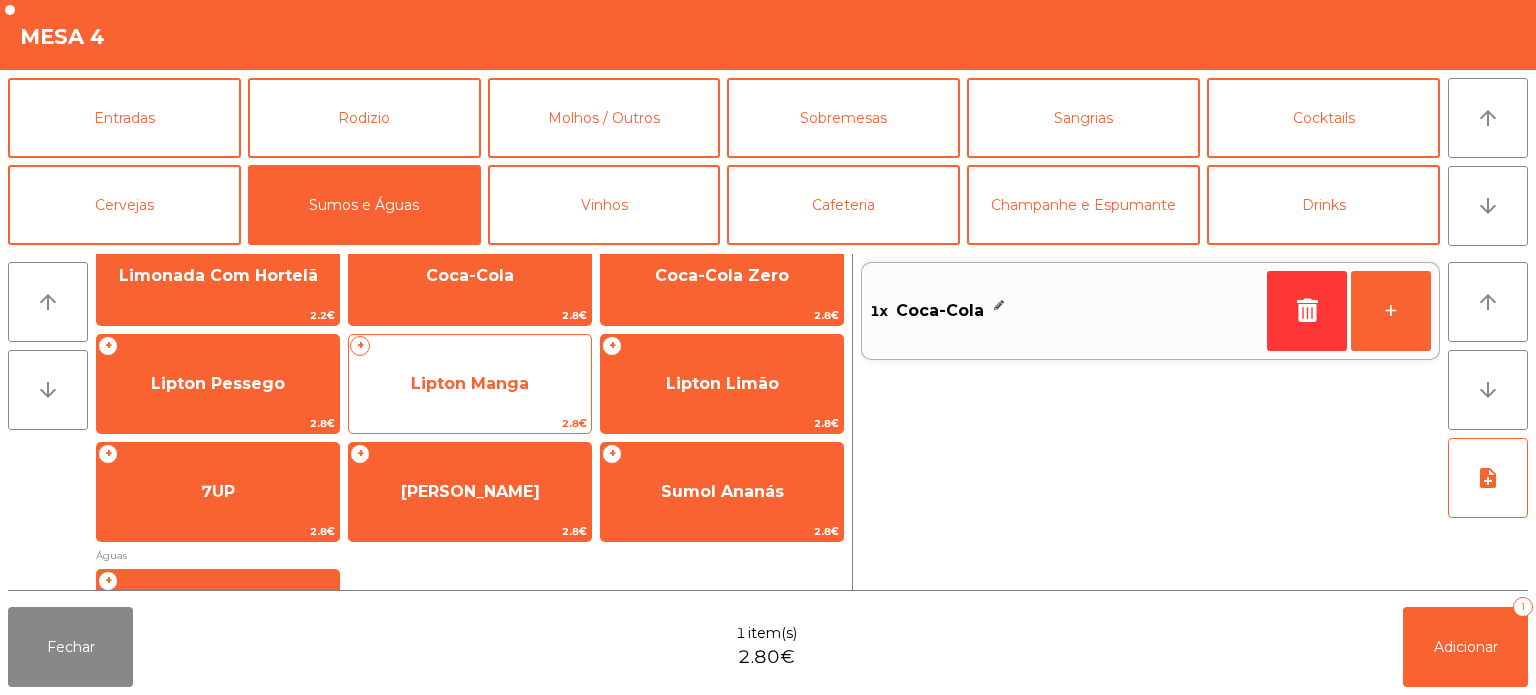 click on "Lipton Manga" 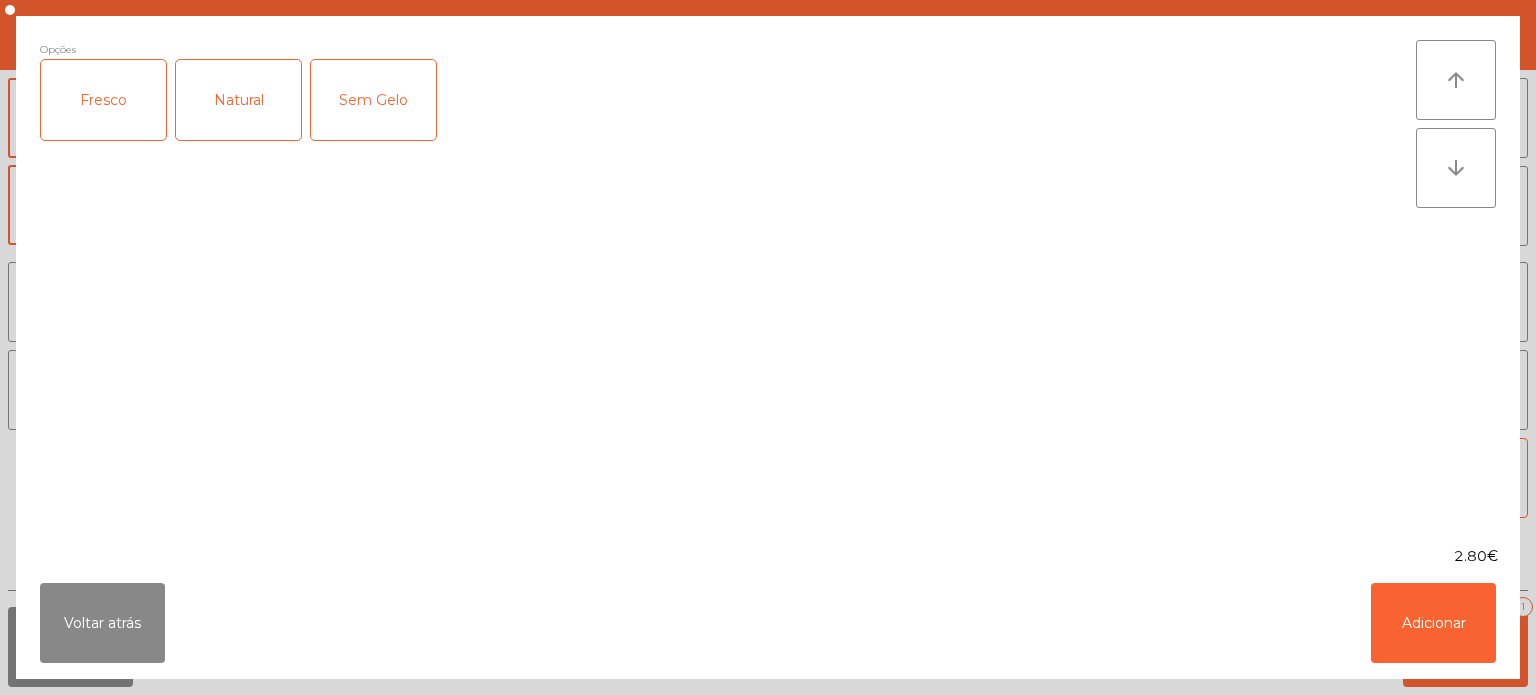 click on "Opções  Fresco   Natural   Sem Gelo  arrow_upward arrow_downward  2.80€
Voltar atrás   Adicionar" 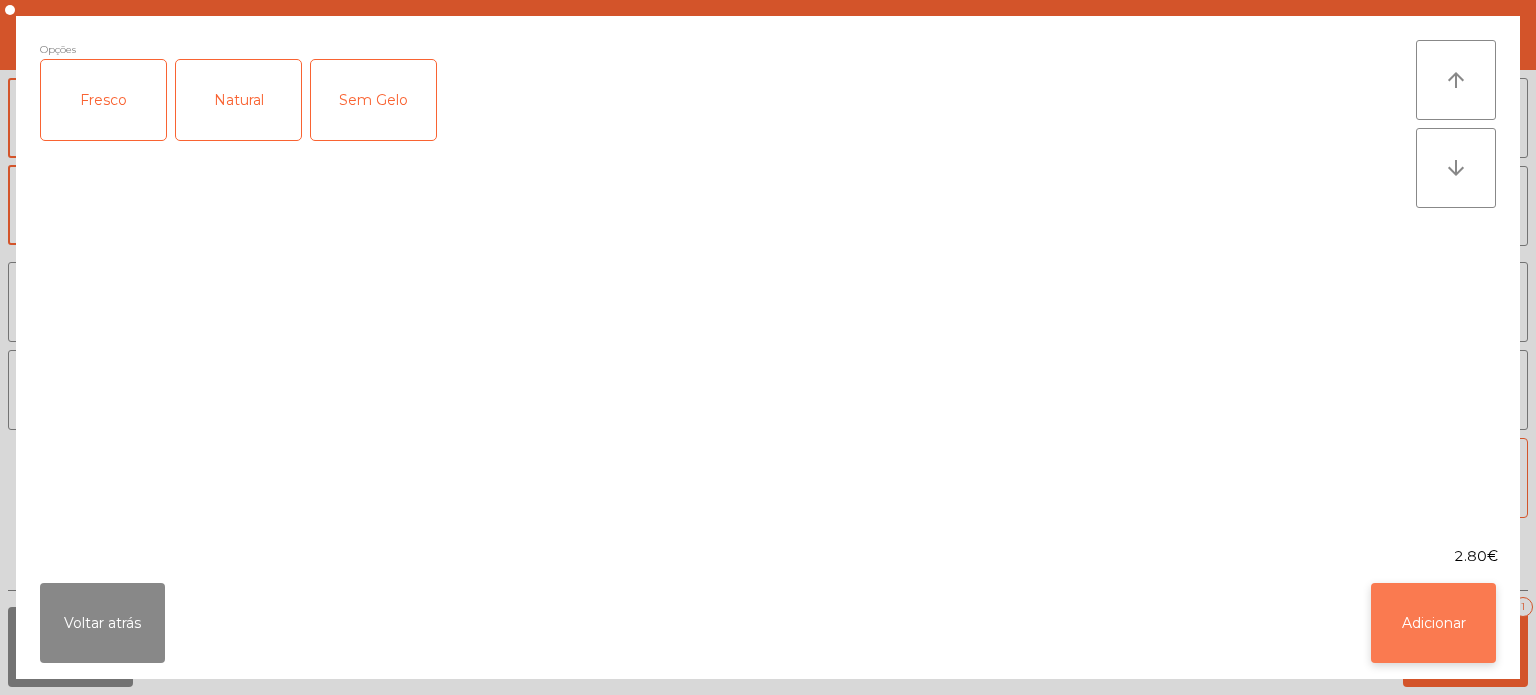 click on "Adicionar" 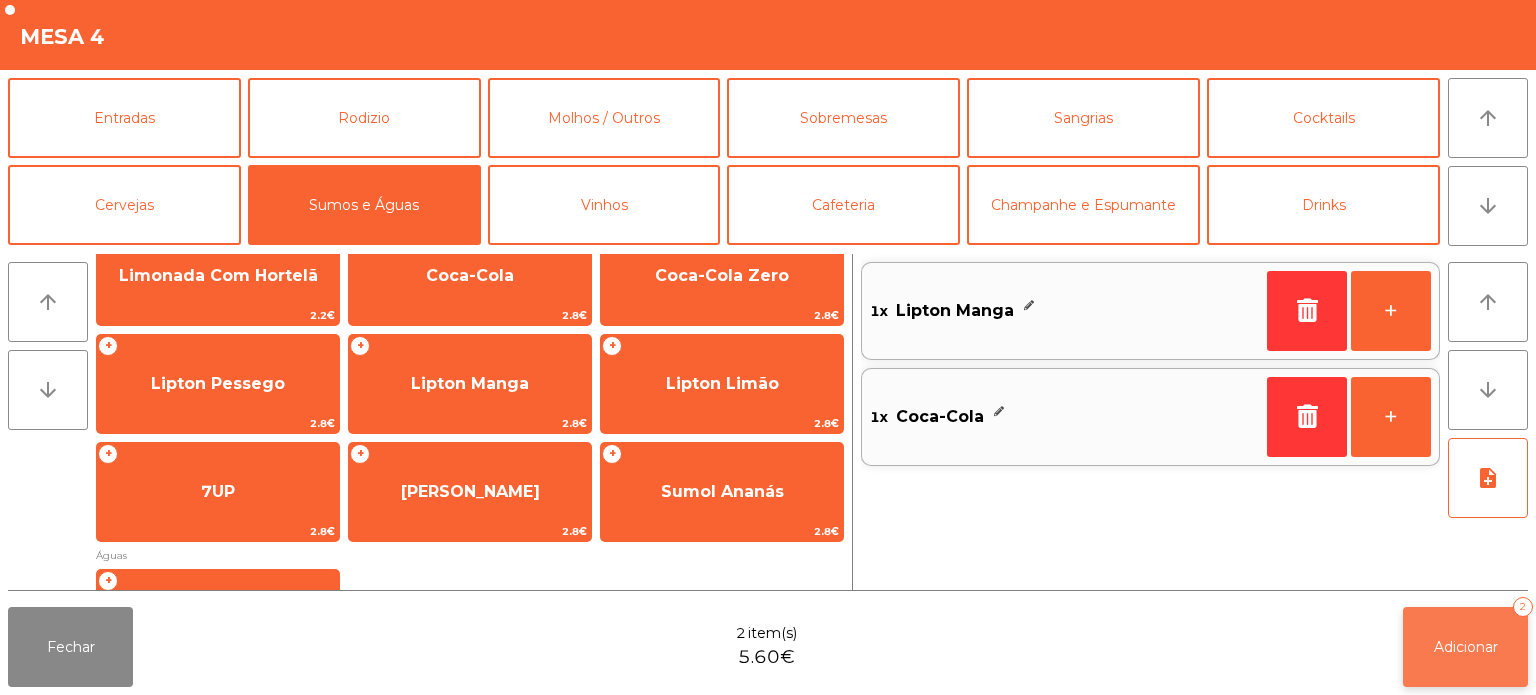 click on "Adicionar   2" 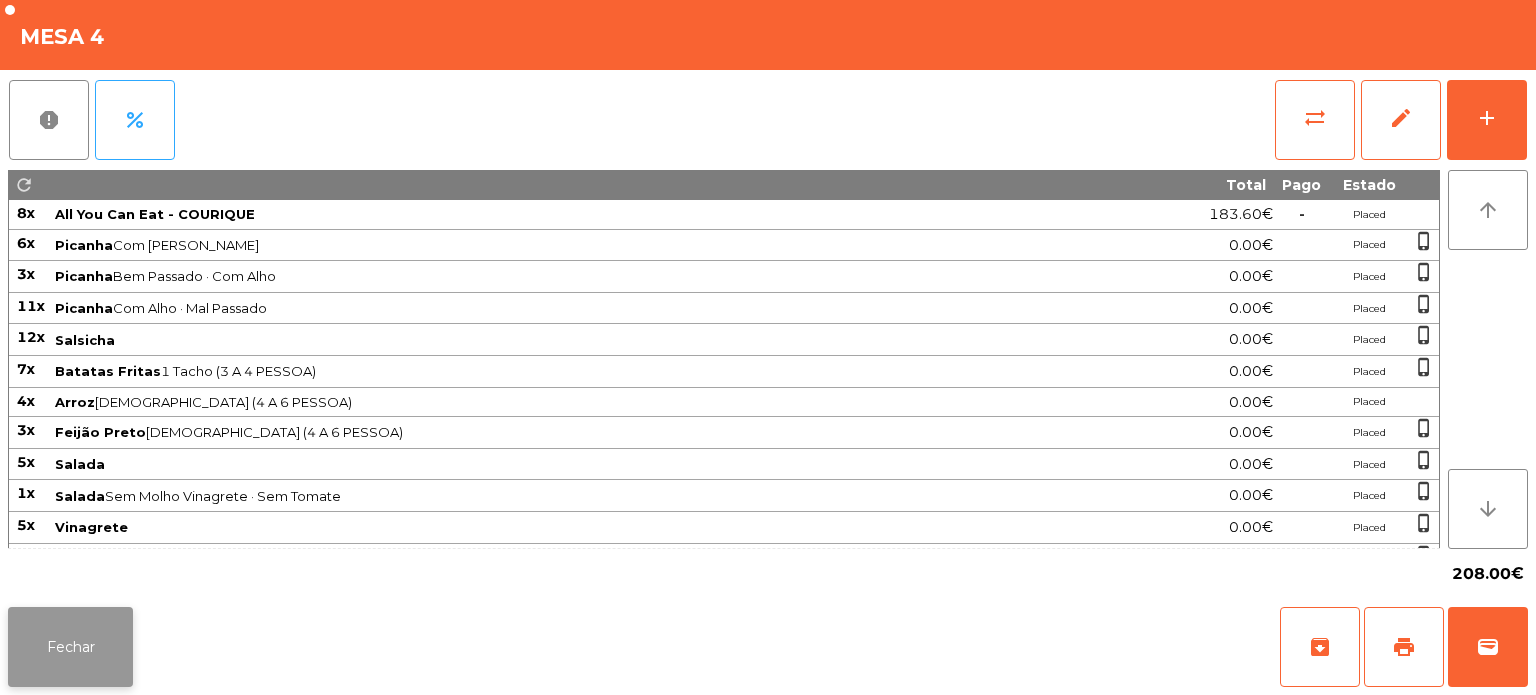 click on "Fechar" 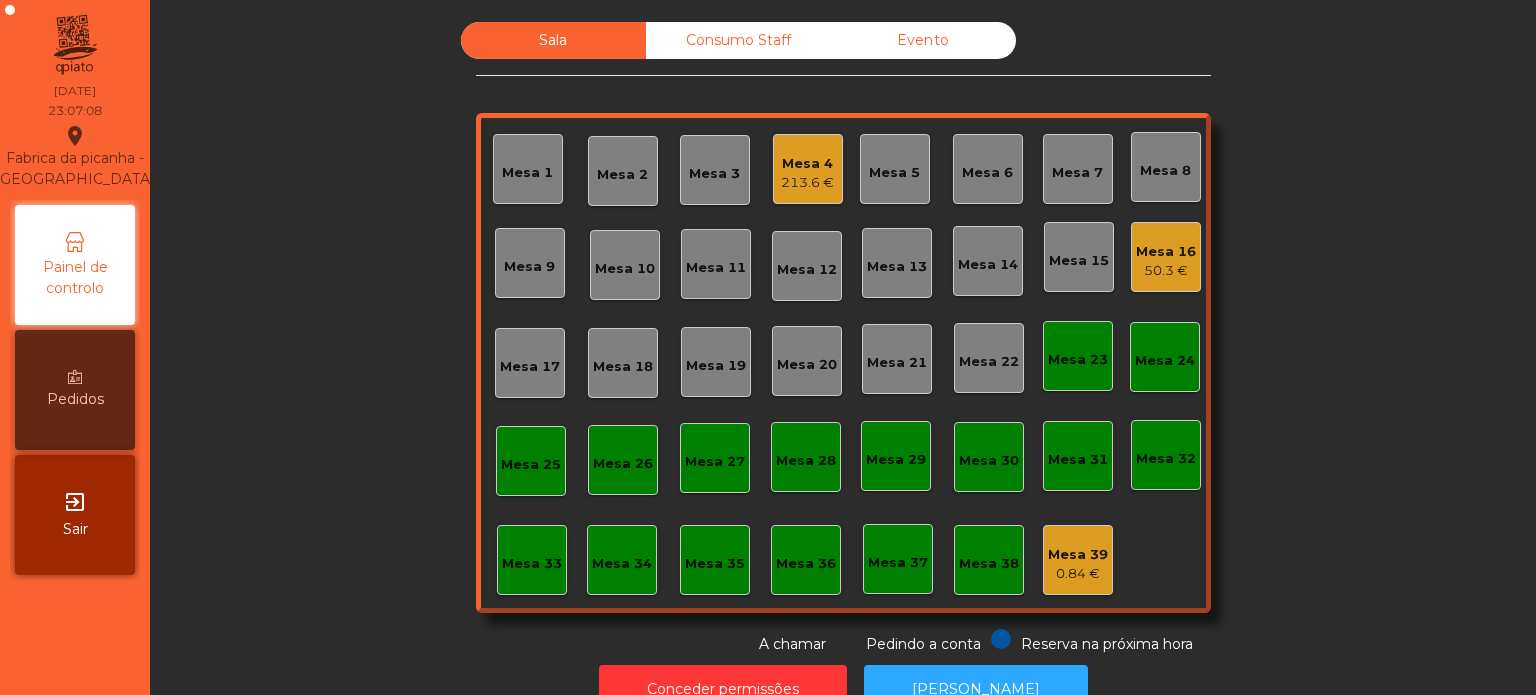 click on "Mesa 4   213.6 €" 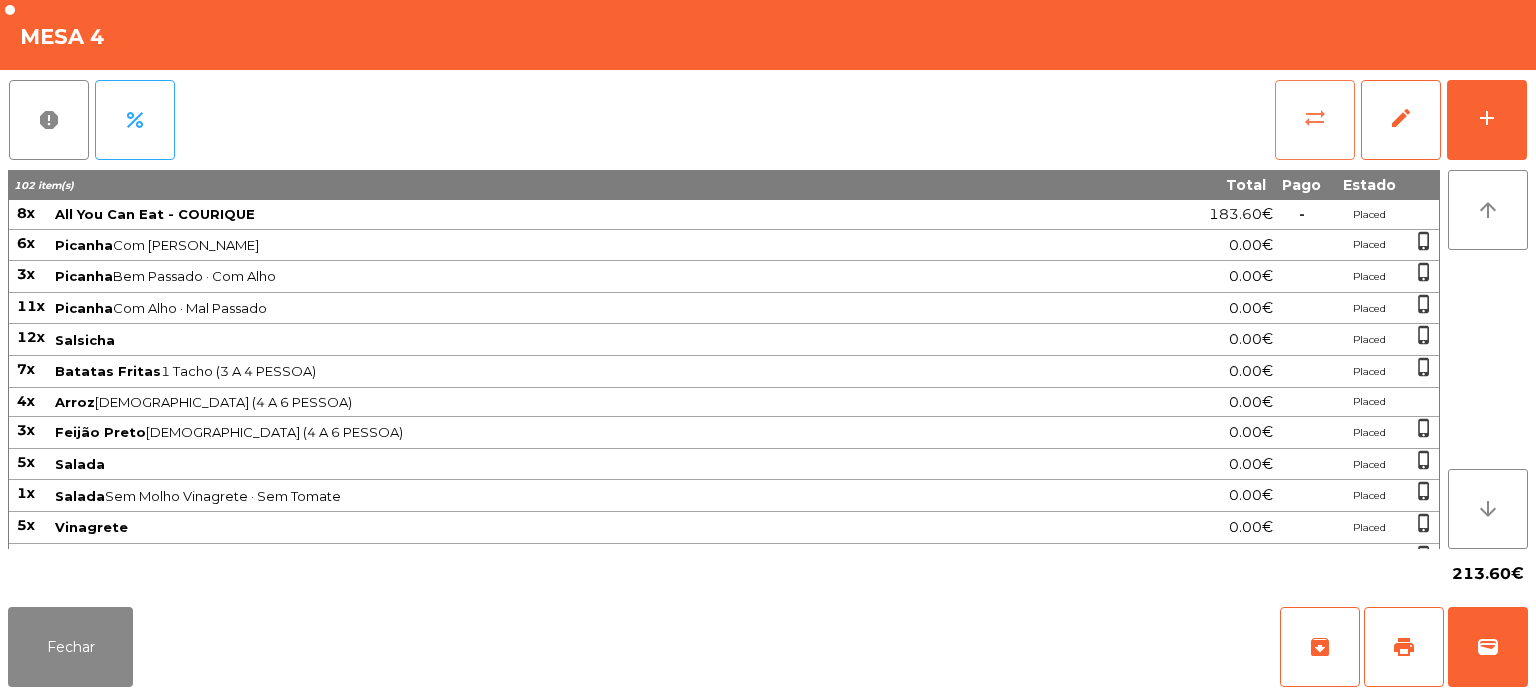 click on "sync_alt" 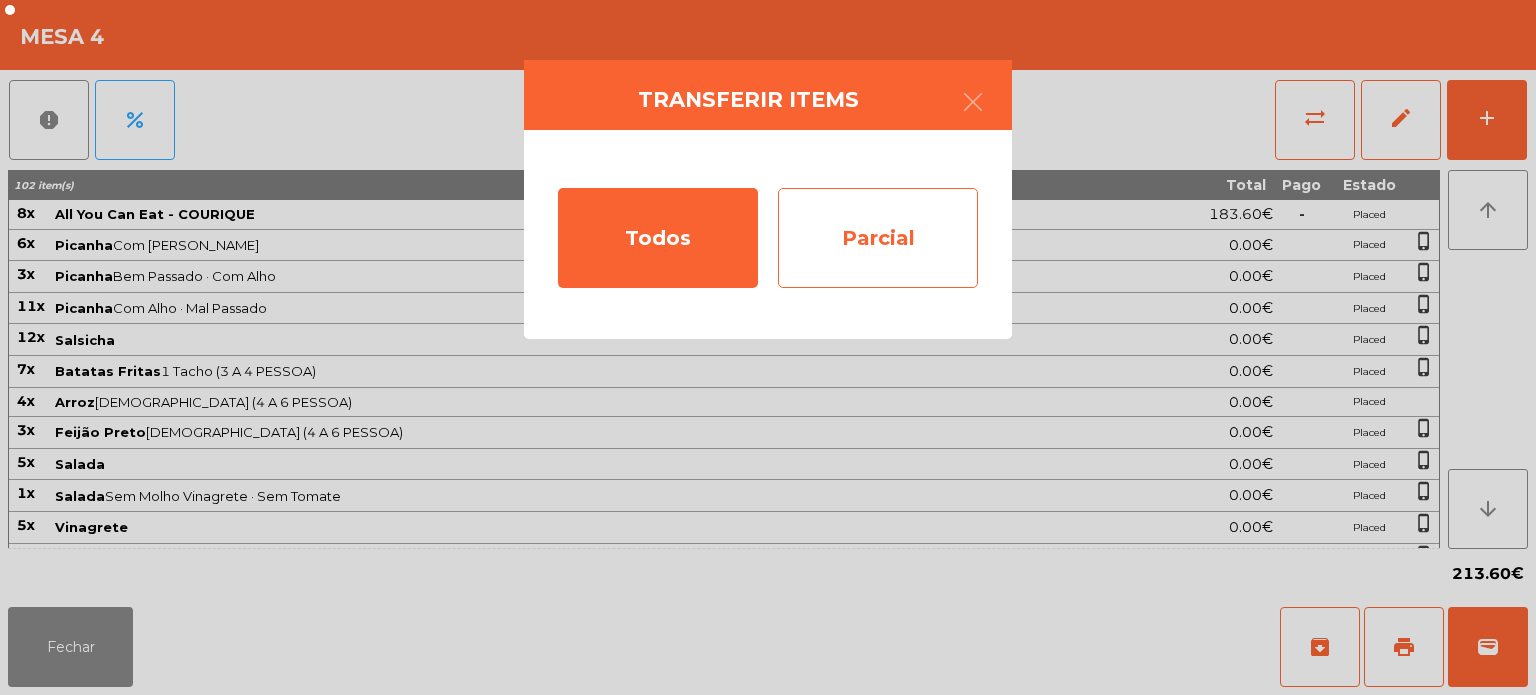 click on "Parcial" 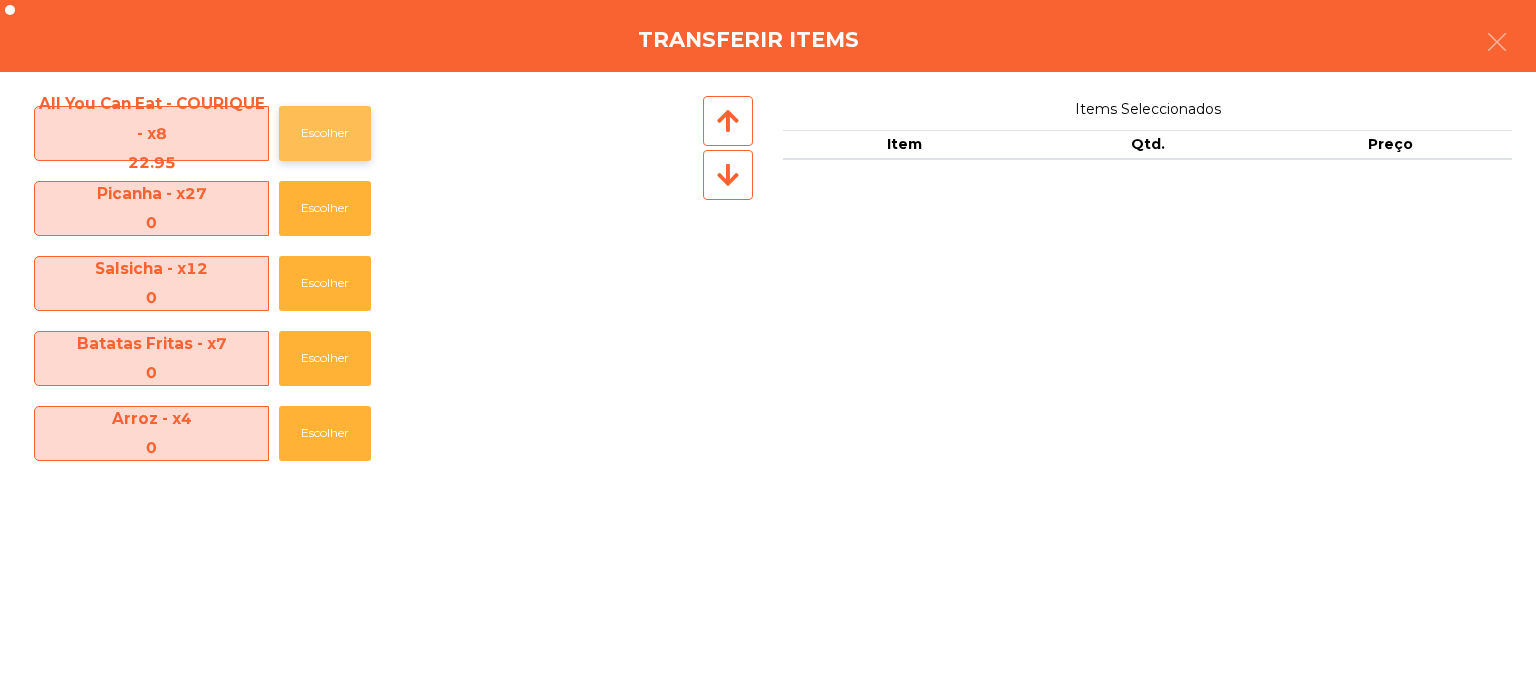 click on "Escolher" 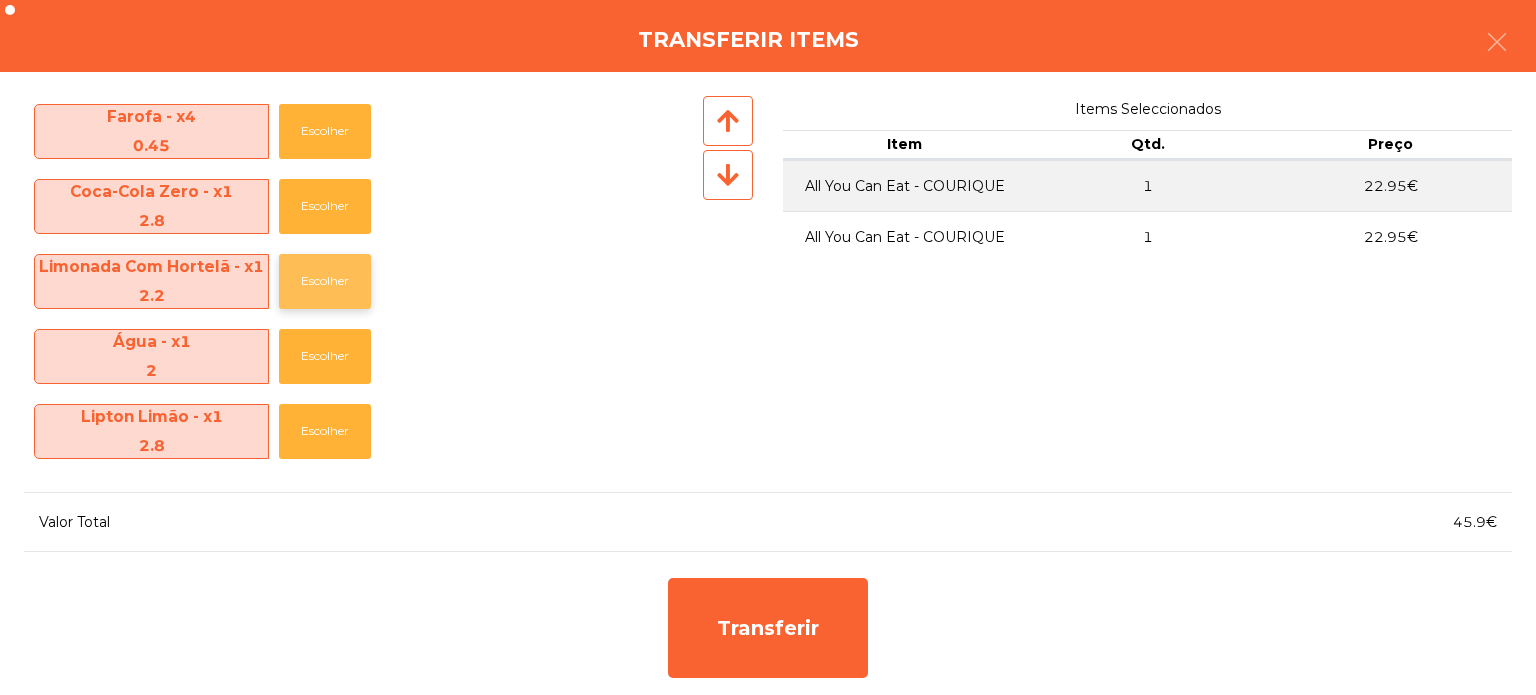 click on "Escolher" 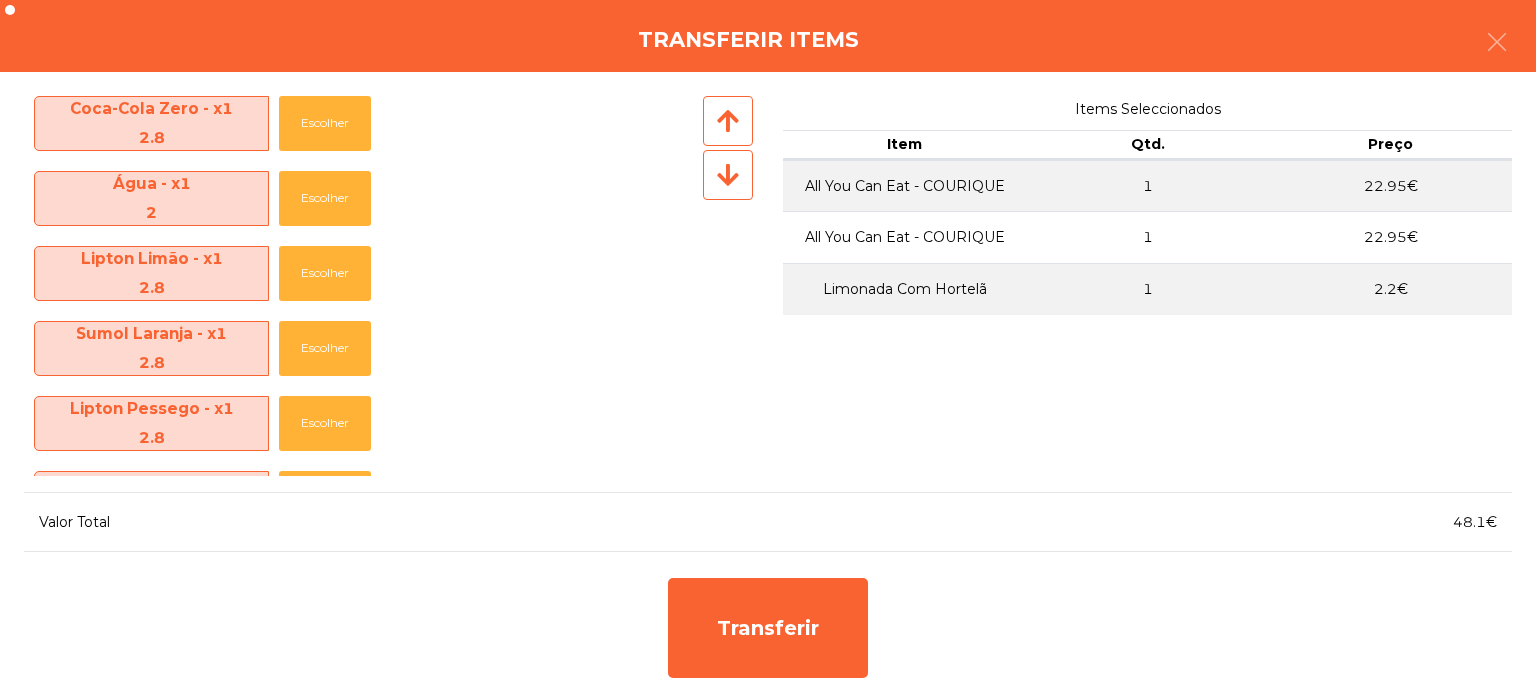 scroll, scrollTop: 948, scrollLeft: 0, axis: vertical 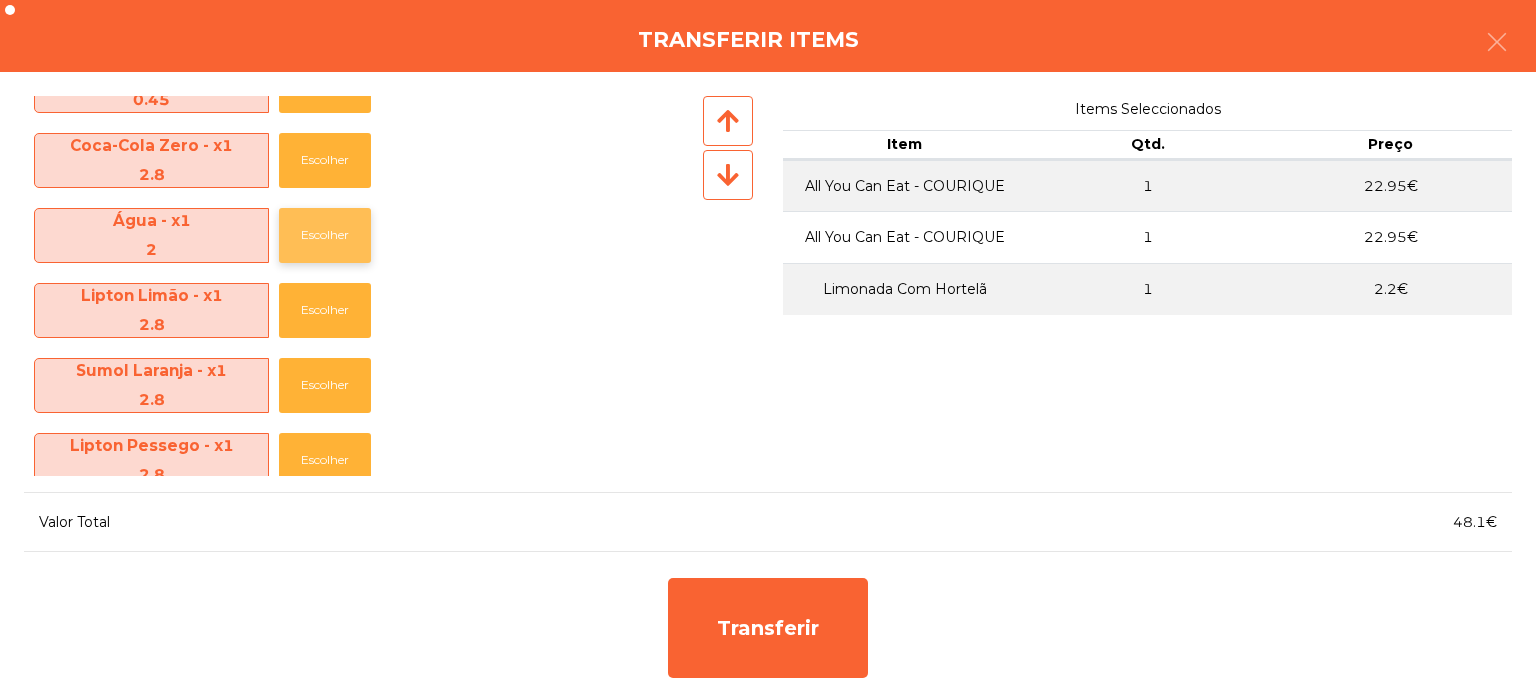 click on "Escolher" 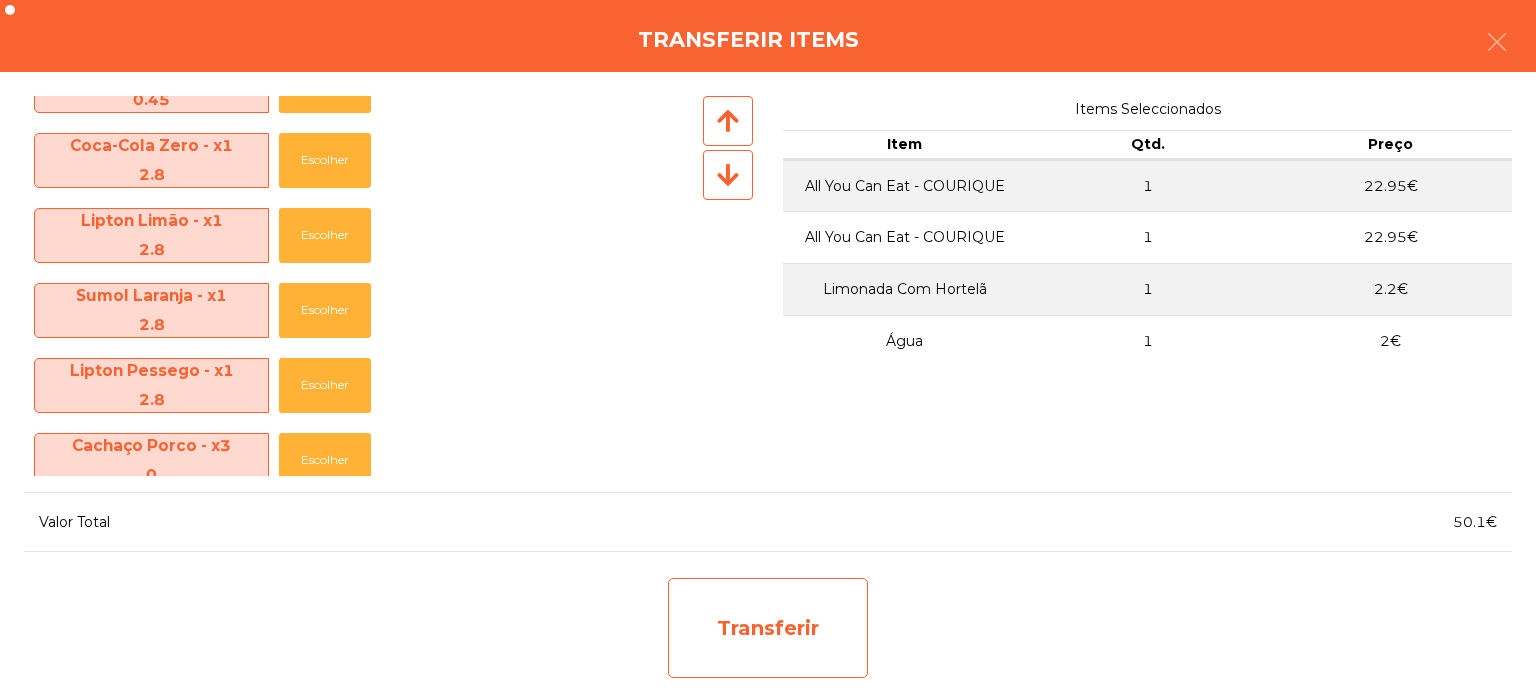 click on "Transferir" 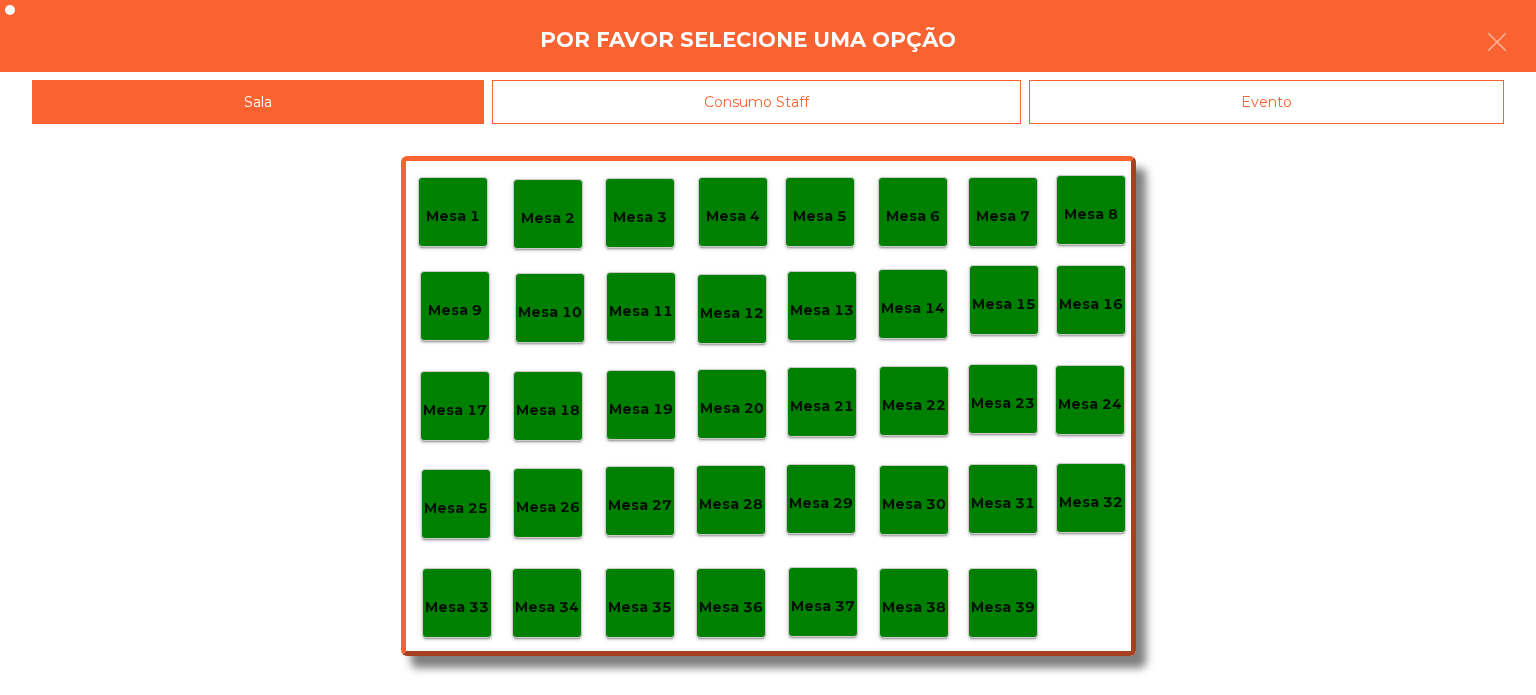 click on "Evento" 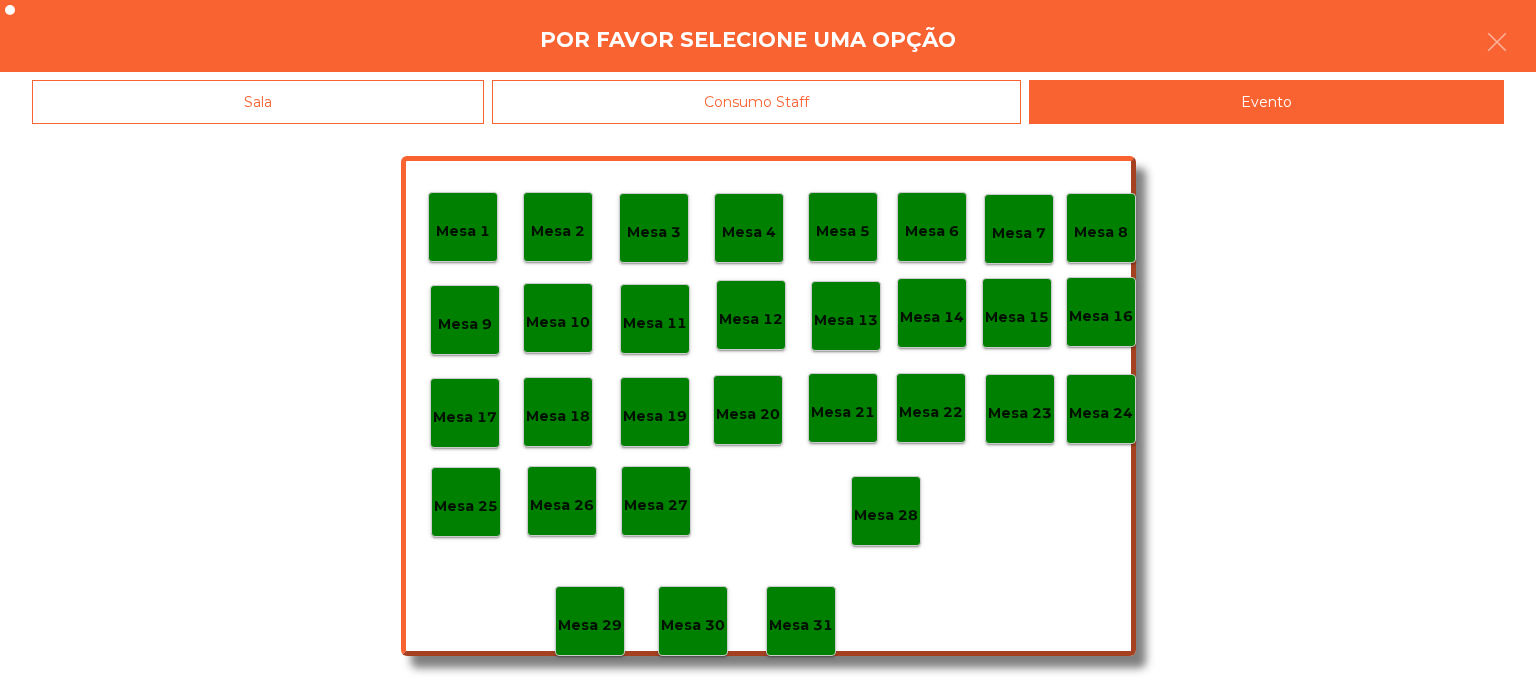 click on "Mesa 3" 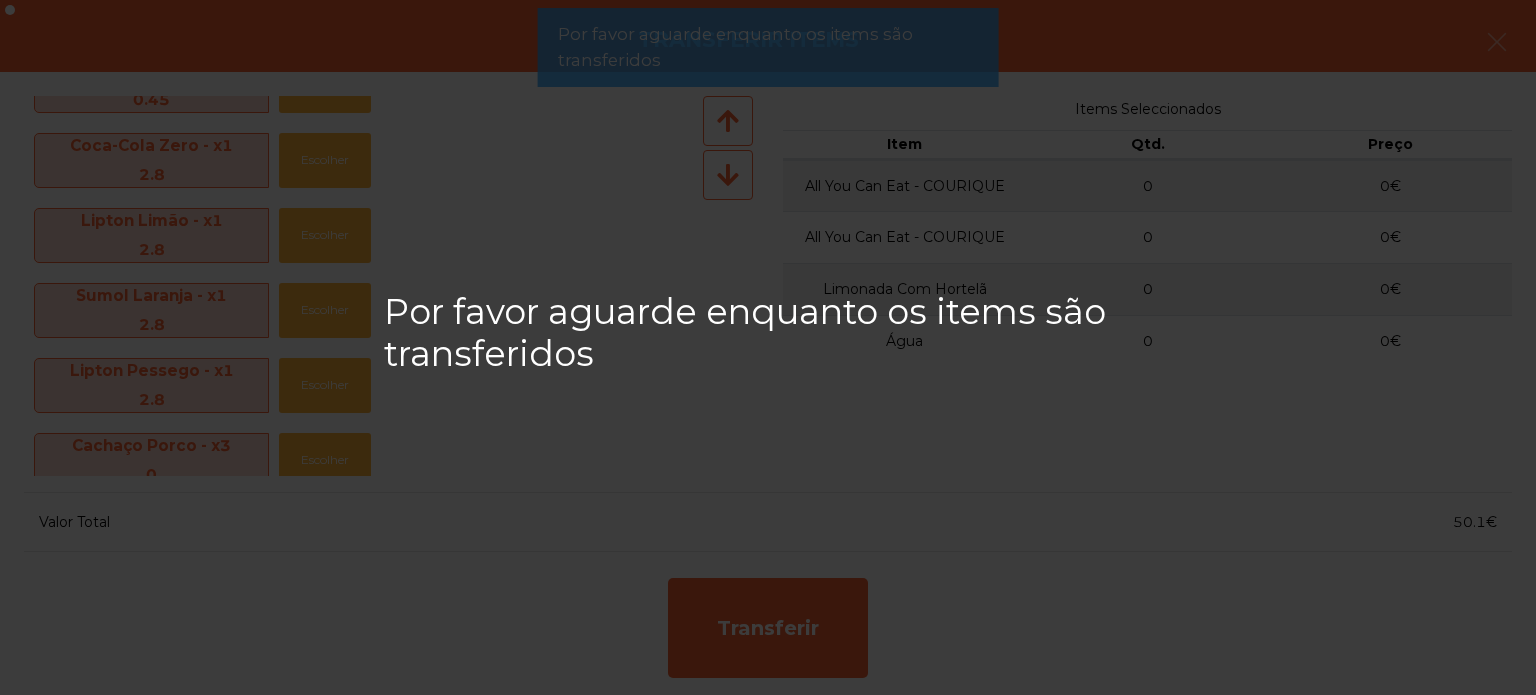 click on "Por favor aguarde enquanto os items são transferidos" 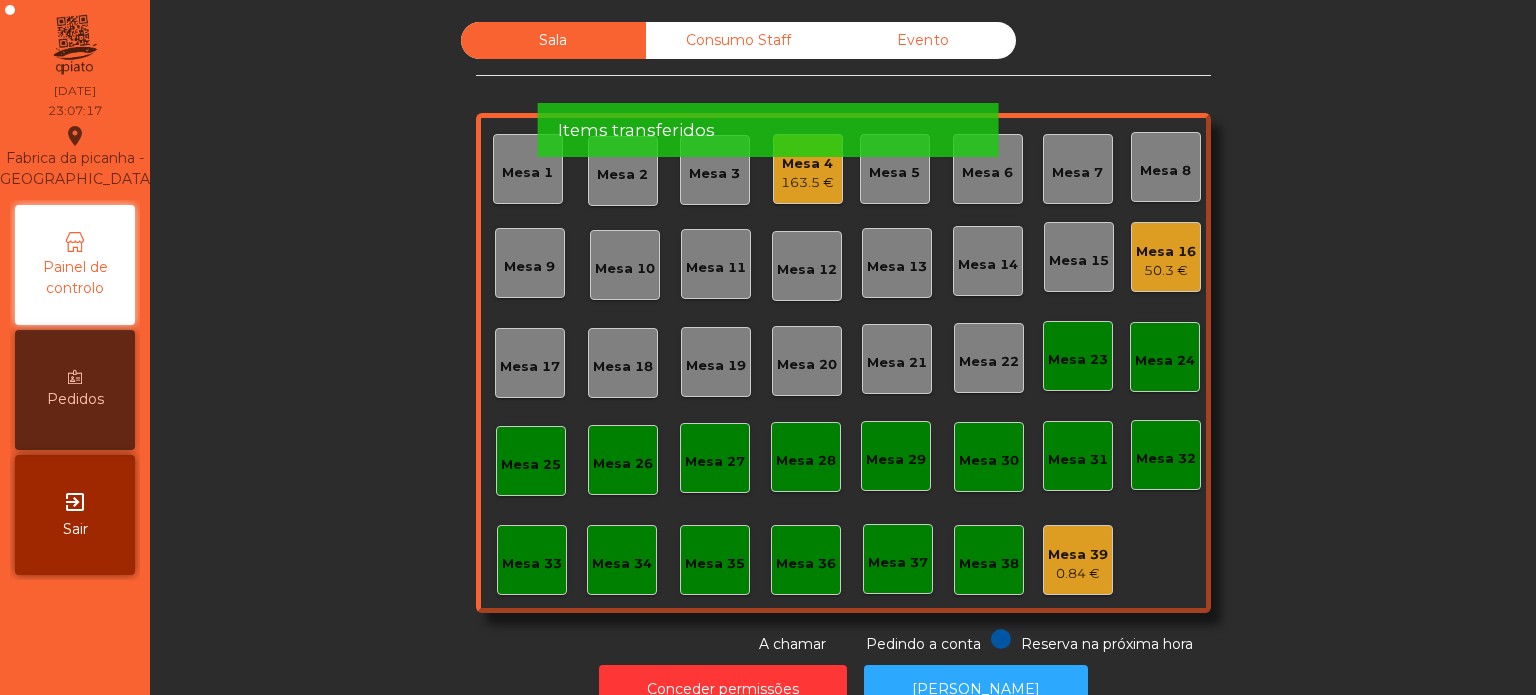 click on "Por favor aguarde enquanto os items são transferidos" 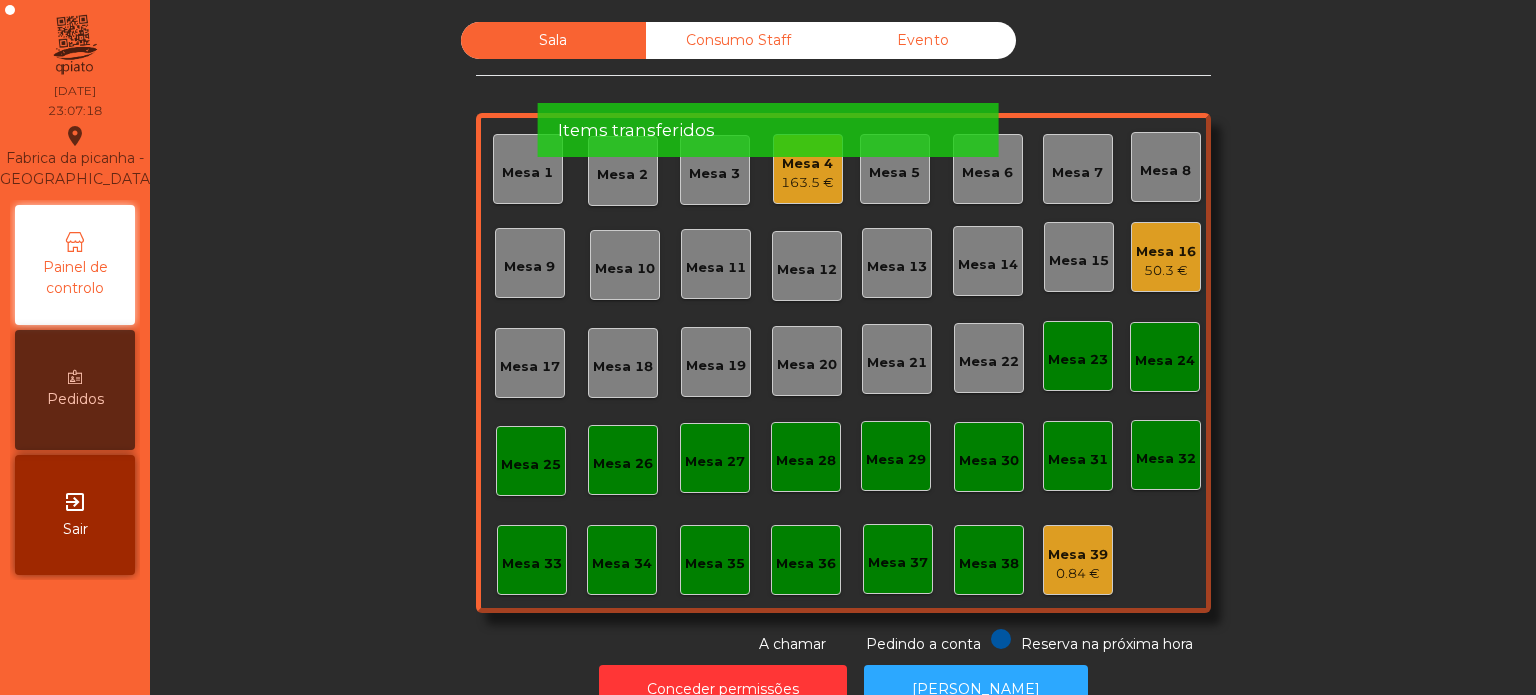 click on "Items transferidos" 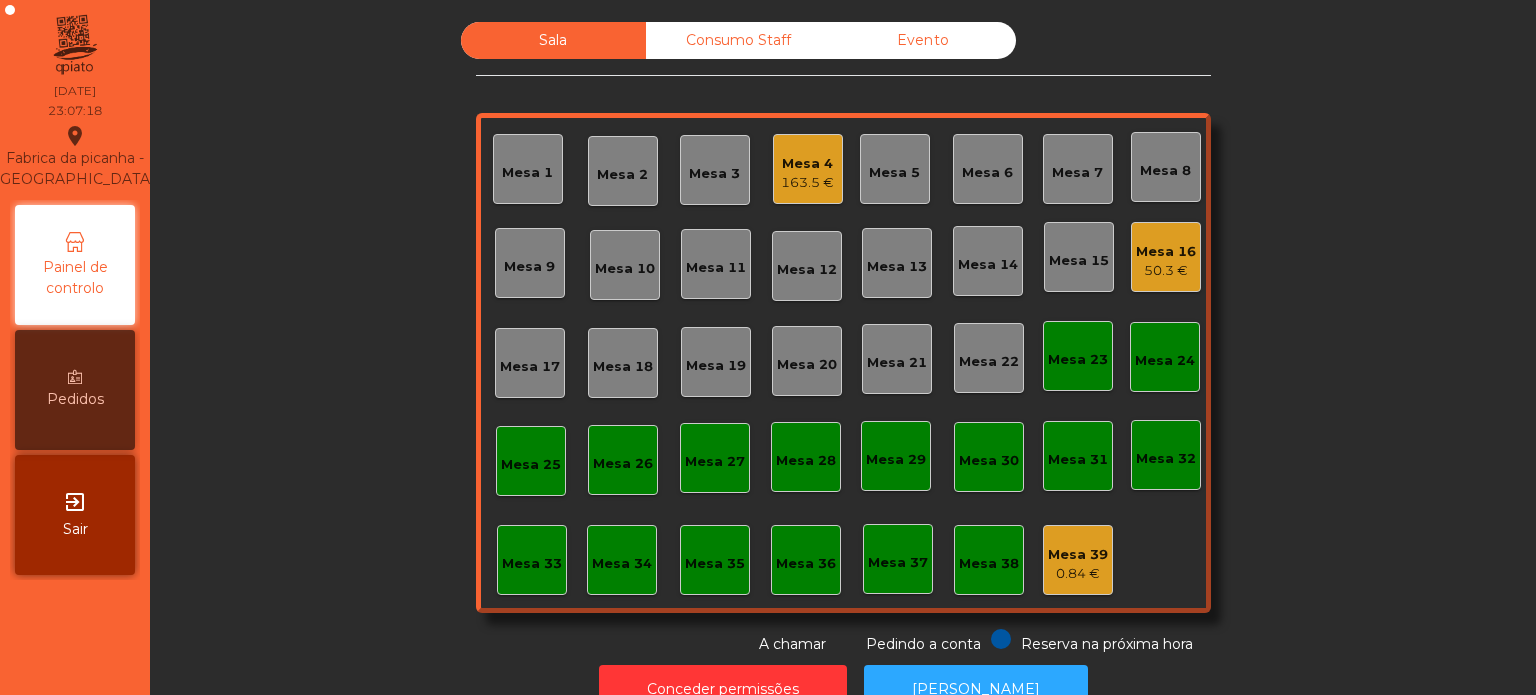 click on "Items transferidos" 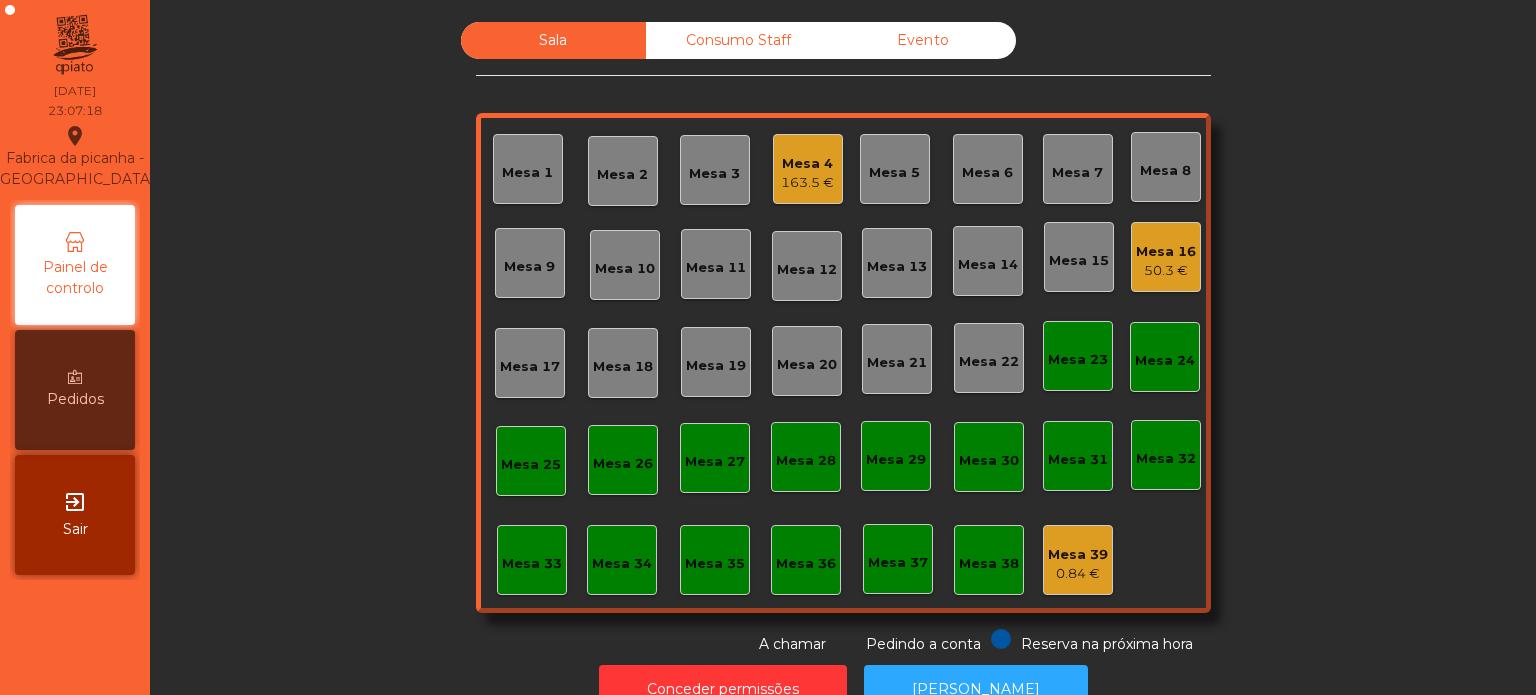 click on "Evento" 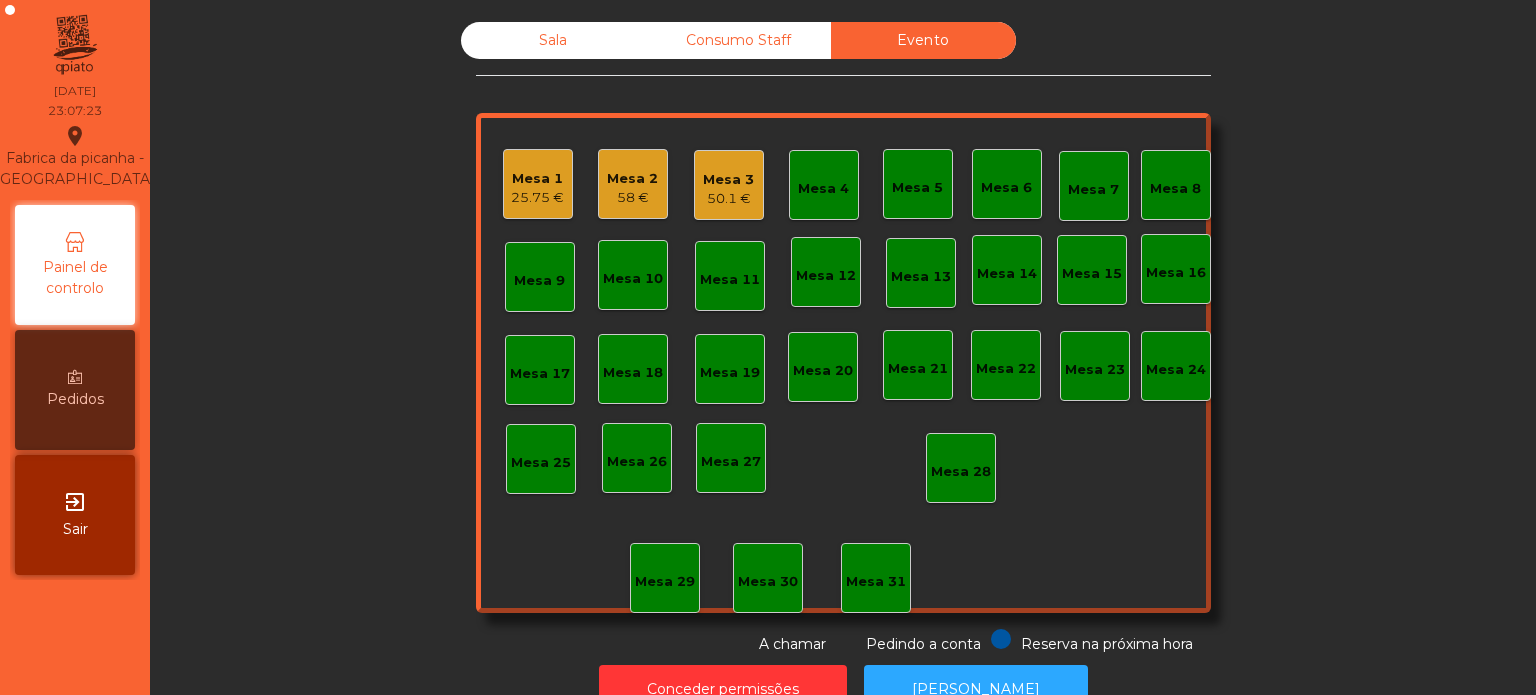 click on "Reserva na próxima hora" 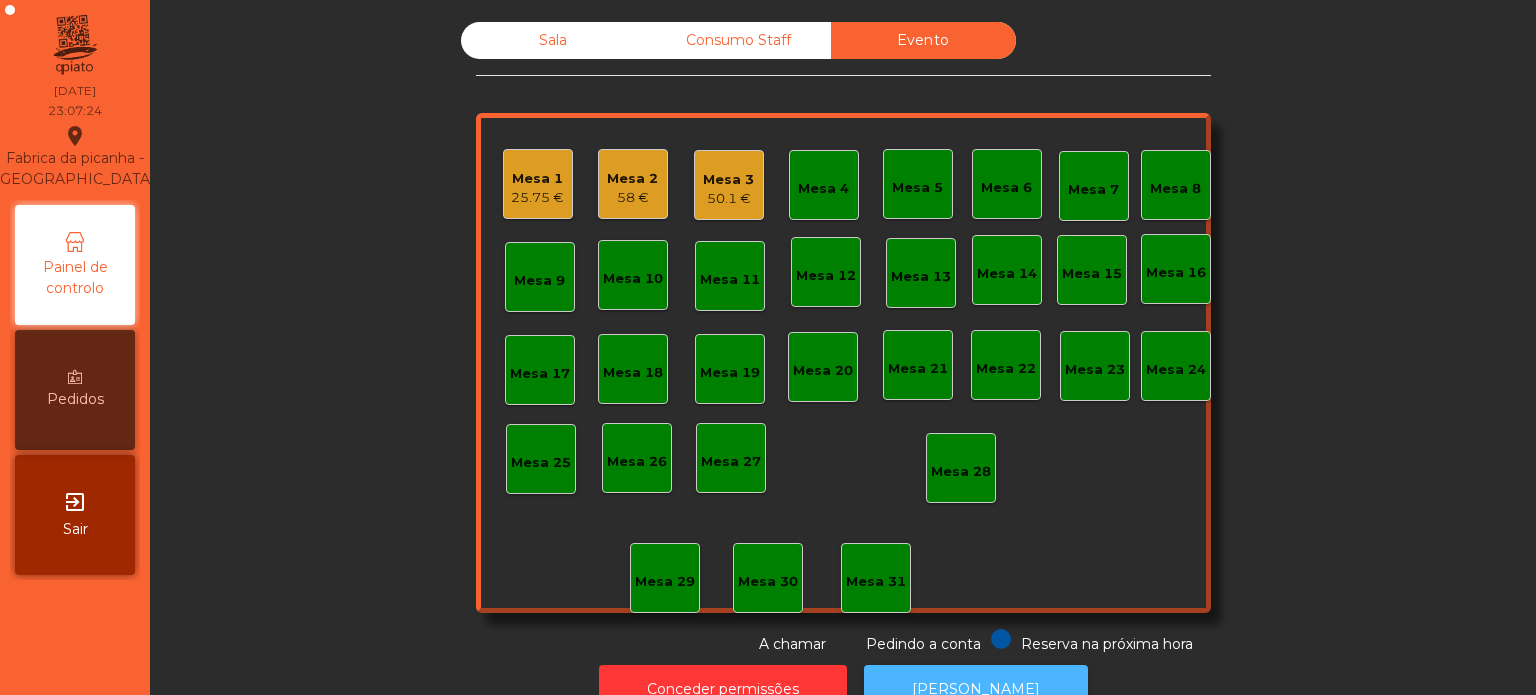 click on "[PERSON_NAME]" 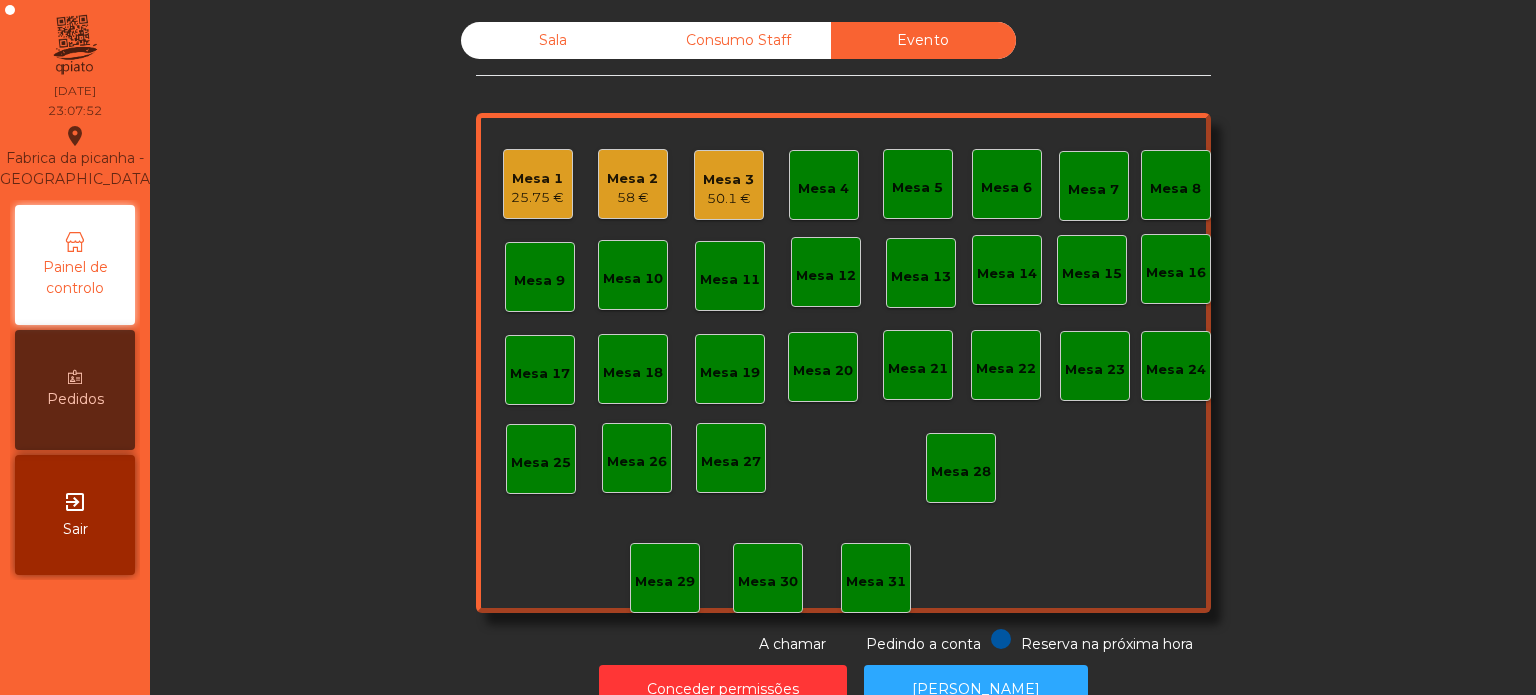click on "Sala   Consumo Staff   Evento   Mesa 1   25.75 €   Mesa 2   58 €   Mesa 3   50.1 €   Mesa 4   Mesa 5   [GEOGRAPHIC_DATA] 7   [GEOGRAPHIC_DATA] 9   [GEOGRAPHIC_DATA] 11   [GEOGRAPHIC_DATA] 12   [GEOGRAPHIC_DATA] 13   [GEOGRAPHIC_DATA] [GEOGRAPHIC_DATA] [GEOGRAPHIC_DATA] 17   [GEOGRAPHIC_DATA] 18   [GEOGRAPHIC_DATA] [GEOGRAPHIC_DATA] 20   [GEOGRAPHIC_DATA] 22   [GEOGRAPHIC_DATA] 24   [GEOGRAPHIC_DATA] [GEOGRAPHIC_DATA] 26   [GEOGRAPHIC_DATA] 28   [GEOGRAPHIC_DATA] 30   Mesa 31  Reserva na próxima hora Pedindo a conta A chamar" 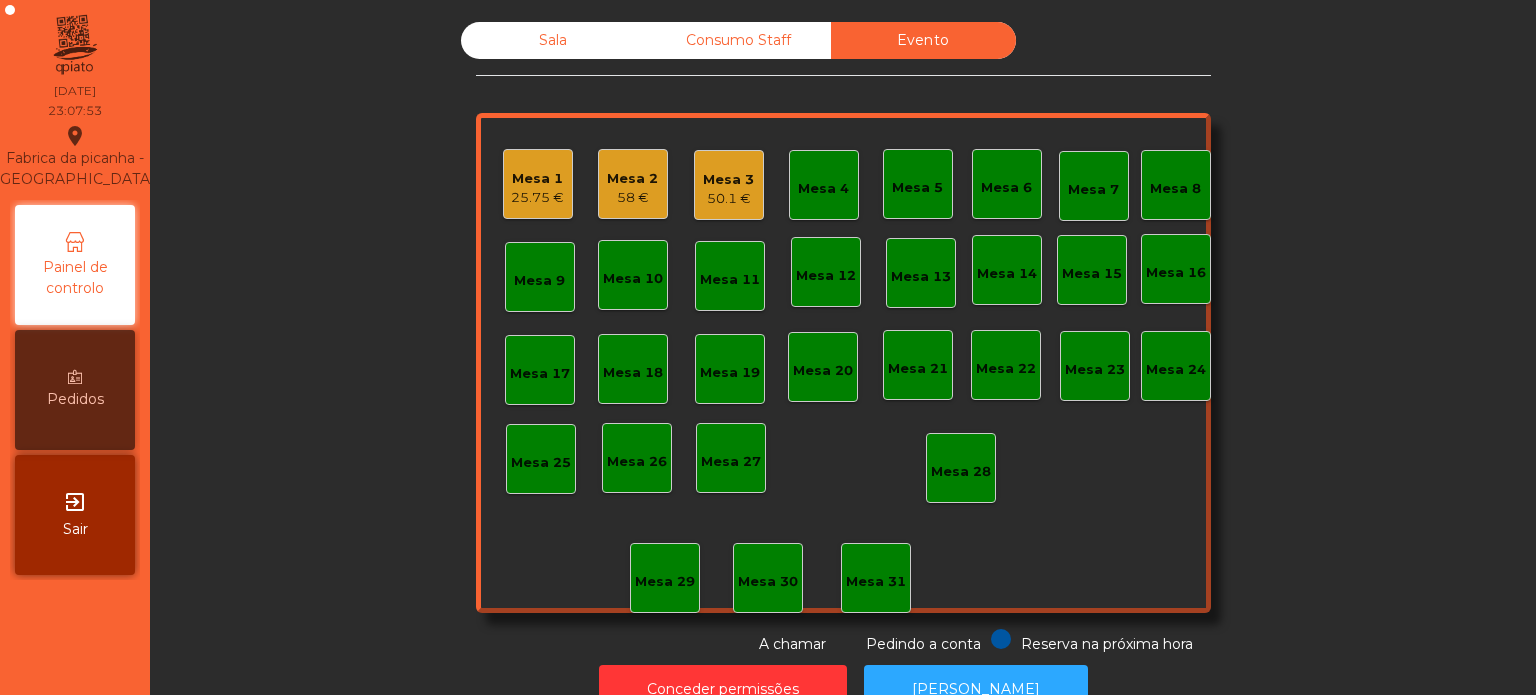 click on "Sala" 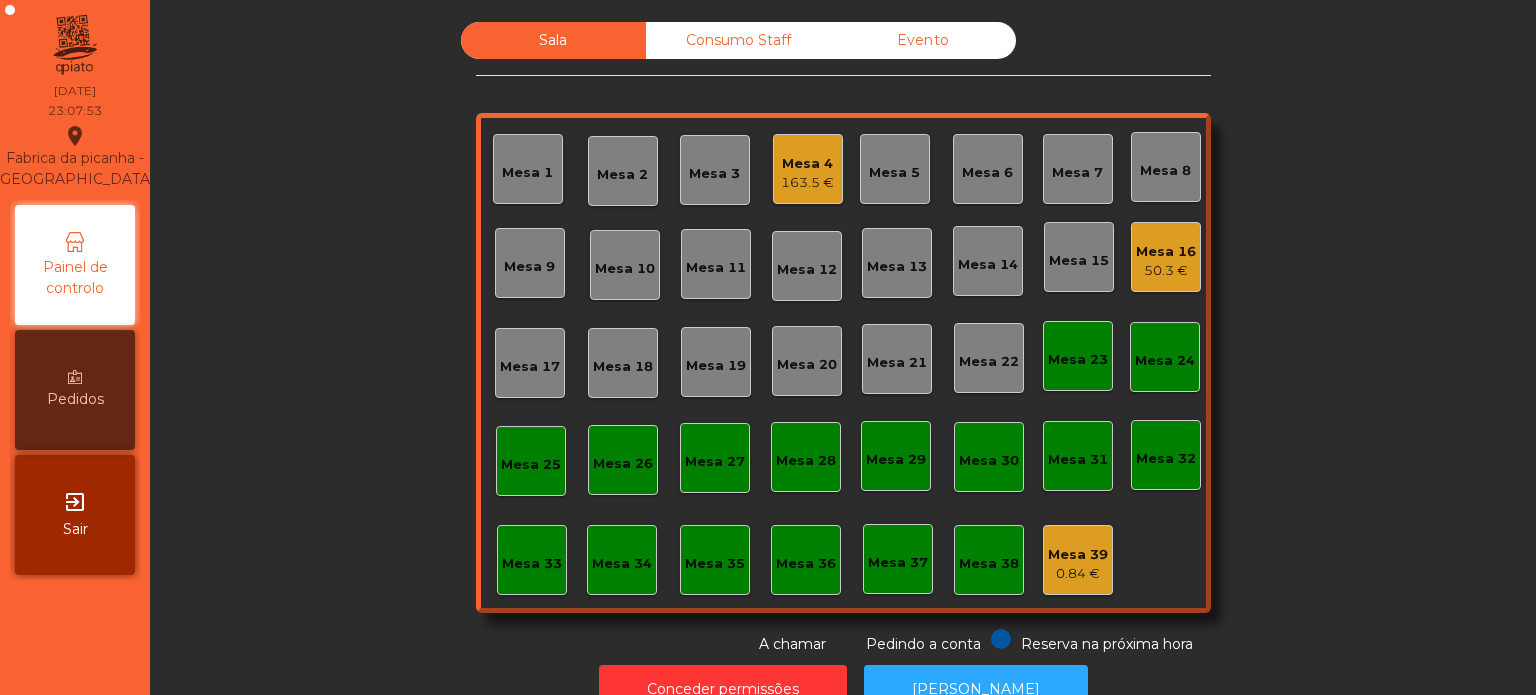 click on "Mesa 4   163.5 €" 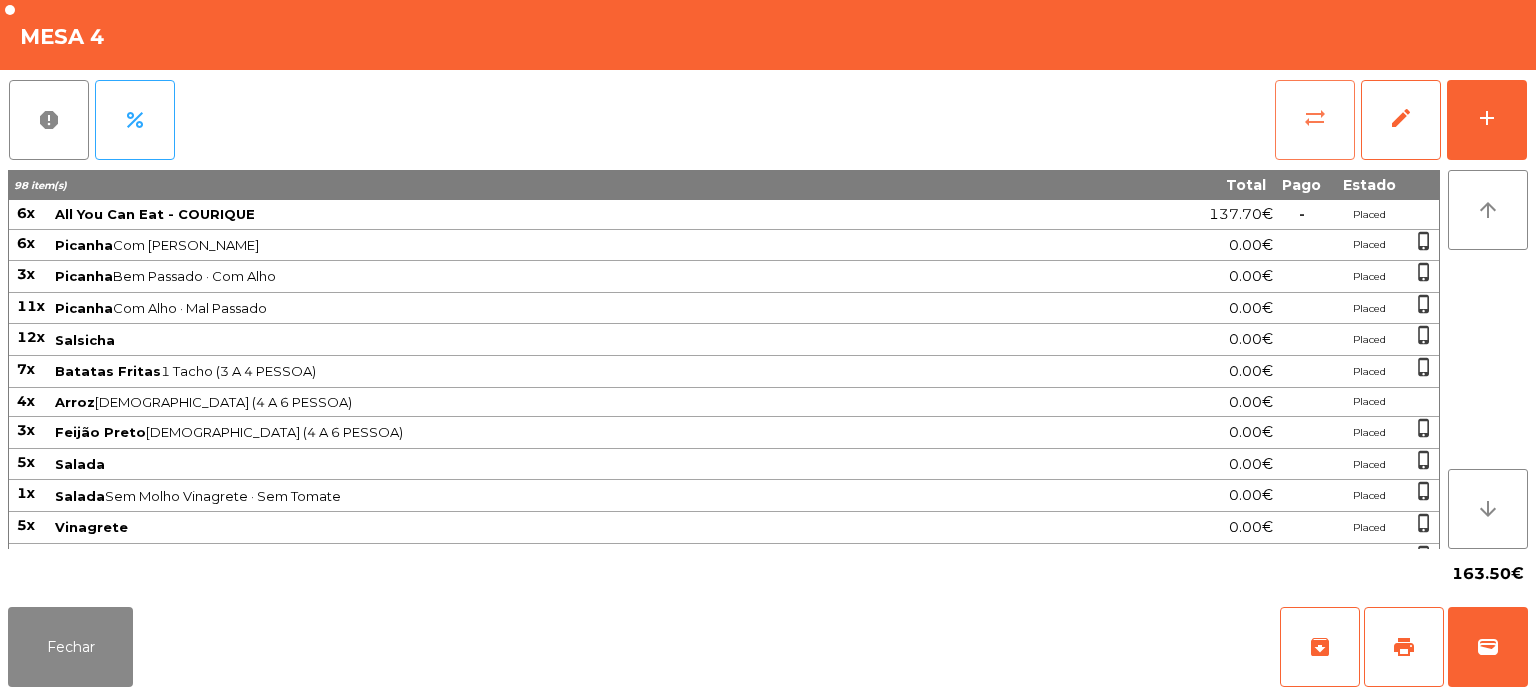 click on "sync_alt" 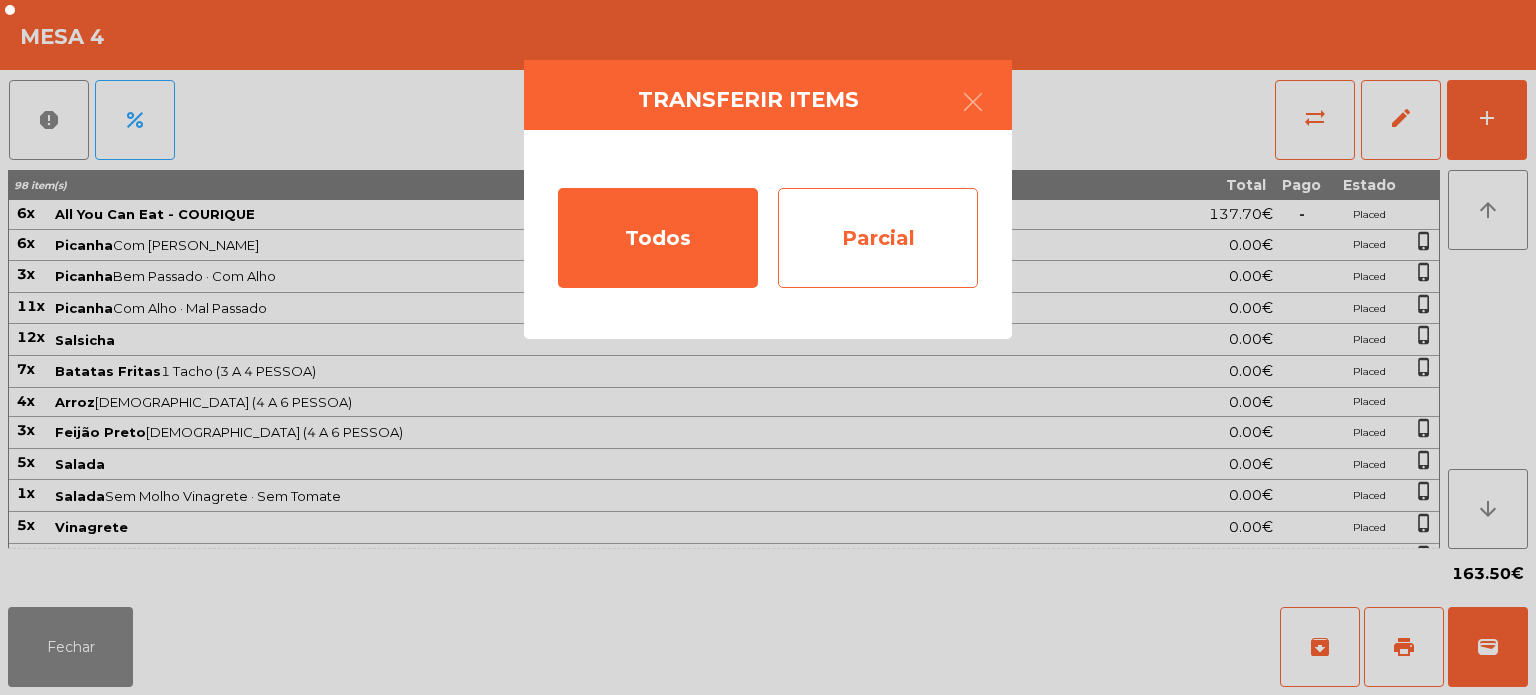 click on "Parcial" 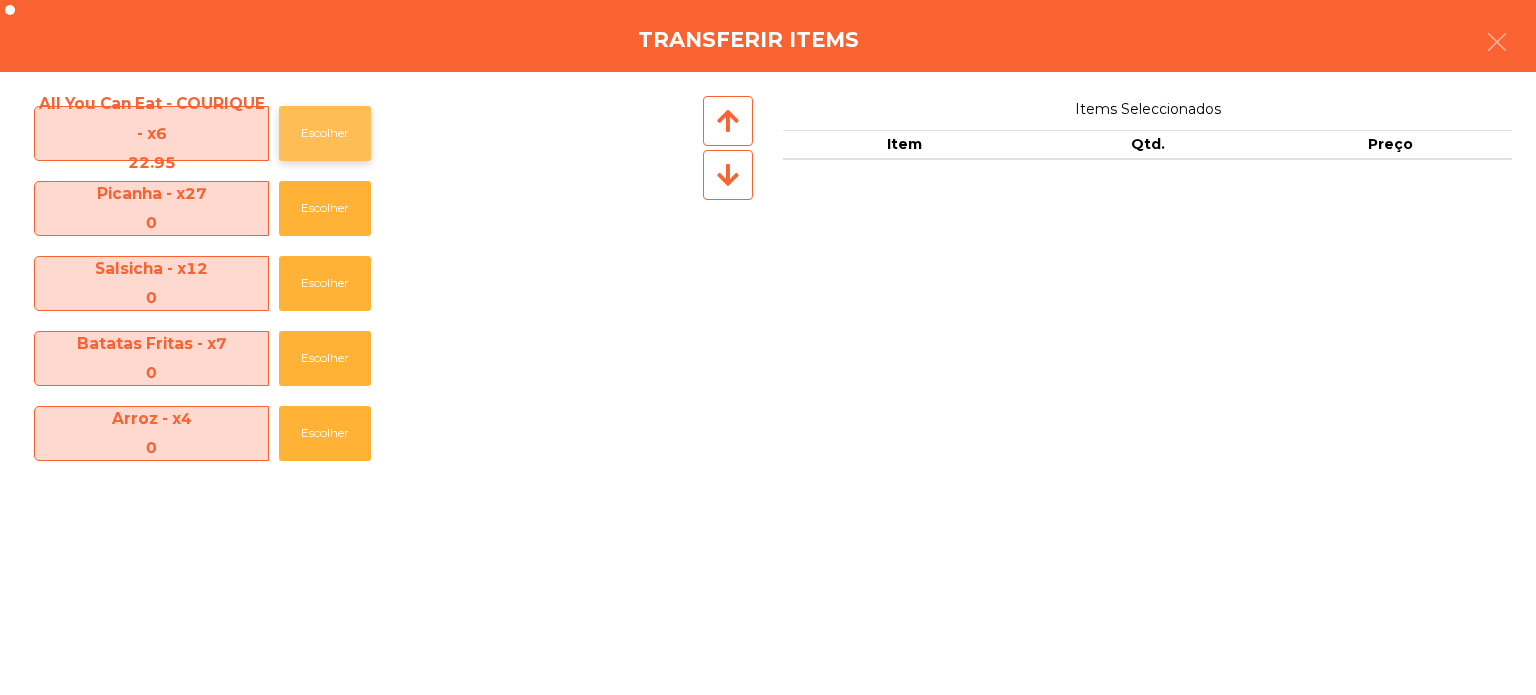 click on "Escolher" 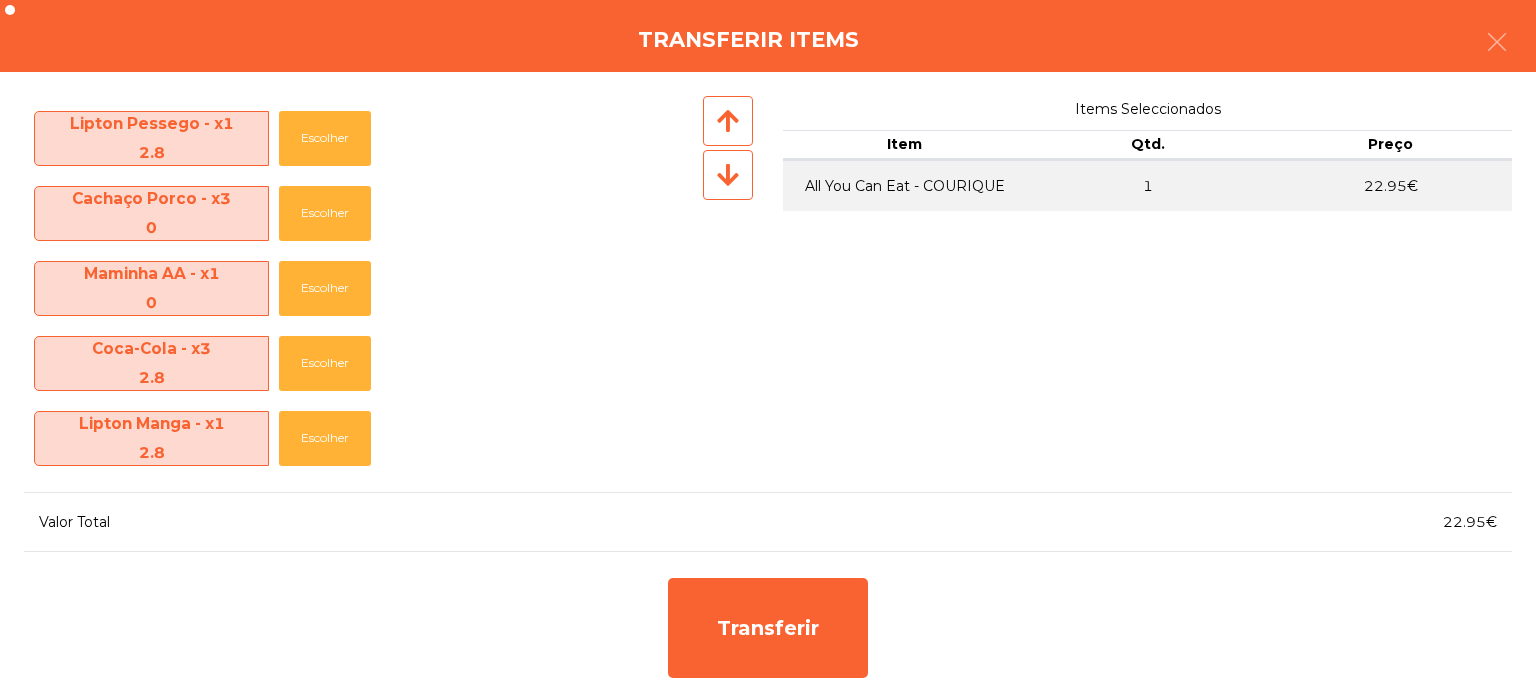scroll, scrollTop: 1194, scrollLeft: 0, axis: vertical 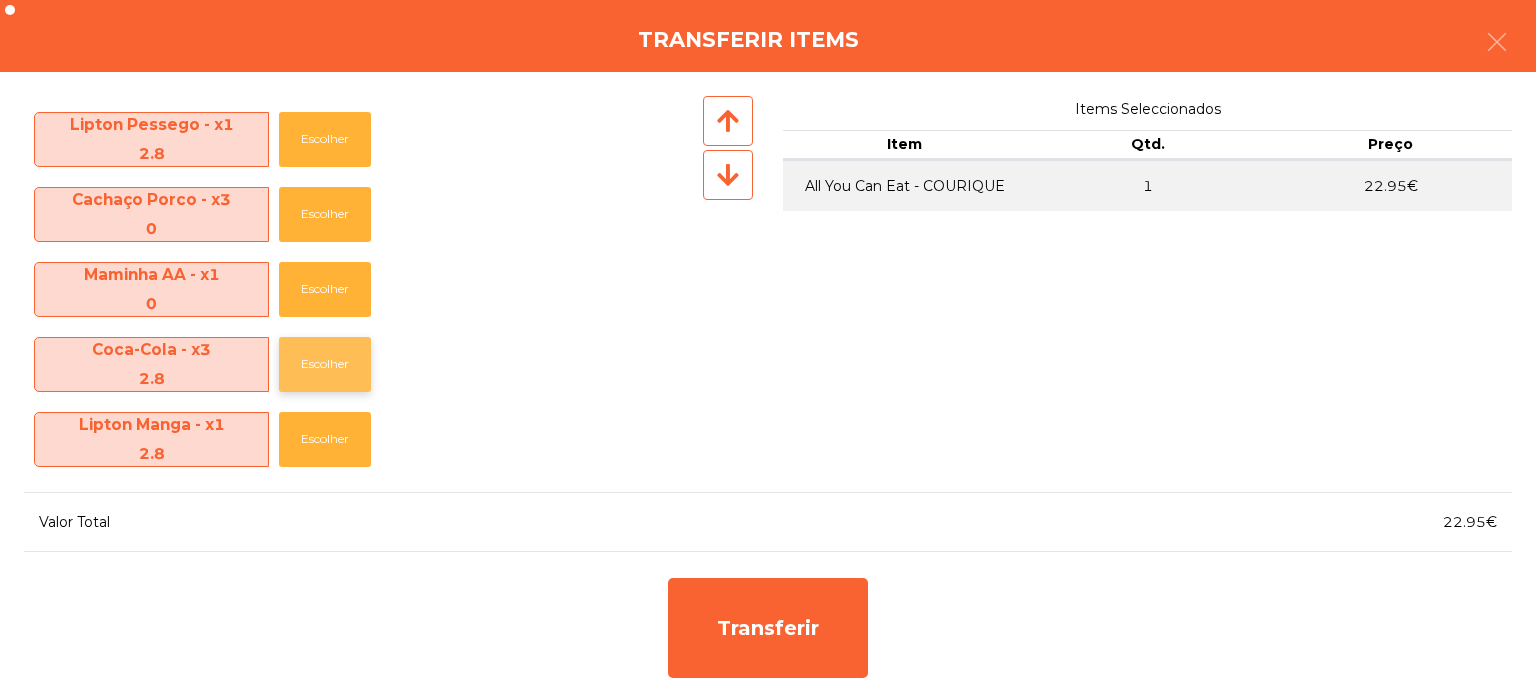 click on "Escolher" 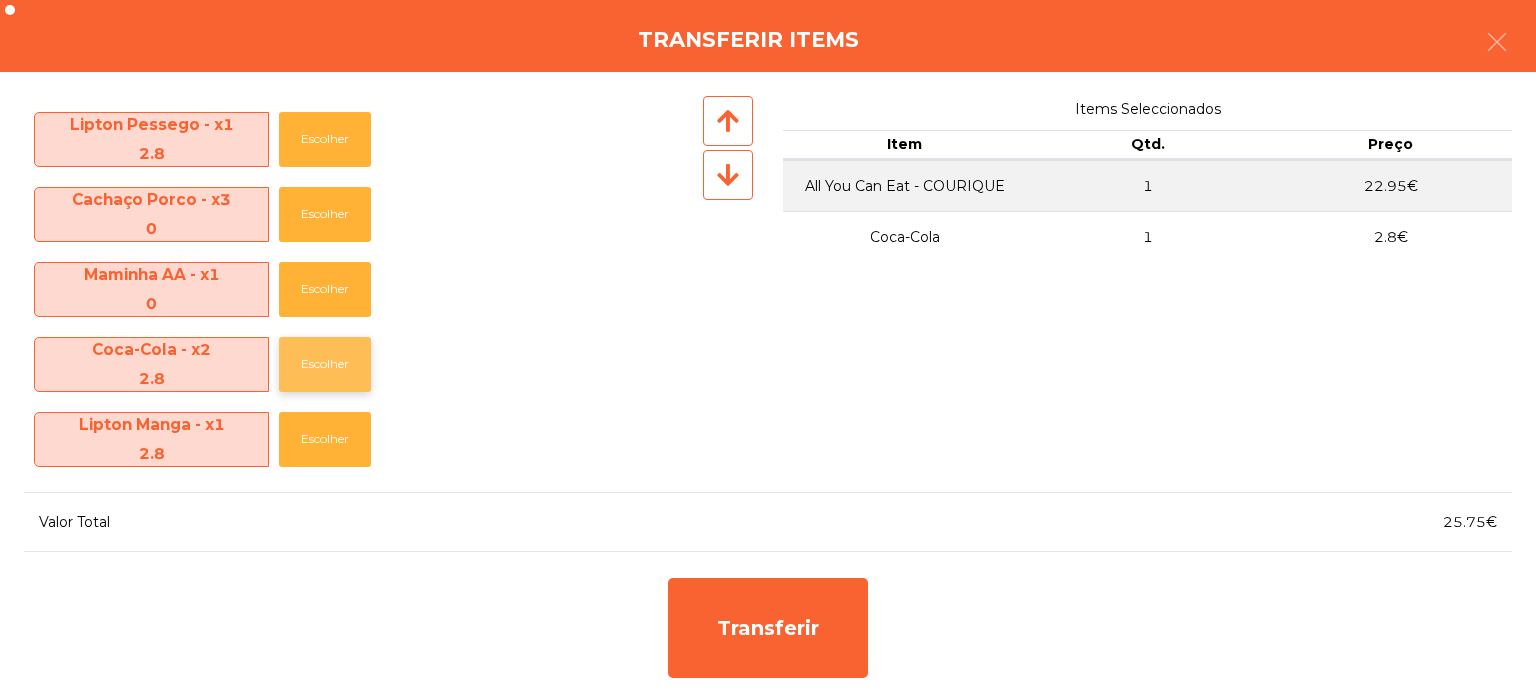 click on "Escolher" 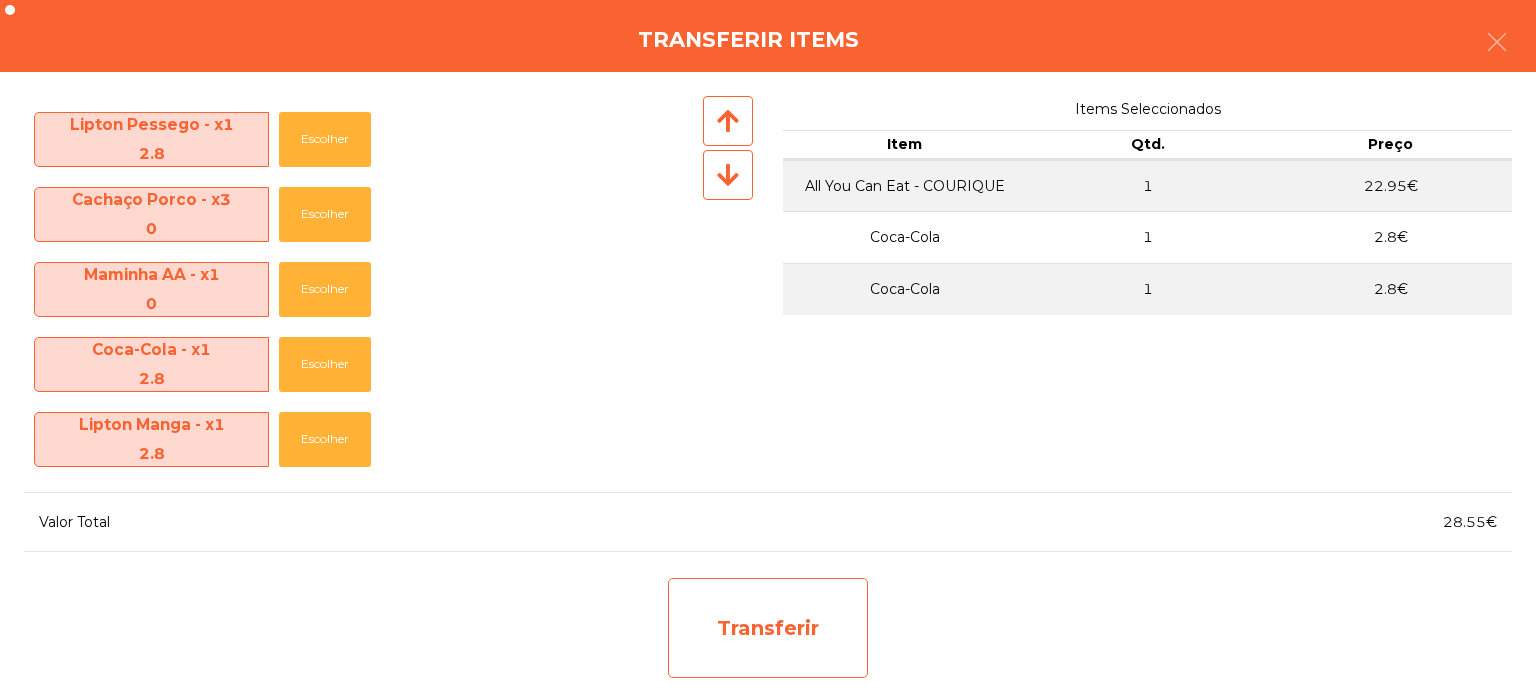 click on "Transferir" 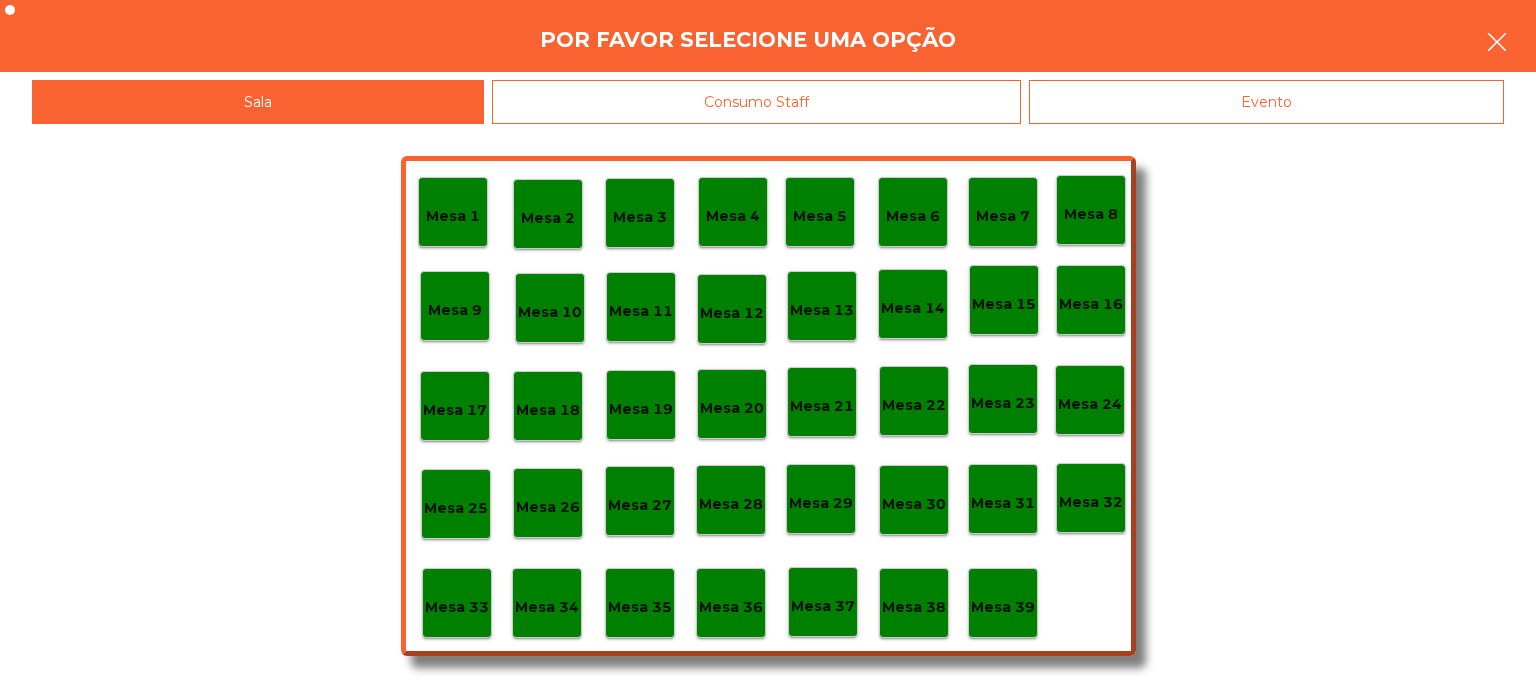click 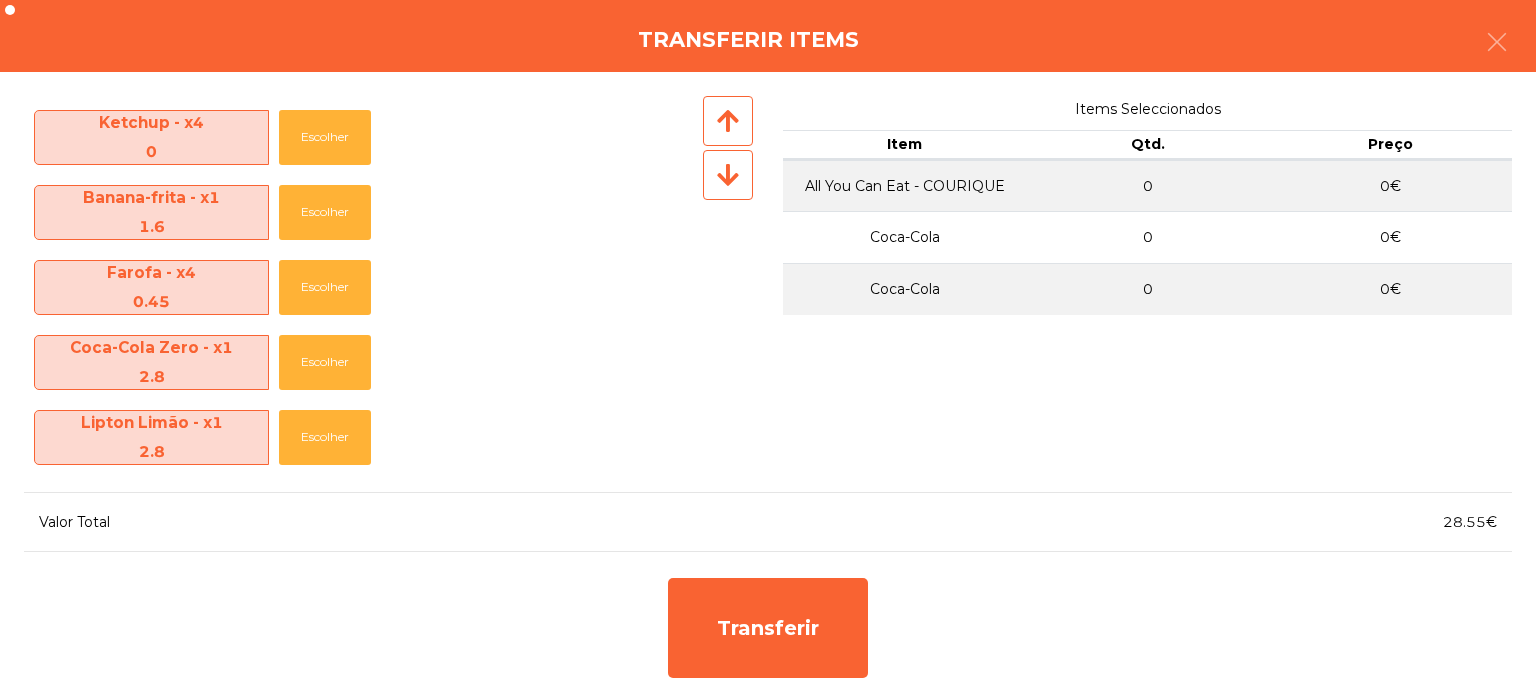 scroll, scrollTop: 736, scrollLeft: 0, axis: vertical 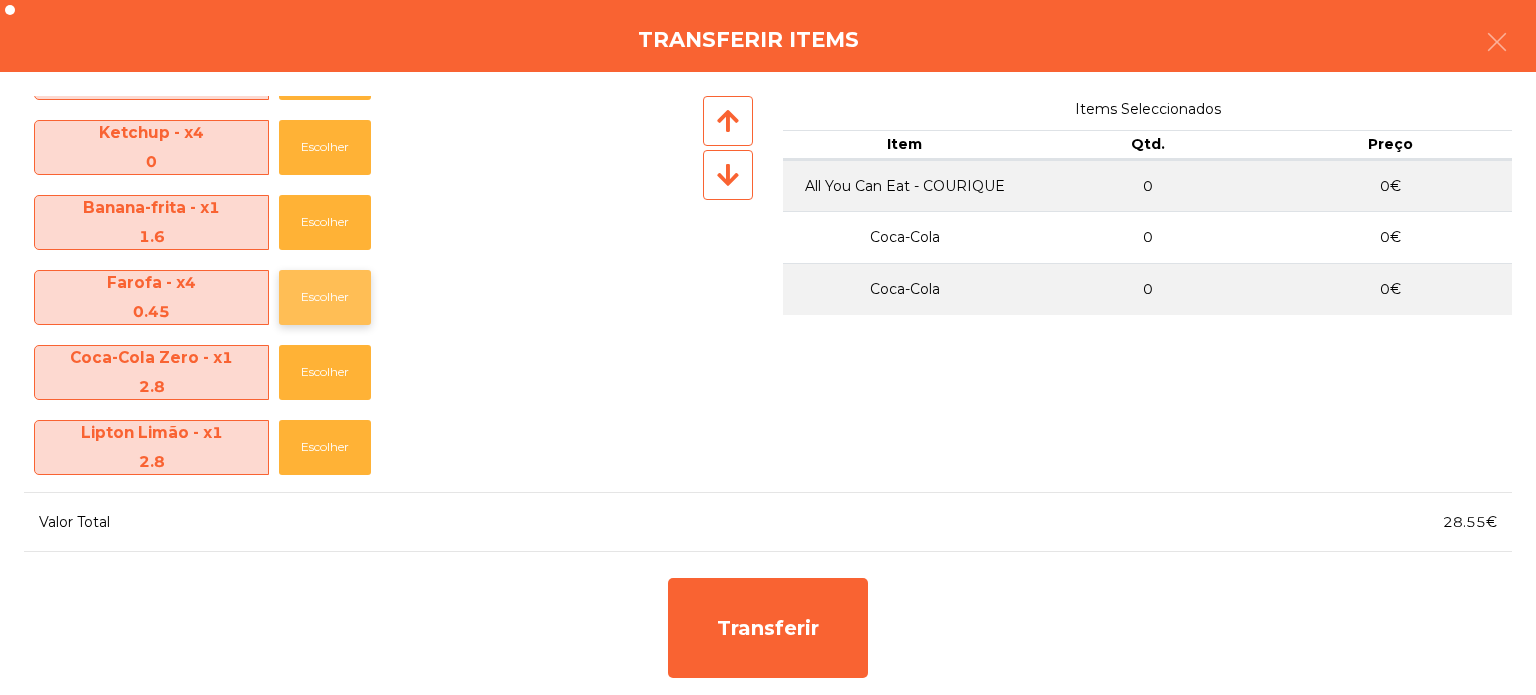 click on "Escolher" 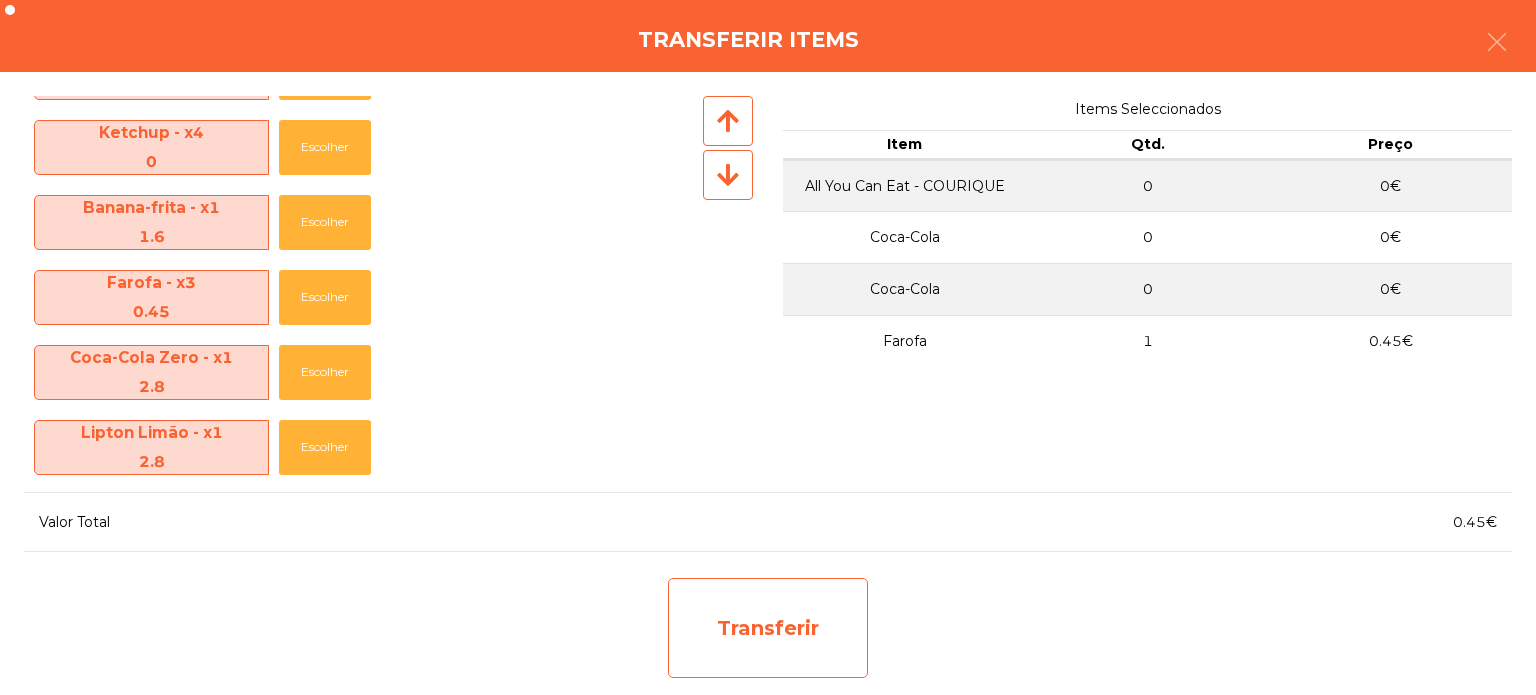 click on "Transferir" 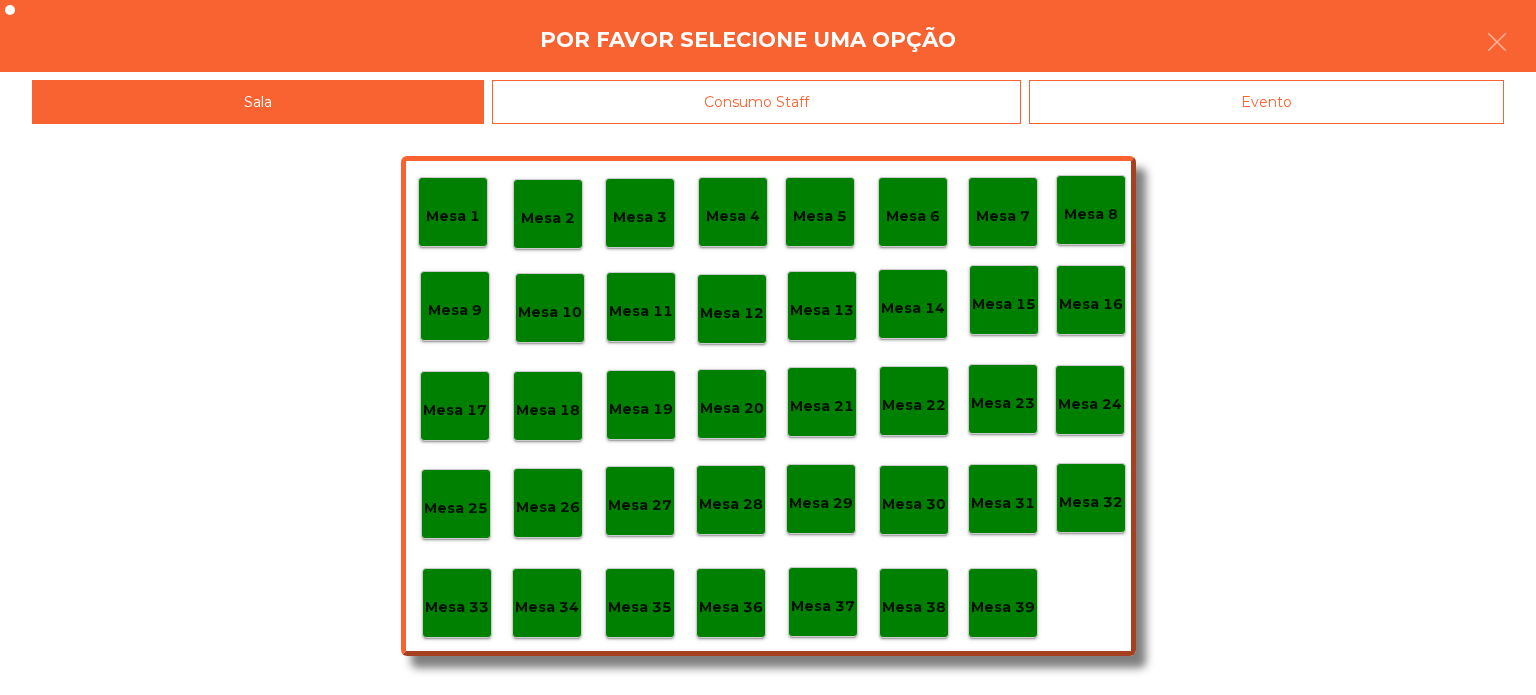 click on "Evento" 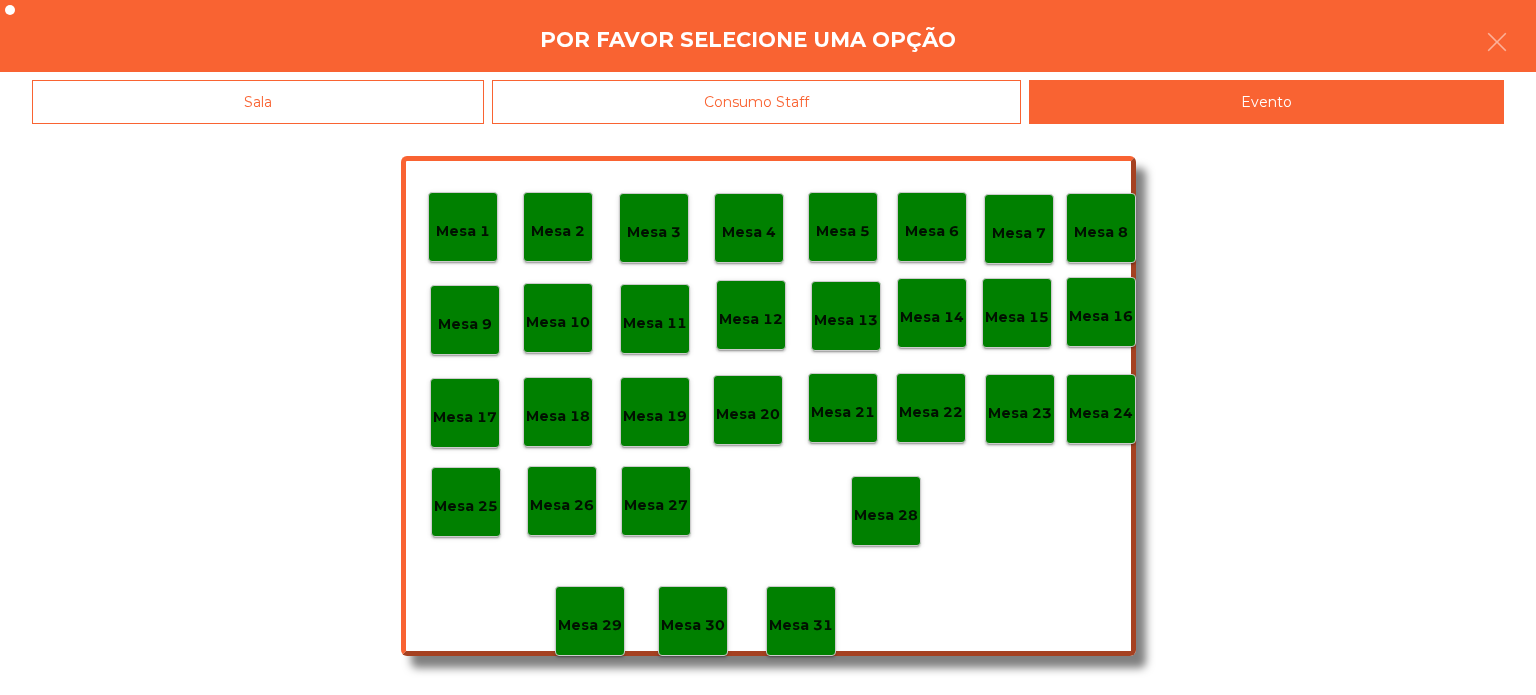 click on "Mesa 5" 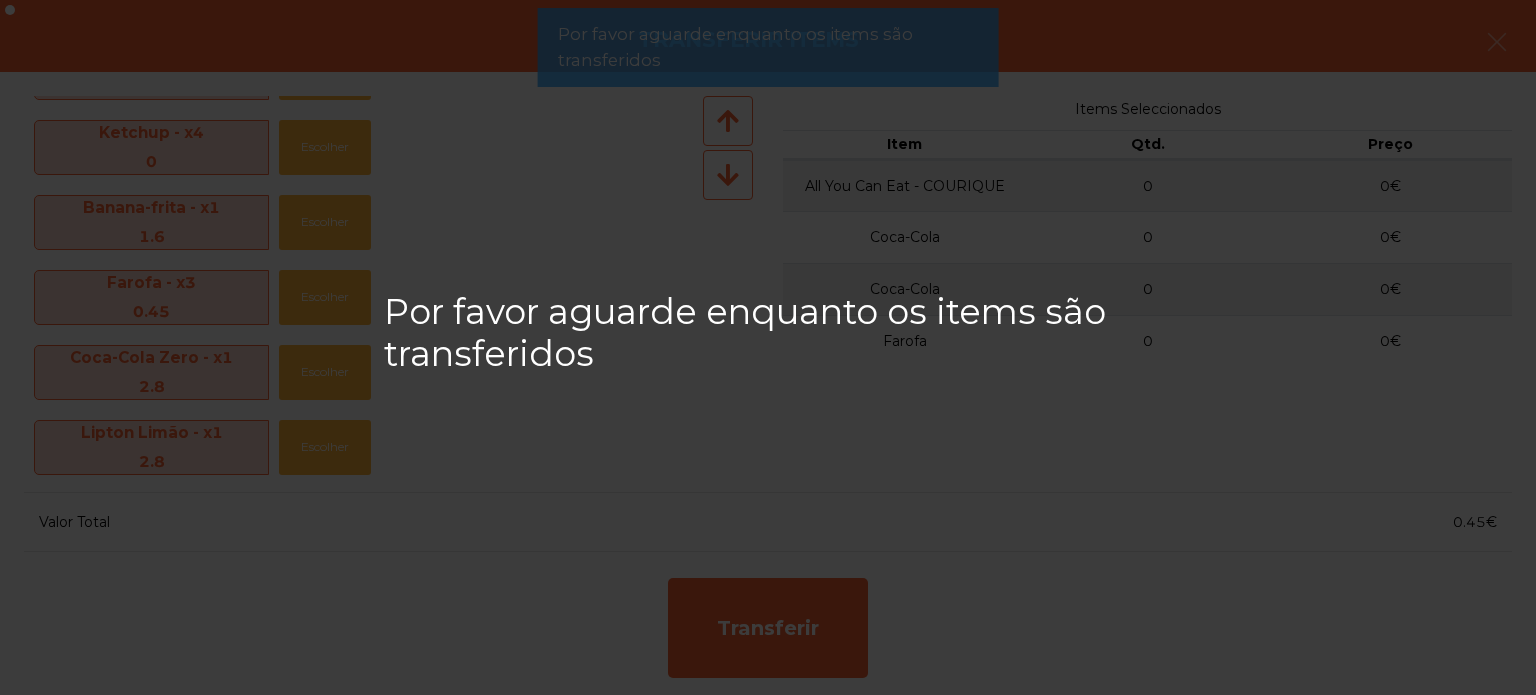 click on "Por favor aguarde enquanto os items são transferidos" at bounding box center [768, 347] 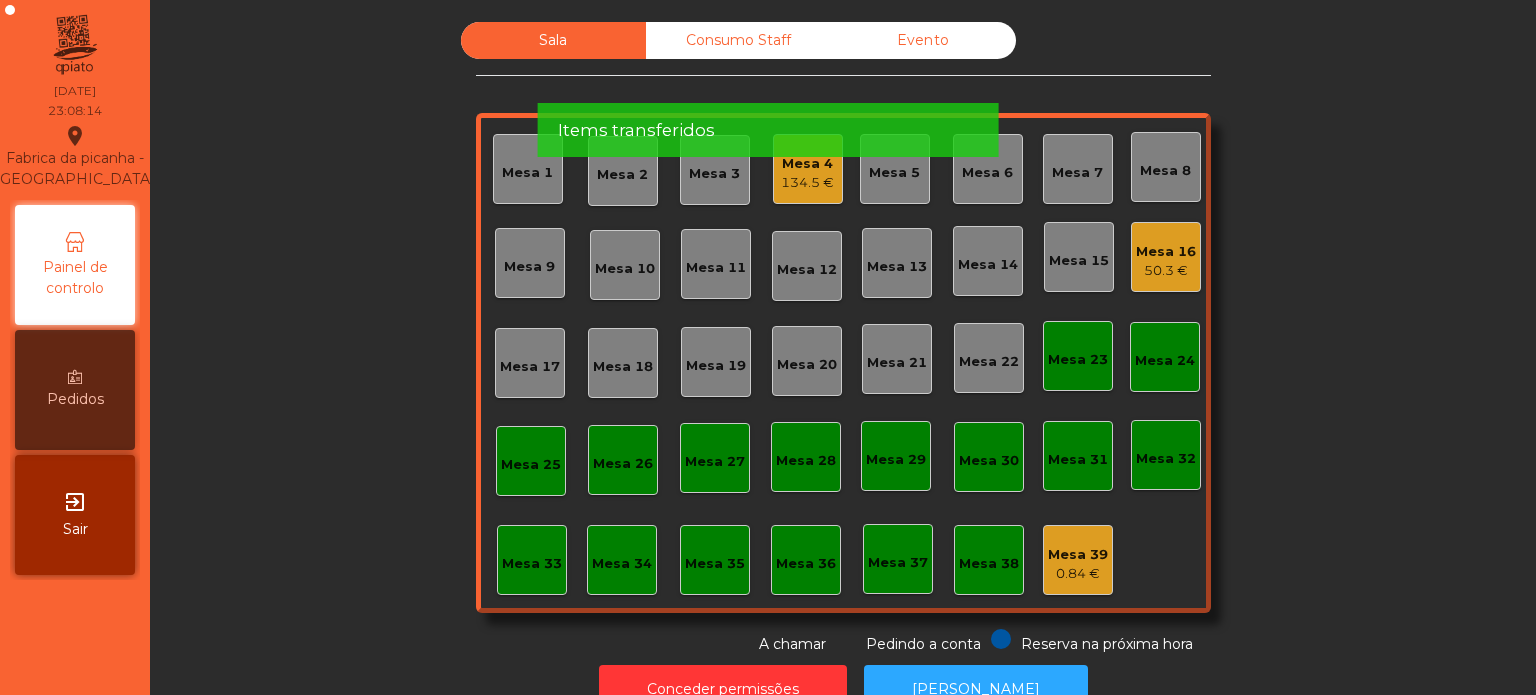 click on "Por favor aguarde enquanto os items são transferidos" 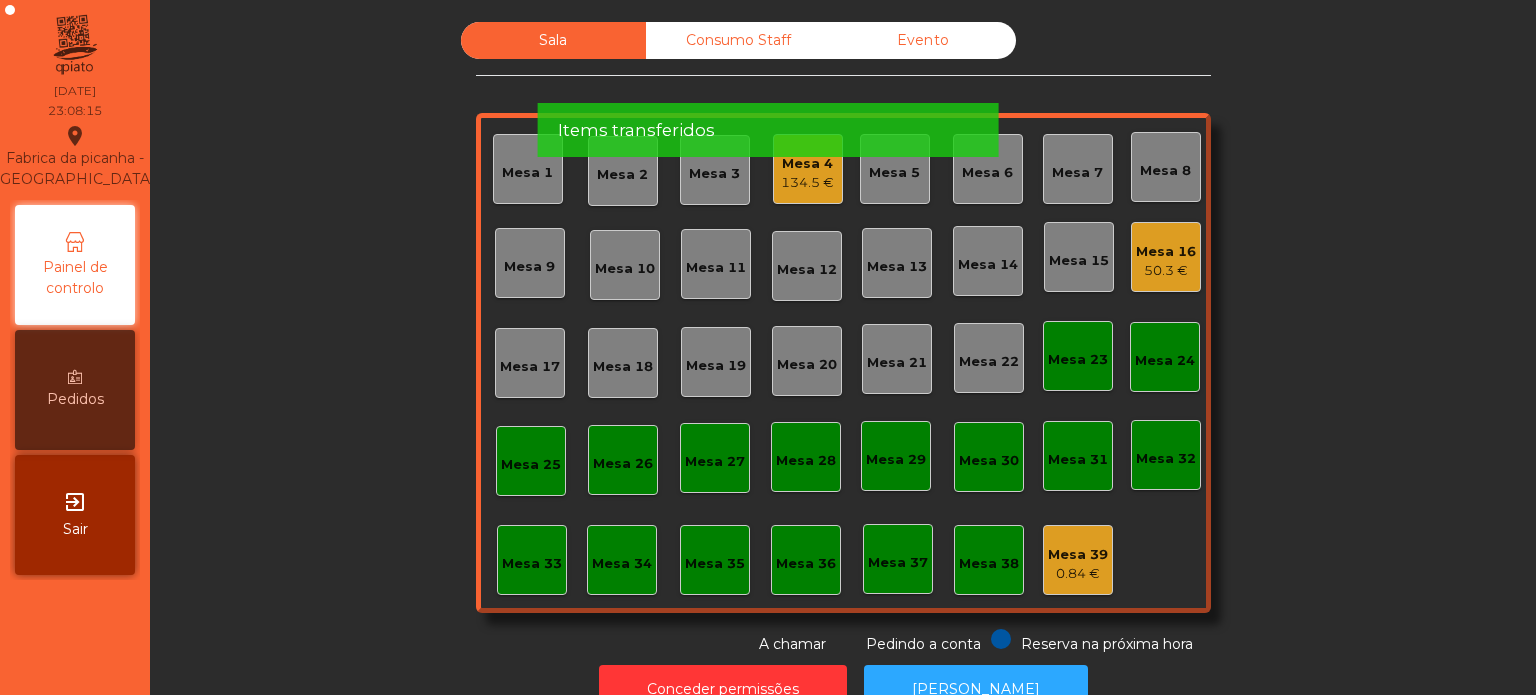 click on "Items transferidos" 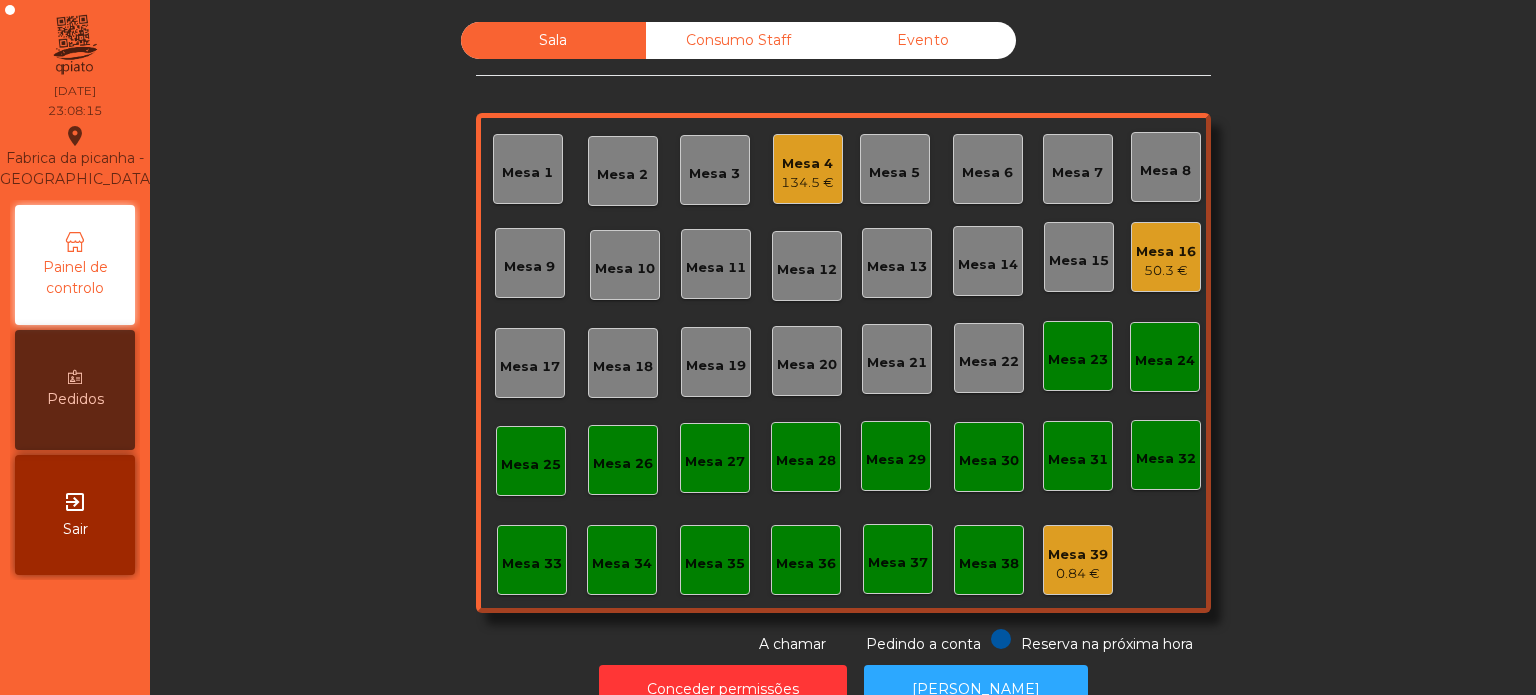 click on "Items transferidos" 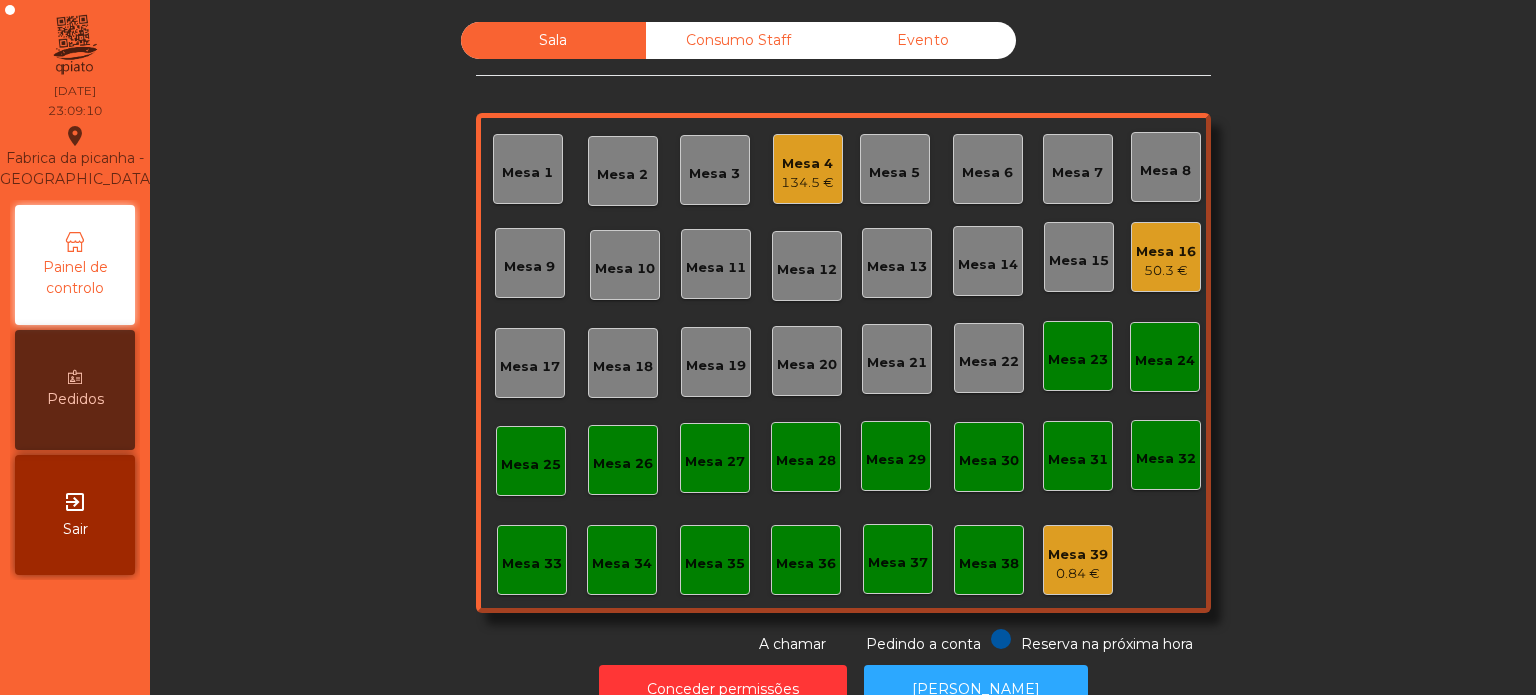 click on "Mesa 4   134.5 €" 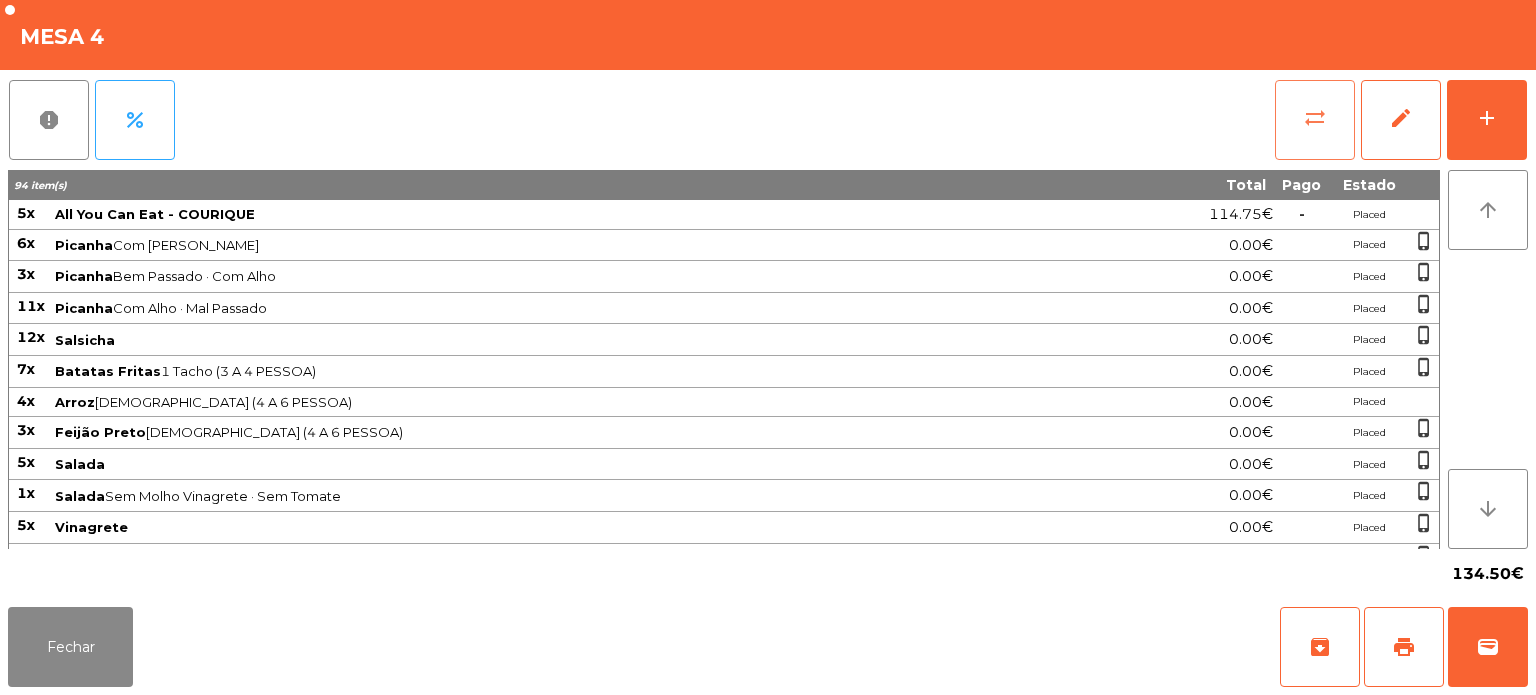 click on "sync_alt" 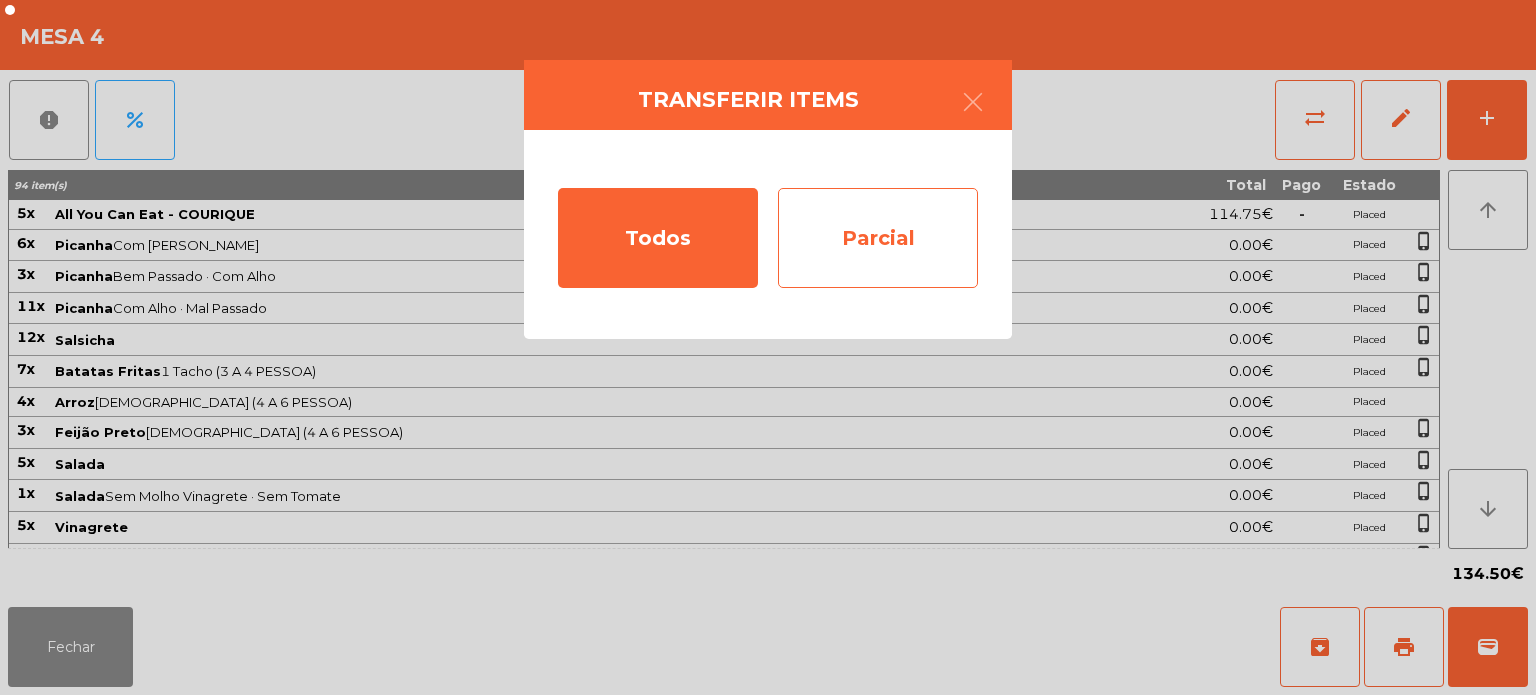 click on "Parcial" 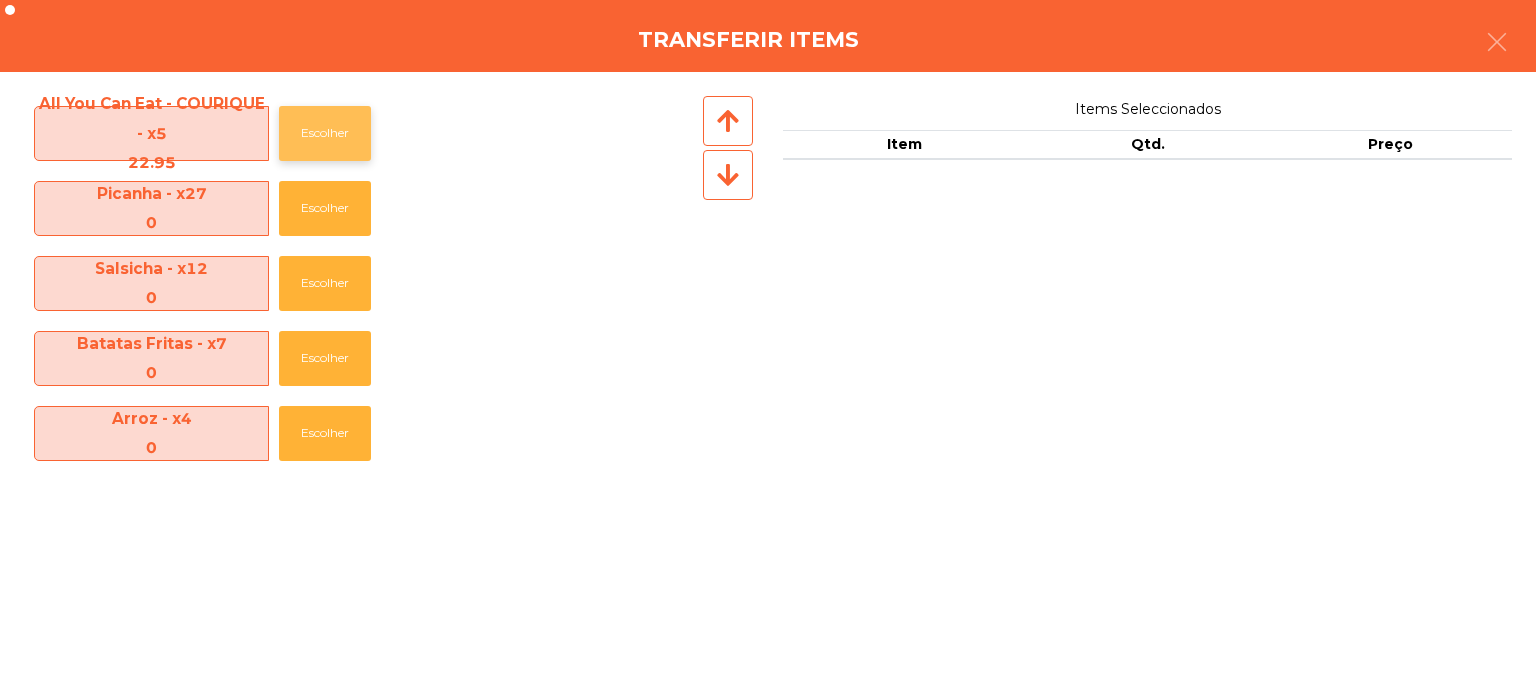 click on "Escolher" 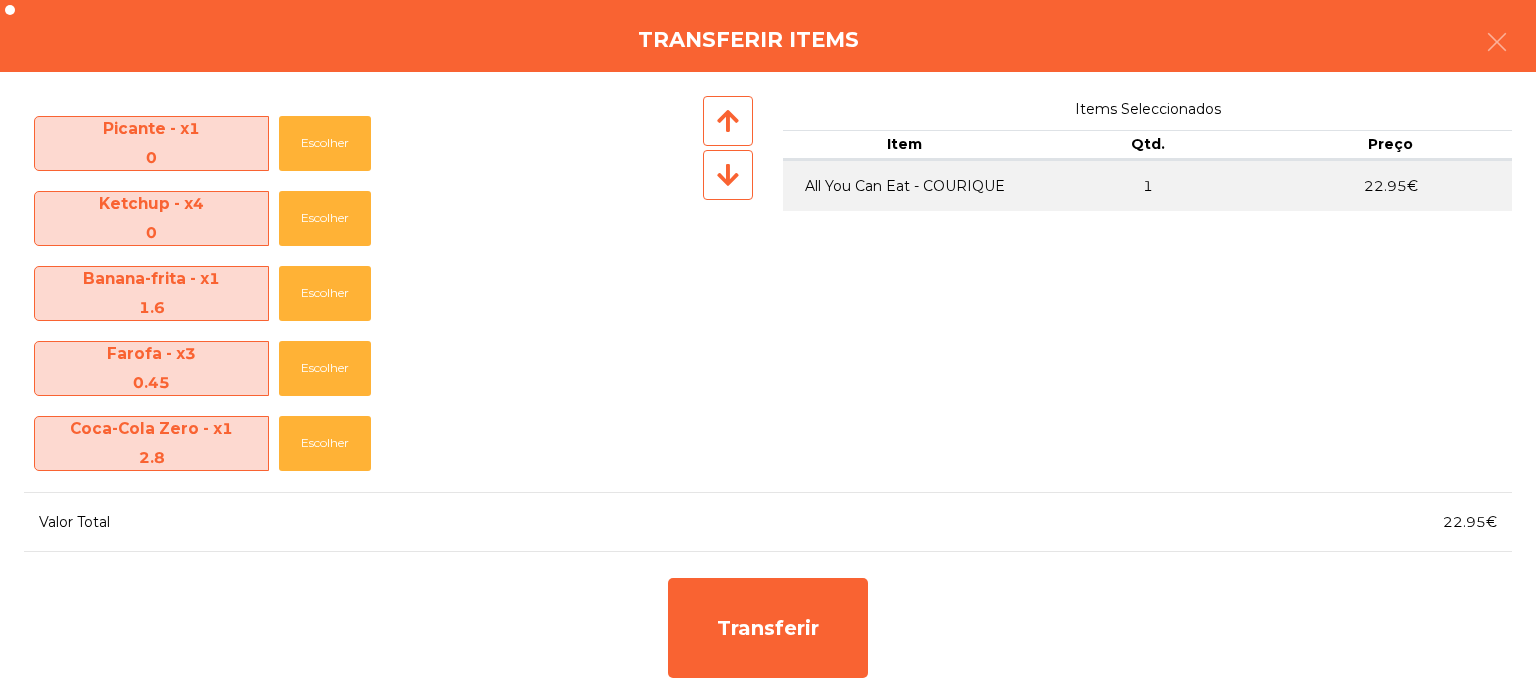 scroll, scrollTop: 669, scrollLeft: 0, axis: vertical 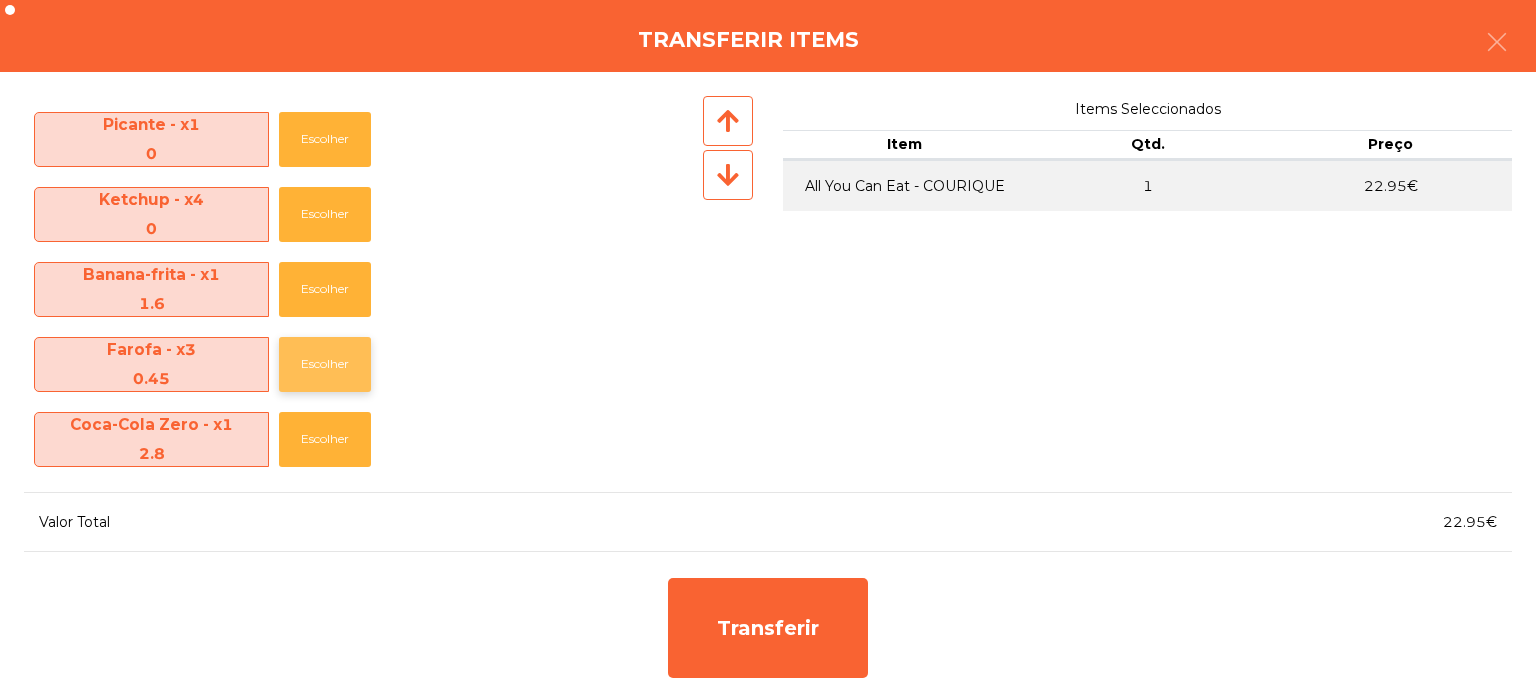 click on "Escolher" 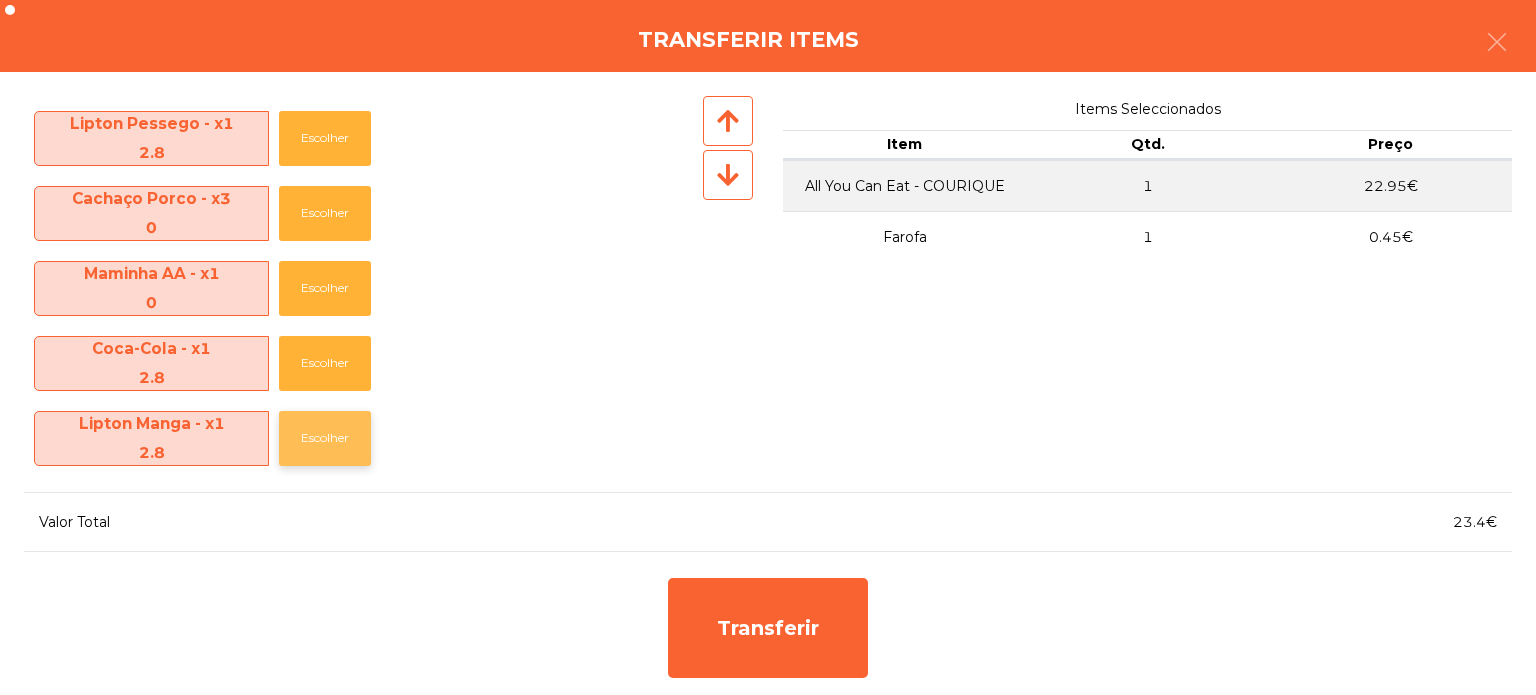 click on "Escolher" 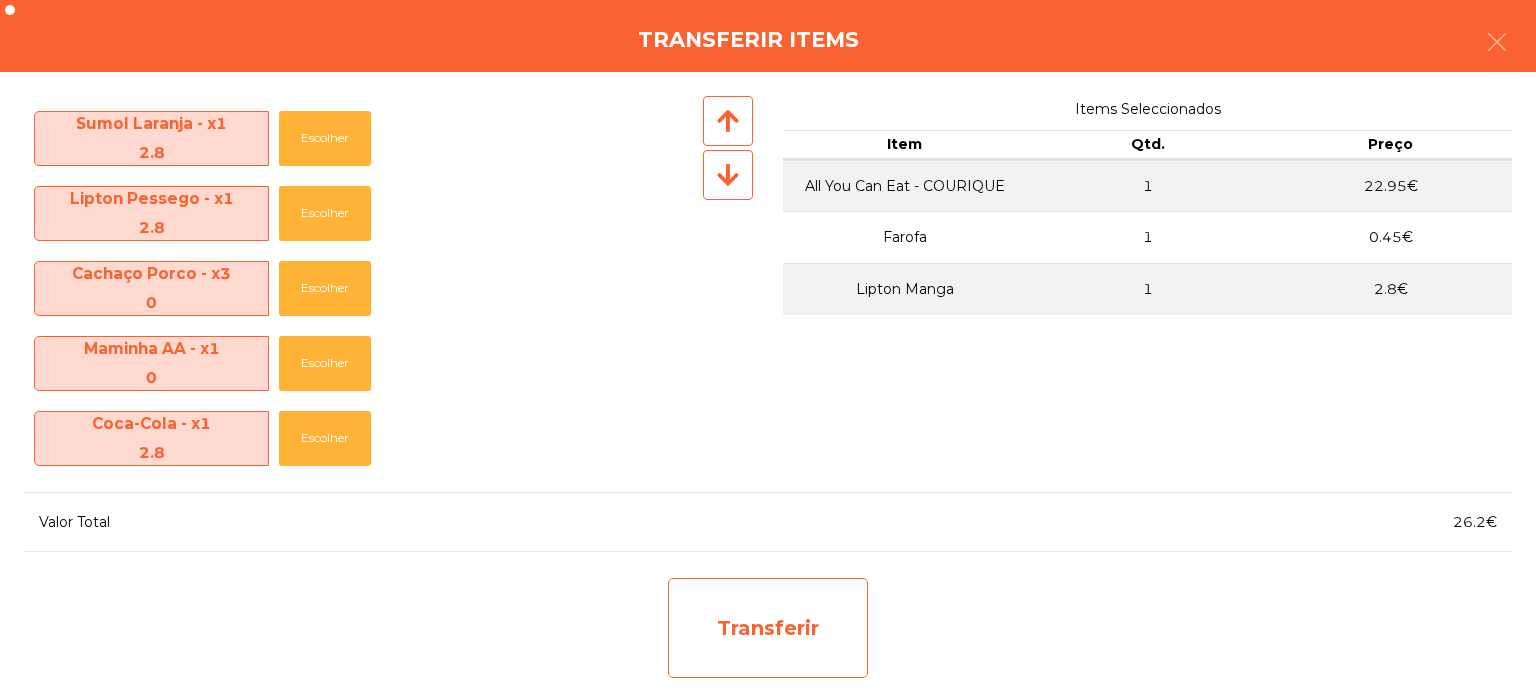 click on "Transferir" 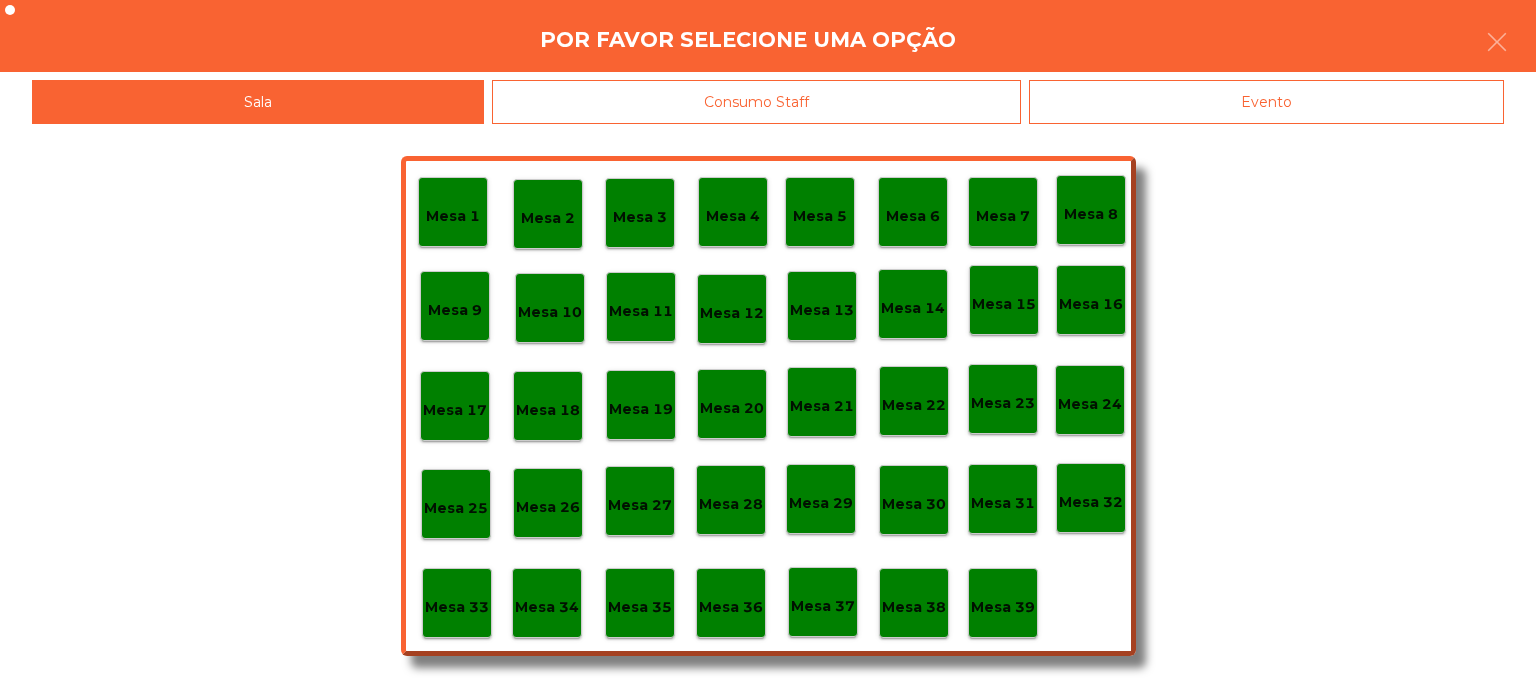click on "Mesa 1   Mesa 2   Mesa 3   Mesa 4   Mesa 5   Mesa 6   Mesa 7   Mesa 8   [GEOGRAPHIC_DATA] 9   [GEOGRAPHIC_DATA] 10   [GEOGRAPHIC_DATA] 11   Mesa 12   [GEOGRAPHIC_DATA] 13   Mesa 14   [GEOGRAPHIC_DATA] 16   [GEOGRAPHIC_DATA] 18   [GEOGRAPHIC_DATA] 20   [GEOGRAPHIC_DATA] 22   [GEOGRAPHIC_DATA] 24   [GEOGRAPHIC_DATA] [GEOGRAPHIC_DATA] 26   [GEOGRAPHIC_DATA] 27   [GEOGRAPHIC_DATA] 28   [GEOGRAPHIC_DATA] 30   [GEOGRAPHIC_DATA] 31   [GEOGRAPHIC_DATA] 33   [GEOGRAPHIC_DATA] 34   [GEOGRAPHIC_DATA] [GEOGRAPHIC_DATA] [GEOGRAPHIC_DATA] 37   [GEOGRAPHIC_DATA] 38   [GEOGRAPHIC_DATA] 39" 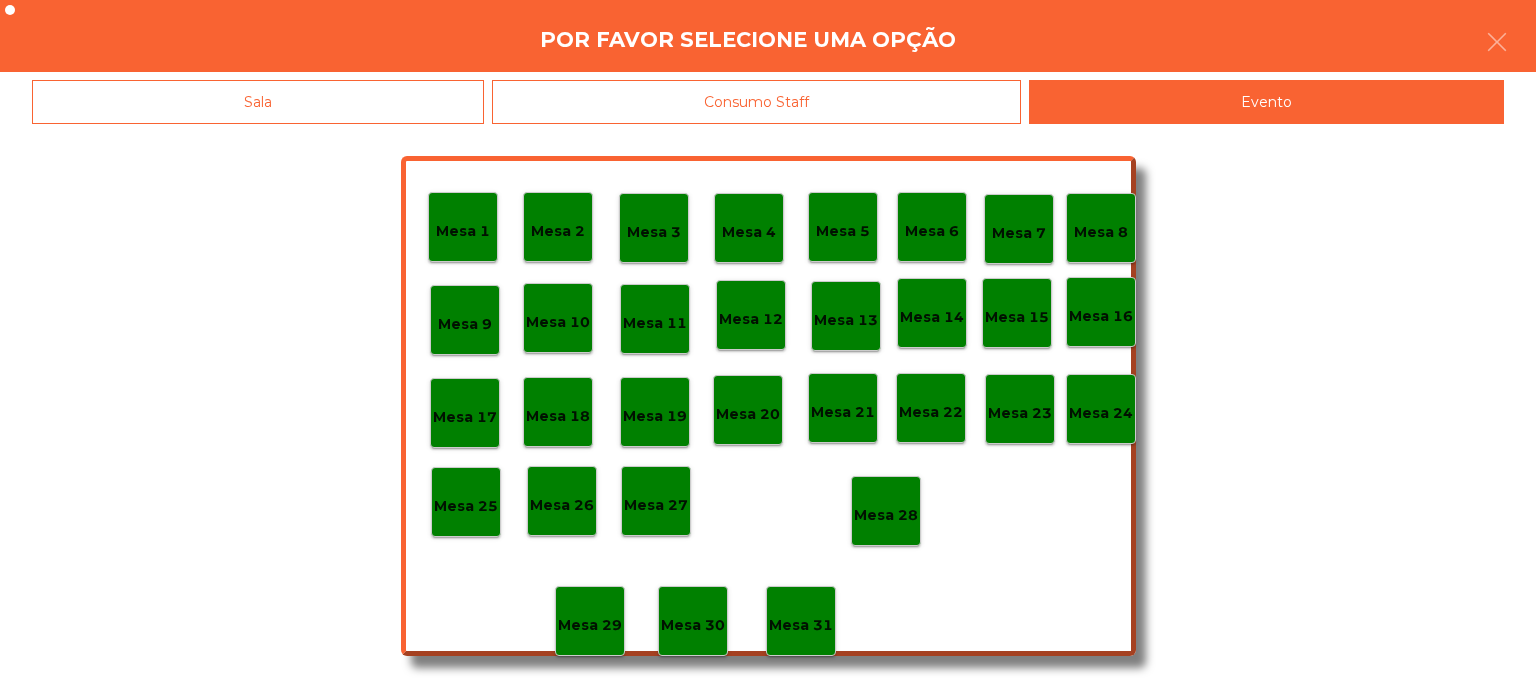 click on "Mesa 4" 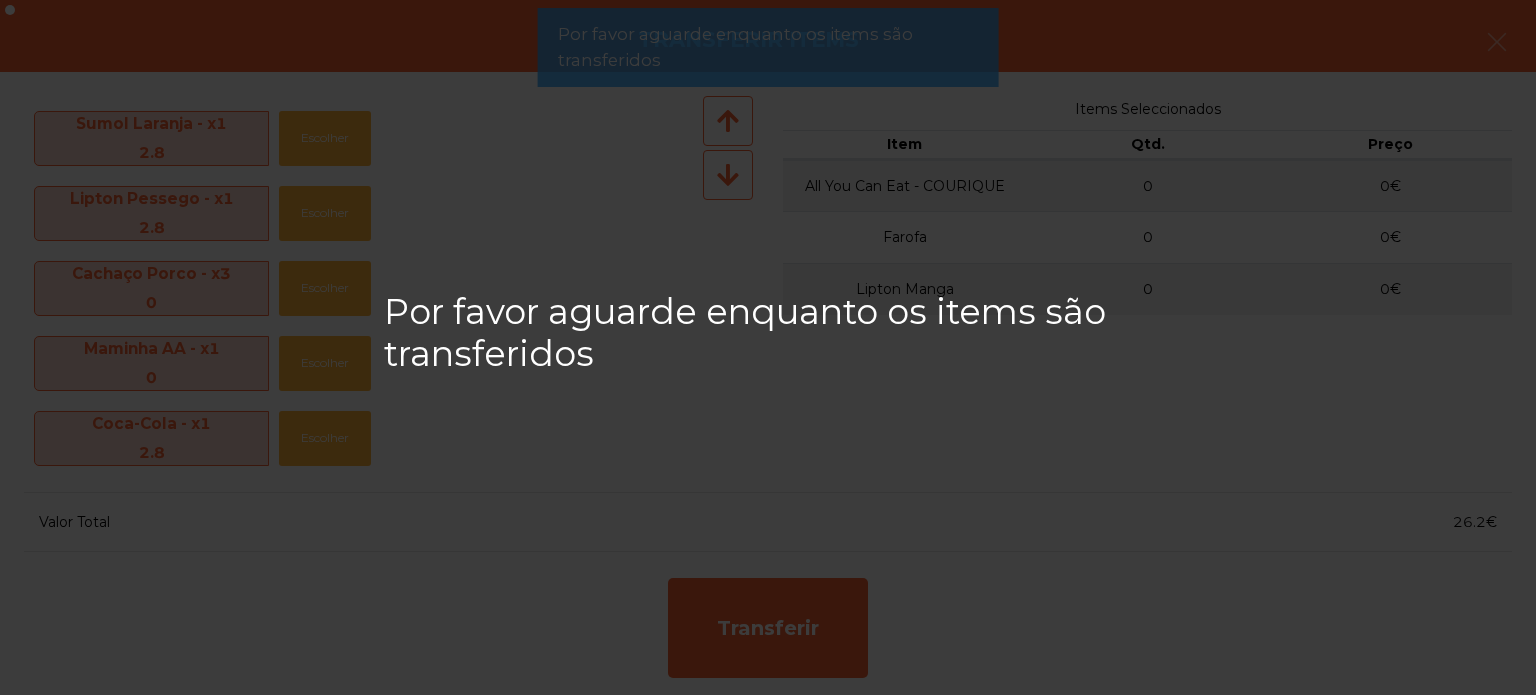 click on "Por favor aguarde enquanto os items são transferidos" 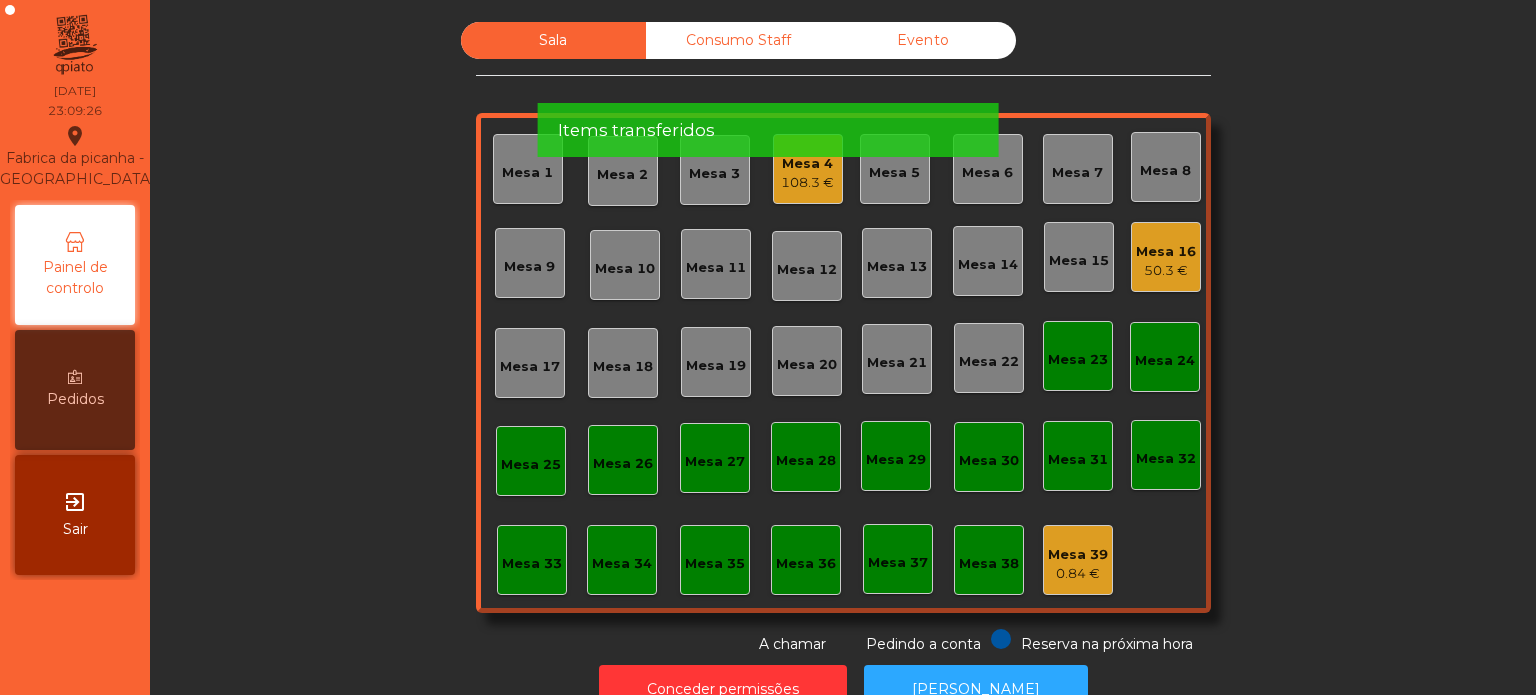 click on "Por favor aguarde enquanto os items são transferidos" 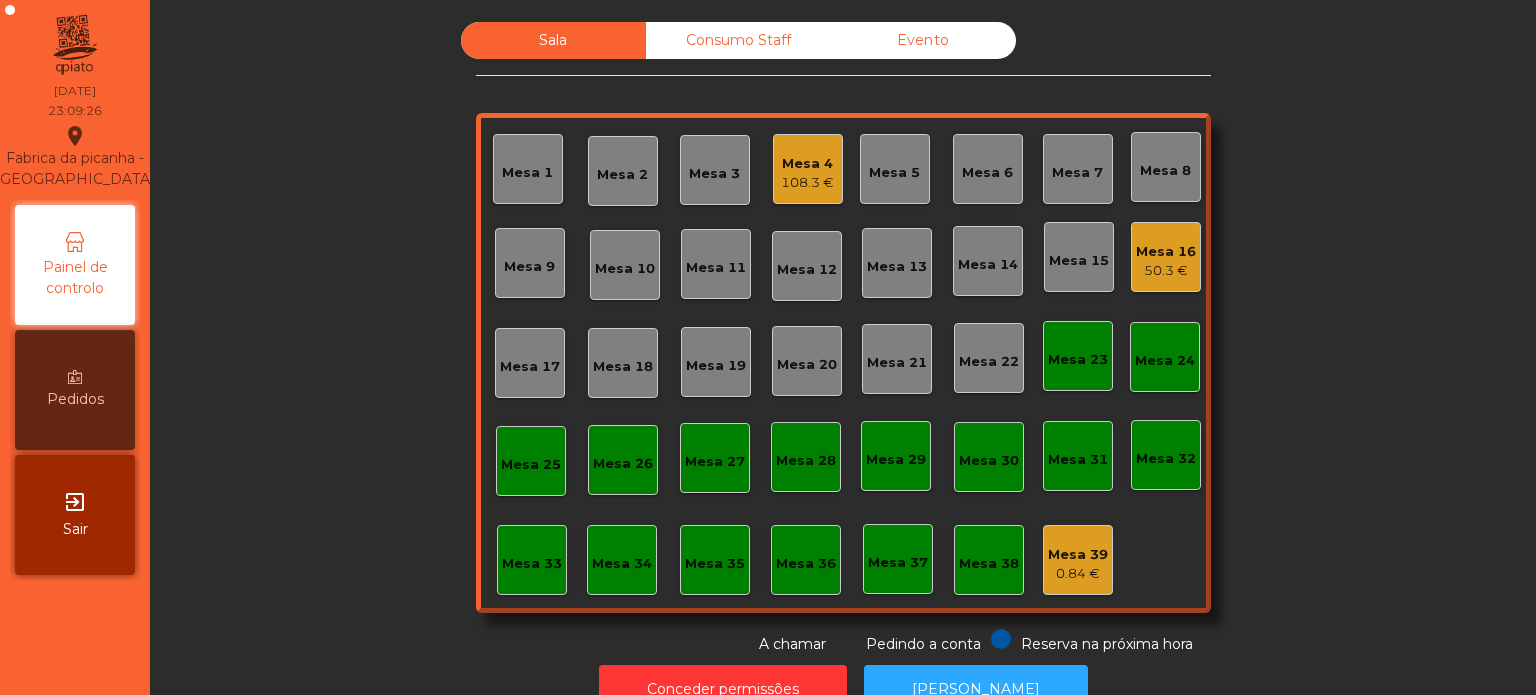 click on "Items transferidos" 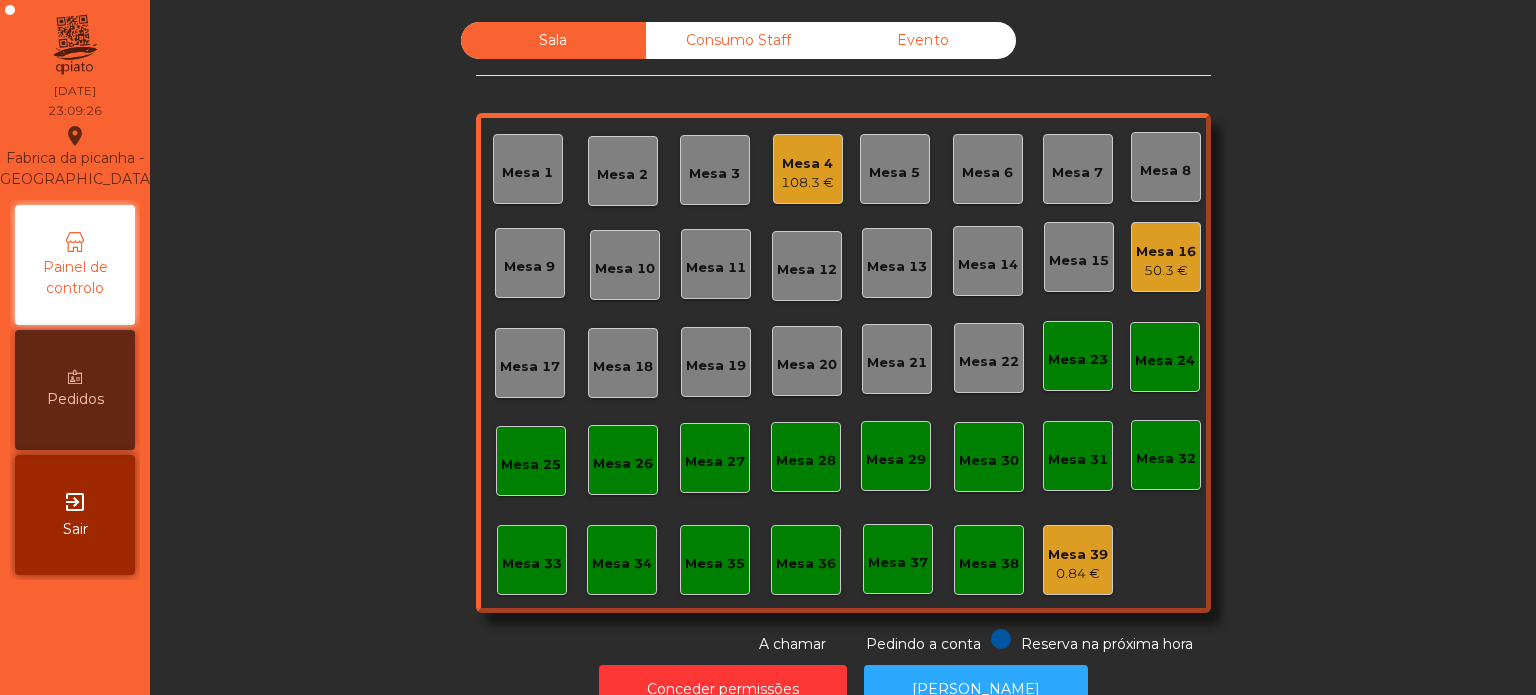 click on "Evento" 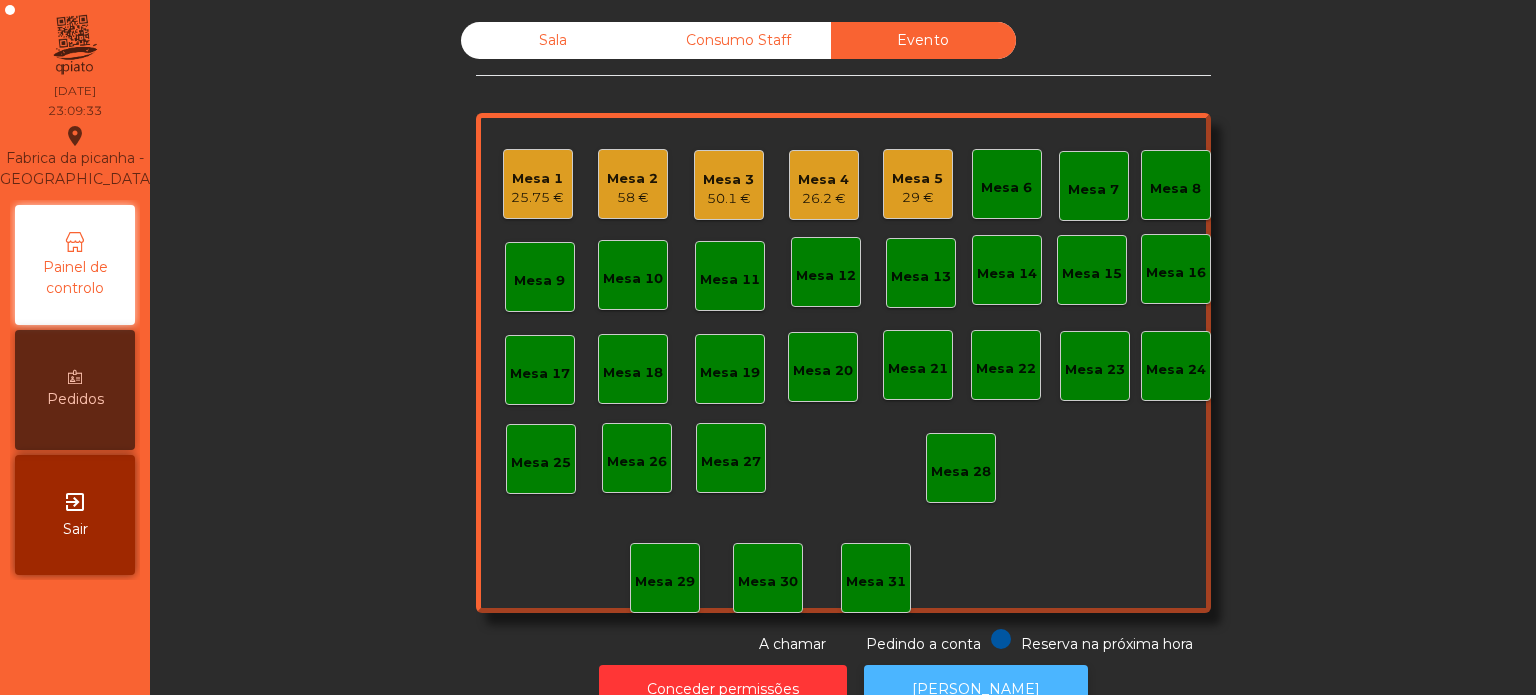 click on "[PERSON_NAME]" 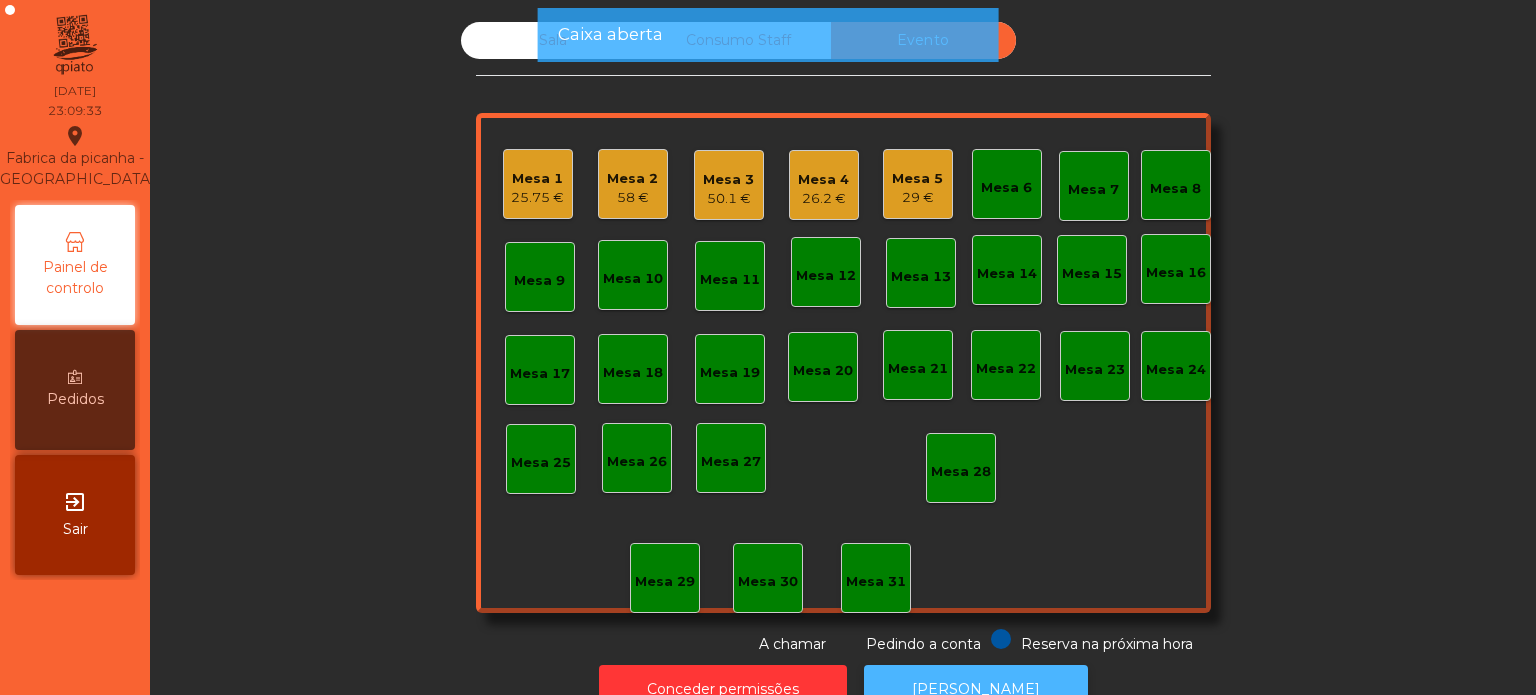 click on "[PERSON_NAME]" 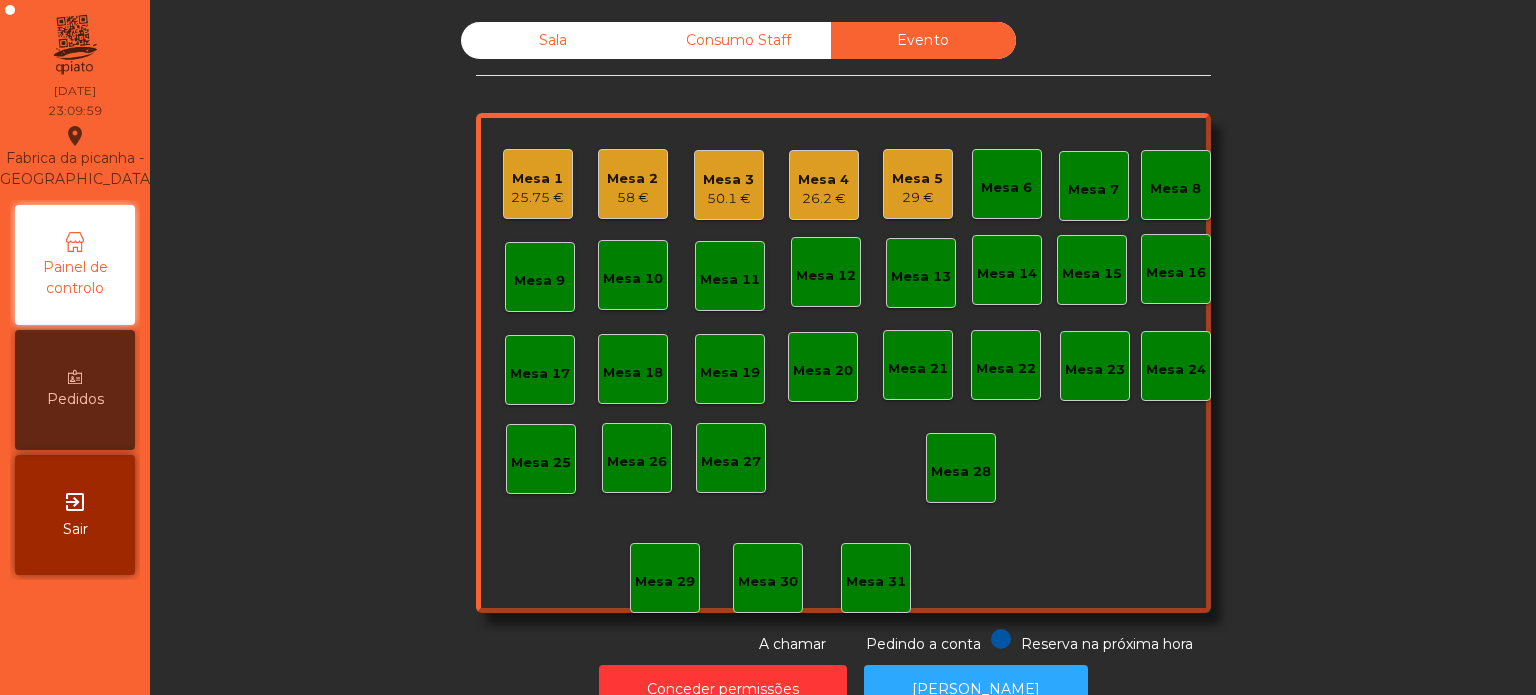 click on "Mesa 4   26.2 €" 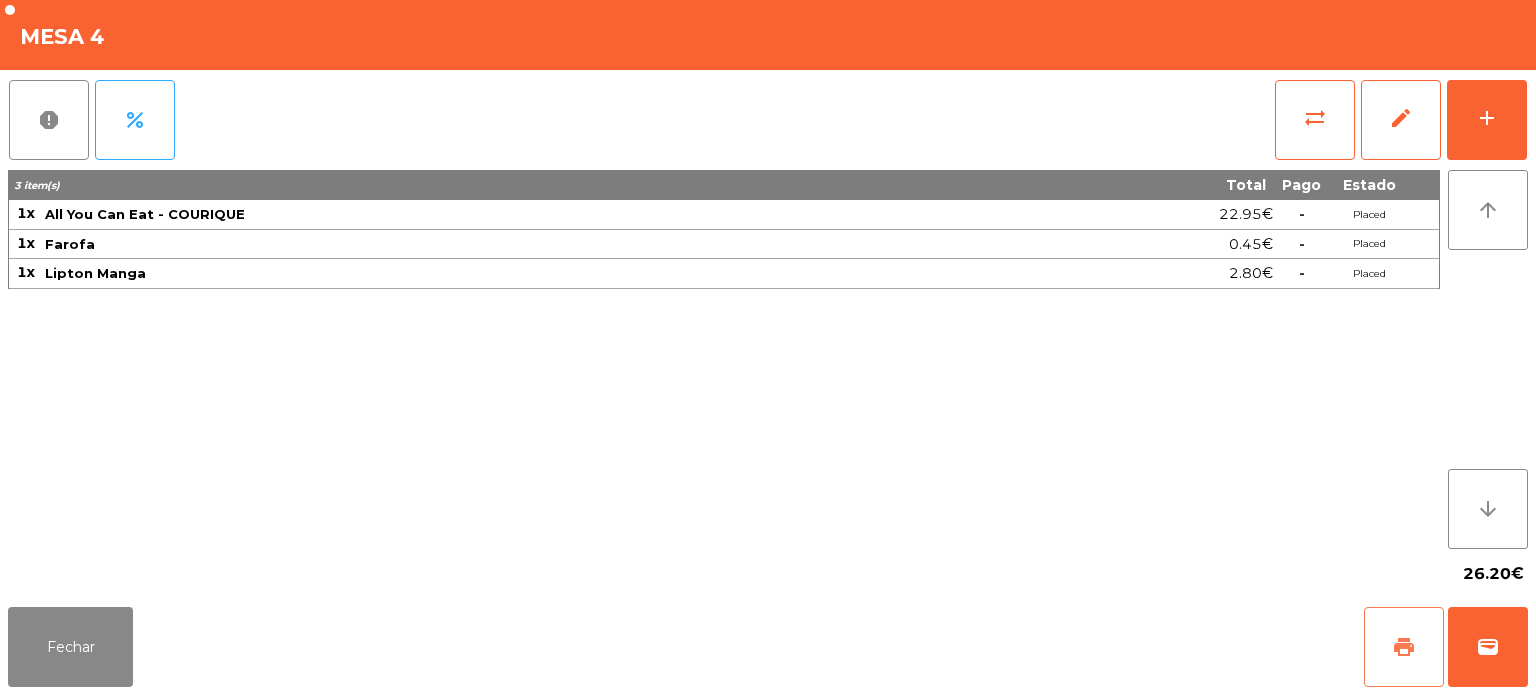 click on "print" 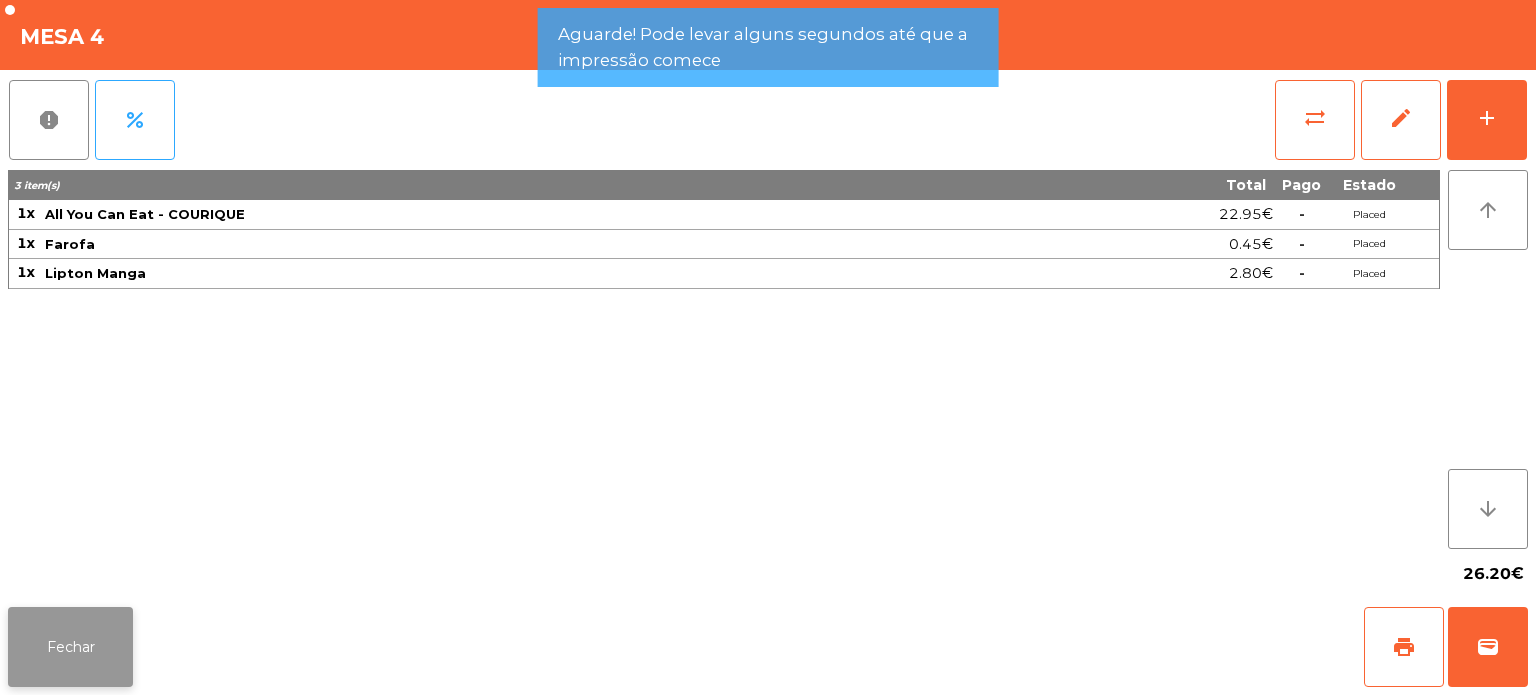 click on "Fechar" 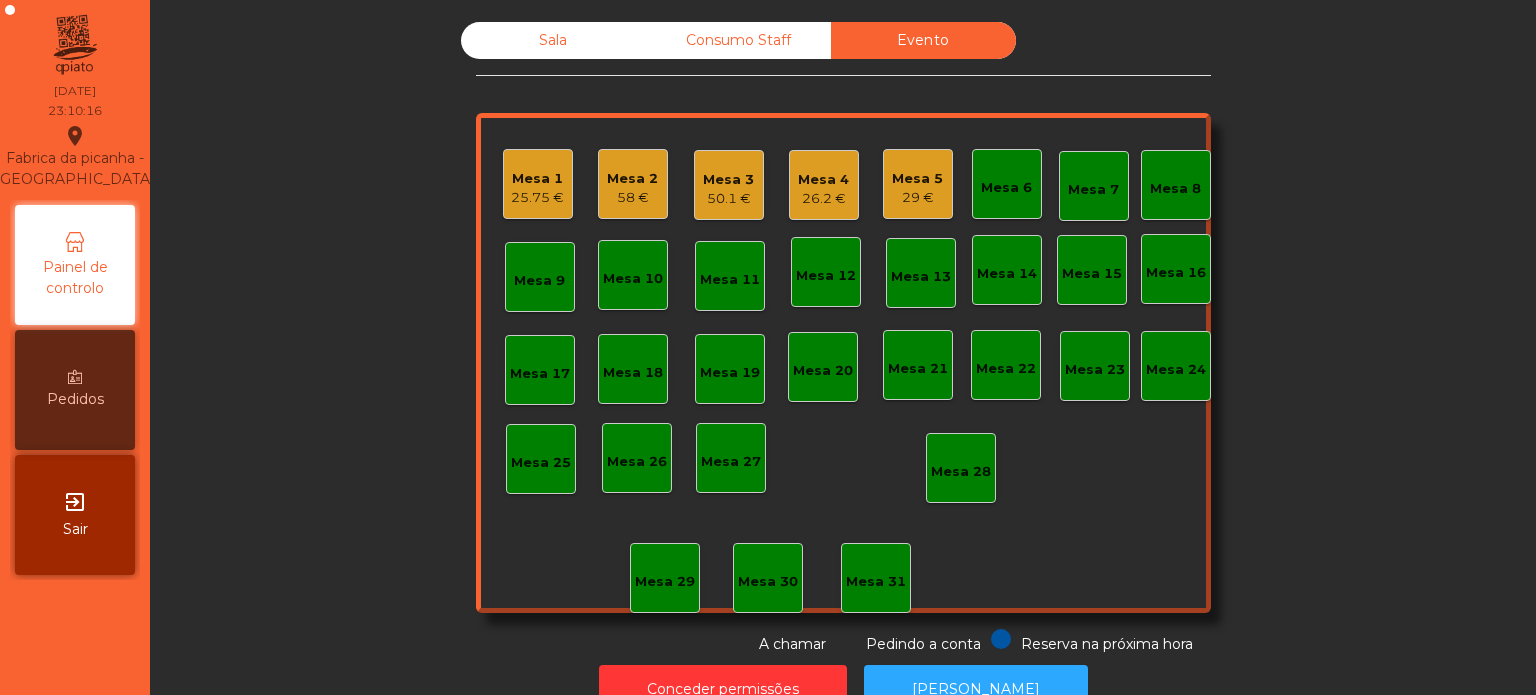click on "Sala" 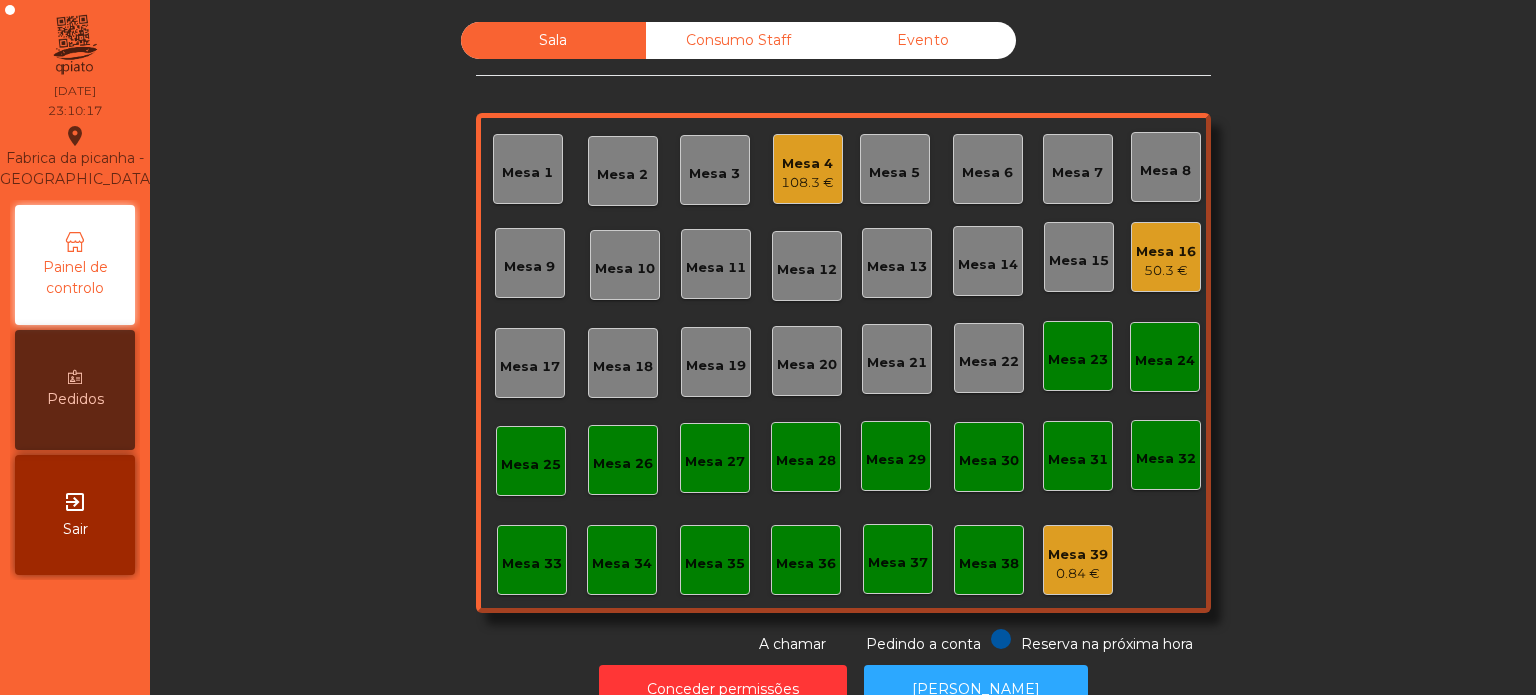 click on "Mesa 4" 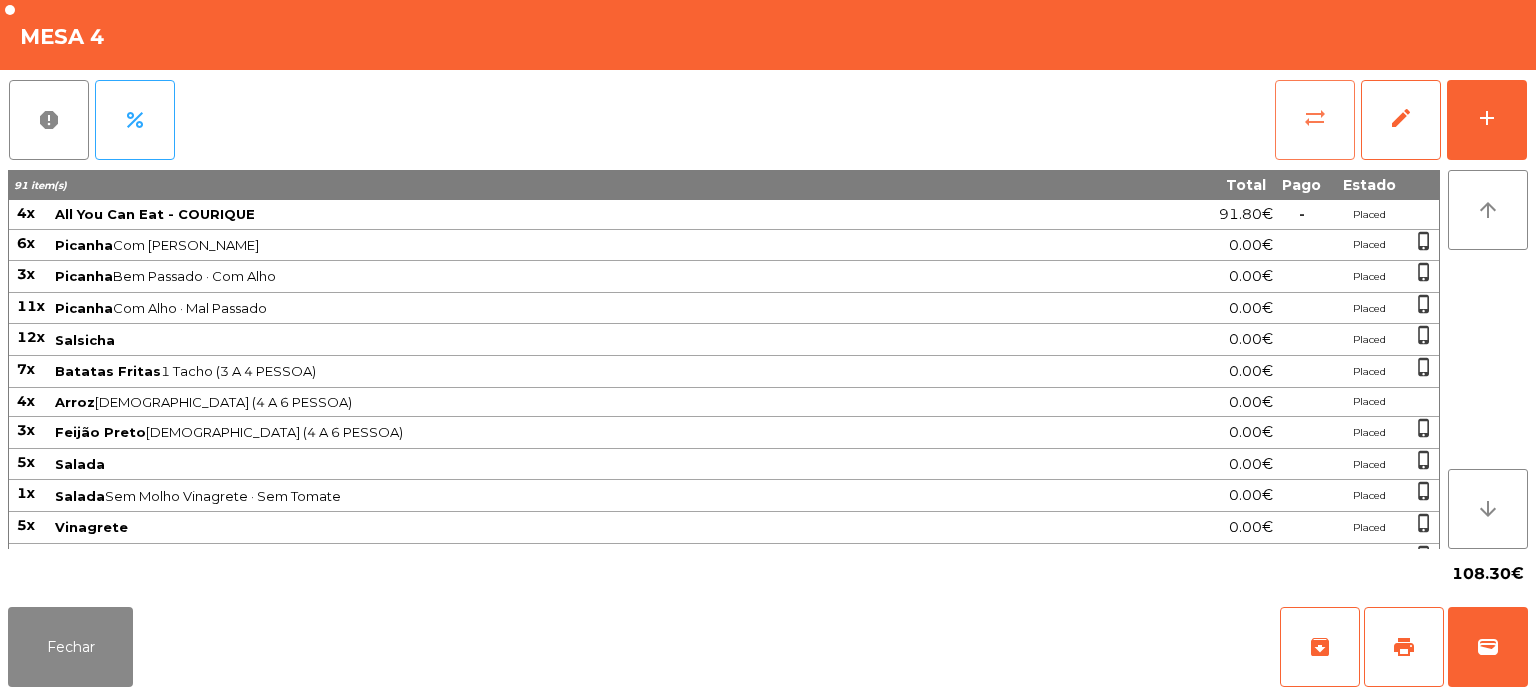 click on "sync_alt" 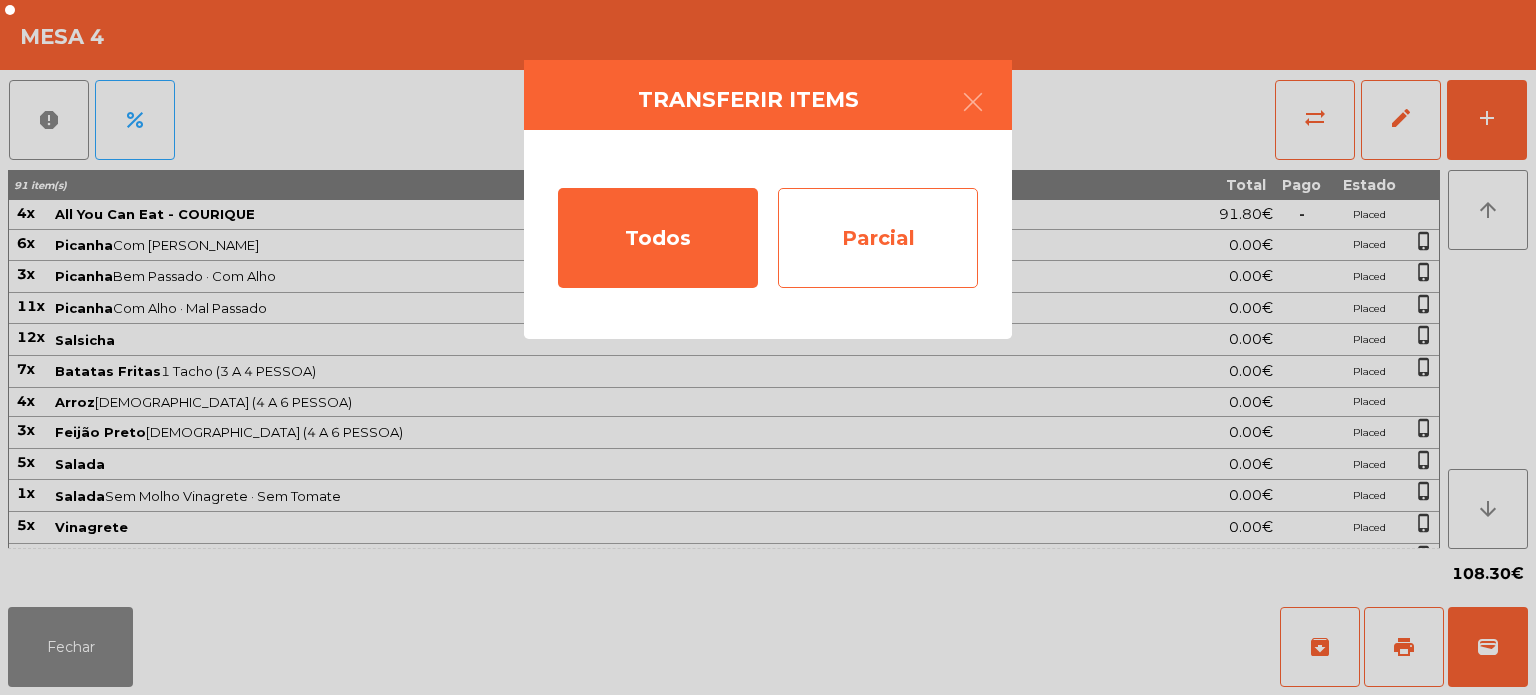 click on "Parcial" 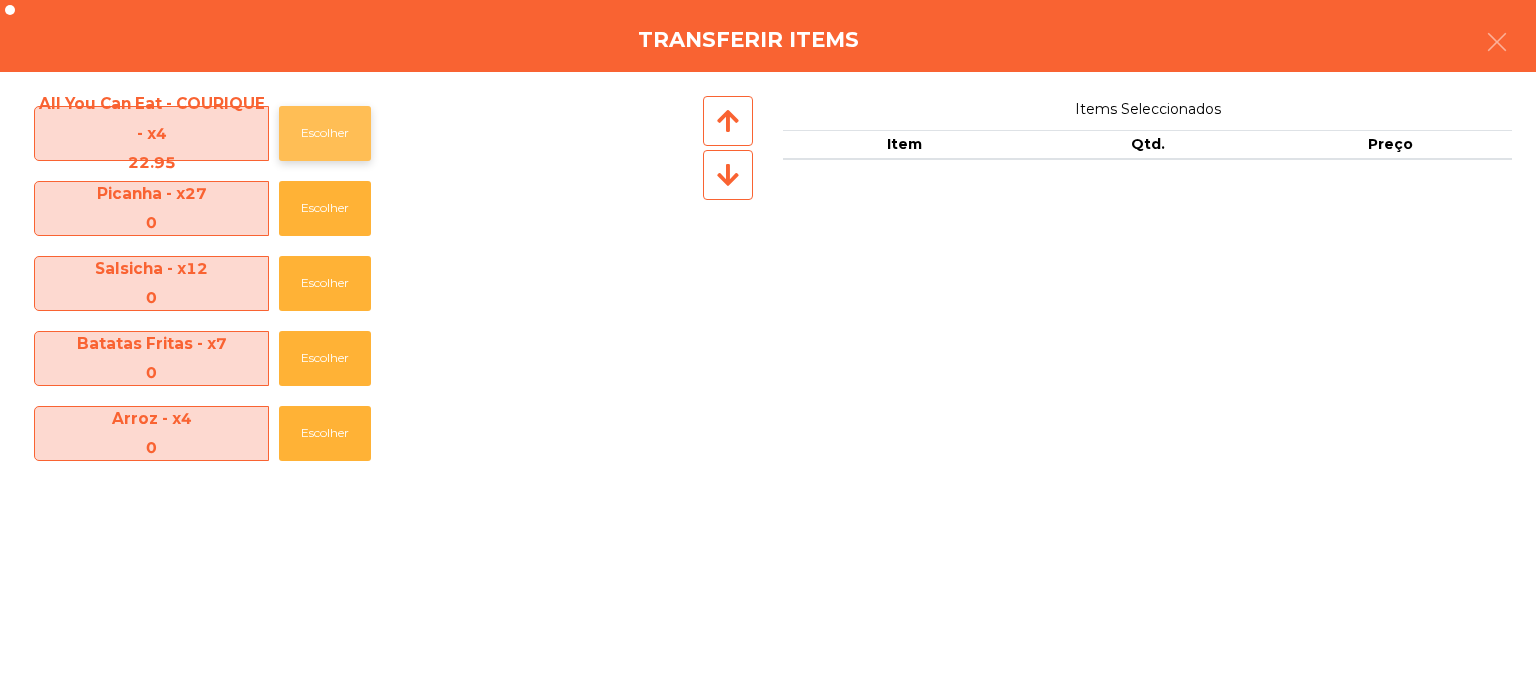 click on "Escolher" 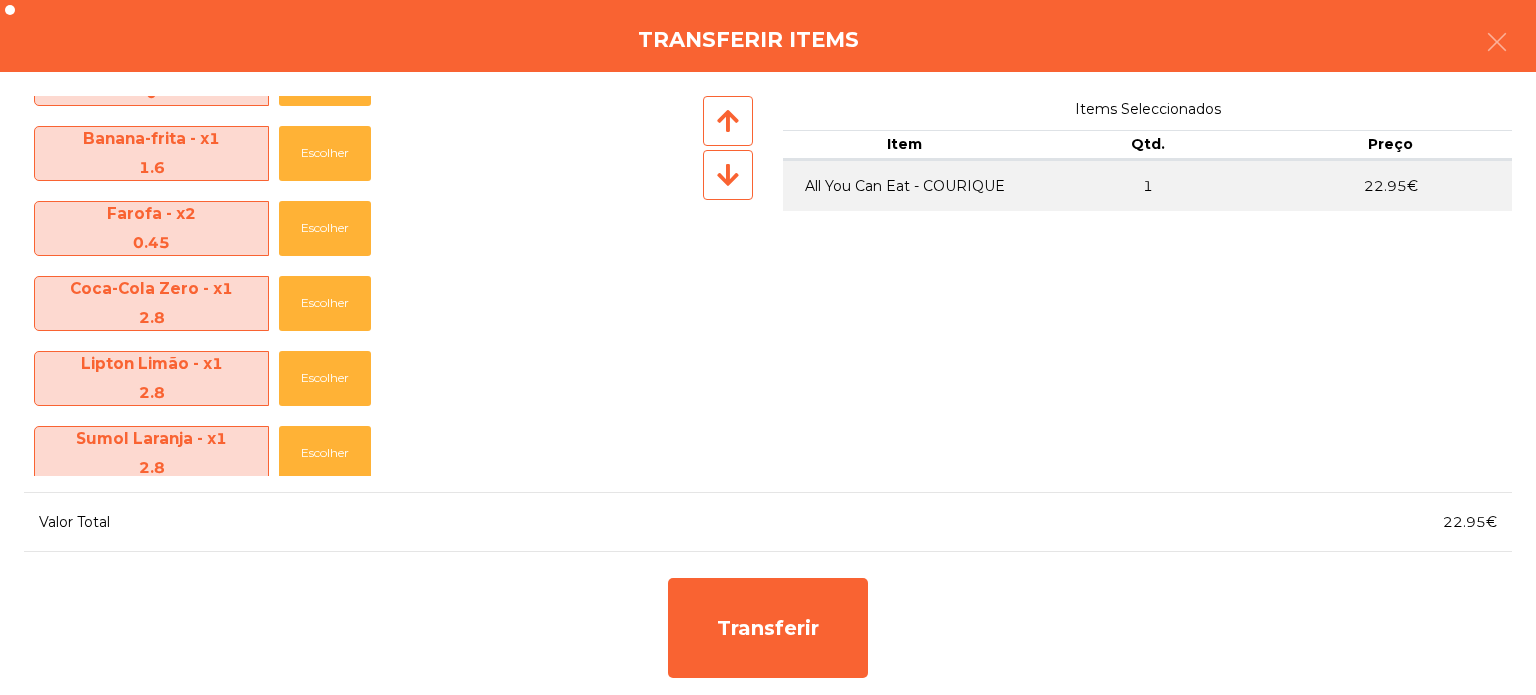 scroll, scrollTop: 820, scrollLeft: 0, axis: vertical 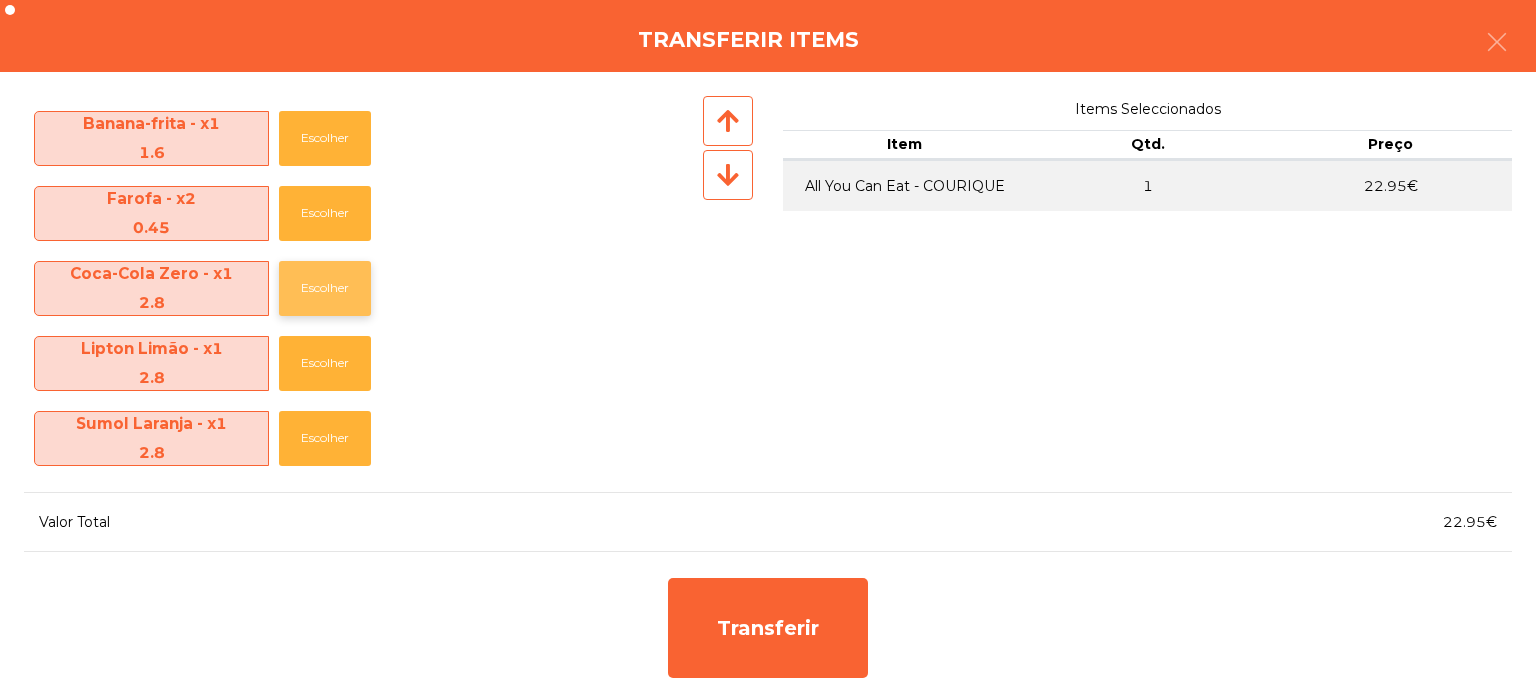 click on "Escolher" 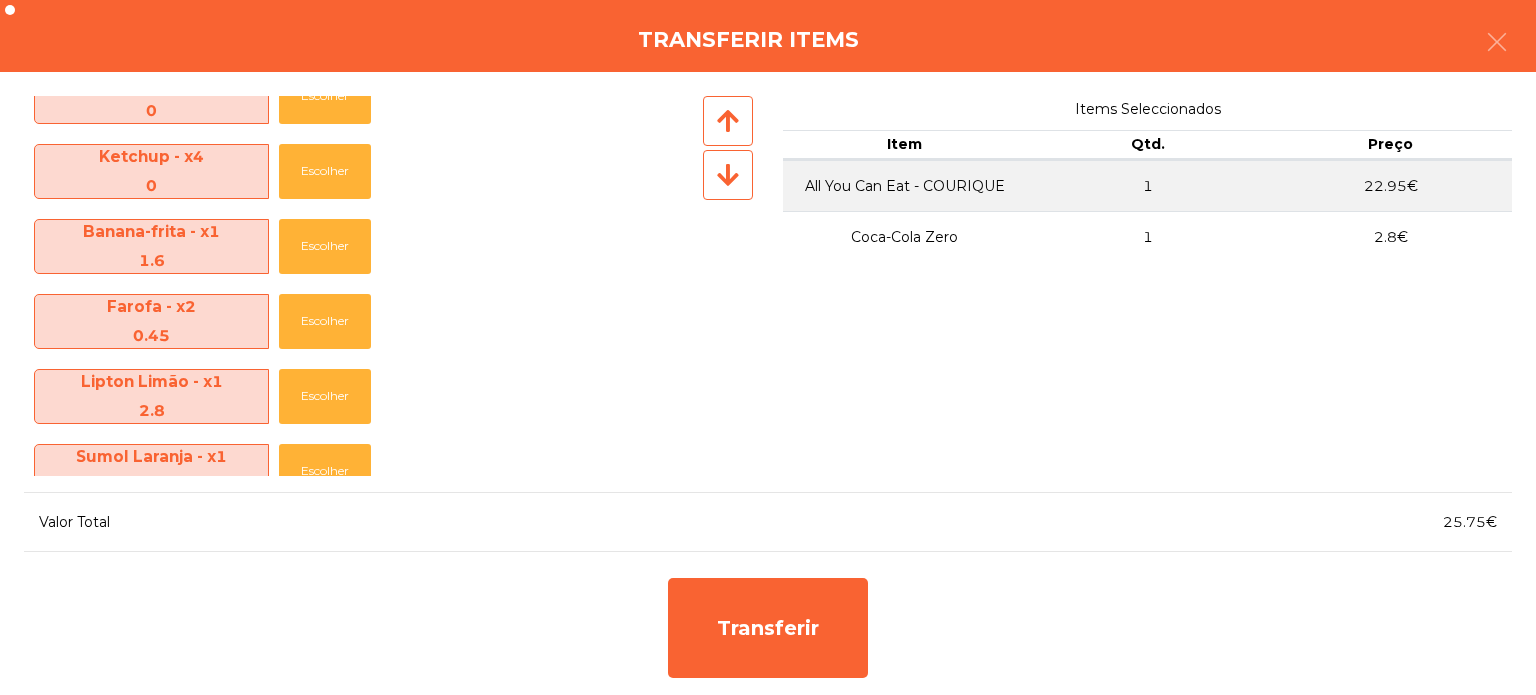 scroll, scrollTop: 643, scrollLeft: 0, axis: vertical 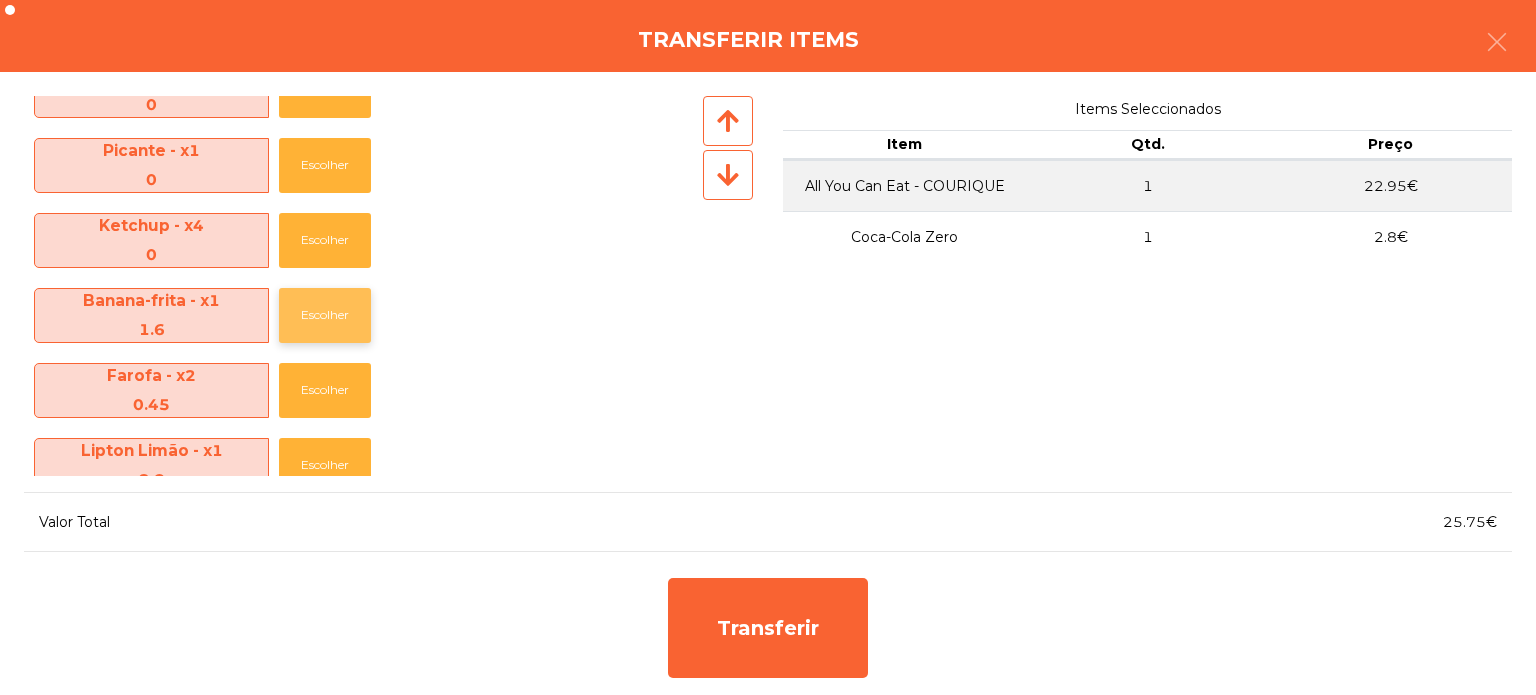 click on "Escolher" 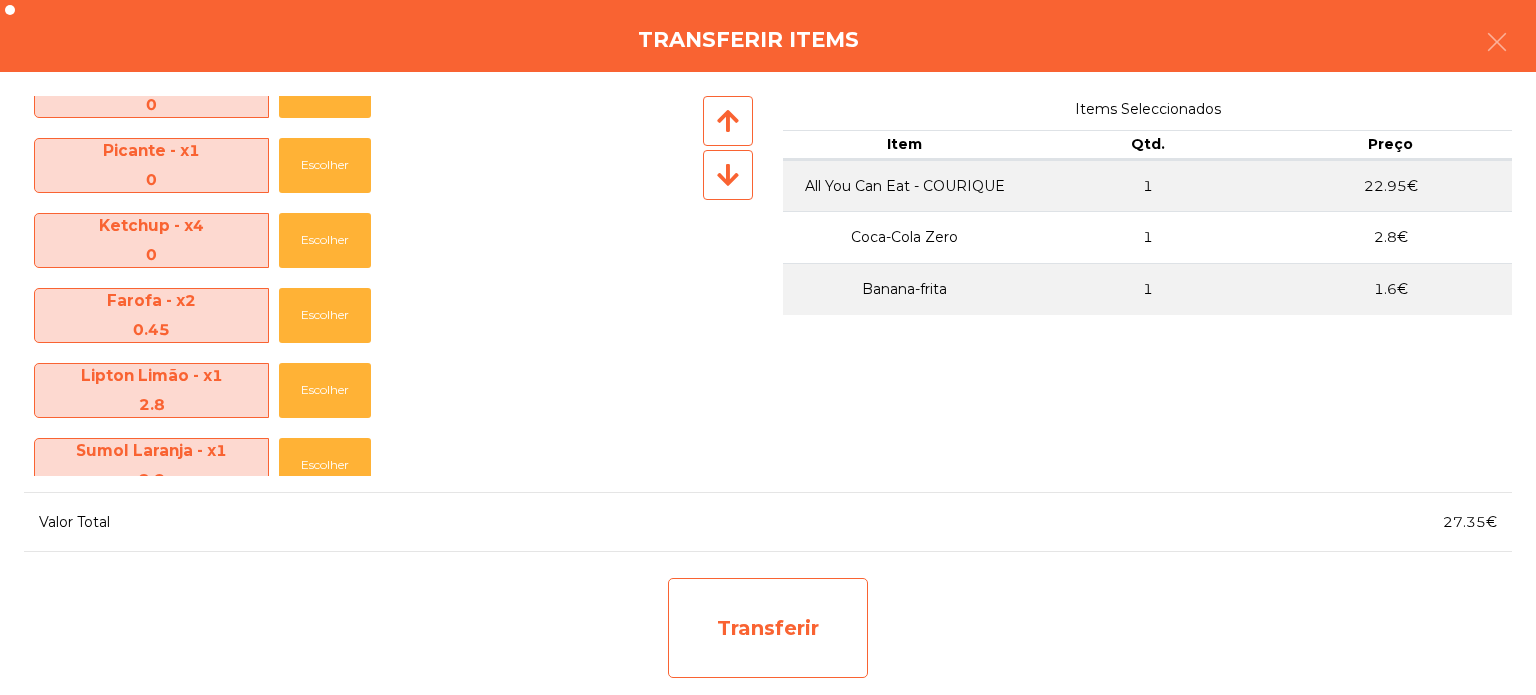 click on "Transferir" 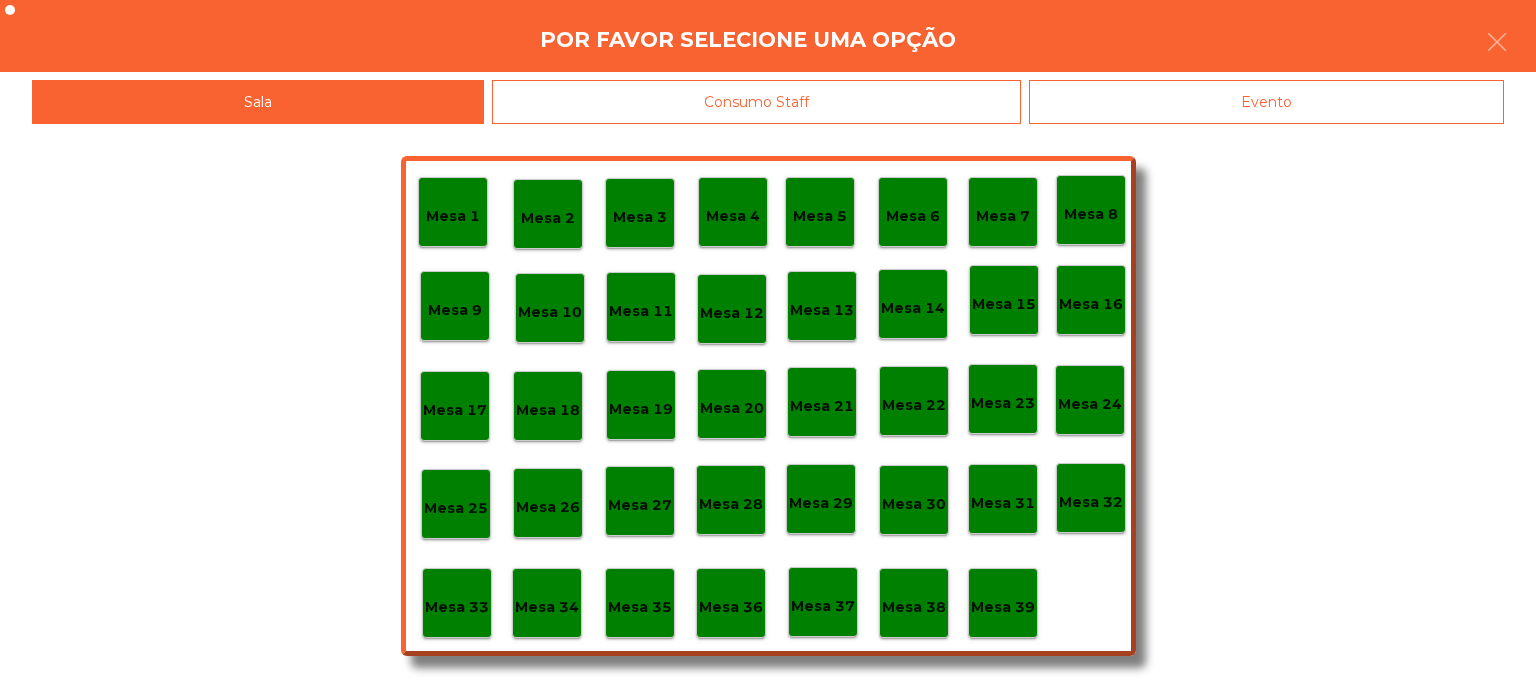 click on "Evento" 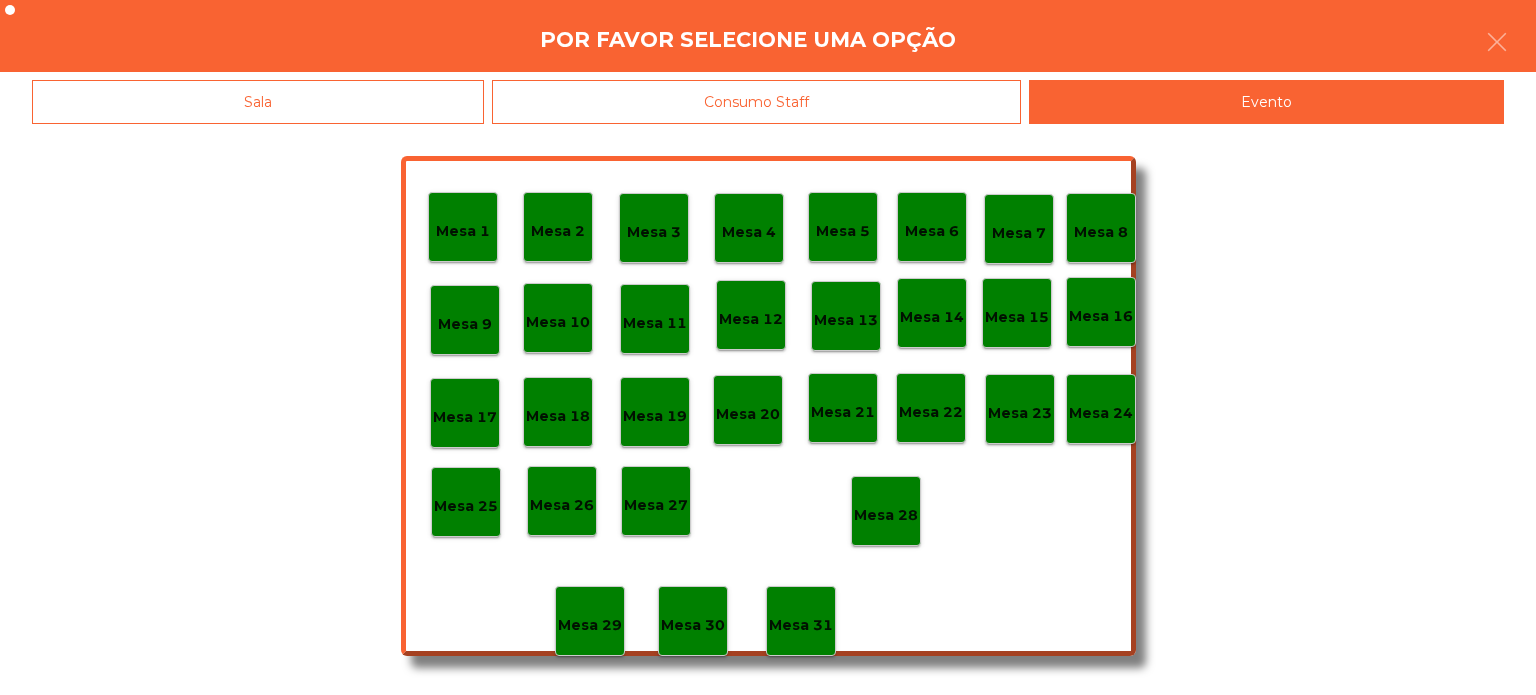 click on "Mesa 6" 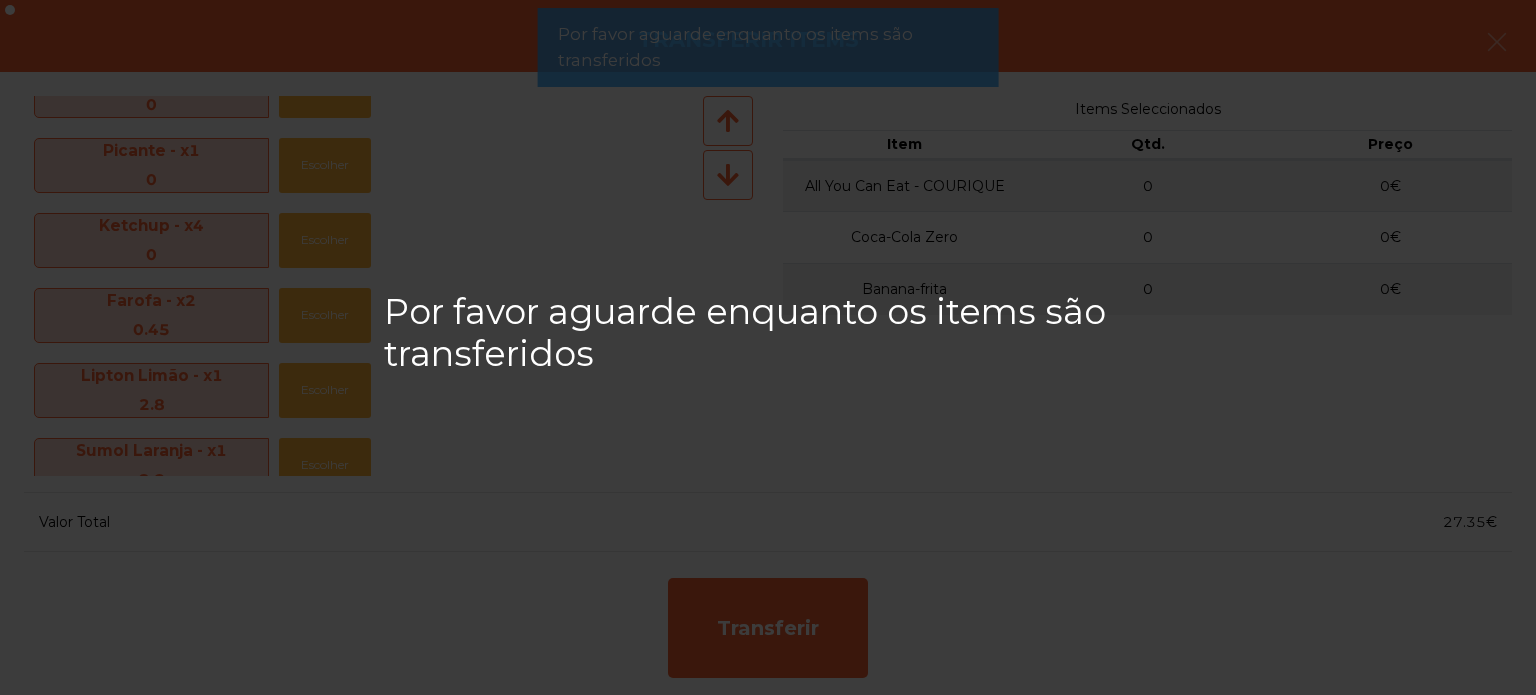 click on "Por favor aguarde enquanto os items são transferidos" at bounding box center [768, 347] 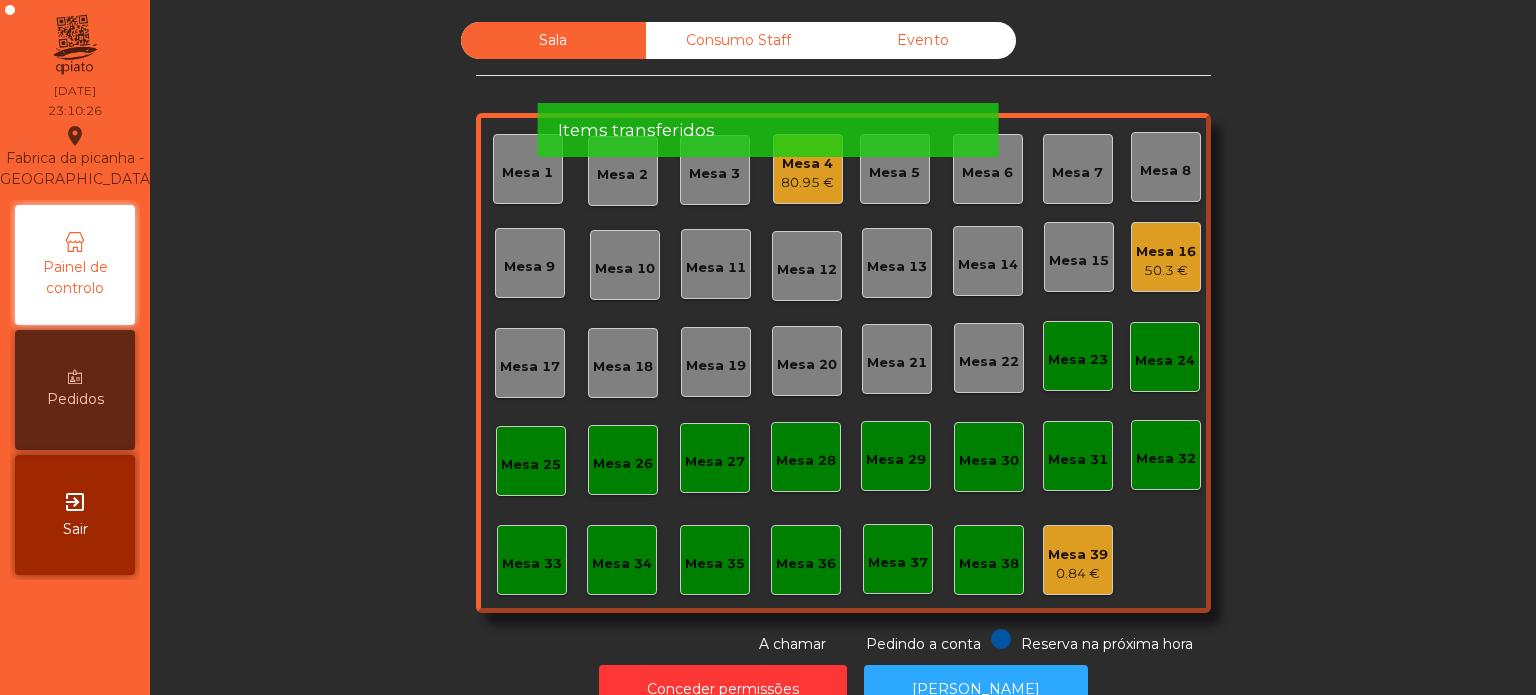 click on "Items transferidos" 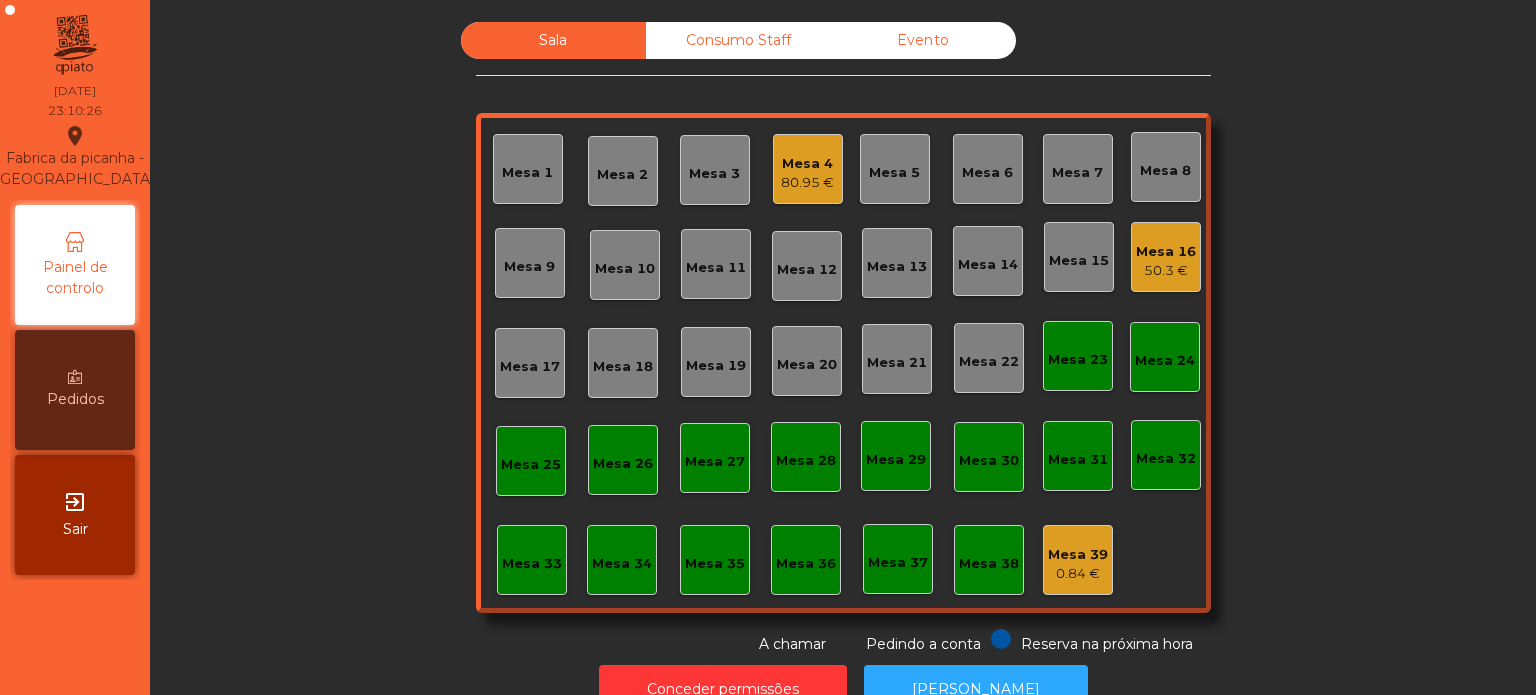 click on "Items transferidos" 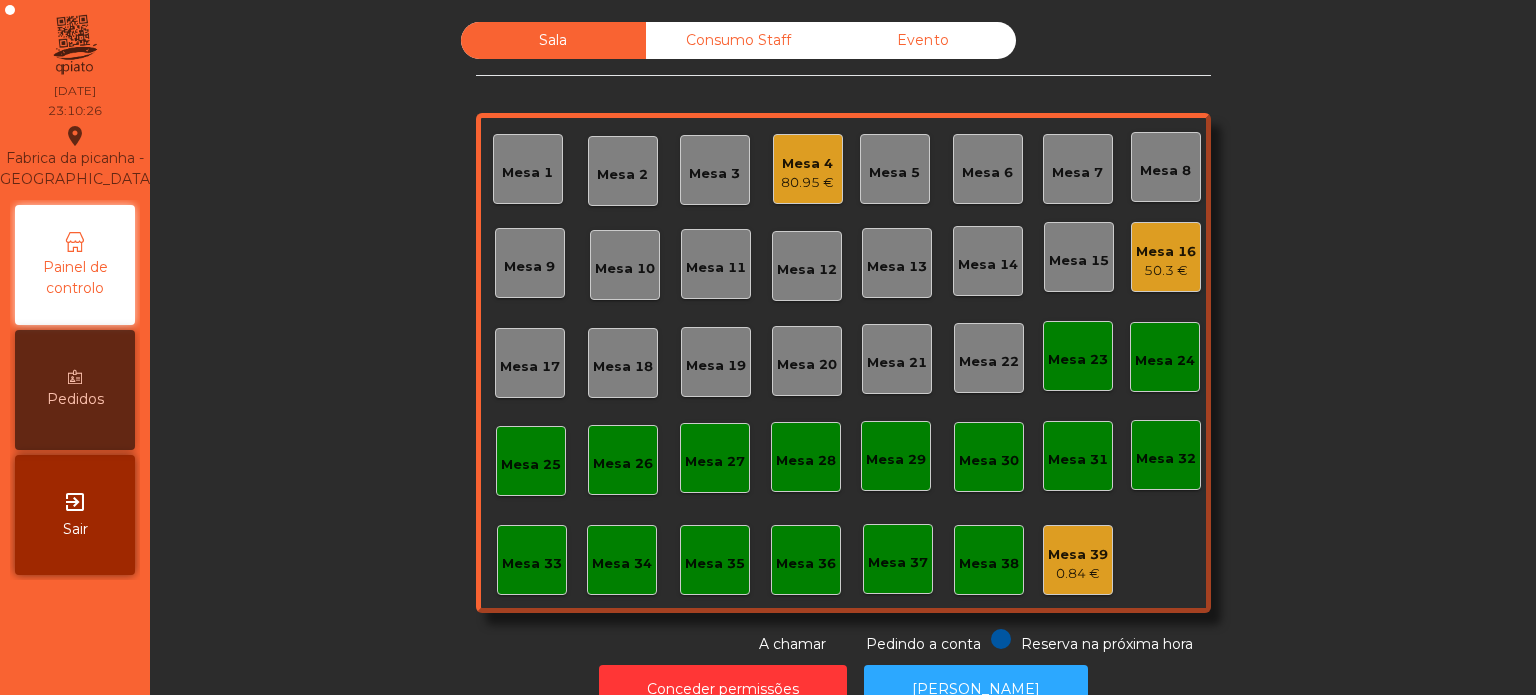 click on "Evento" 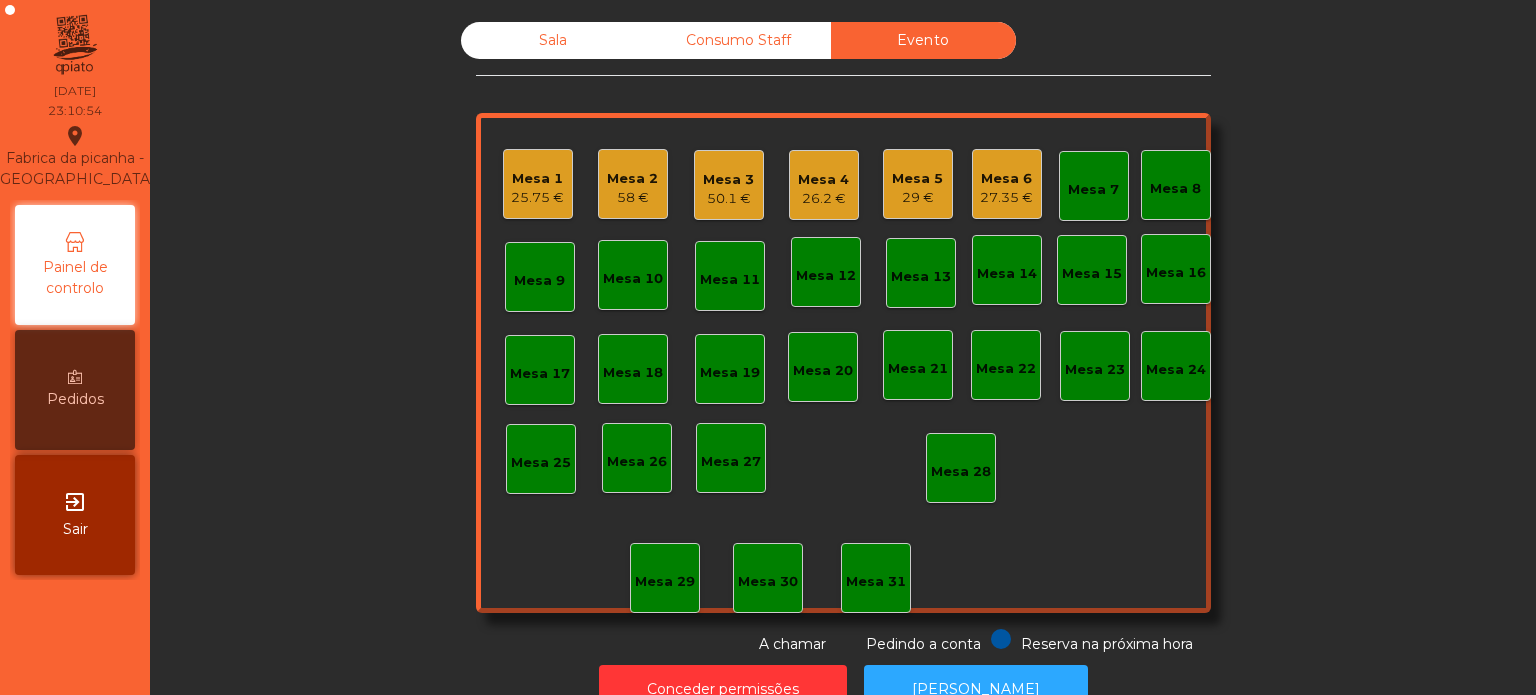 click on "Sala" 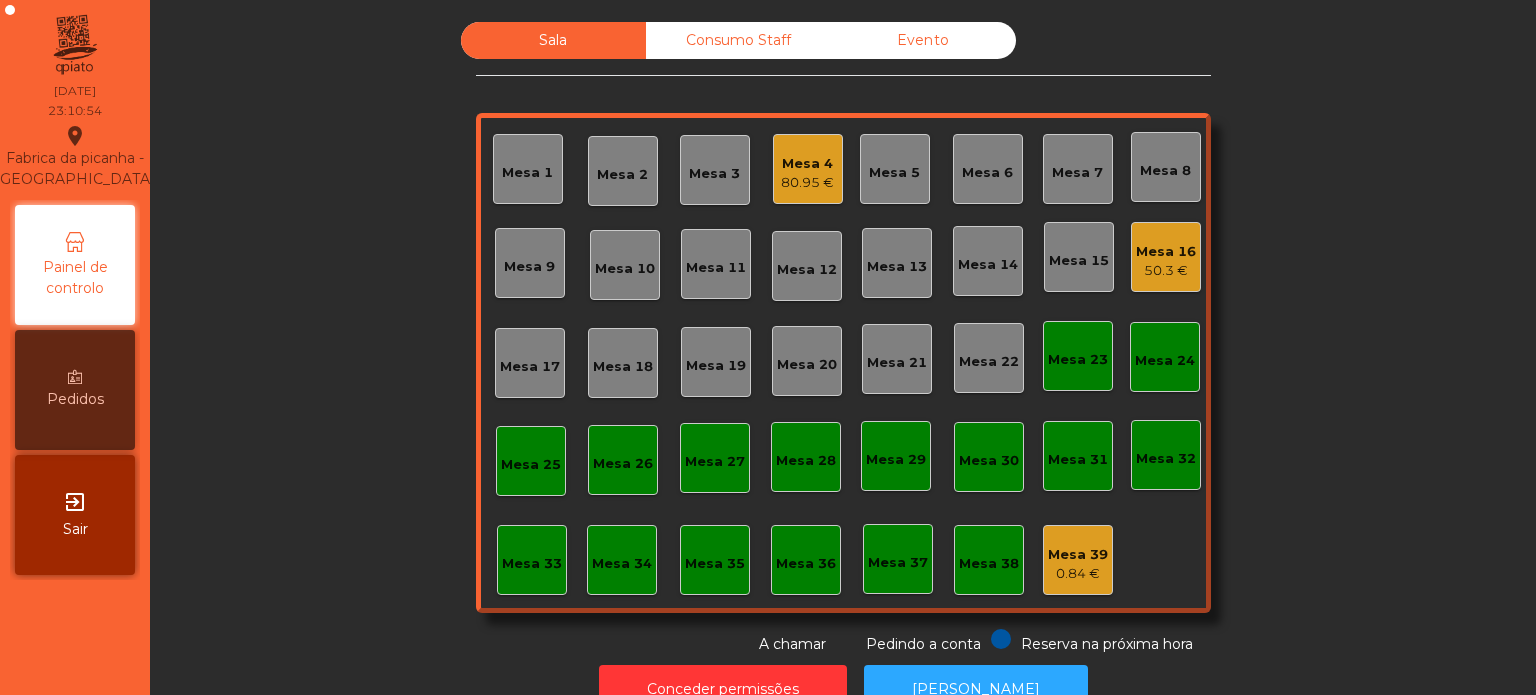 click on "80.95 €" 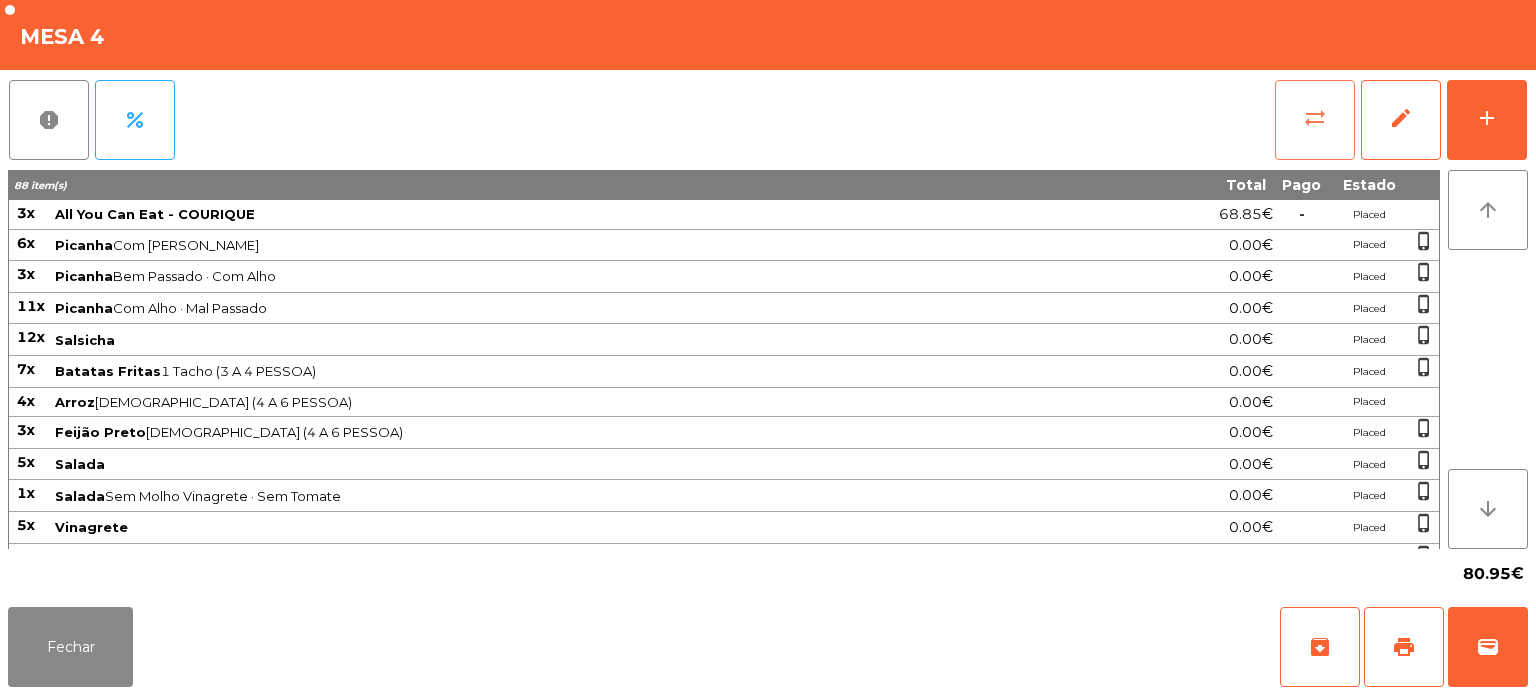 click on "sync_alt" 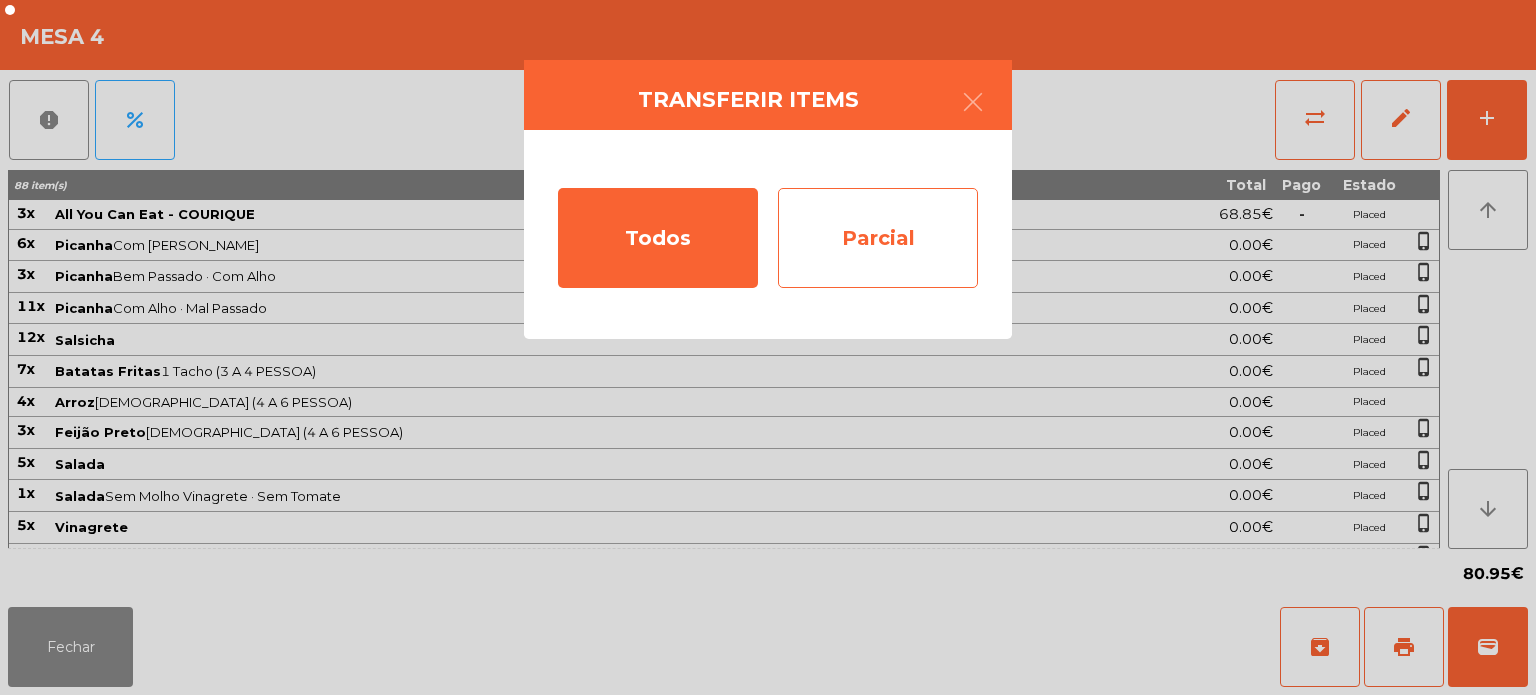 click on "Parcial" 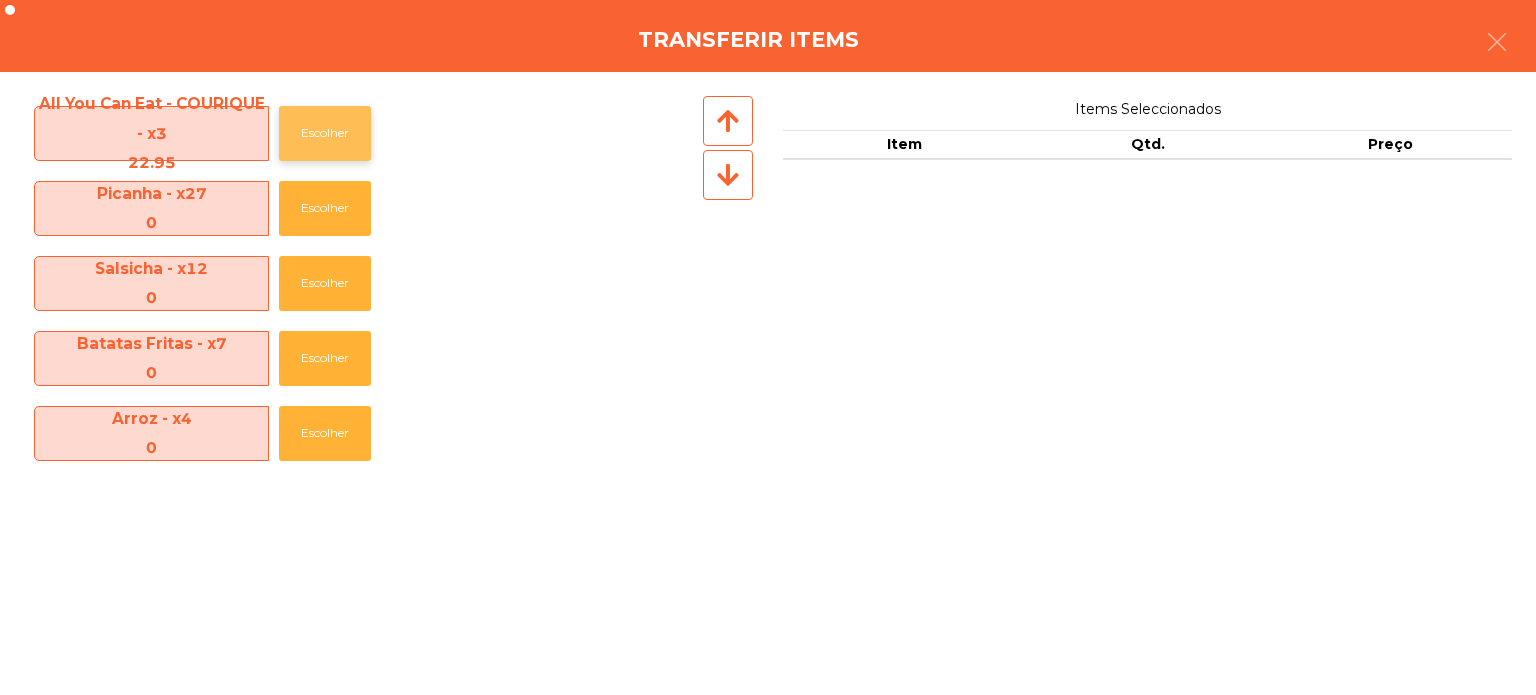 click on "Escolher" 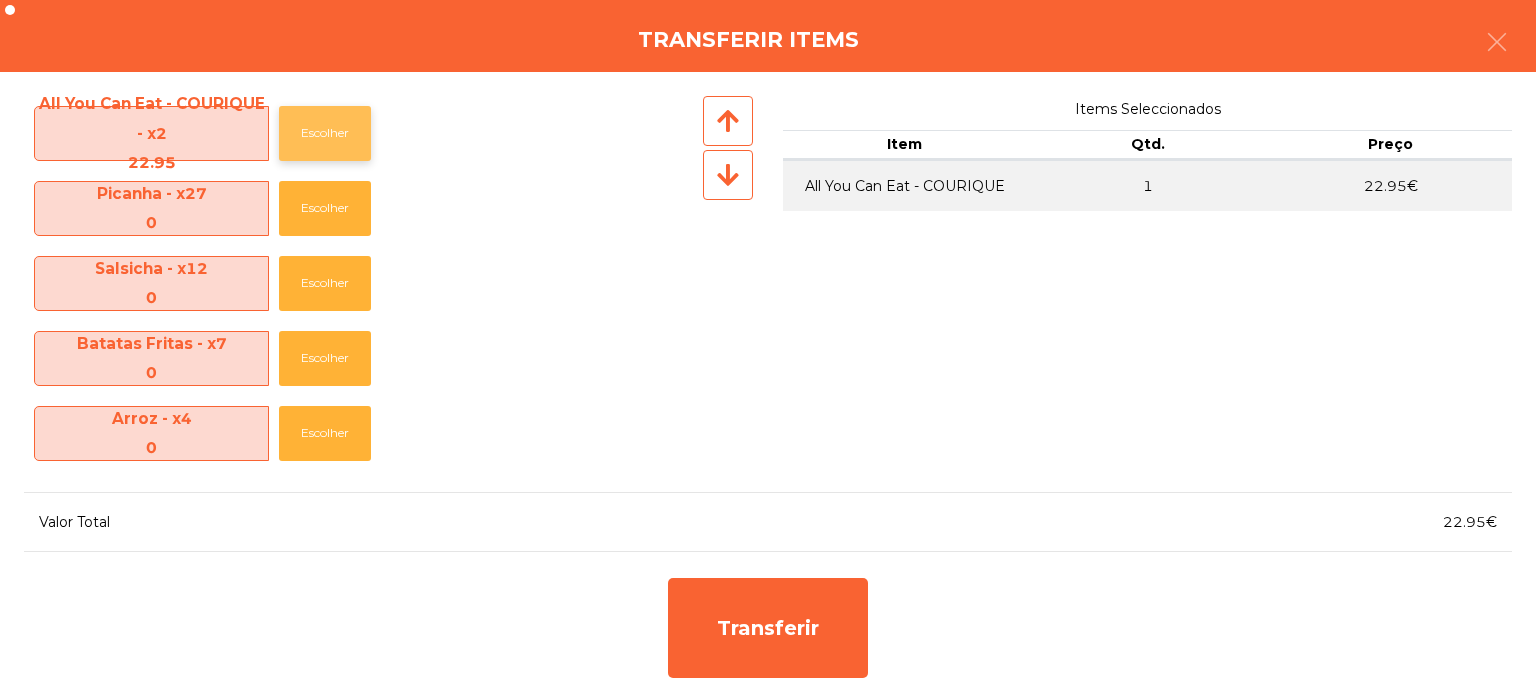 click on "Escolher" 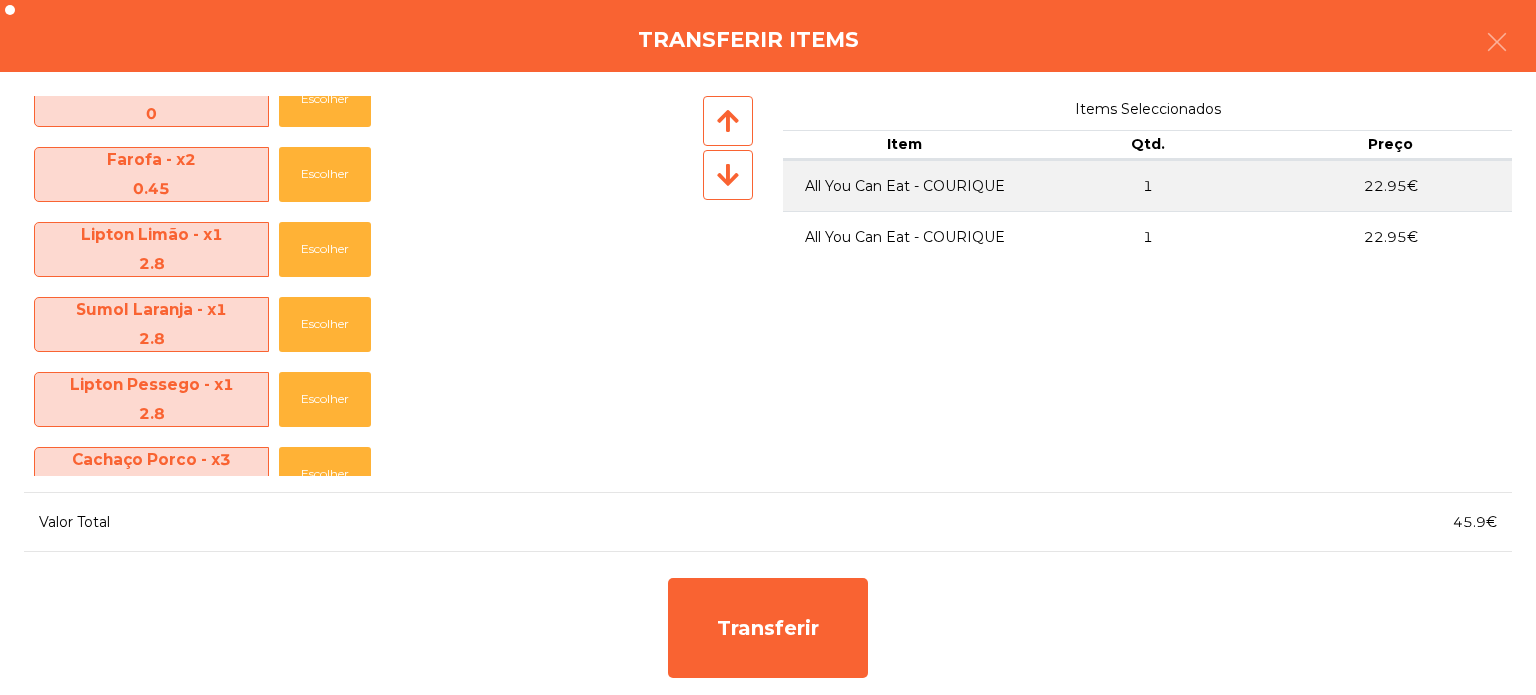 scroll, scrollTop: 792, scrollLeft: 0, axis: vertical 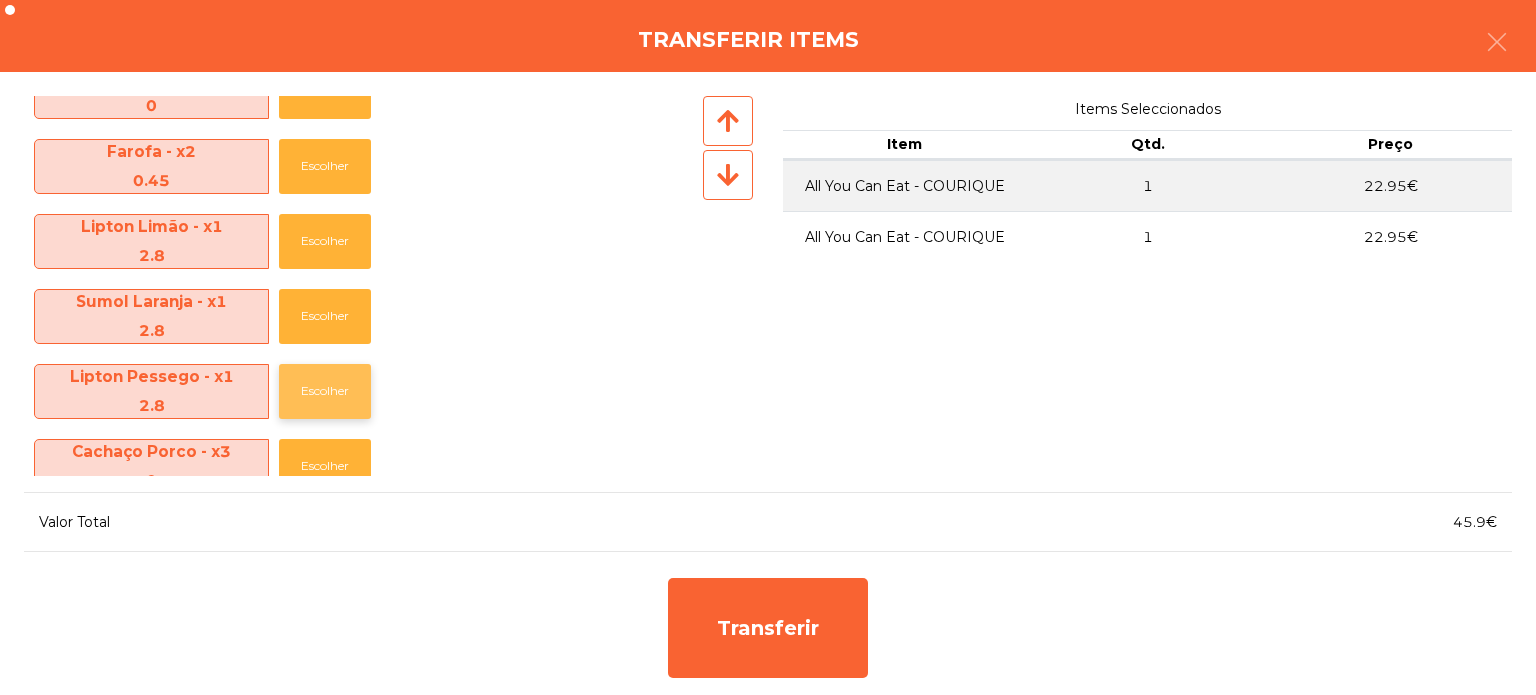 click on "Escolher" 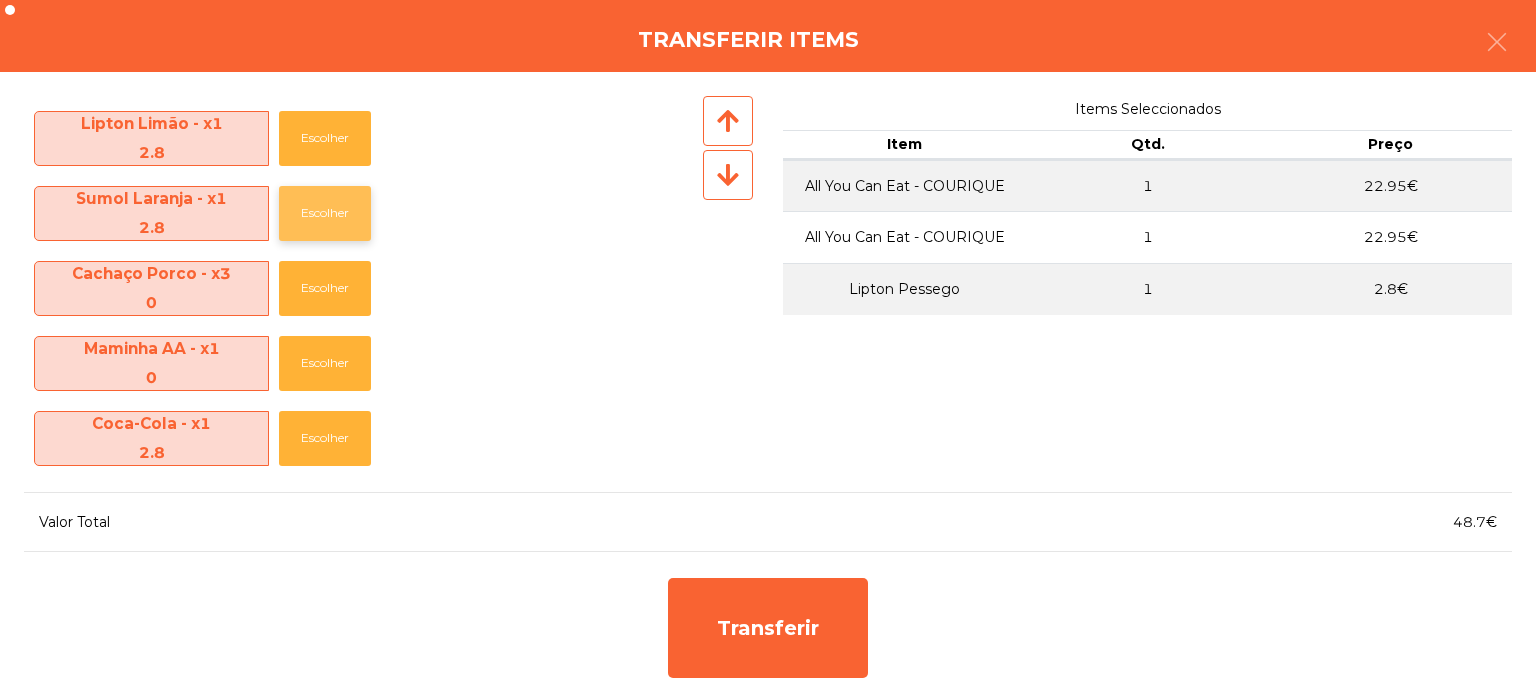 click on "Escolher" 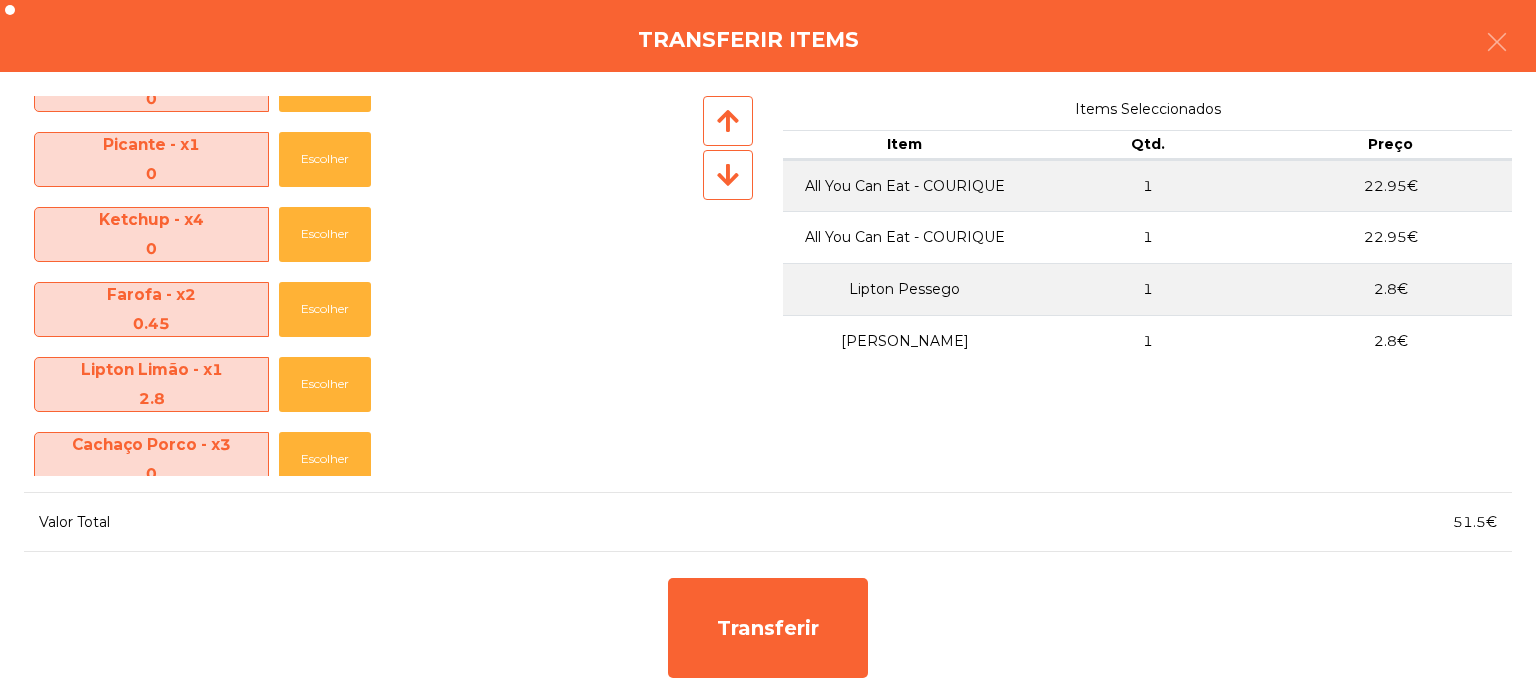 scroll, scrollTop: 647, scrollLeft: 0, axis: vertical 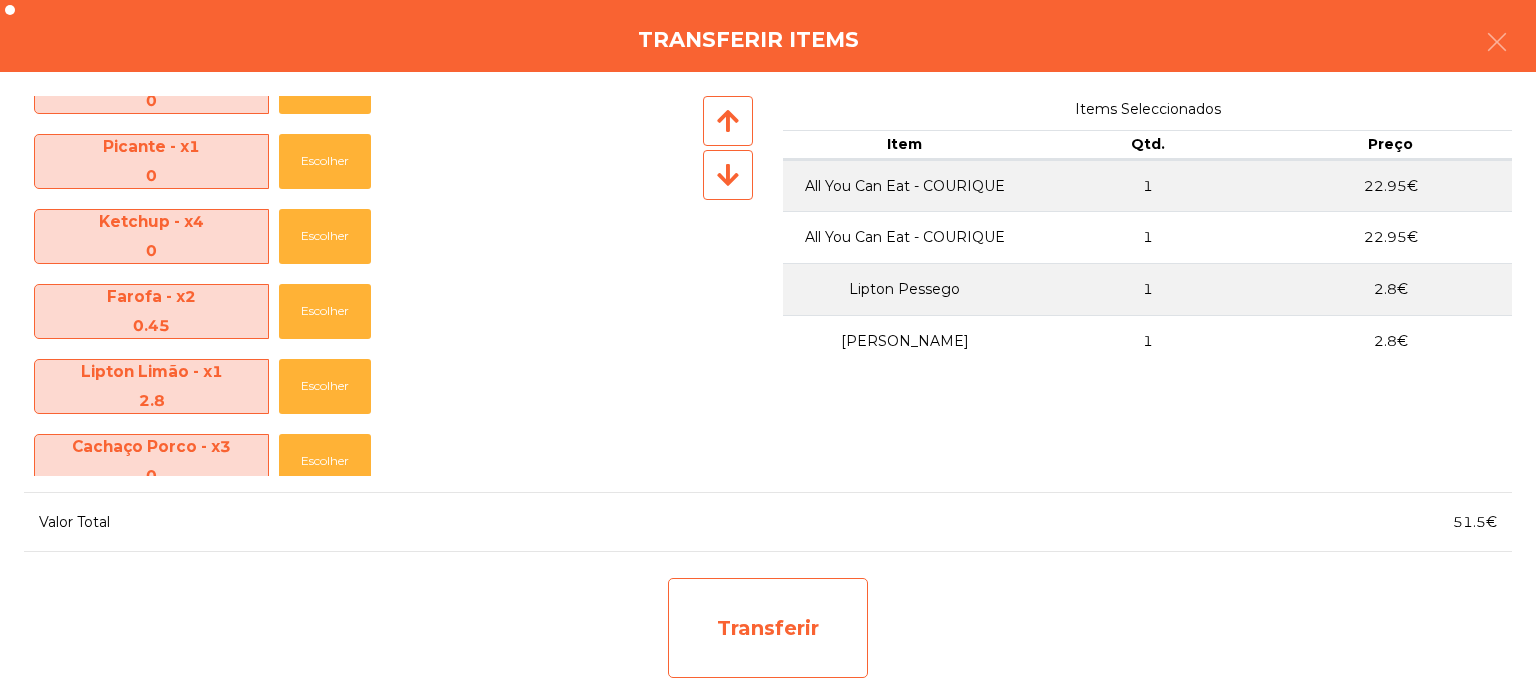 click on "Transferir" 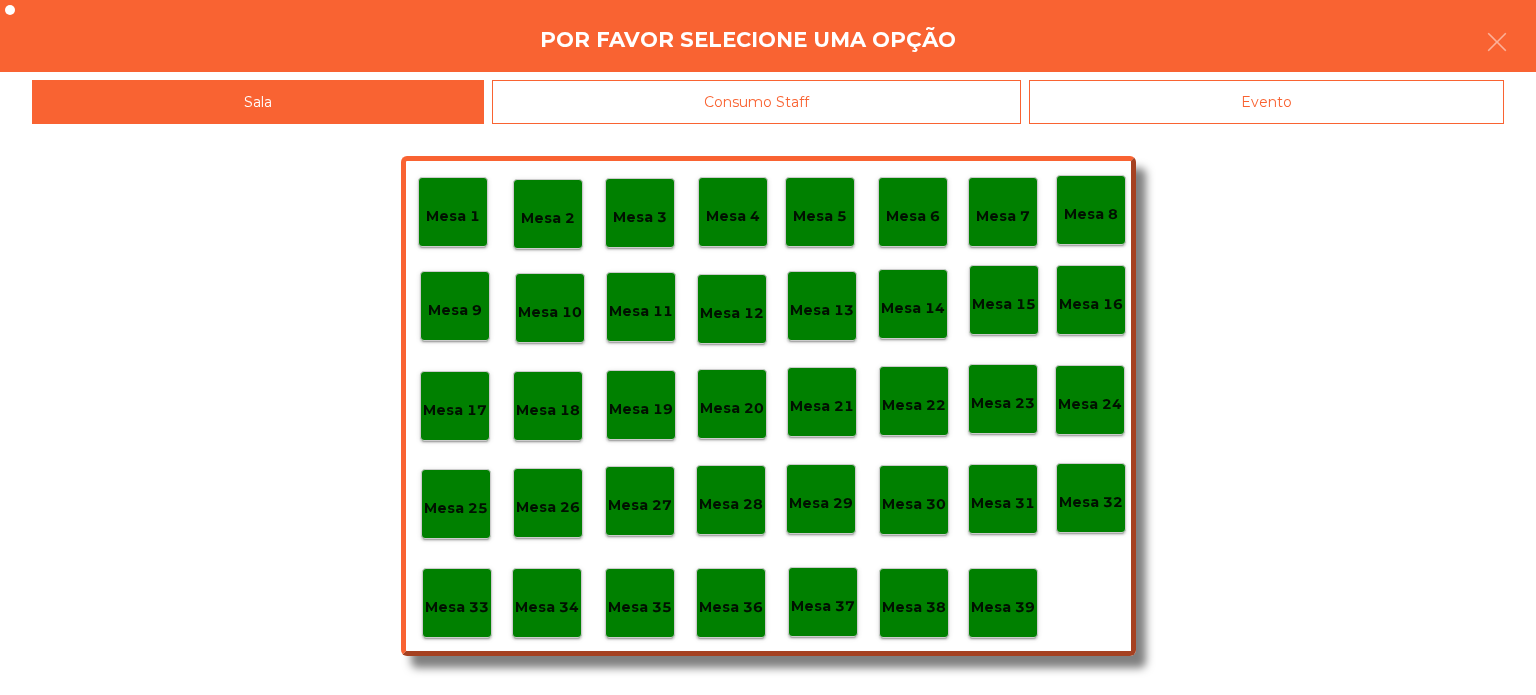 click on "Evento" 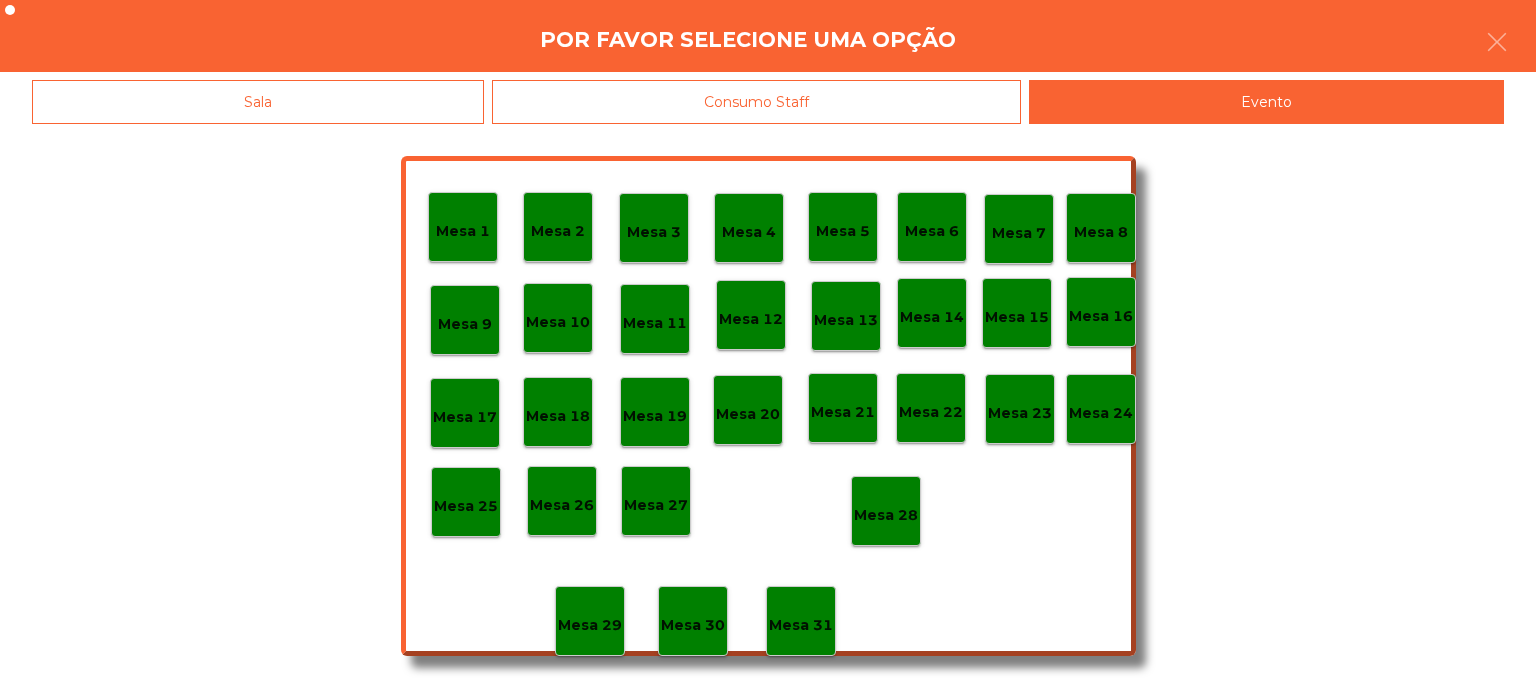 click on "Mesa 7" 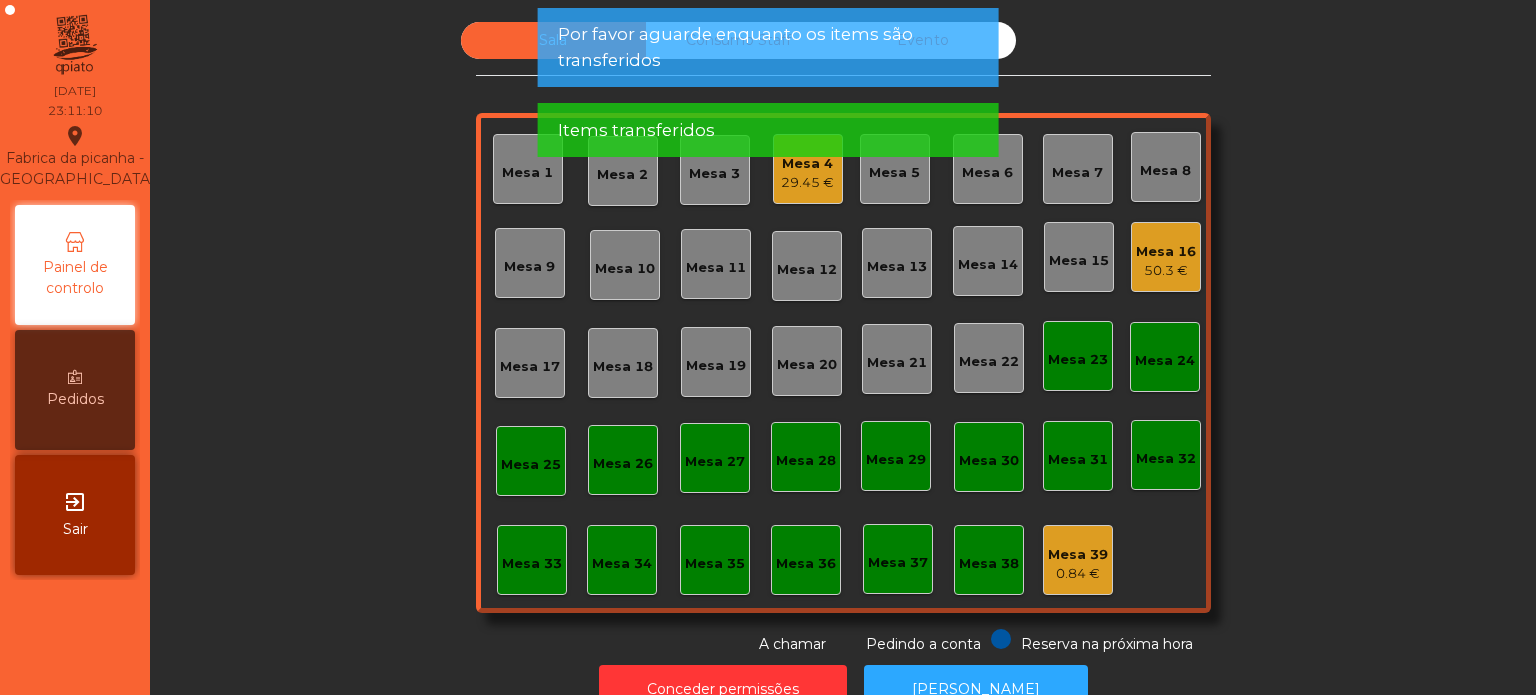 click on "Items transferidos" 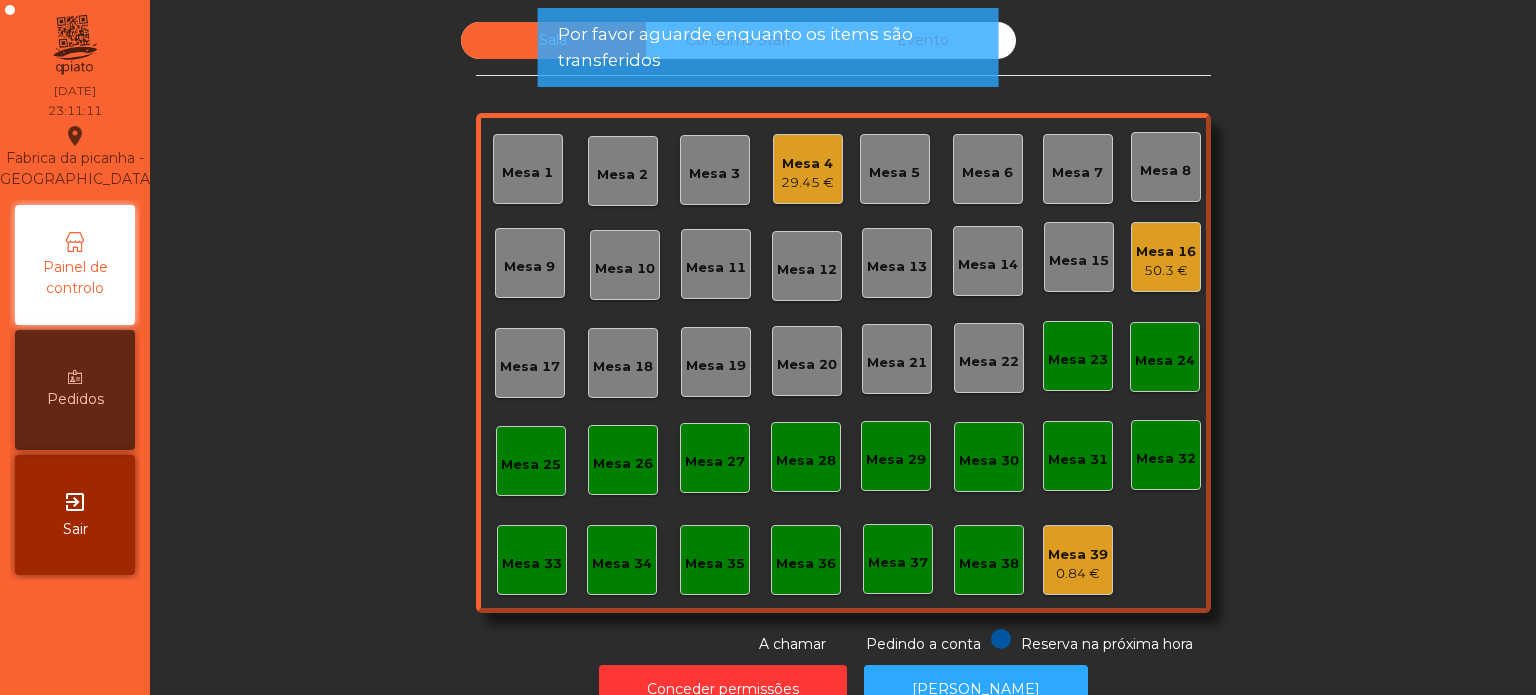 click on "Por favor aguarde enquanto os items são transferidos" 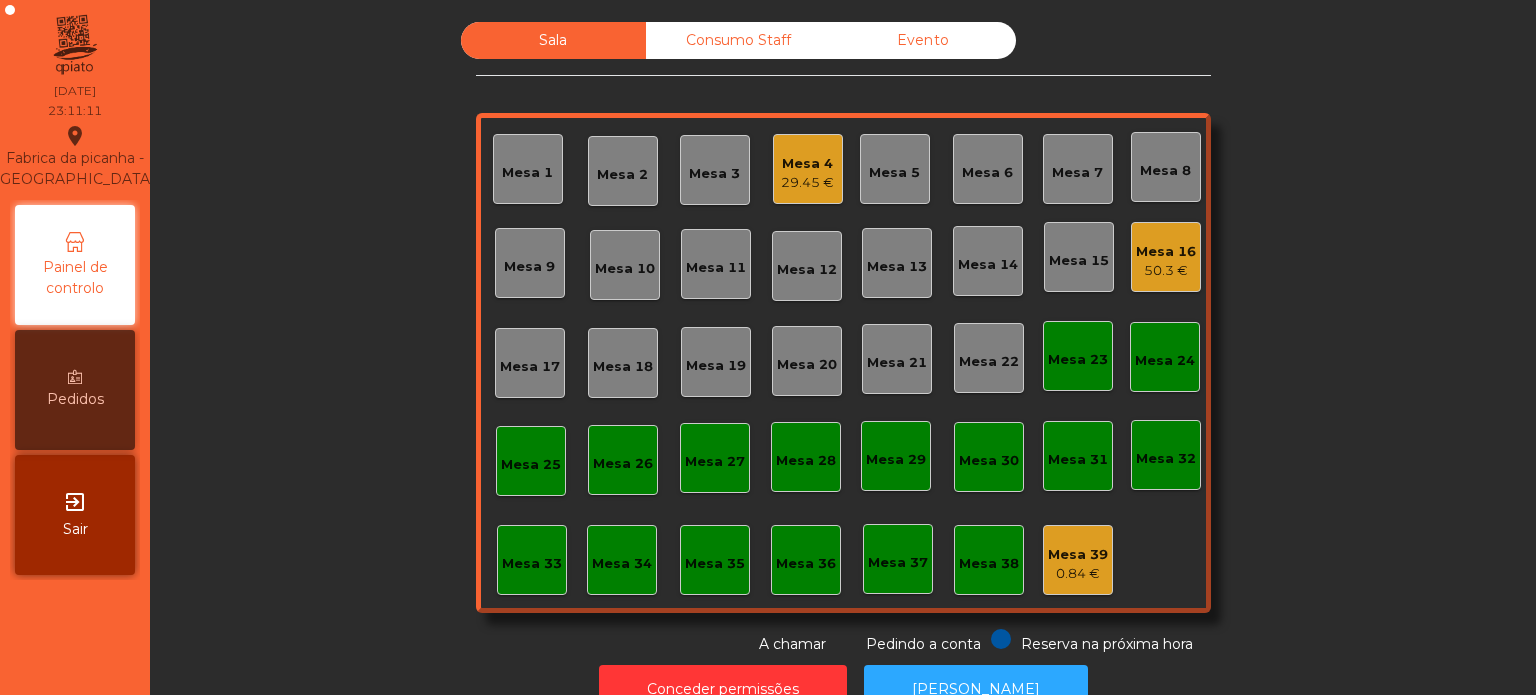 click on "Evento" 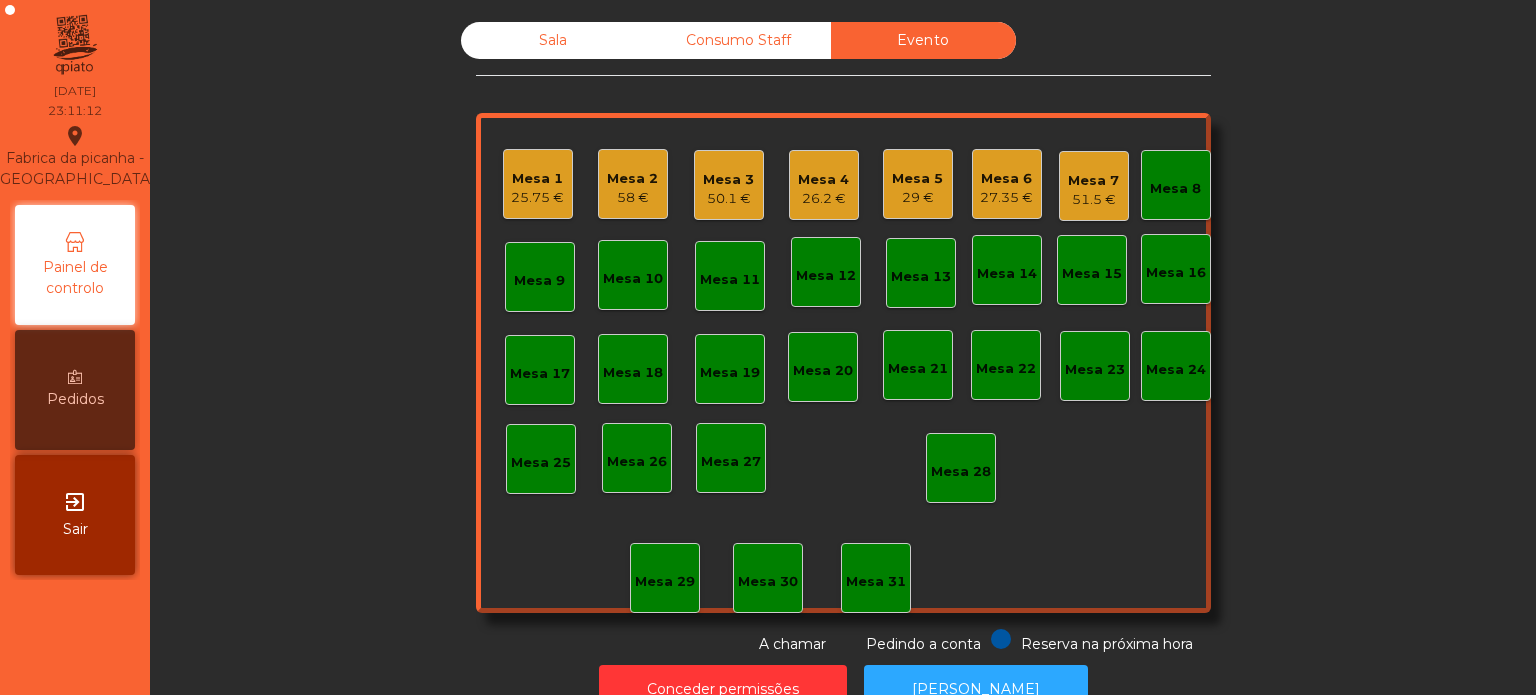 click on "51.5 €" 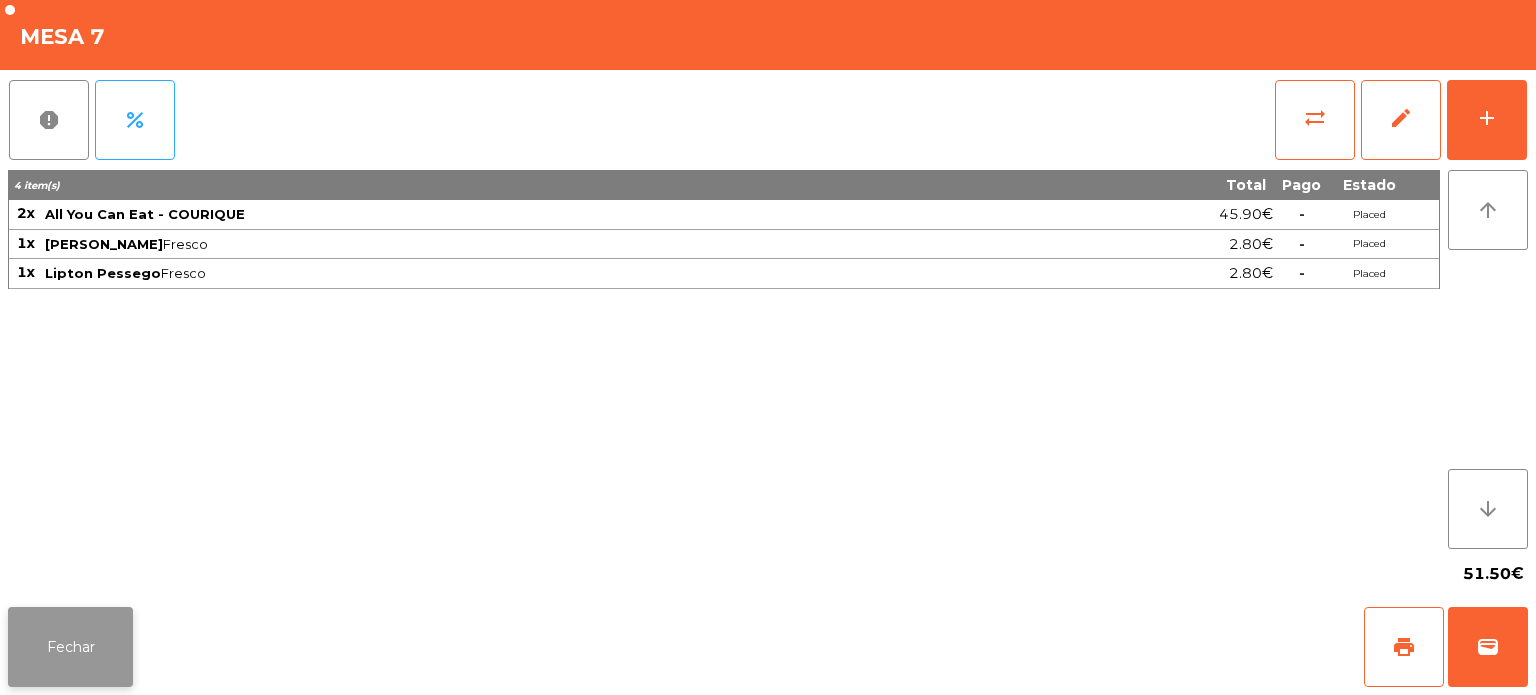 click on "Fechar" 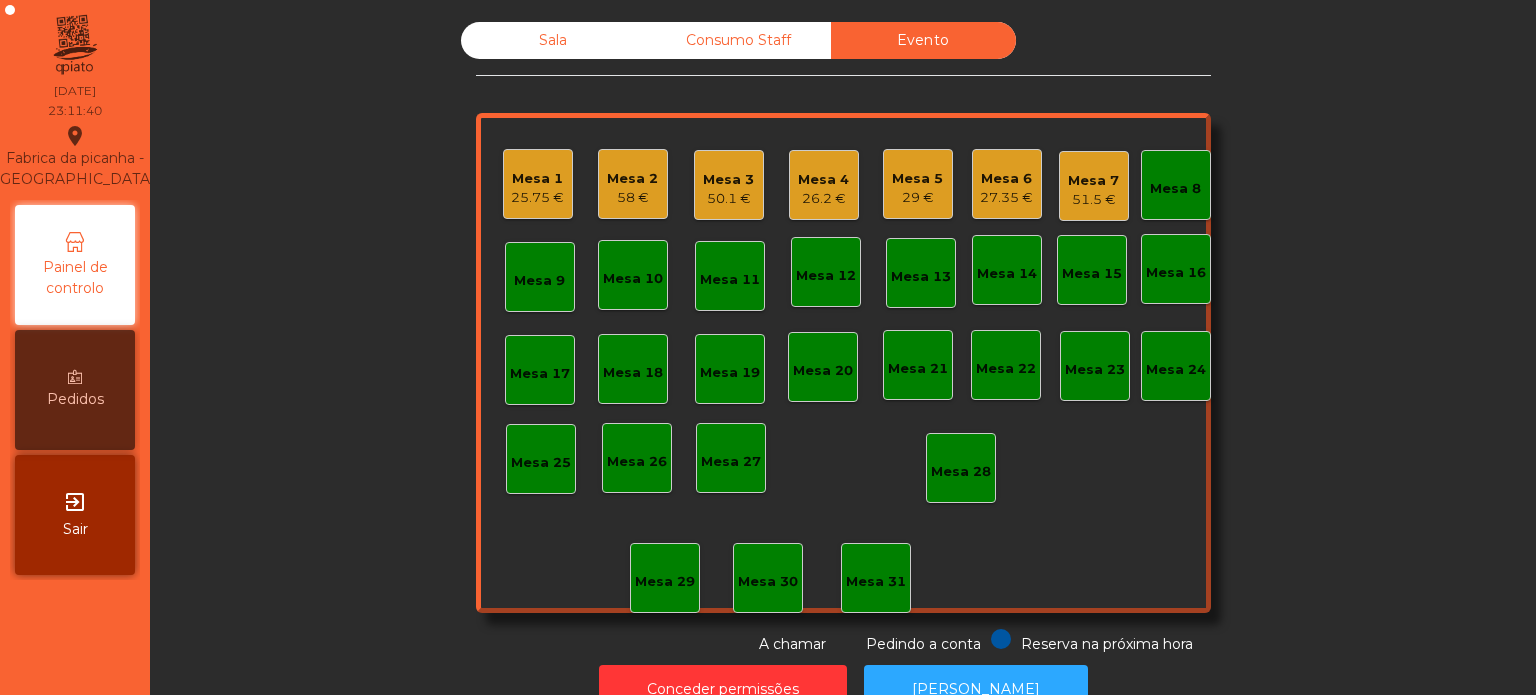 click on "Sala" 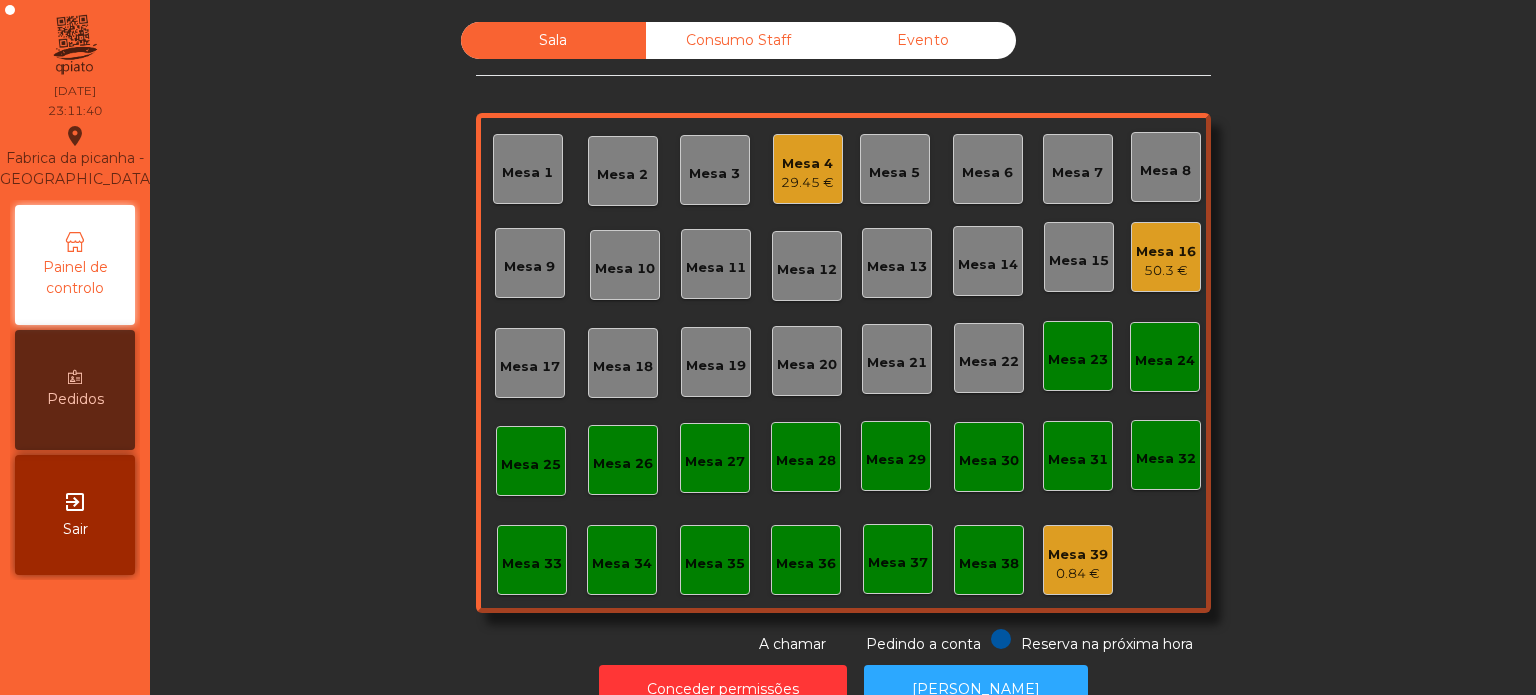 click on "Evento" 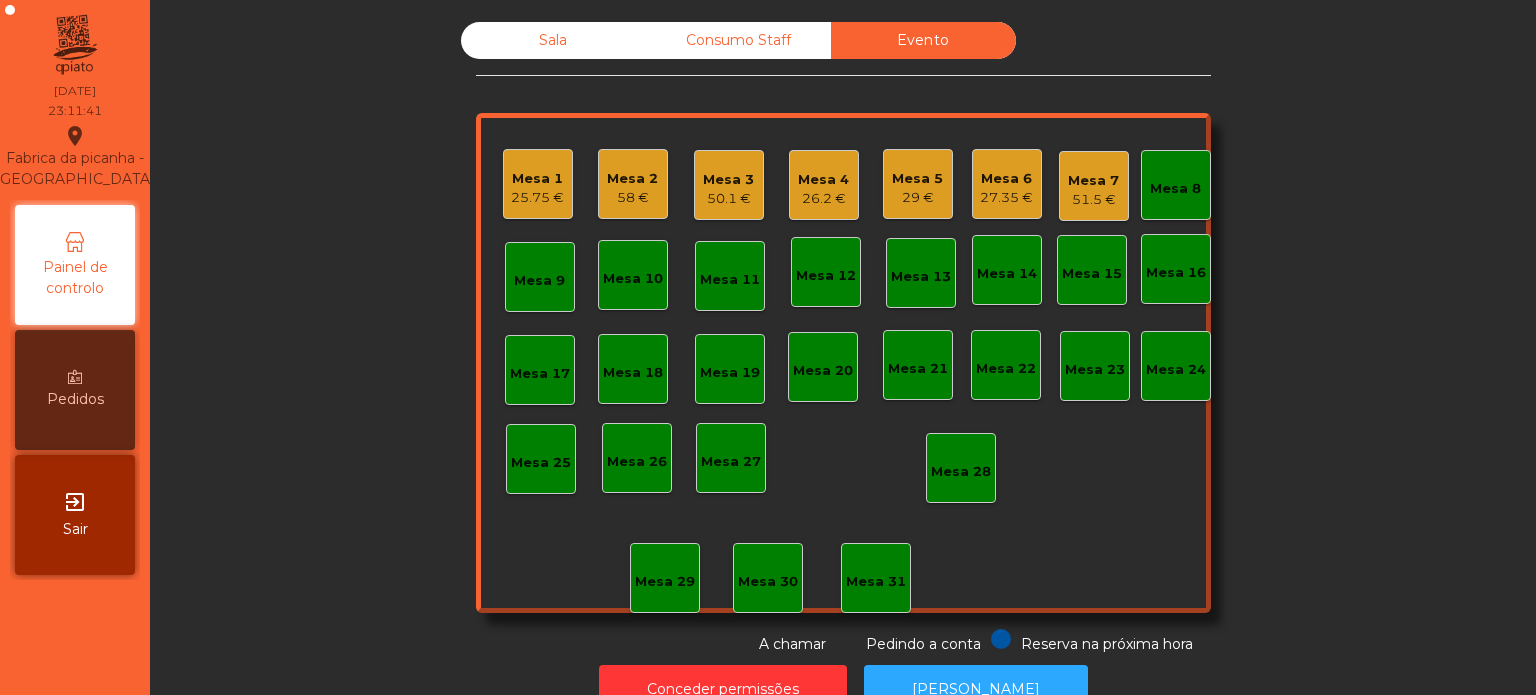 click on "Sala" 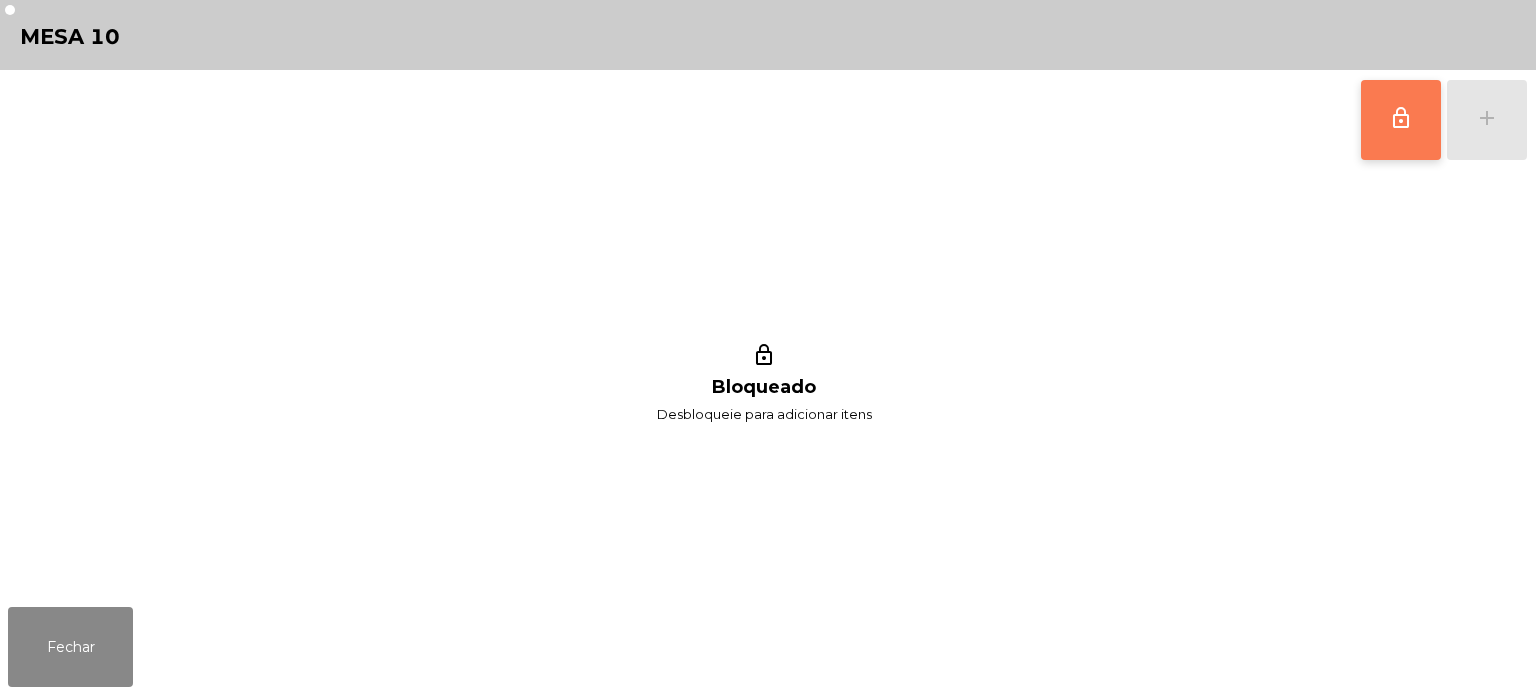 click on "lock_outline" 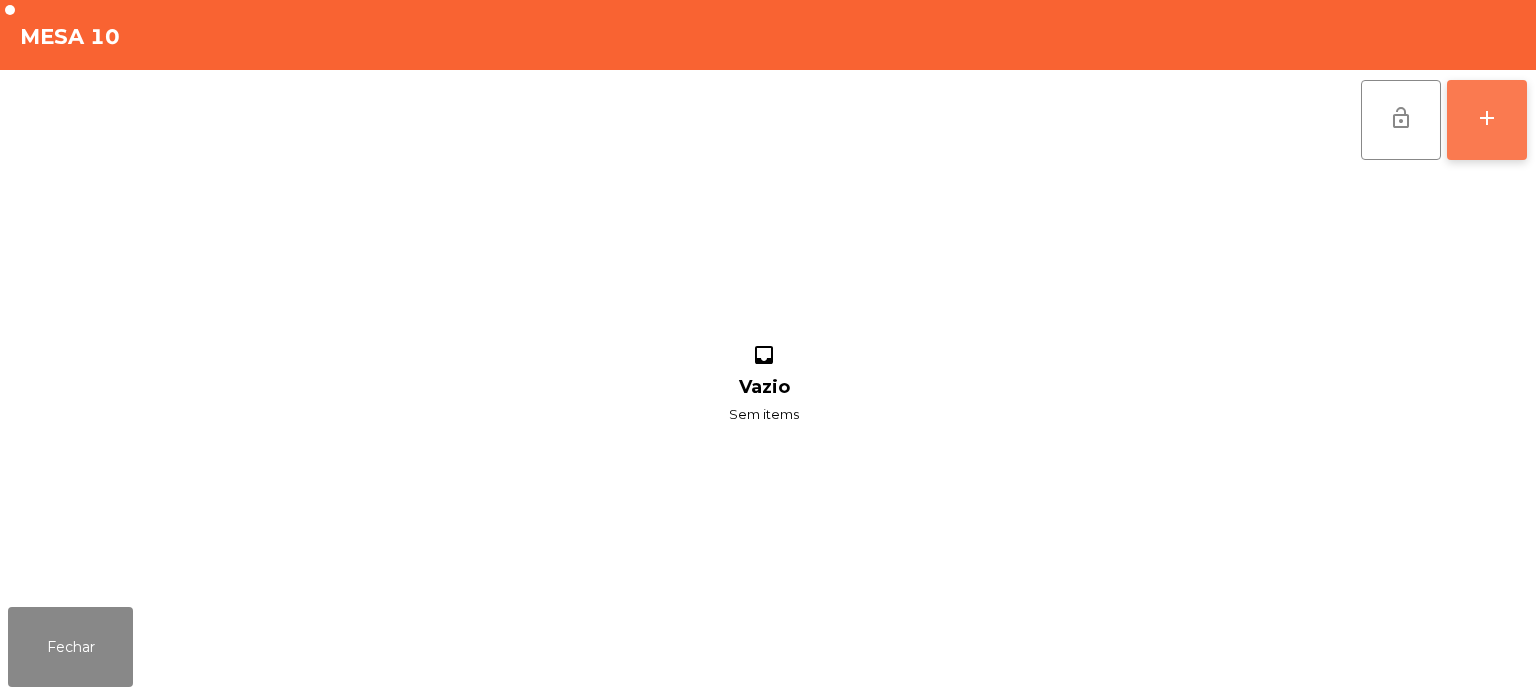 click on "add" 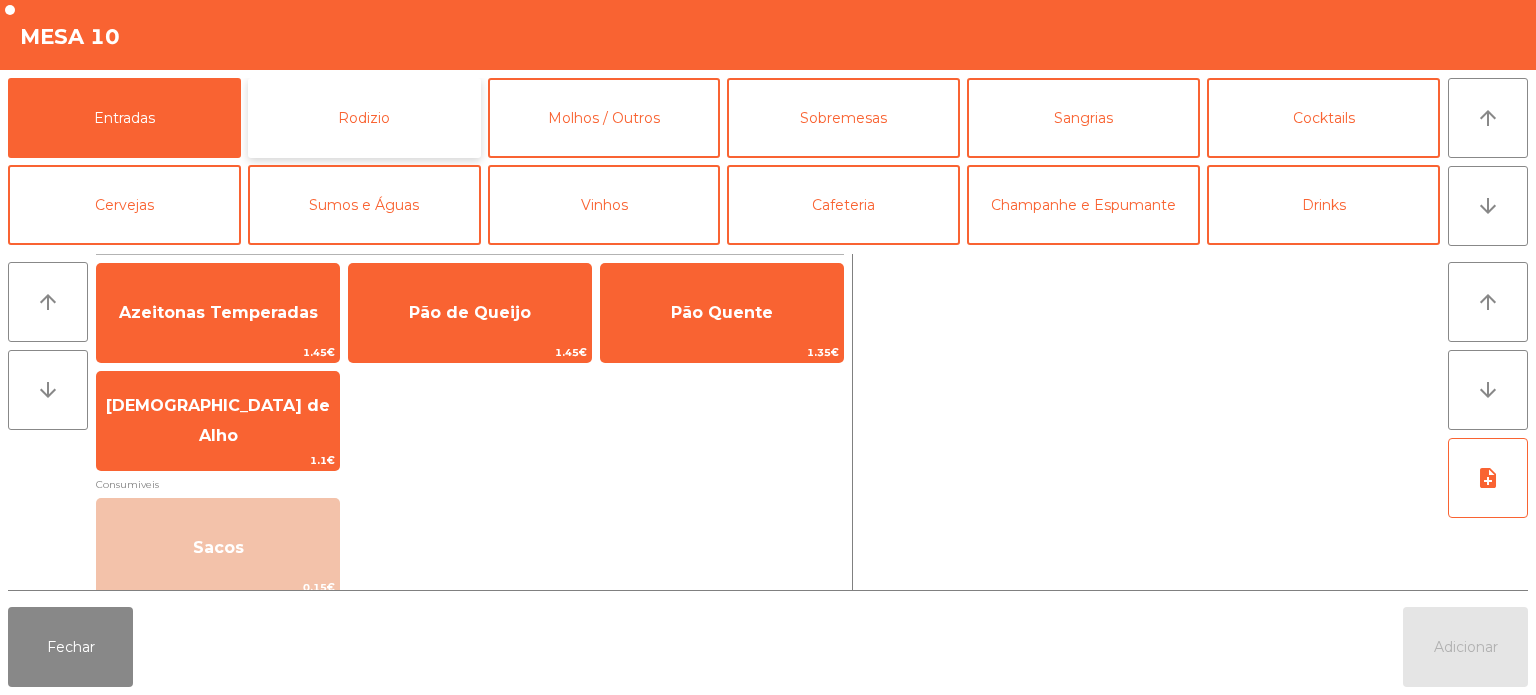 click on "Rodizio" 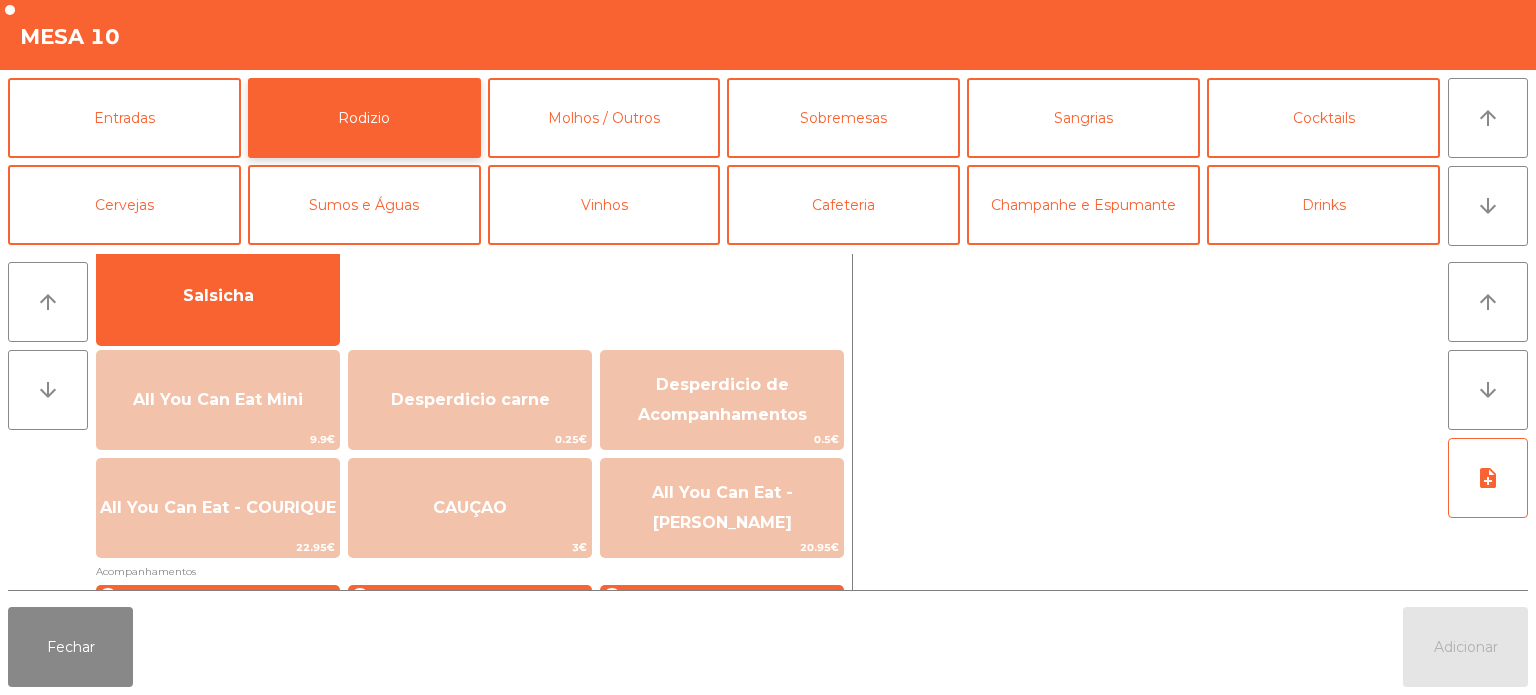 scroll, scrollTop: 159, scrollLeft: 0, axis: vertical 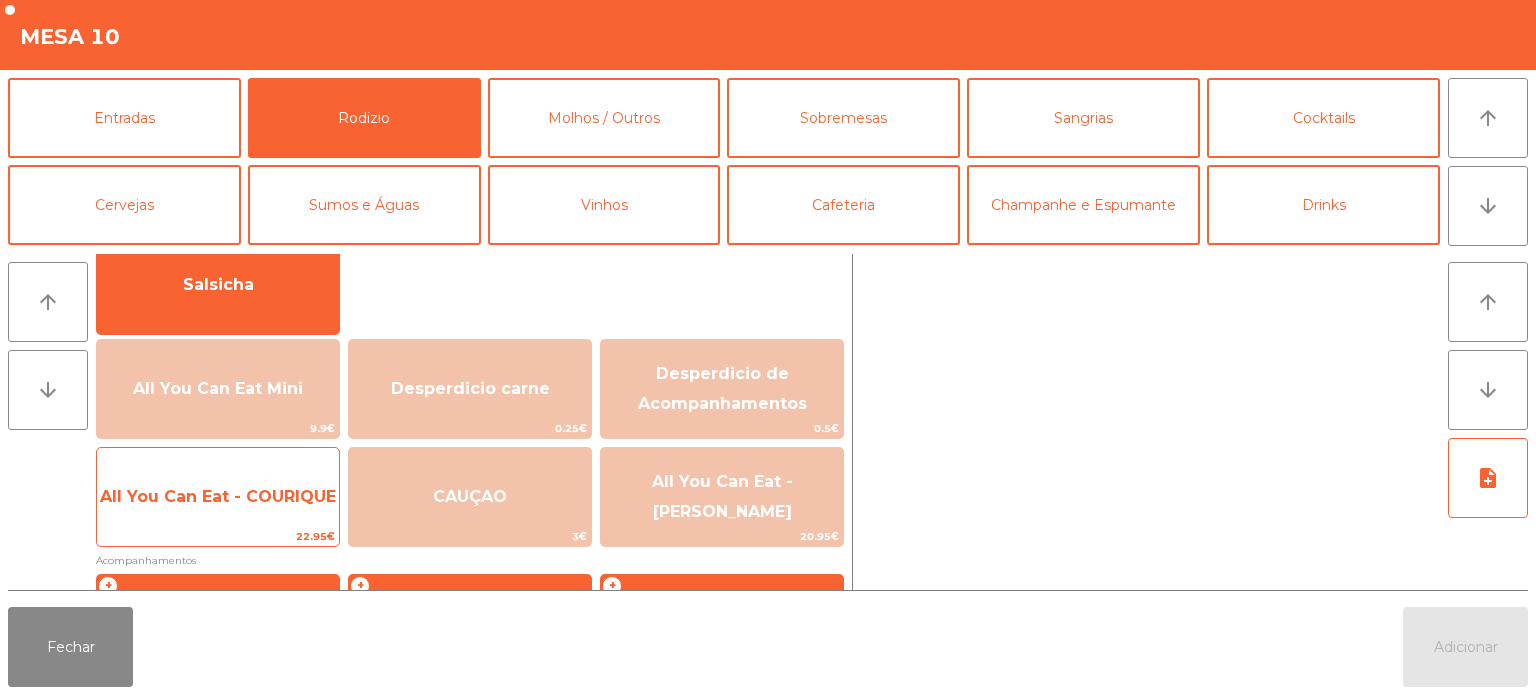 click on "22.95€" 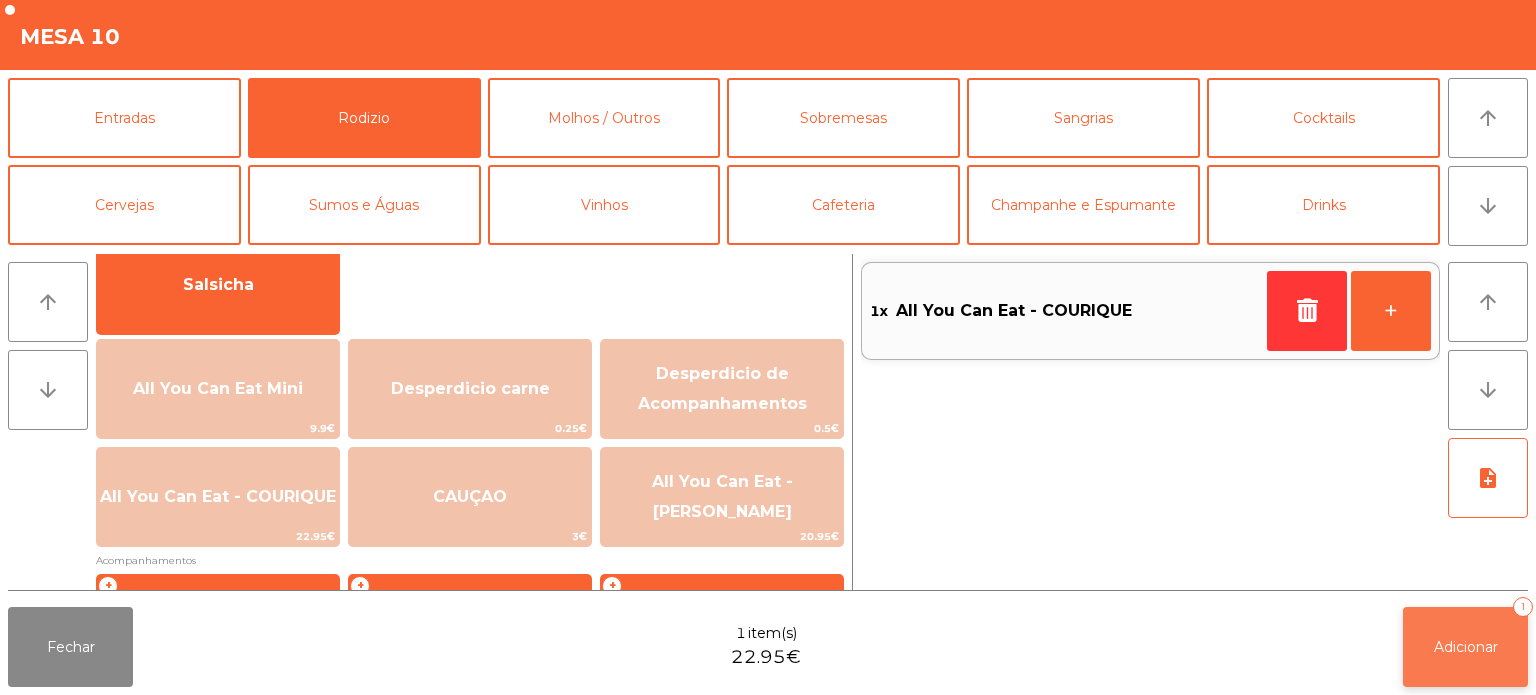 click on "Adicionar" 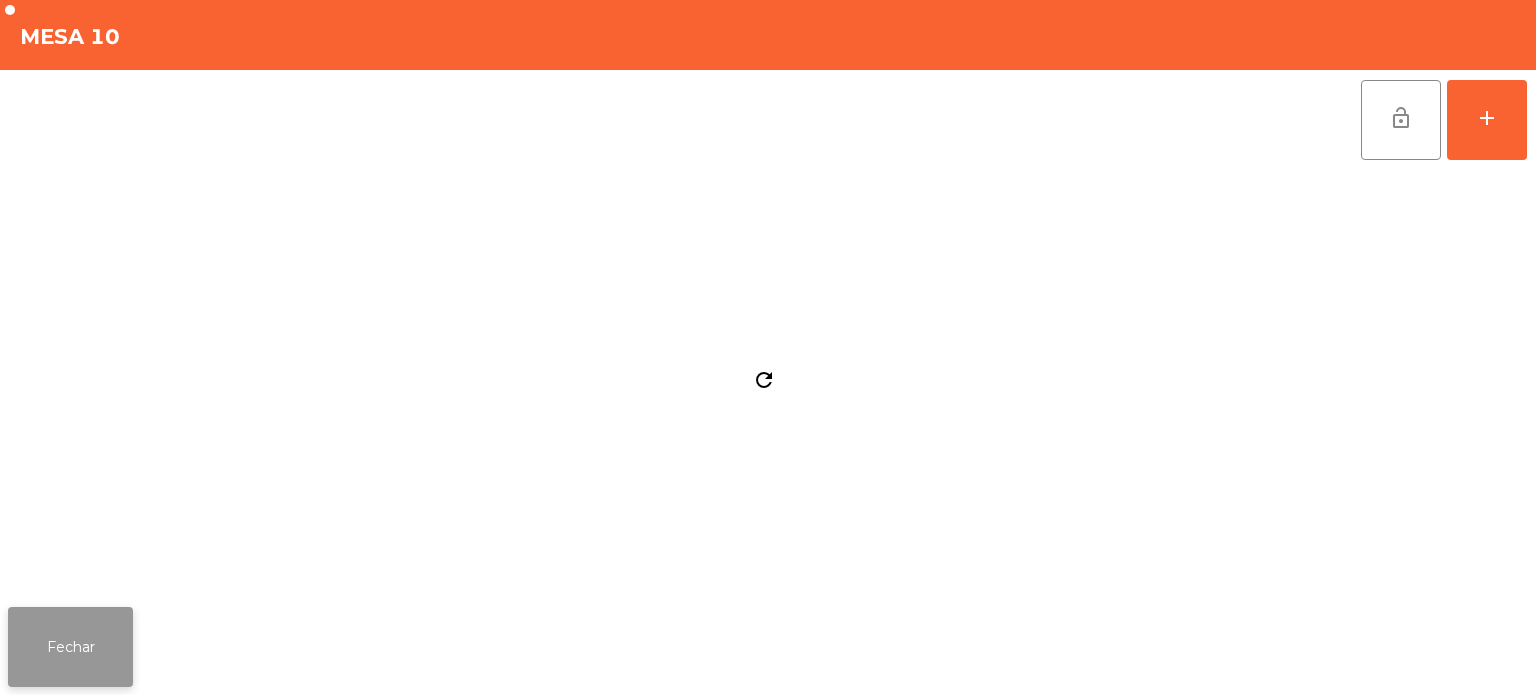 click on "Fechar" 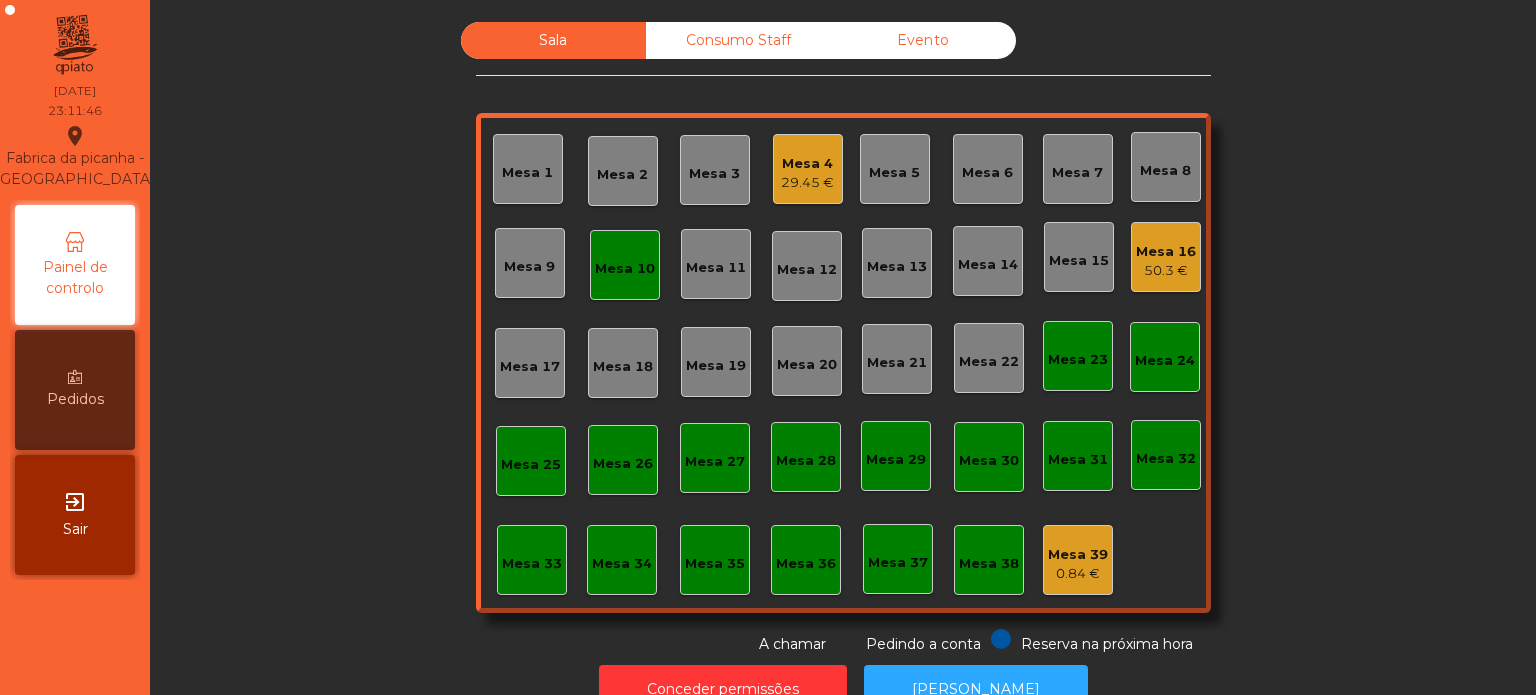 click on "29.45 €" 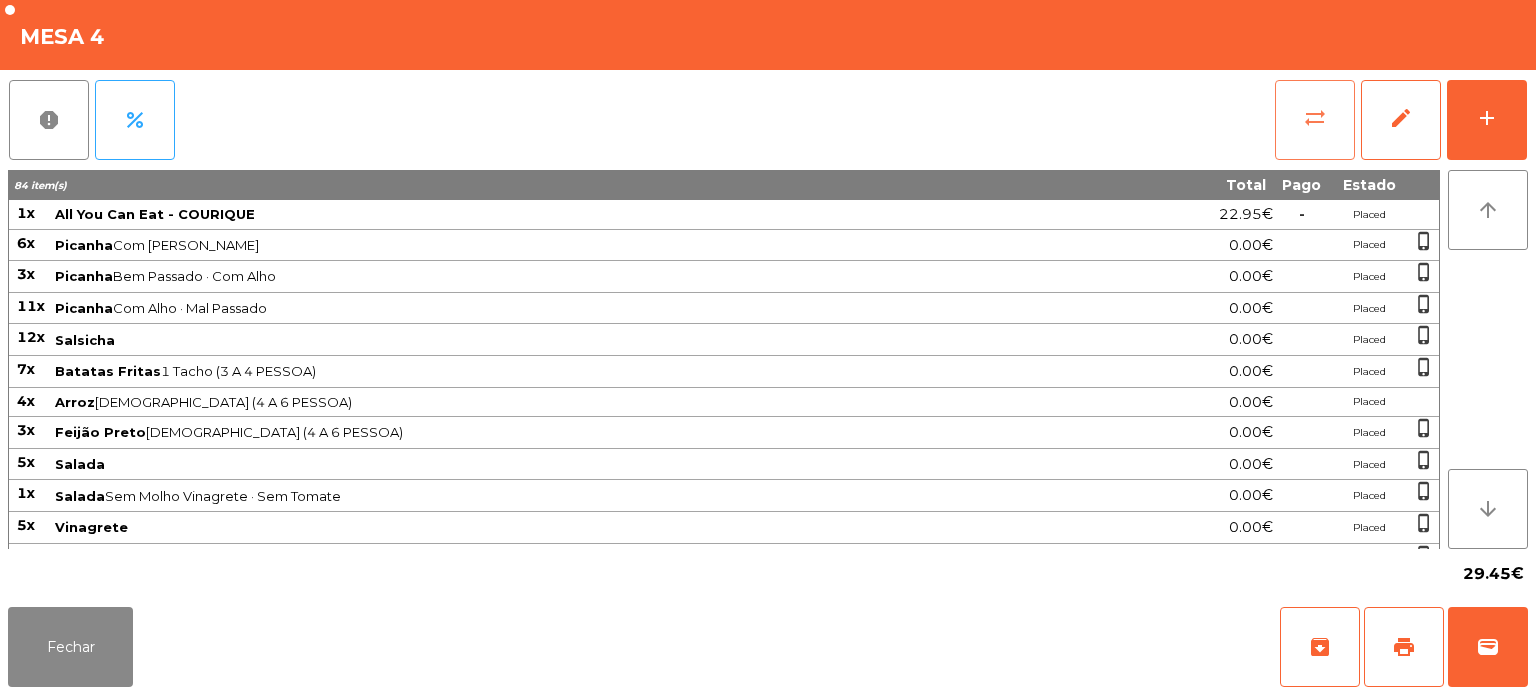 click on "sync_alt" 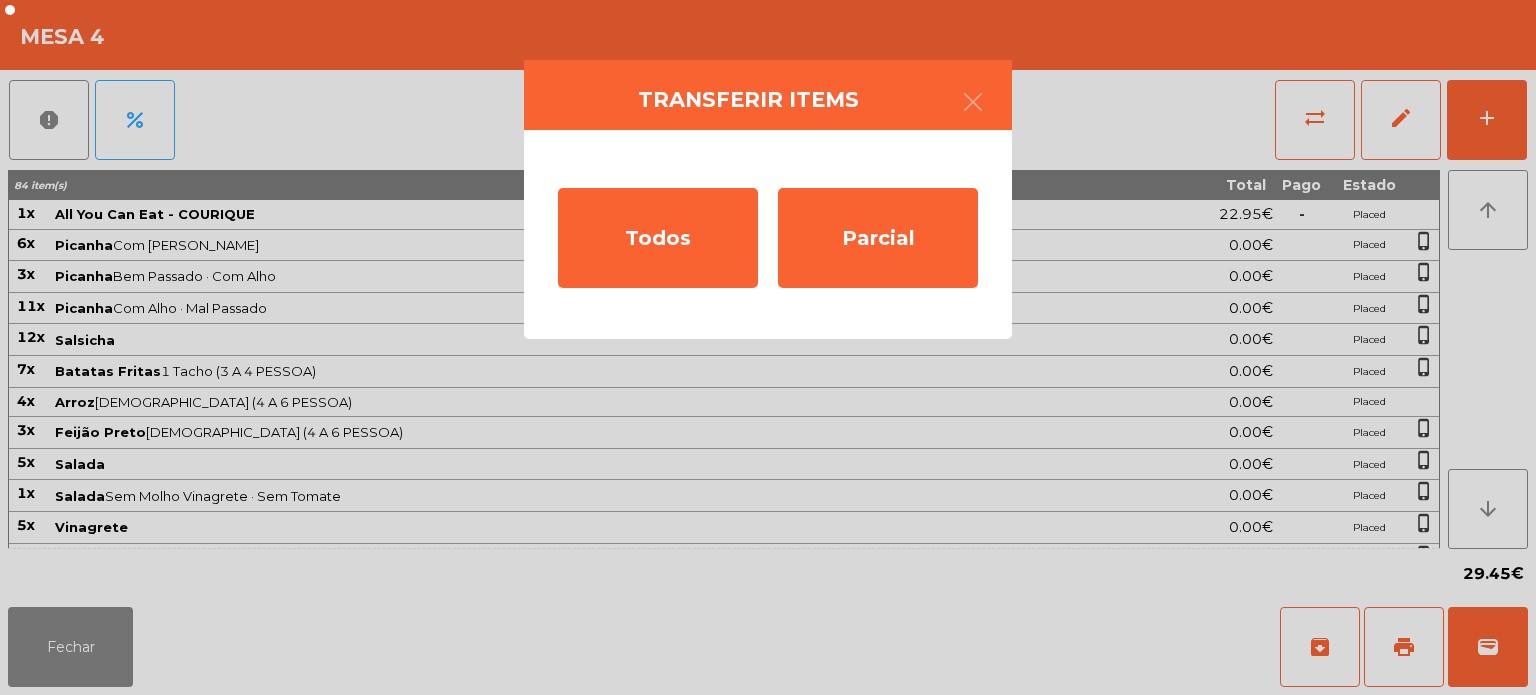click on "Todos   Parcial" 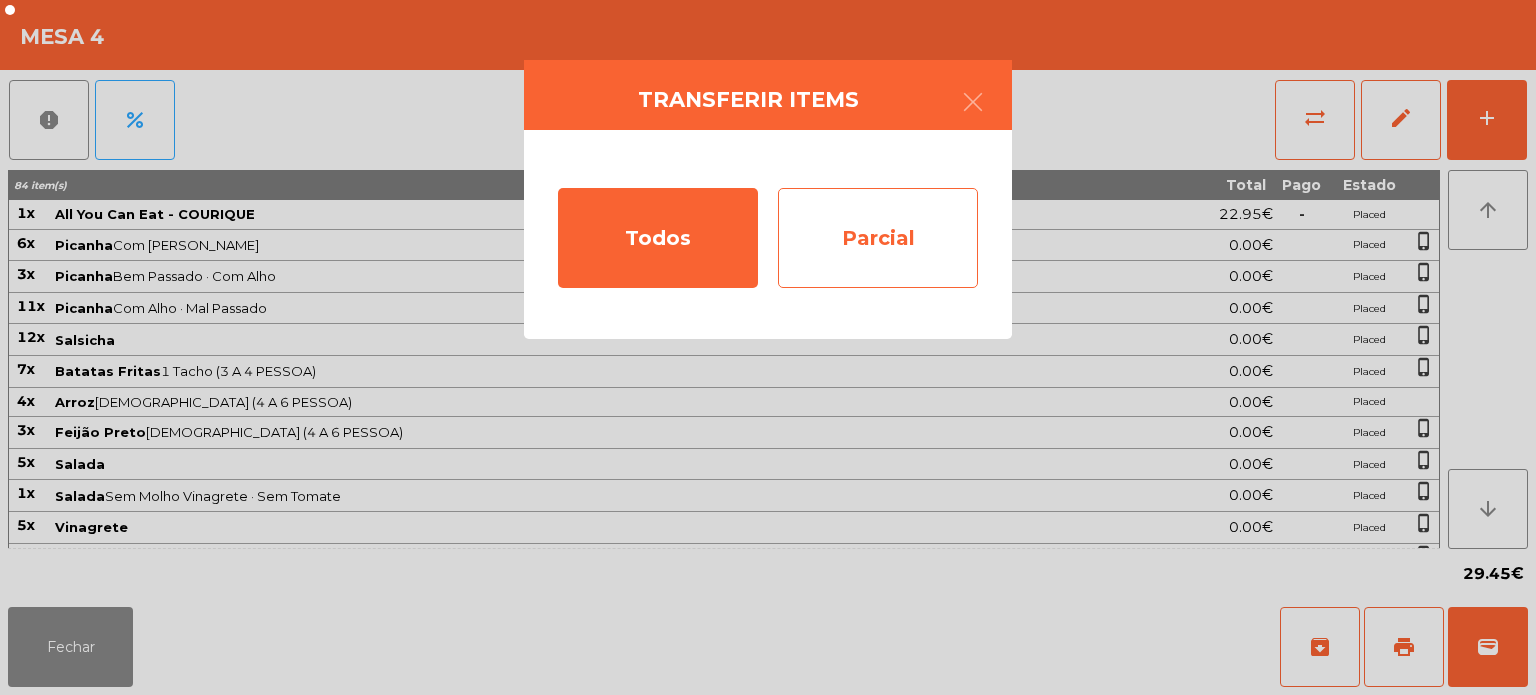 click on "Parcial" 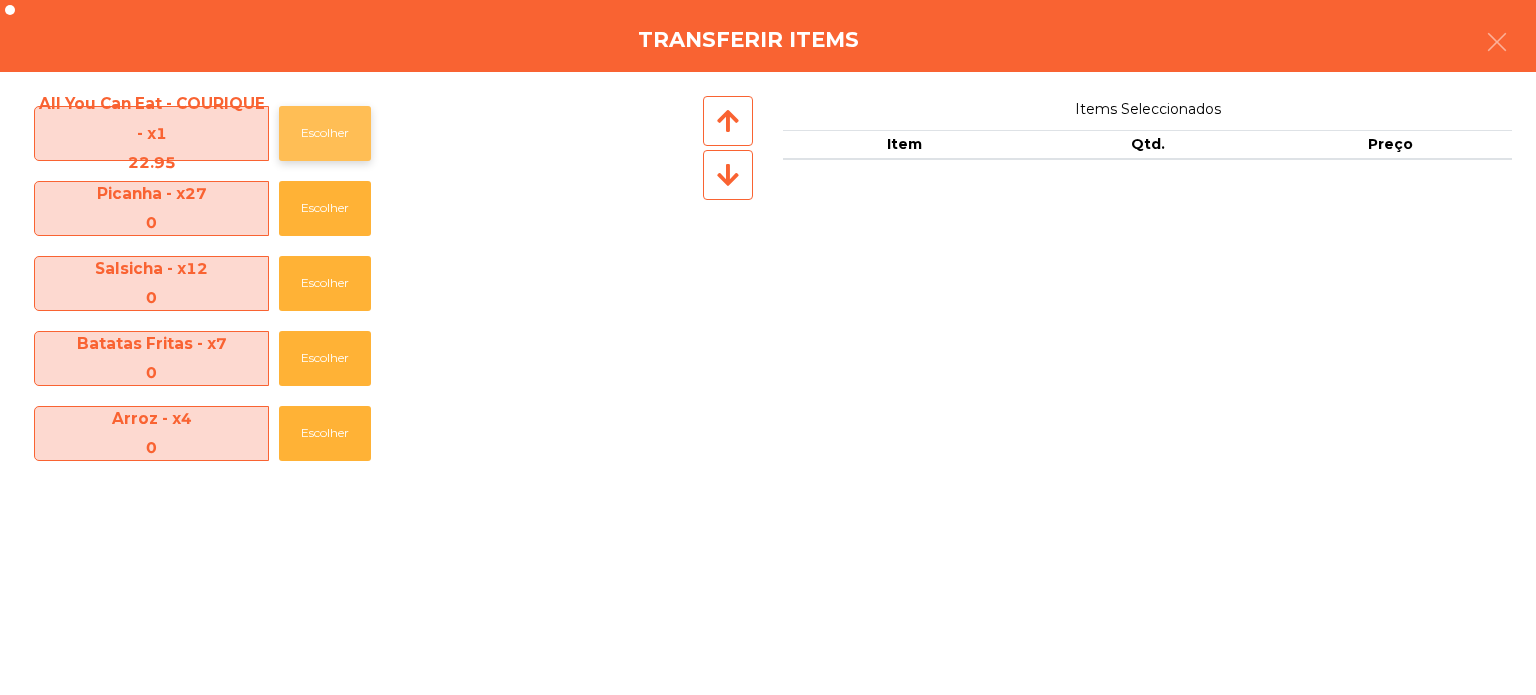 click on "Escolher" 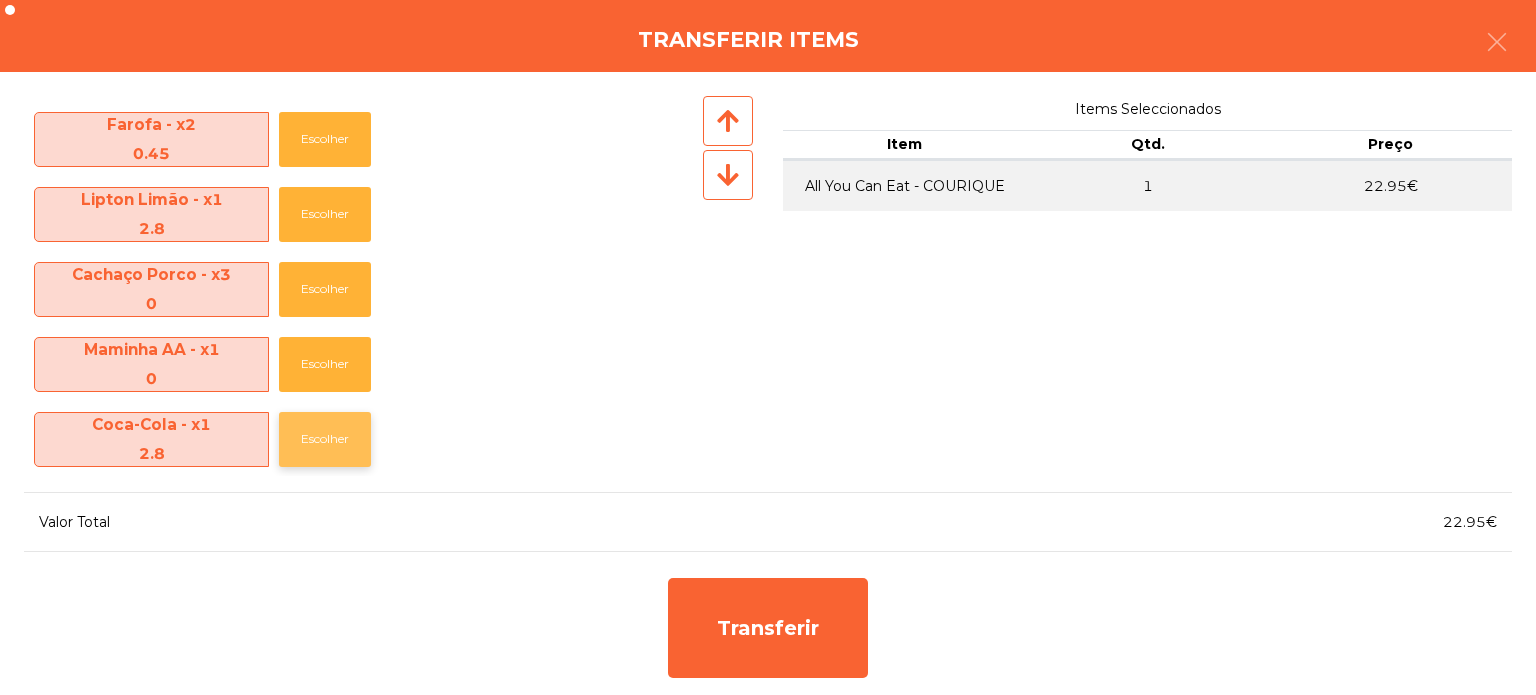click on "Escolher" 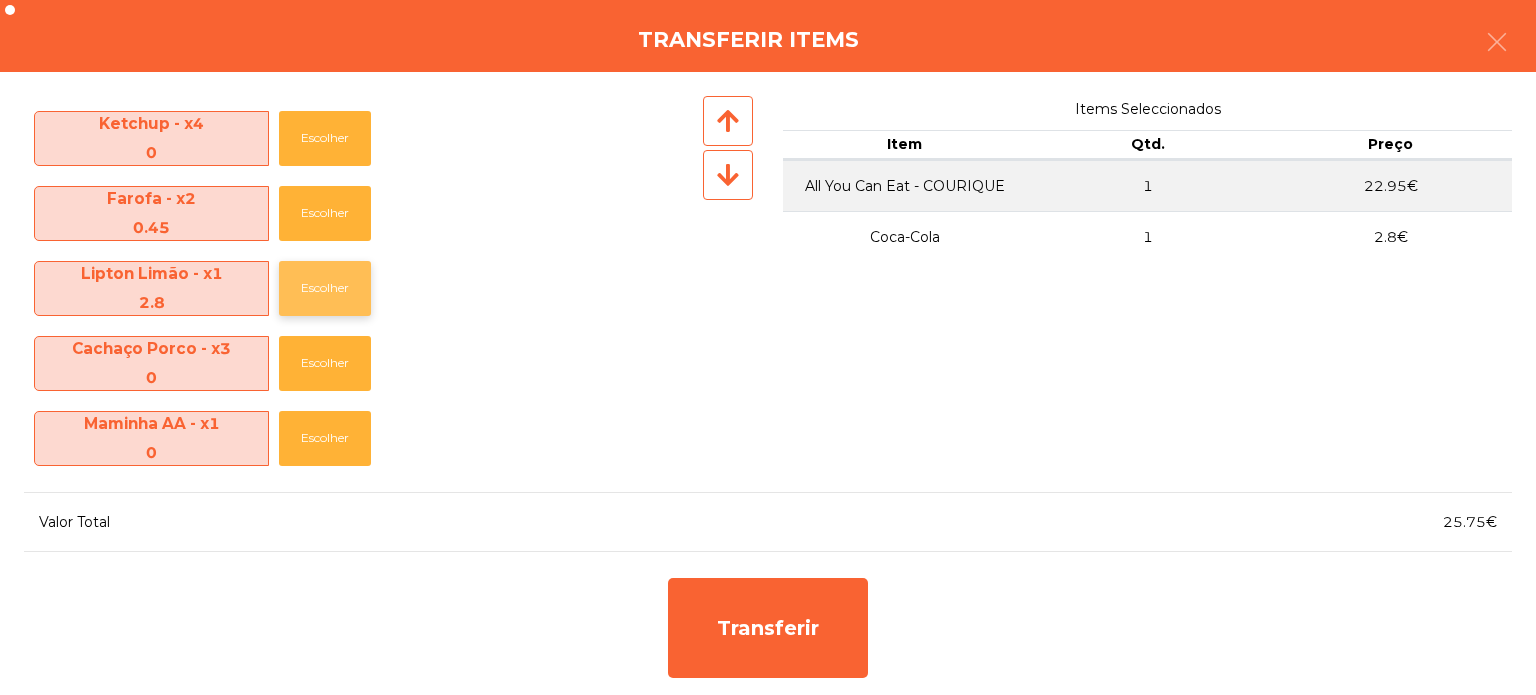 click on "Escolher" 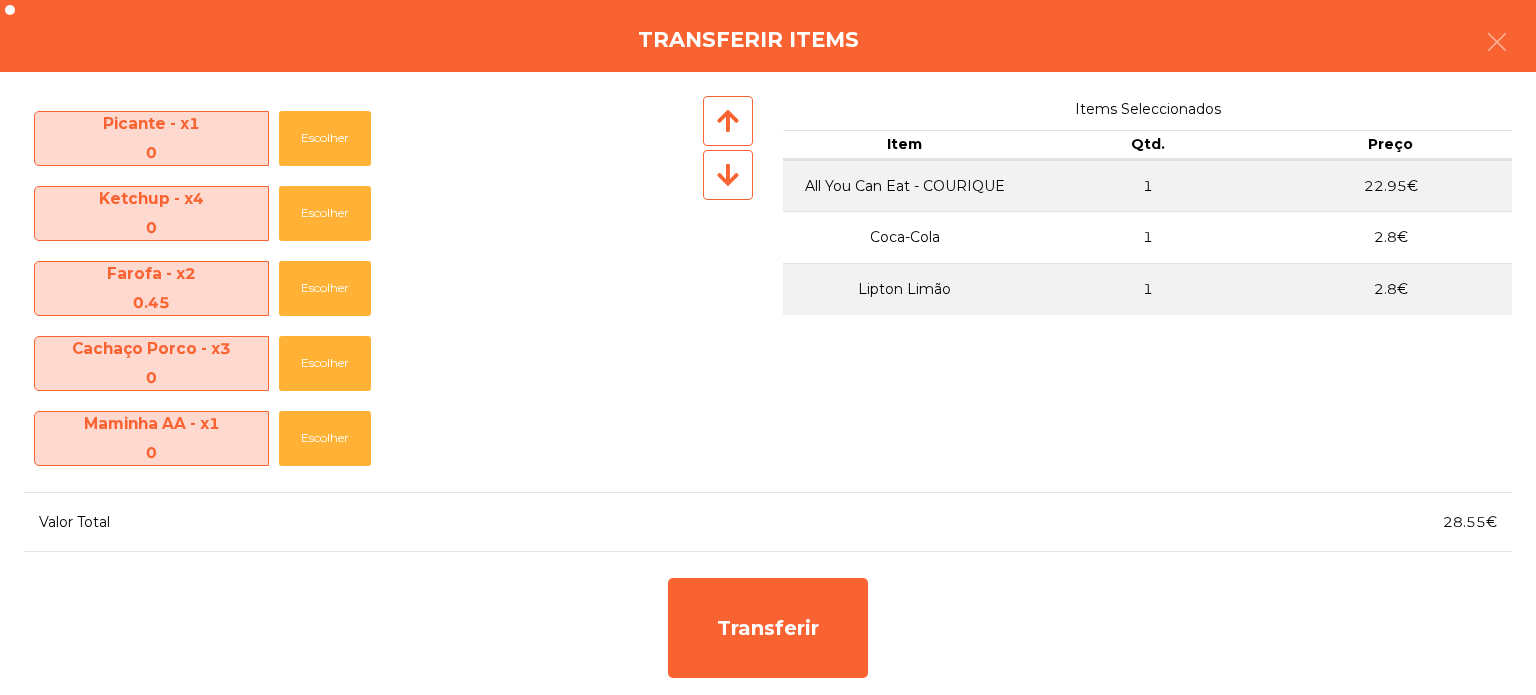 scroll, scrollTop: 595, scrollLeft: 0, axis: vertical 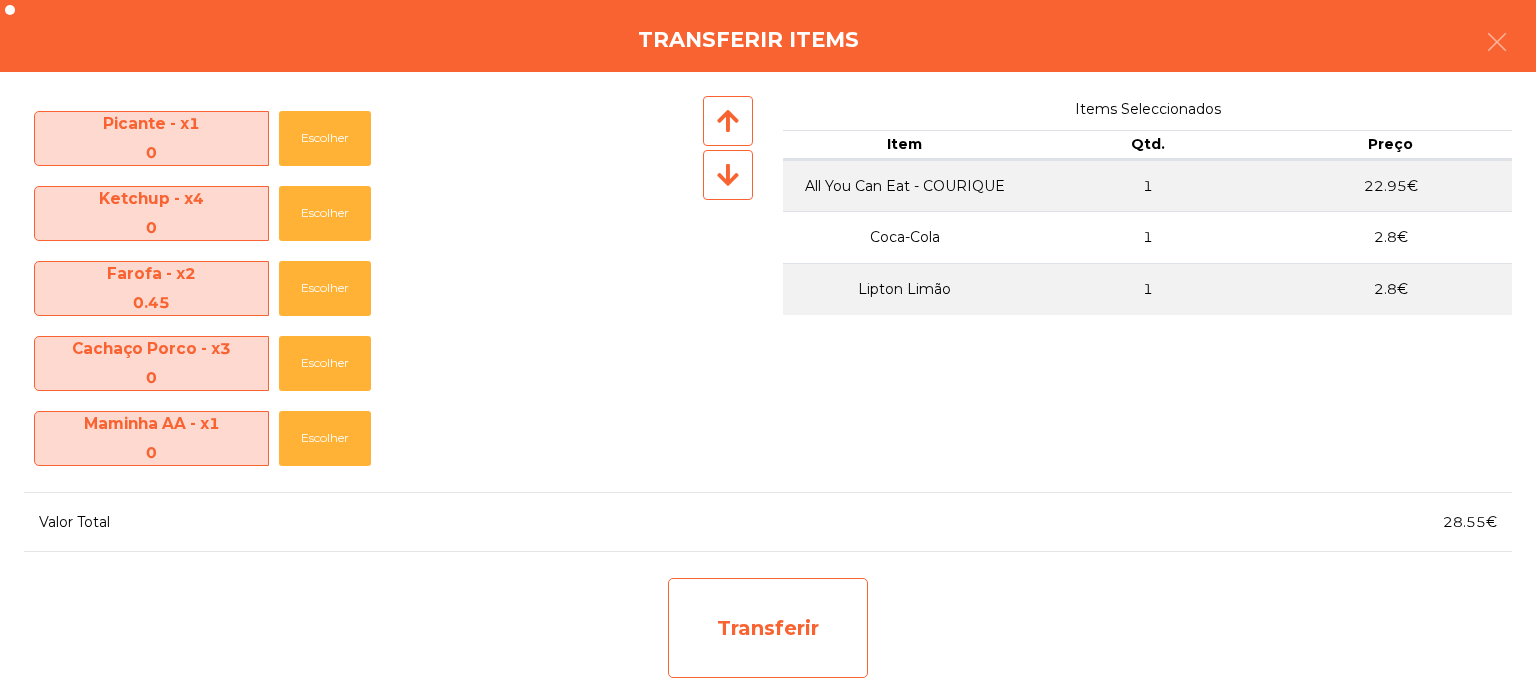 click on "Transferir" 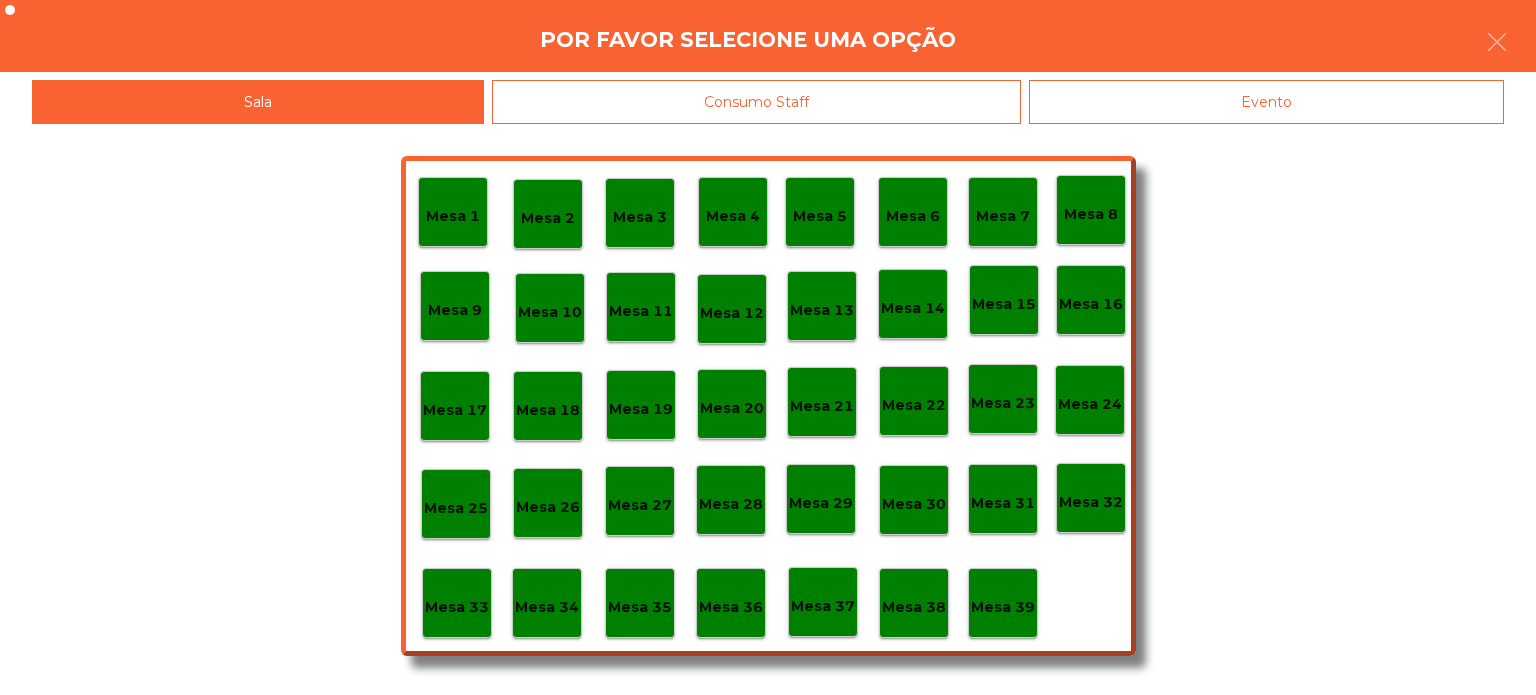 click on "Evento" 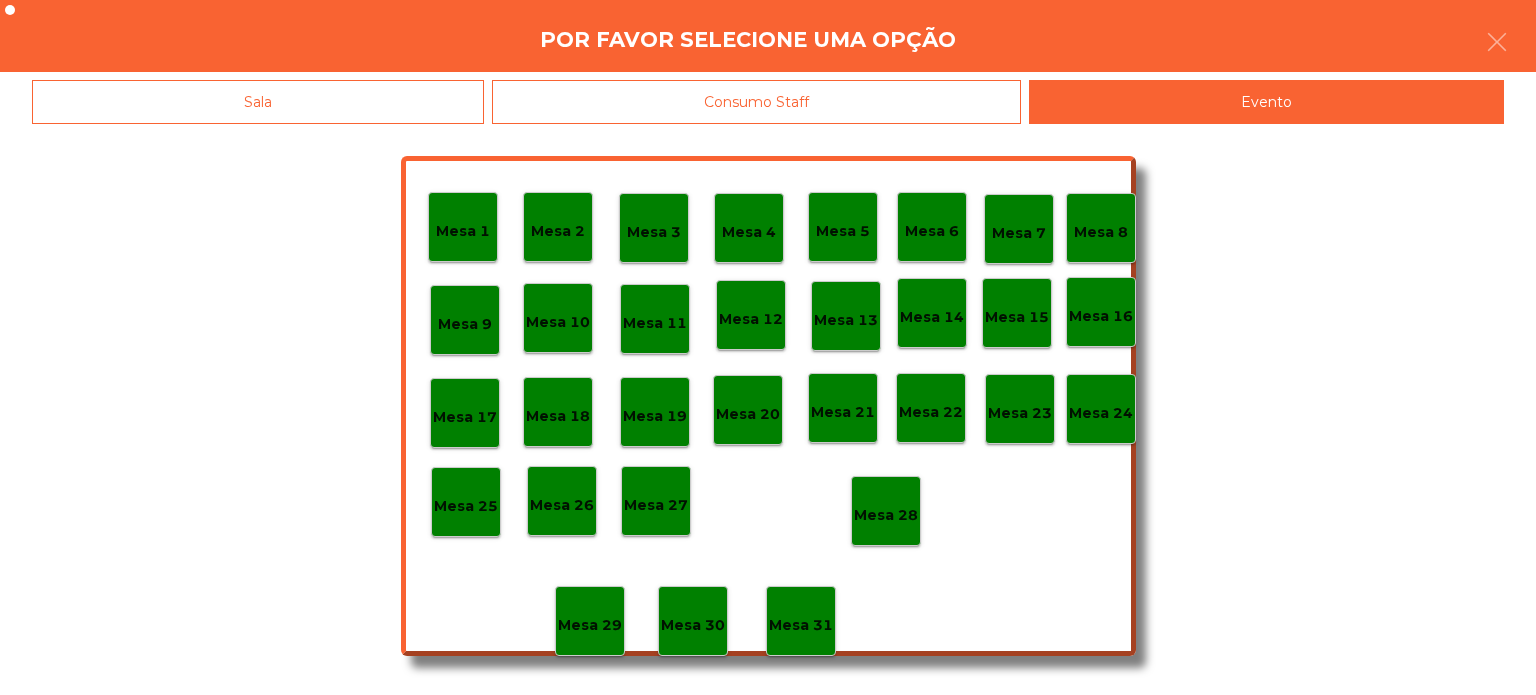 click on "Mesa 12" 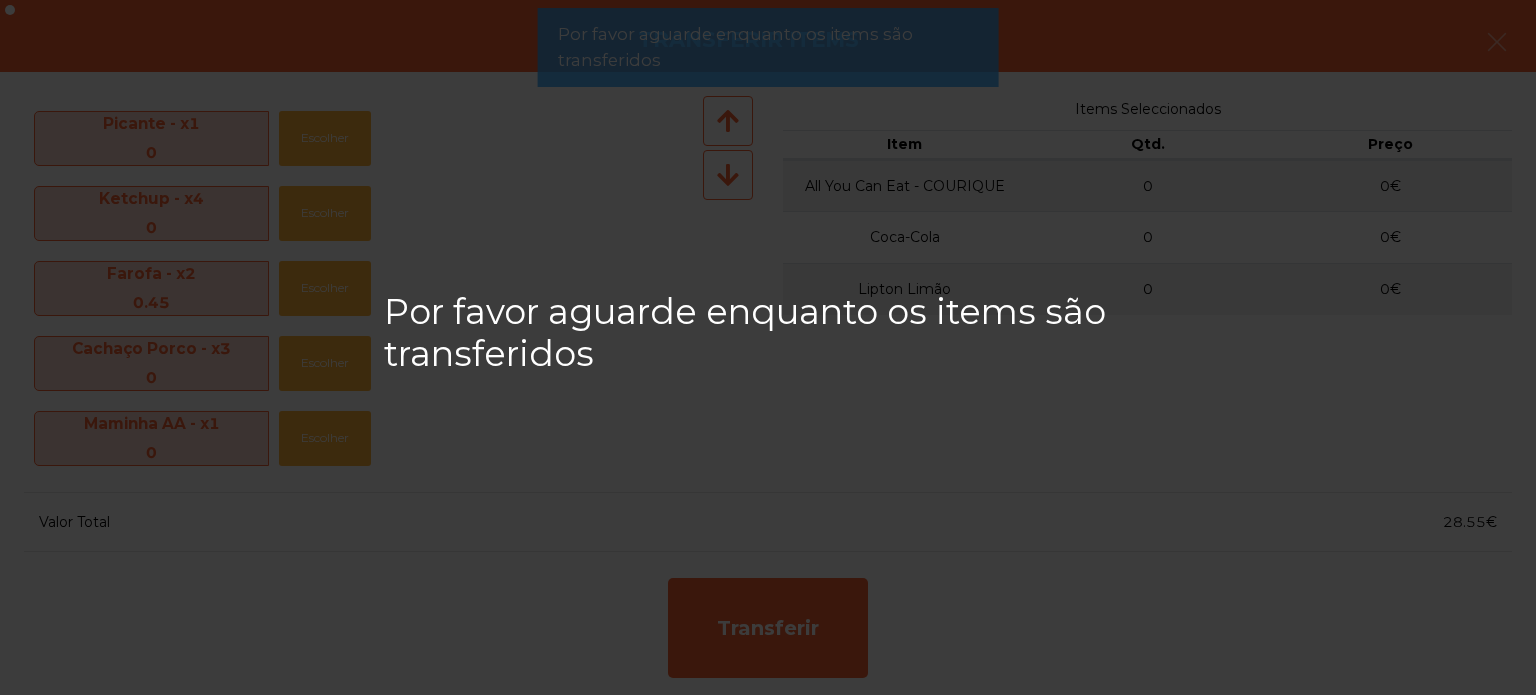 click on "Por favor aguarde enquanto os items são transferidos" at bounding box center (768, 347) 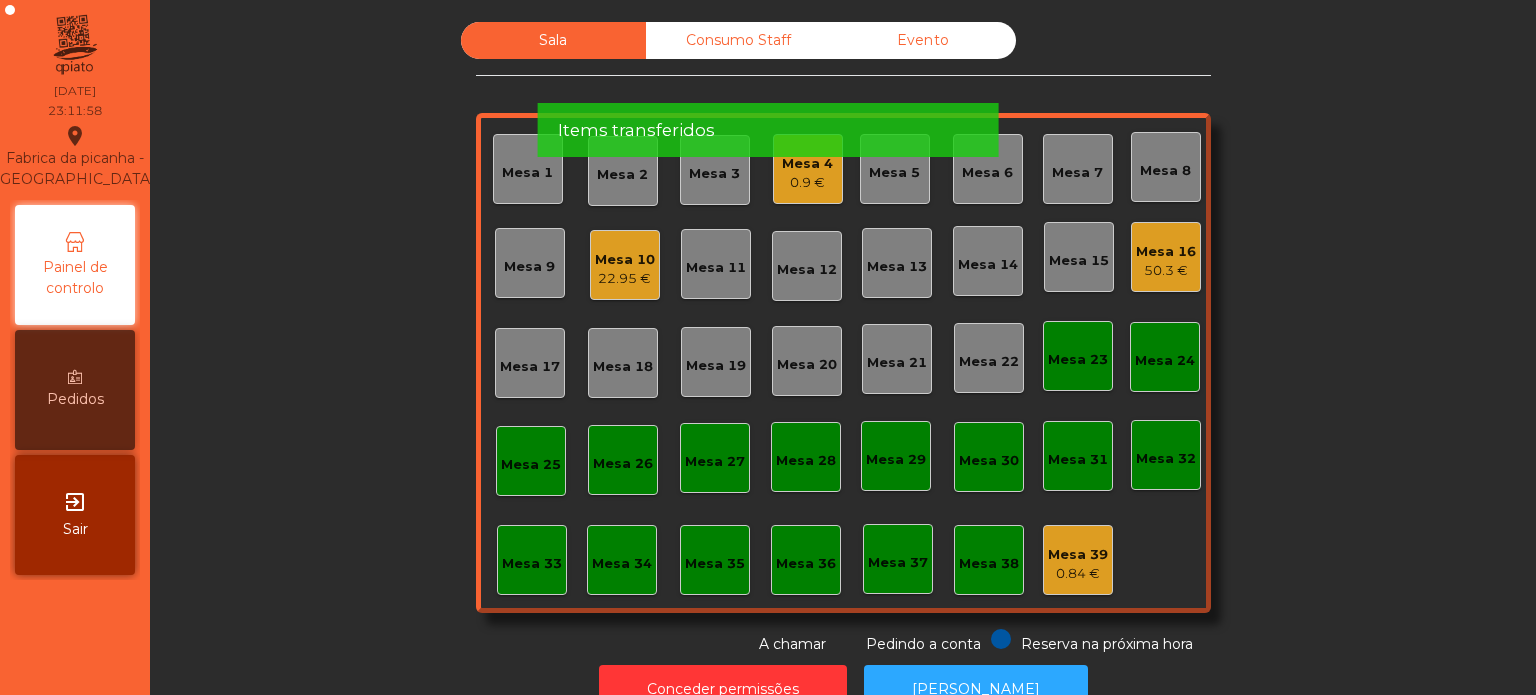click on "Por favor aguarde enquanto os items são transferidos" 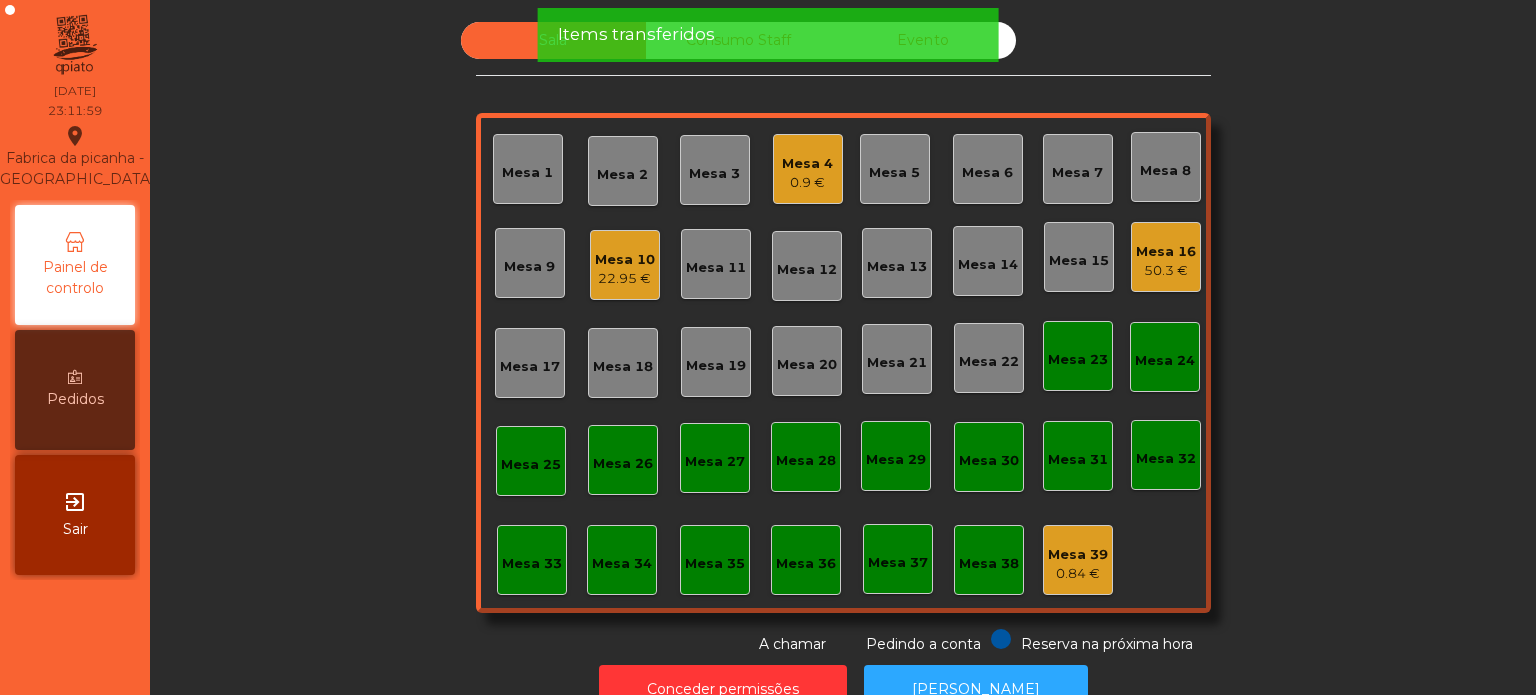 click on "Items transferidos" 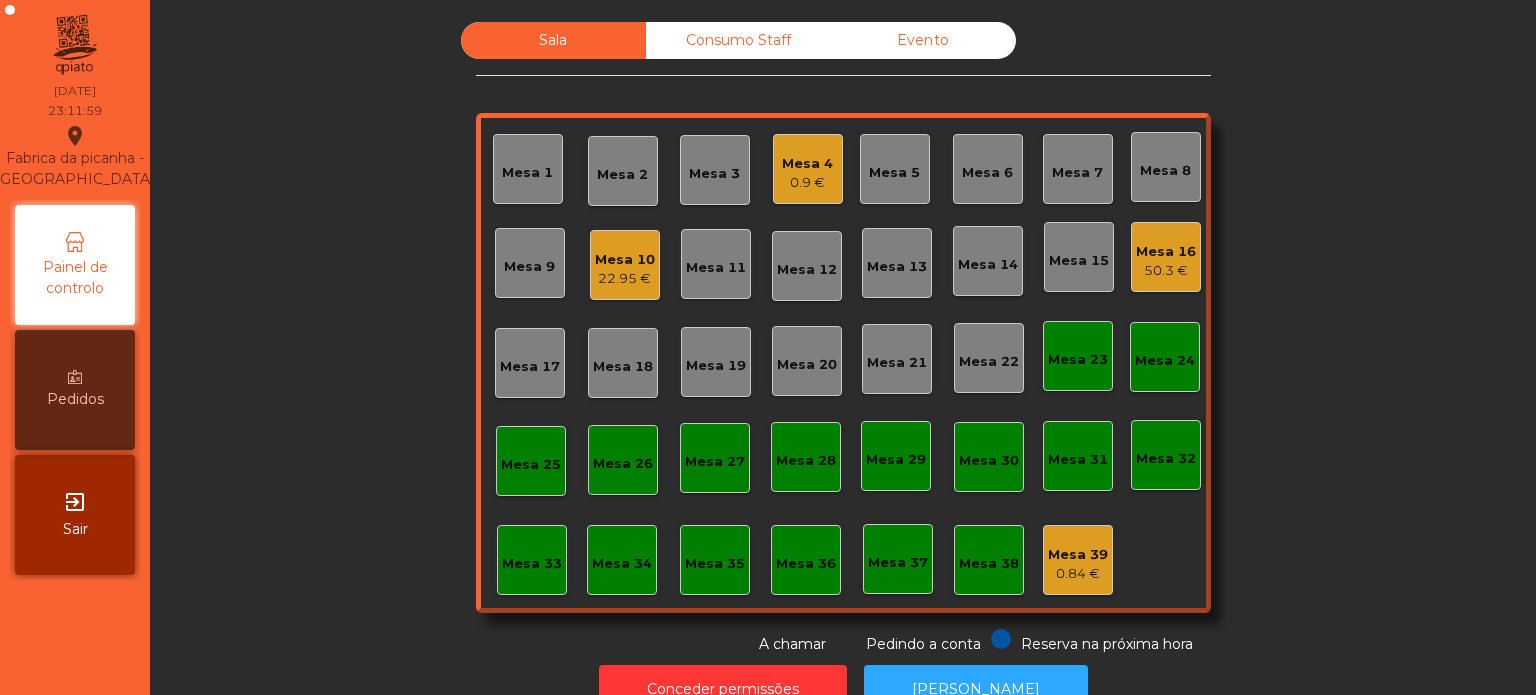click on "Evento" 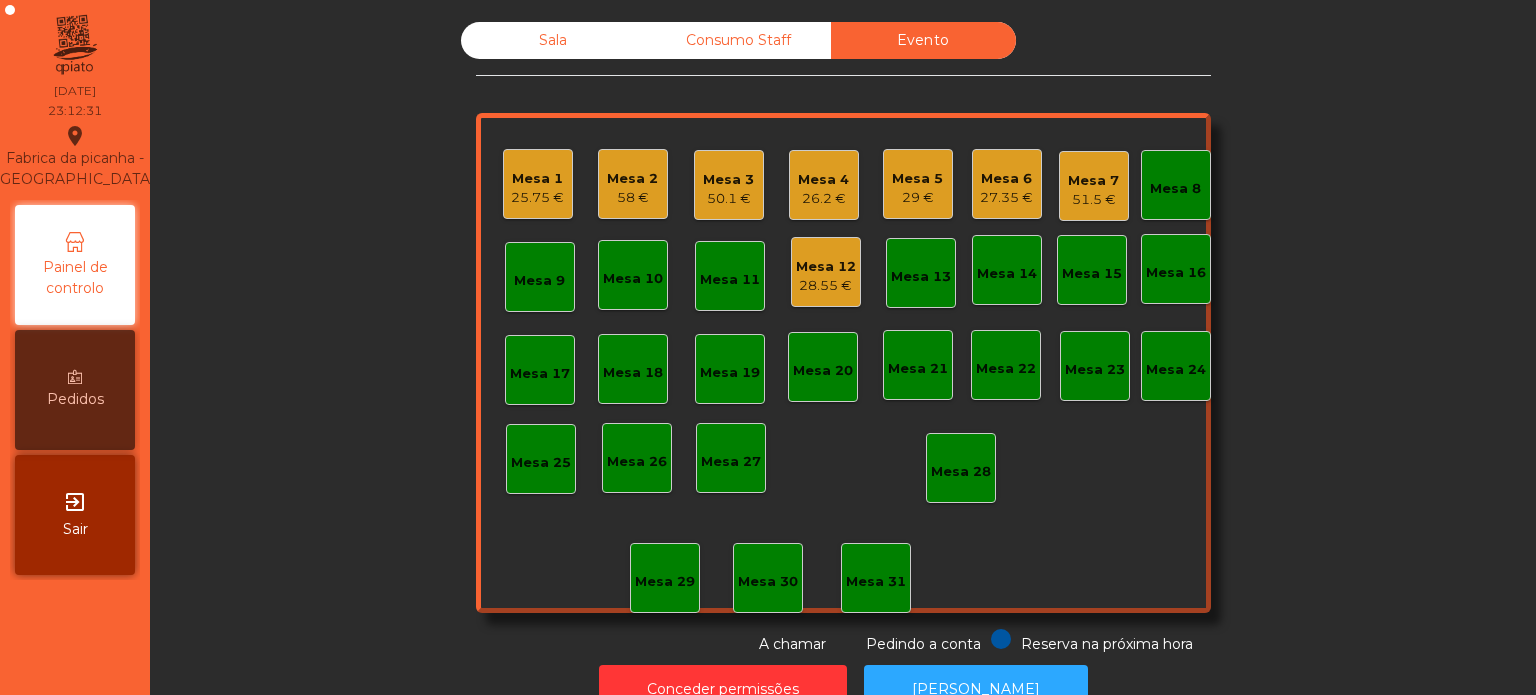 click on "Mesa 7   51.5 €" 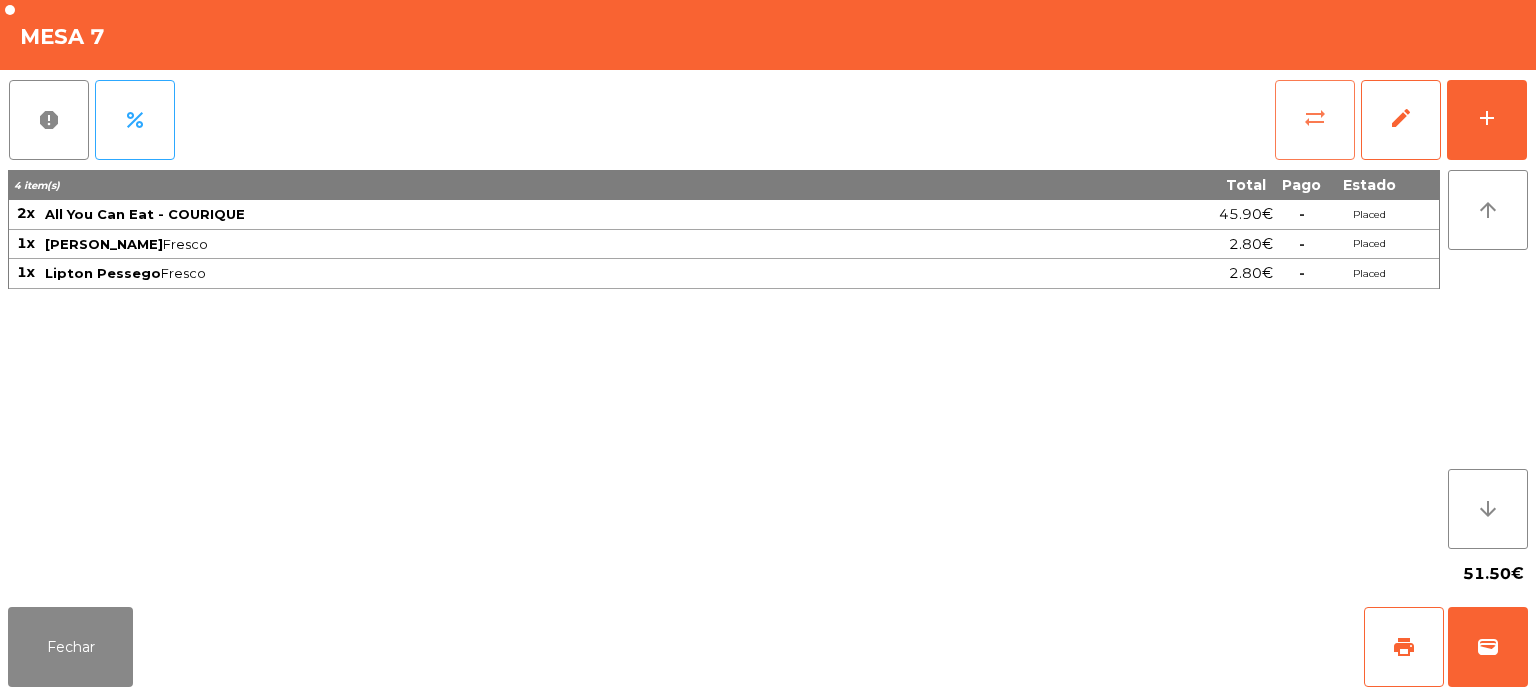 click on "sync_alt" 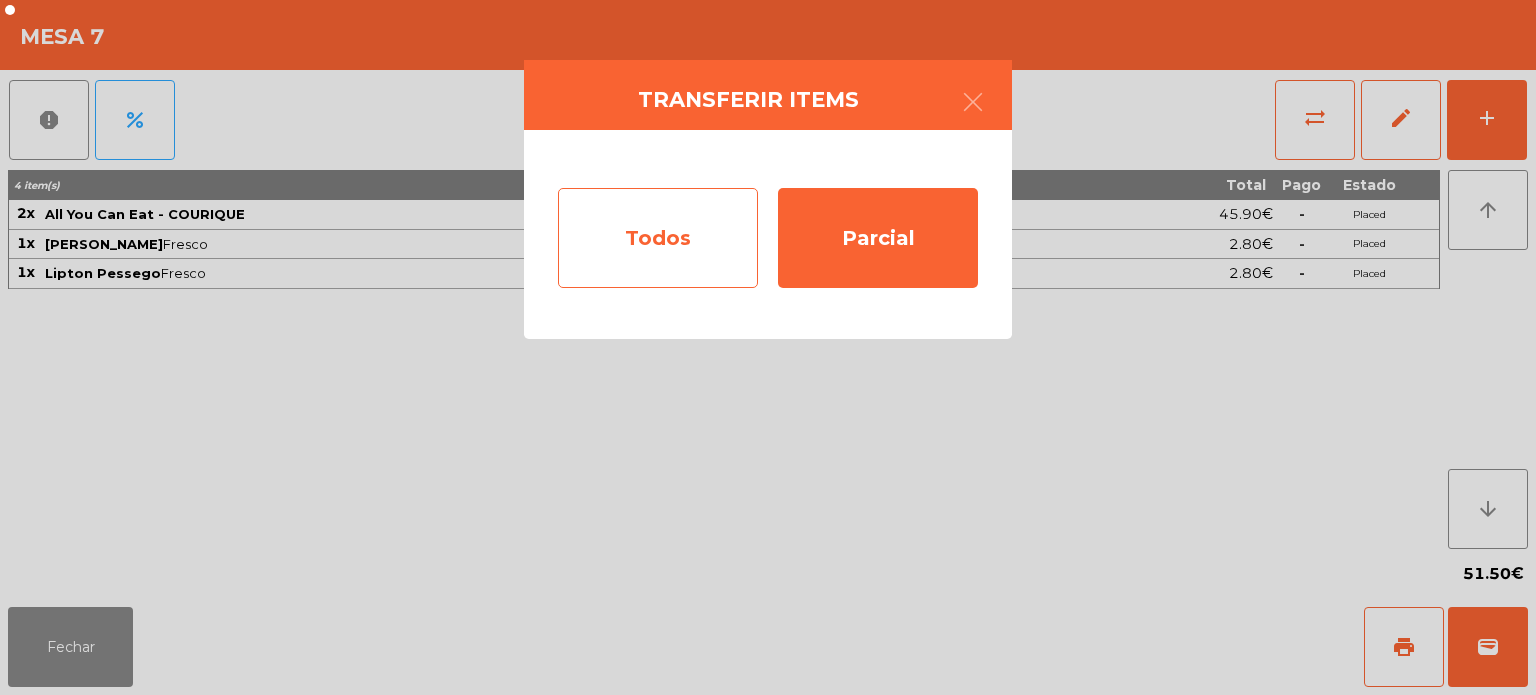 click on "Todos" 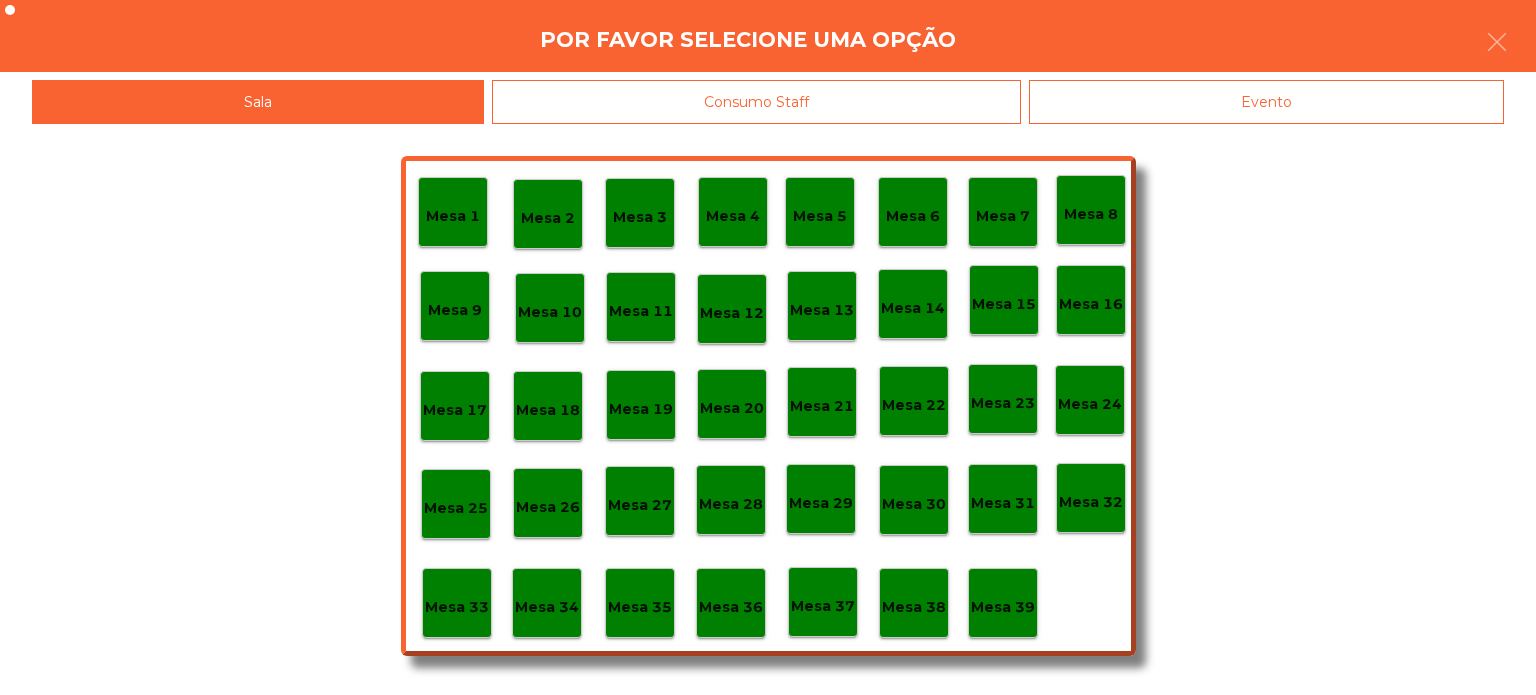 click on "Evento" 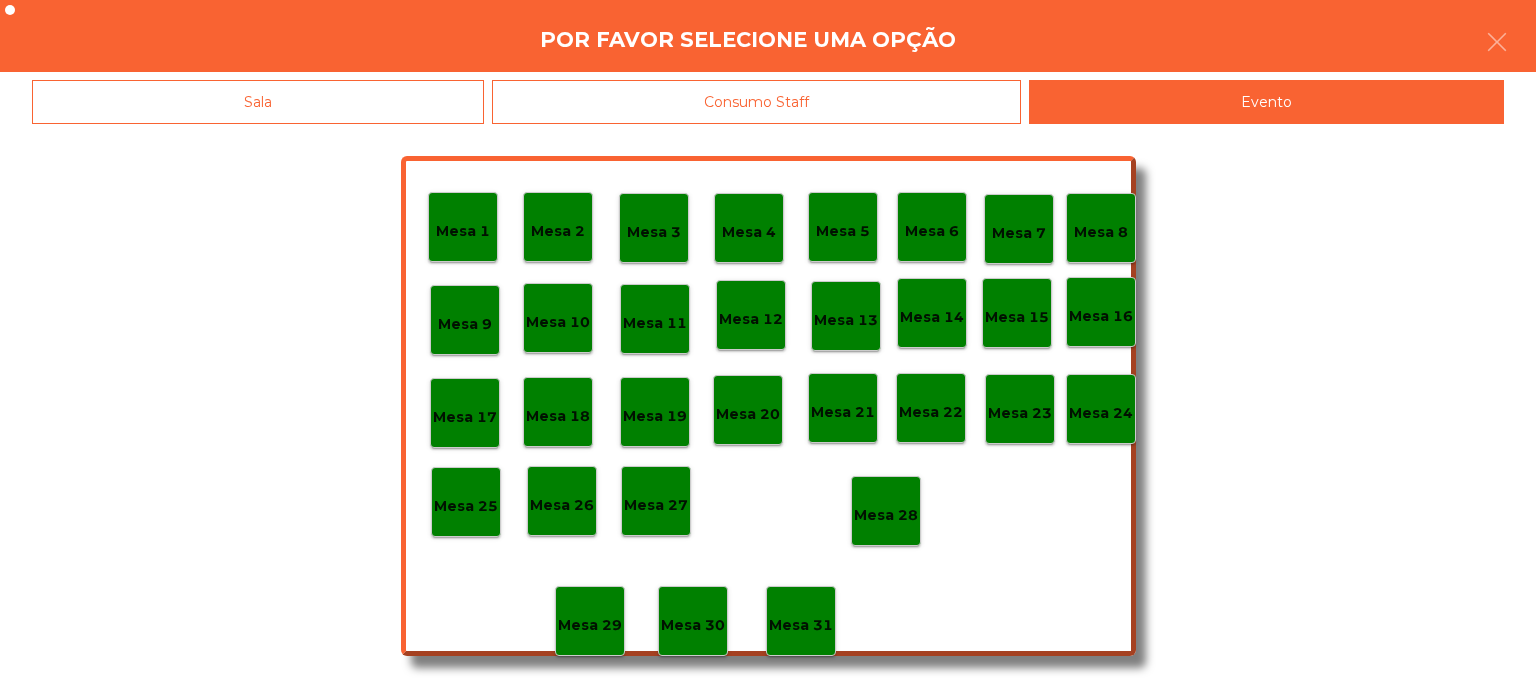 click on "Mesa 28" 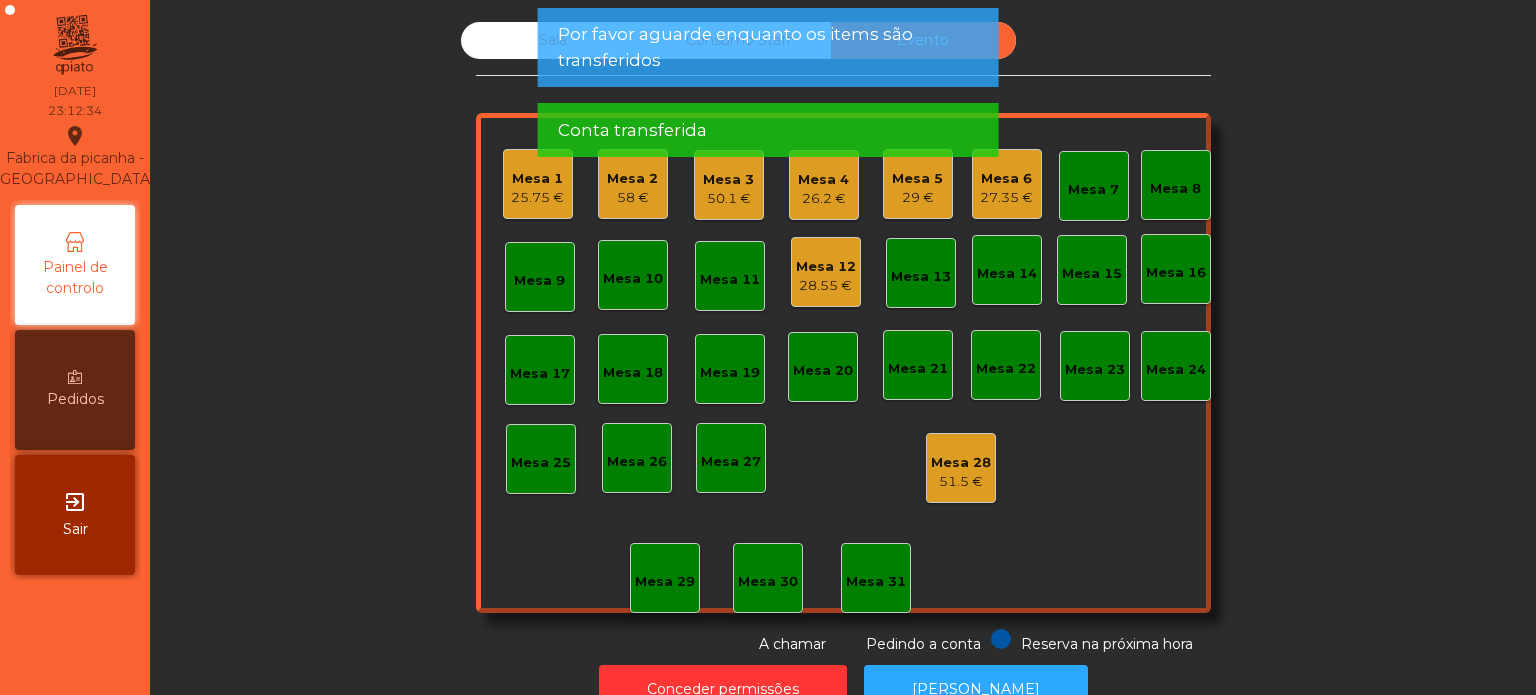 click on "27.35 €" 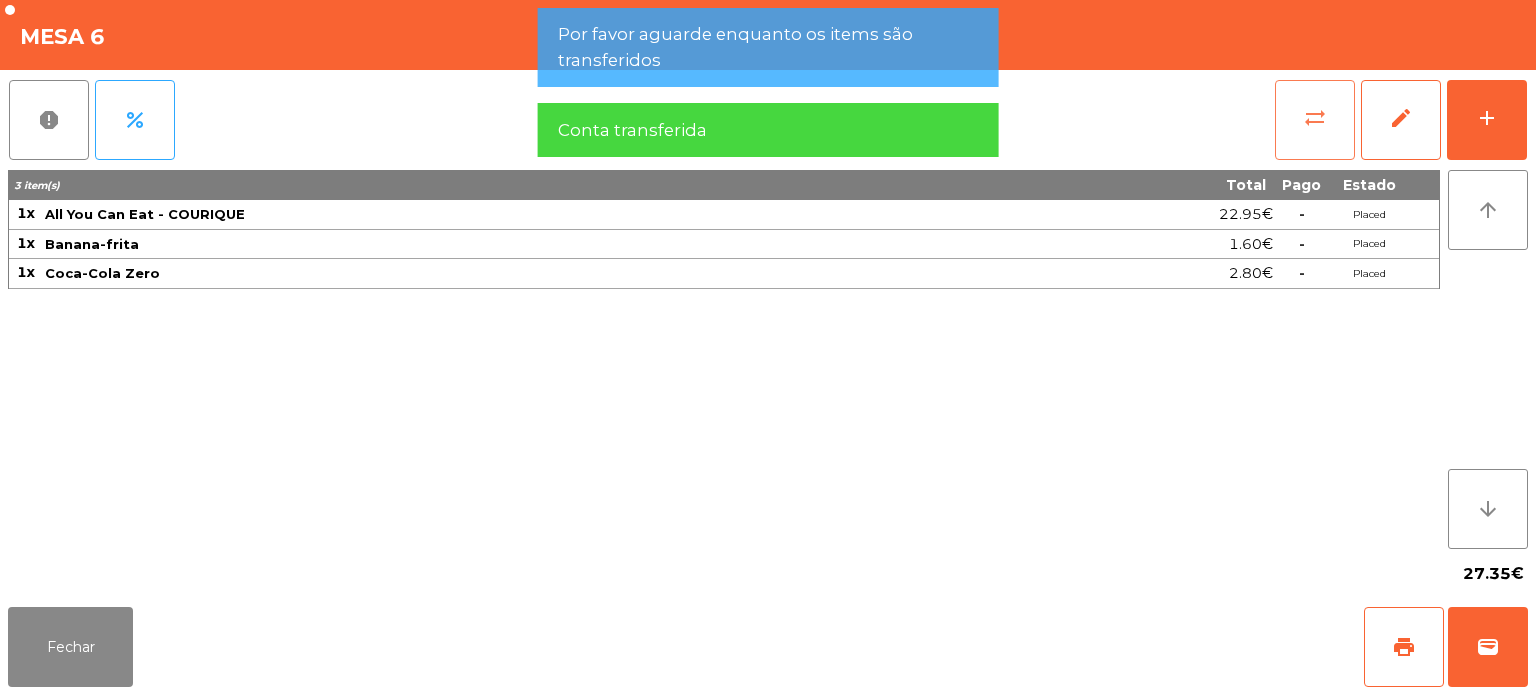 click on "sync_alt" 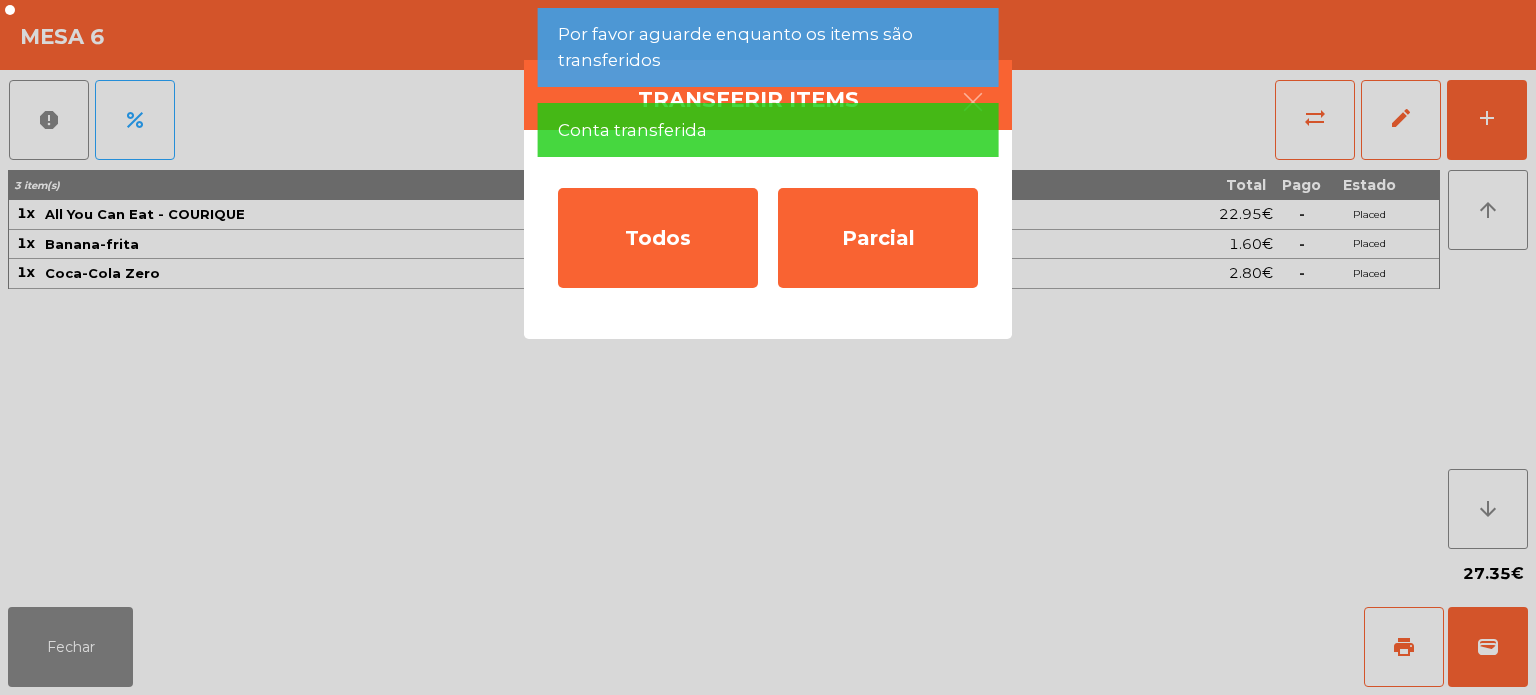 click on "Transferir items  Todos   Parcial" 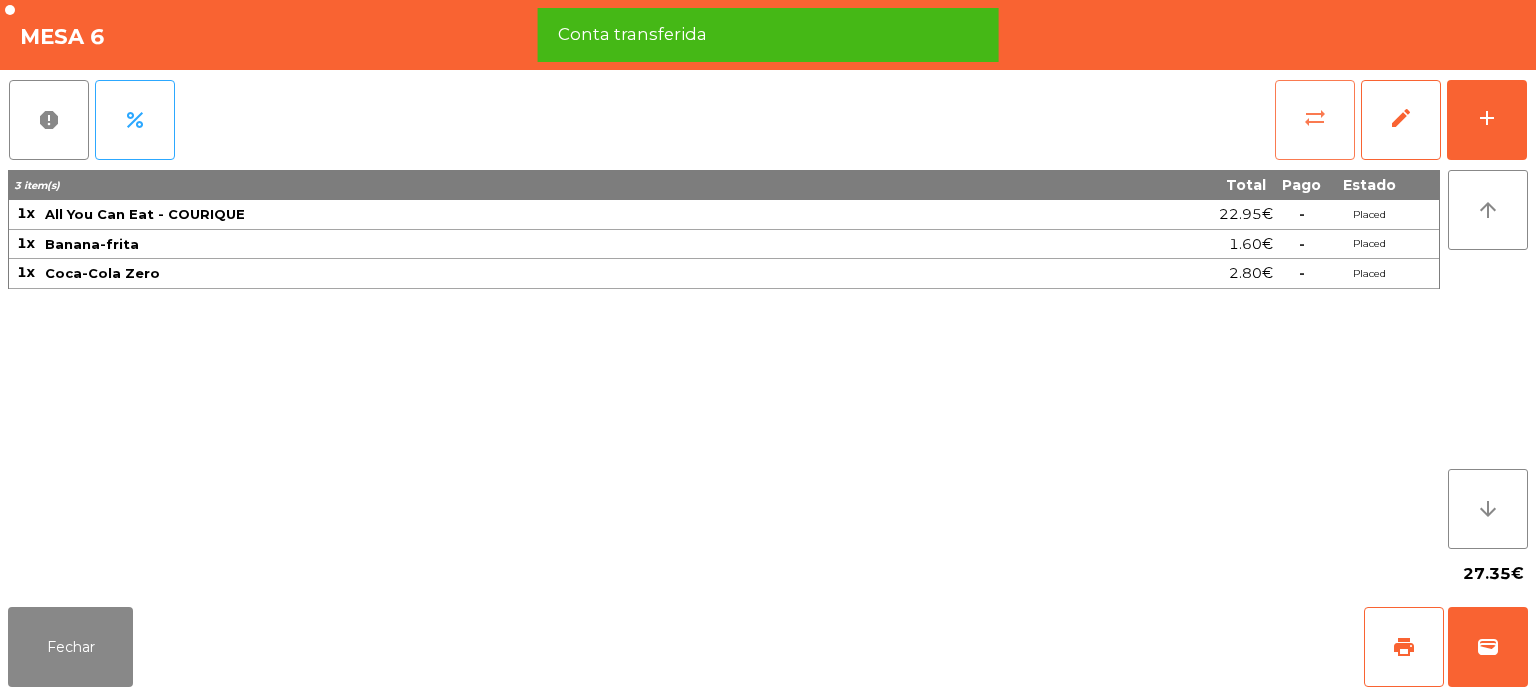 click on "sync_alt" 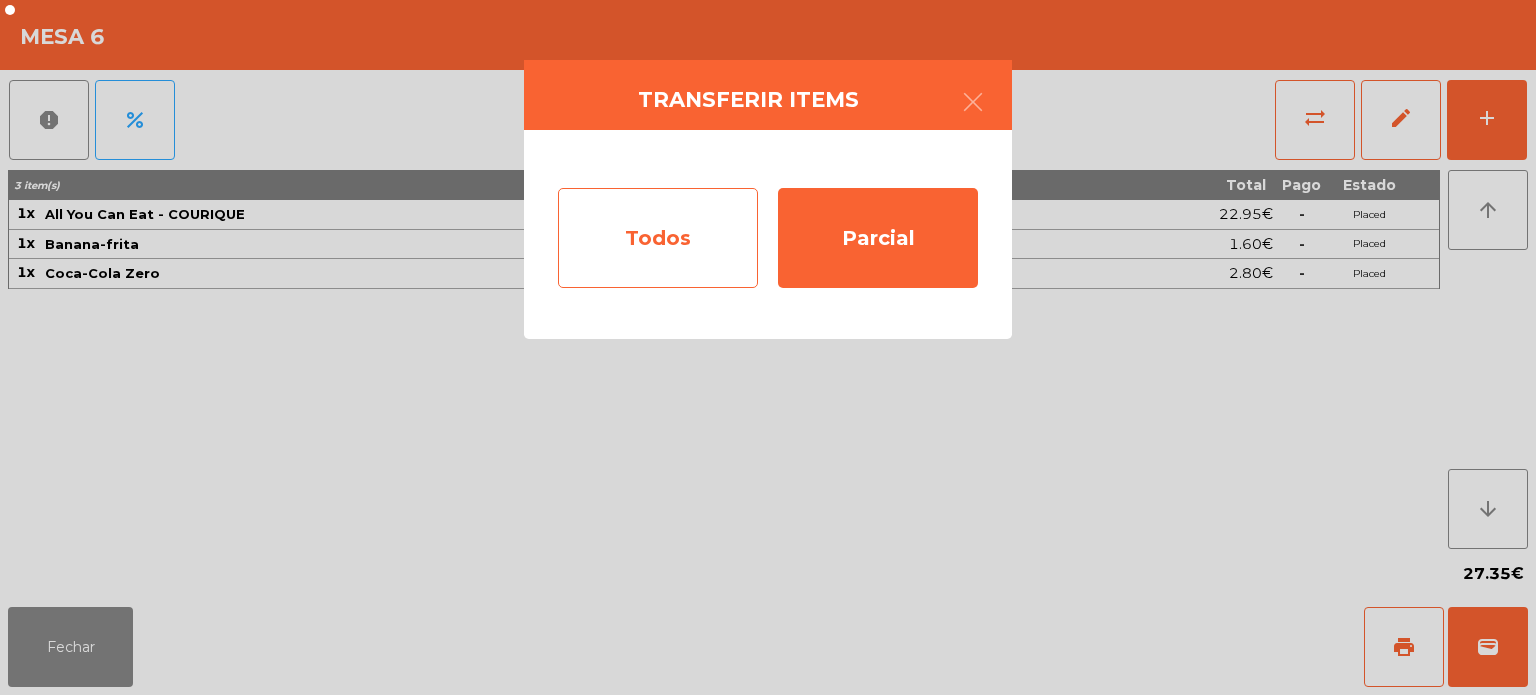 click on "Todos" 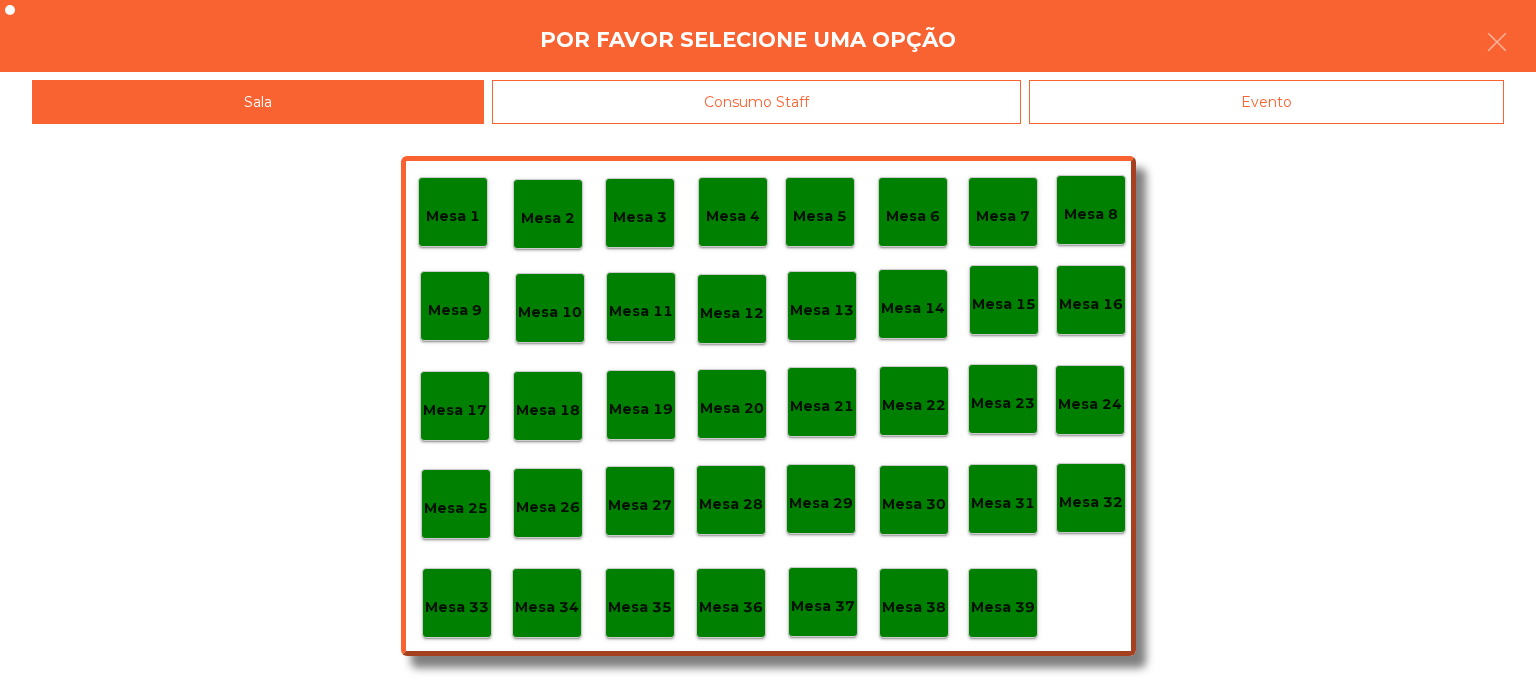 click on "Evento" 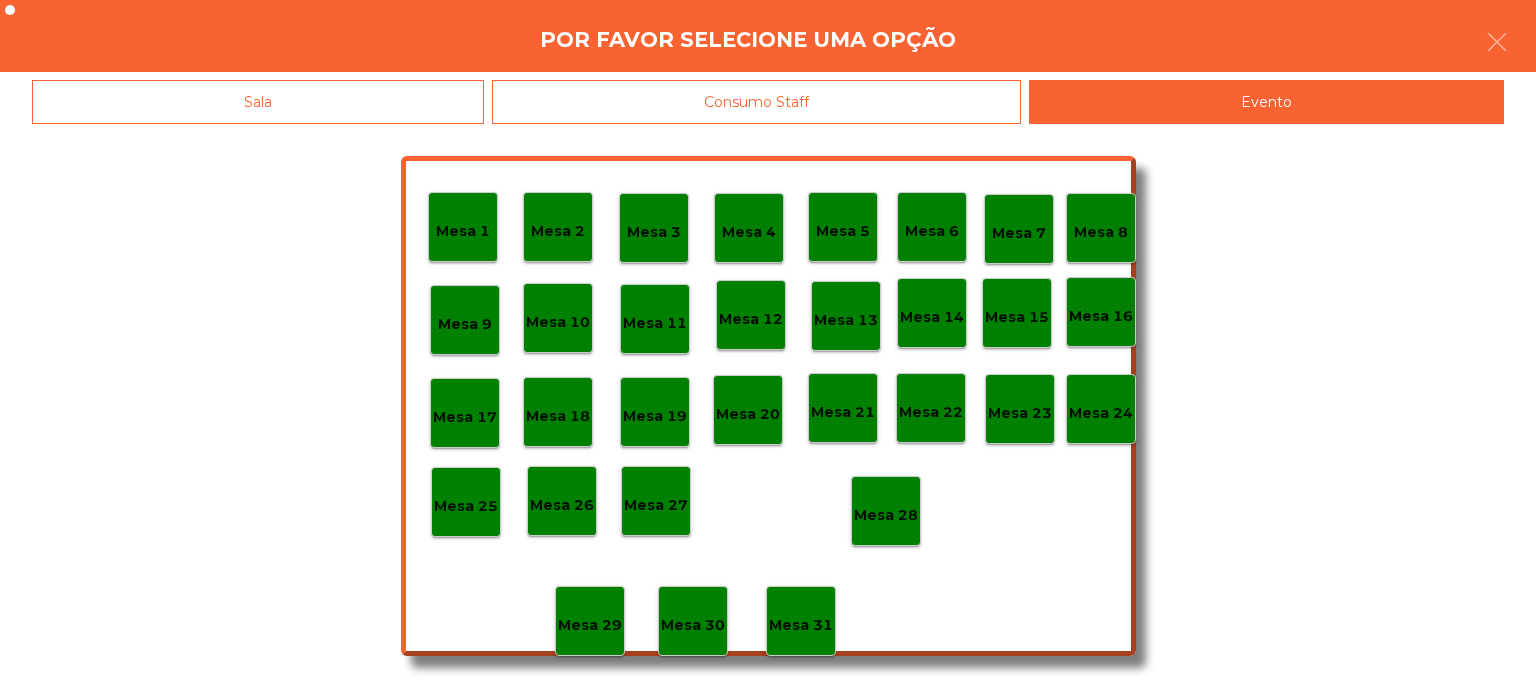 click on "Mesa 28" 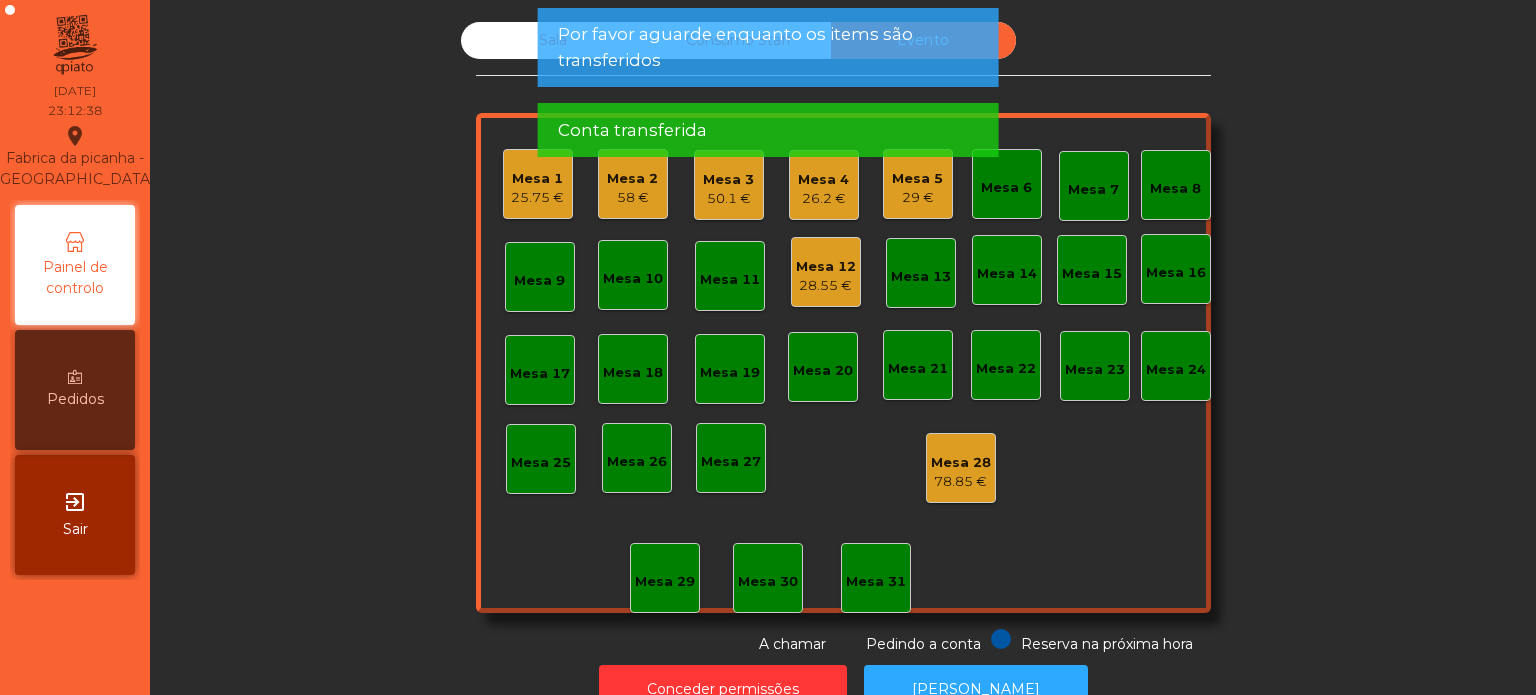 click on "29 €" 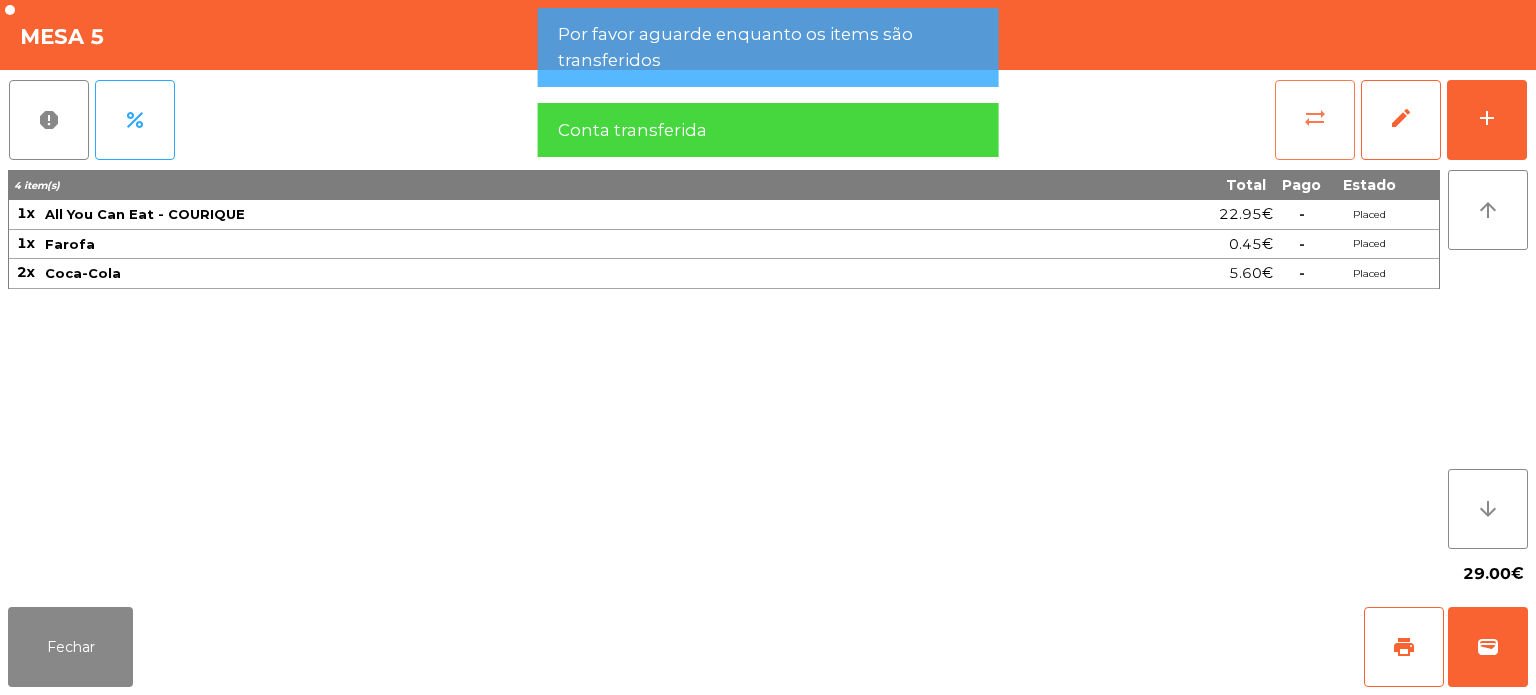 click on "sync_alt" 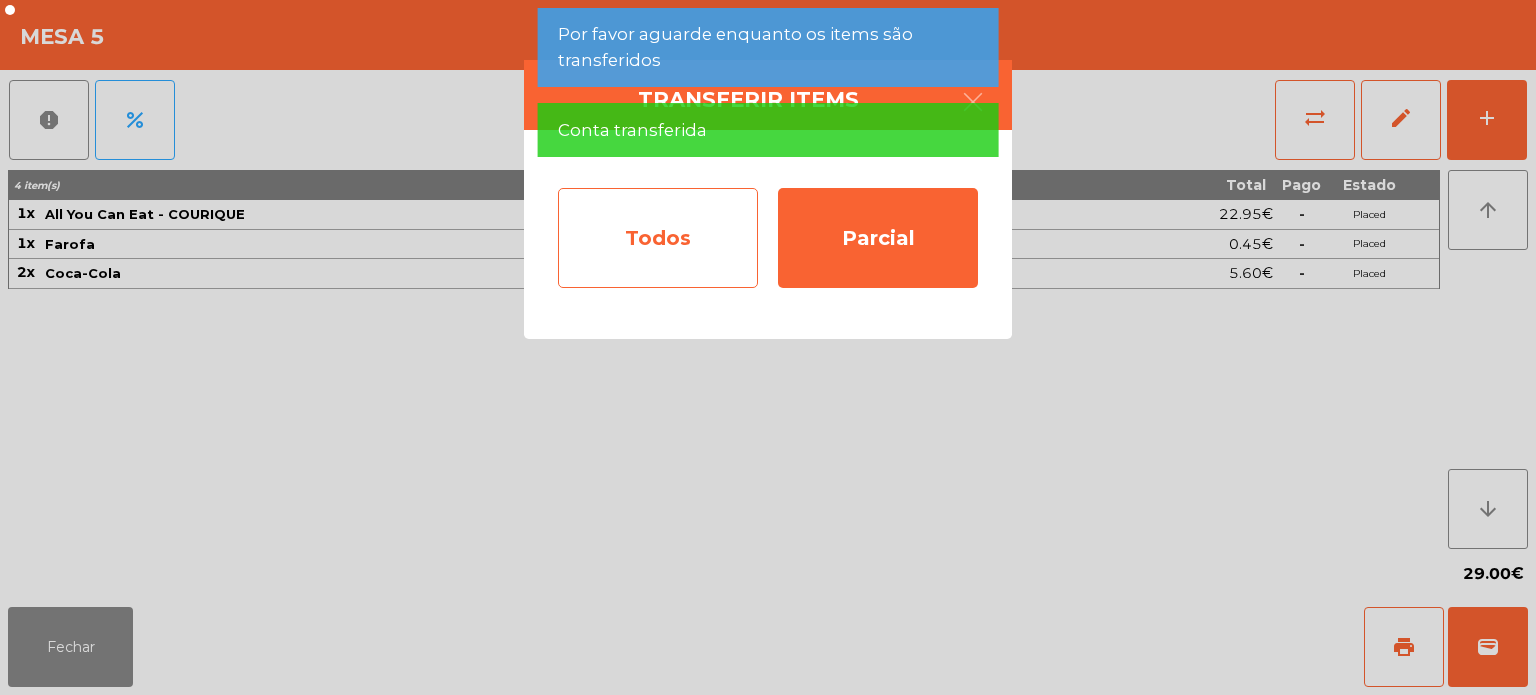 click on "Todos" 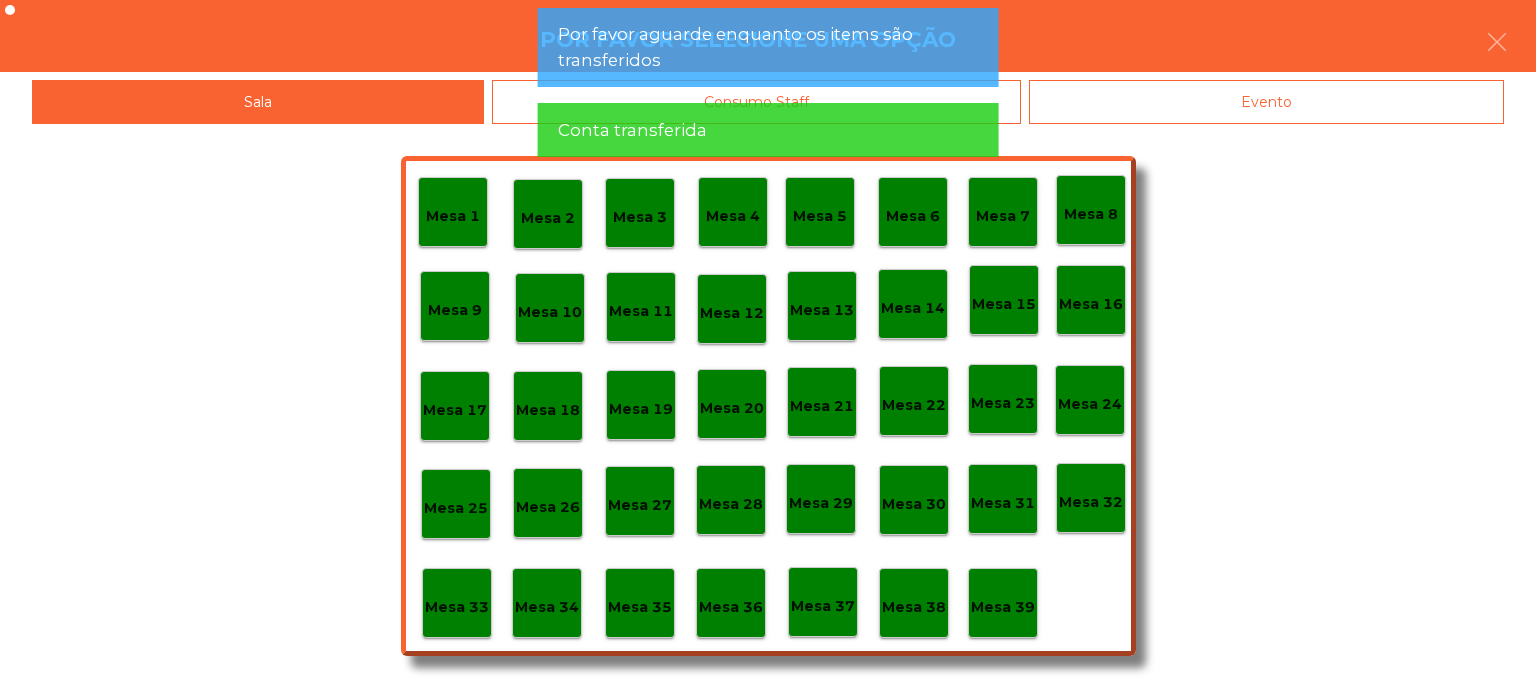 click on "Evento" 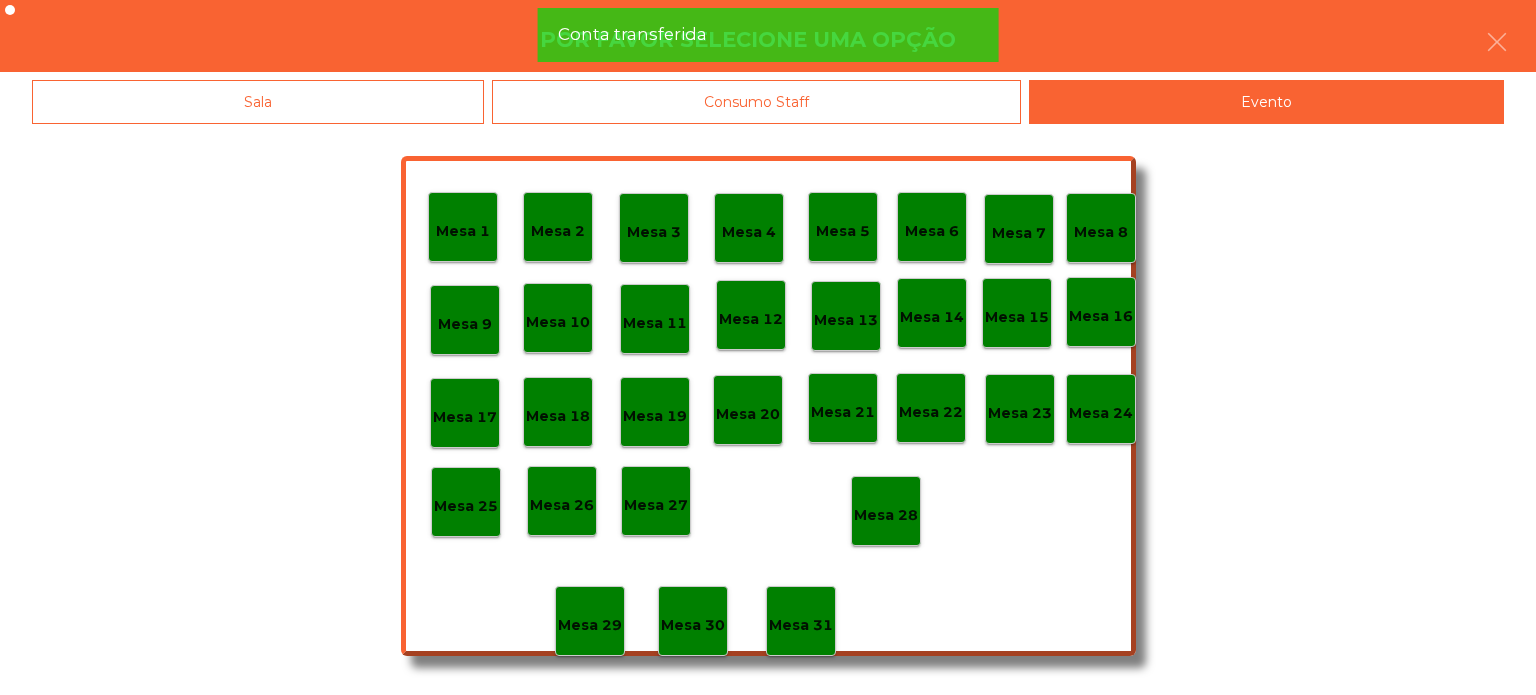 click on "Mesa 28" 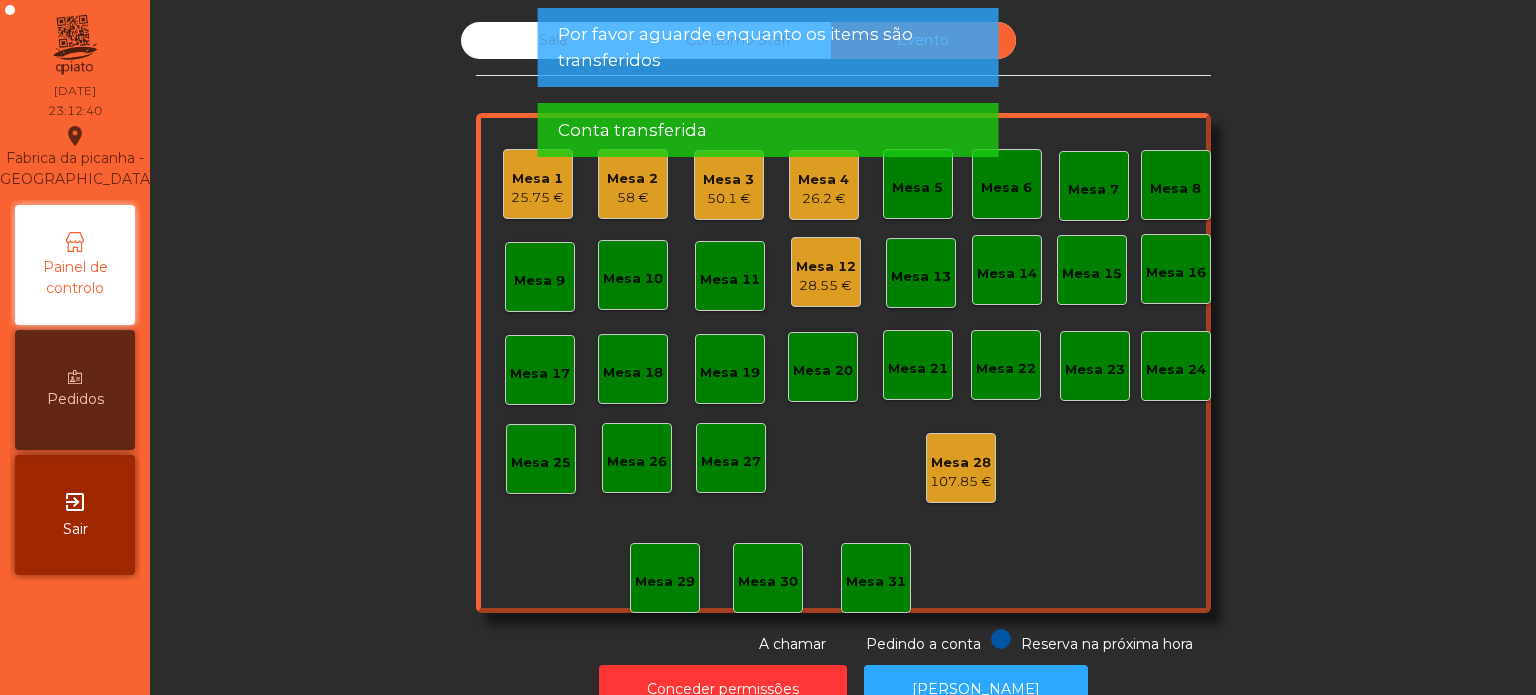 click on "26.2 €" 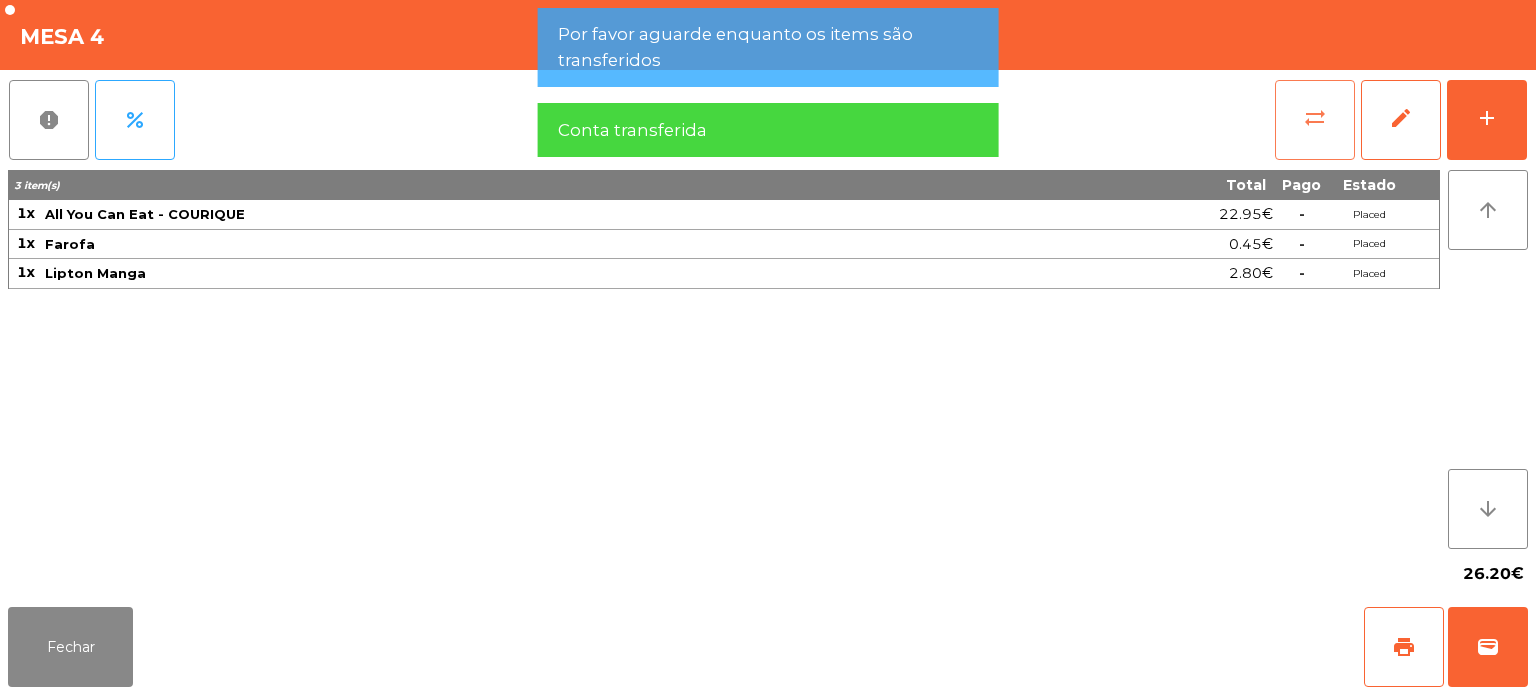 click on "sync_alt" 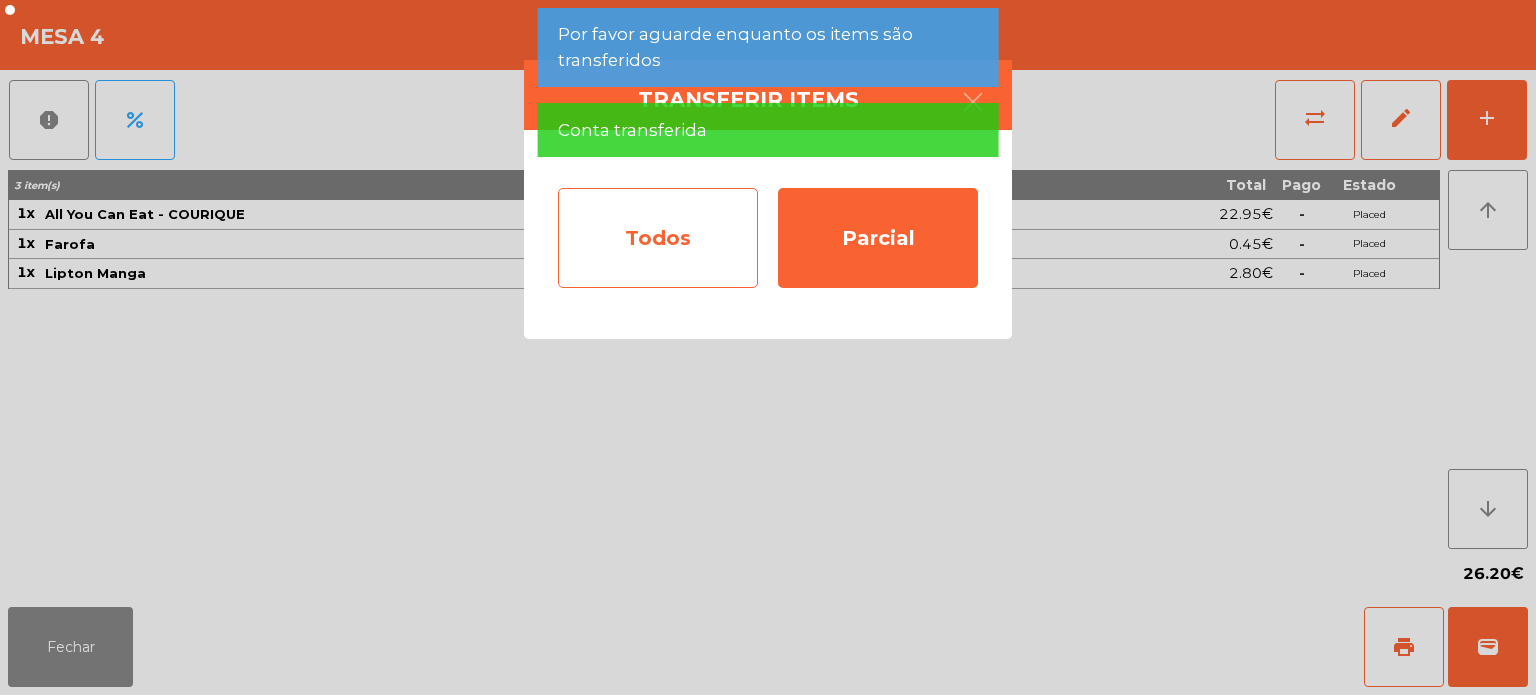 click on "Todos" 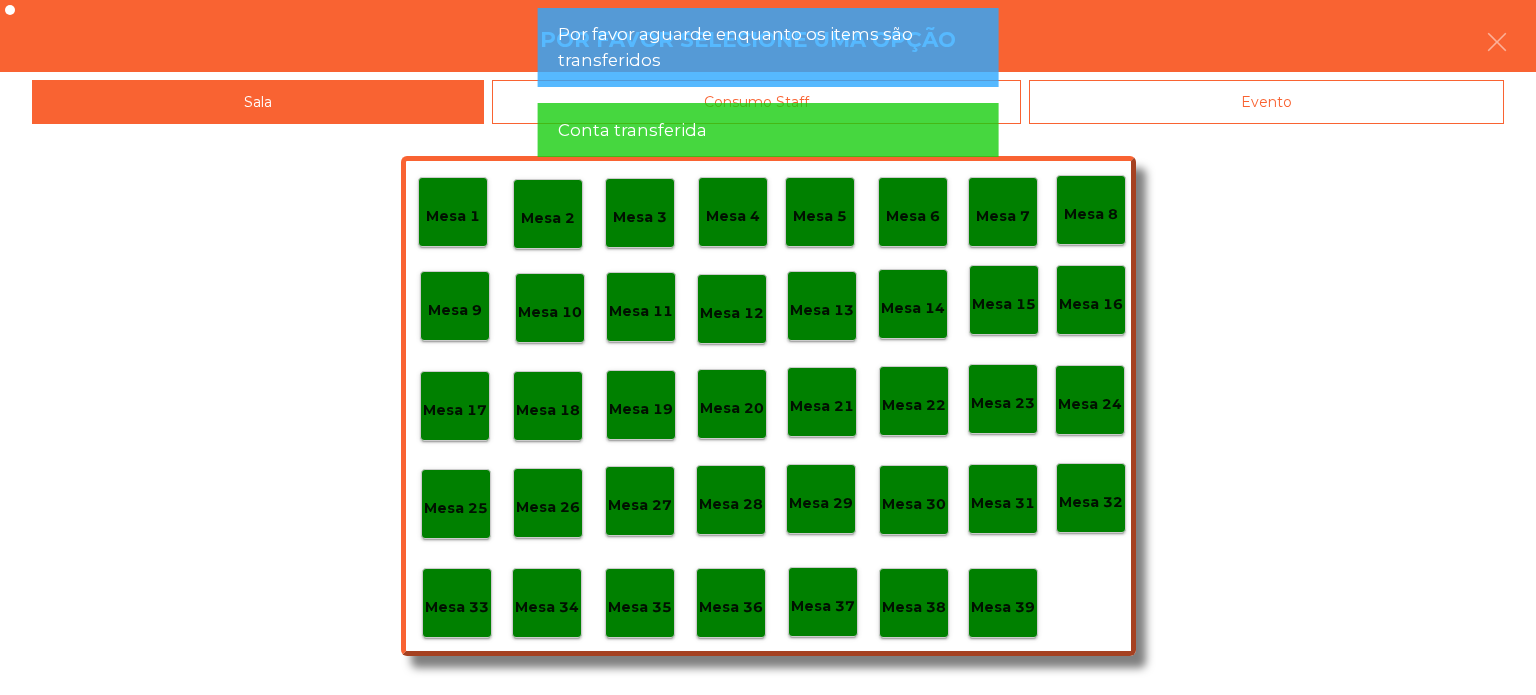click on "Evento" 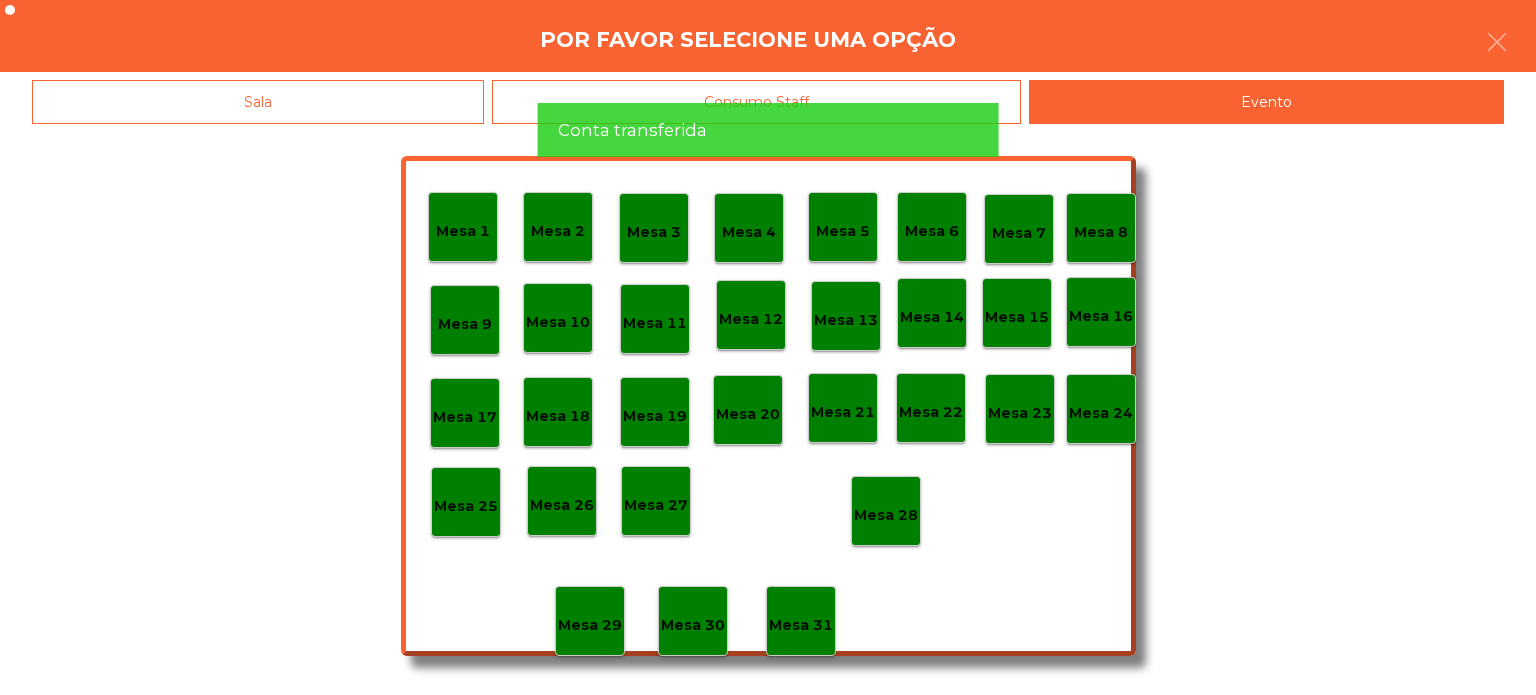 click on "Mesa 28" 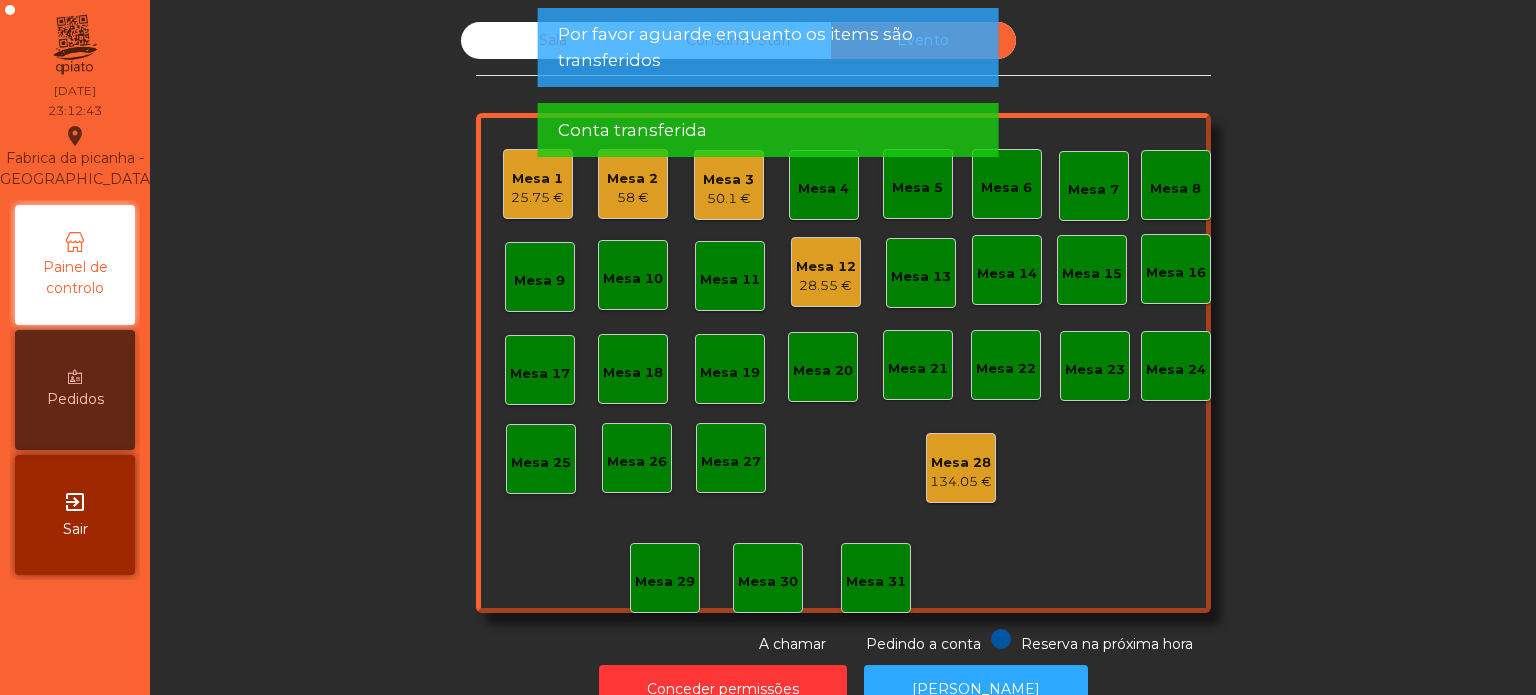 click on "50.1 €" 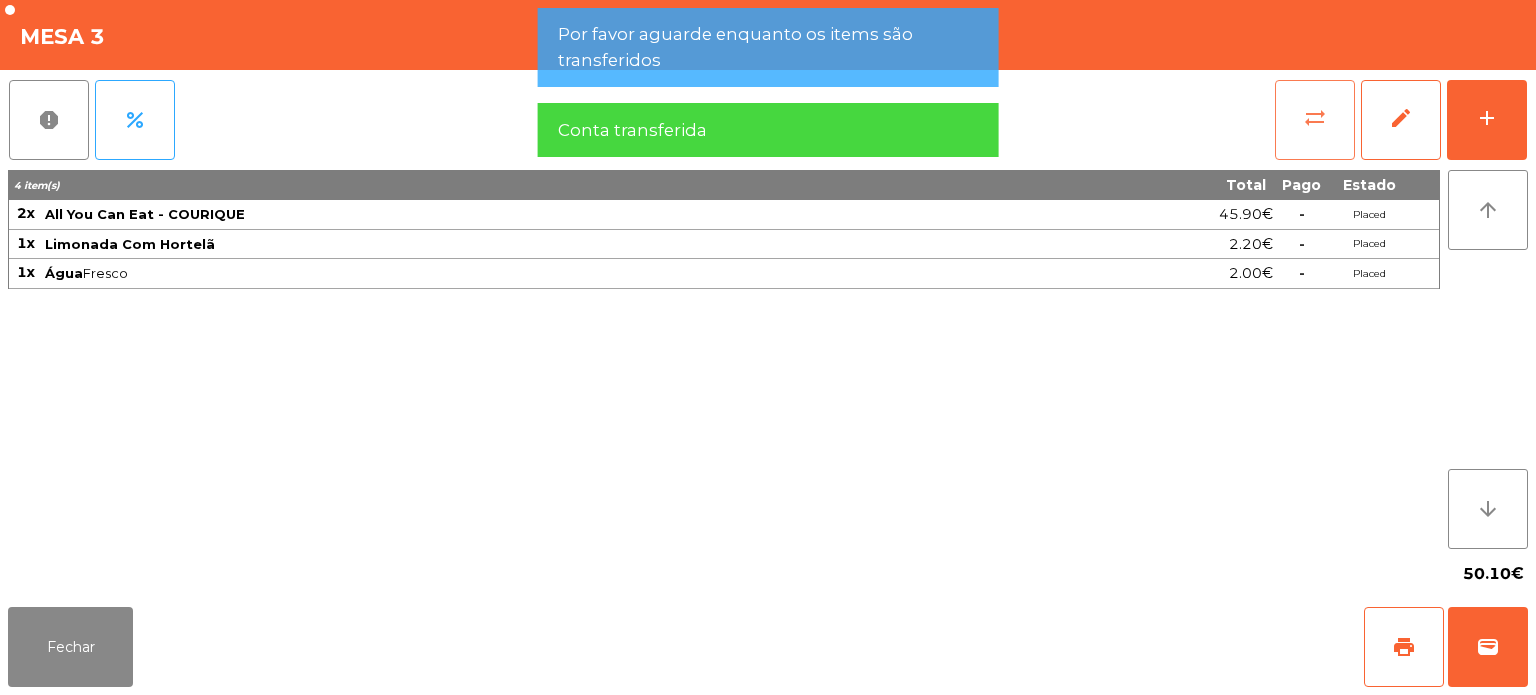 click on "sync_alt" 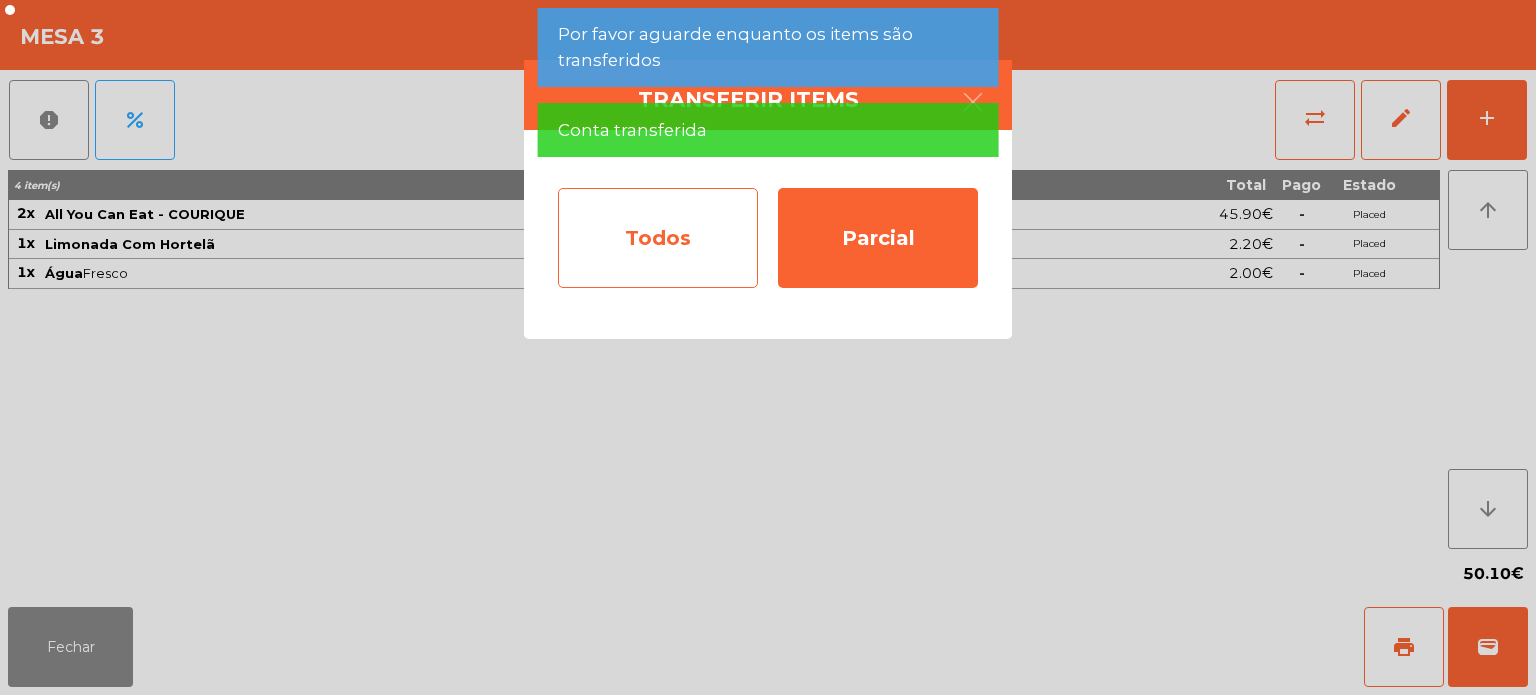 click on "Todos" 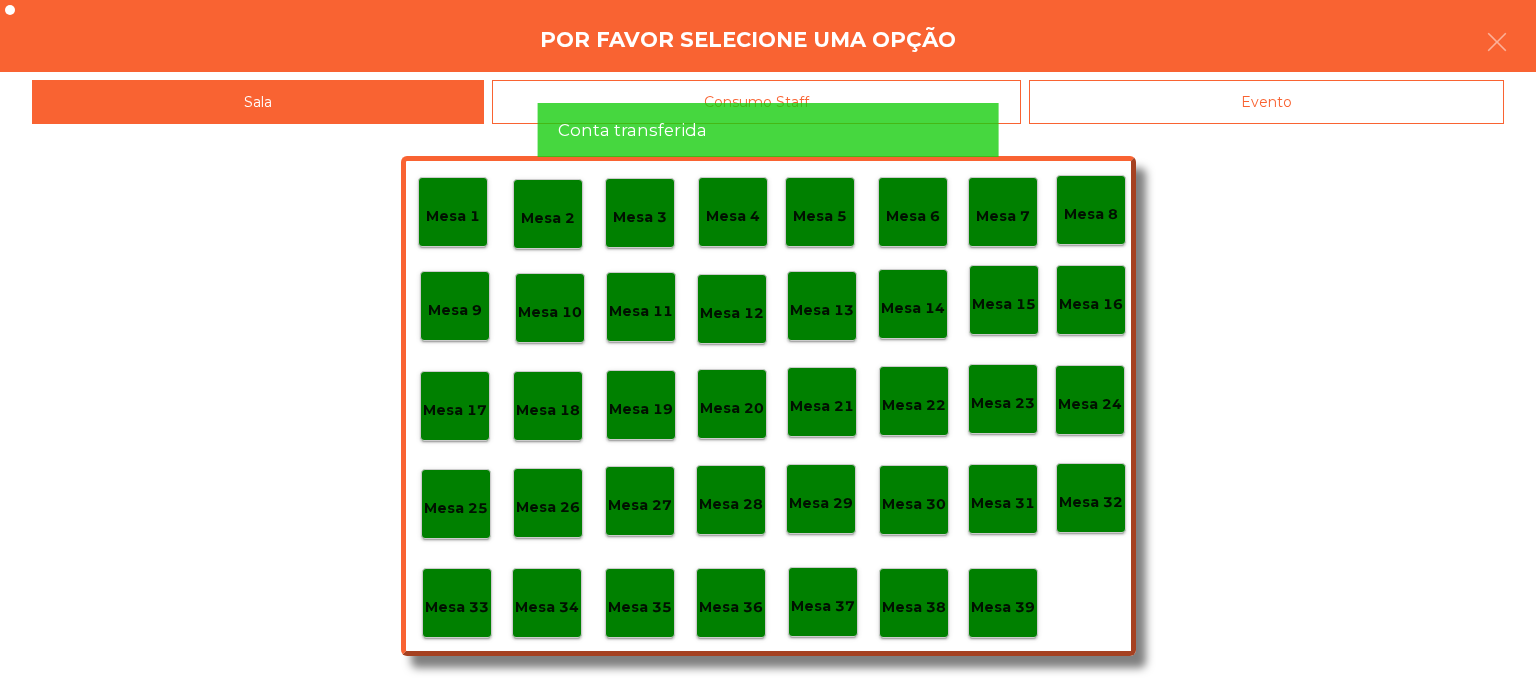 click on "Evento" 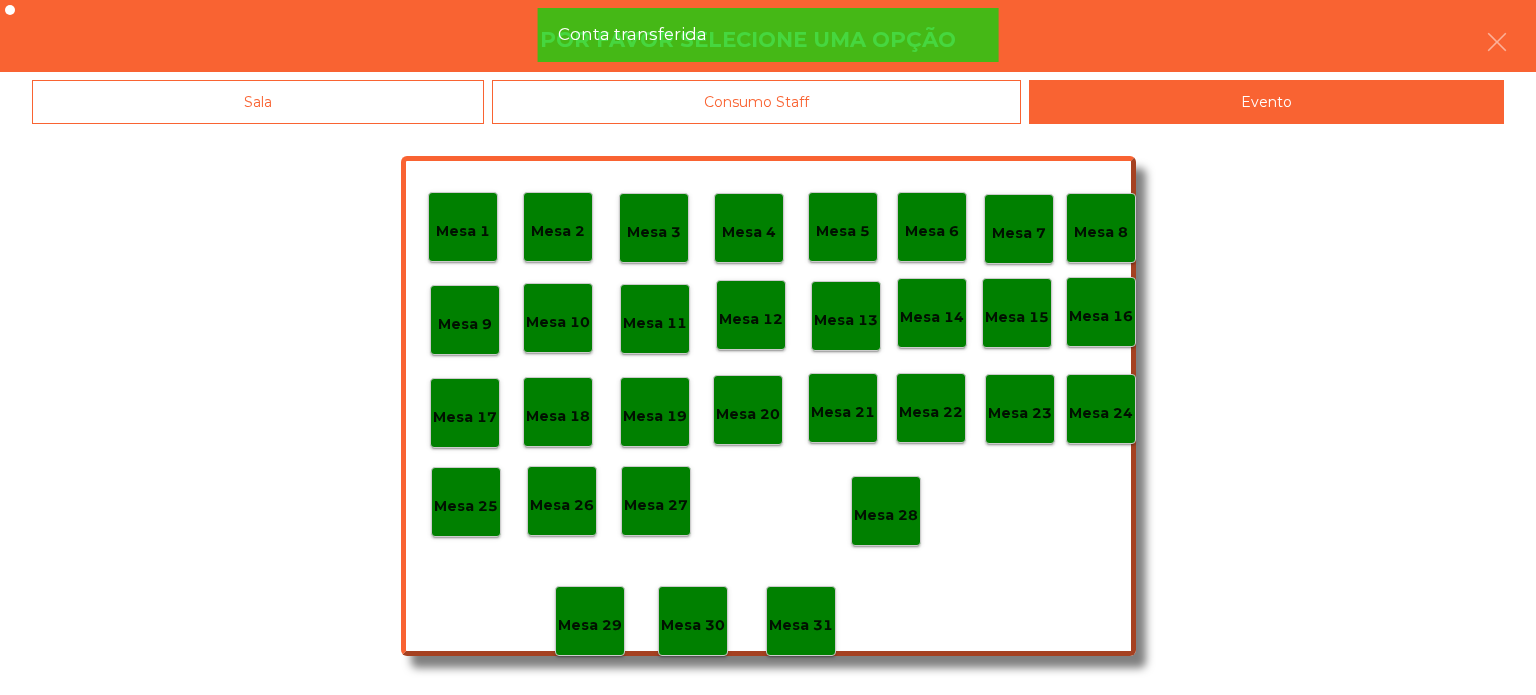 click on "Mesa 28" 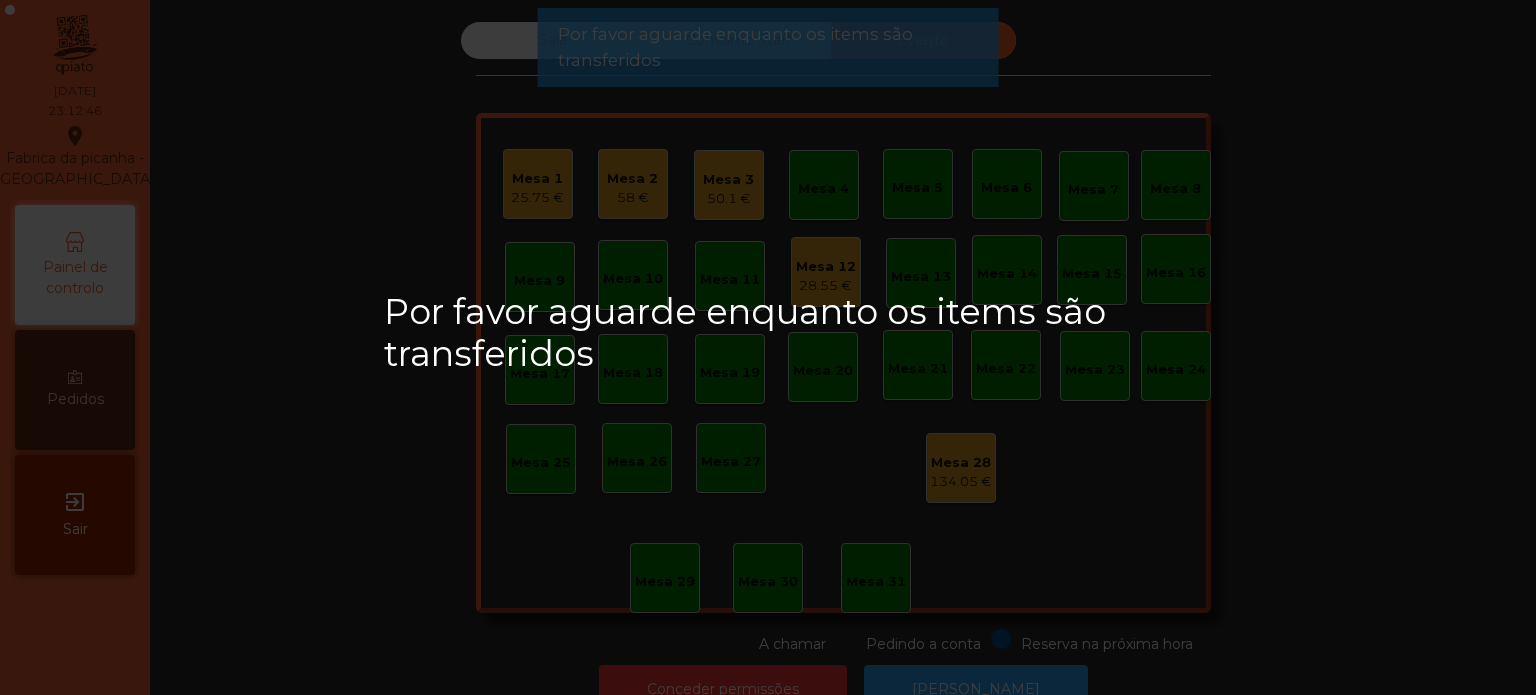 click on "Por favor aguarde enquanto os items são transferidos" at bounding box center (768, 347) 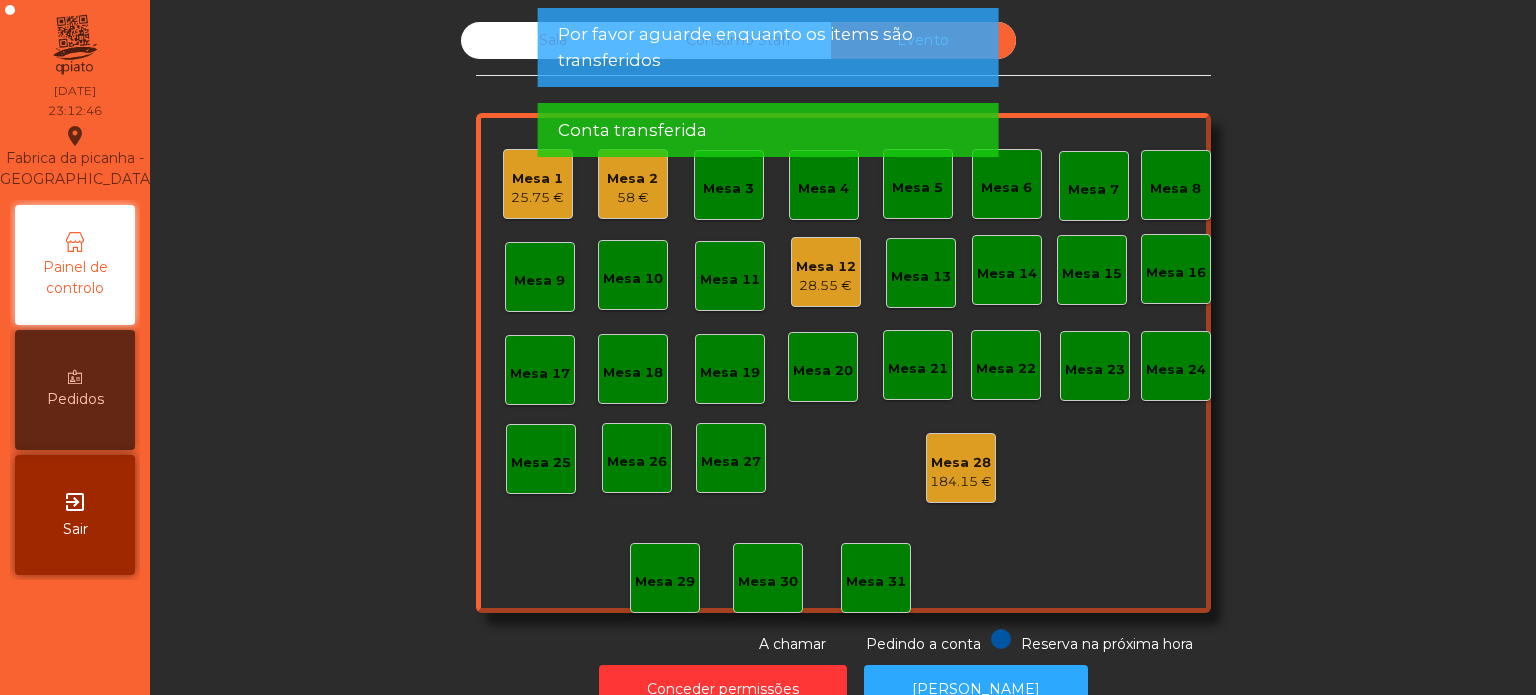 click on "28.55 €" 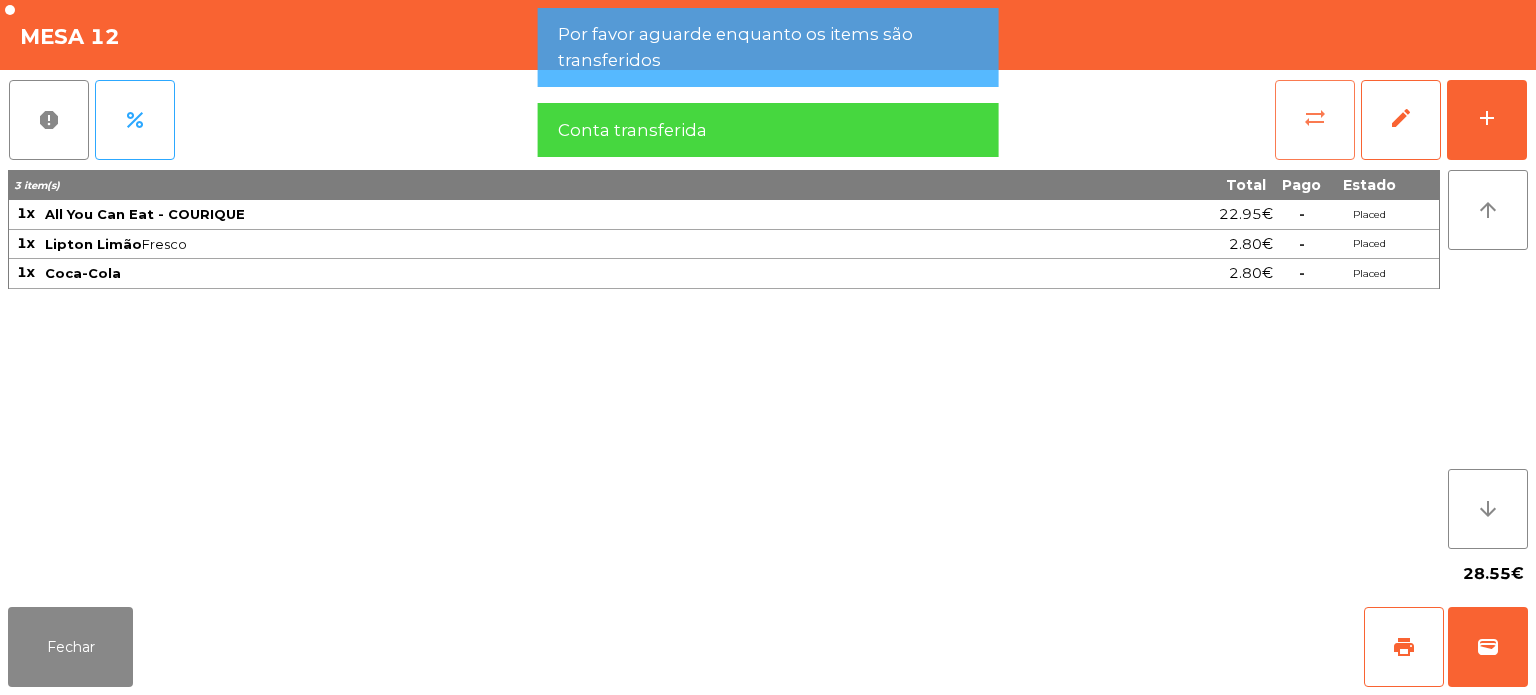 click on "sync_alt" 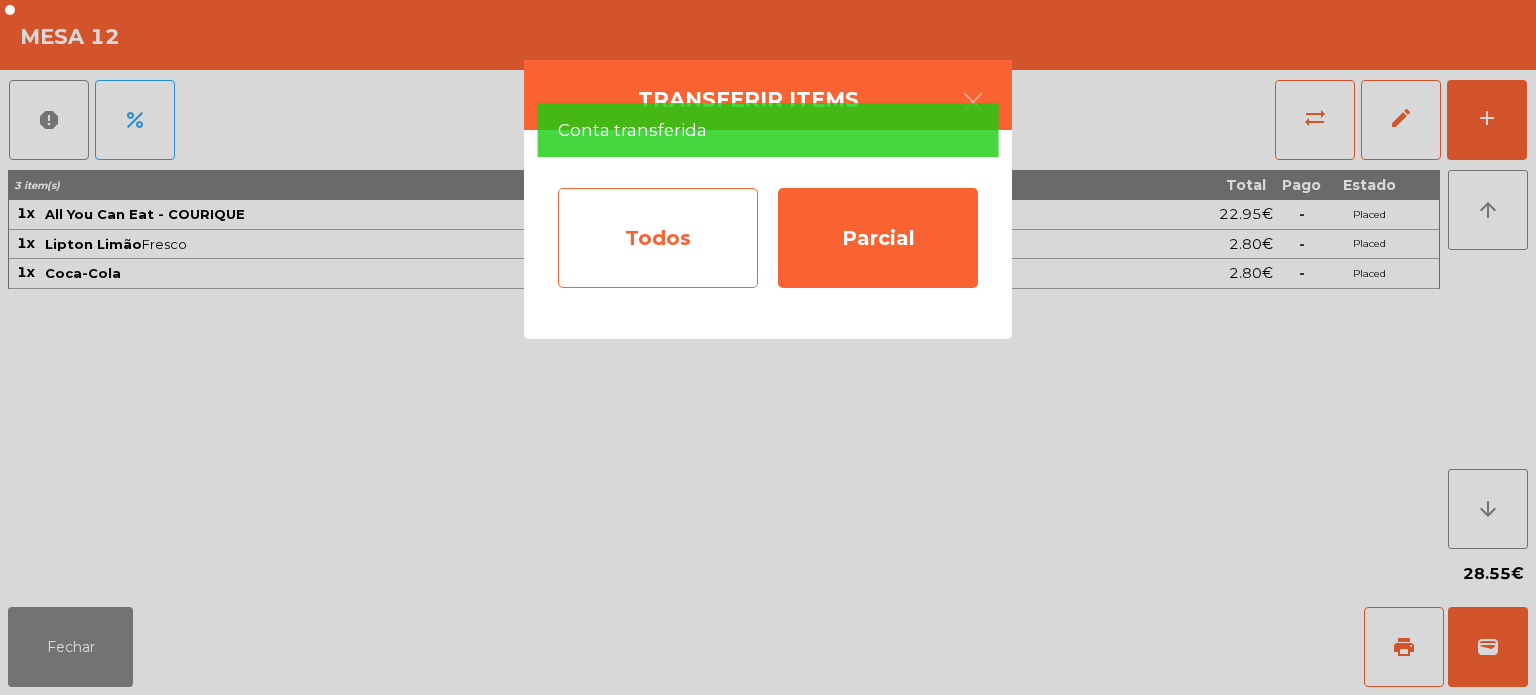click on "Todos" 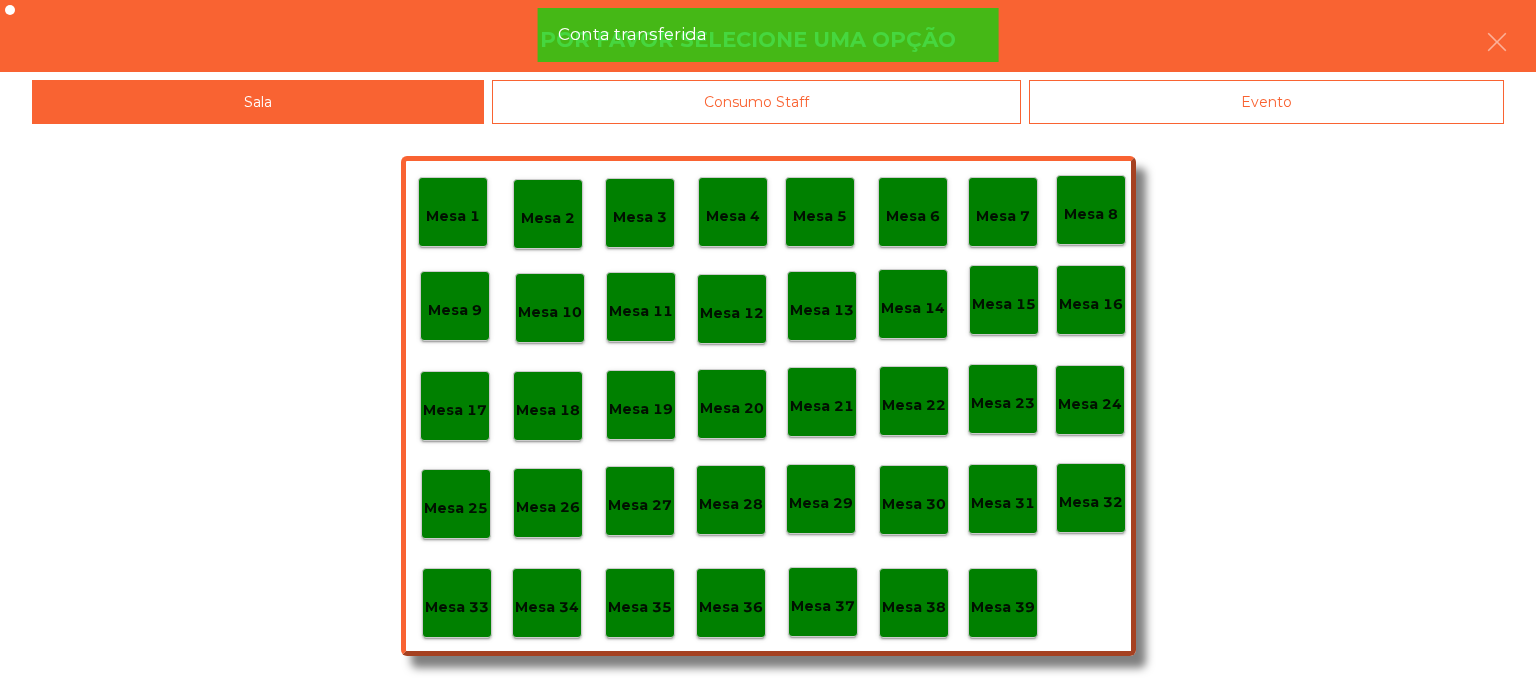 click on "Evento" 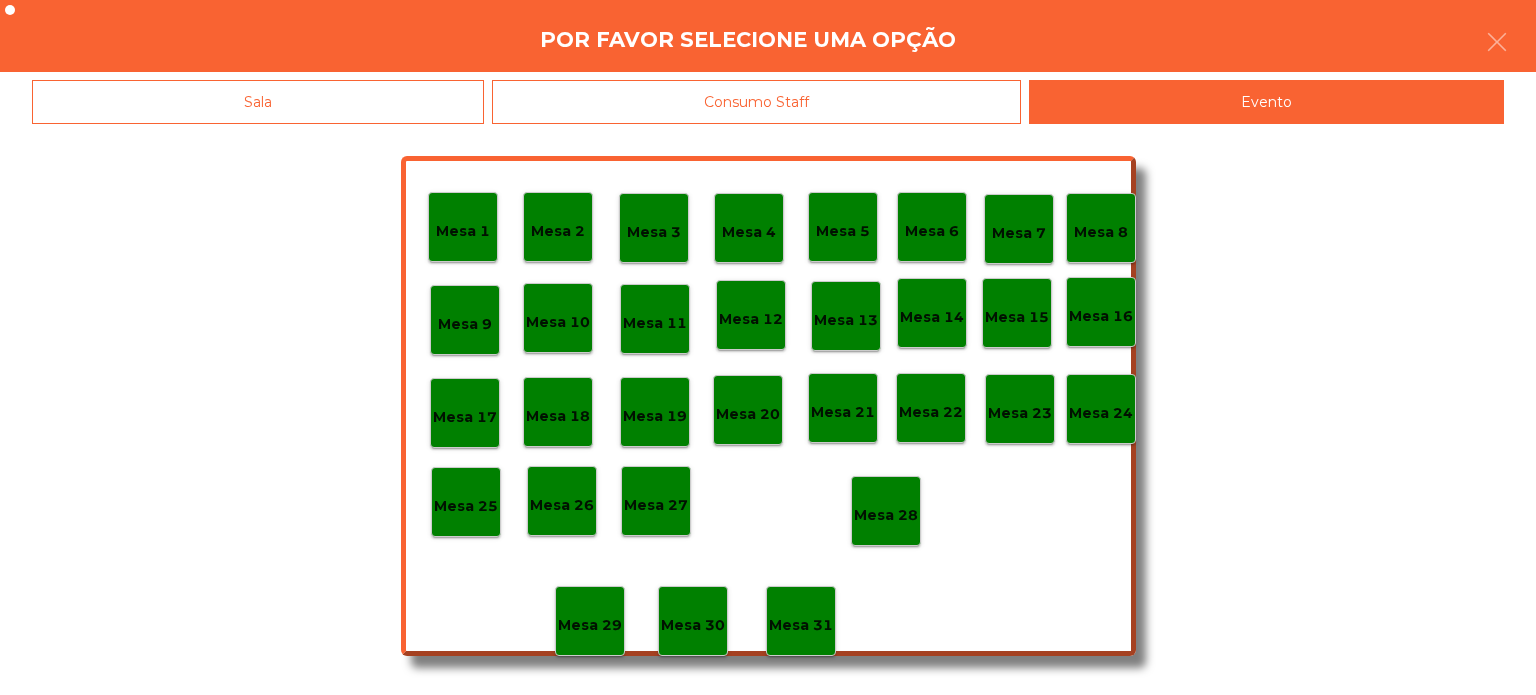 click on "Mesa 28" 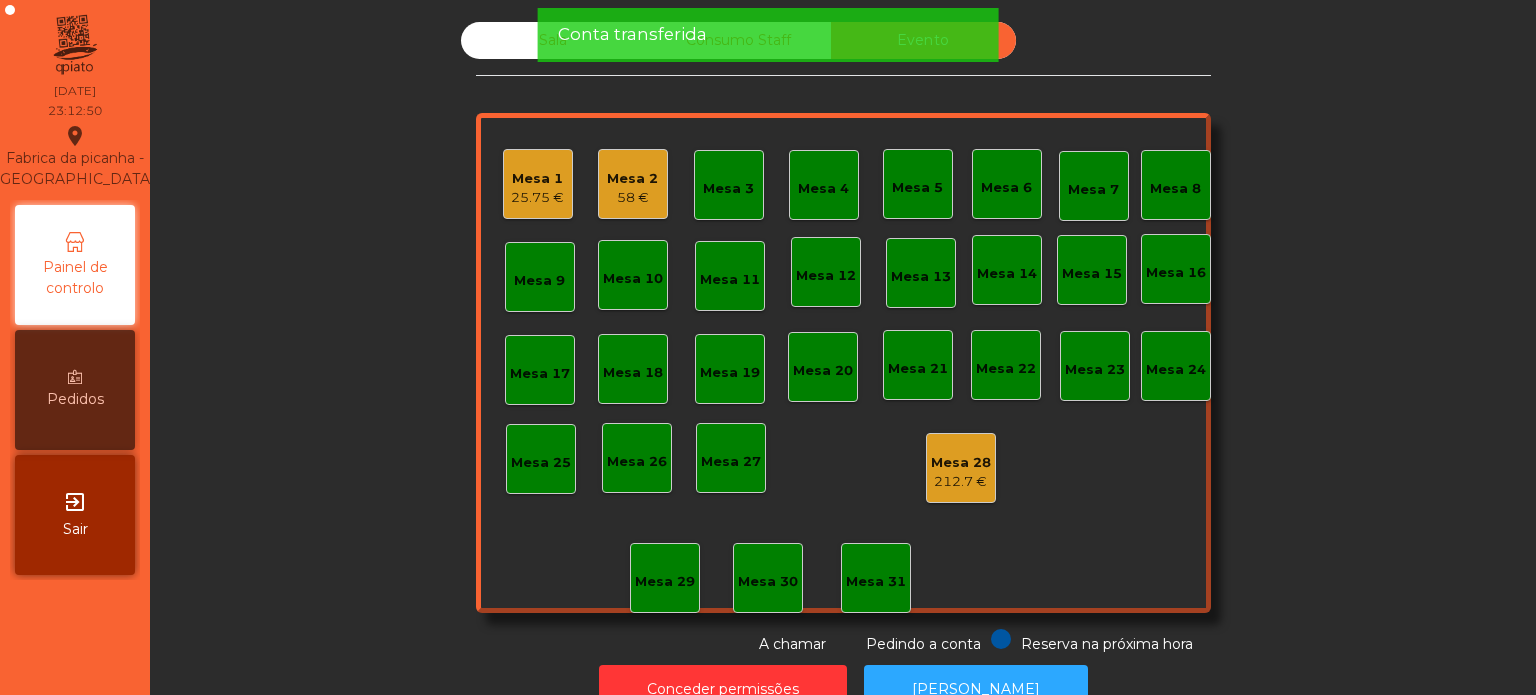 click on "58 €" 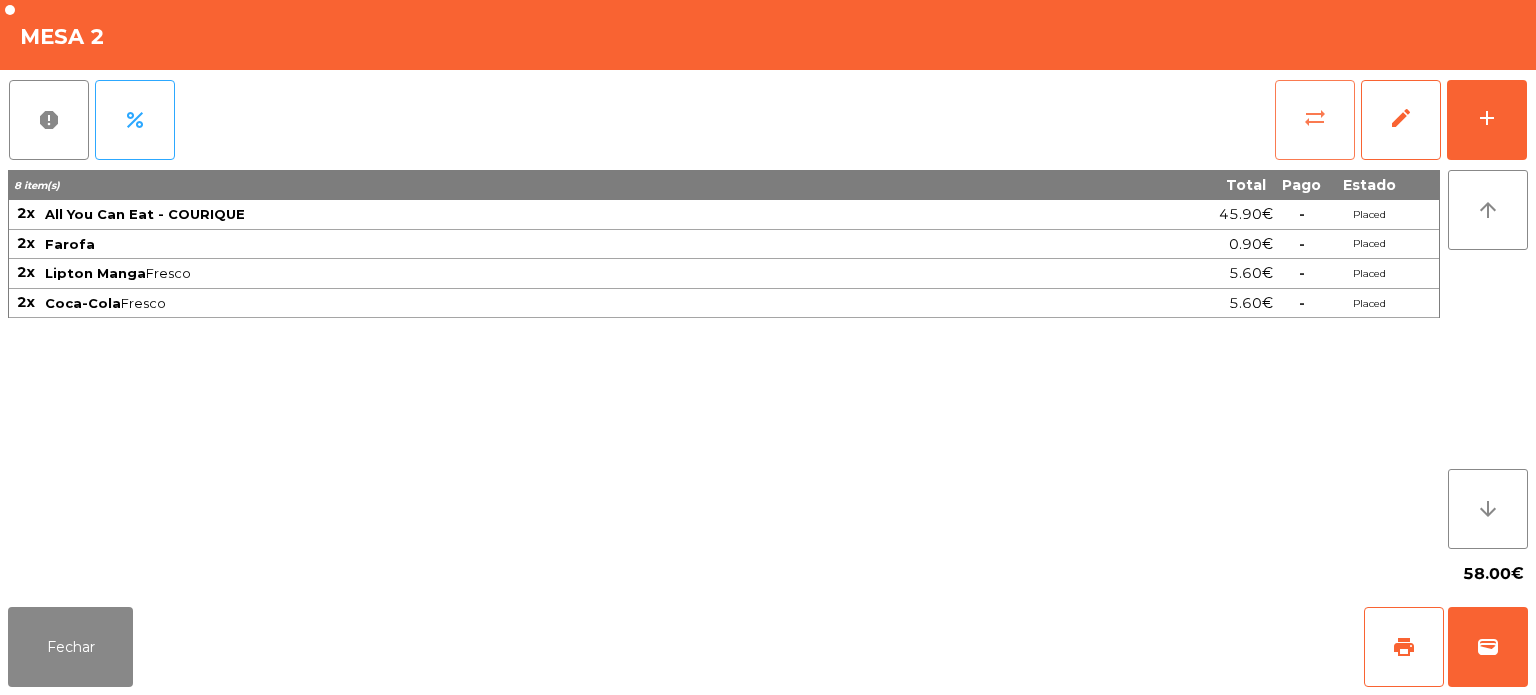 click on "sync_alt" 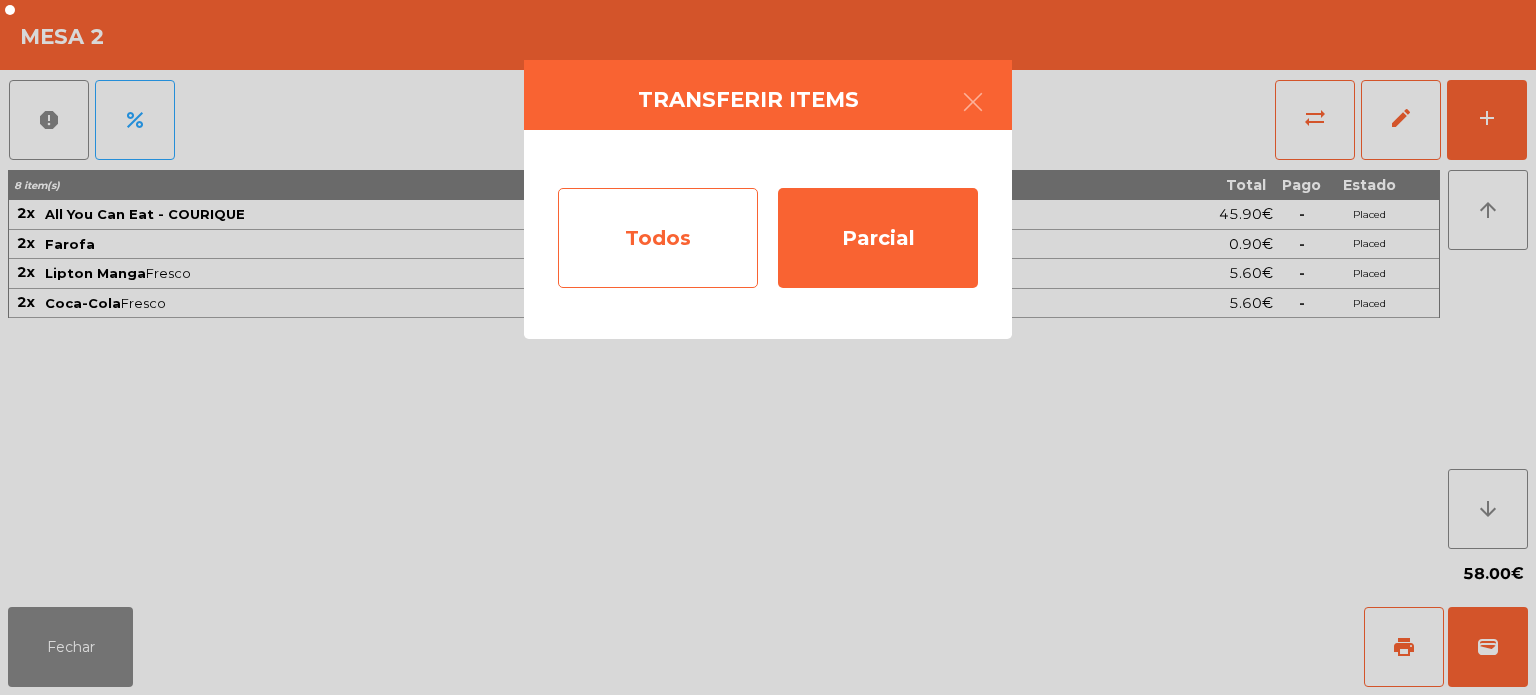 click on "Todos" 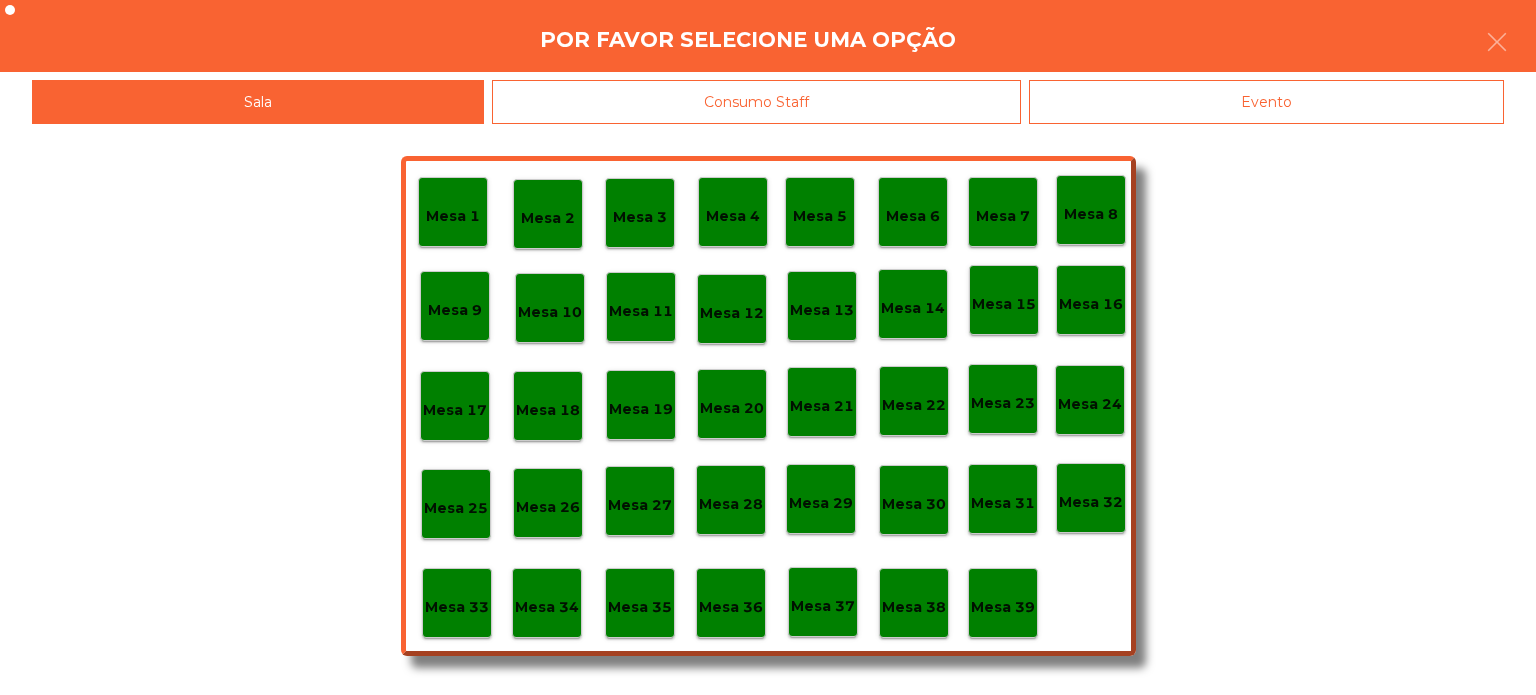 click on "Mesa 1   Mesa 2   Mesa 3   Mesa 4   Mesa 5   Mesa 6   Mesa 7   Mesa 8   [GEOGRAPHIC_DATA] 9   [GEOGRAPHIC_DATA] 10   [GEOGRAPHIC_DATA] 11   Mesa 12   [GEOGRAPHIC_DATA] 13   Mesa 14   [GEOGRAPHIC_DATA] 16   [GEOGRAPHIC_DATA] 18   [GEOGRAPHIC_DATA] 20   [GEOGRAPHIC_DATA] 22   [GEOGRAPHIC_DATA] 24   [GEOGRAPHIC_DATA] [GEOGRAPHIC_DATA] 26   [GEOGRAPHIC_DATA] 27   [GEOGRAPHIC_DATA] 28   [GEOGRAPHIC_DATA] 30   [GEOGRAPHIC_DATA] 31   [GEOGRAPHIC_DATA] 33   [GEOGRAPHIC_DATA] 34   [GEOGRAPHIC_DATA] [GEOGRAPHIC_DATA] [GEOGRAPHIC_DATA] 37   [GEOGRAPHIC_DATA] 38   [GEOGRAPHIC_DATA] 39" 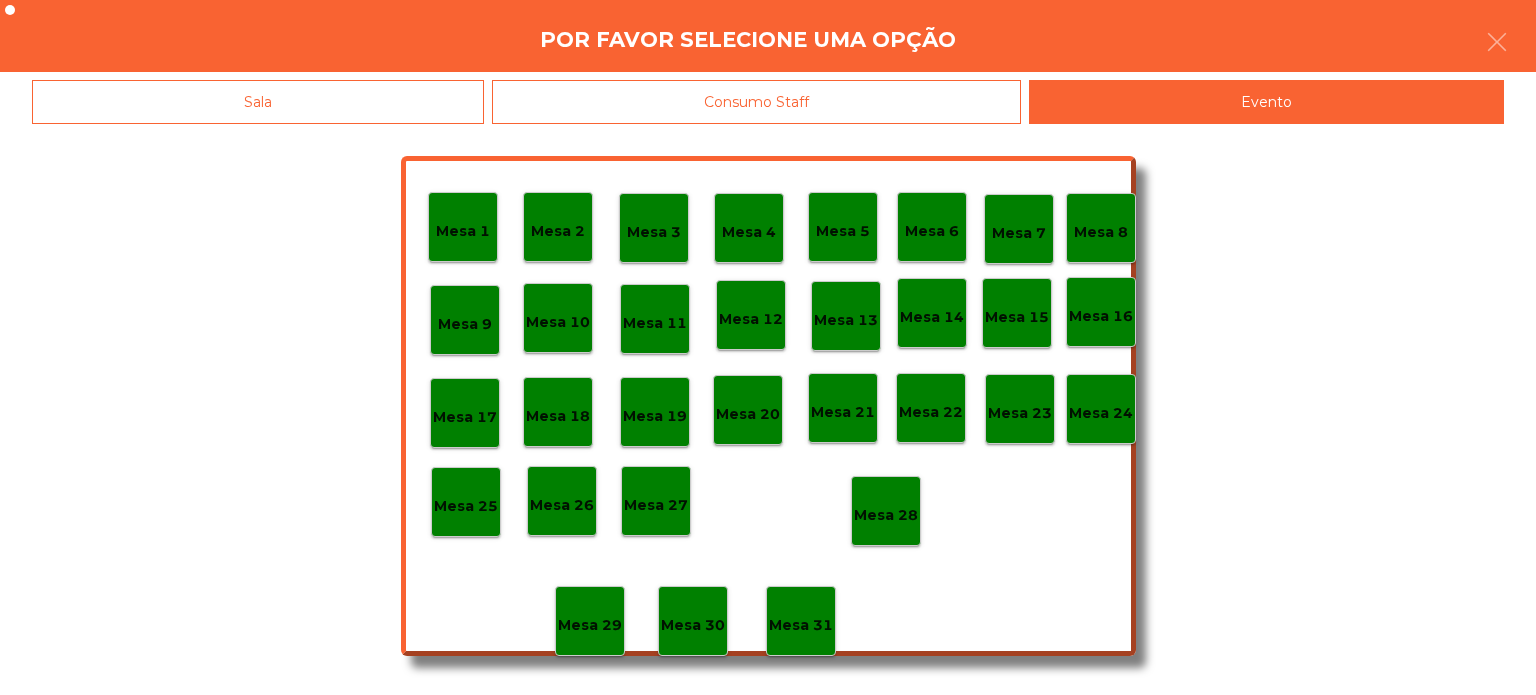 click on "Mesa 28" 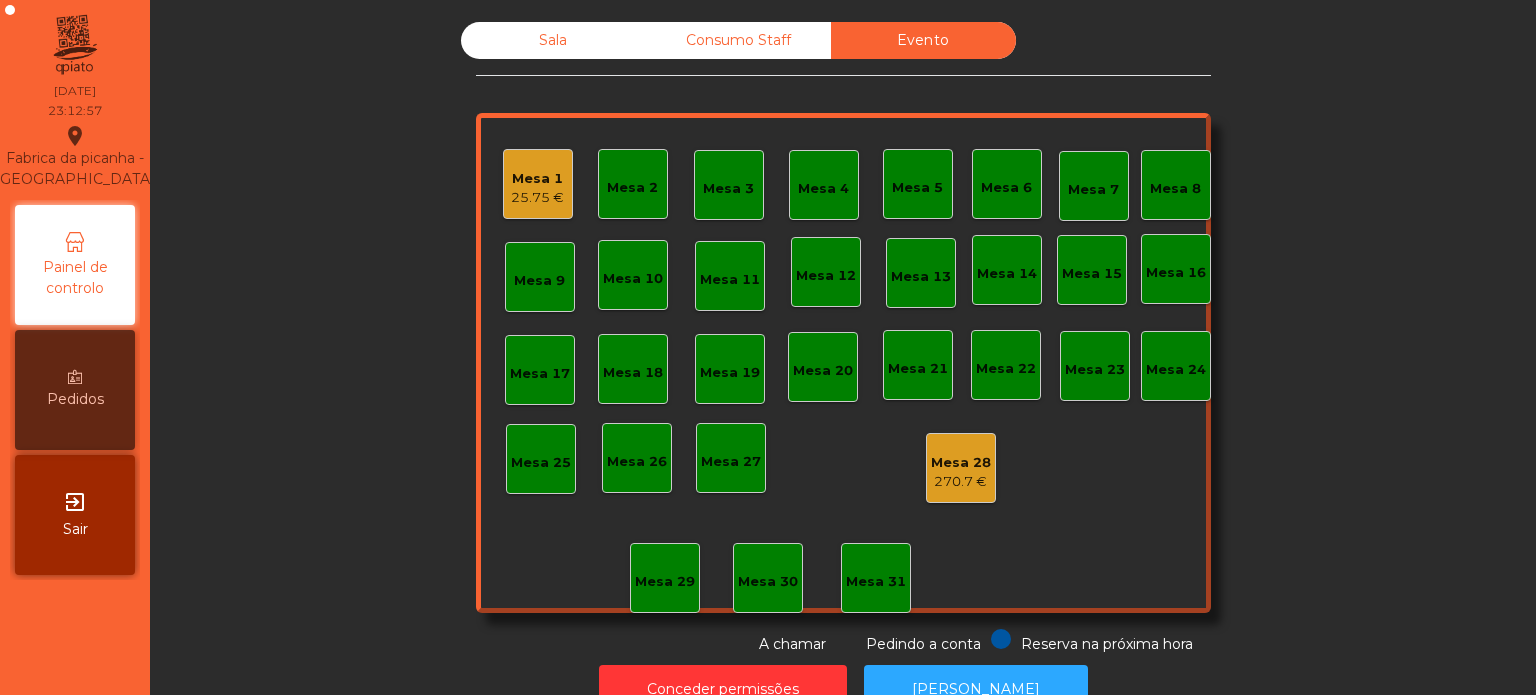 click on "25.75 €" 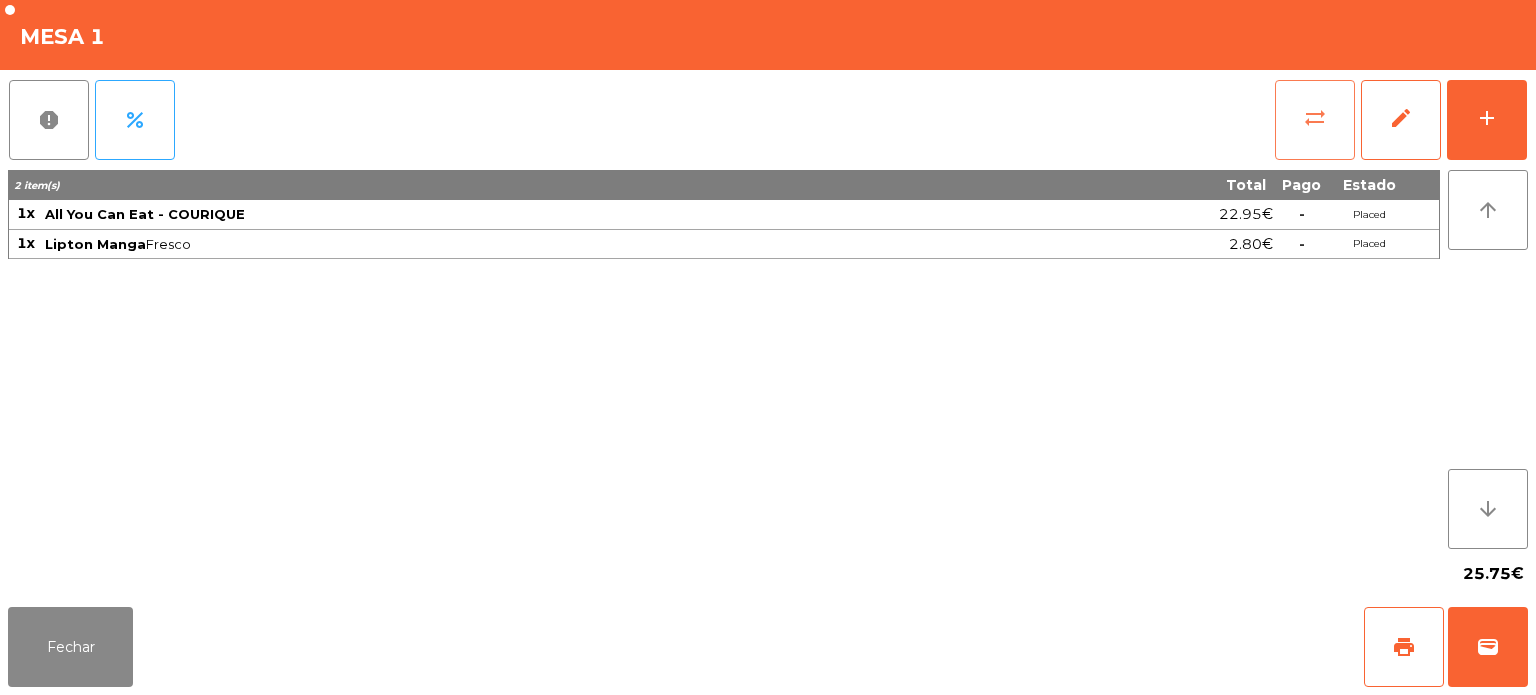 click on "sync_alt" 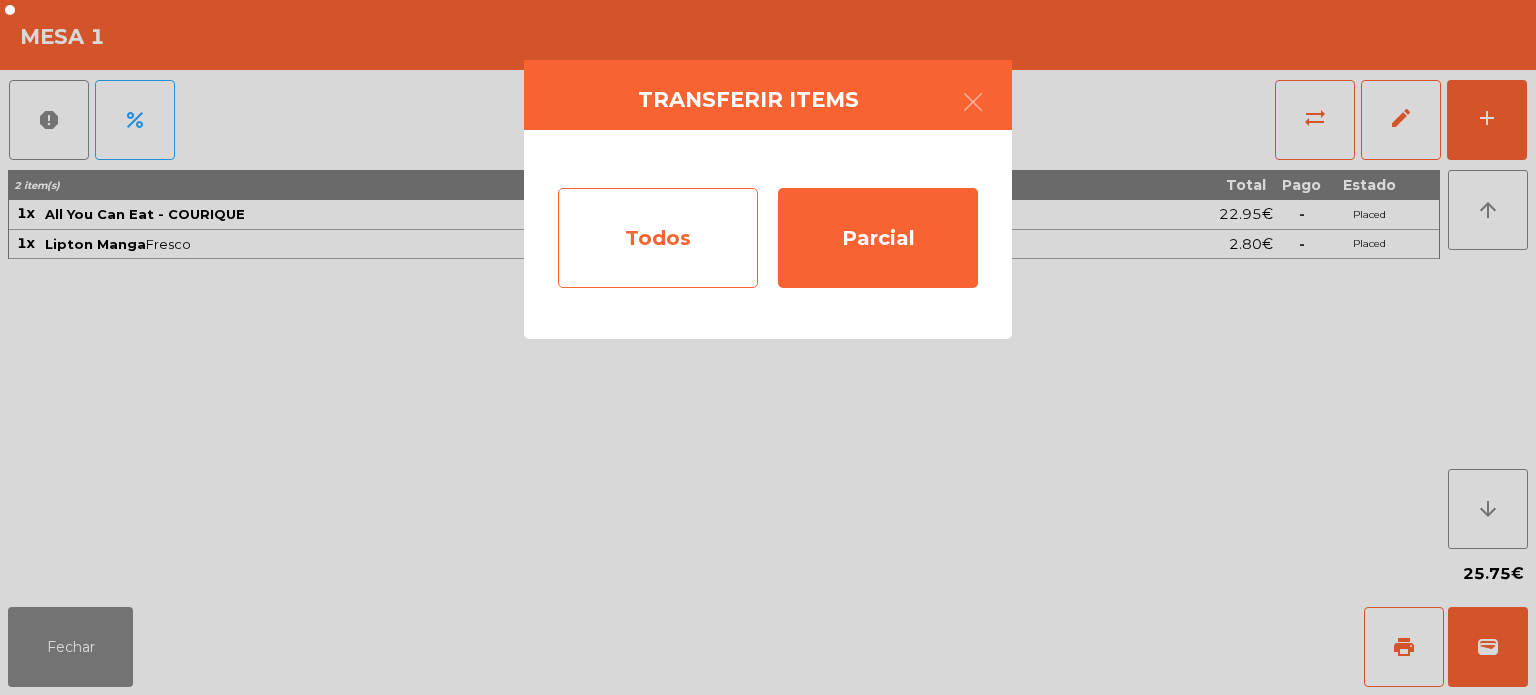 click on "Todos" 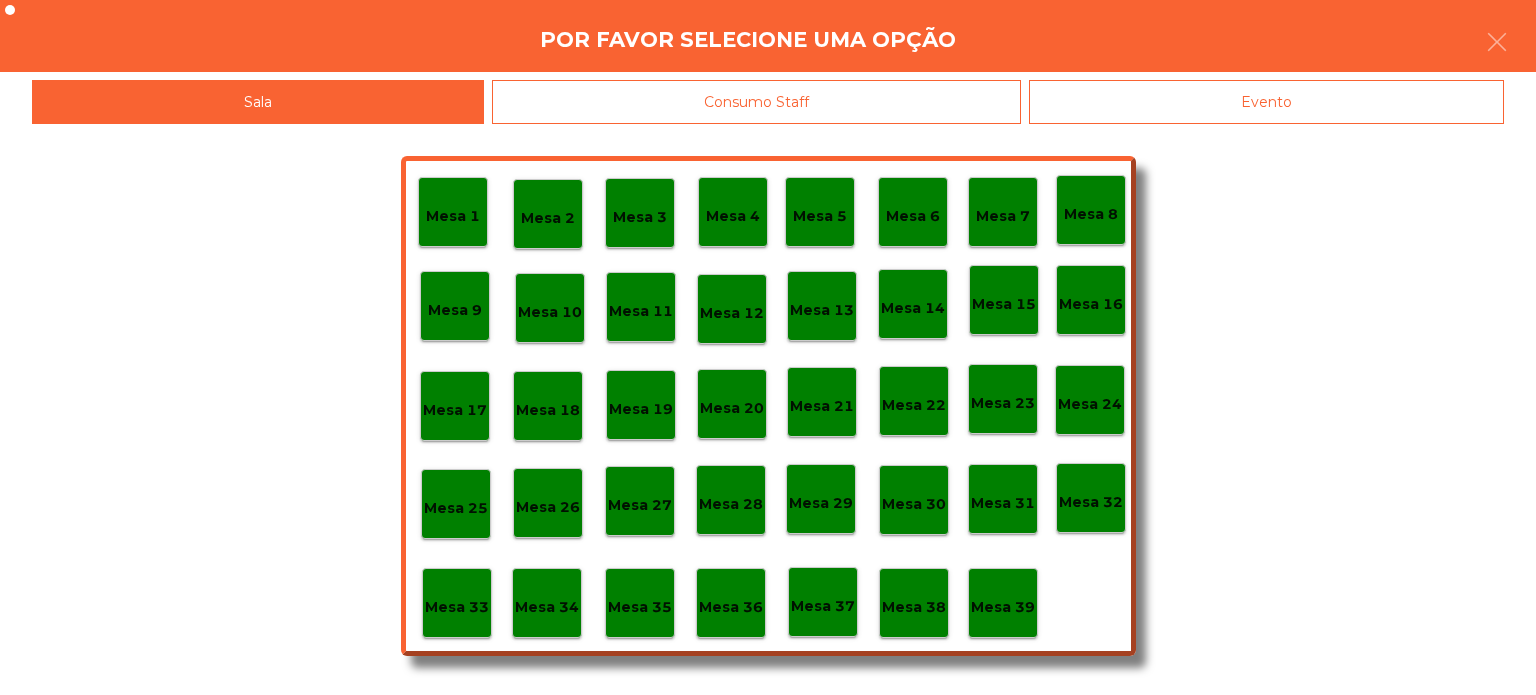 click on "Evento" 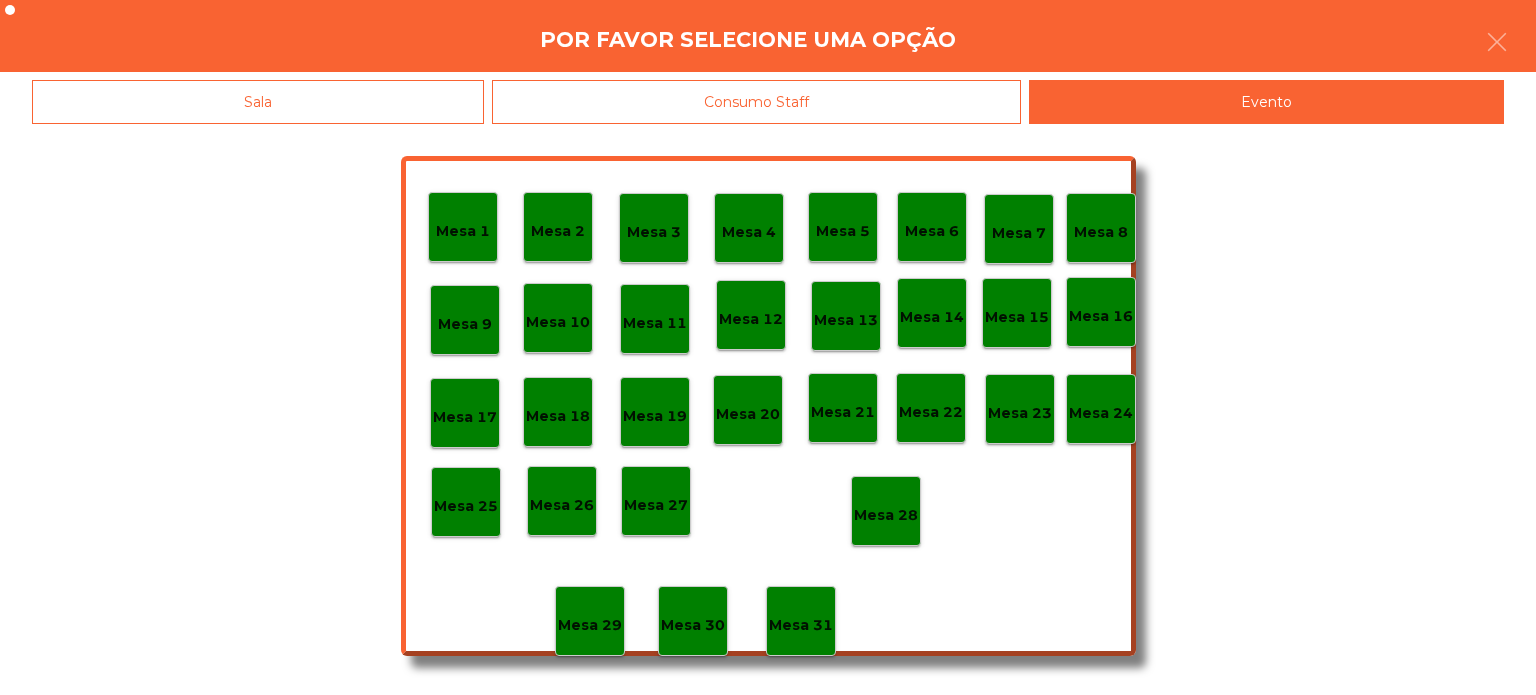 click on "Mesa 28" 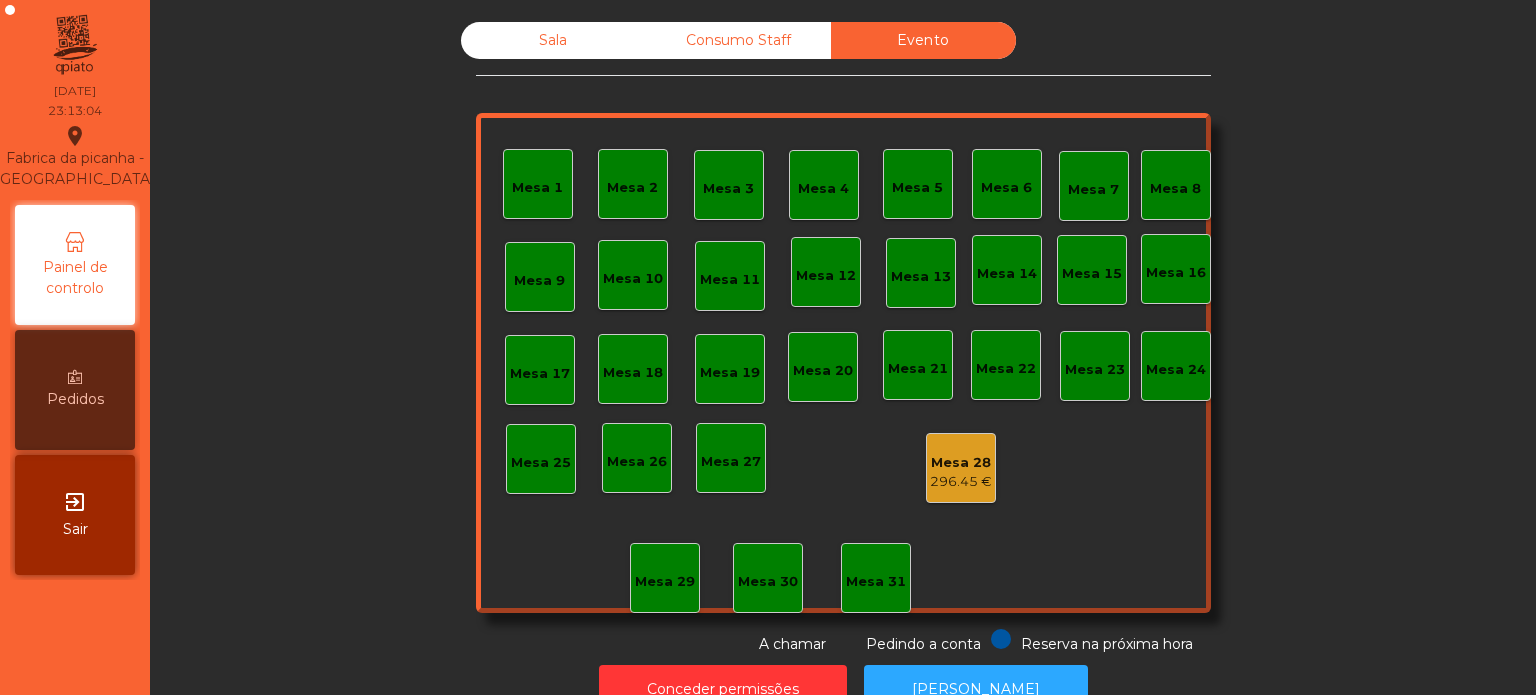 click on "Conta transferida" 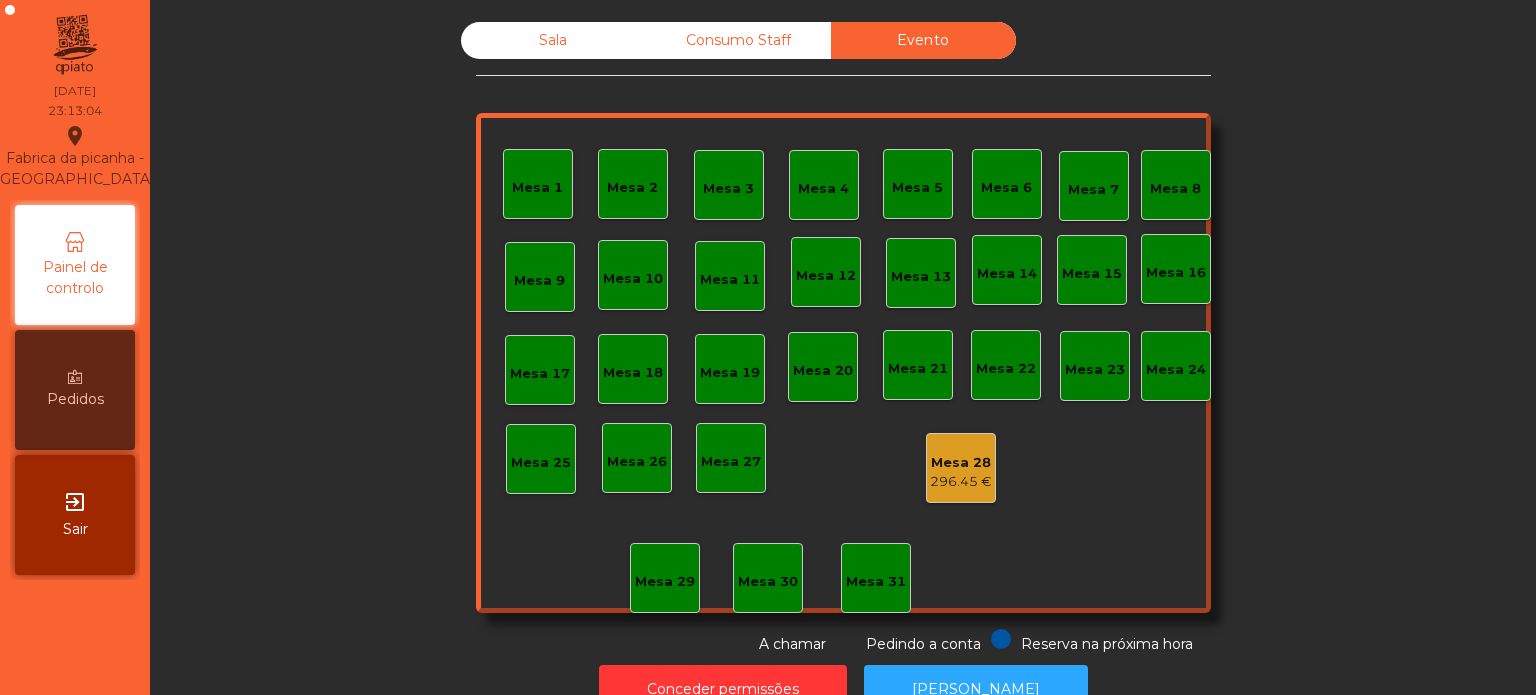 click on "Consumo Staff" 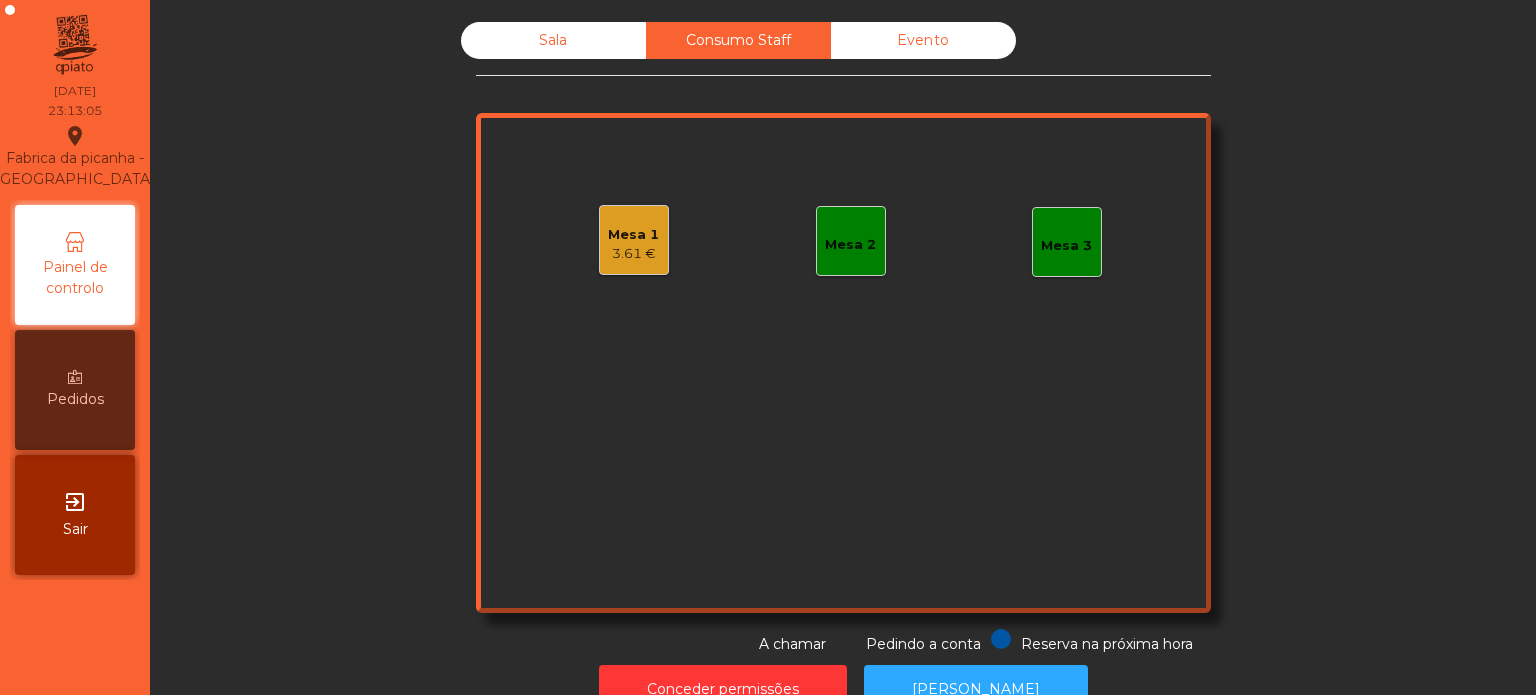 click on "Sala" 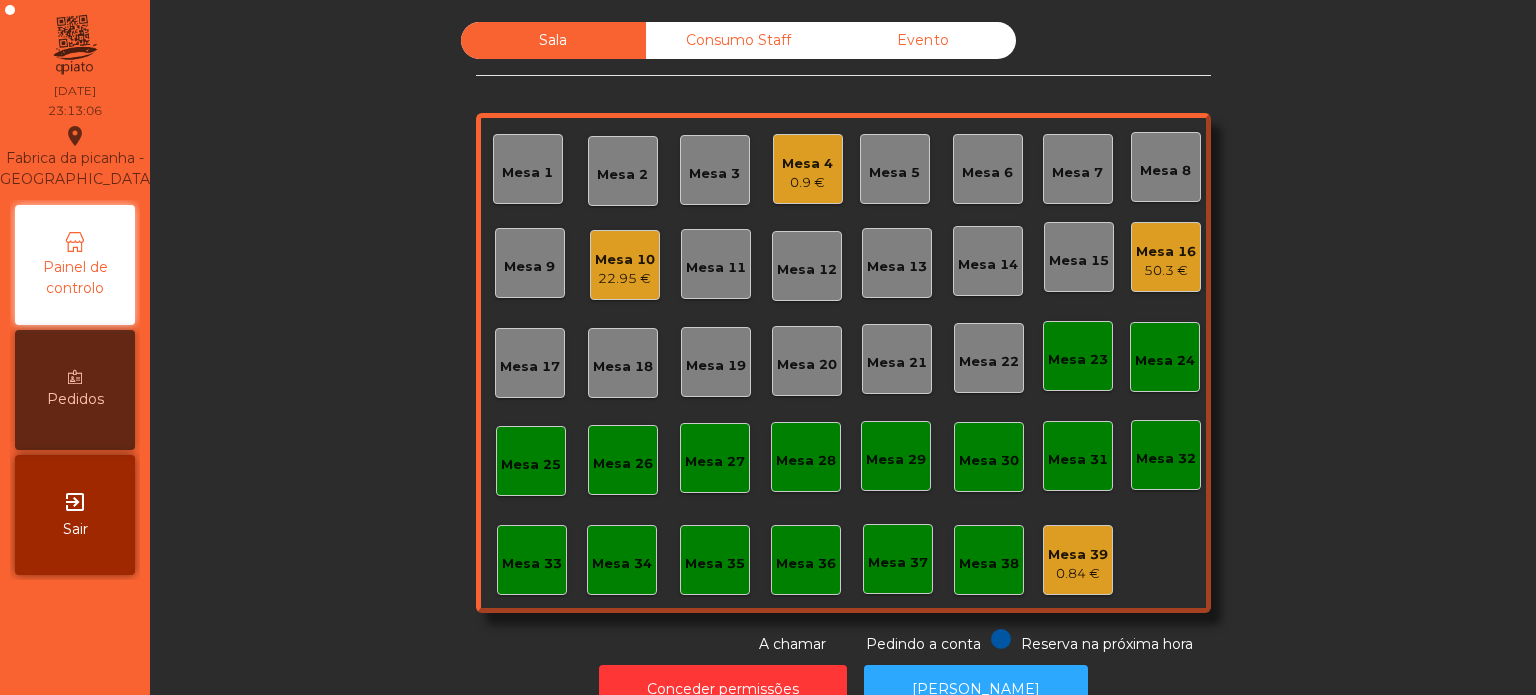 click on "Consumo Staff" 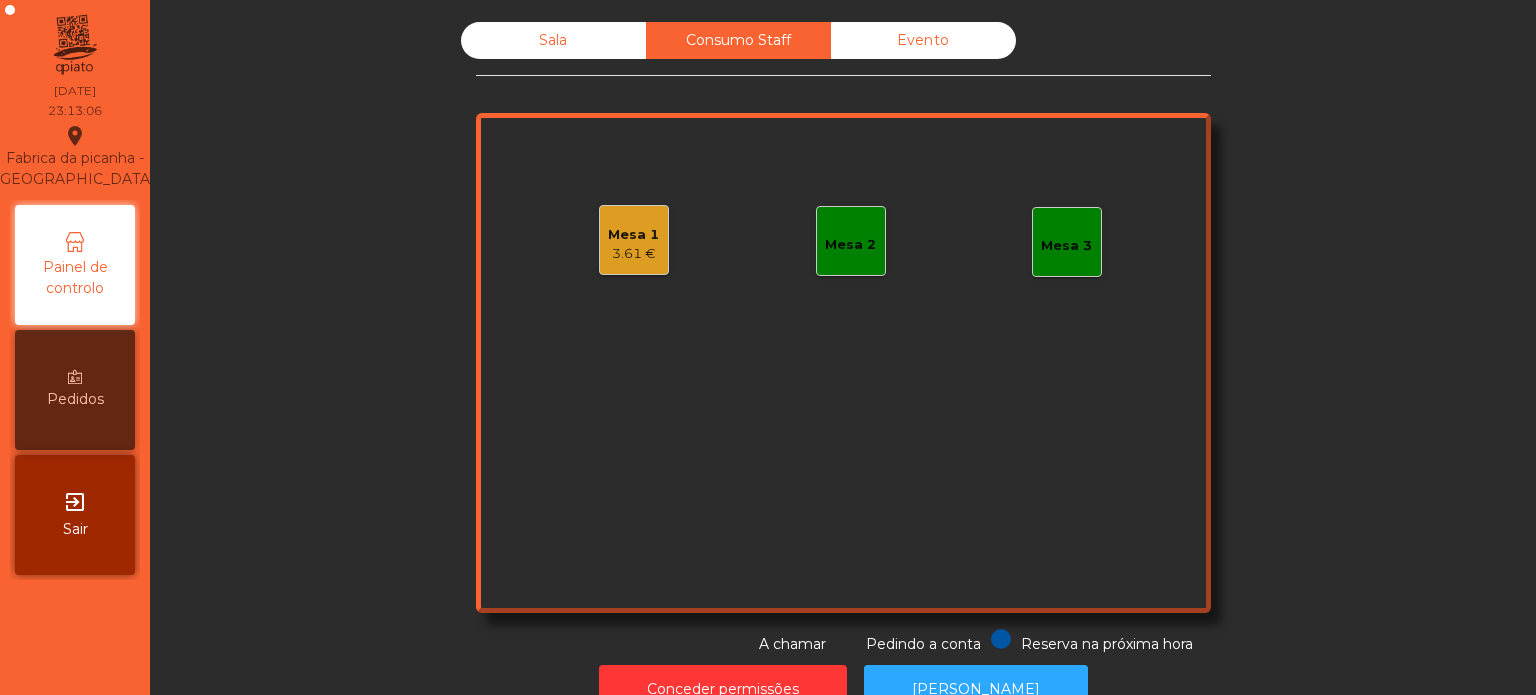click on "Sala" 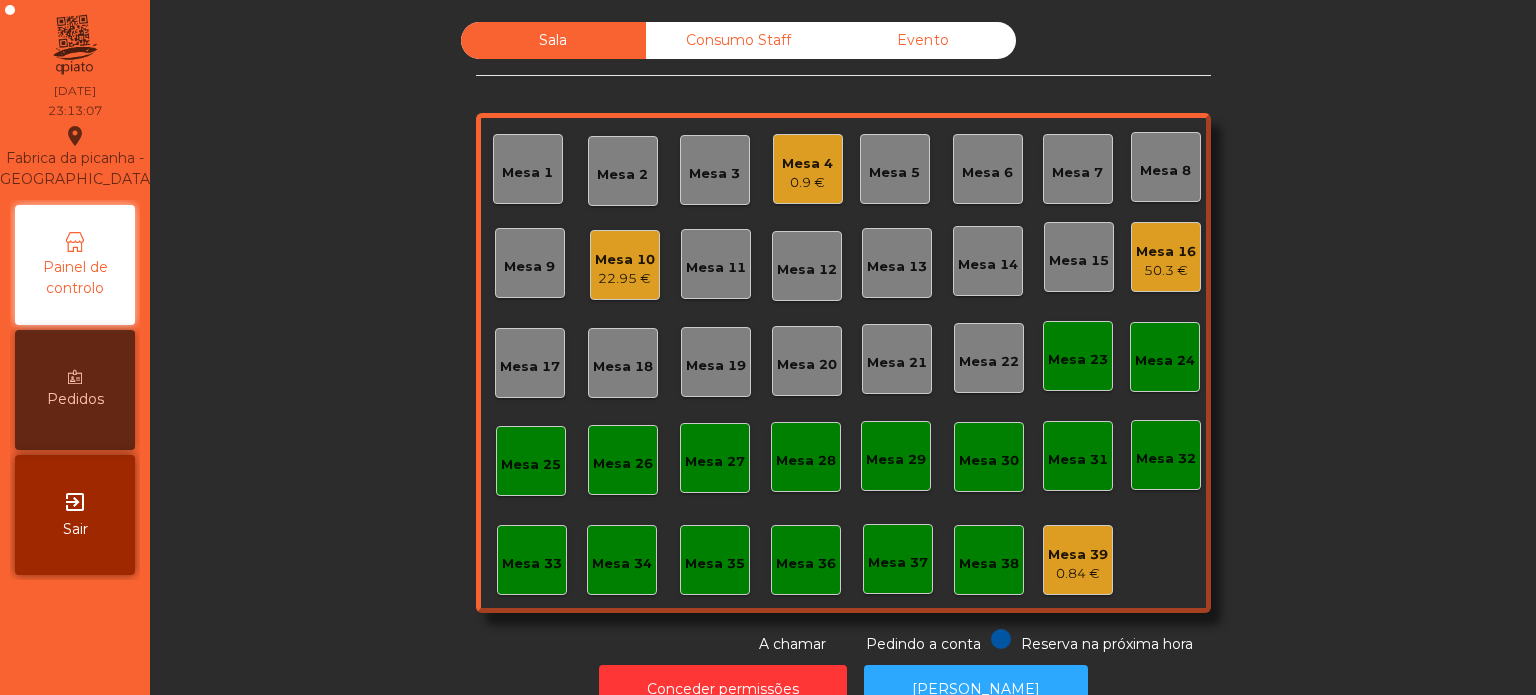 click on "22.95 €" 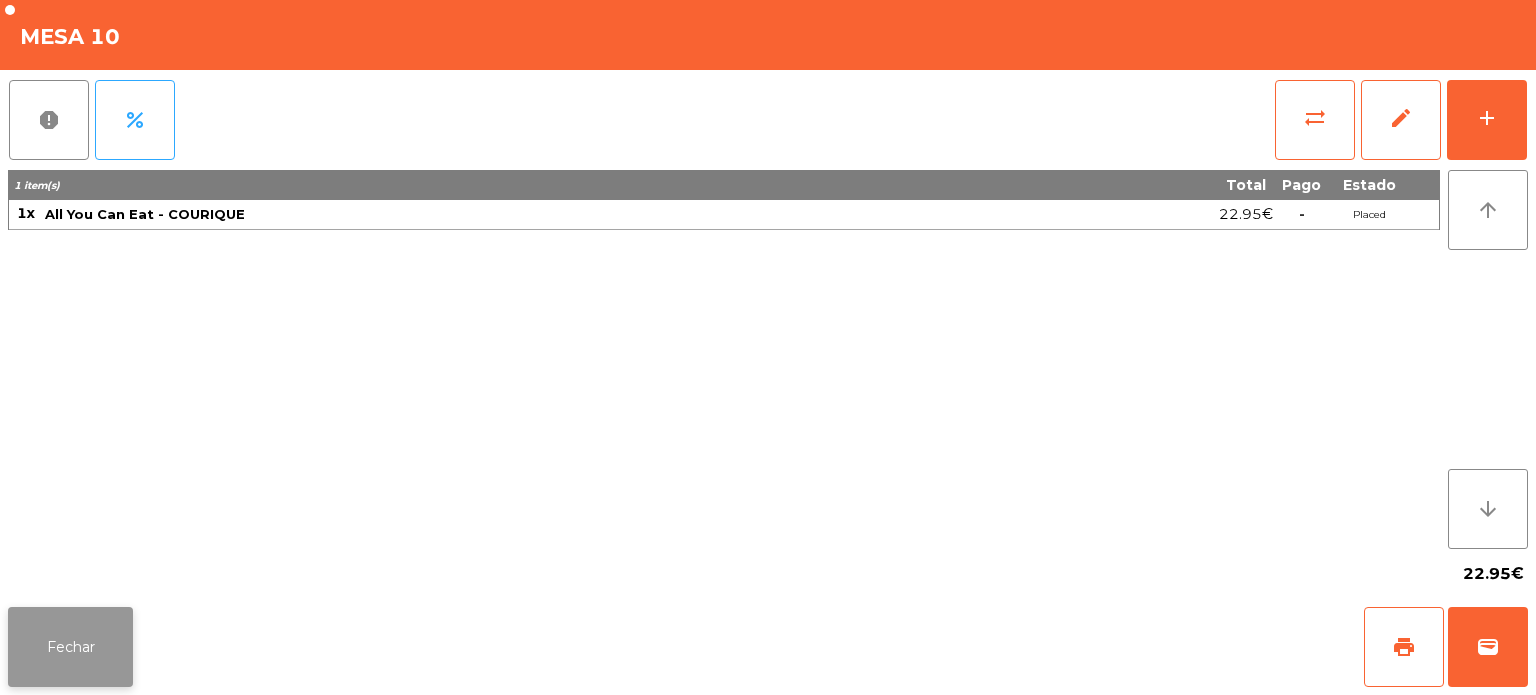 click on "Fechar" 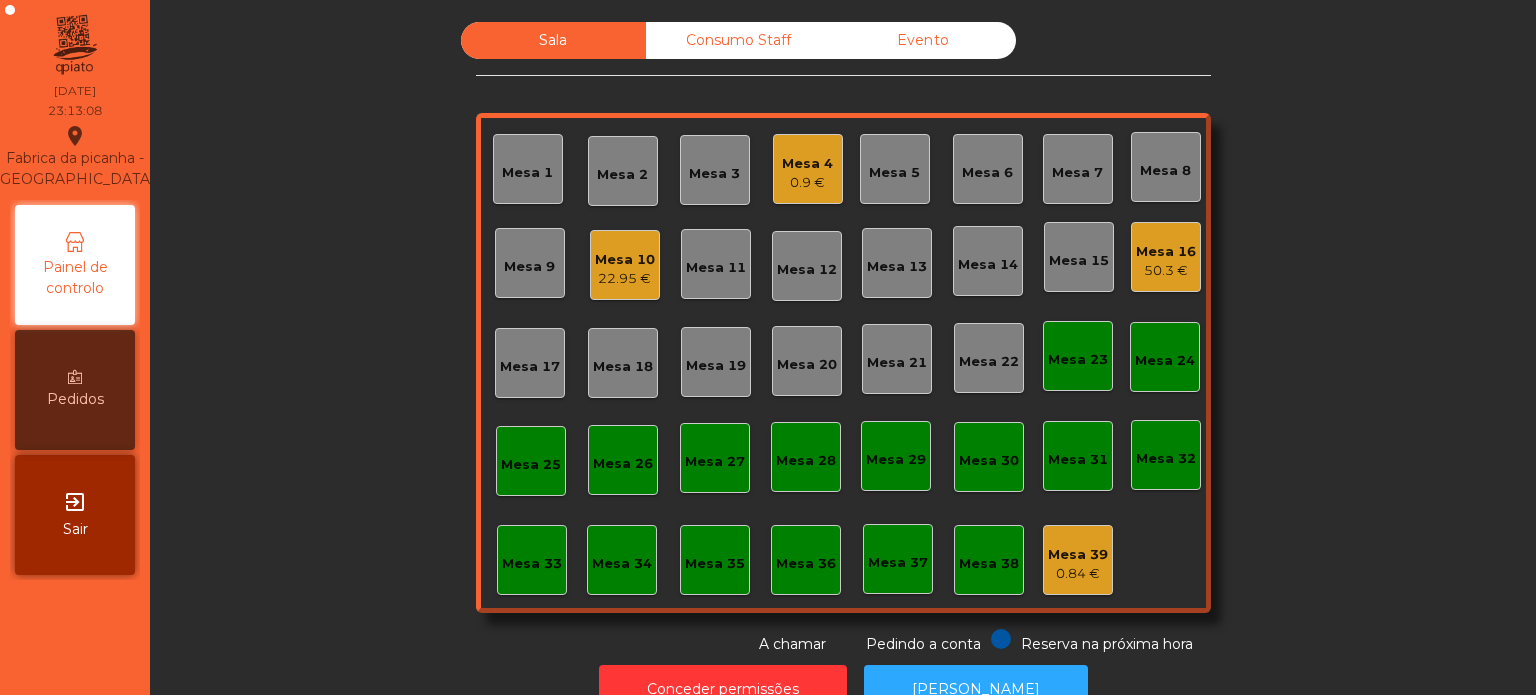 click on "50.3 €" 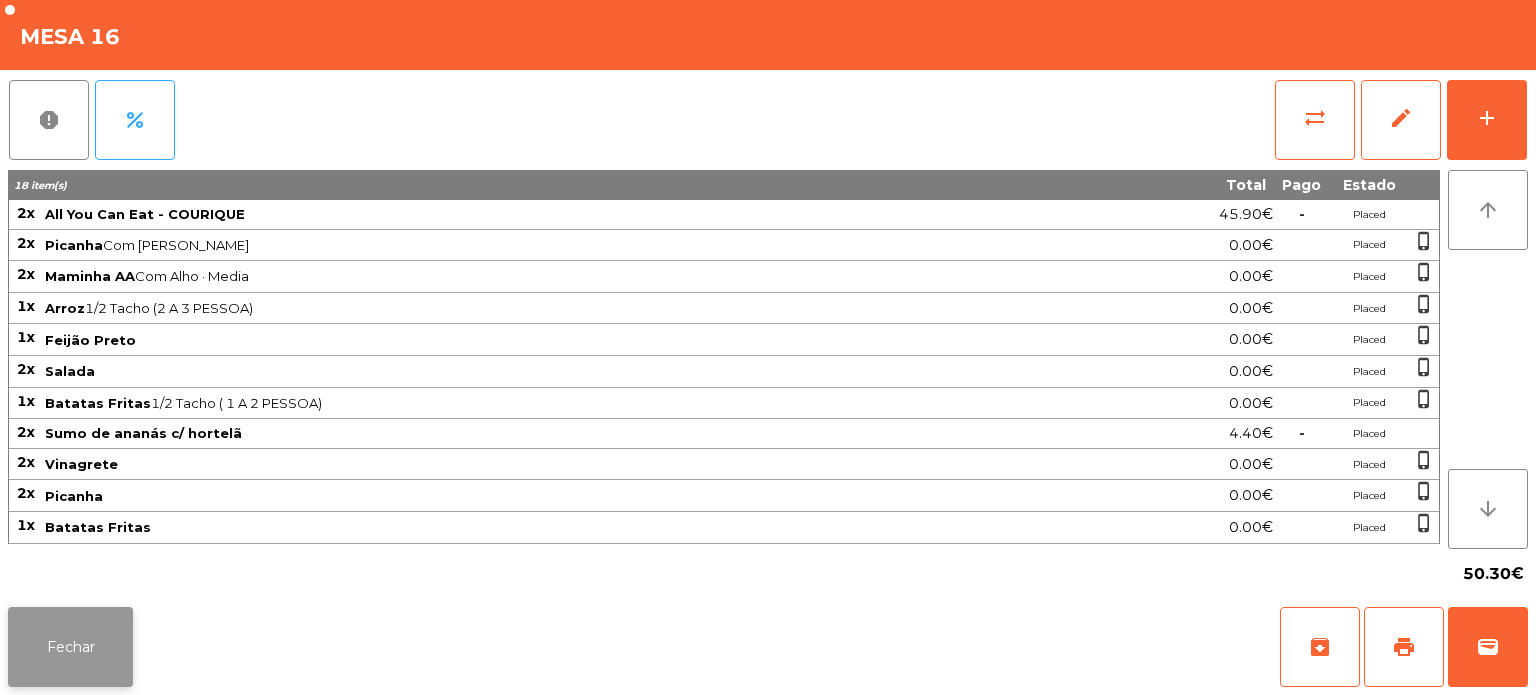click on "Fechar" 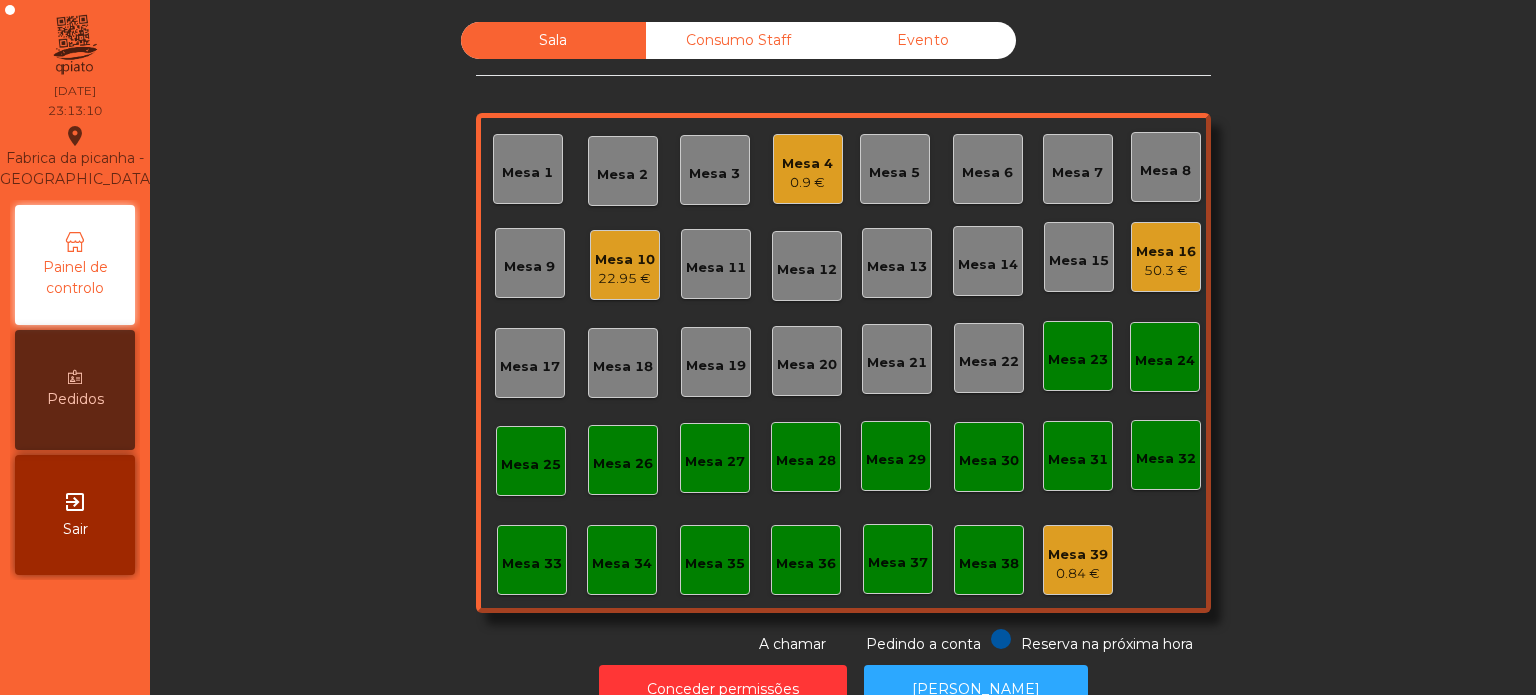 click on "0.9 €" 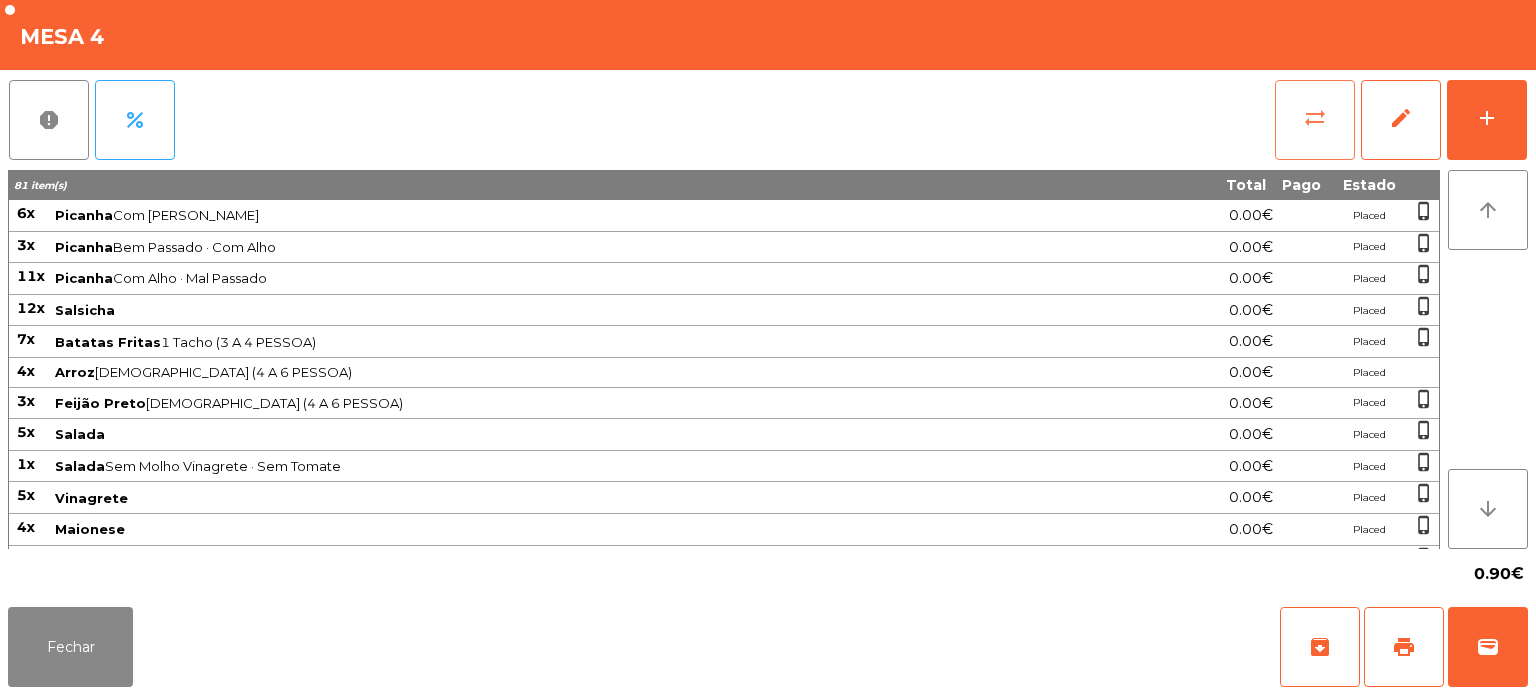 click on "sync_alt" 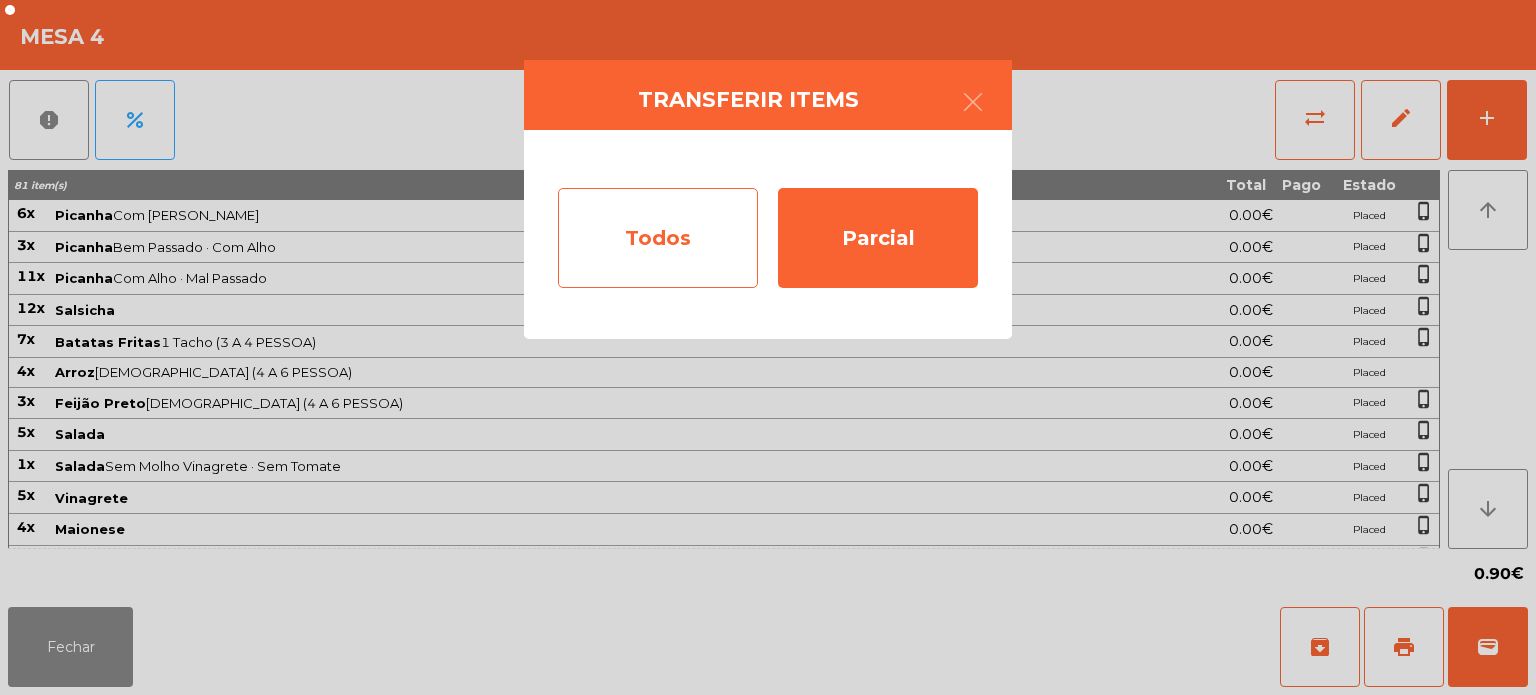 click on "Todos" 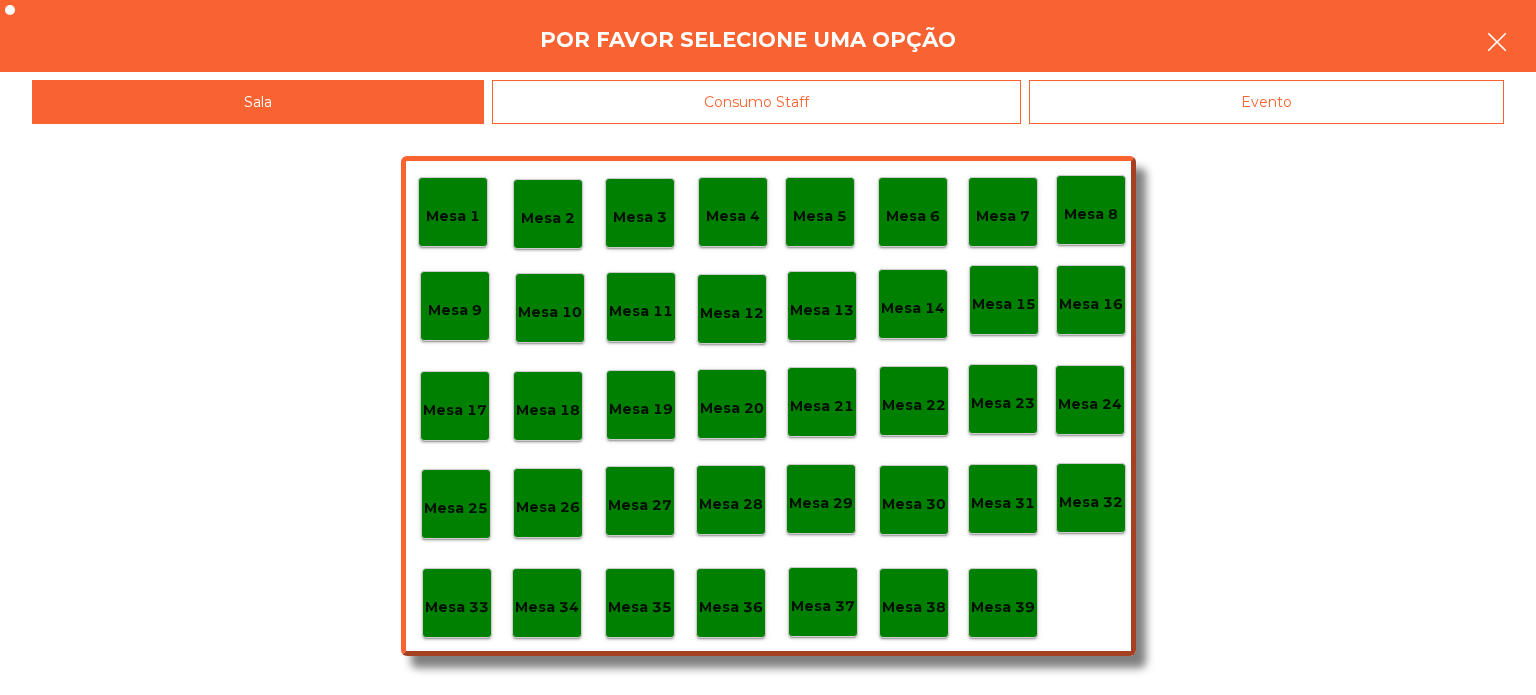 click 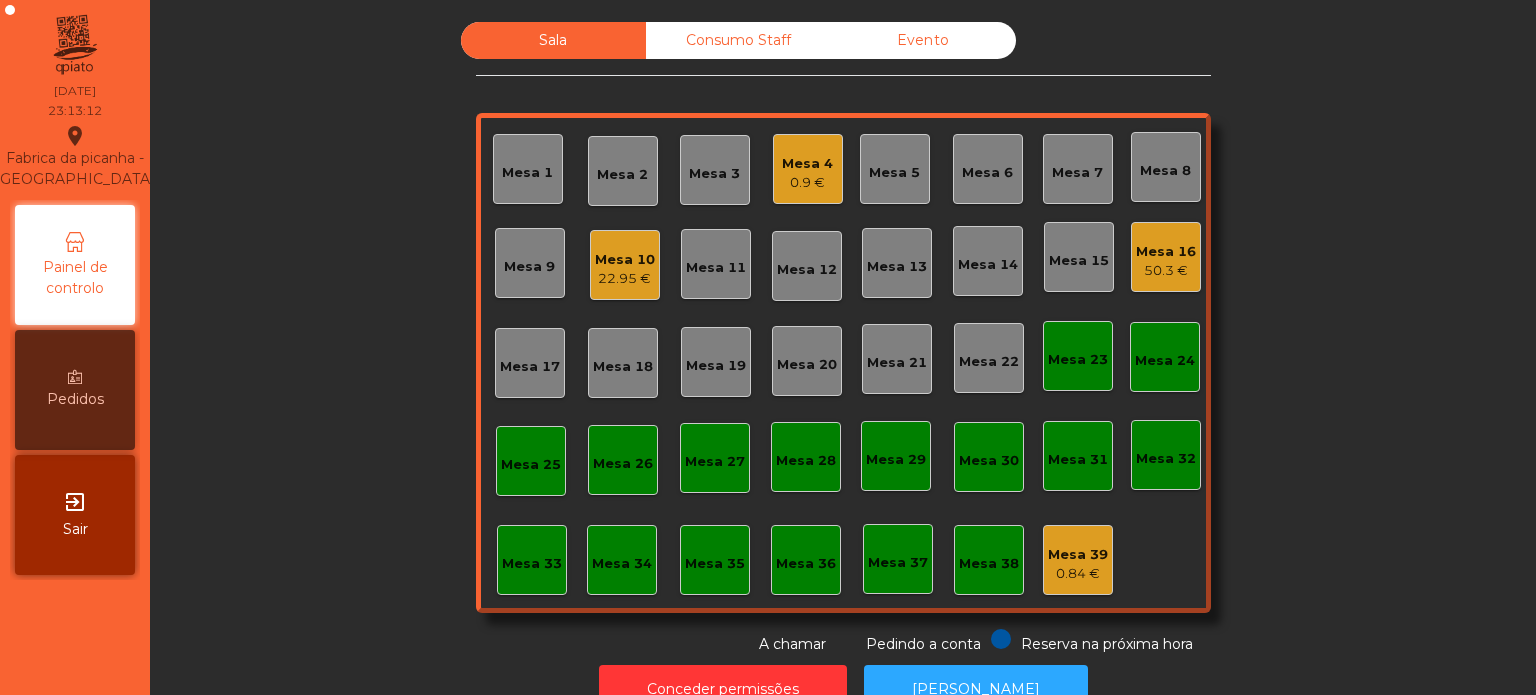 click on "0.9 €" 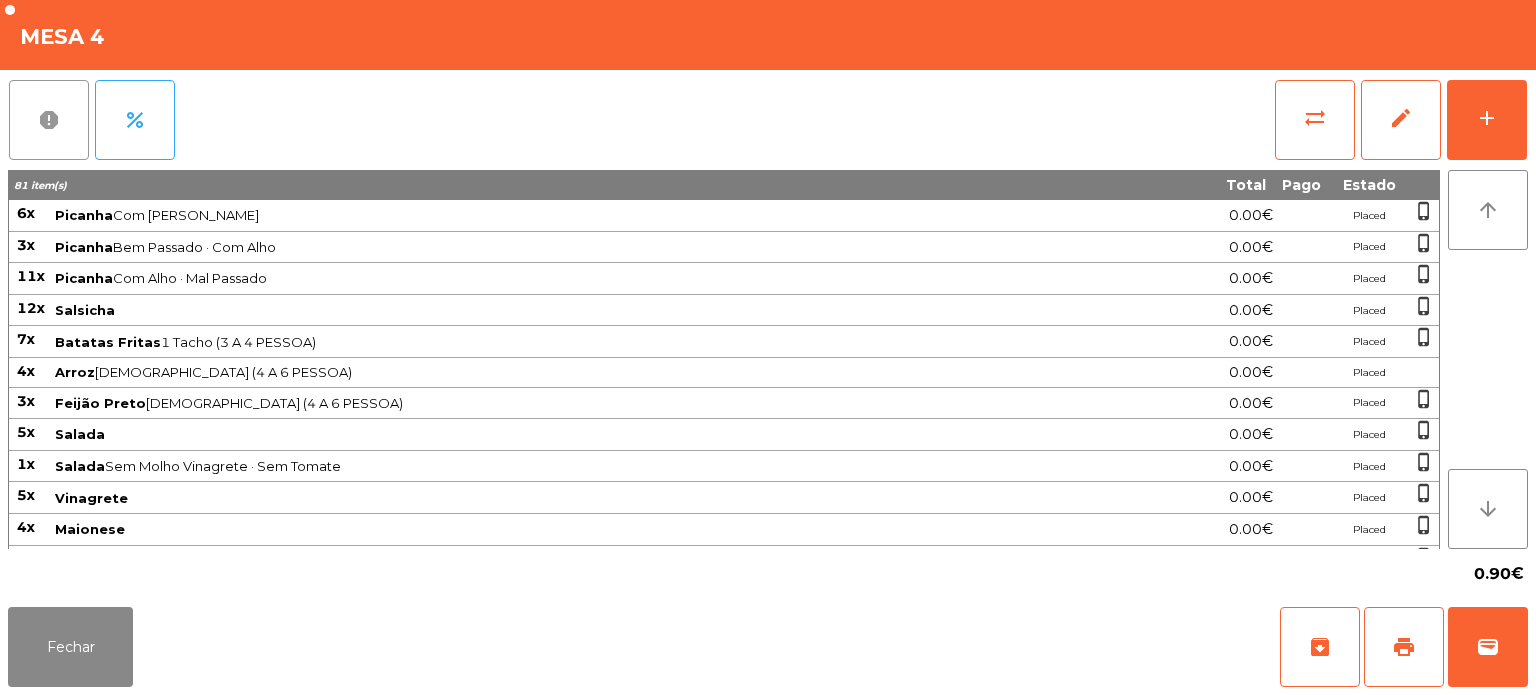 click on "report" 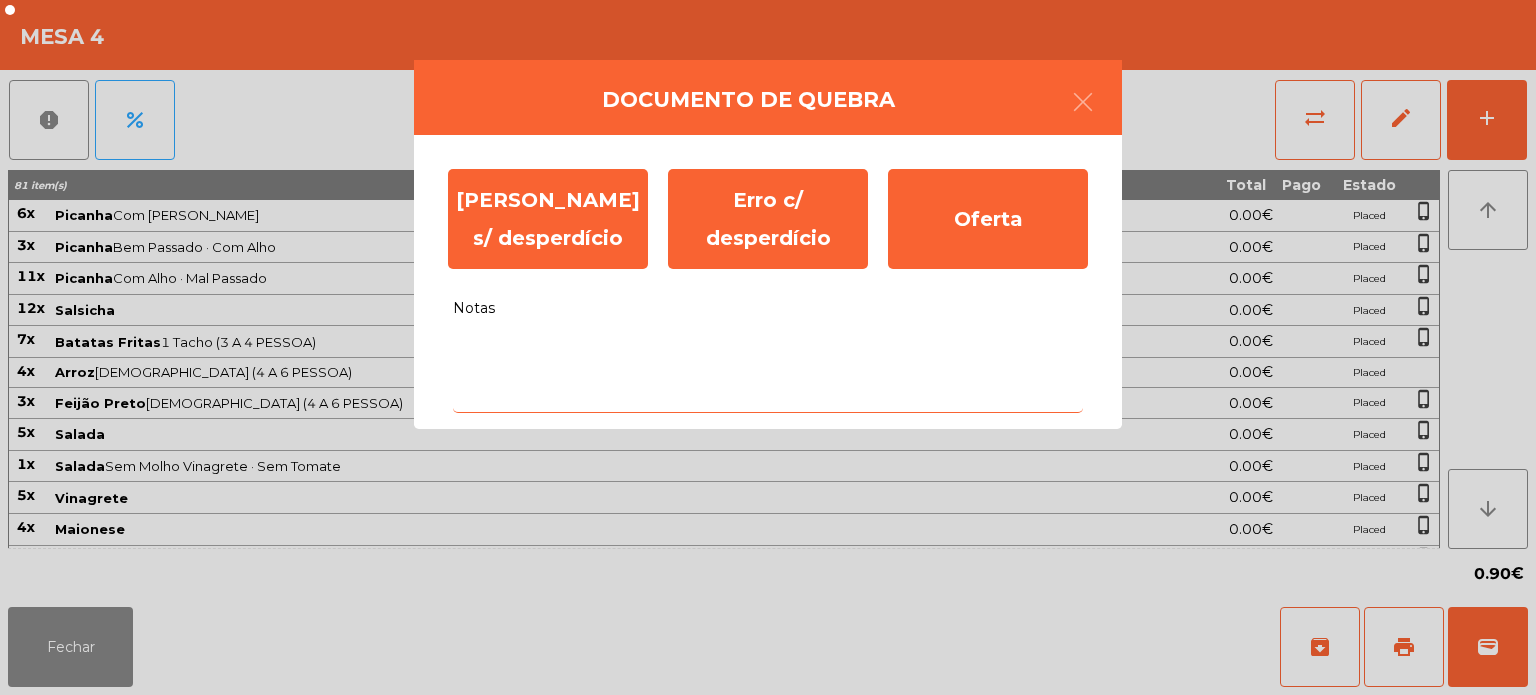 click on "Notas" at bounding box center [768, 371] 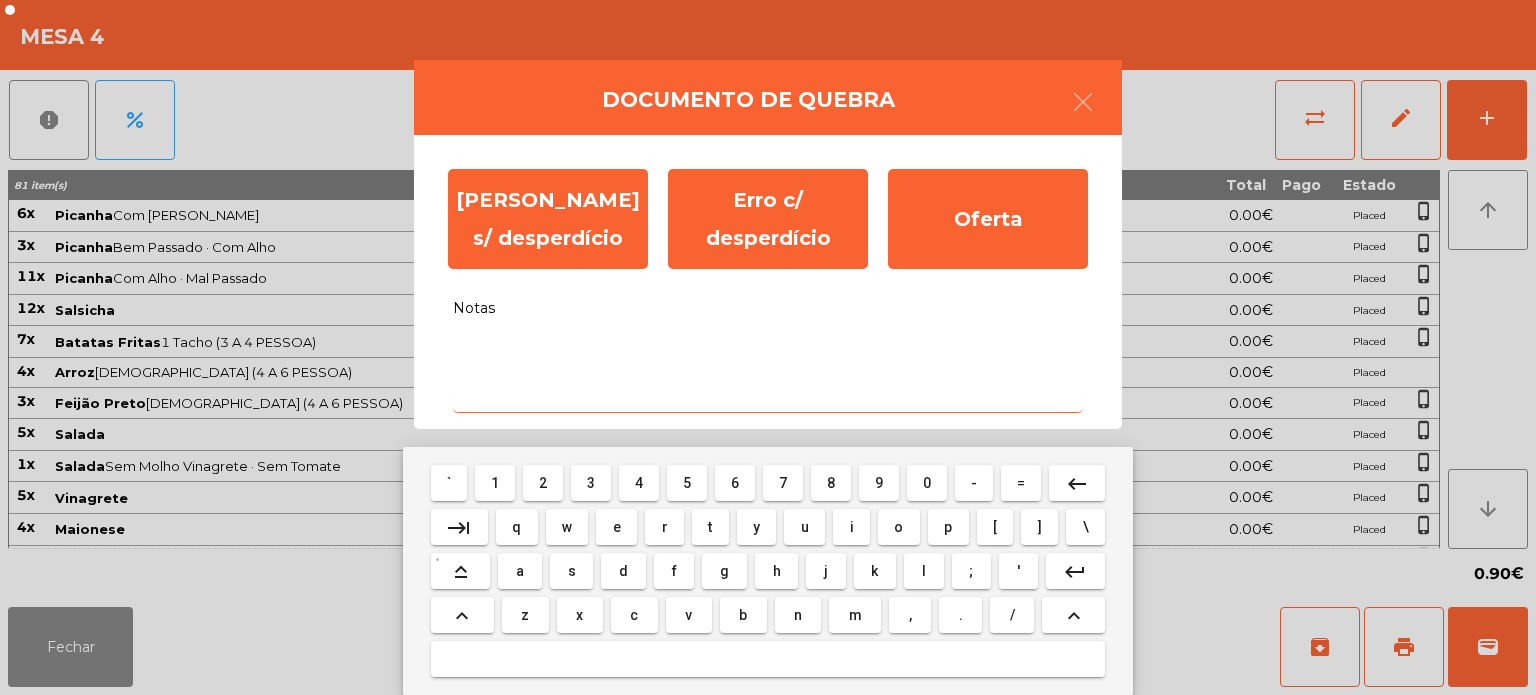click on "f" at bounding box center (674, 571) 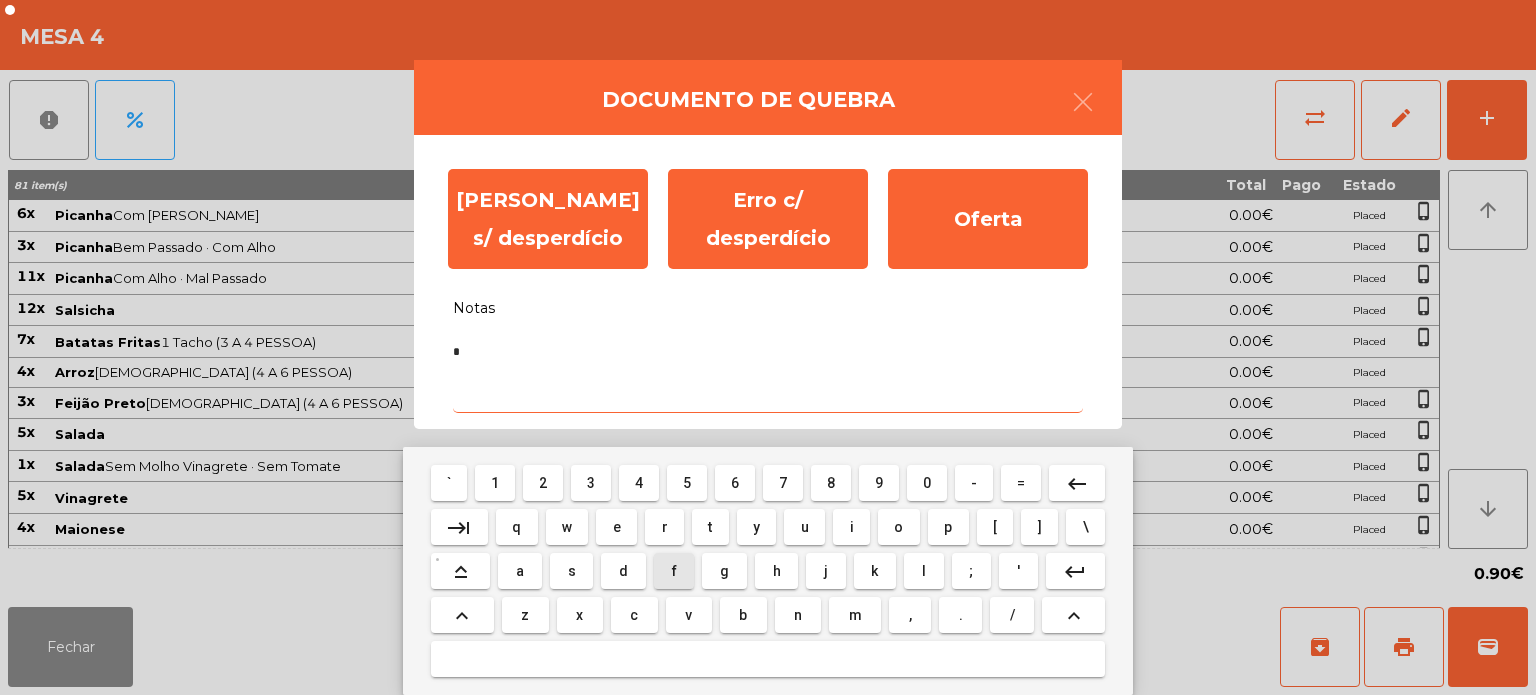 click on "f" at bounding box center (674, 571) 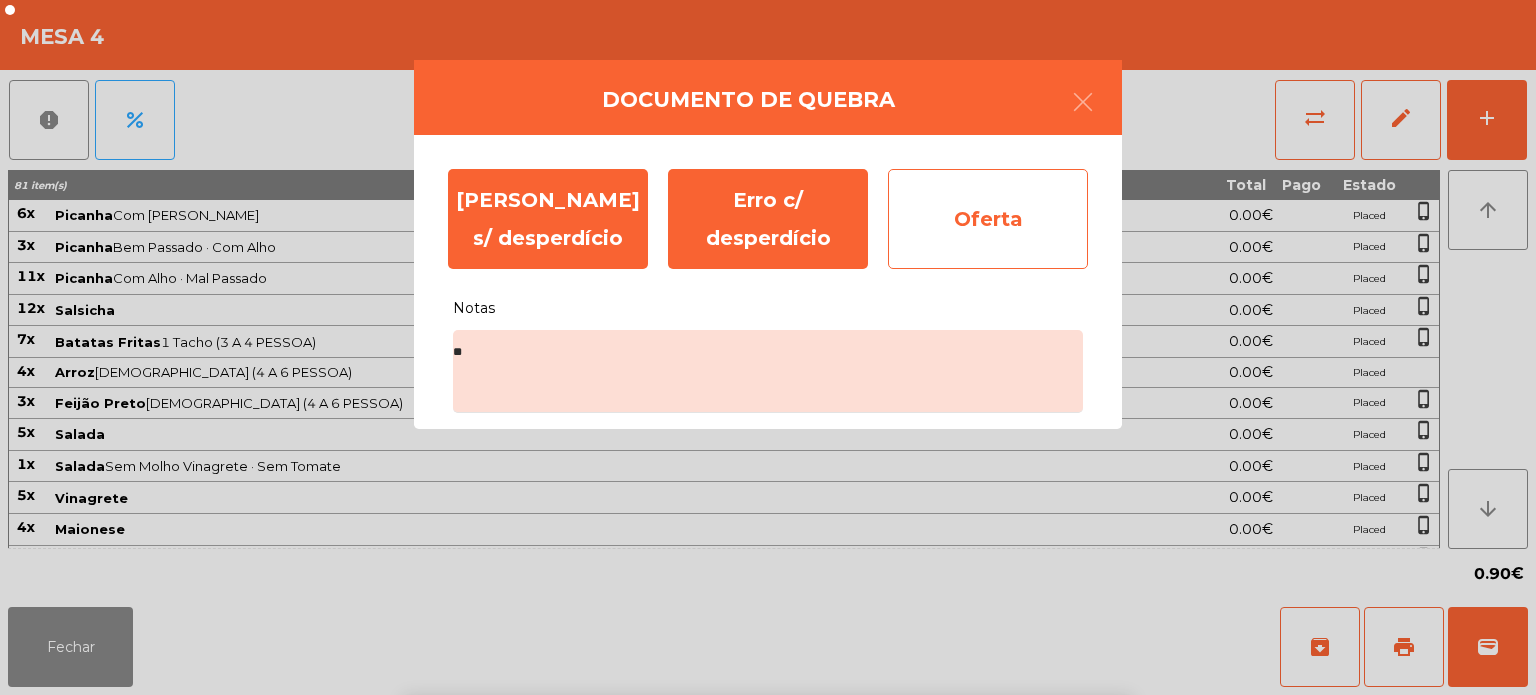 click on "Oferta" 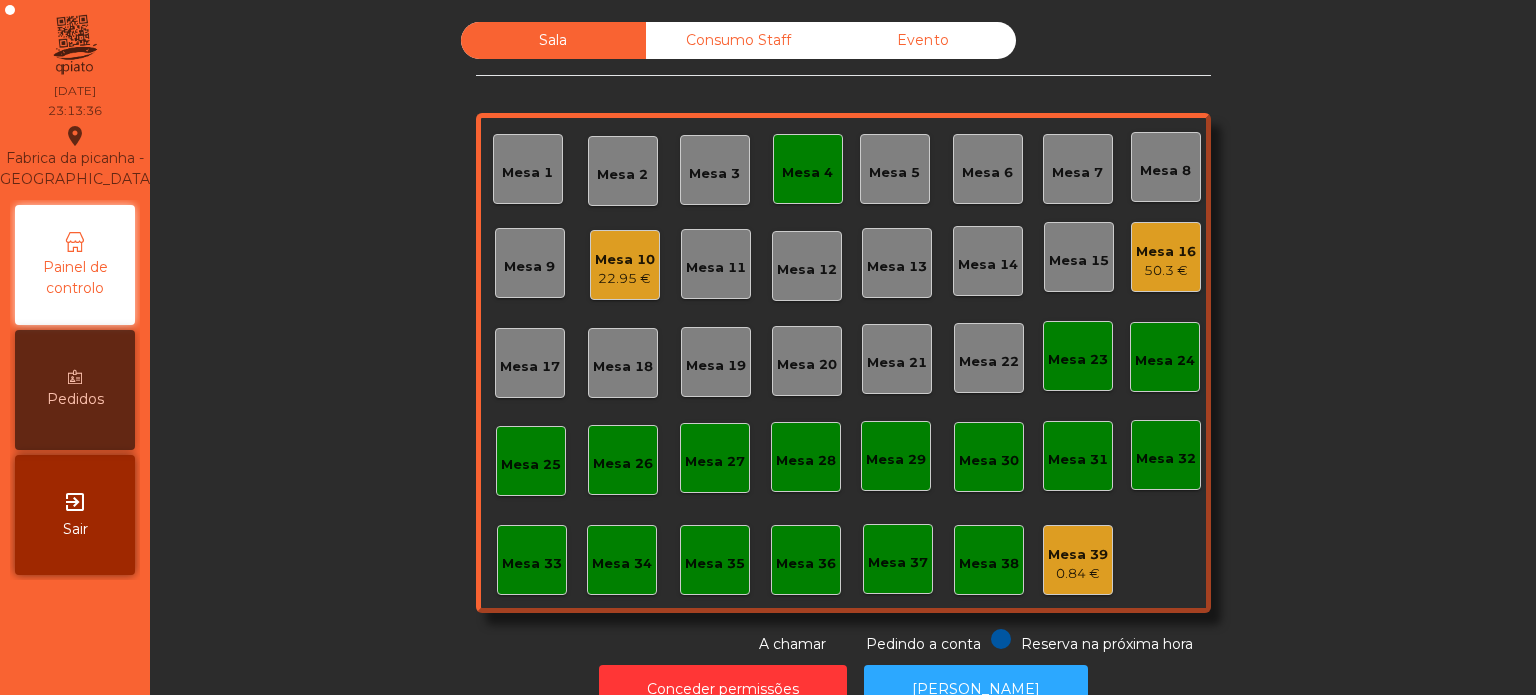 click on "Mesa 4" 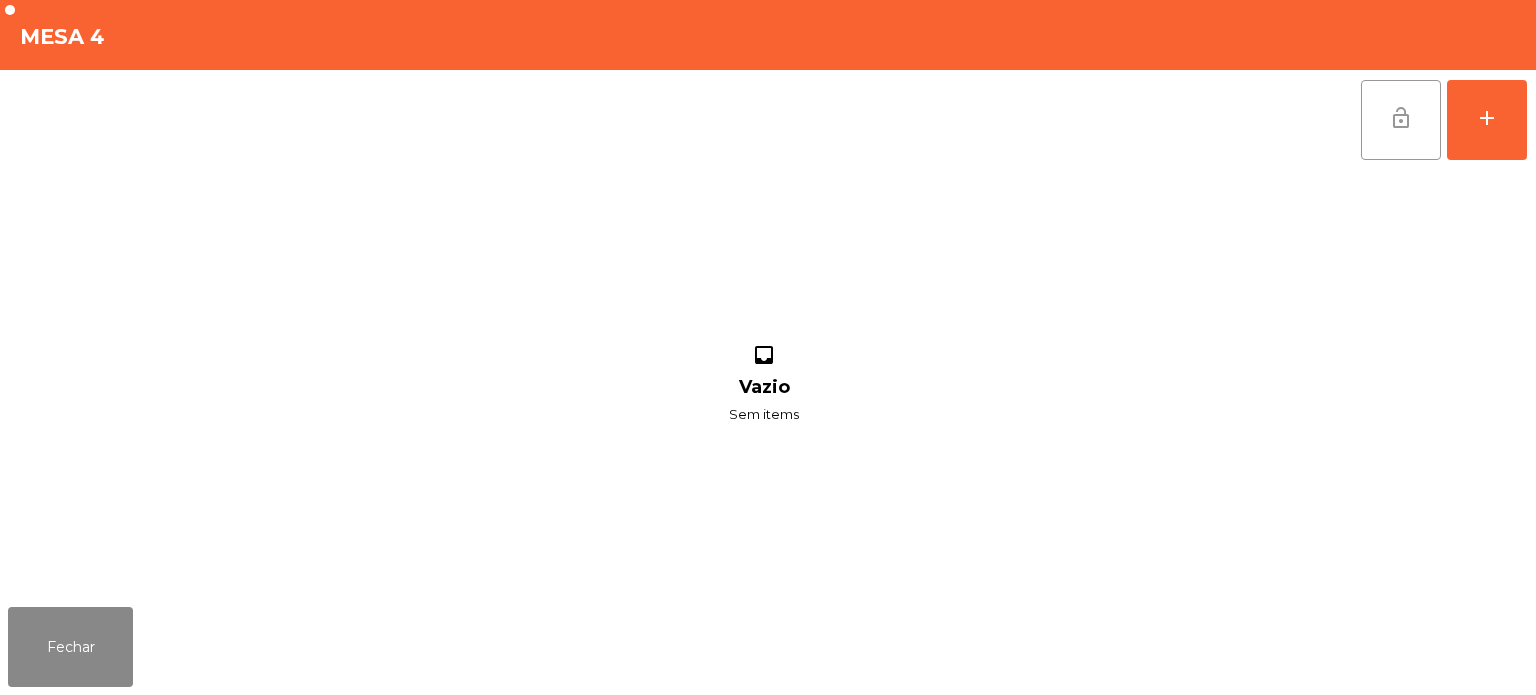 click on "lock_open" 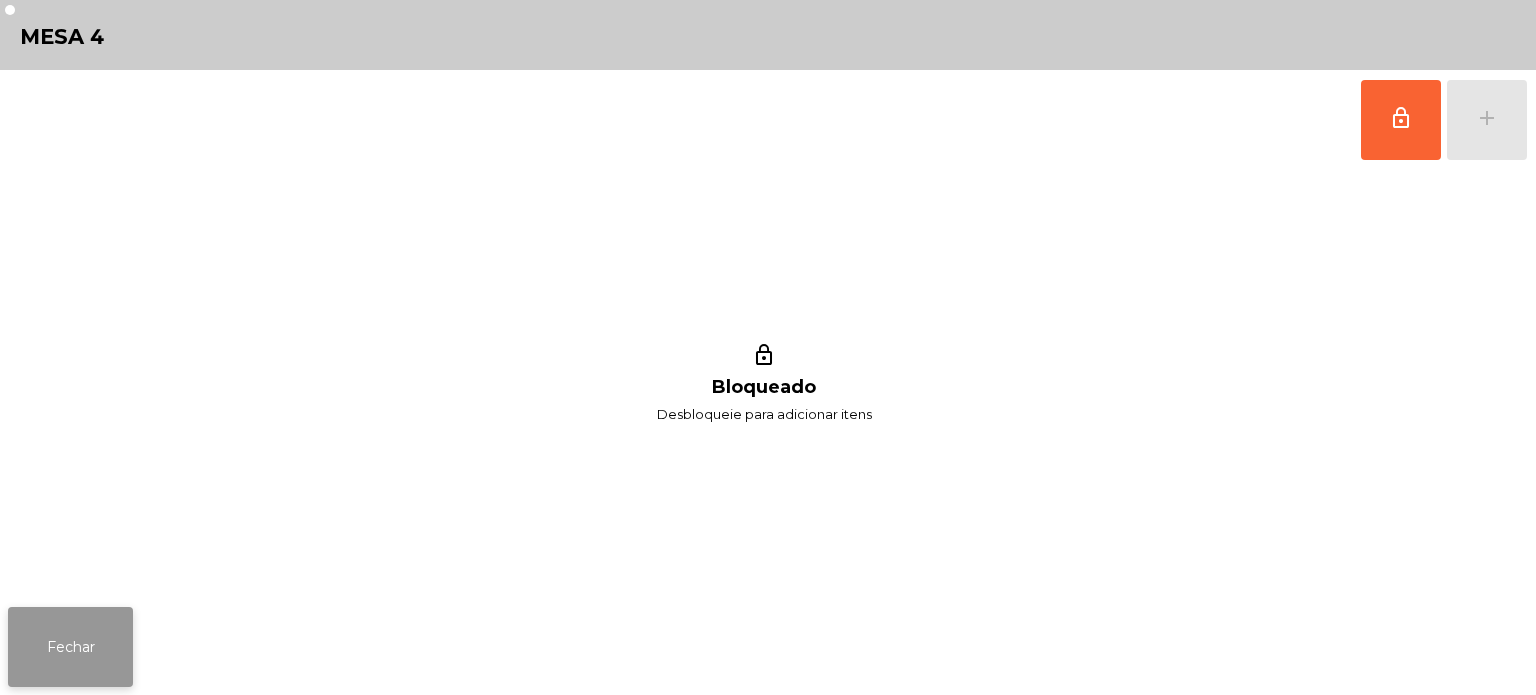 click on "Fechar" 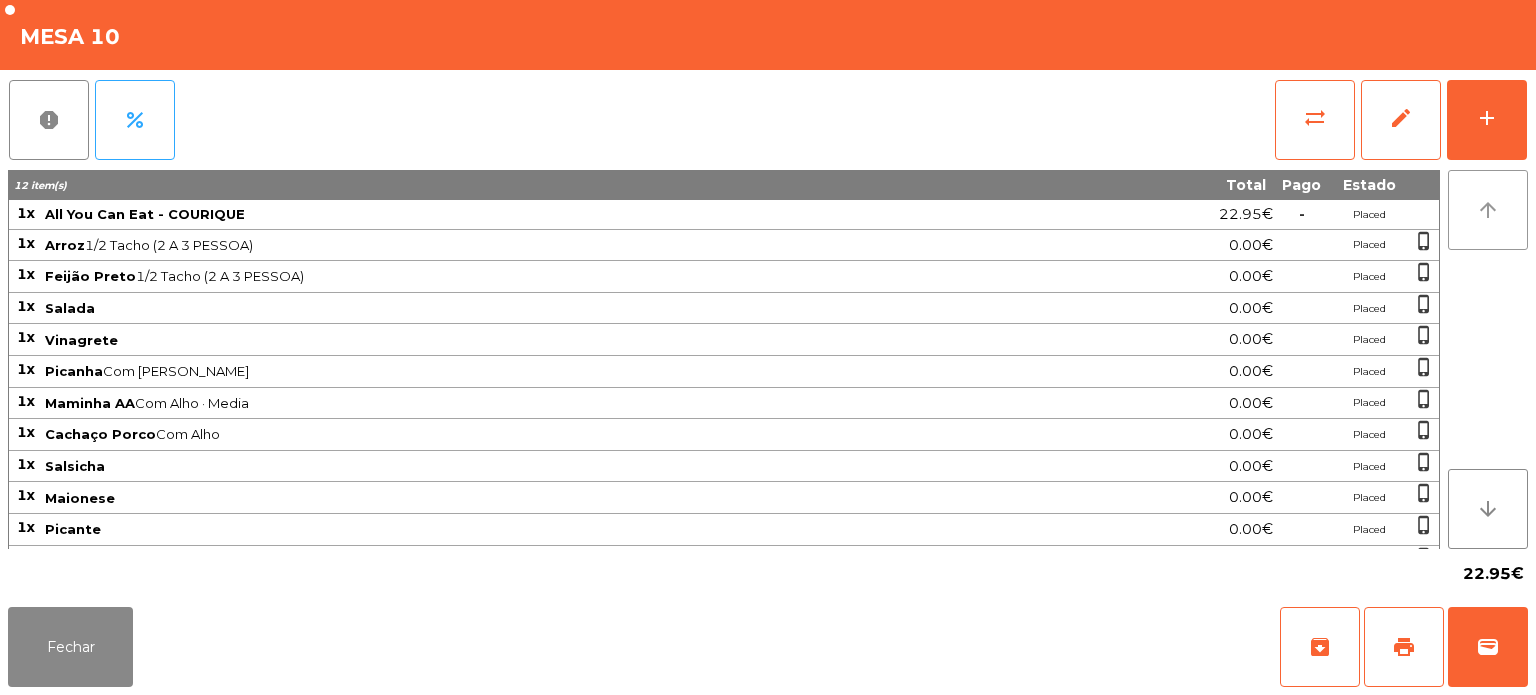 click on "arrow_upward" 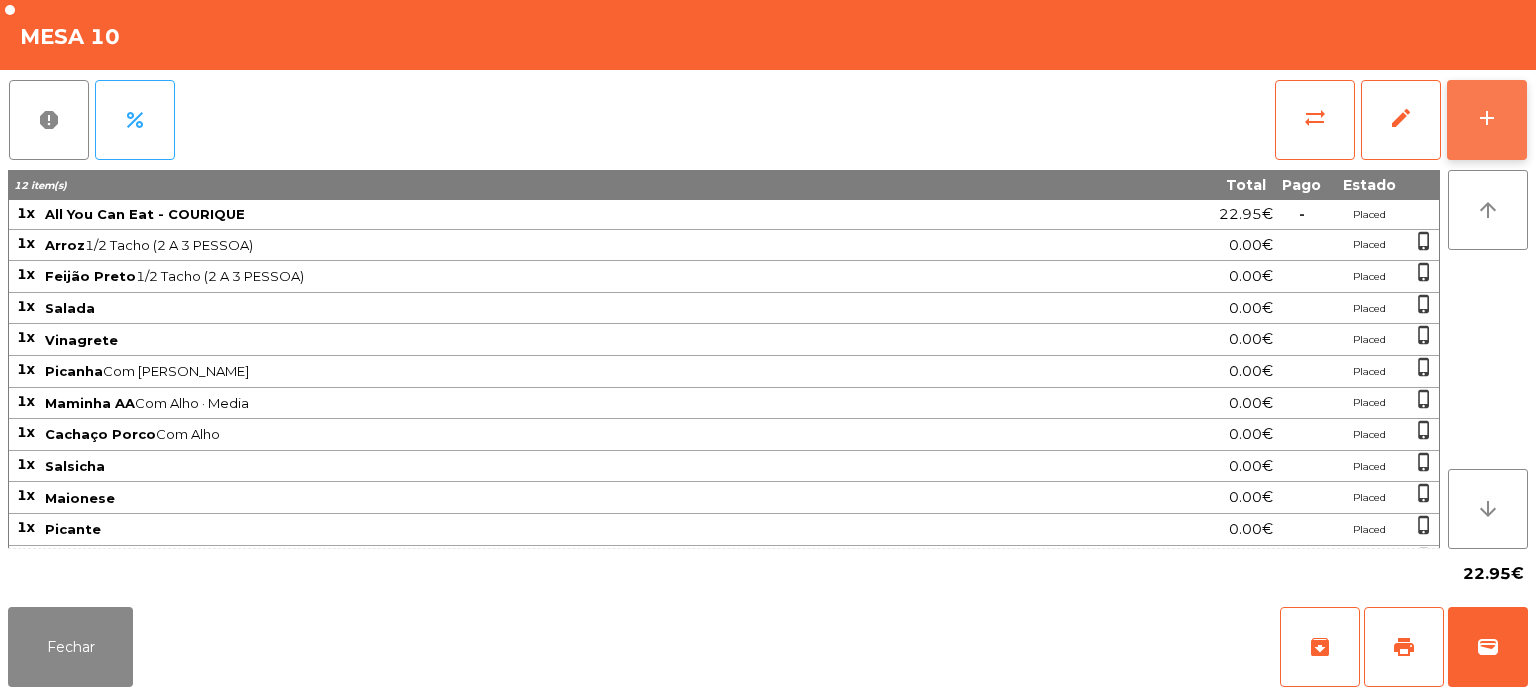 click on "add" 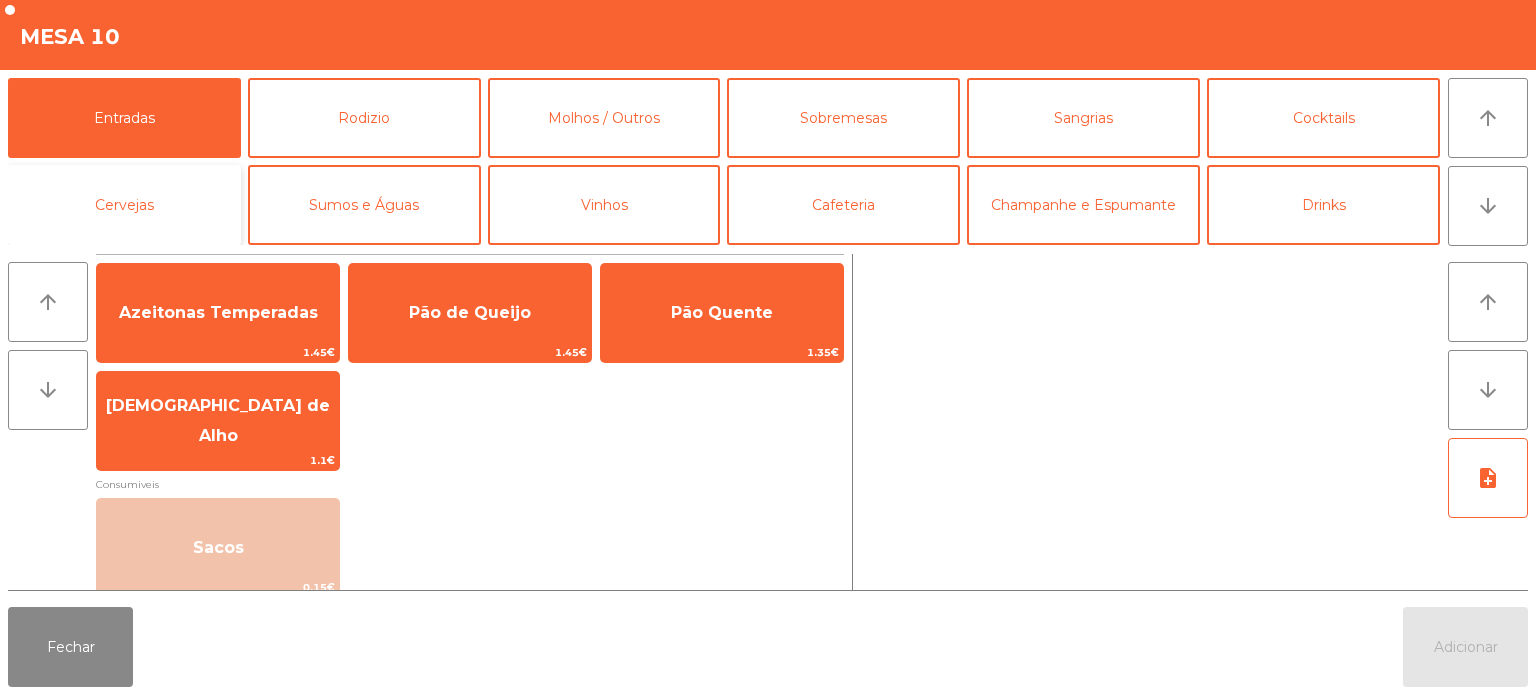 click on "Cervejas" 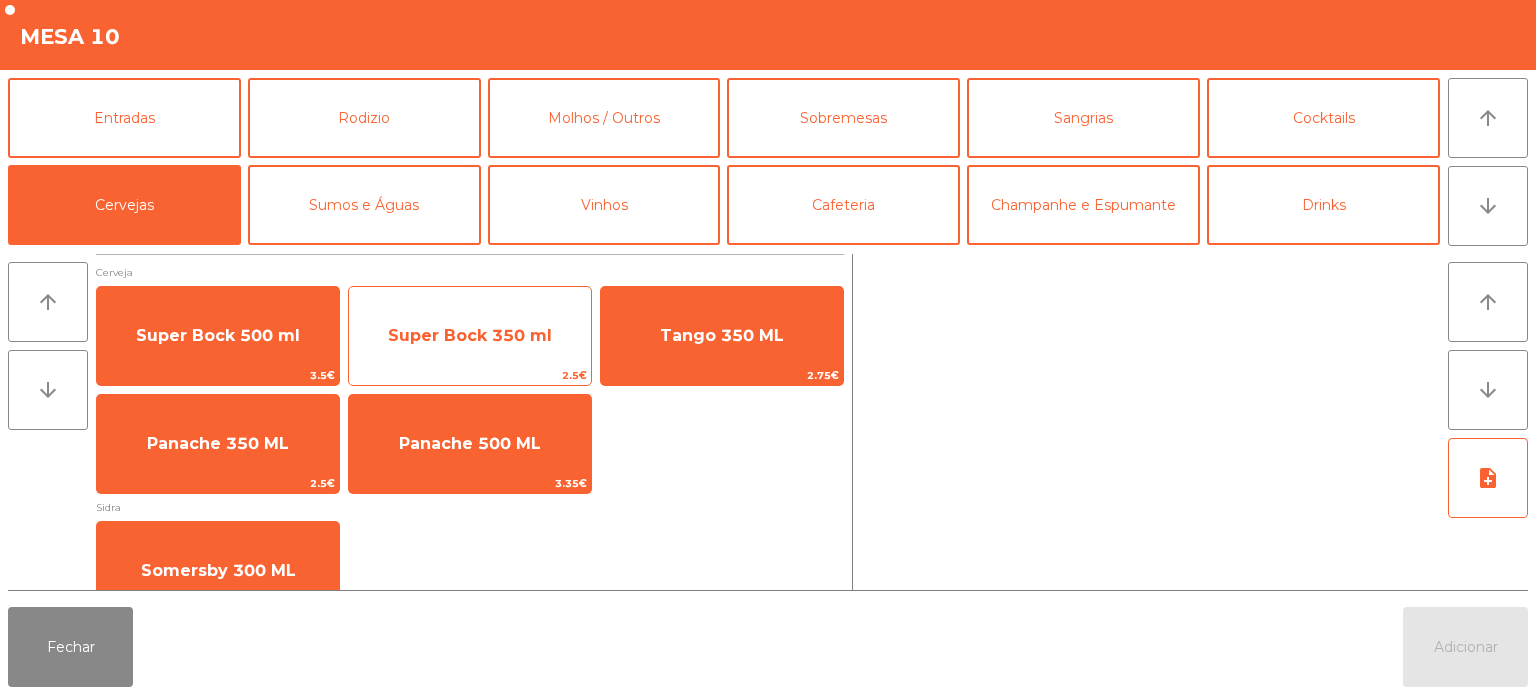 click on "Super Bock 350 ml" 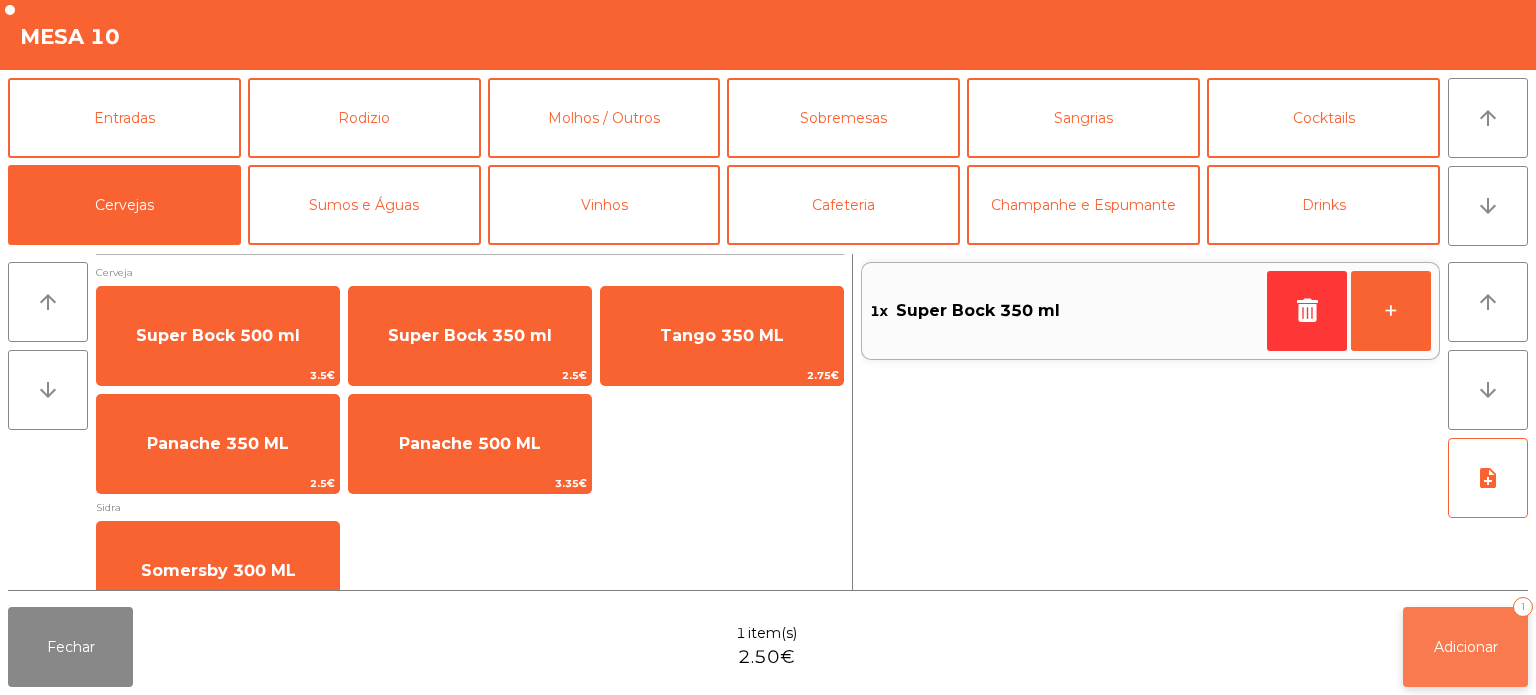 click on "Adicionar" 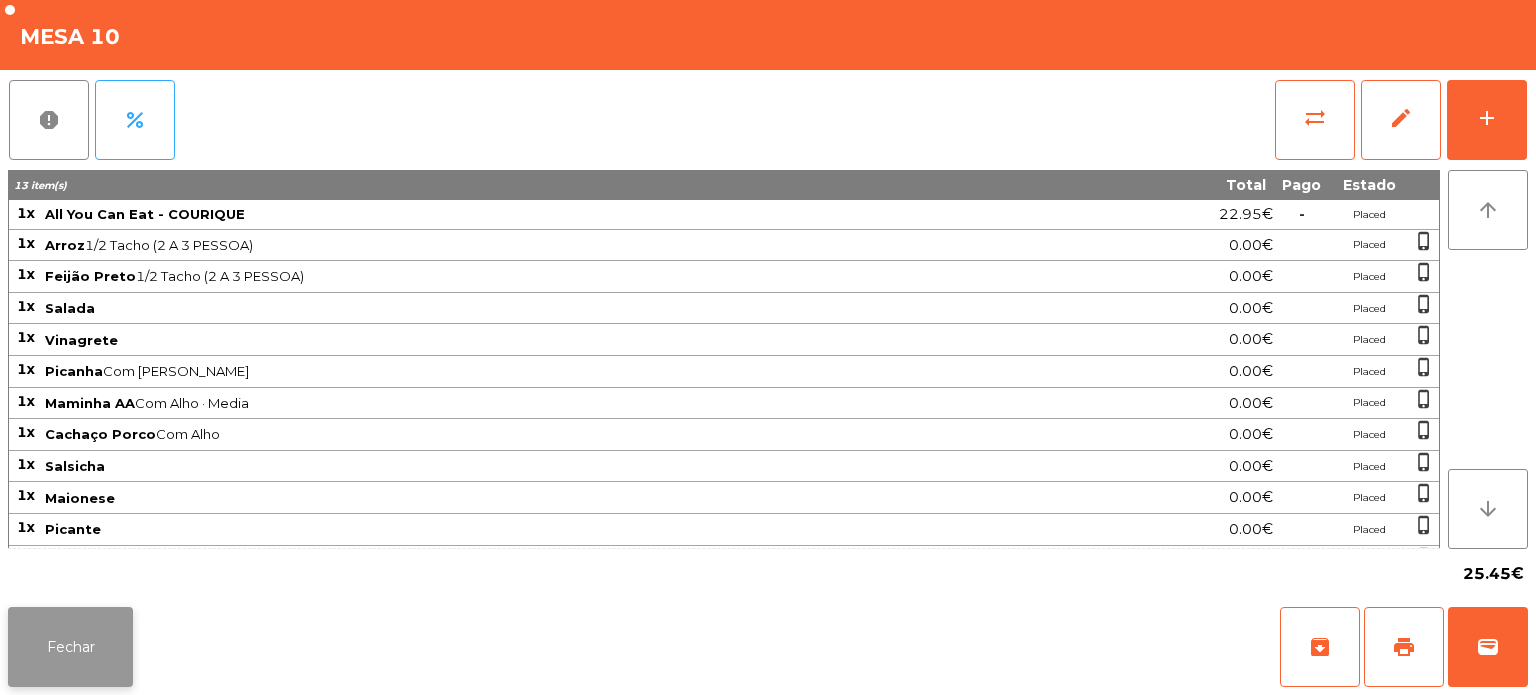 click on "Fechar" 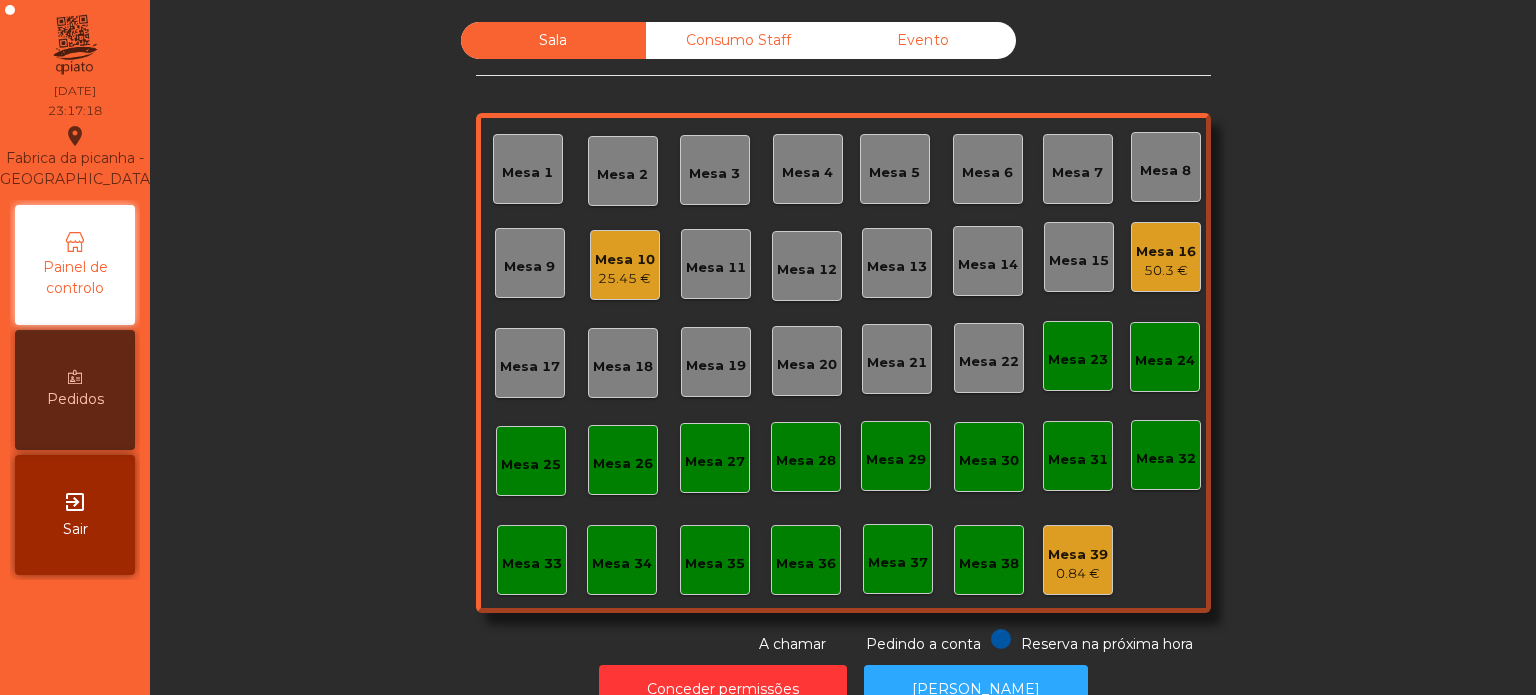 click on "0.84 €" 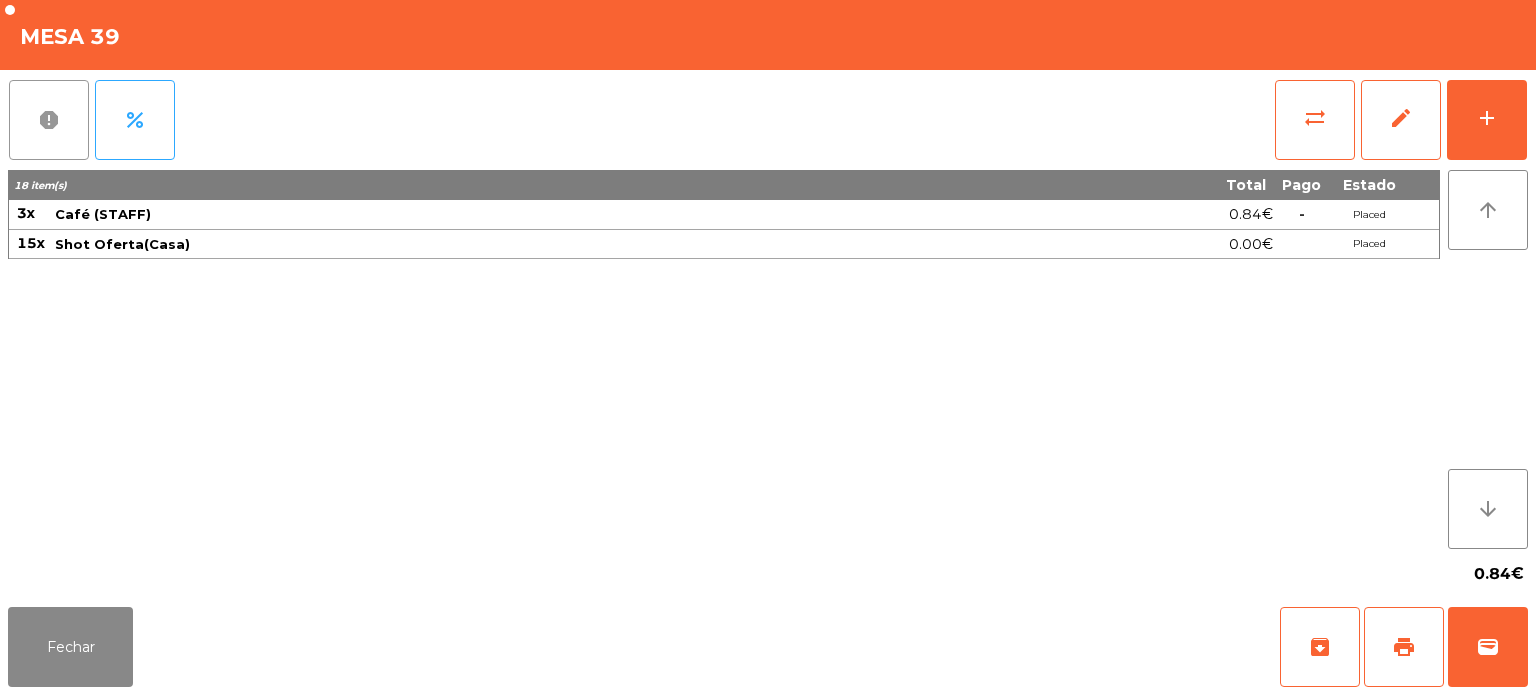 click on "report" 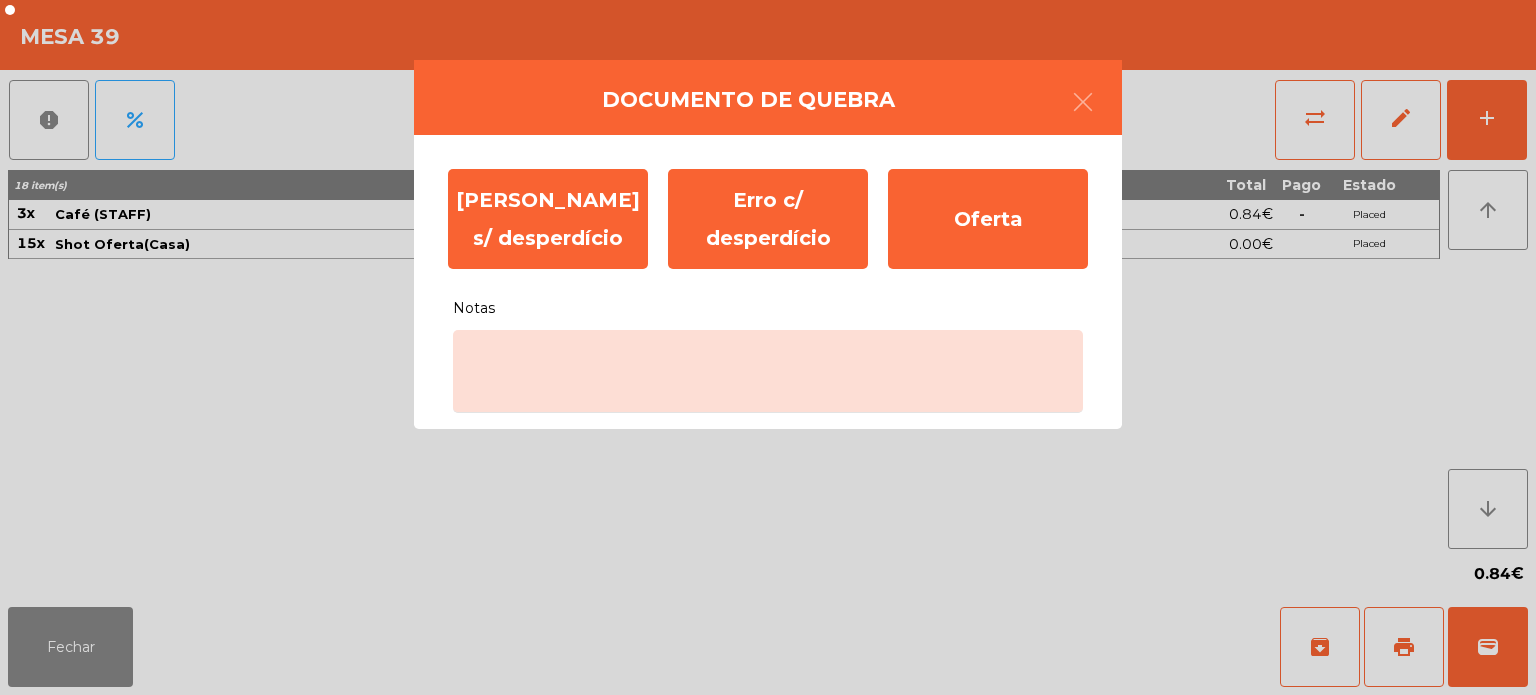 click on "Documento de [PERSON_NAME] s/ desperdício   Erro c/ desperdício   Oferta   Notas" 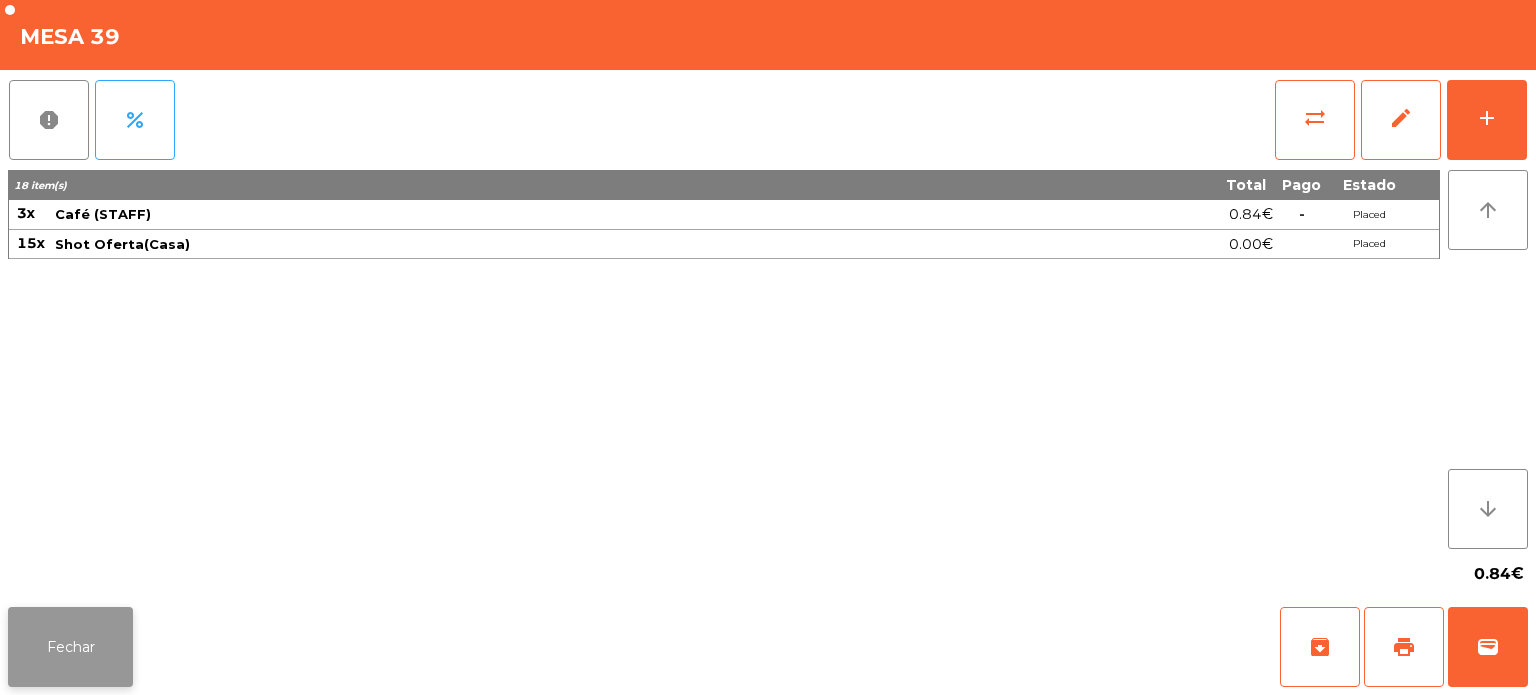 click on "Fechar" 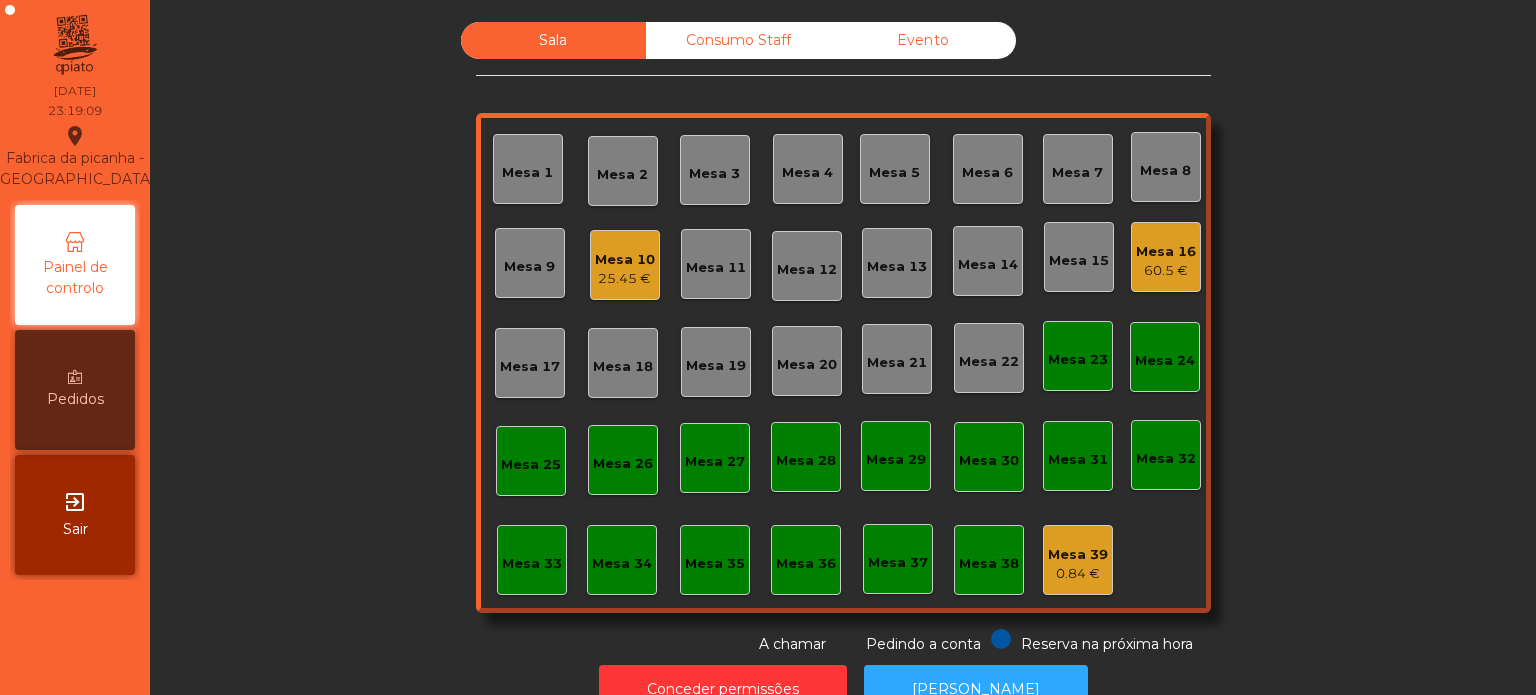 click on "25.45 €" 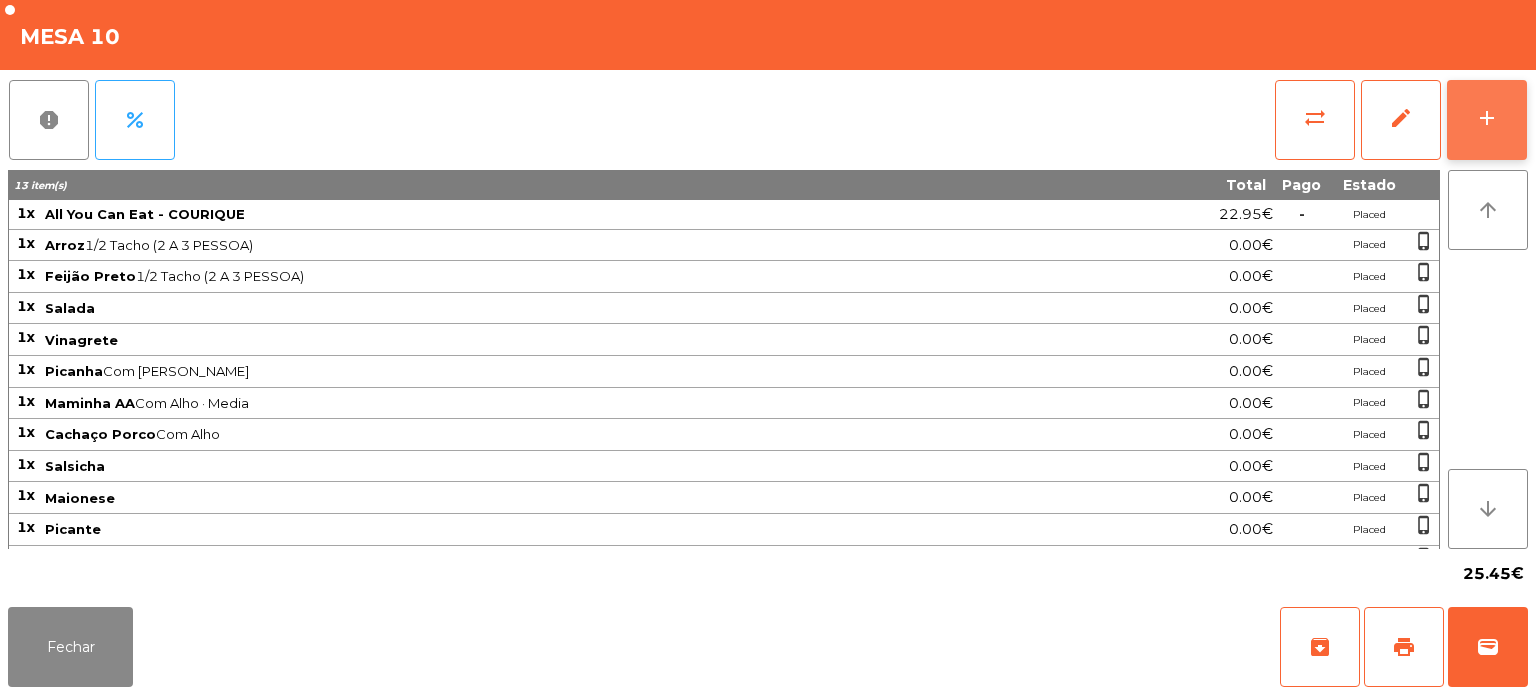 click on "add" 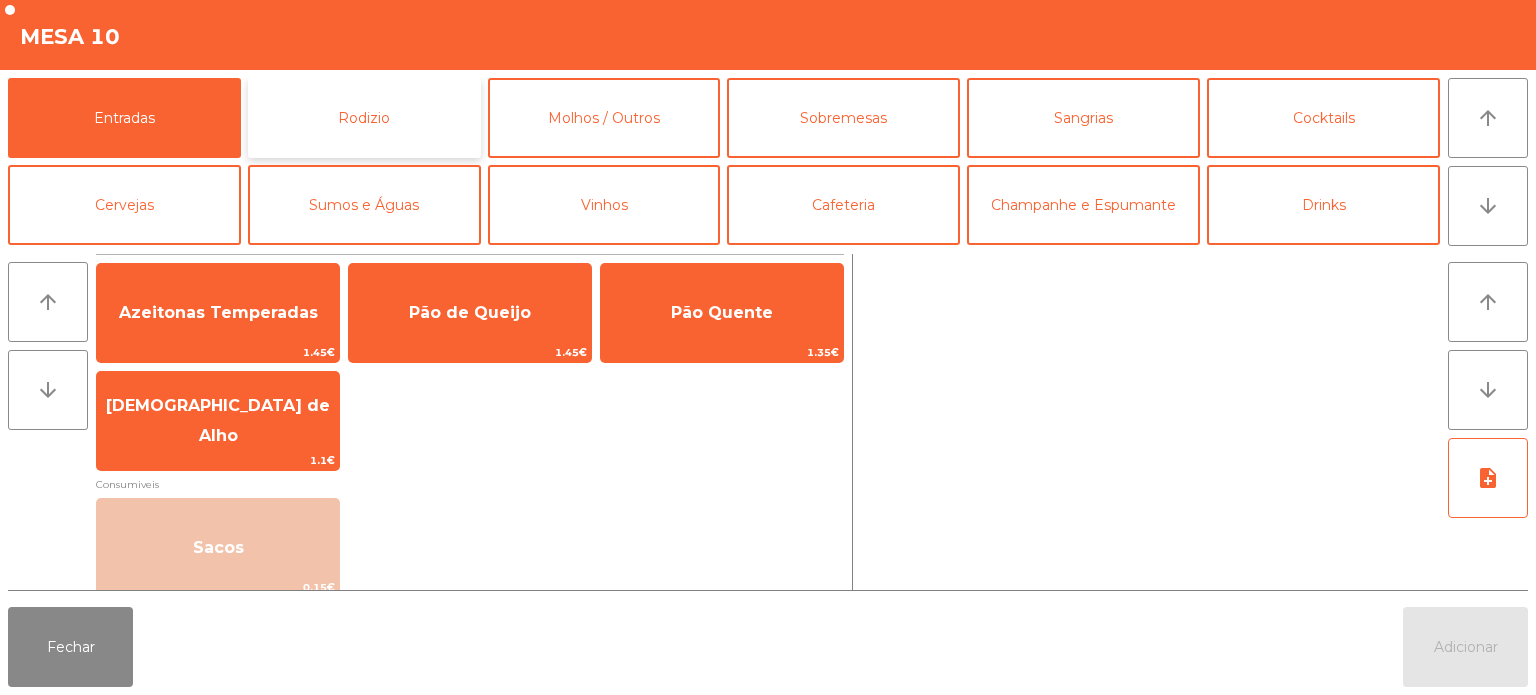 click on "Rodizio" 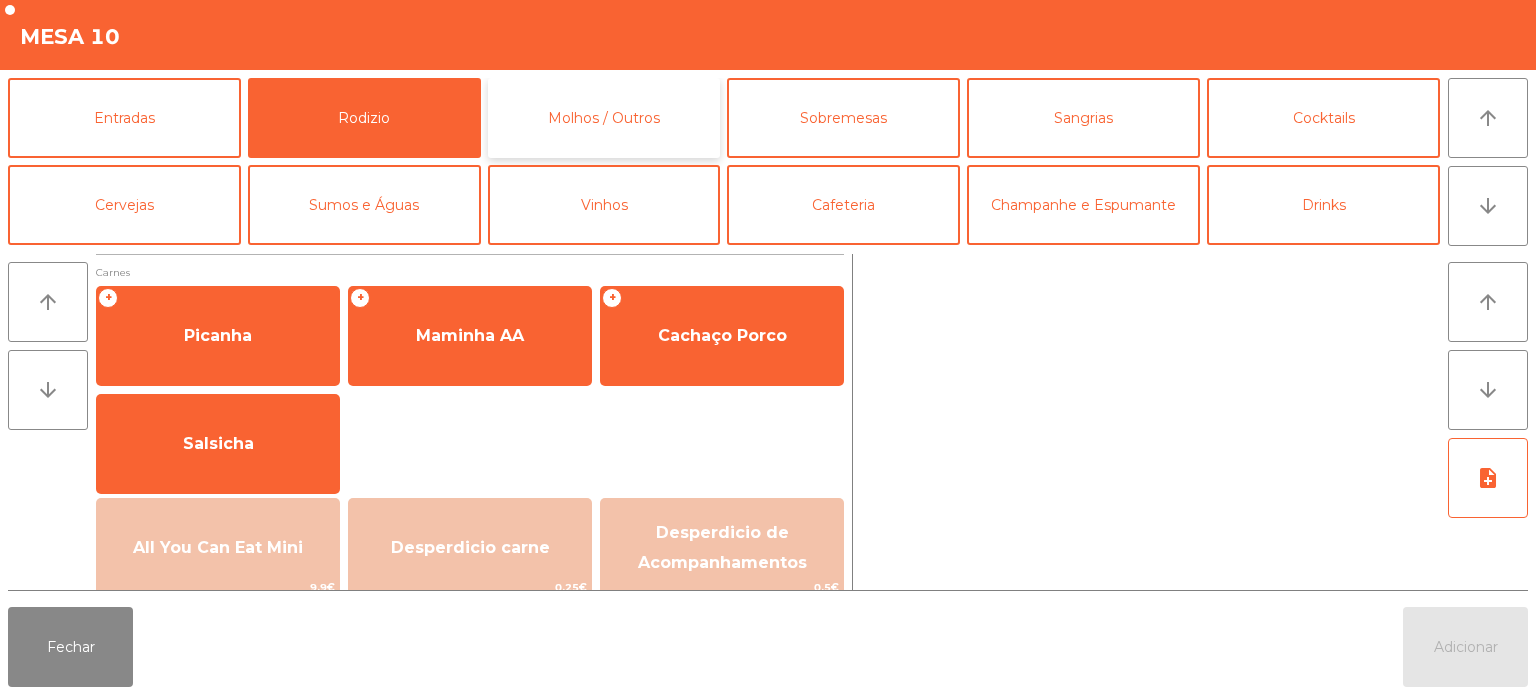 click on "Molhos / Outros" 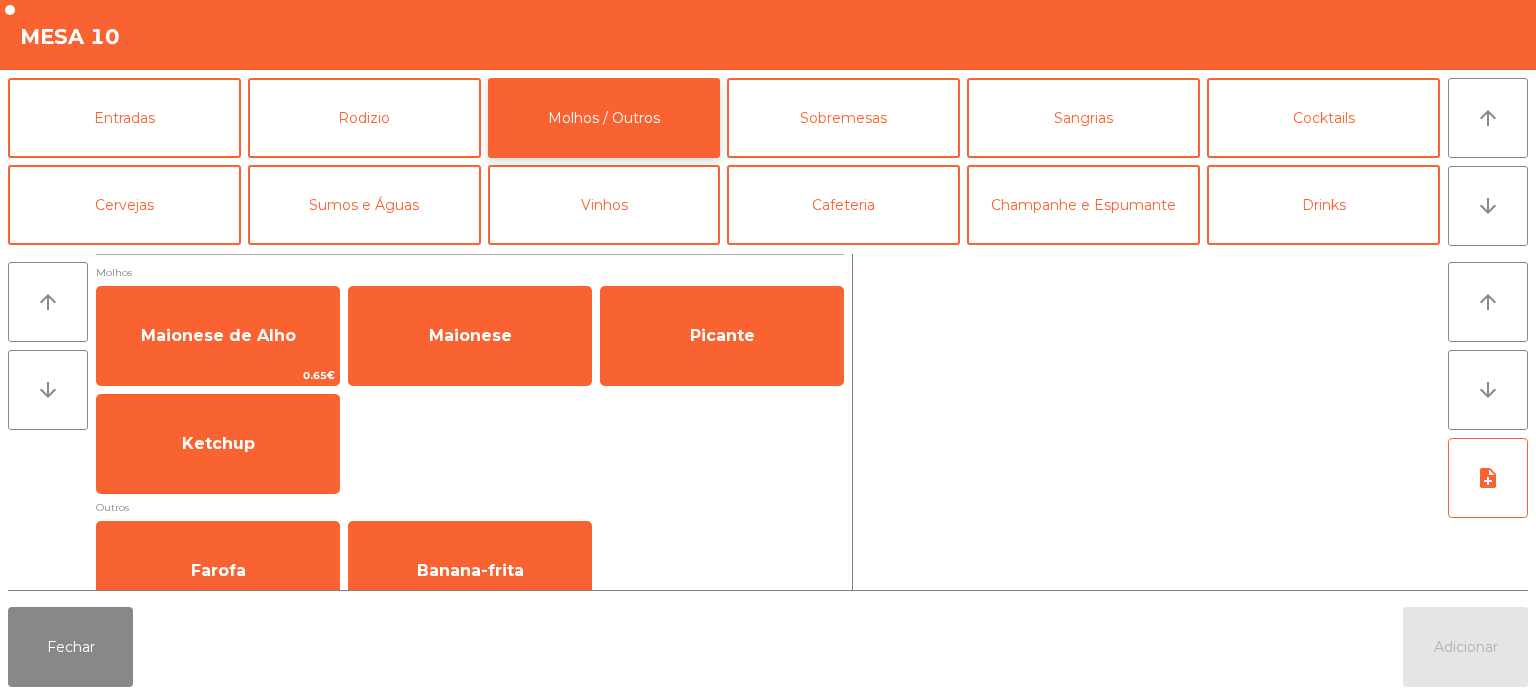 scroll, scrollTop: 38, scrollLeft: 0, axis: vertical 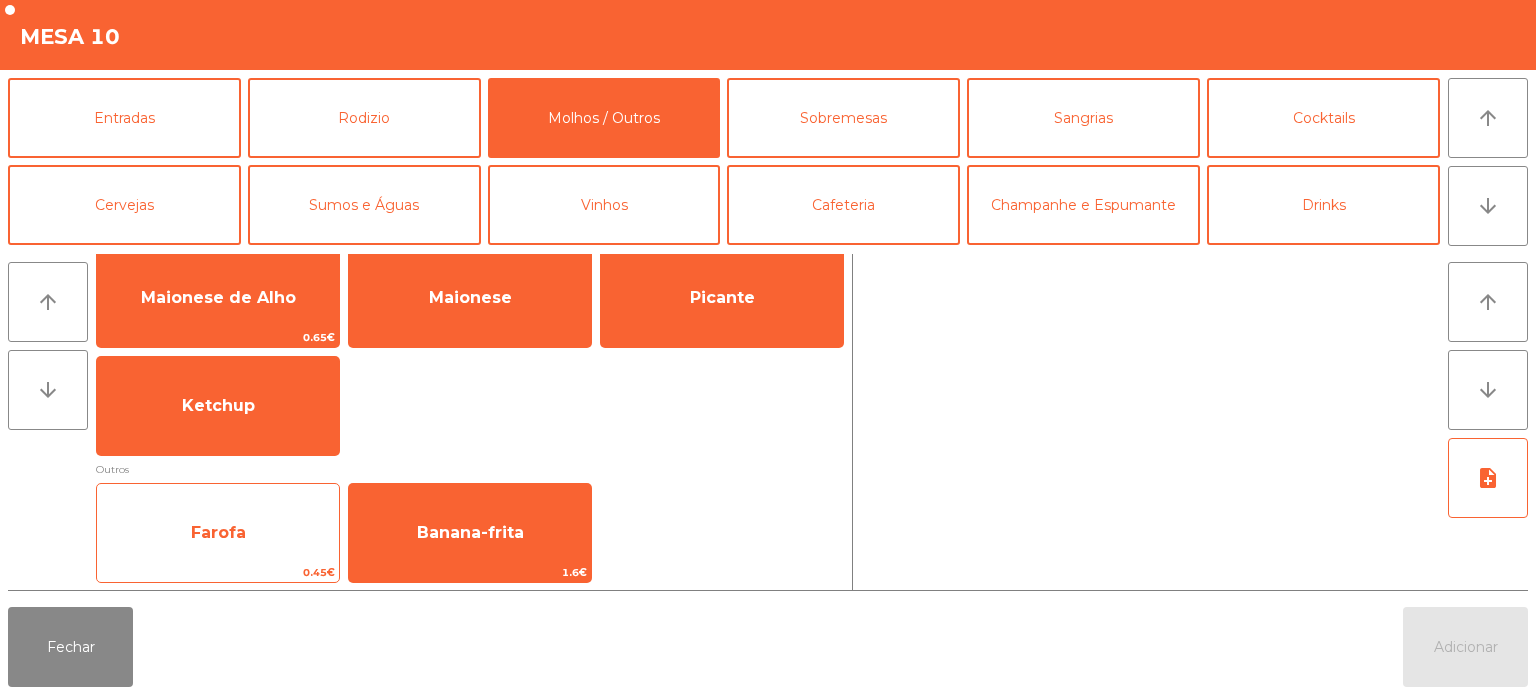 click on "0.45€" 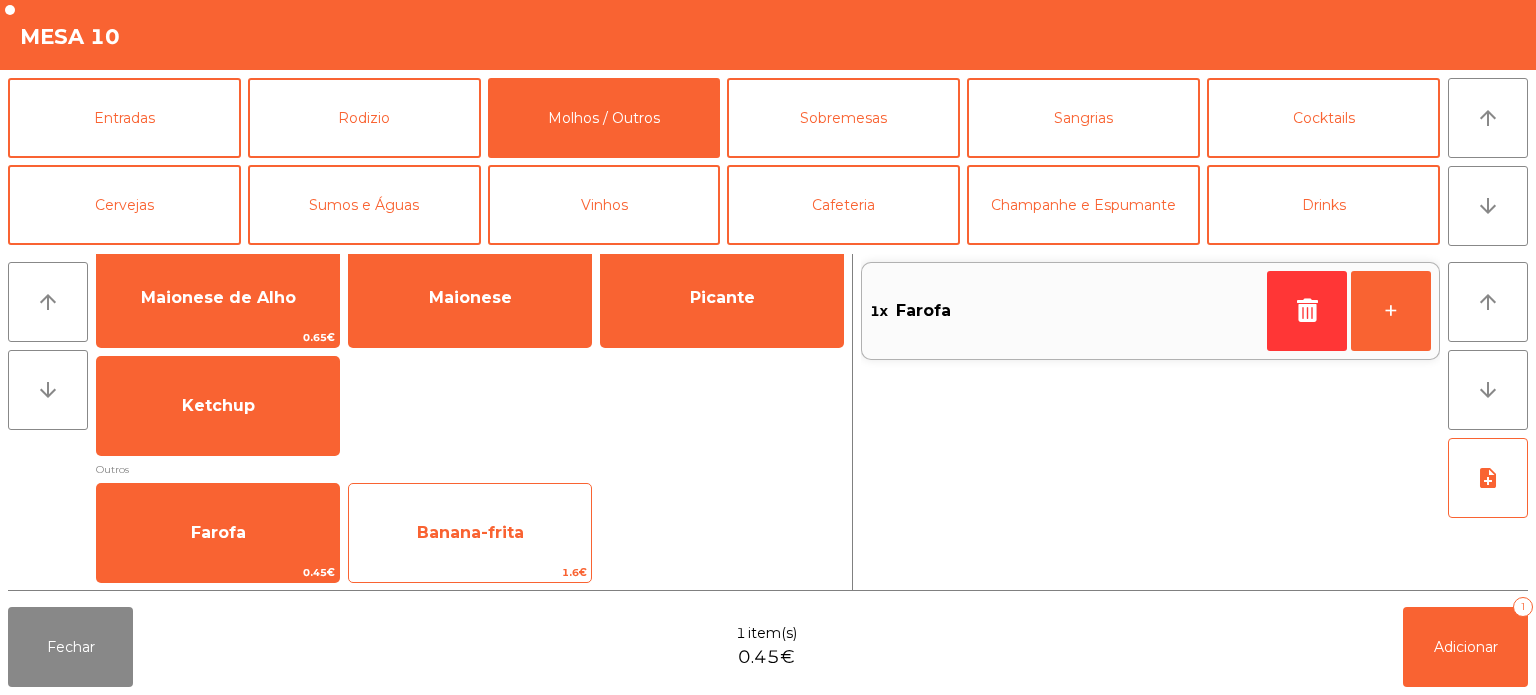 click on "Banana-frita" 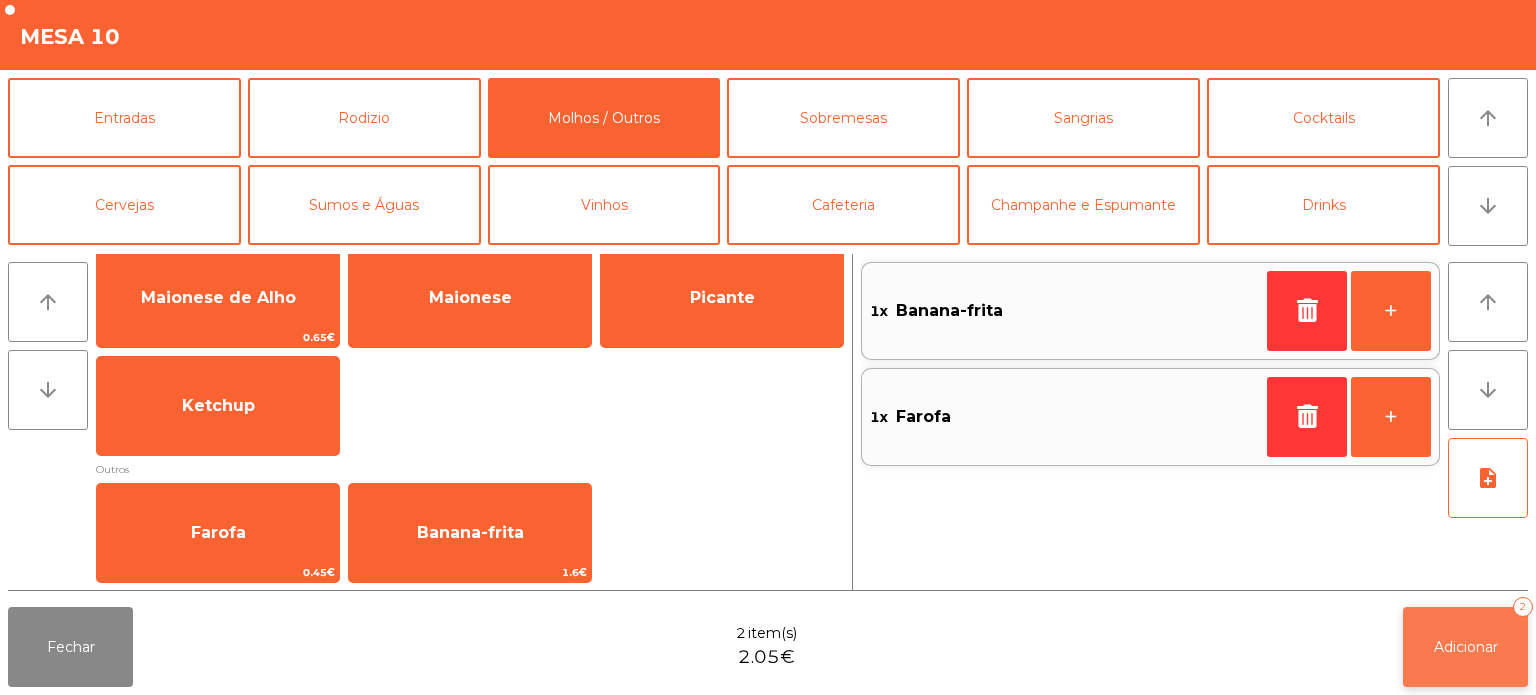 click on "Adicionar   2" 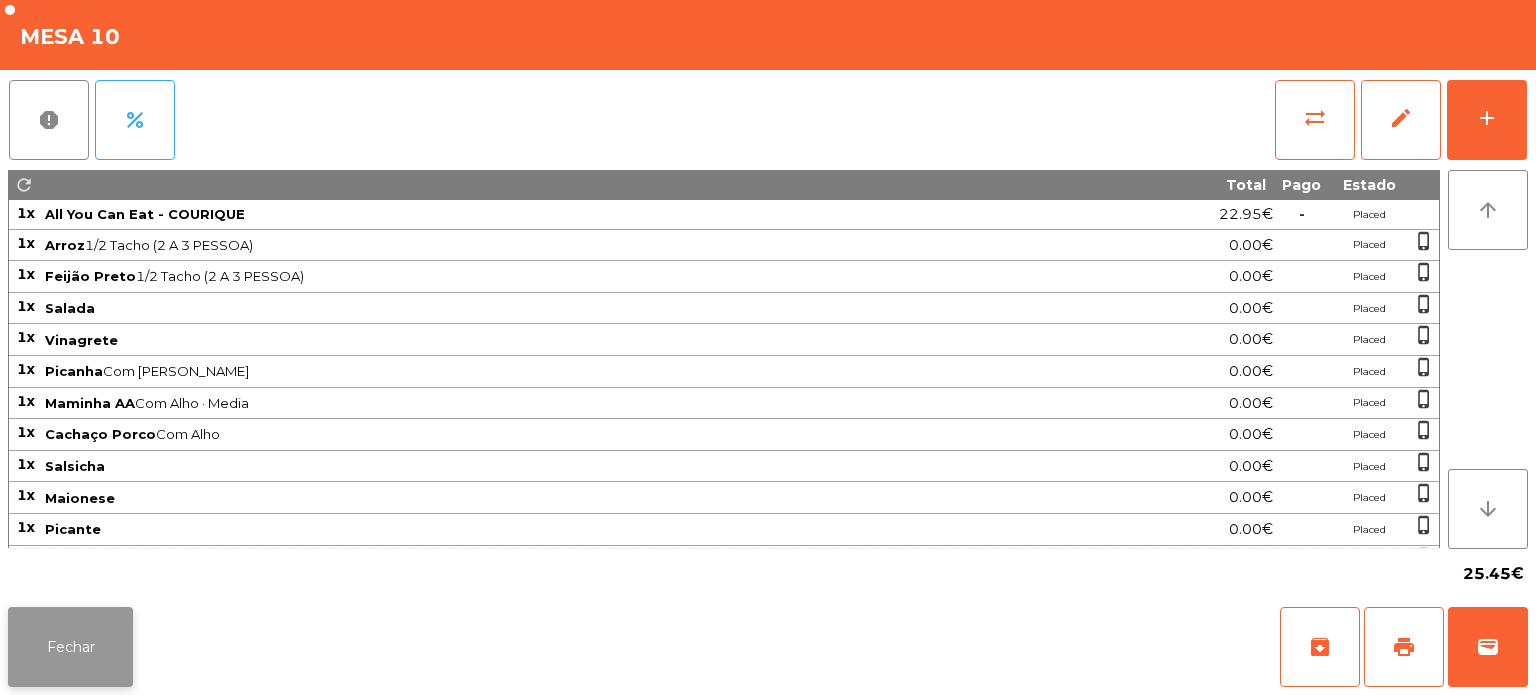 click on "Fechar" 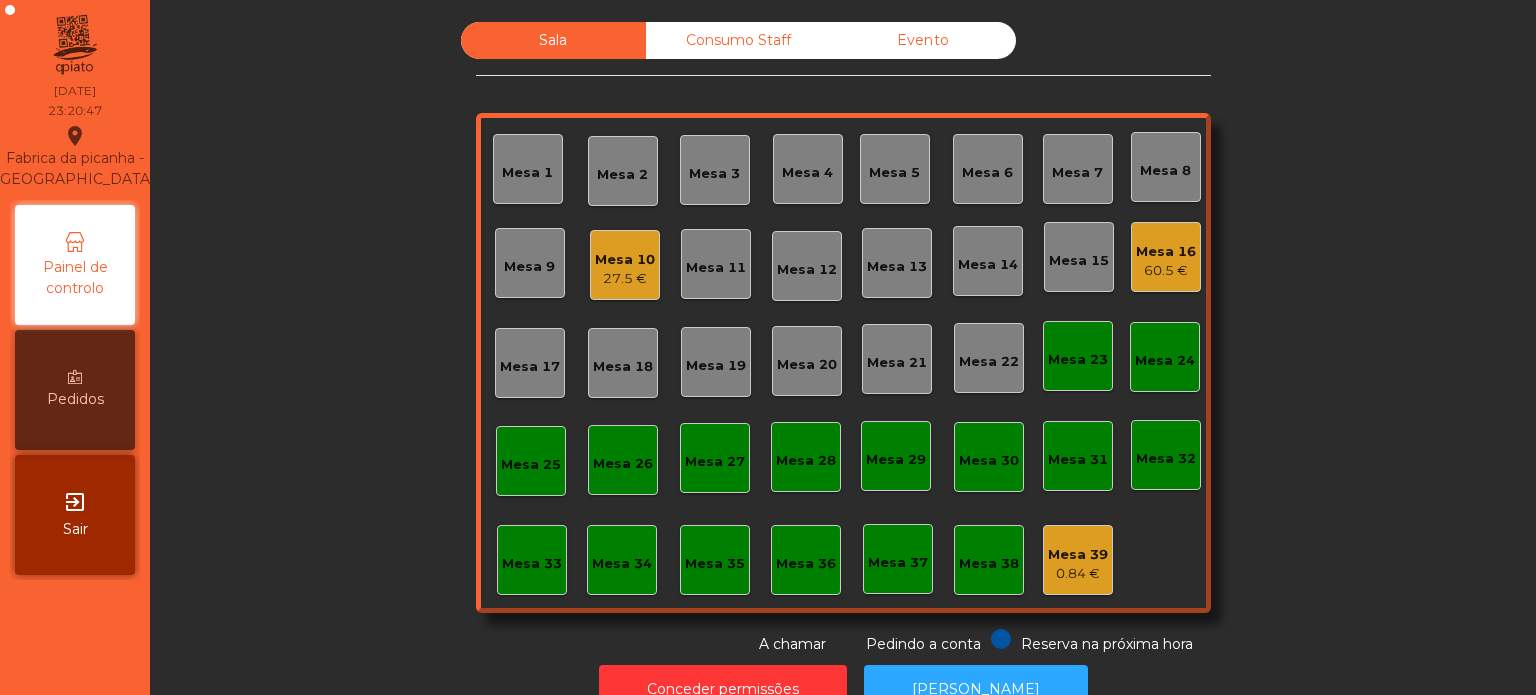 click on "Consumo Staff" 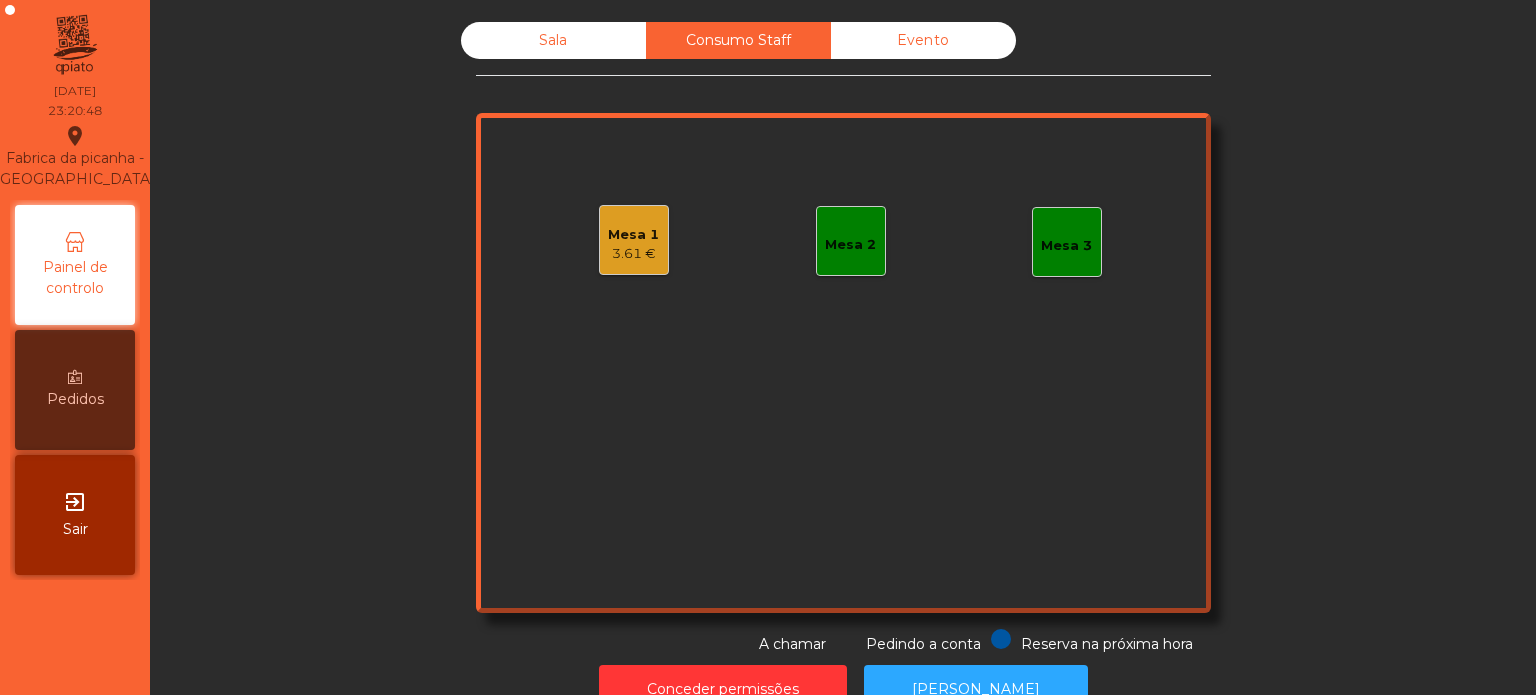 click on "Mesa 1   3.61 €" 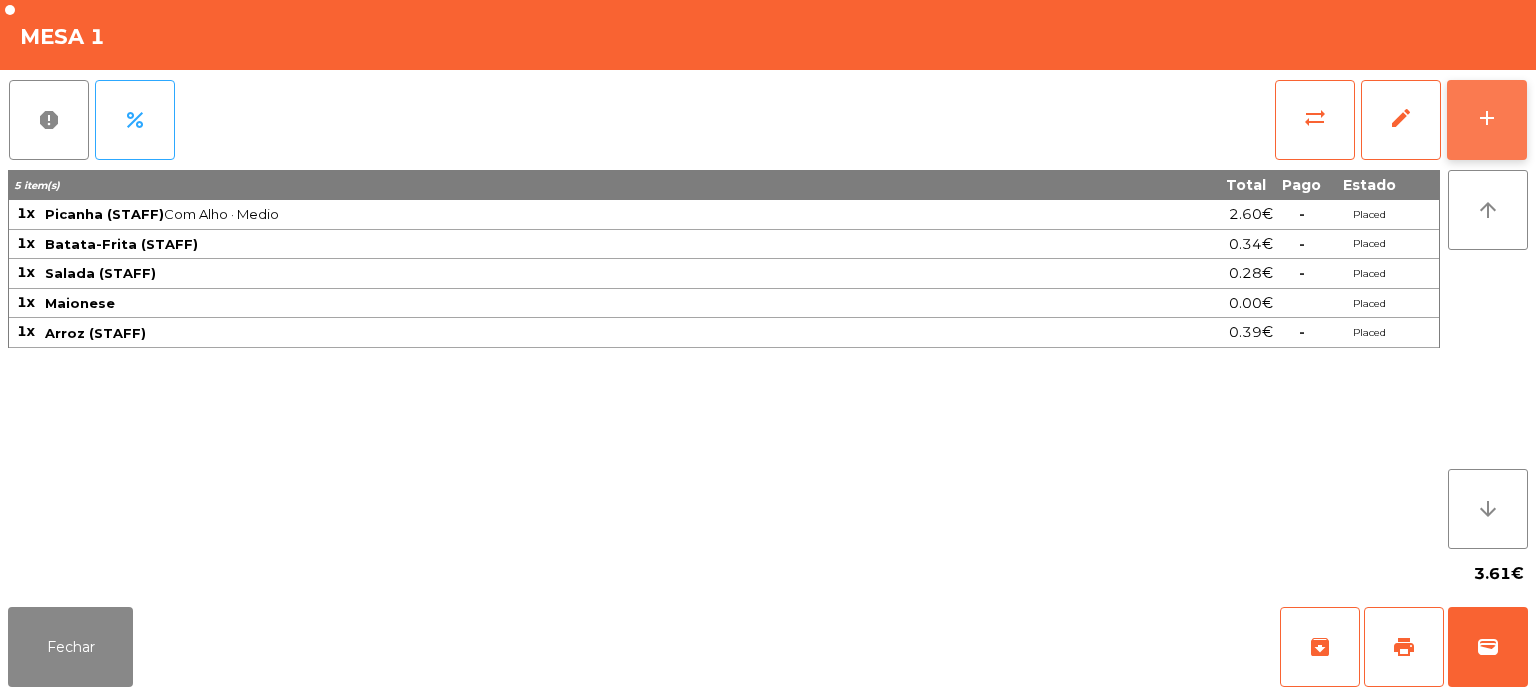 click on "add" 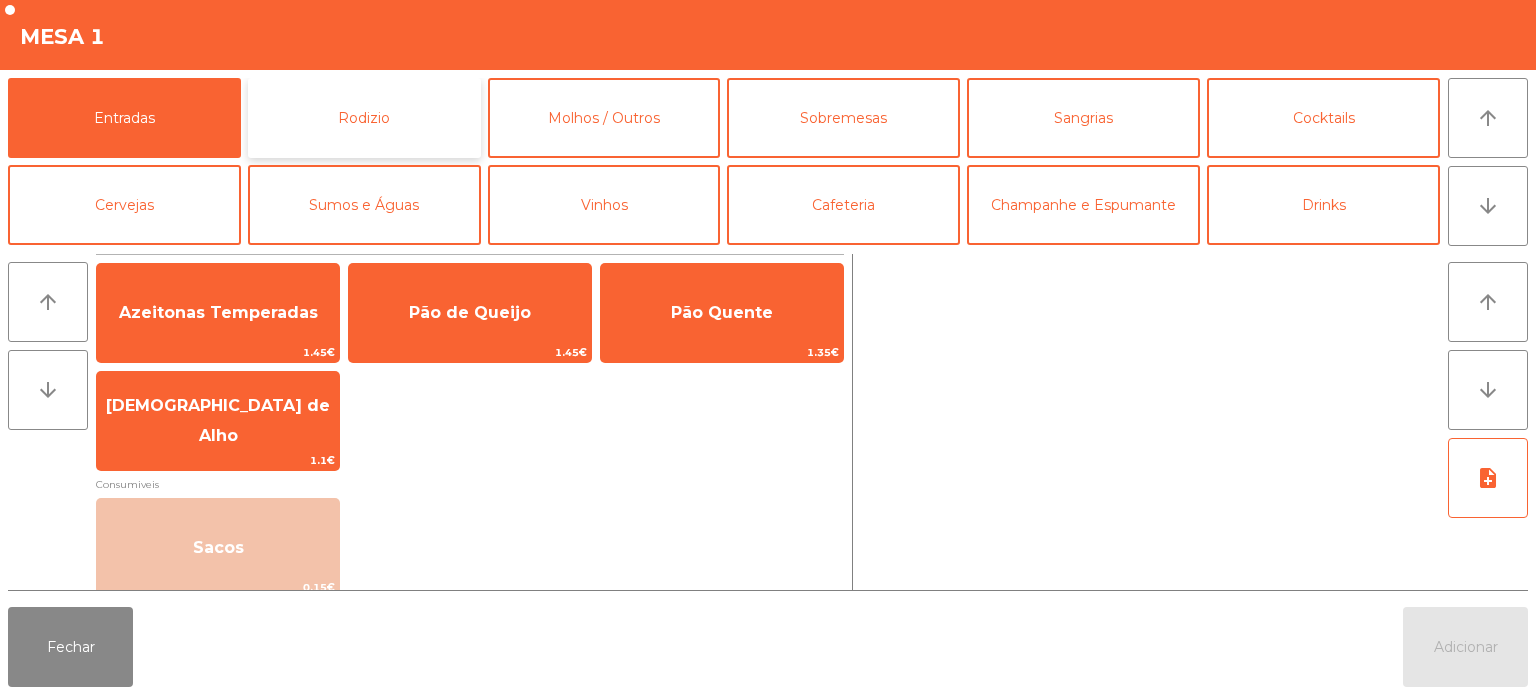 click on "Rodizio" 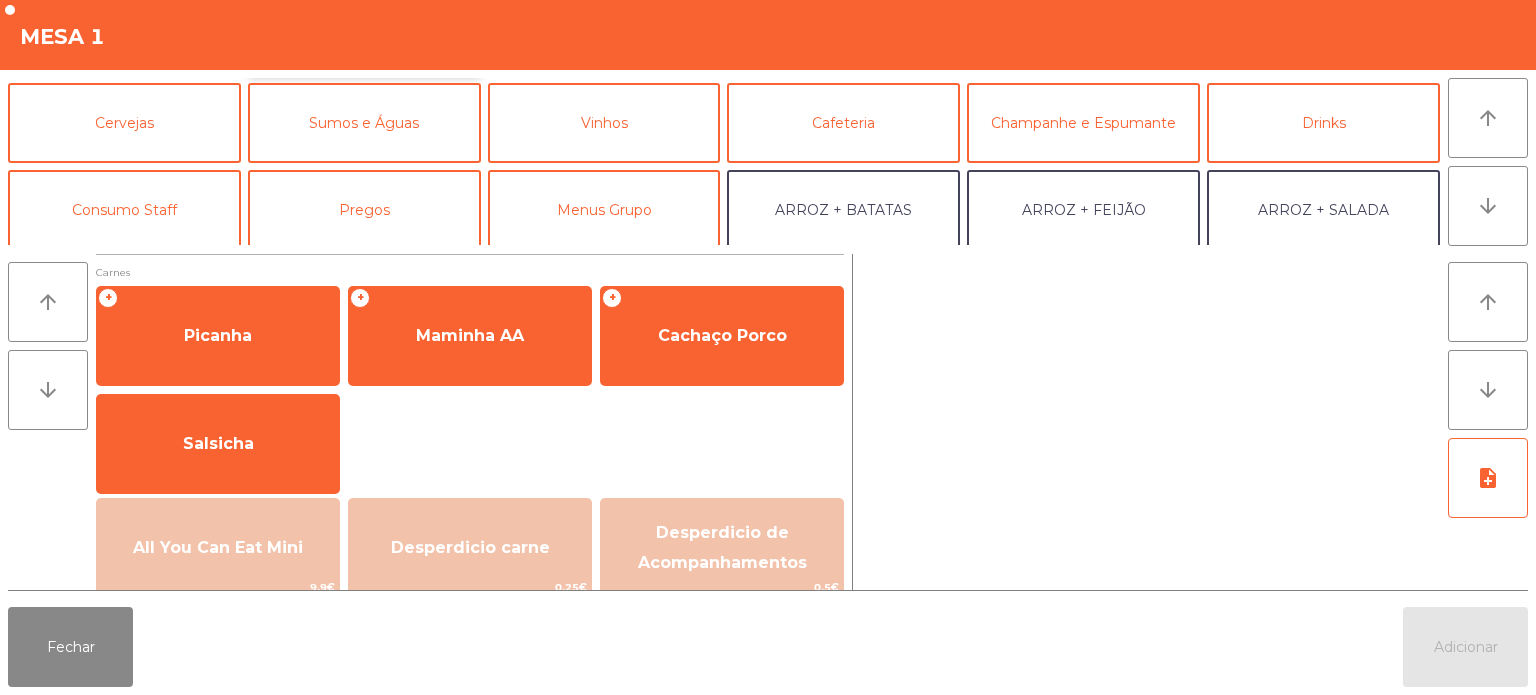 scroll, scrollTop: 94, scrollLeft: 0, axis: vertical 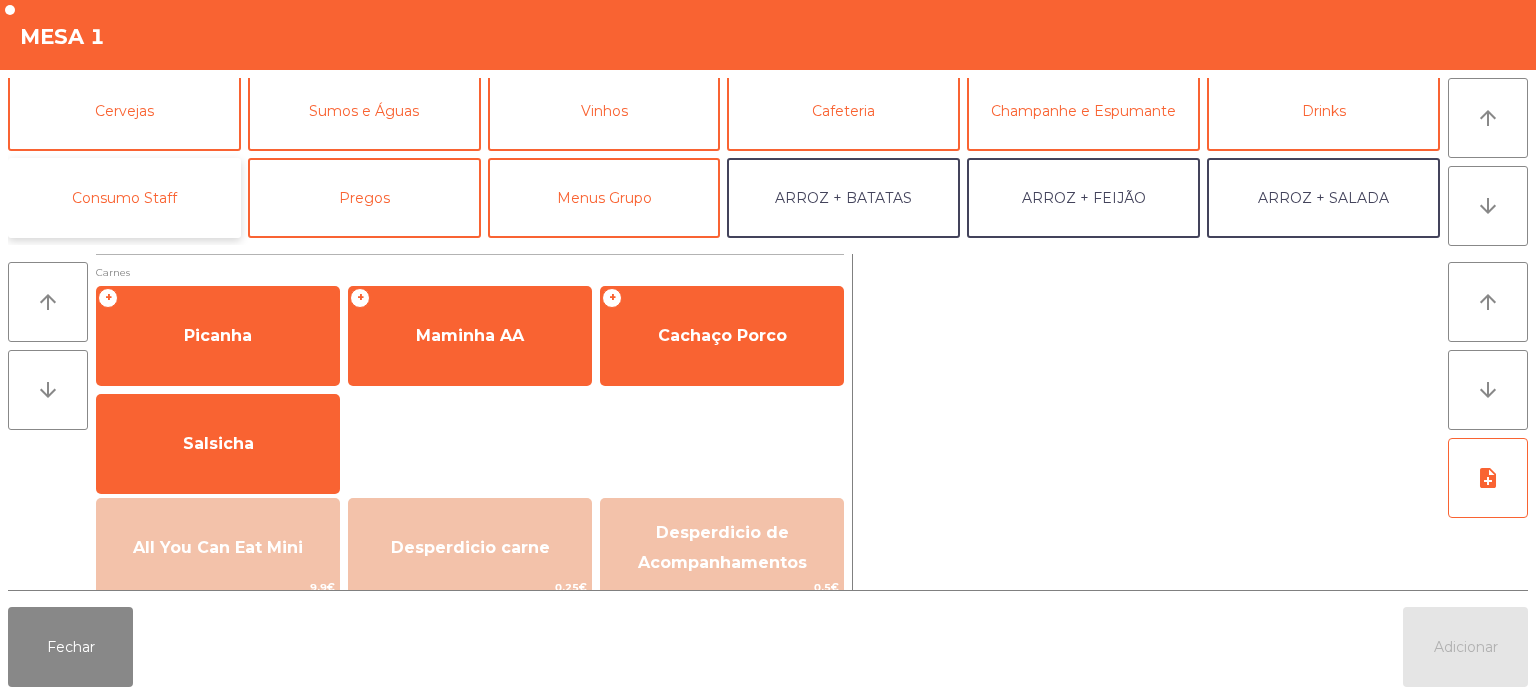click on "Consumo Staff" 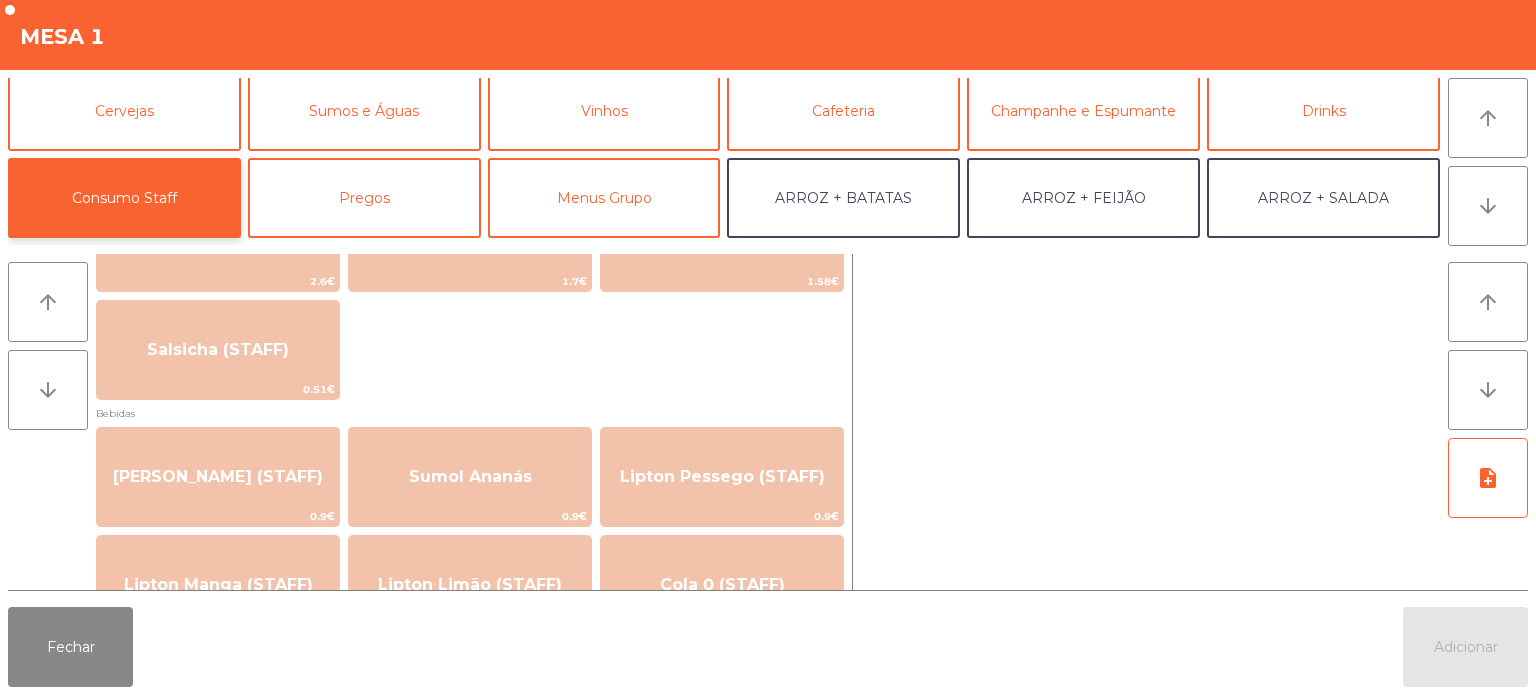 scroll, scrollTop: 0, scrollLeft: 0, axis: both 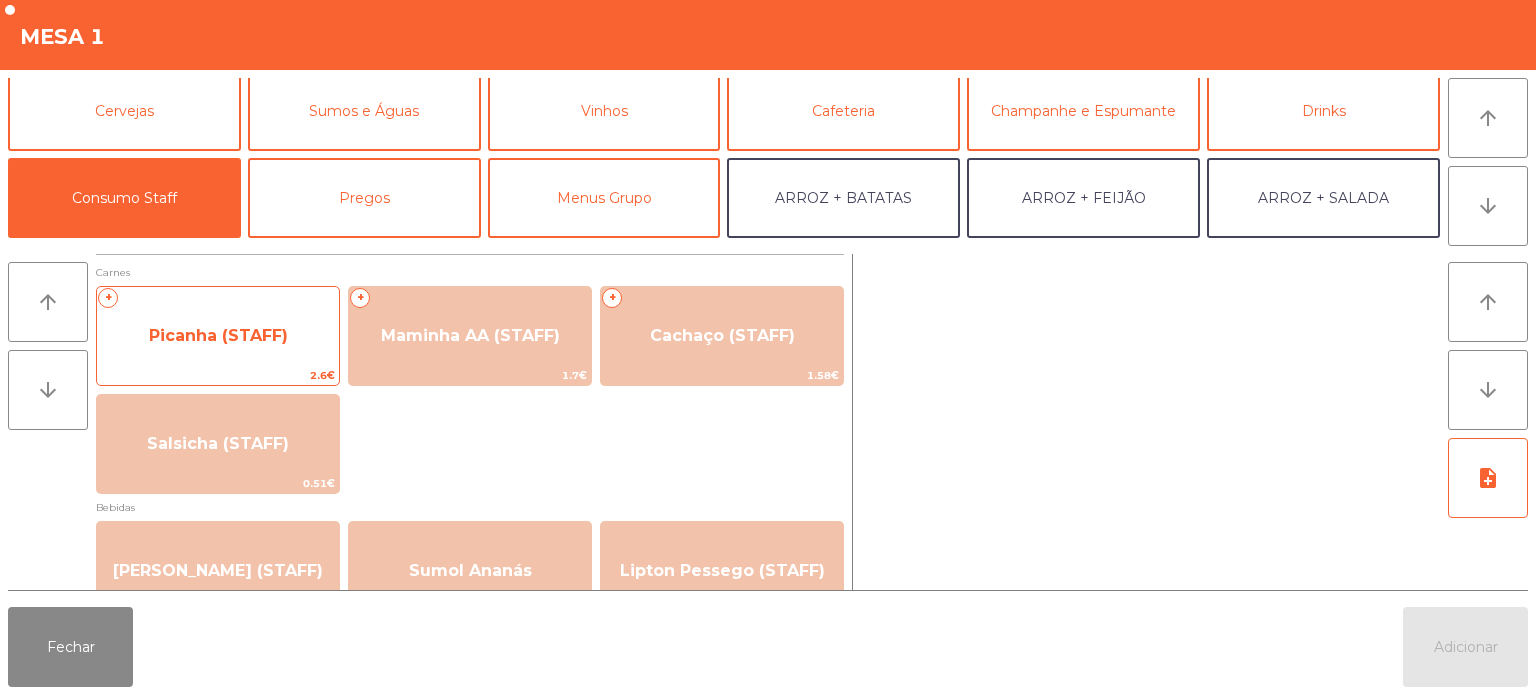 click on "Picanha (STAFF)" 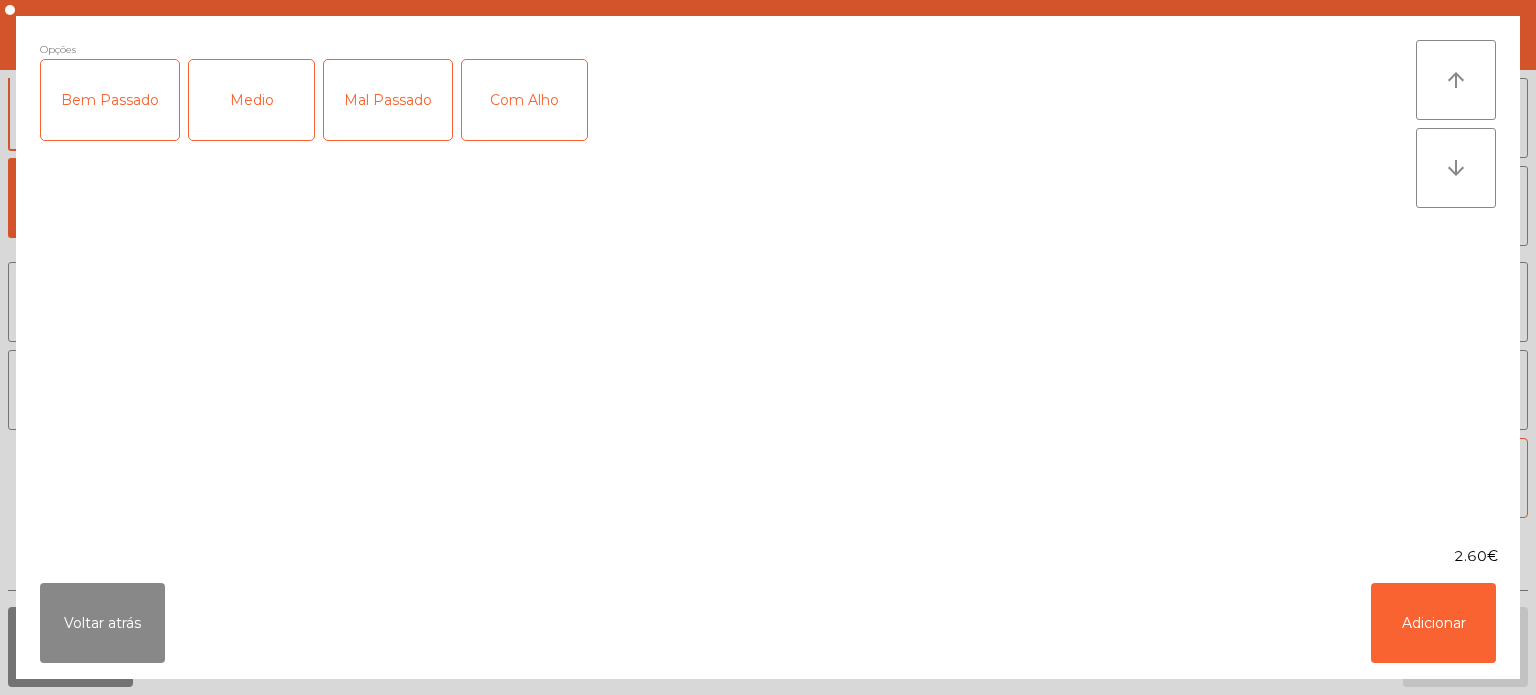 click on "Medio" 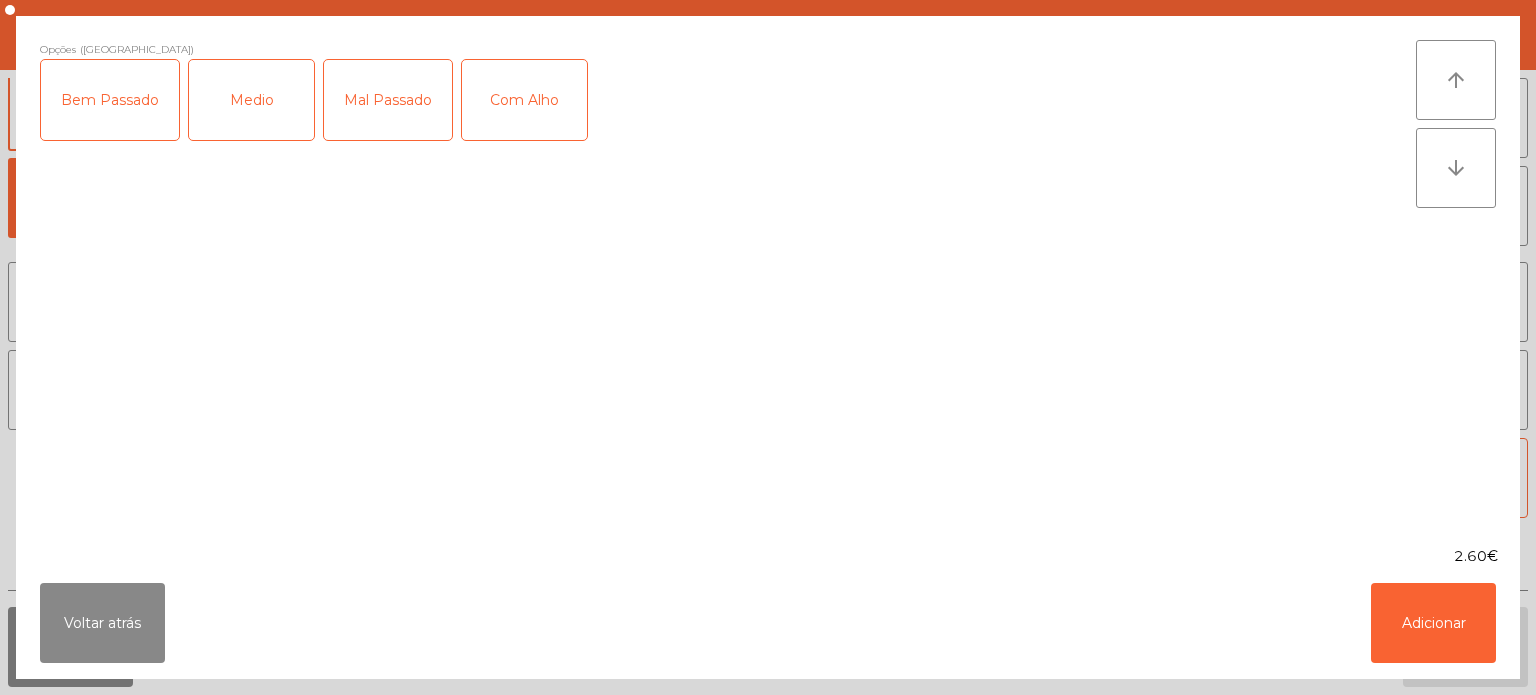 click on "Com Alho" 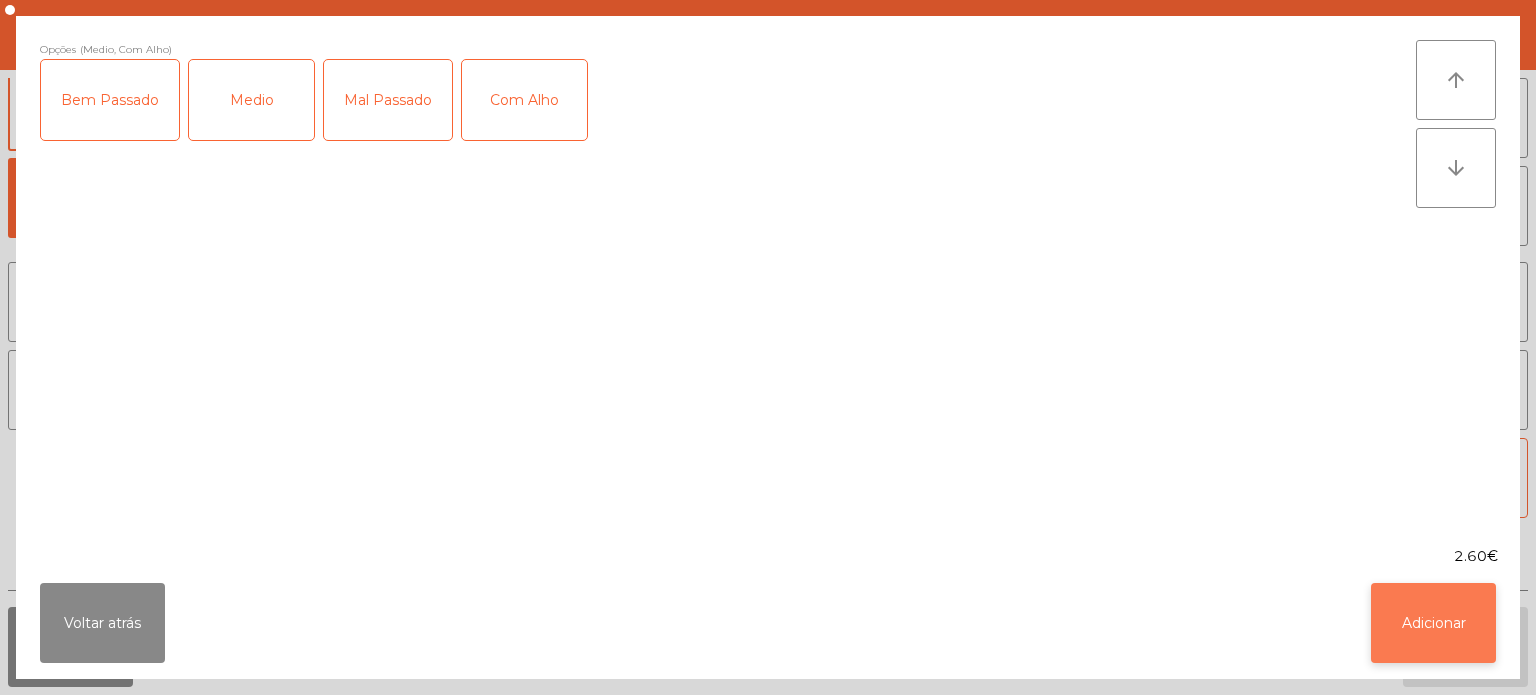 click on "Adicionar" 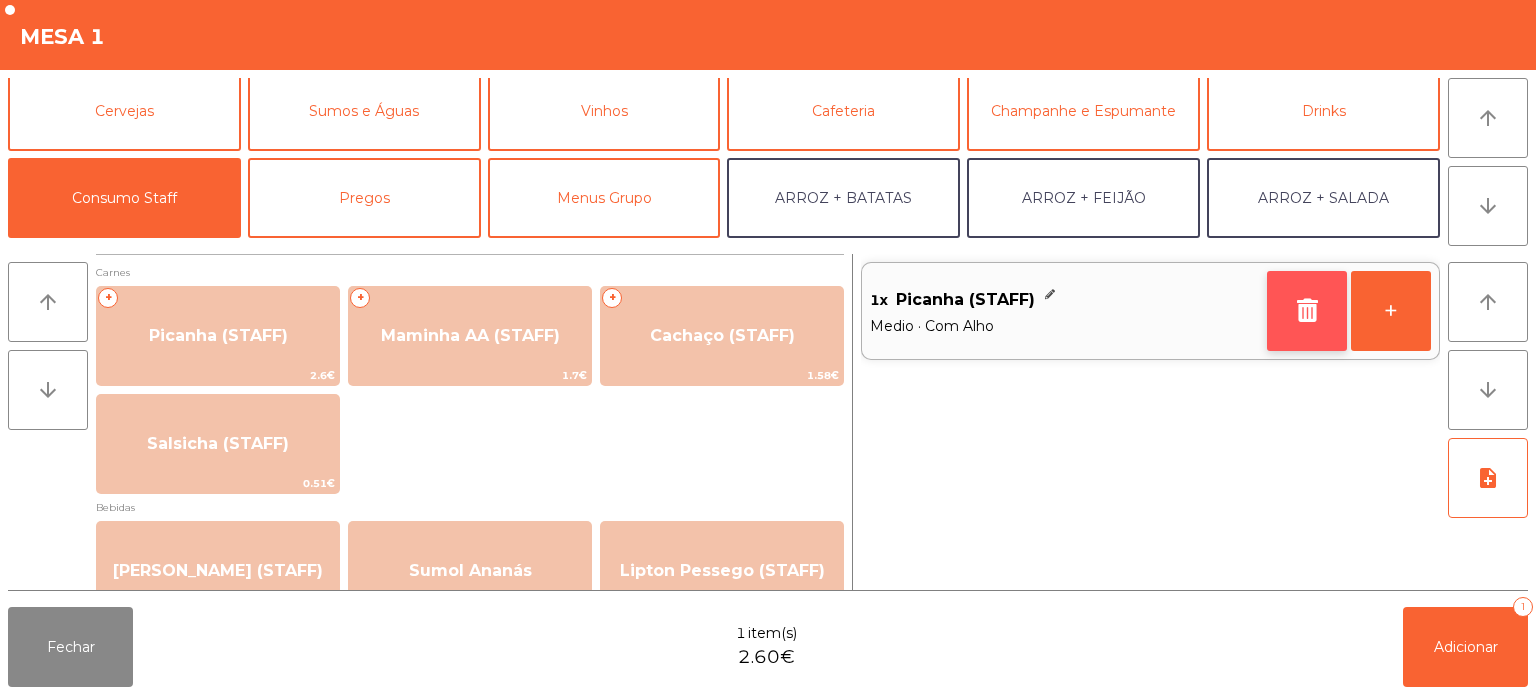 click 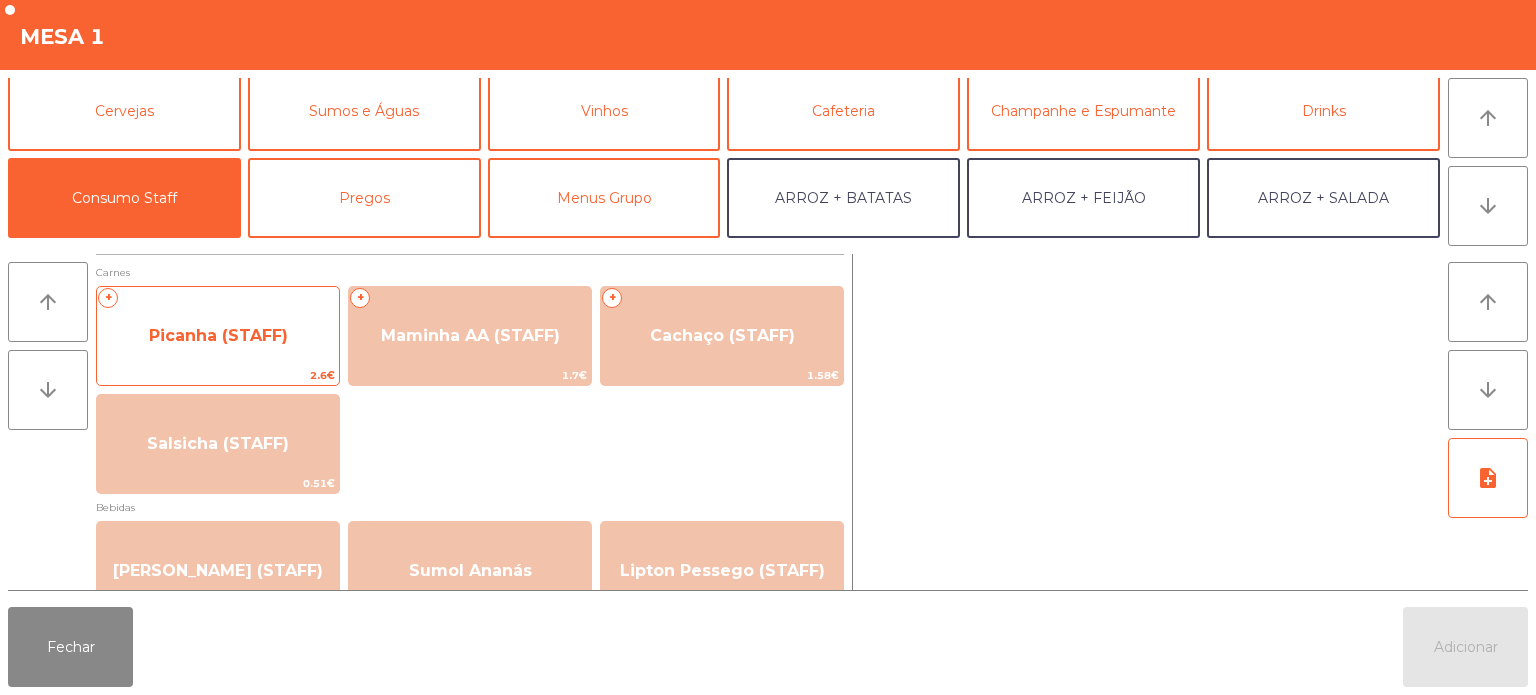 click on "Picanha (STAFF)" 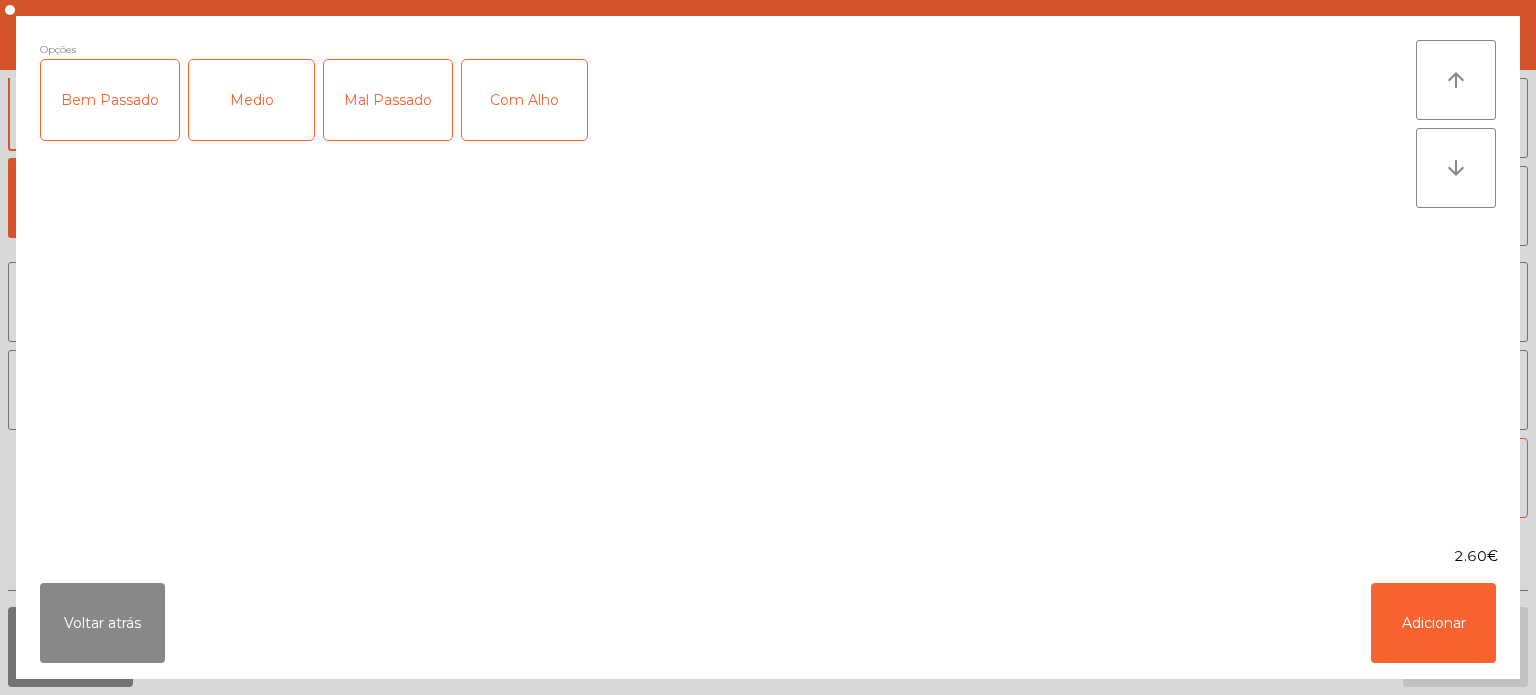 click on "Medio" 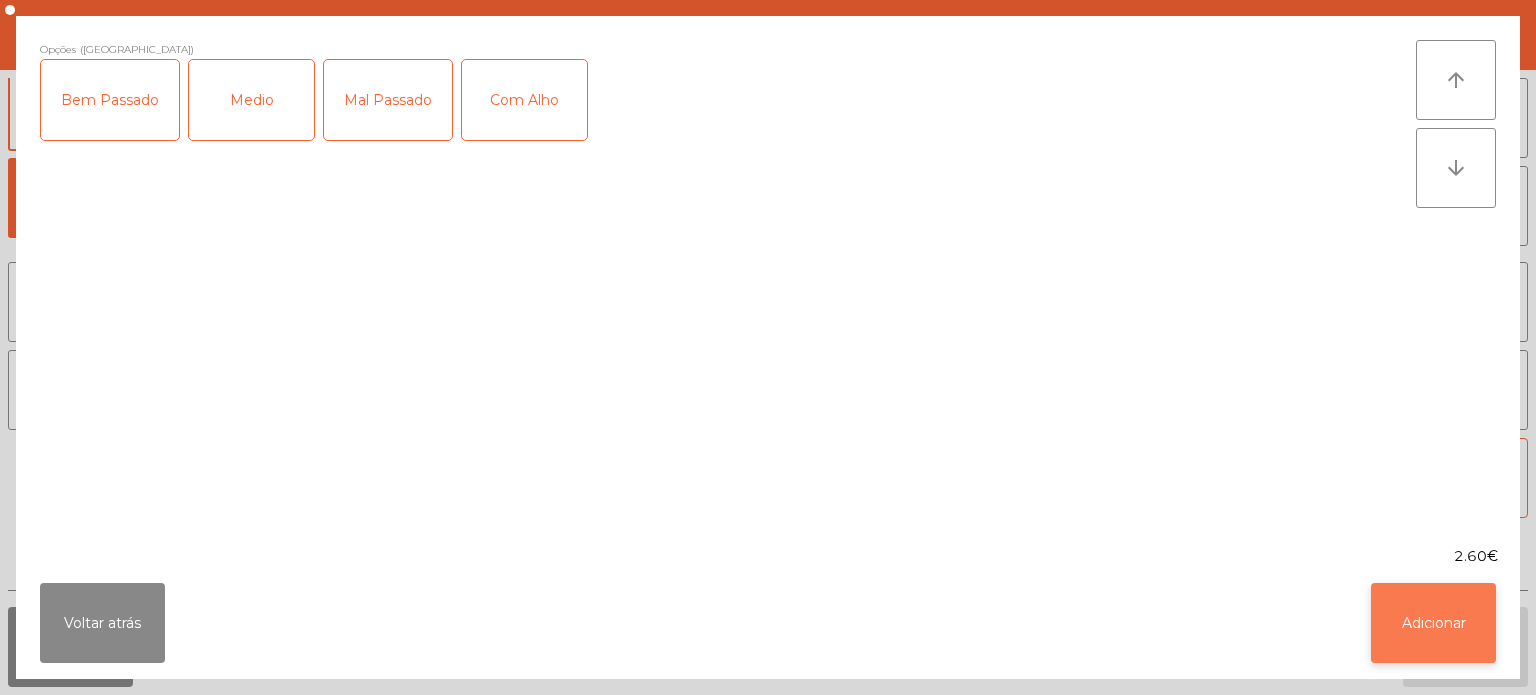 click on "Adicionar" 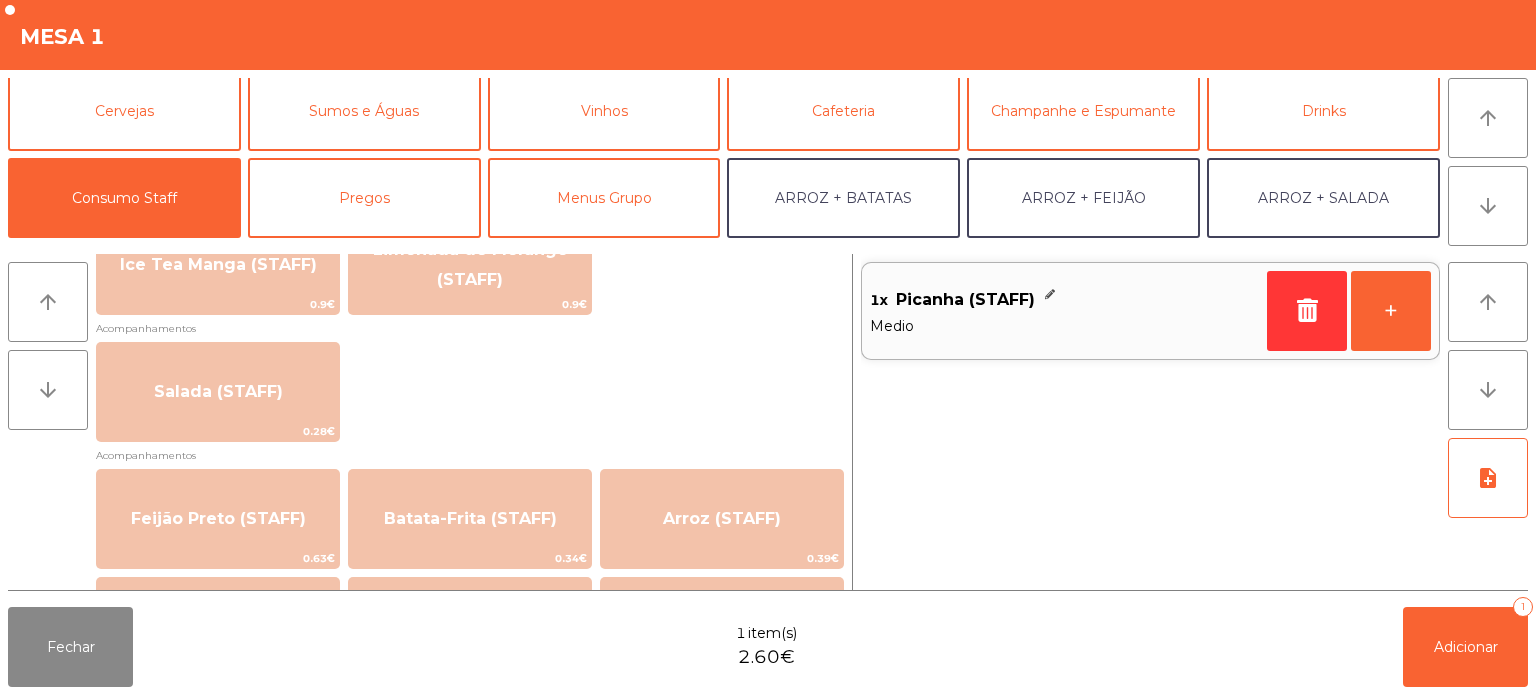 scroll, scrollTop: 739, scrollLeft: 0, axis: vertical 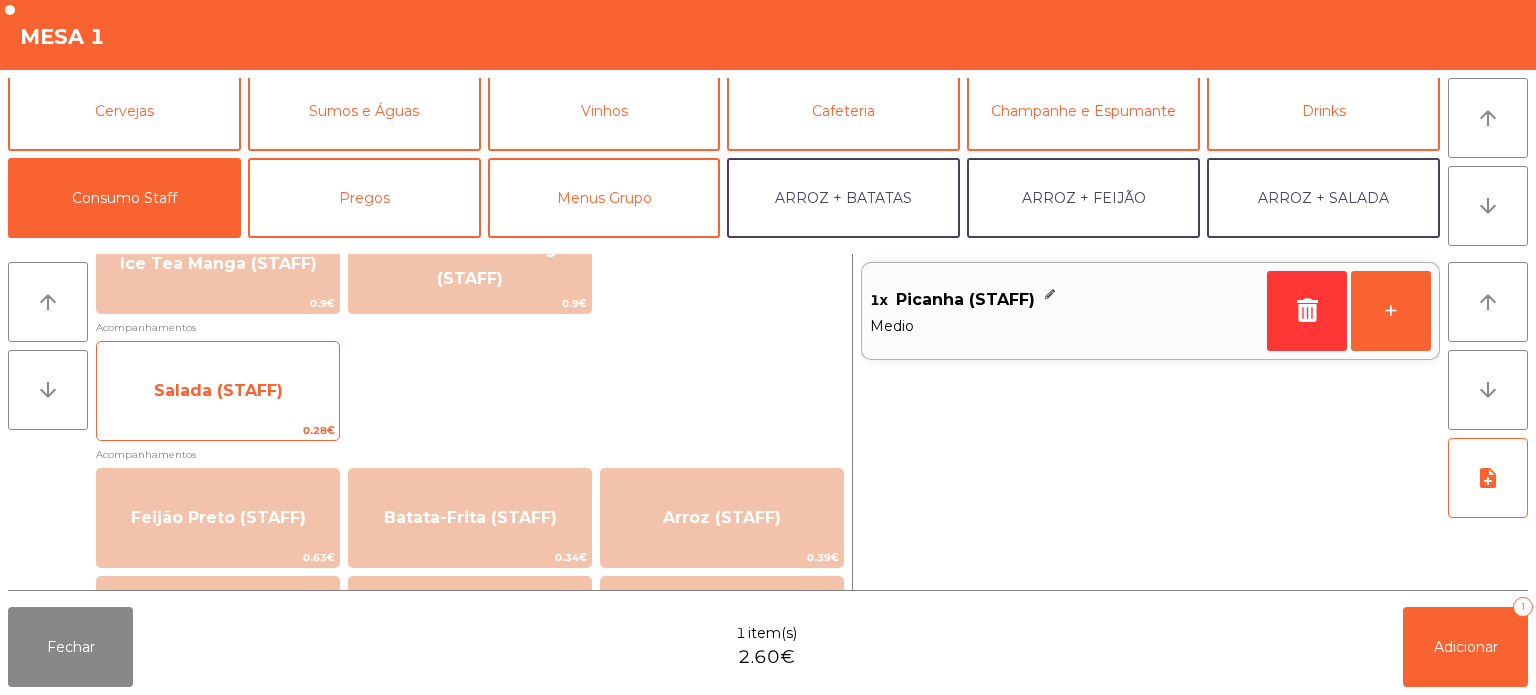 click on "Salada (STAFF)" 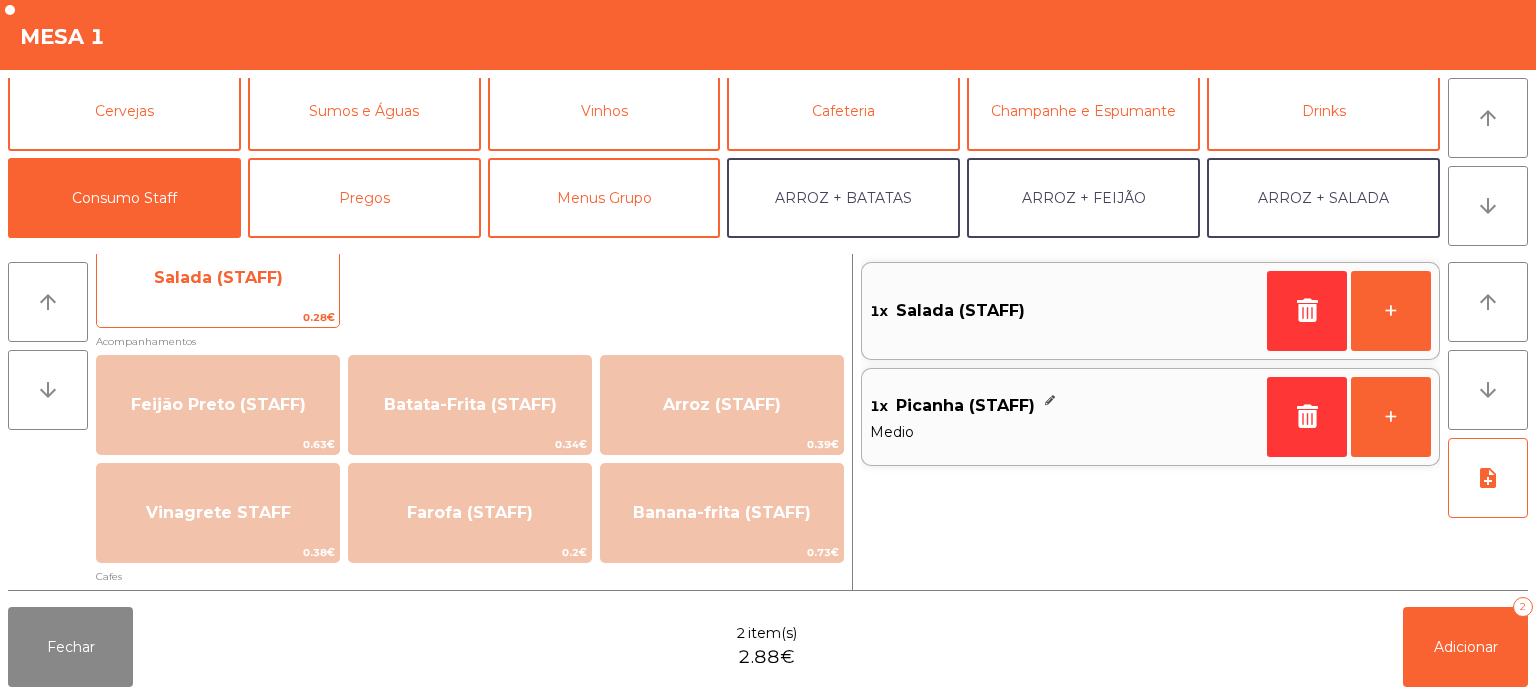scroll, scrollTop: 860, scrollLeft: 0, axis: vertical 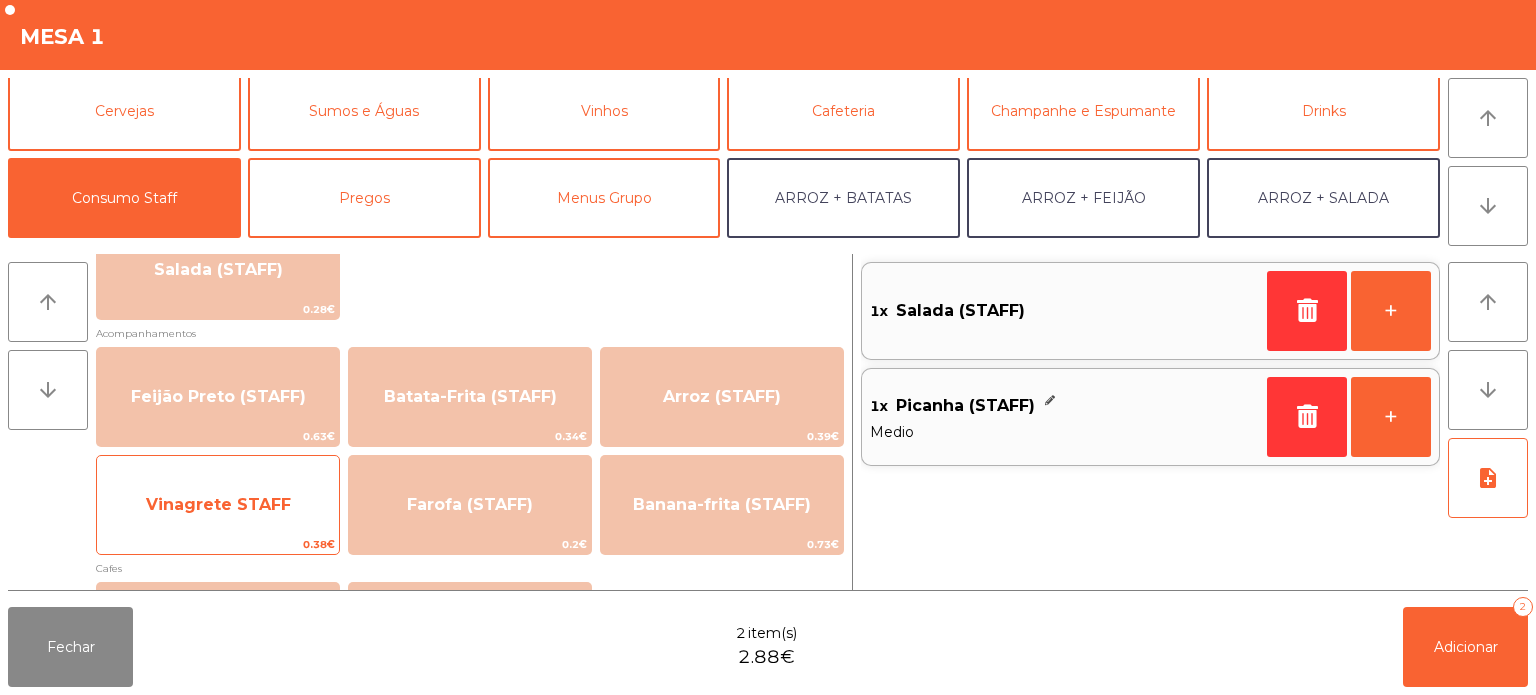 click on "Vinagrete STAFF" 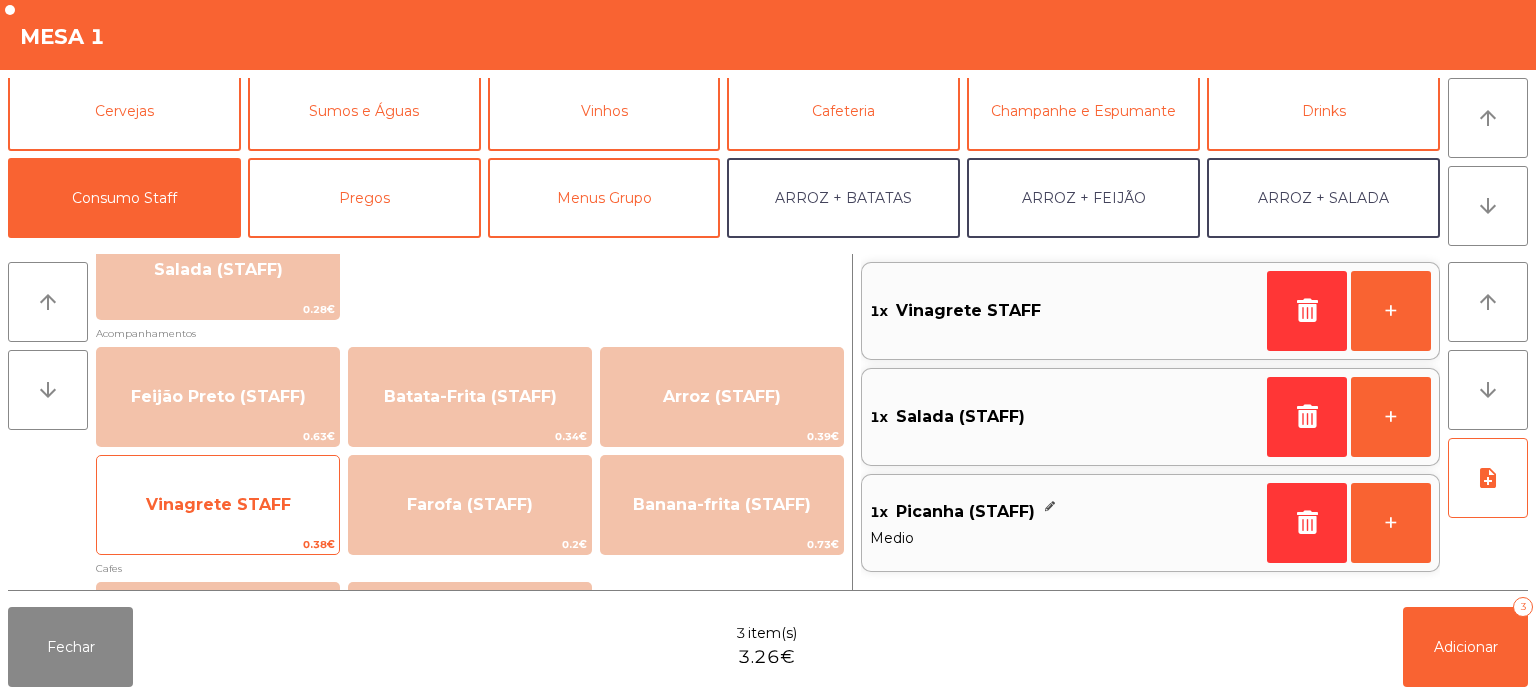 click on "Vinagrete STAFF" 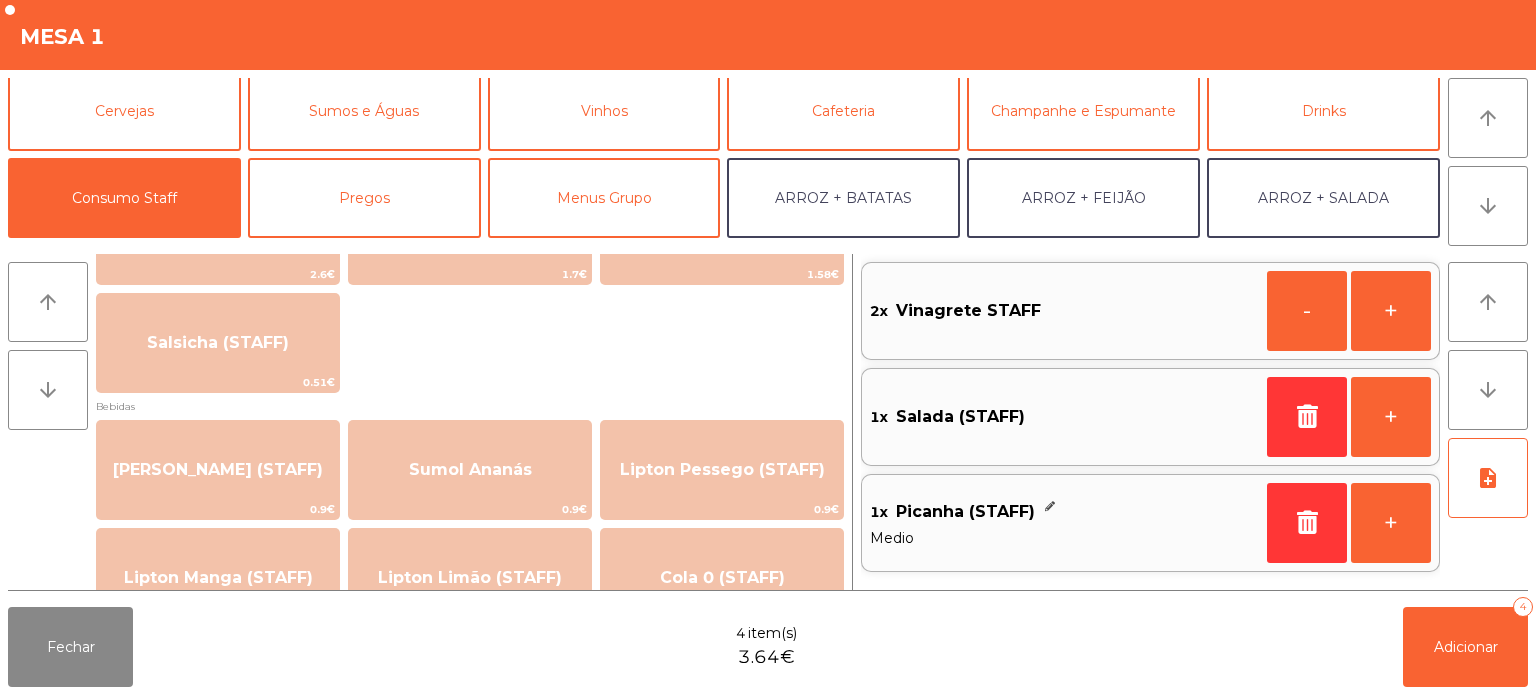 scroll, scrollTop: 0, scrollLeft: 0, axis: both 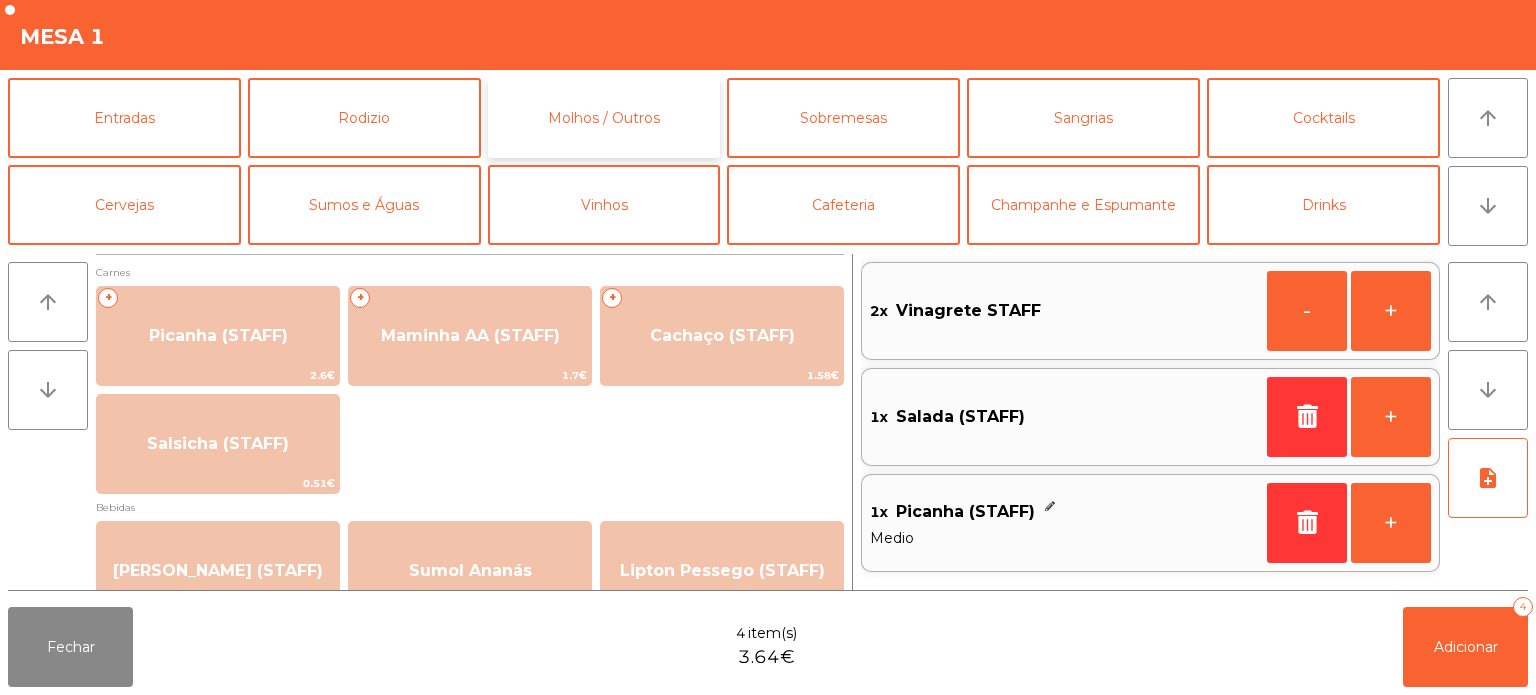 click on "Molhos / Outros" 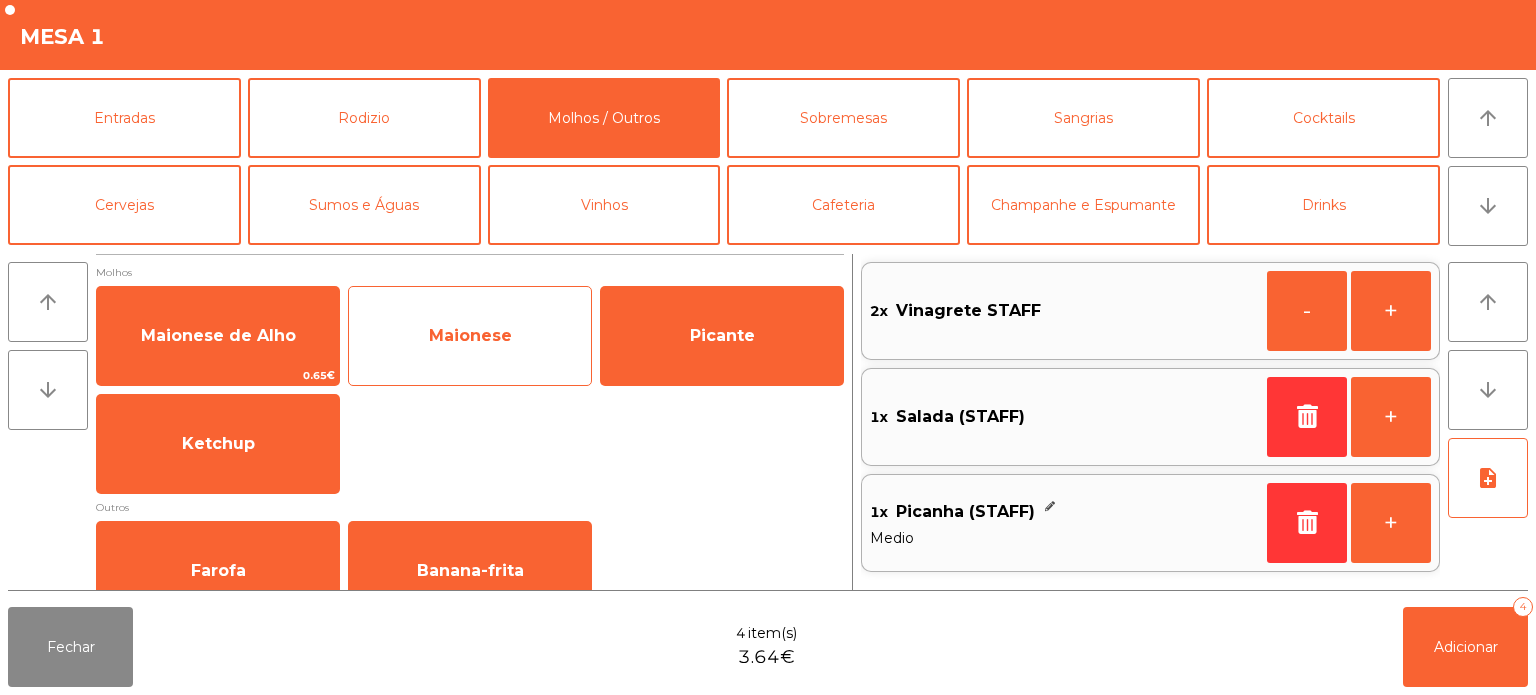 click on "Maionese" 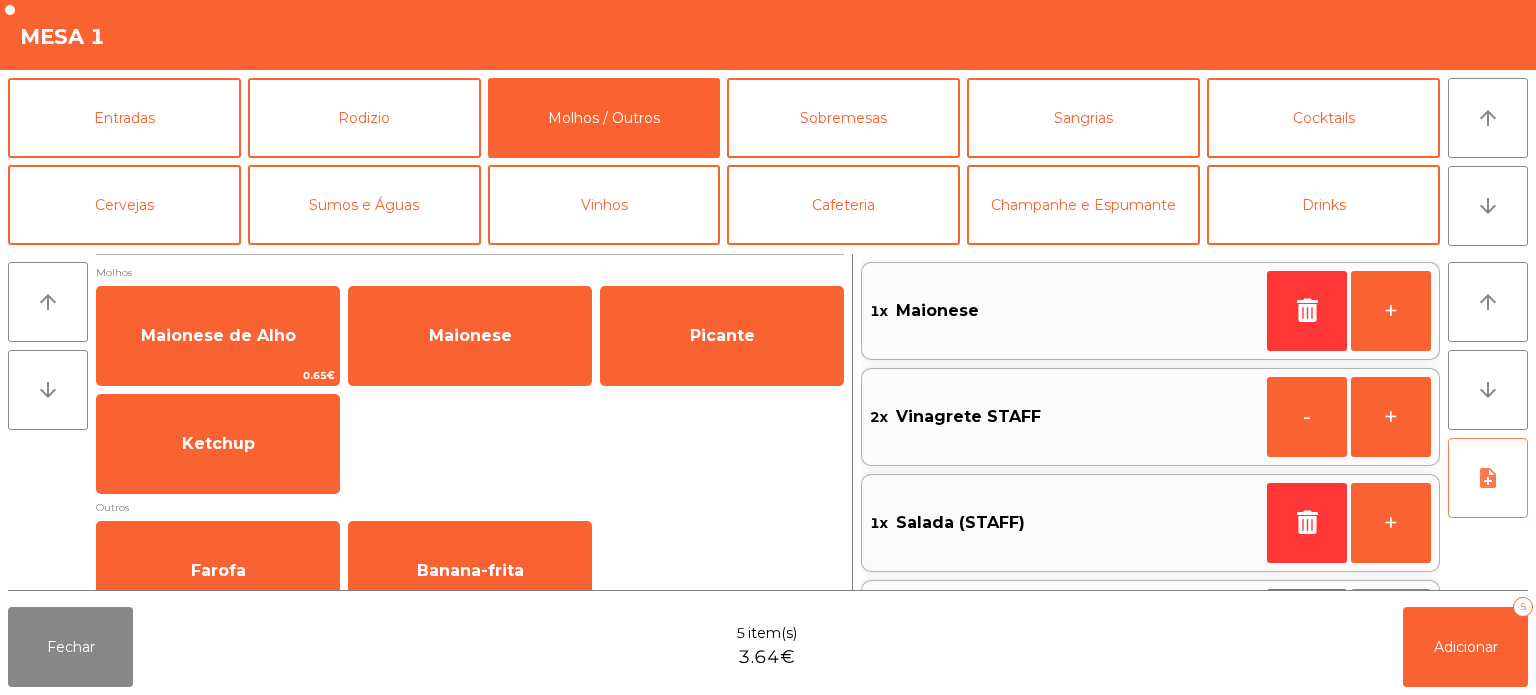 click on "note_add" 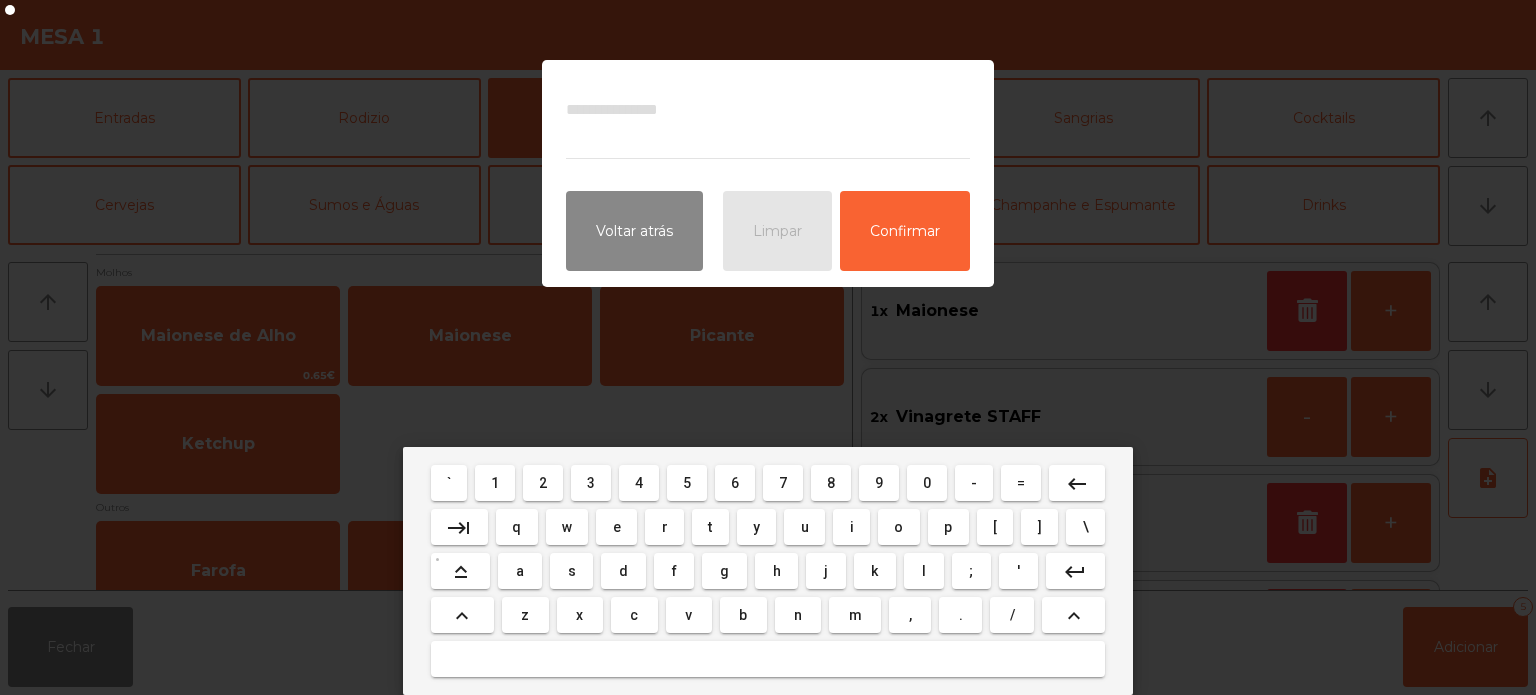 click on "a" at bounding box center (520, 571) 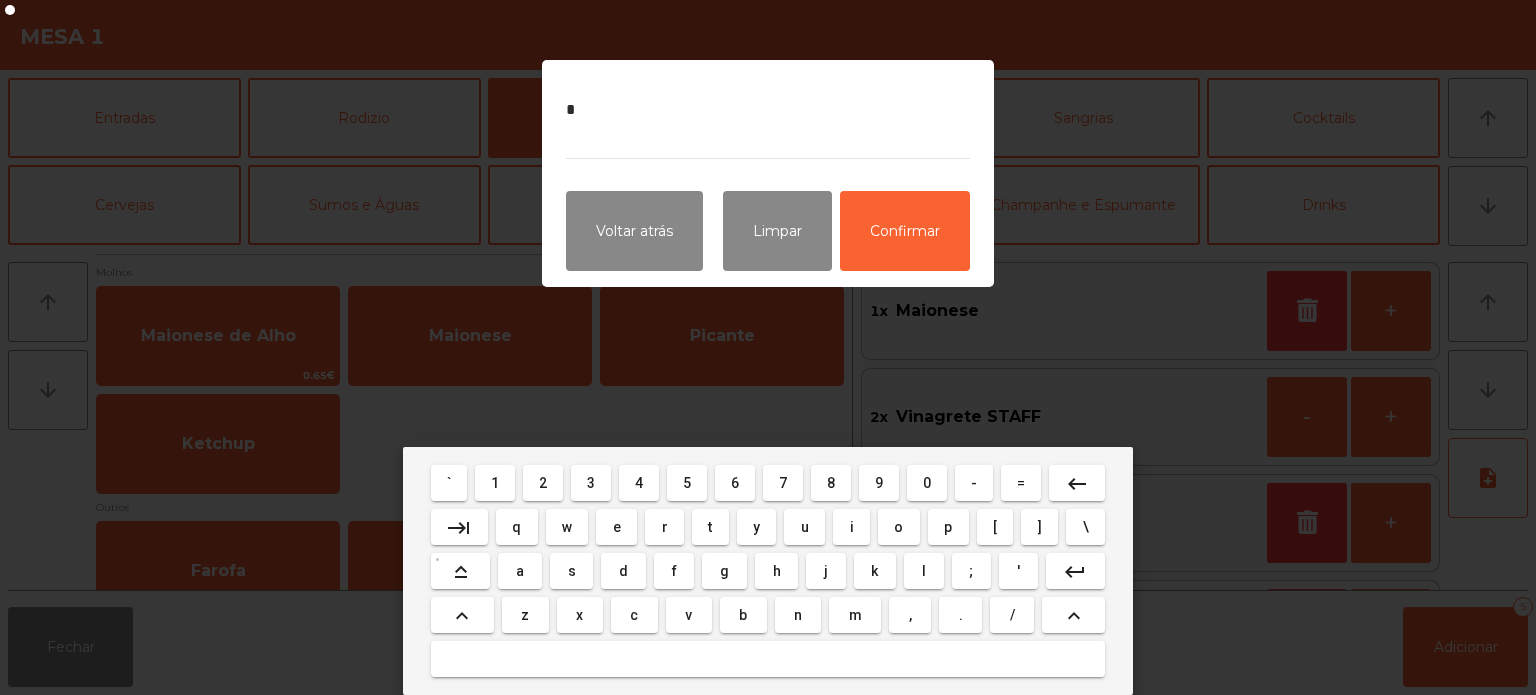 click on "l" at bounding box center [924, 571] 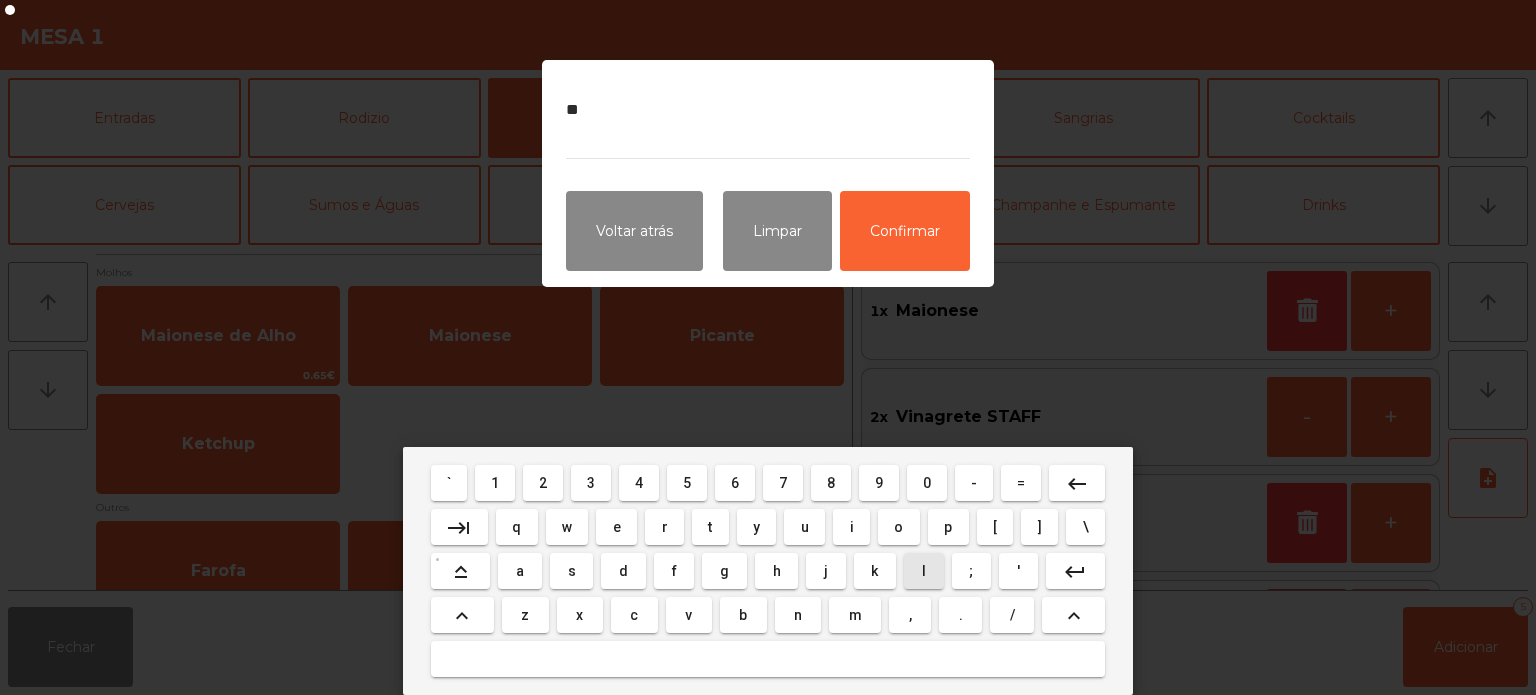 click on "h" at bounding box center [776, 571] 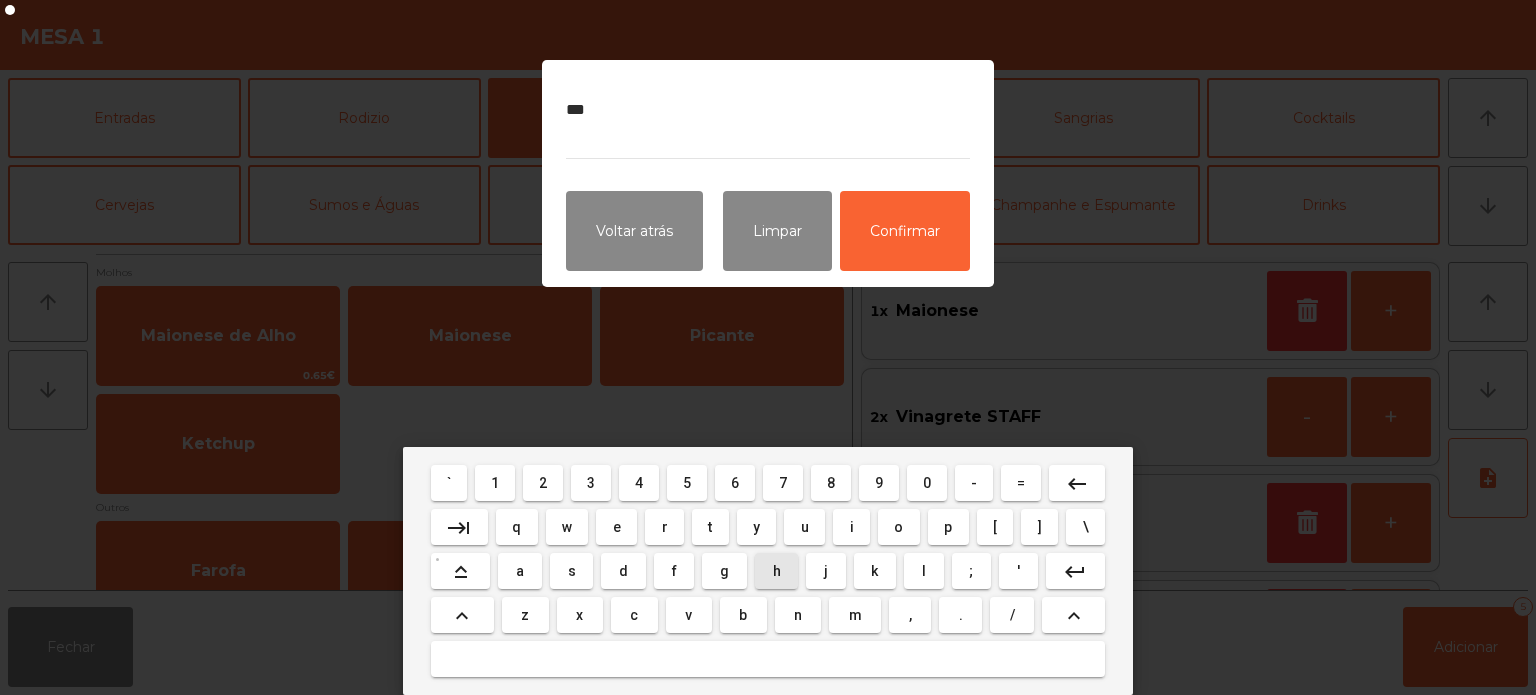 click on "o" at bounding box center (899, 527) 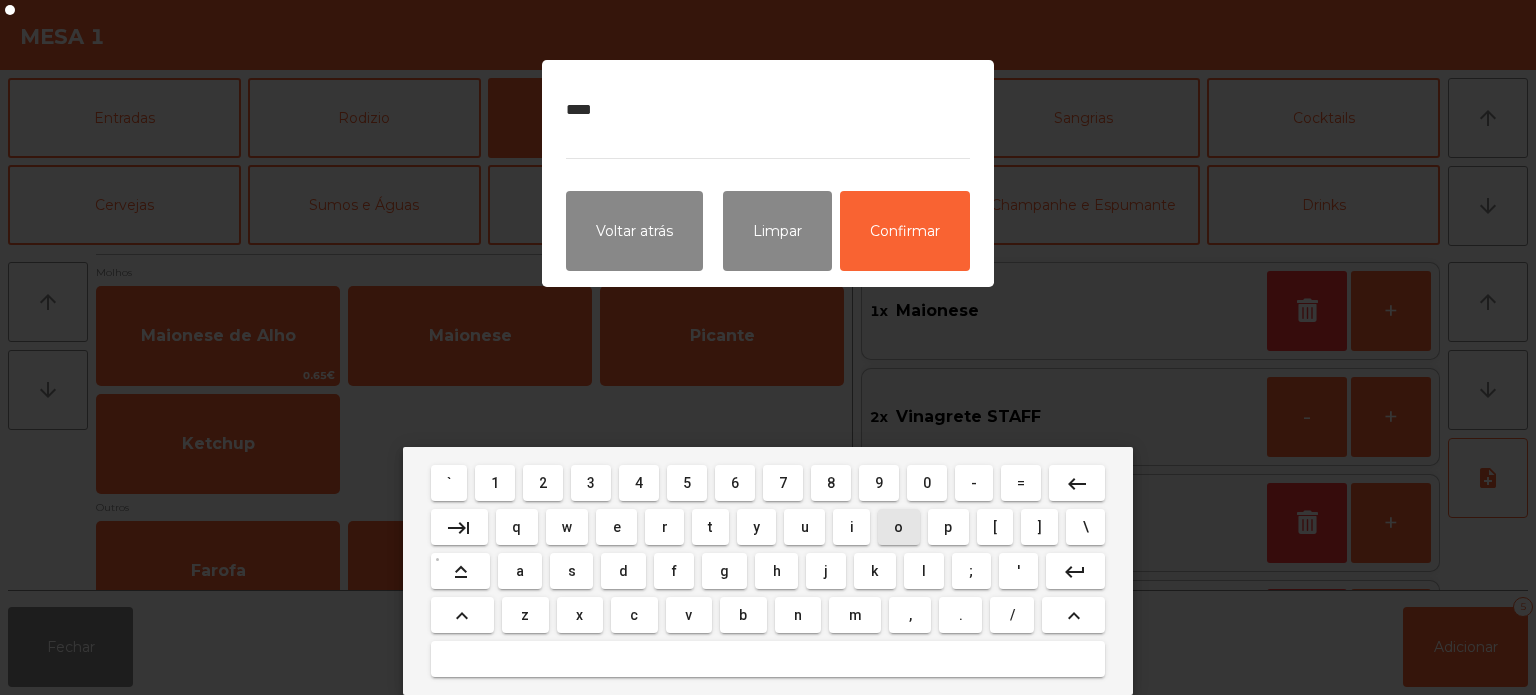 click on "o" at bounding box center (899, 527) 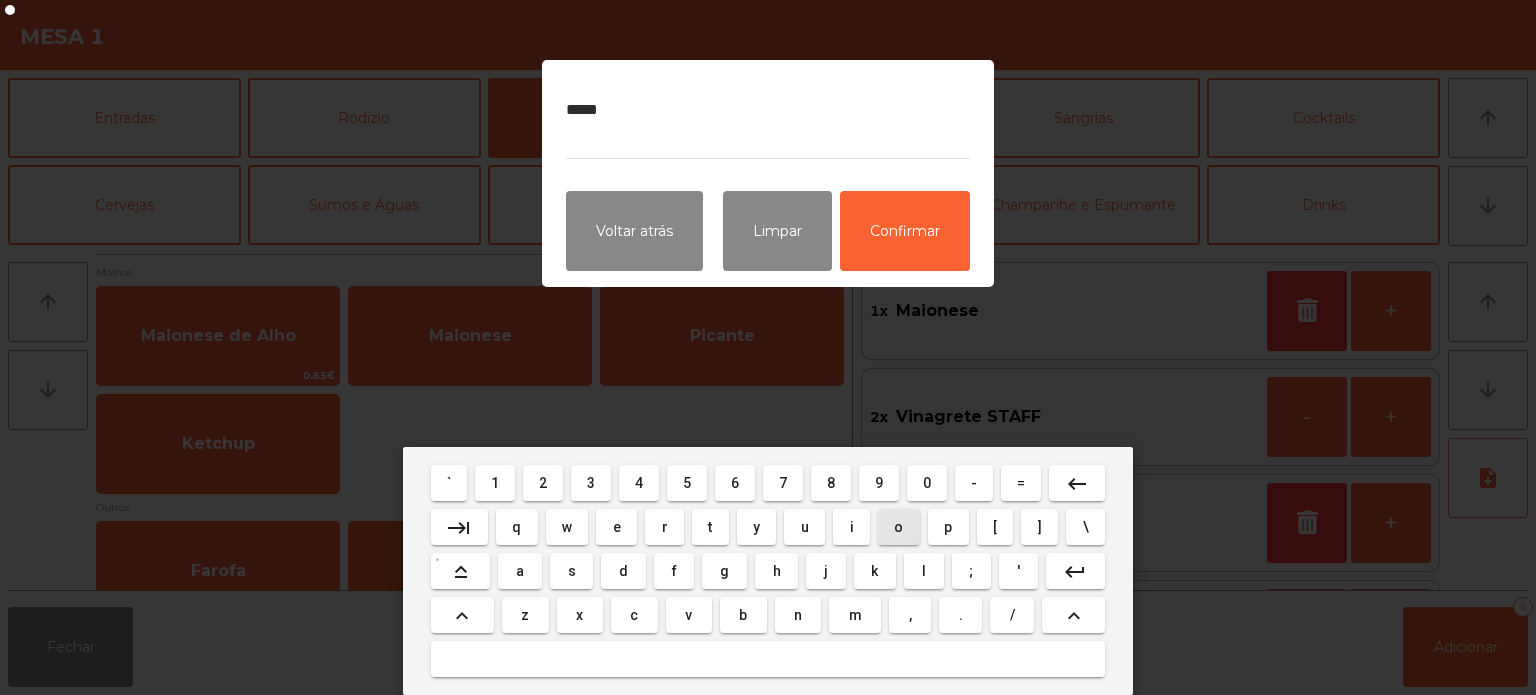 click on "o" at bounding box center (898, 527) 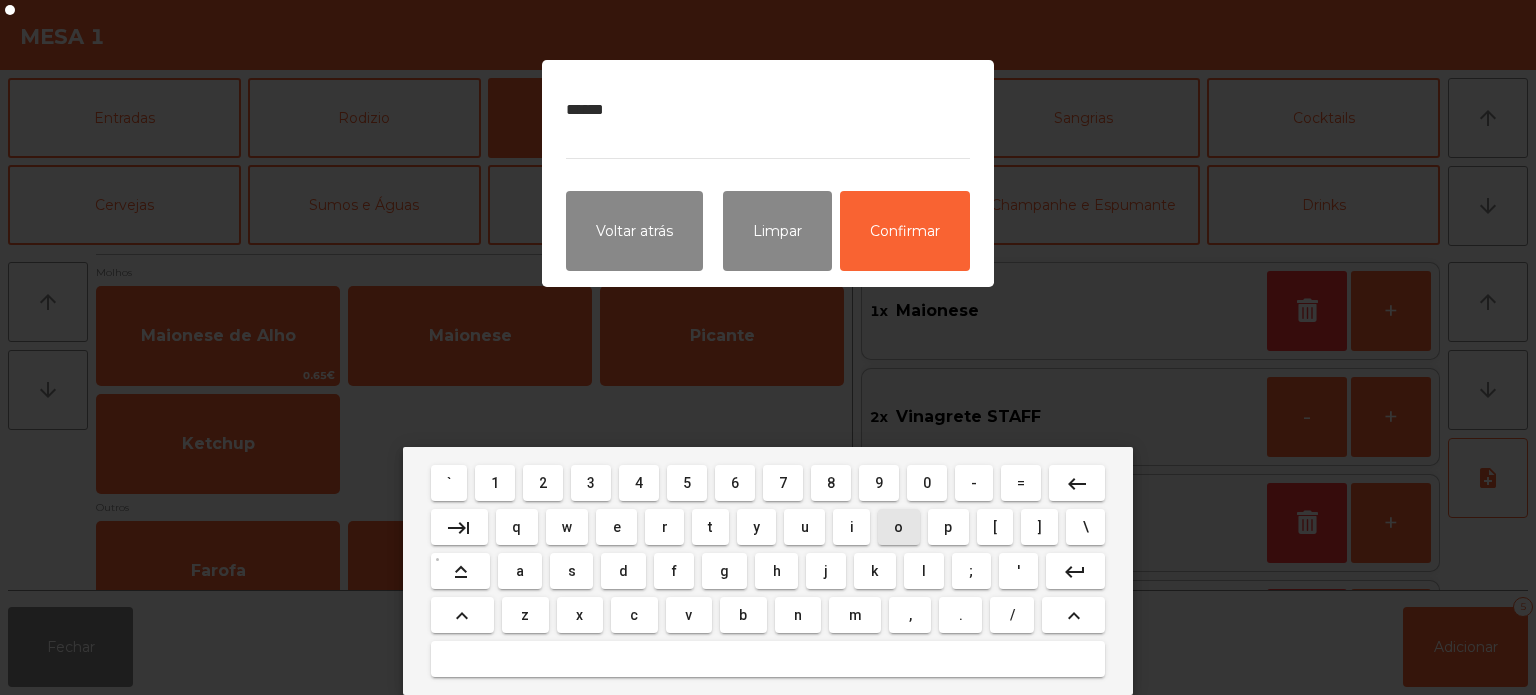click on "o" at bounding box center [899, 527] 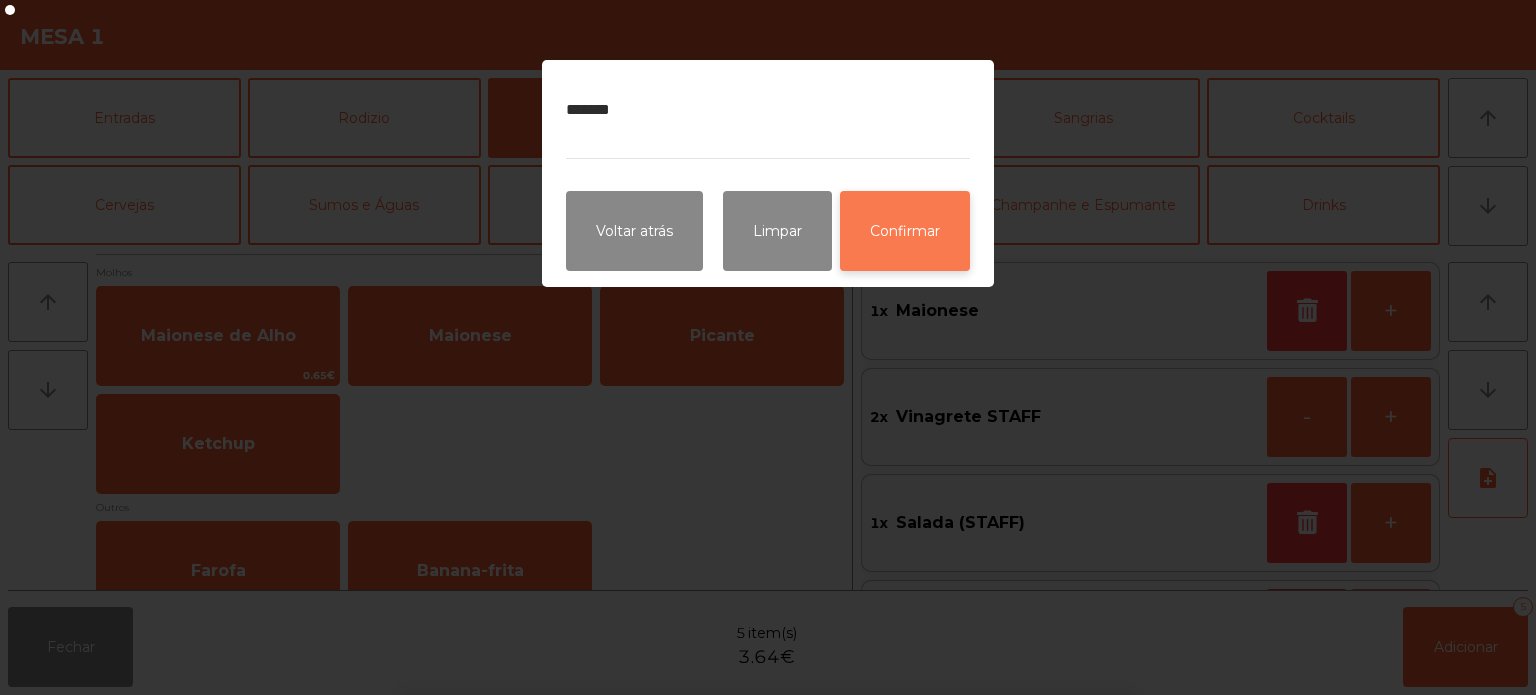 click on "Confirmar" 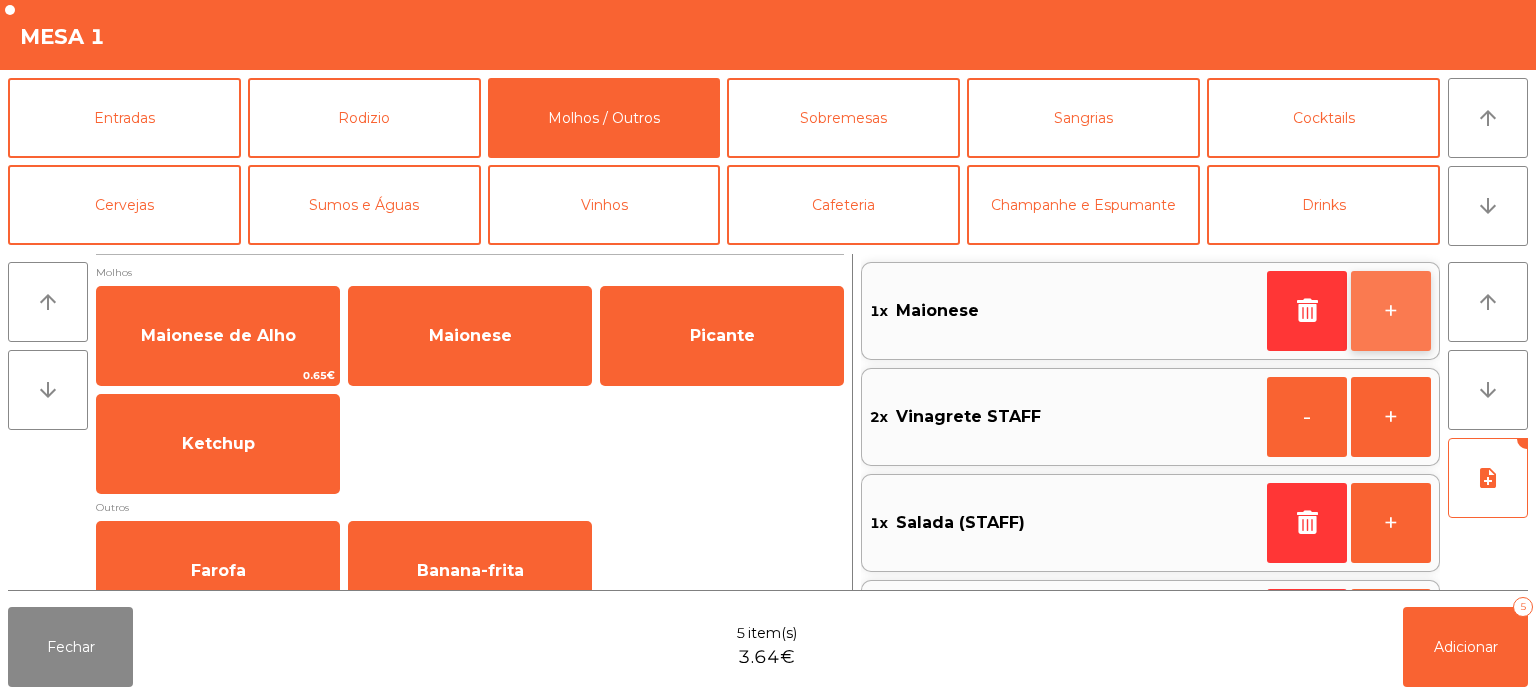 click on "+" 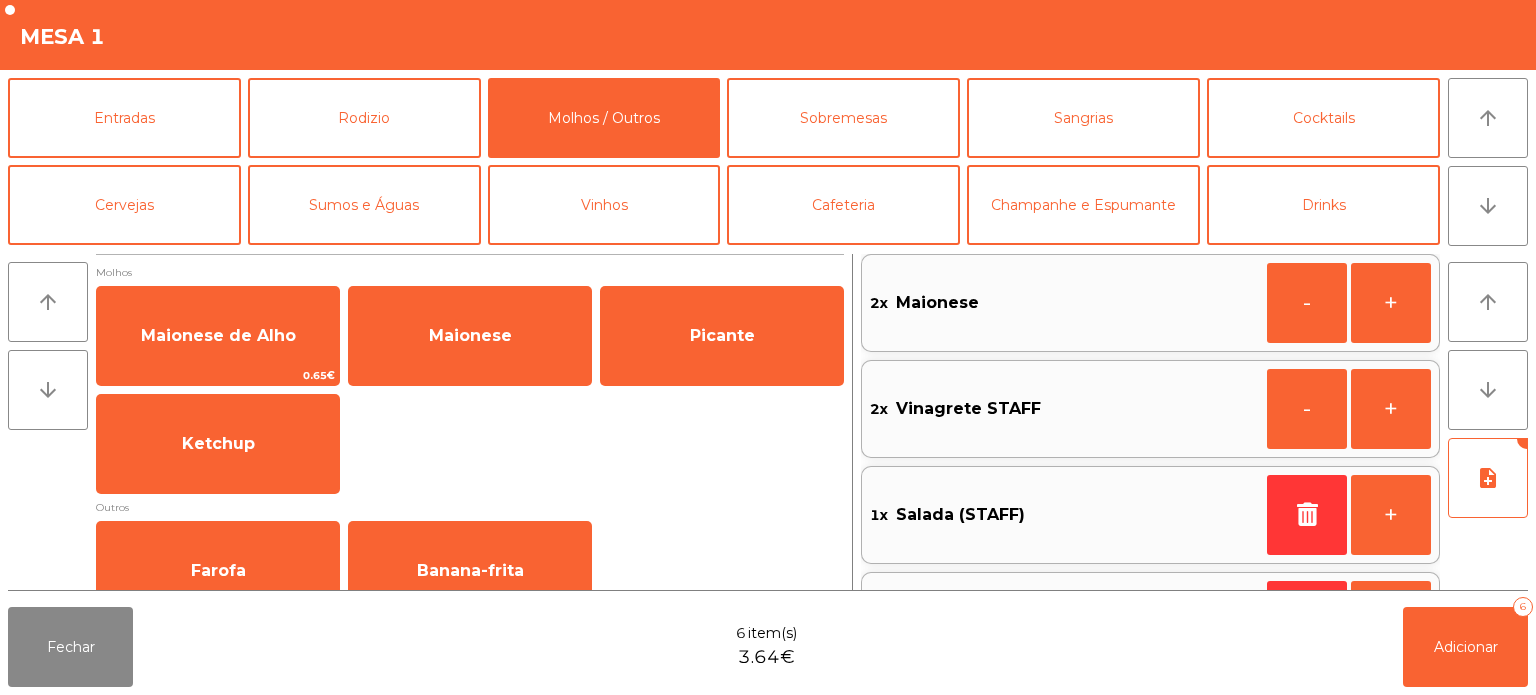 scroll, scrollTop: 93, scrollLeft: 0, axis: vertical 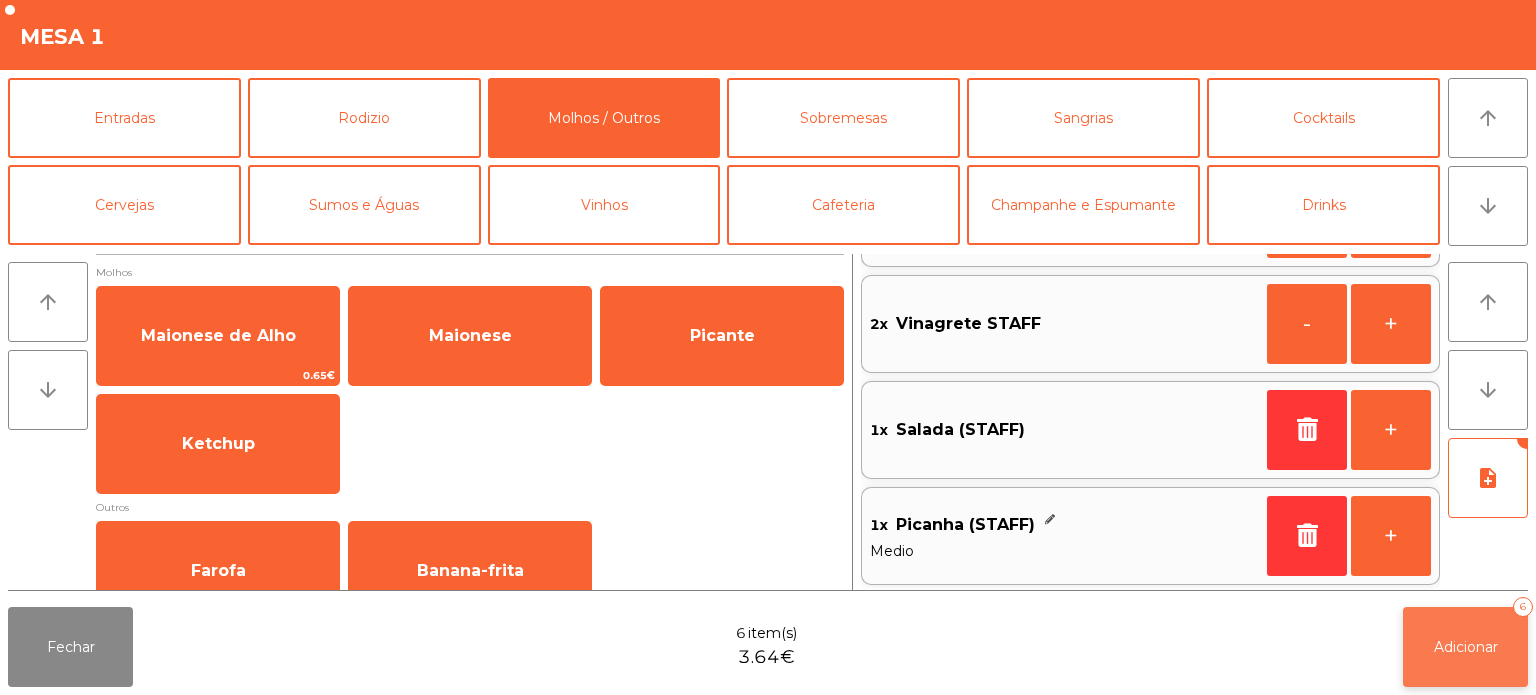 click on "Adicionar" 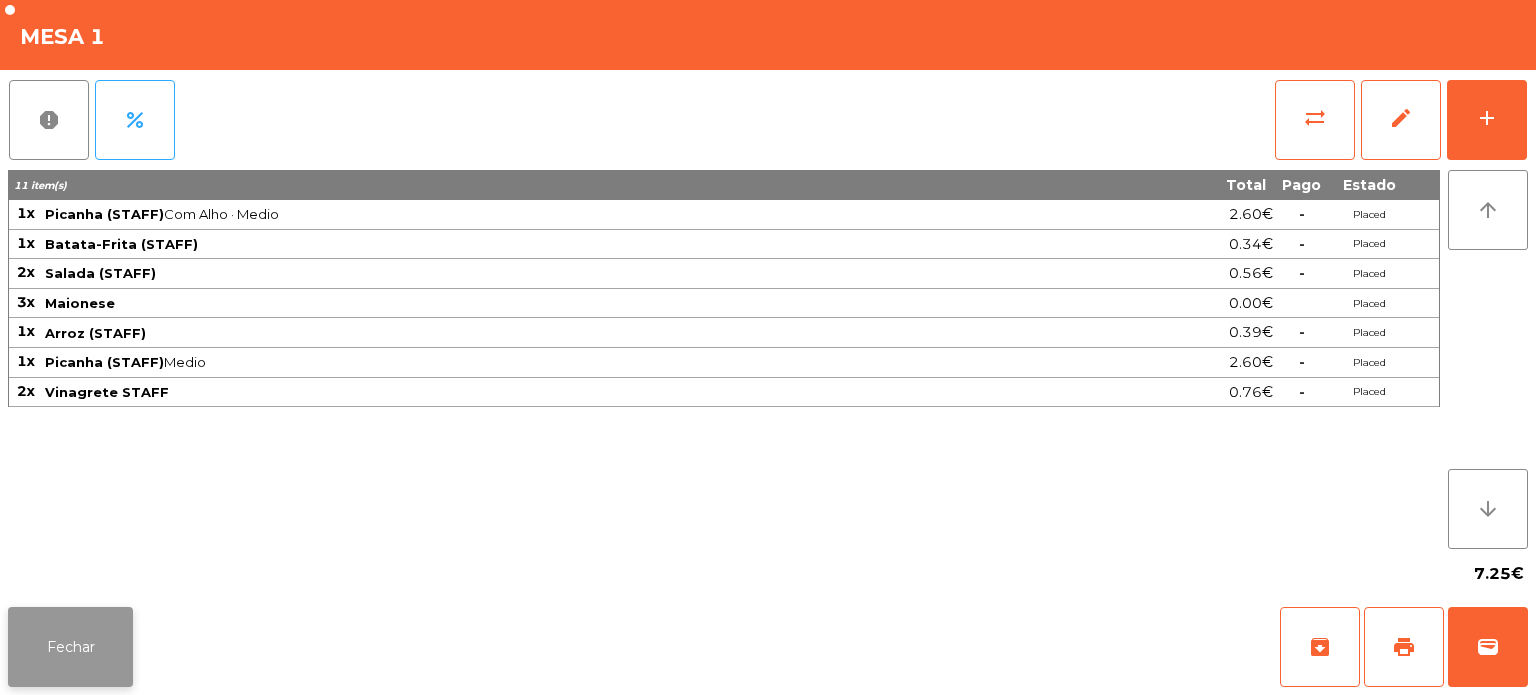 click on "Fechar" 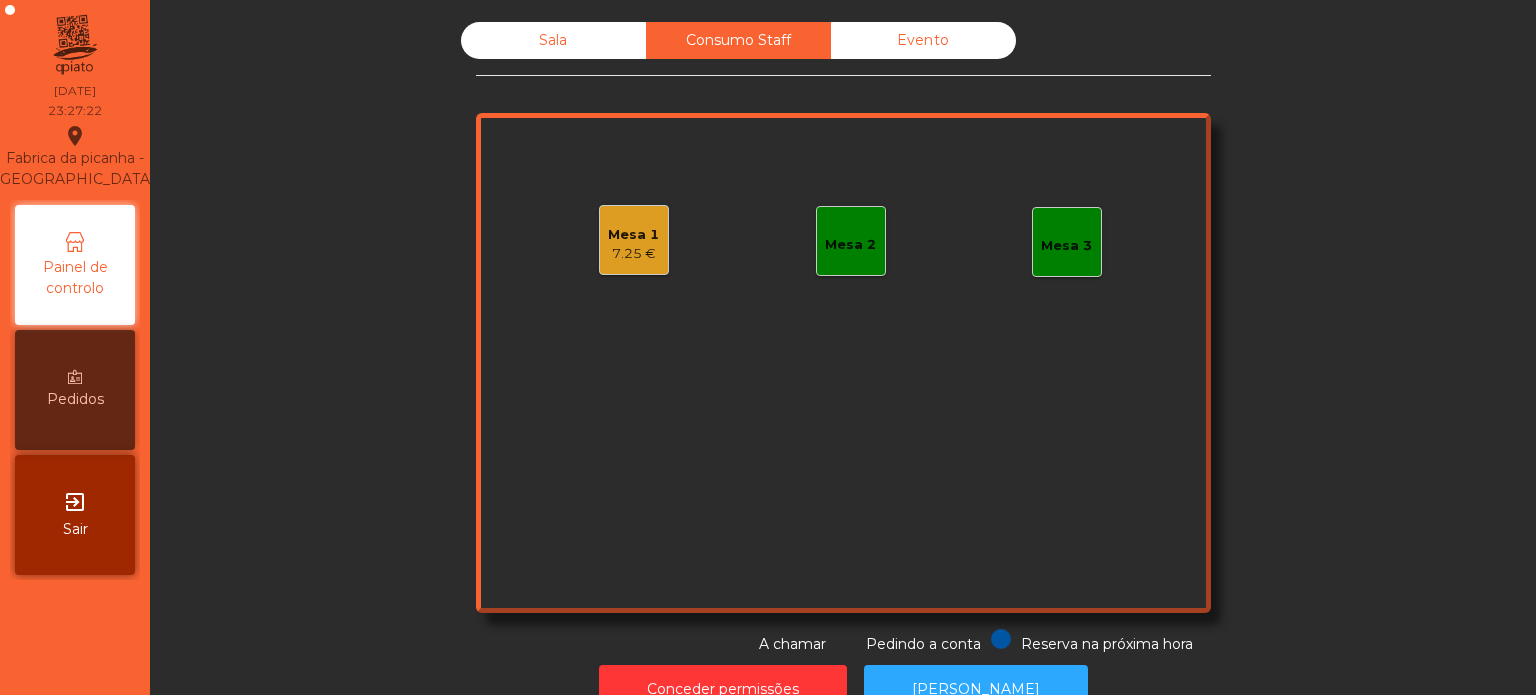 click on "Sala" 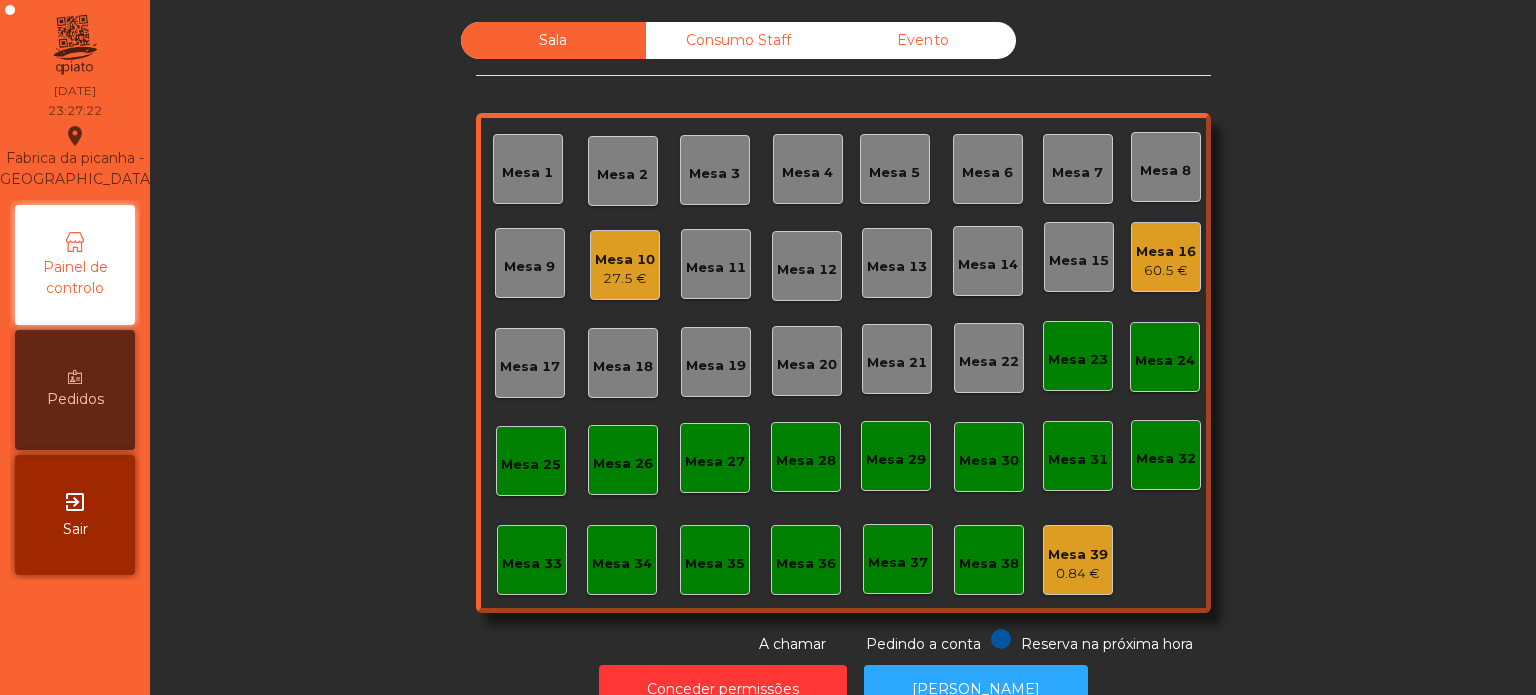 click on "Mesa 10" 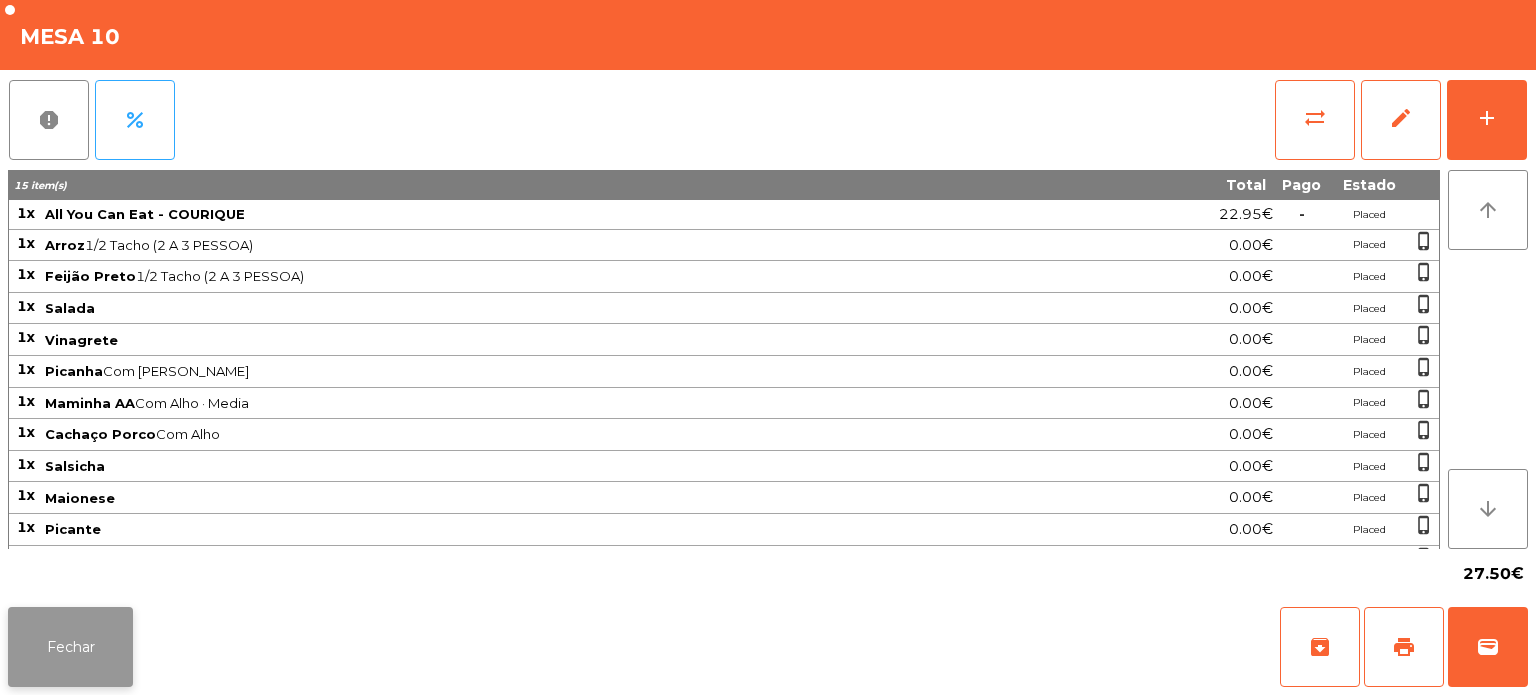 click on "Fechar" 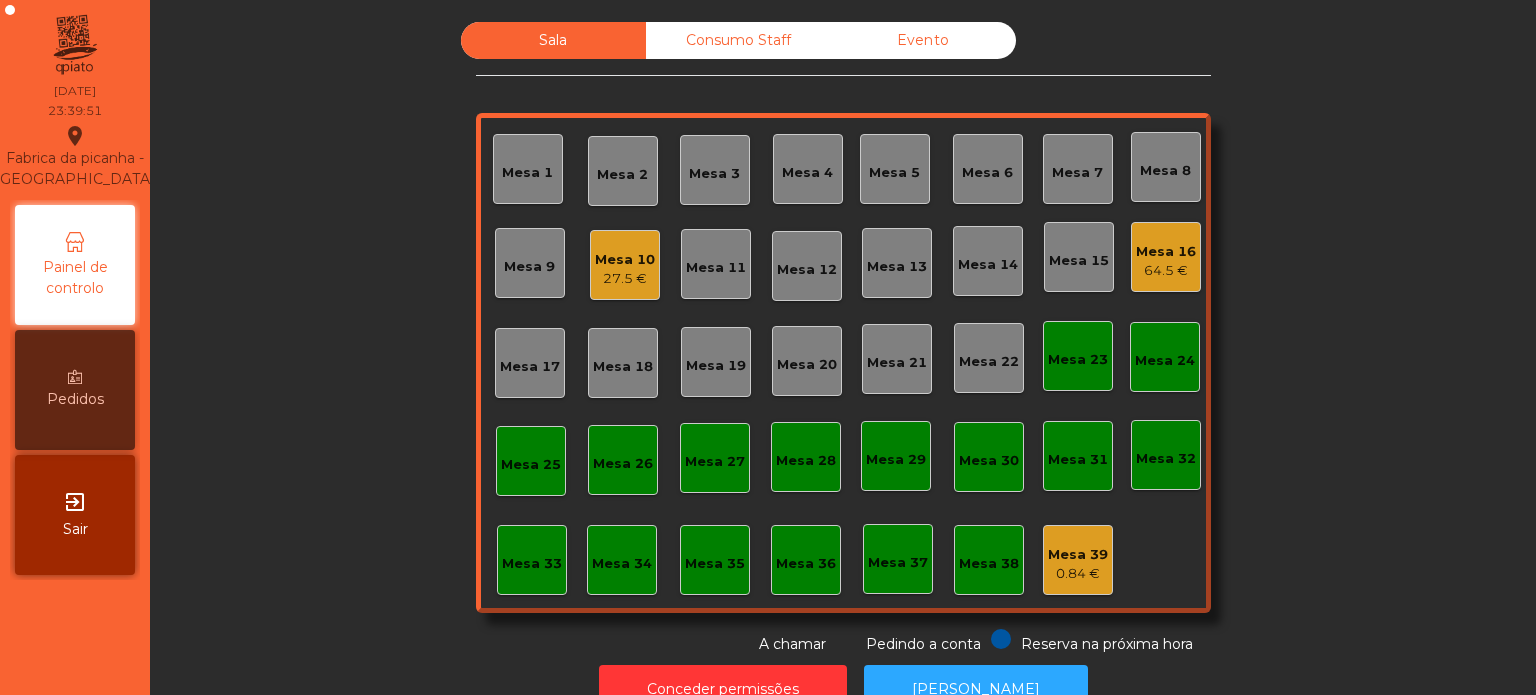 click on "27.5 €" 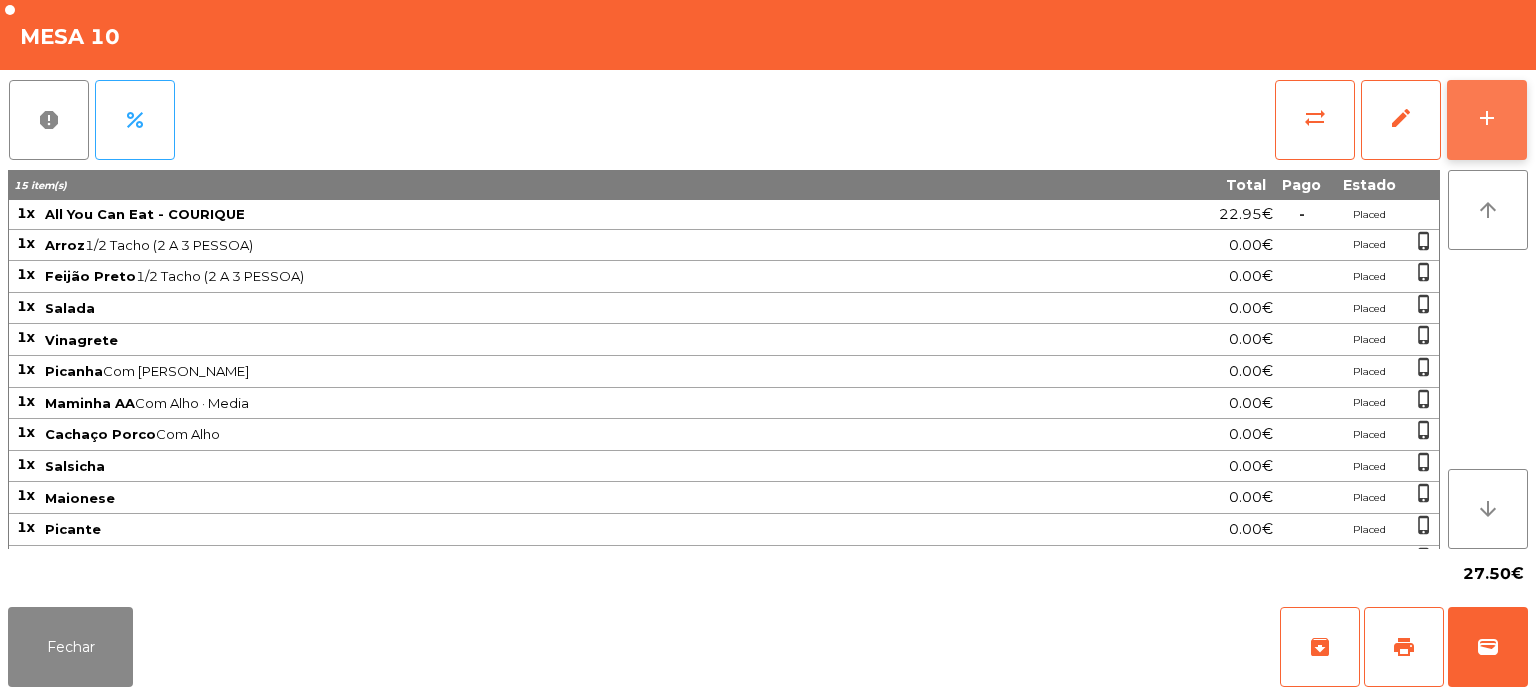 click on "add" 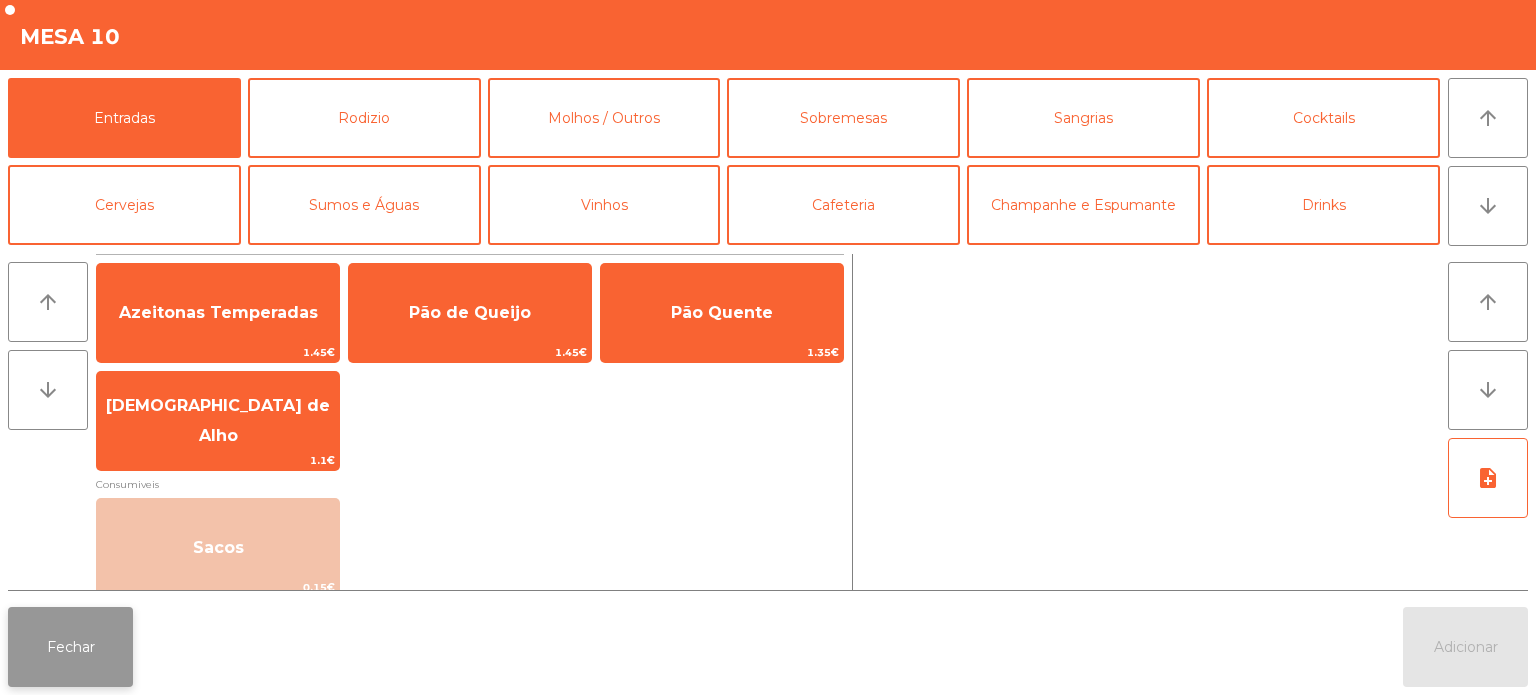 click on "Fechar" 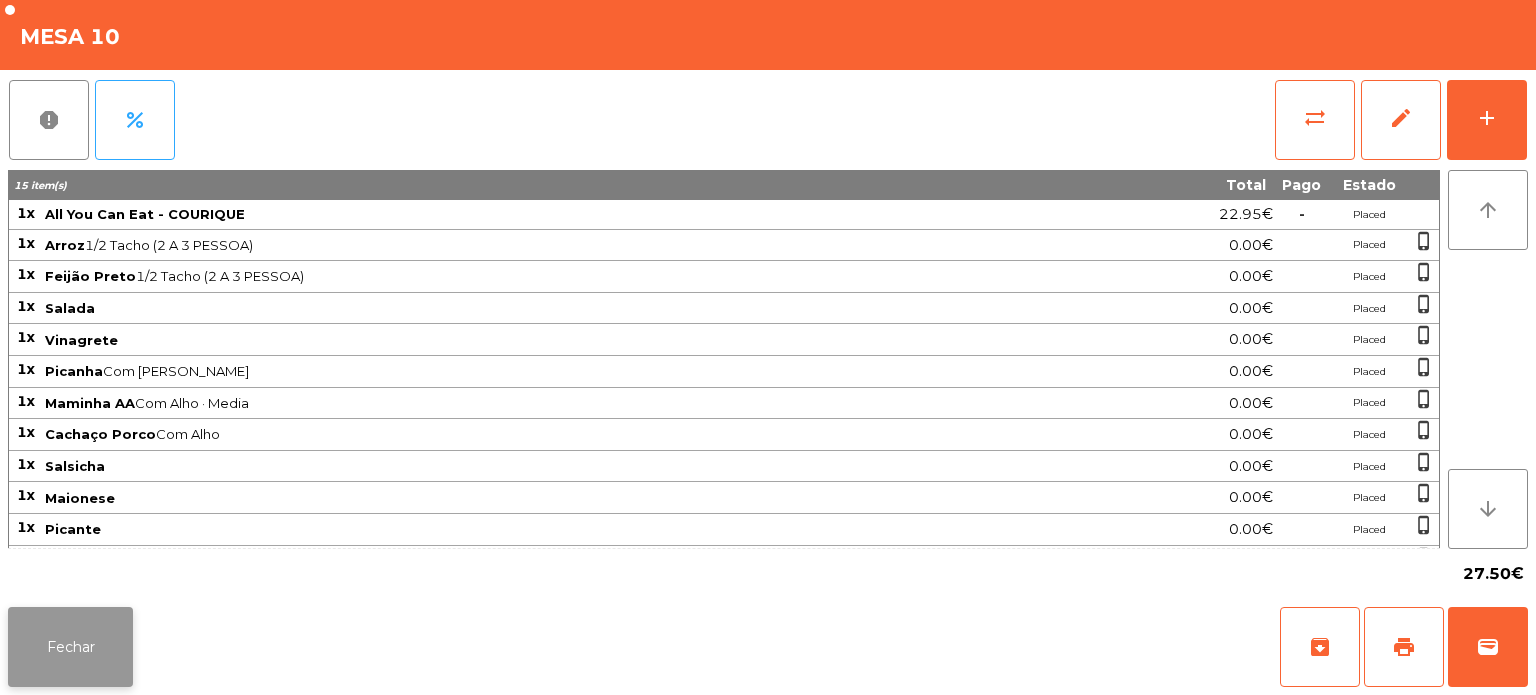 click on "Fechar" 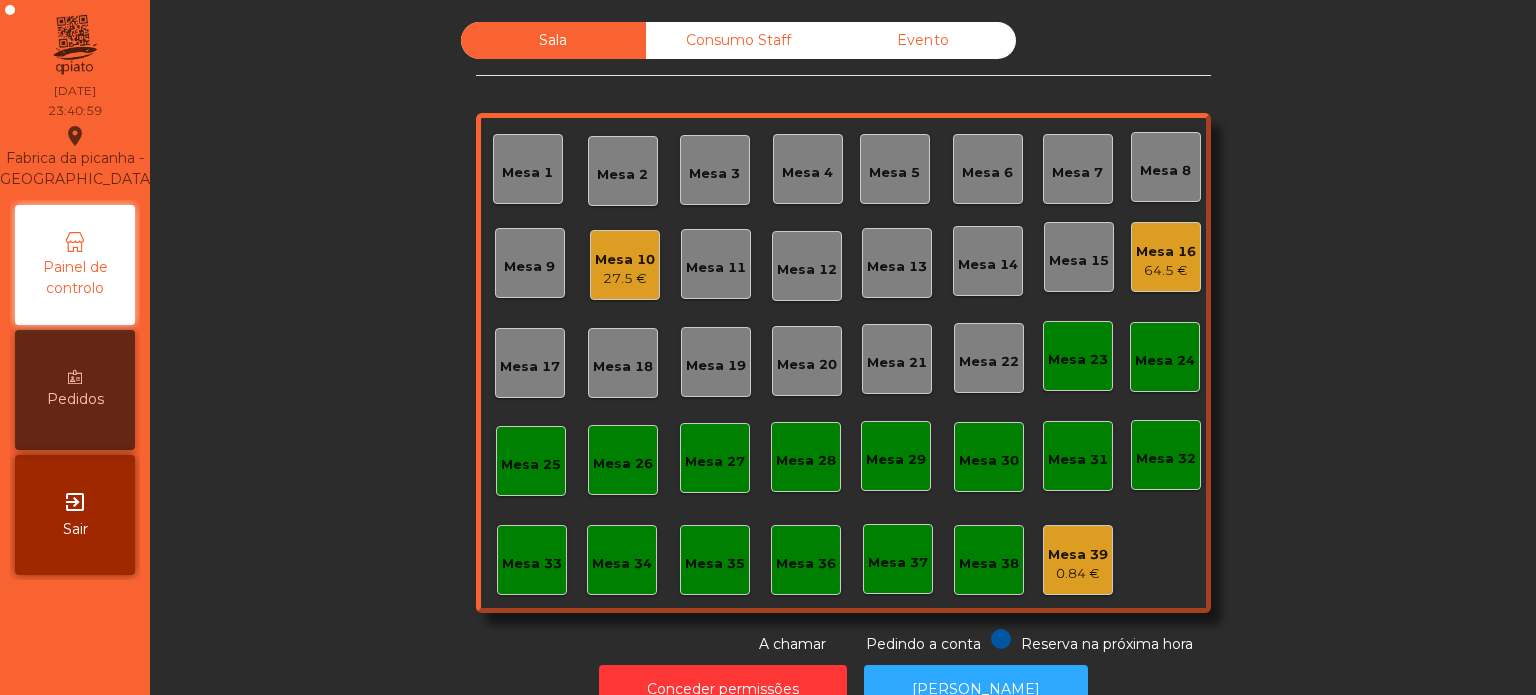 click on "Mesa 10" 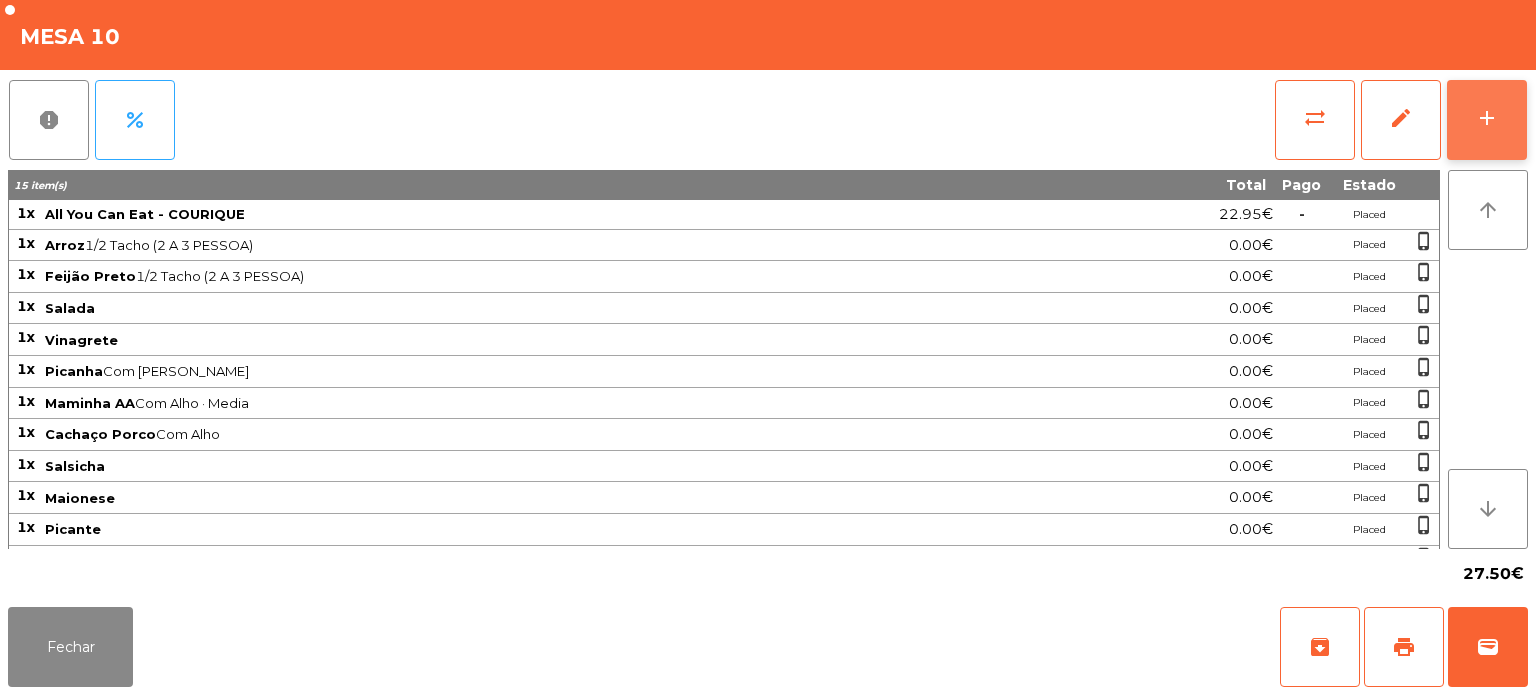 click on "add" 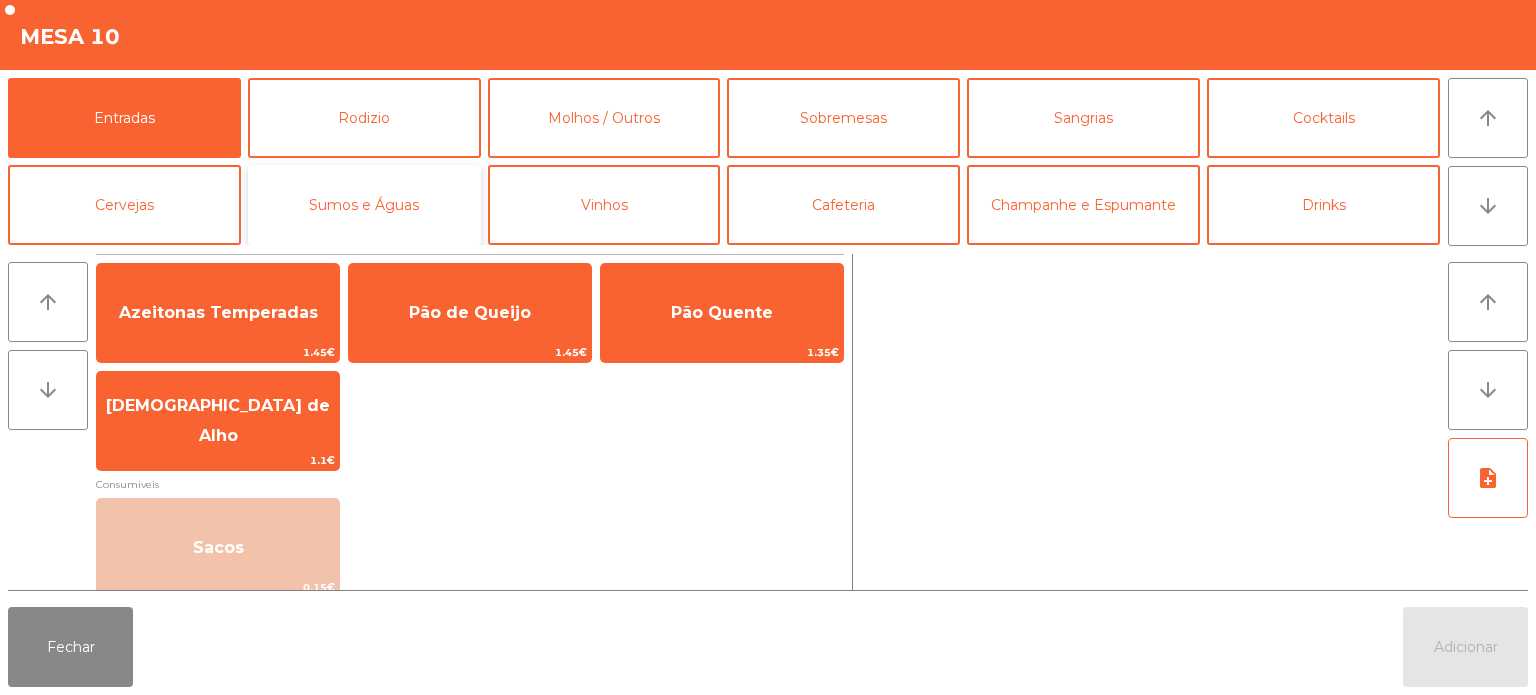 click on "Sumos e Águas" 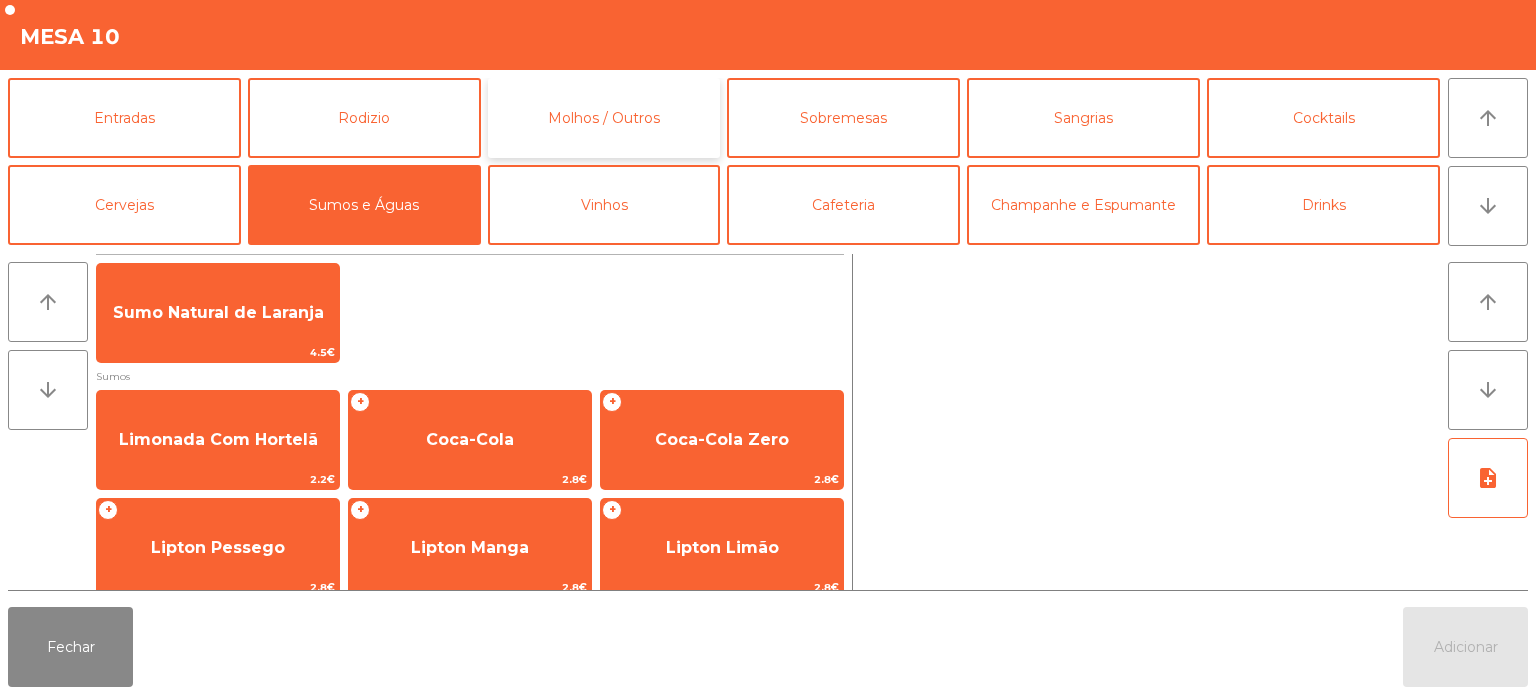 click on "Molhos / Outros" 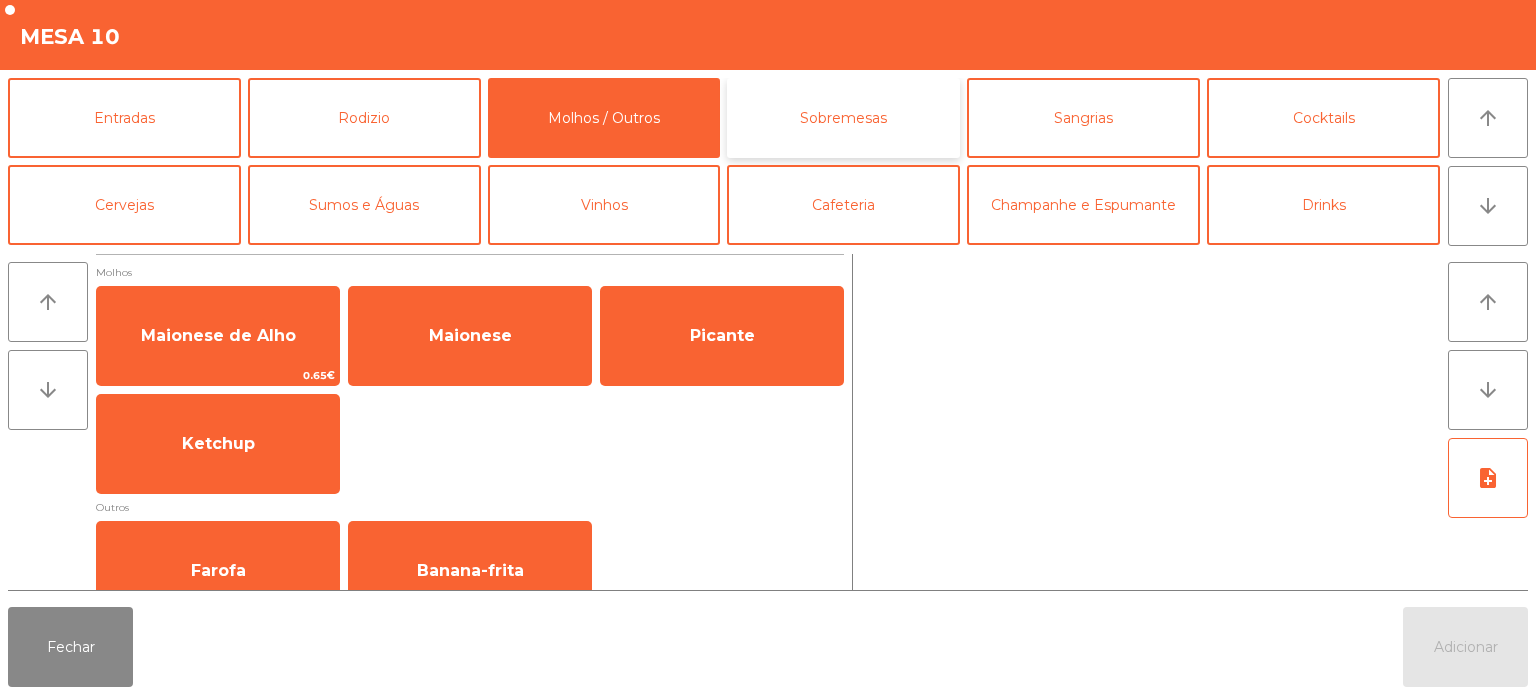 click on "Sobremesas" 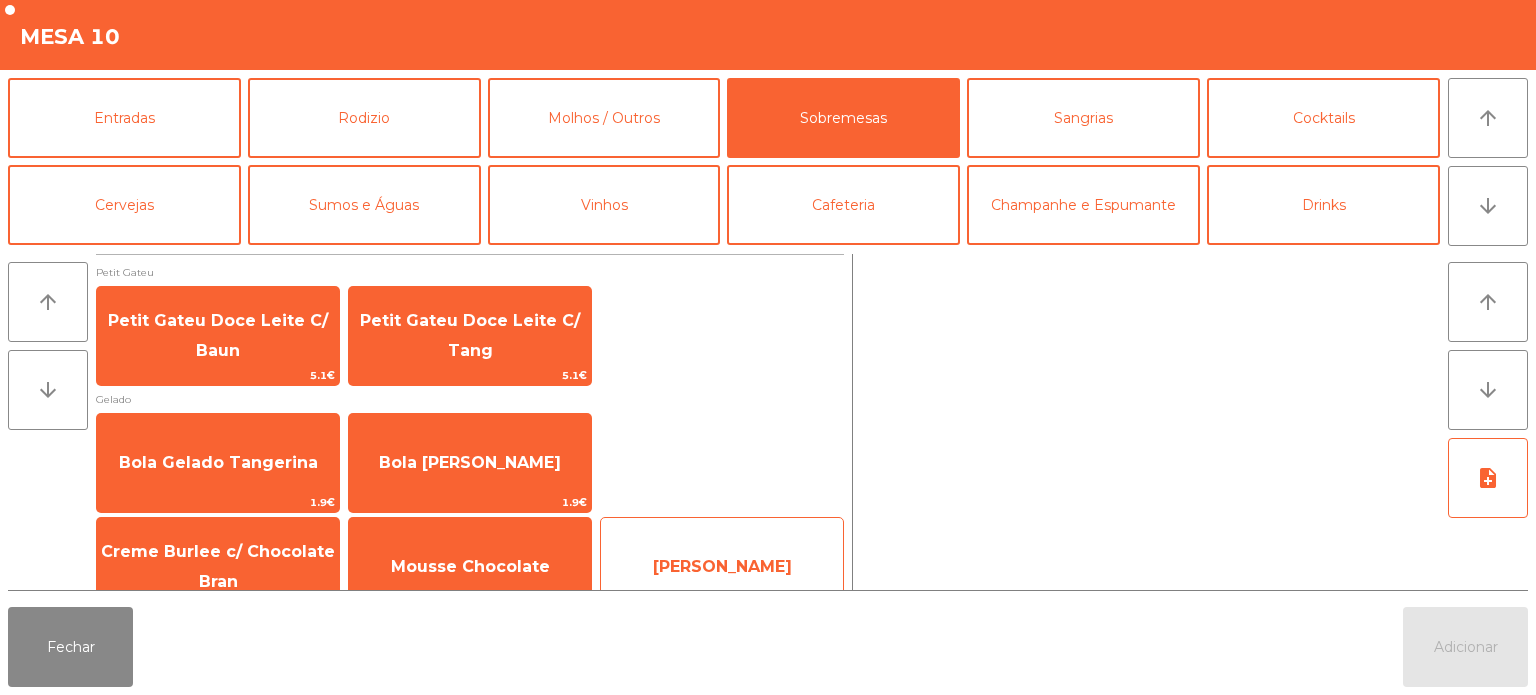 click on "Mousse Lima   4€" 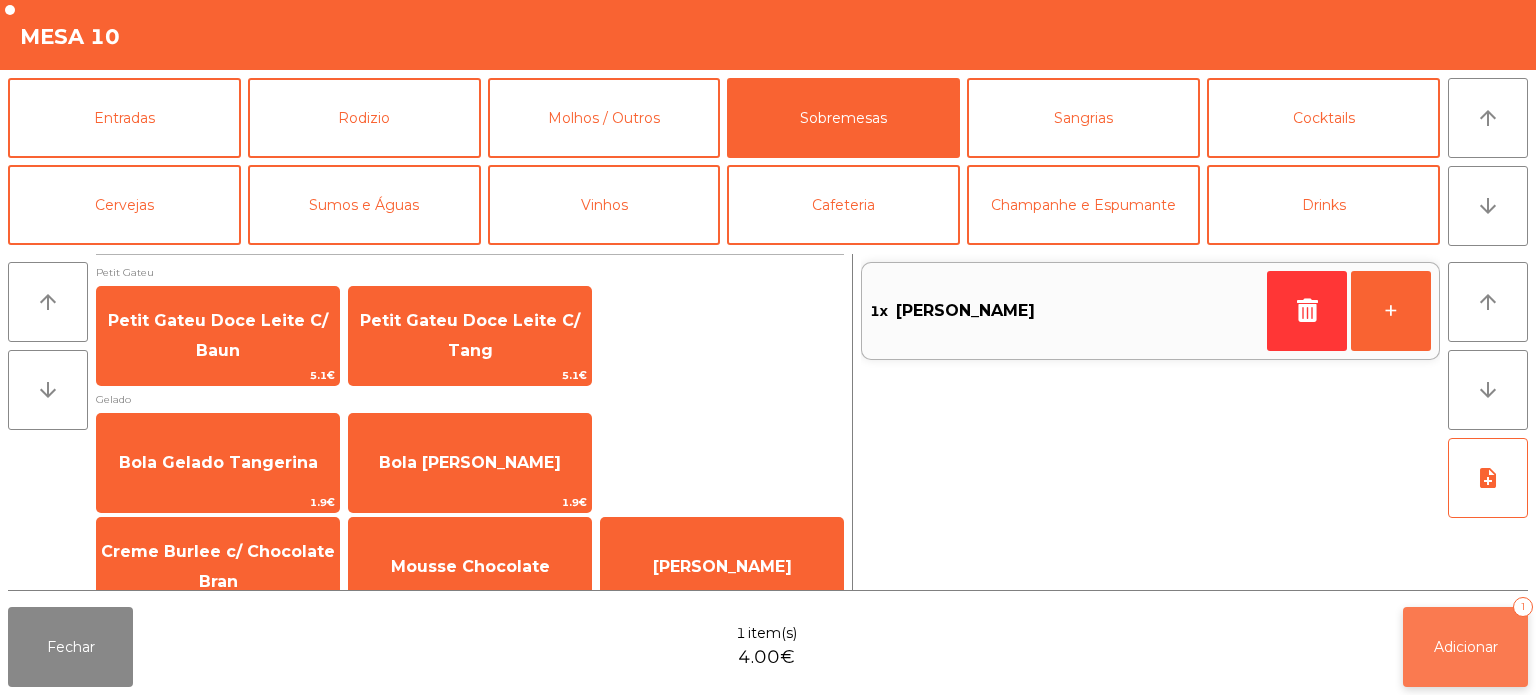 click on "Adicionar" 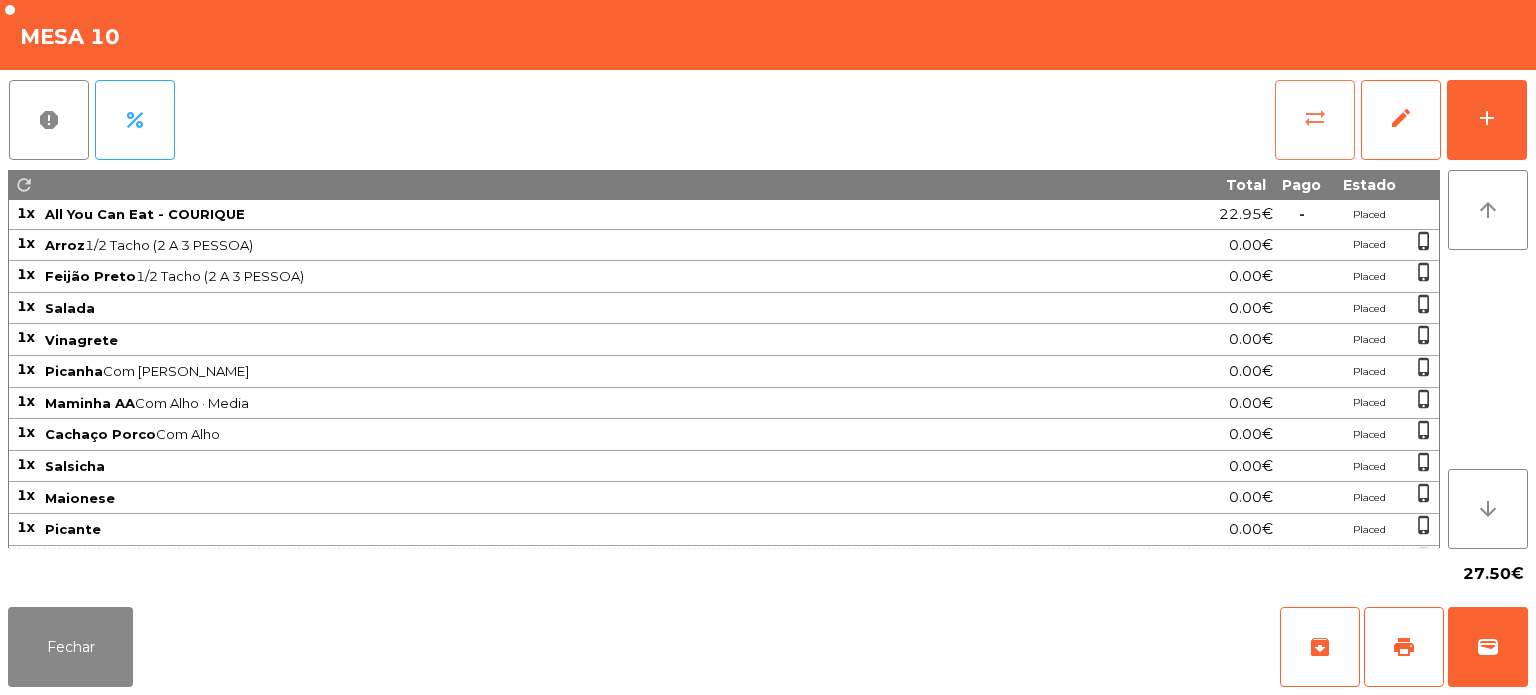 click on "sync_alt" 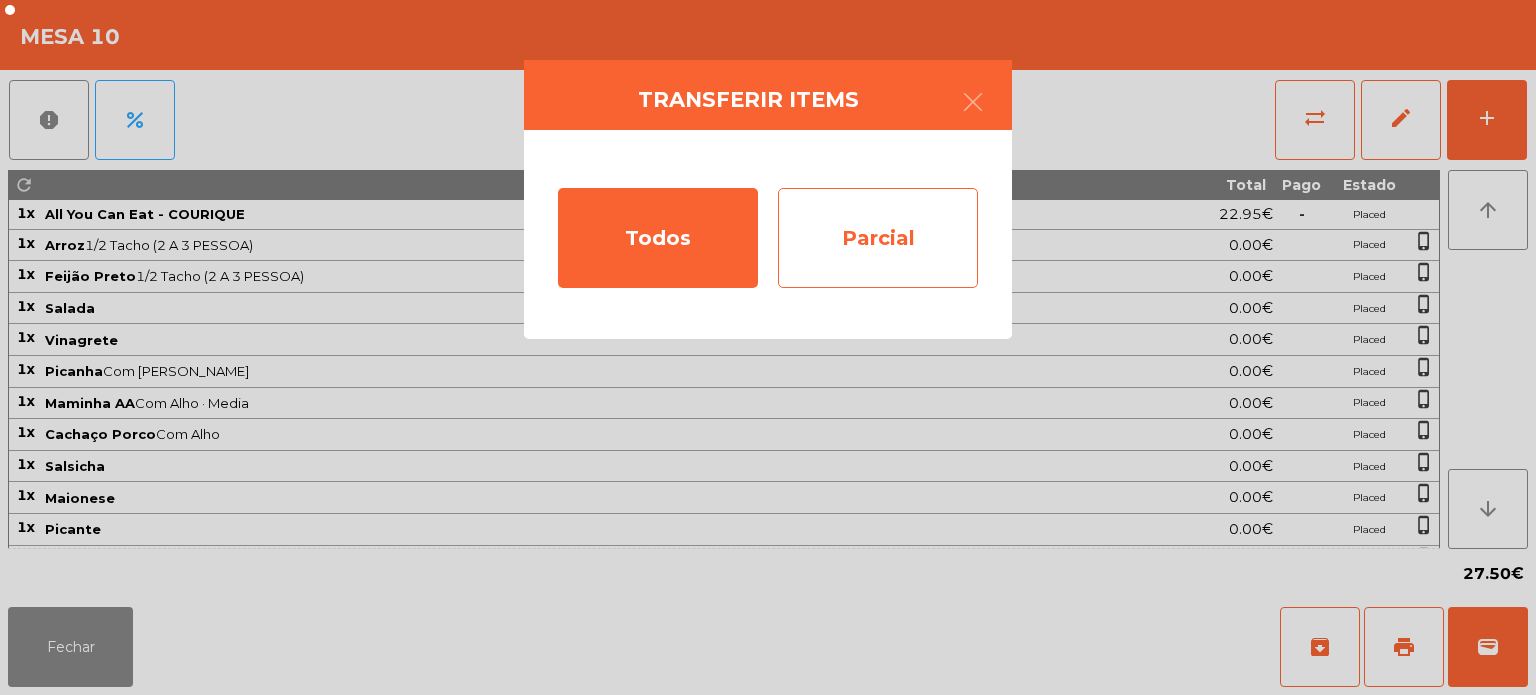 click on "Parcial" 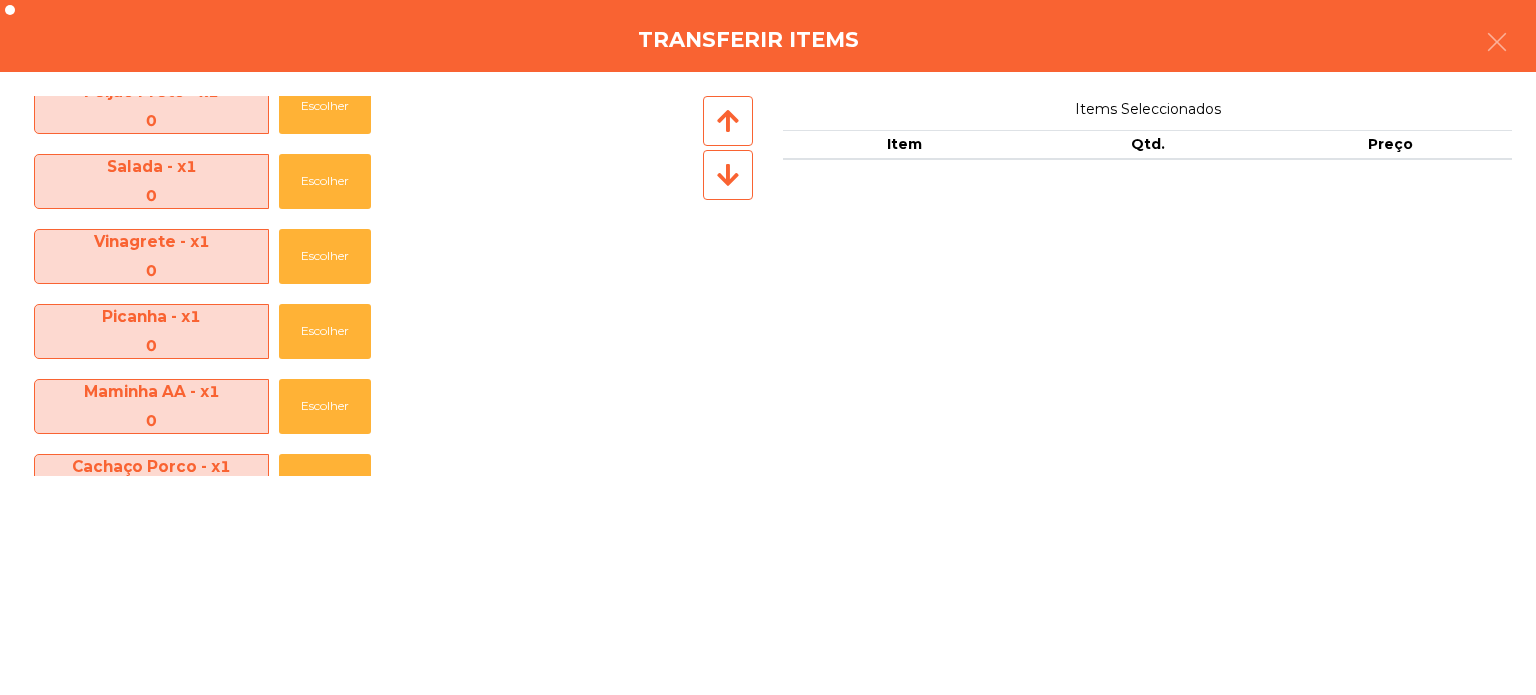 scroll, scrollTop: 62, scrollLeft: 0, axis: vertical 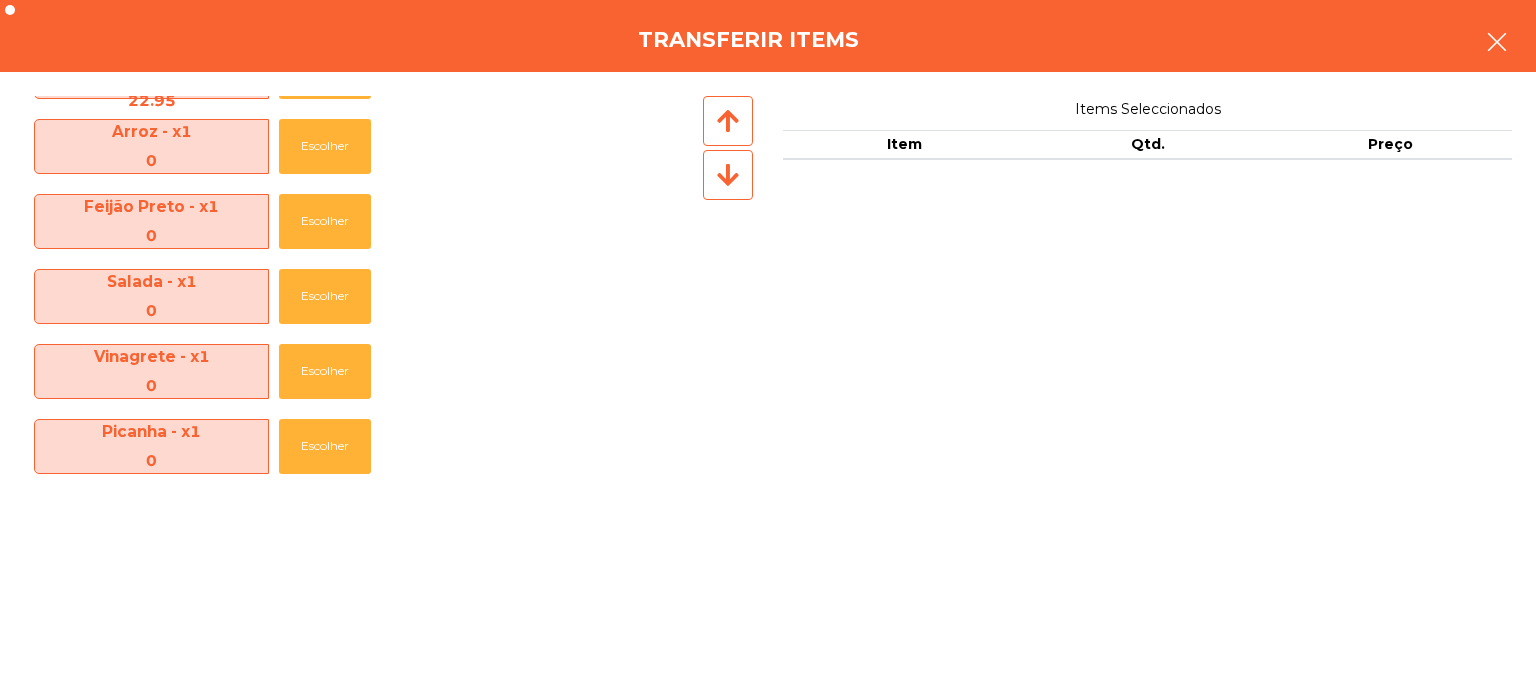 click 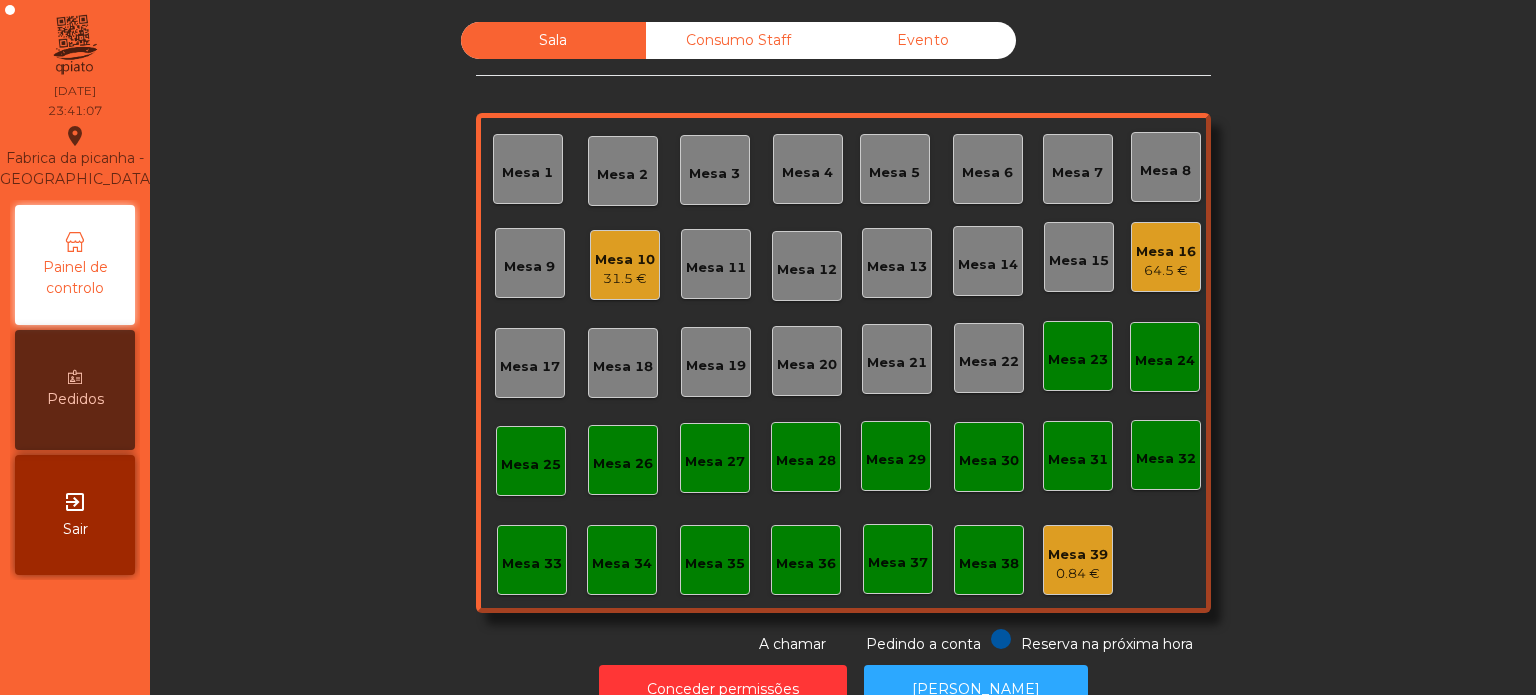 click on "31.5 €" 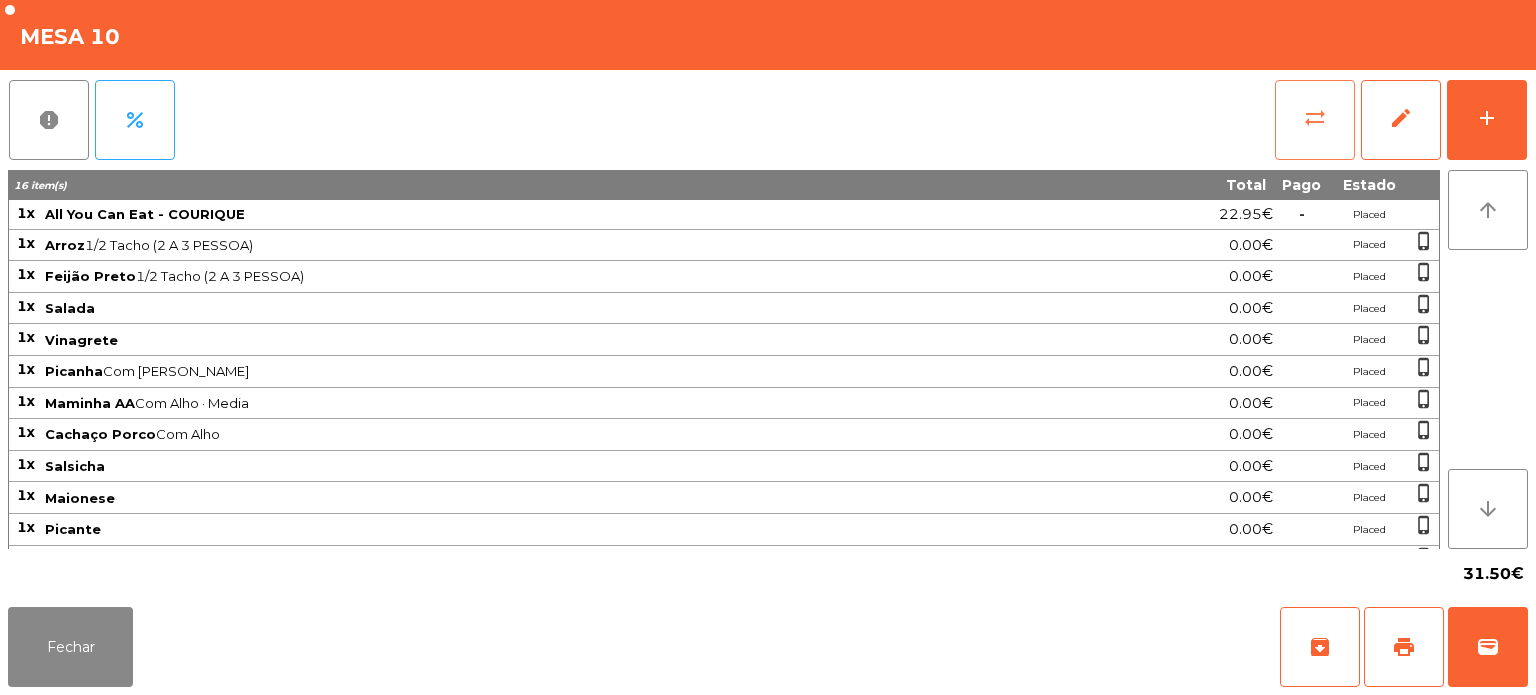 click on "sync_alt" 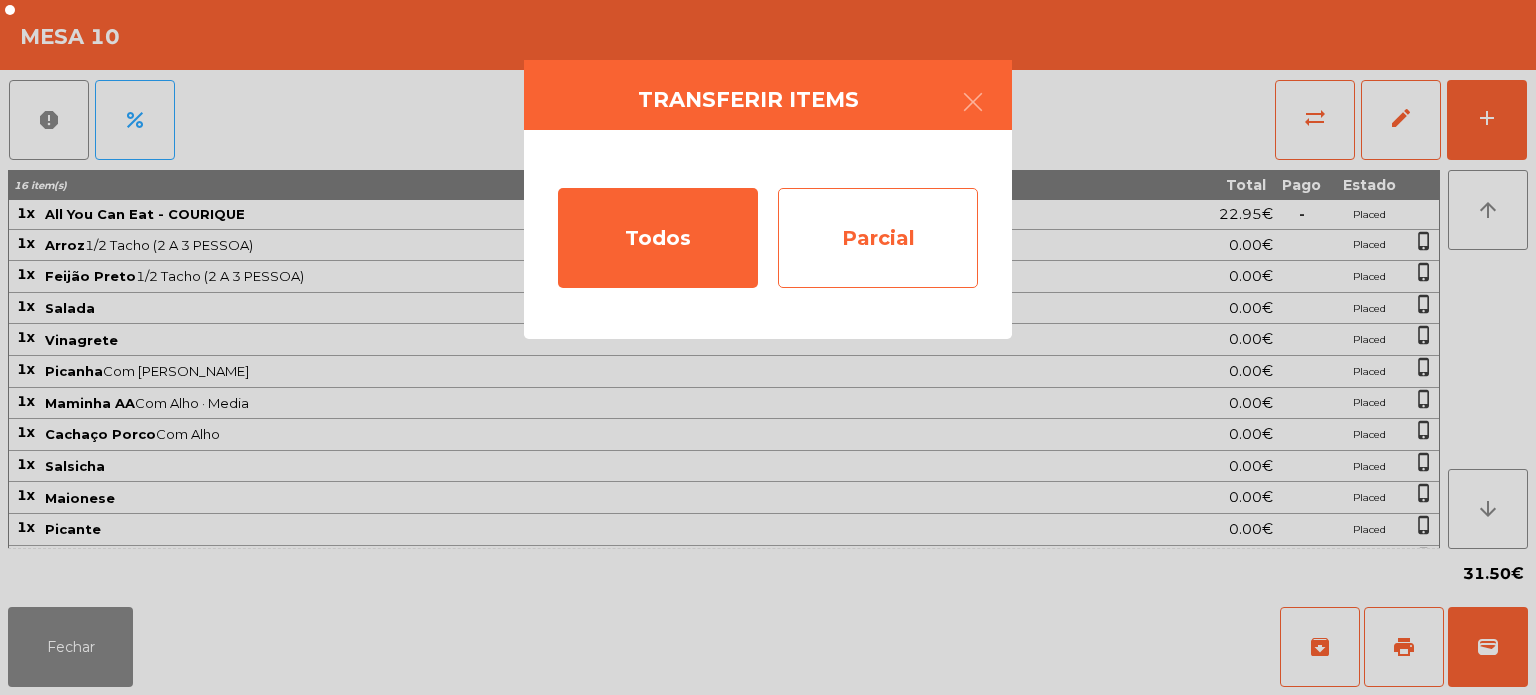 click on "Parcial" 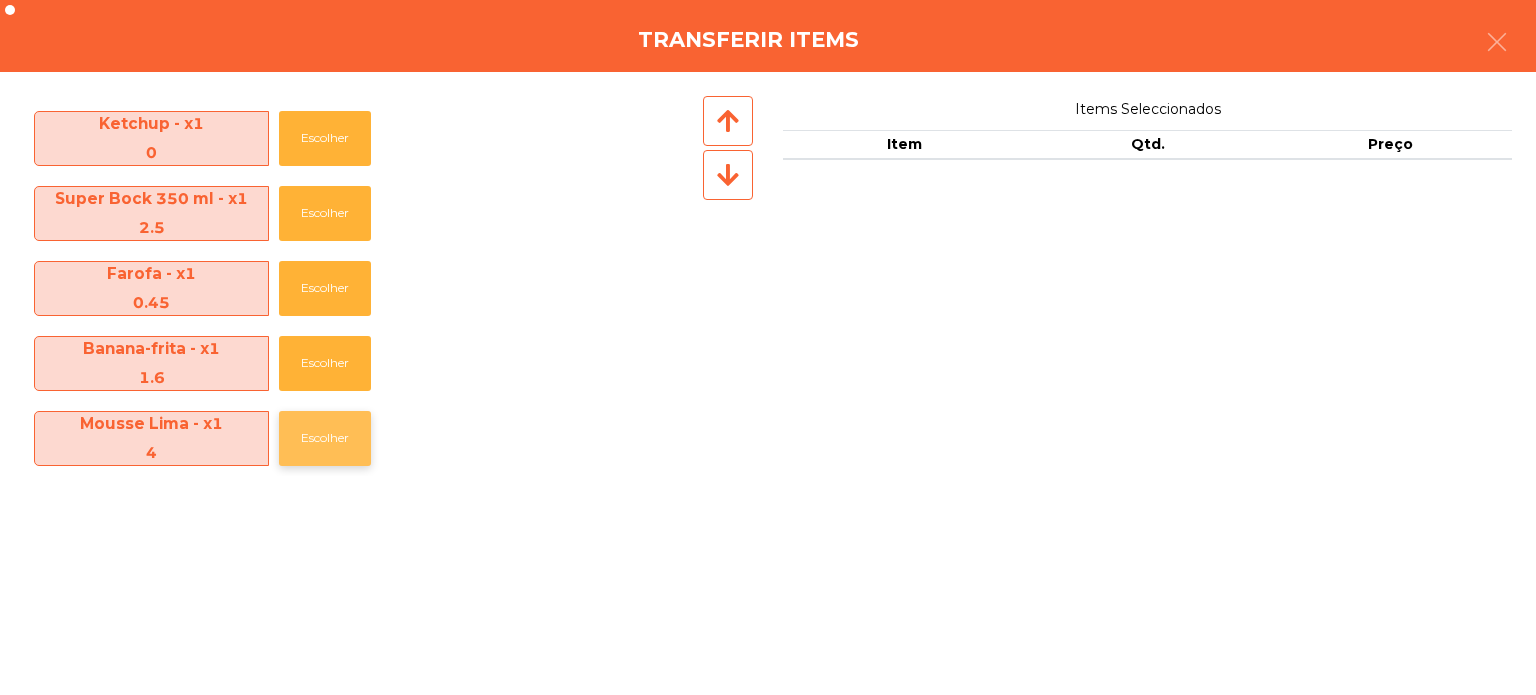 click on "Escolher" 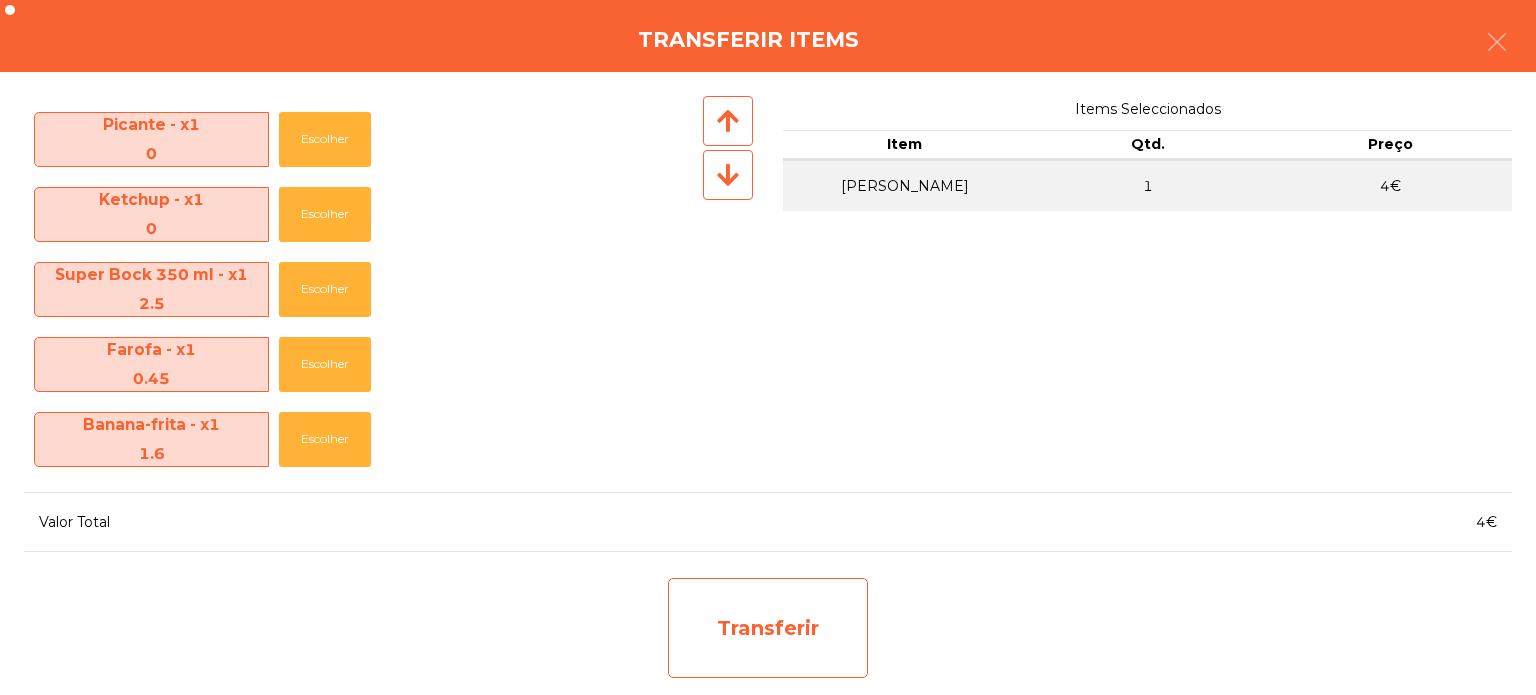 click on "Transferir" 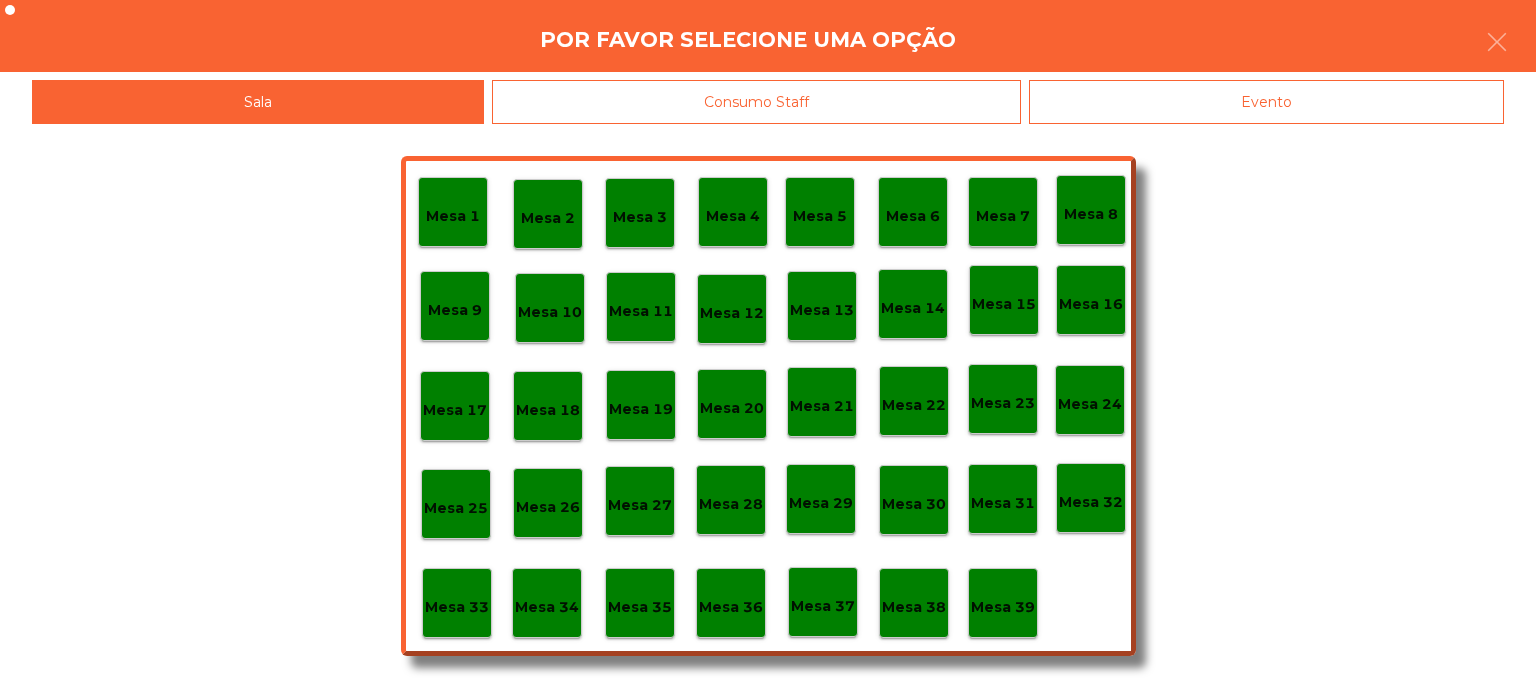 click on "Mesa 39" 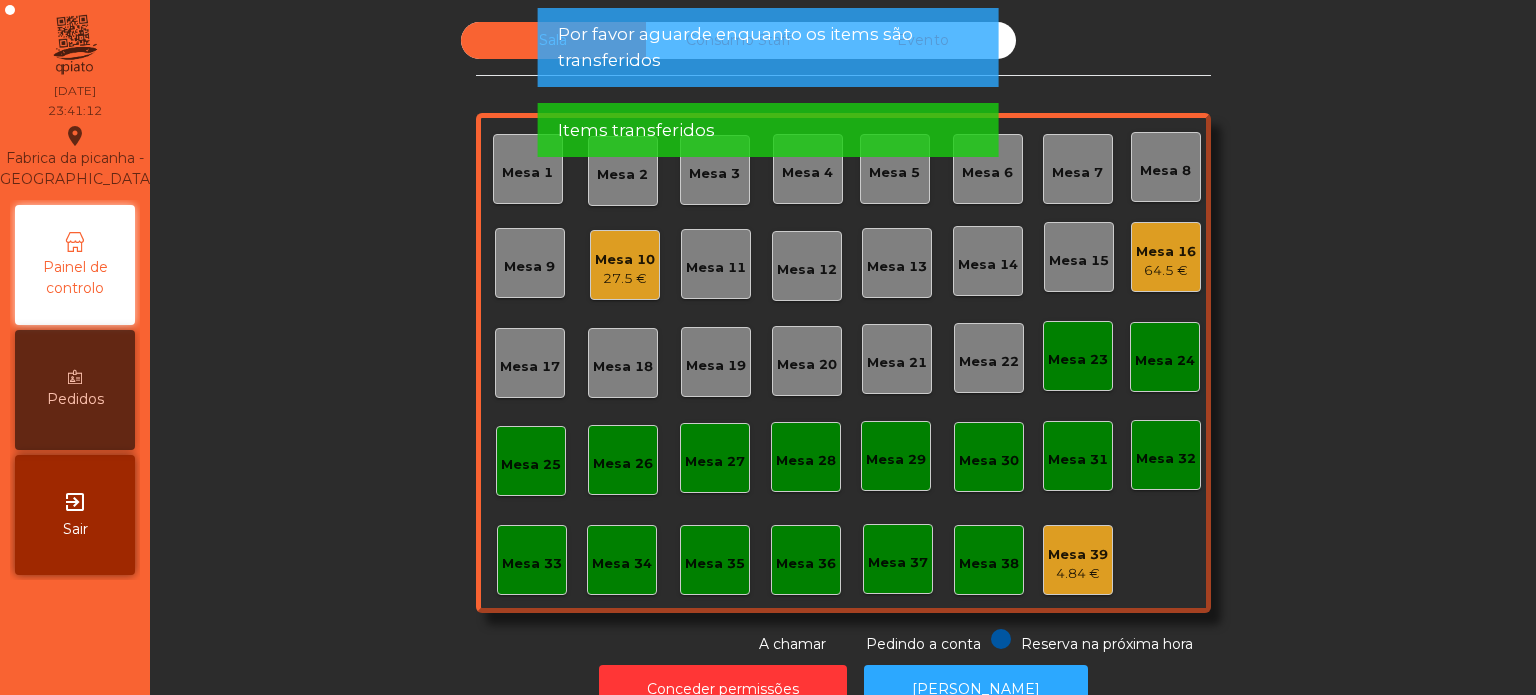 click on "64.5 €" 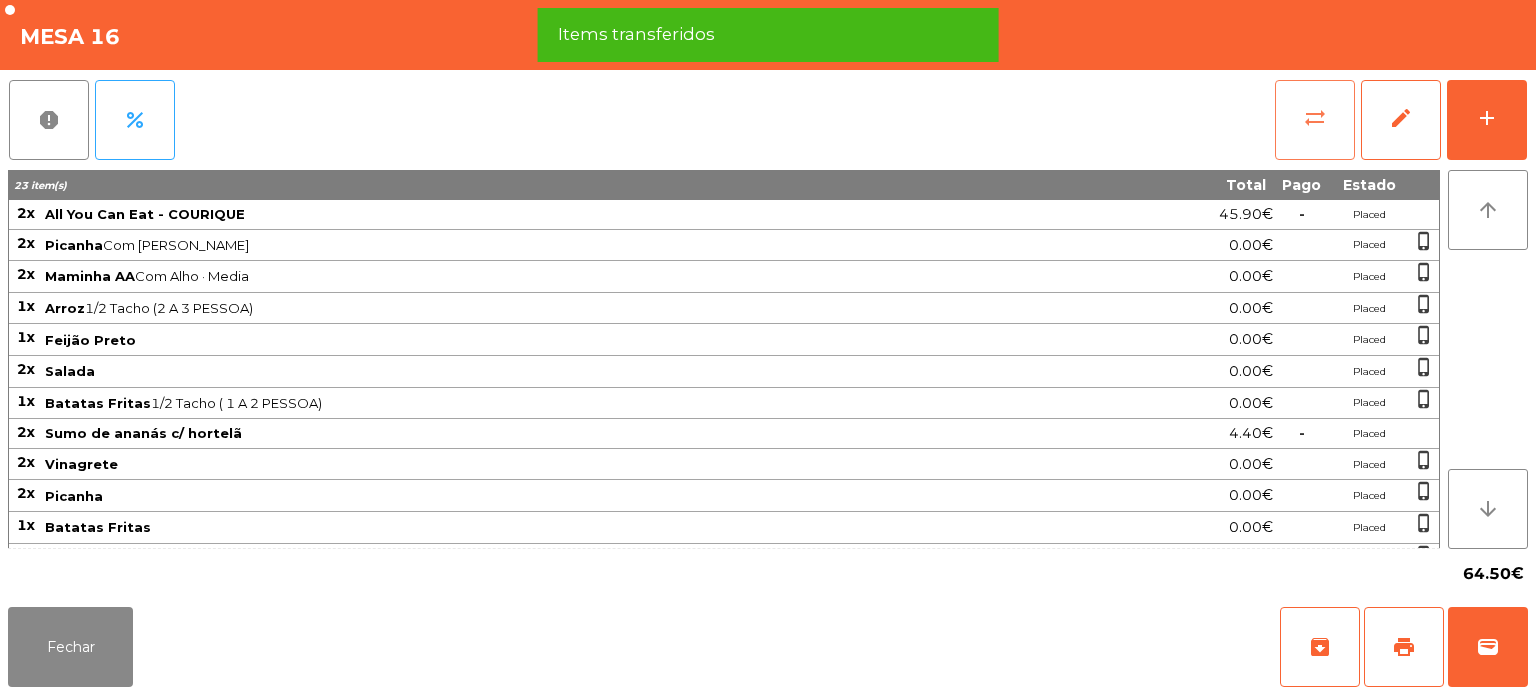 click on "sync_alt" 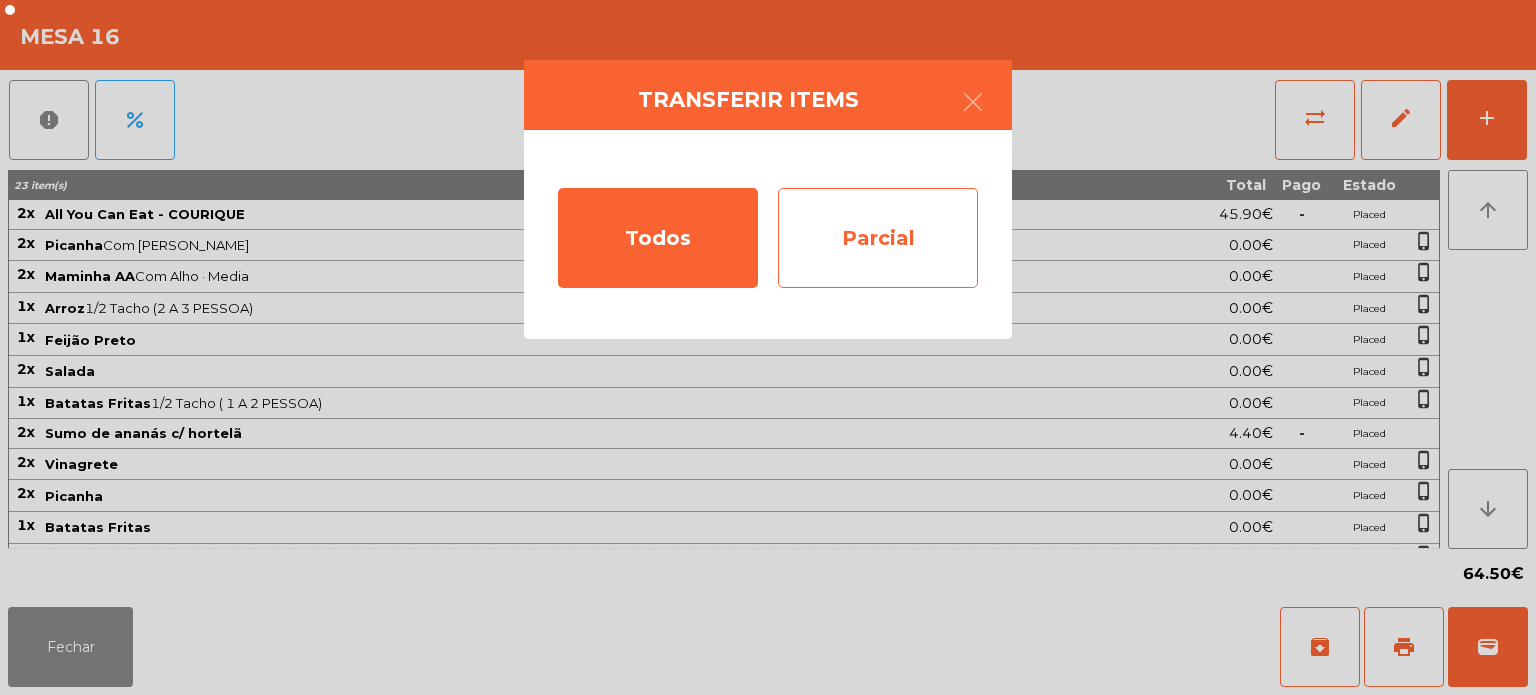 click on "Parcial" 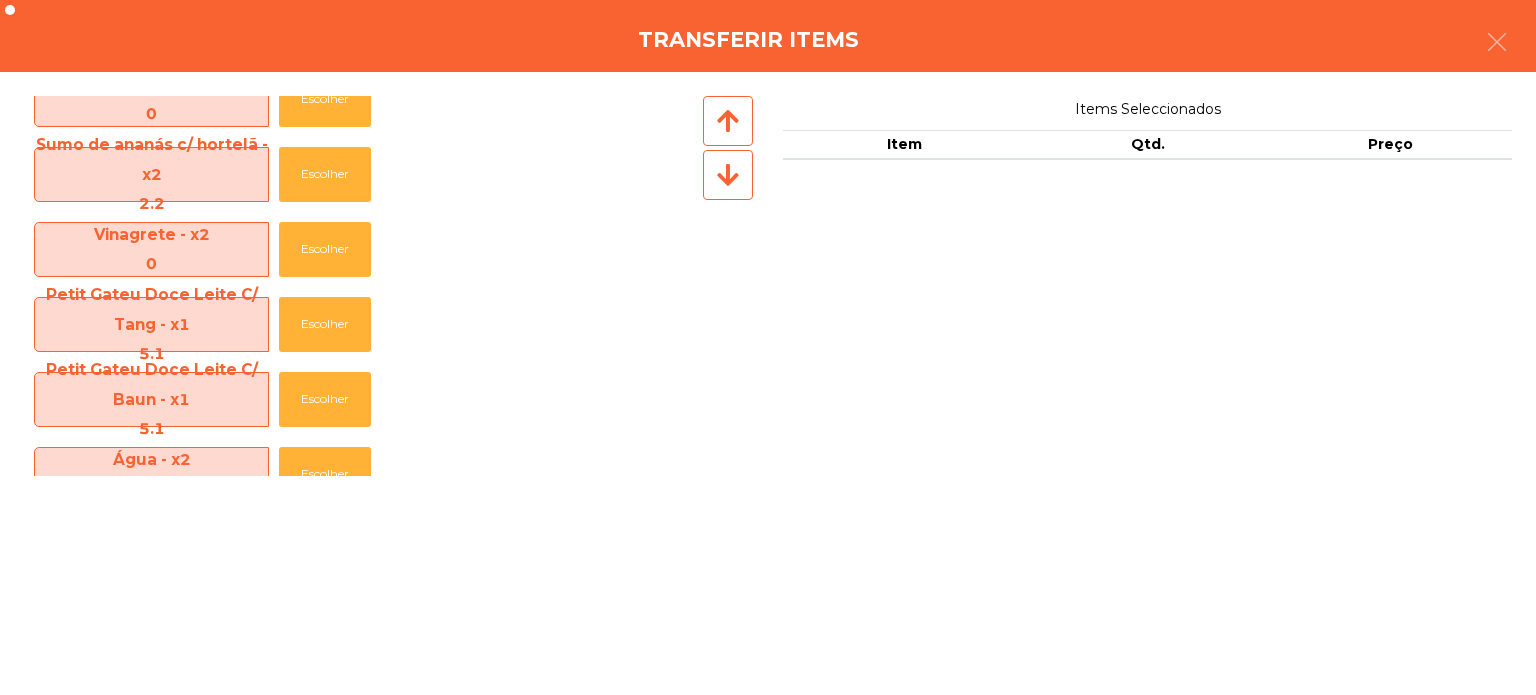 scroll, scrollTop: 520, scrollLeft: 0, axis: vertical 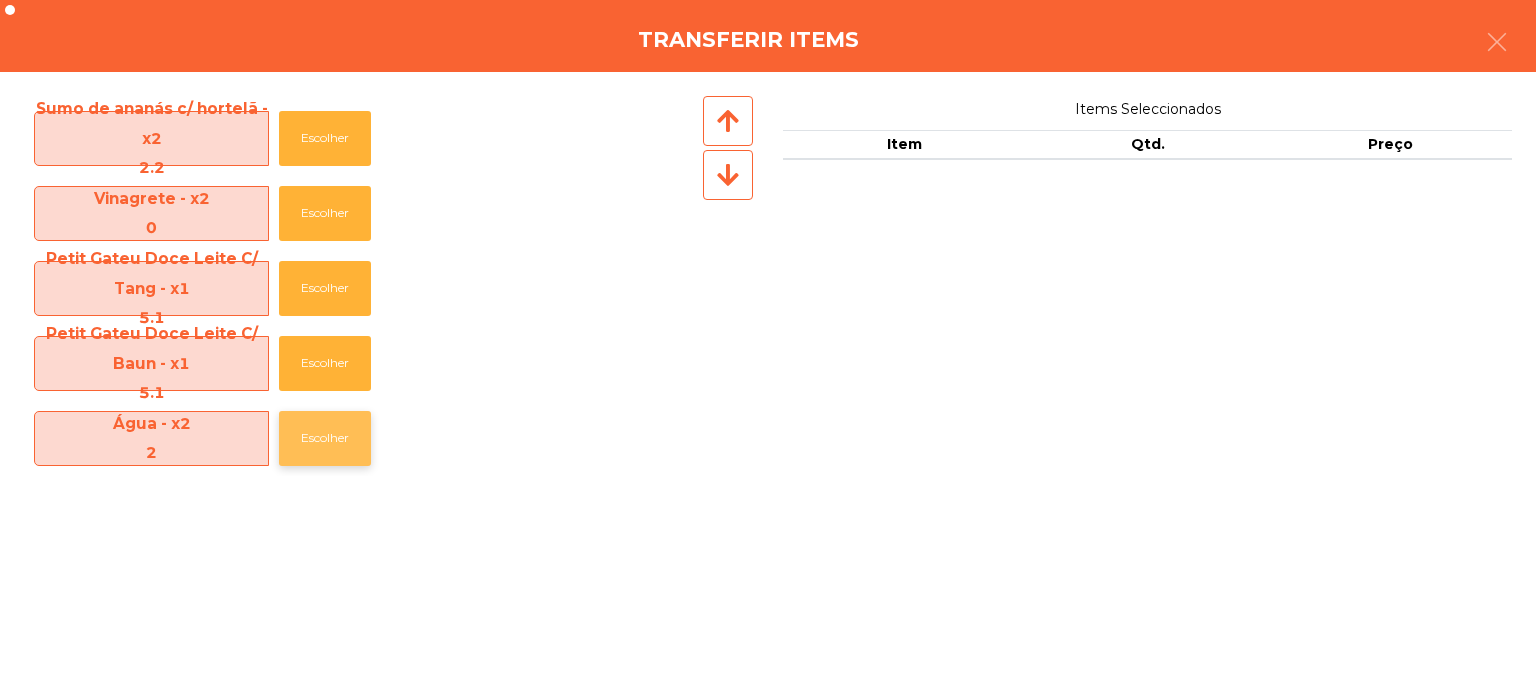 click on "Escolher" 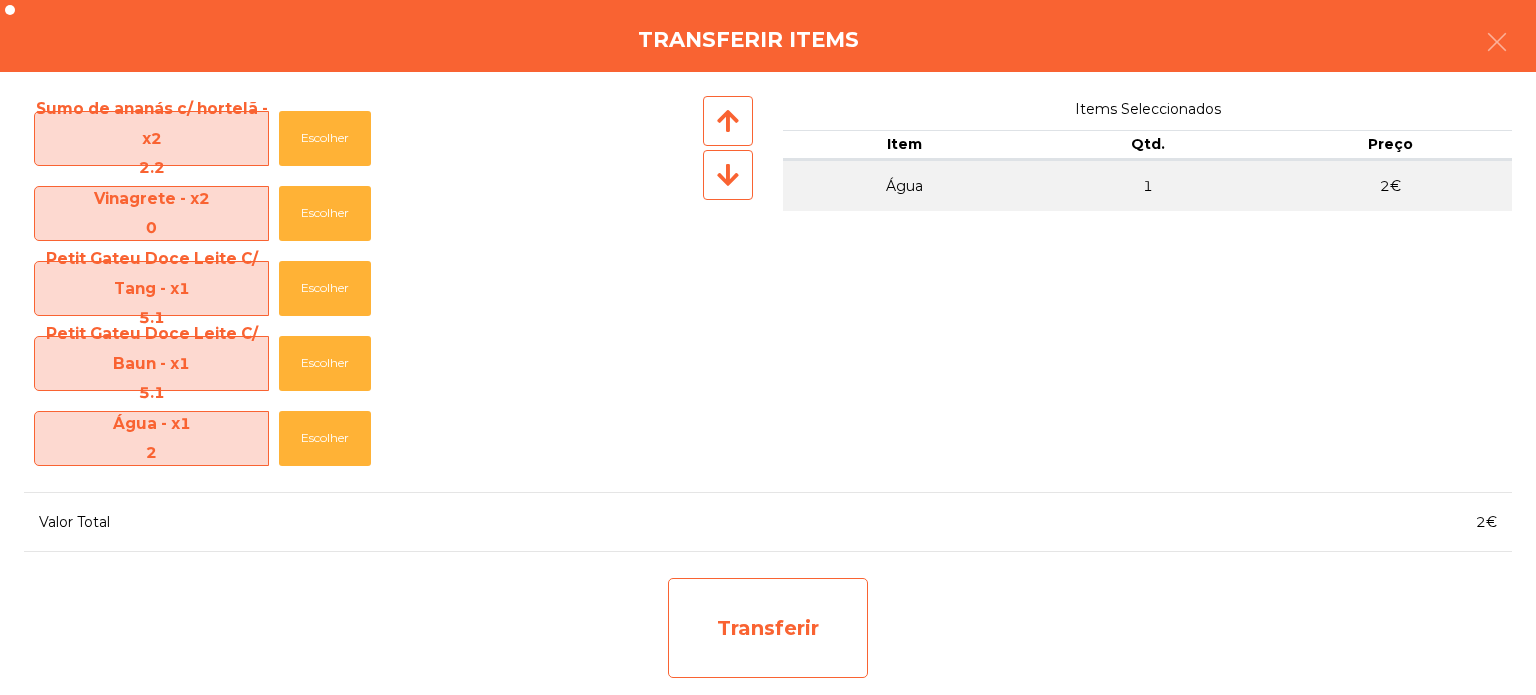 click on "Transferir" 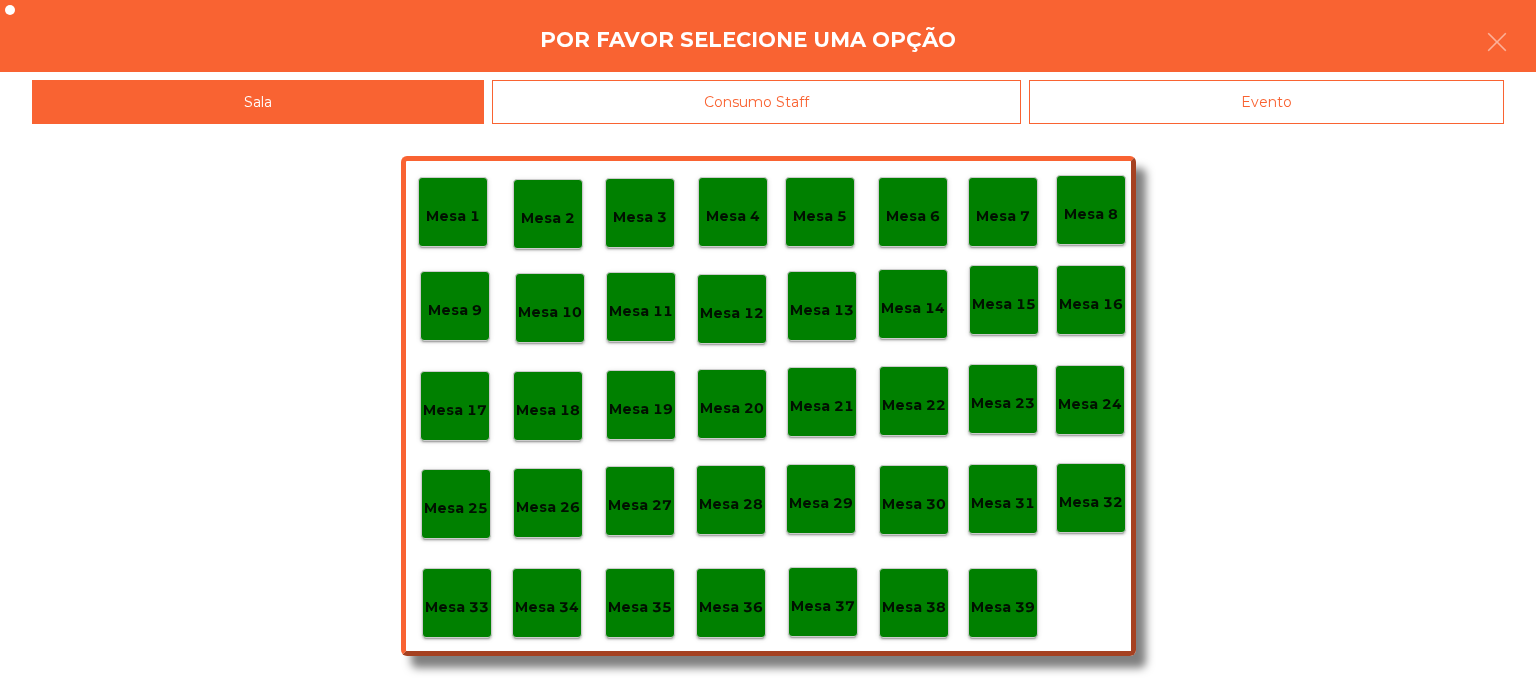 click on "Mesa 37" 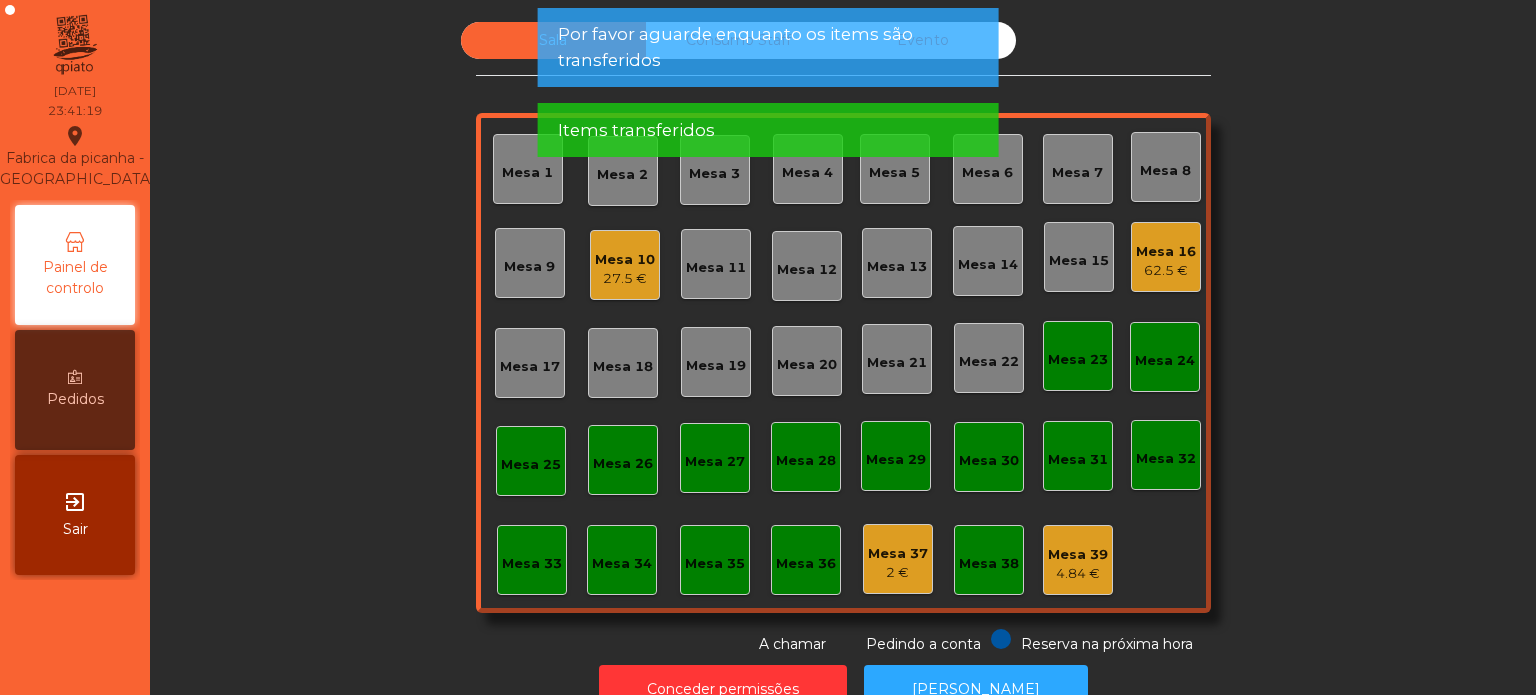 click on "62.5 €" 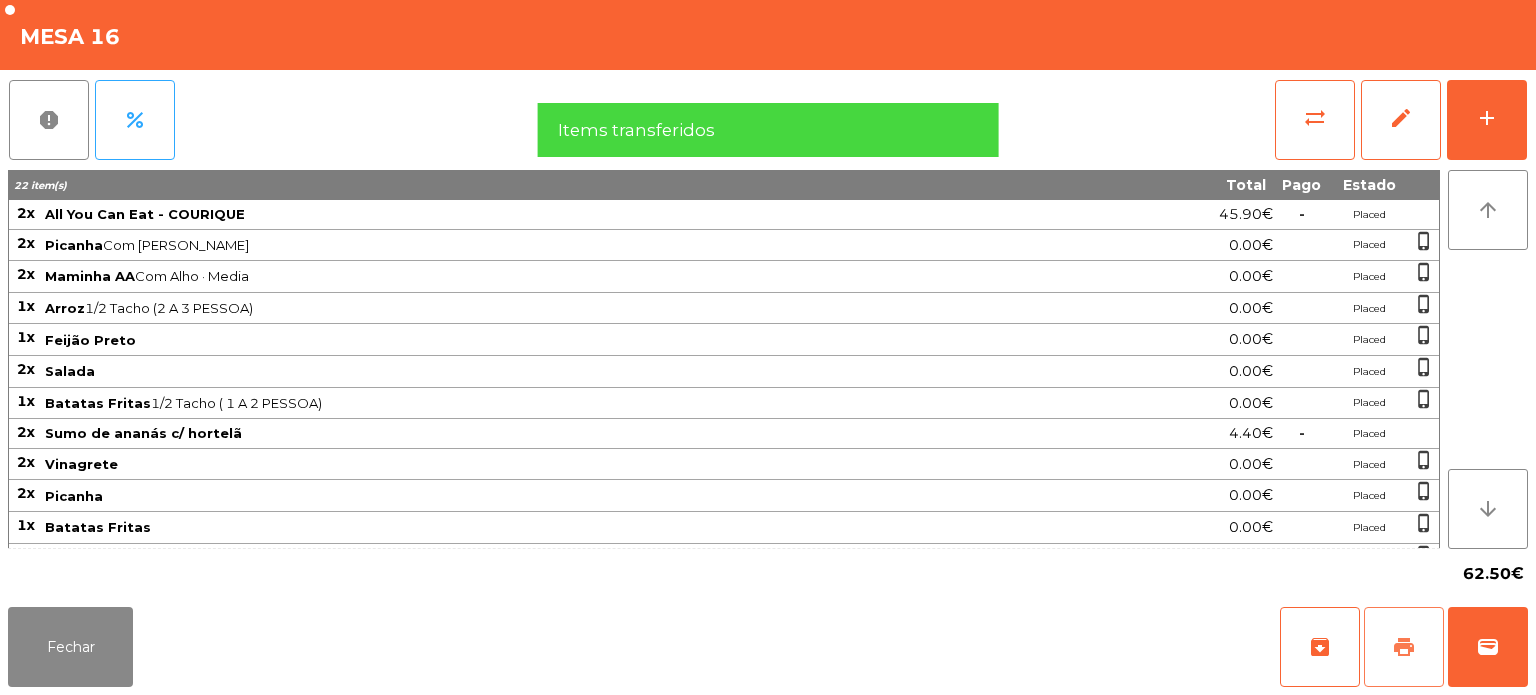 click on "print" 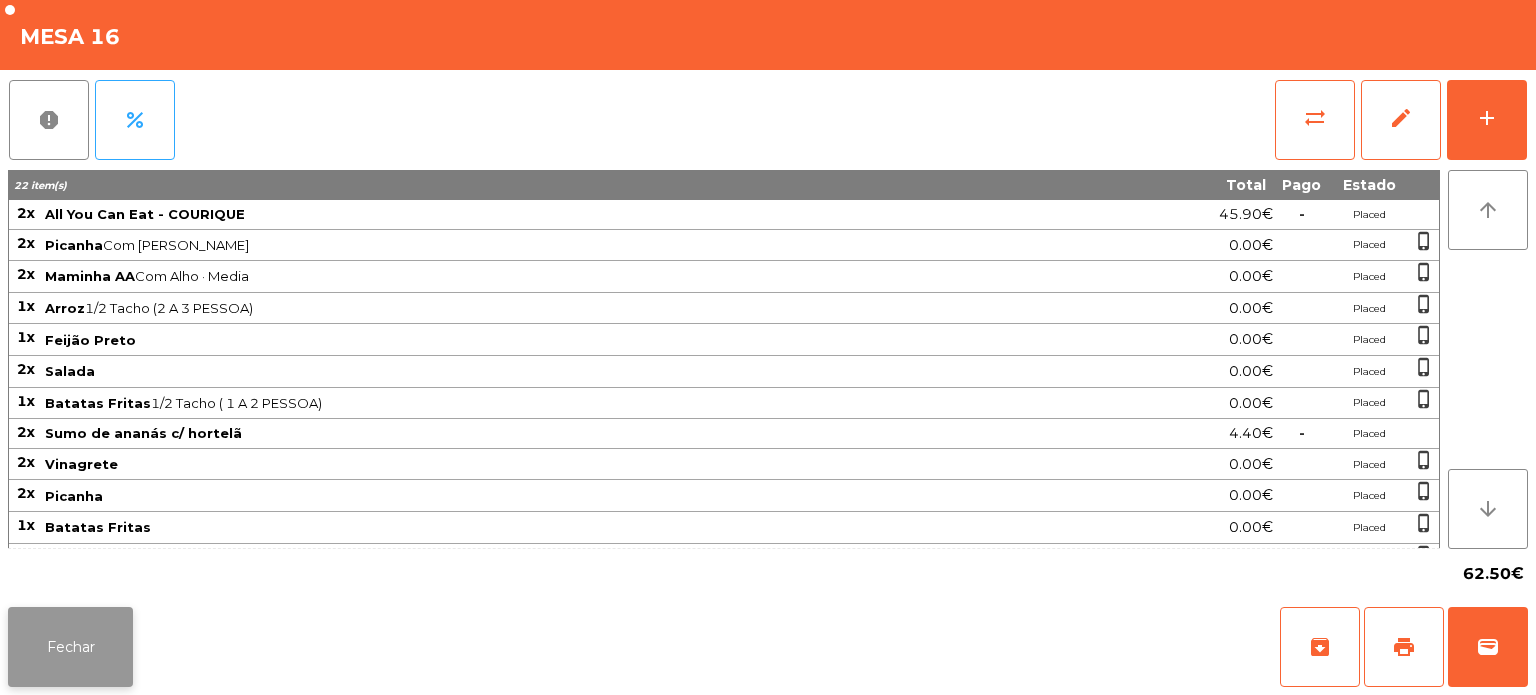click on "Fechar" 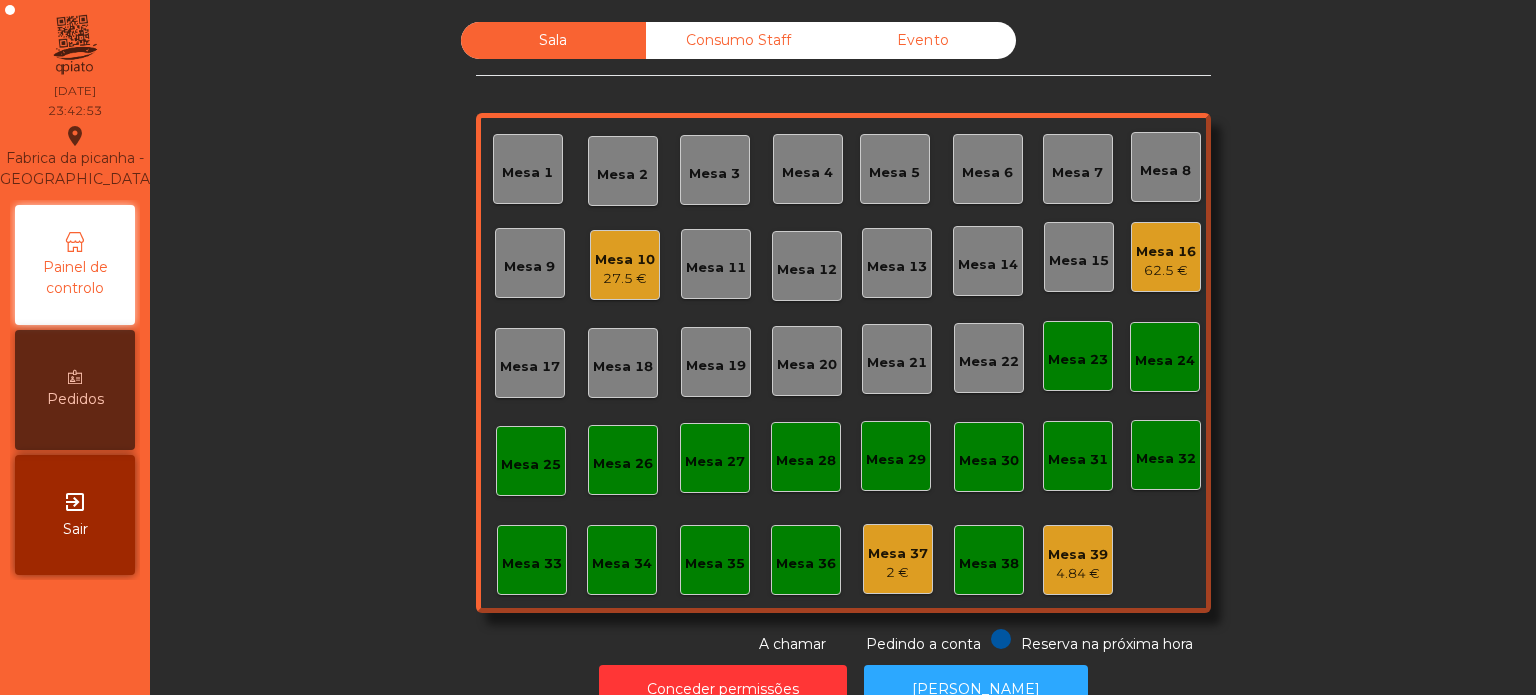 click on "Mesa 10   27.5 €" 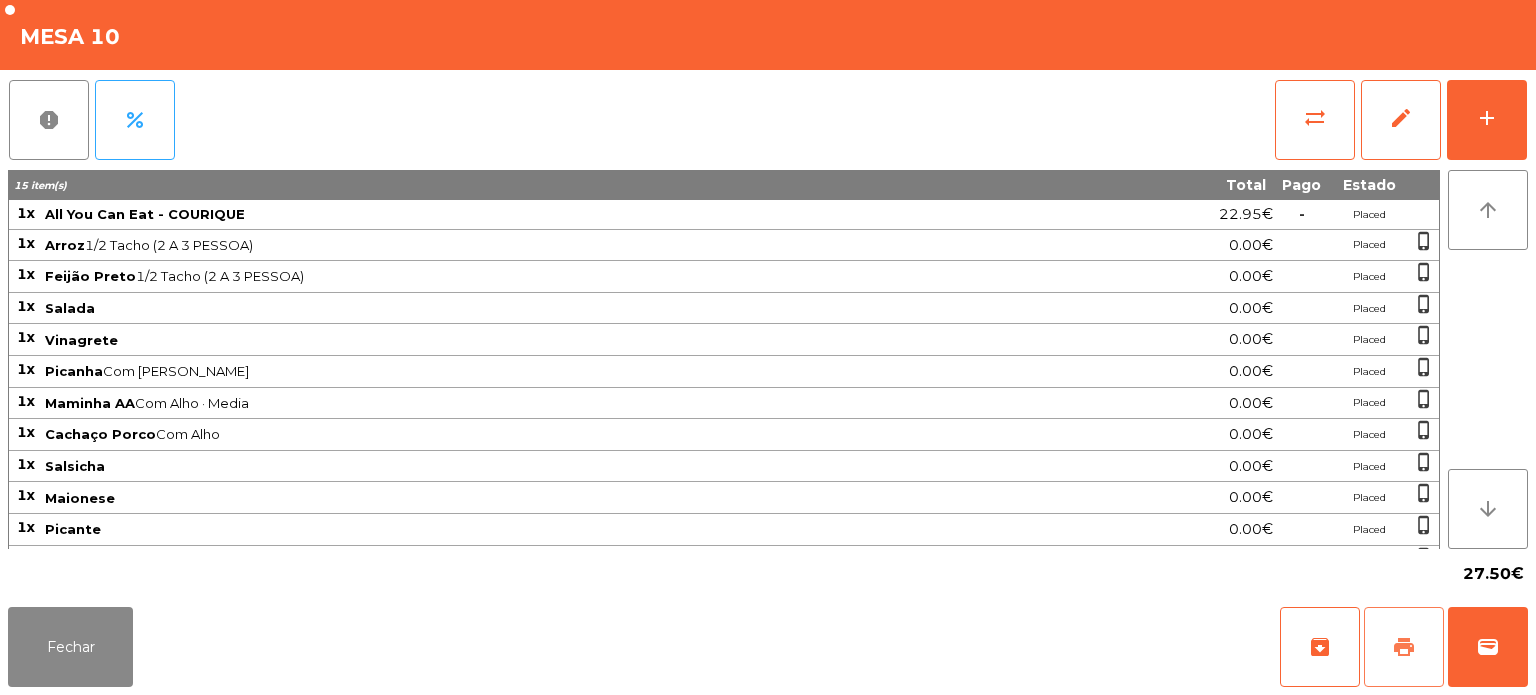 click on "print" 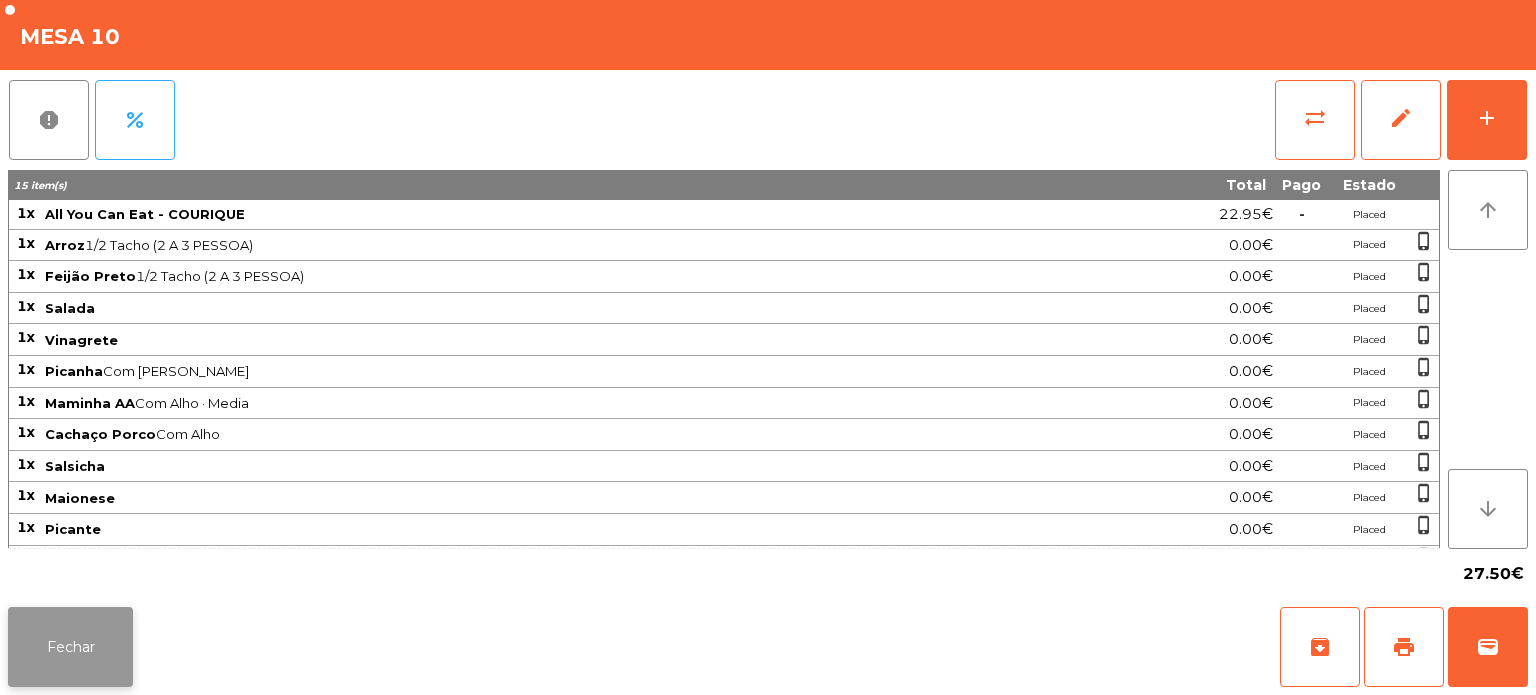 click on "Fechar" 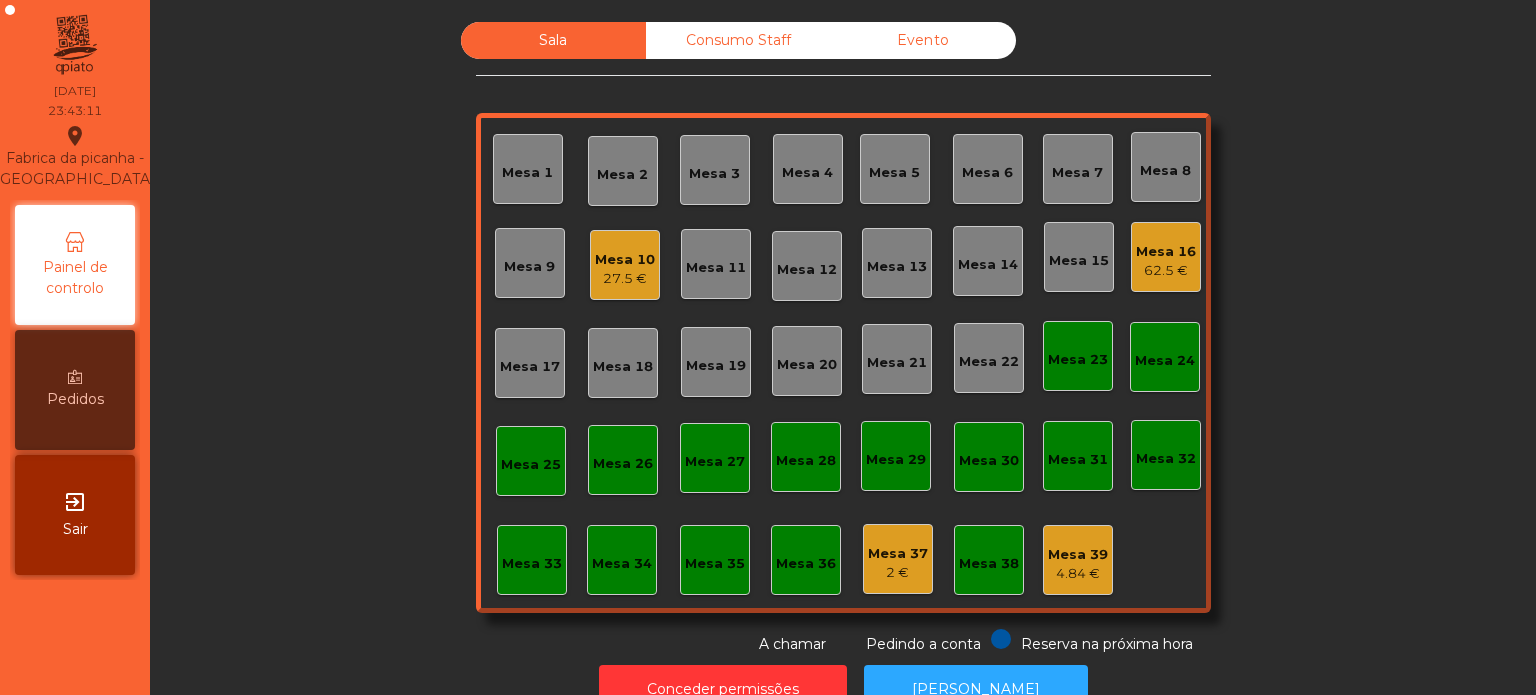 click on "Reserva na próxima hora" 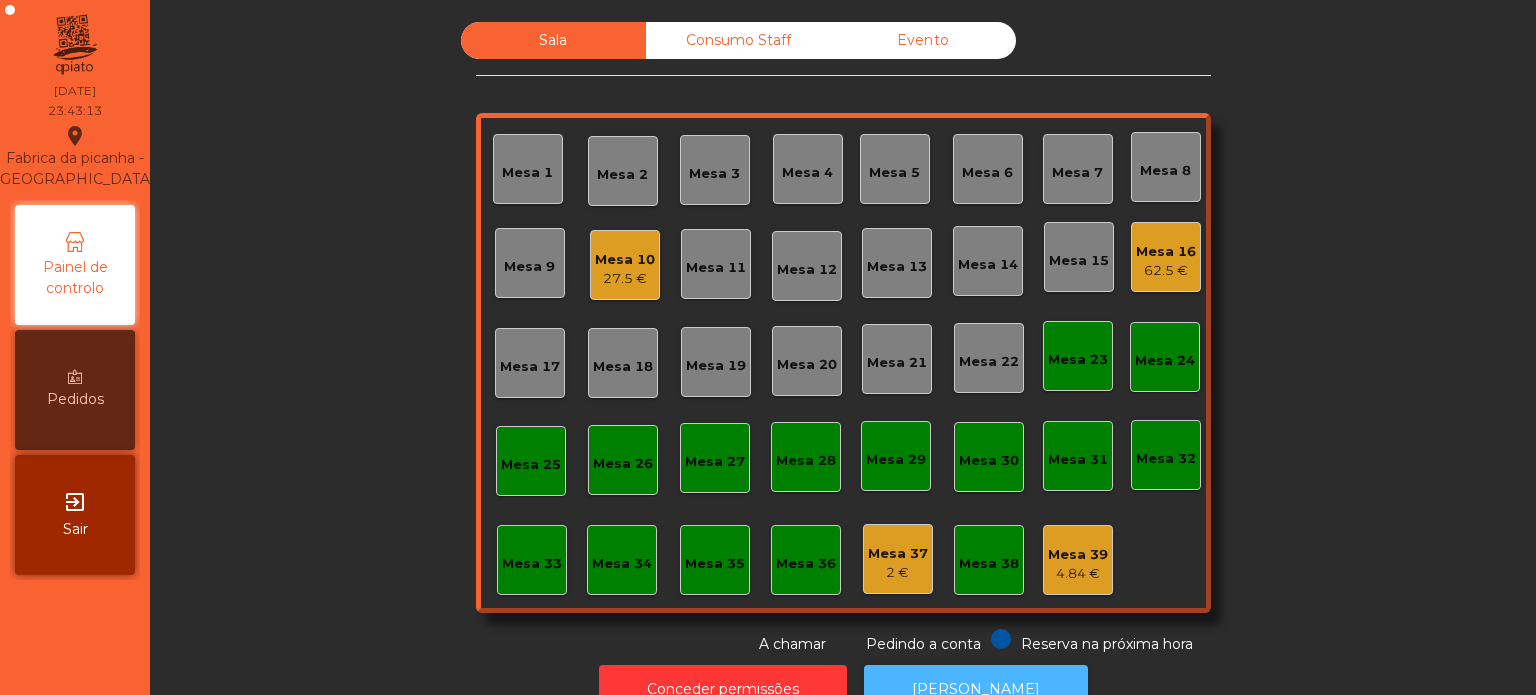 click on "[PERSON_NAME]" 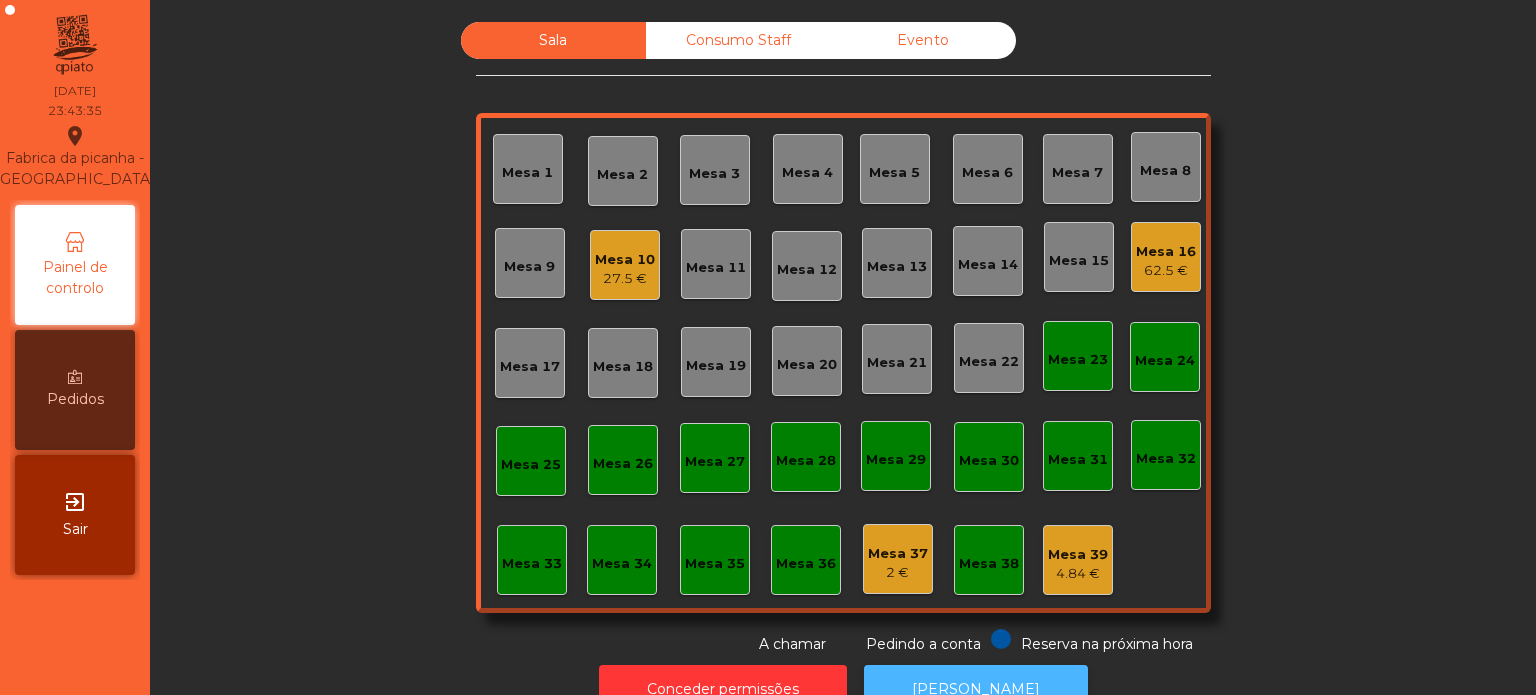 click on "[PERSON_NAME]" 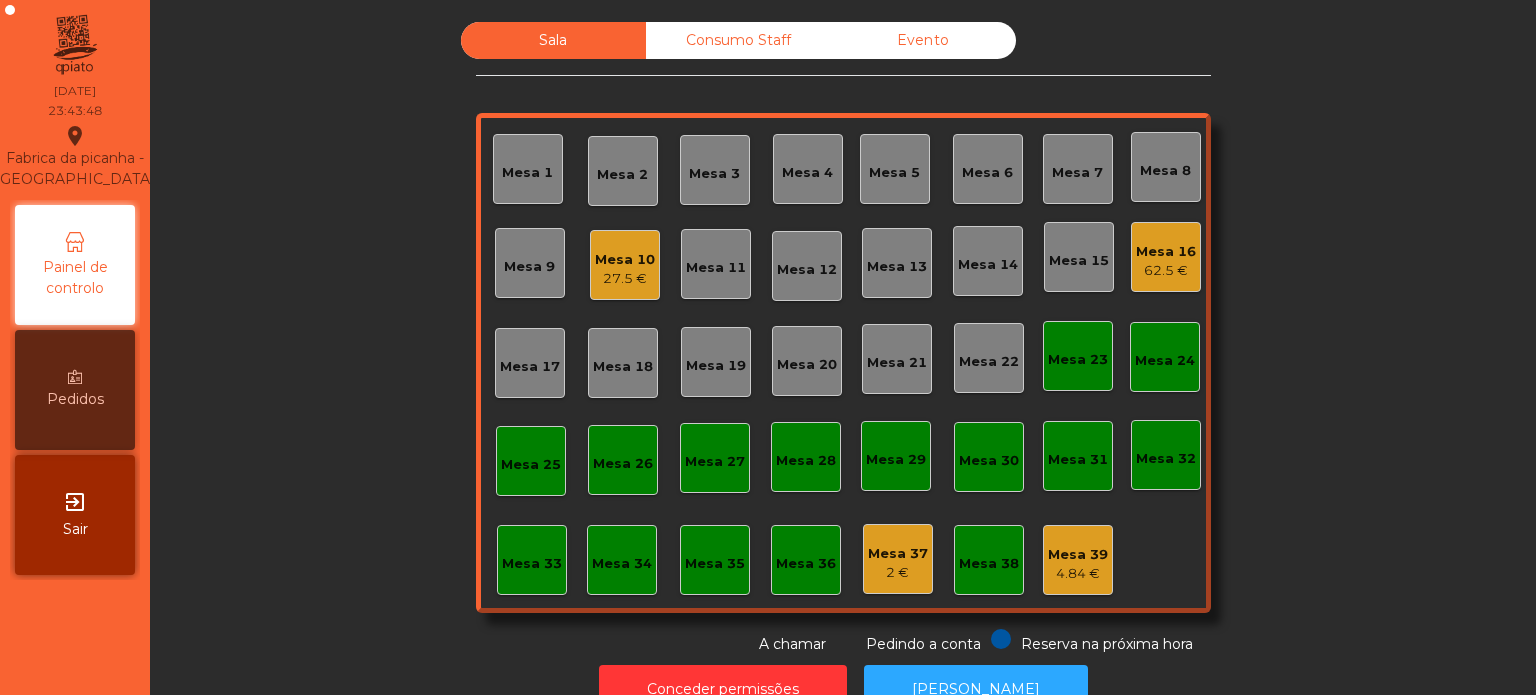 click on "27.5 €" 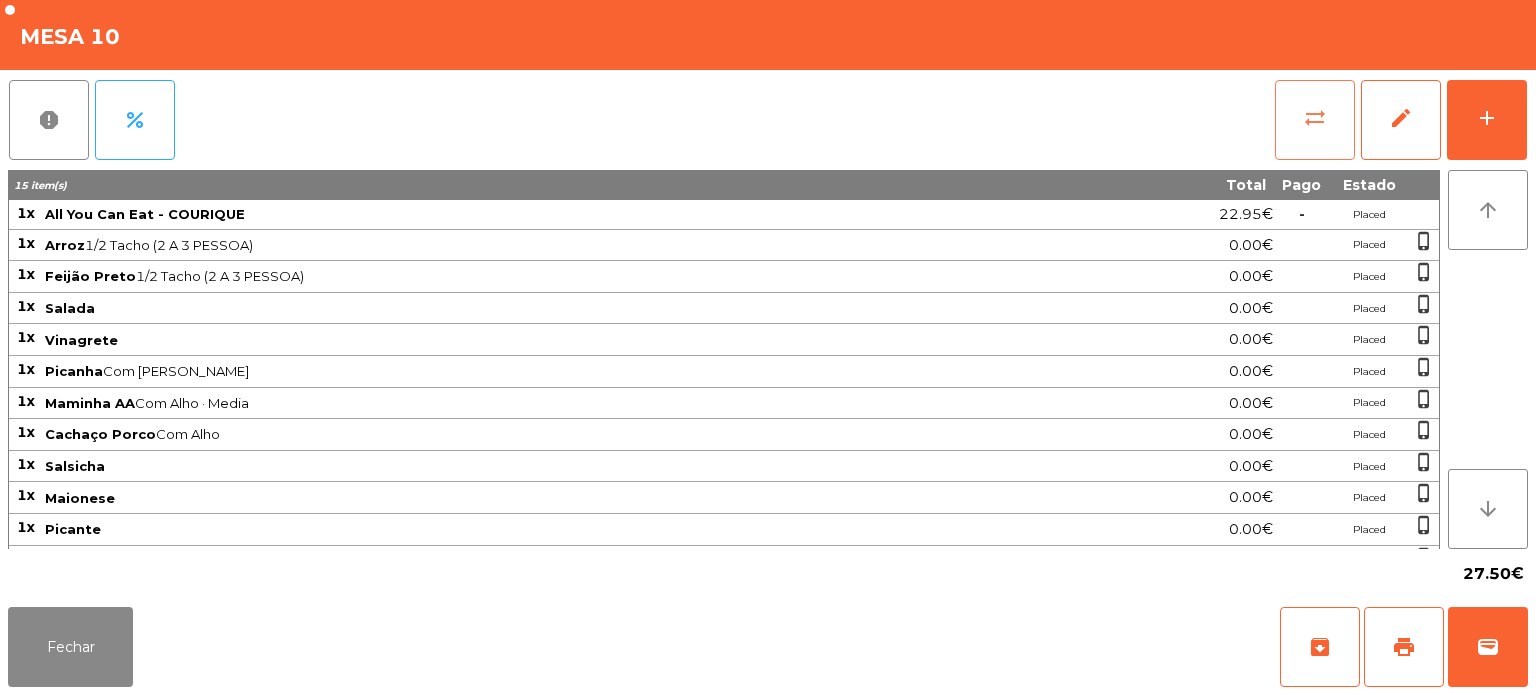 click on "sync_alt" 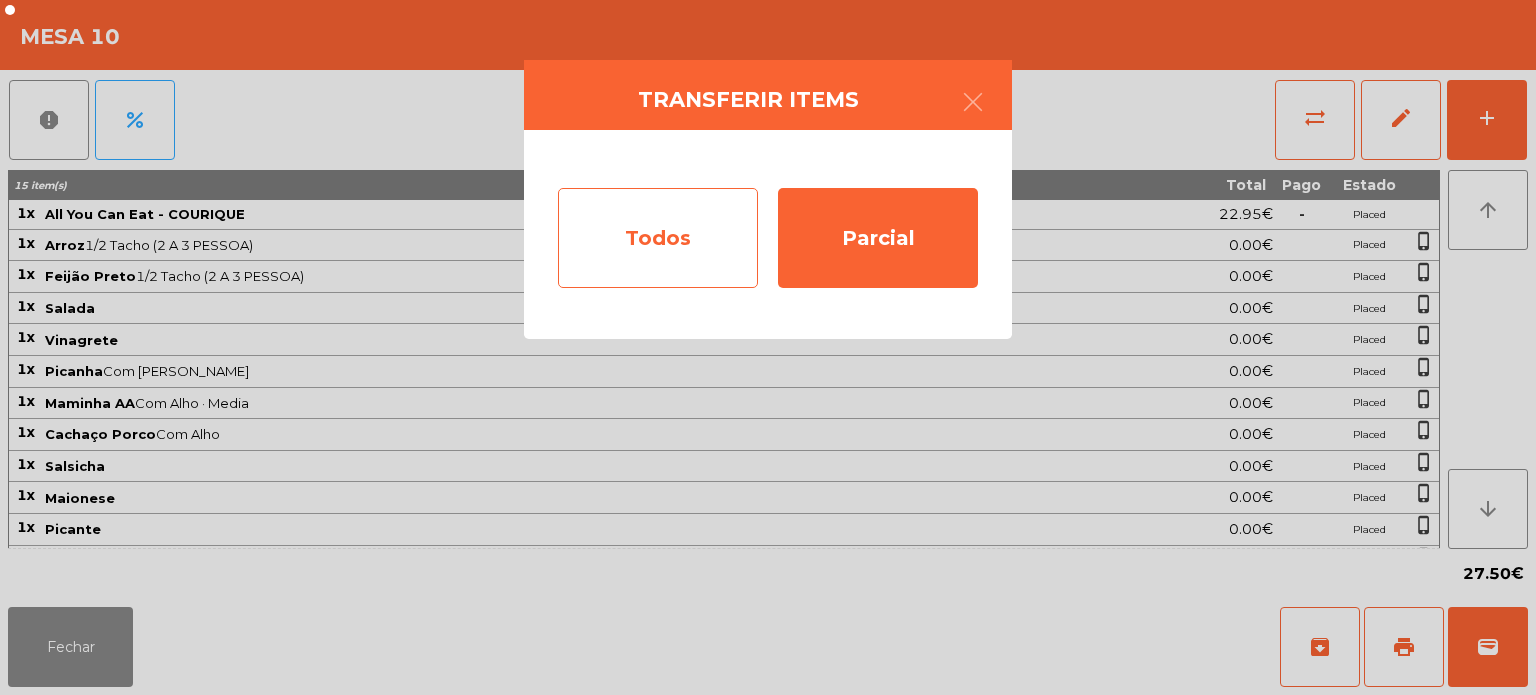 click on "Todos" 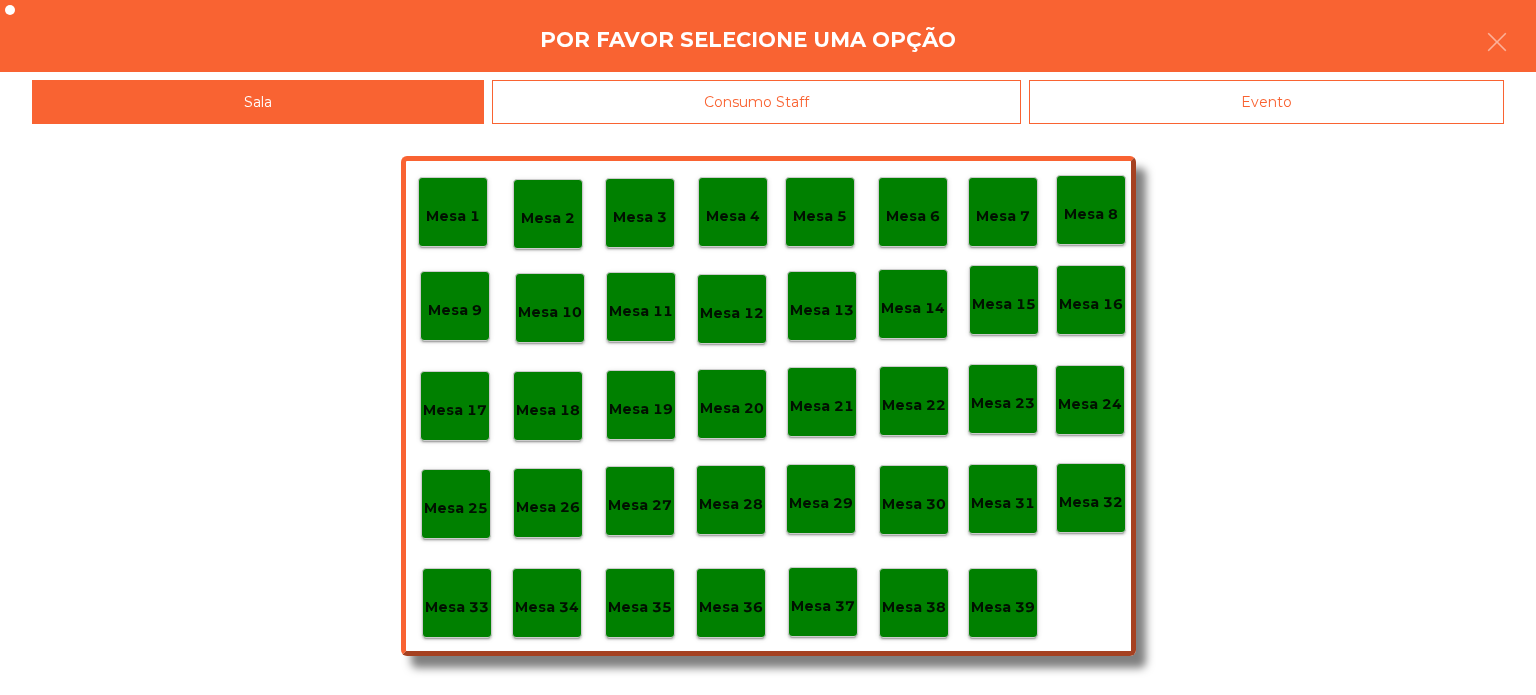click on "Evento" 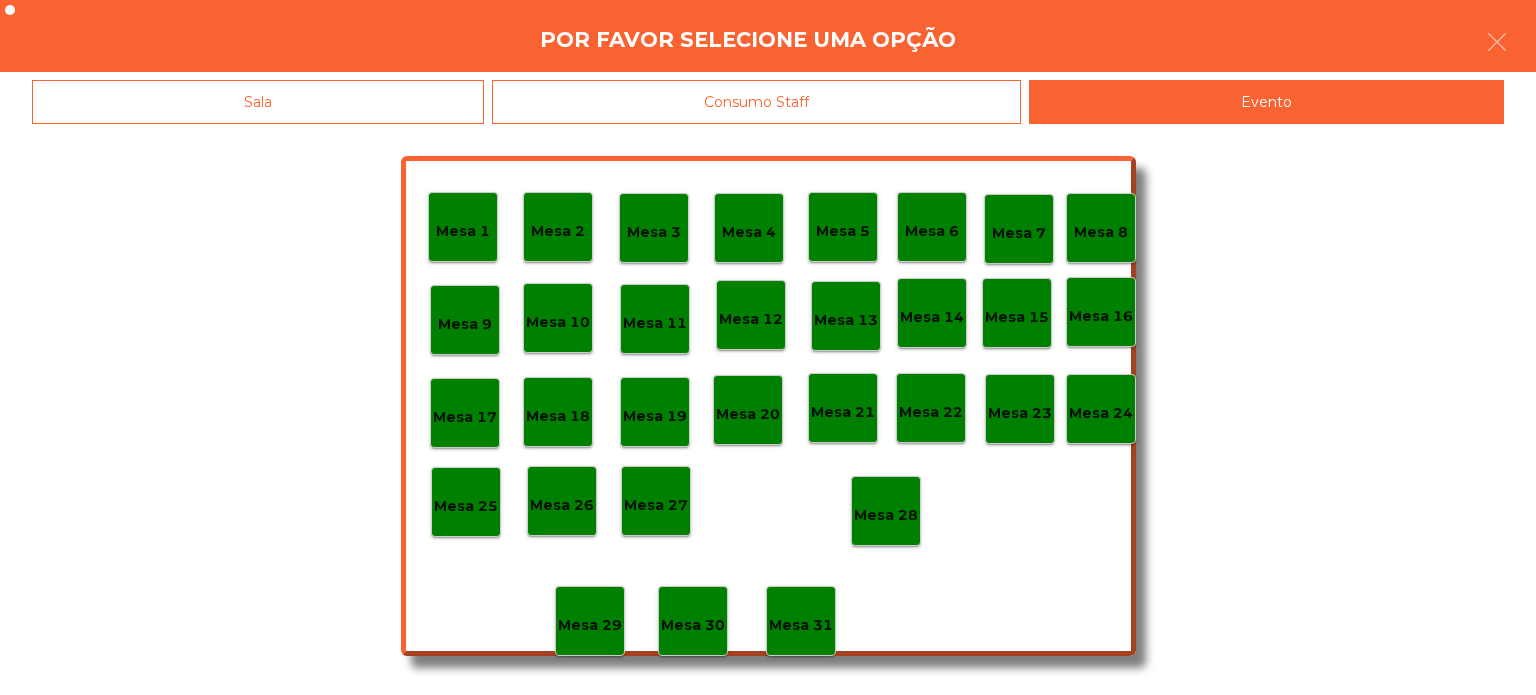 click on "Mesa 28" 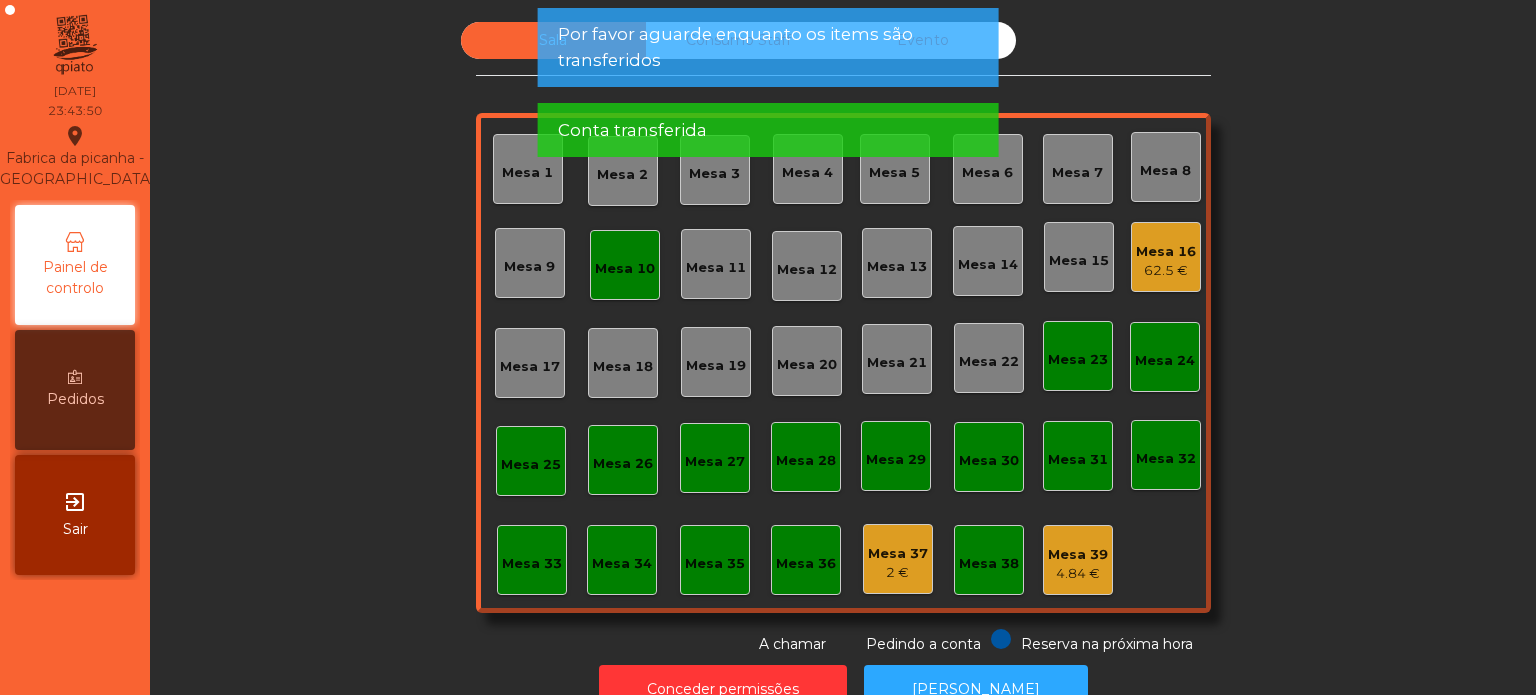 click on "Mesa 10" 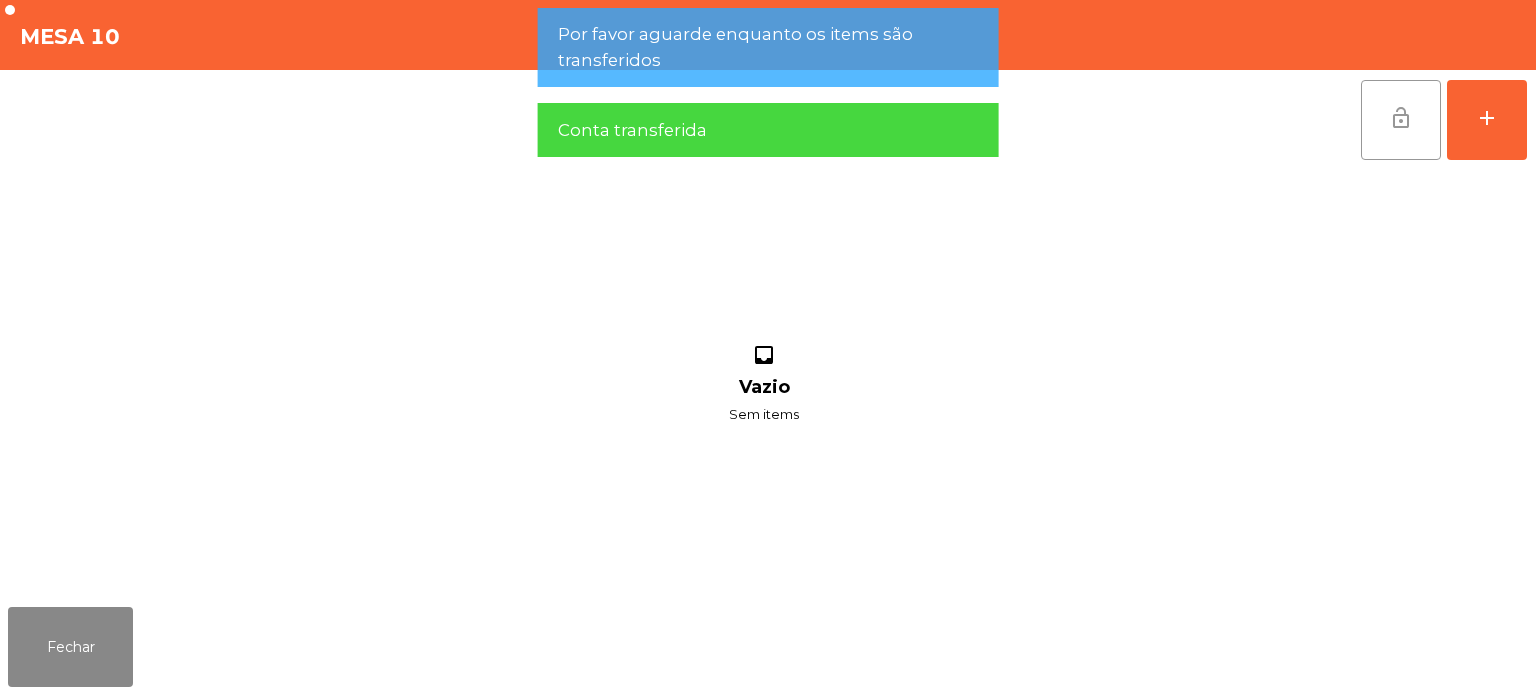 click on "lock_open" 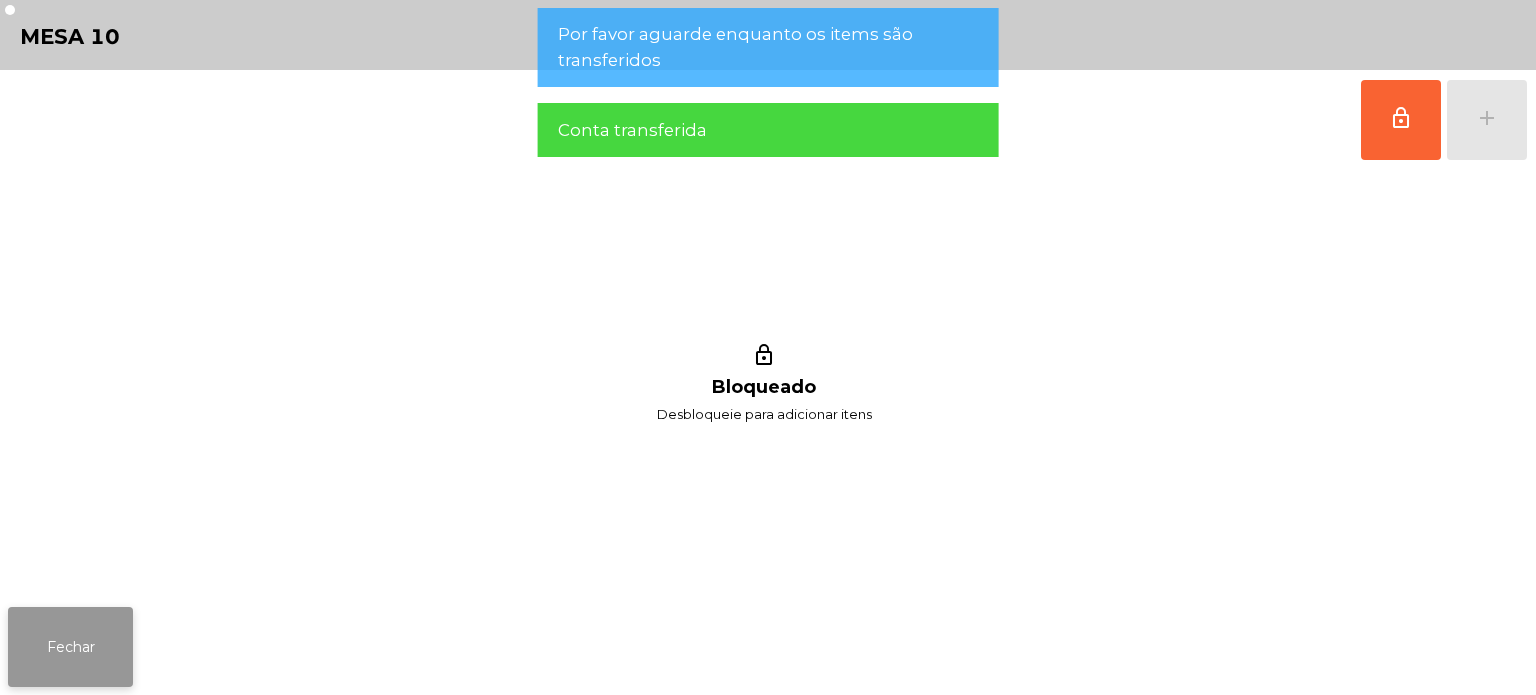 click on "Fechar" 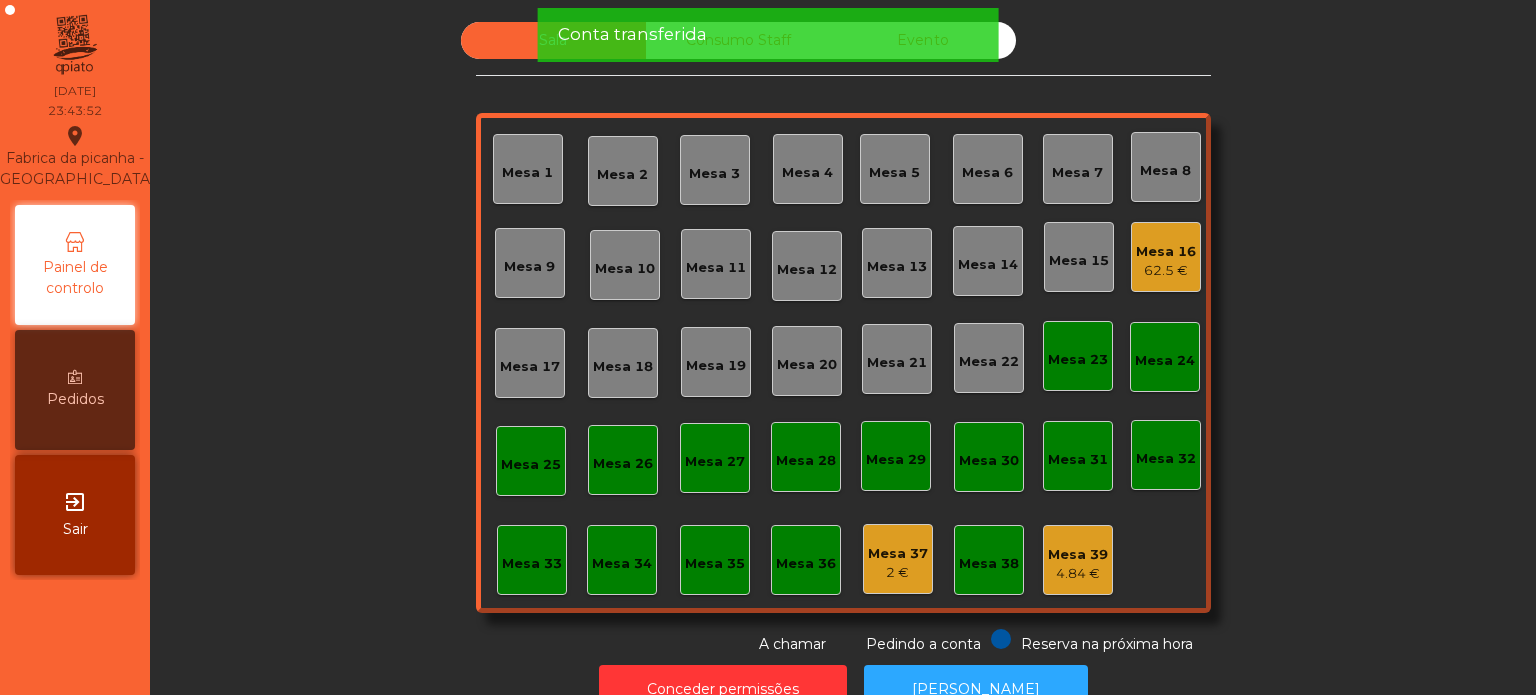 click on "Mesa 16   62.5 €" 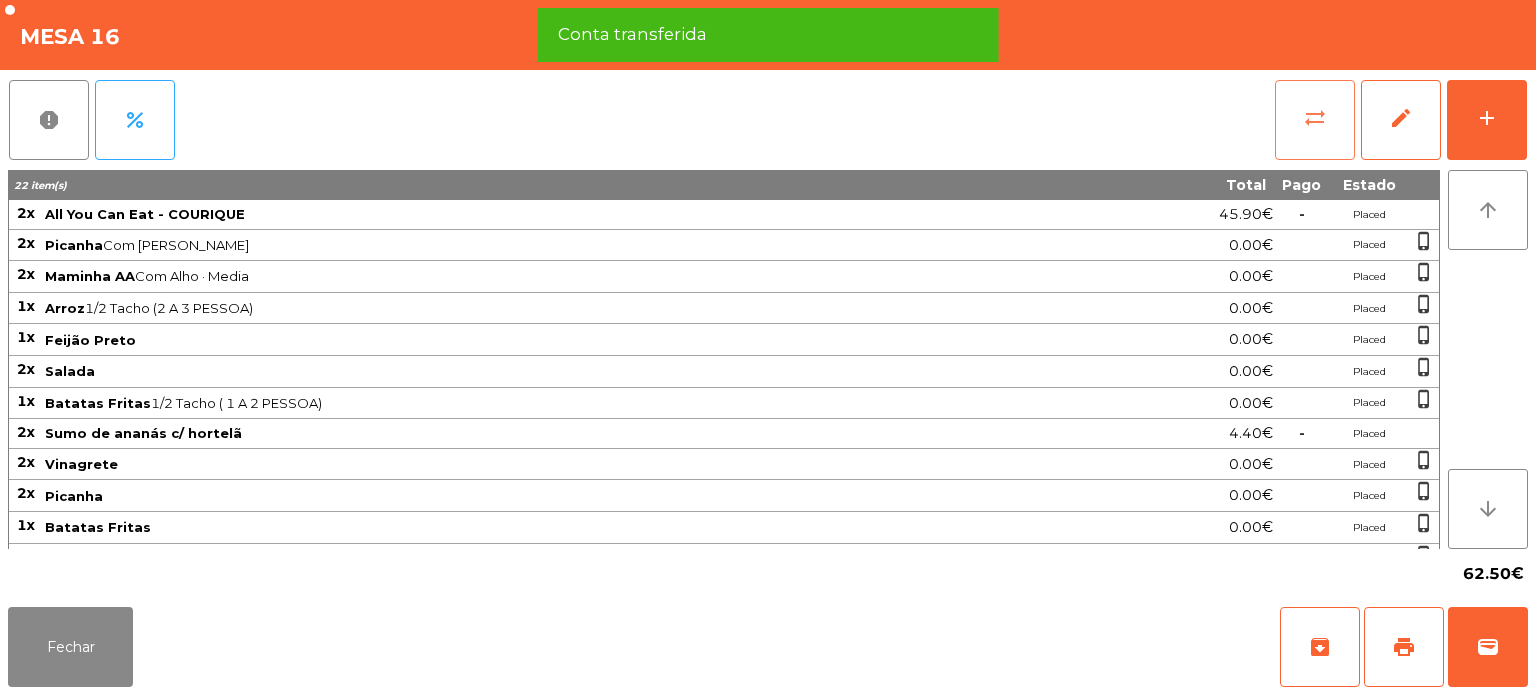 click on "sync_alt" 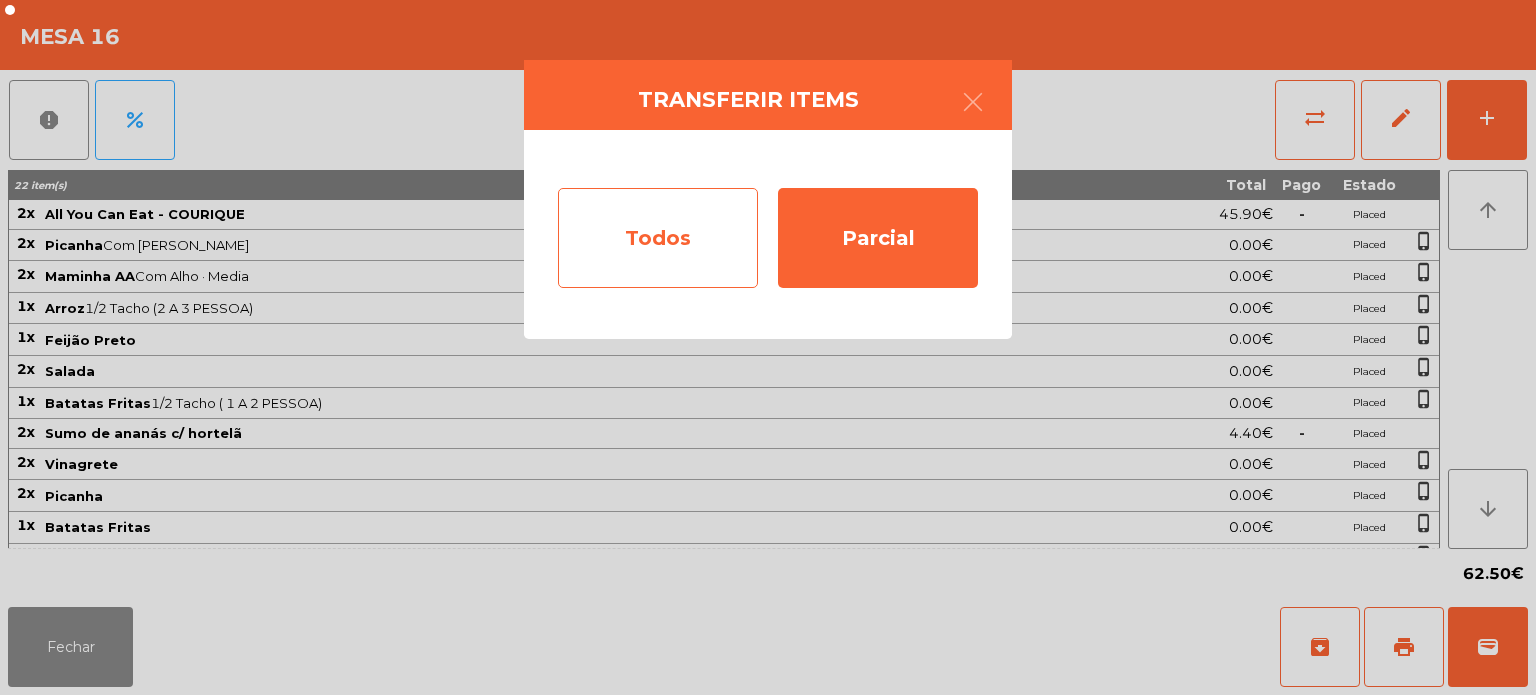 click on "Todos" 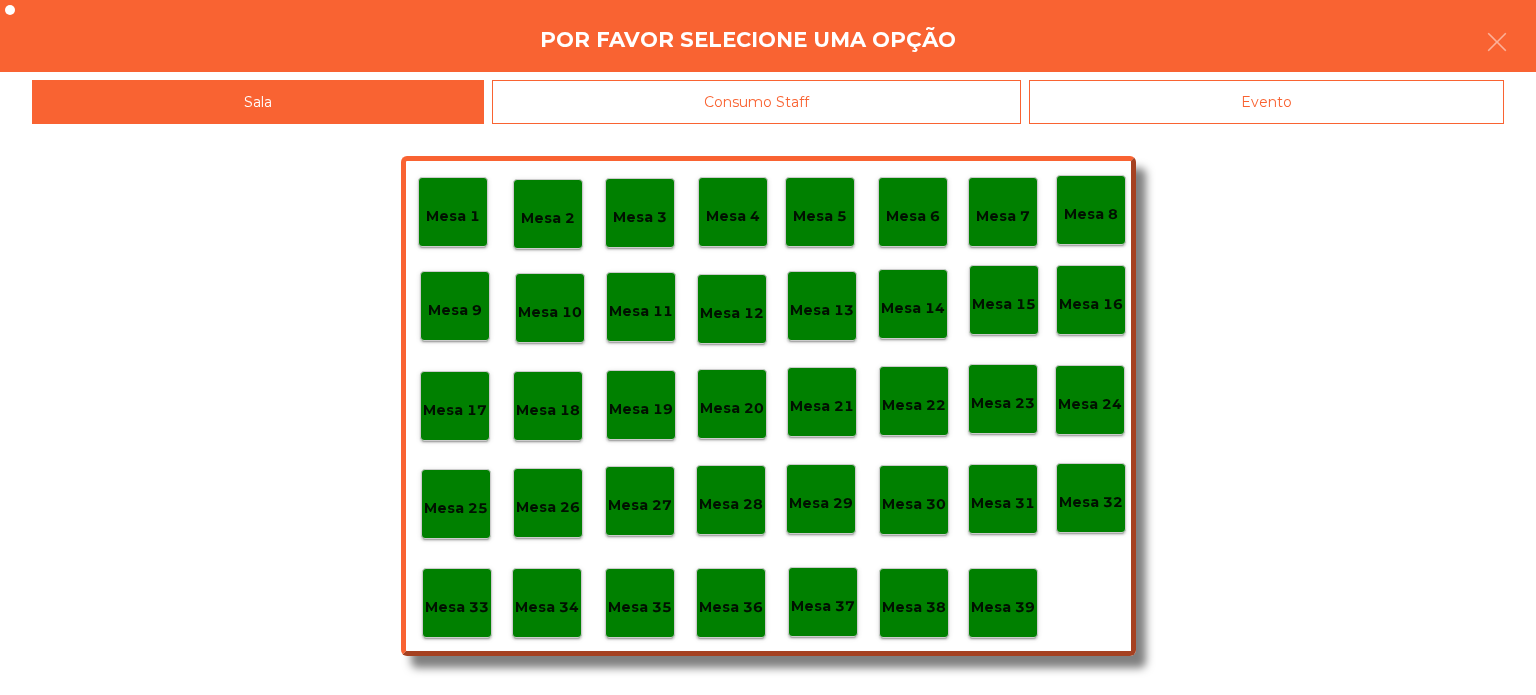 click on "Evento" 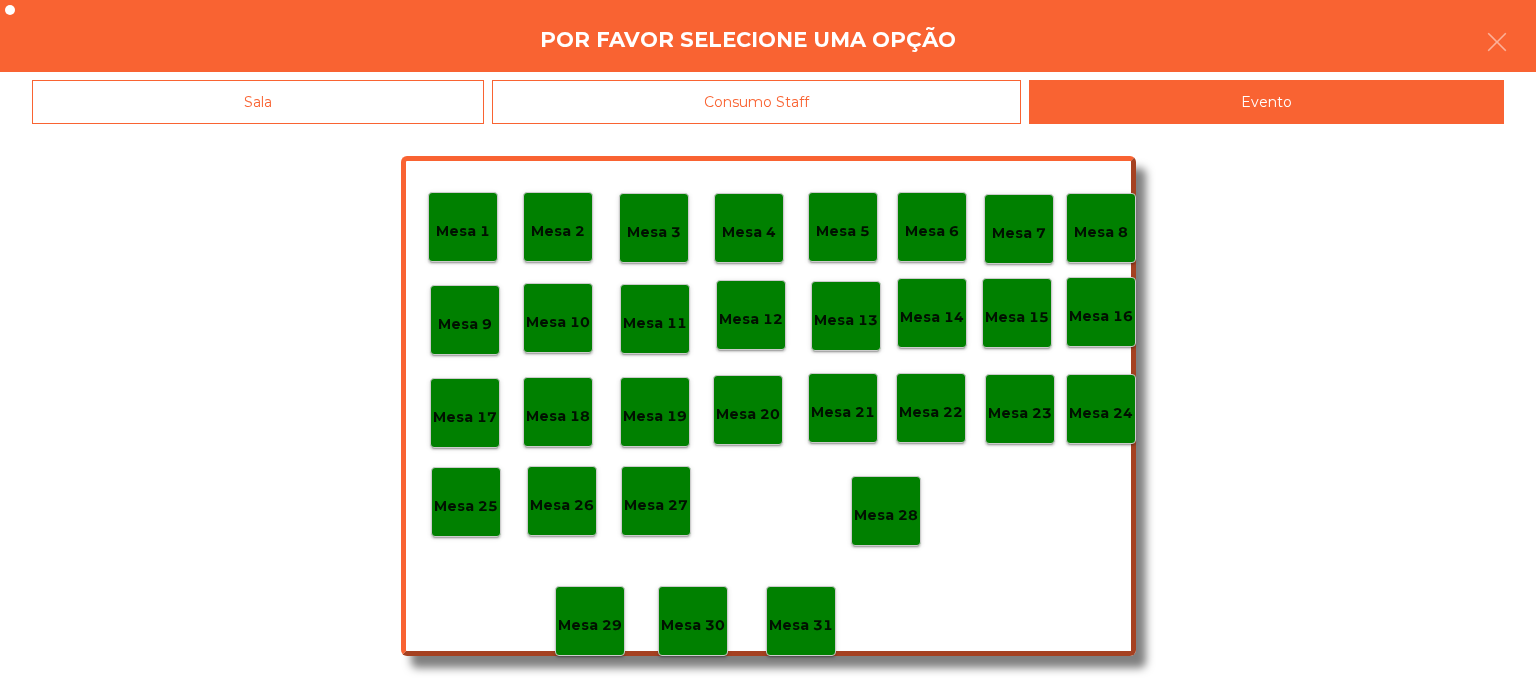 click on "Mesa 28" 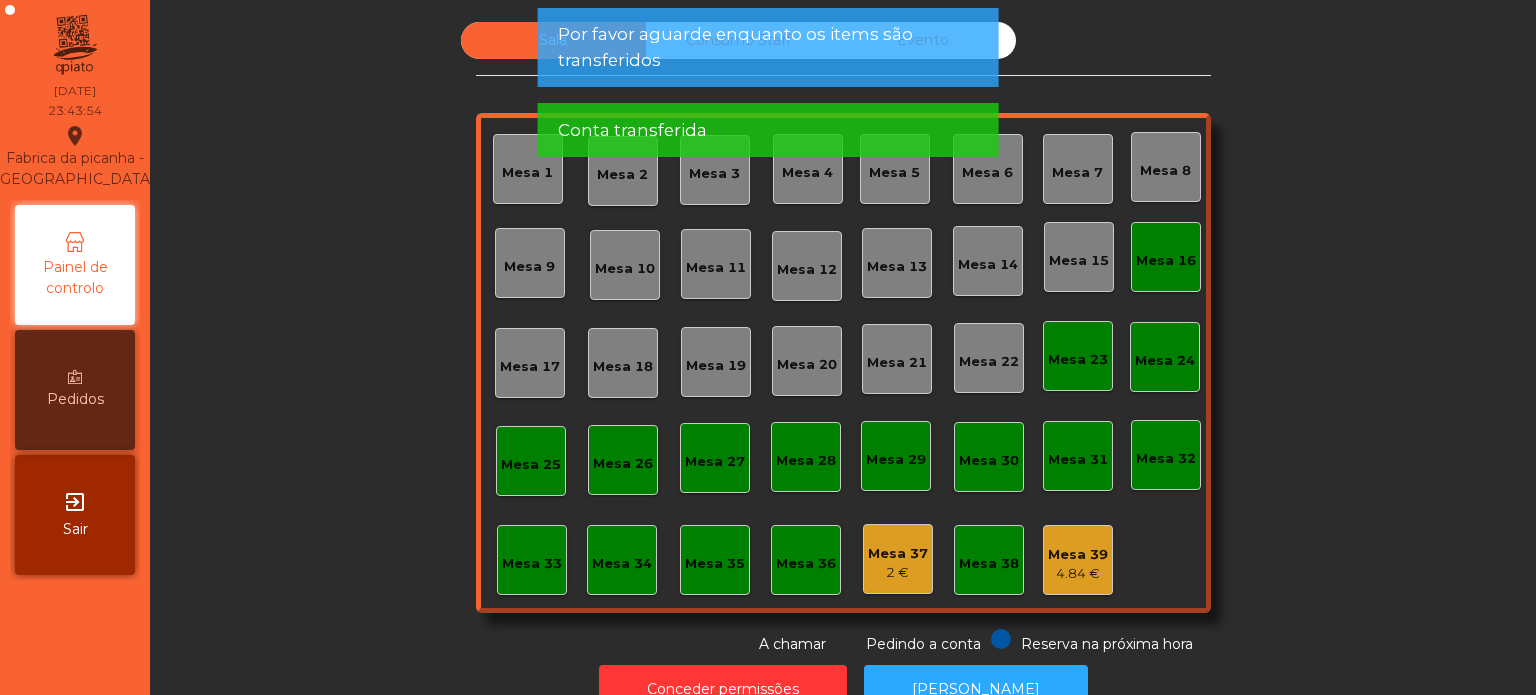 click on "Mesa 16" 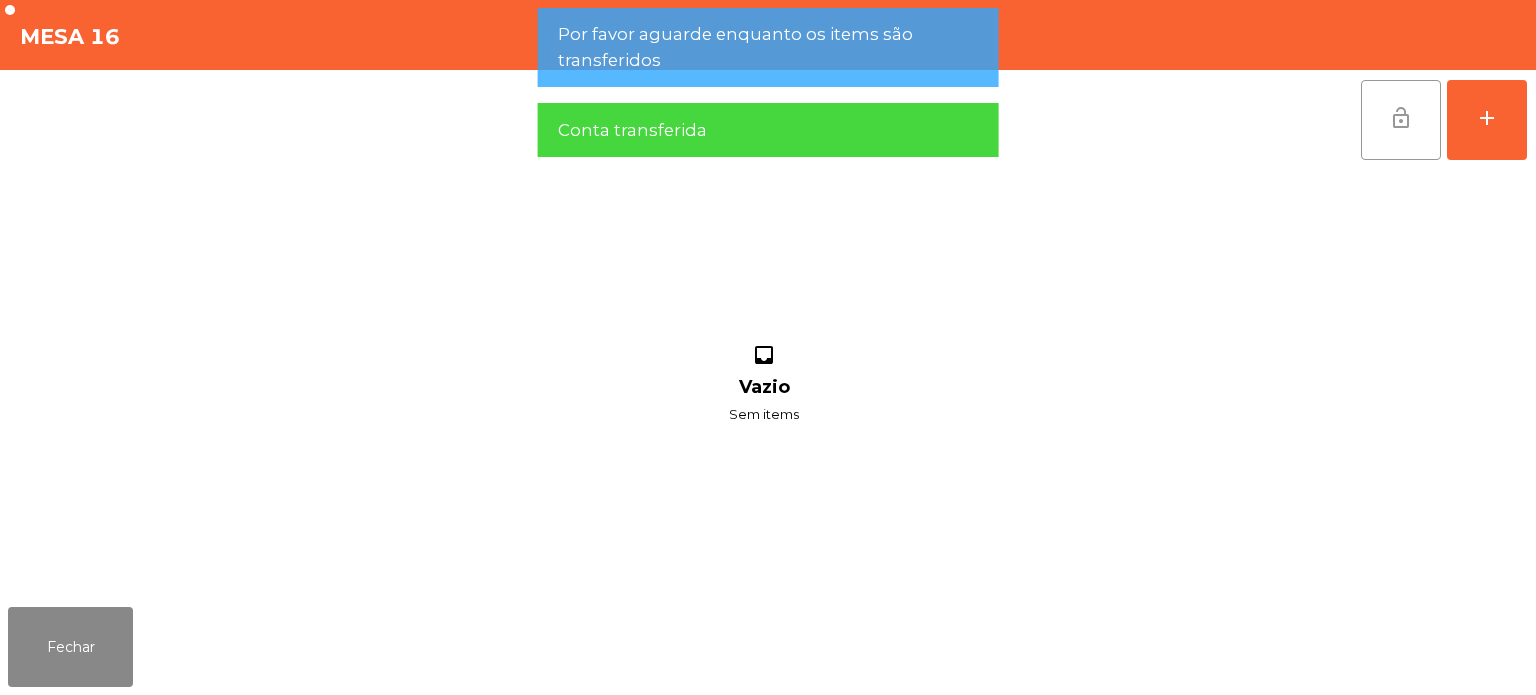 click on "lock_open" 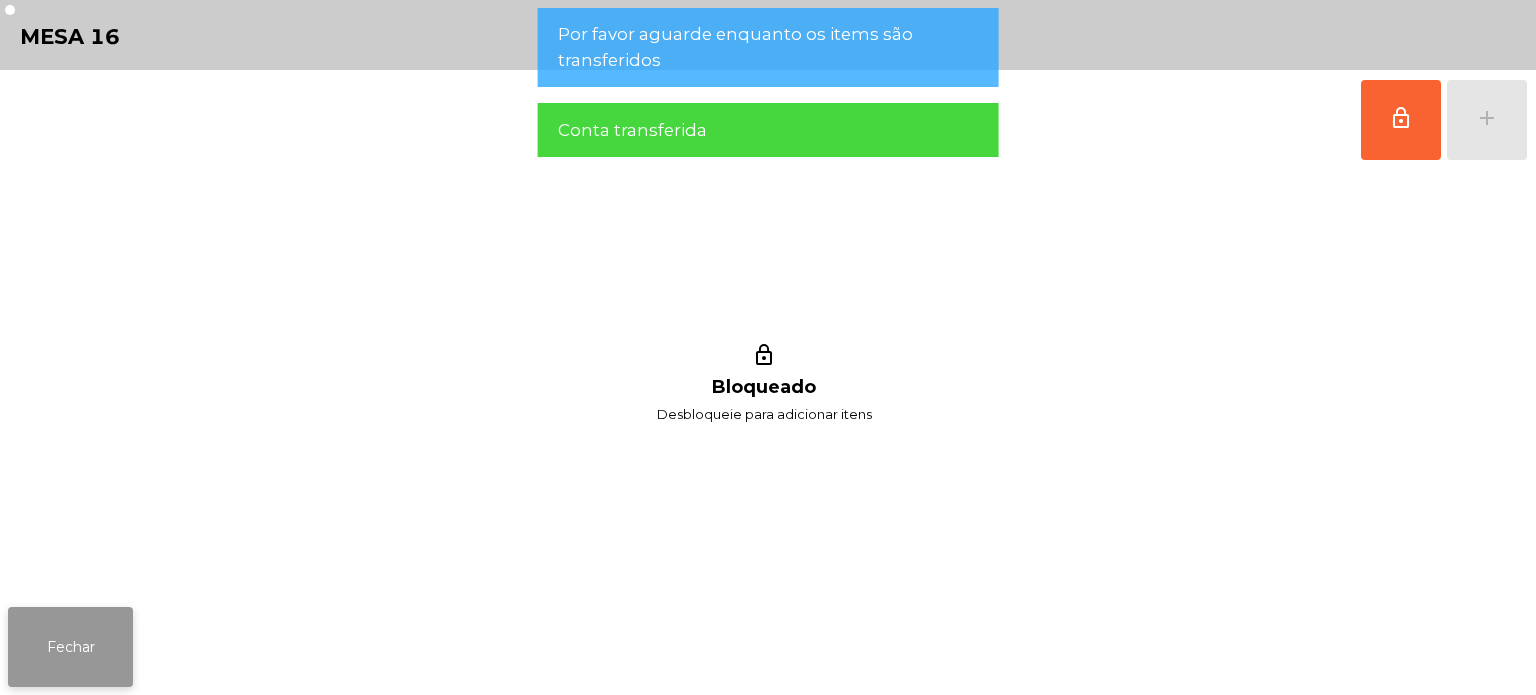click on "Fechar" 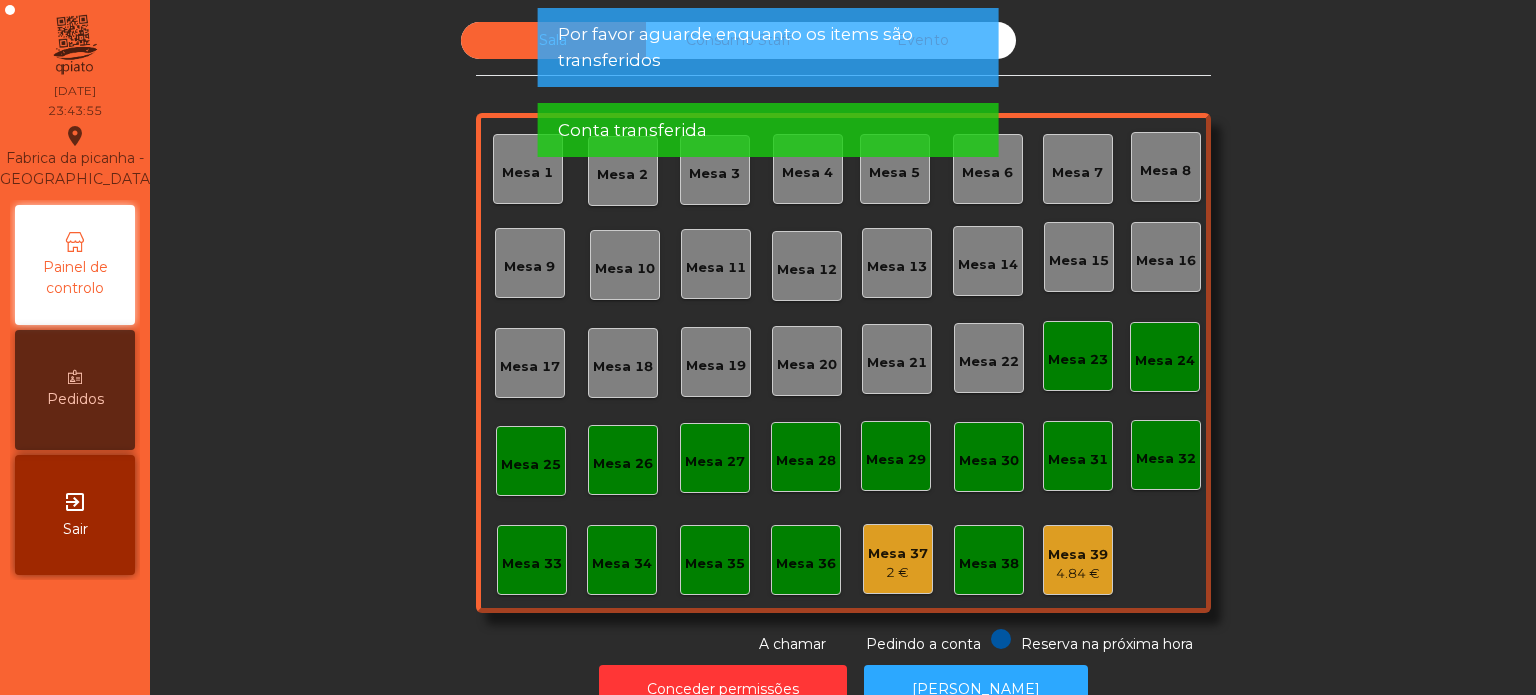 click on "Por favor aguarde enquanto os items são transferidos" 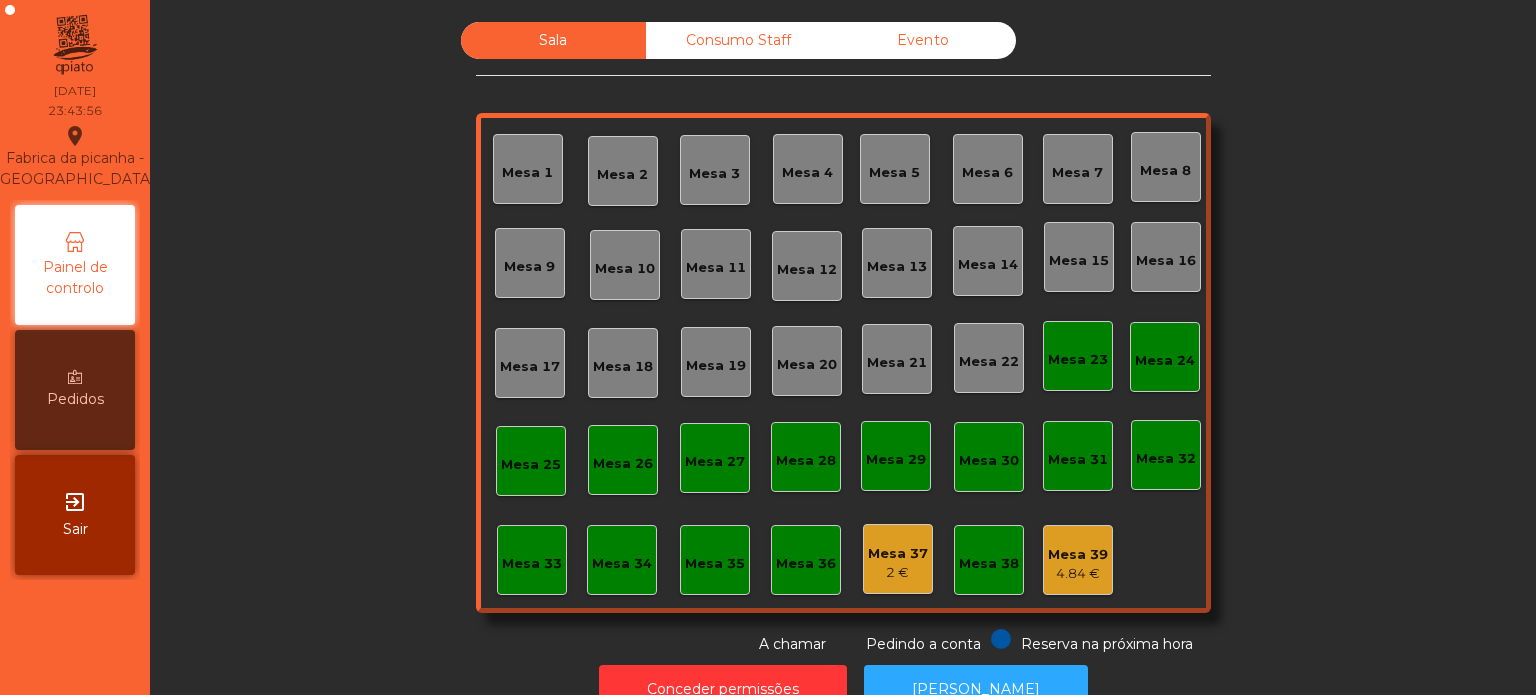 click on "Conta transferida" 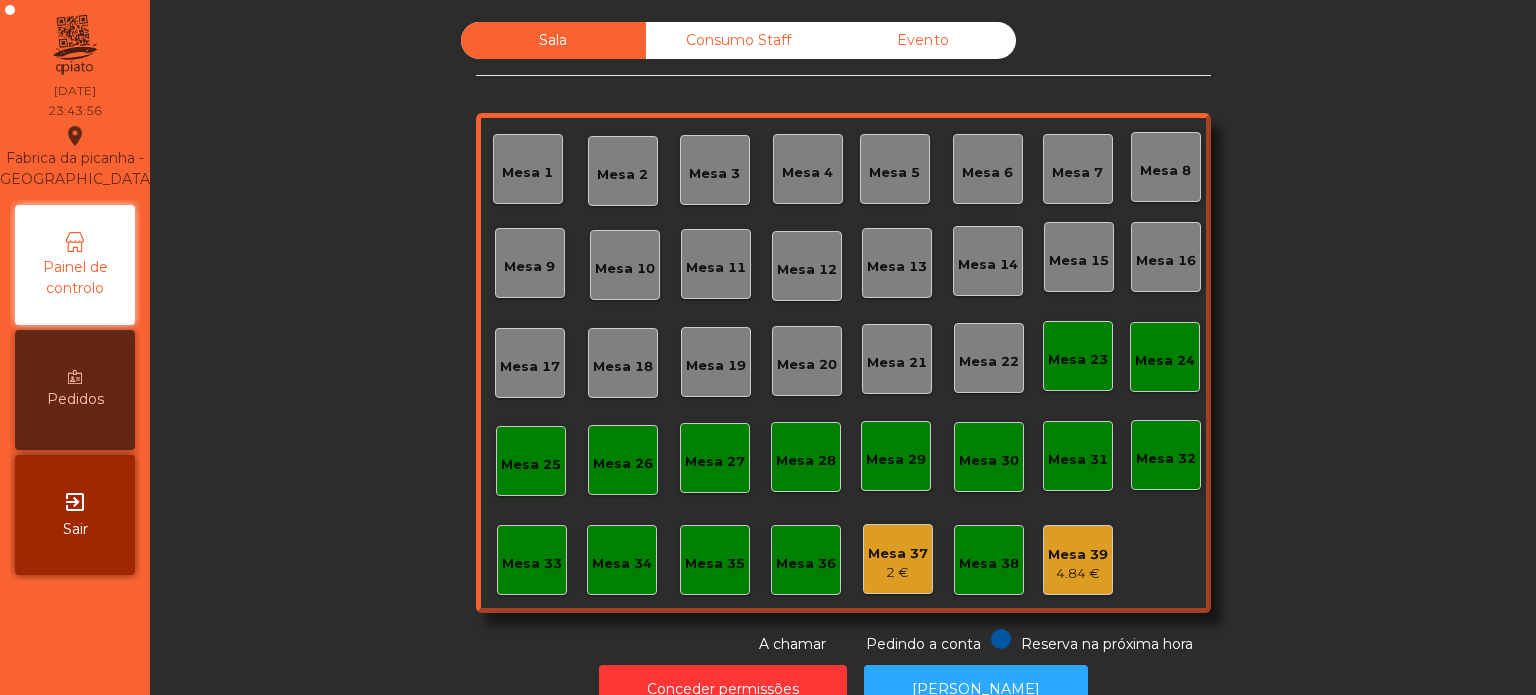click on "Consumo Staff" 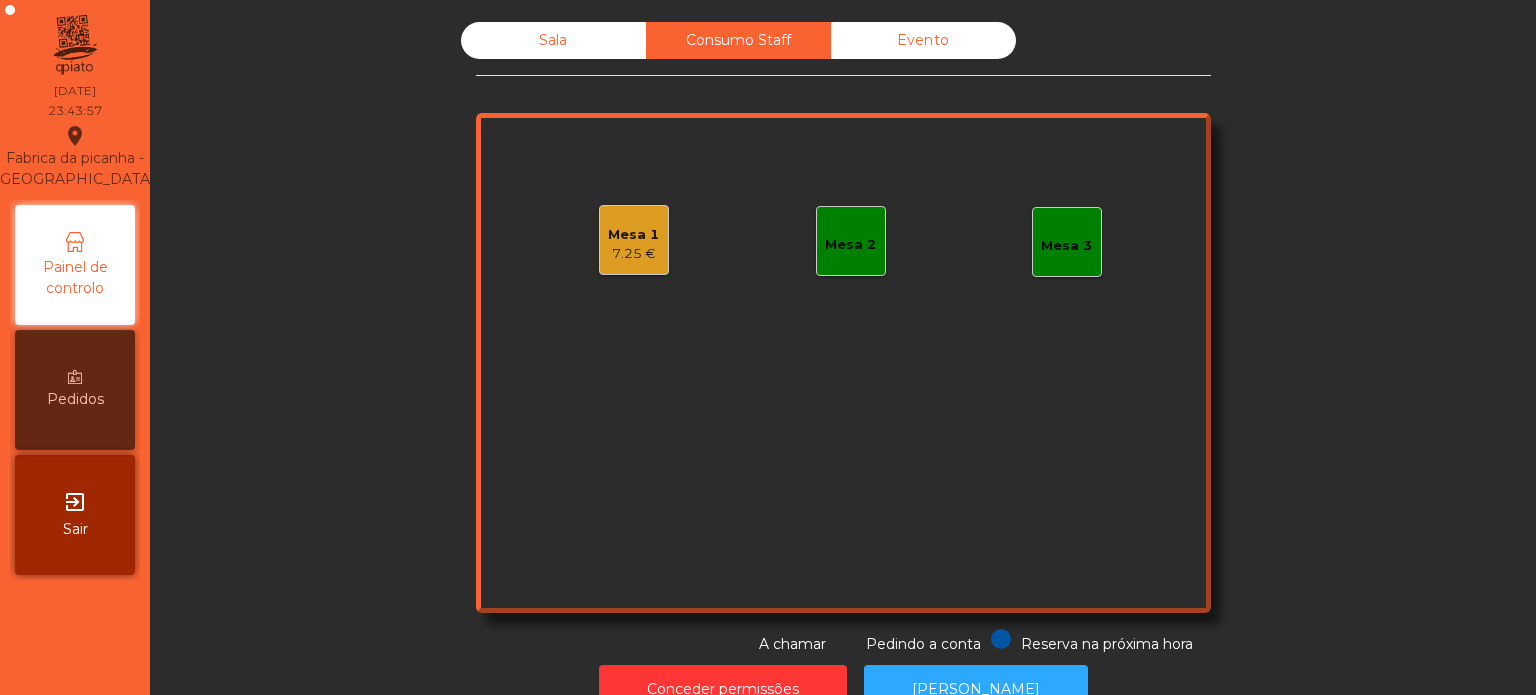 click 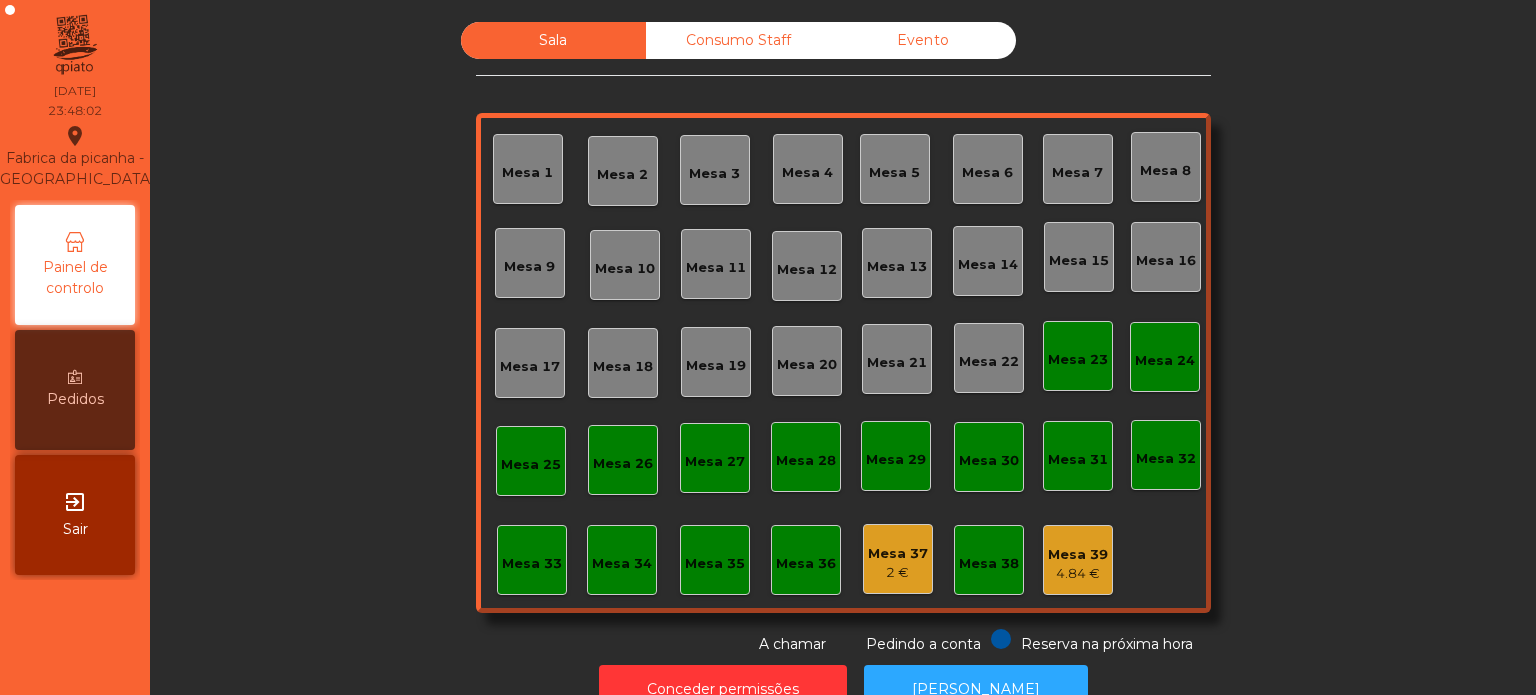 click on "Evento" 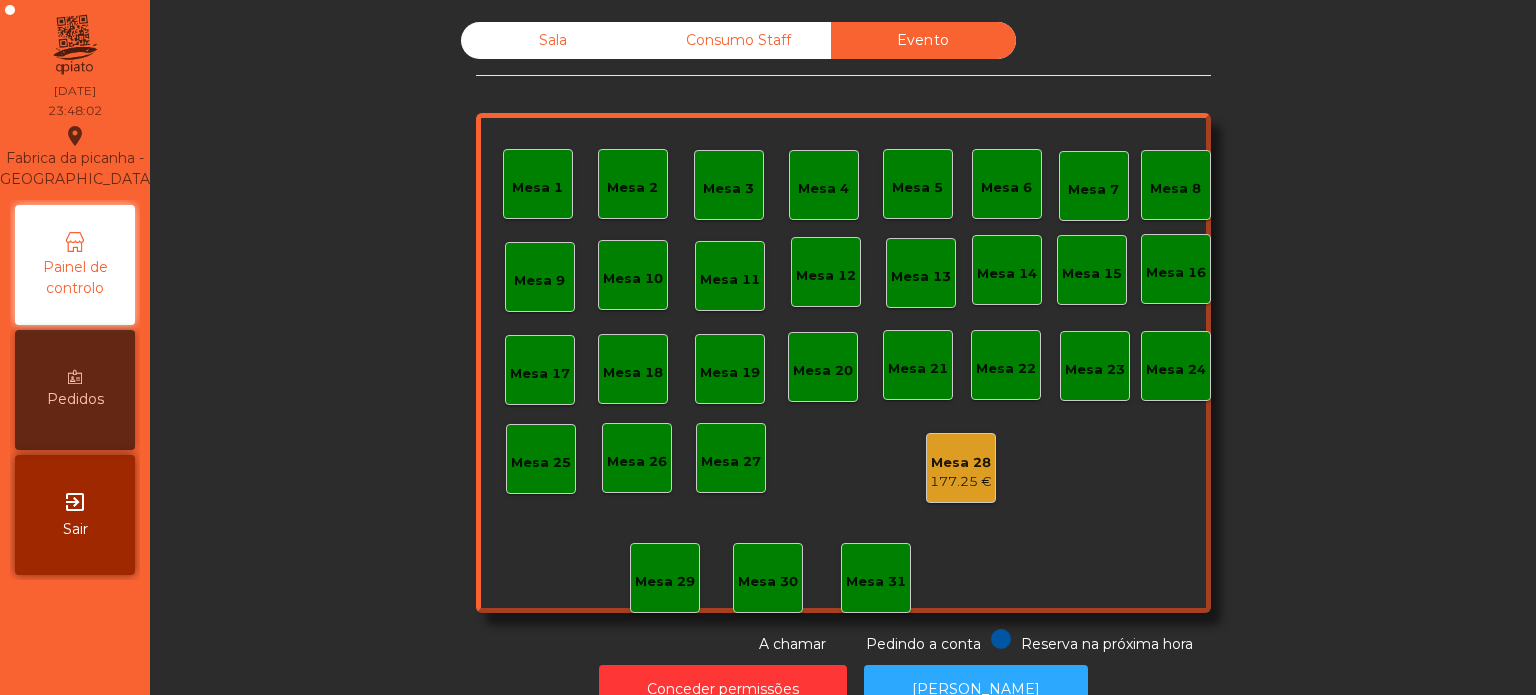 click on "Consumo Staff" 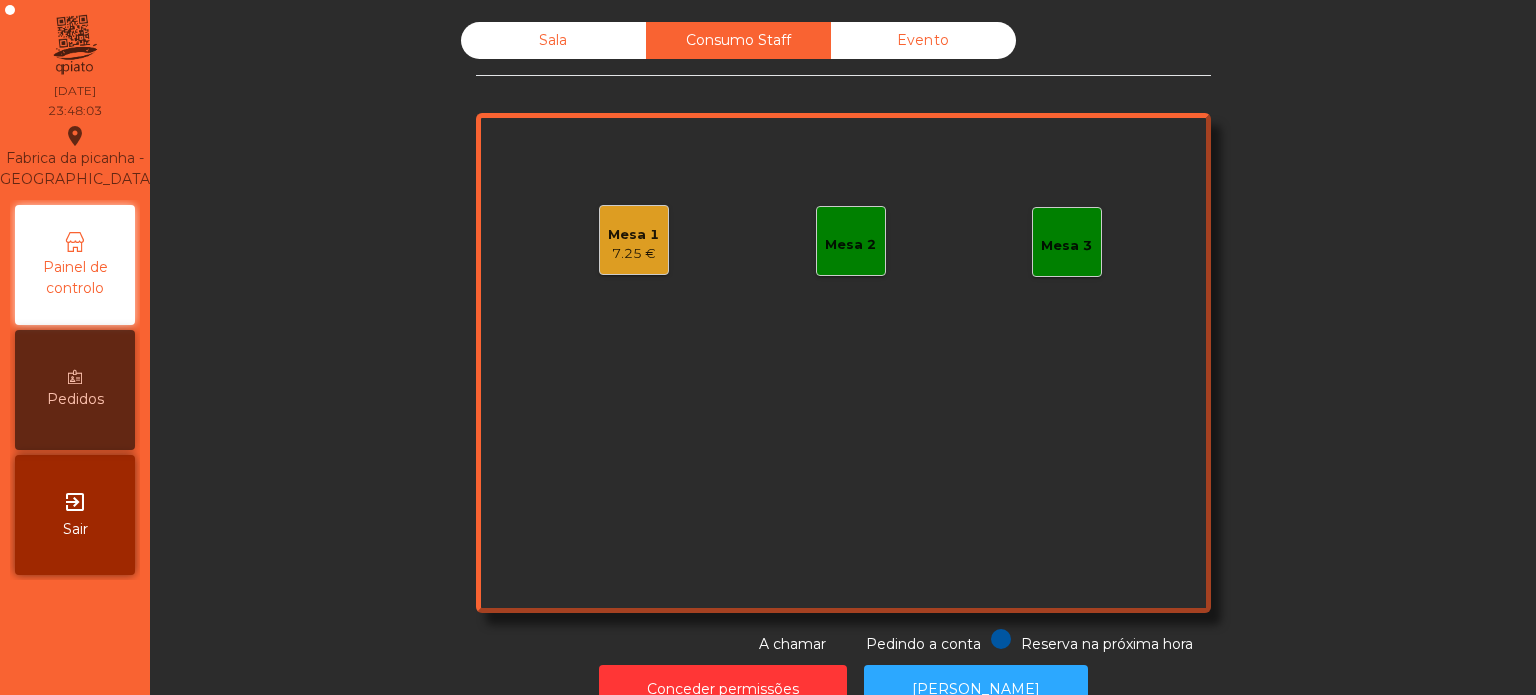 click on "7.25 €" 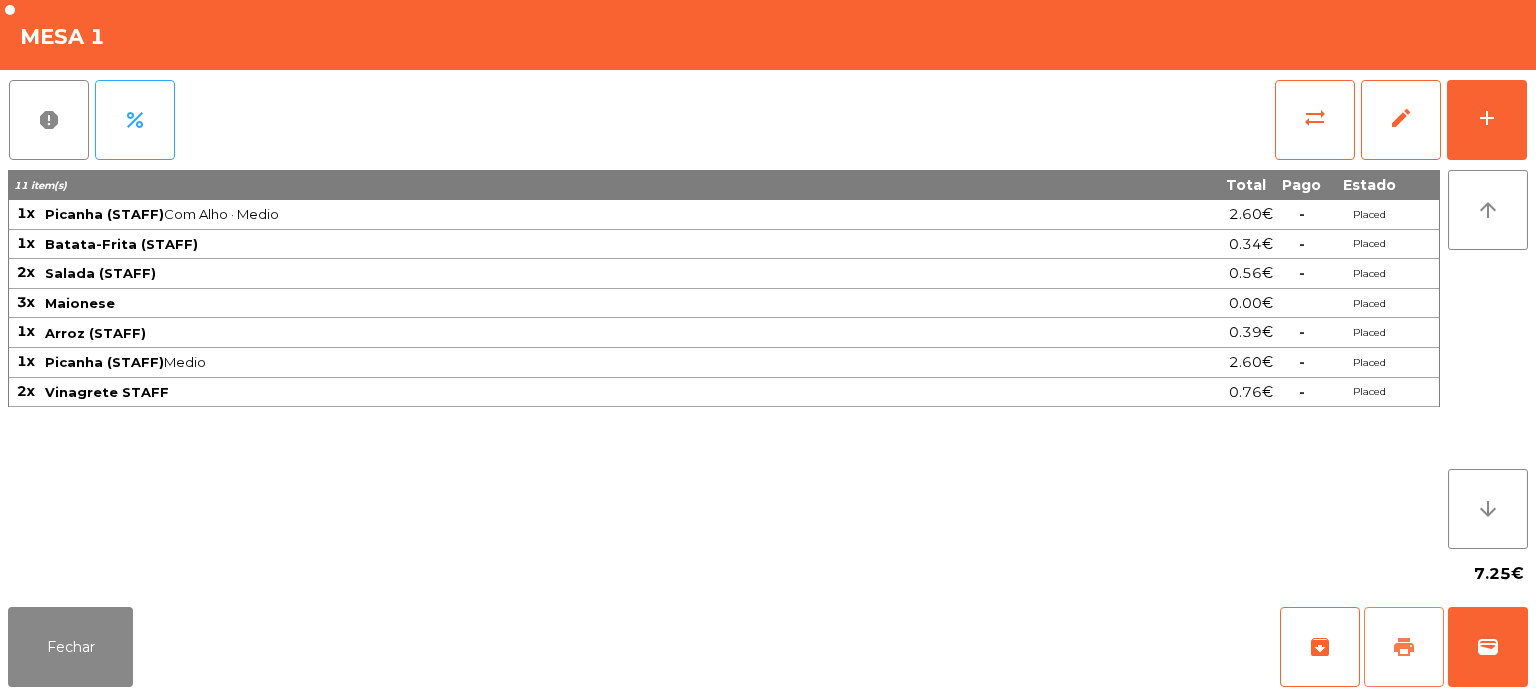 click on "print" 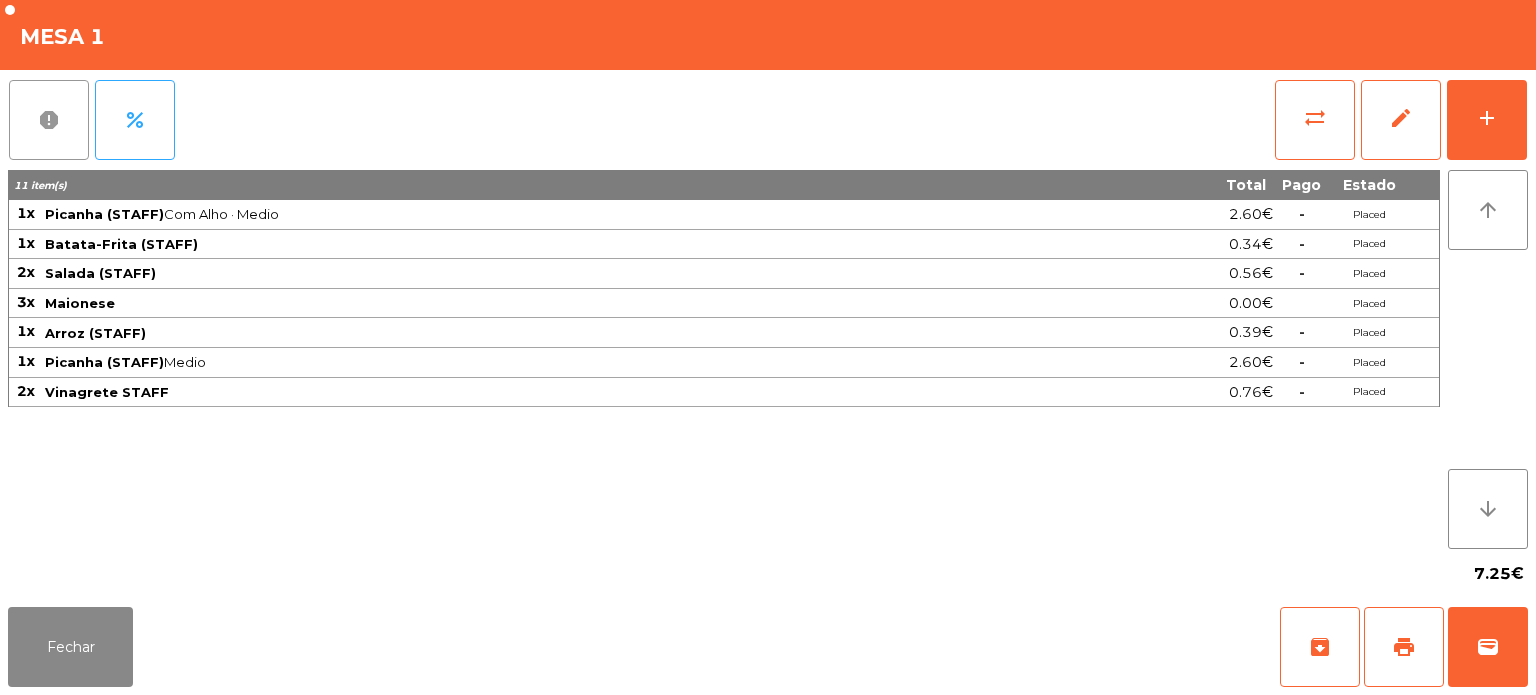 click on "report" 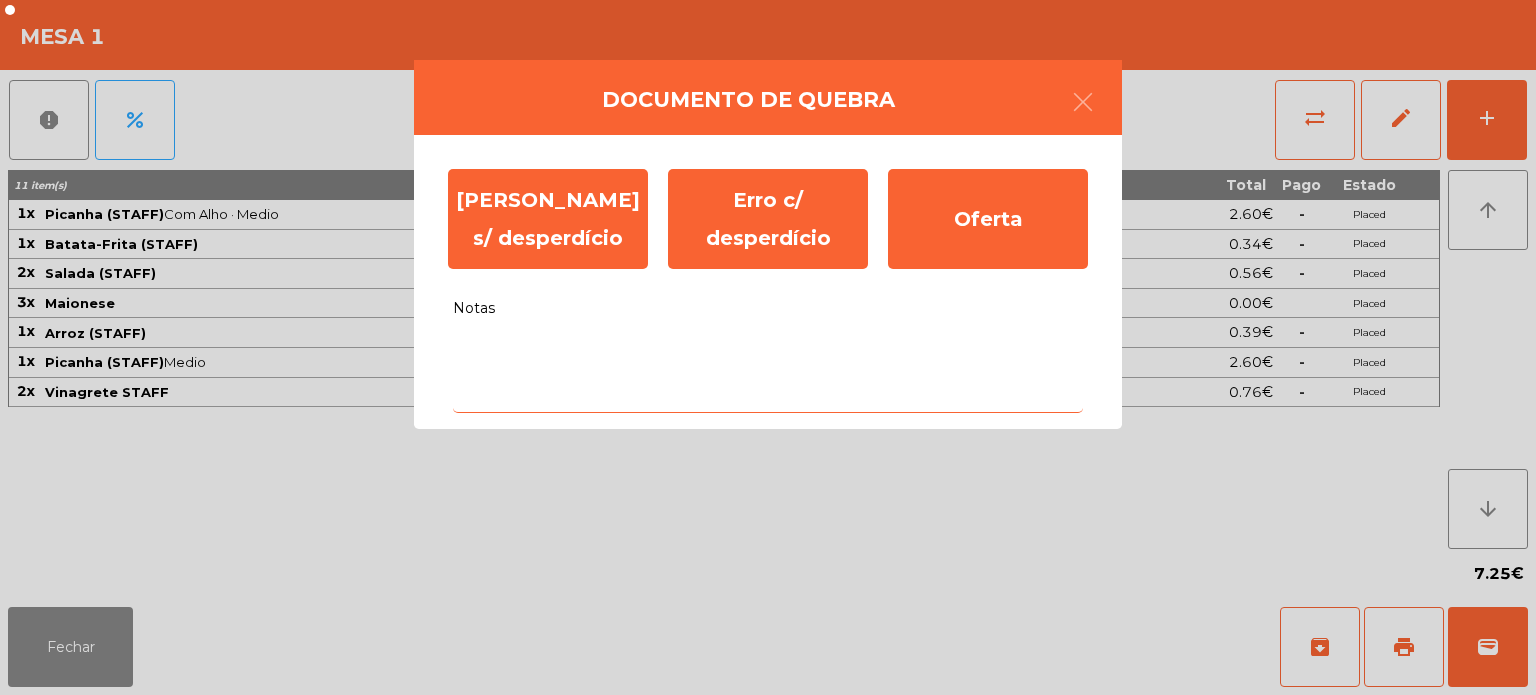 click on "Notas" at bounding box center (768, 371) 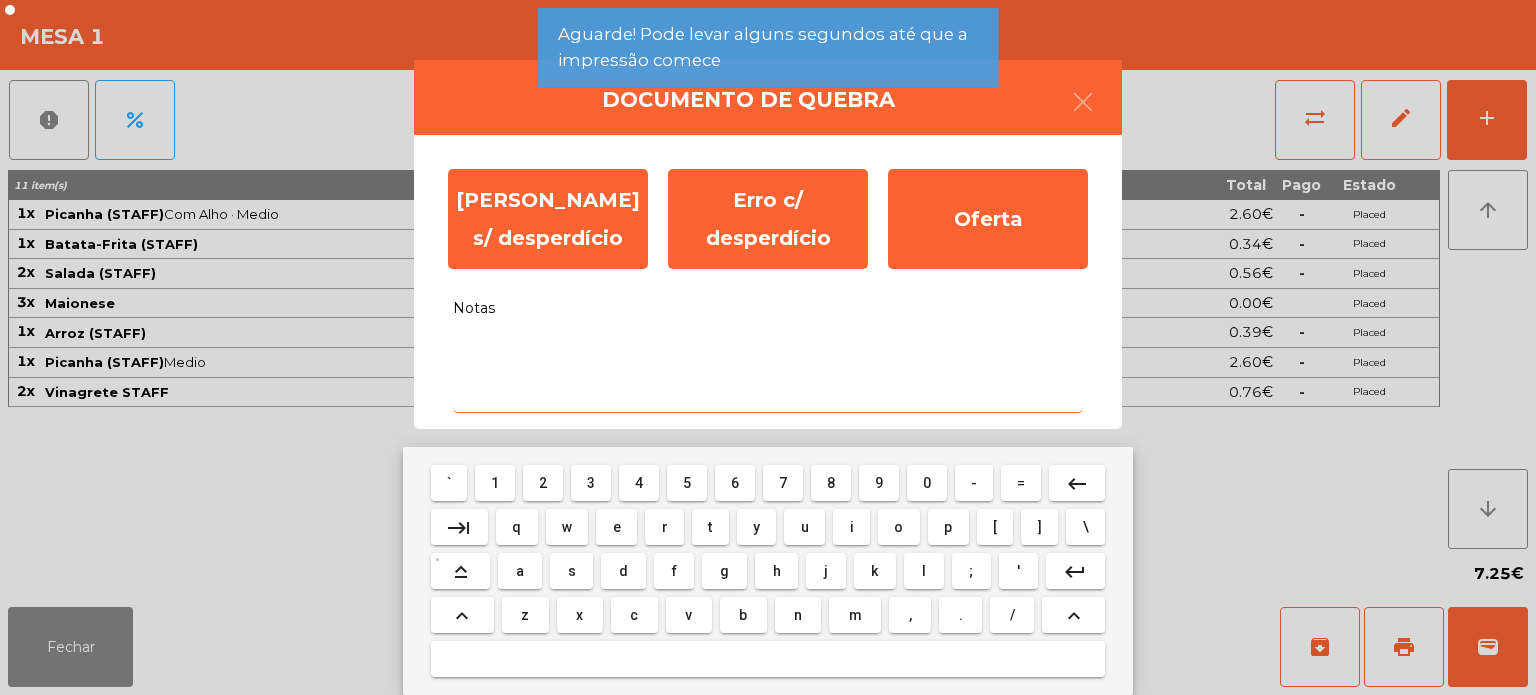 click on "2" at bounding box center (543, 483) 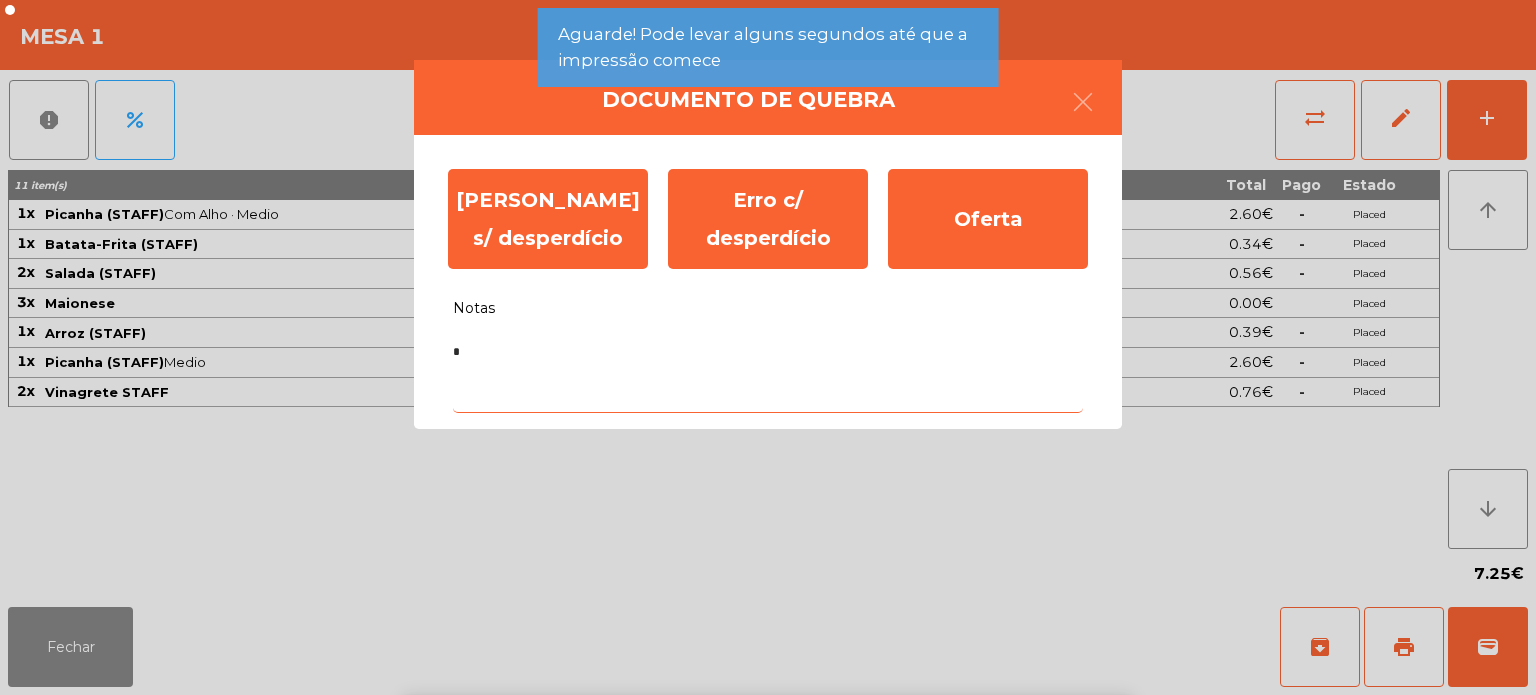 click on "s" at bounding box center (572, 819) 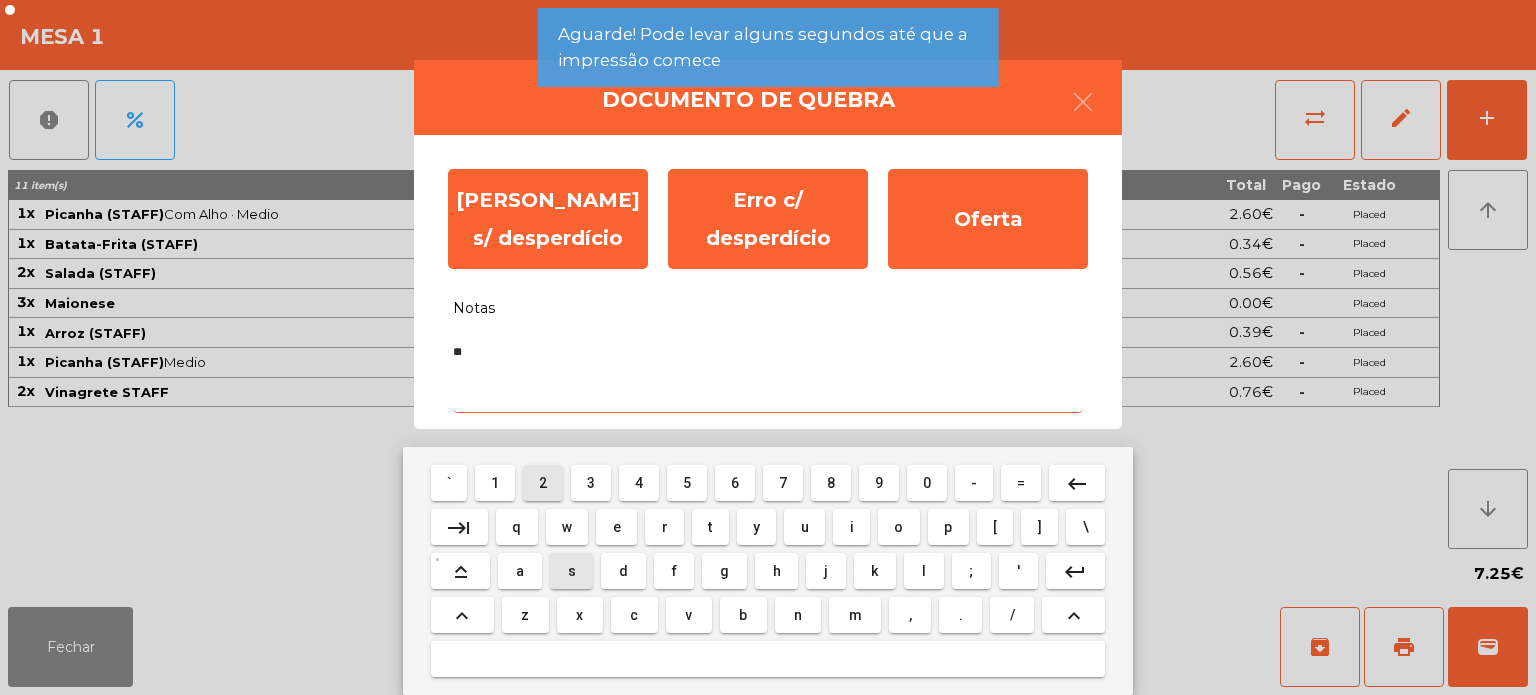 click on "e" at bounding box center [616, 527] 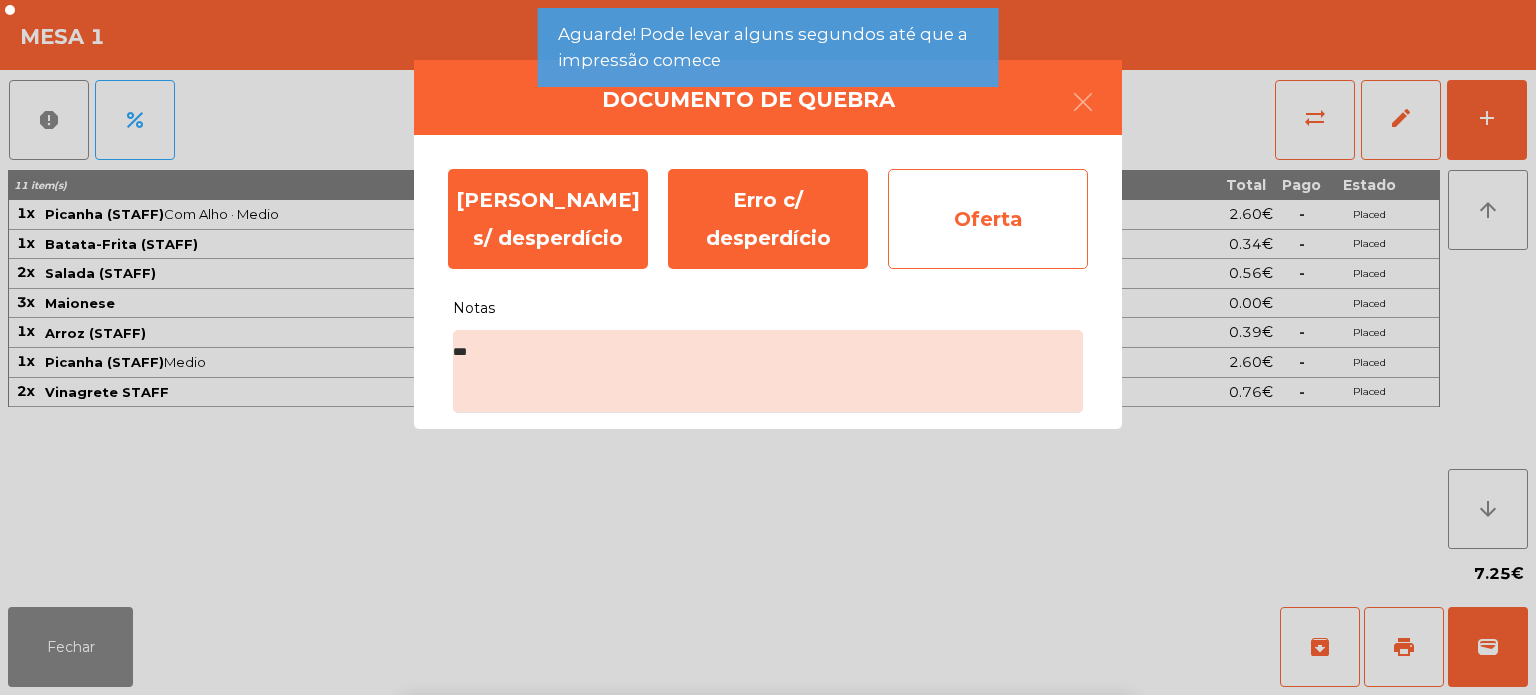 click on "Oferta" 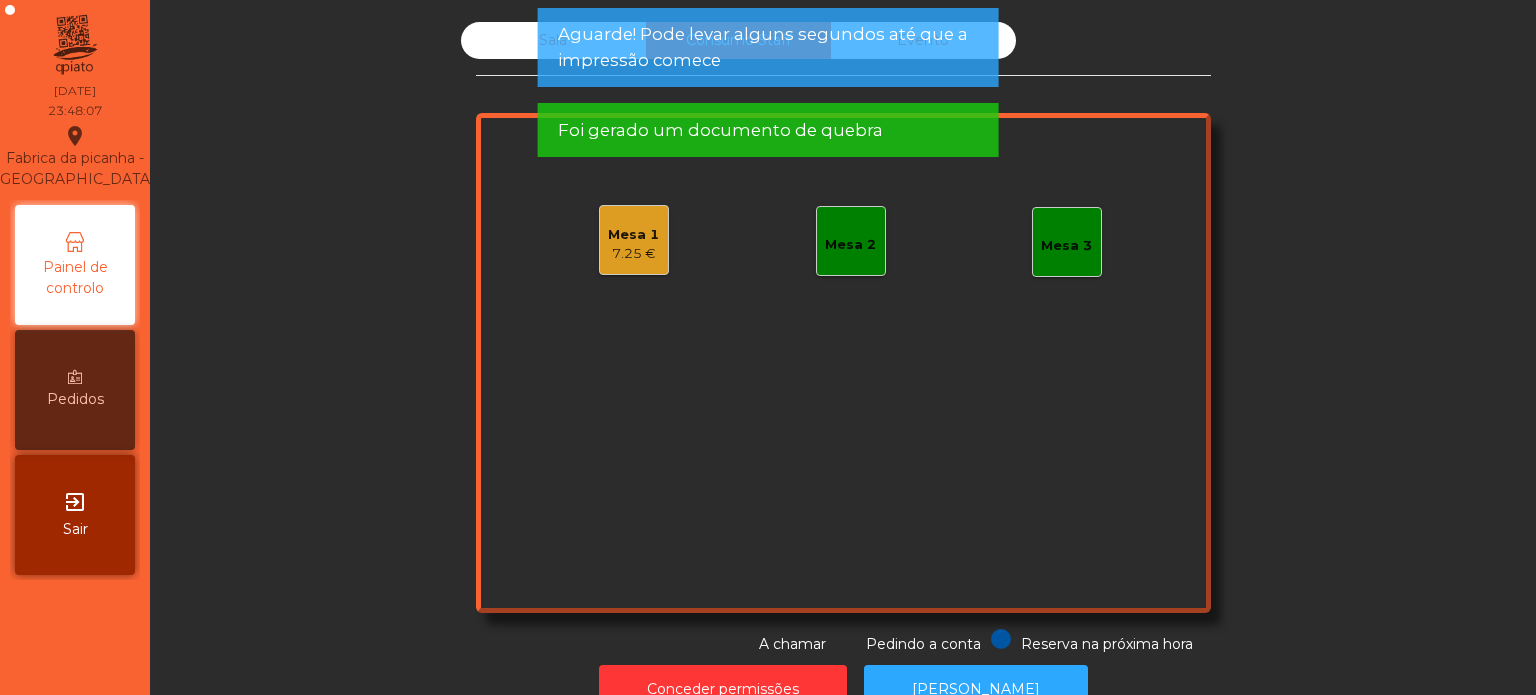 click on "Aguarde! Pode levar alguns segundos até que a impressão comece" 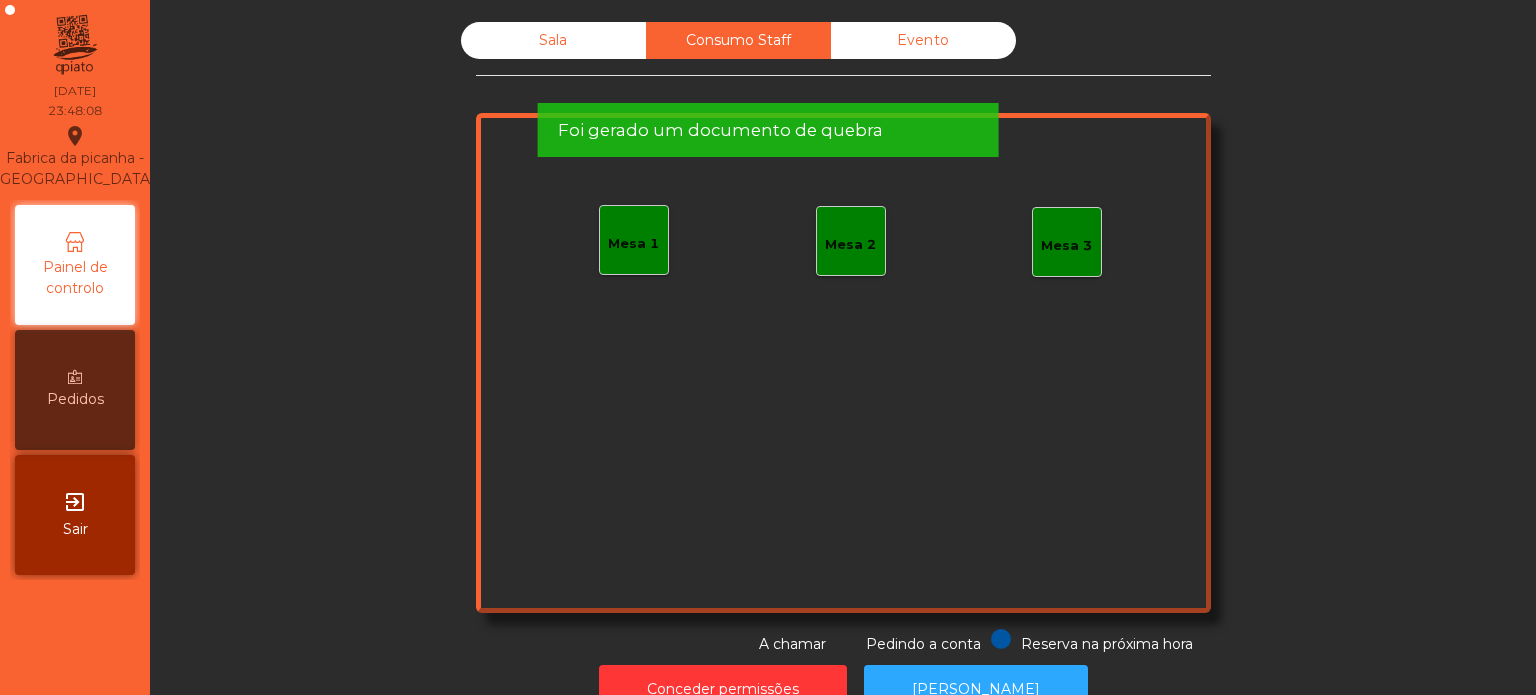 click on "Foi gerado um documento de quebra" 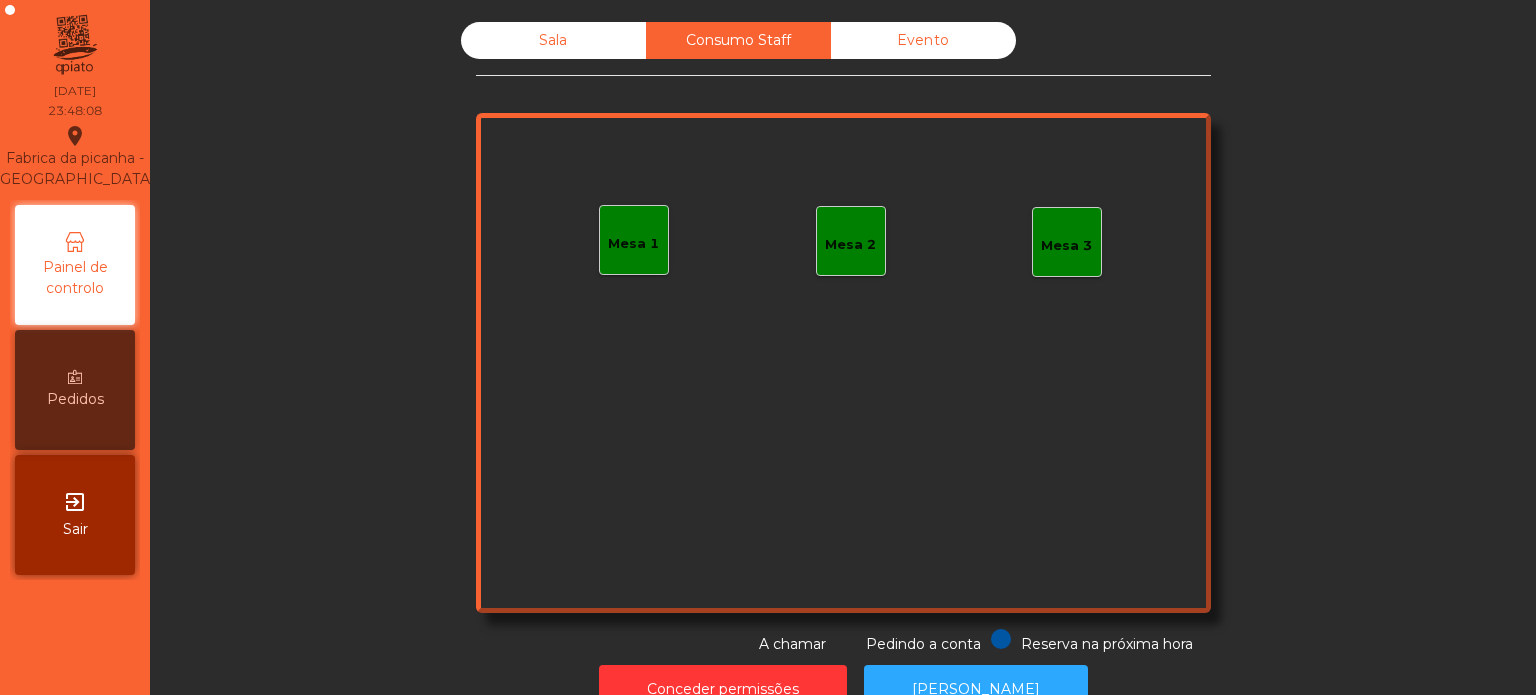 click on "Foi gerado um documento de quebra" 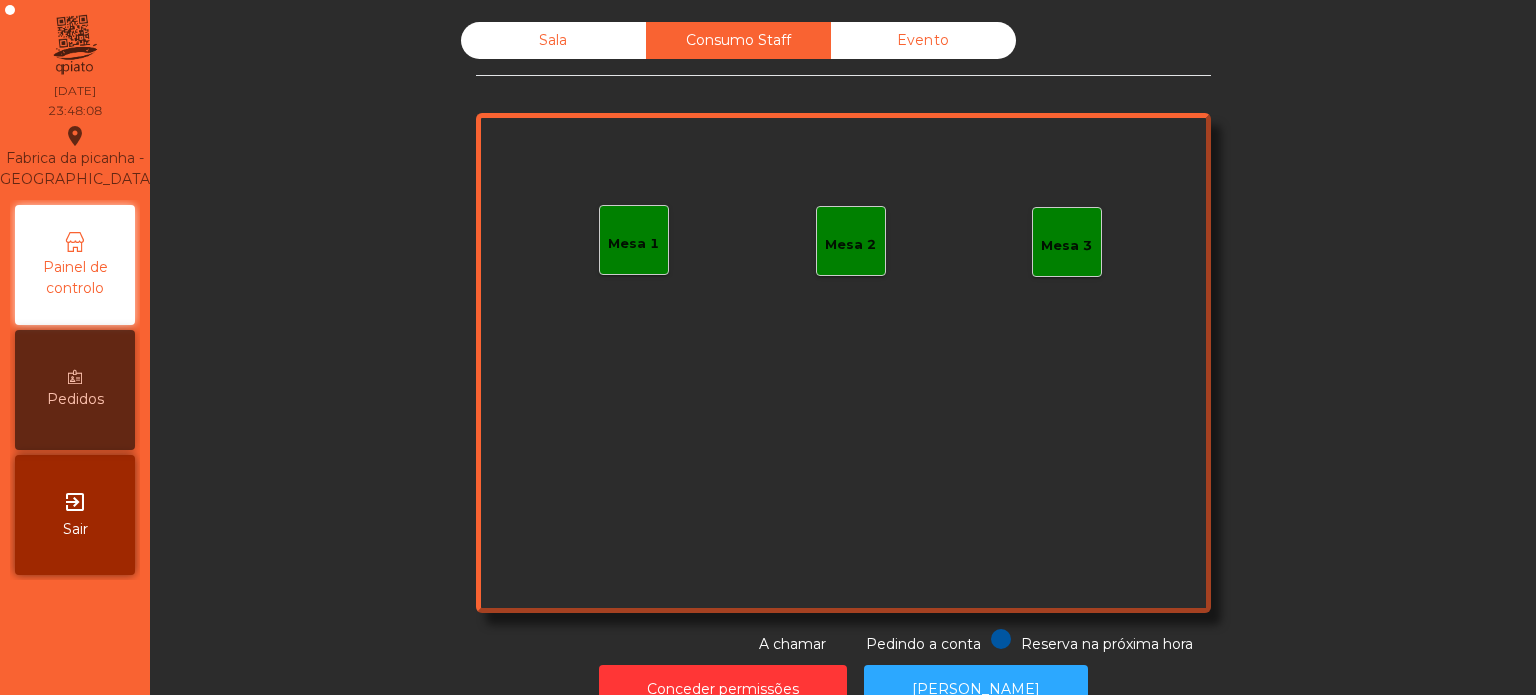 click on "Evento" 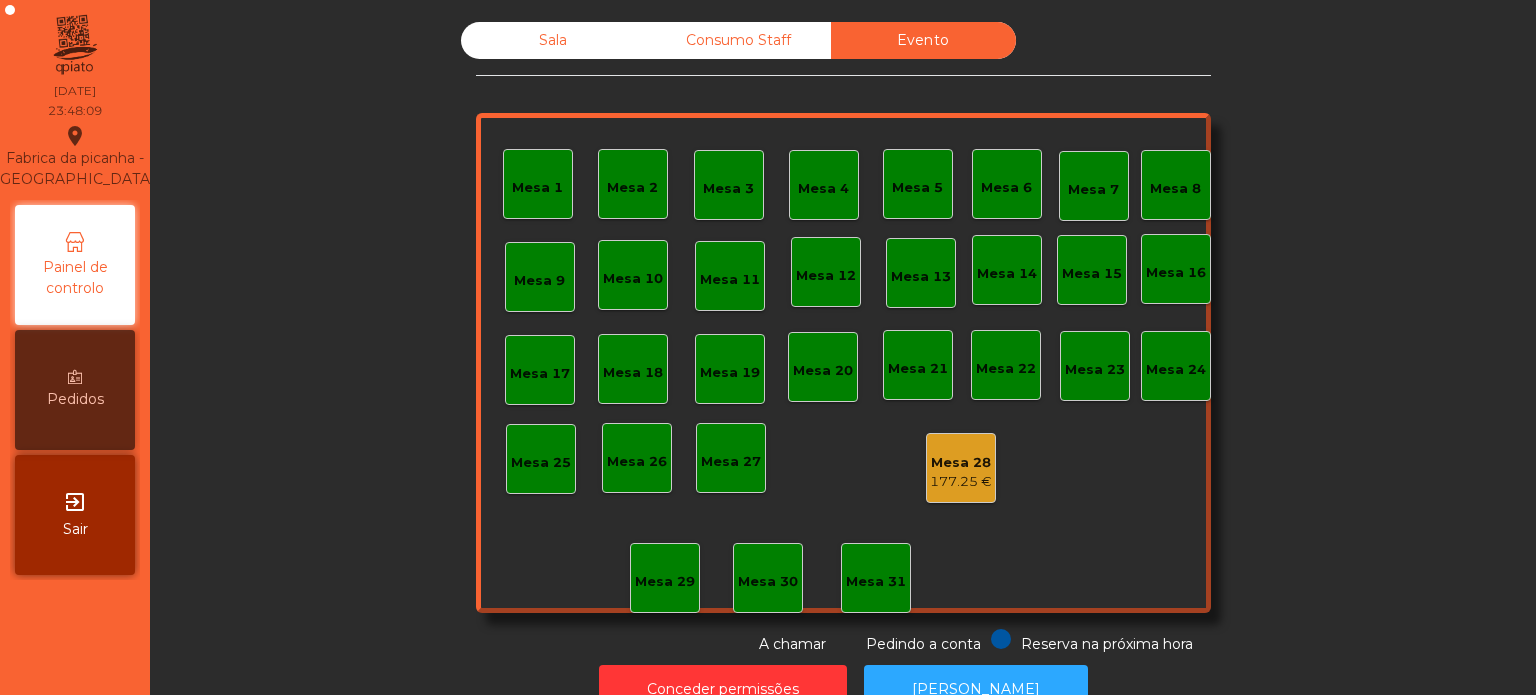 click on "Sala" 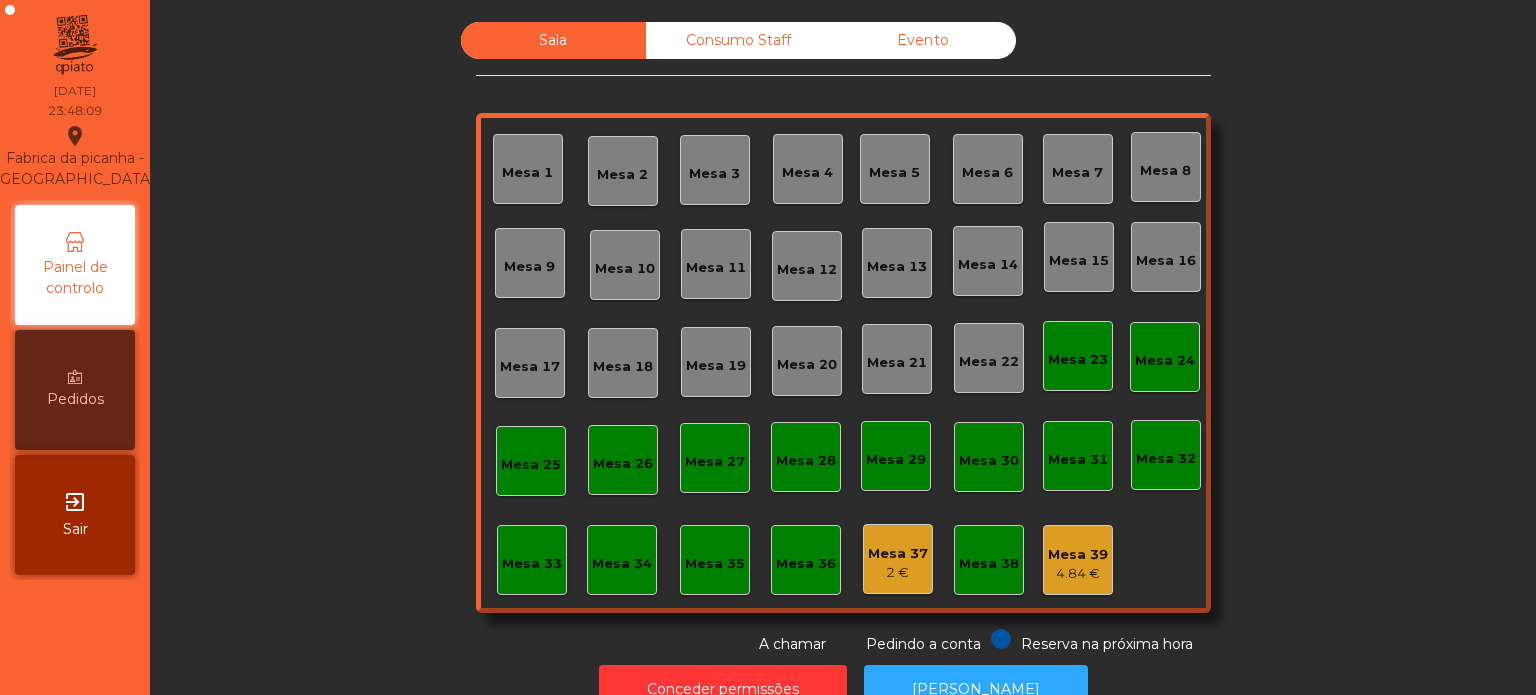 click on "Mesa 37   2 €" 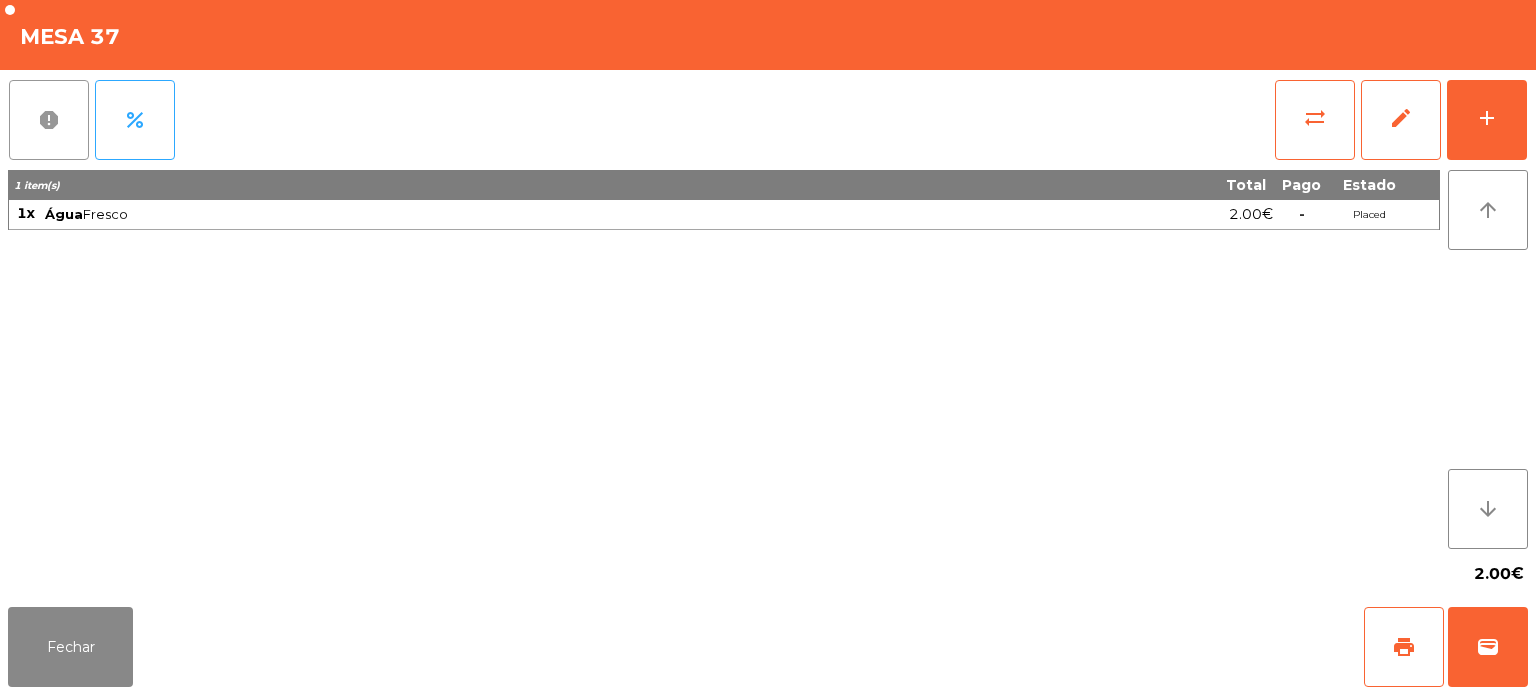 click on "report" 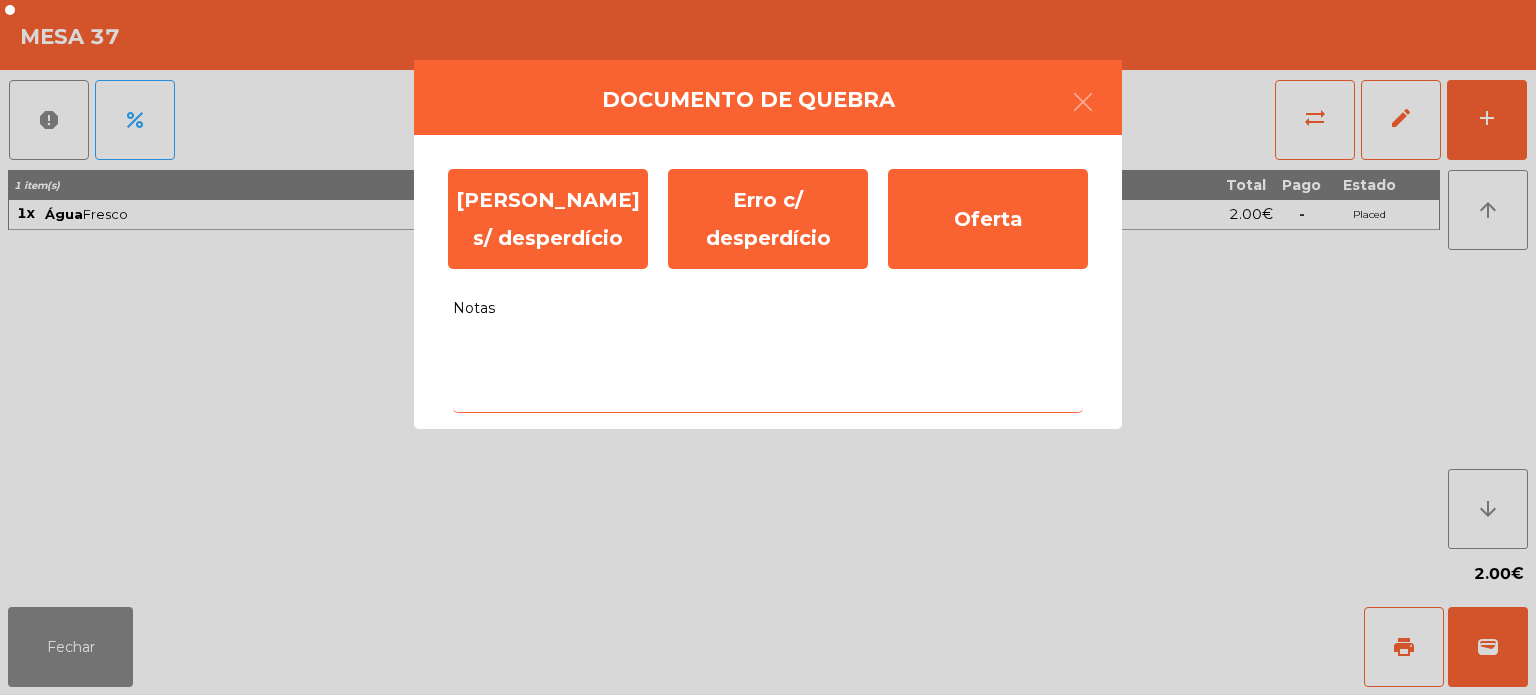 click on "Notas" at bounding box center (768, 371) 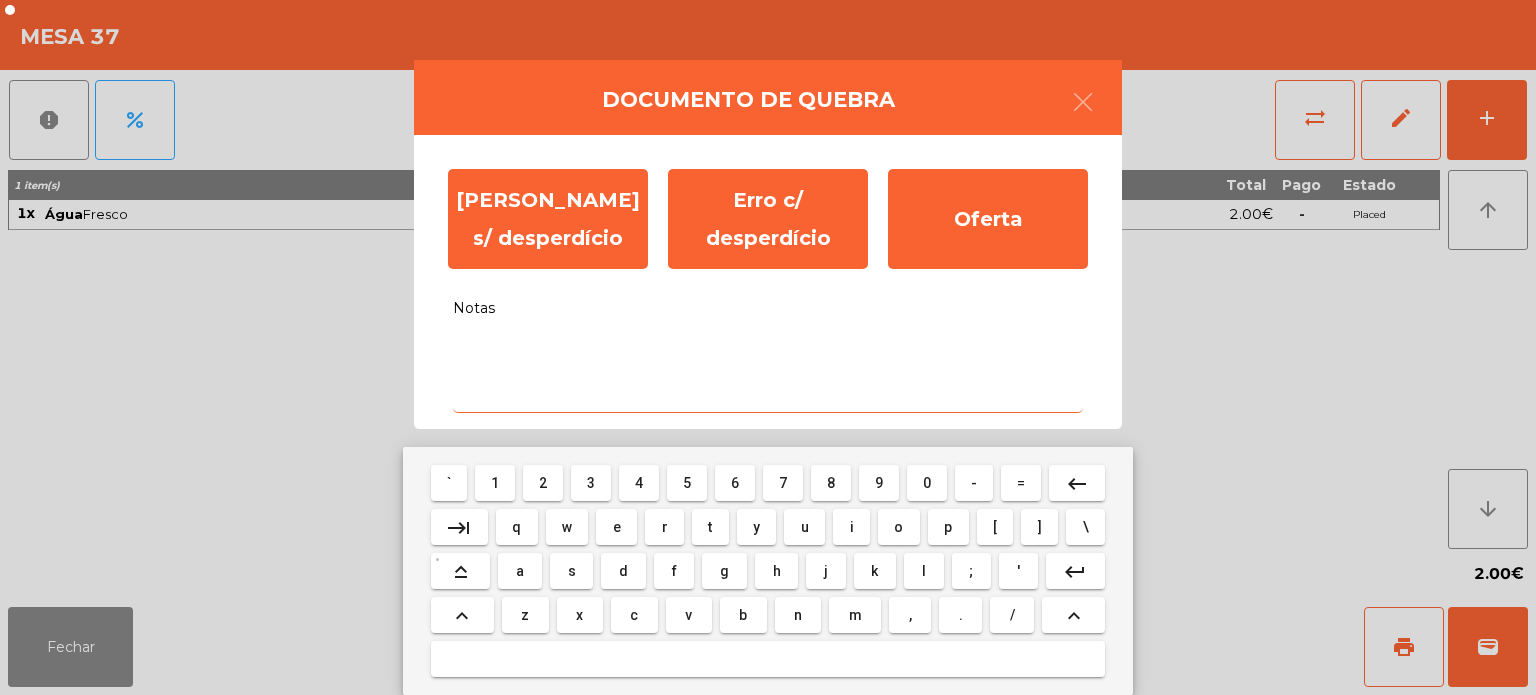 click on "c" at bounding box center (634, 615) 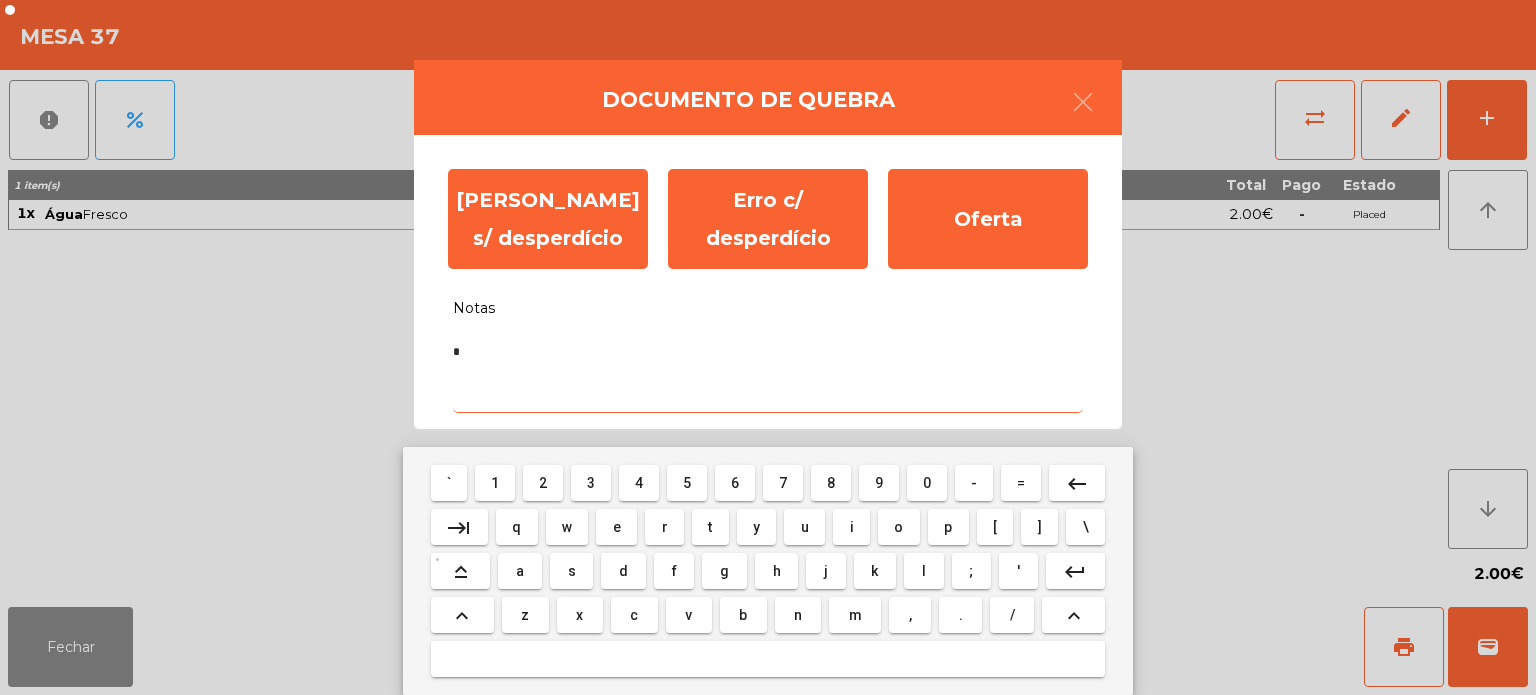 click on "c" at bounding box center (634, 615) 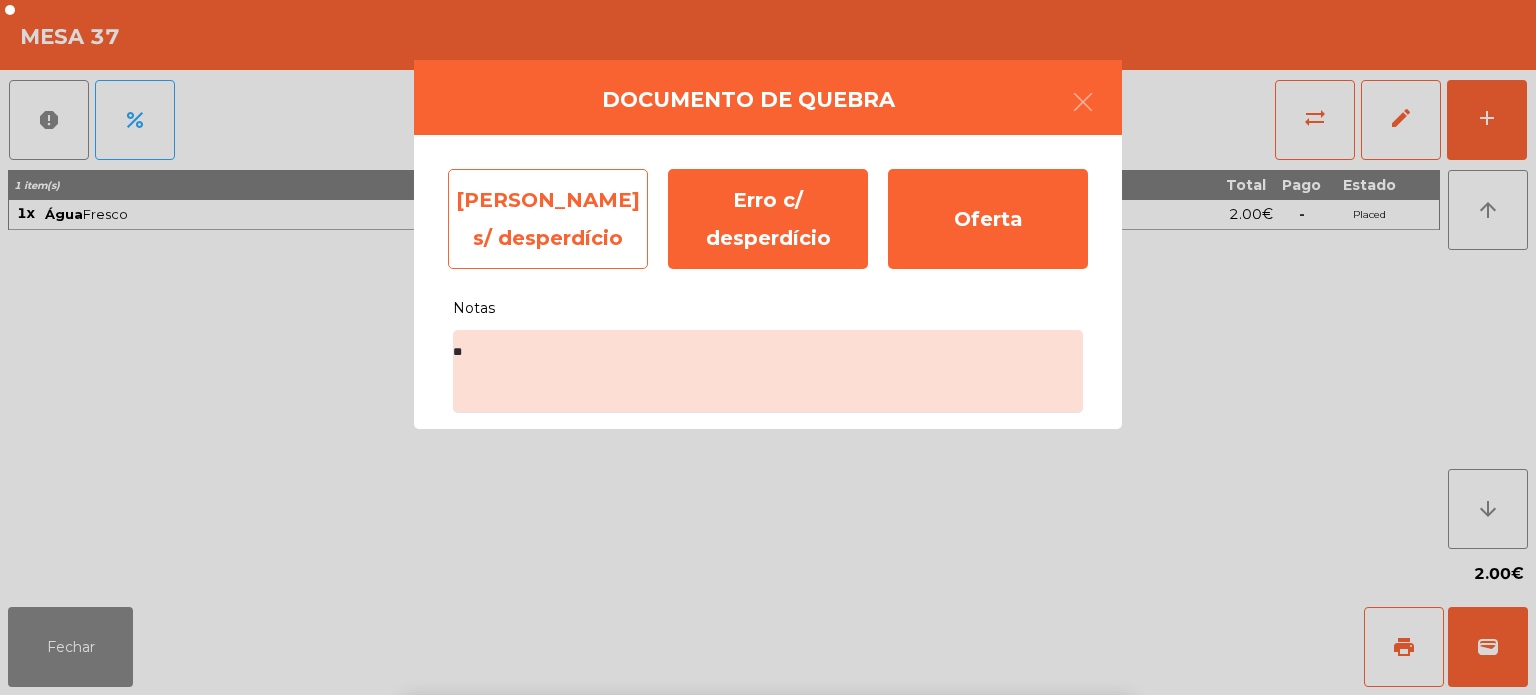 click on "[PERSON_NAME] s/ desperdício" 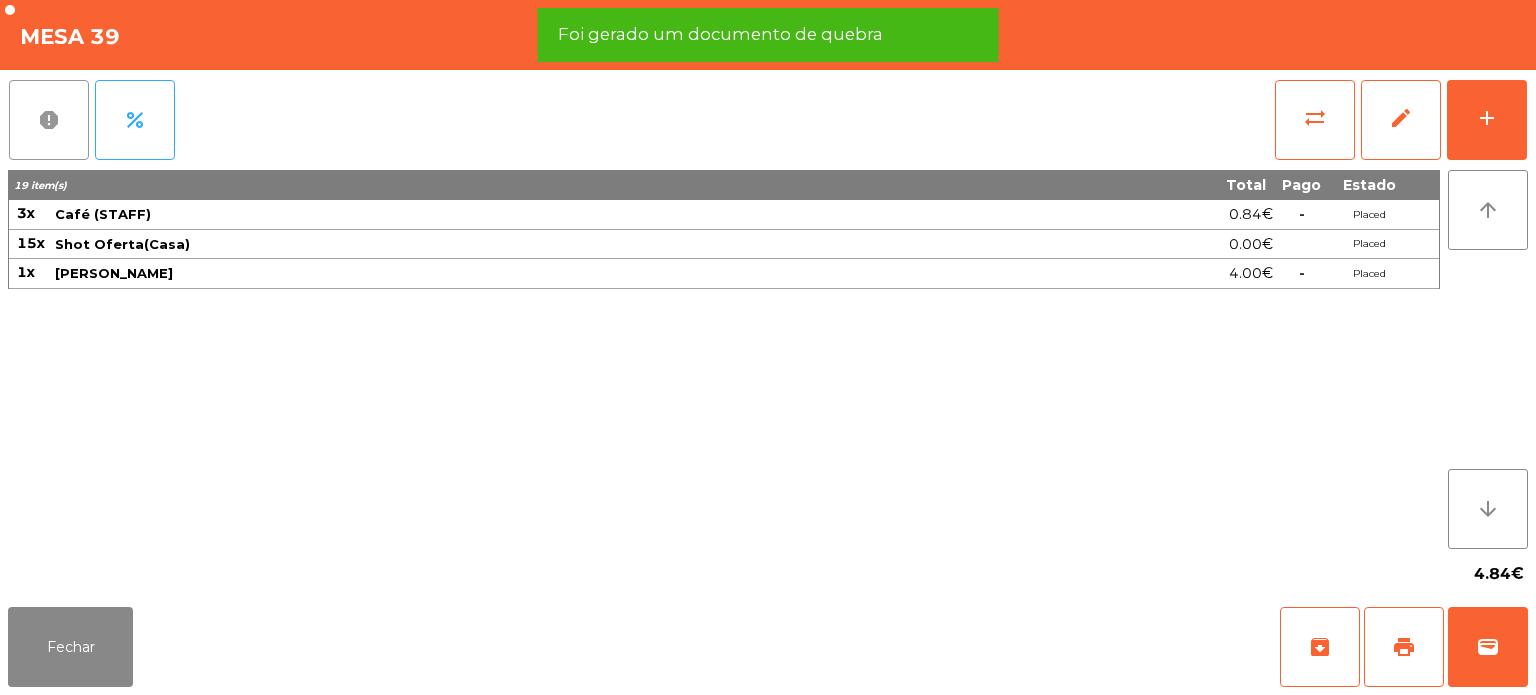 click on "report" 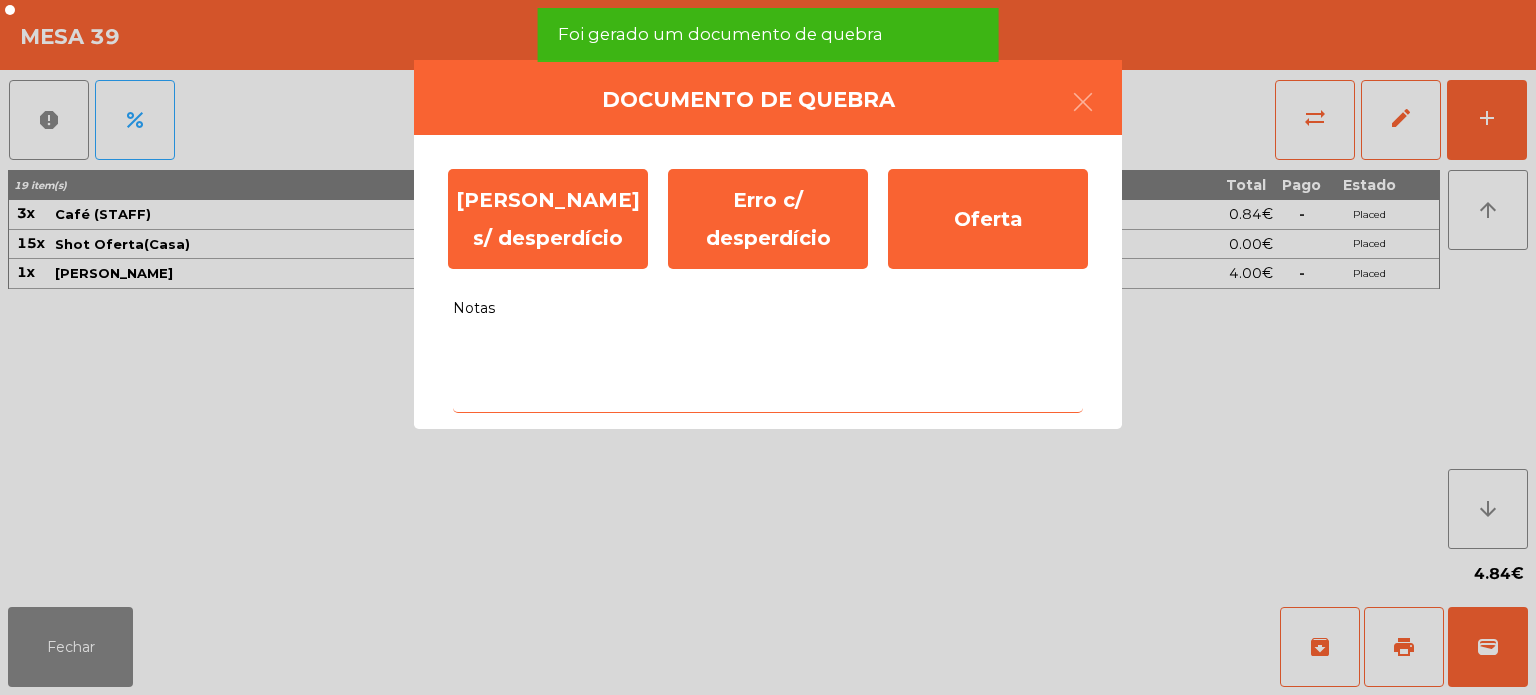 click on "Notas" at bounding box center (768, 371) 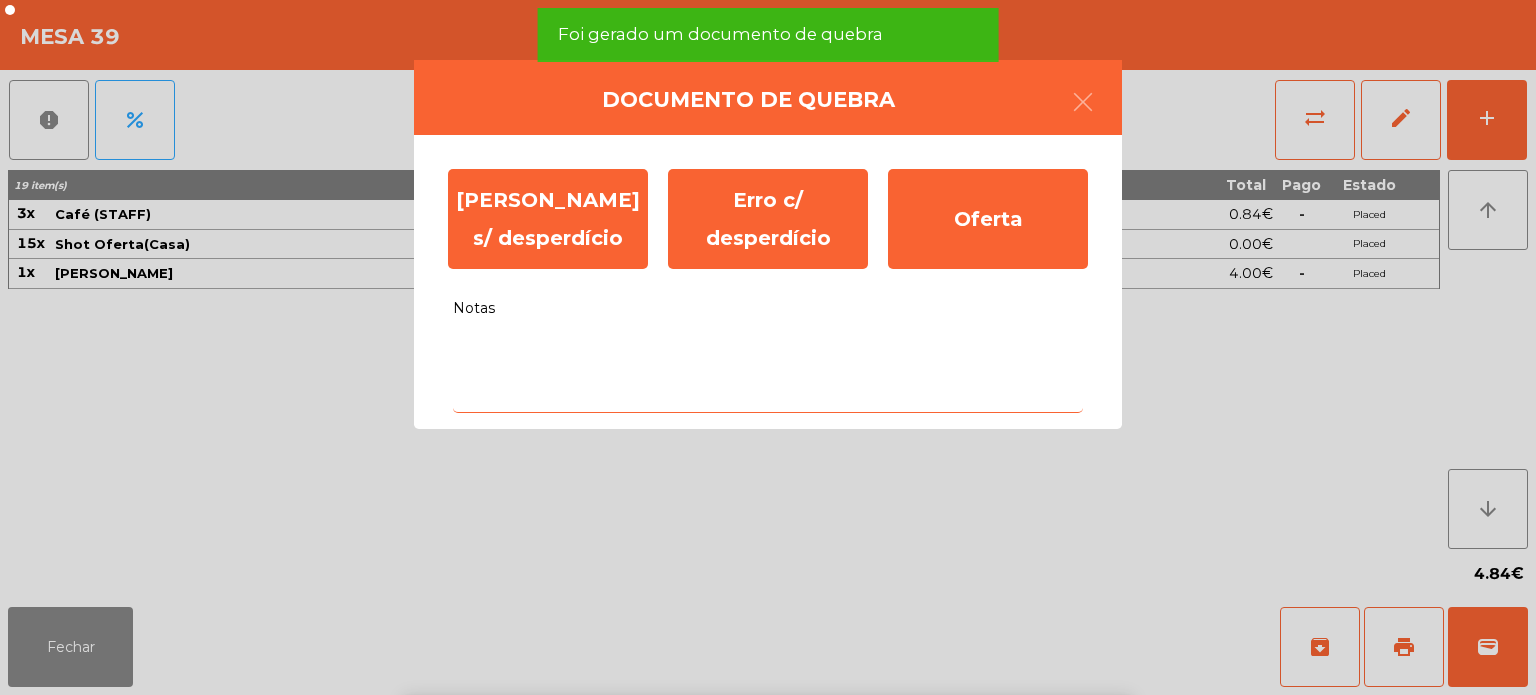 click on "d" at bounding box center [623, 819] 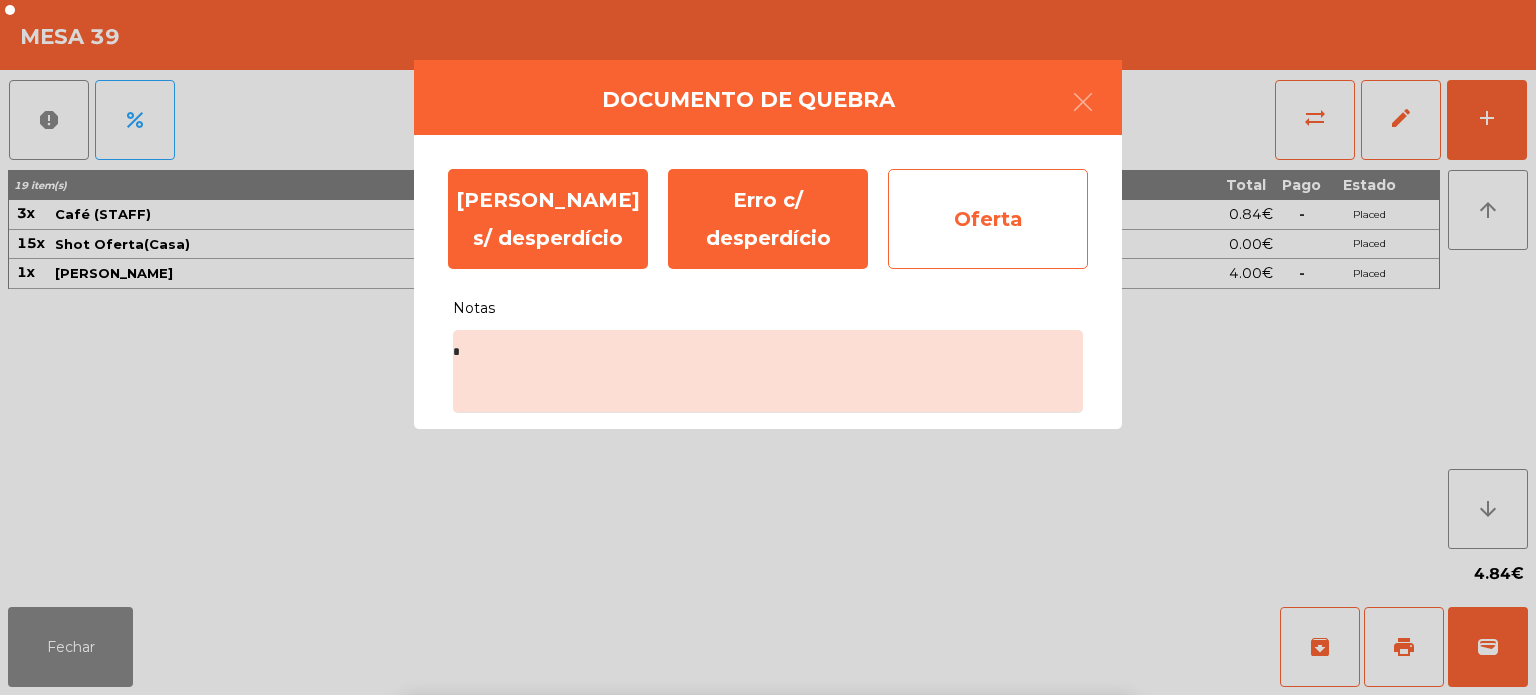 click on "Oferta" 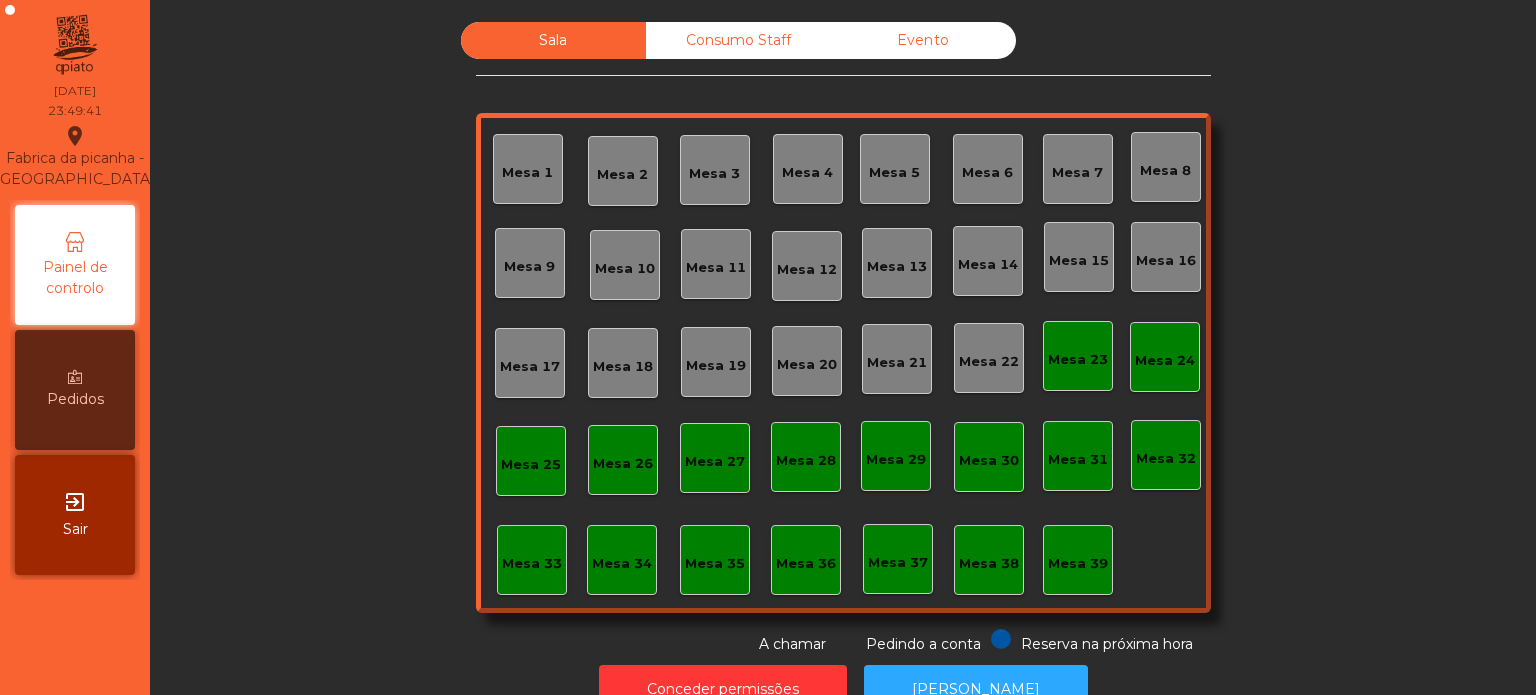 click on "Pedindo a conta" 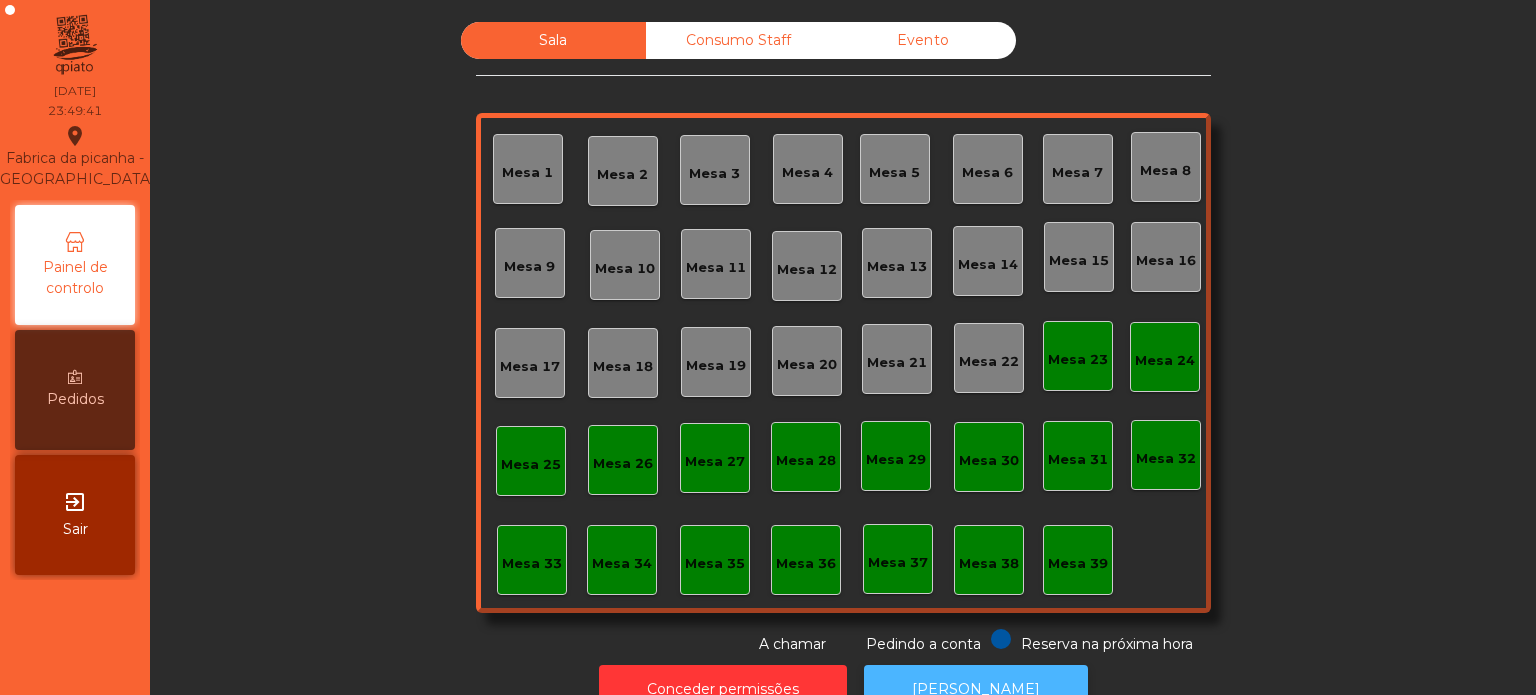 click on "[PERSON_NAME]" 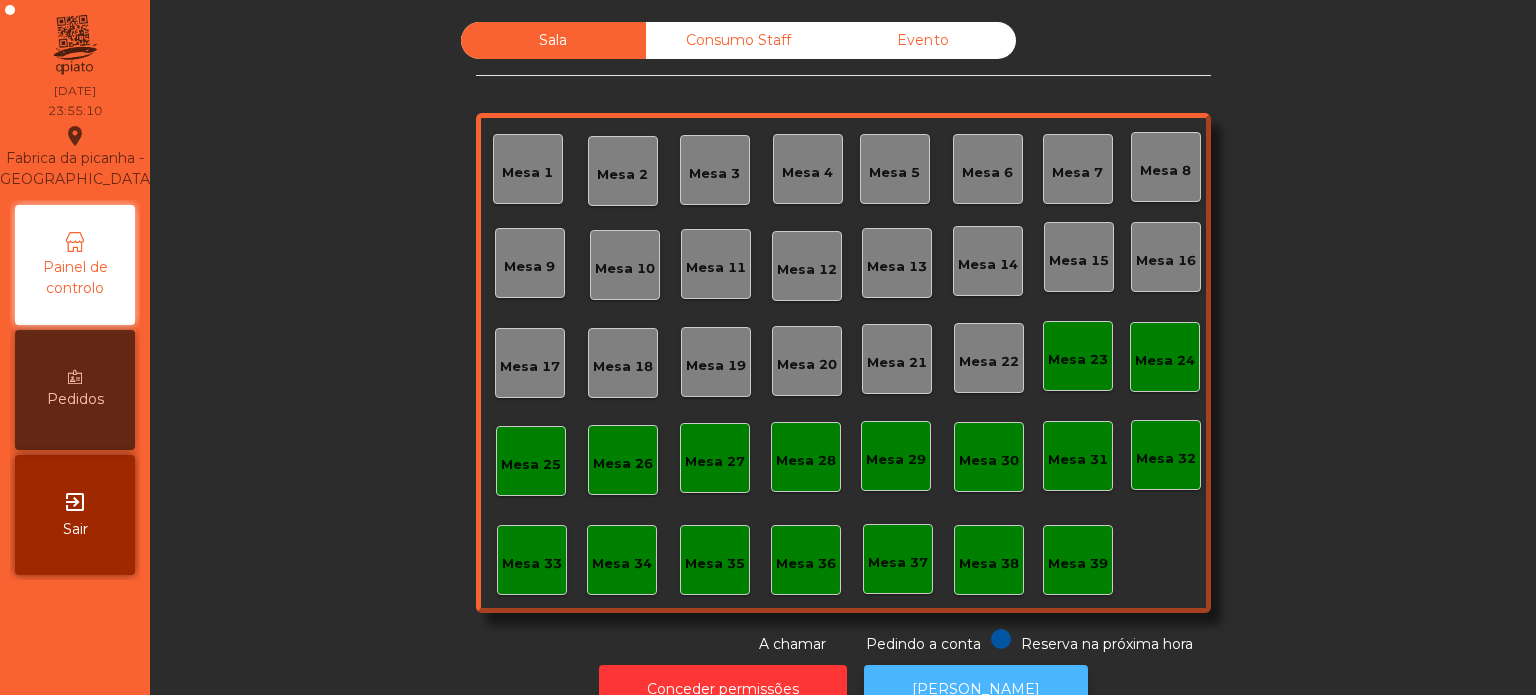 click on "[PERSON_NAME]" 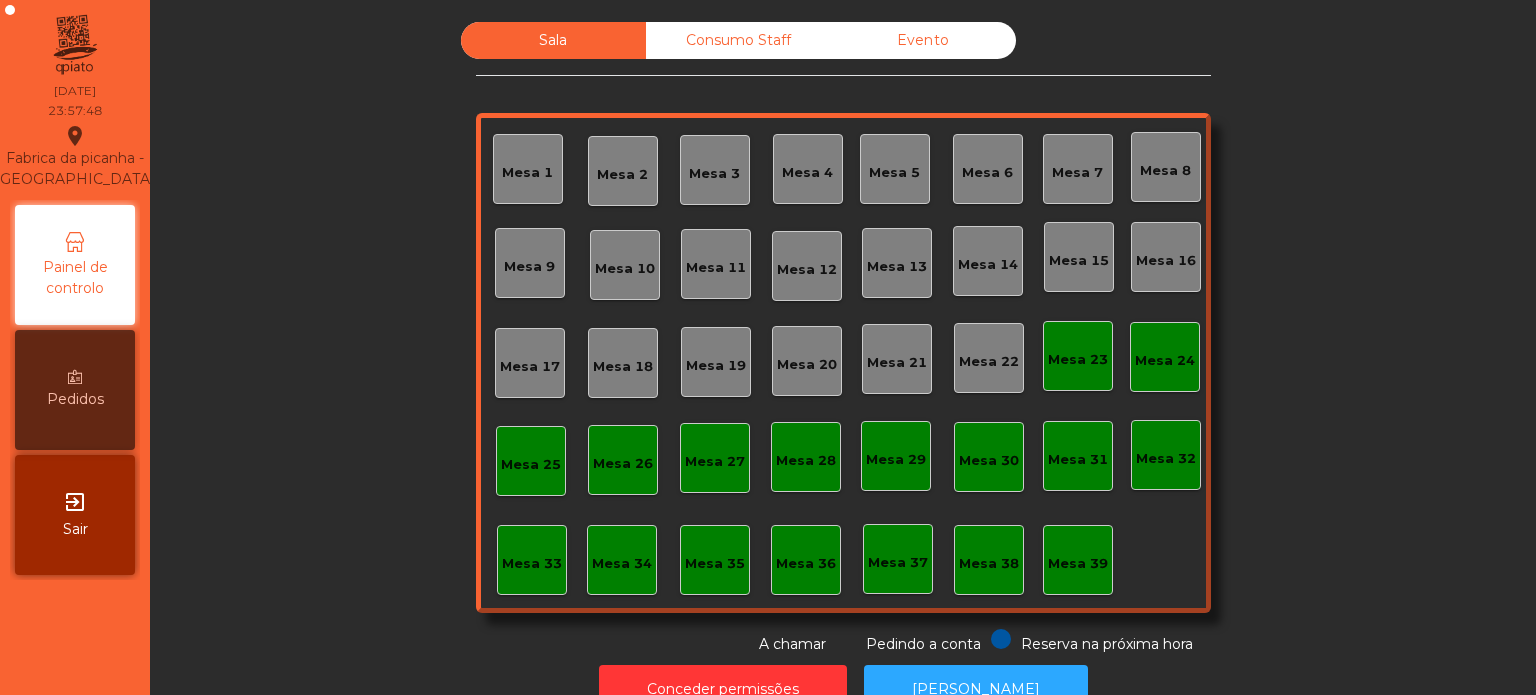click on "Consumo Staff" 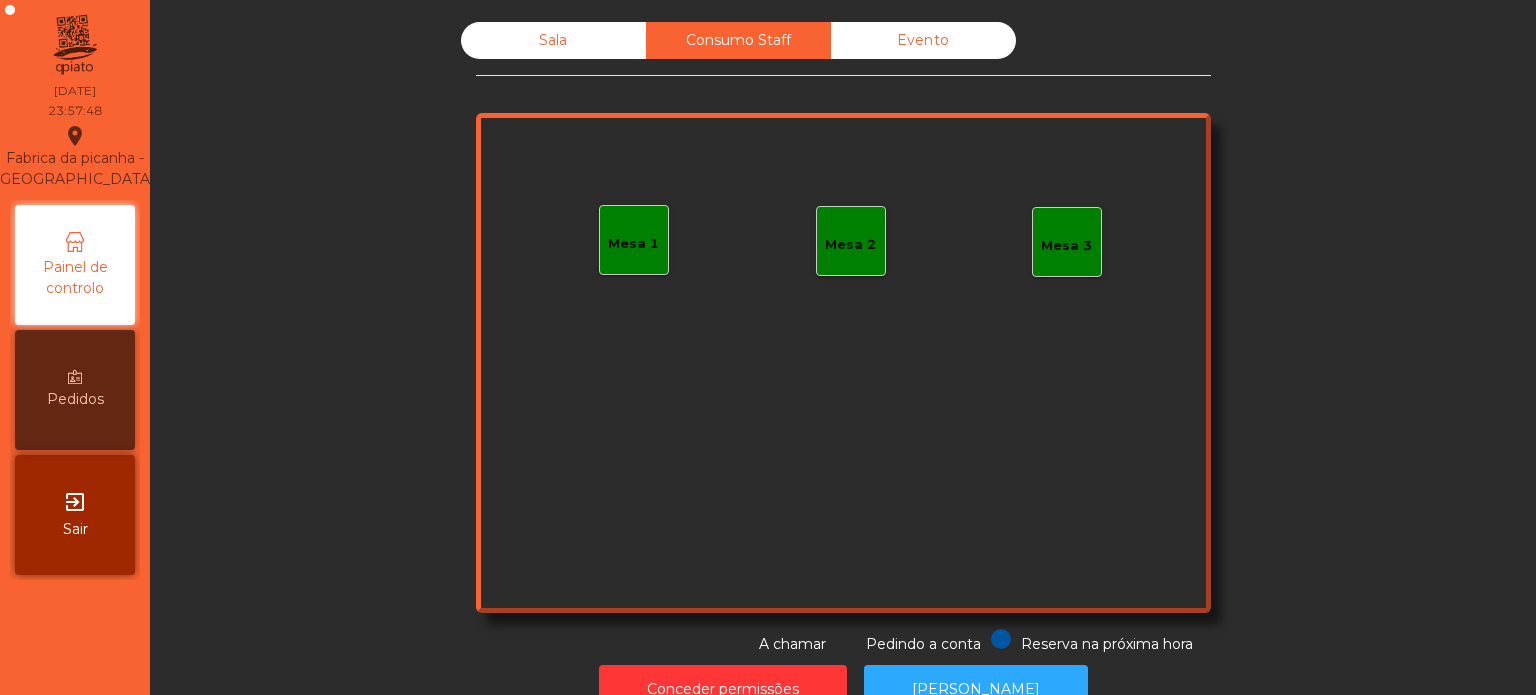 click on "Evento" 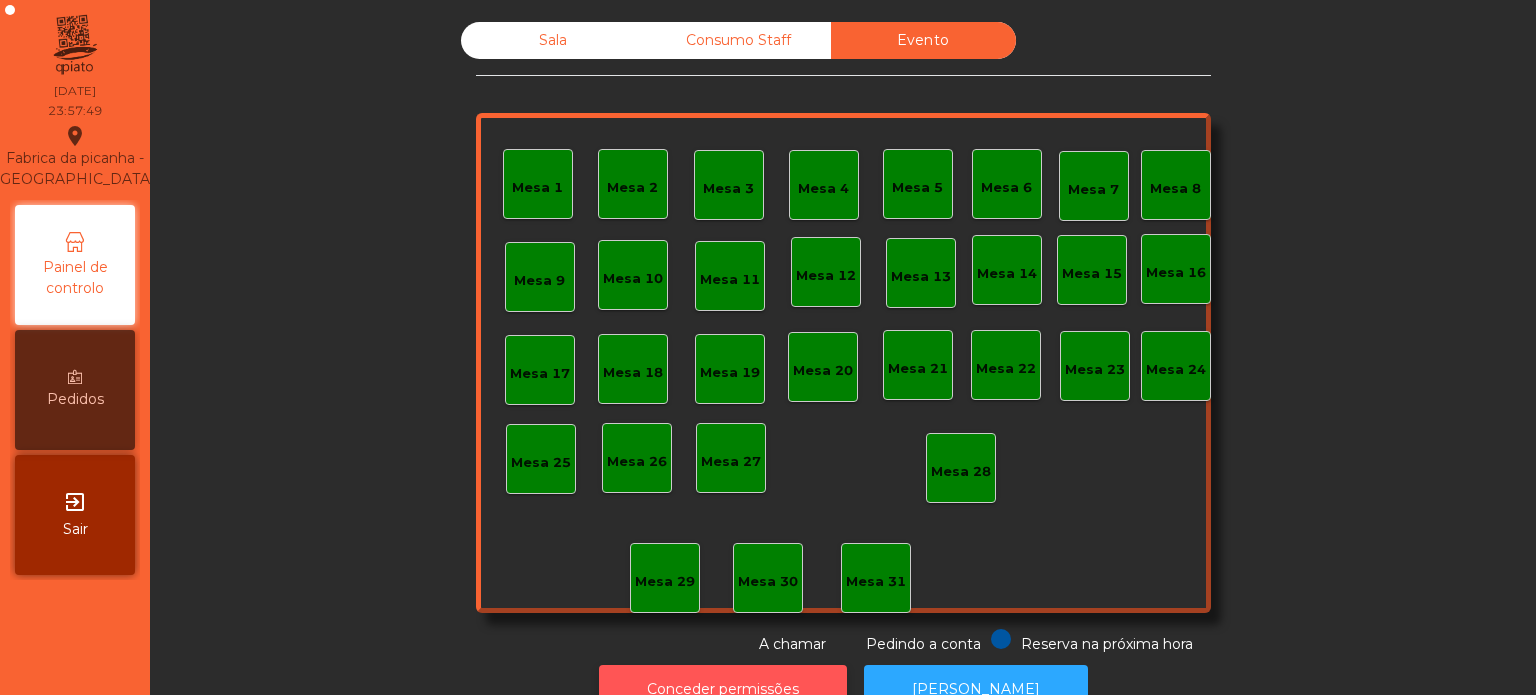 click on "Conceder permissões" 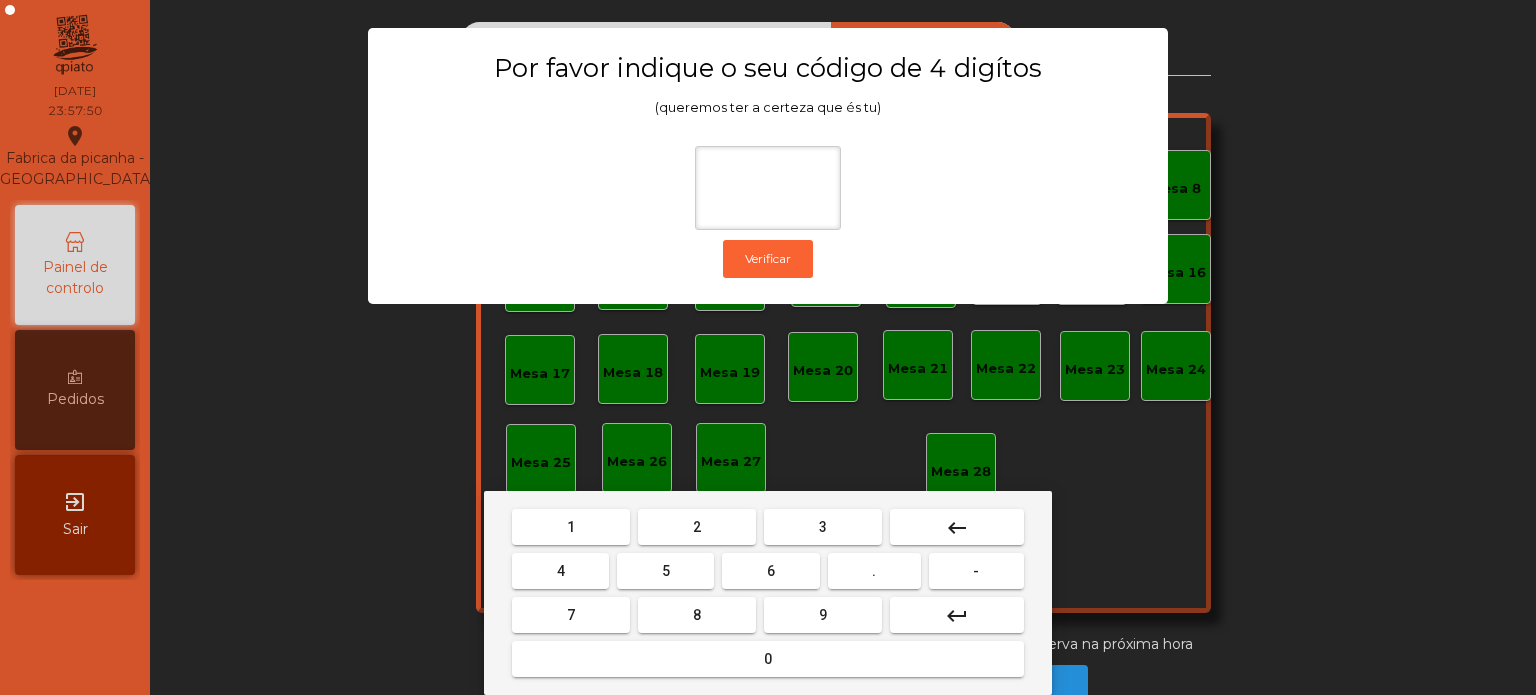 click on "1" at bounding box center (571, 527) 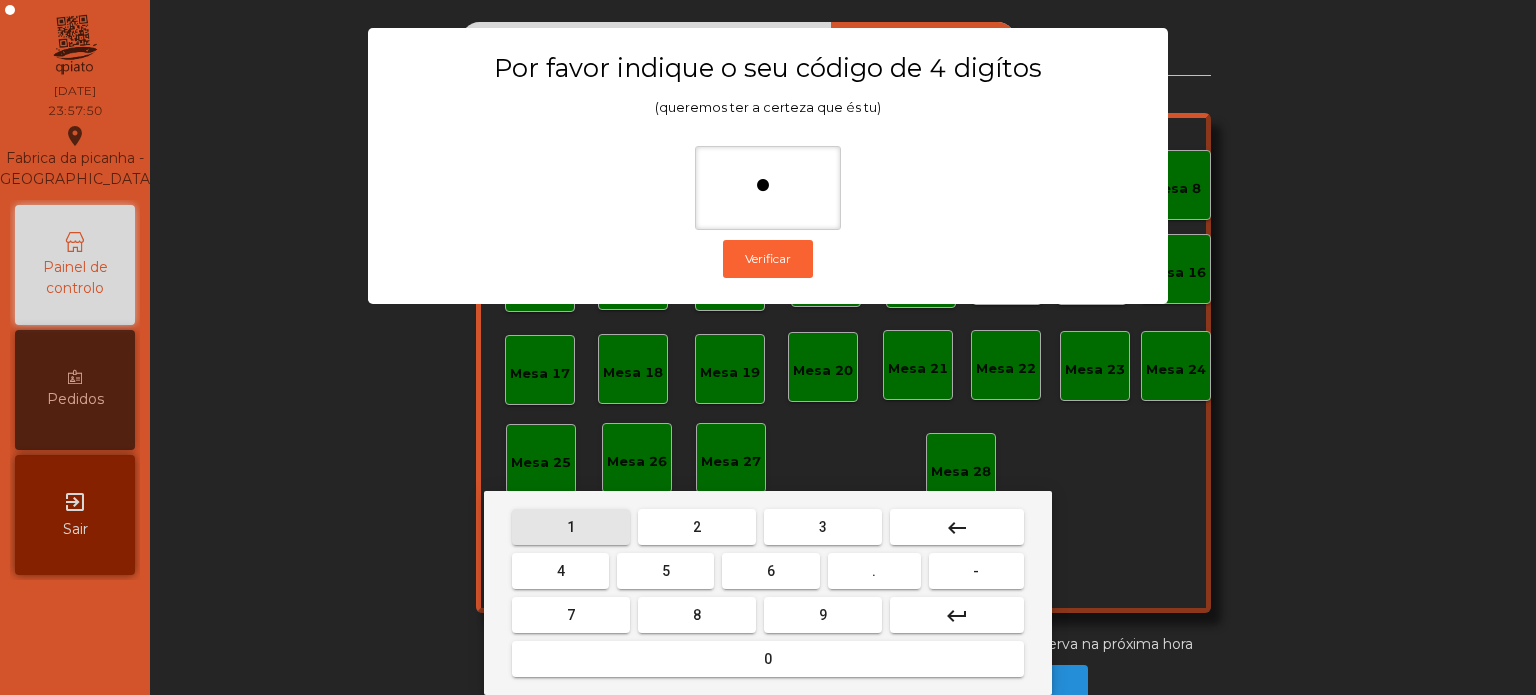 click on "3" at bounding box center (823, 527) 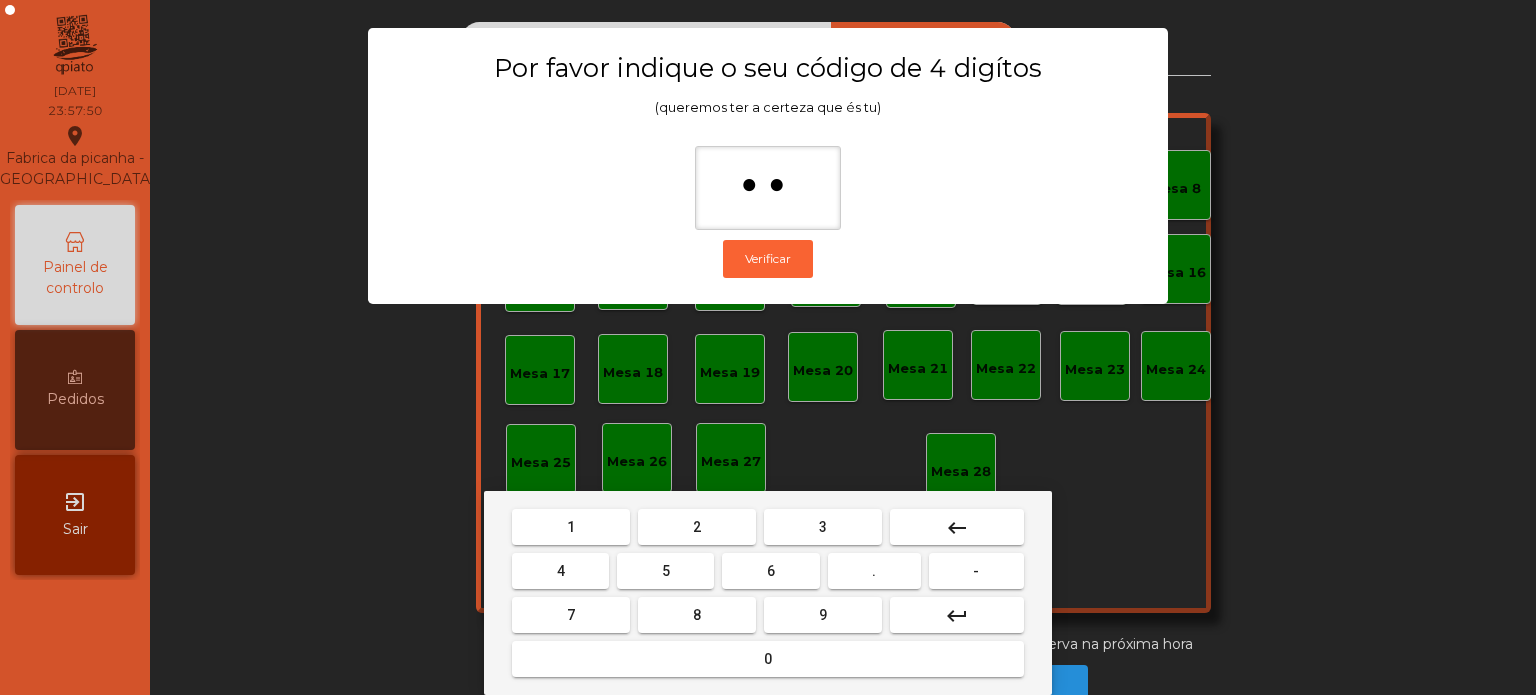 click on "5" at bounding box center [665, 571] 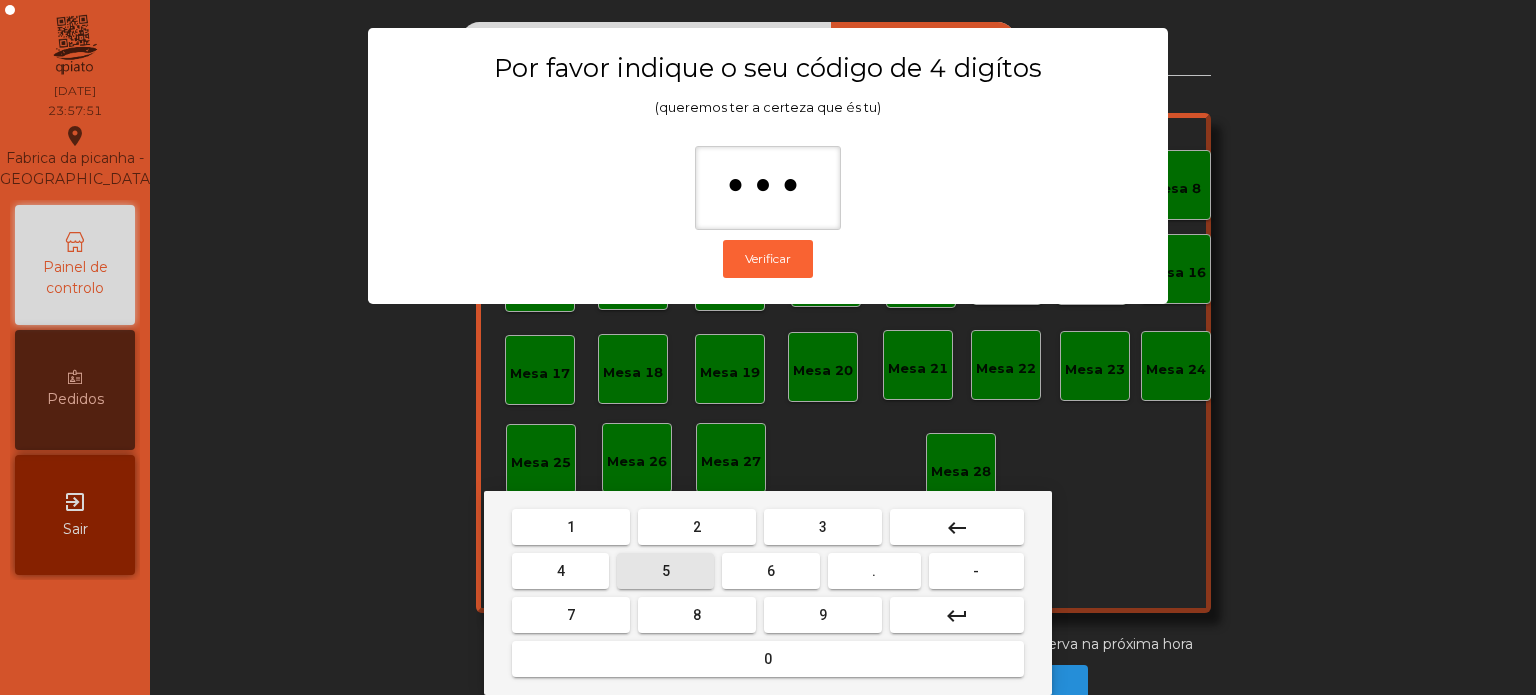 click on "0" at bounding box center (768, 659) 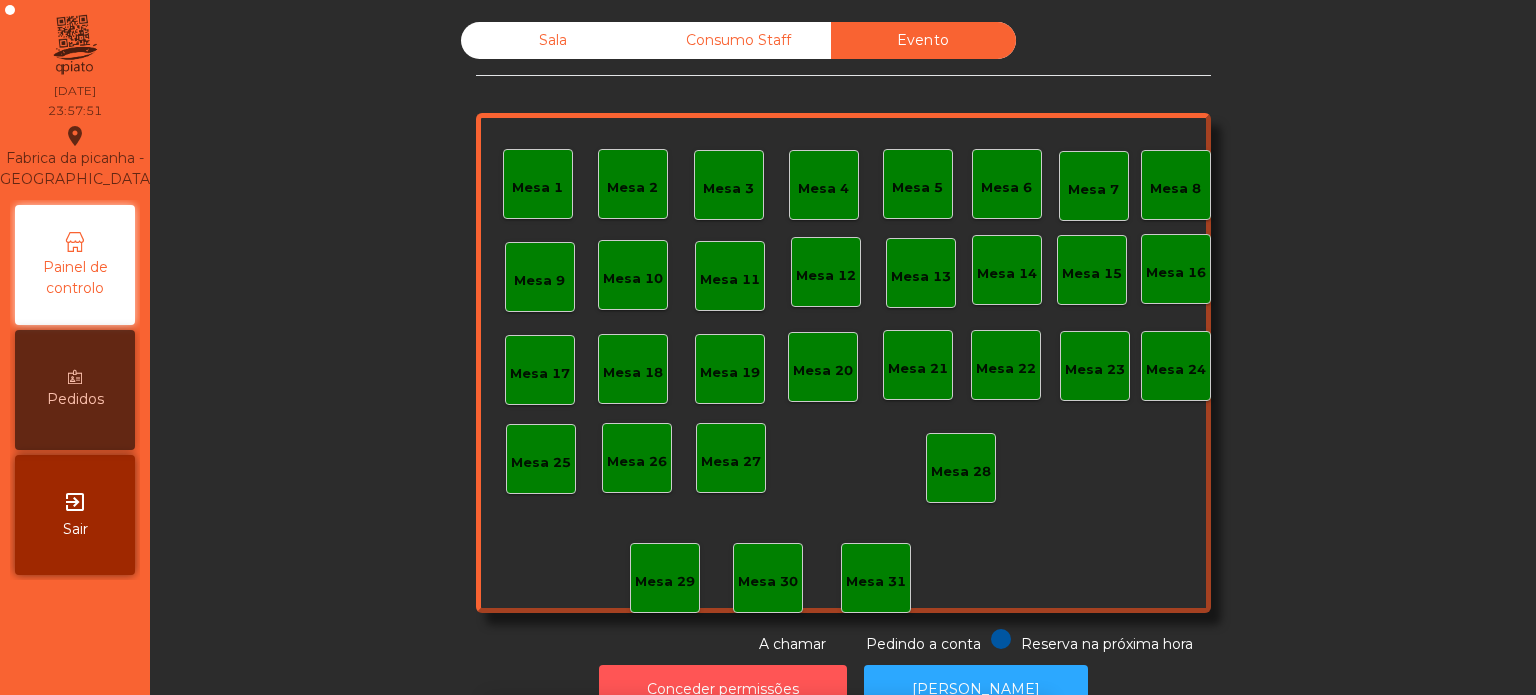 scroll, scrollTop: 33, scrollLeft: 0, axis: vertical 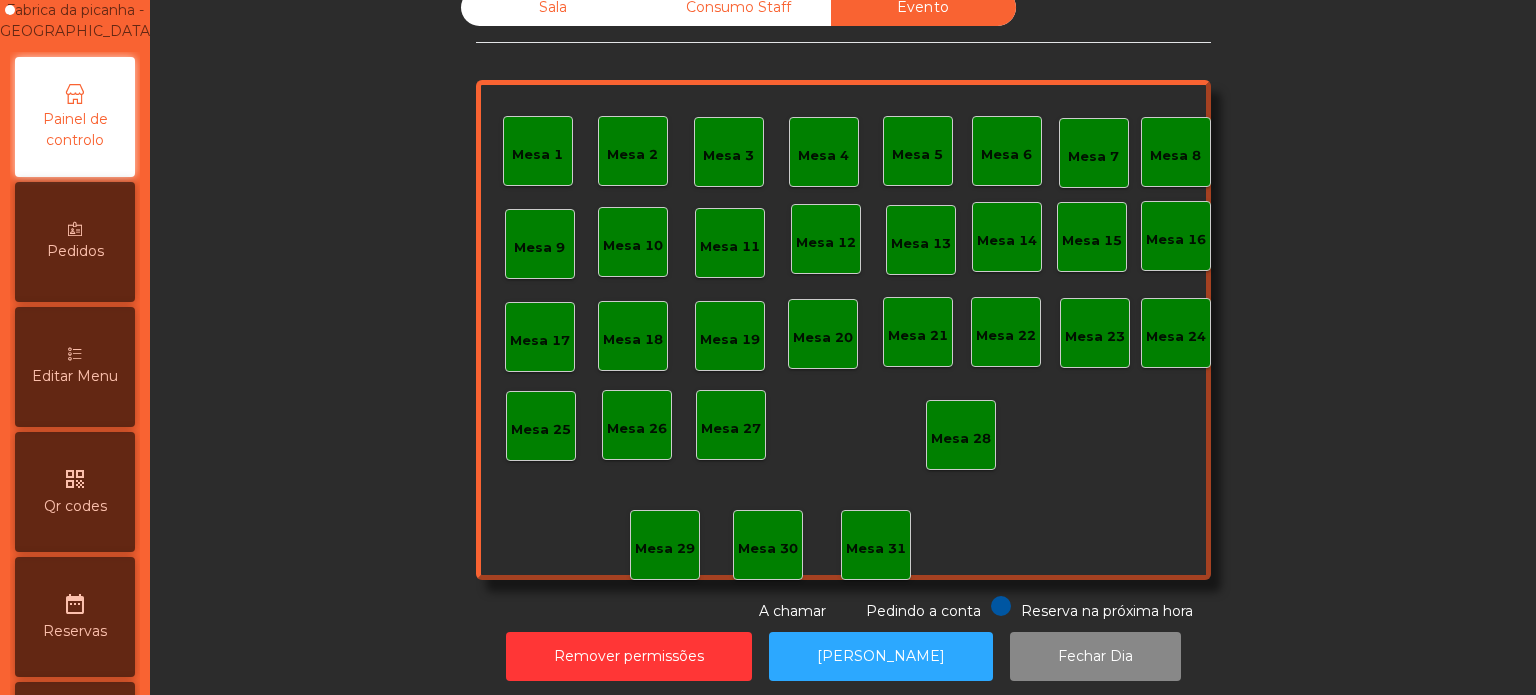 click on "Pedidos" at bounding box center [75, 242] 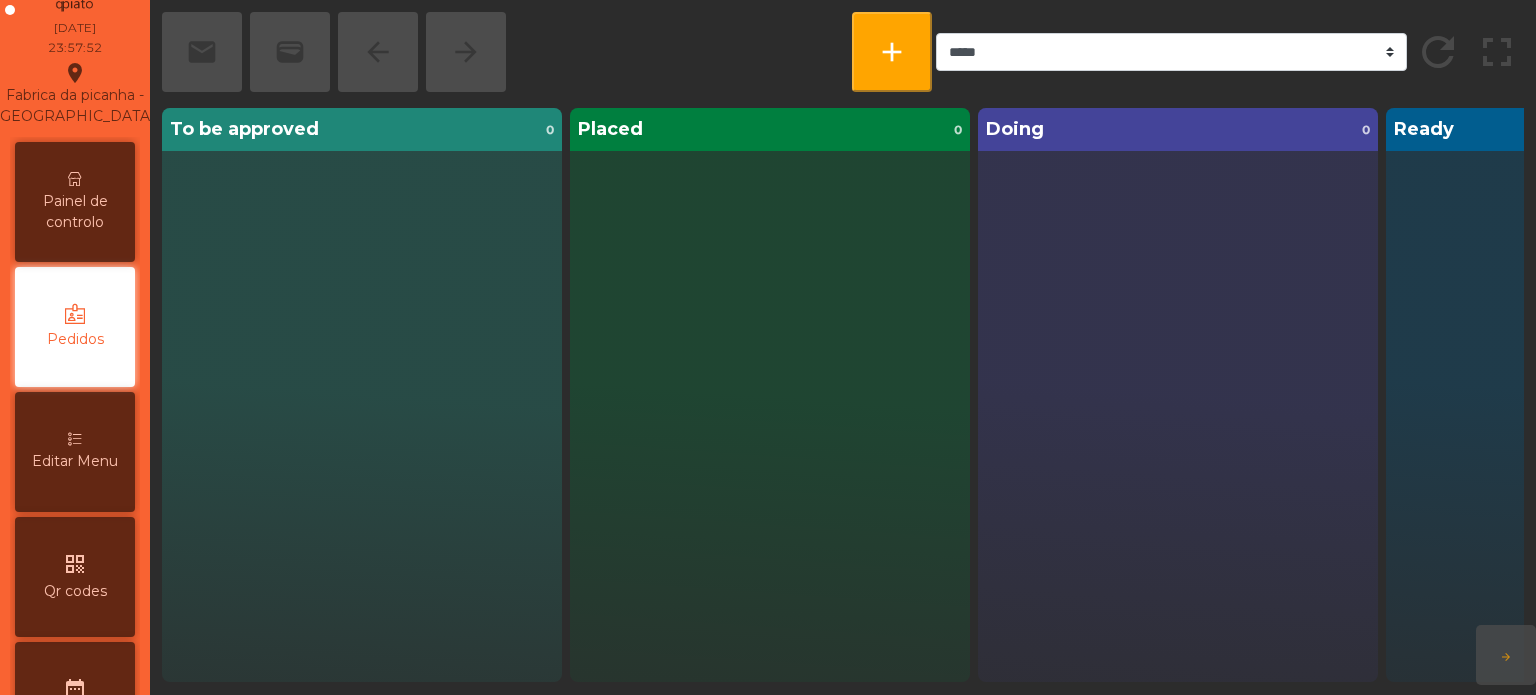 click on "Editar Menu" at bounding box center [75, 461] 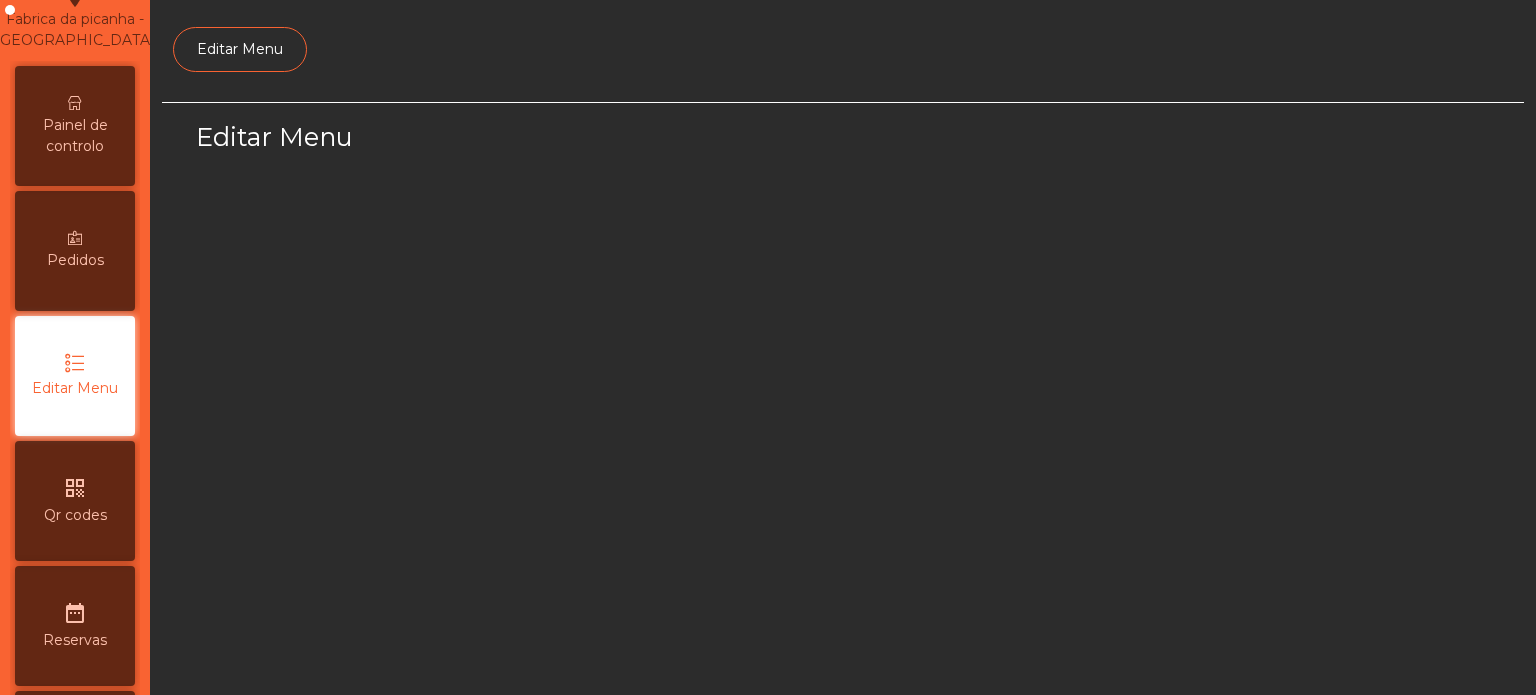 scroll, scrollTop: 188, scrollLeft: 0, axis: vertical 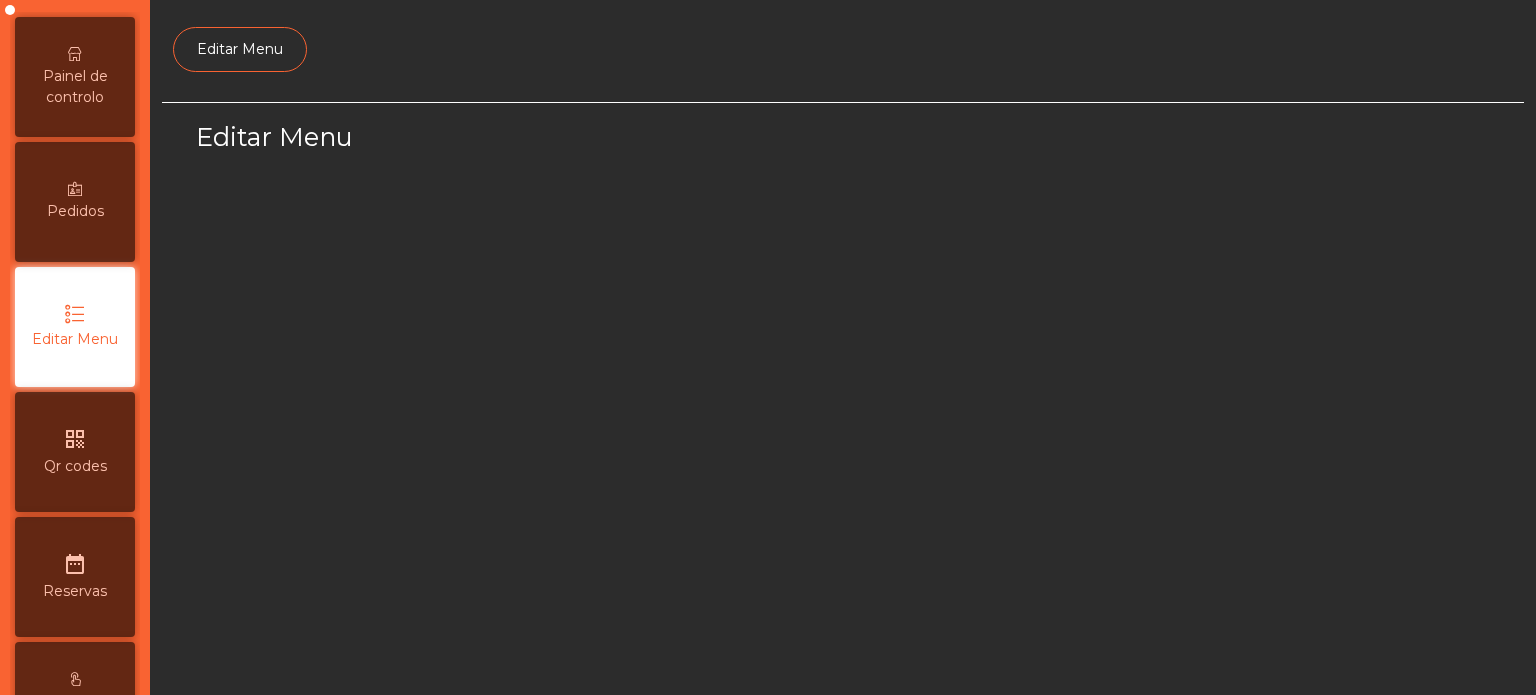 select on "*" 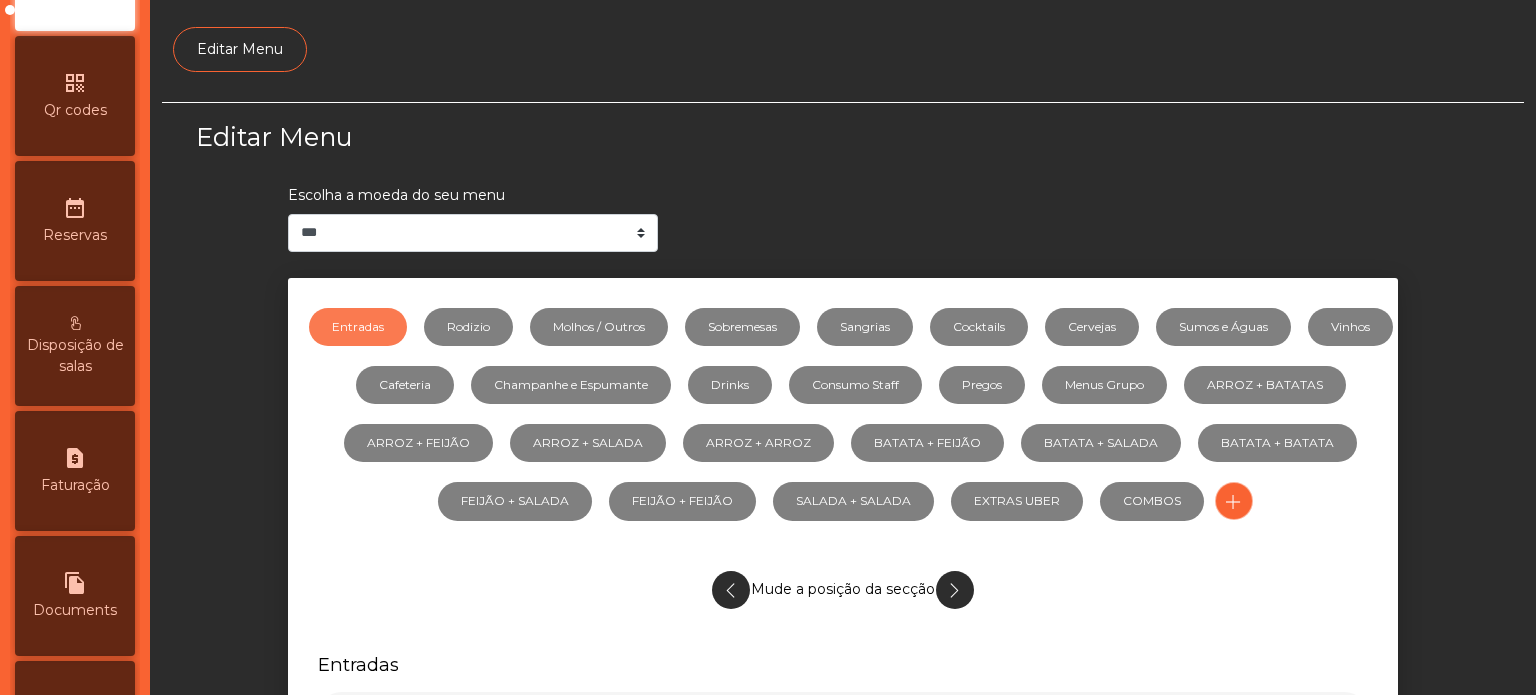 scroll, scrollTop: 0, scrollLeft: 0, axis: both 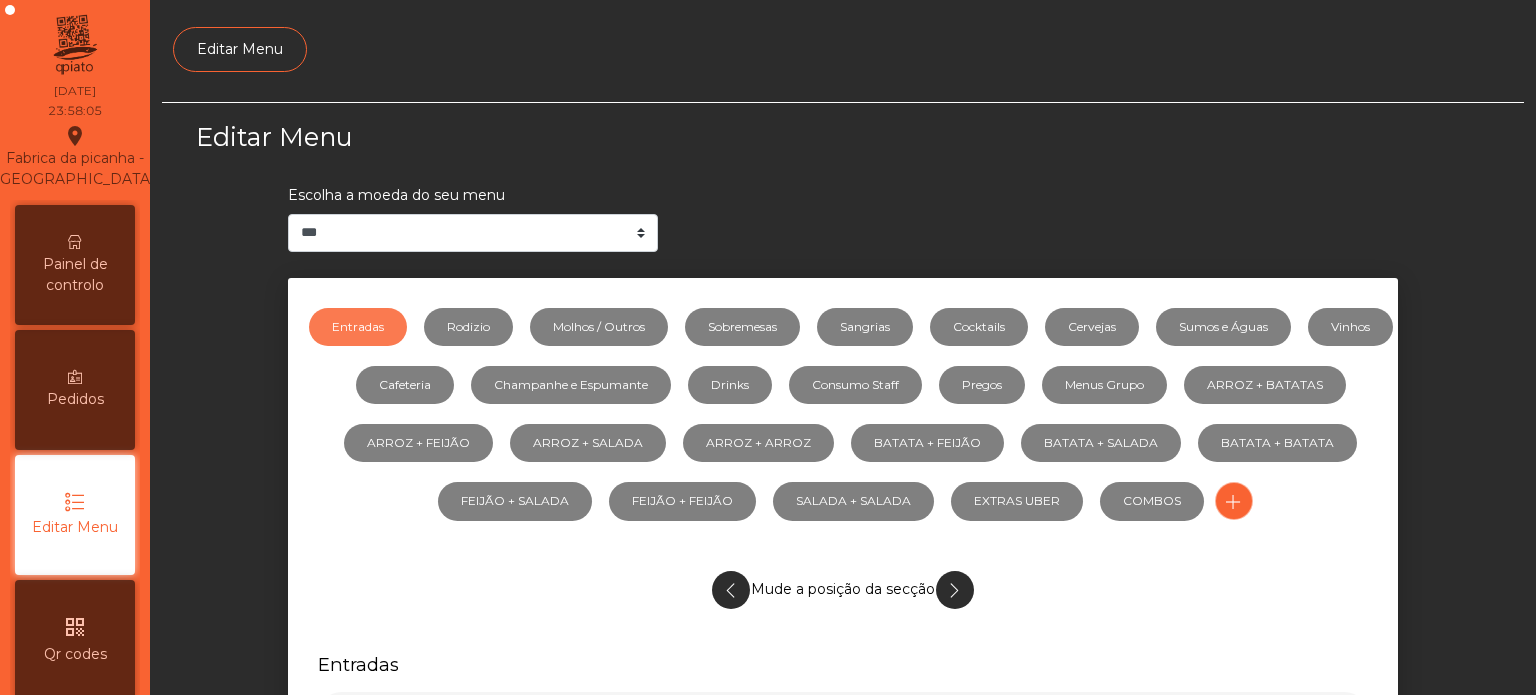 click on "Painel de controlo" at bounding box center [75, 265] 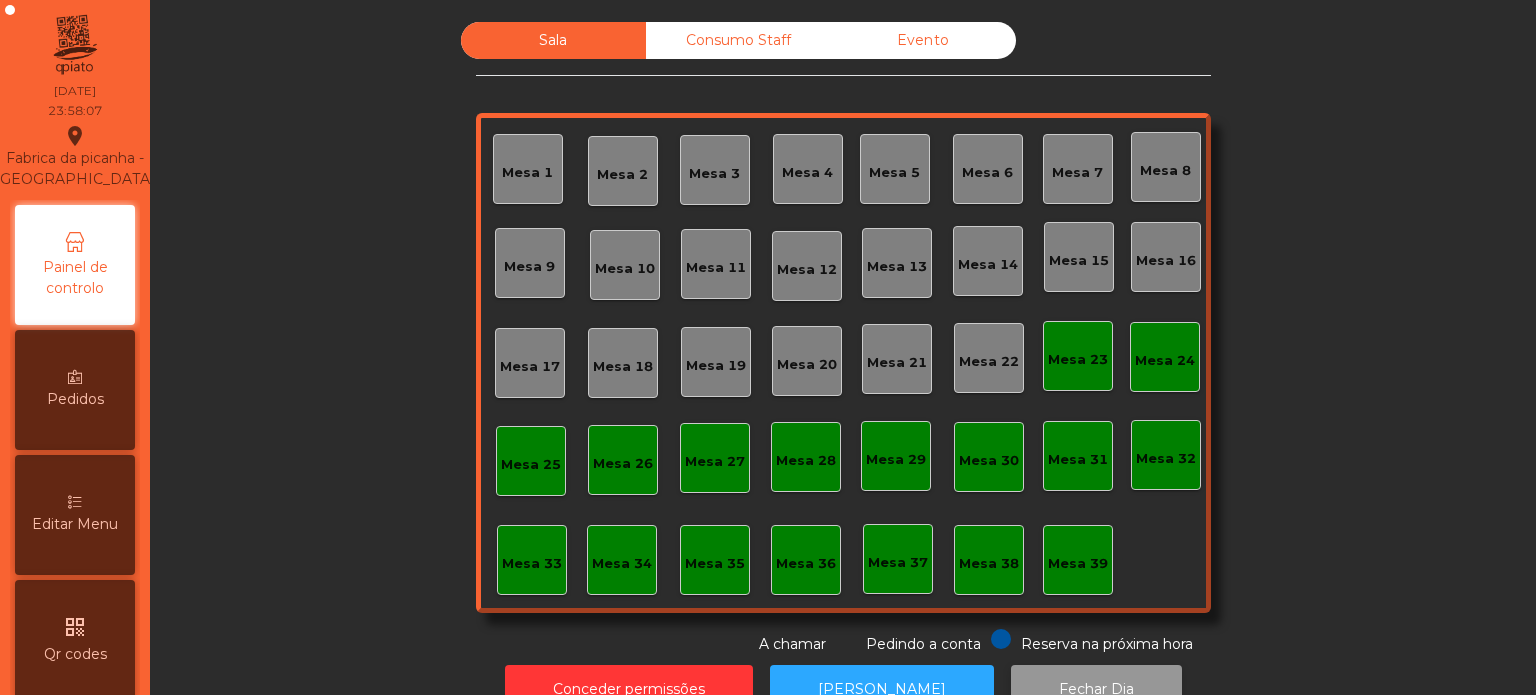 click on "Fechar Dia" 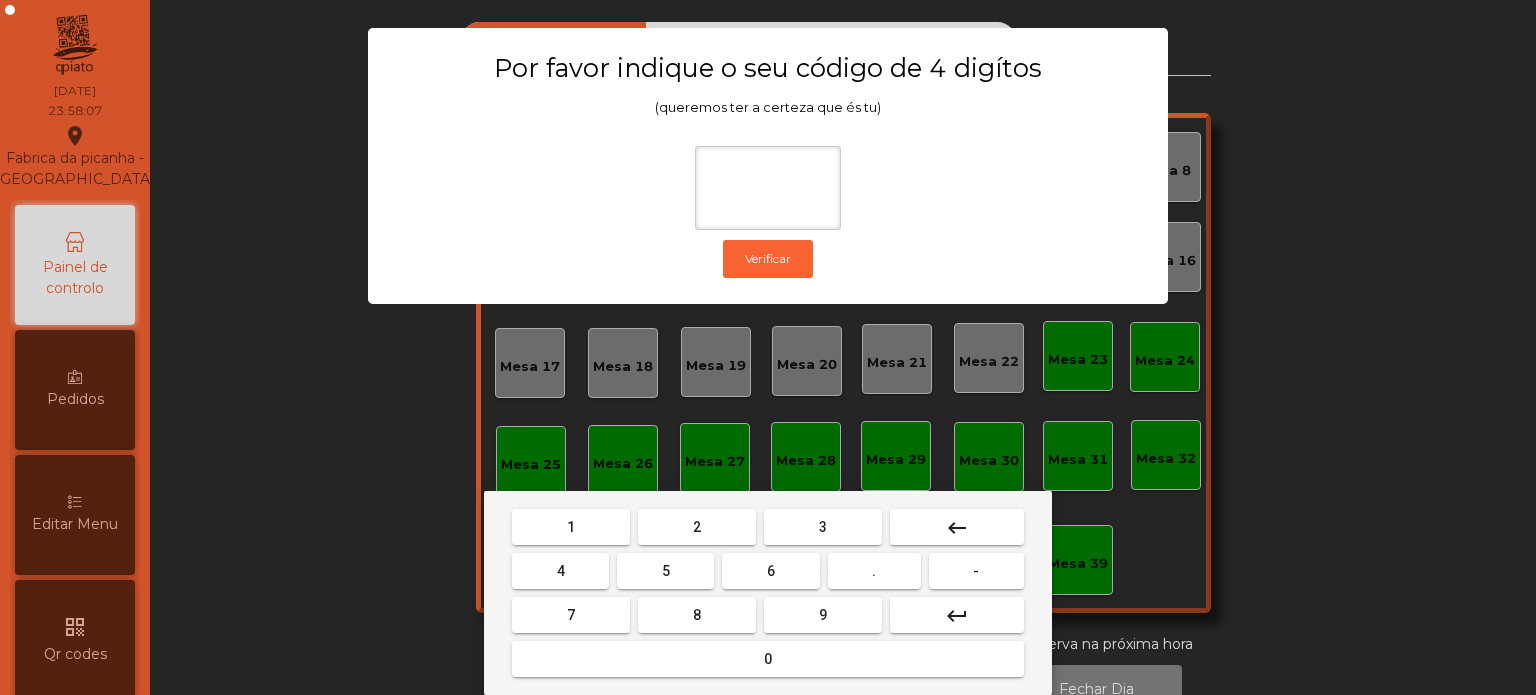 click on "1" at bounding box center [571, 527] 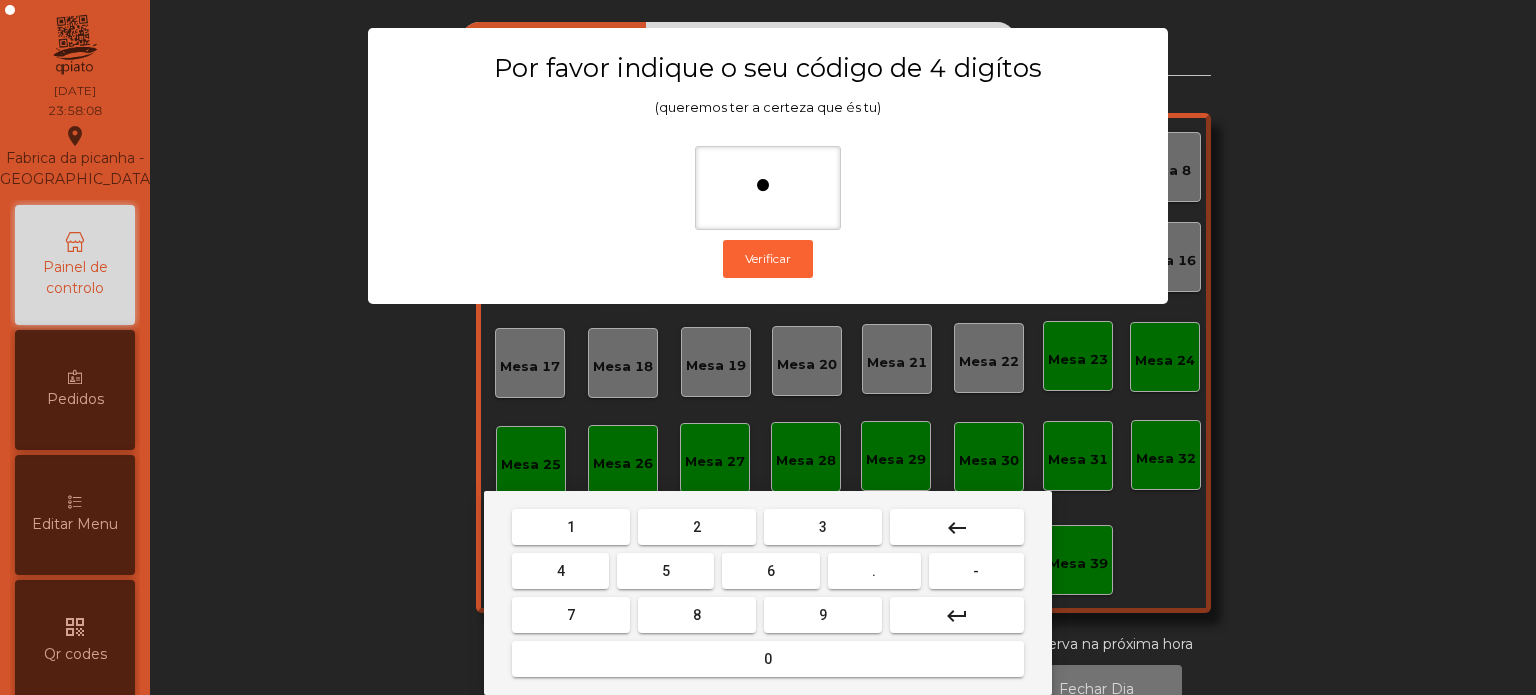 click on "3" at bounding box center (823, 527) 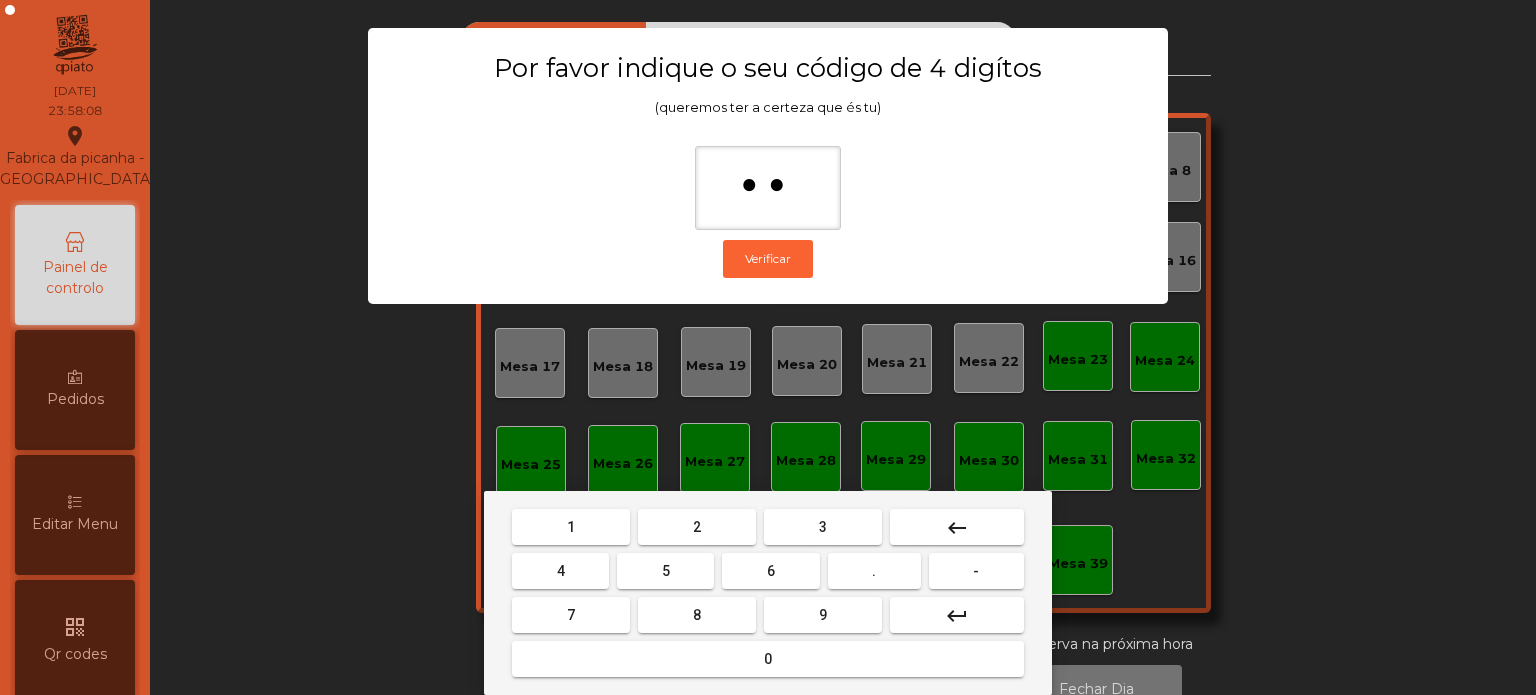 click on "5" at bounding box center (666, 571) 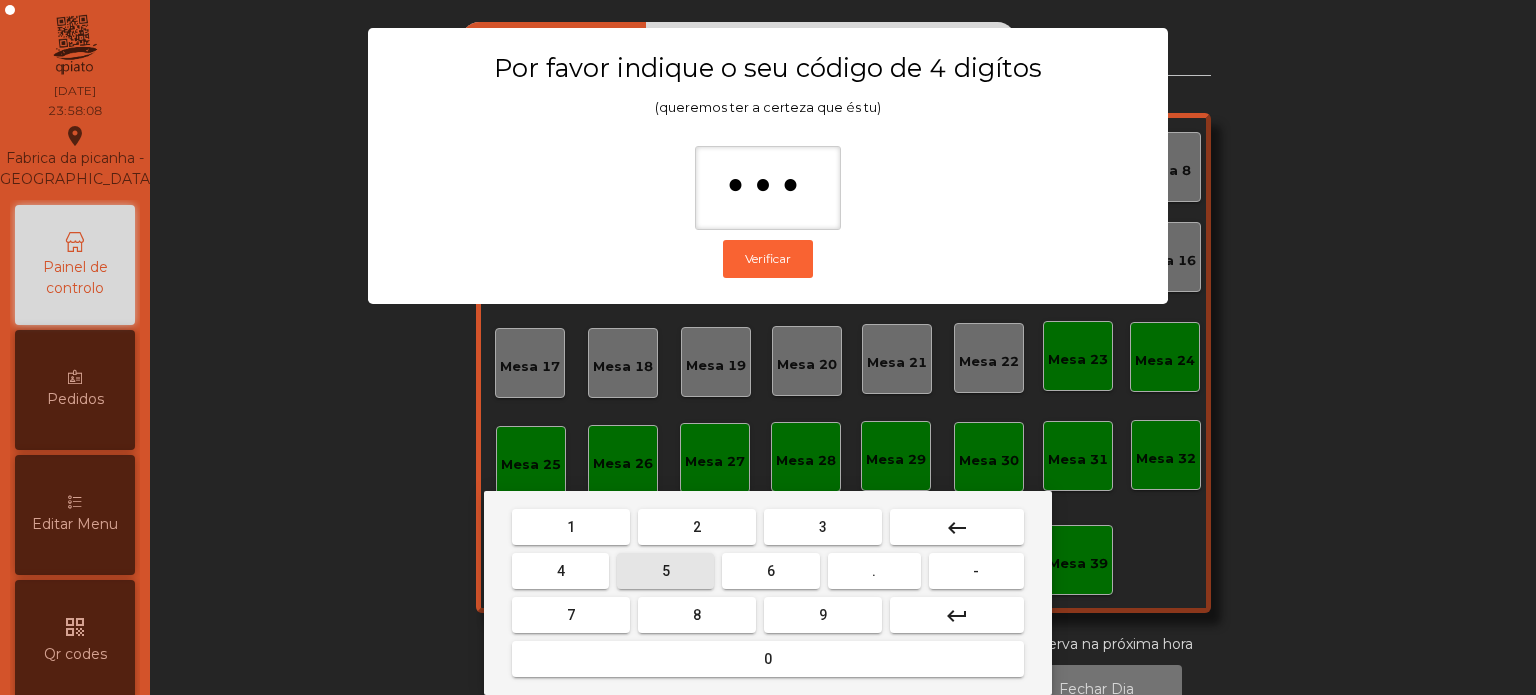 click on "0" at bounding box center [768, 659] 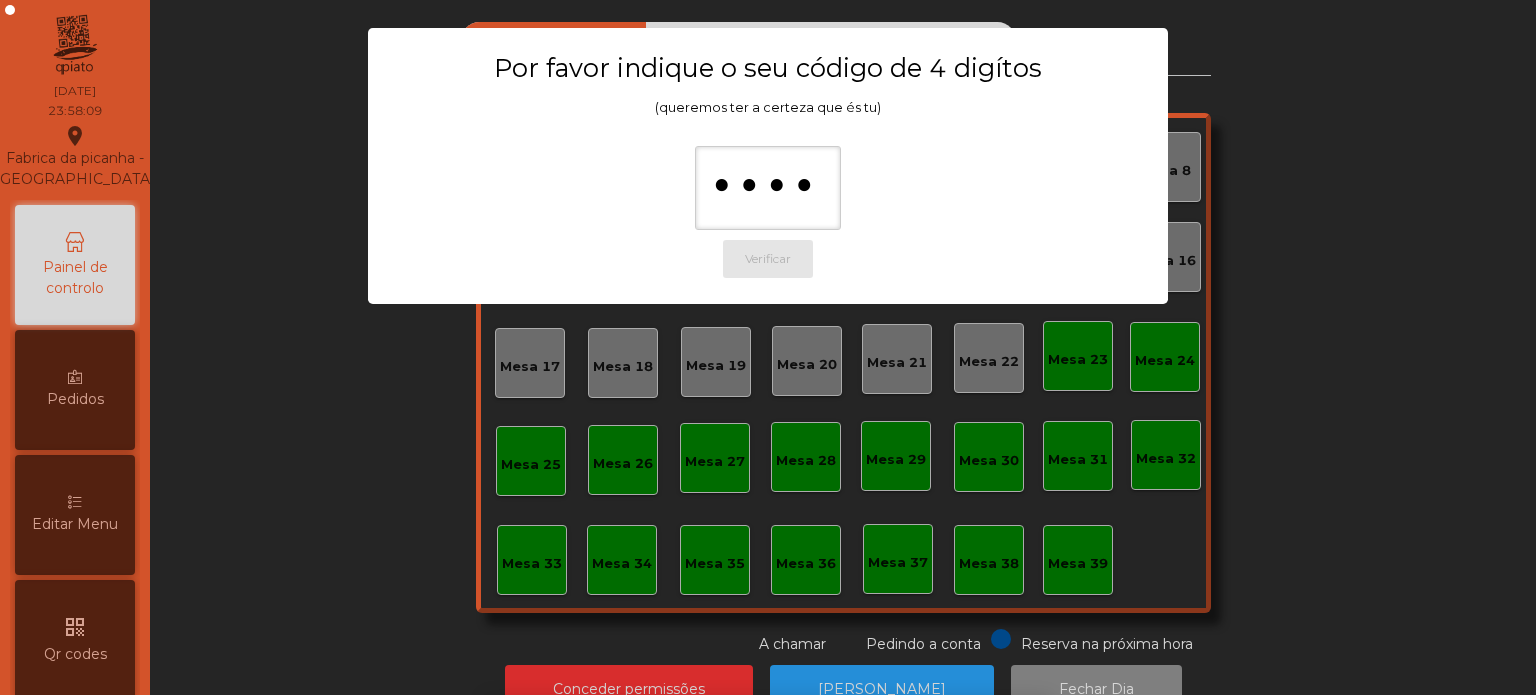 scroll, scrollTop: 33, scrollLeft: 0, axis: vertical 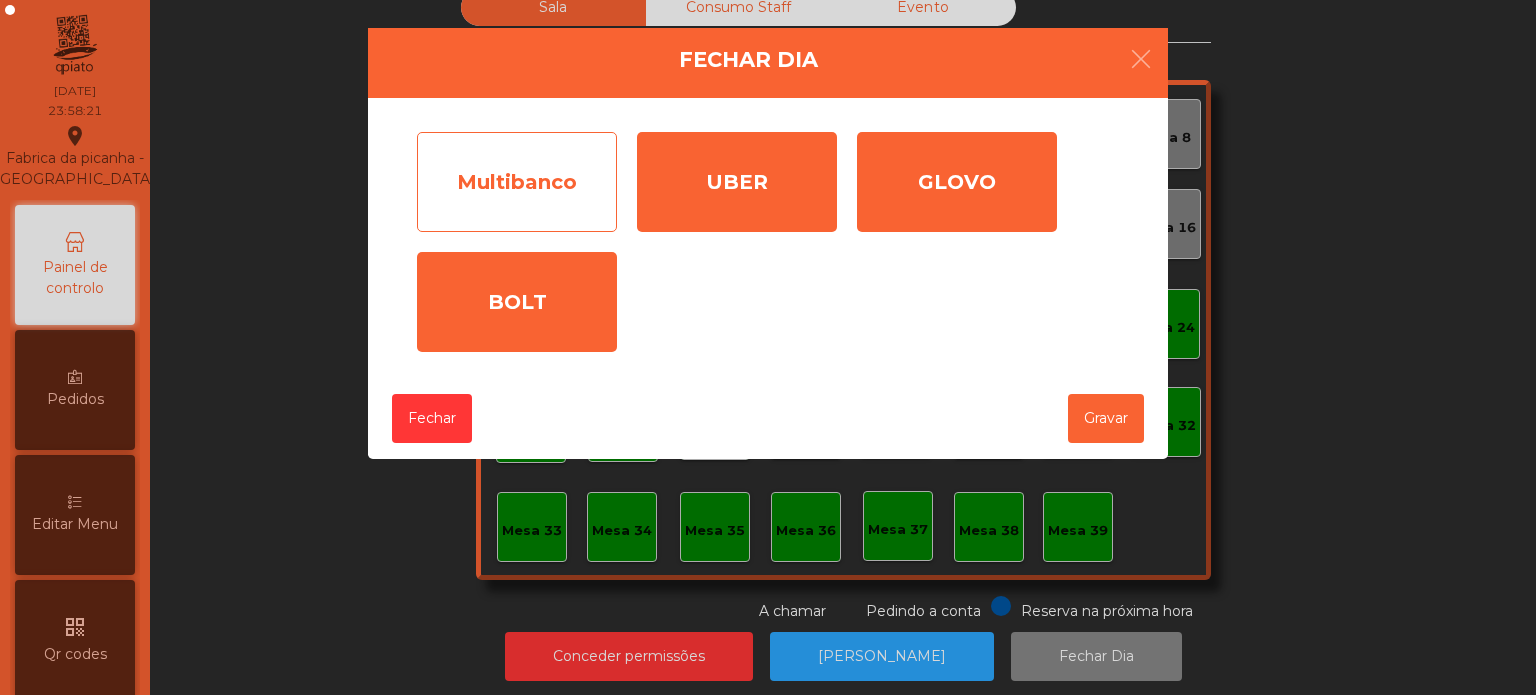 click on "Multibanco" 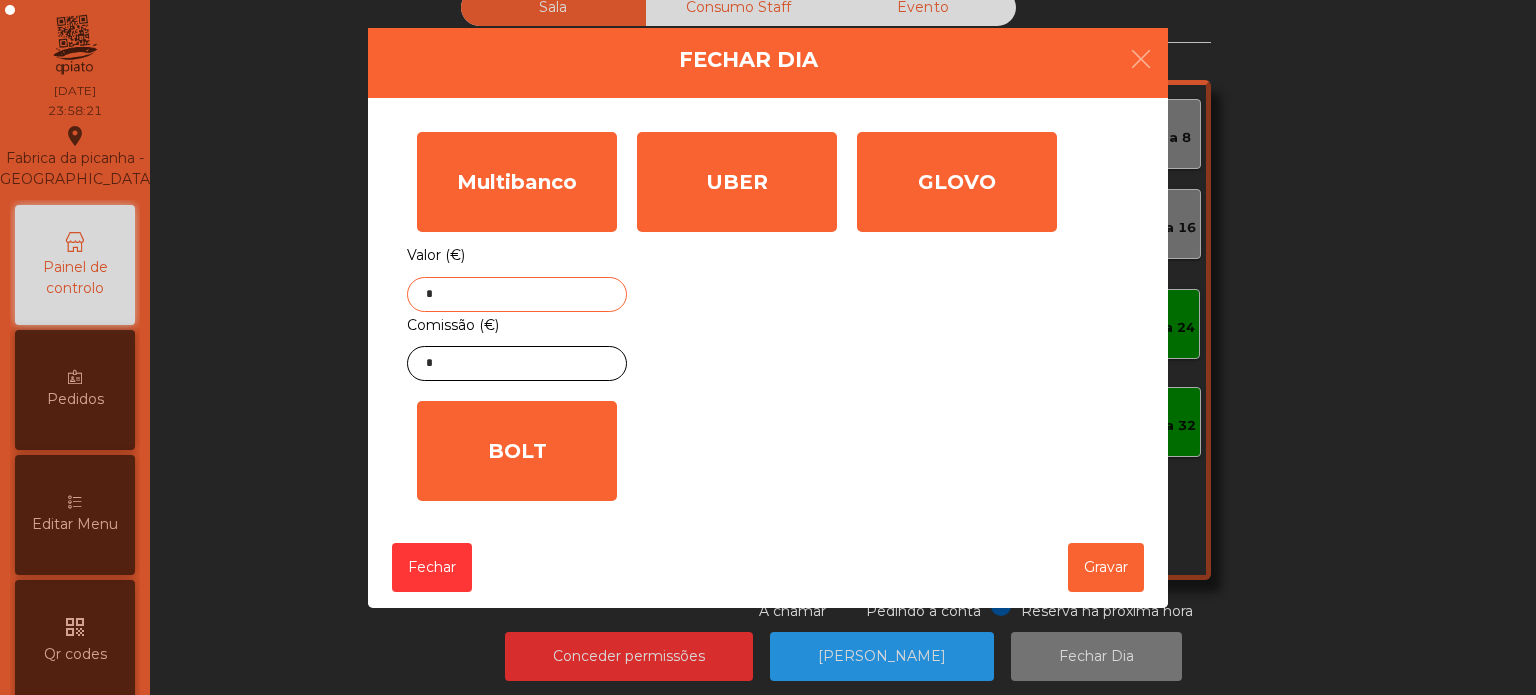 click on "*" 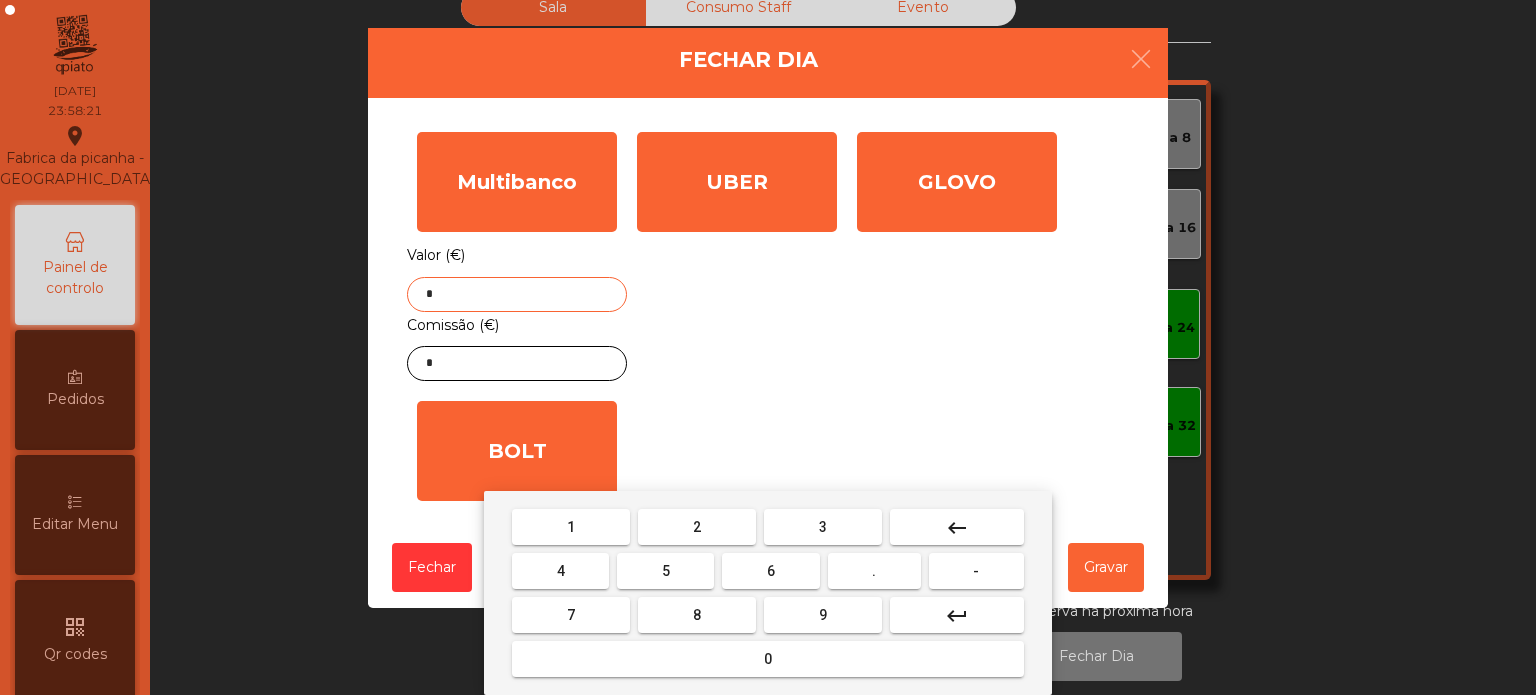 click on "keyboard_backspace" at bounding box center [957, 528] 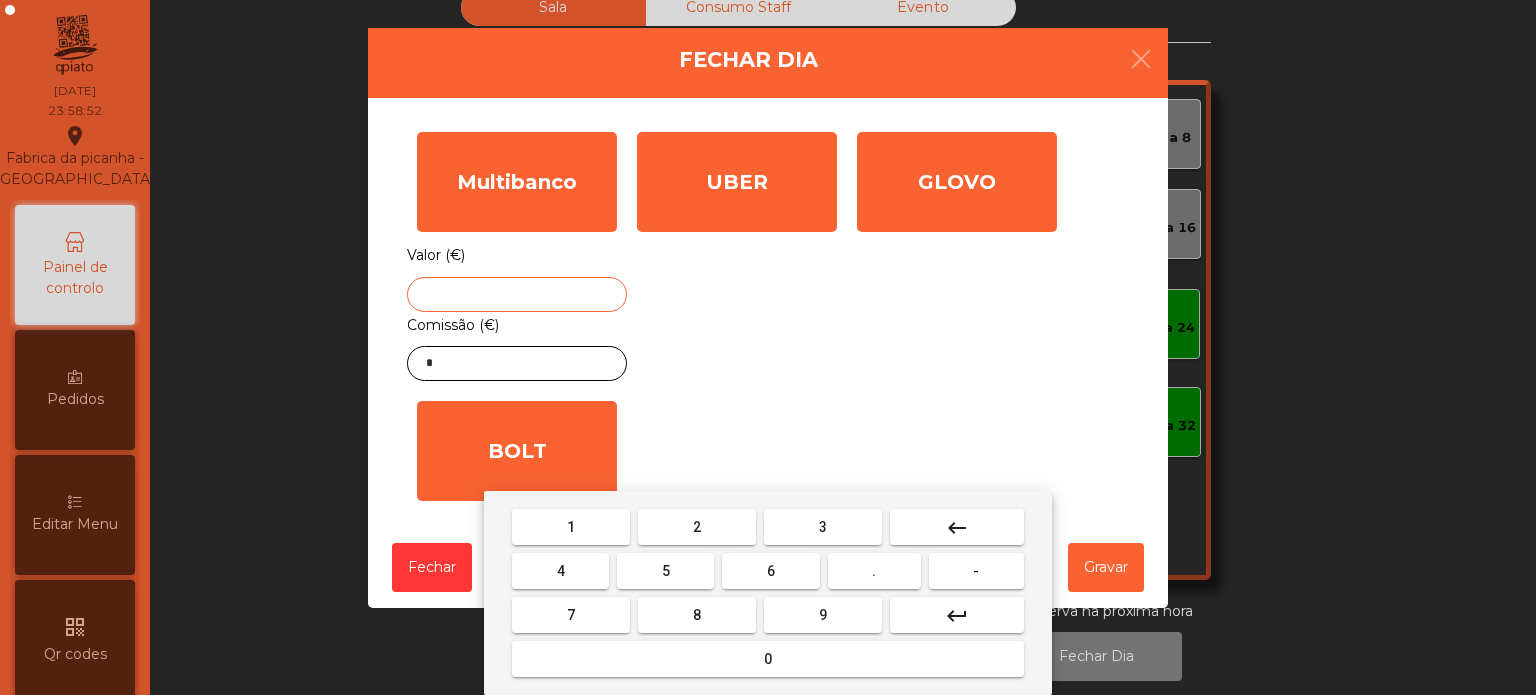 click on "3" at bounding box center (823, 527) 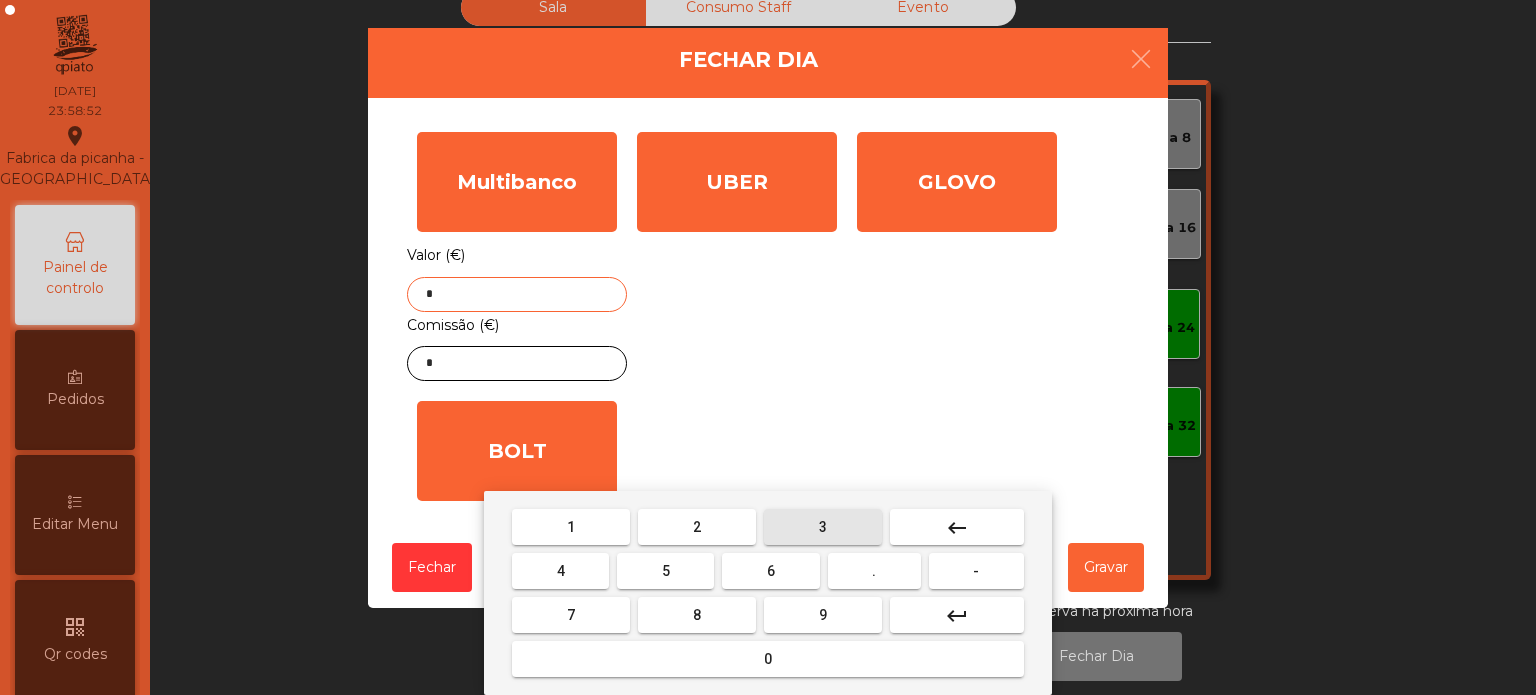 click on "6" at bounding box center [770, 571] 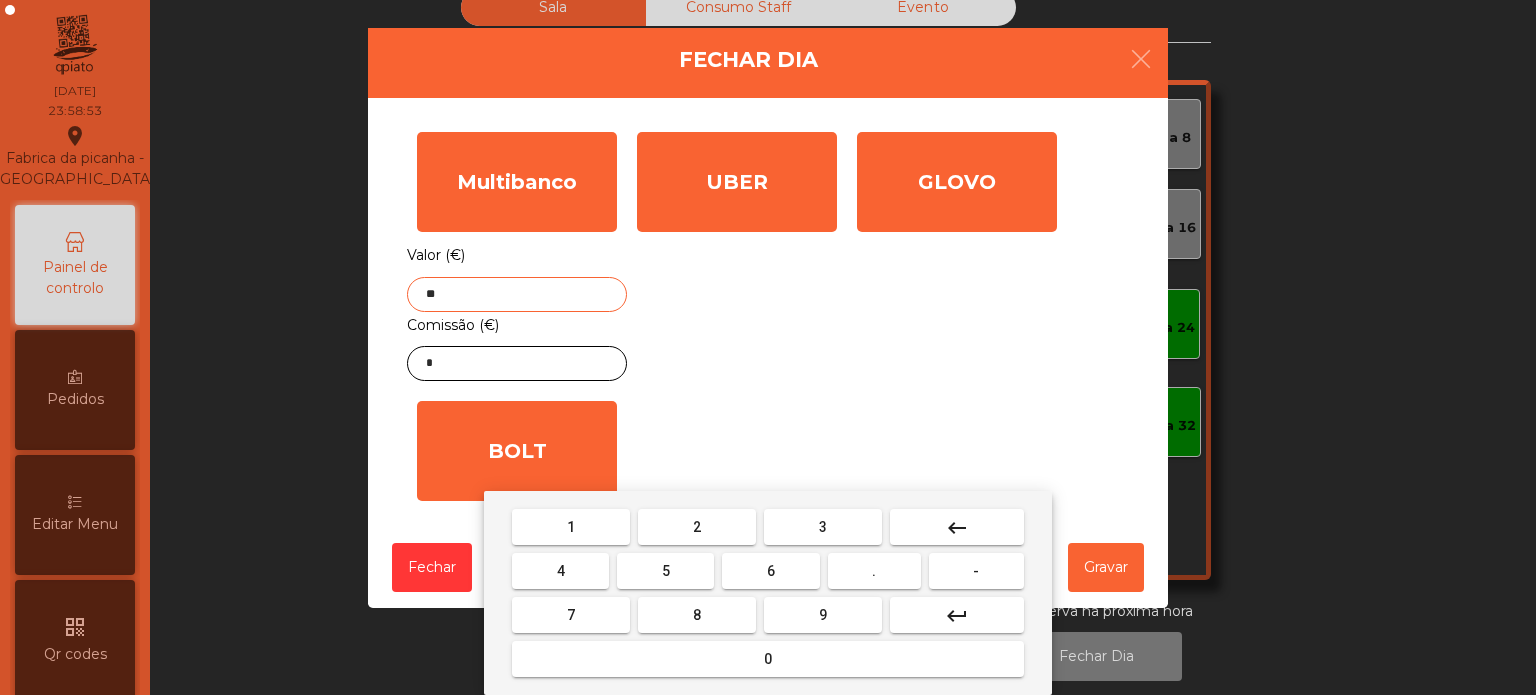 click on "8" at bounding box center (697, 615) 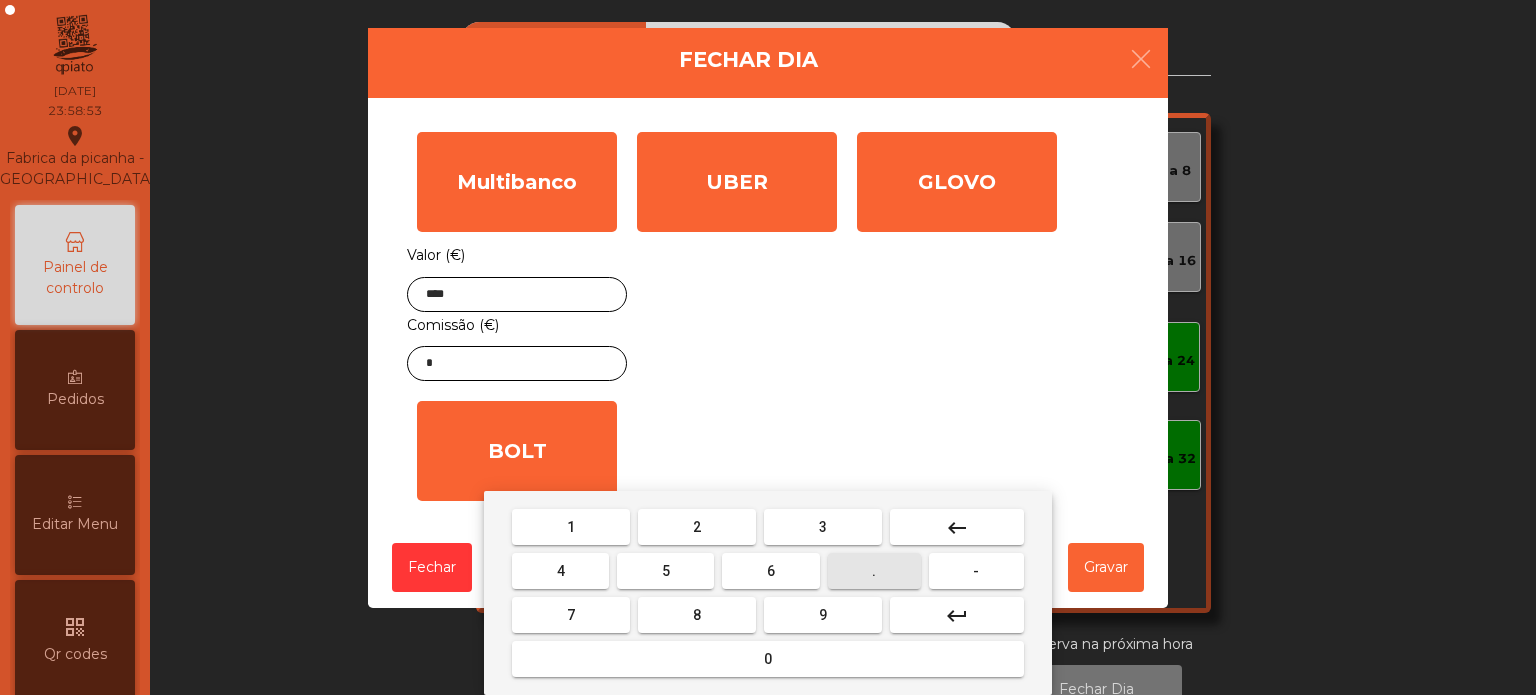 scroll, scrollTop: 0, scrollLeft: 0, axis: both 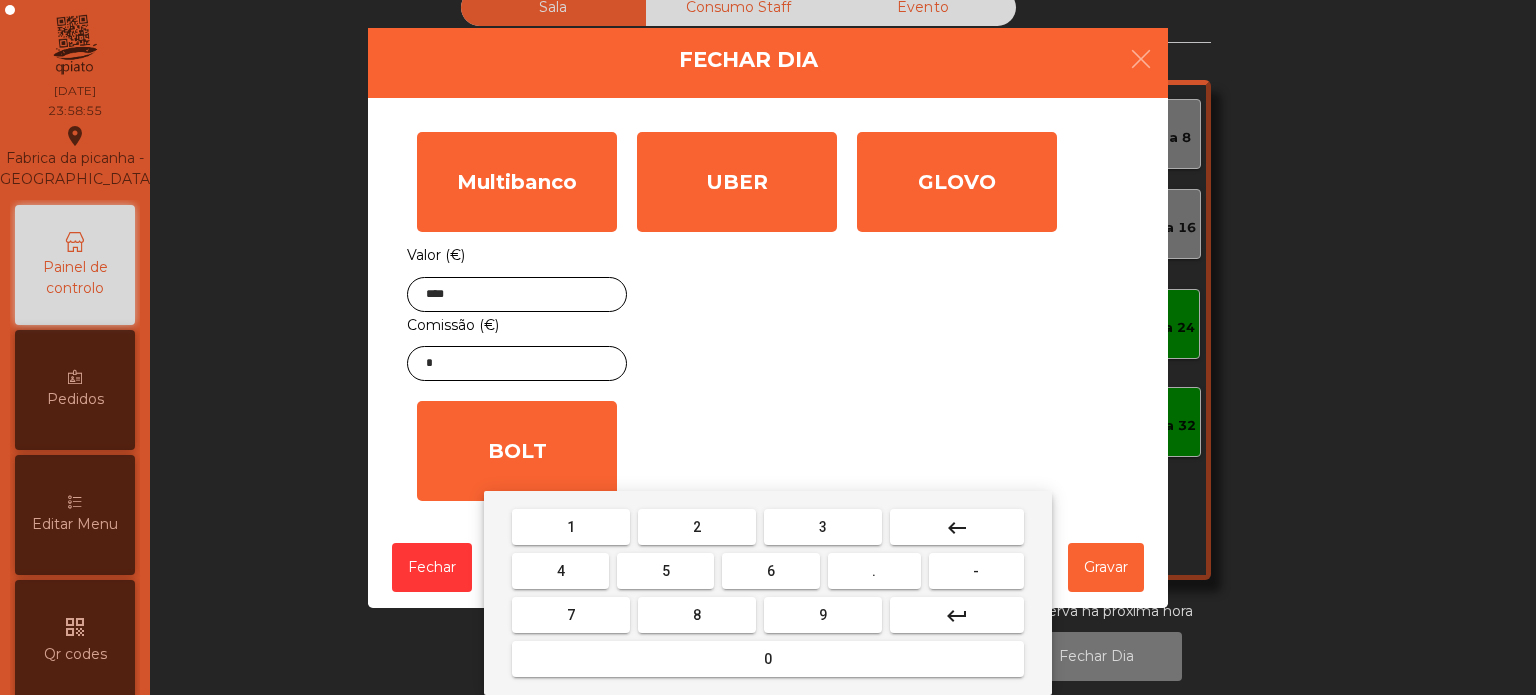 click on "5" at bounding box center (665, 571) 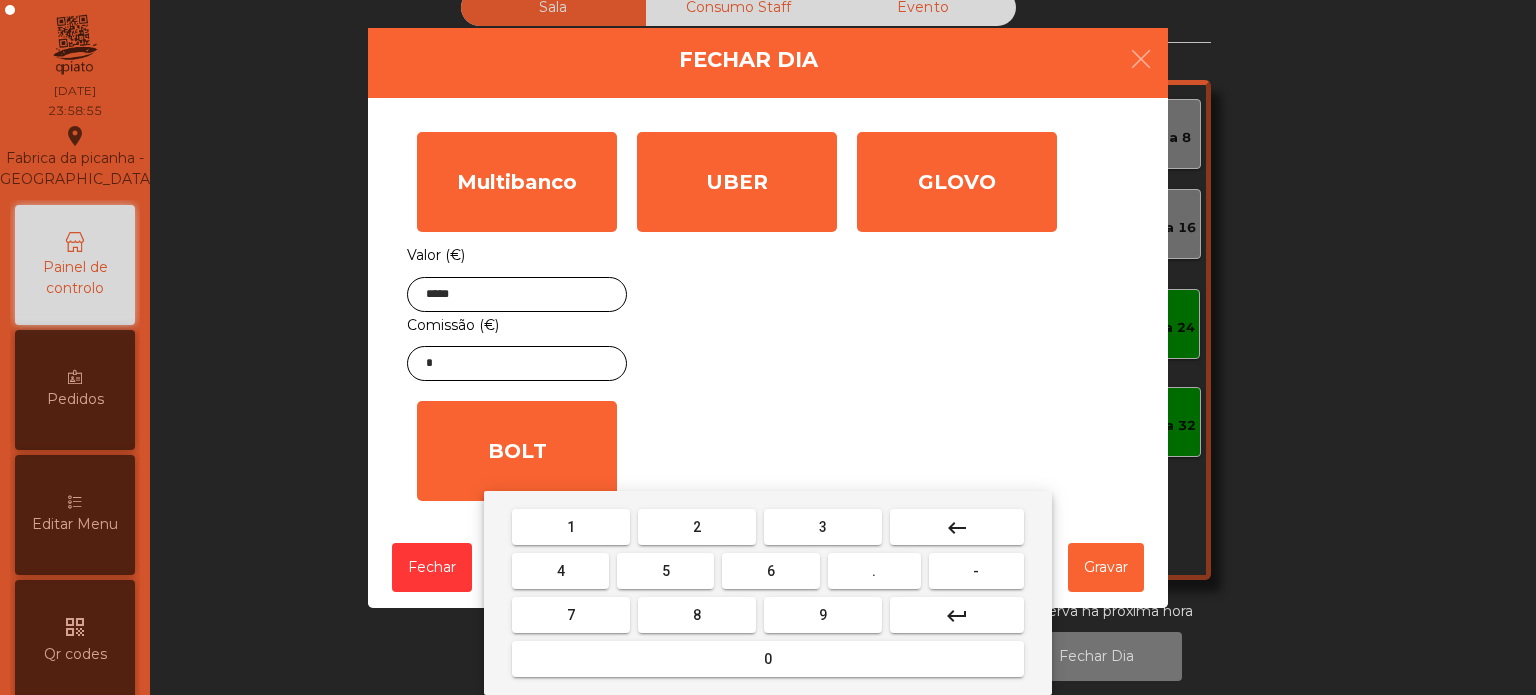 click on "5" at bounding box center [665, 571] 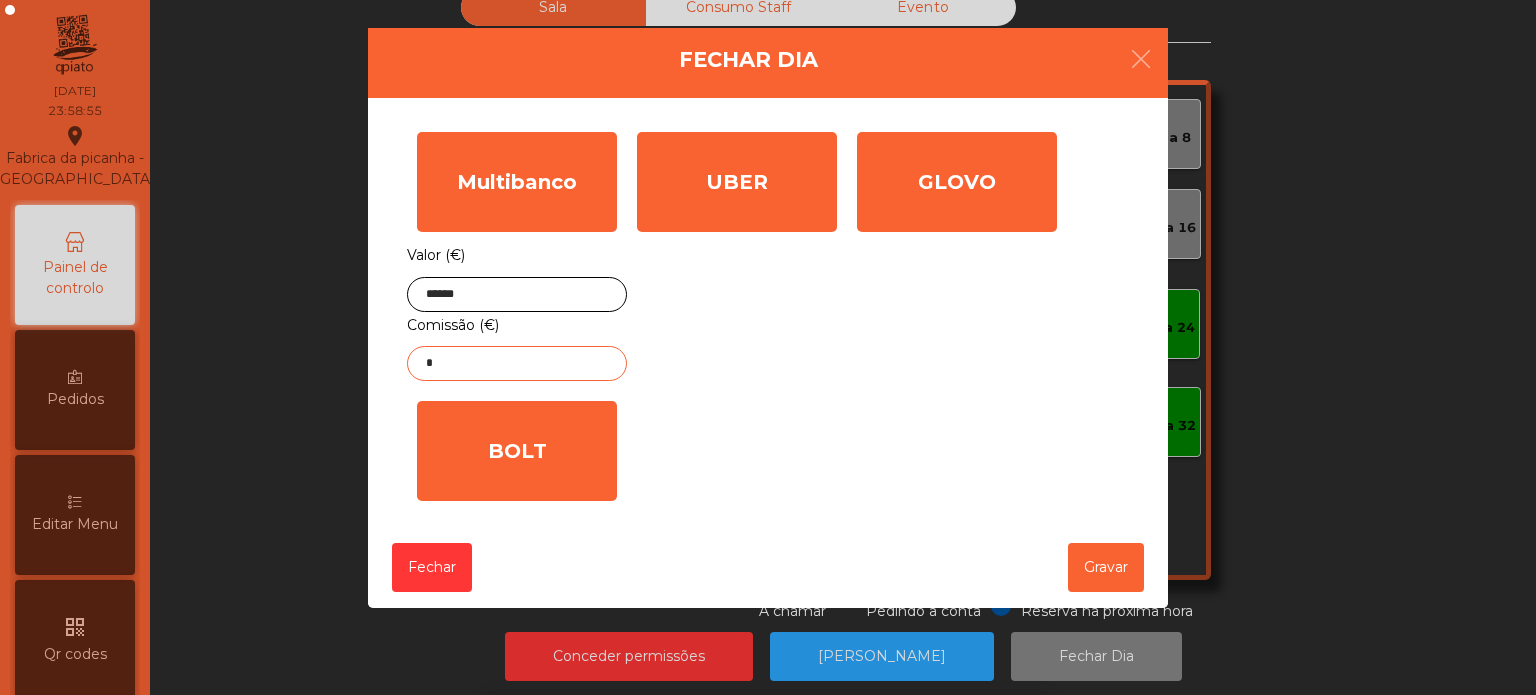 click on "*" 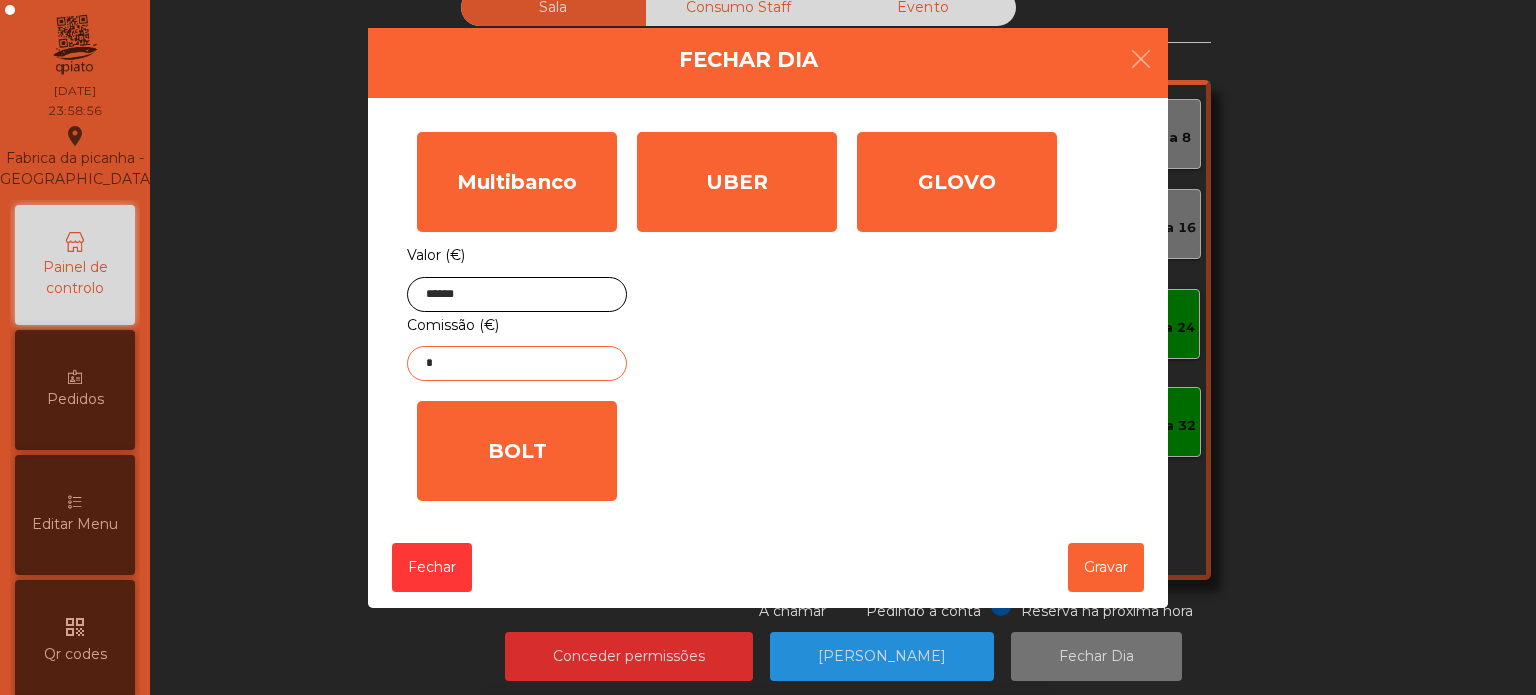 click on "keyboard_backspace" at bounding box center (957, 732) 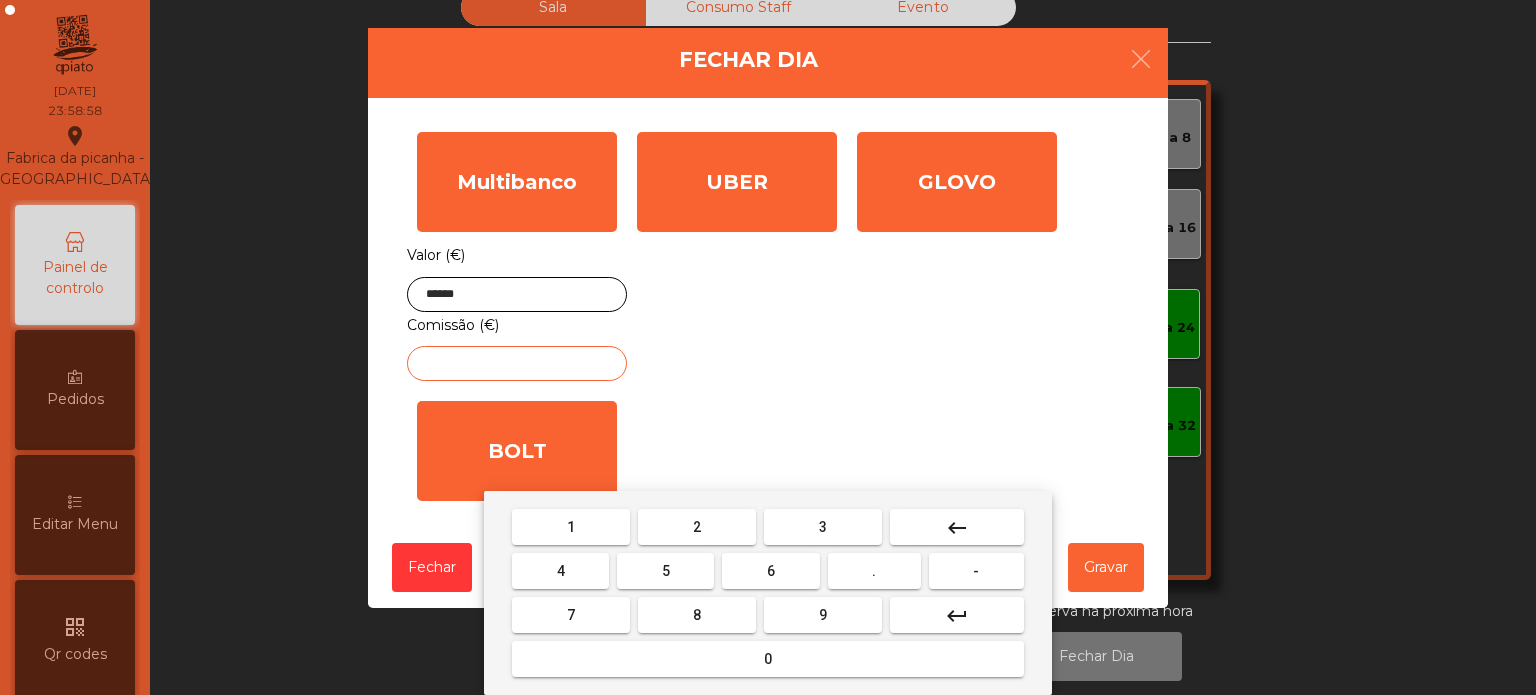 click on "1" at bounding box center [571, 527] 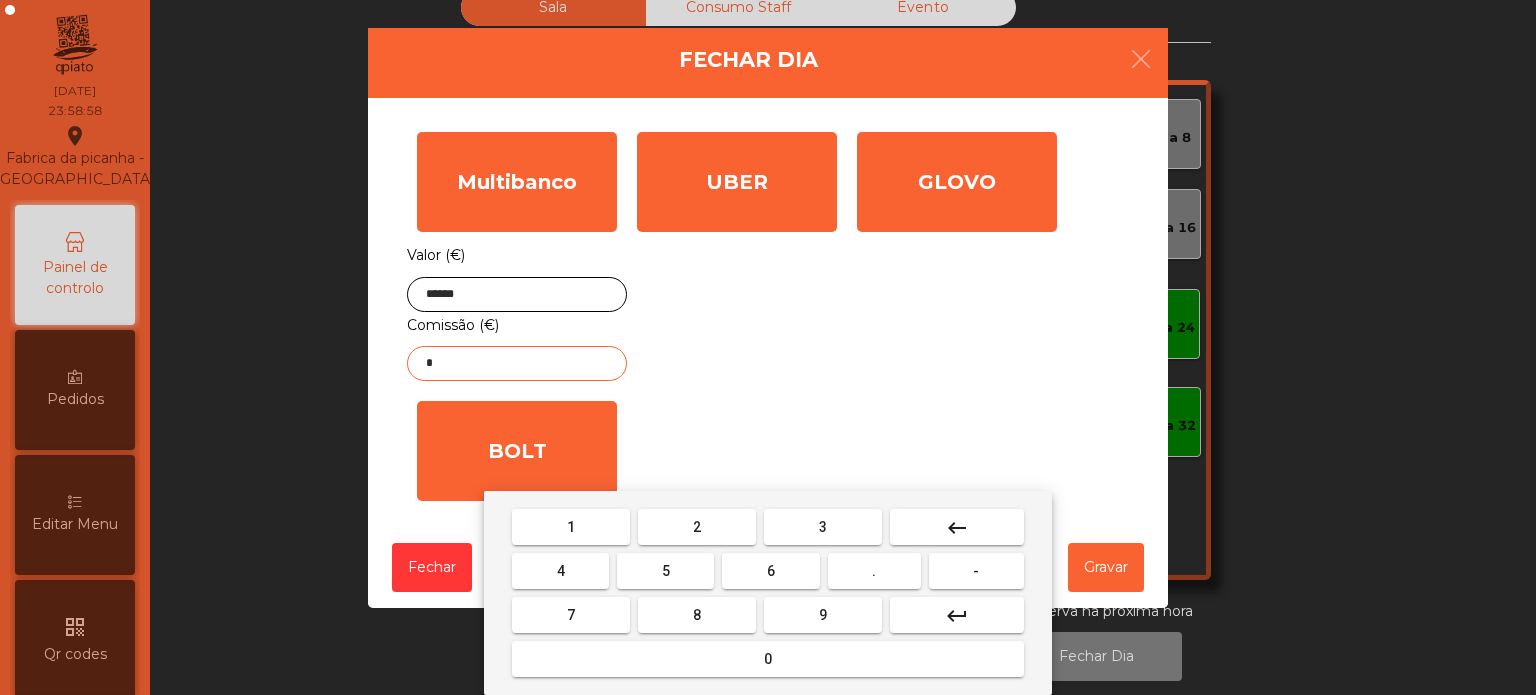 click on "." at bounding box center (874, 571) 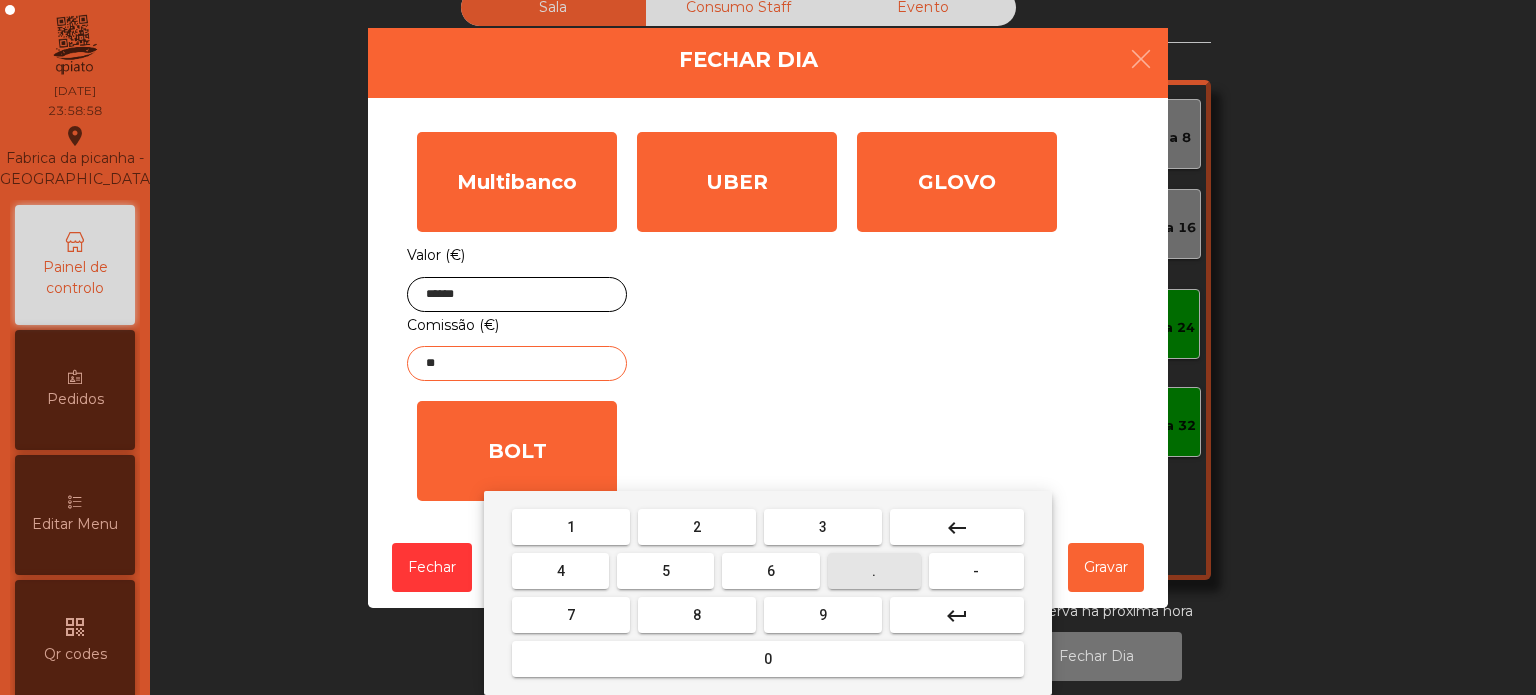 click on "6" at bounding box center (771, 571) 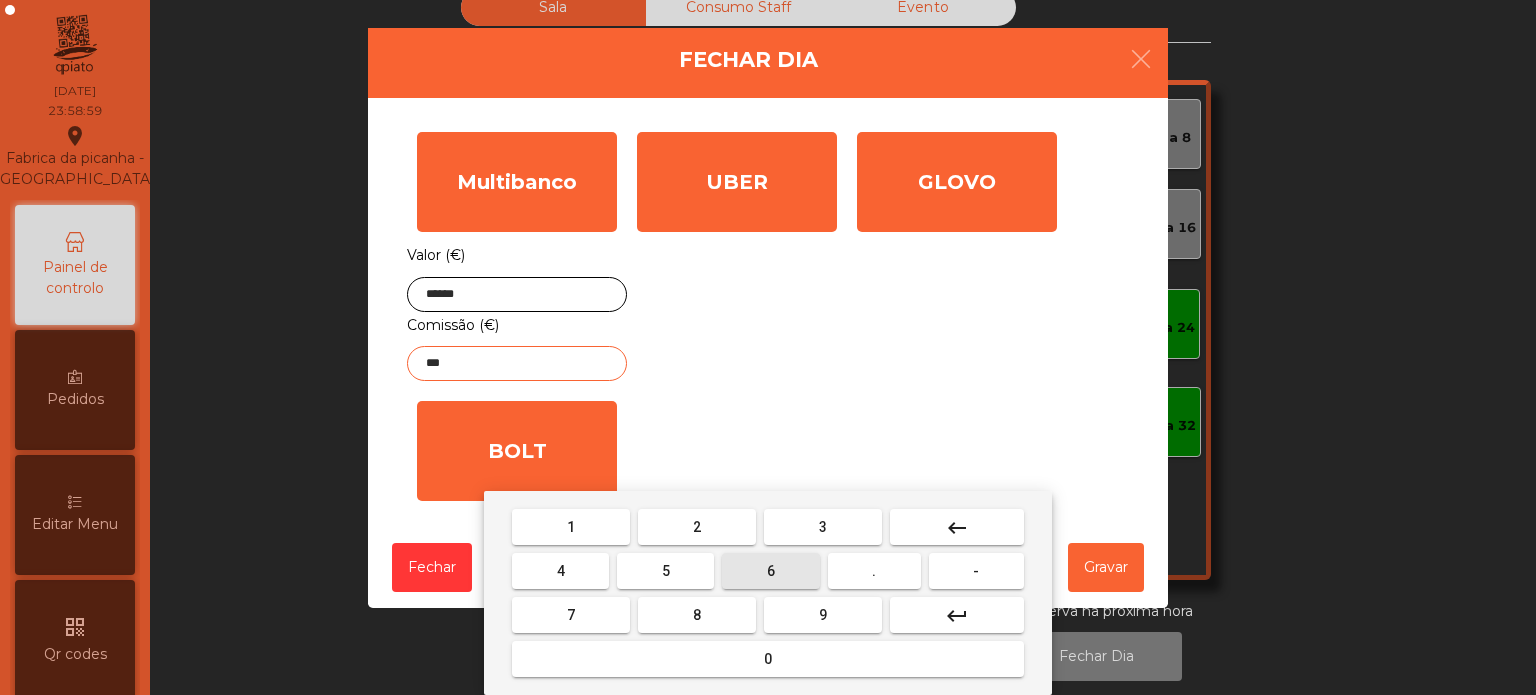 click on "5" at bounding box center [665, 571] 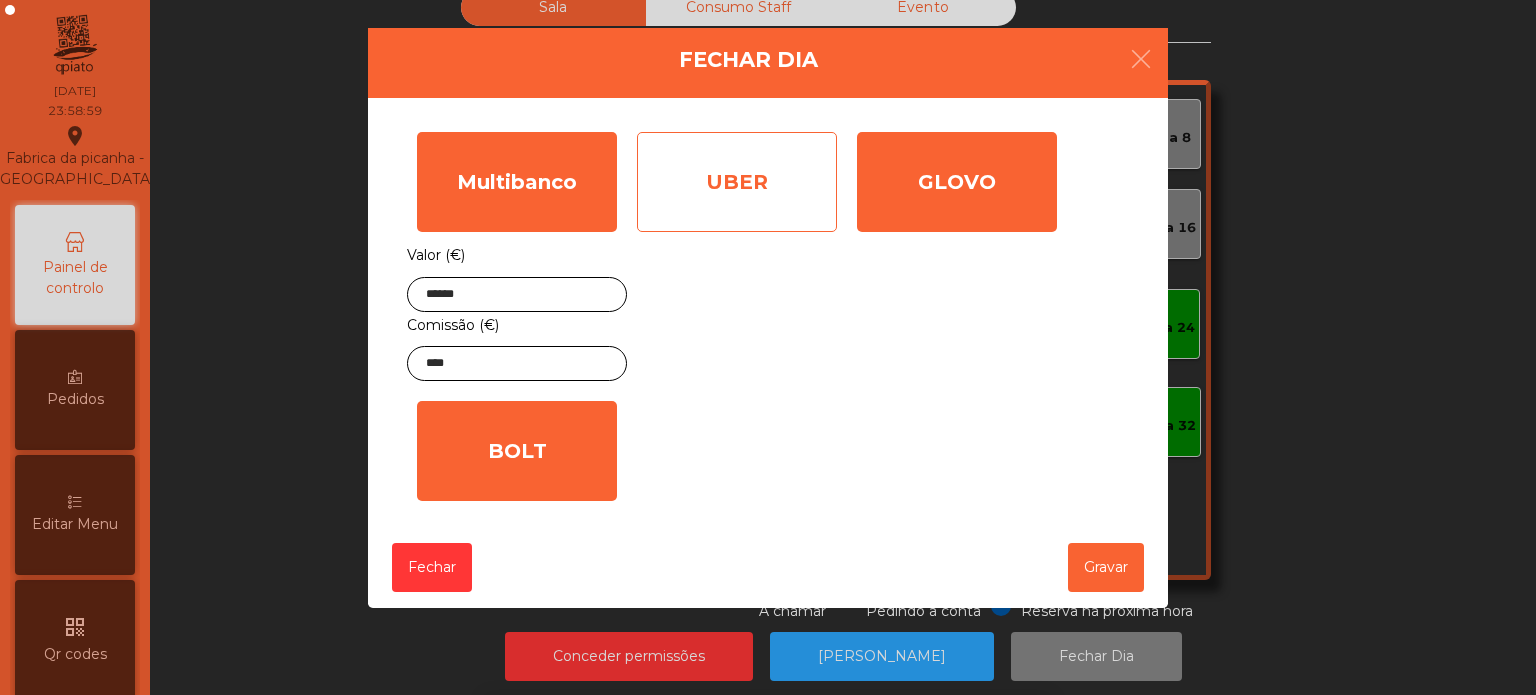 click on "UBER" 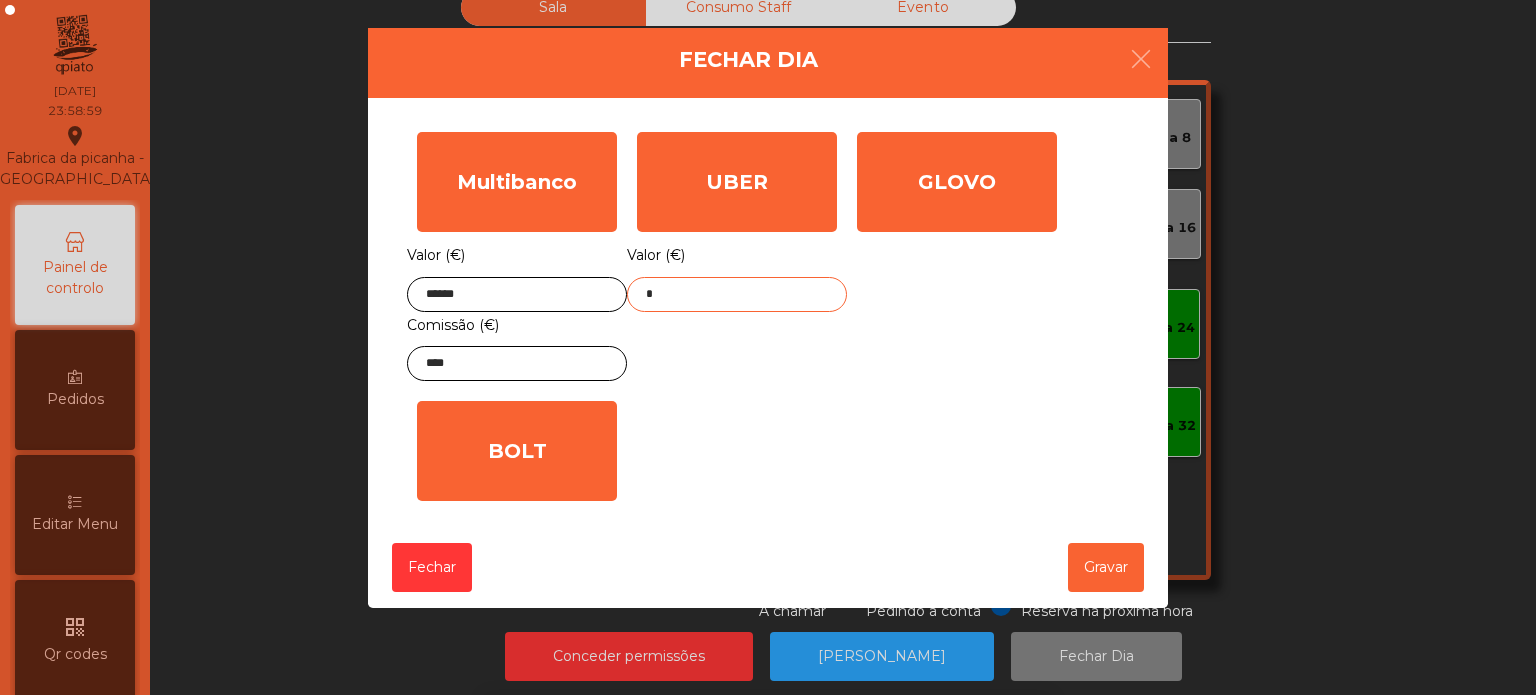 click on "*" 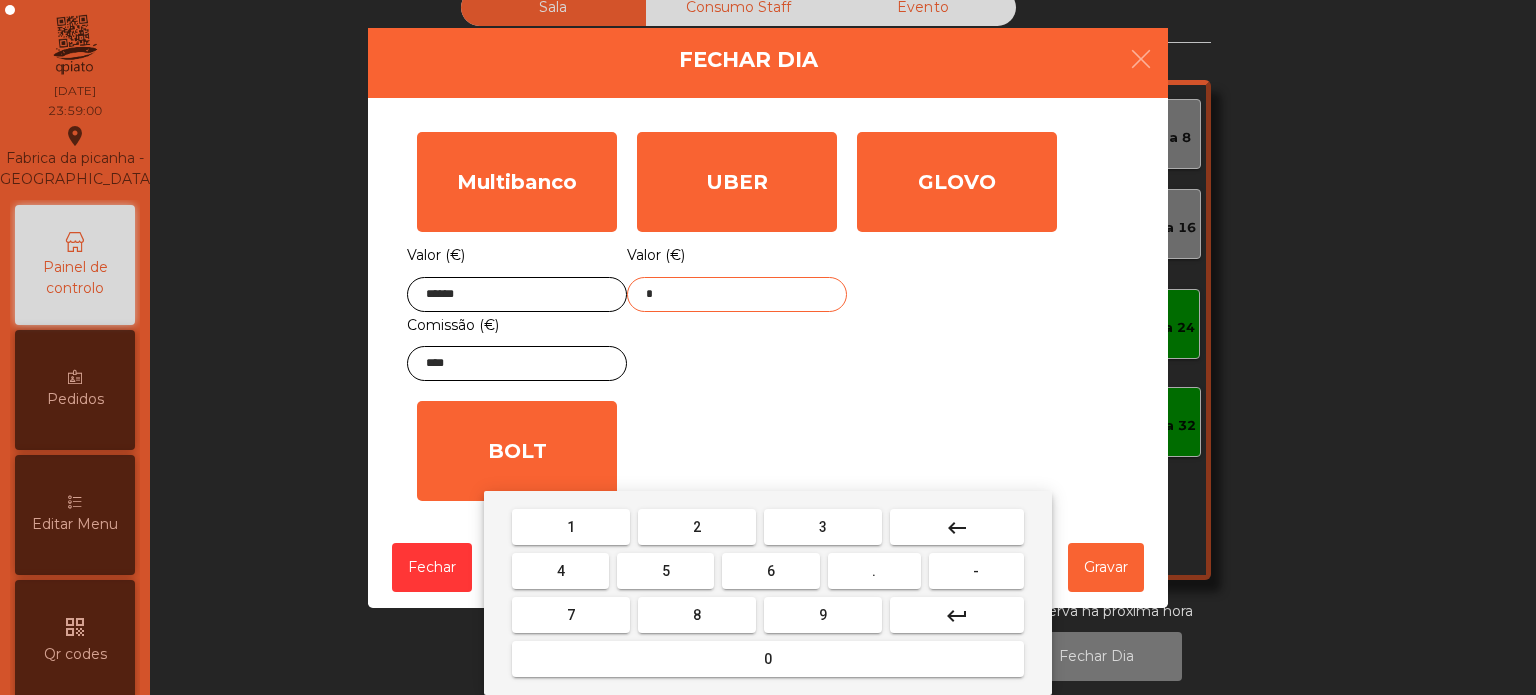 click on "keyboard_backspace" at bounding box center [957, 528] 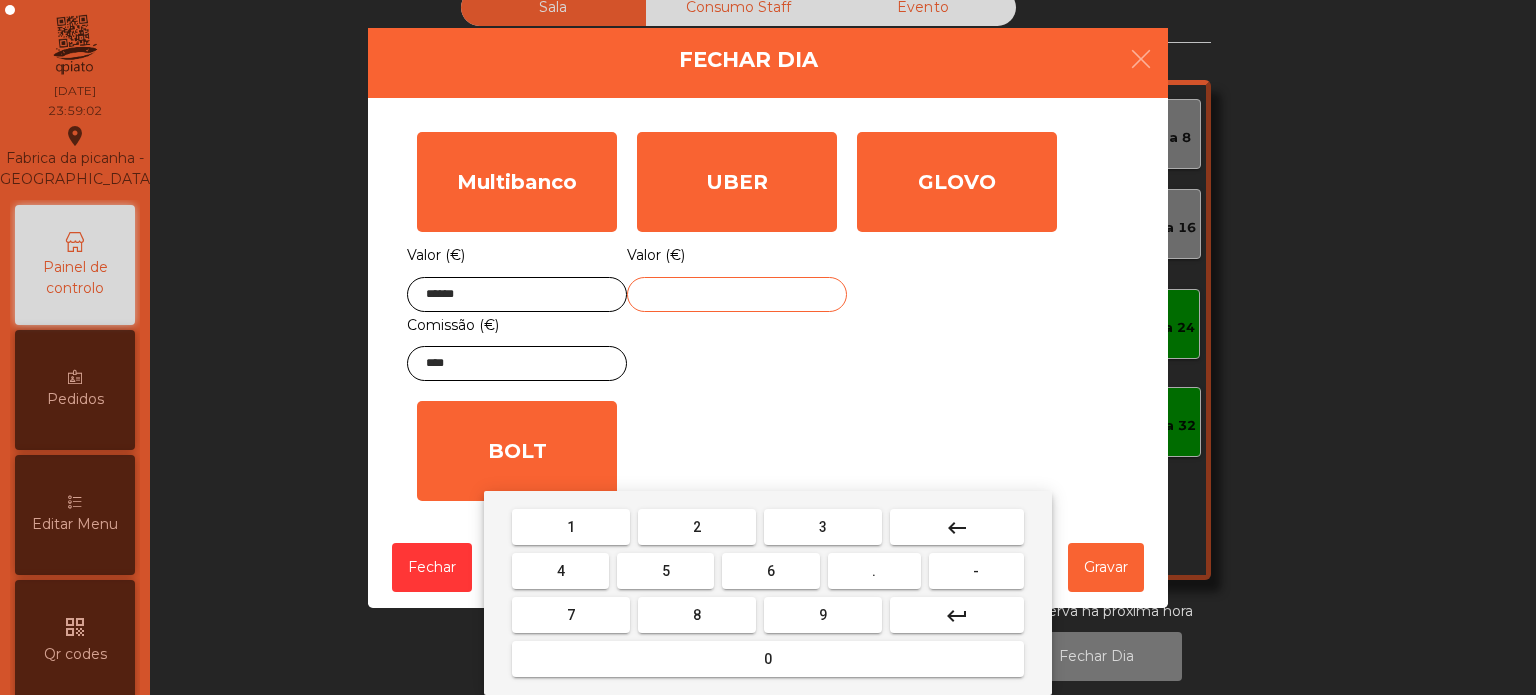 click on "8" at bounding box center [697, 615] 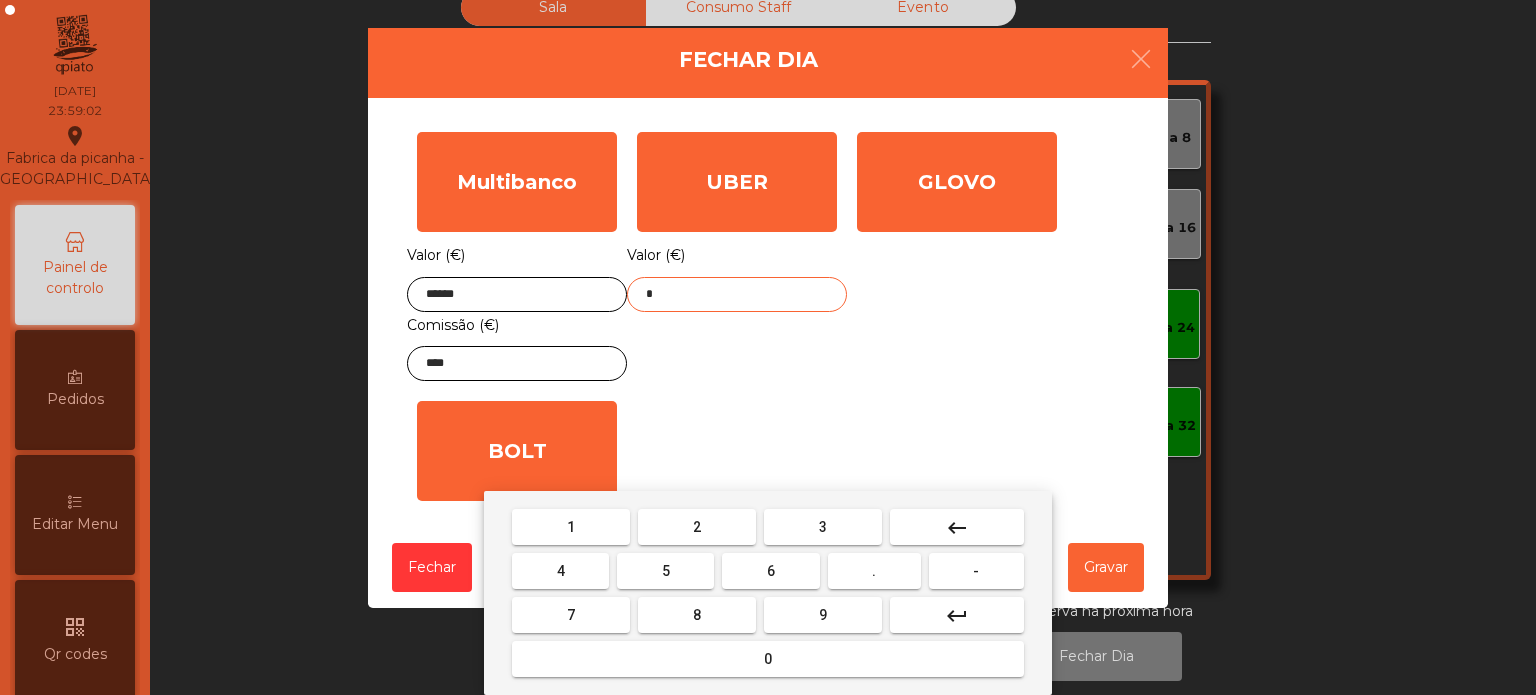 click on "0" at bounding box center [768, 659] 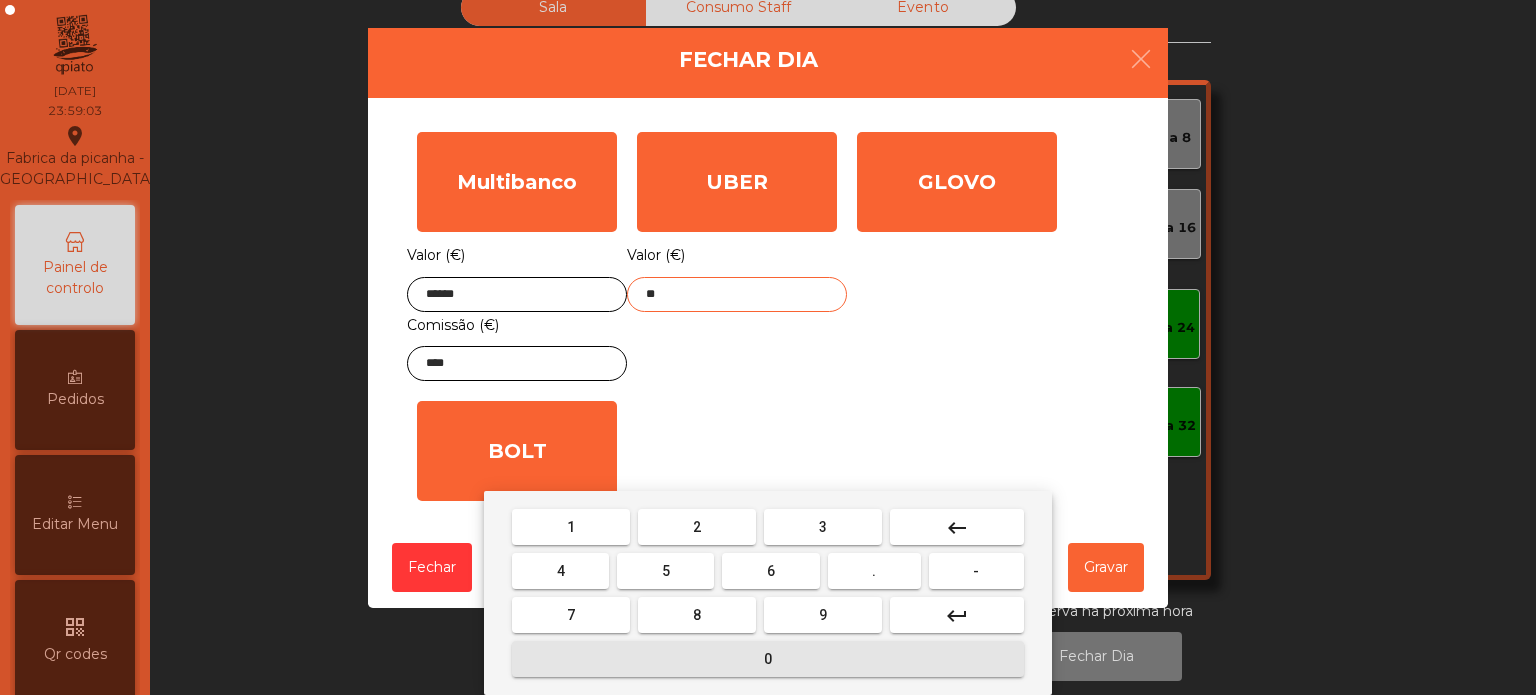 click on "." at bounding box center (874, 571) 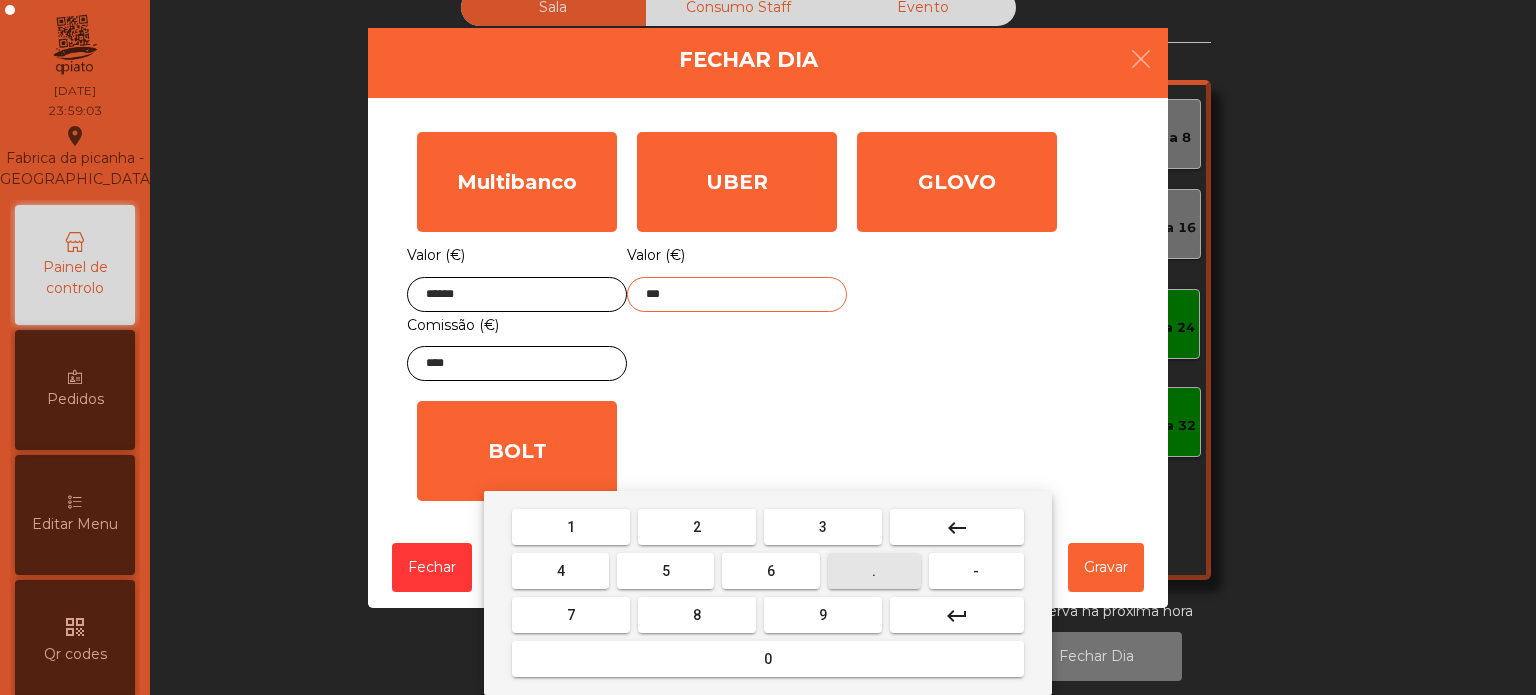 click on "5" at bounding box center (665, 571) 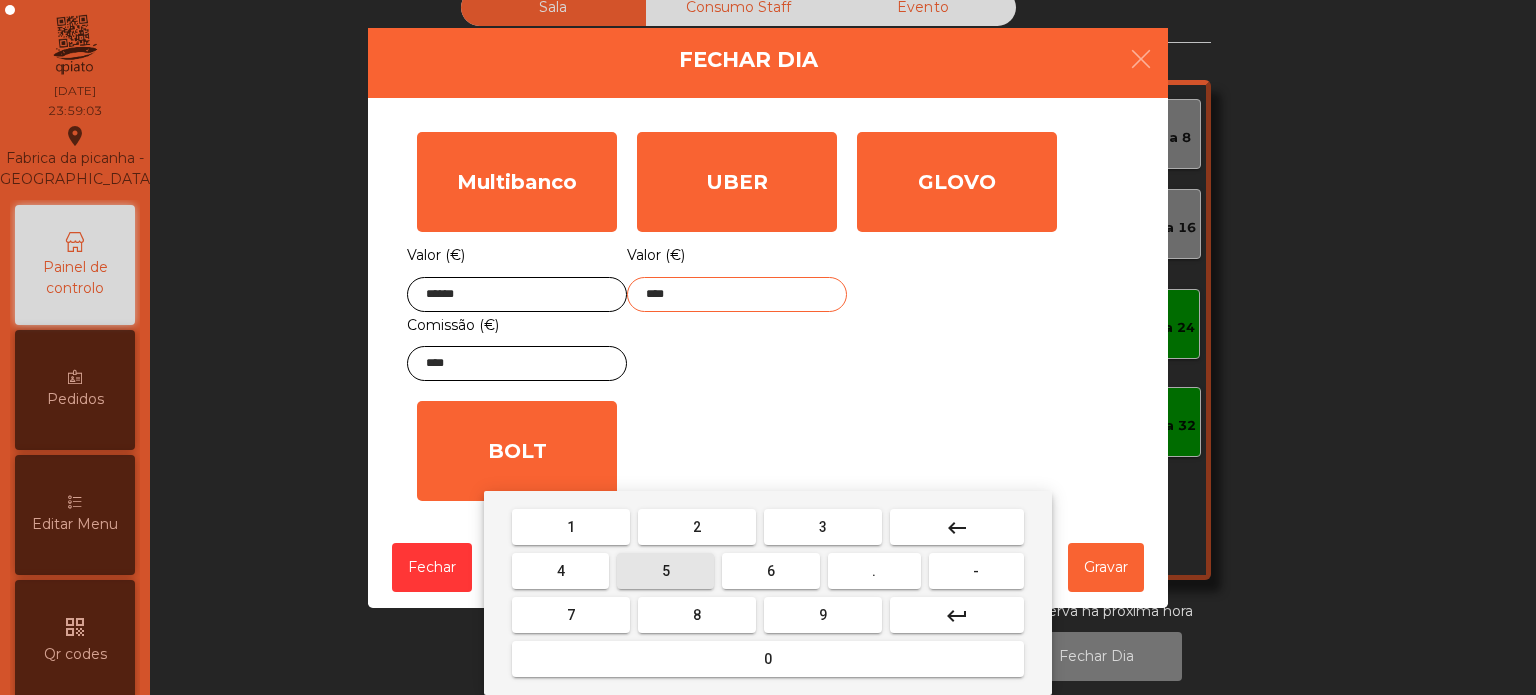 click on "5" at bounding box center [666, 571] 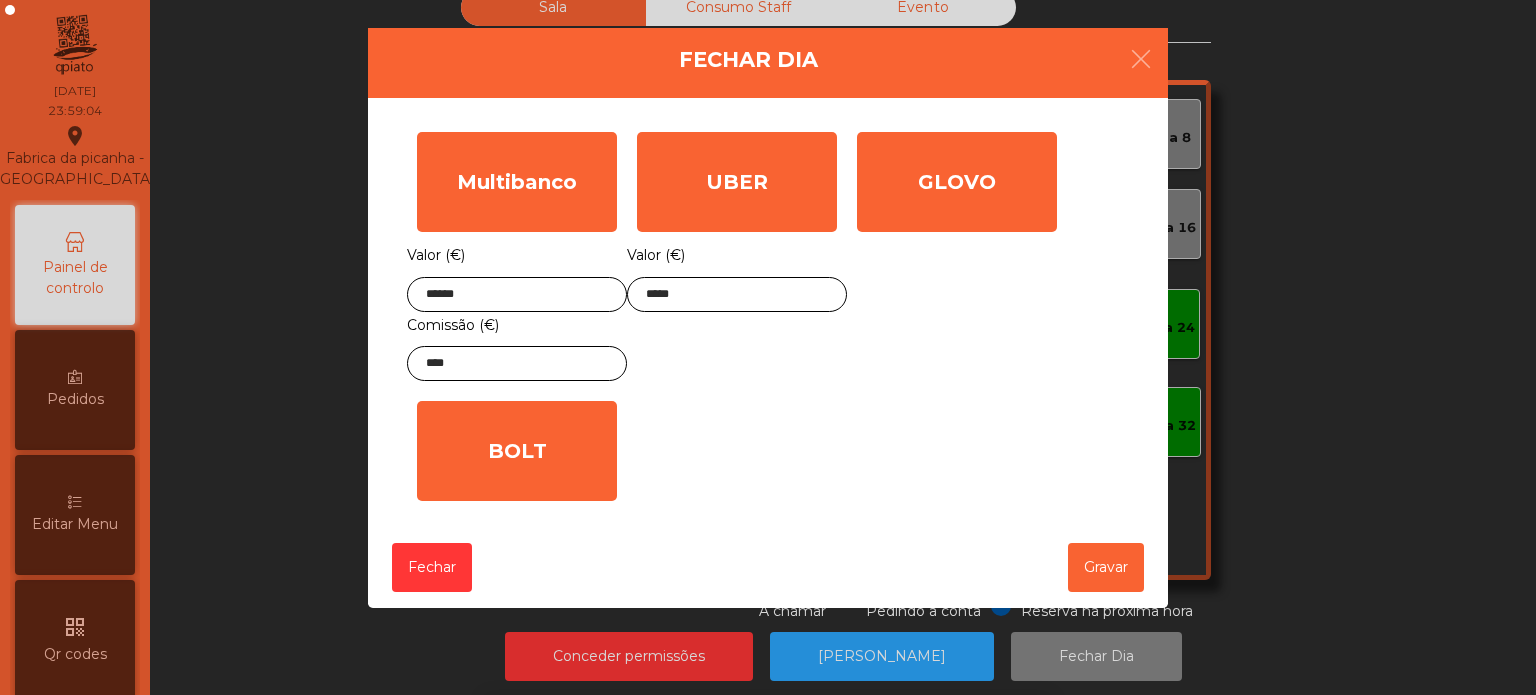 click on "GLOVO" 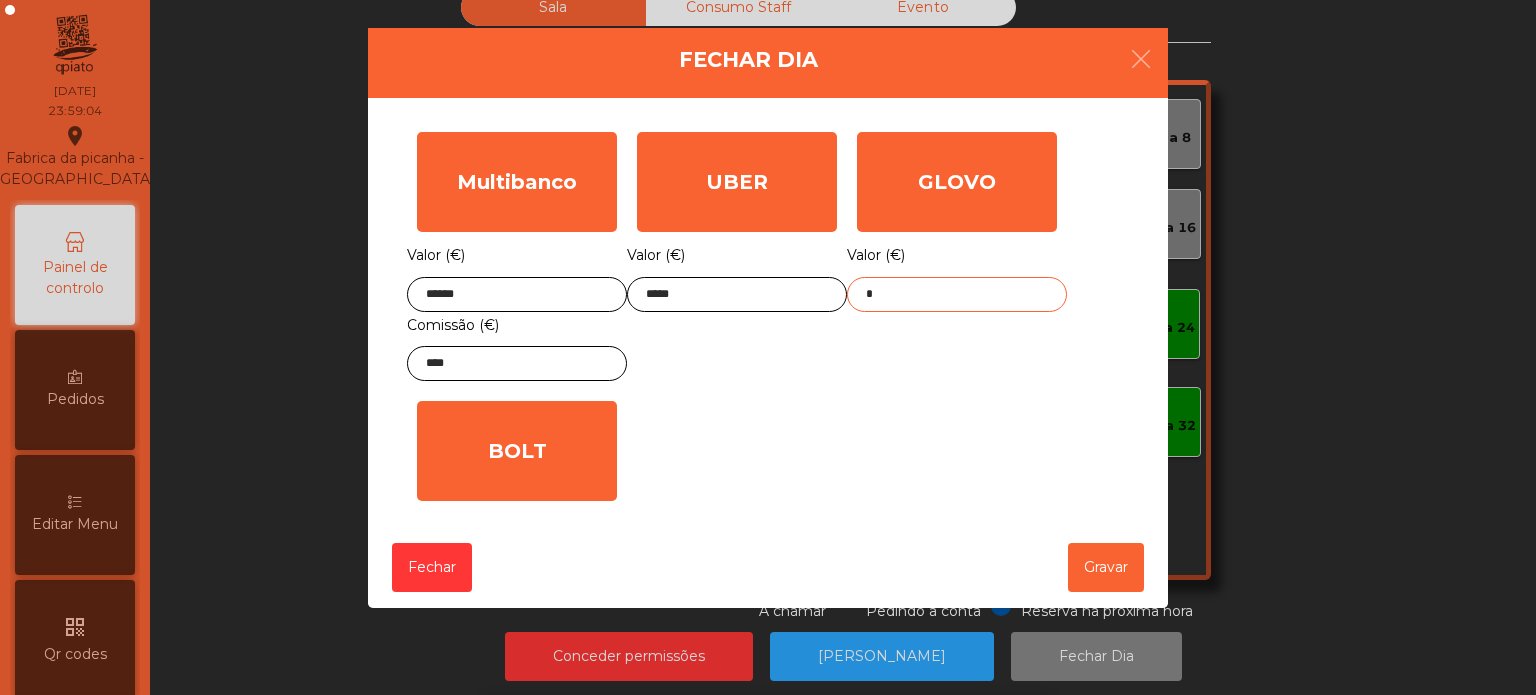 click on "-" at bounding box center (976, 775) 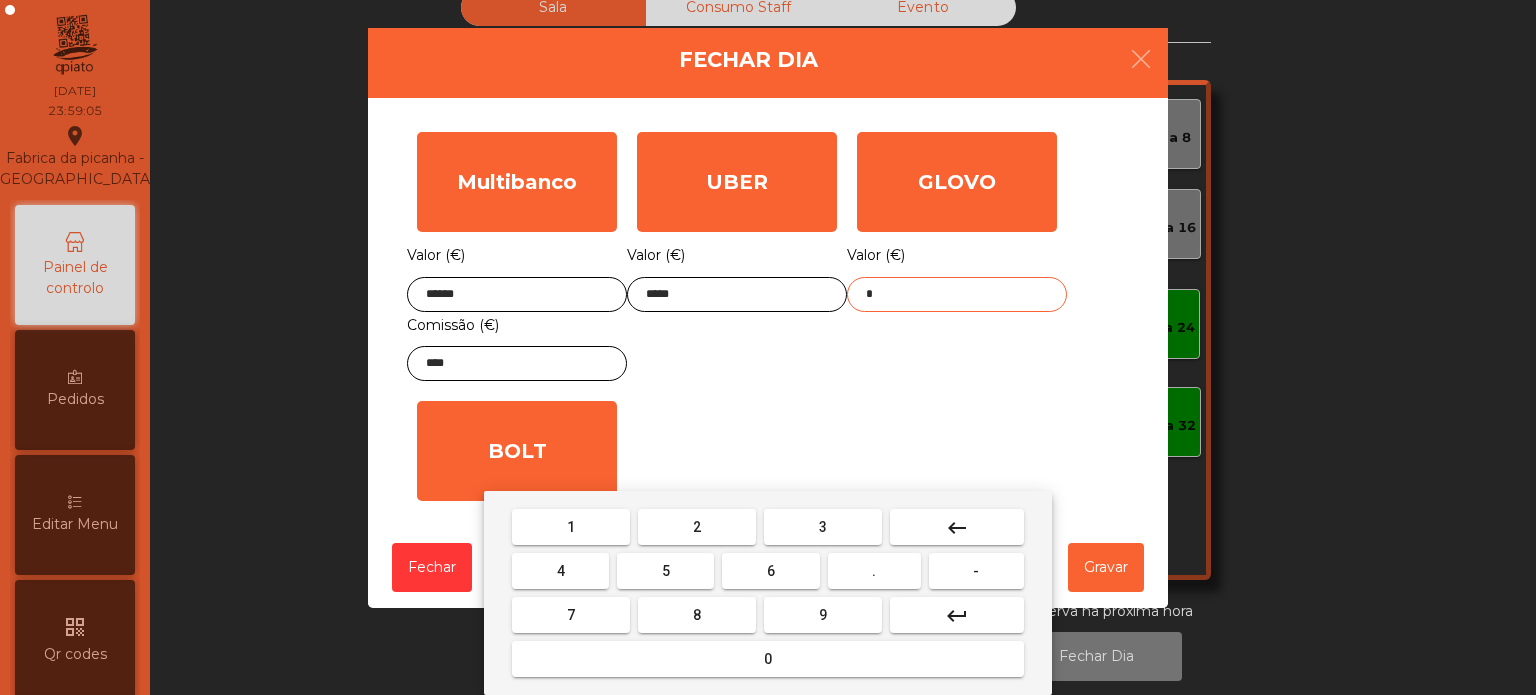 click on "-" at bounding box center (976, 571) 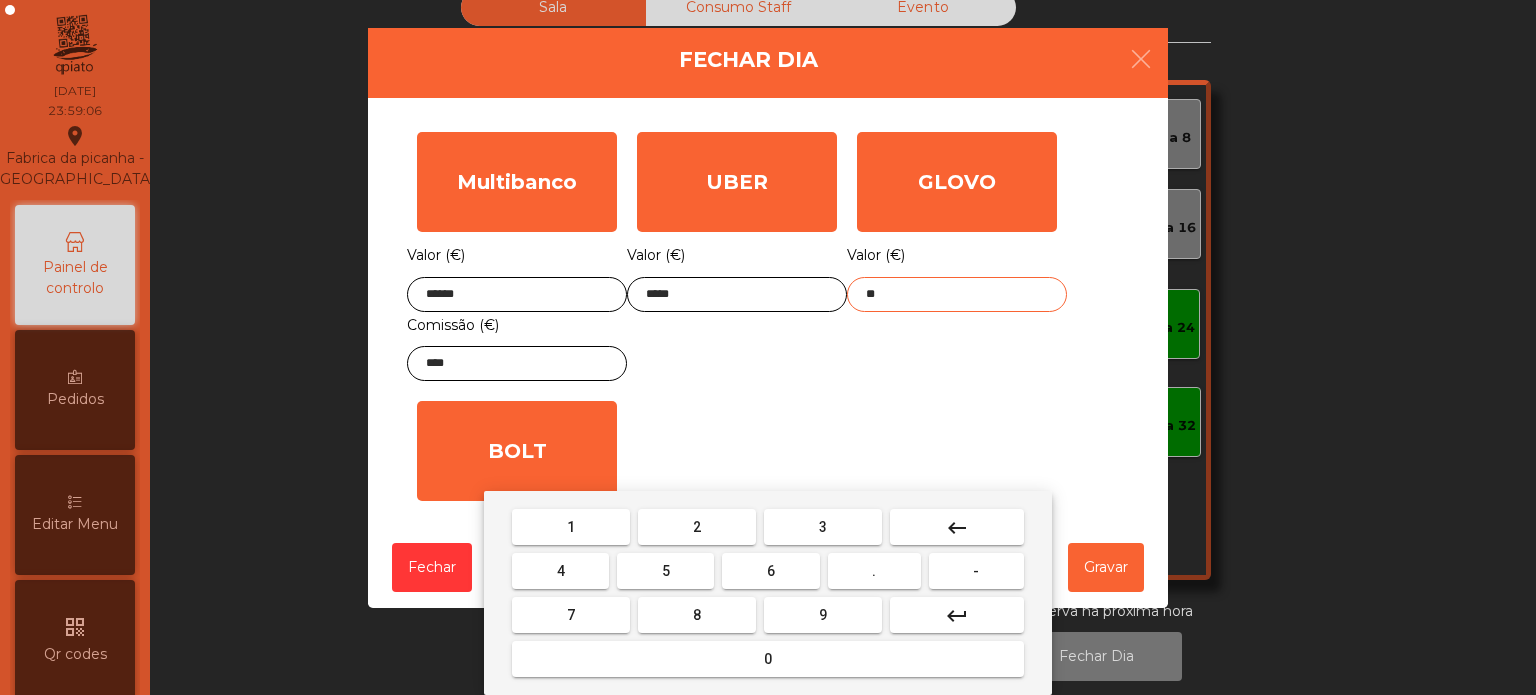 click on "keyboard_backspace" at bounding box center [957, 528] 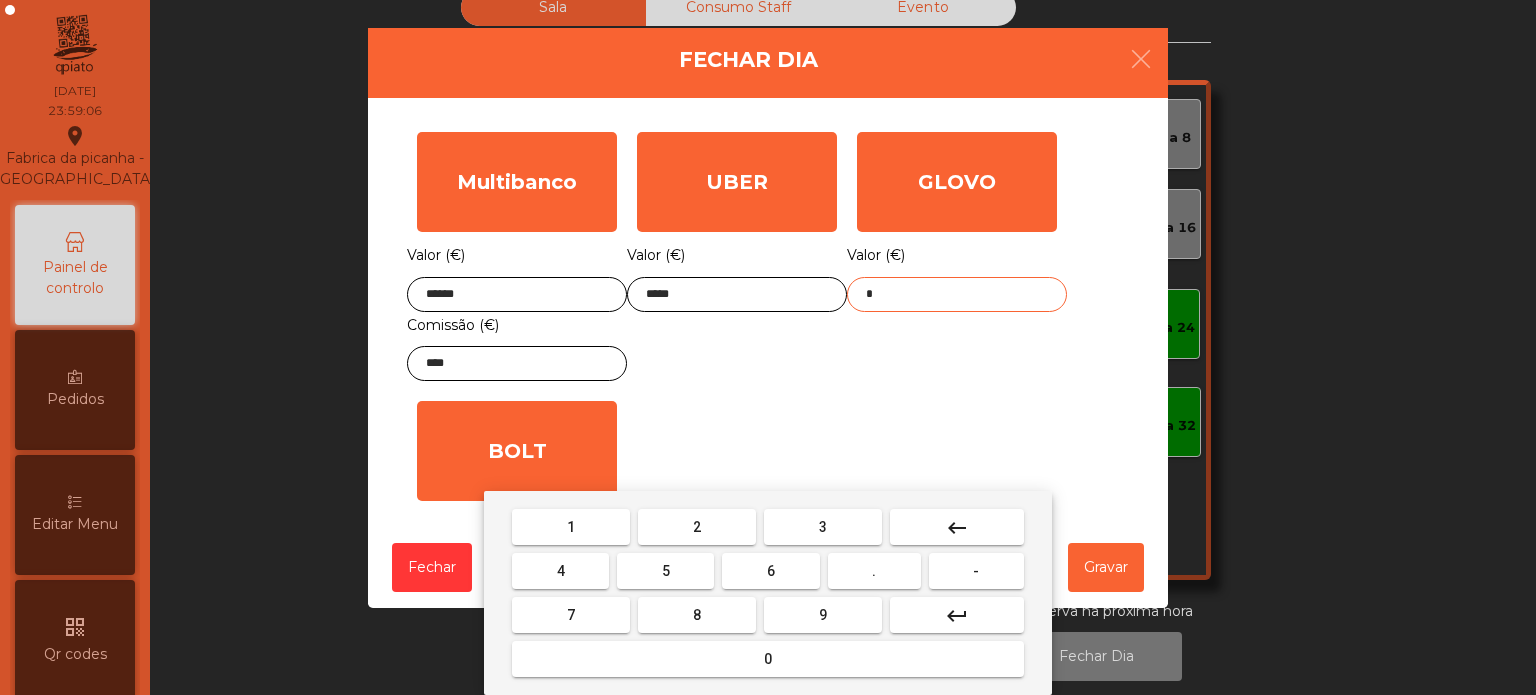 click on "keyboard_backspace" at bounding box center [957, 527] 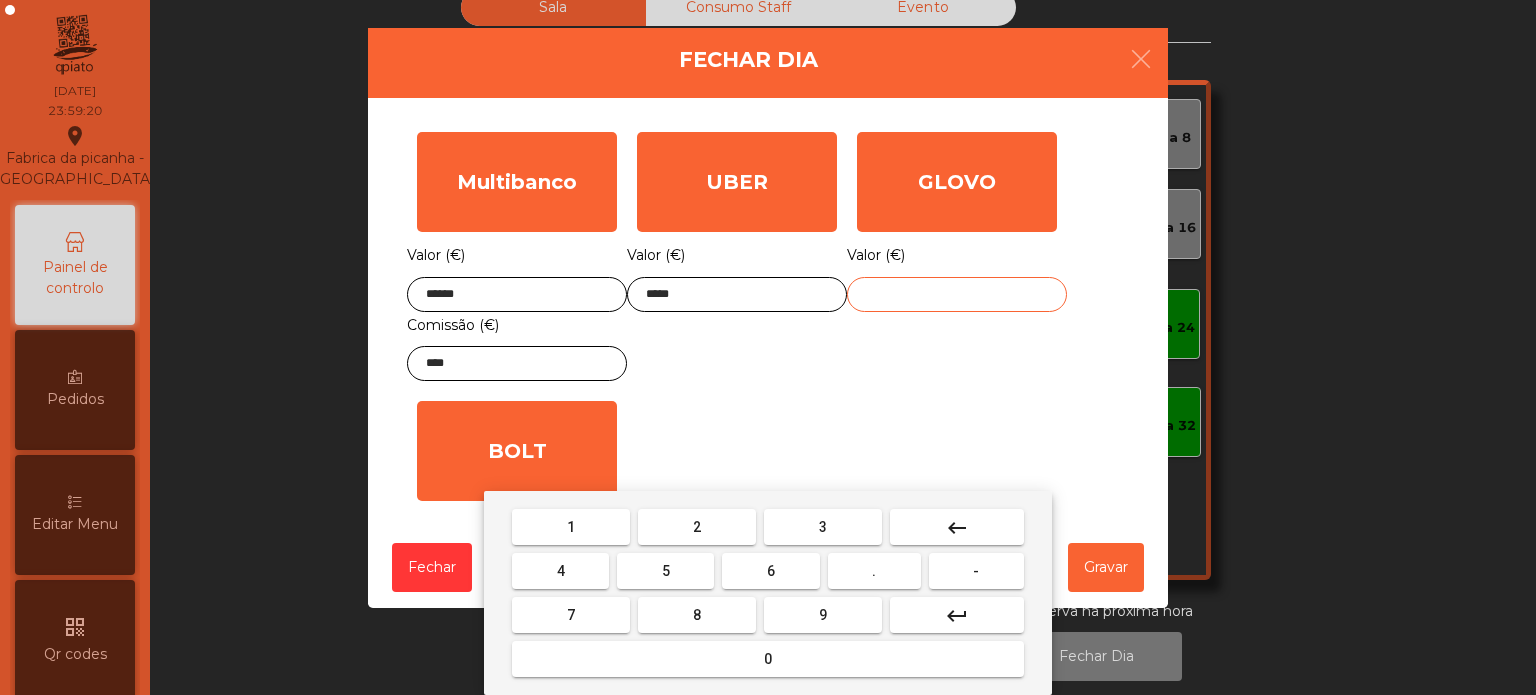 click on "5" at bounding box center [665, 571] 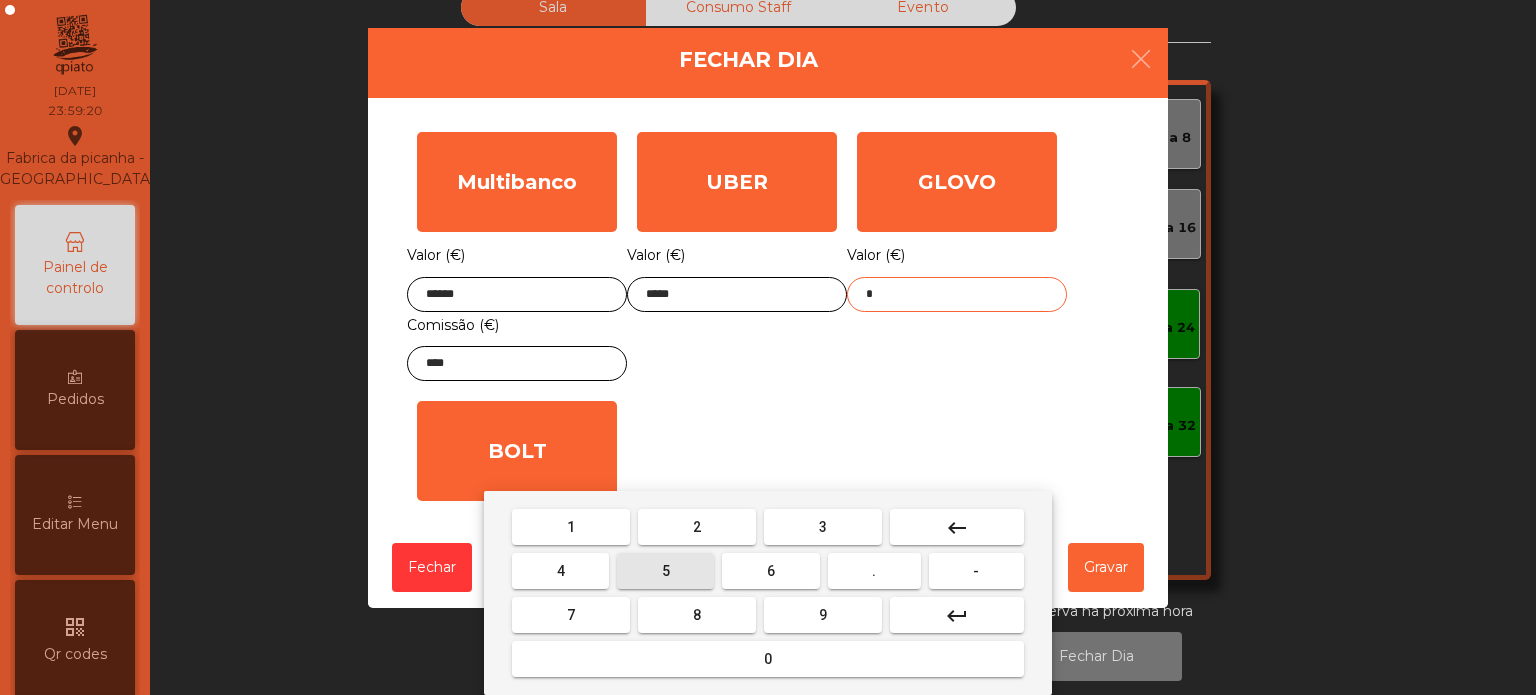 click on "2" at bounding box center [697, 527] 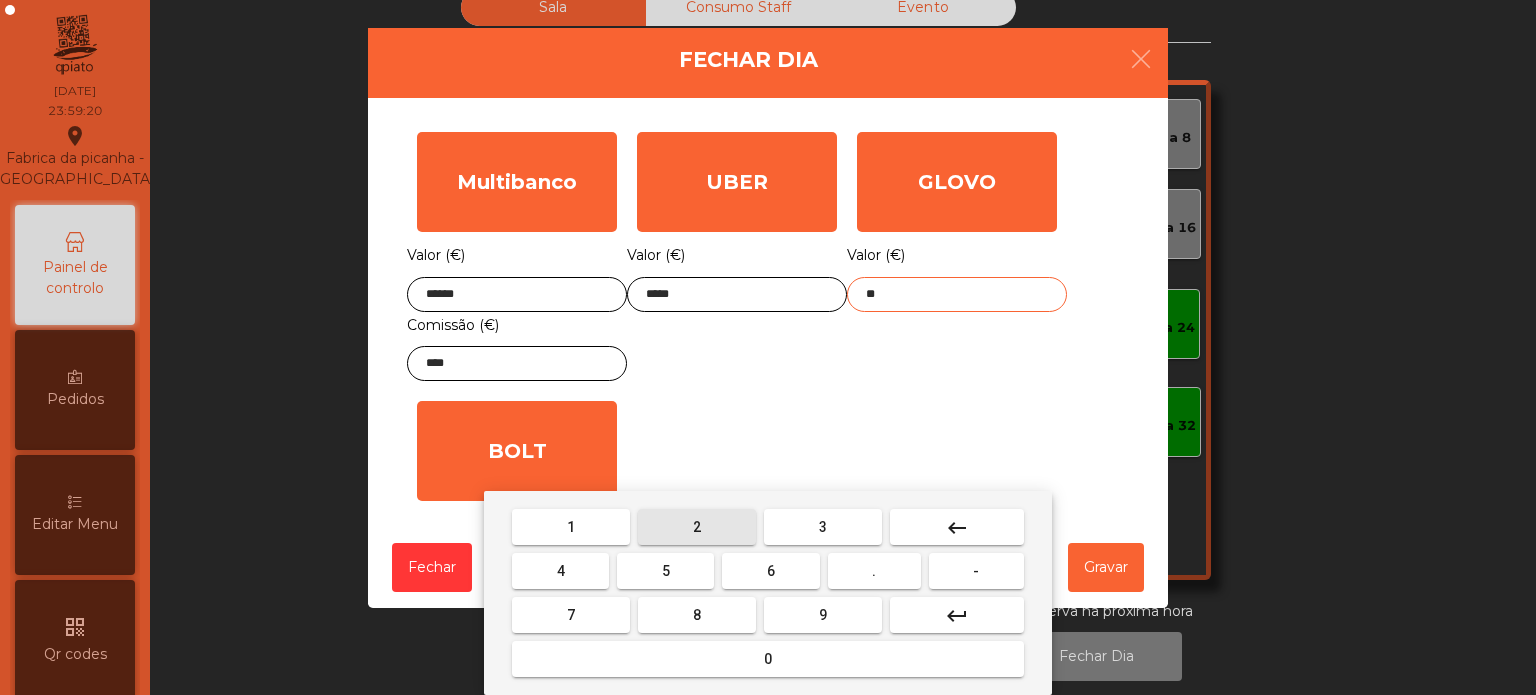click on "." at bounding box center [874, 571] 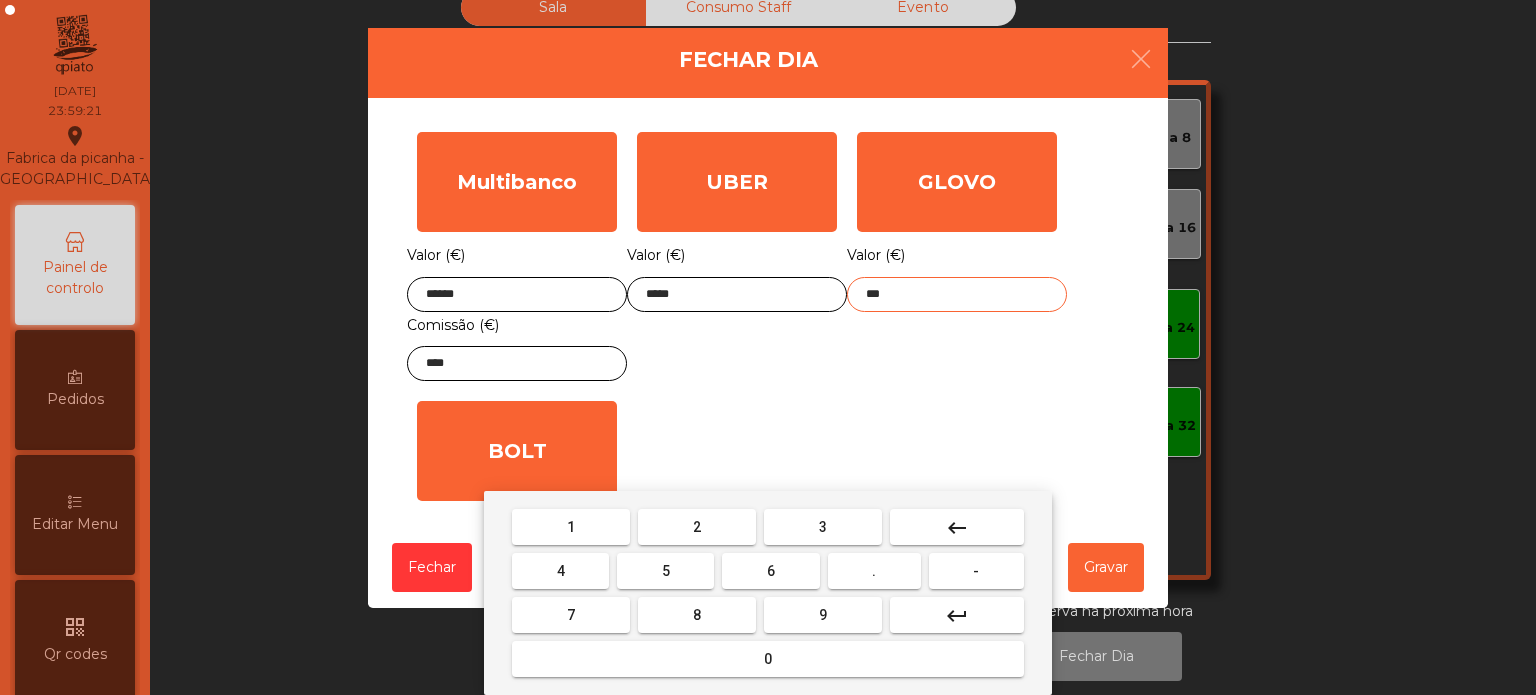 click on "8" at bounding box center (697, 615) 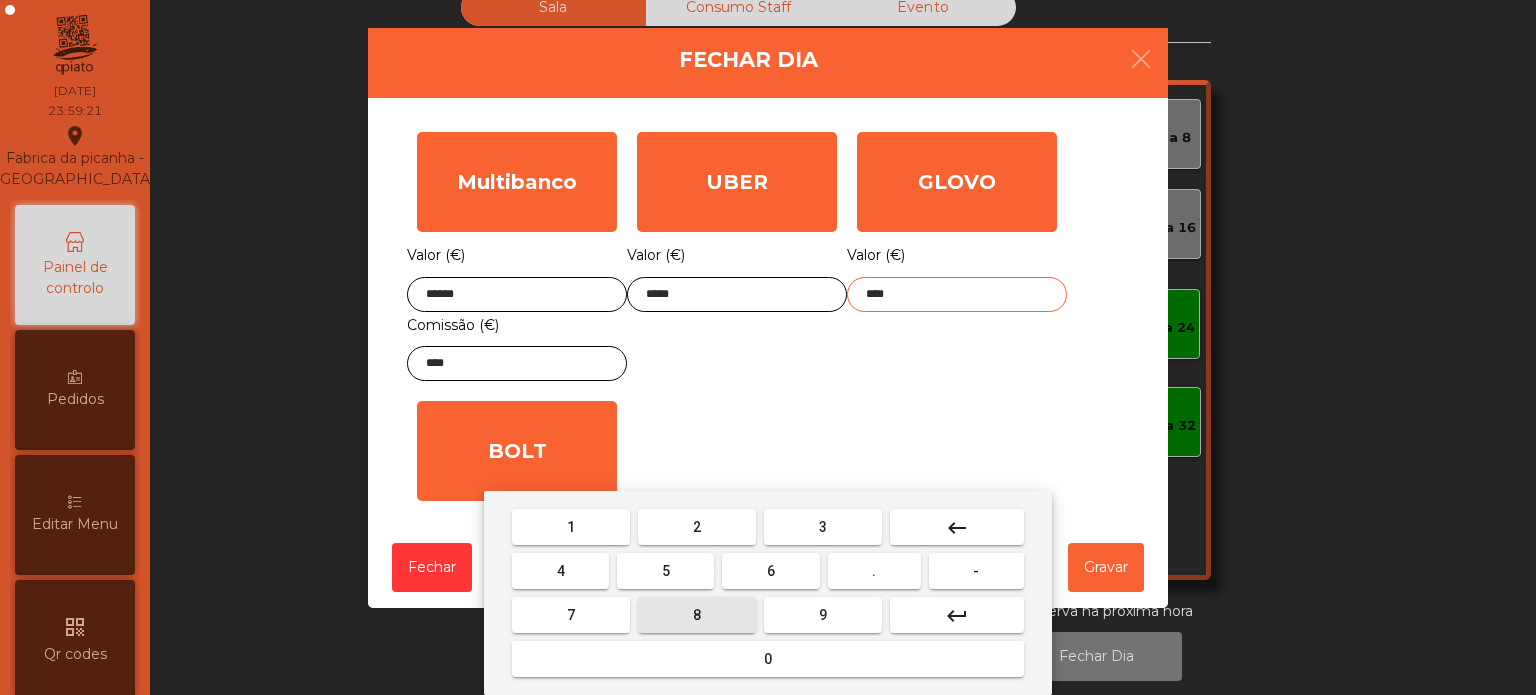 click on "1" at bounding box center (571, 527) 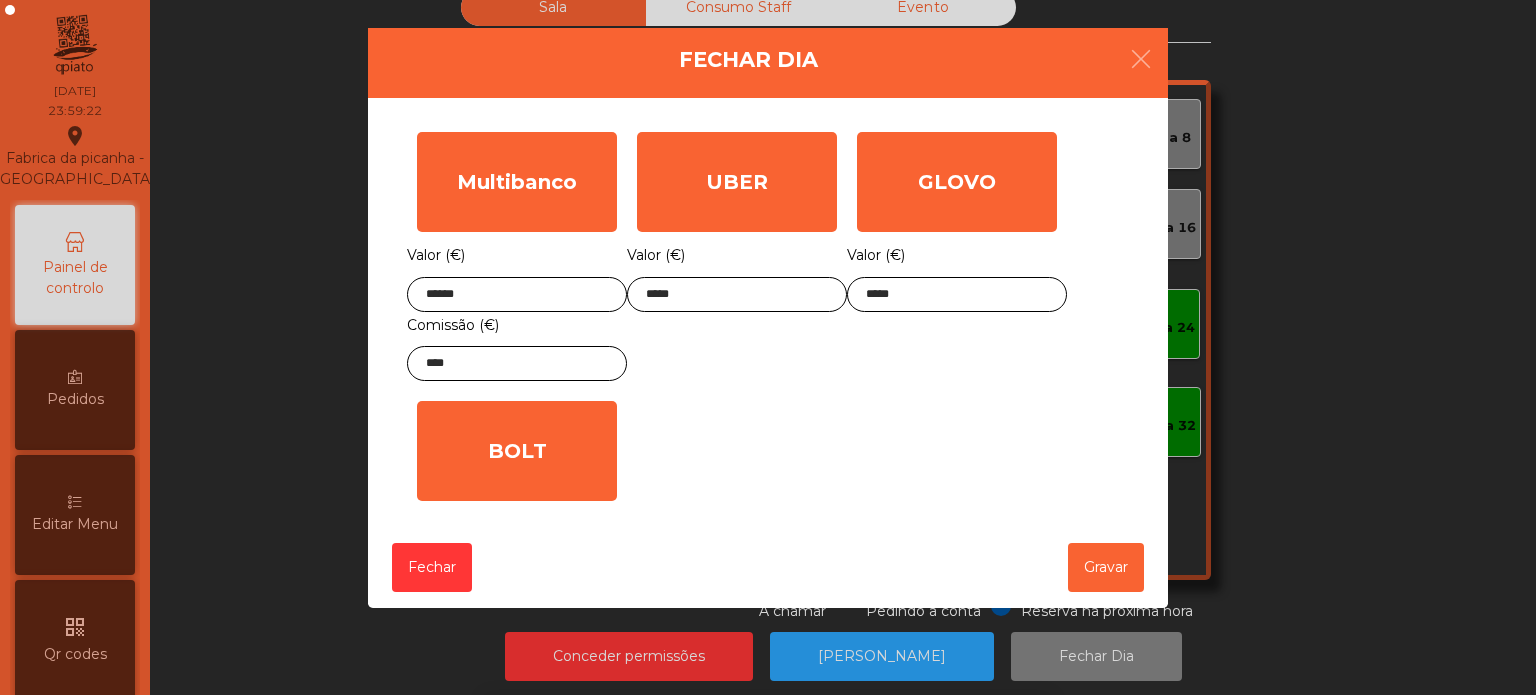 click on "1 2 3 keyboard_backspace 4 5 6 . - 7 8 9 keyboard_return 0" at bounding box center (768, 593) 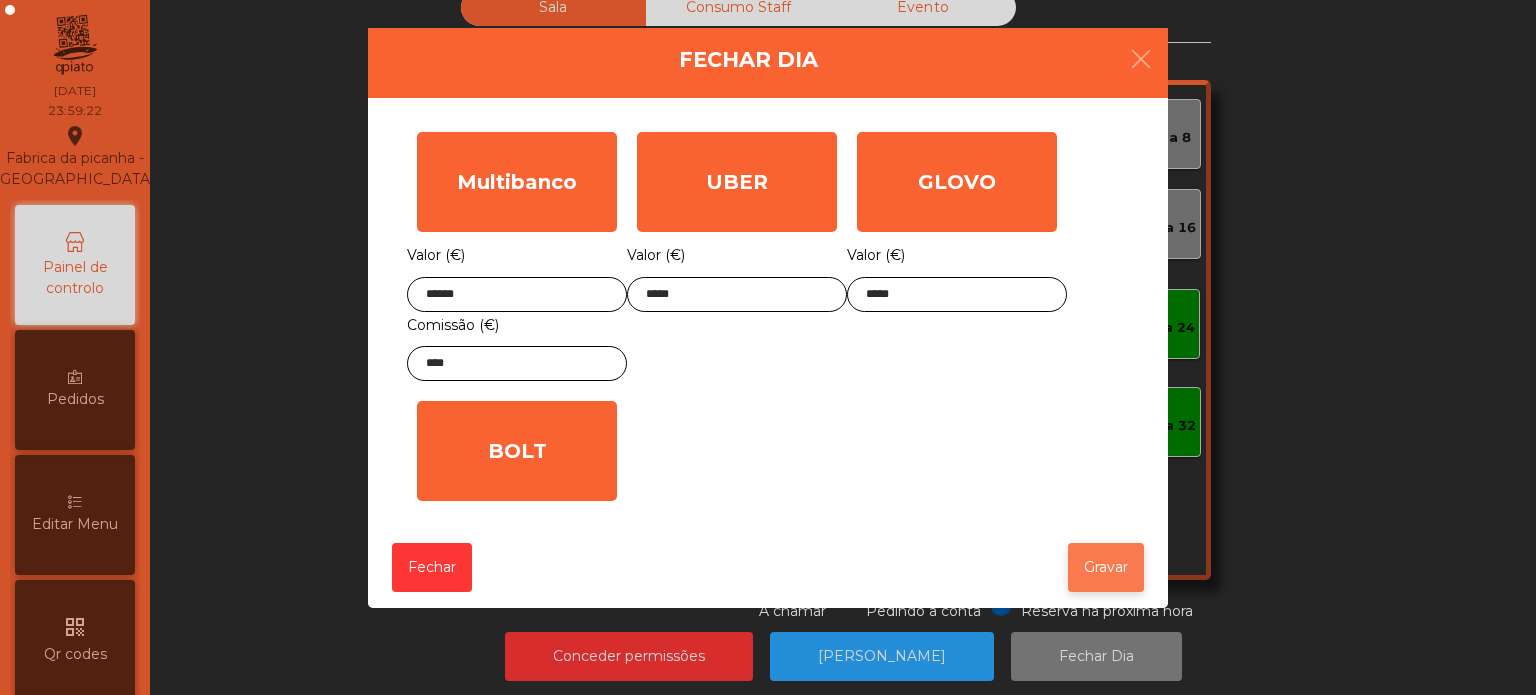 click on "Gravar" 